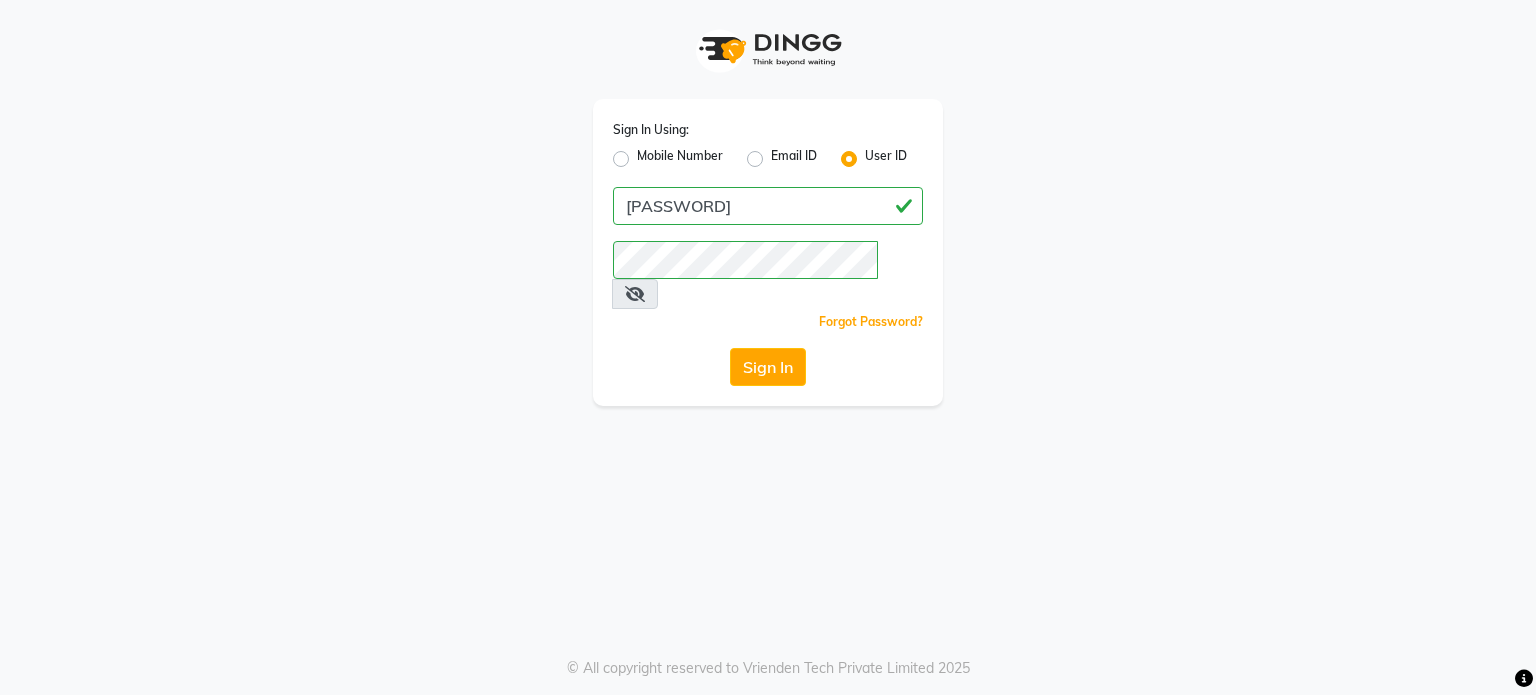 scroll, scrollTop: 0, scrollLeft: 0, axis: both 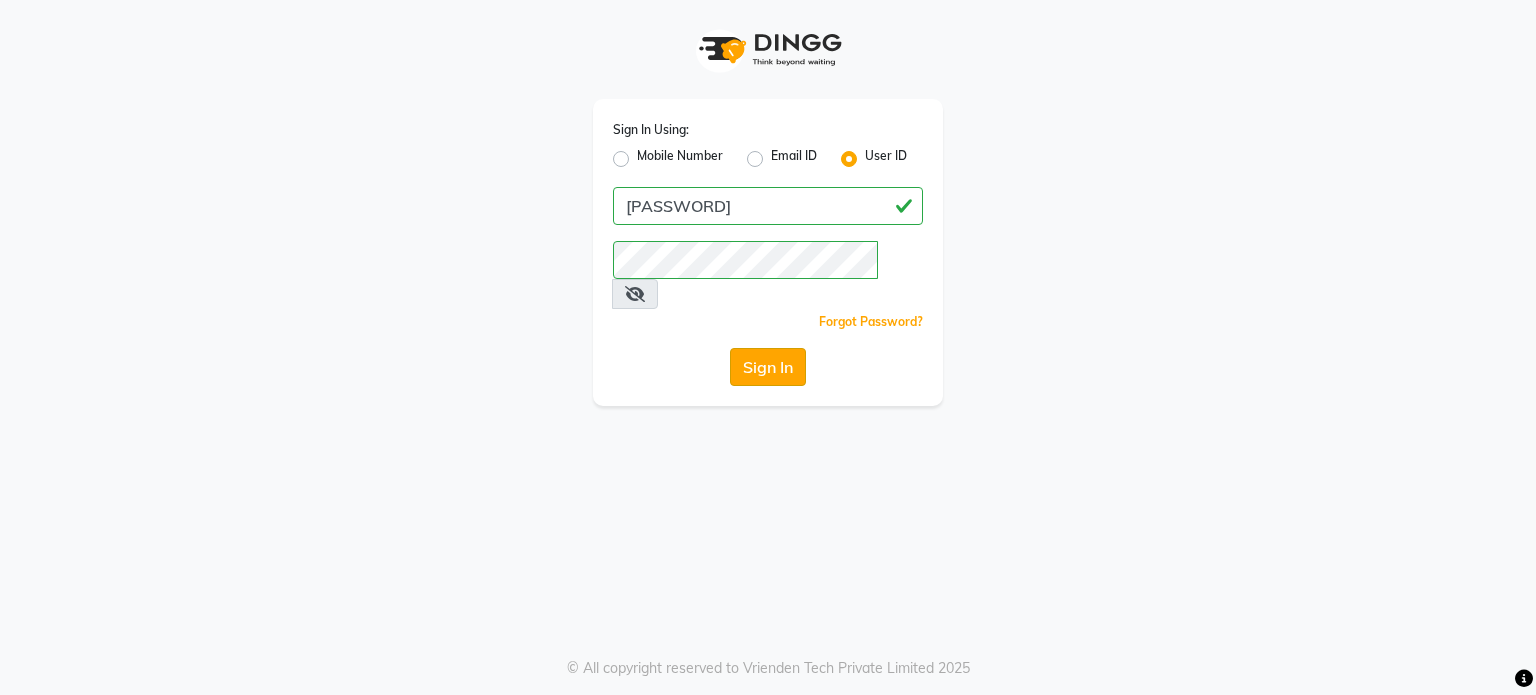 click on "Sign In" 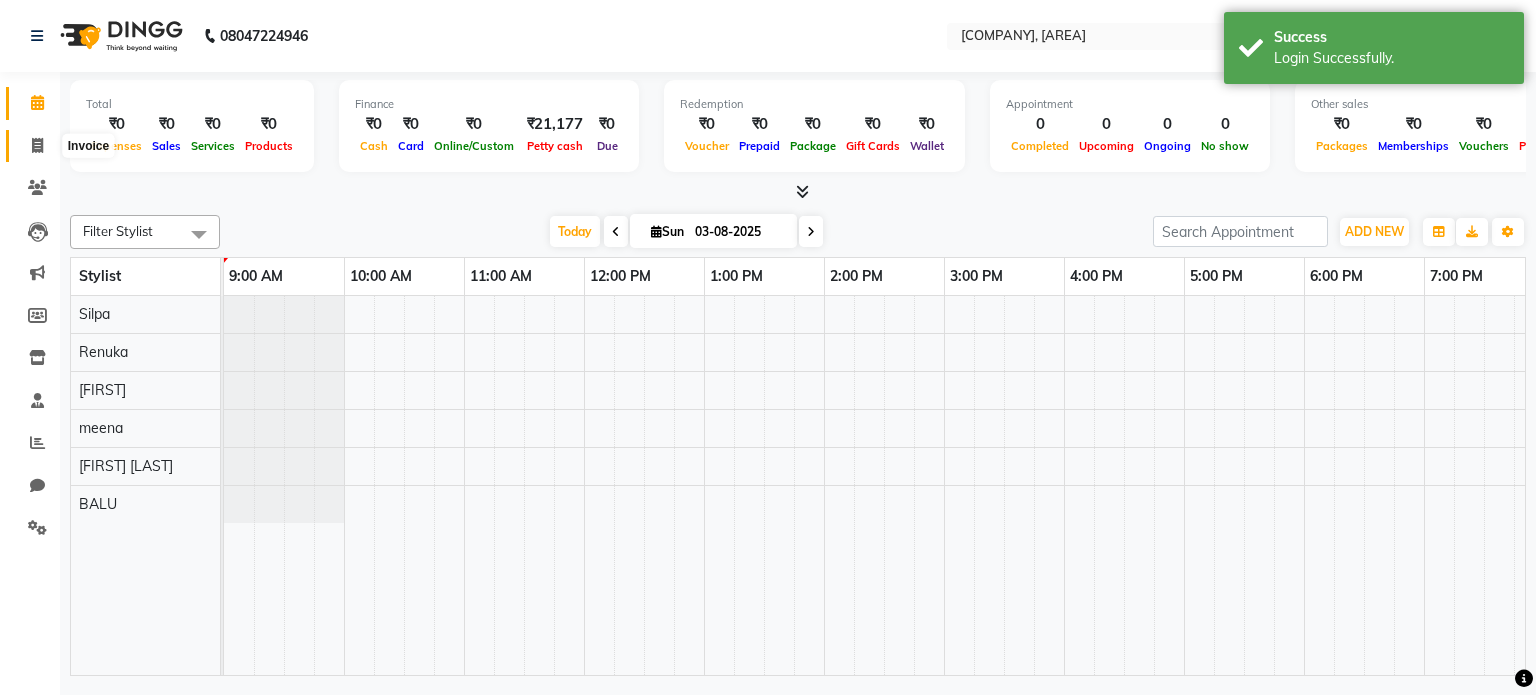 click 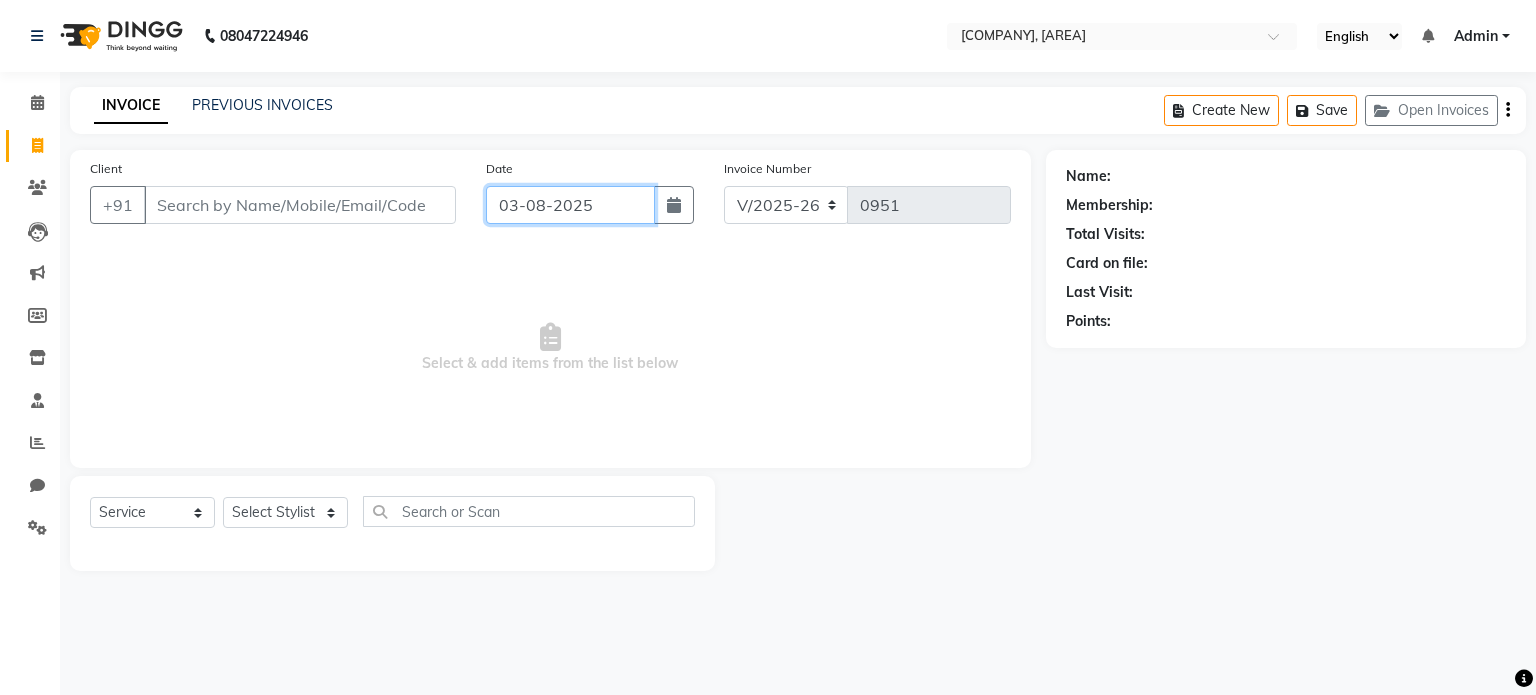 click on "03-08-2025" 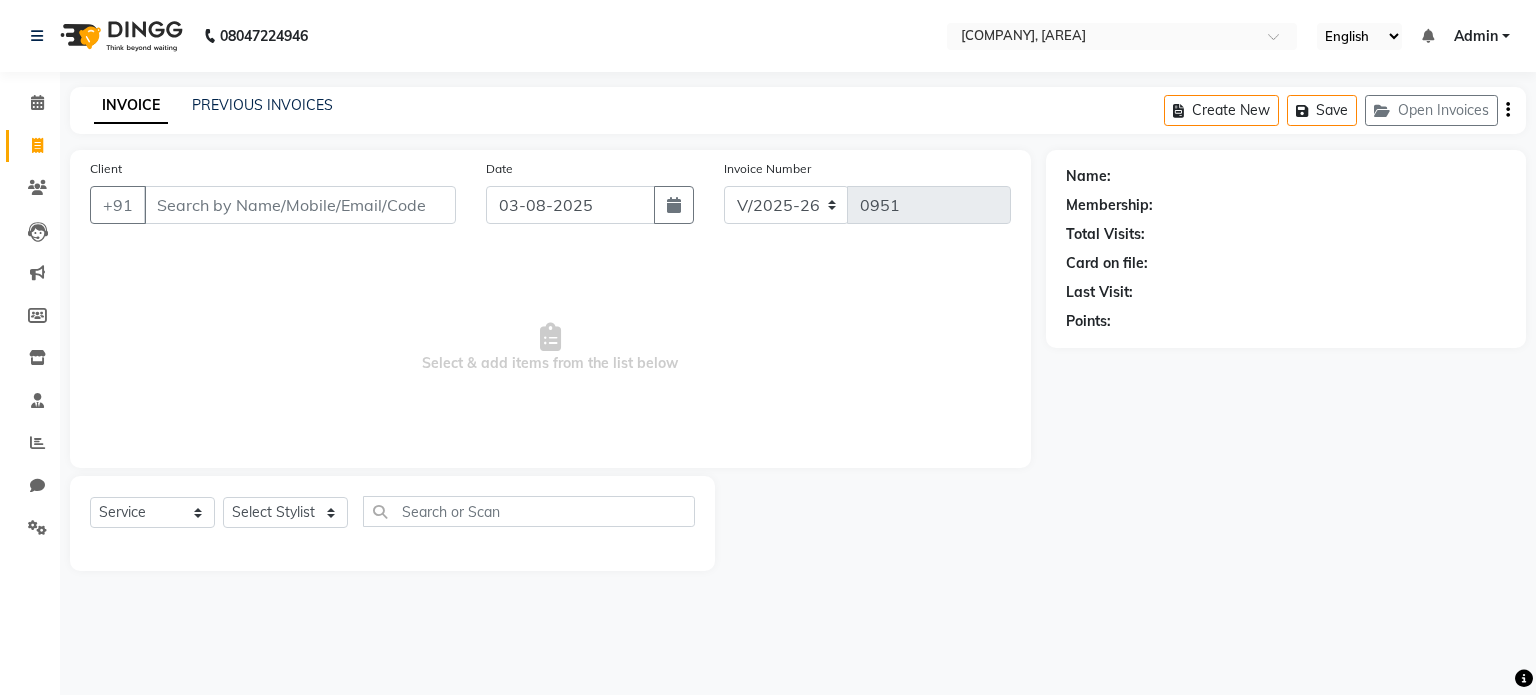 select on "8" 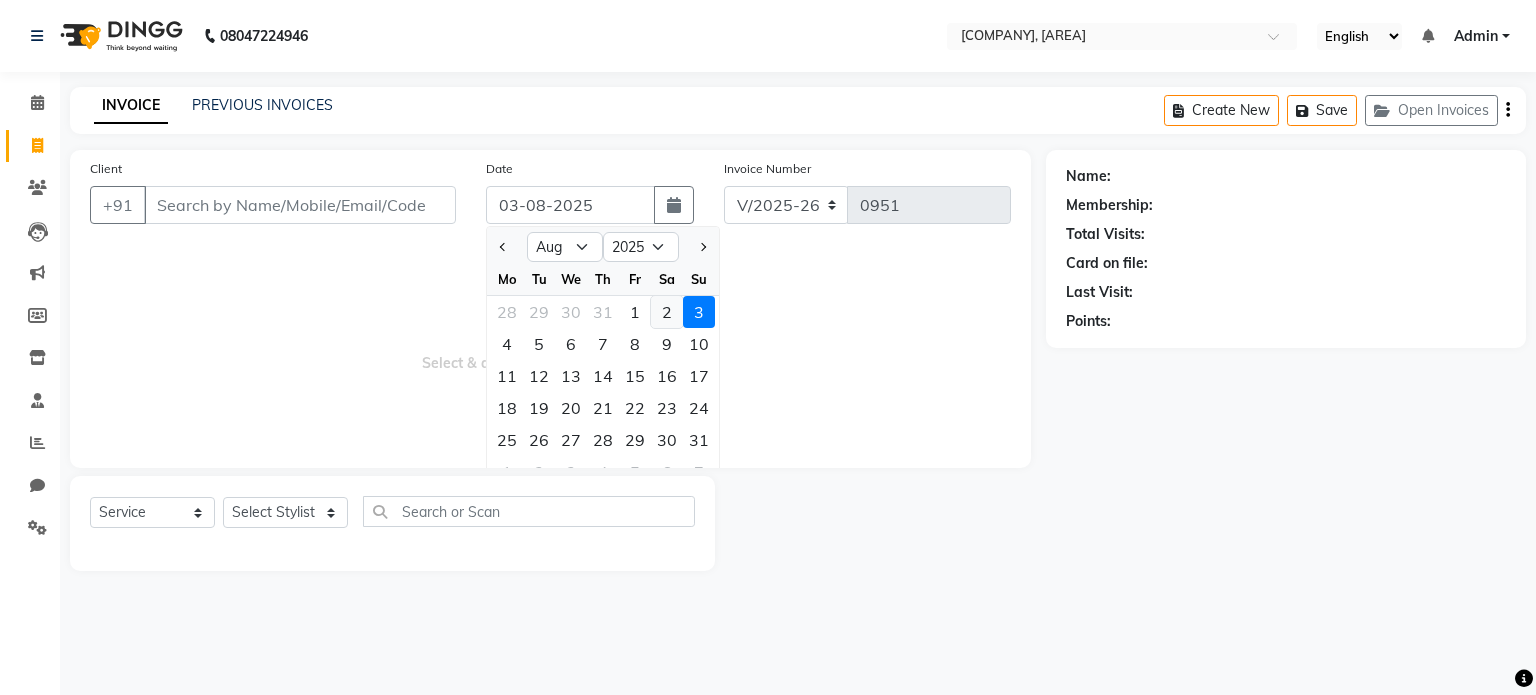 click on "2" 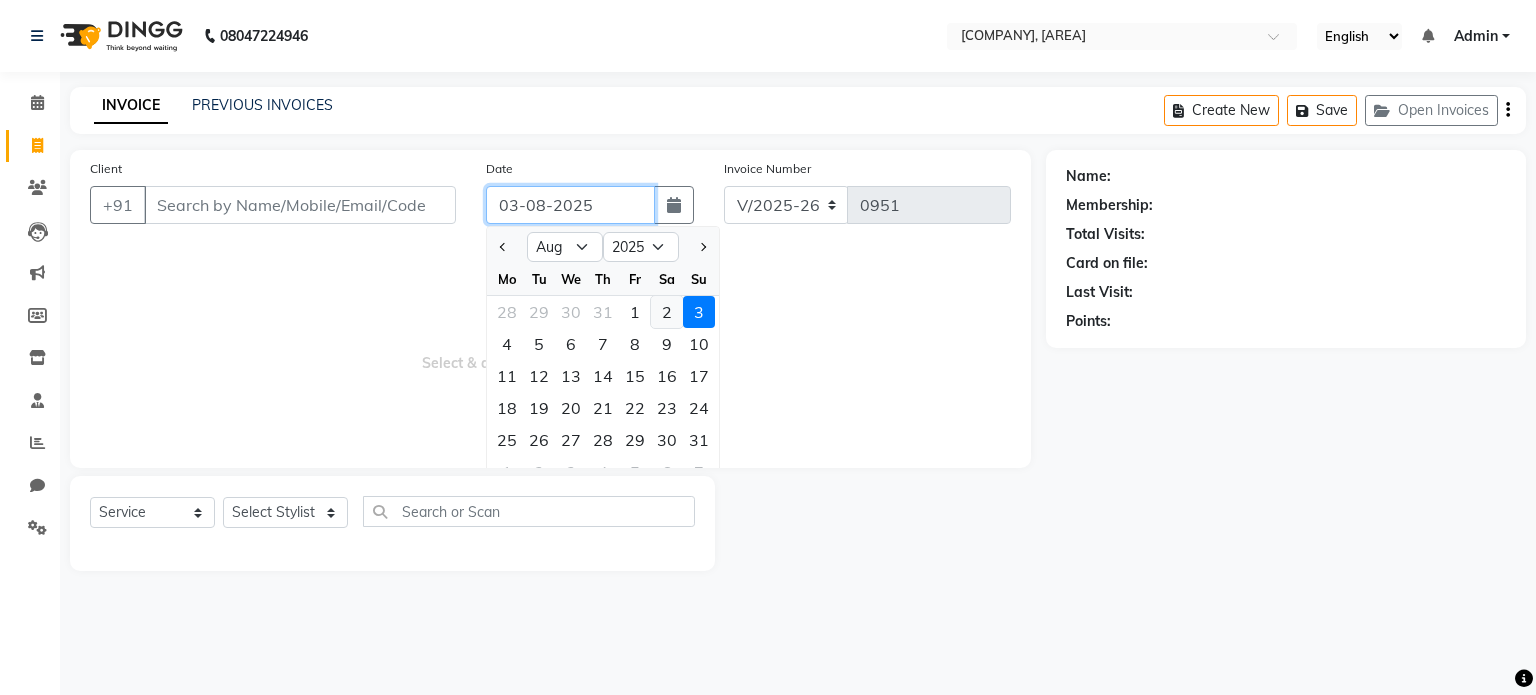 type on "02-08-2025" 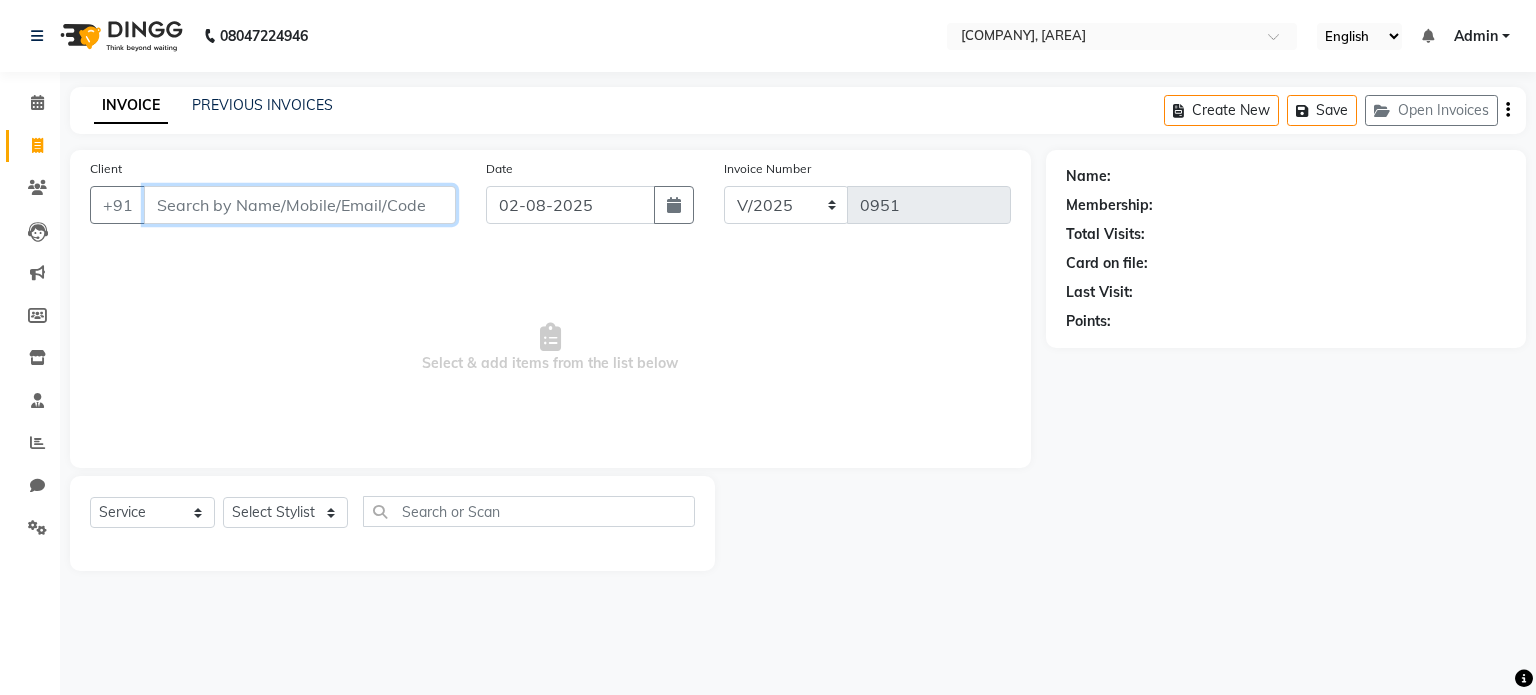 click on "Client" at bounding box center [300, 205] 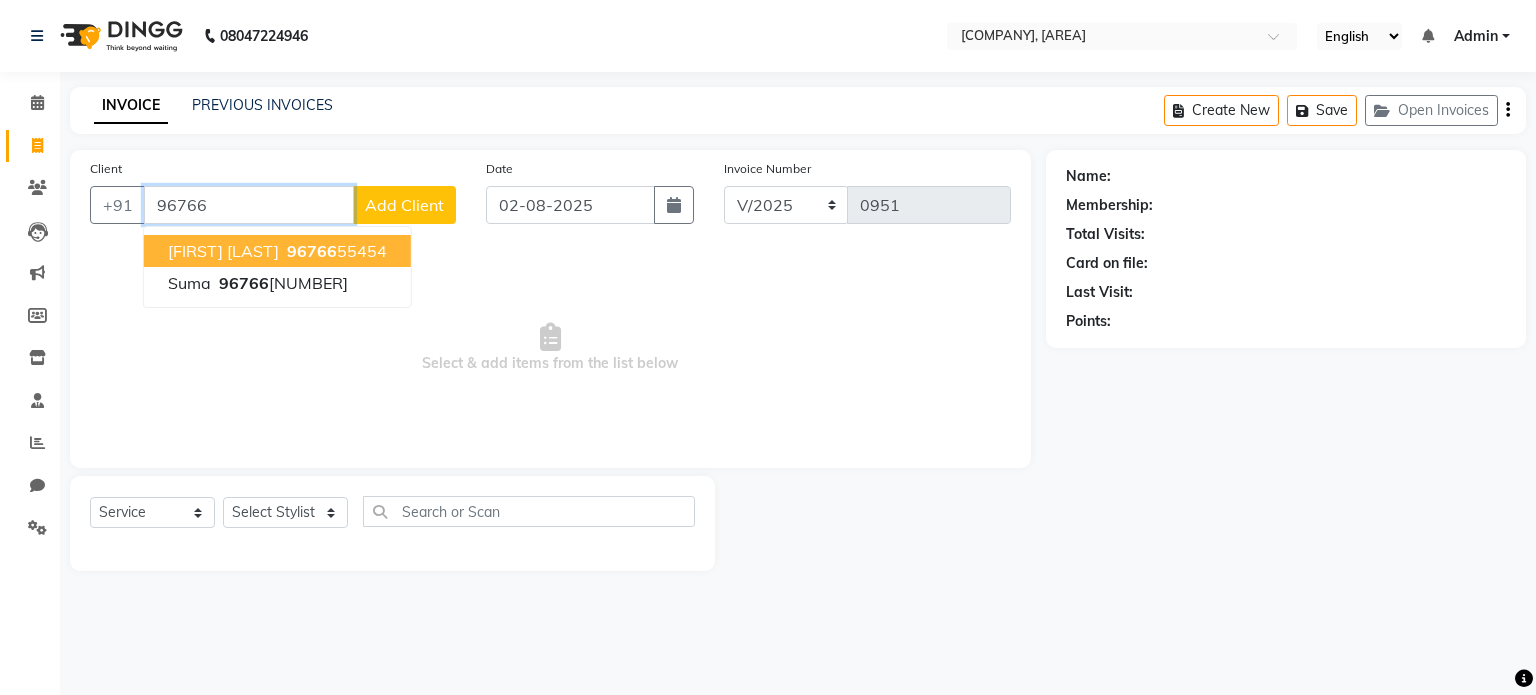 click on "[PHONE]" at bounding box center [335, 251] 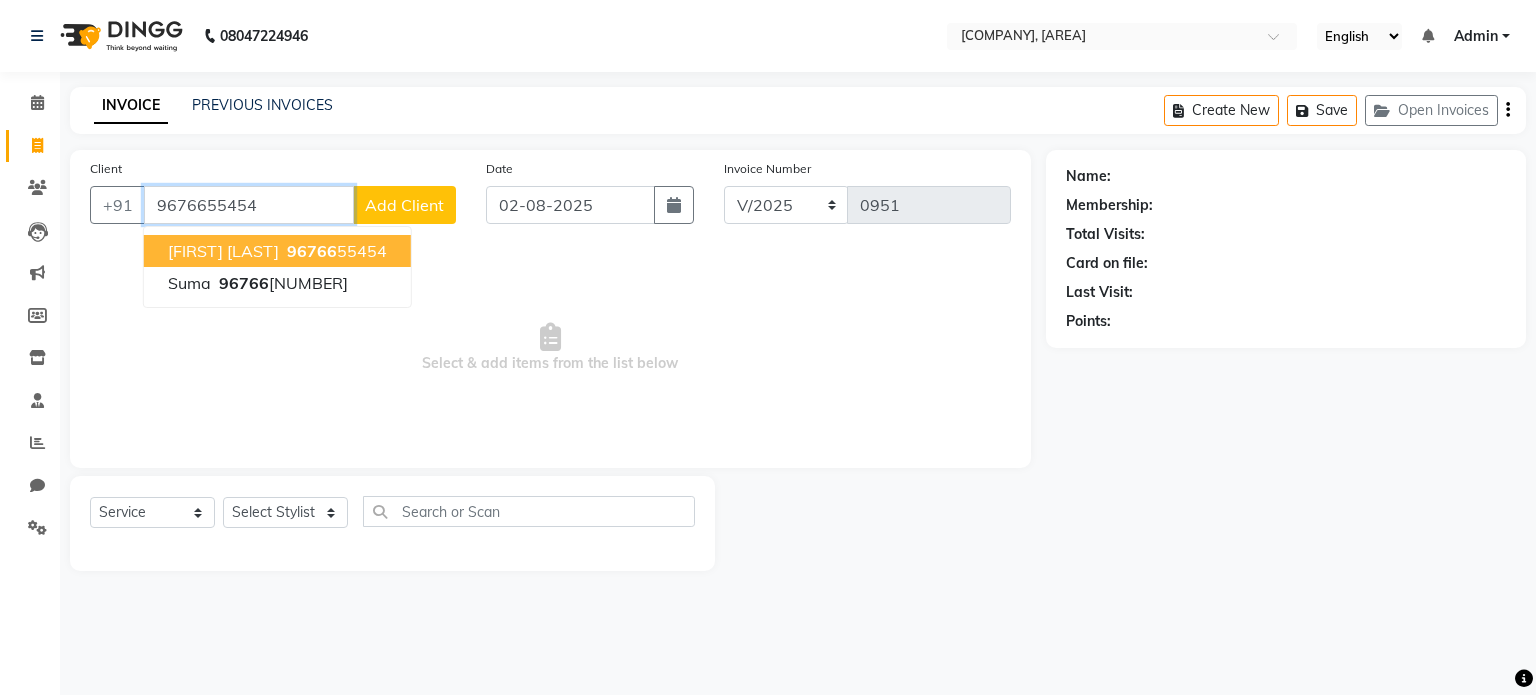 type on "9676655454" 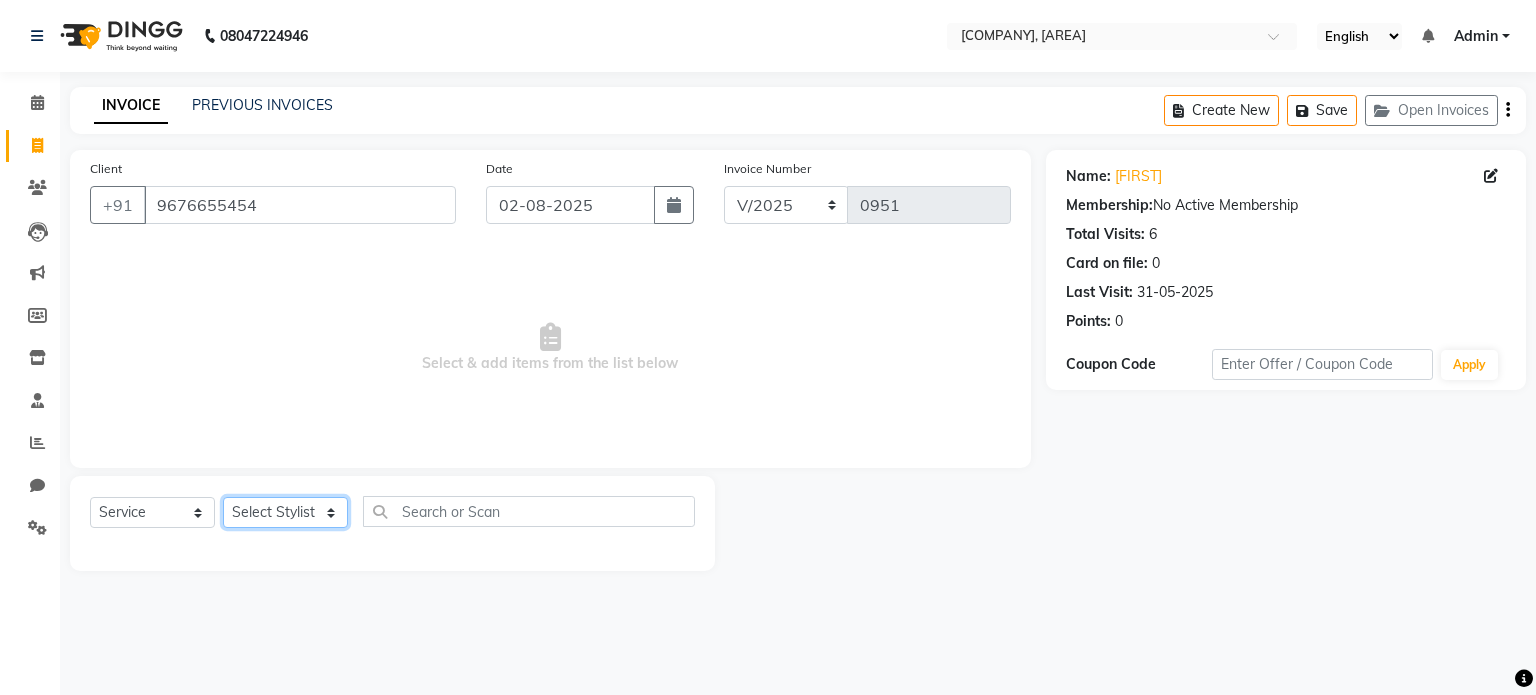 click on "Select Stylist [FIRST] [LAST] [FIRST] [FIRST] [FIRST] [FIRST]" 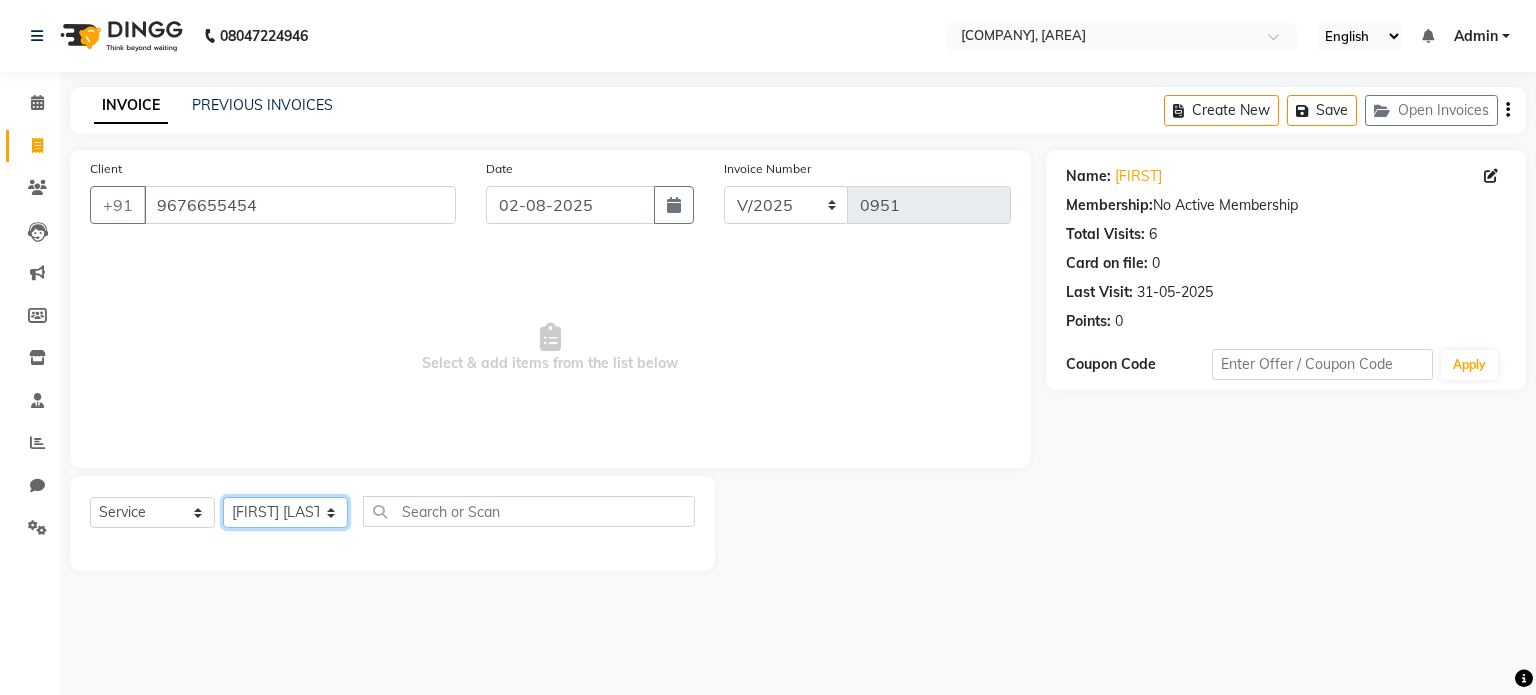 click on "Select Stylist [FIRST] [LAST] [FIRST] [FIRST] [FIRST] [FIRST]" 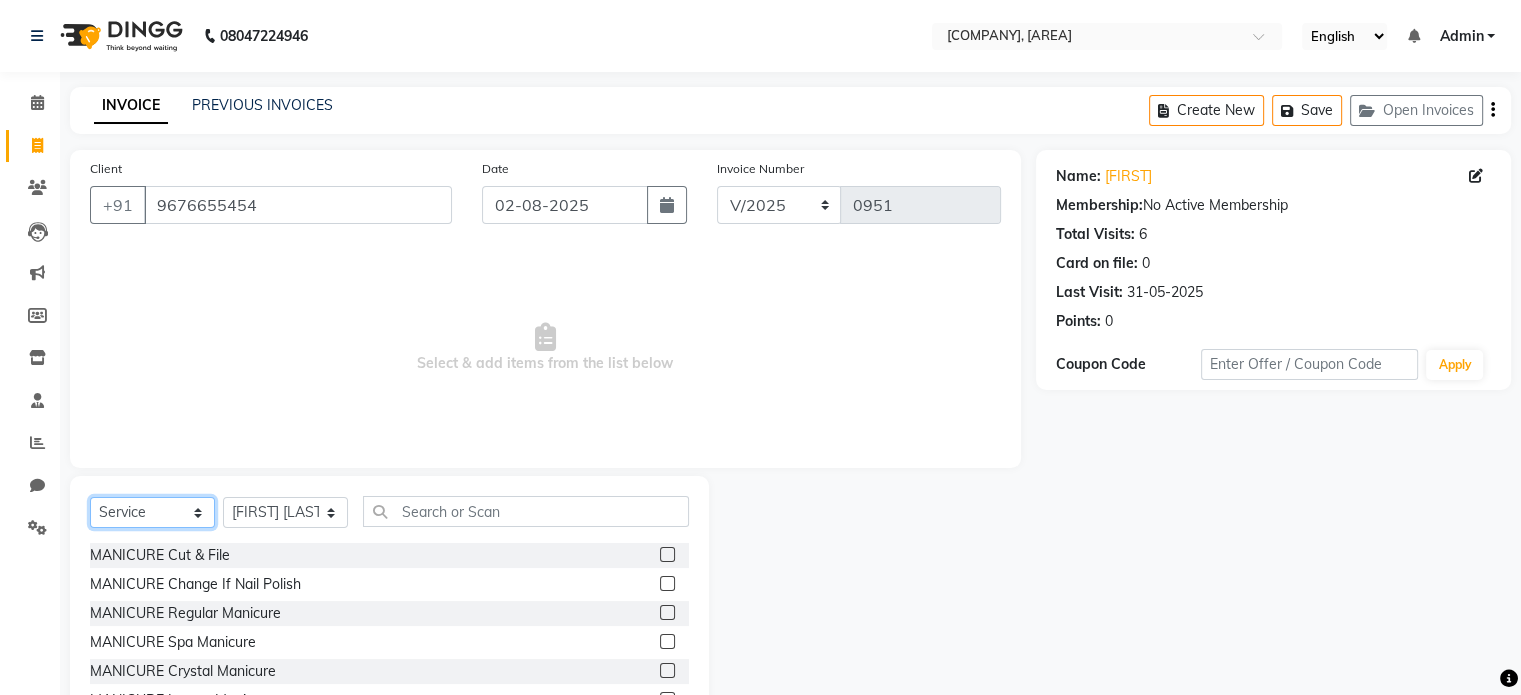 click on "Select  Service  Product  Membership  Package Voucher Prepaid Gift Card" 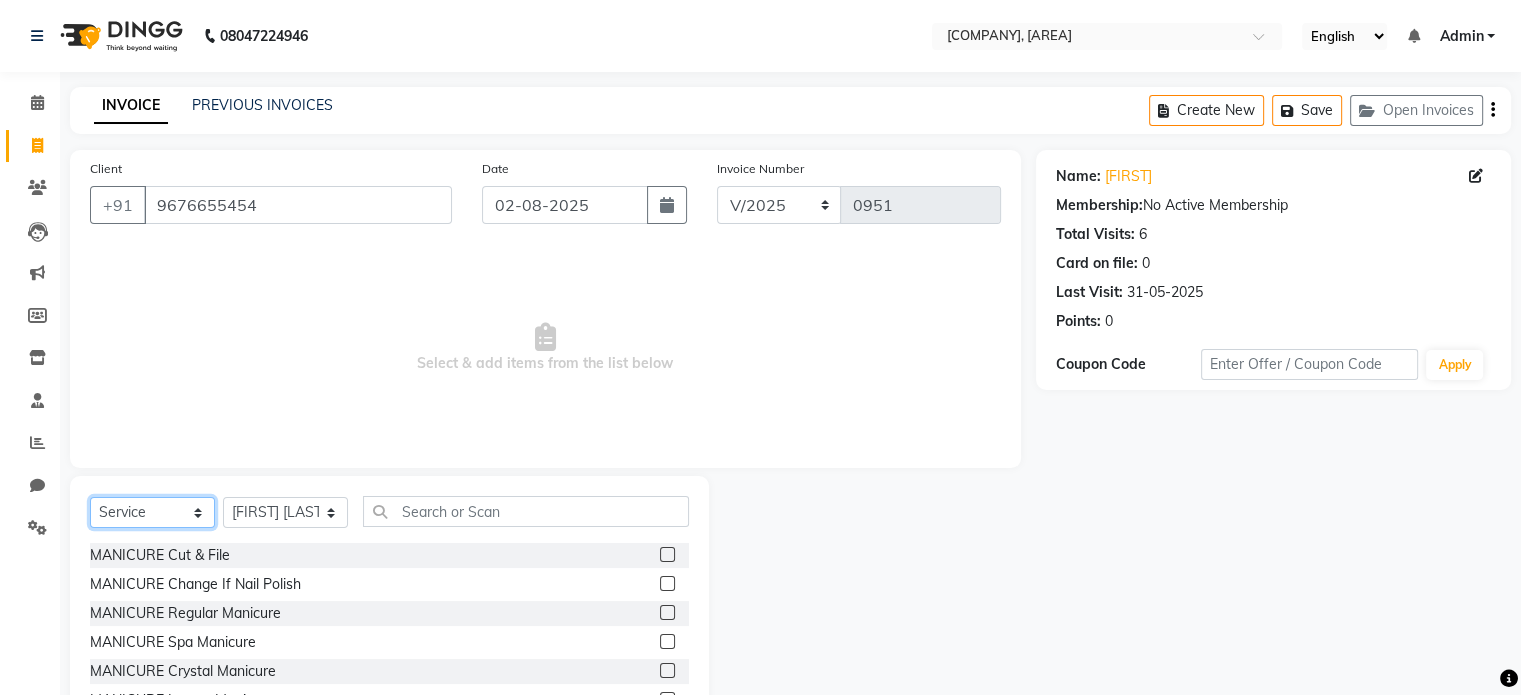 select on "membership" 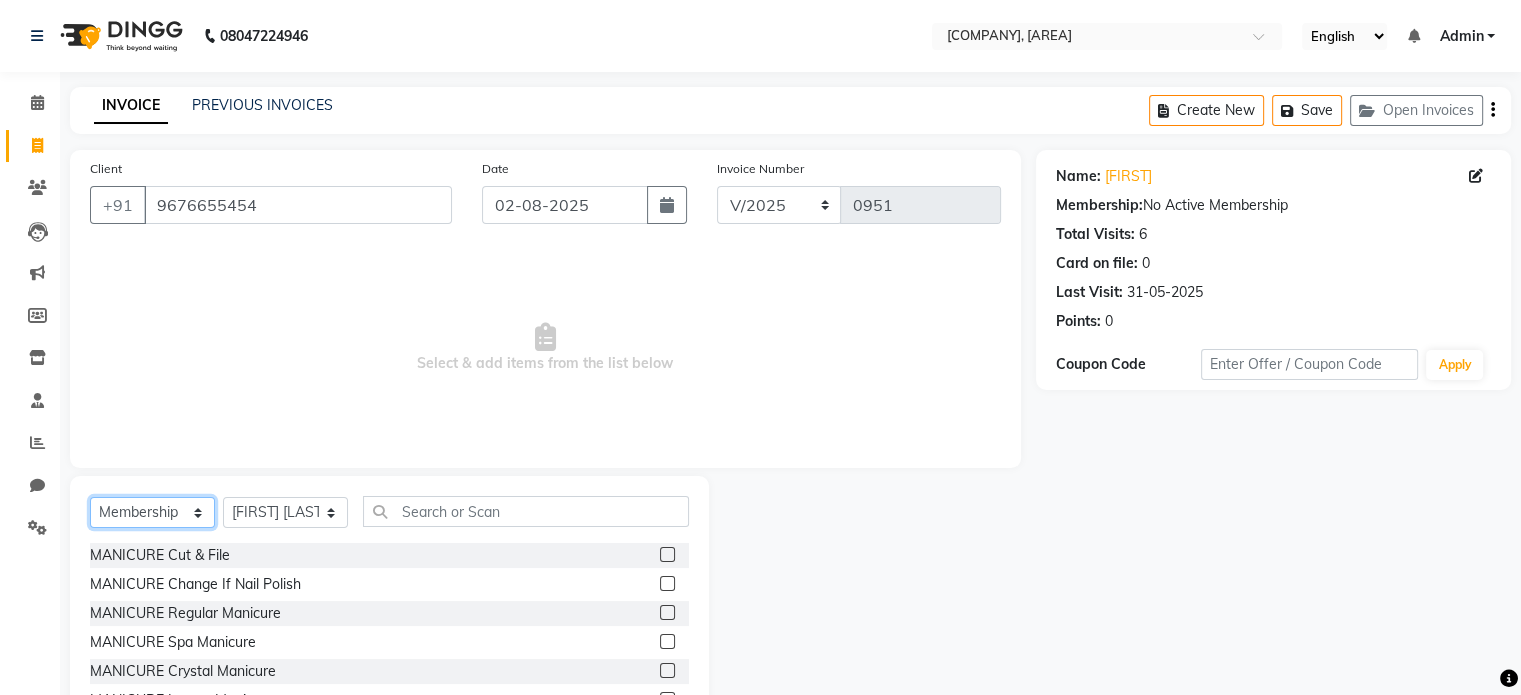 click on "Select  Service  Product  Membership  Package Voucher Prepaid Gift Card" 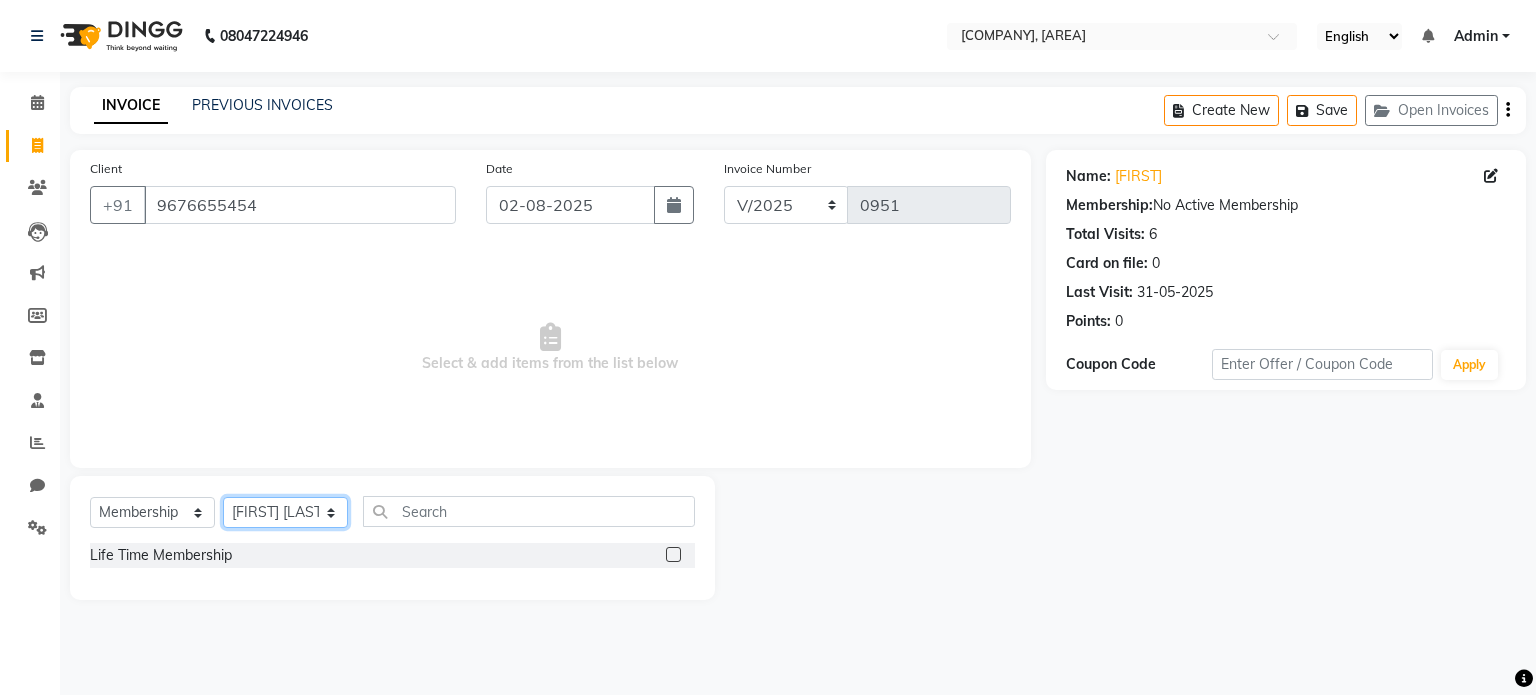click on "Select Stylist [FIRST] [LAST] [FIRST] [FIRST] [FIRST] [FIRST]" 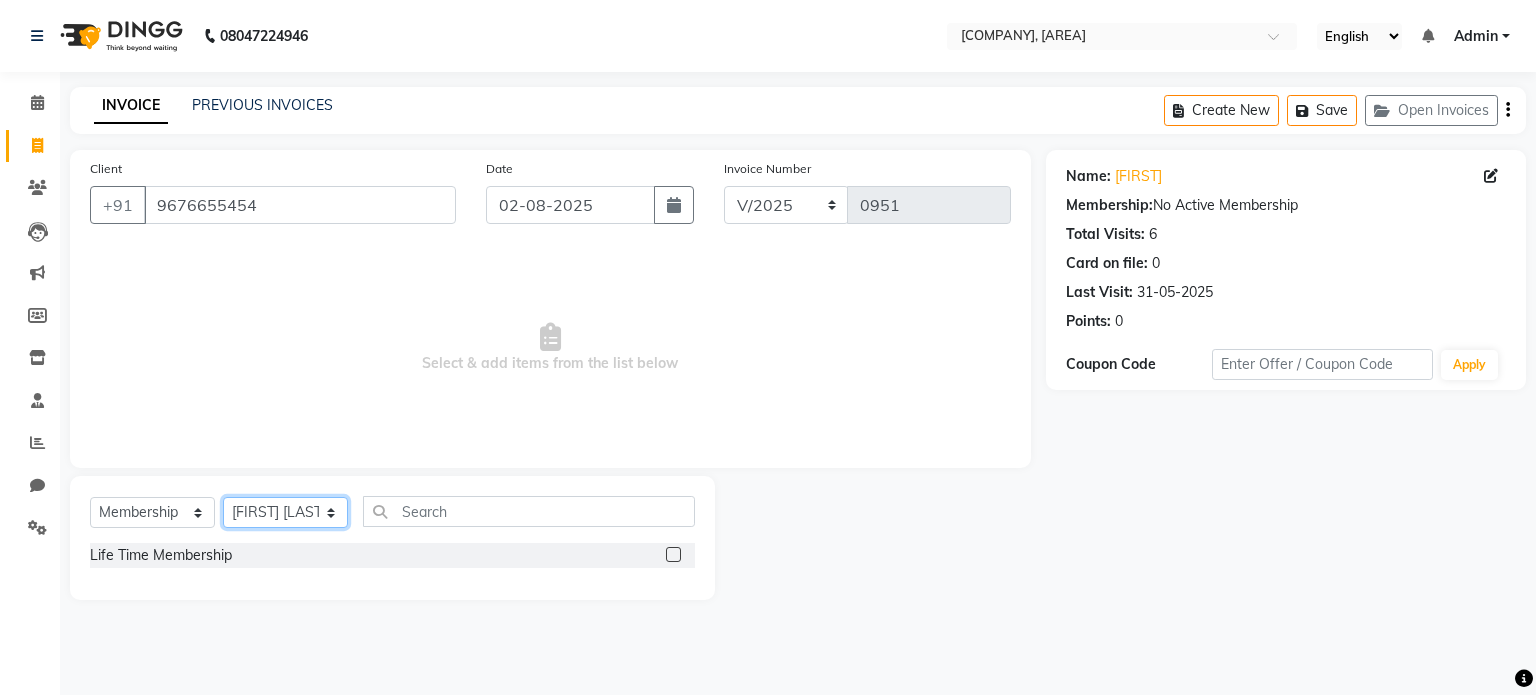 select on "[NUMBER]" 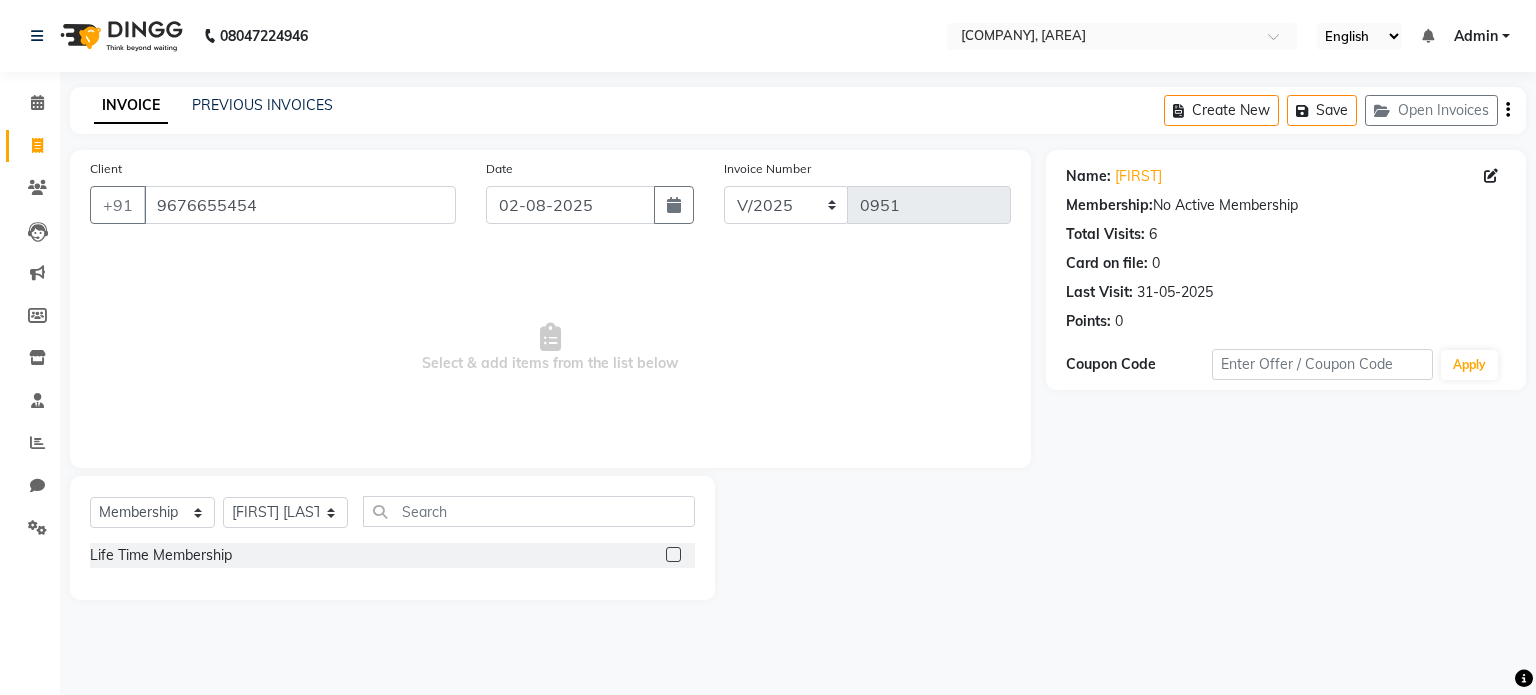 click 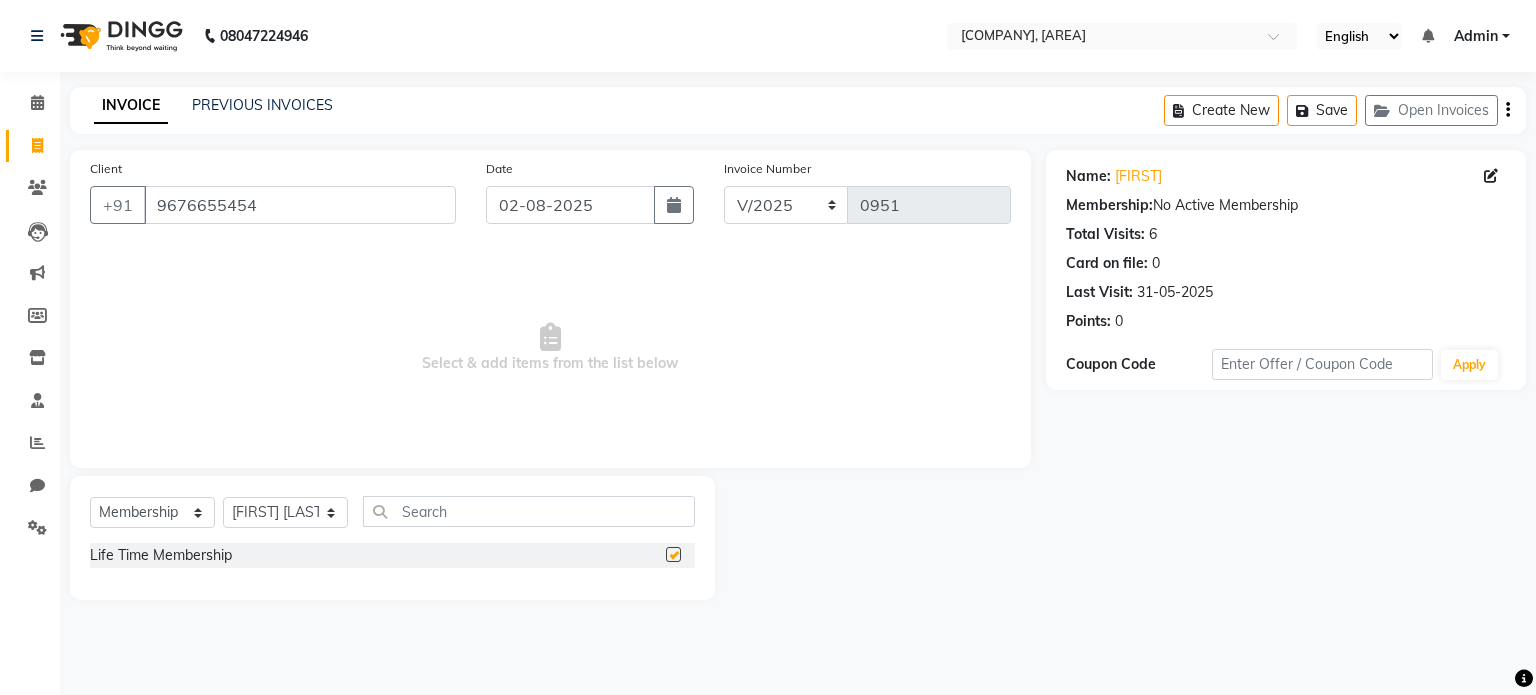 select on "select" 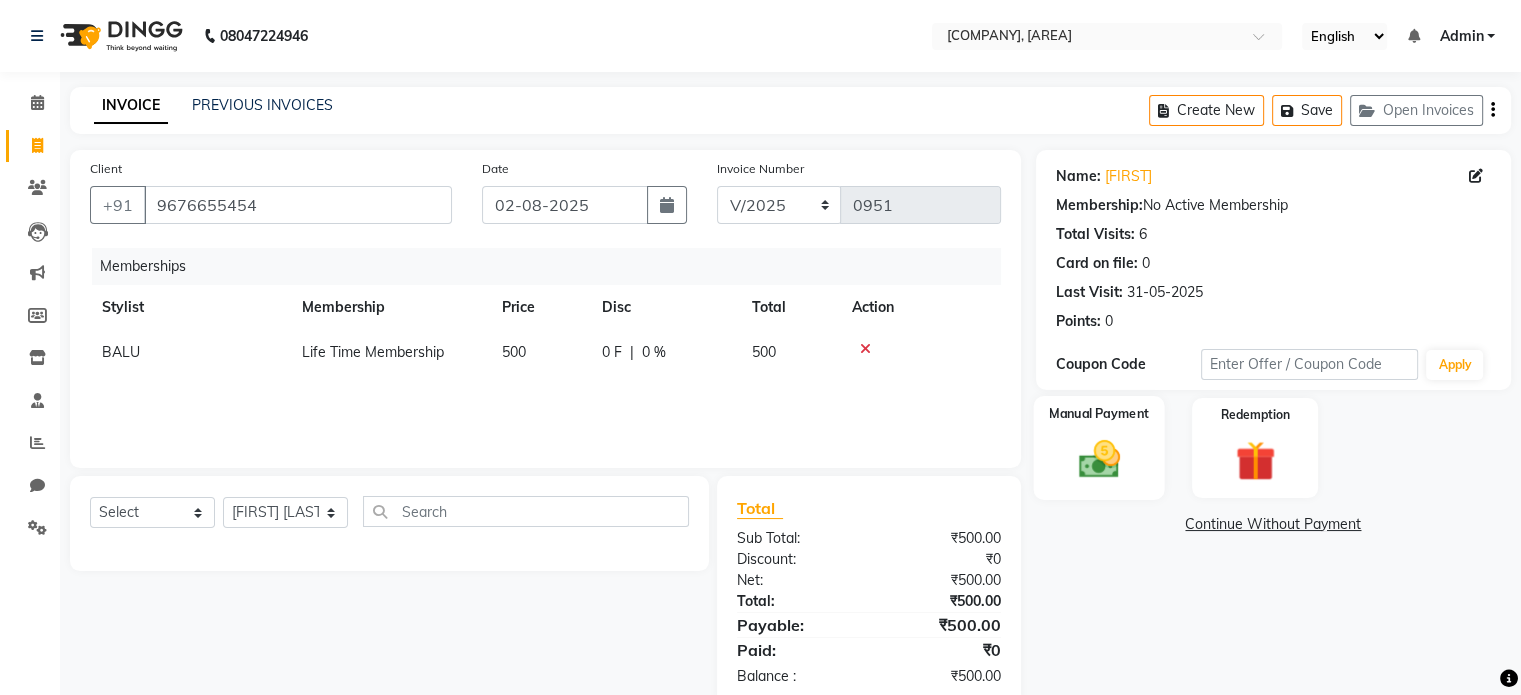 click 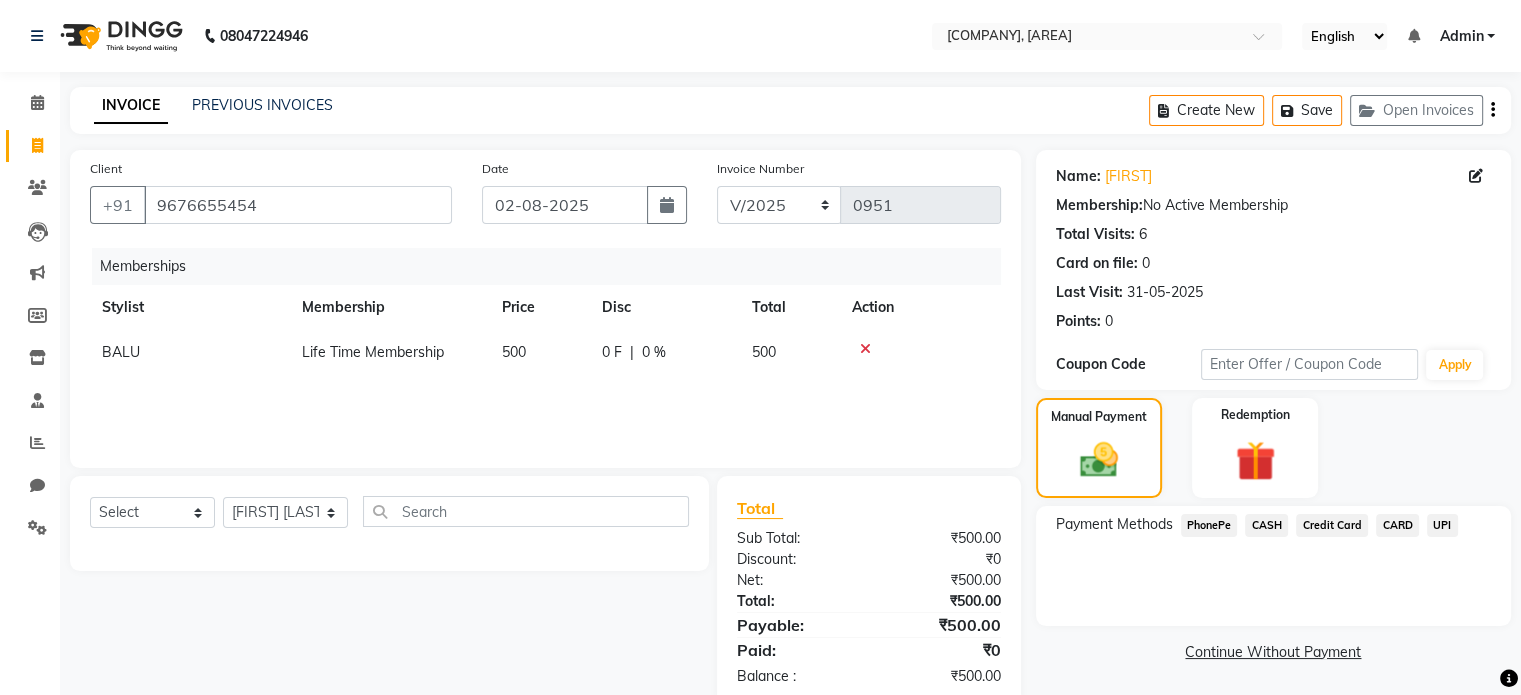 click on "UPI" 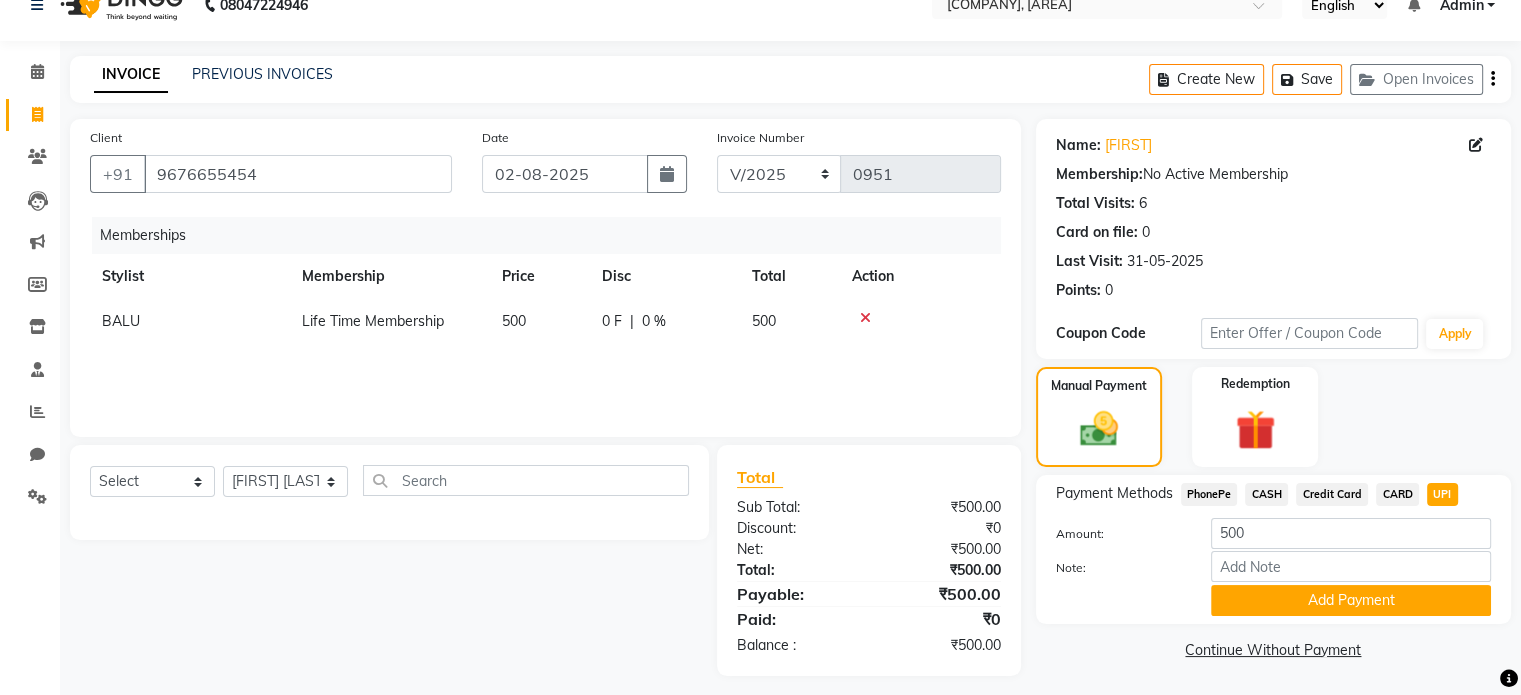 scroll, scrollTop: 42, scrollLeft: 0, axis: vertical 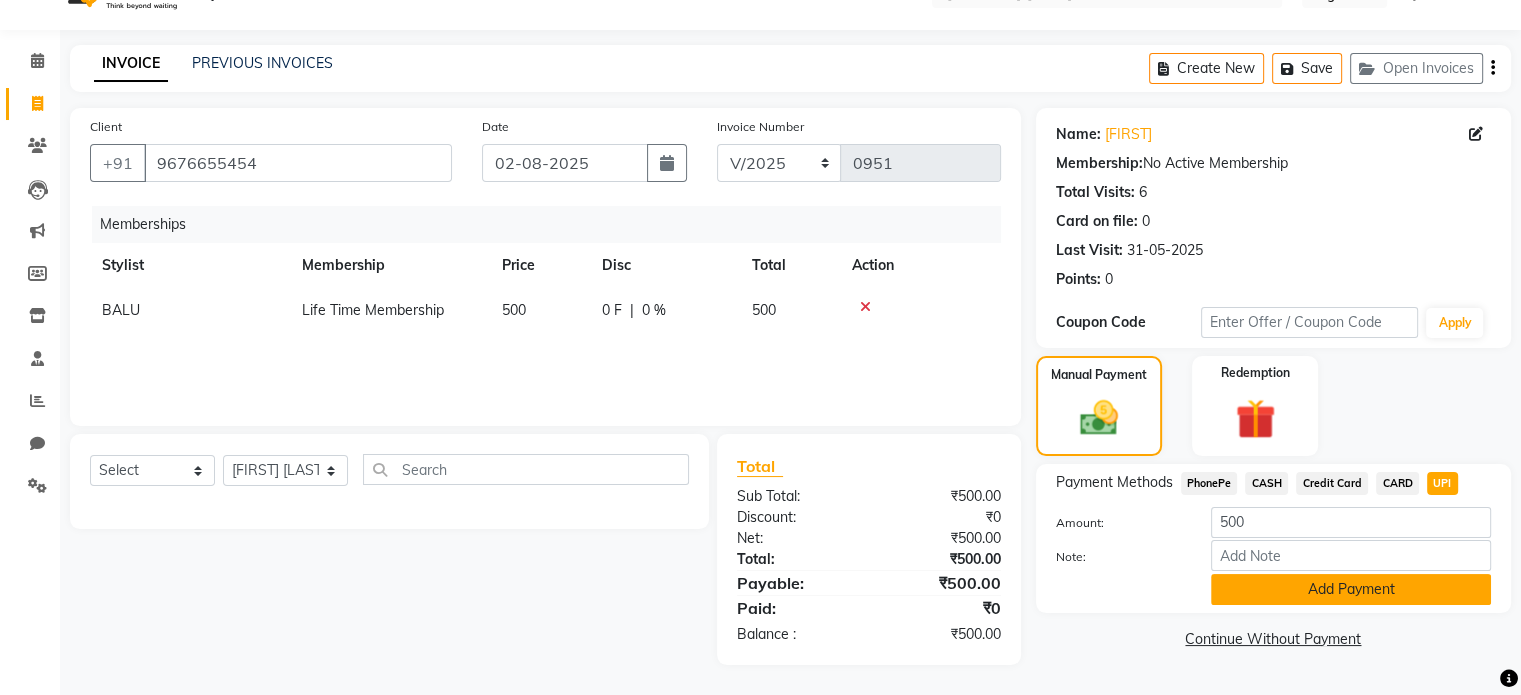 click on "Add Payment" 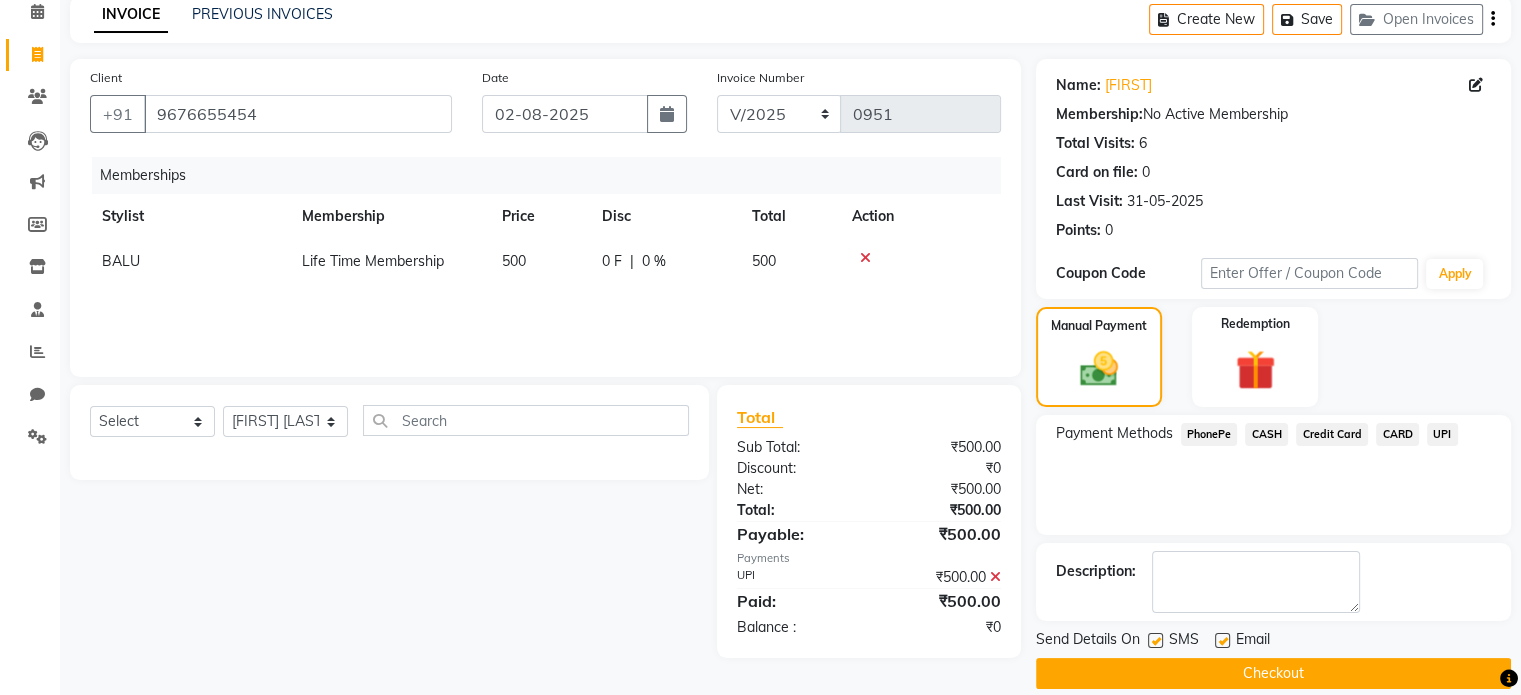 scroll, scrollTop: 113, scrollLeft: 0, axis: vertical 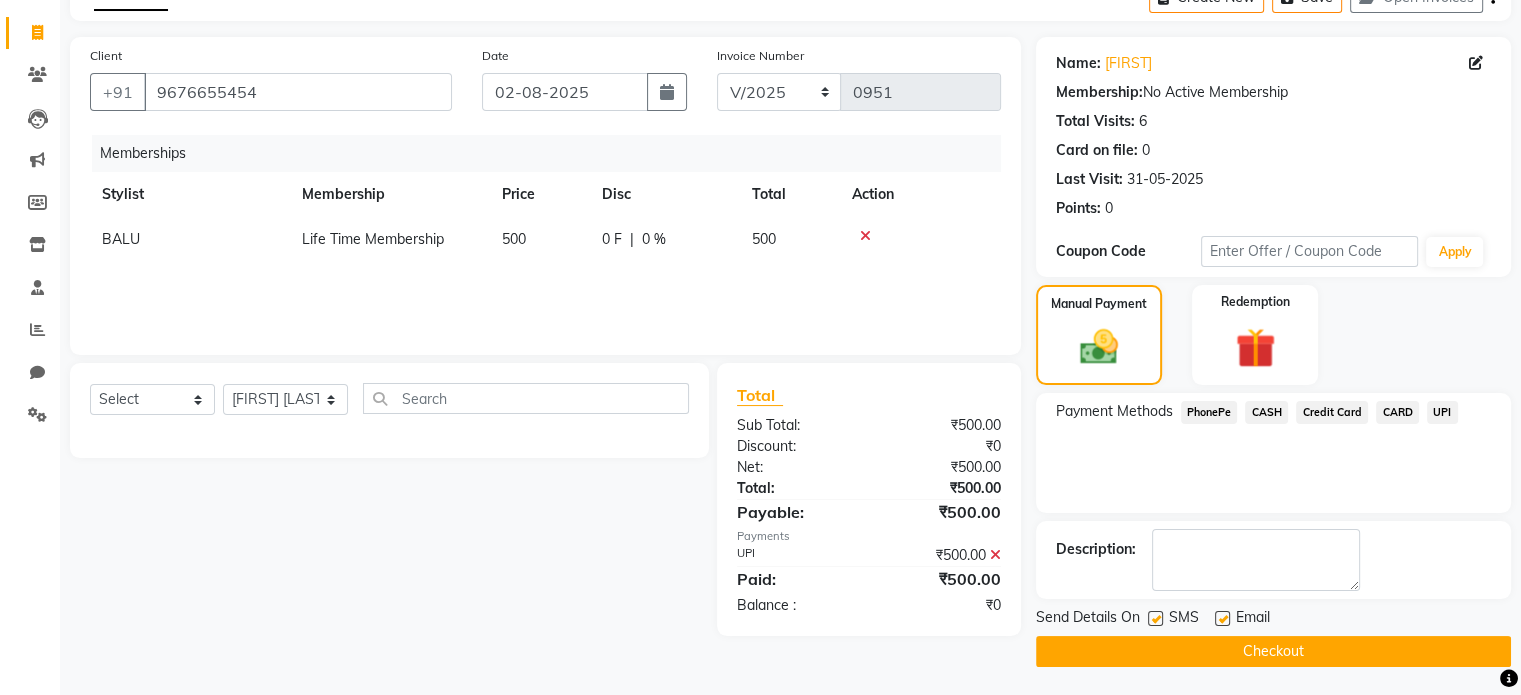 click 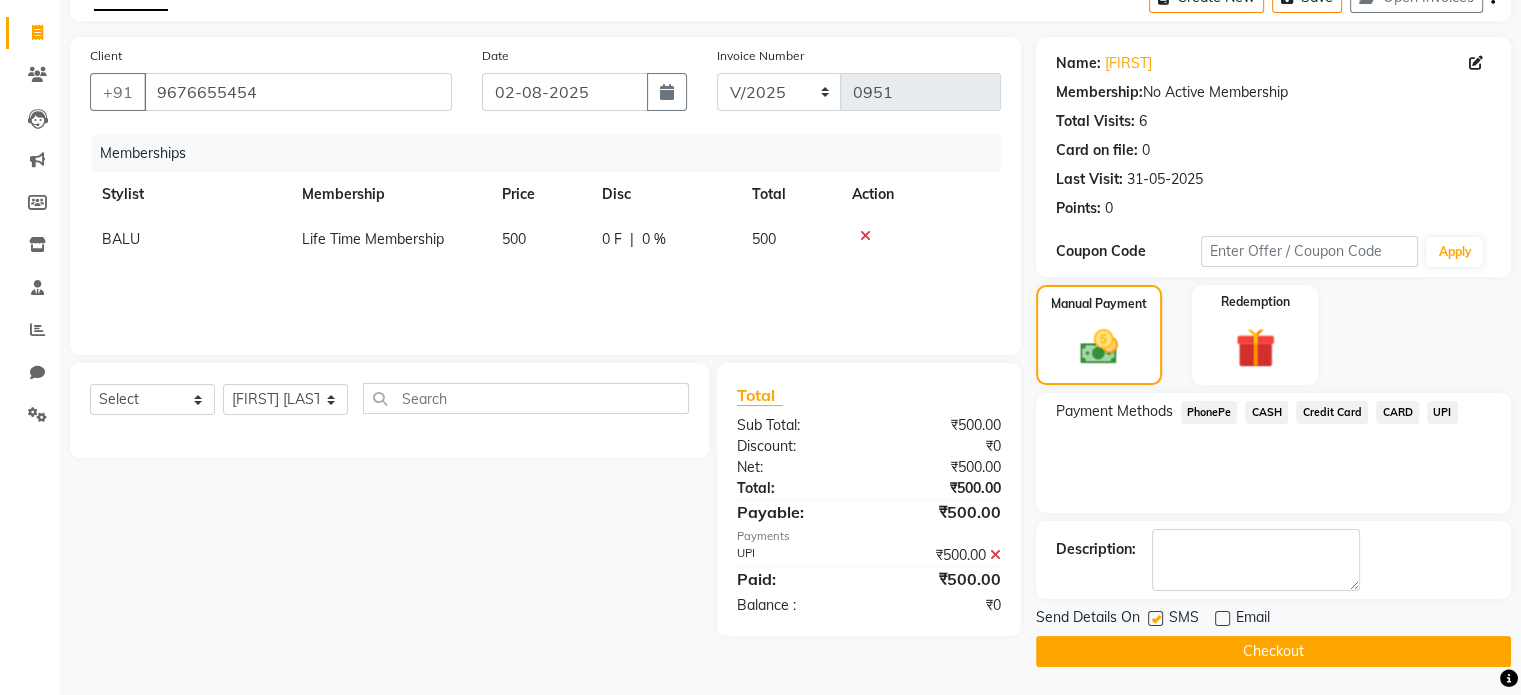 click 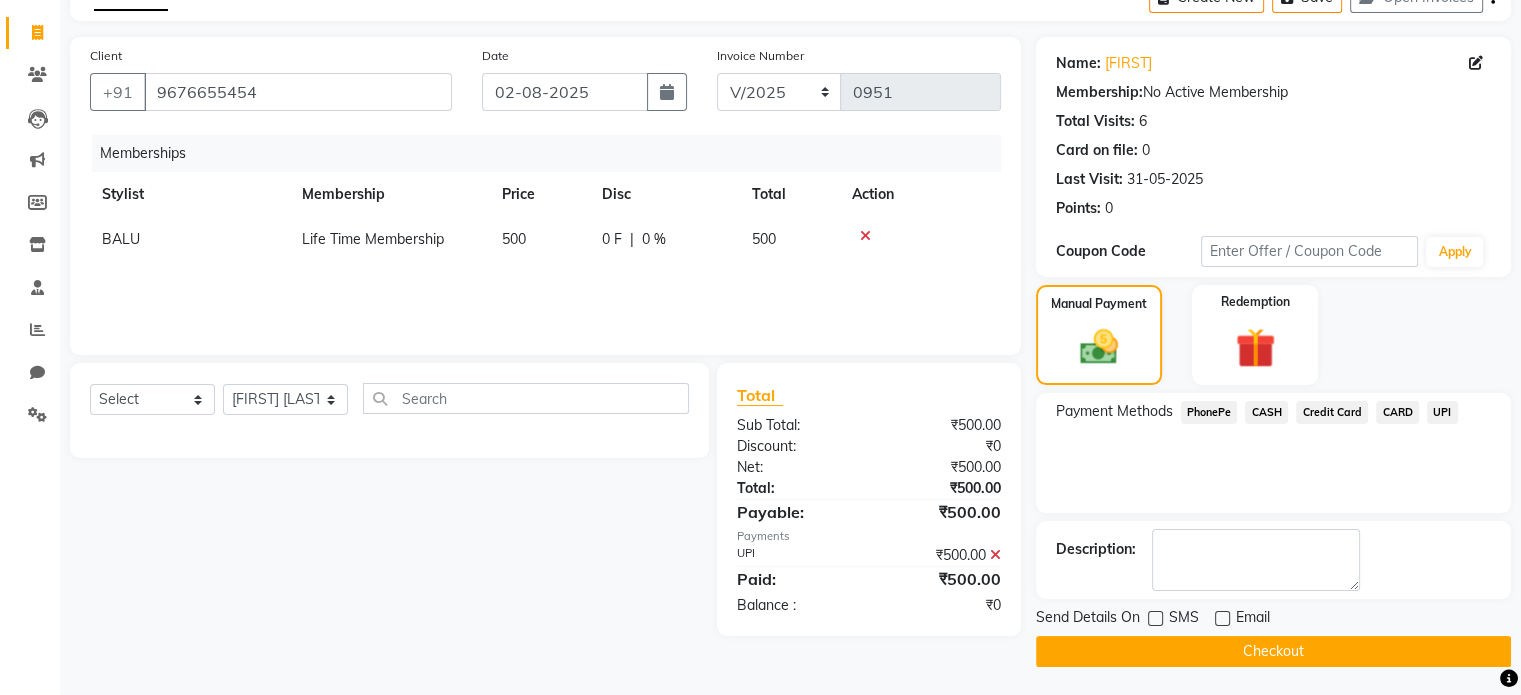 click 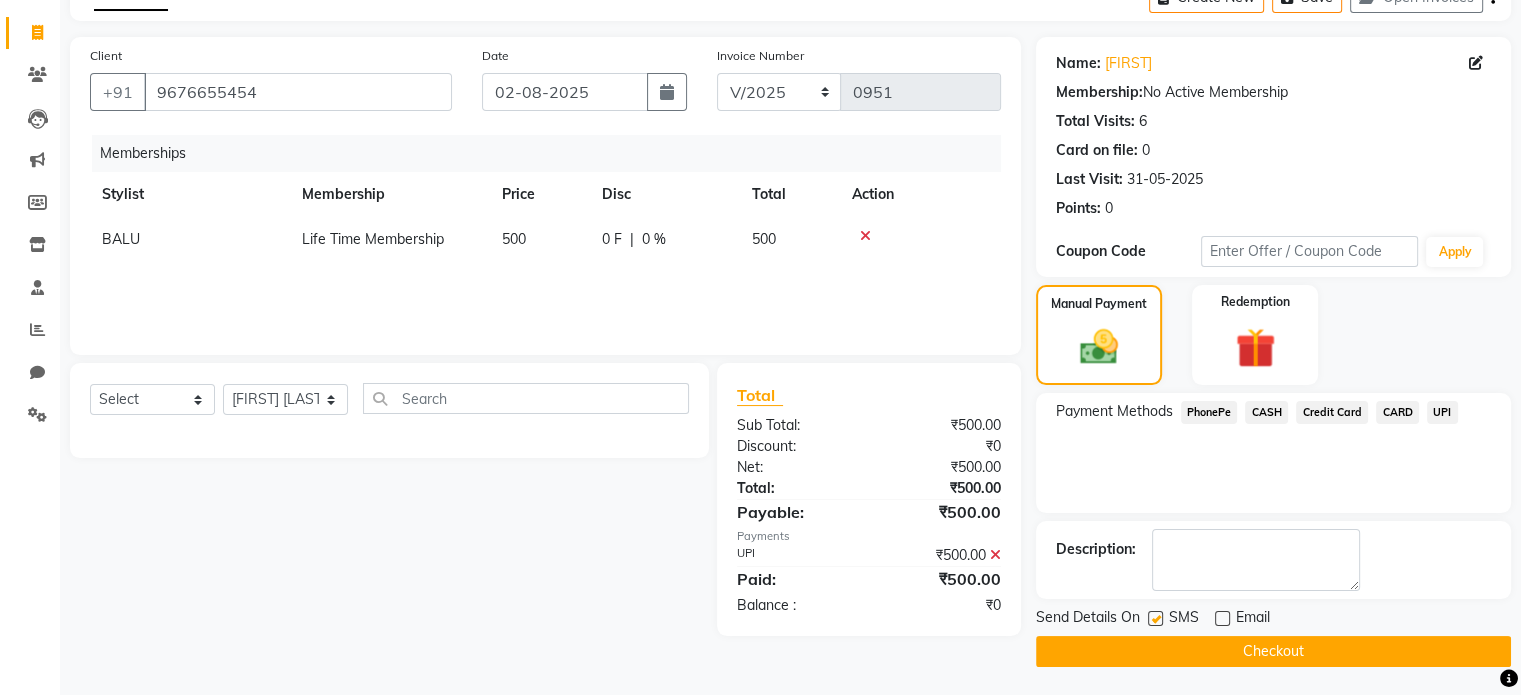 click on "Checkout" 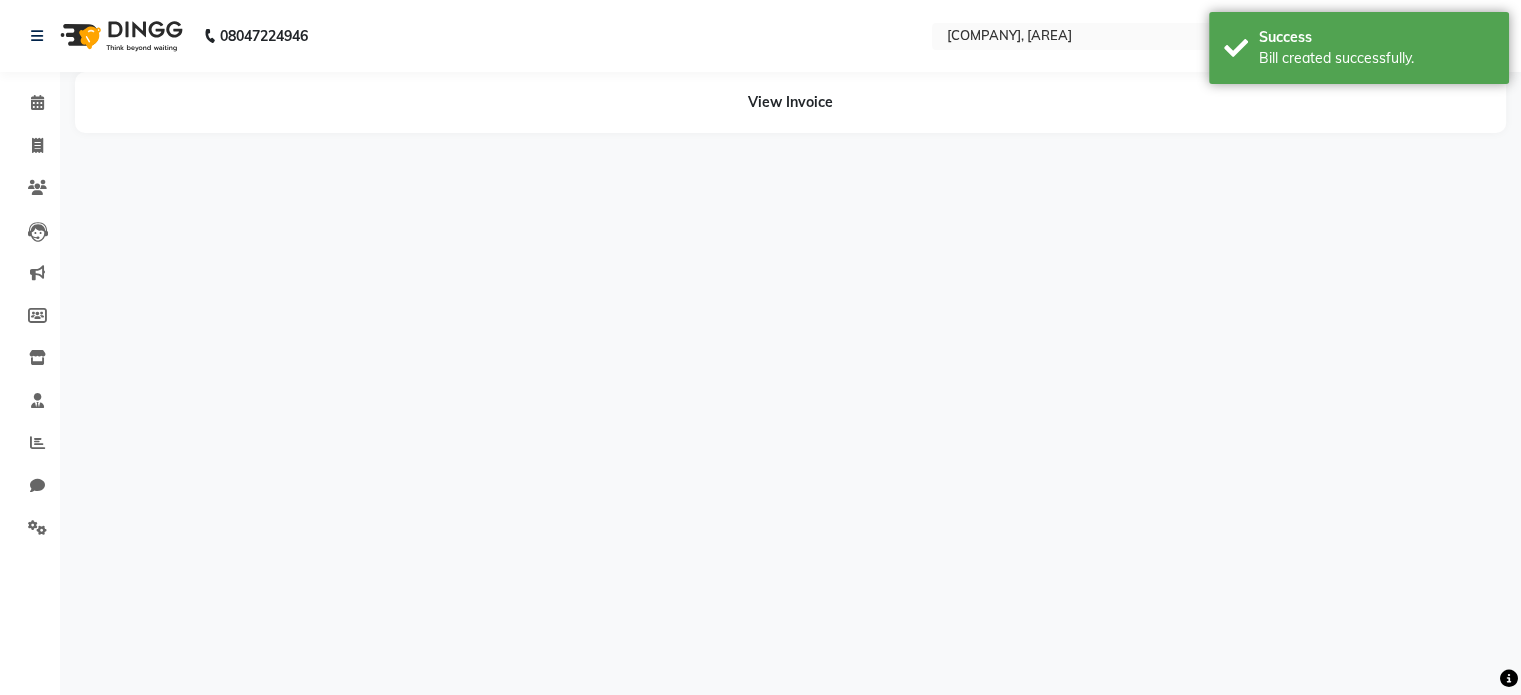 scroll, scrollTop: 0, scrollLeft: 0, axis: both 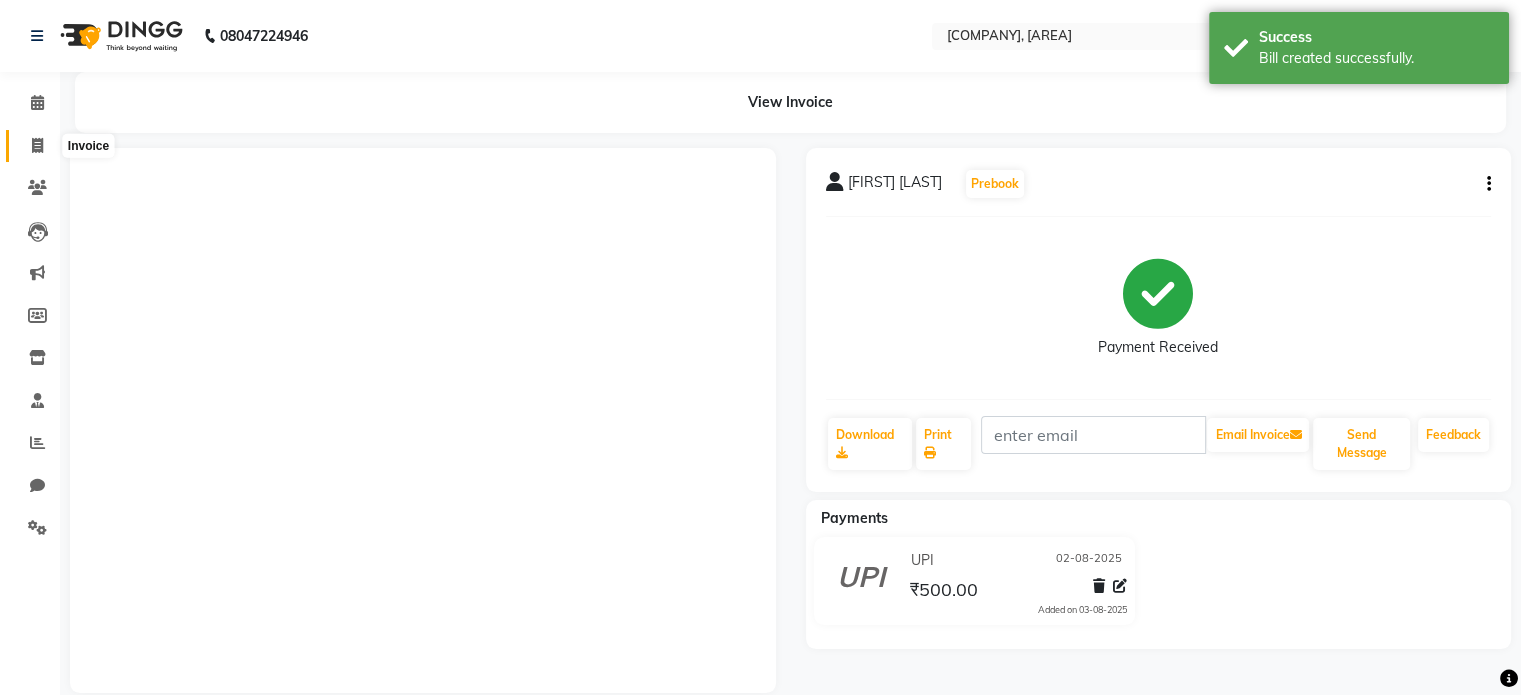 click 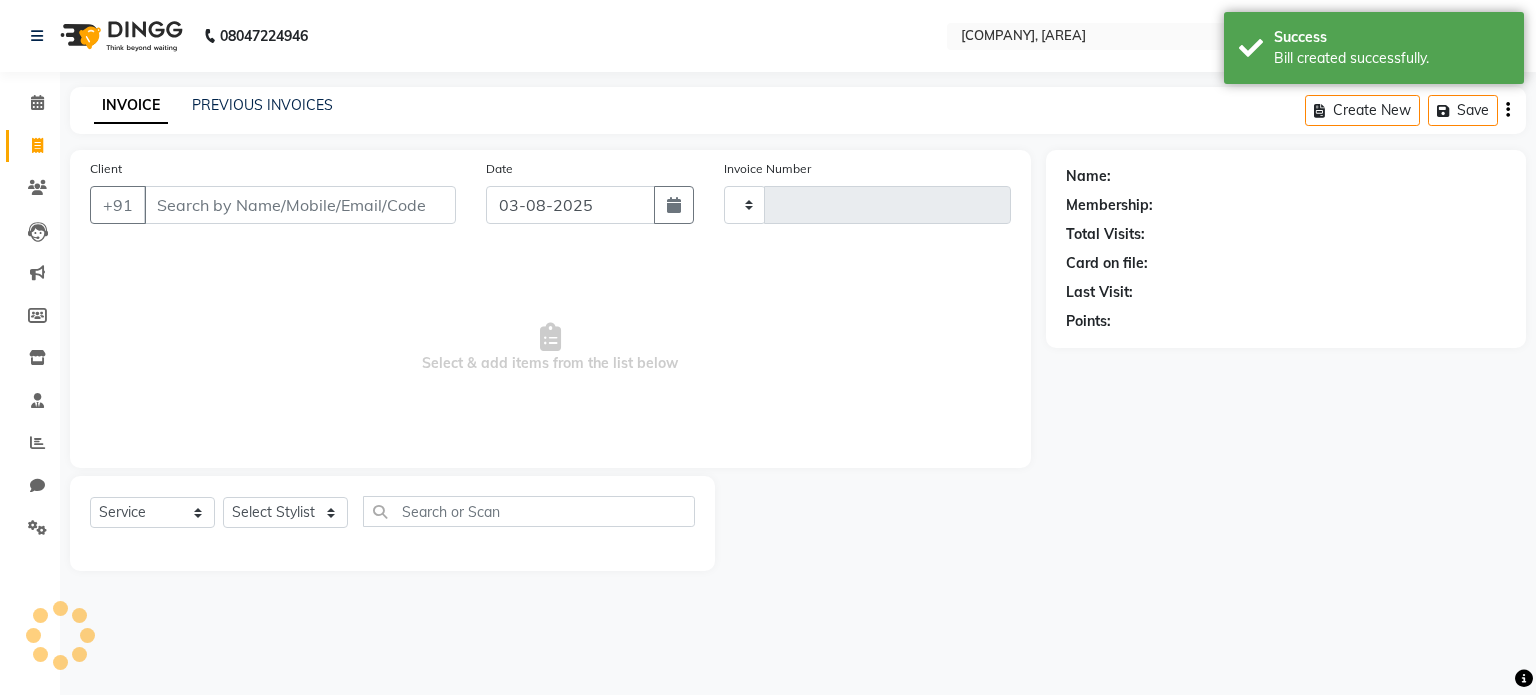 type on "0952" 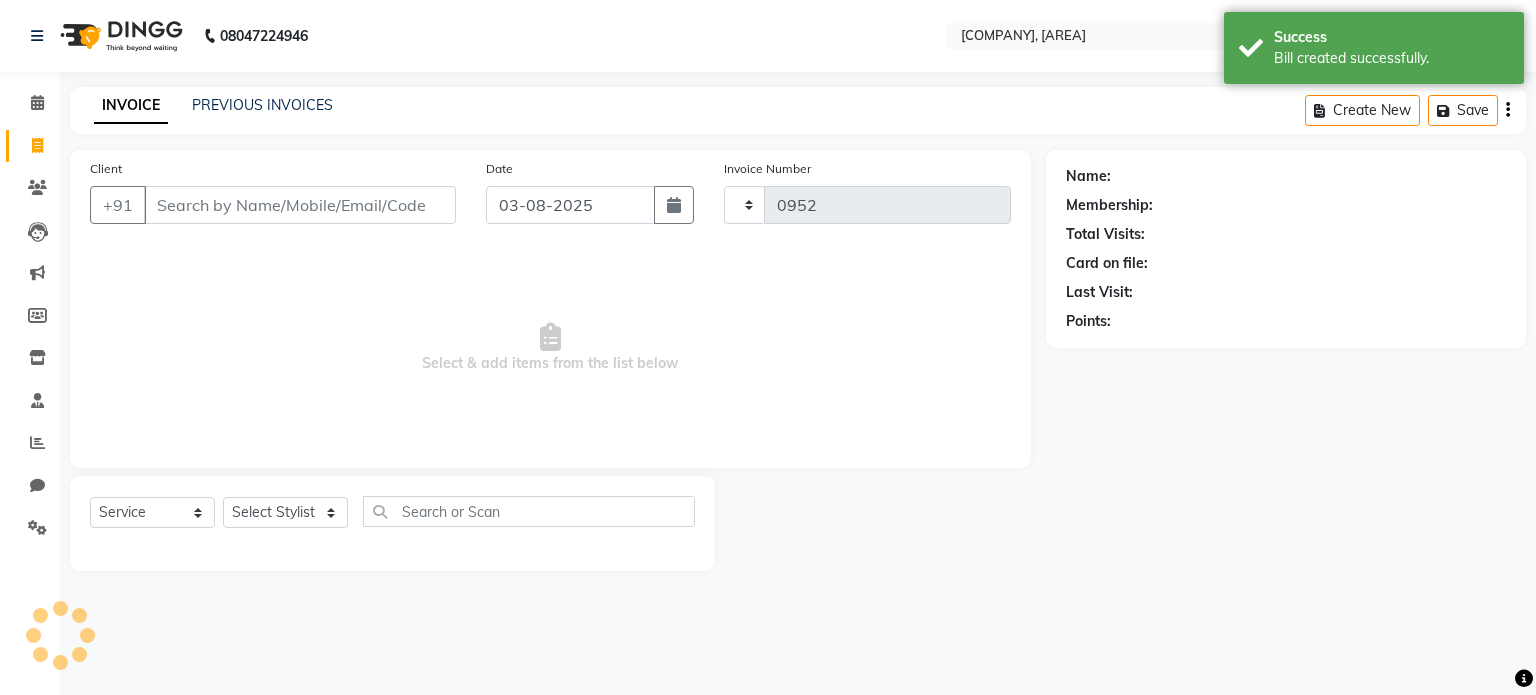 select on "7756" 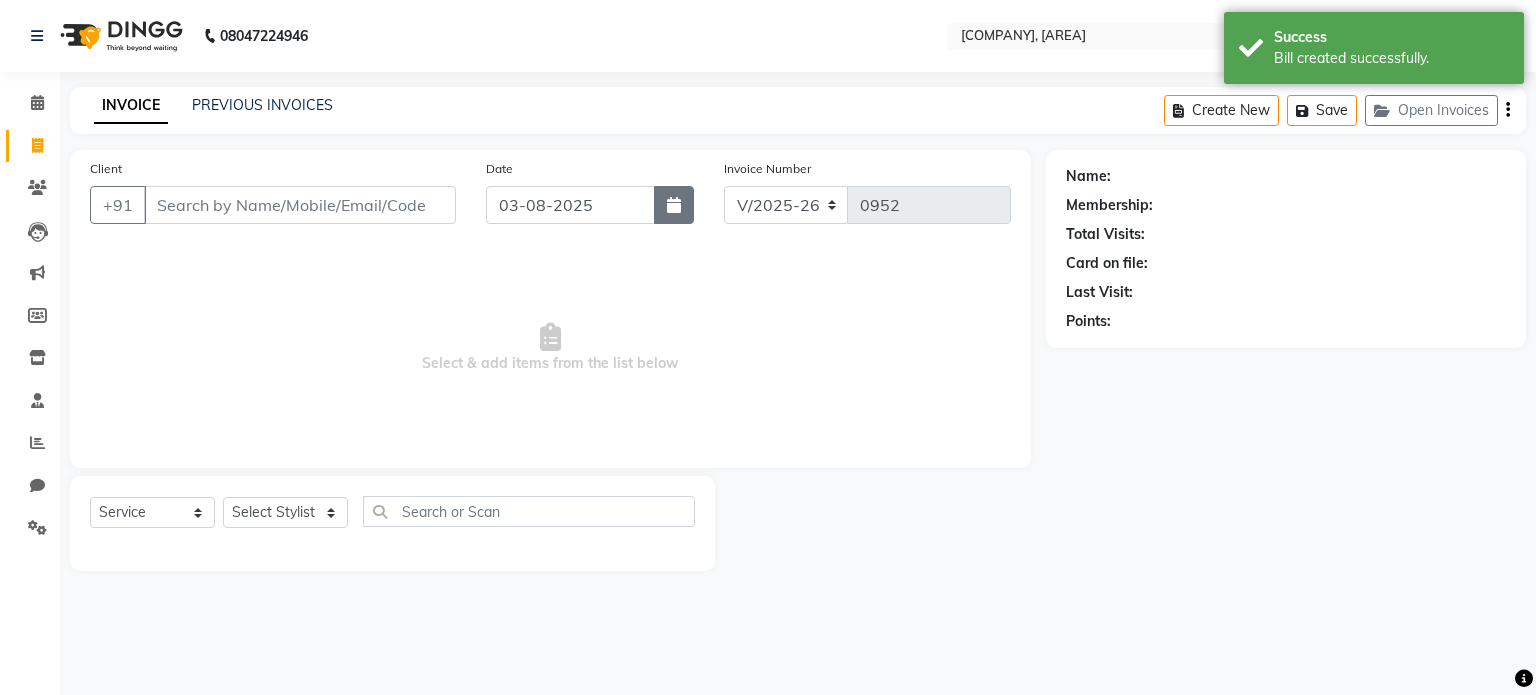 click 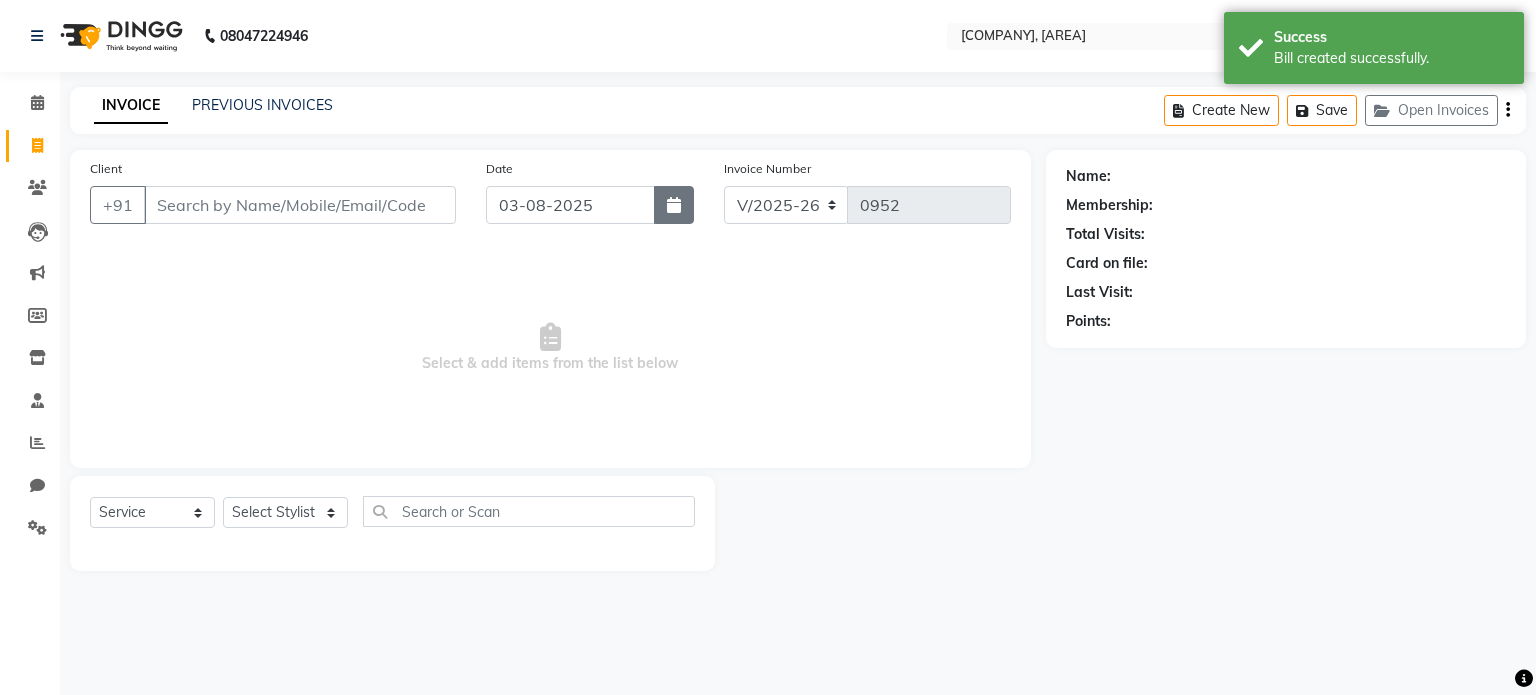select on "8" 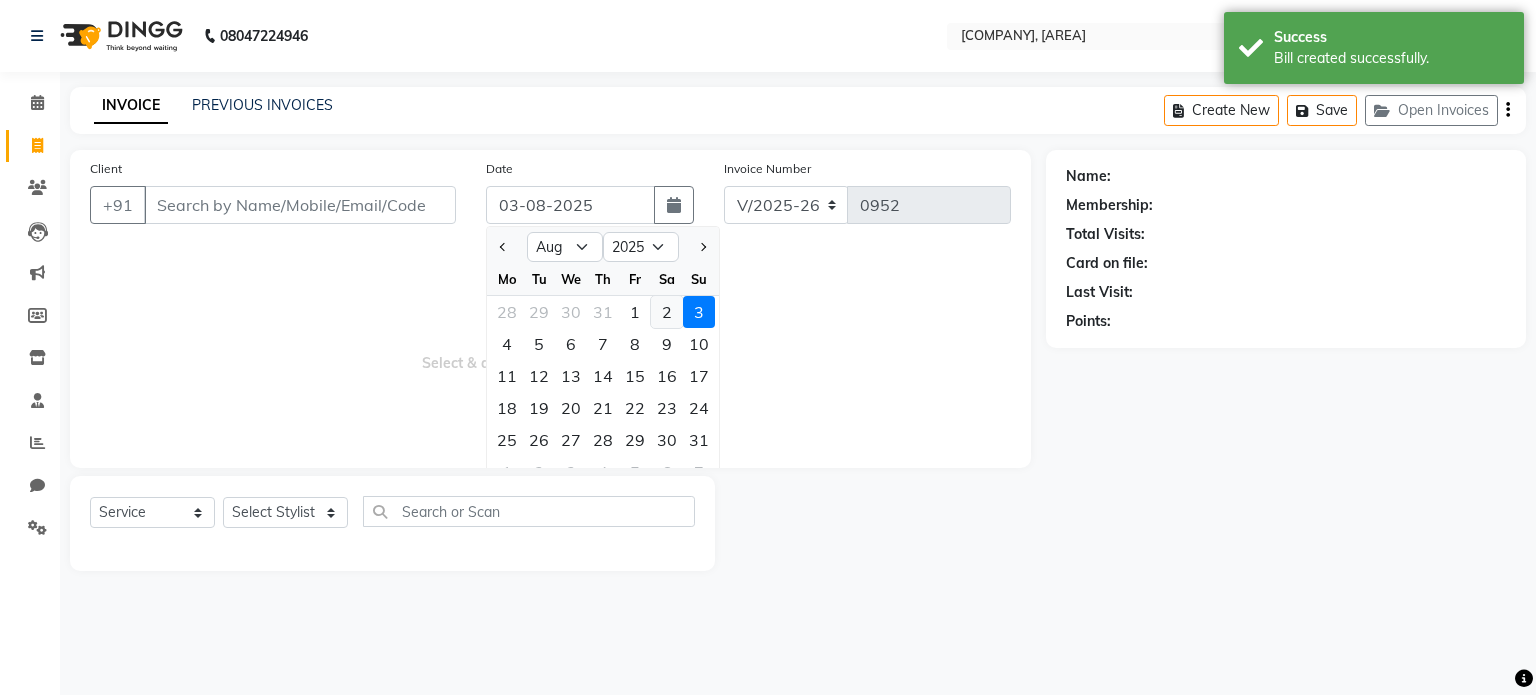 click on "2" 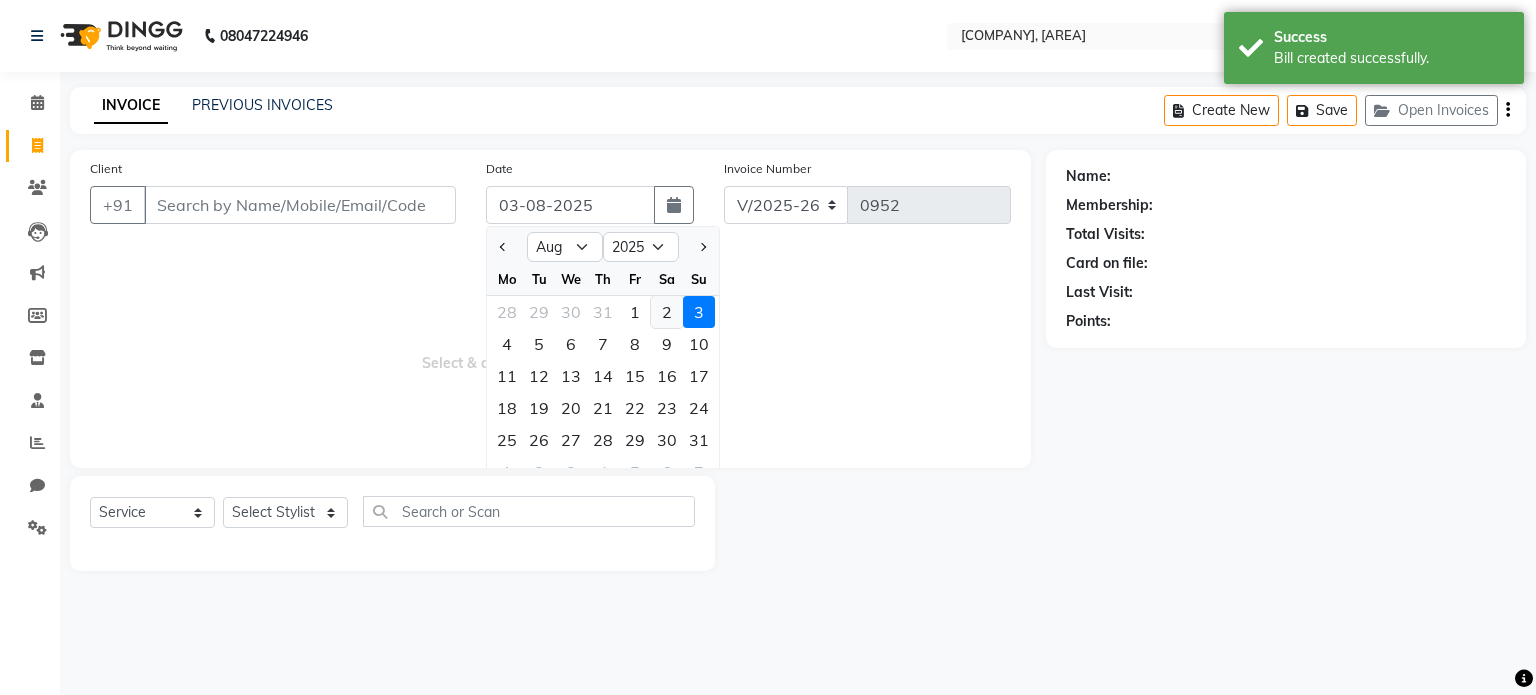type on "02-08-2025" 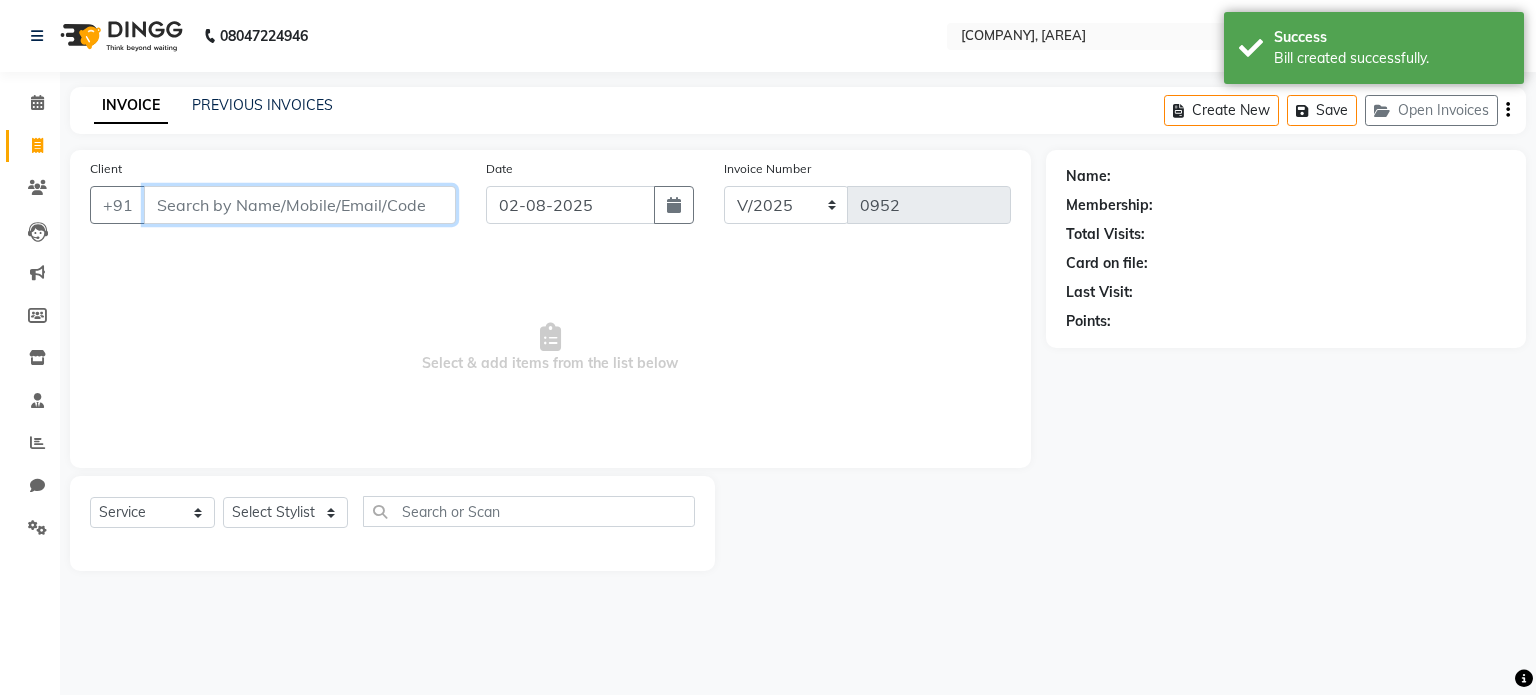 click on "Client" at bounding box center (300, 205) 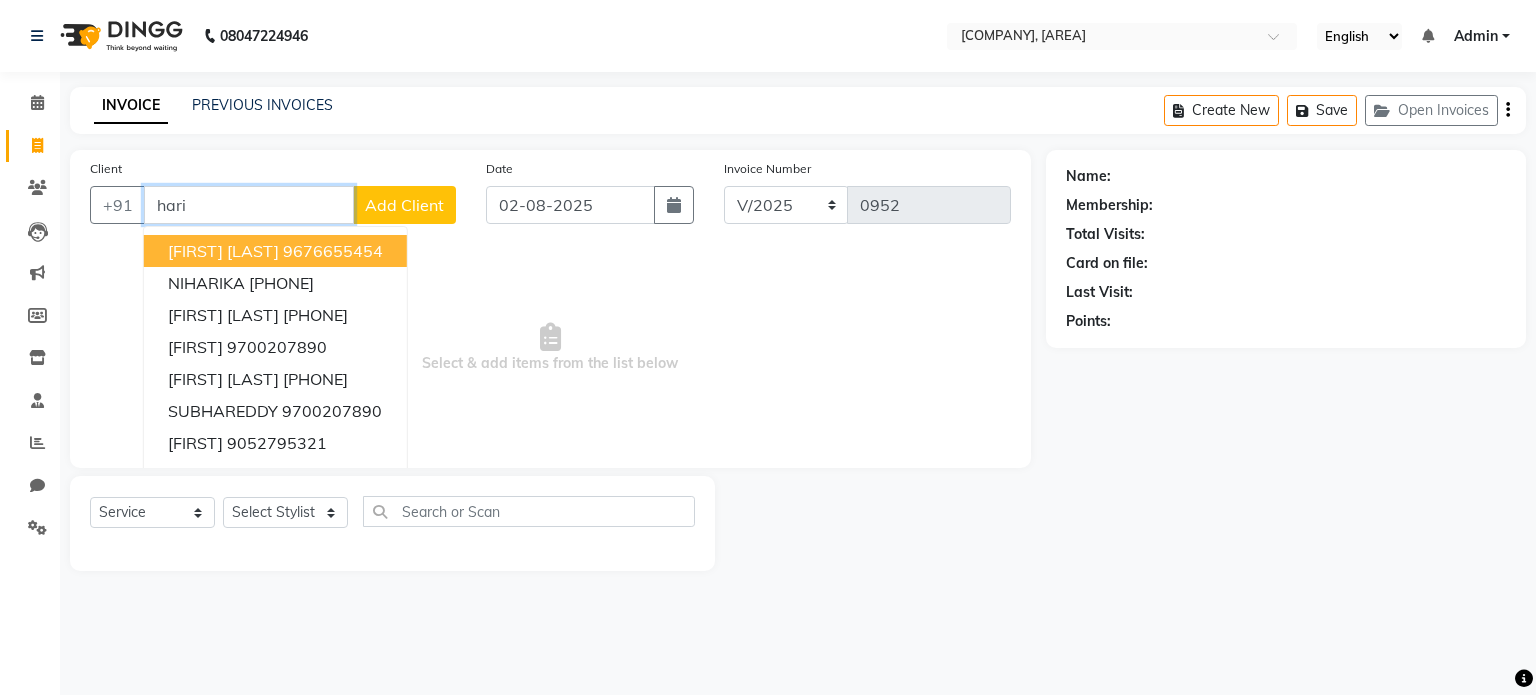 click on "9676655454" at bounding box center [333, 251] 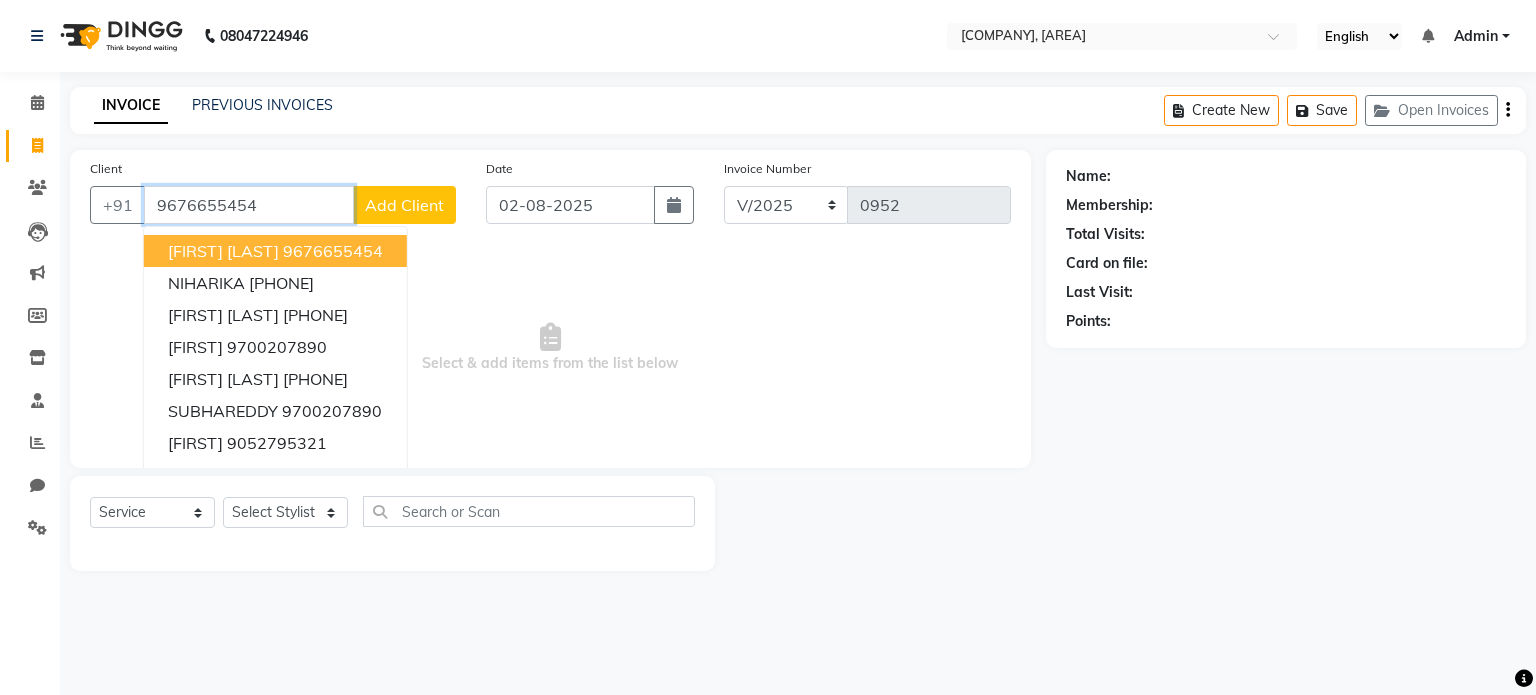type on "9676655454" 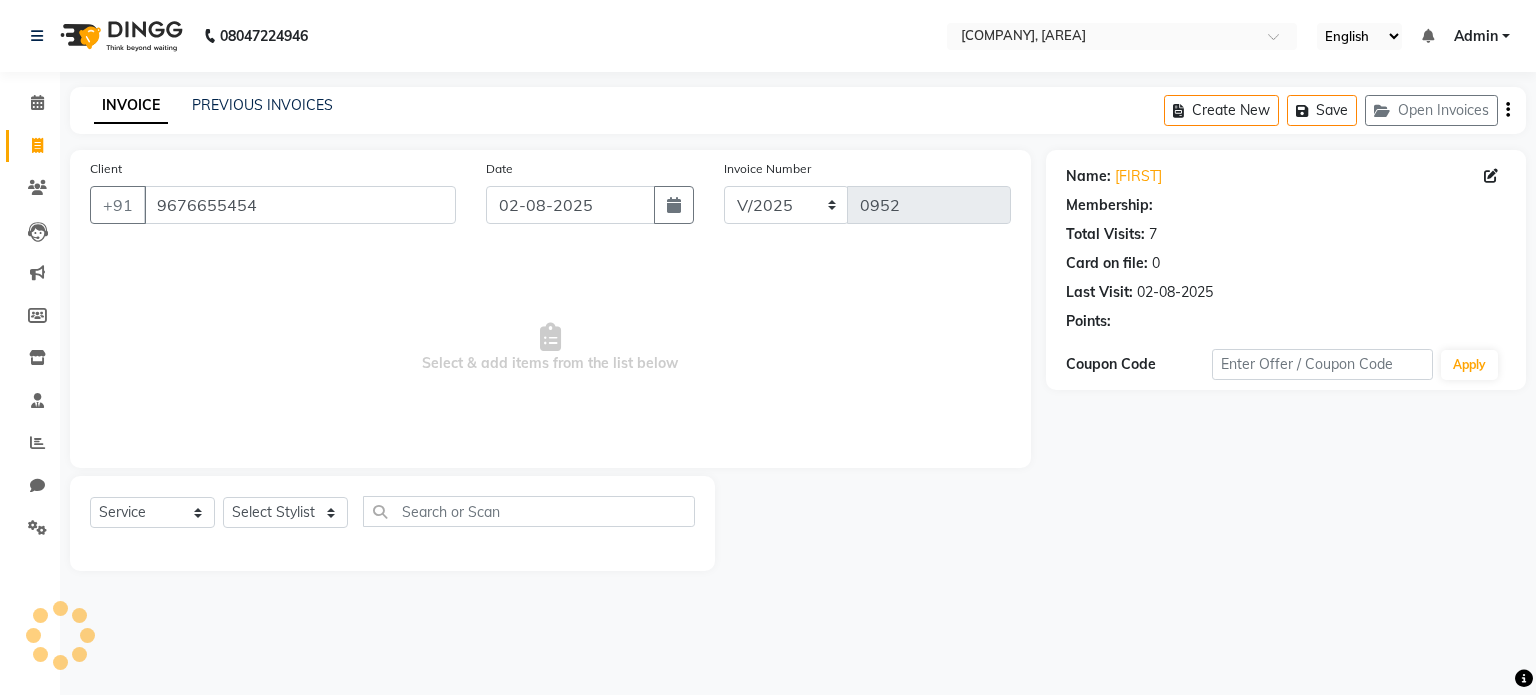 select on "1: Object" 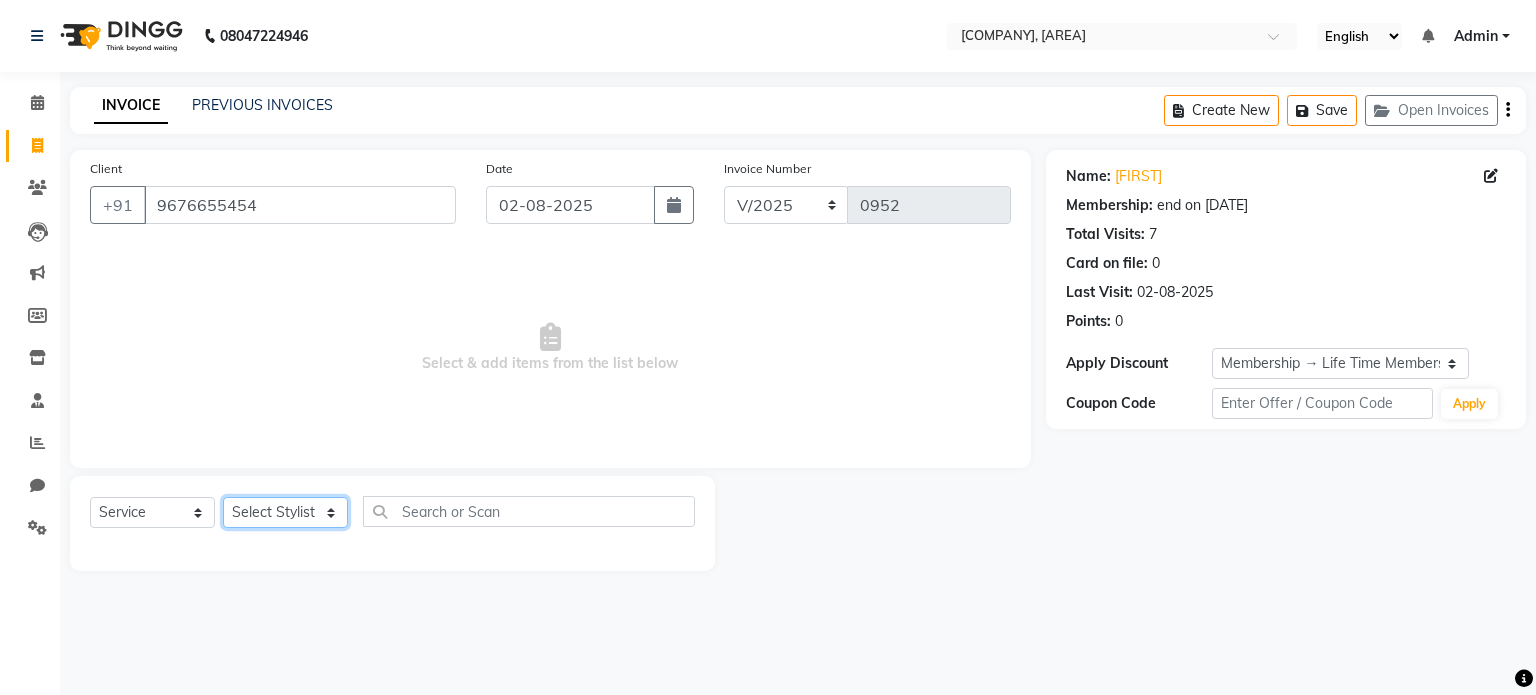 click on "Select Stylist [FIRST] [LAST] [FIRST] [FIRST] [FIRST] [FIRST]" 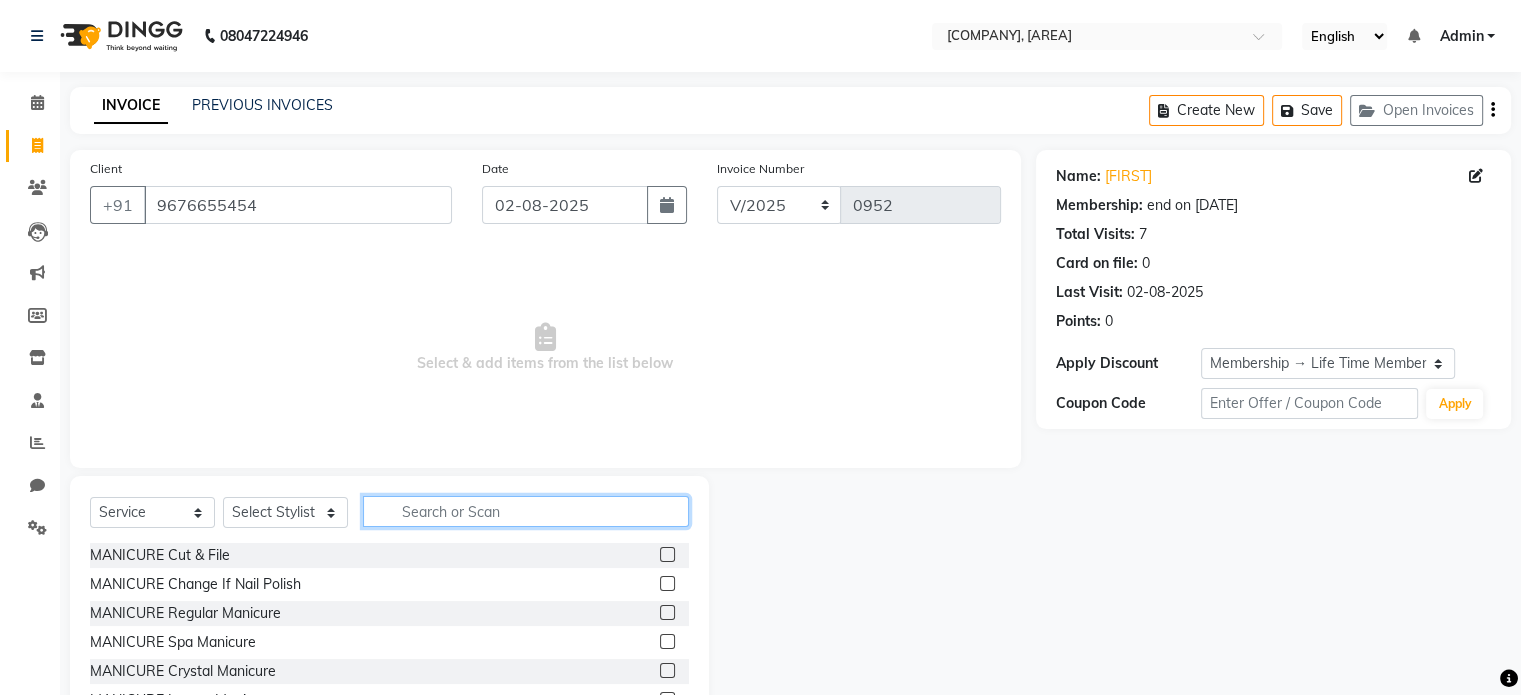 click 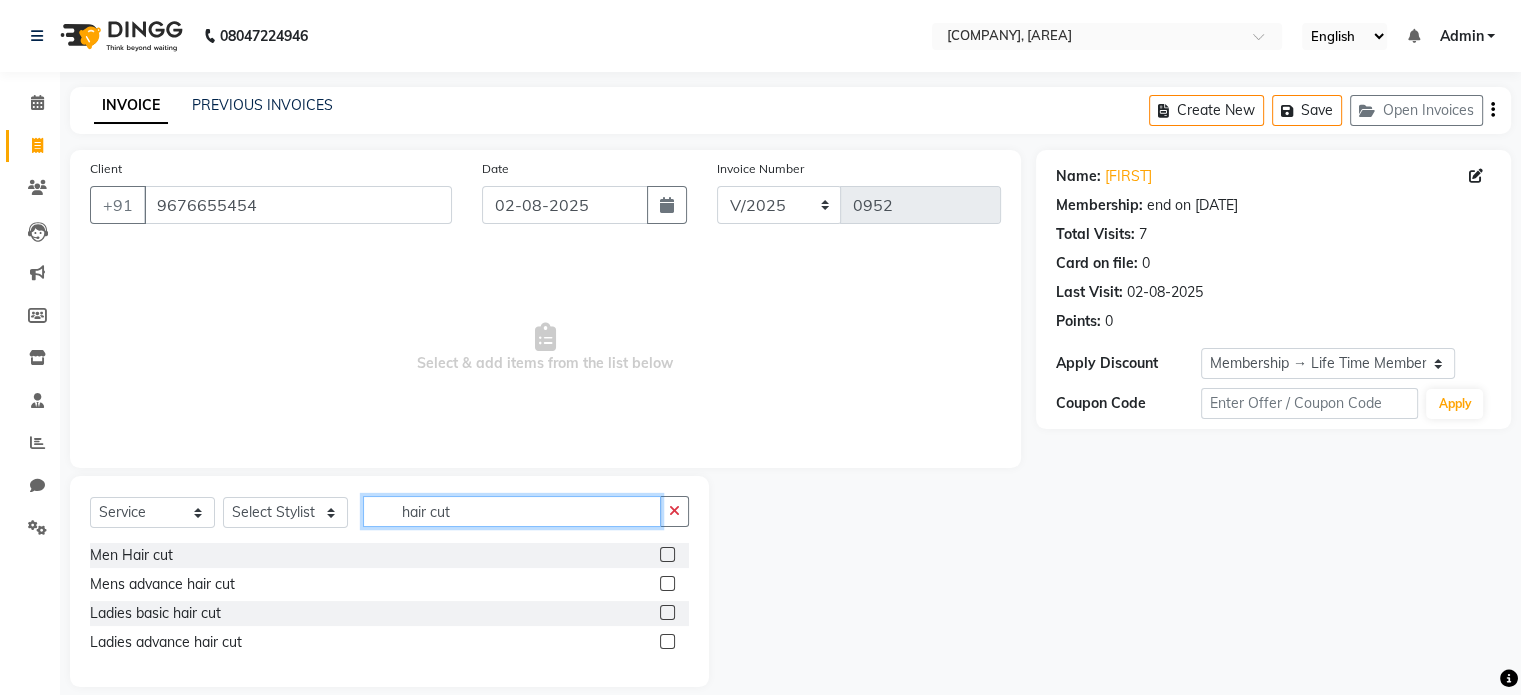 type on "hair cut" 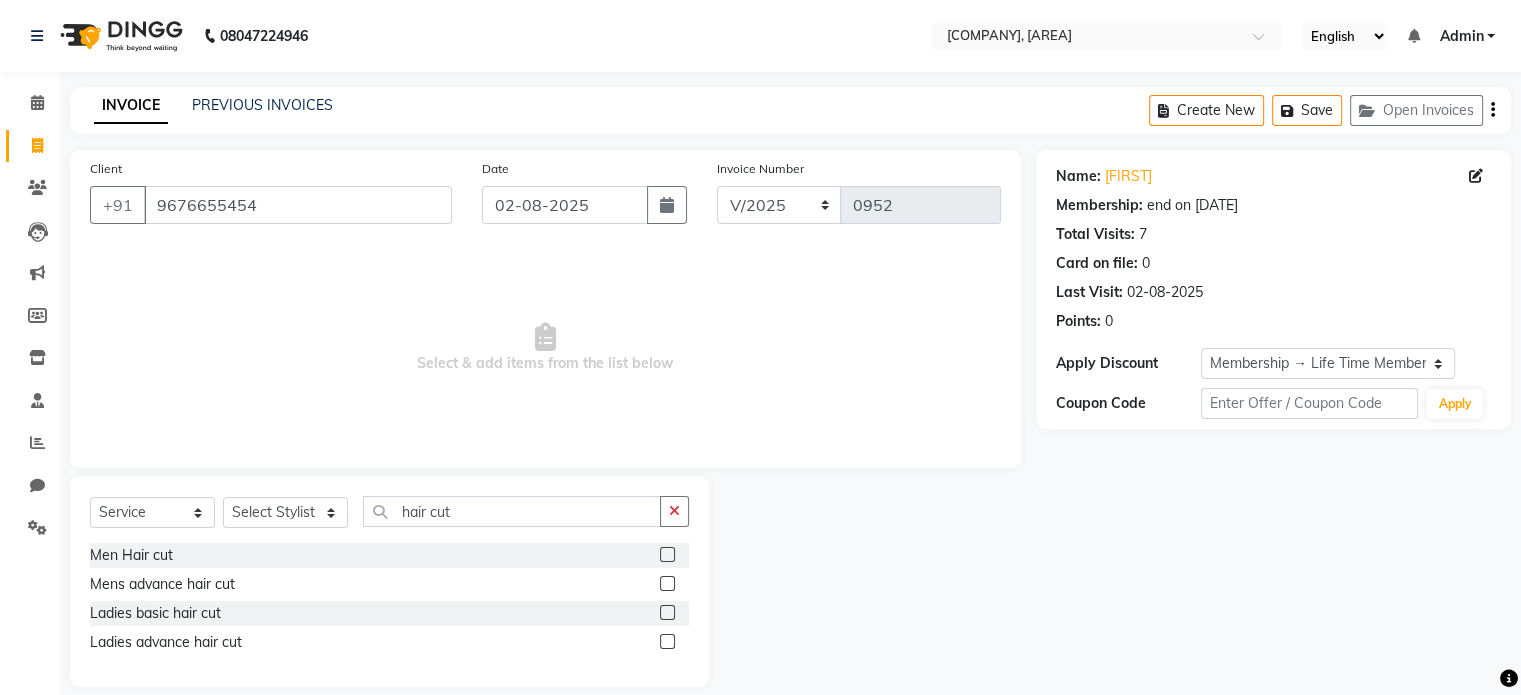 click 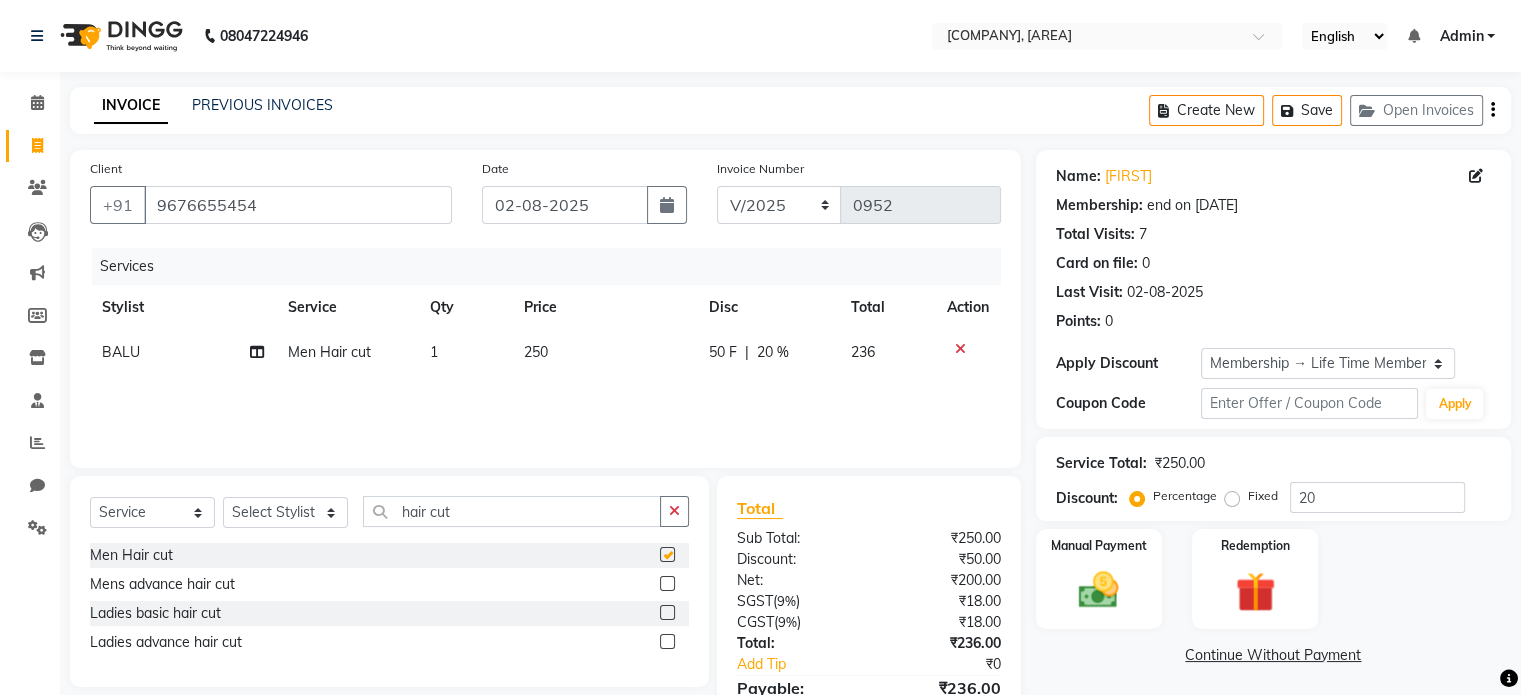 checkbox on "false" 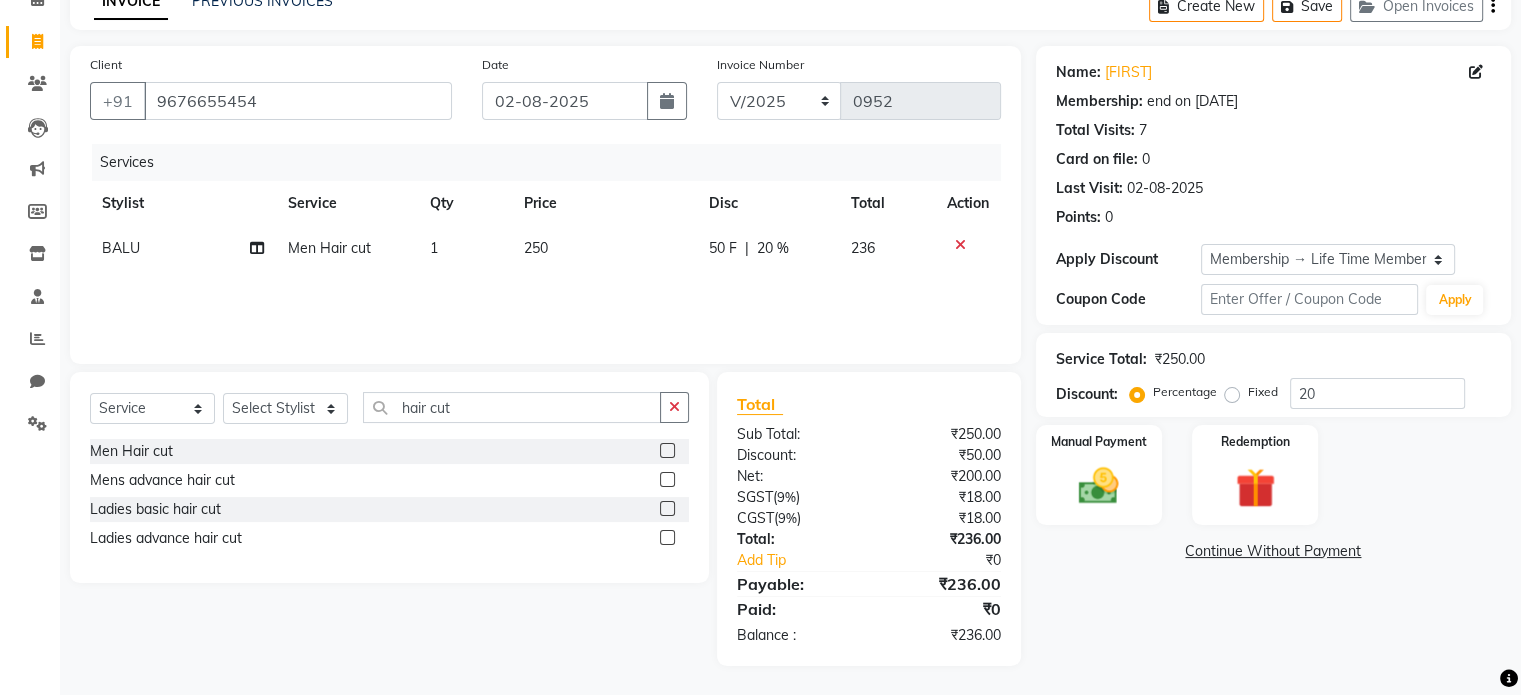 scroll, scrollTop: 105, scrollLeft: 0, axis: vertical 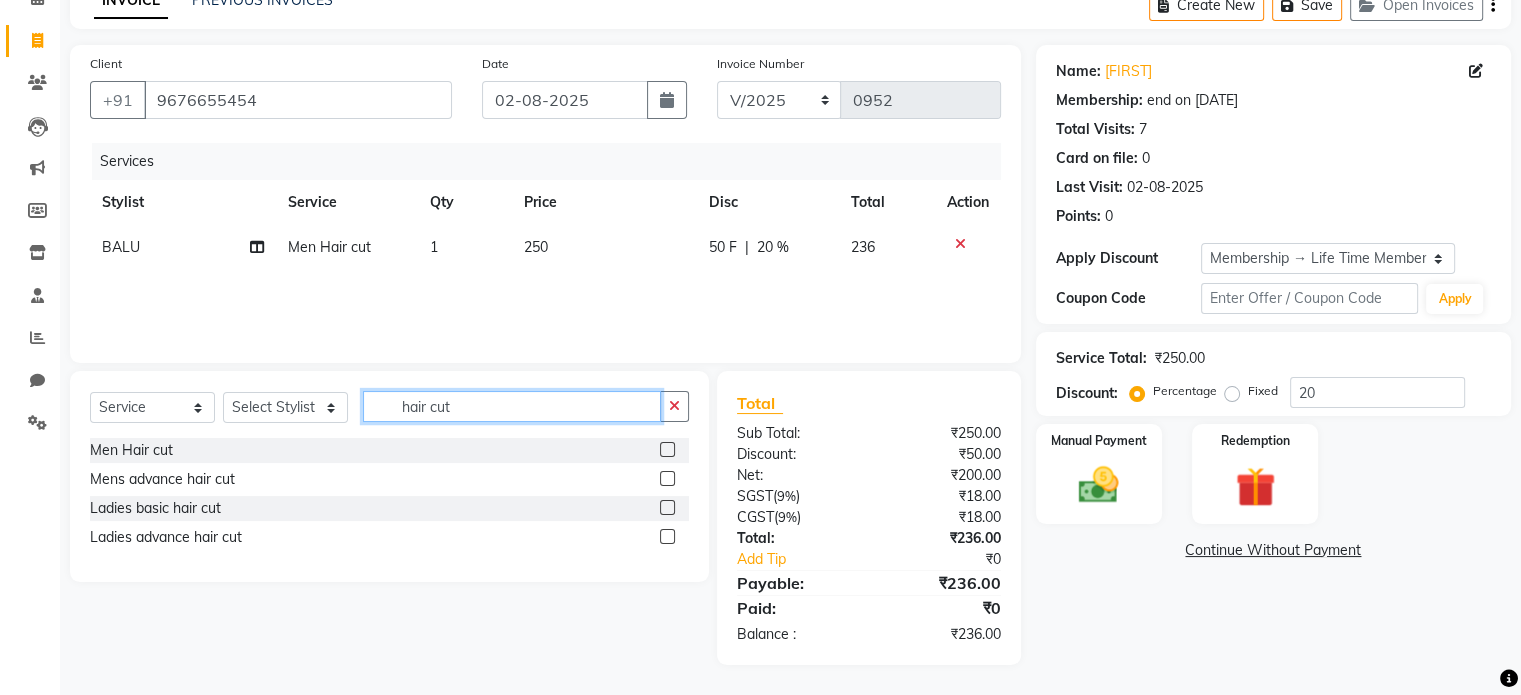 drag, startPoint x: 485, startPoint y: 407, endPoint x: 367, endPoint y: 437, distance: 121.75385 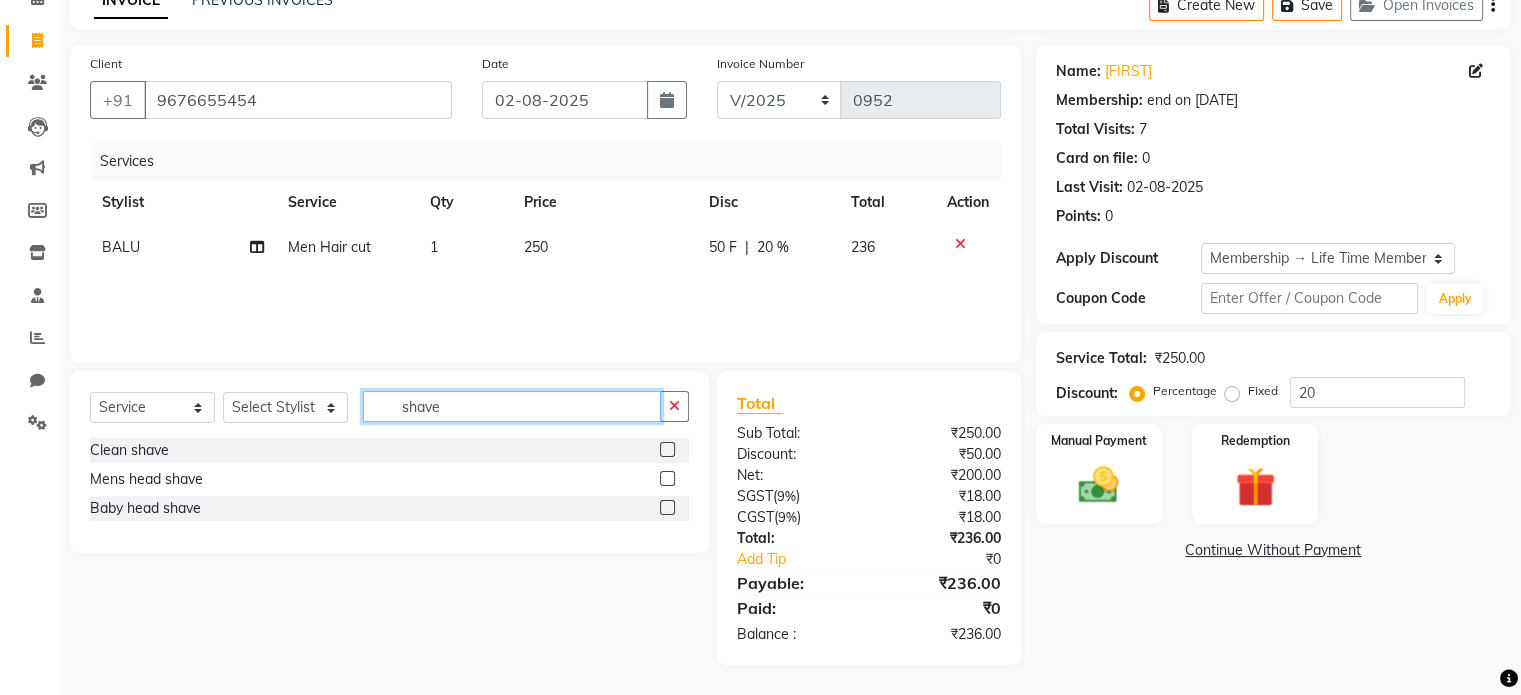 type on "shave" 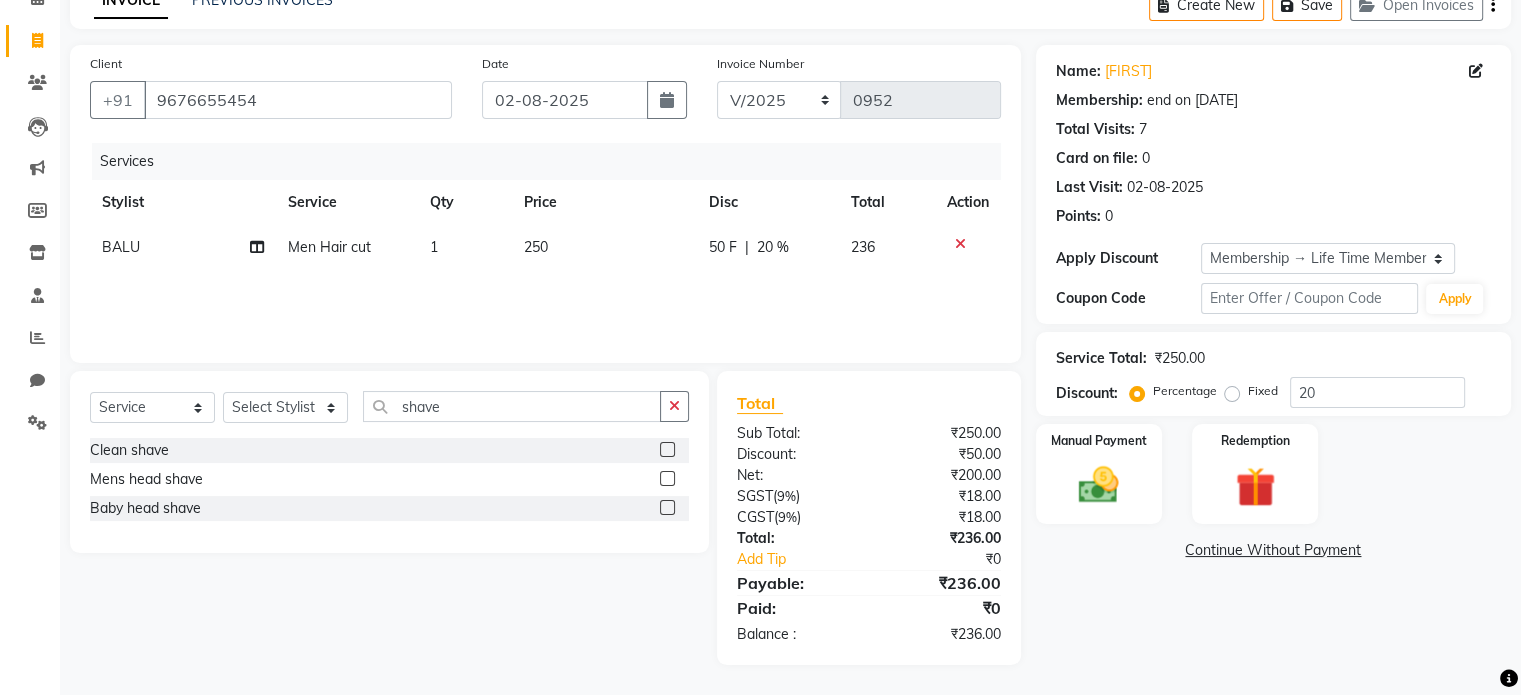 click 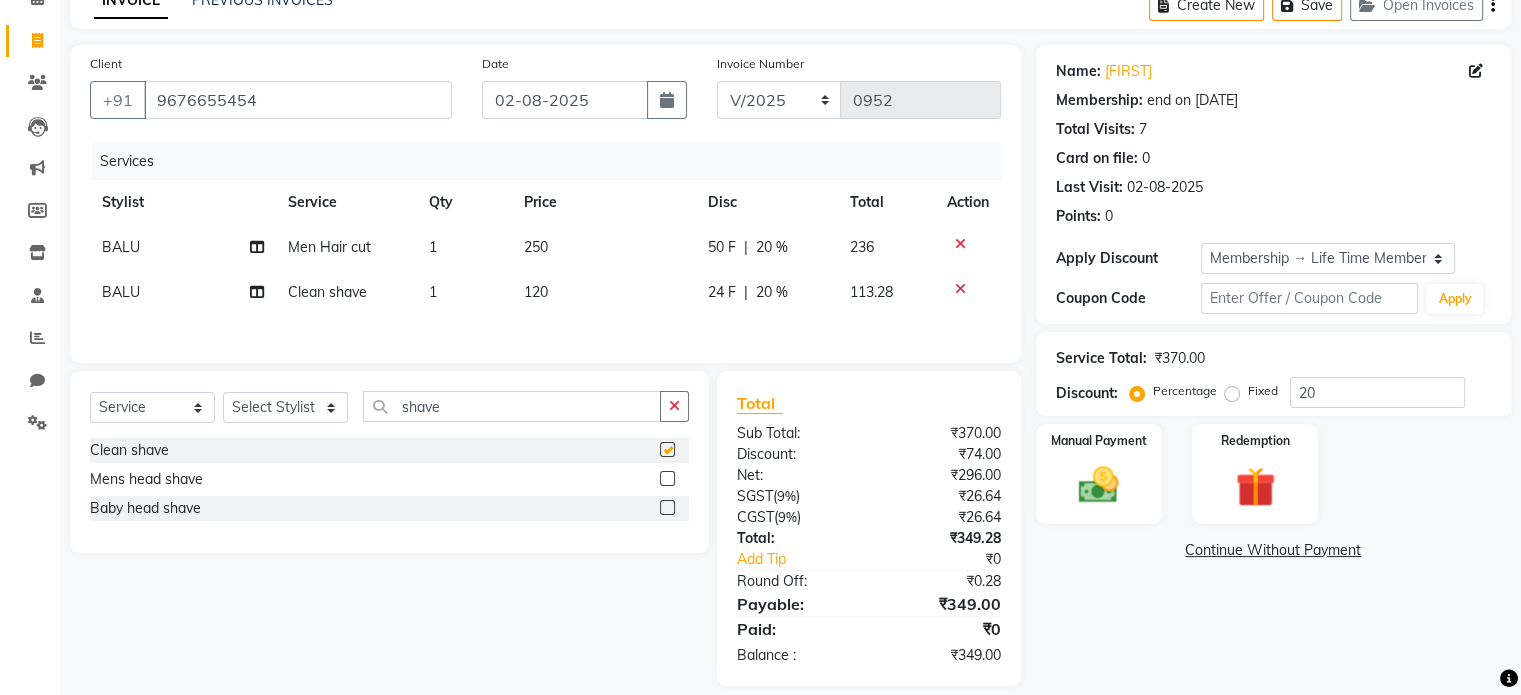 checkbox on "false" 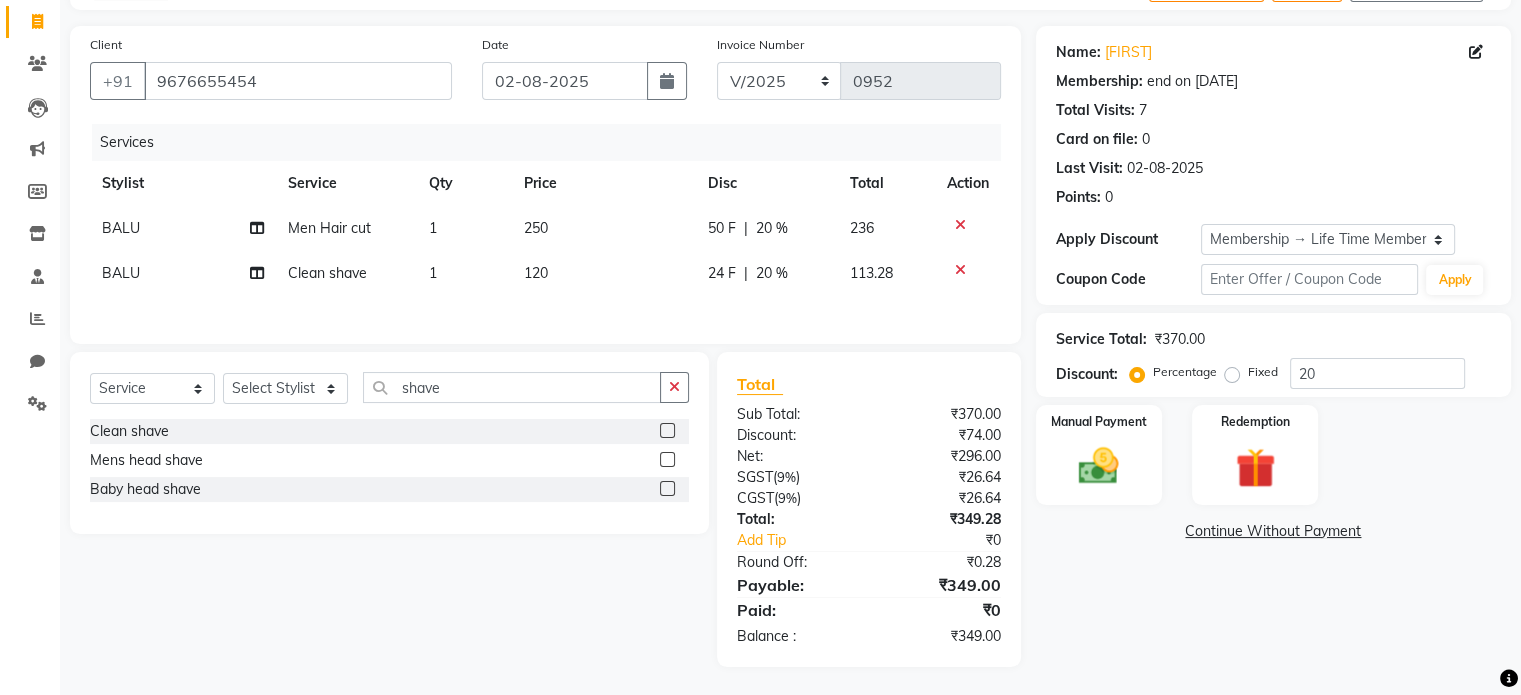 scroll, scrollTop: 129, scrollLeft: 0, axis: vertical 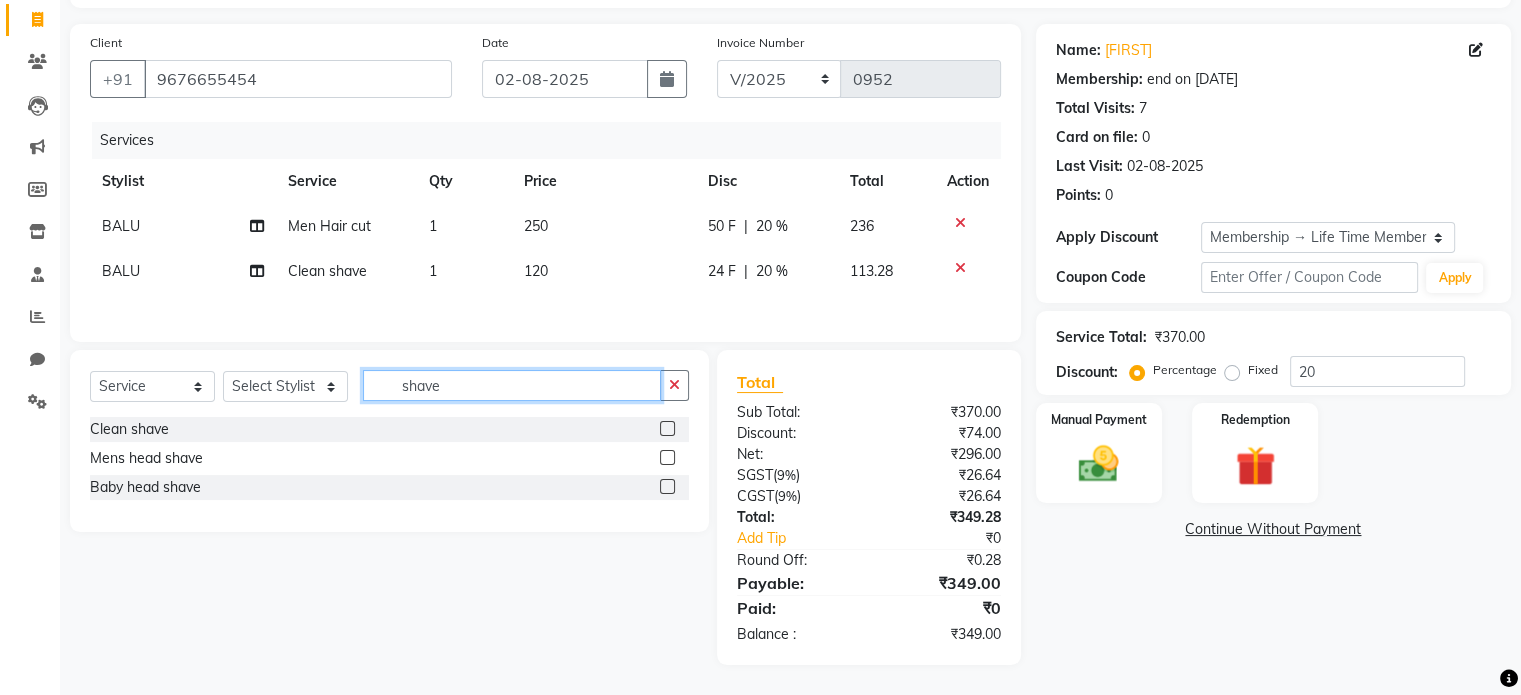 click on "shave" 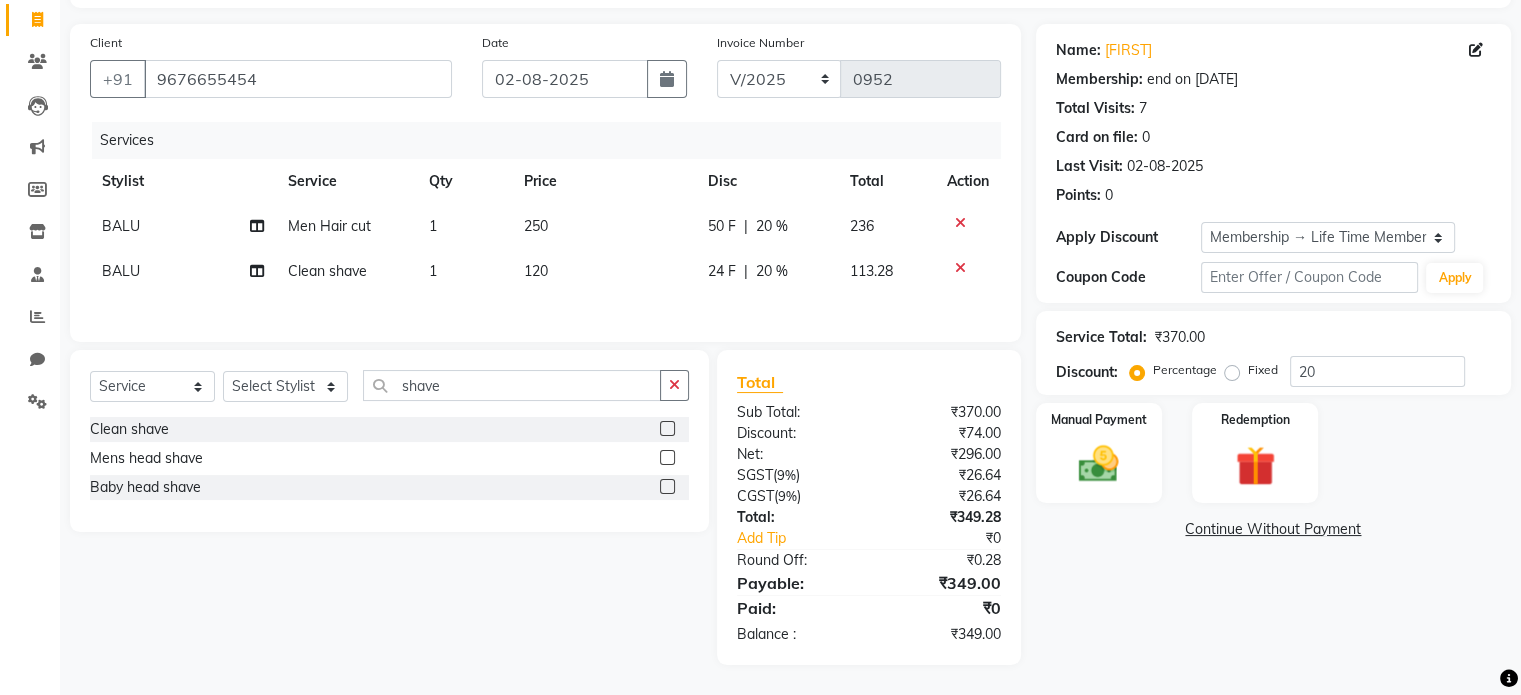 click 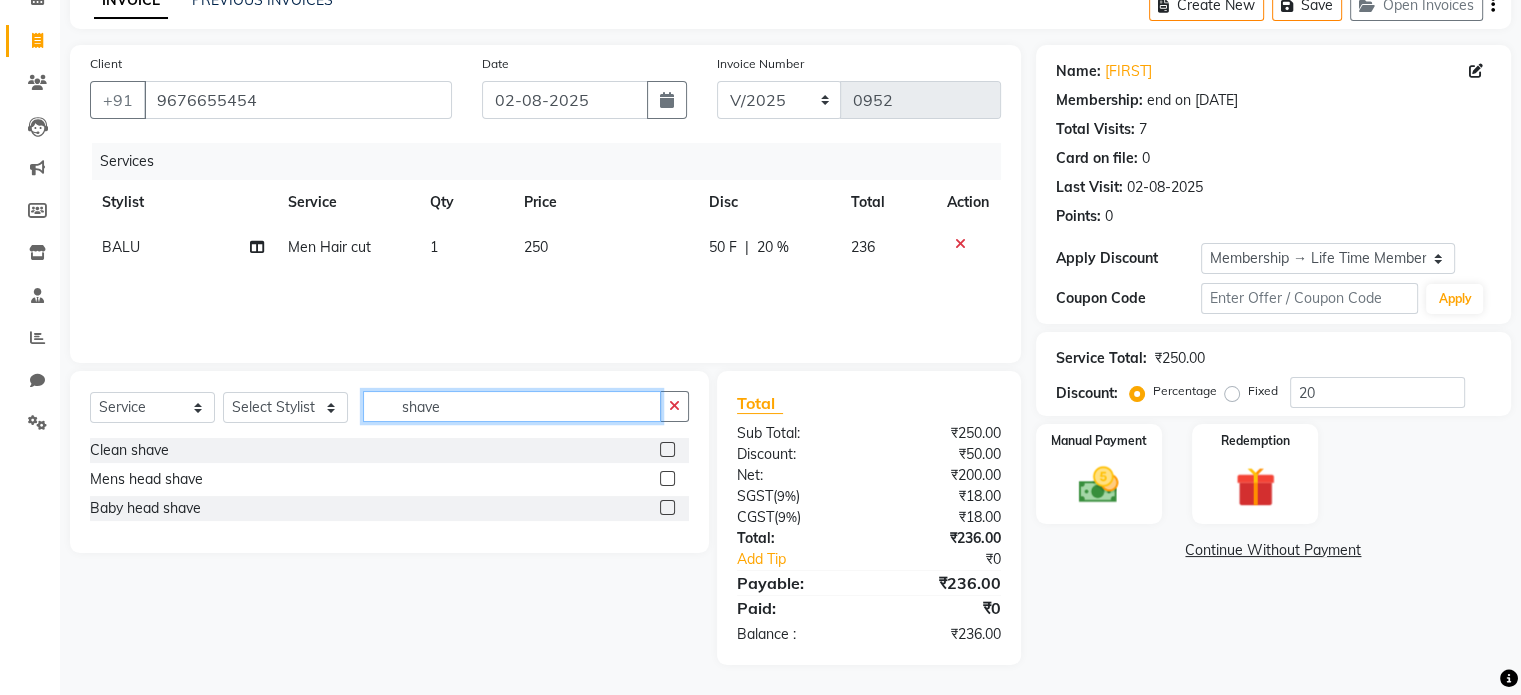 drag, startPoint x: 601, startPoint y: 406, endPoint x: 332, endPoint y: 421, distance: 269.41788 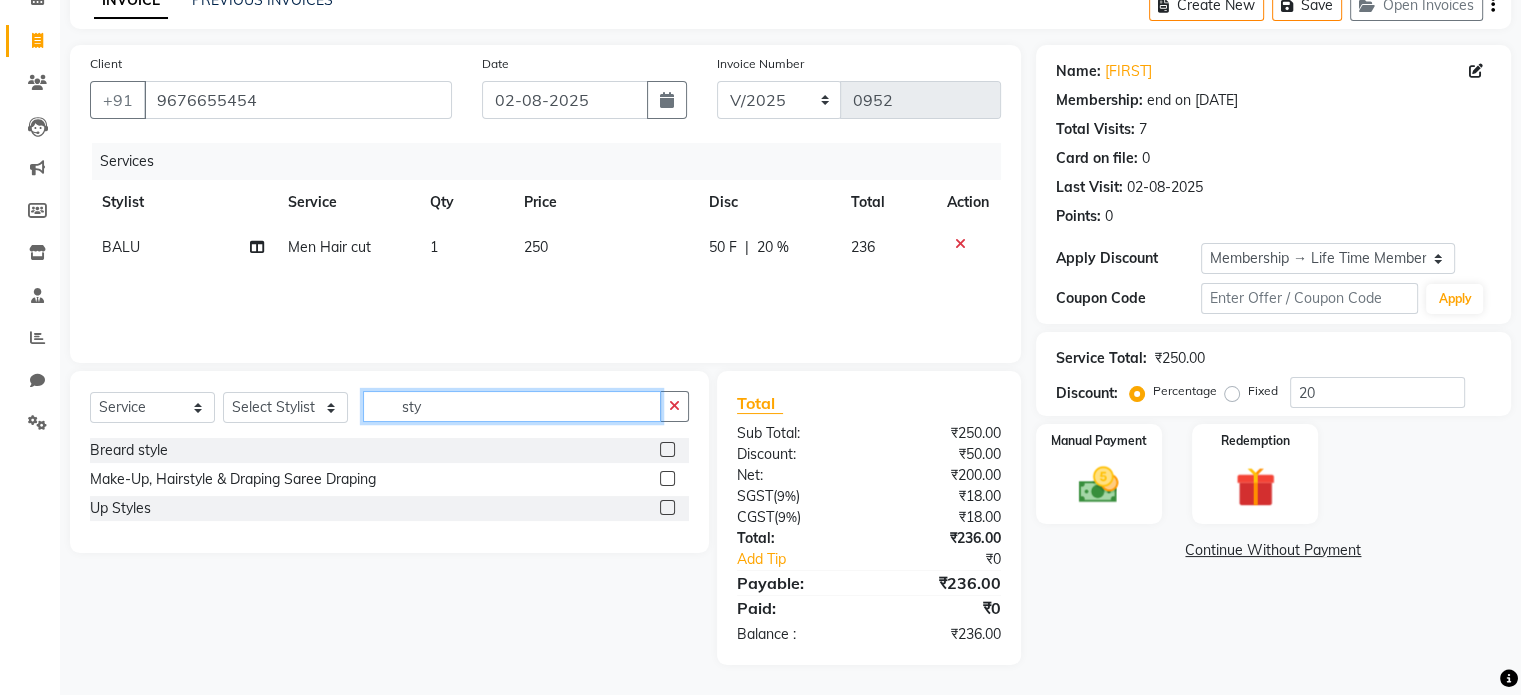 type on "sty" 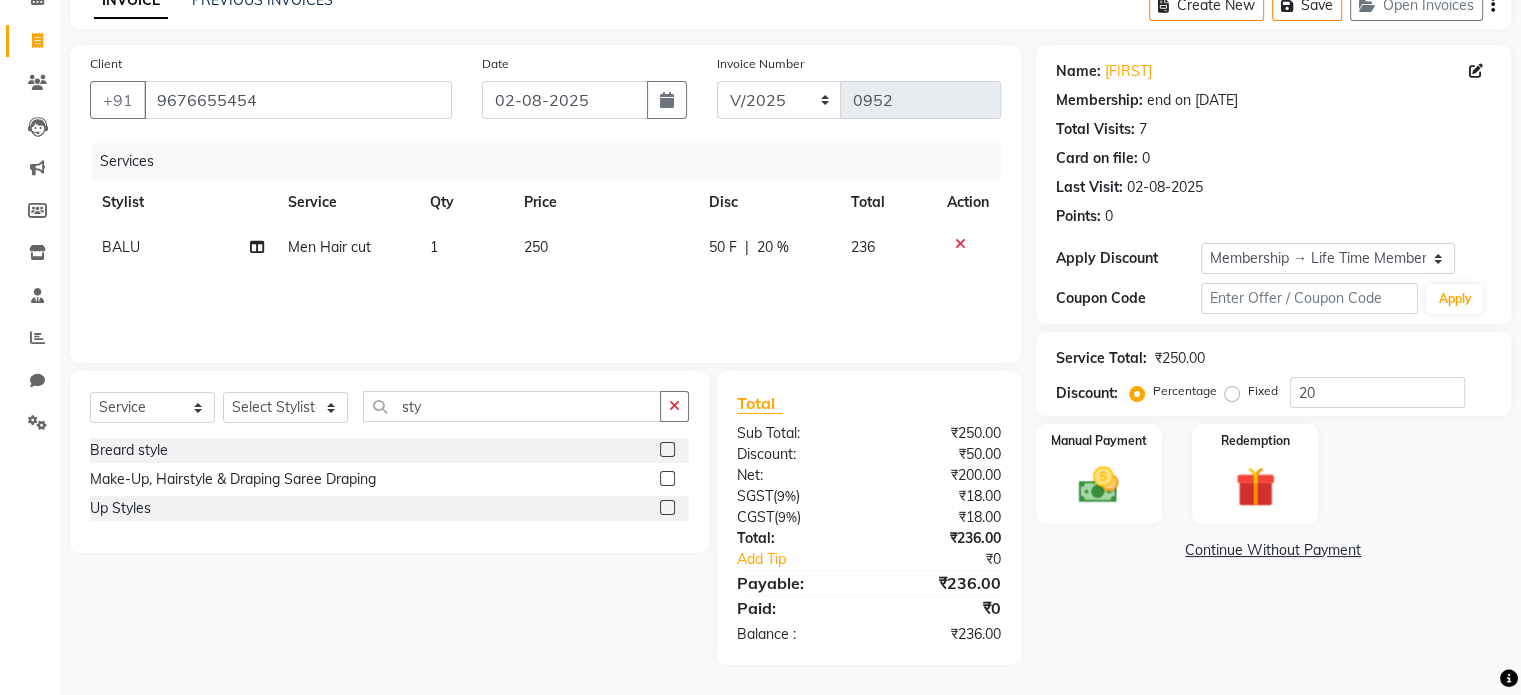 click 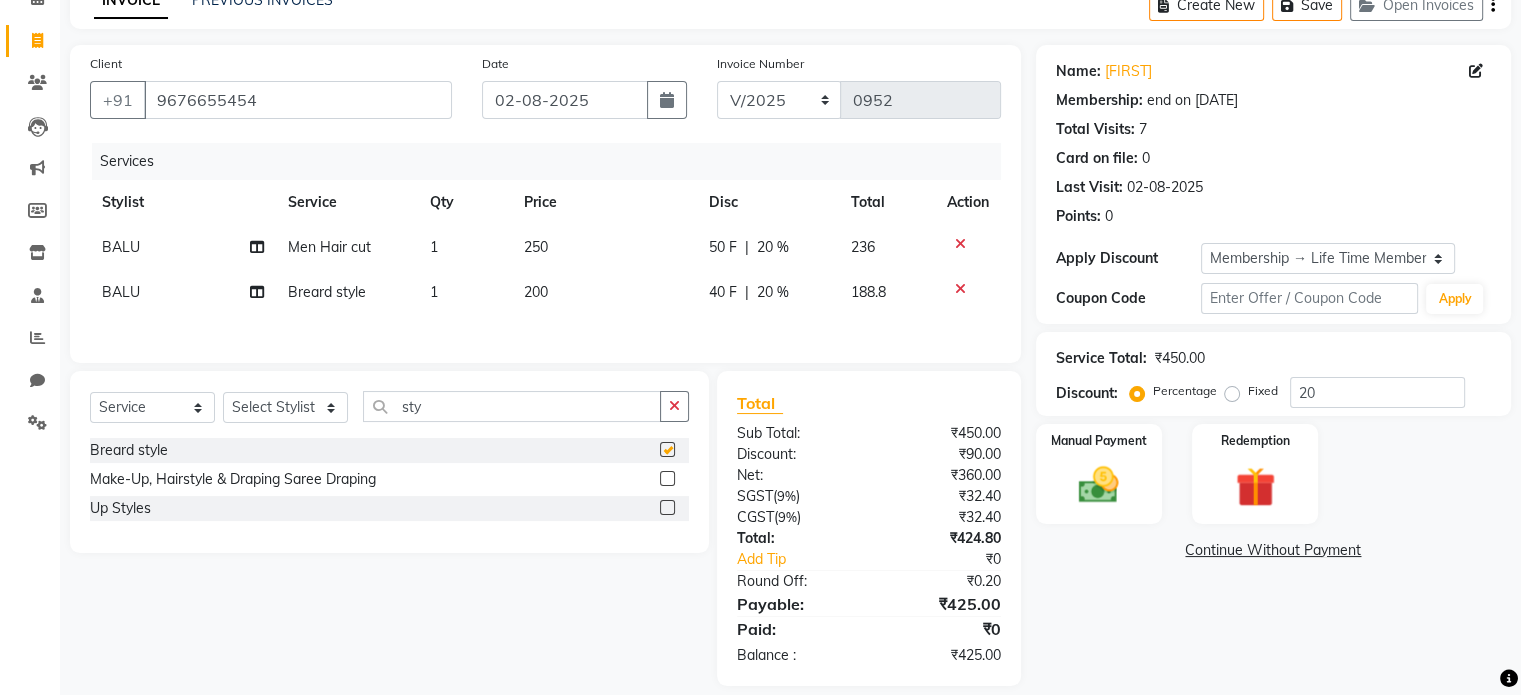 checkbox on "false" 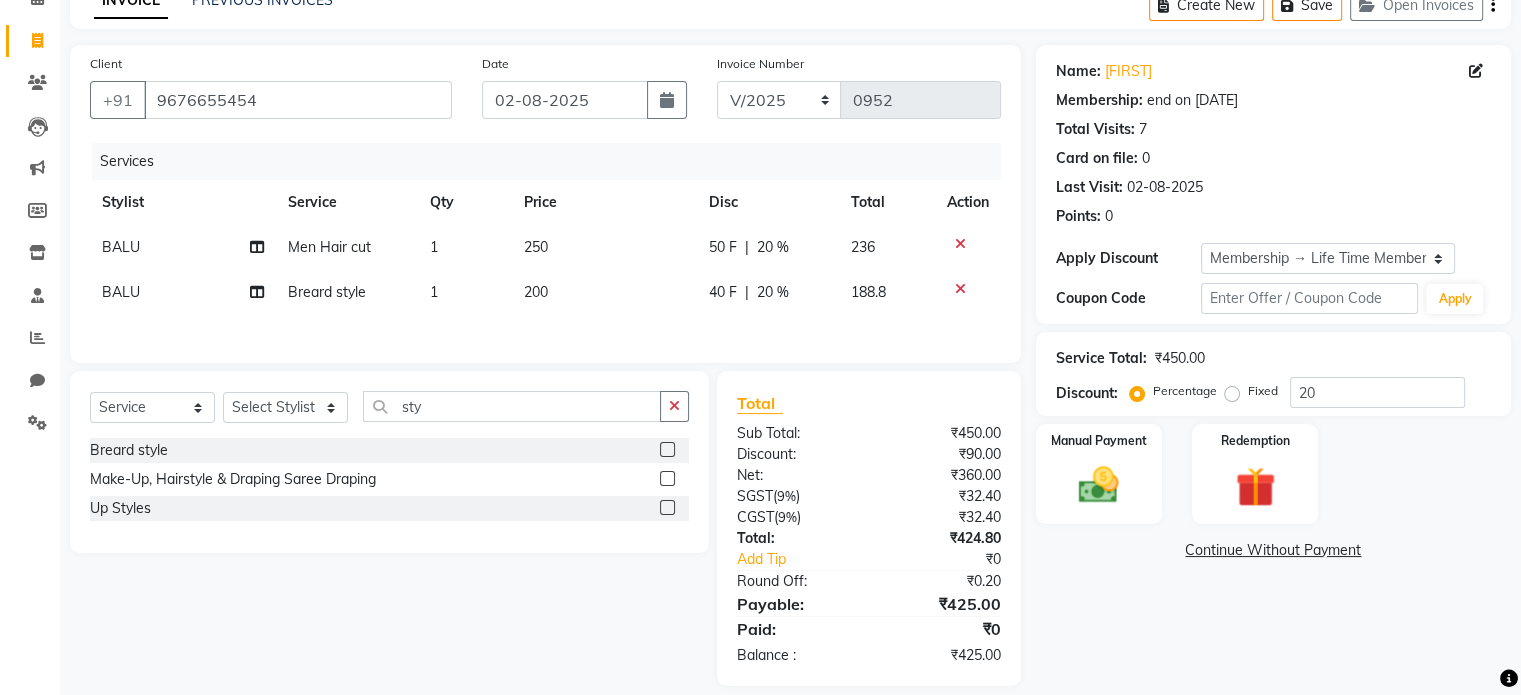 click 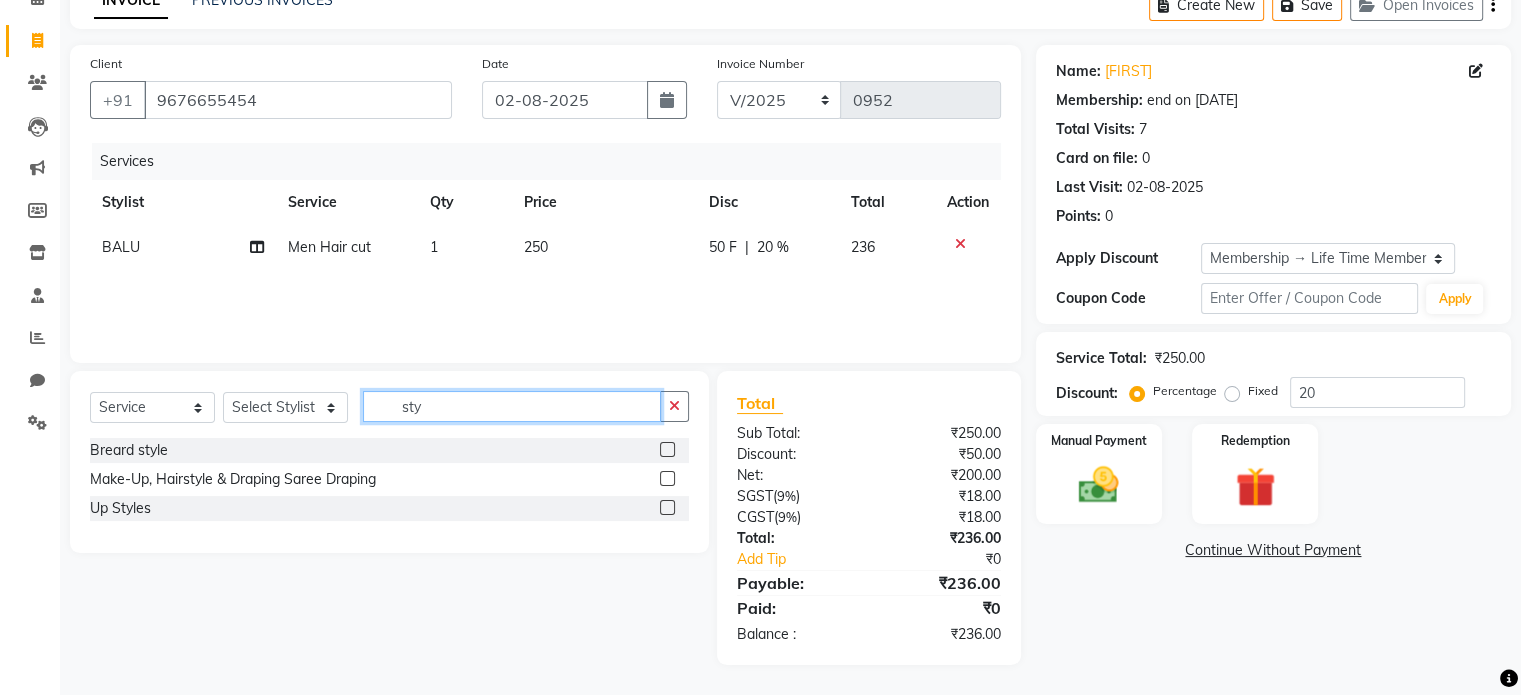 drag, startPoint x: 469, startPoint y: 407, endPoint x: 380, endPoint y: 404, distance: 89.050545 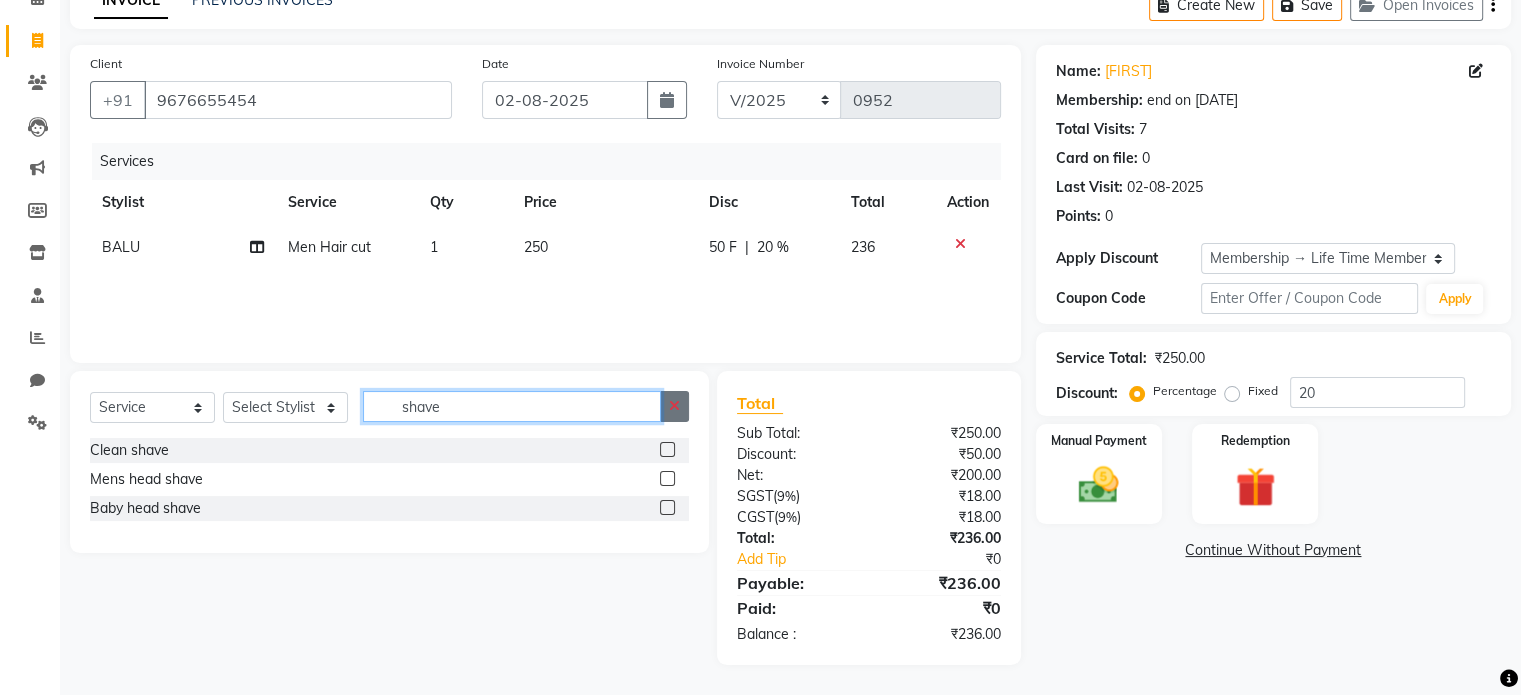 type on "shave" 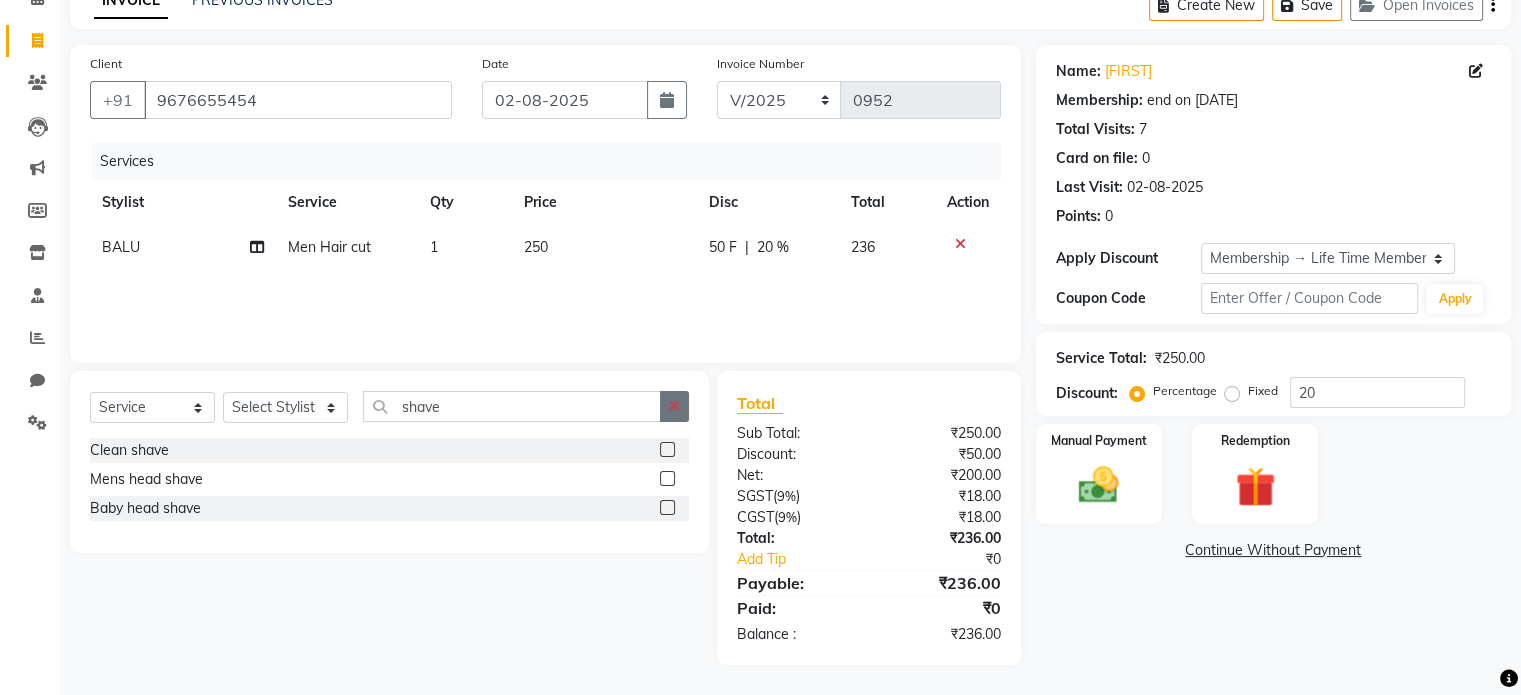 click 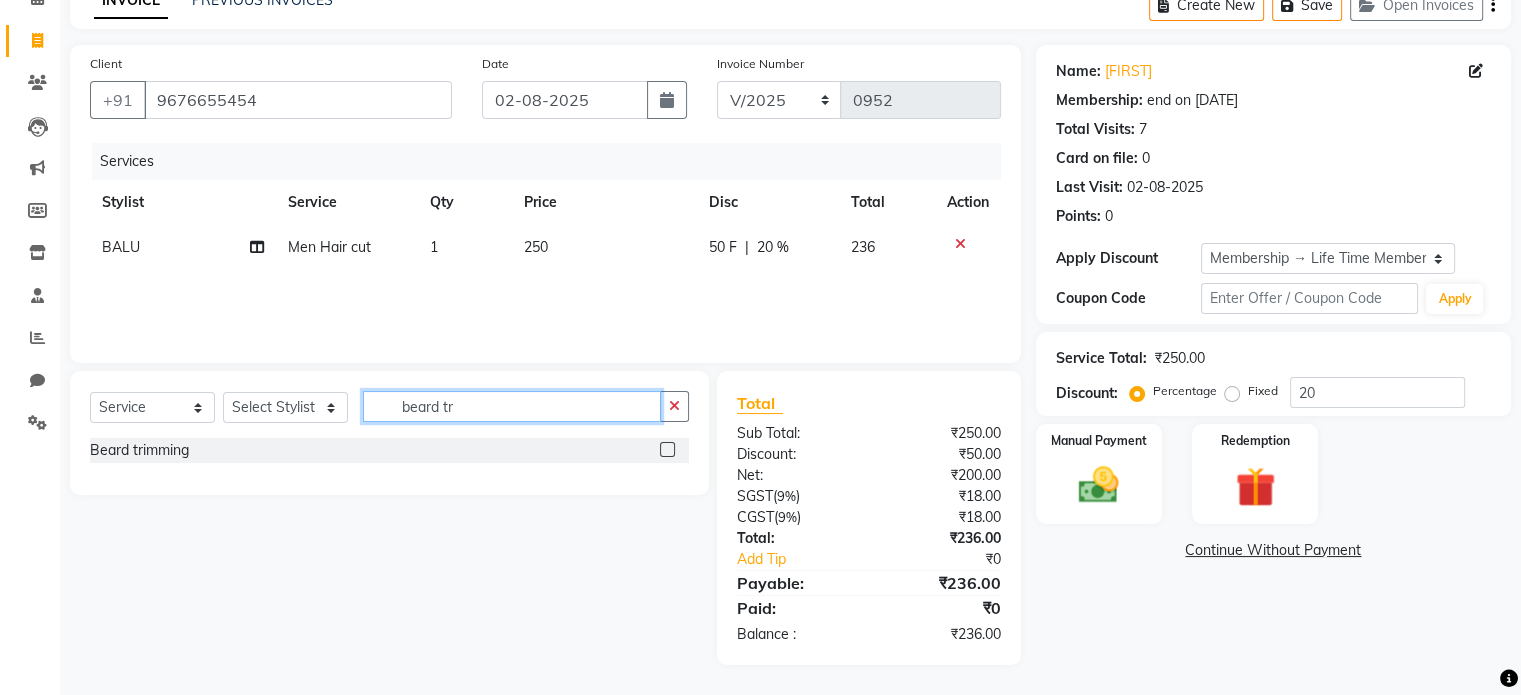 type on "beard tr" 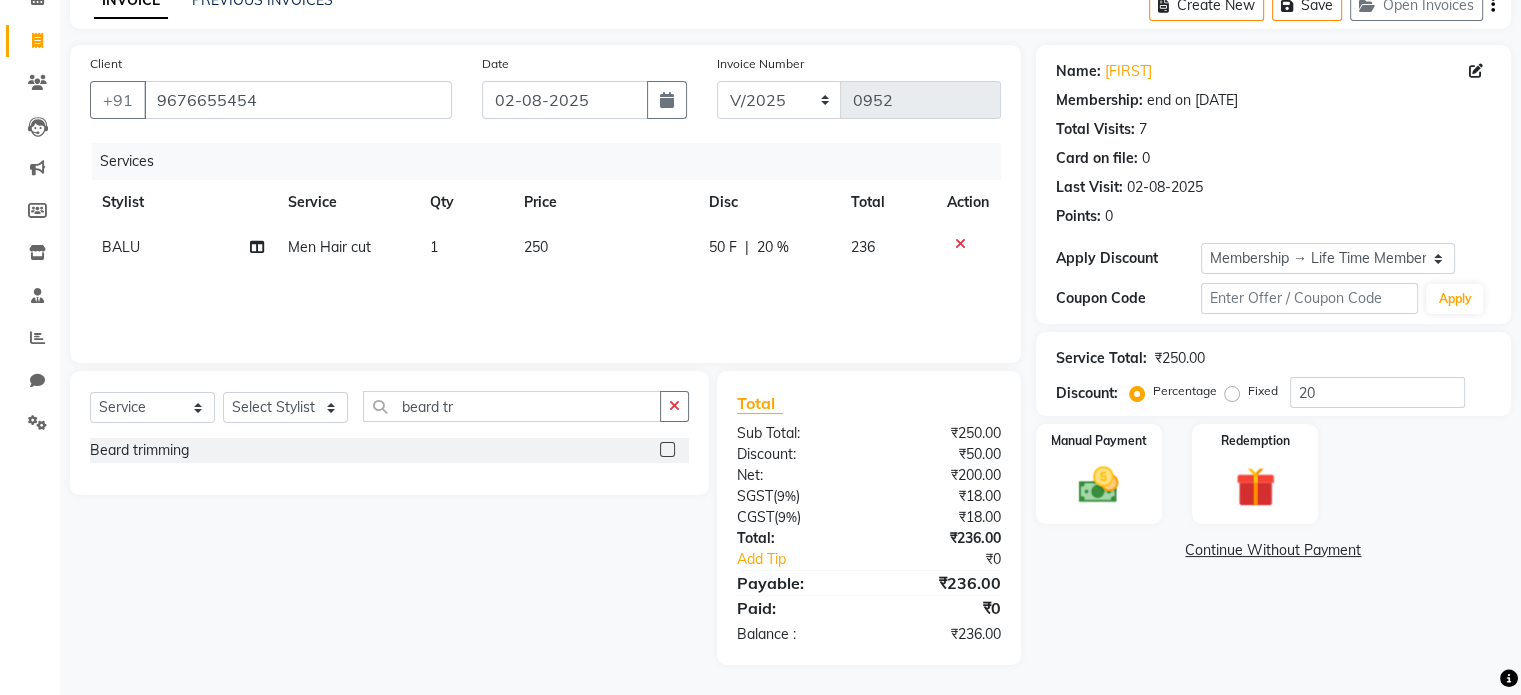 click 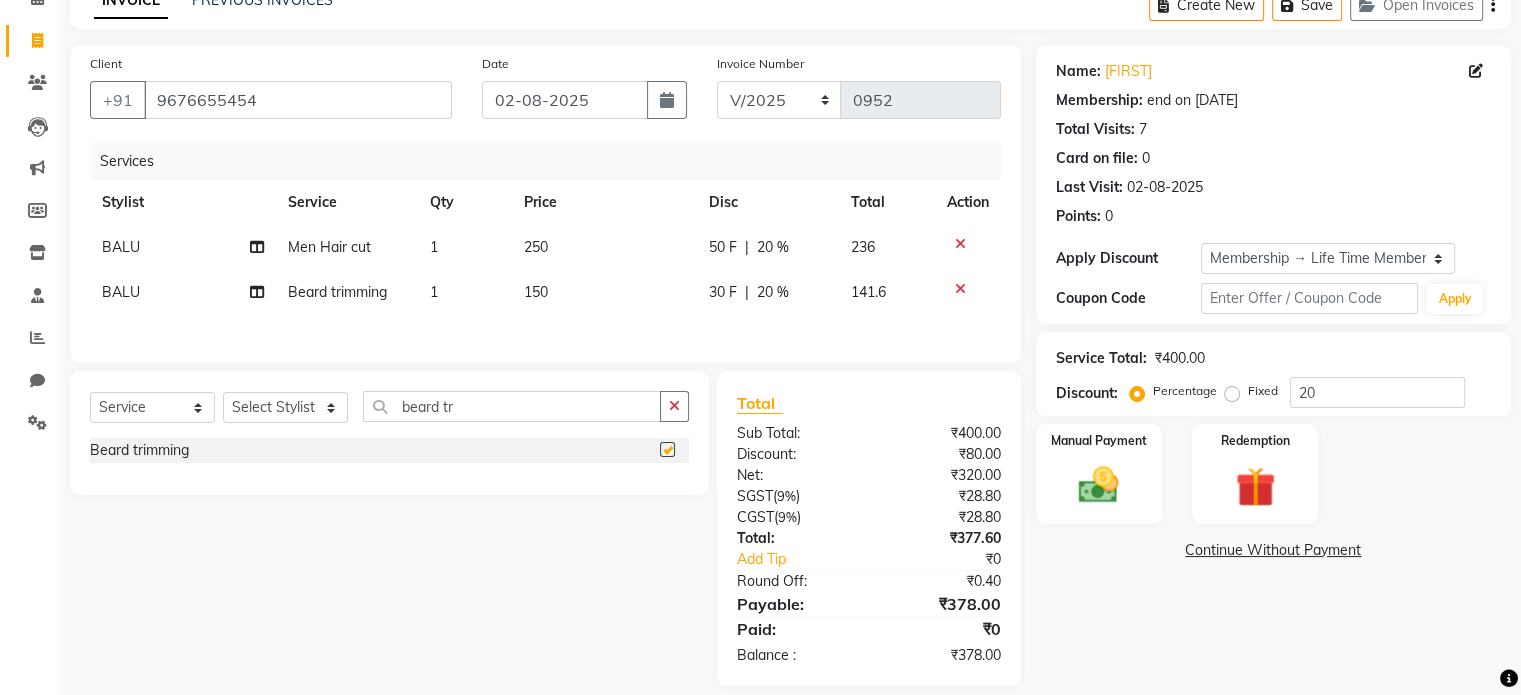 checkbox on "false" 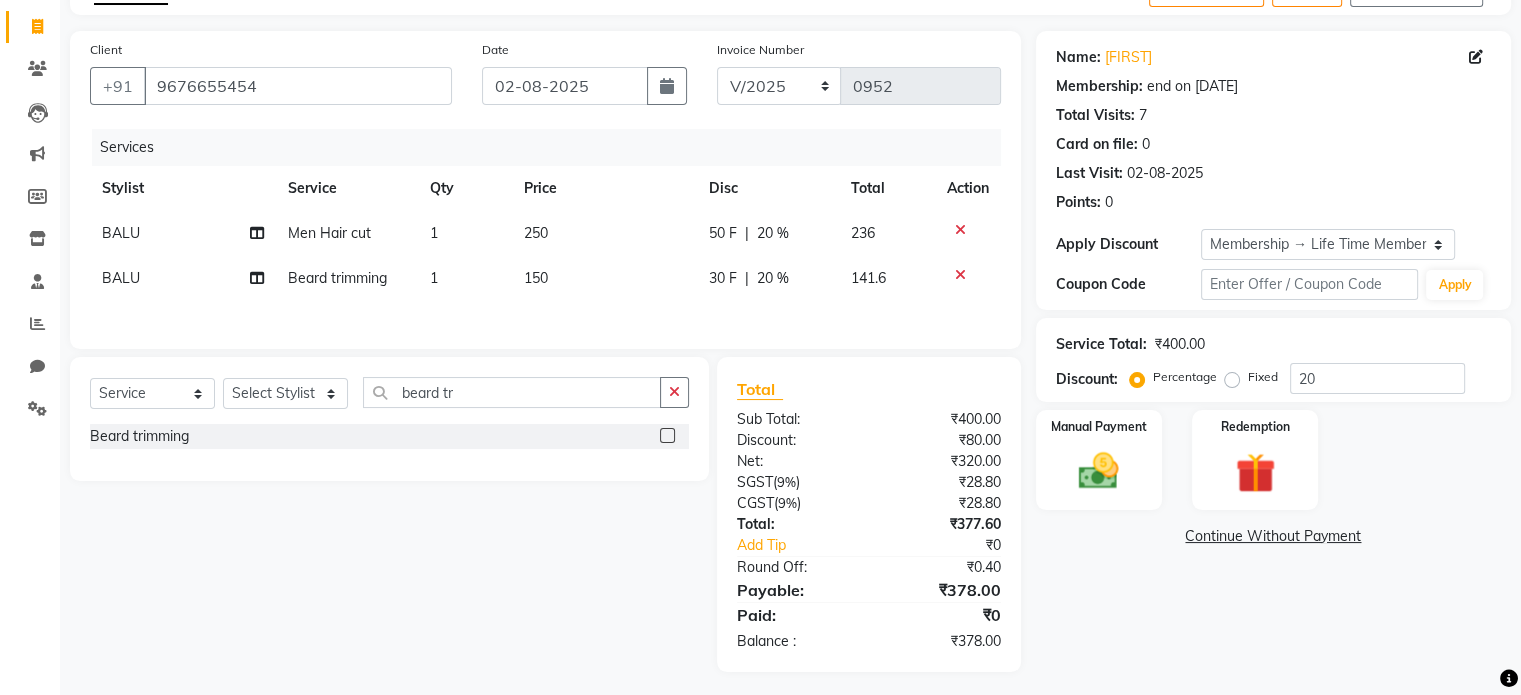 scroll, scrollTop: 129, scrollLeft: 0, axis: vertical 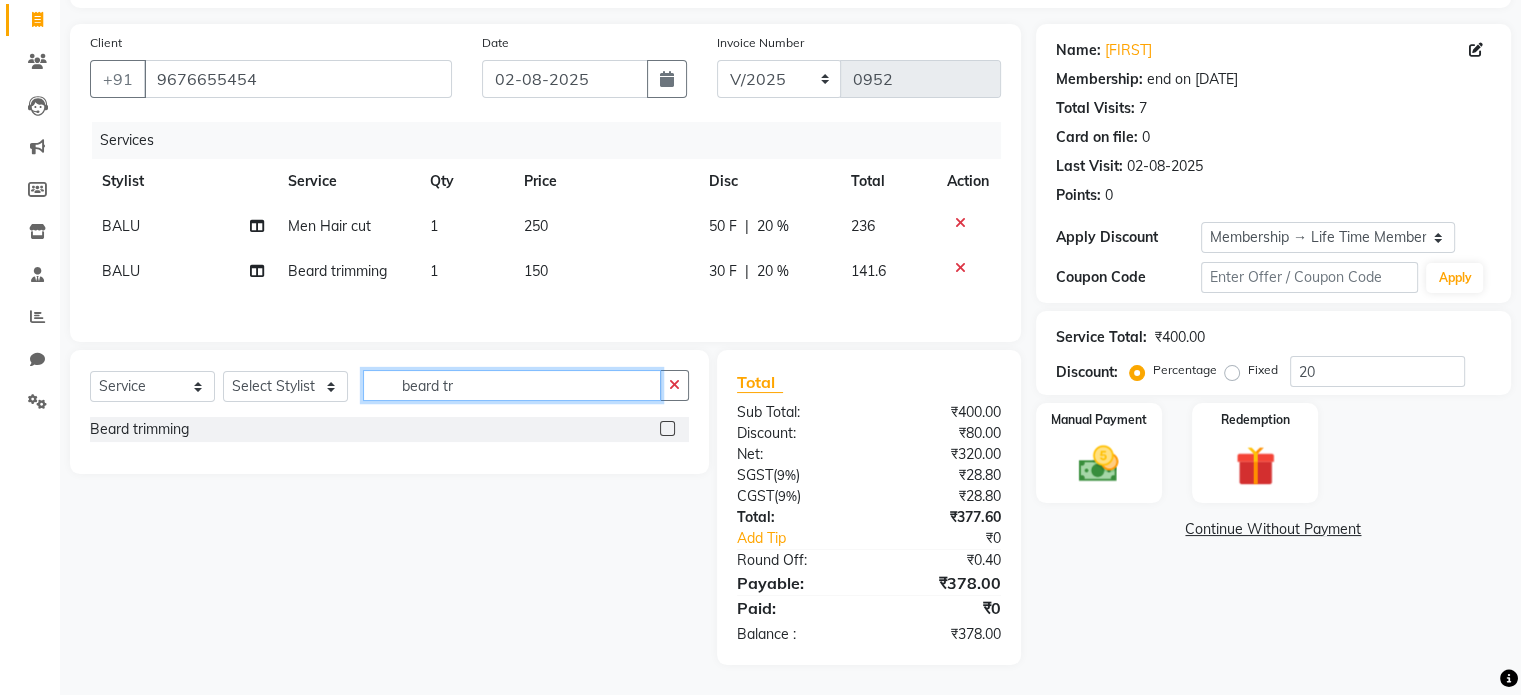 drag, startPoint x: 472, startPoint y: 383, endPoint x: 364, endPoint y: 388, distance: 108.11568 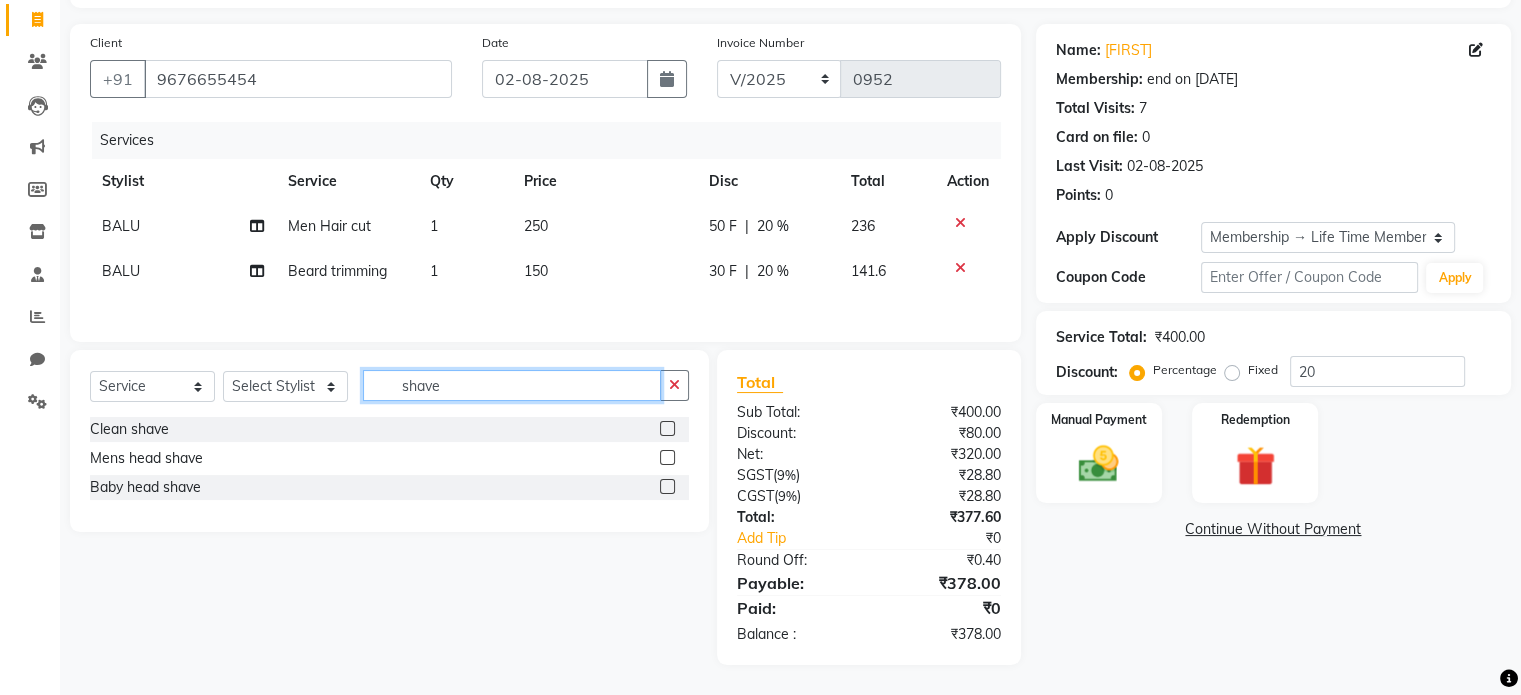 type on "shave" 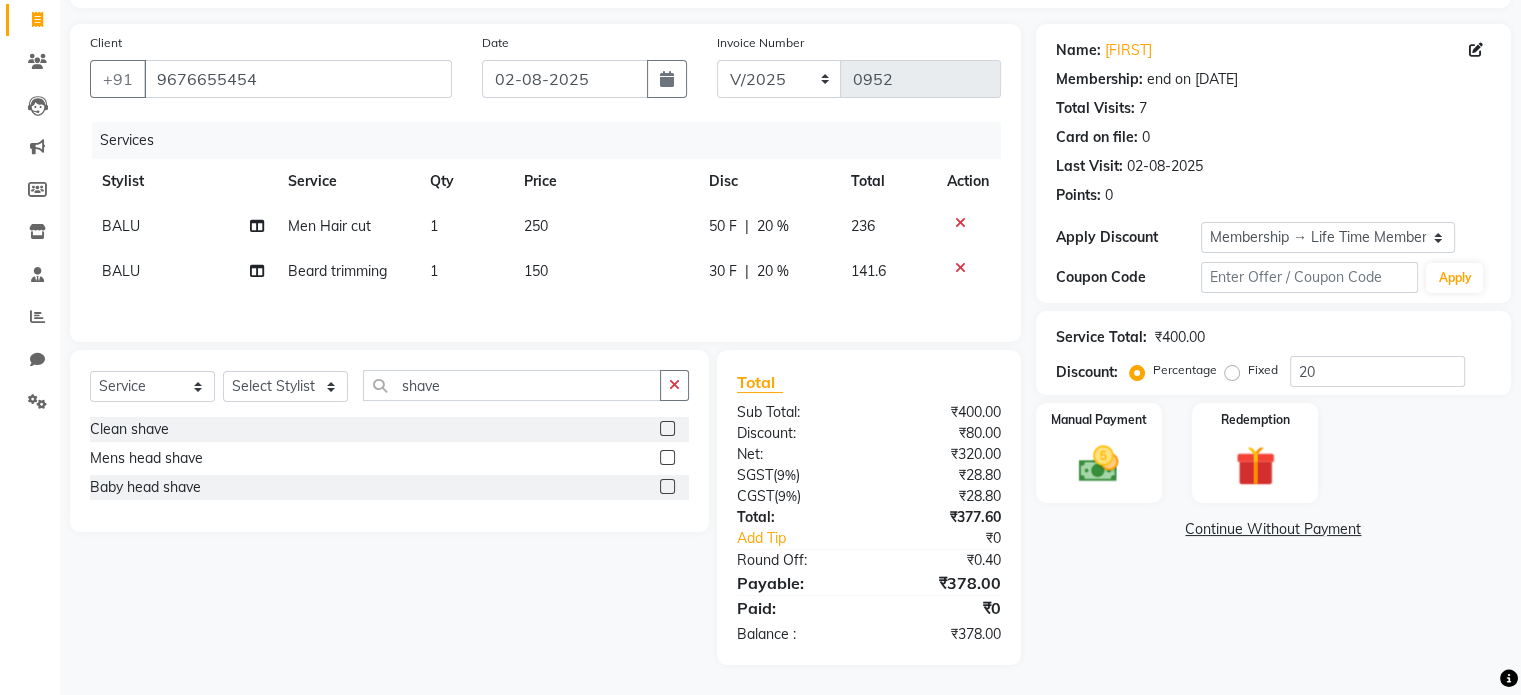 click 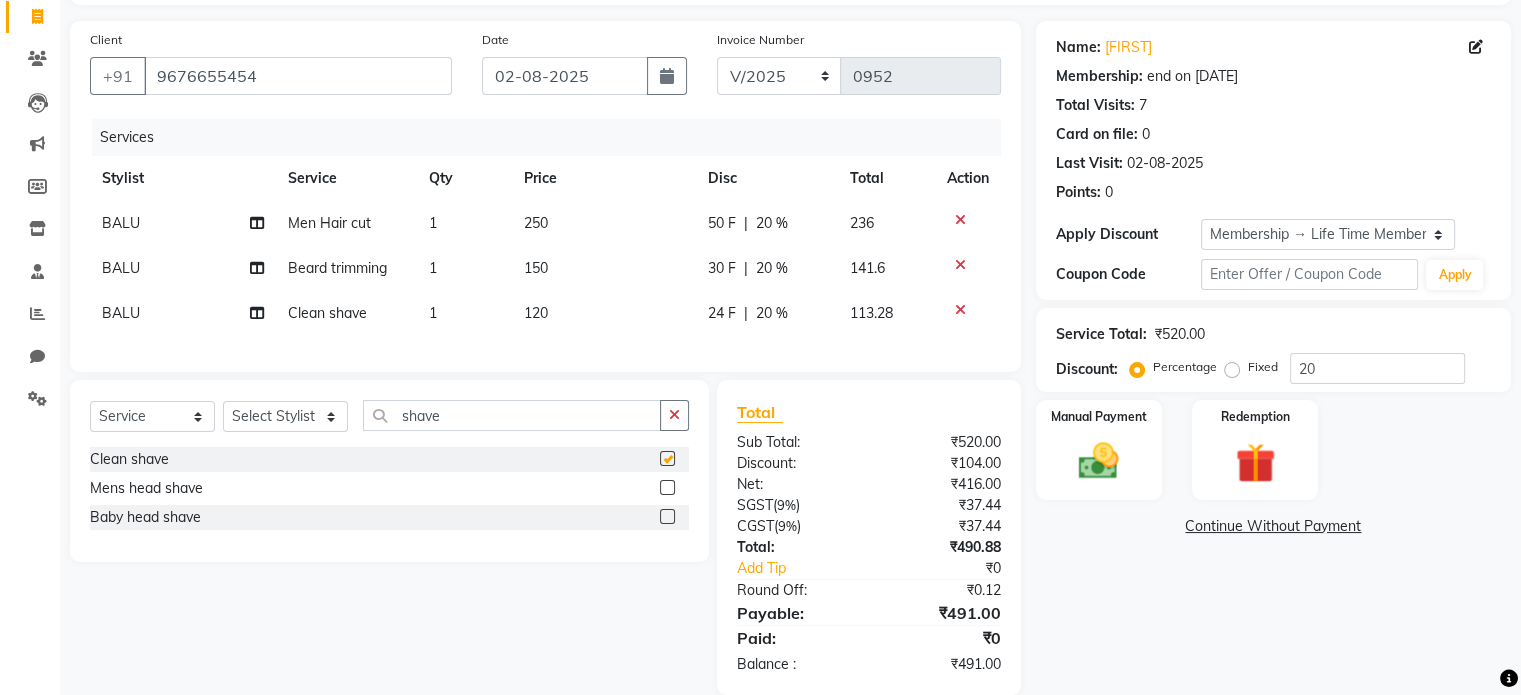 checkbox on "false" 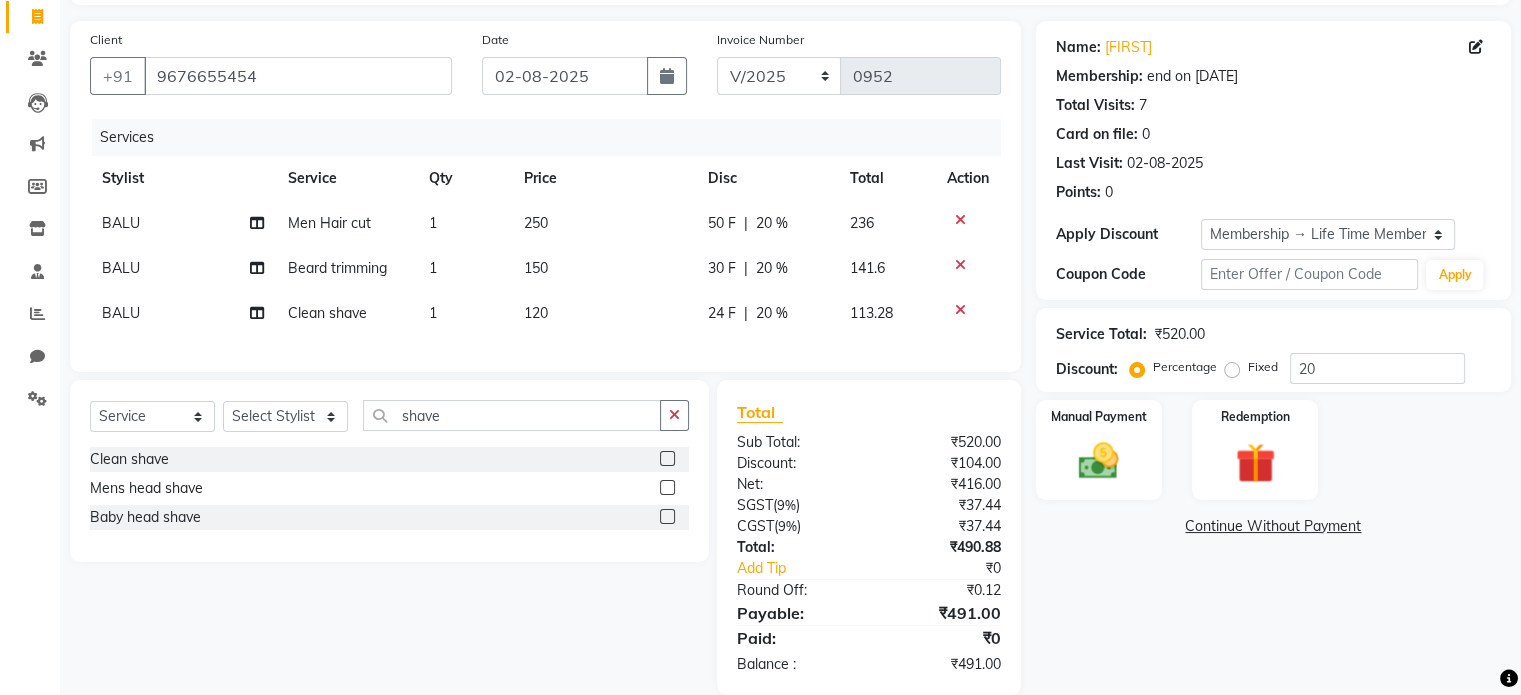 click 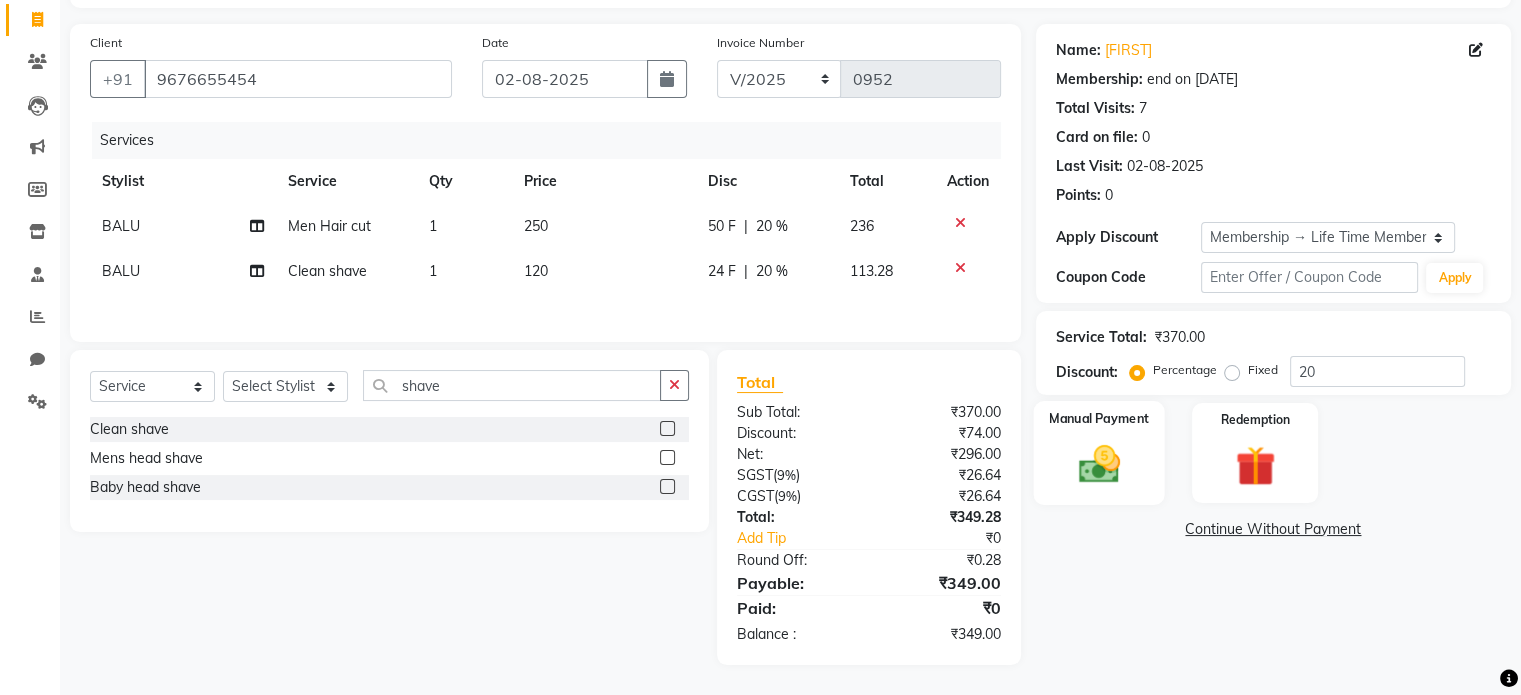 click 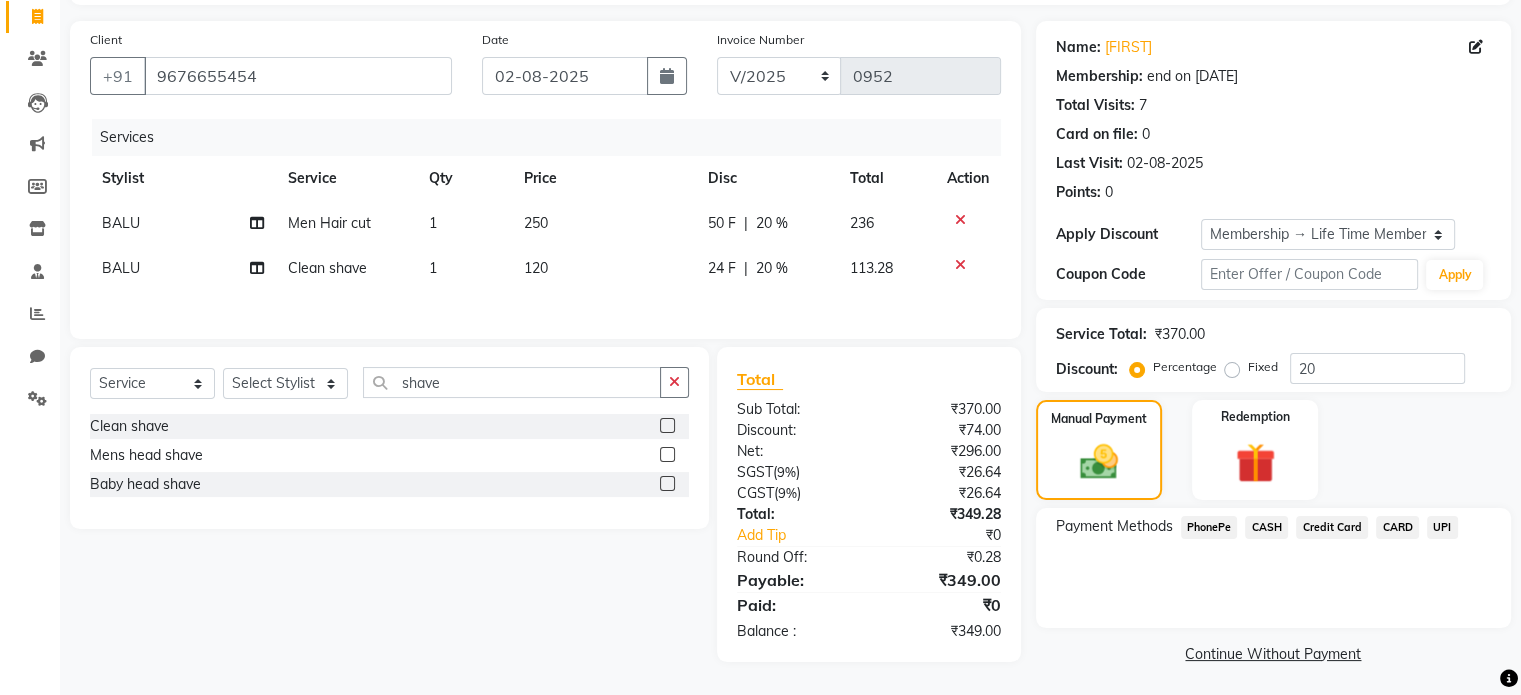 click on "UPI" 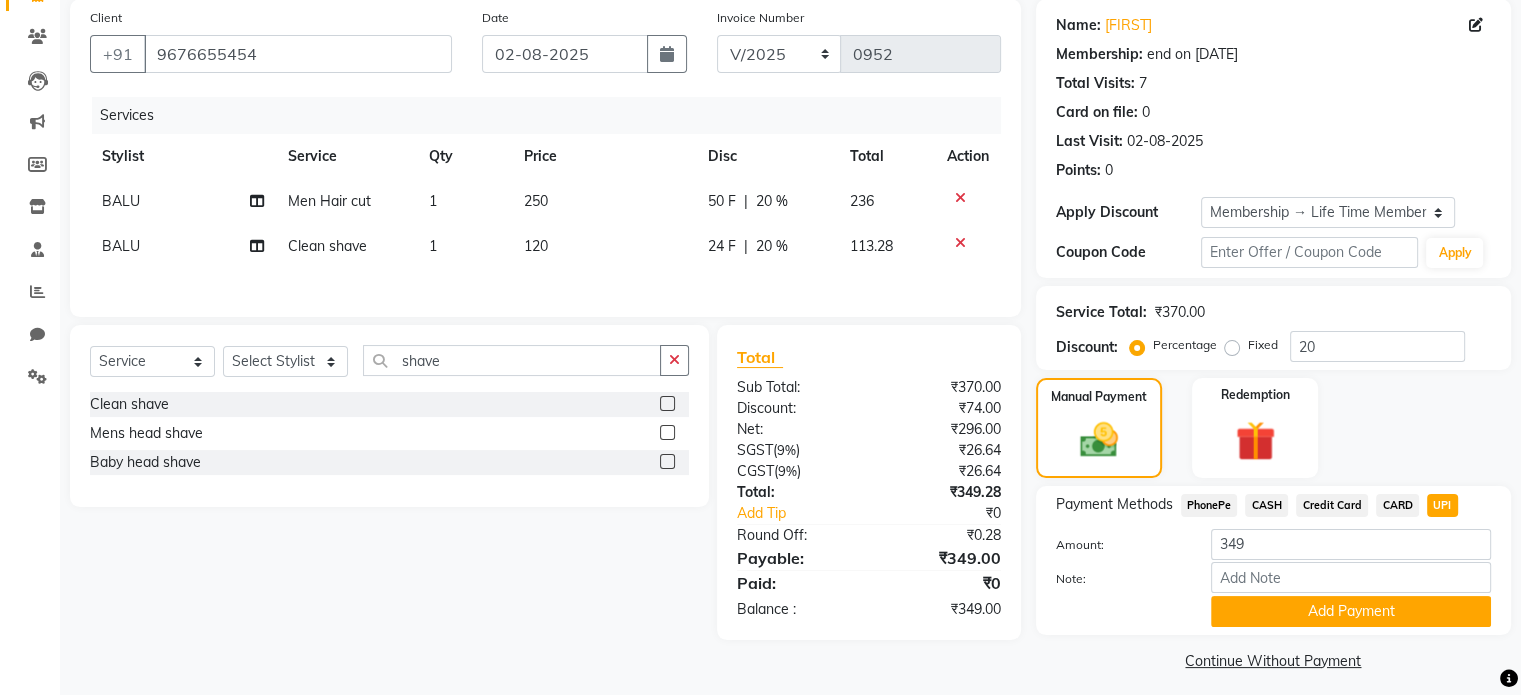 scroll, scrollTop: 163, scrollLeft: 0, axis: vertical 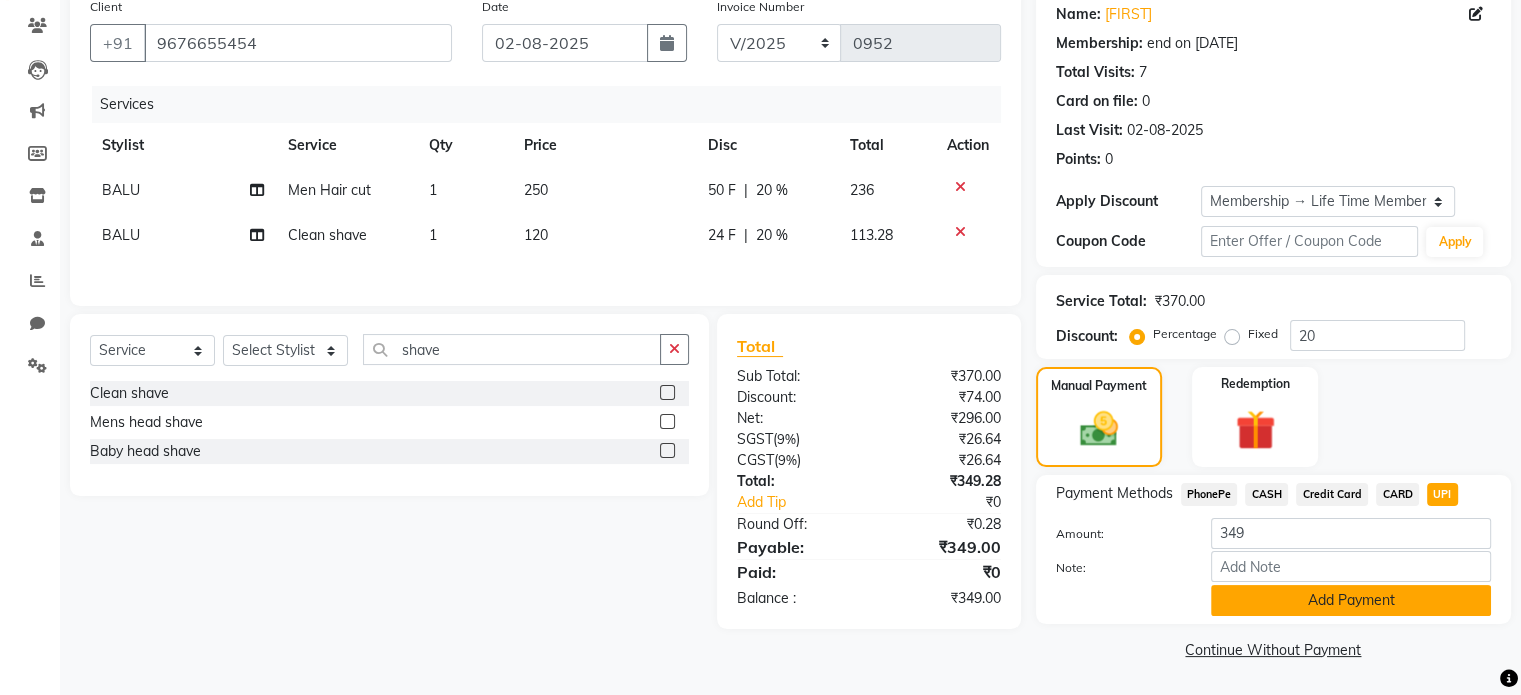 click on "Add Payment" 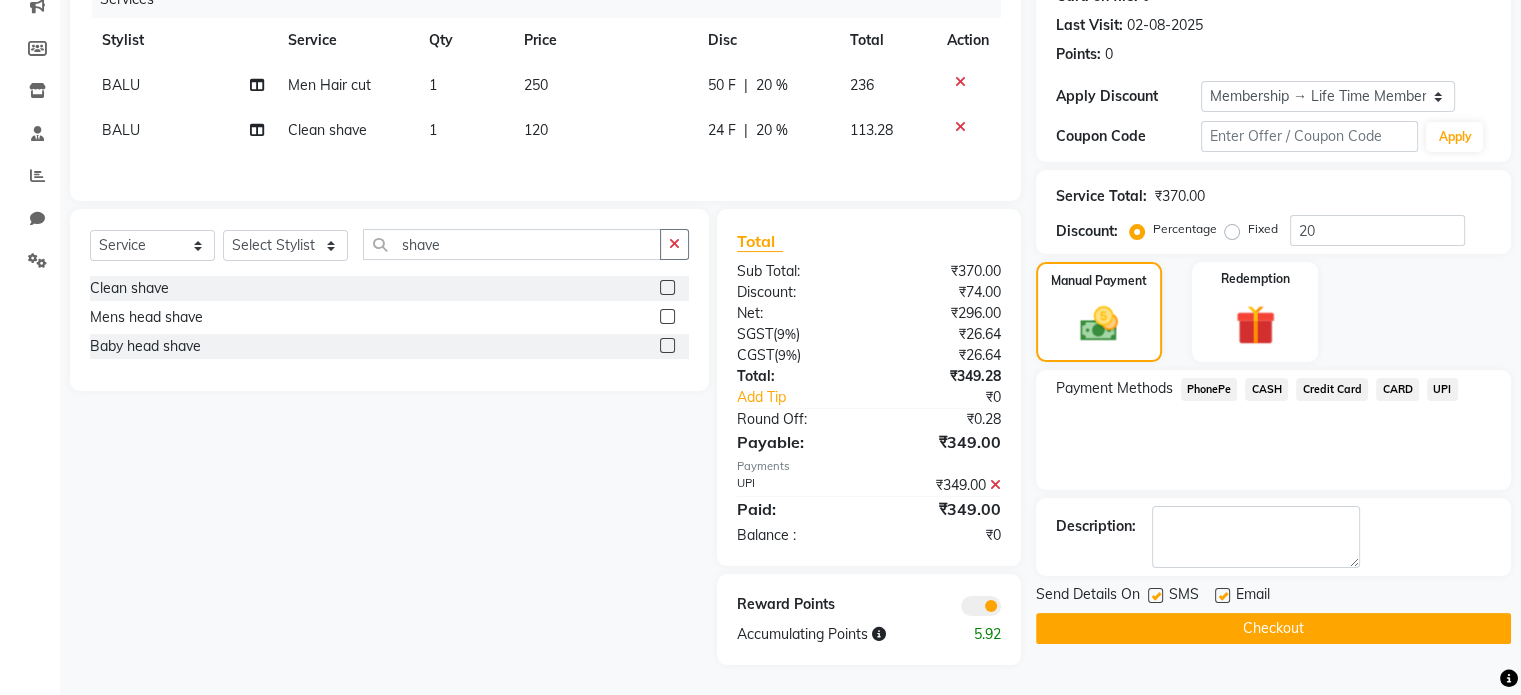 scroll, scrollTop: 272, scrollLeft: 0, axis: vertical 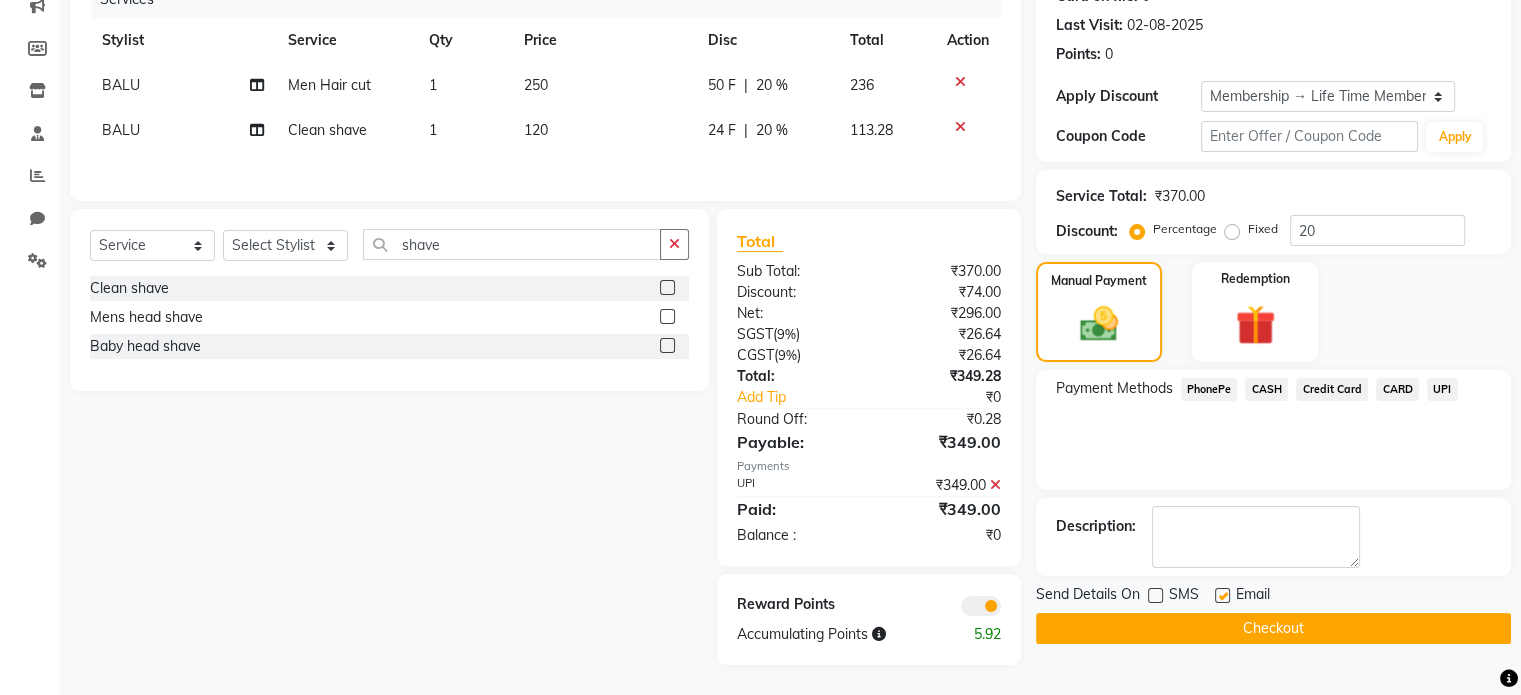 click 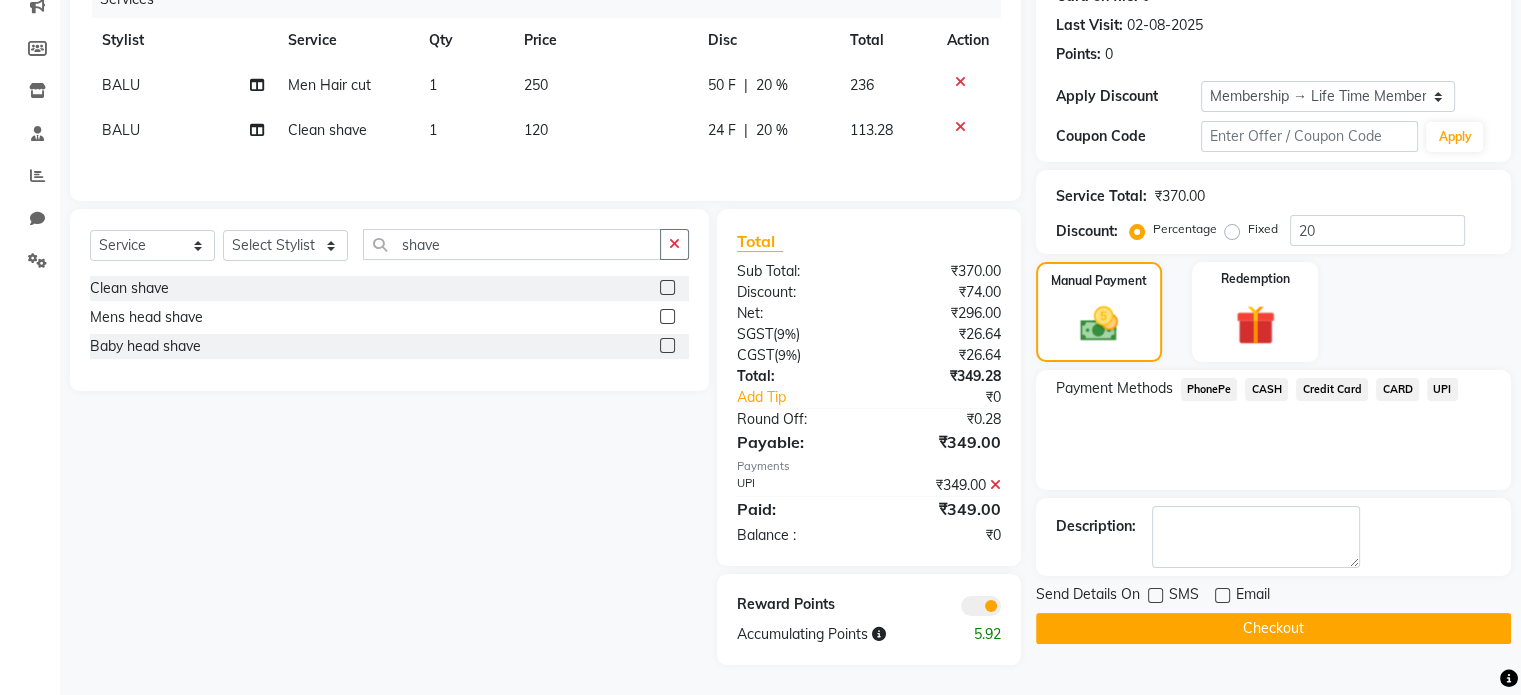 click on "Checkout" 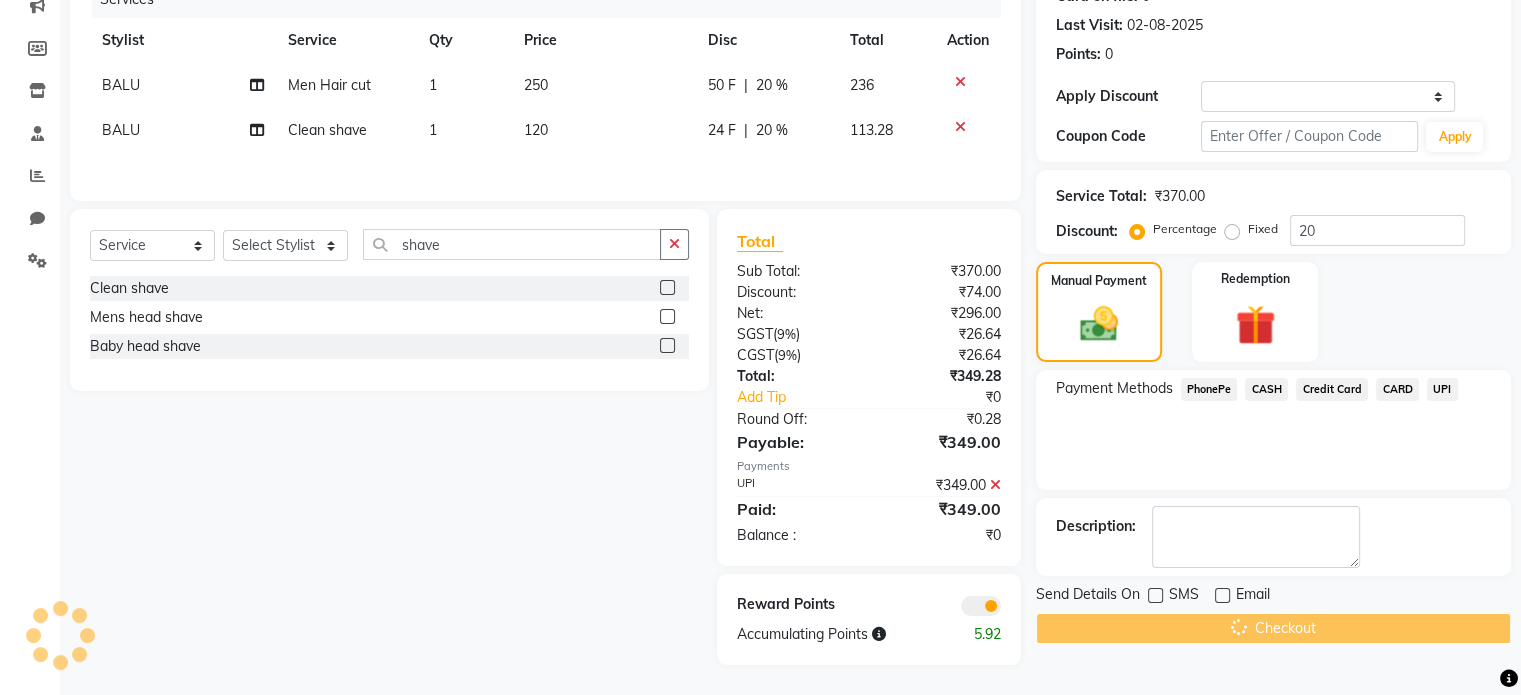 scroll, scrollTop: 0, scrollLeft: 0, axis: both 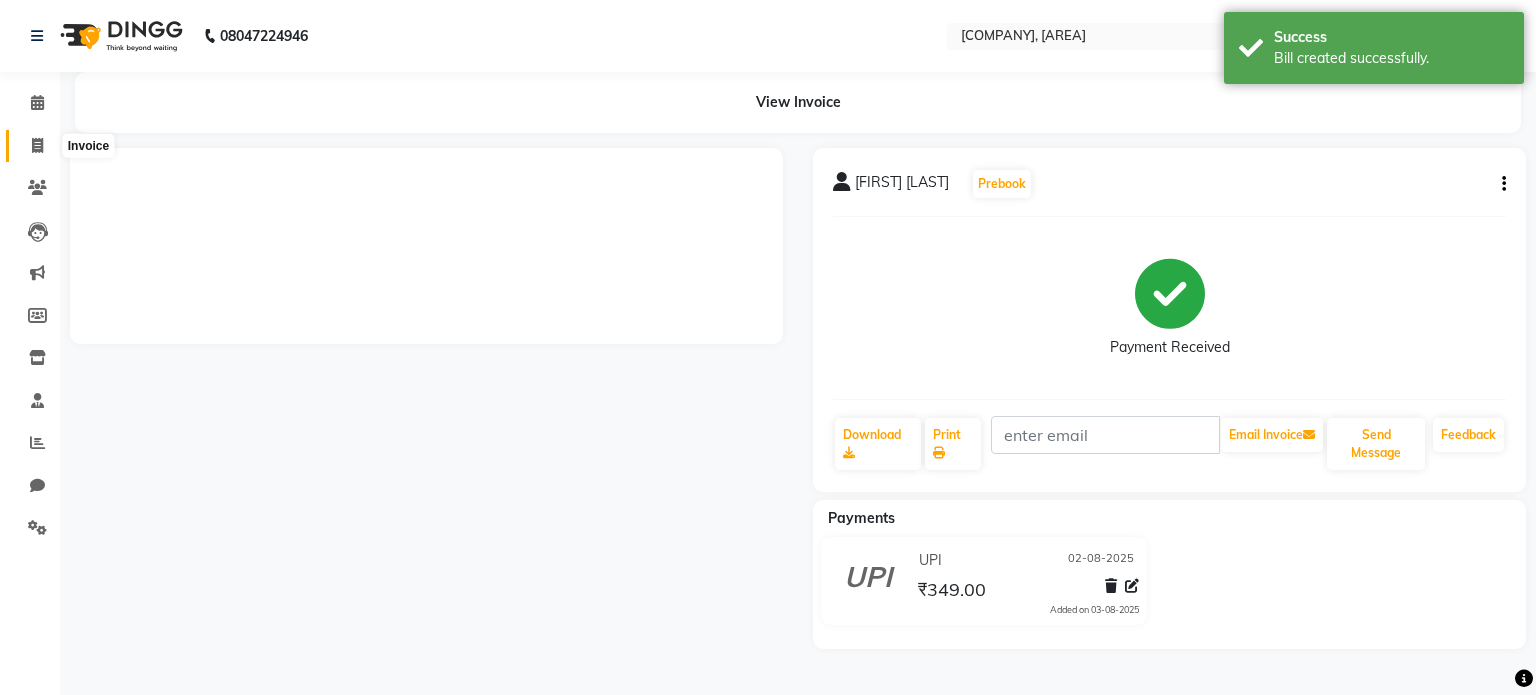 click 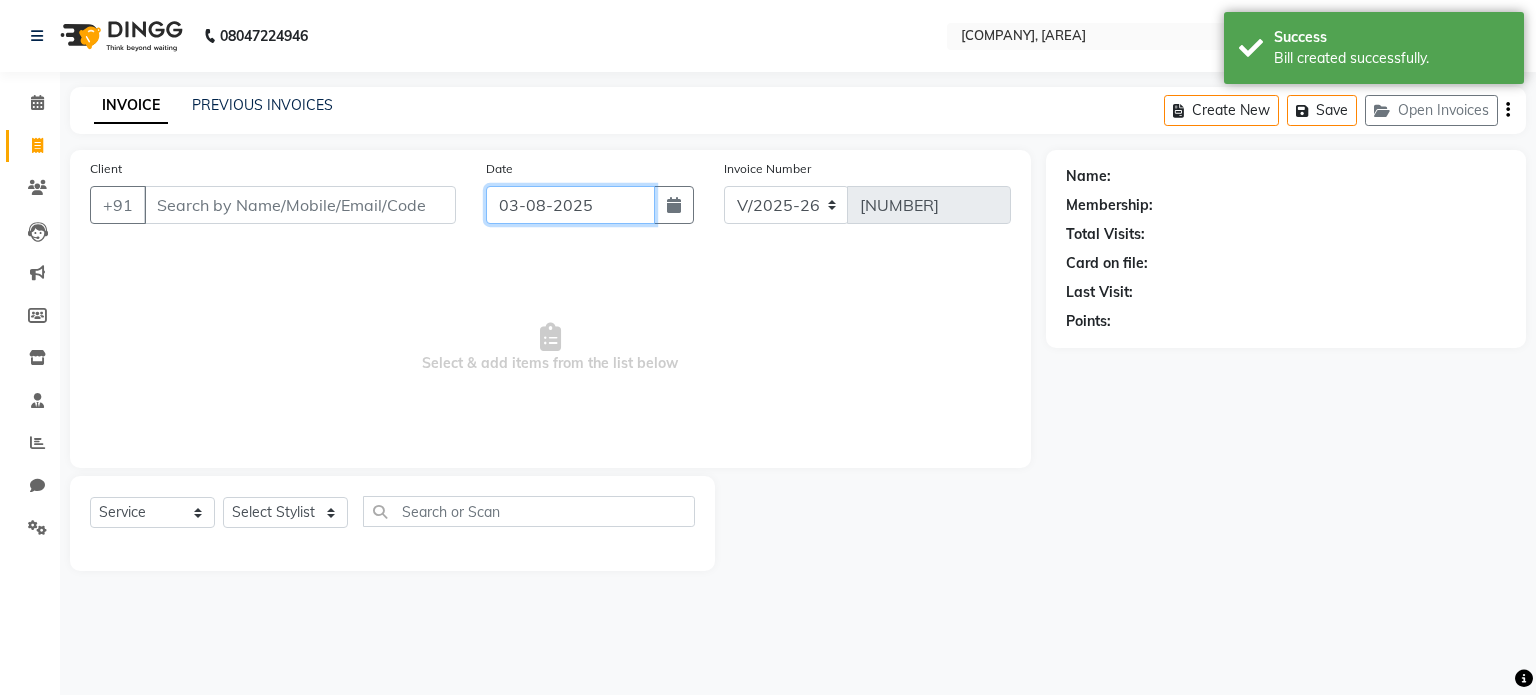 click on "03-08-2025" 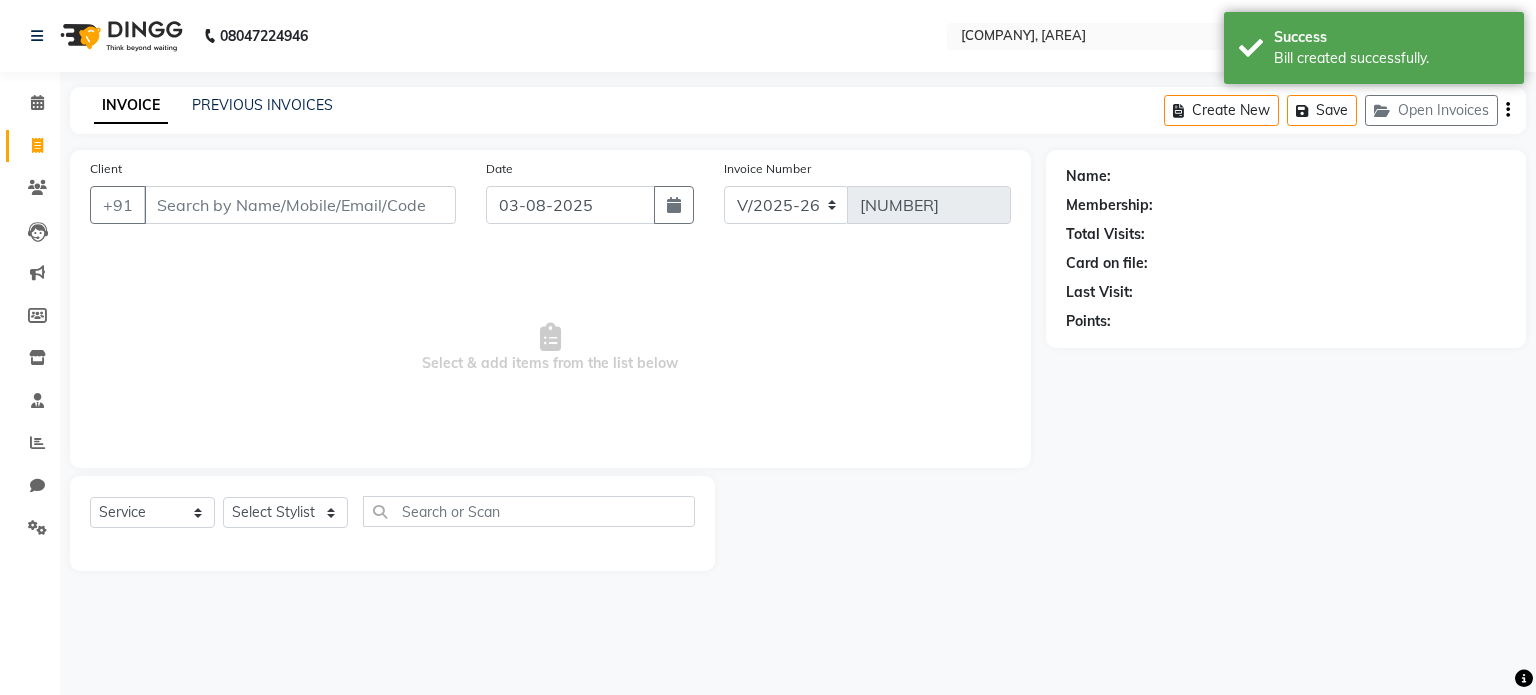 select on "8" 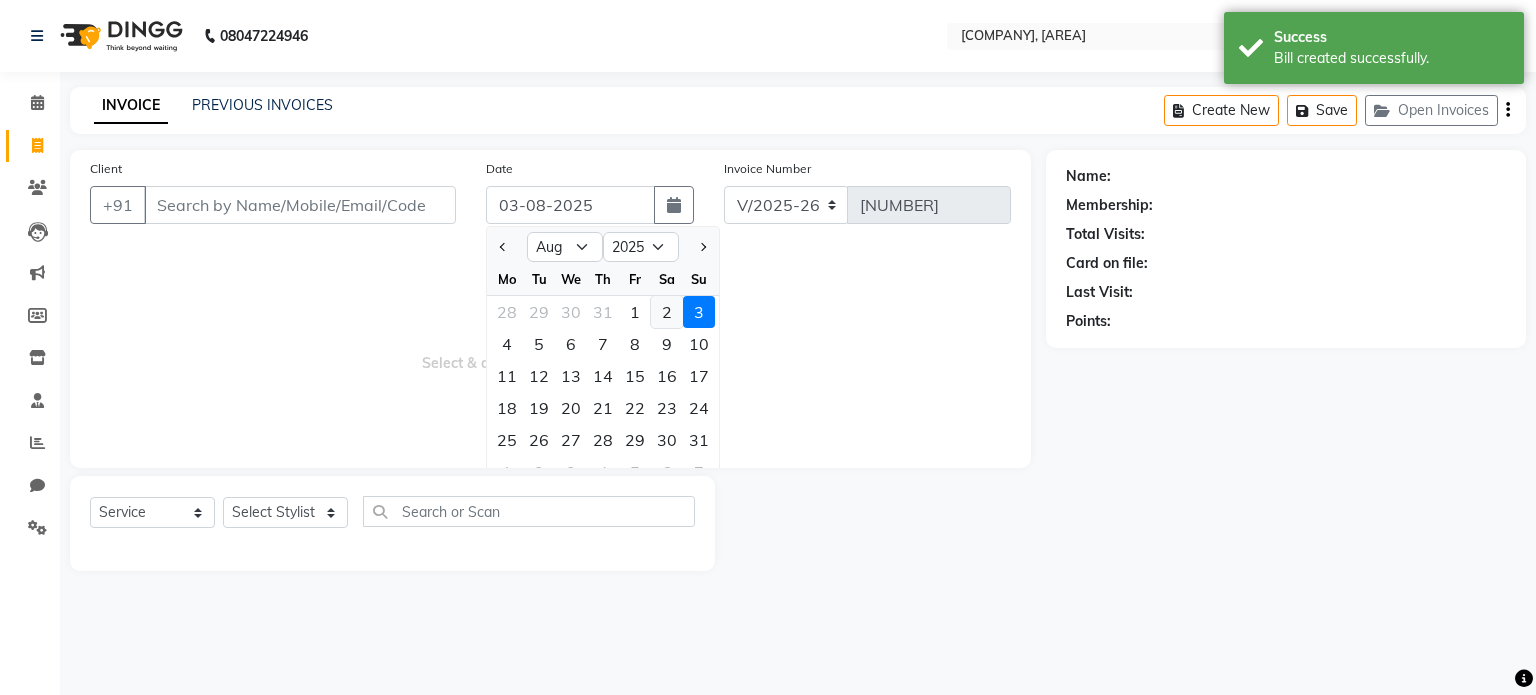 click on "2" 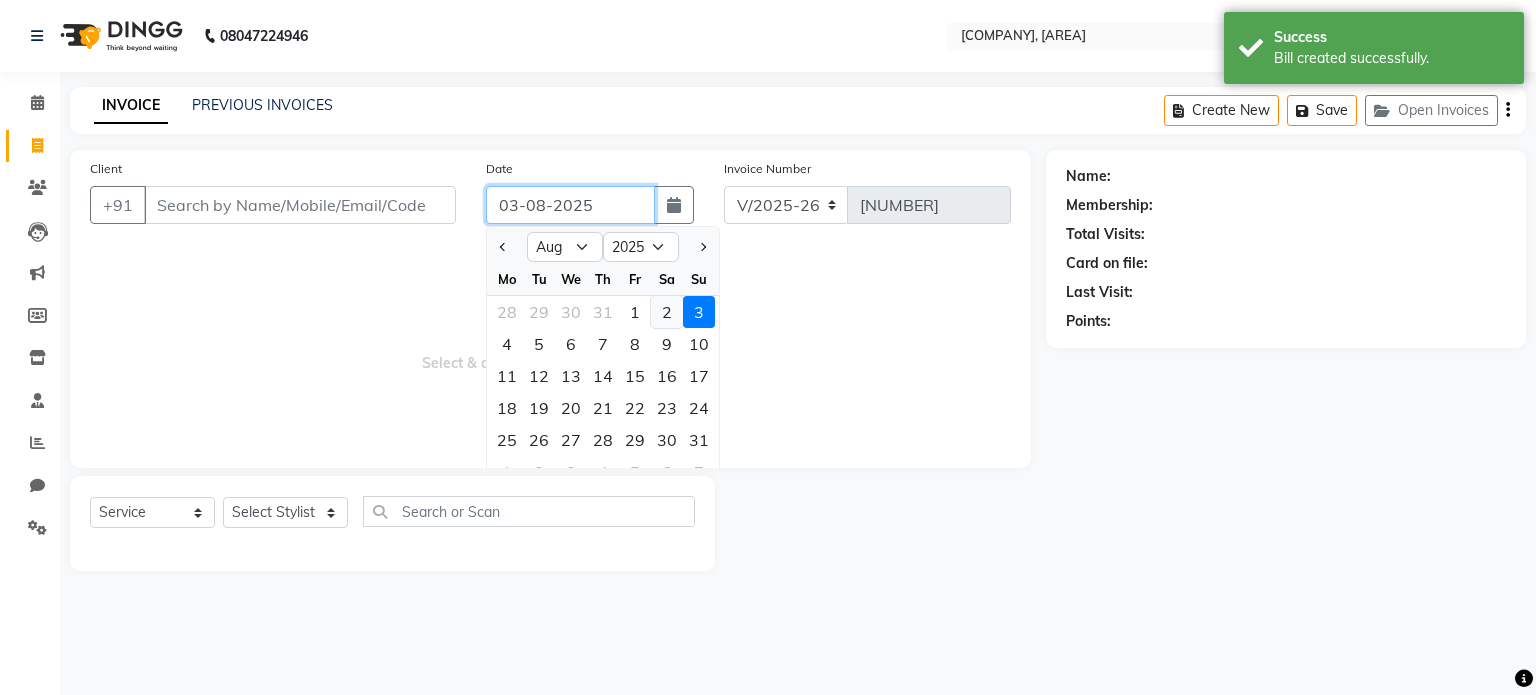 type on "02-08-2025" 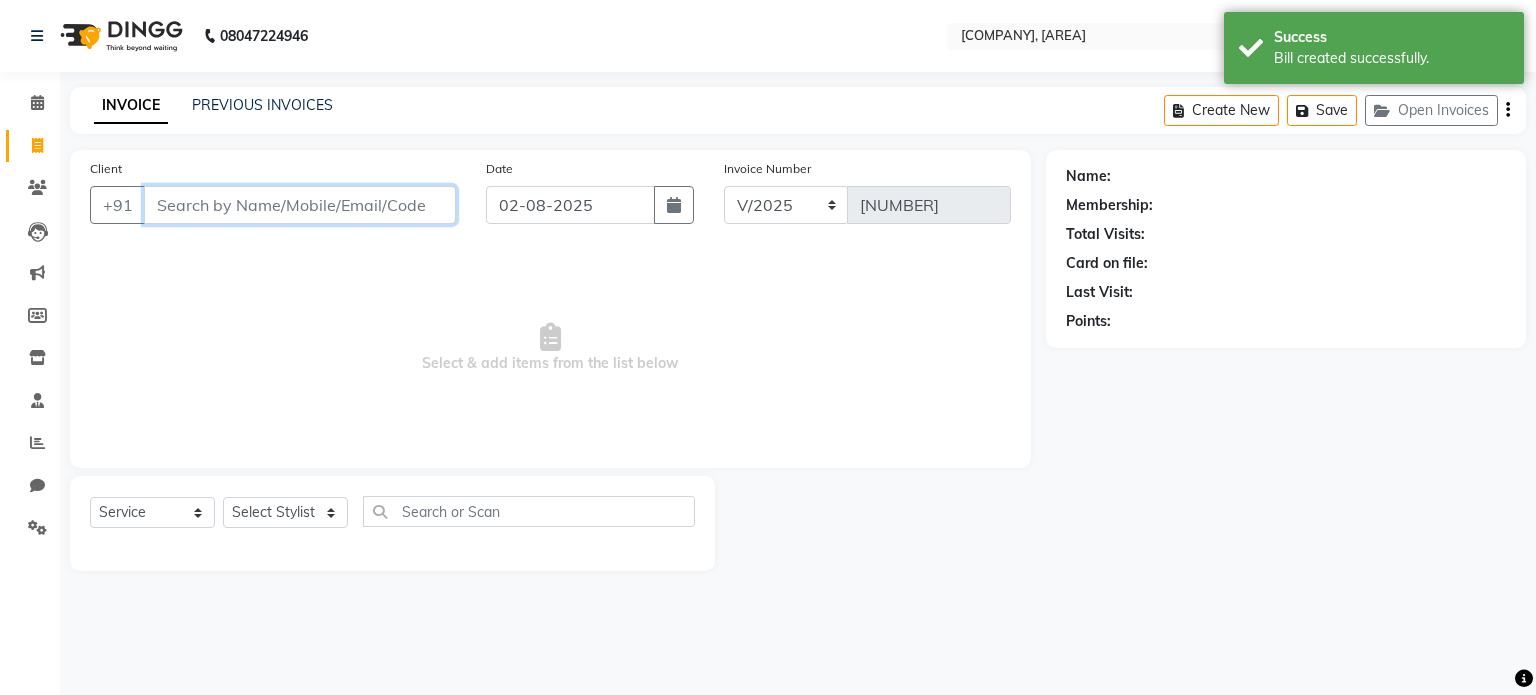 click on "Client" at bounding box center [300, 205] 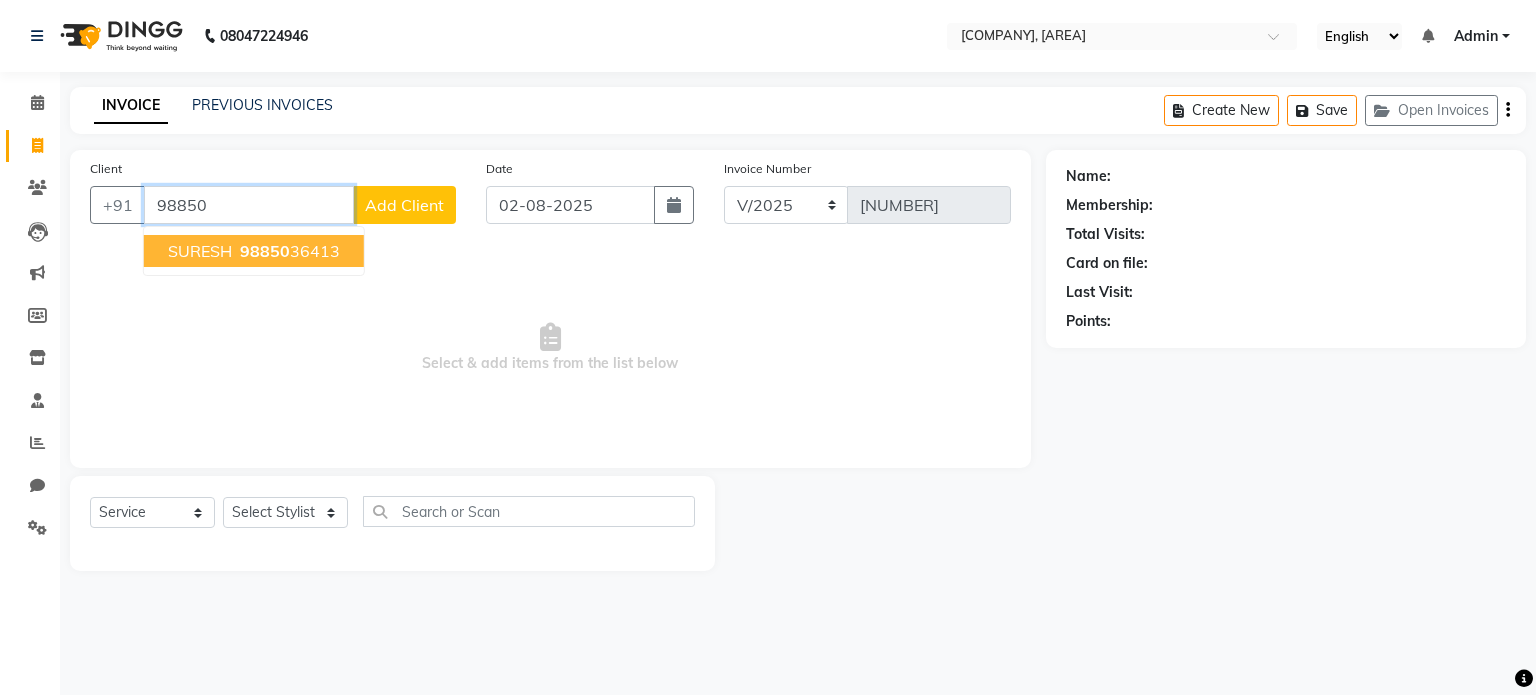 click on "[PHONE]" at bounding box center [288, 251] 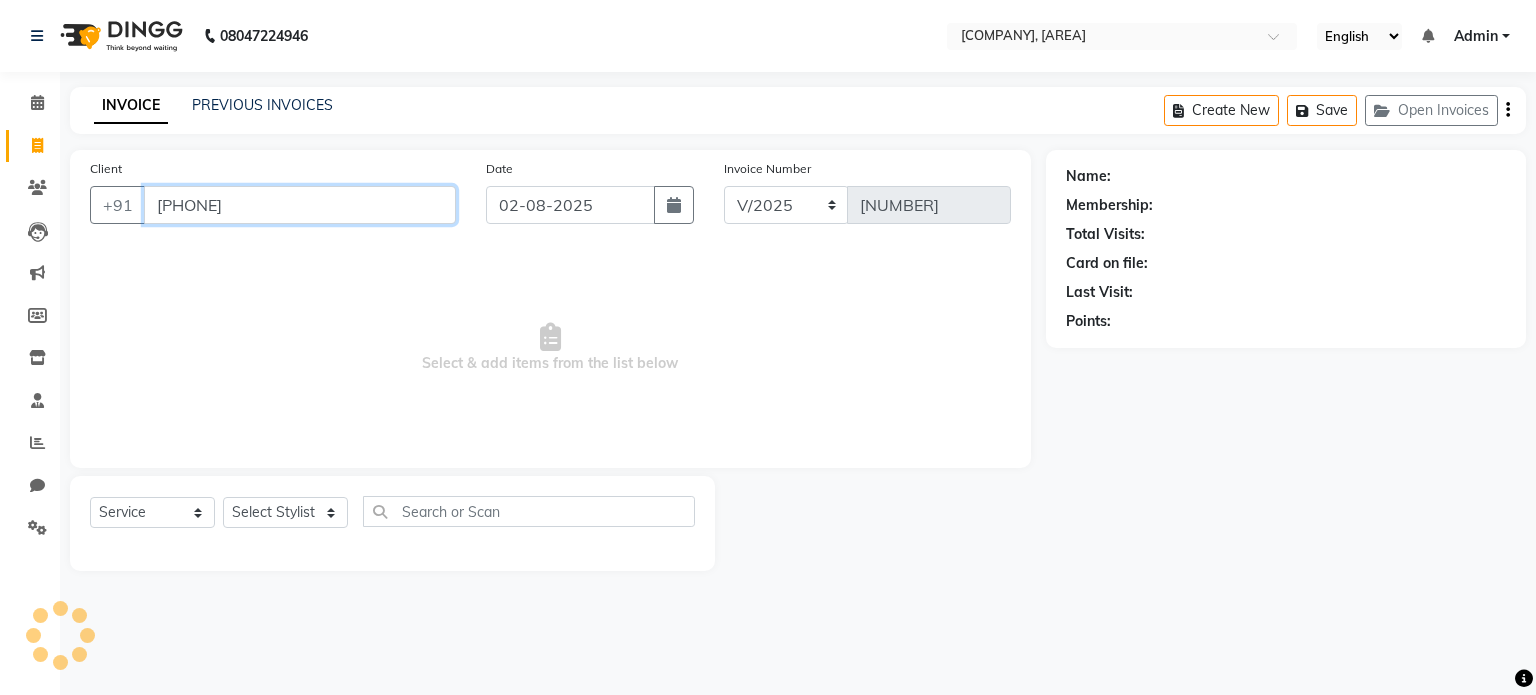 type on "[PHONE]" 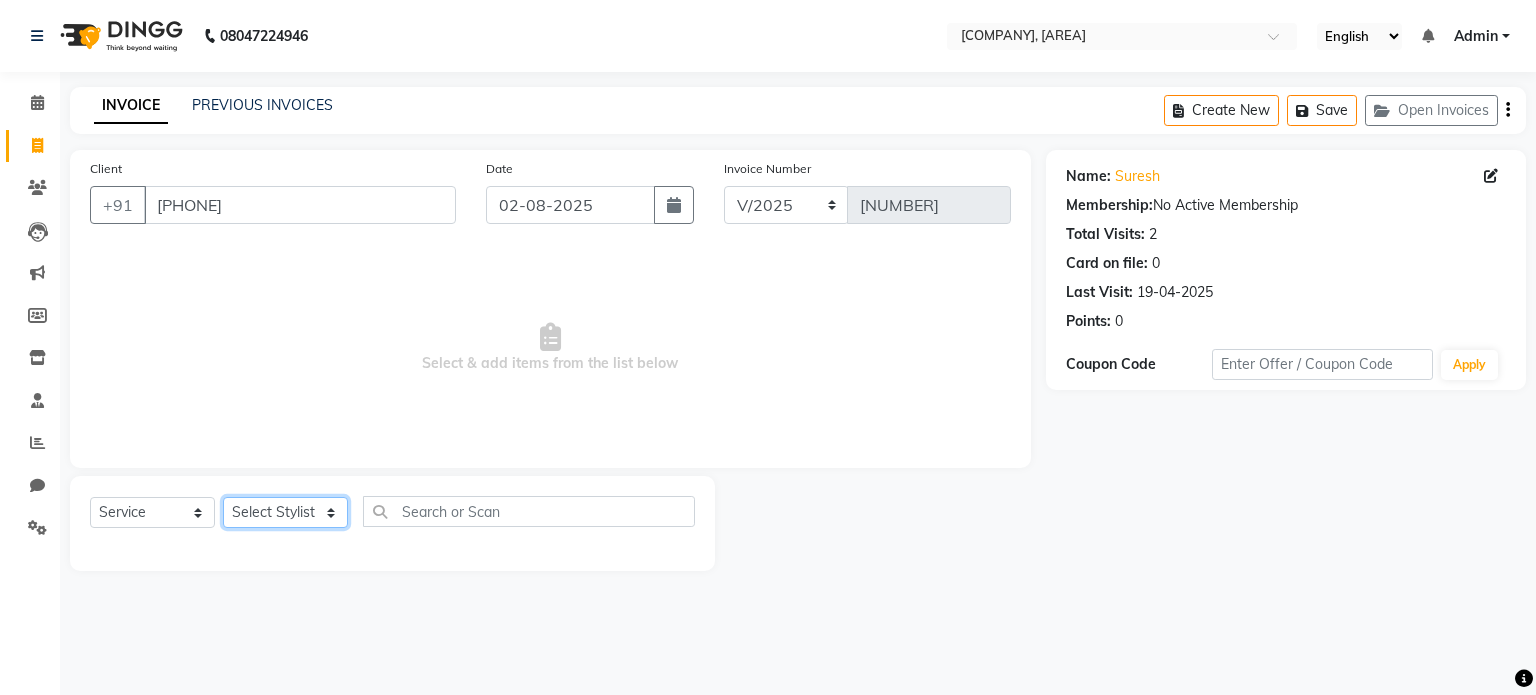click on "Select Stylist [FIRST] [LAST] [FIRST] [FIRST] [FIRST] [FIRST]" 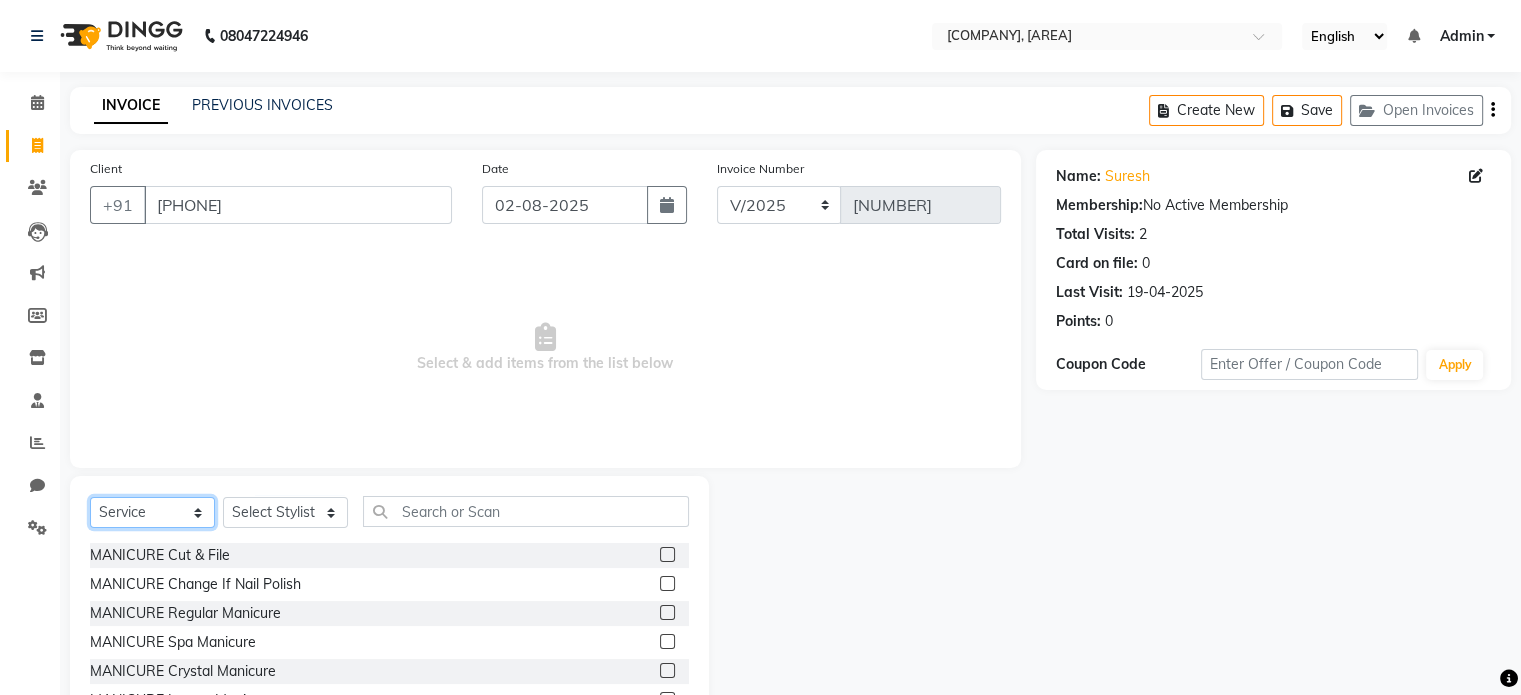 click on "Select  Service  Product  Membership  Package Voucher Prepaid Gift Card" 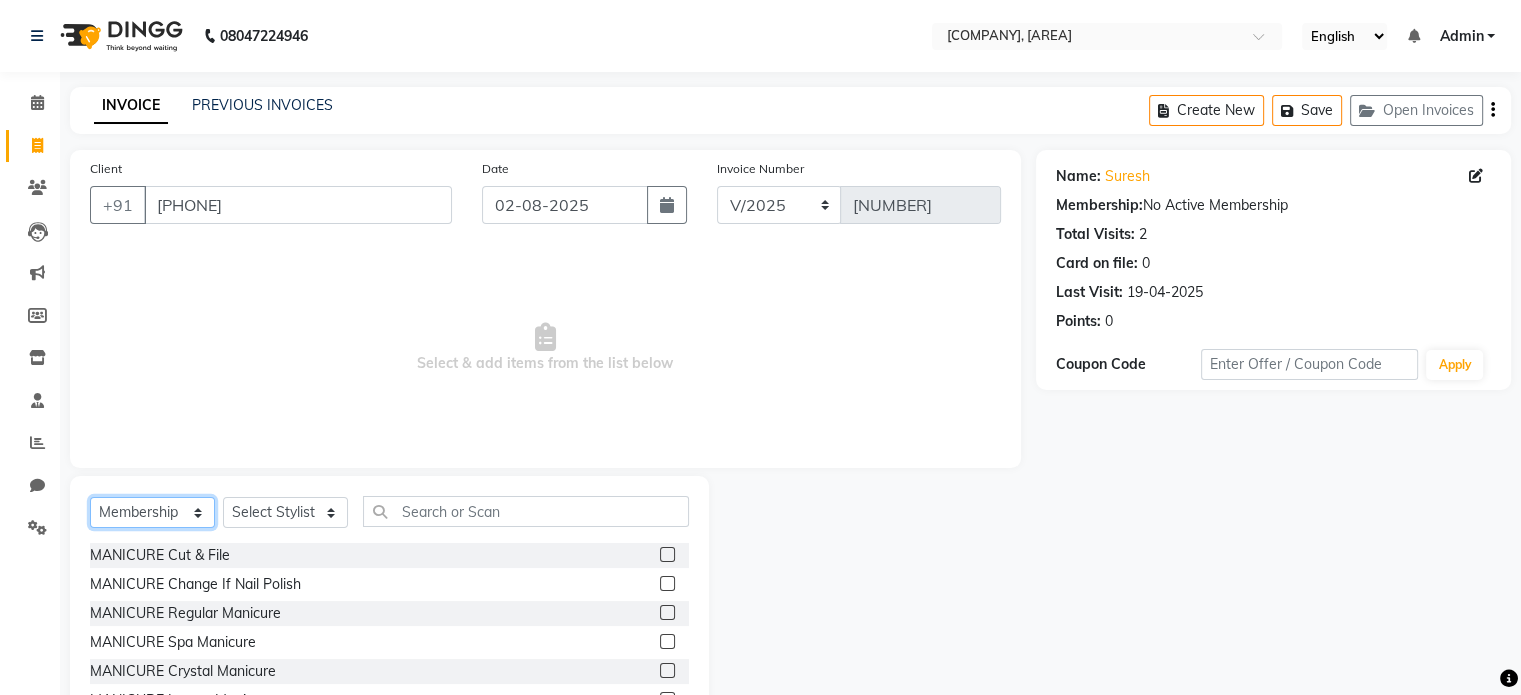 click on "Select  Service  Product  Membership  Package Voucher Prepaid Gift Card" 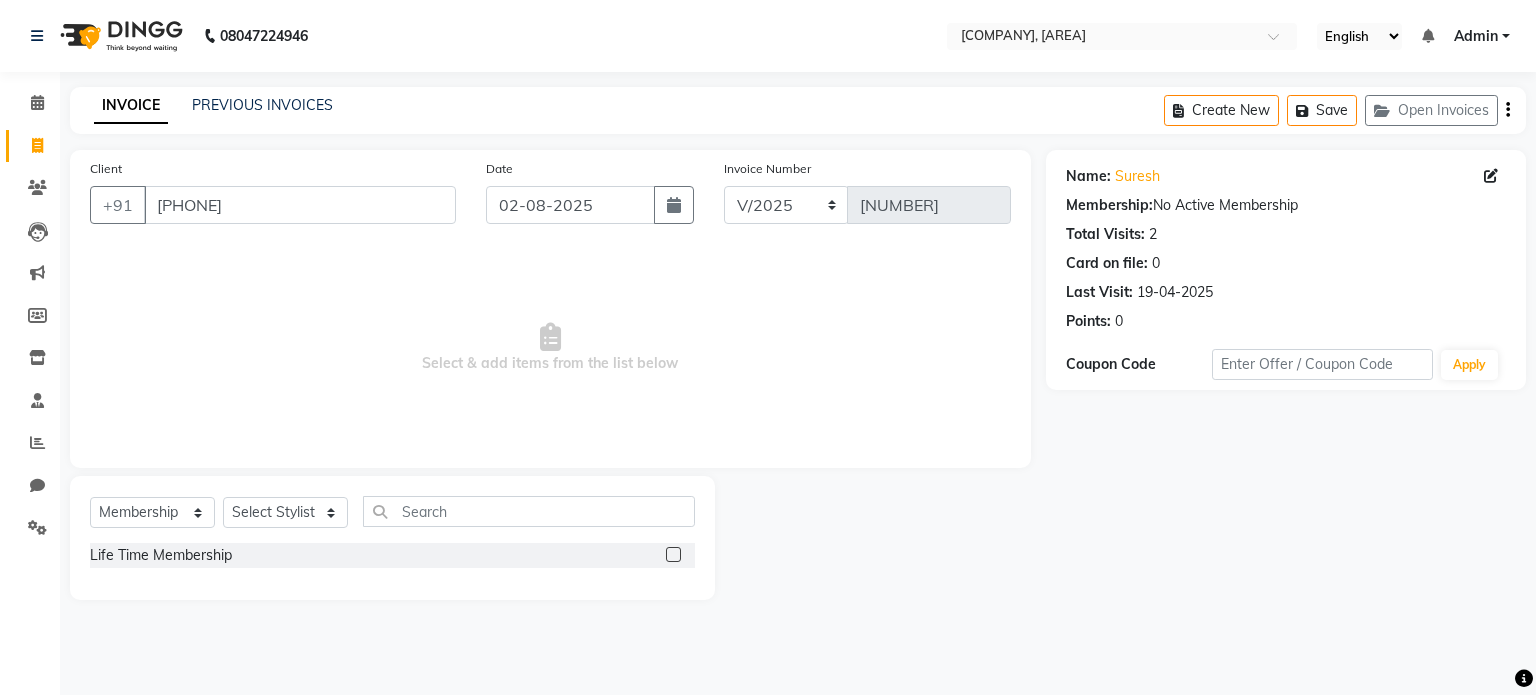 click 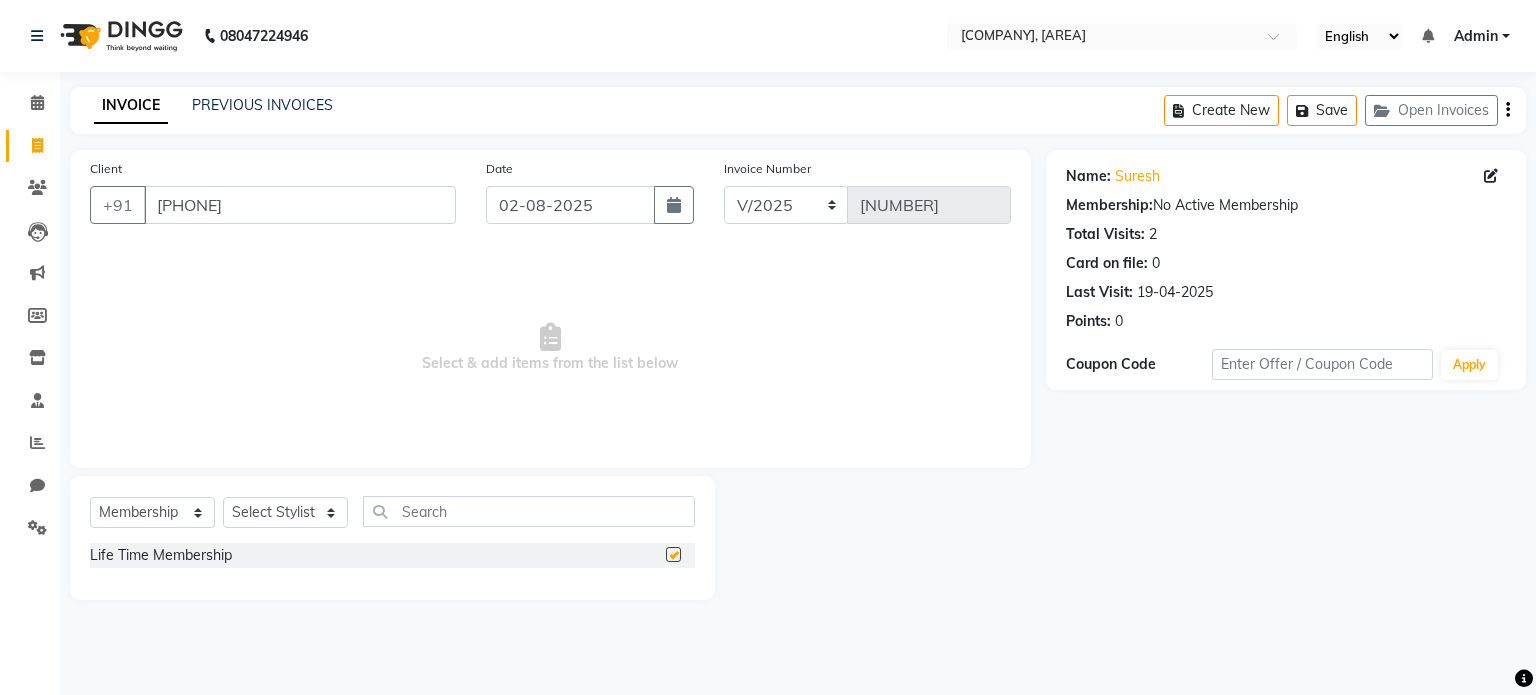 select on "select" 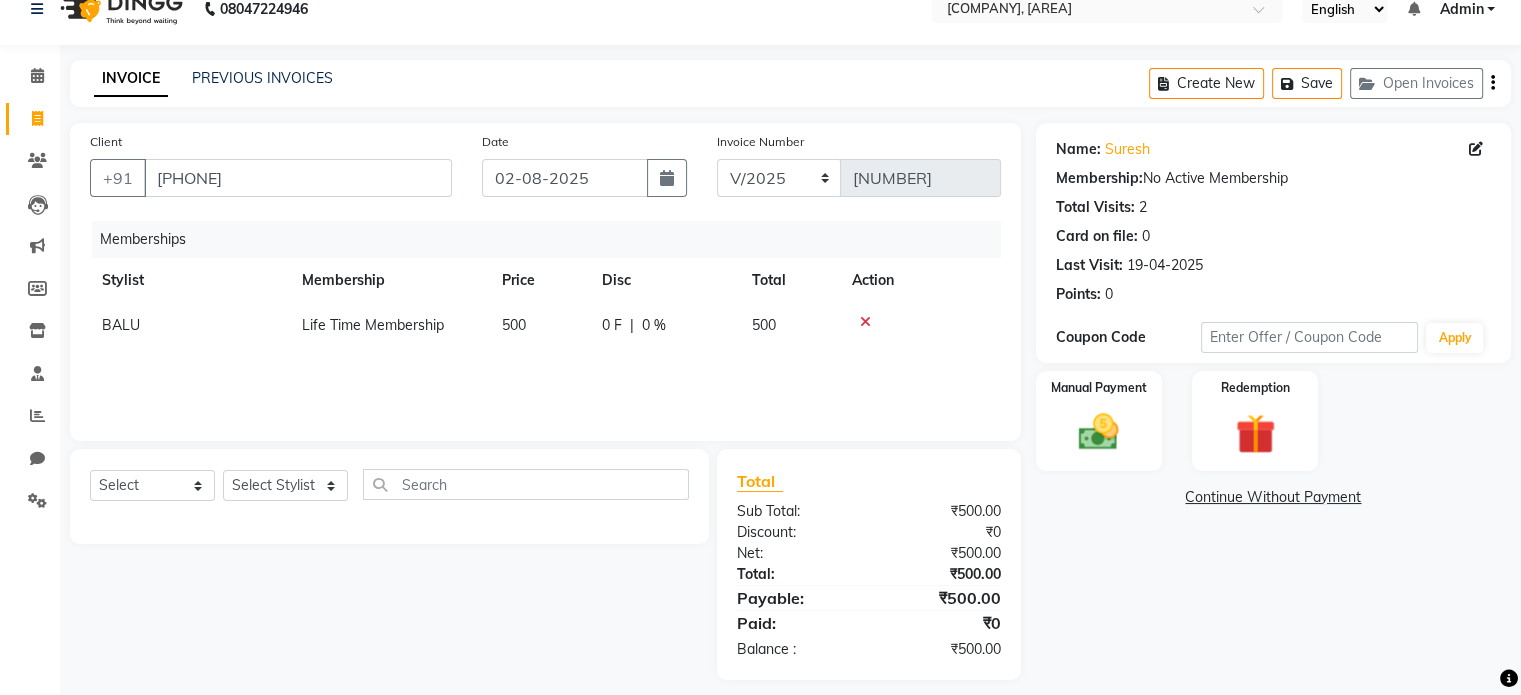 scroll, scrollTop: 42, scrollLeft: 0, axis: vertical 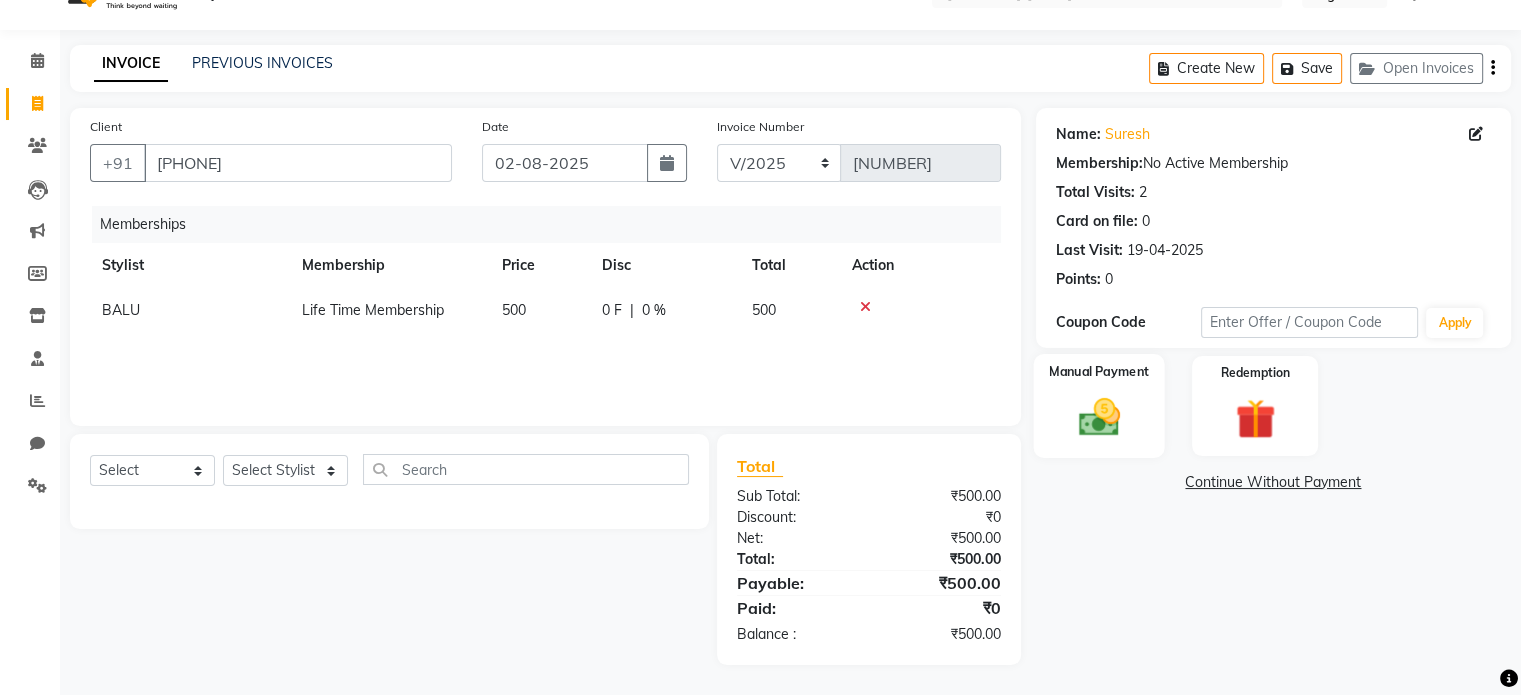 click 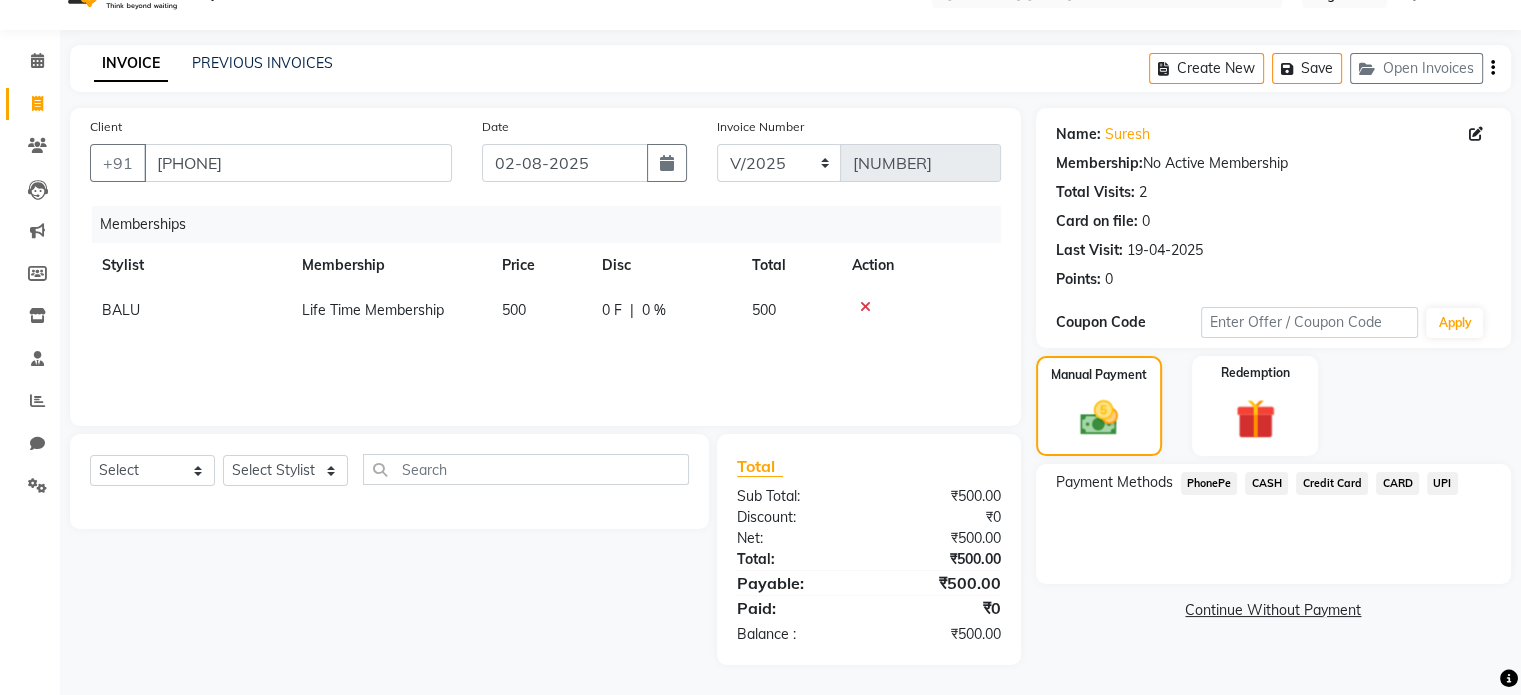 click on "UPI" 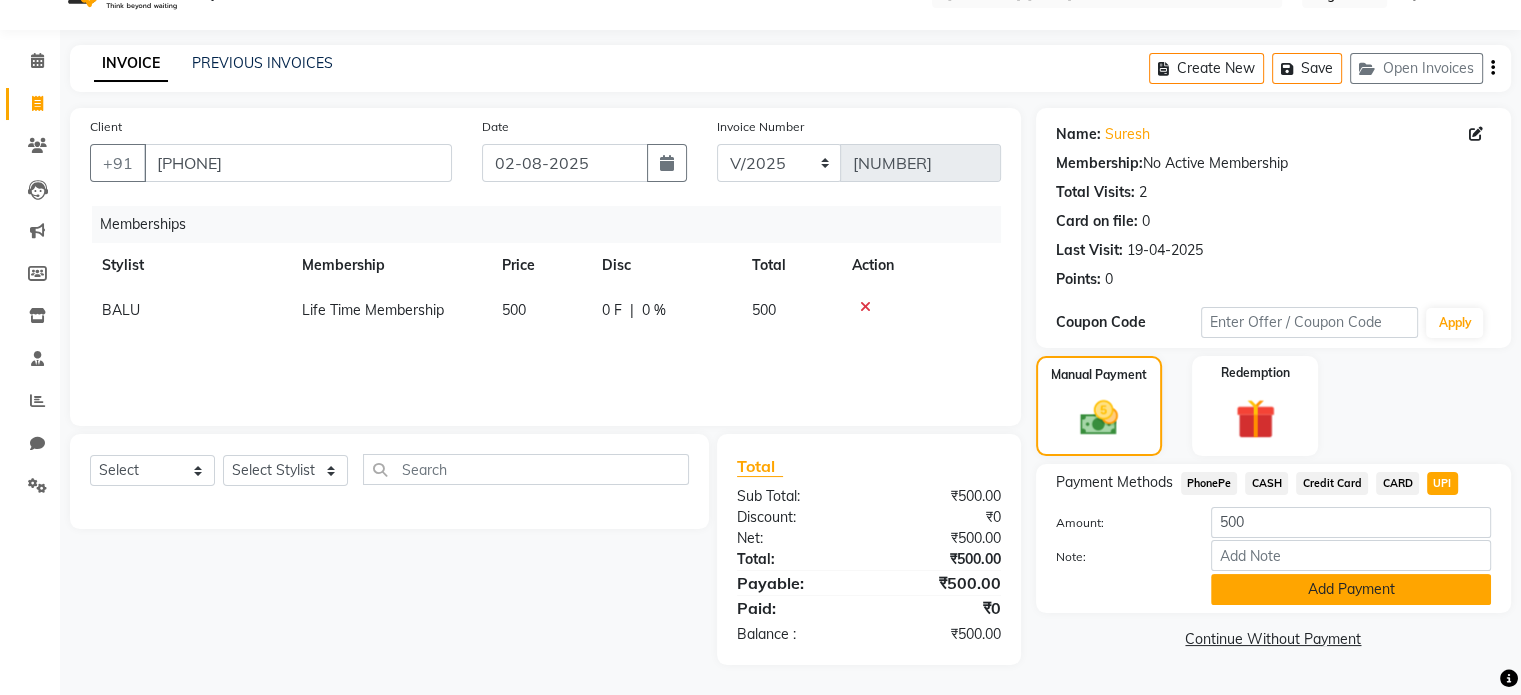 click on "Add Payment" 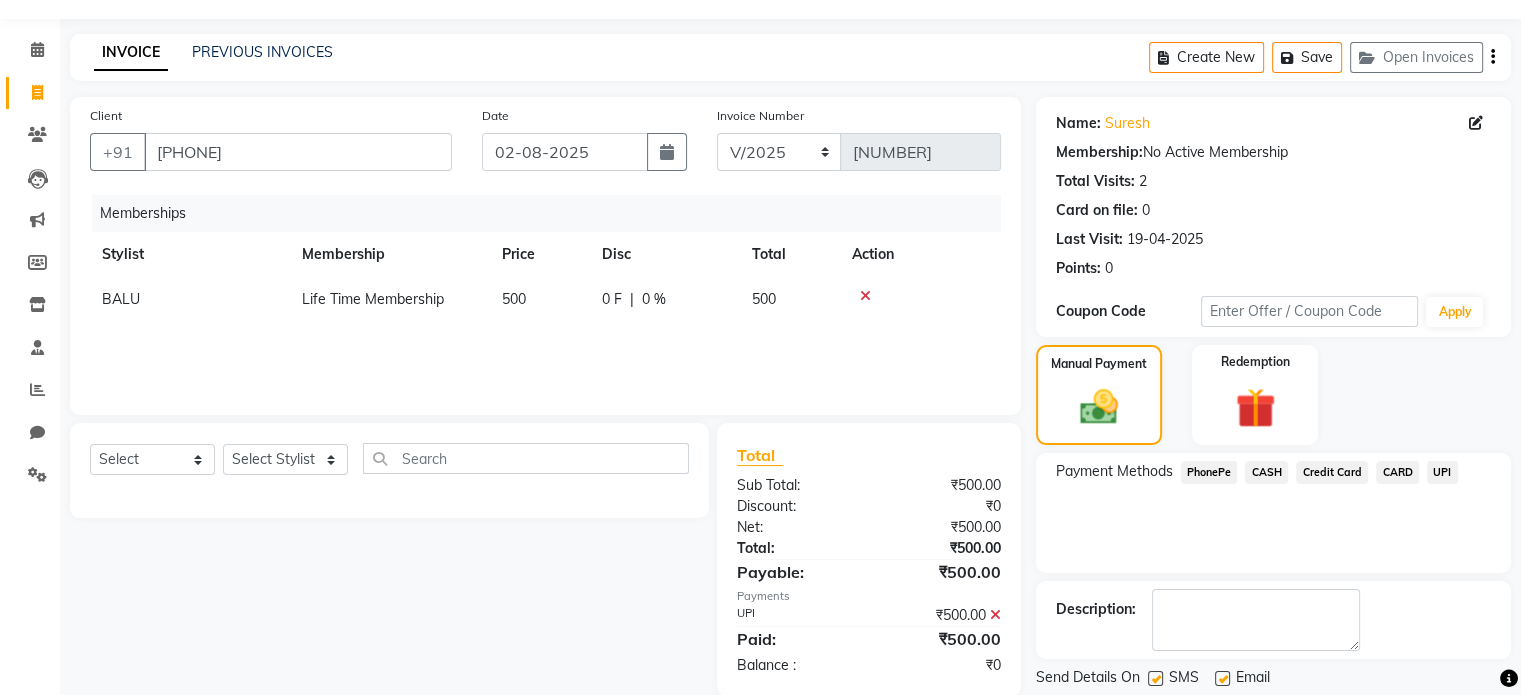 scroll, scrollTop: 100, scrollLeft: 0, axis: vertical 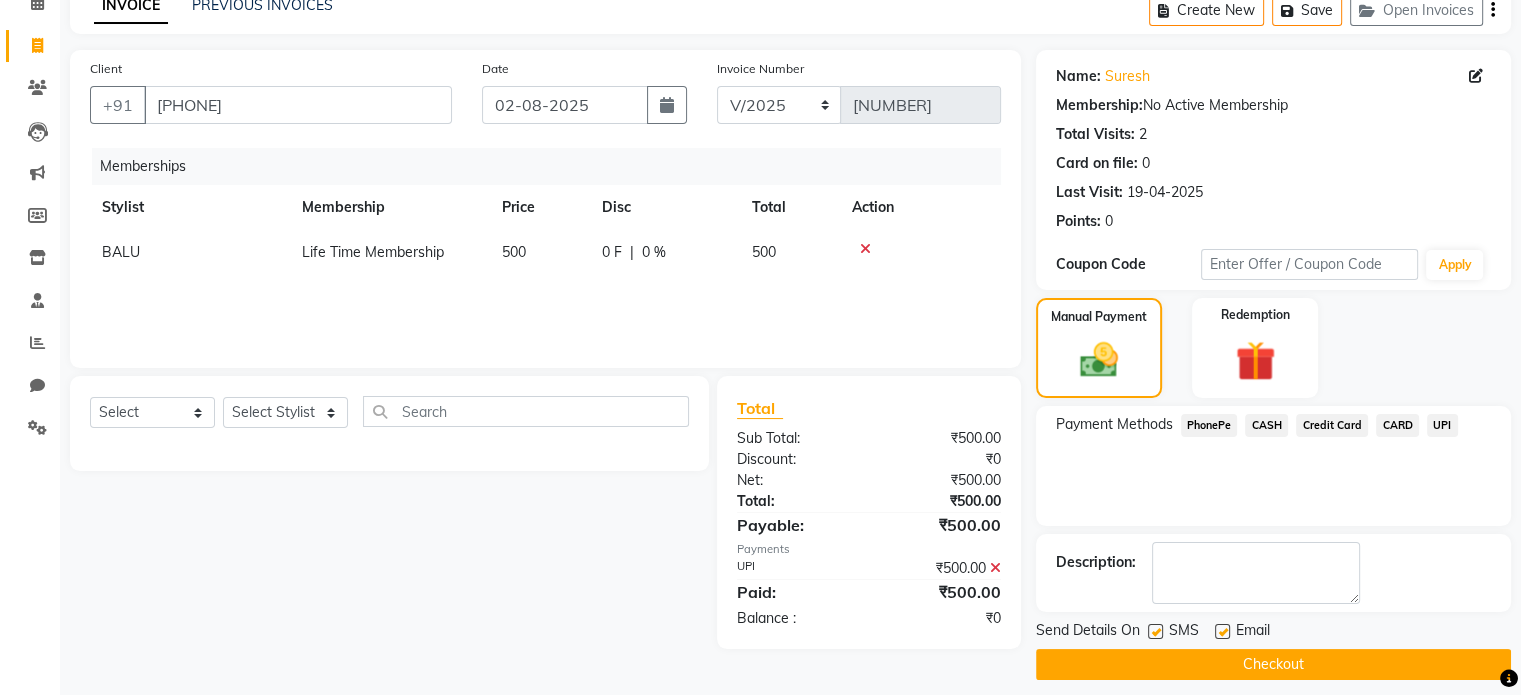 click 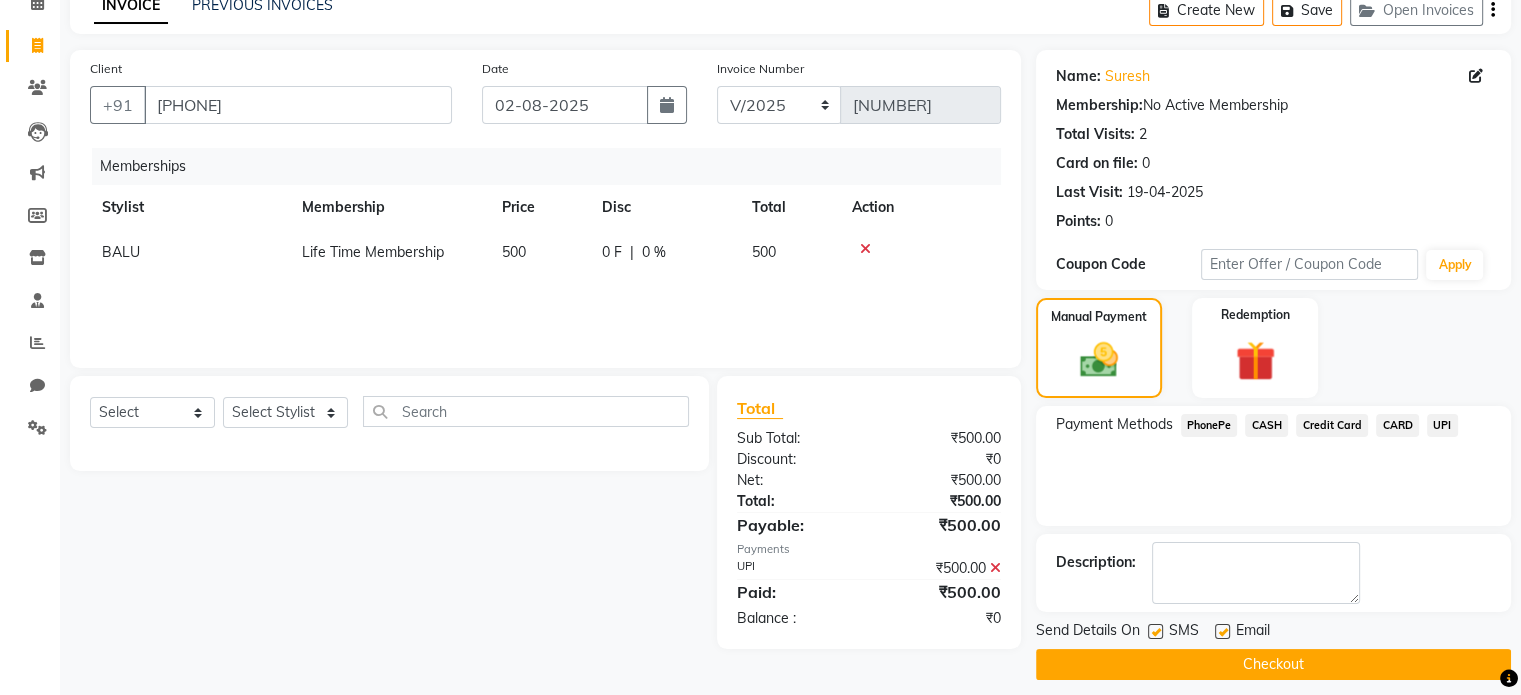 click at bounding box center (1154, 632) 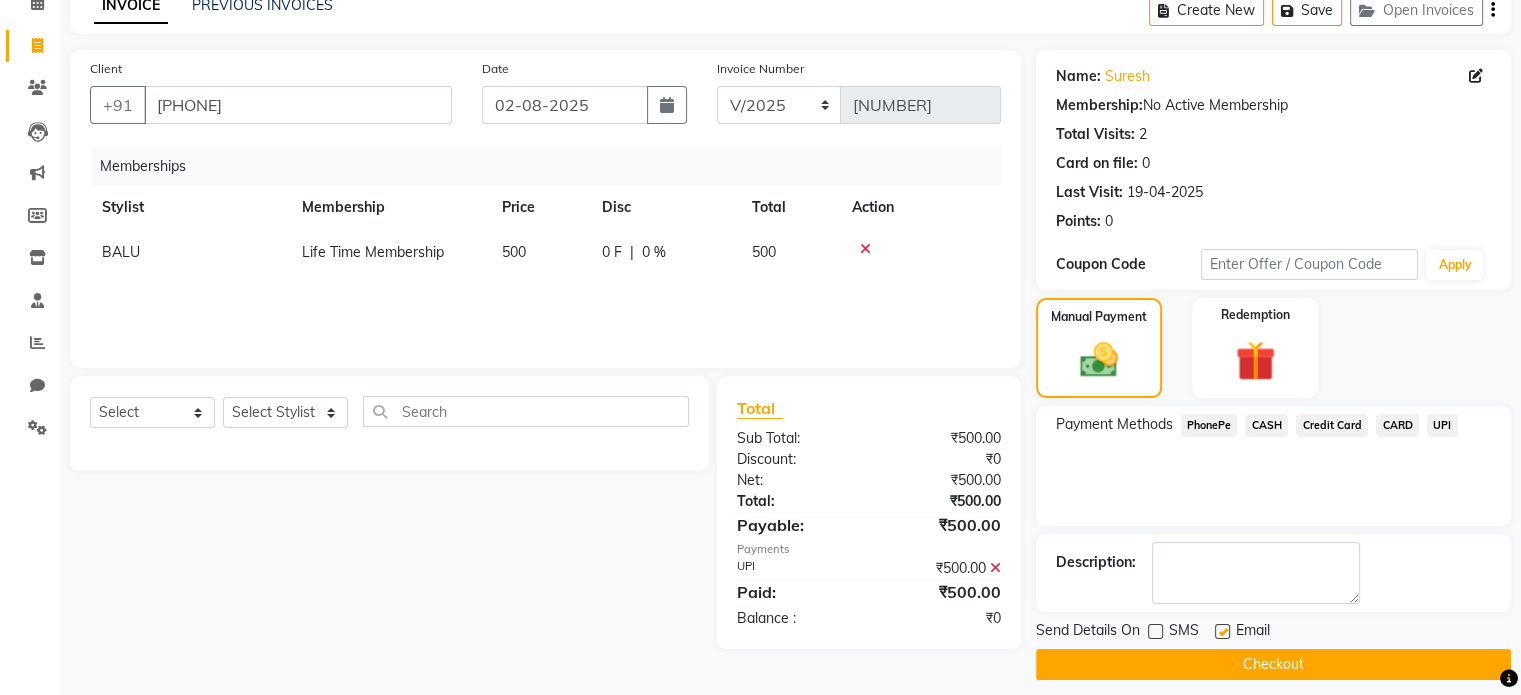 click on "Email" 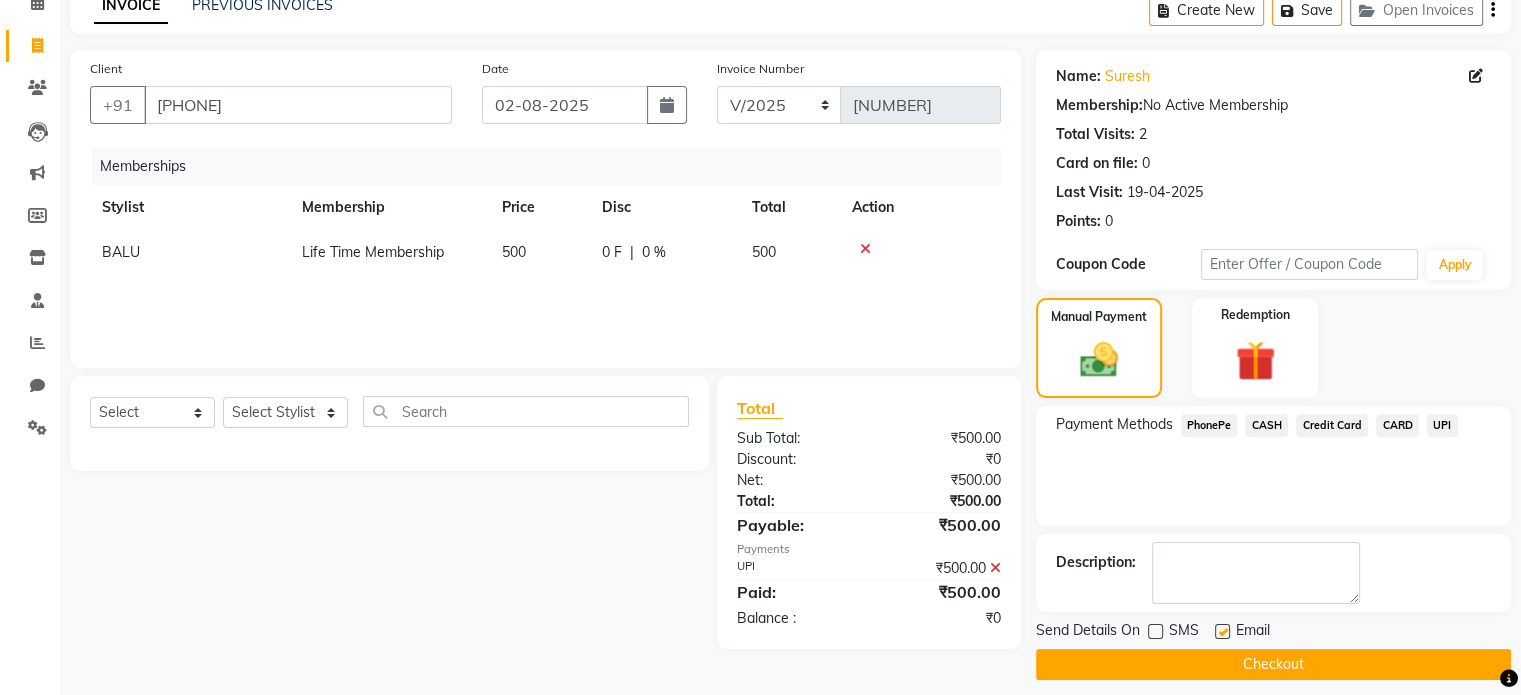 click 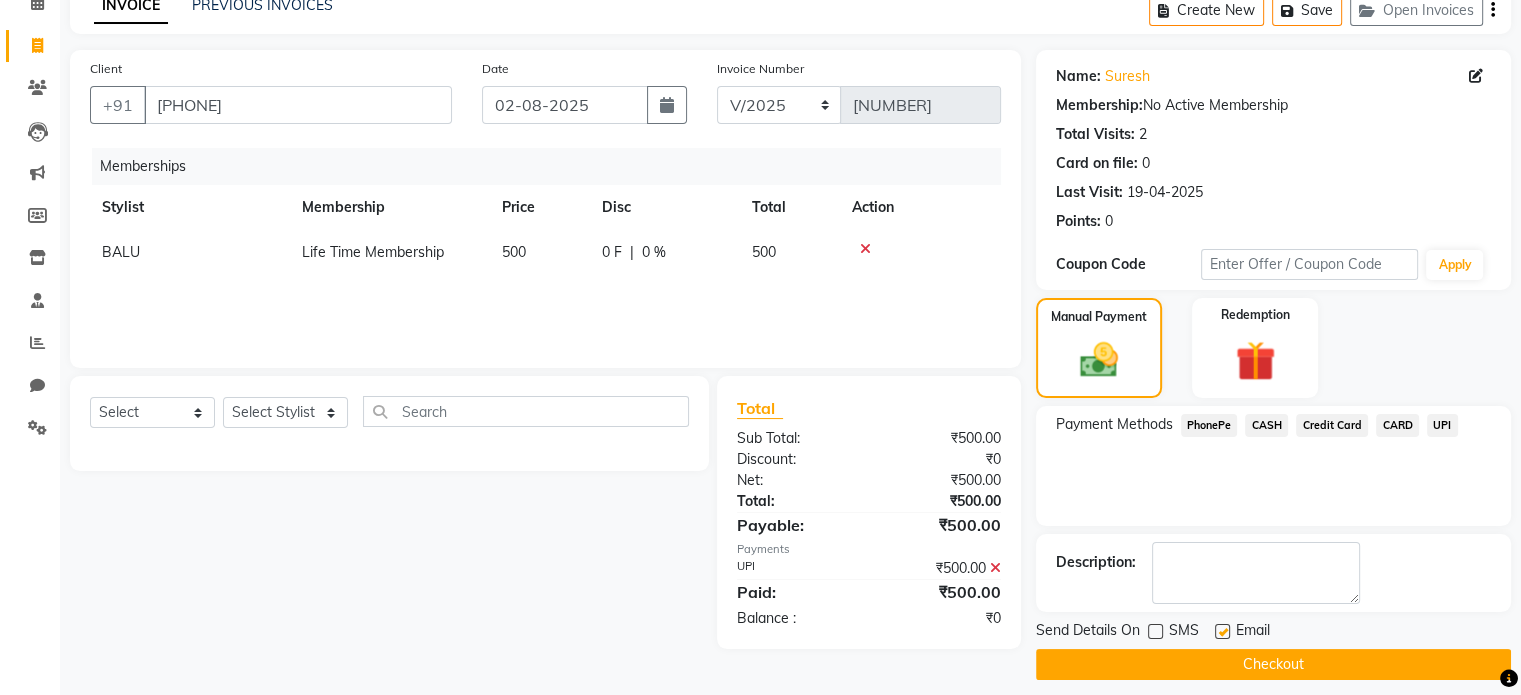 click at bounding box center [1221, 632] 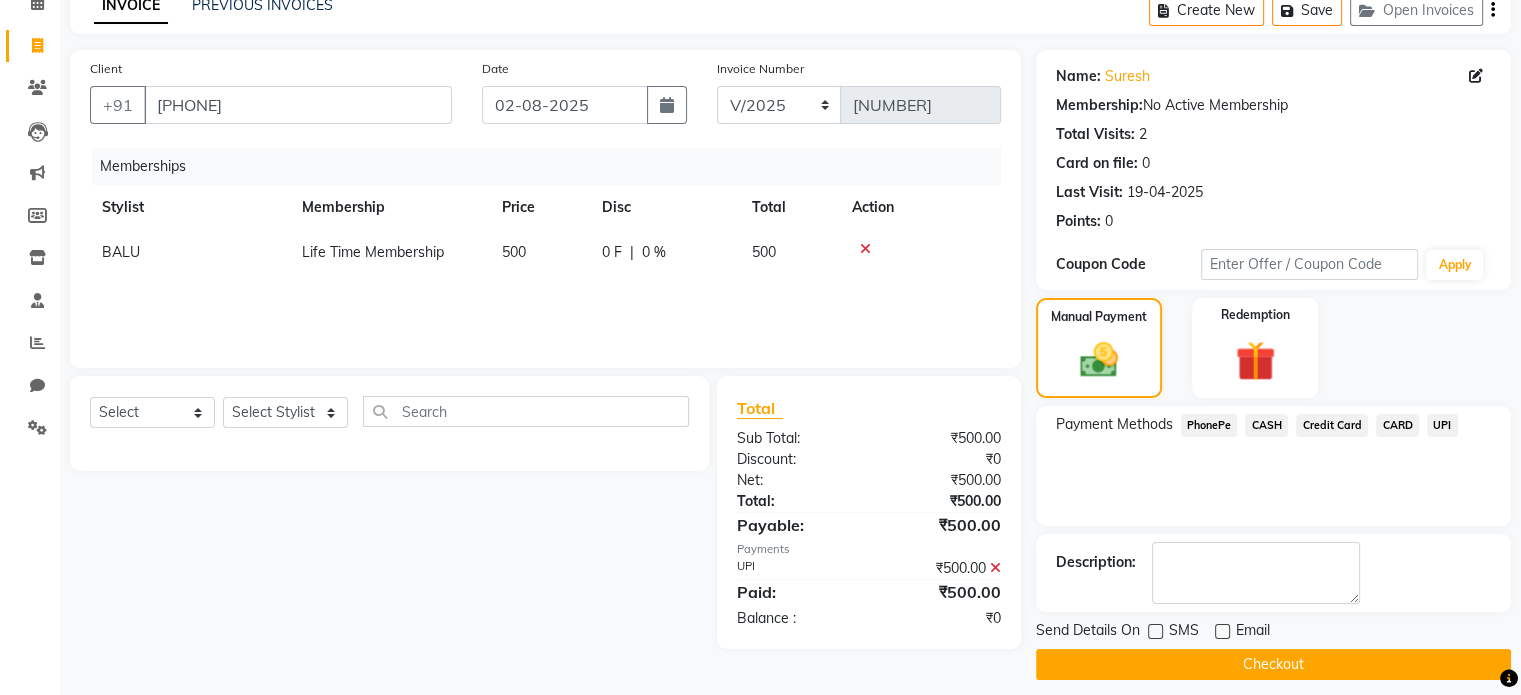 click 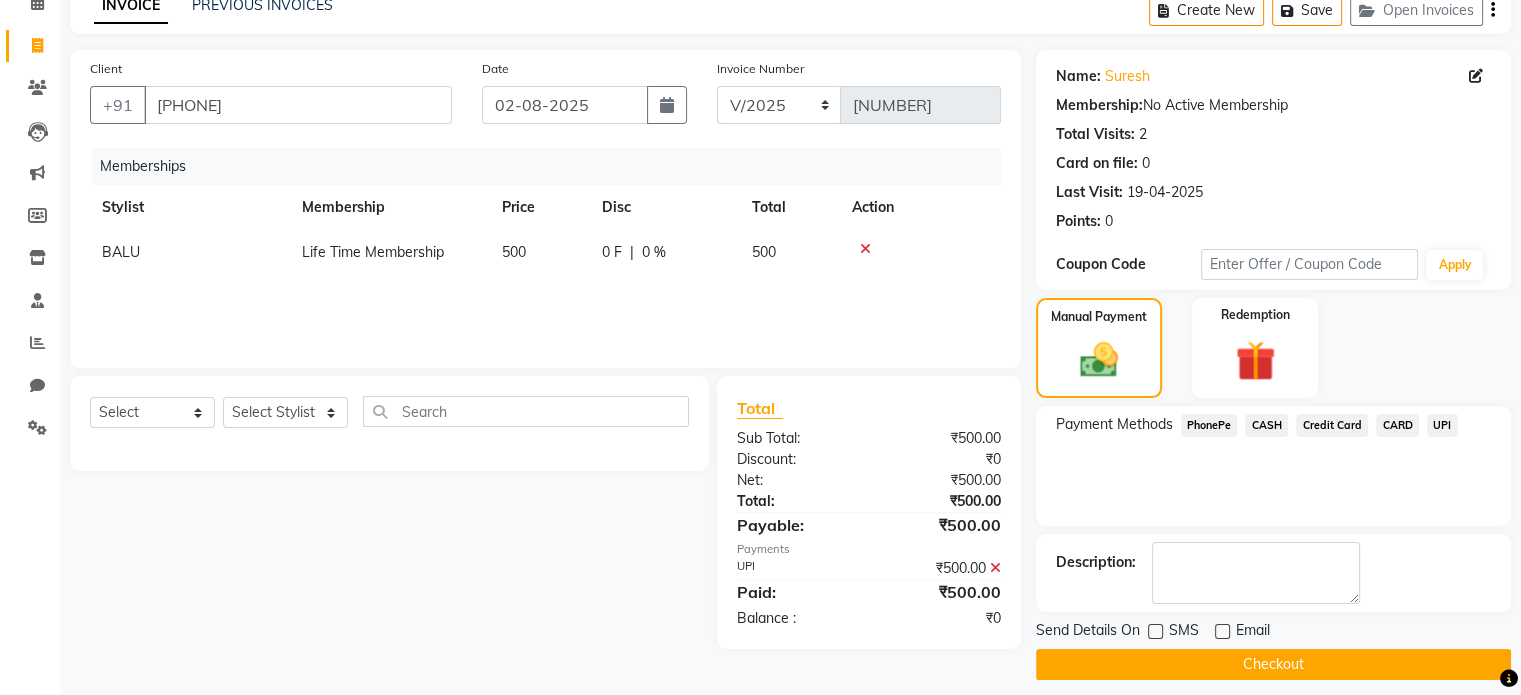 click at bounding box center [1154, 632] 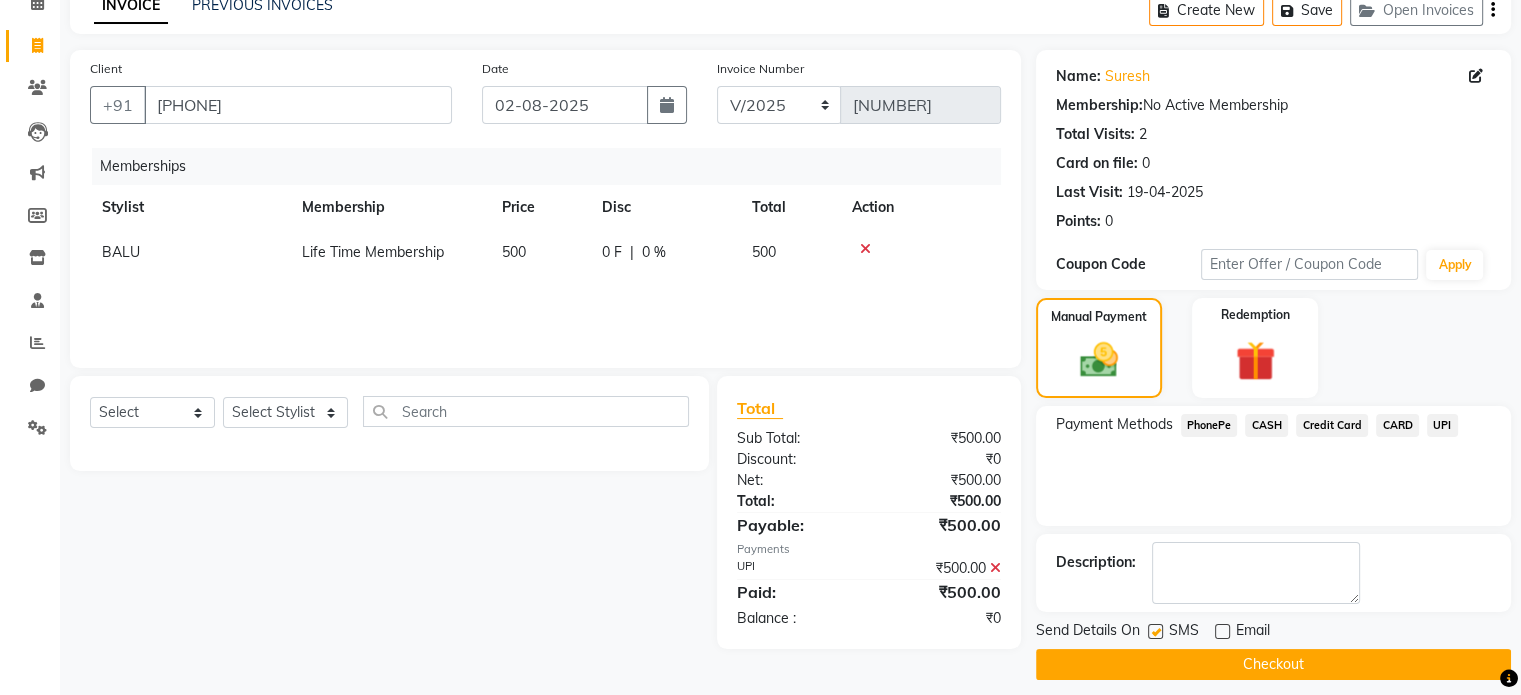 click on "Checkout" 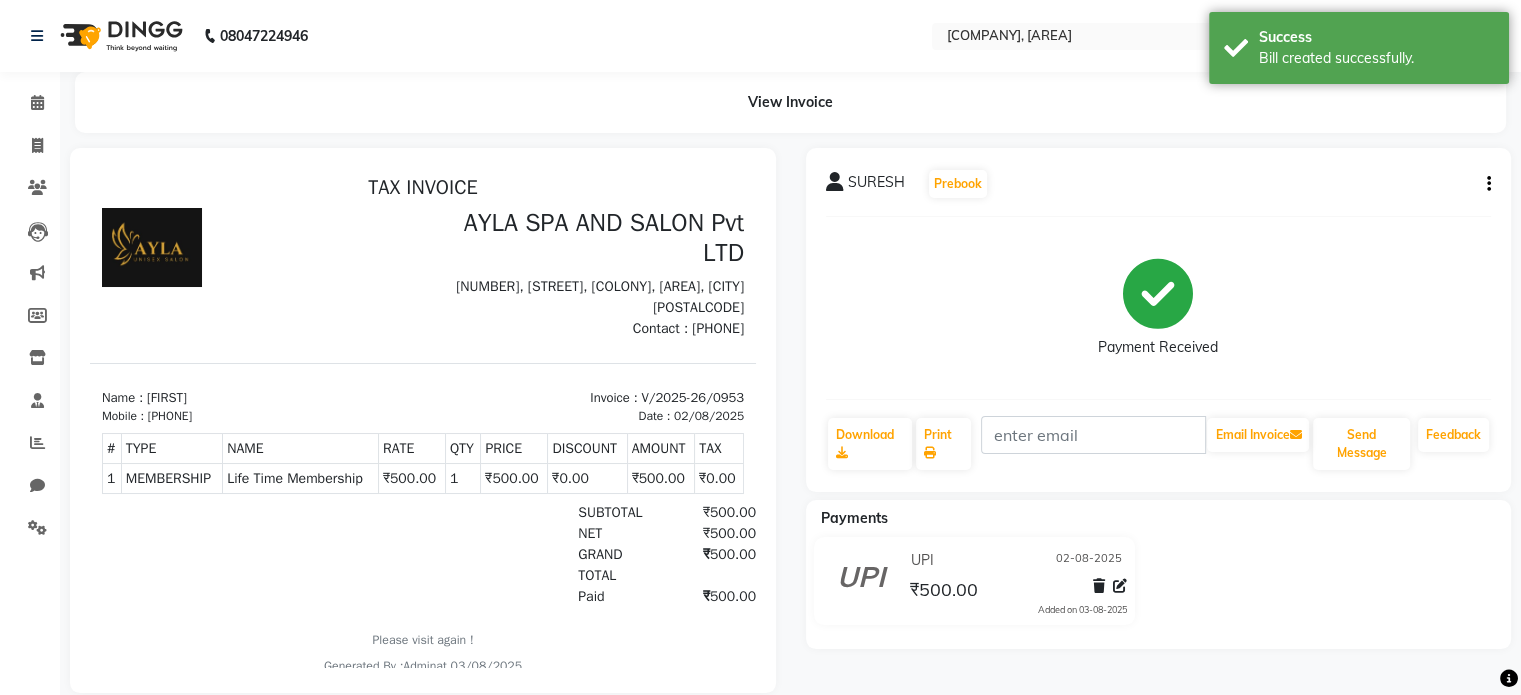 scroll, scrollTop: 0, scrollLeft: 0, axis: both 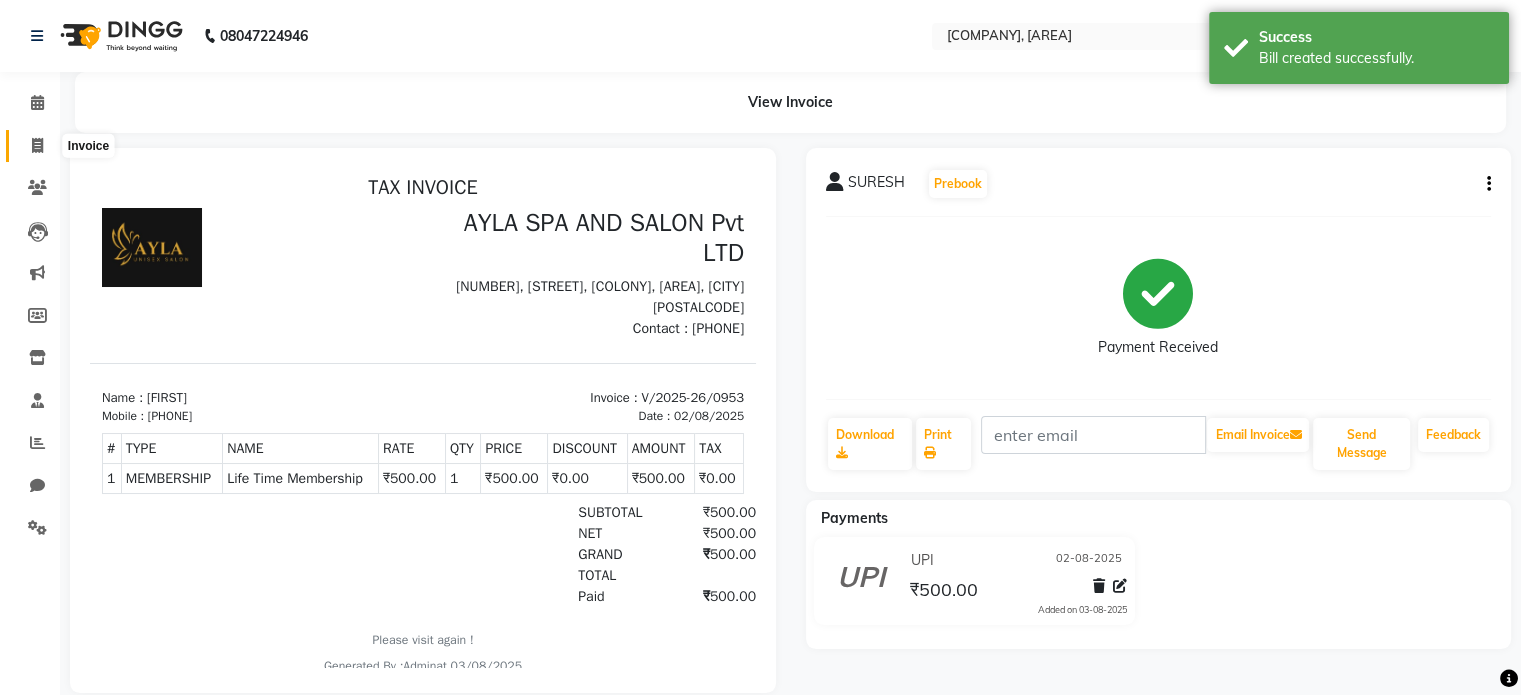 click 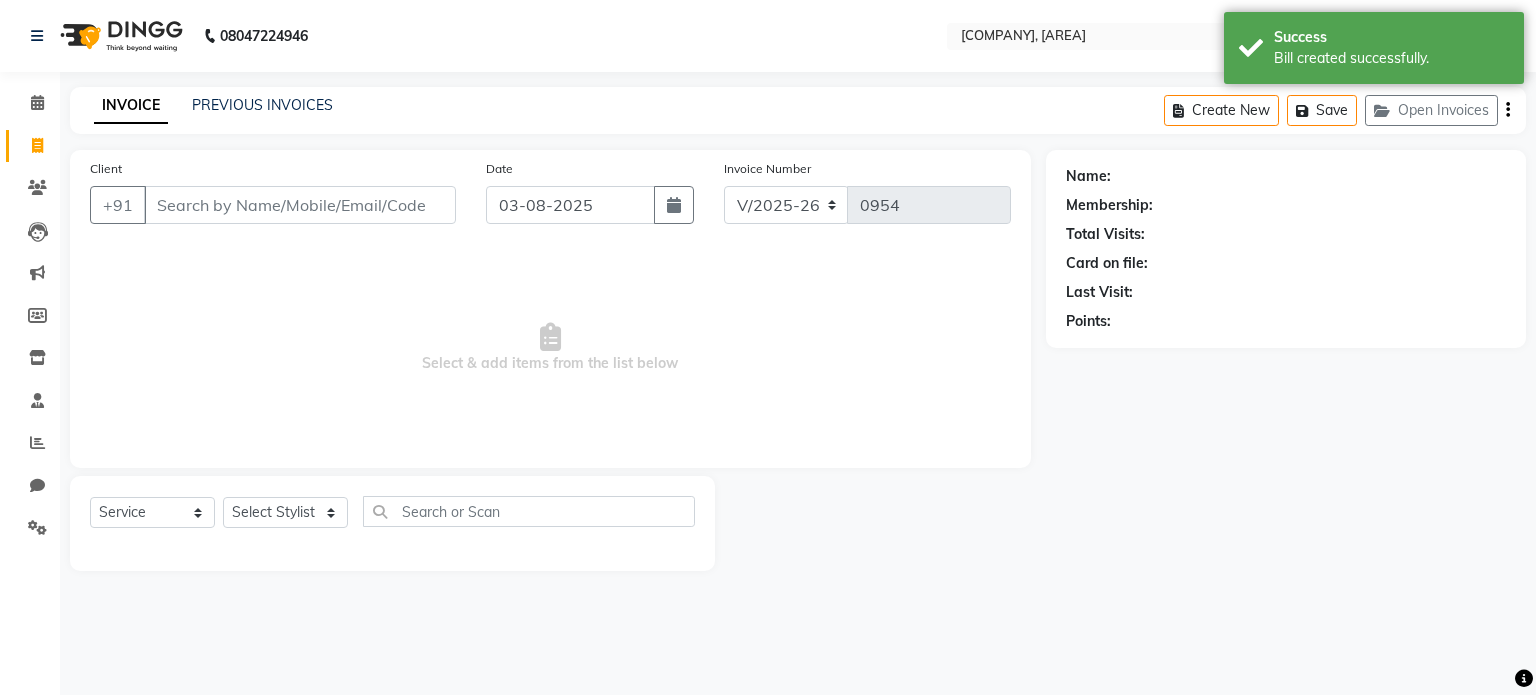 click on "Client" at bounding box center [300, 205] 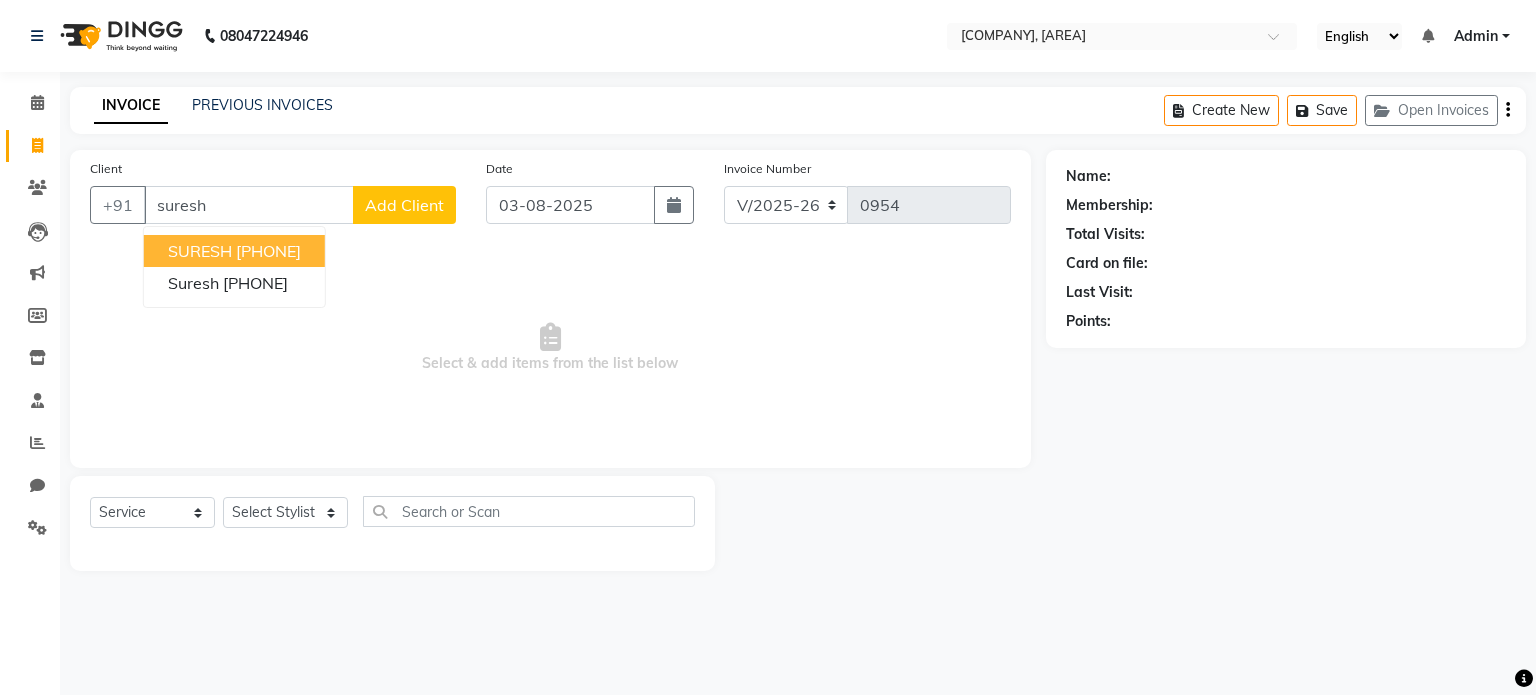 click on "[FIRST]  [PHONE]" at bounding box center (234, 251) 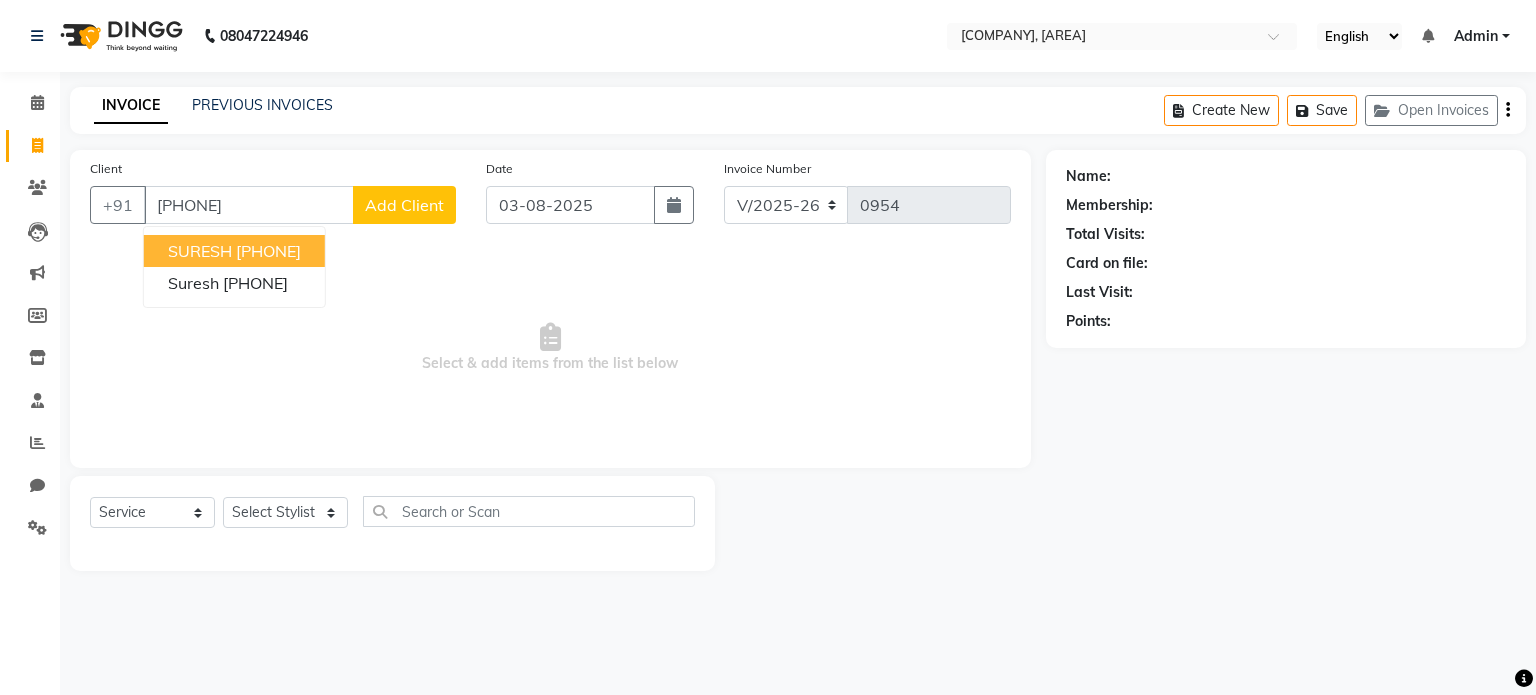 type on "[PHONE]" 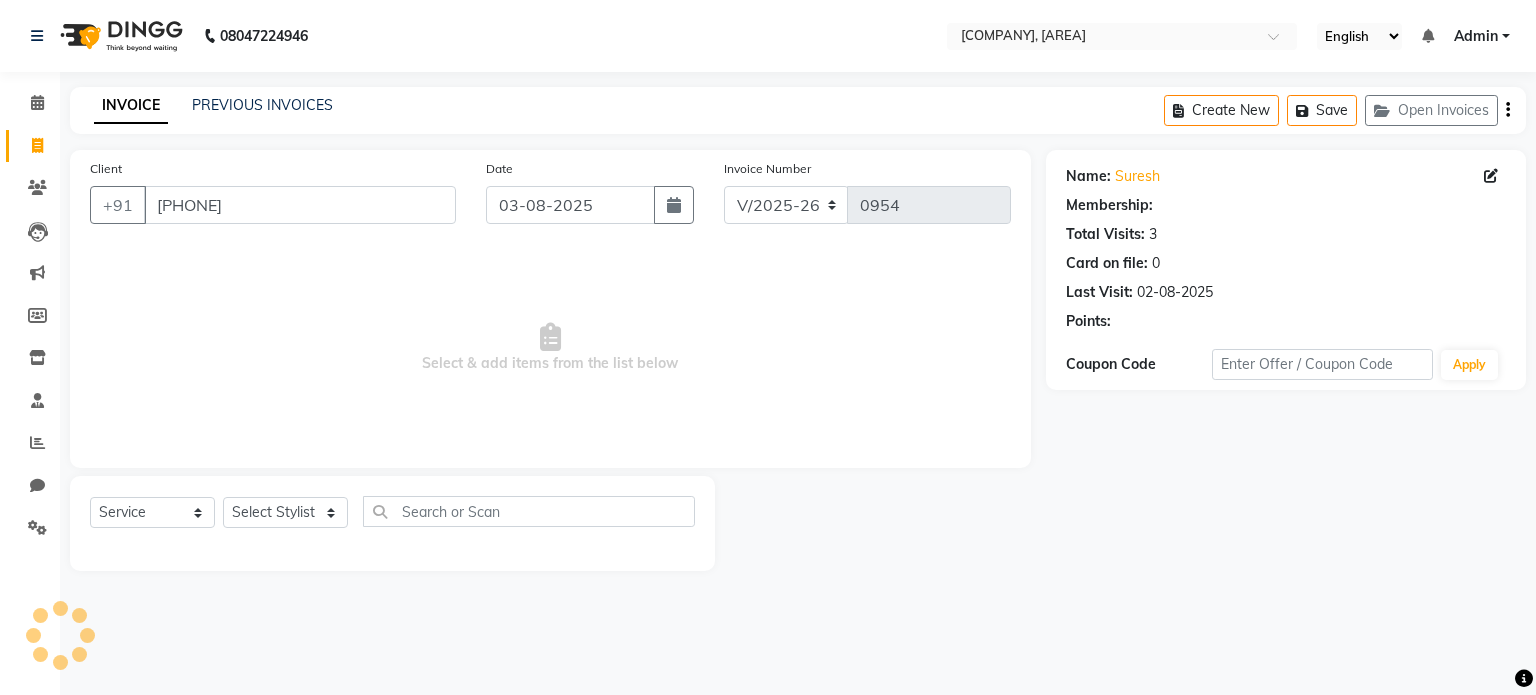 select on "1: Object" 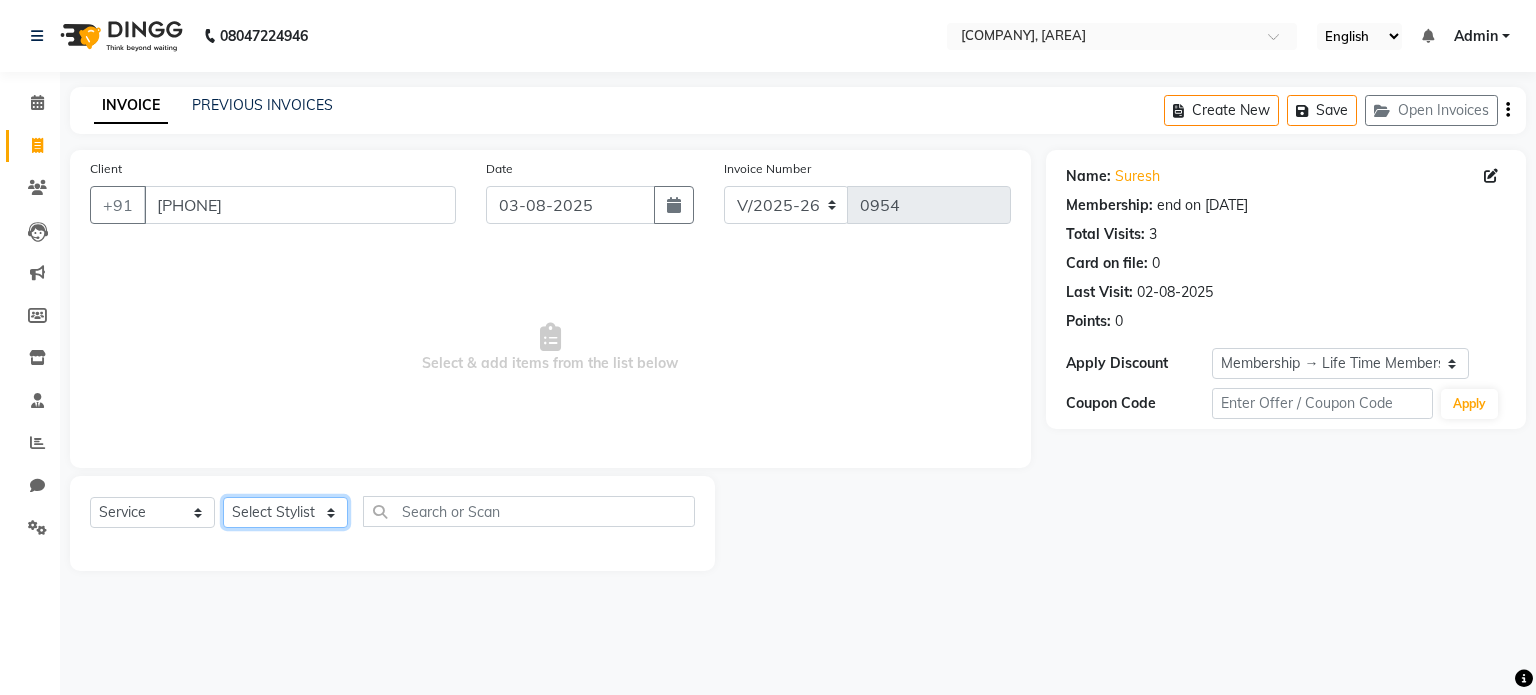 click on "Select Stylist [FIRST] [LAST] [FIRST] [FIRST] [FIRST] [FIRST]" 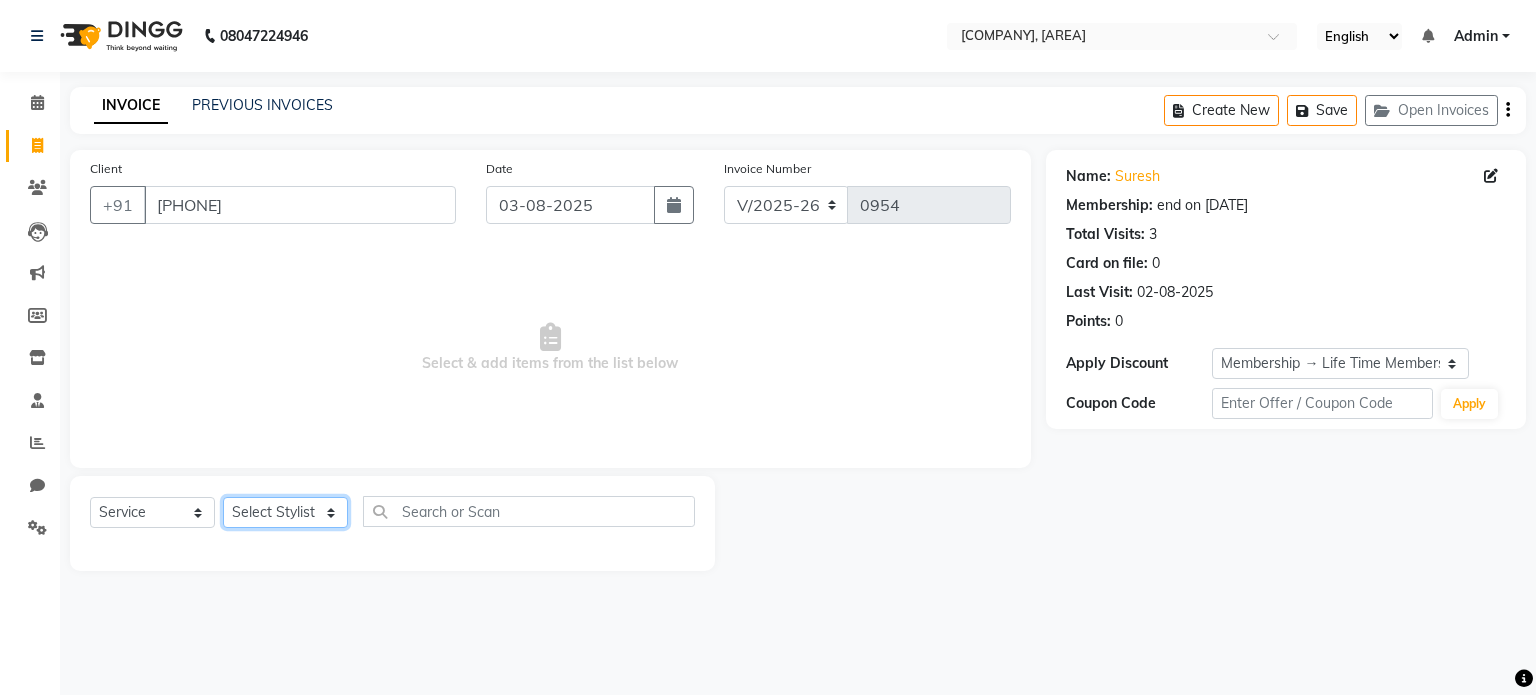 click on "Select Stylist [FIRST] [LAST] [FIRST] [FIRST] [FIRST] [FIRST]" 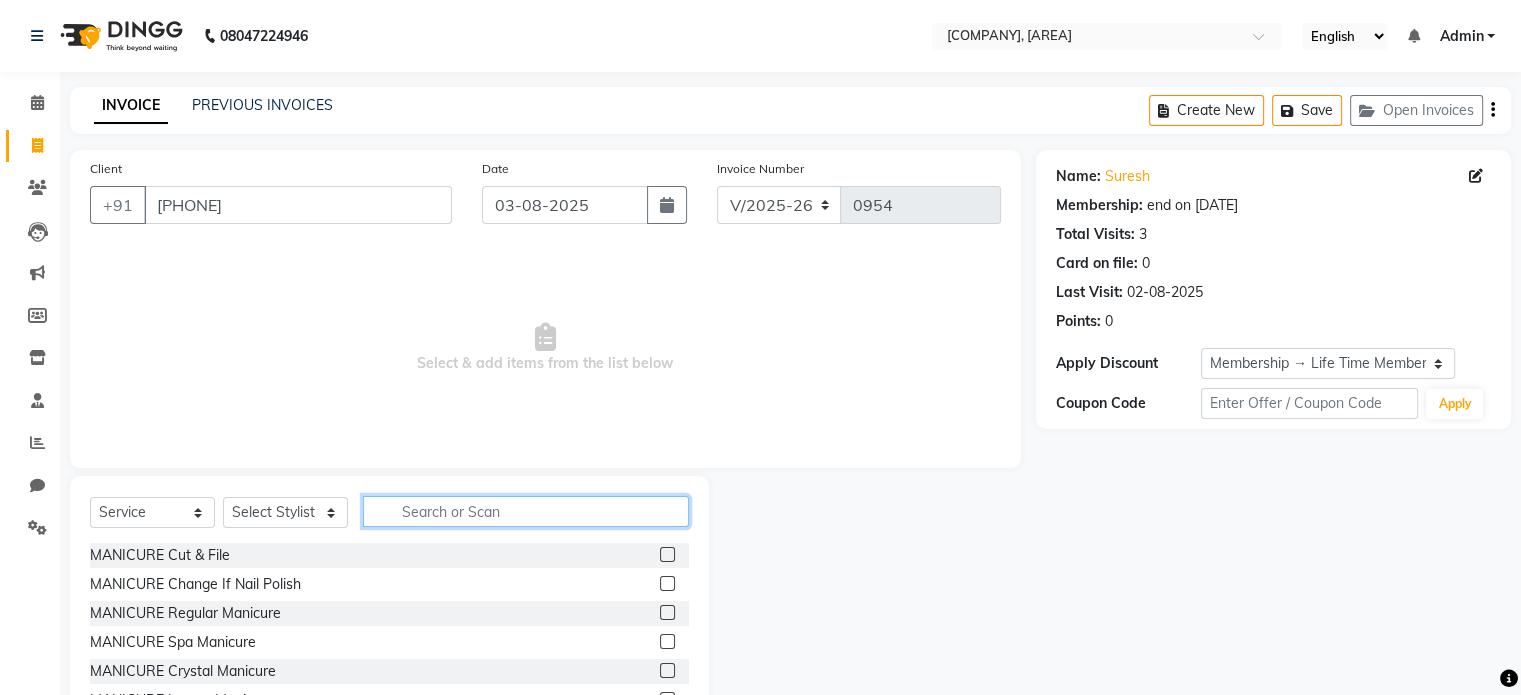 click 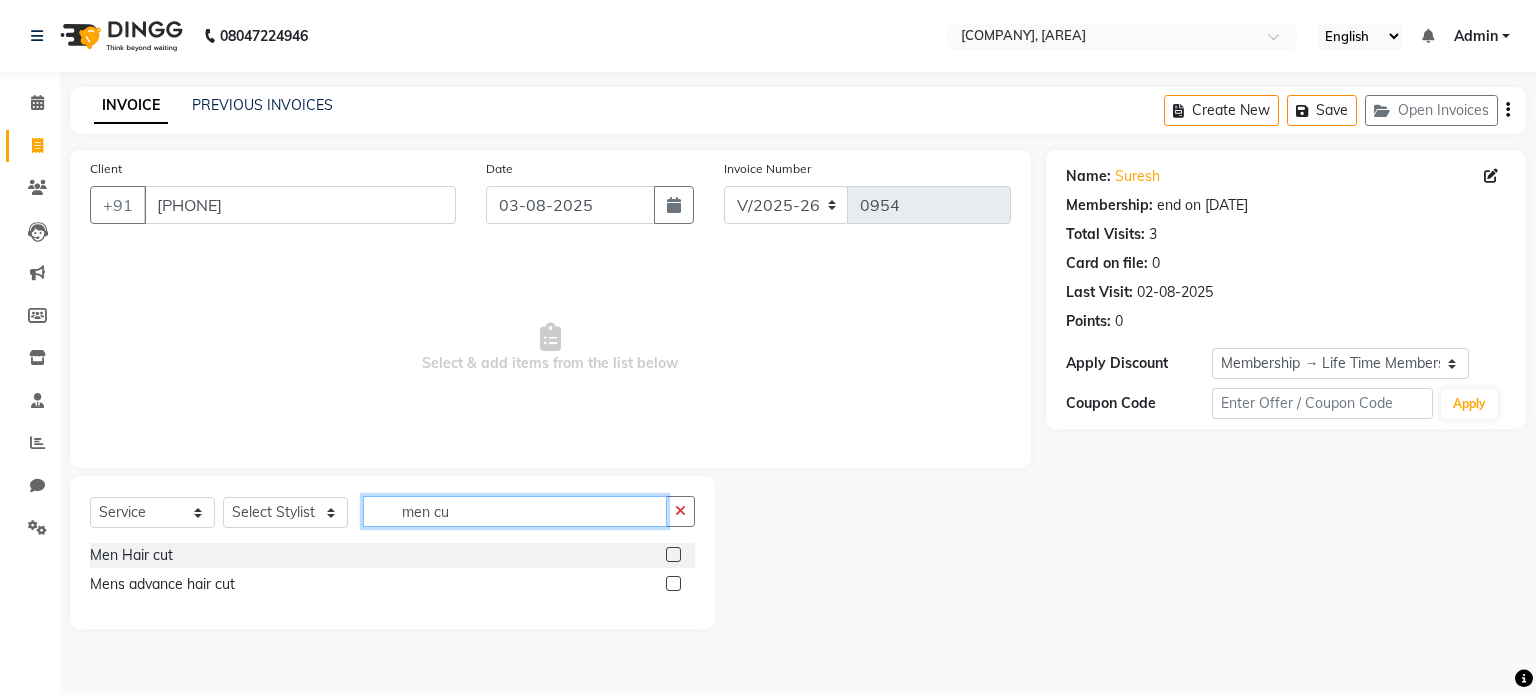 type on "men cu" 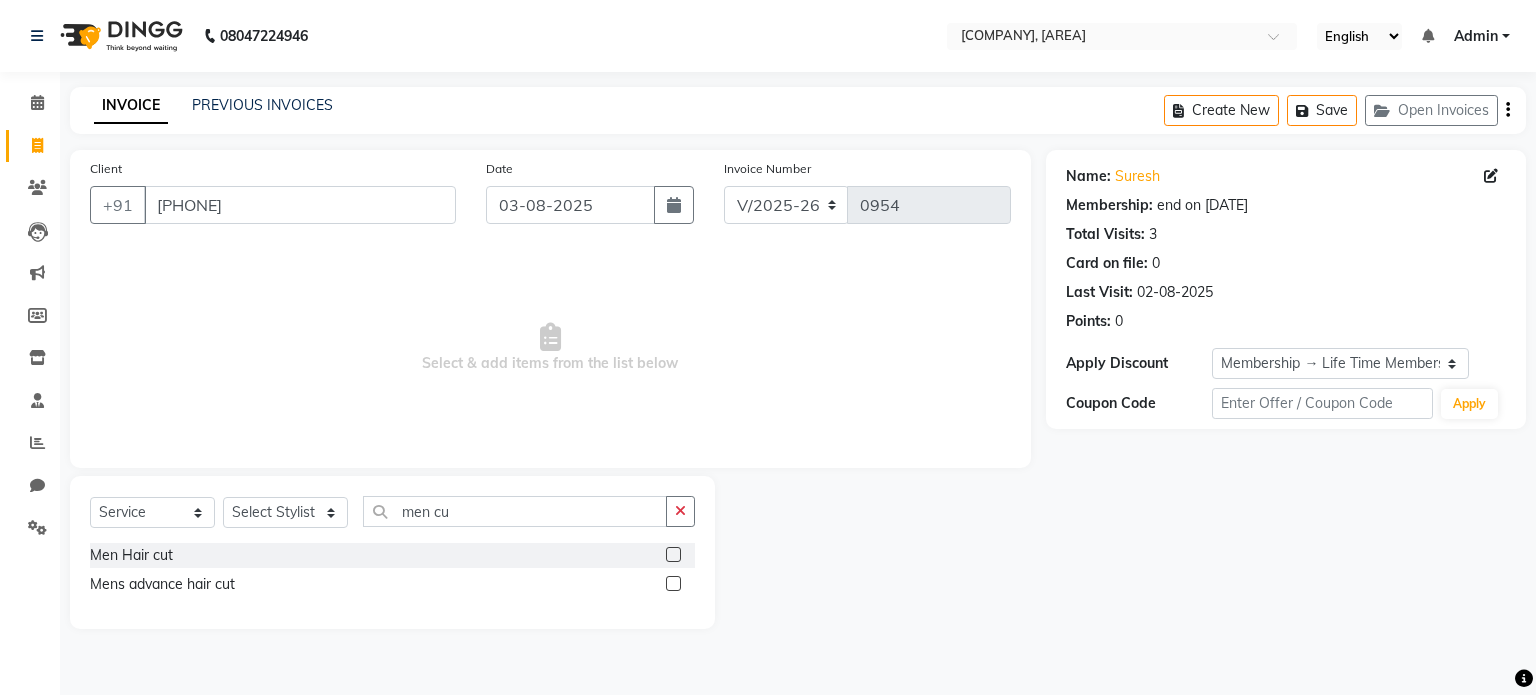 click 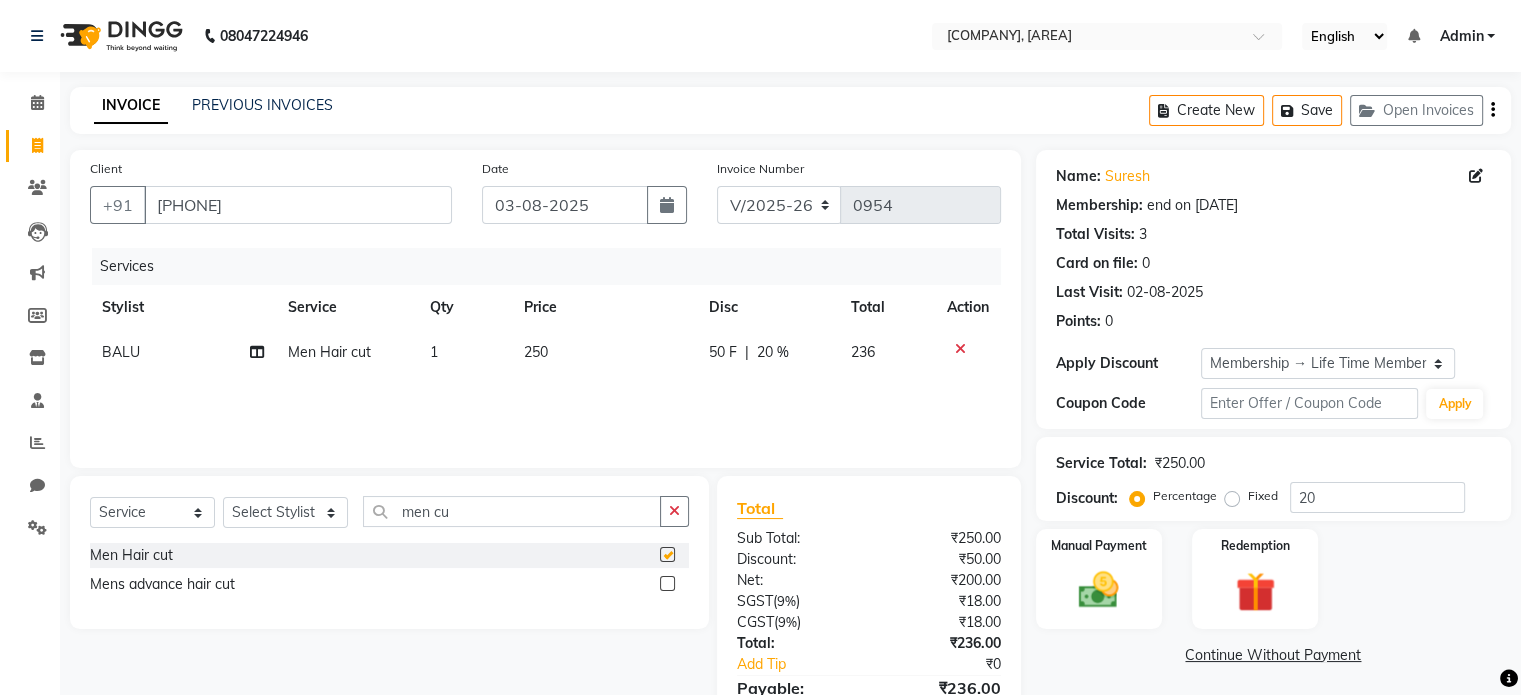 checkbox on "false" 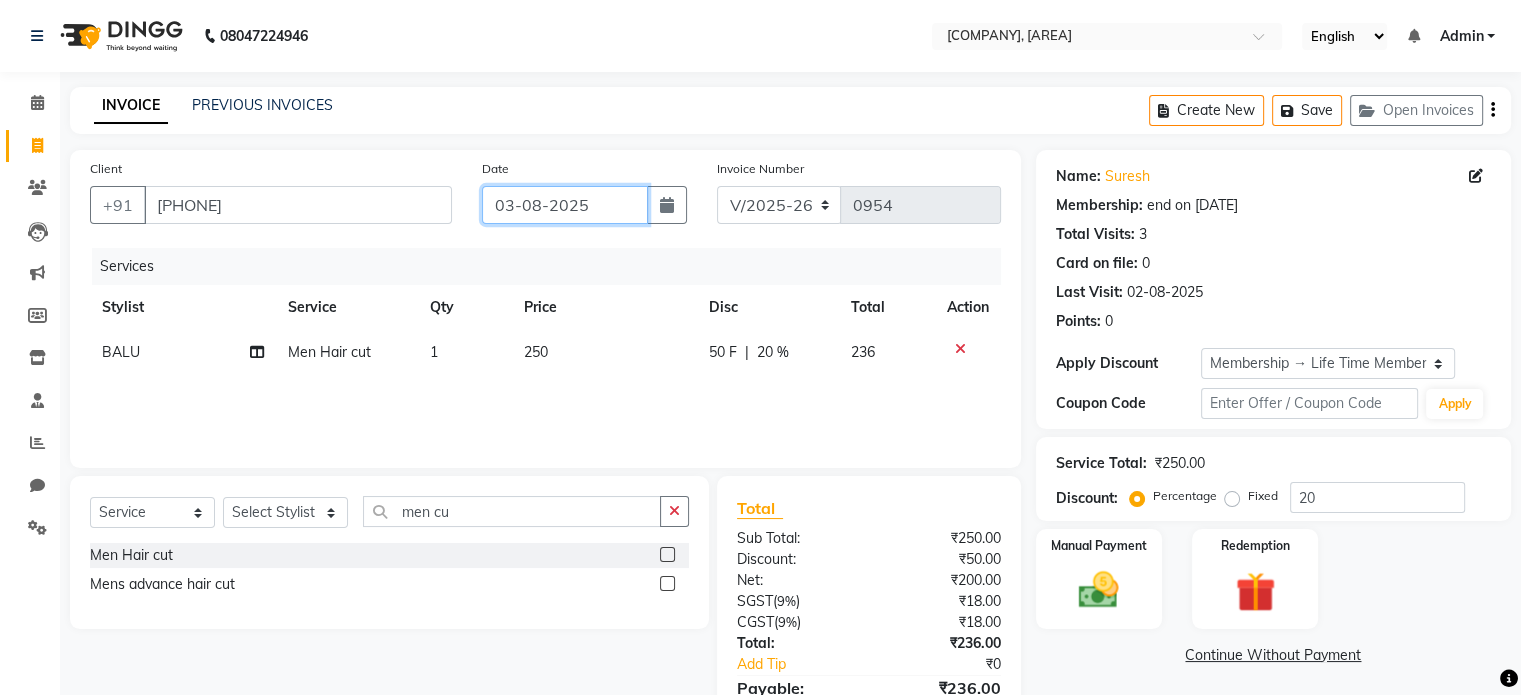 click on "03-08-2025" 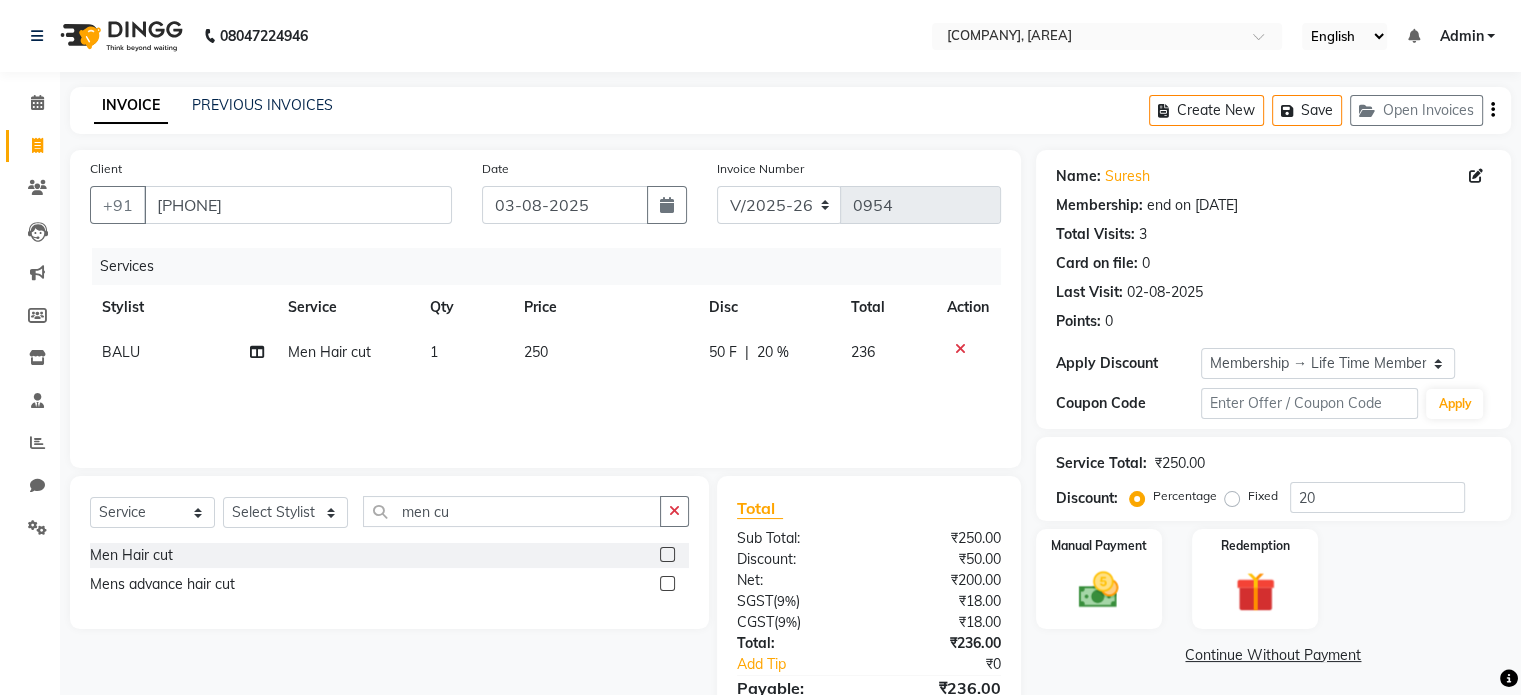 select on "8" 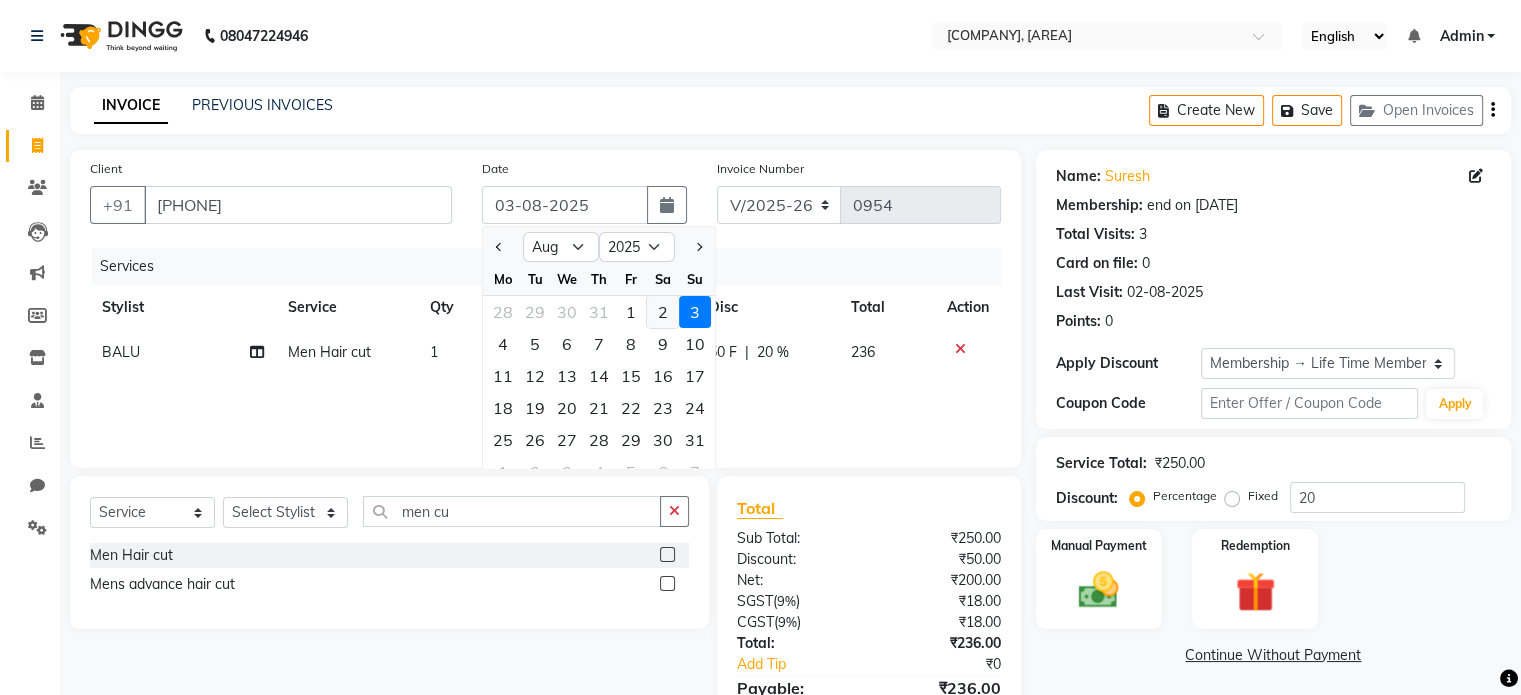 click on "2" 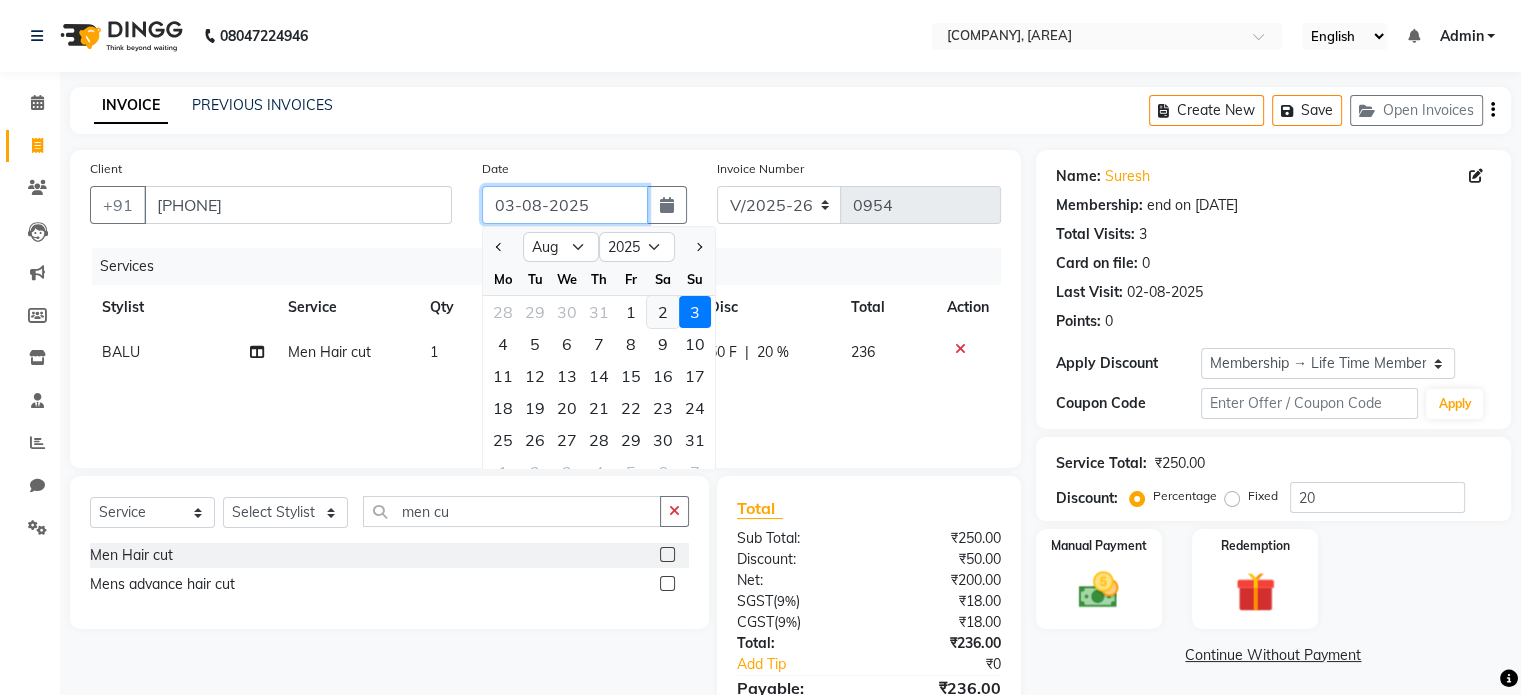 type on "02-08-2025" 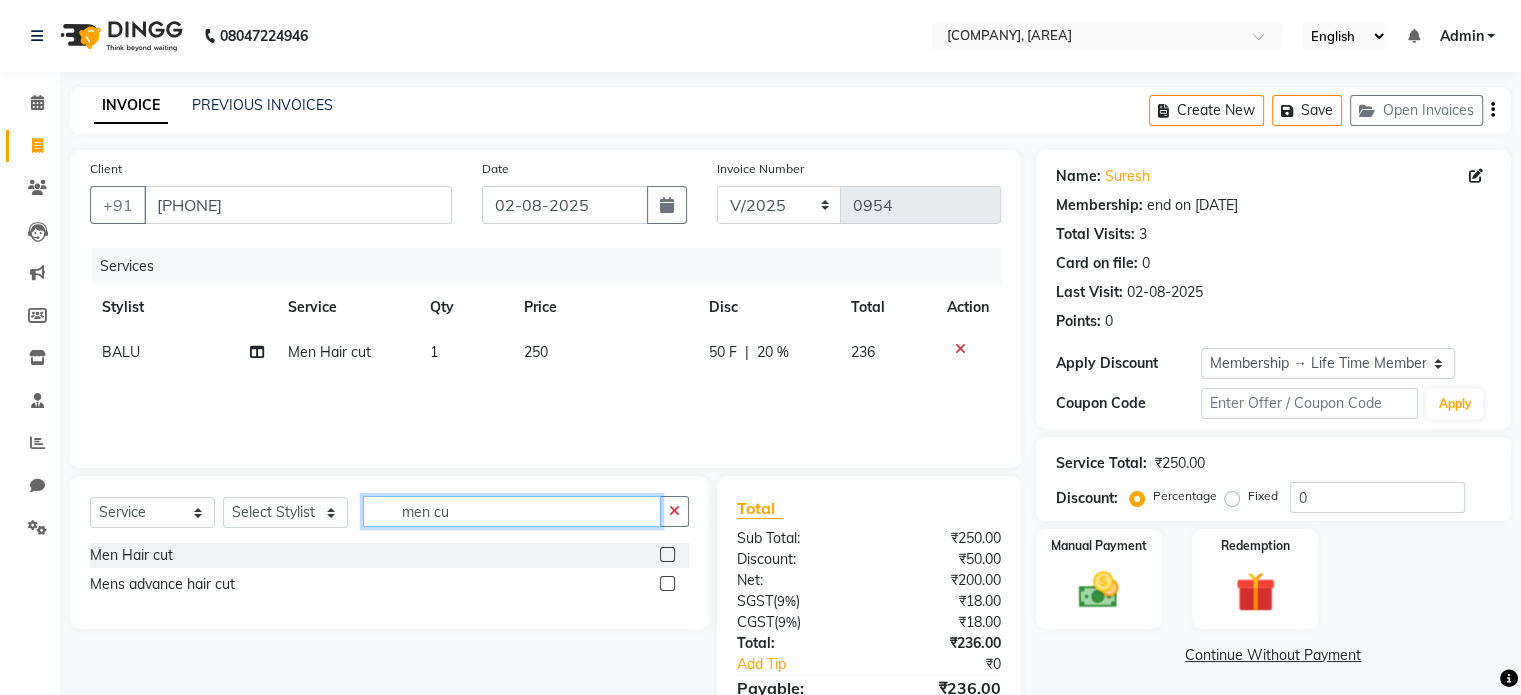 drag, startPoint x: 515, startPoint y: 519, endPoint x: 330, endPoint y: 513, distance: 185.09727 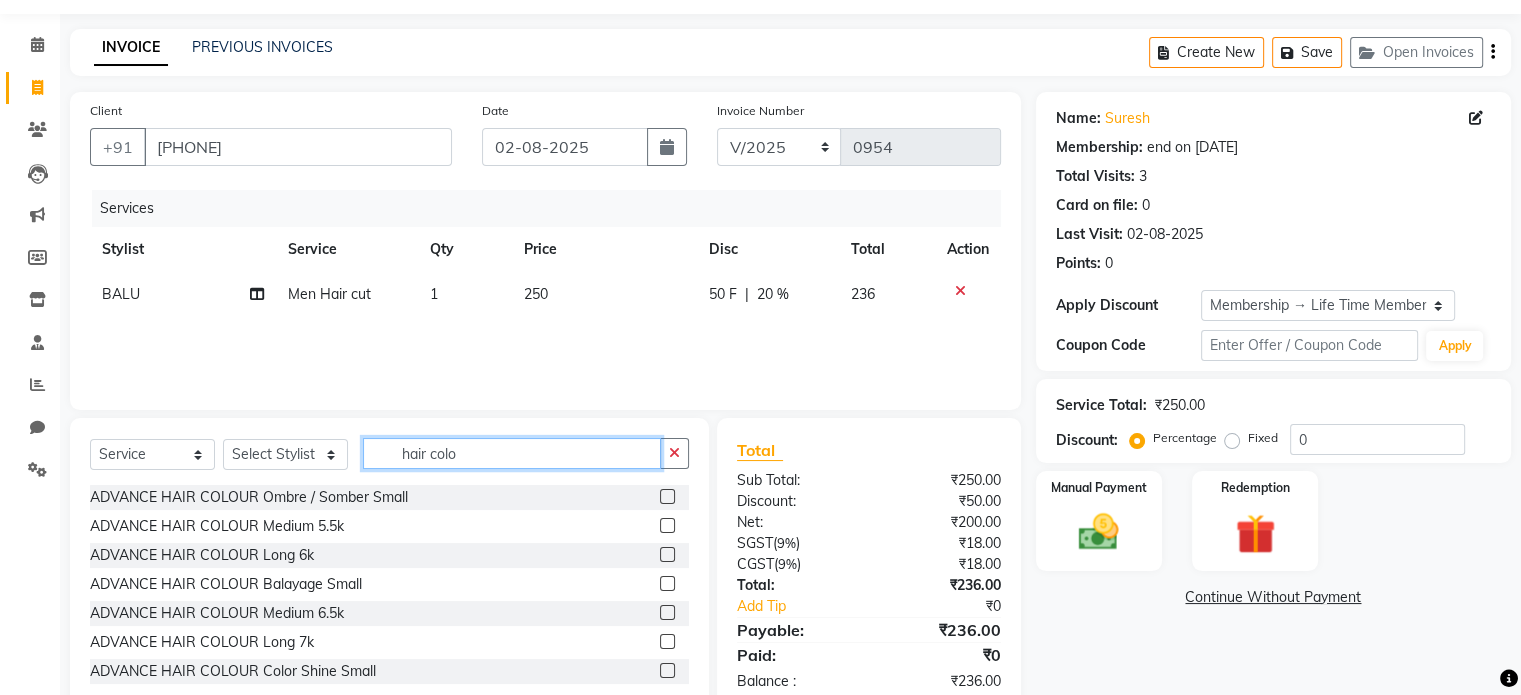 scroll, scrollTop: 100, scrollLeft: 0, axis: vertical 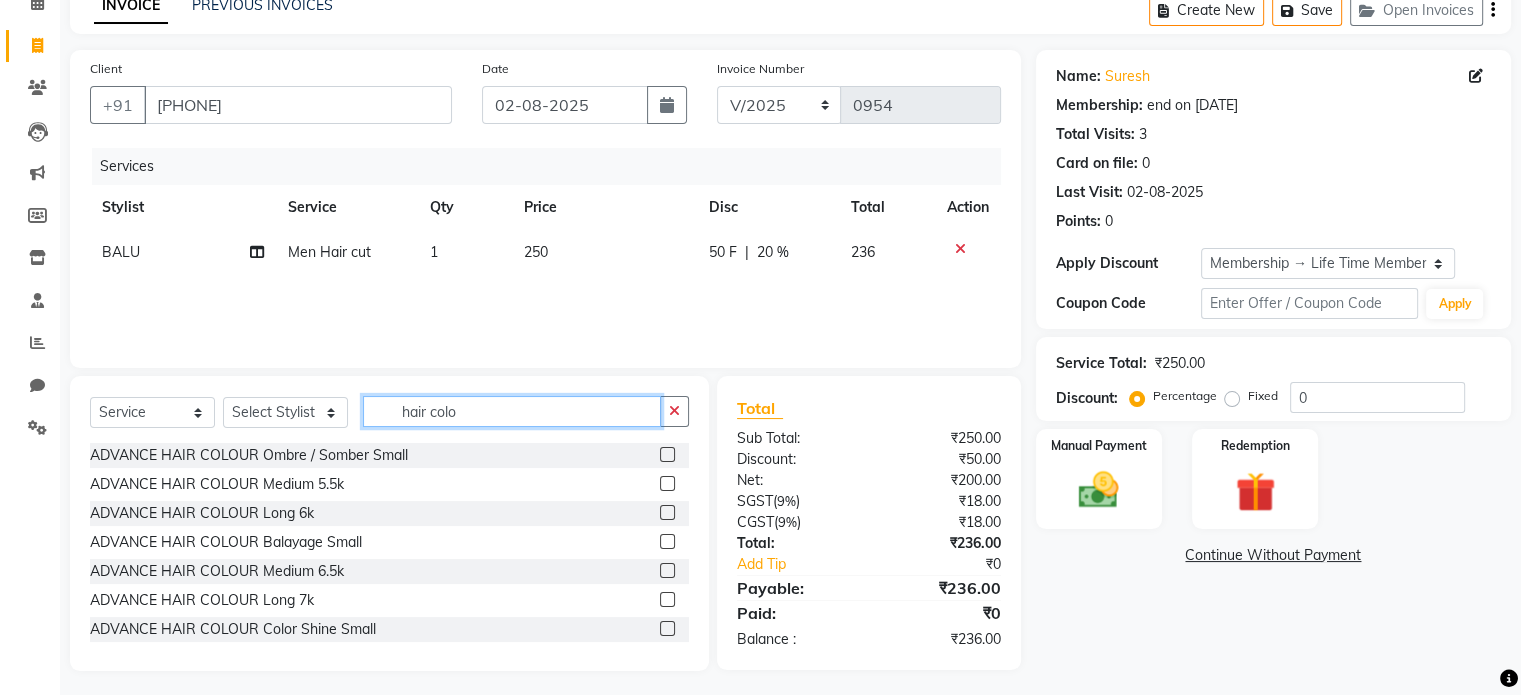 type on "hair colo" 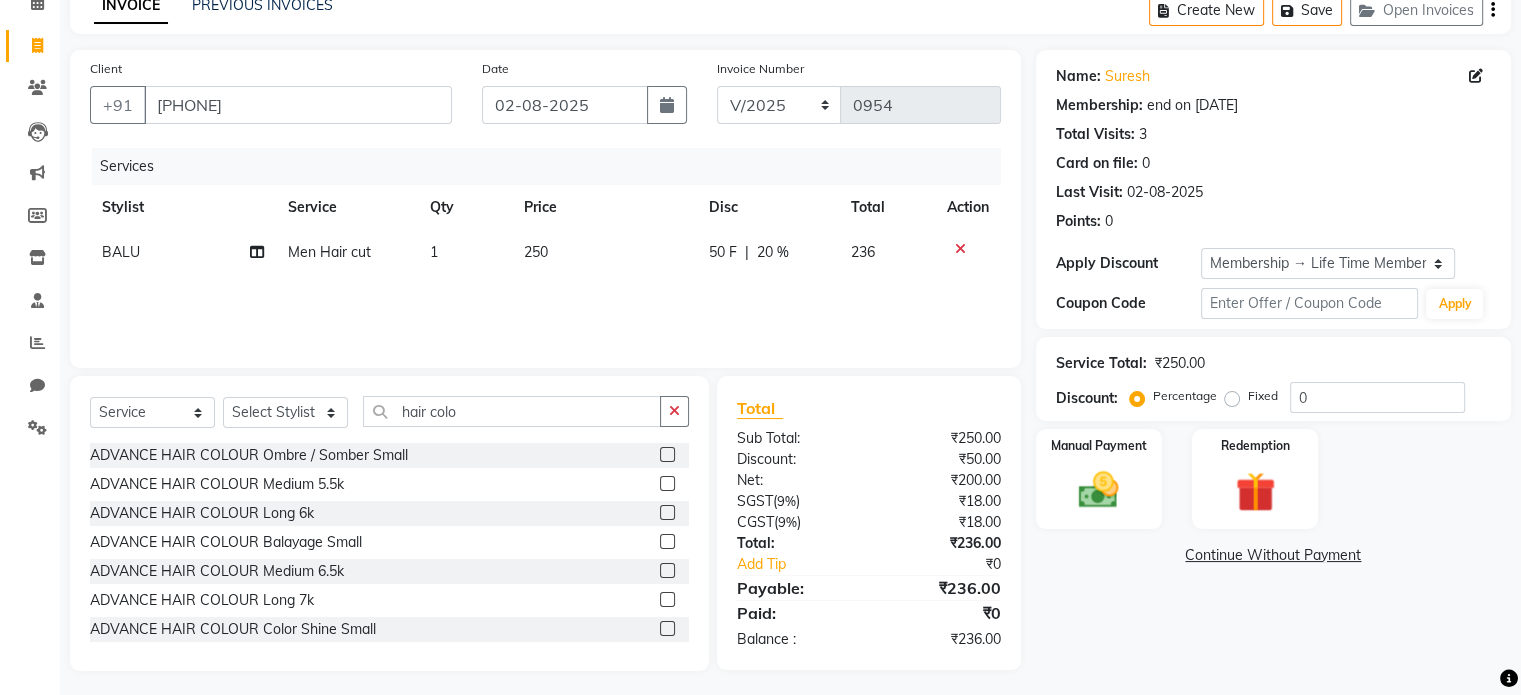 click 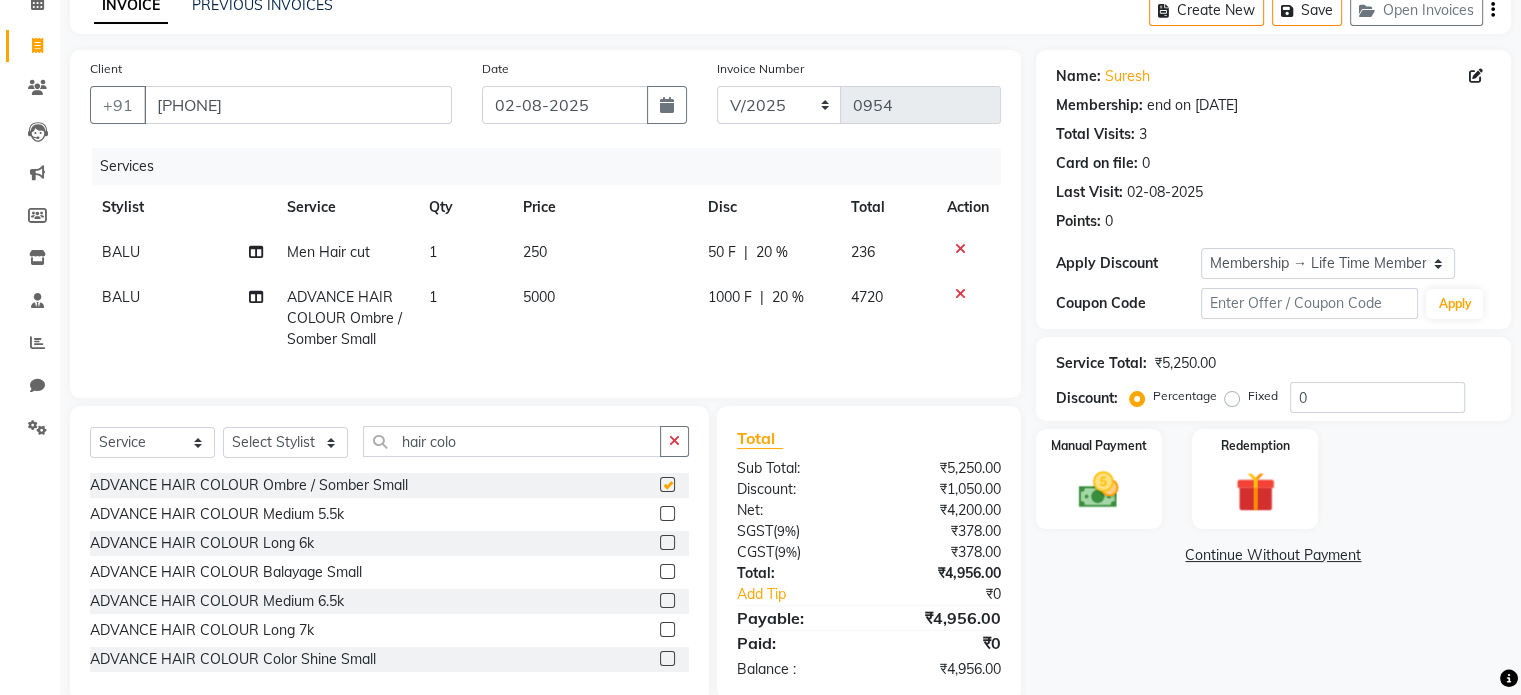checkbox on "false" 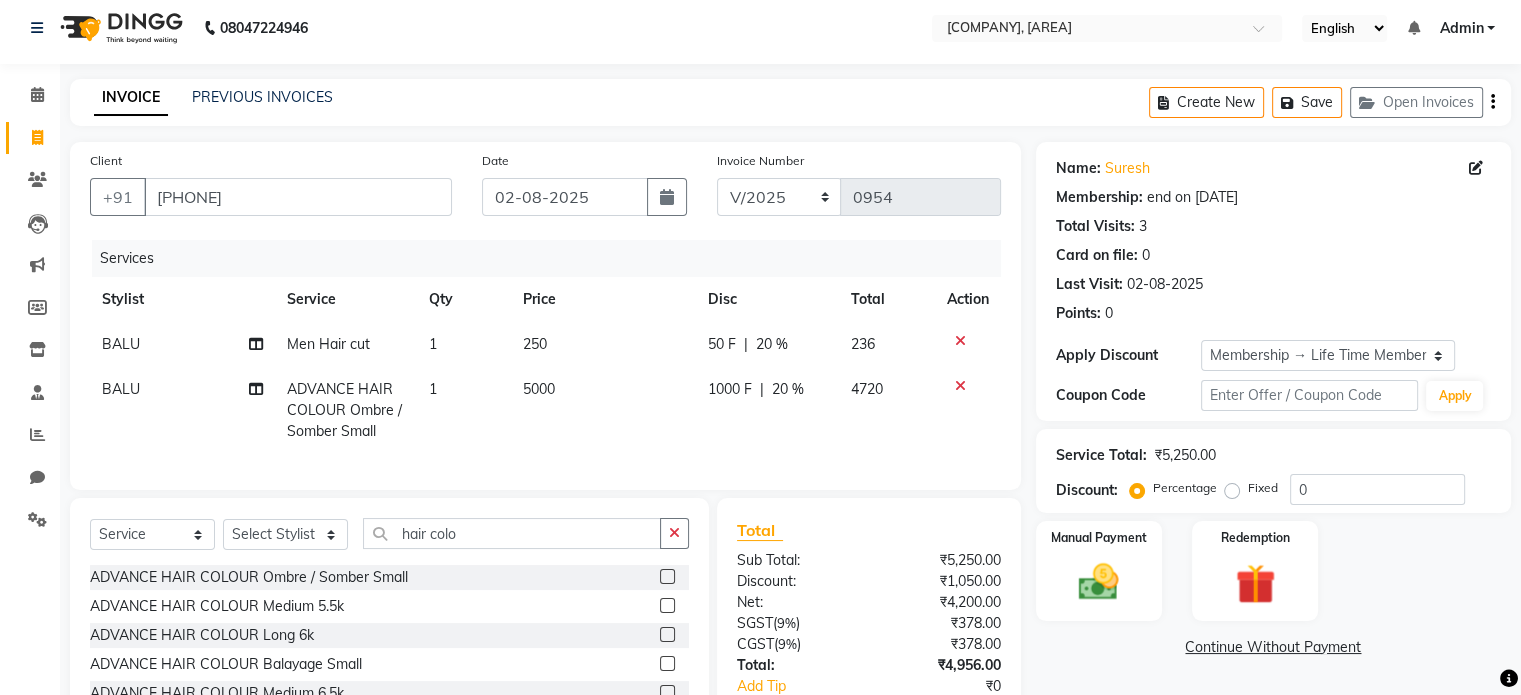scroll, scrollTop: 0, scrollLeft: 0, axis: both 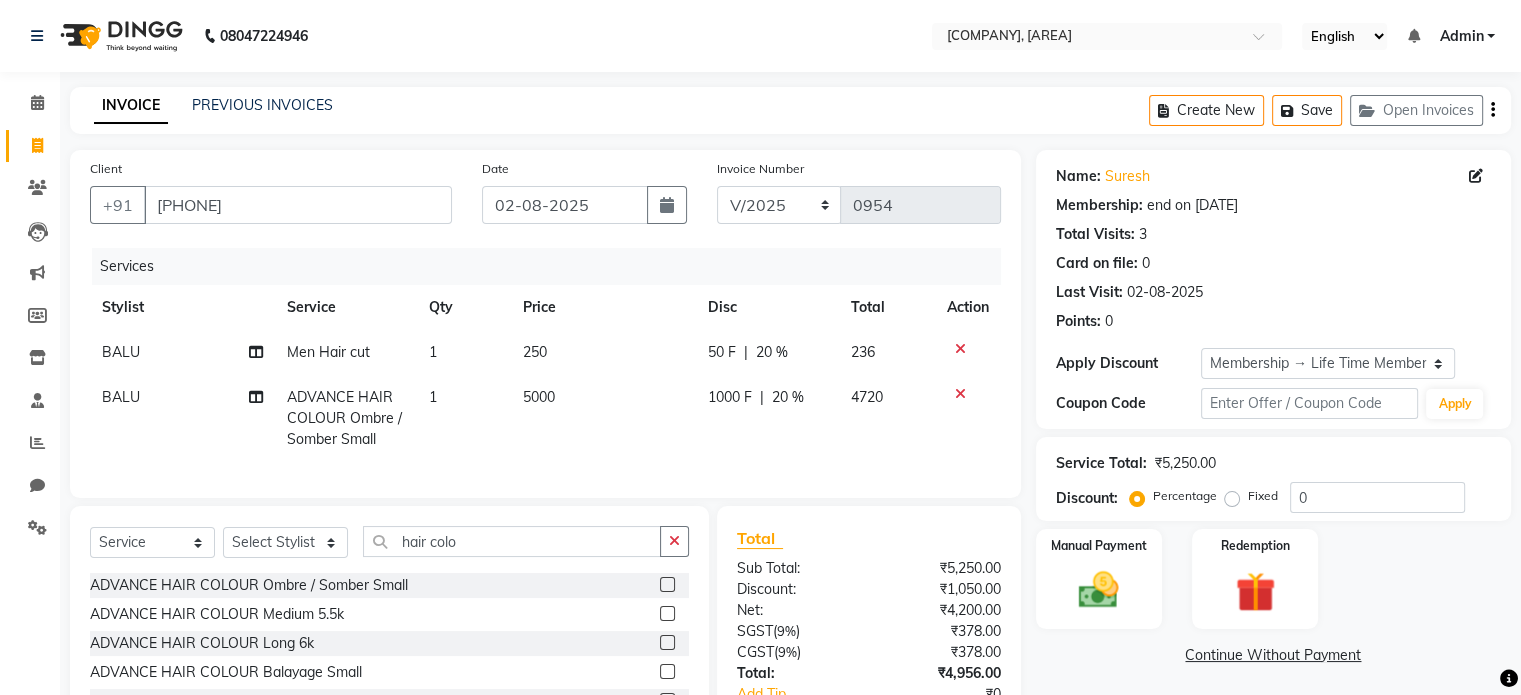 click 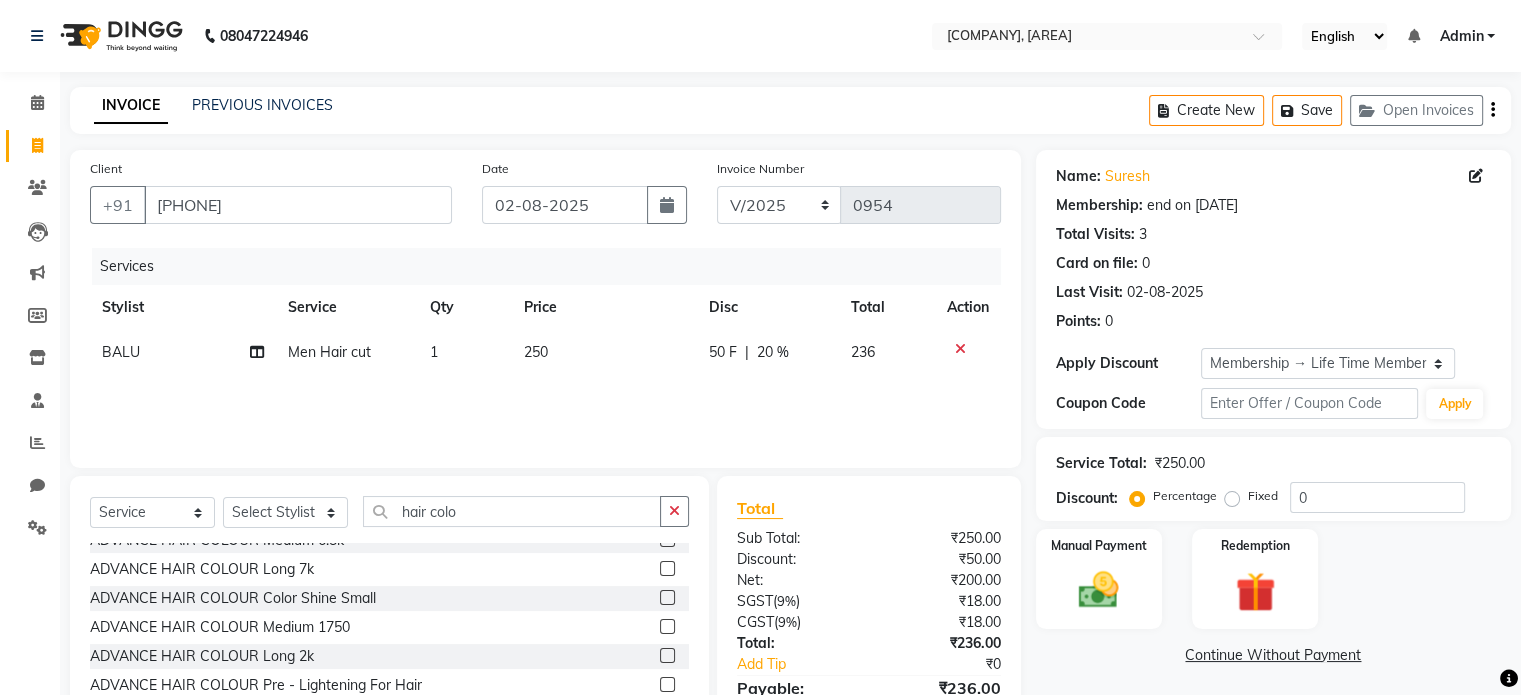 scroll, scrollTop: 148, scrollLeft: 0, axis: vertical 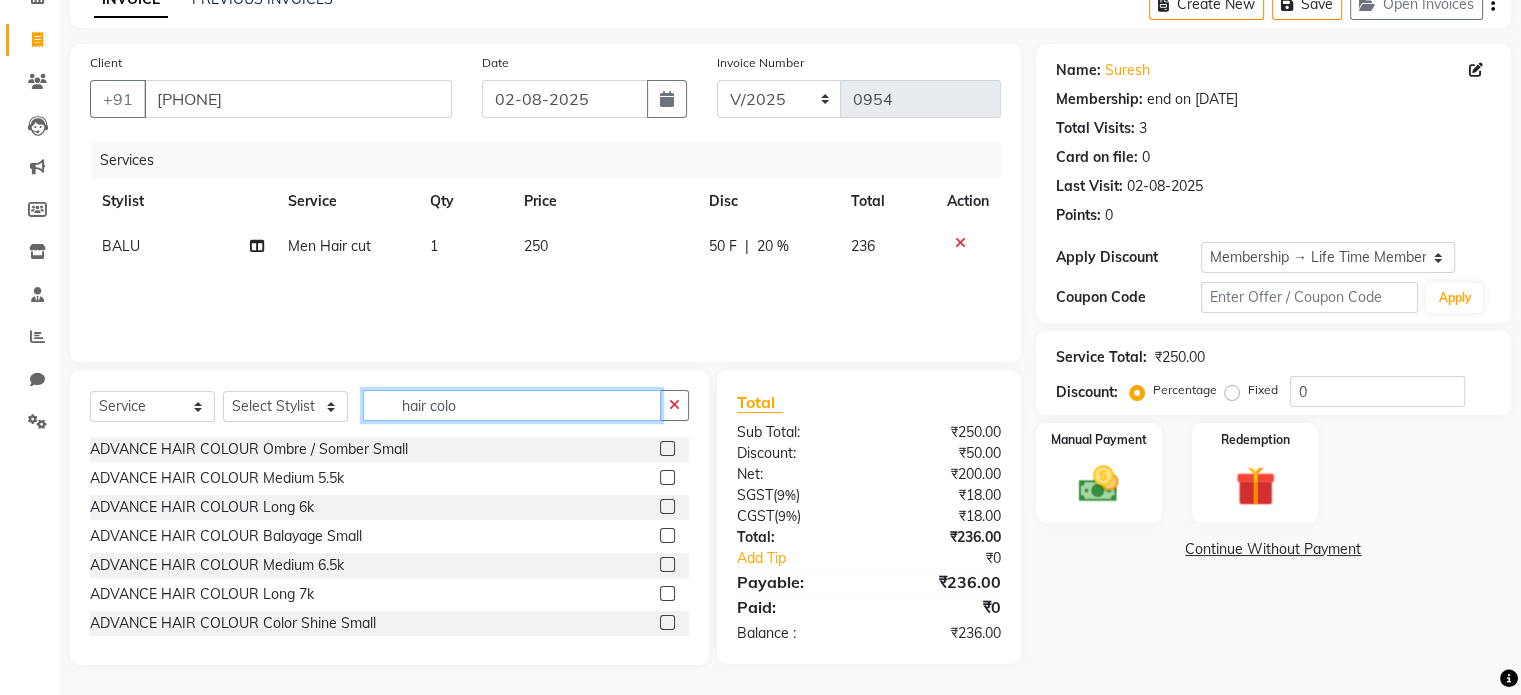 drag, startPoint x: 472, startPoint y: 392, endPoint x: 369, endPoint y: 423, distance: 107.563934 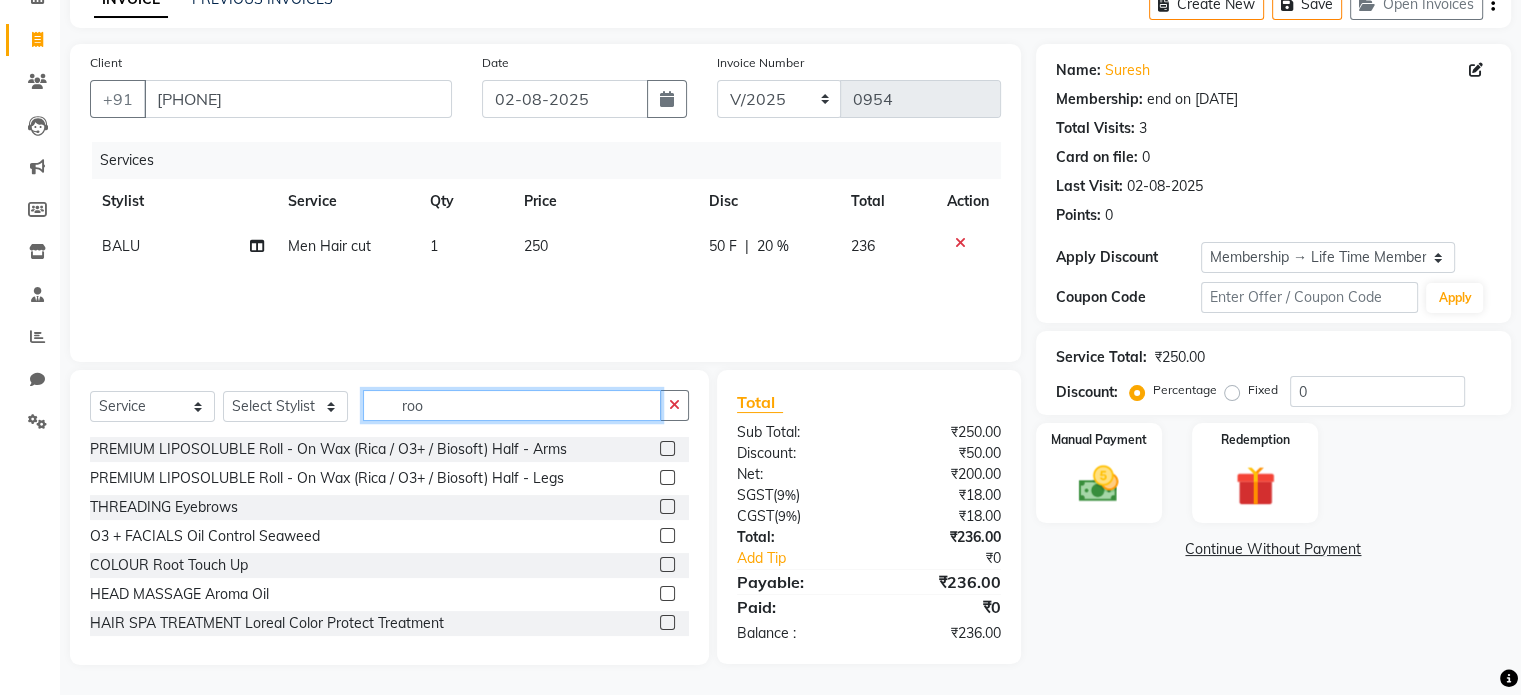scroll, scrollTop: 105, scrollLeft: 0, axis: vertical 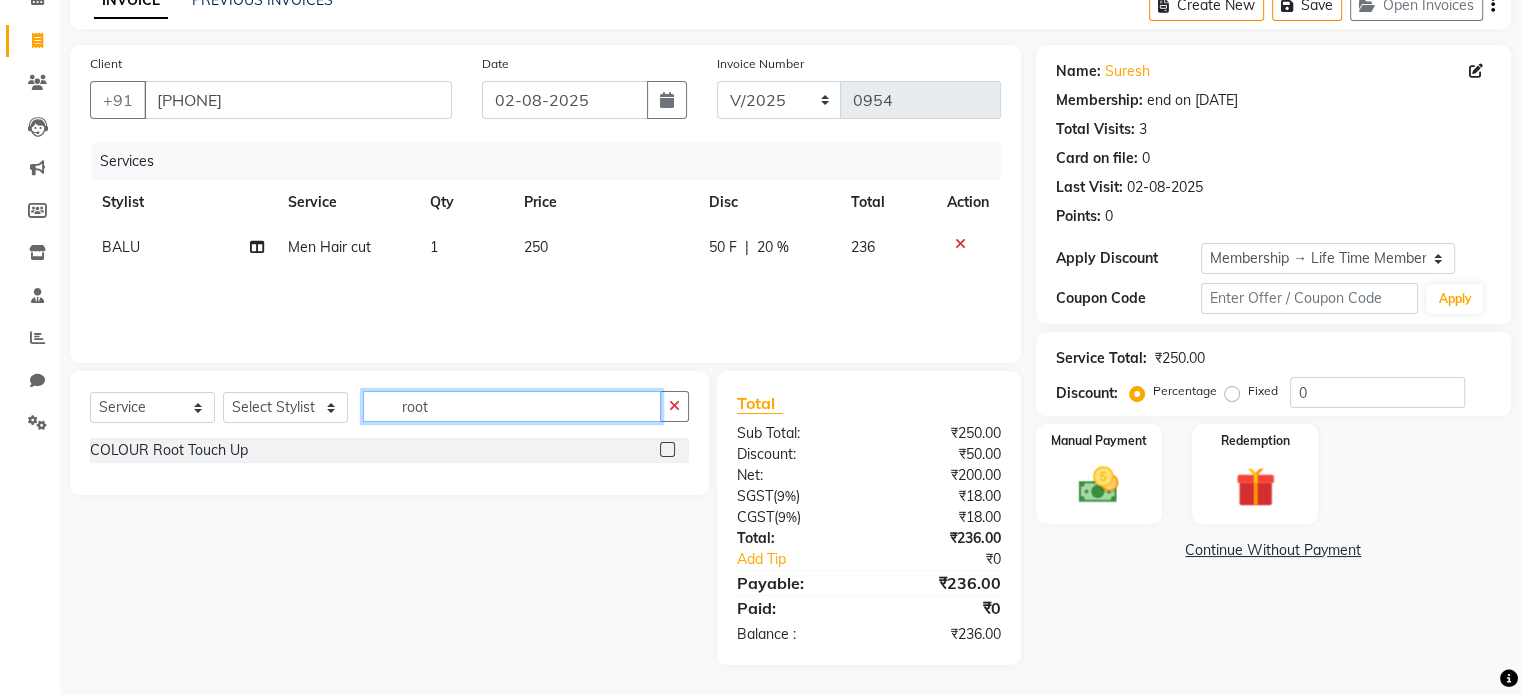 type on "root" 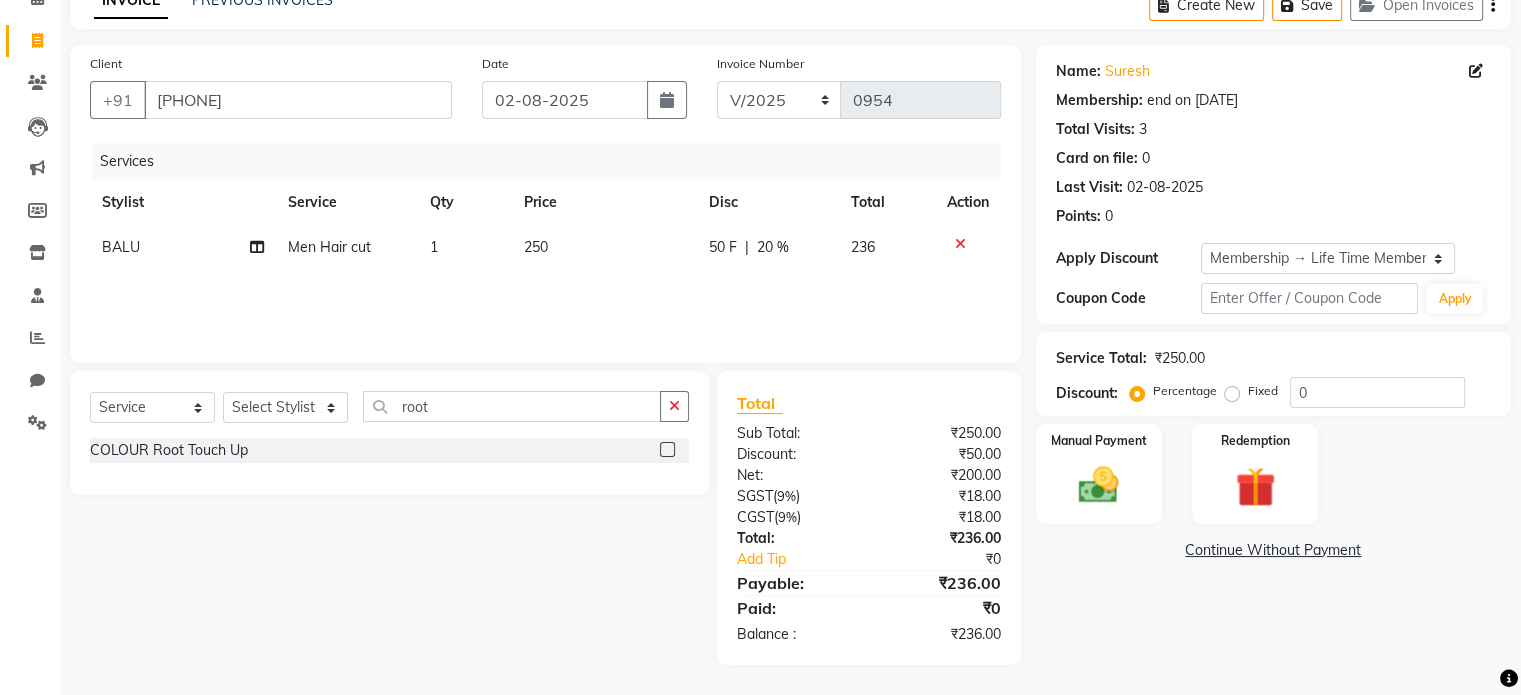 click 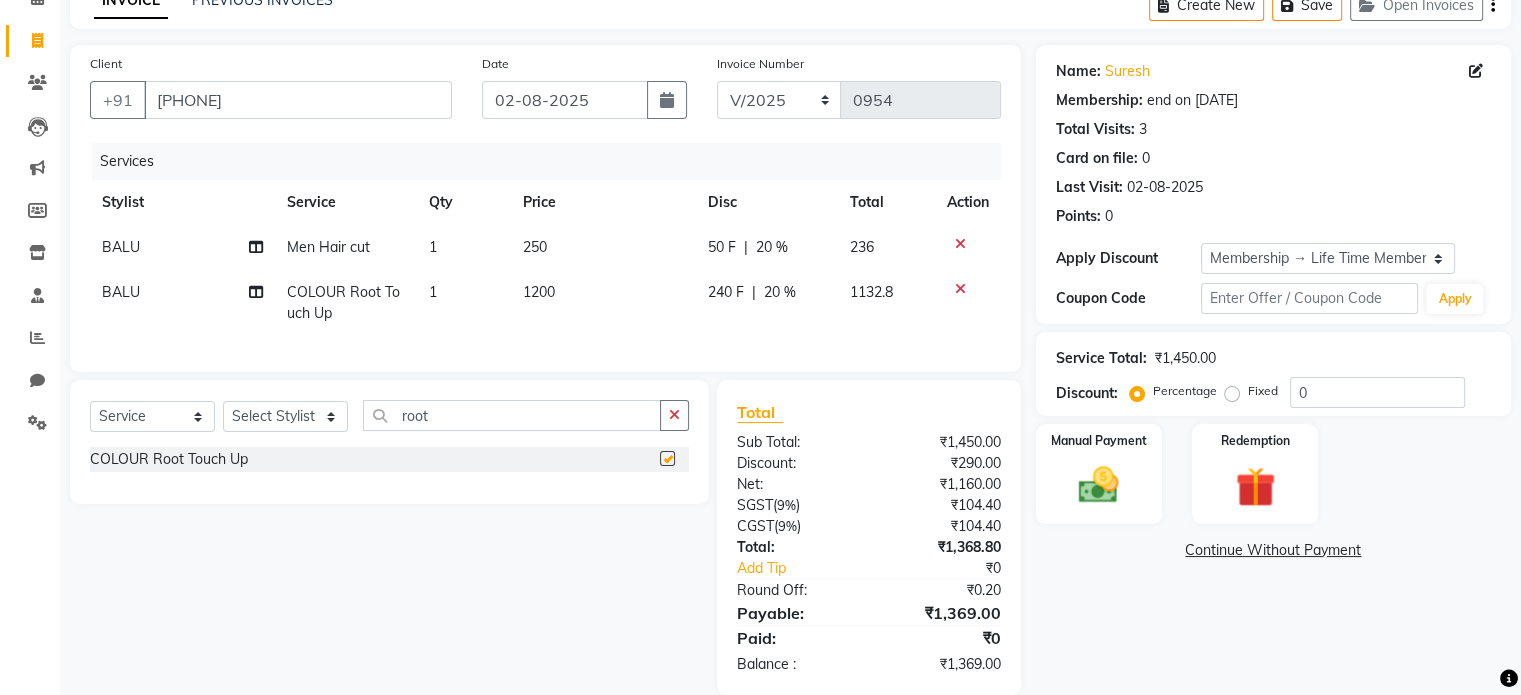 checkbox on "false" 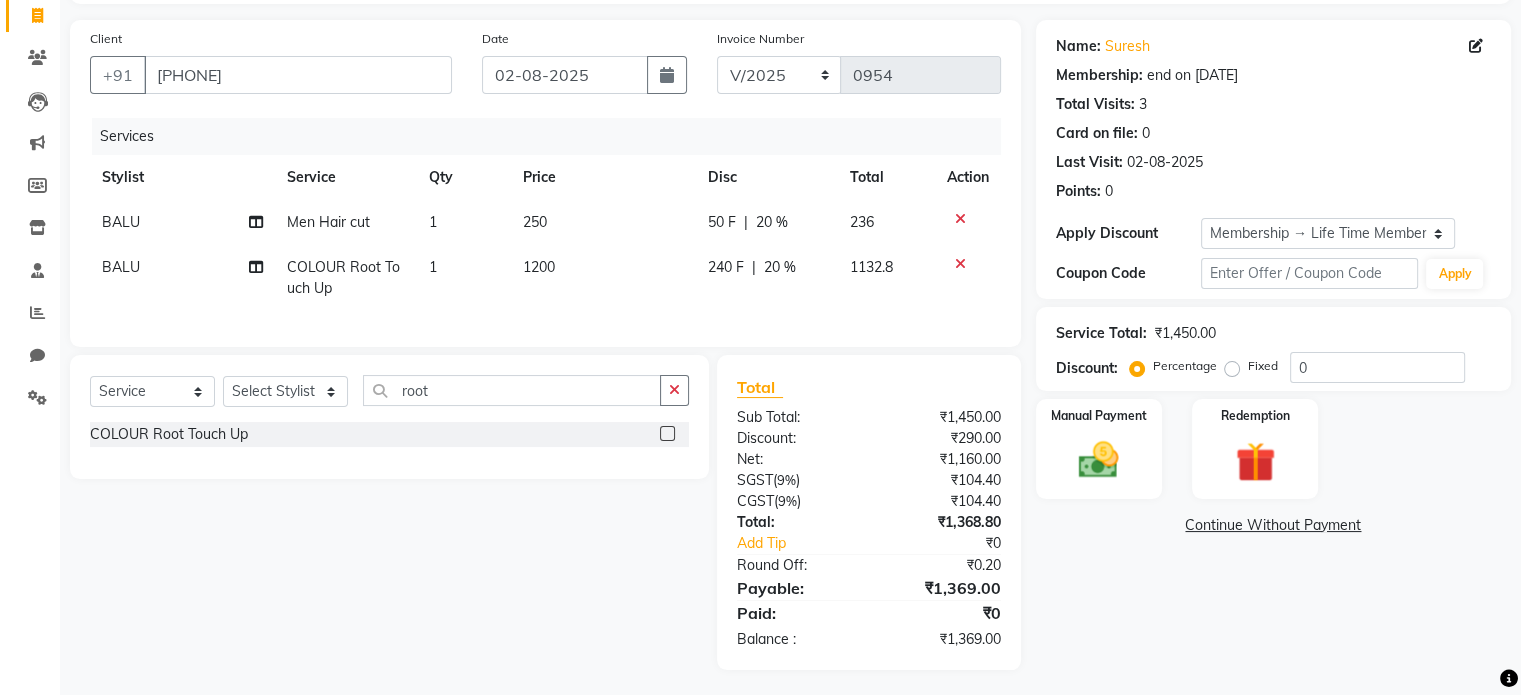 scroll, scrollTop: 150, scrollLeft: 0, axis: vertical 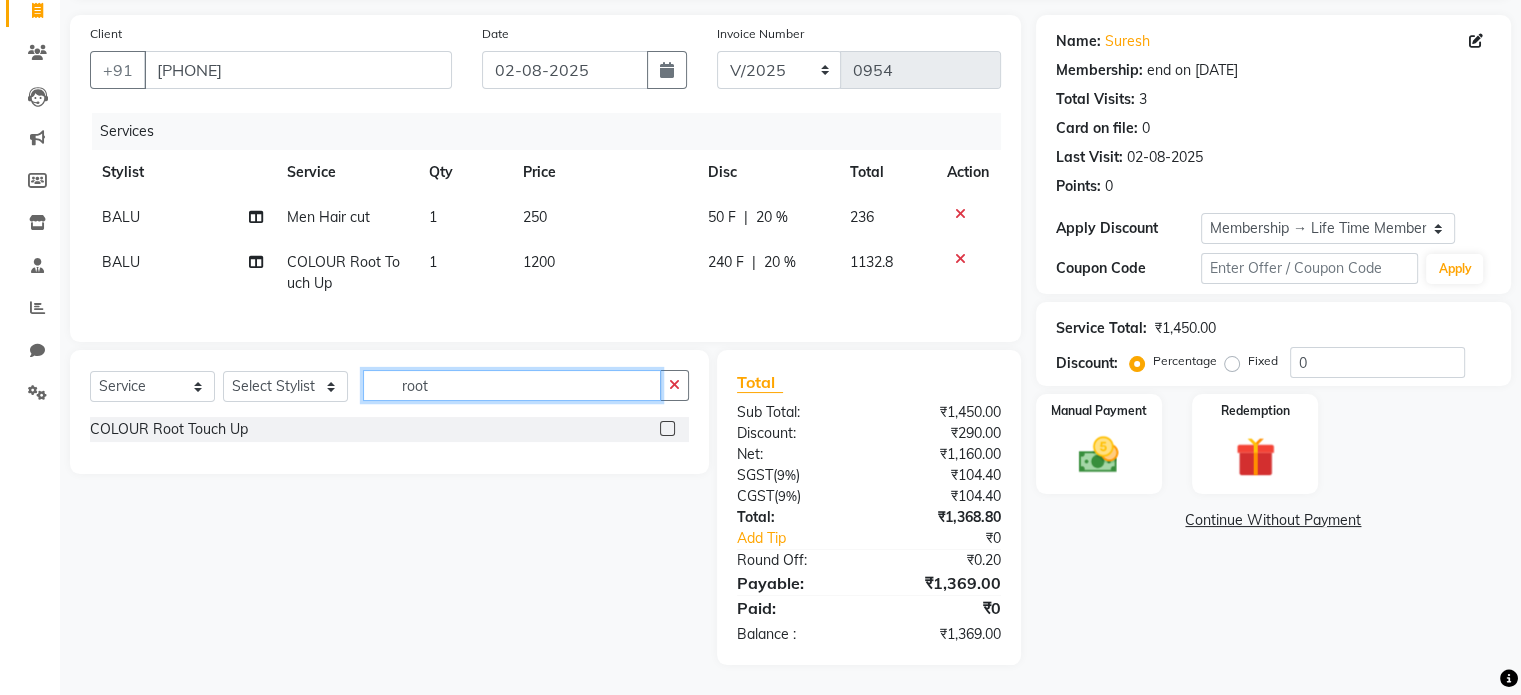 drag, startPoint x: 504, startPoint y: 394, endPoint x: 403, endPoint y: 386, distance: 101.31634 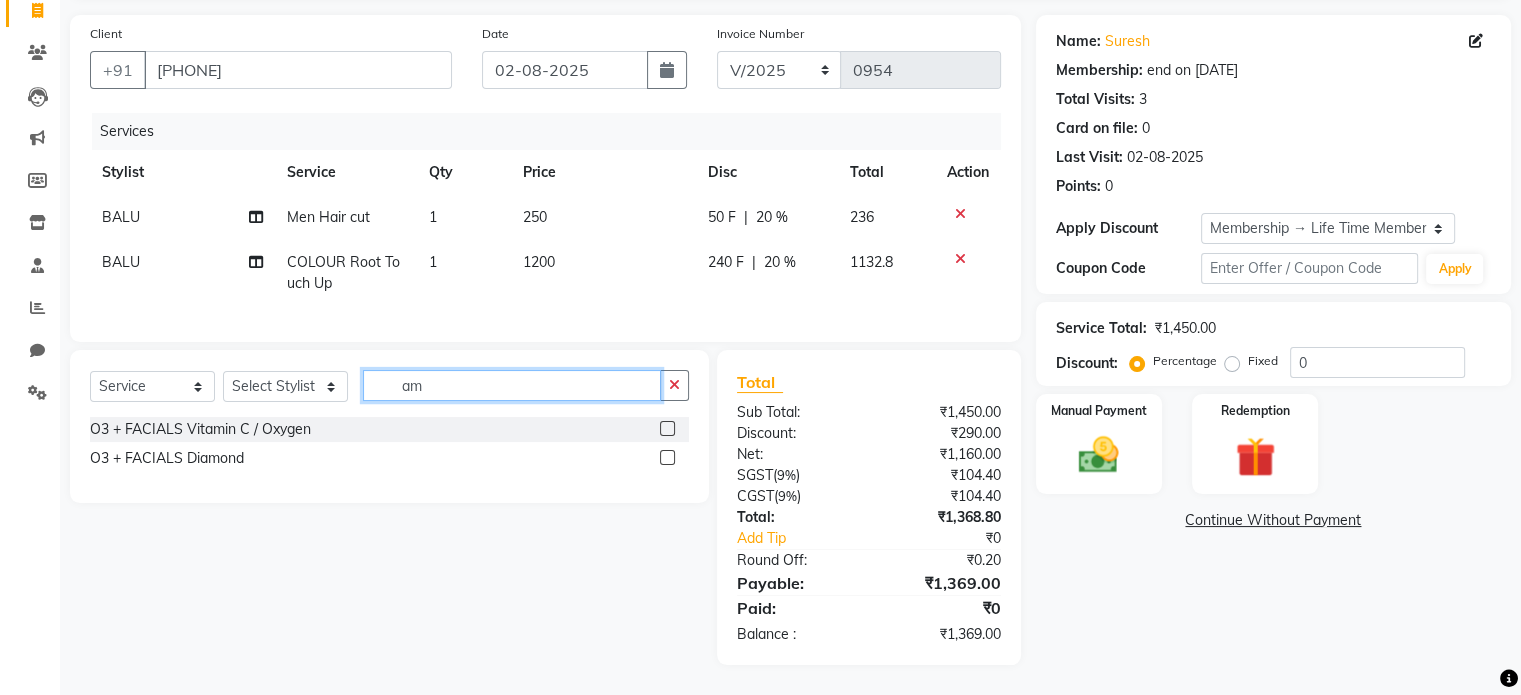 type on "a" 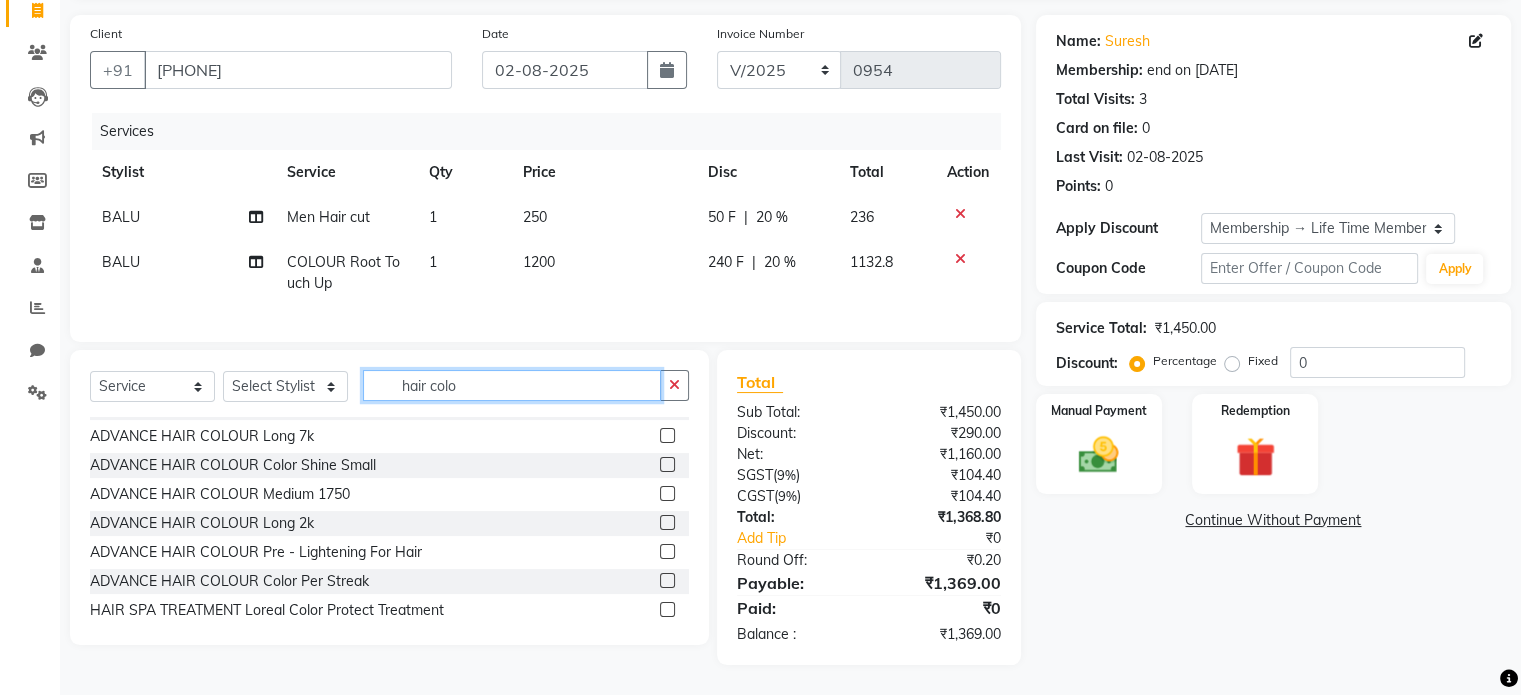 scroll, scrollTop: 148, scrollLeft: 0, axis: vertical 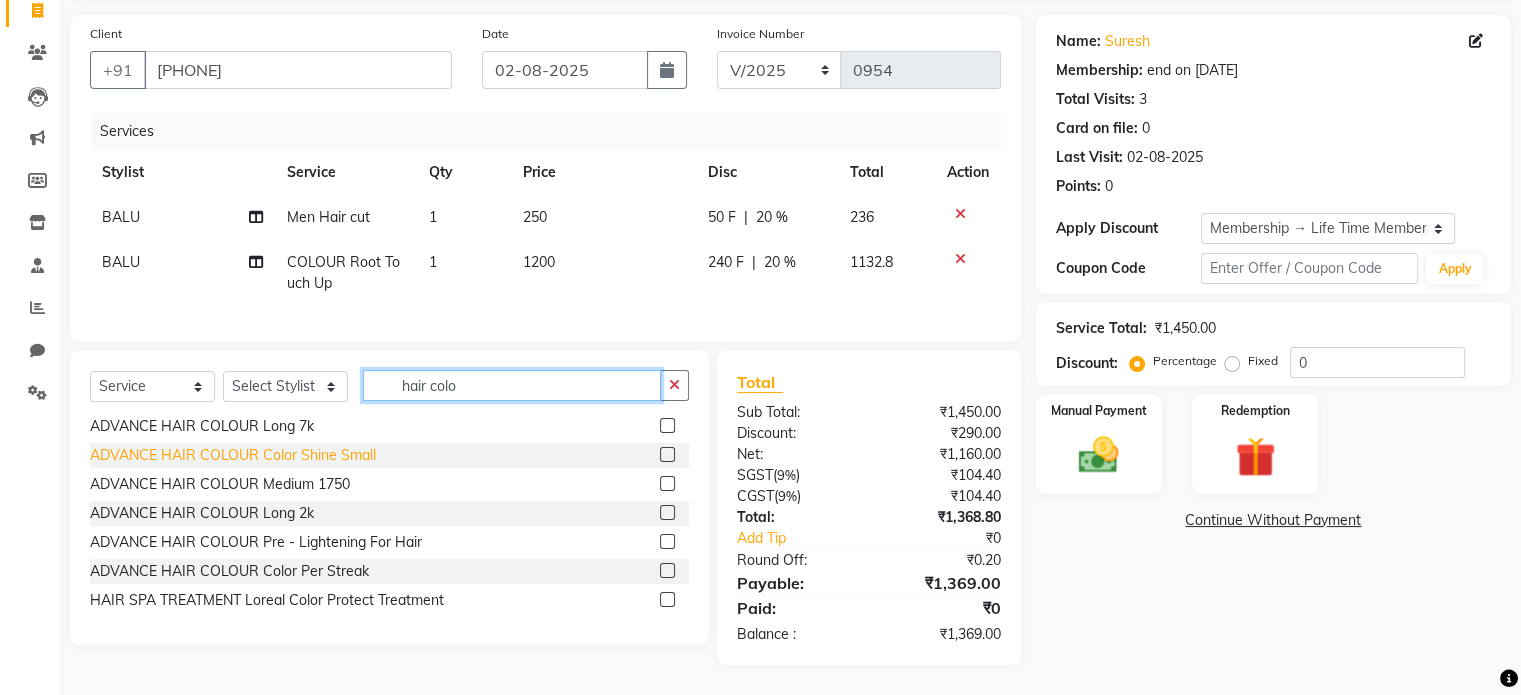 type on "hair colo" 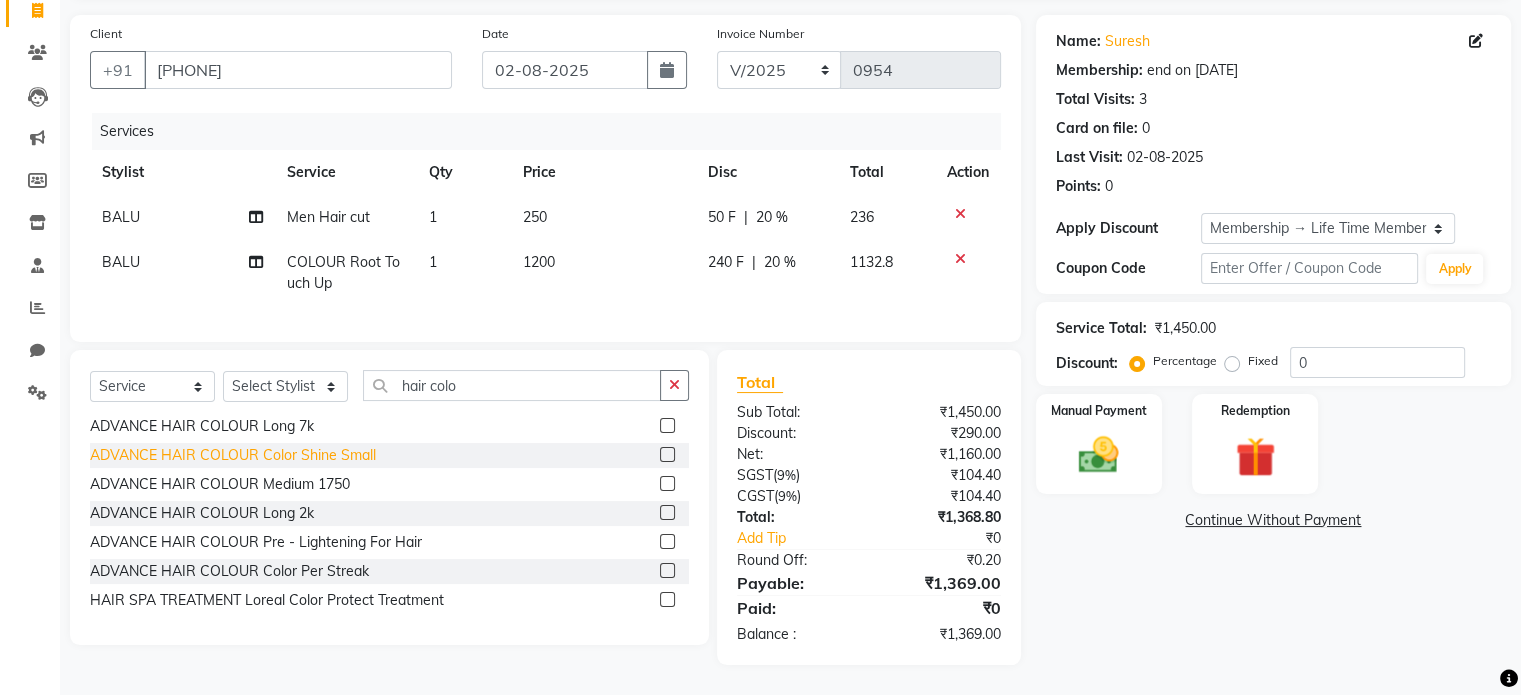 click on "ADVANCE HAIR COLOUR Color Shine Small" 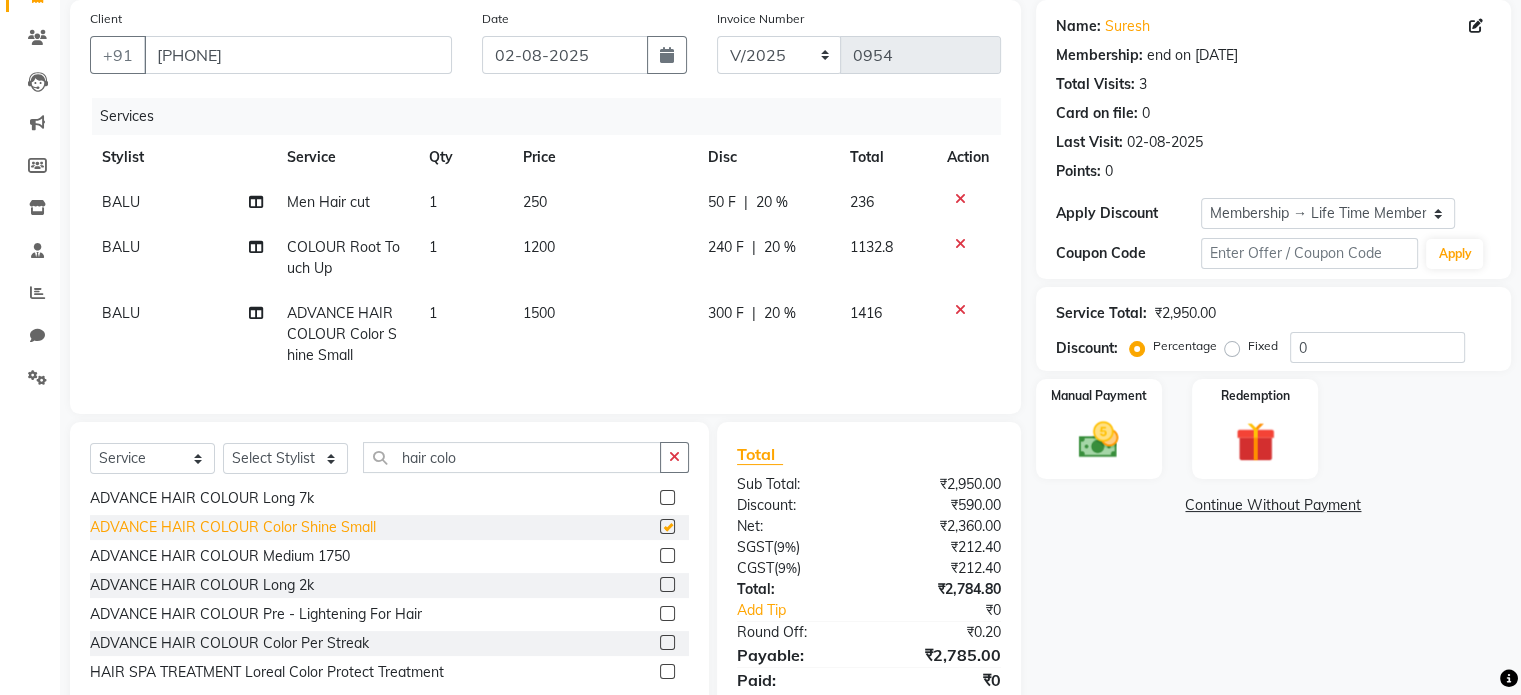 checkbox on "false" 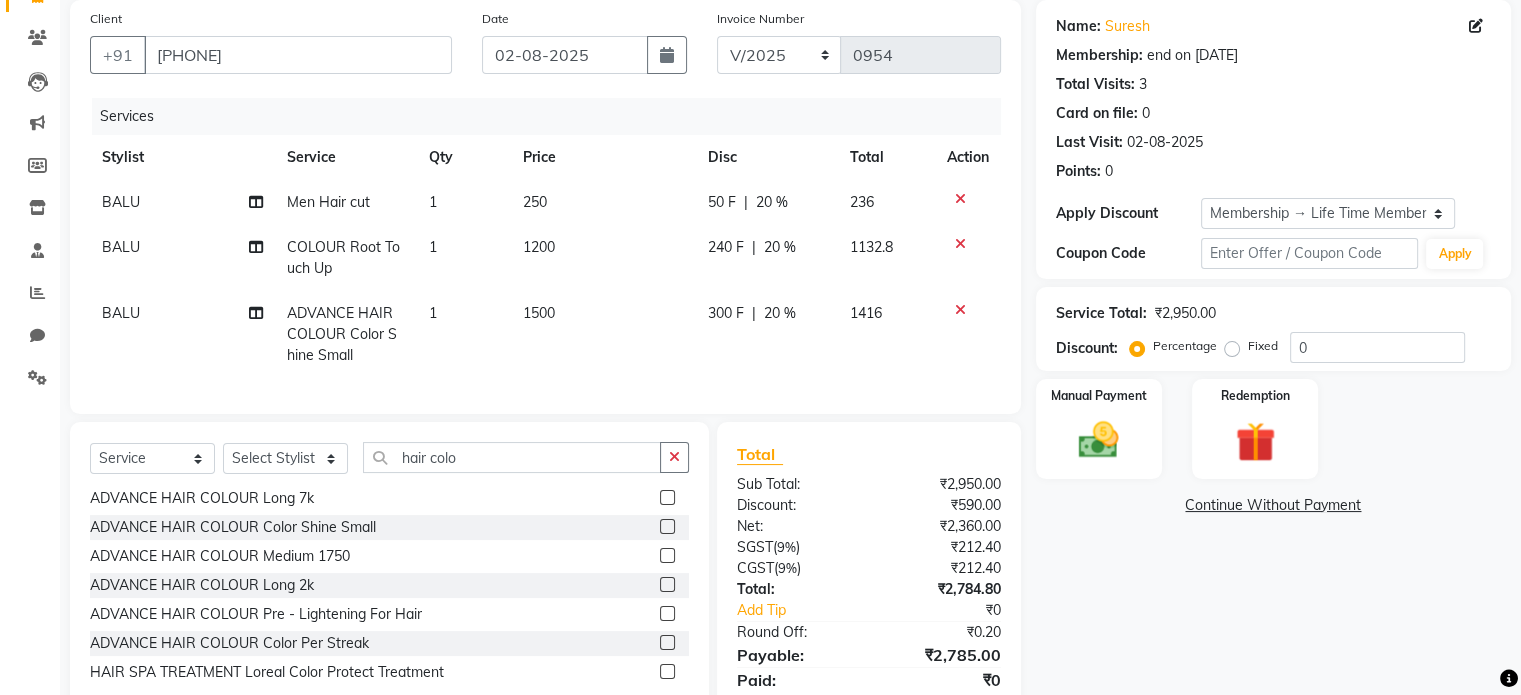 click 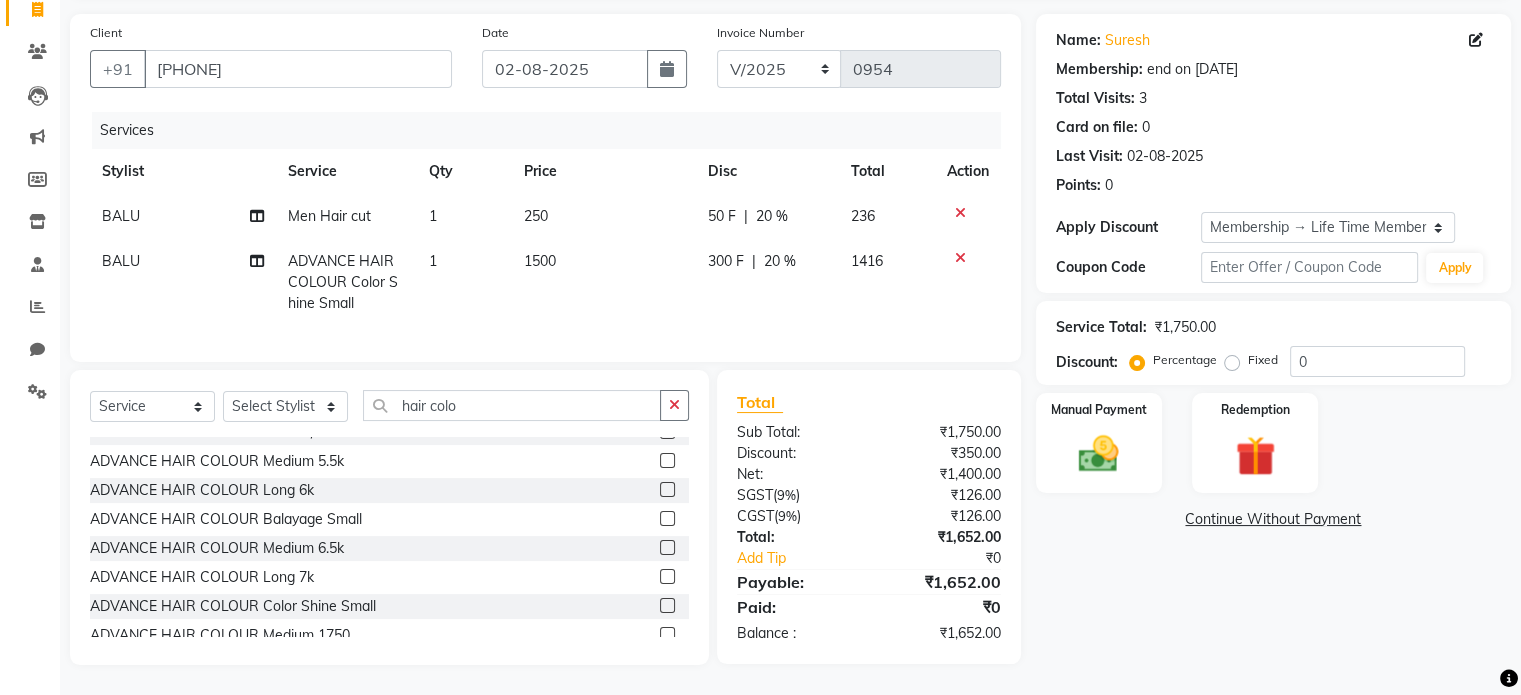 scroll, scrollTop: 14, scrollLeft: 0, axis: vertical 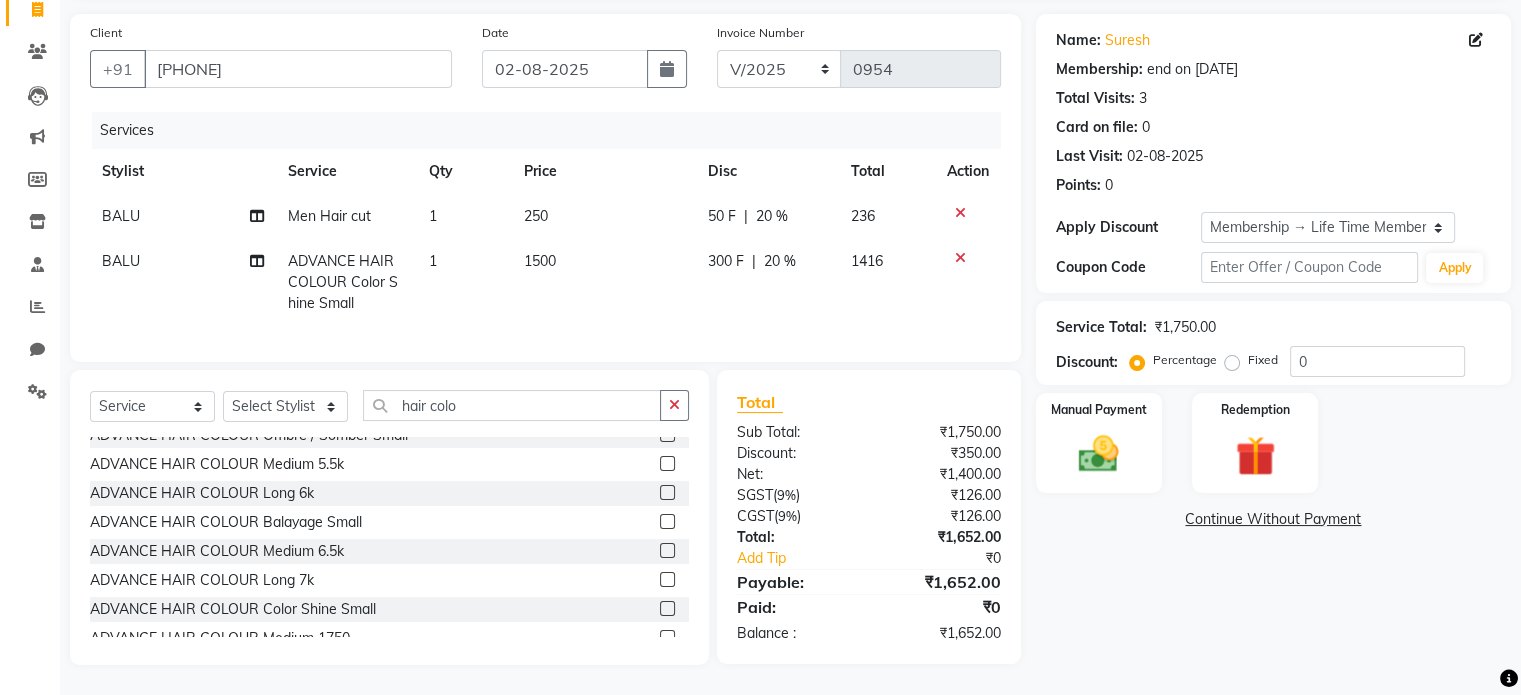 click 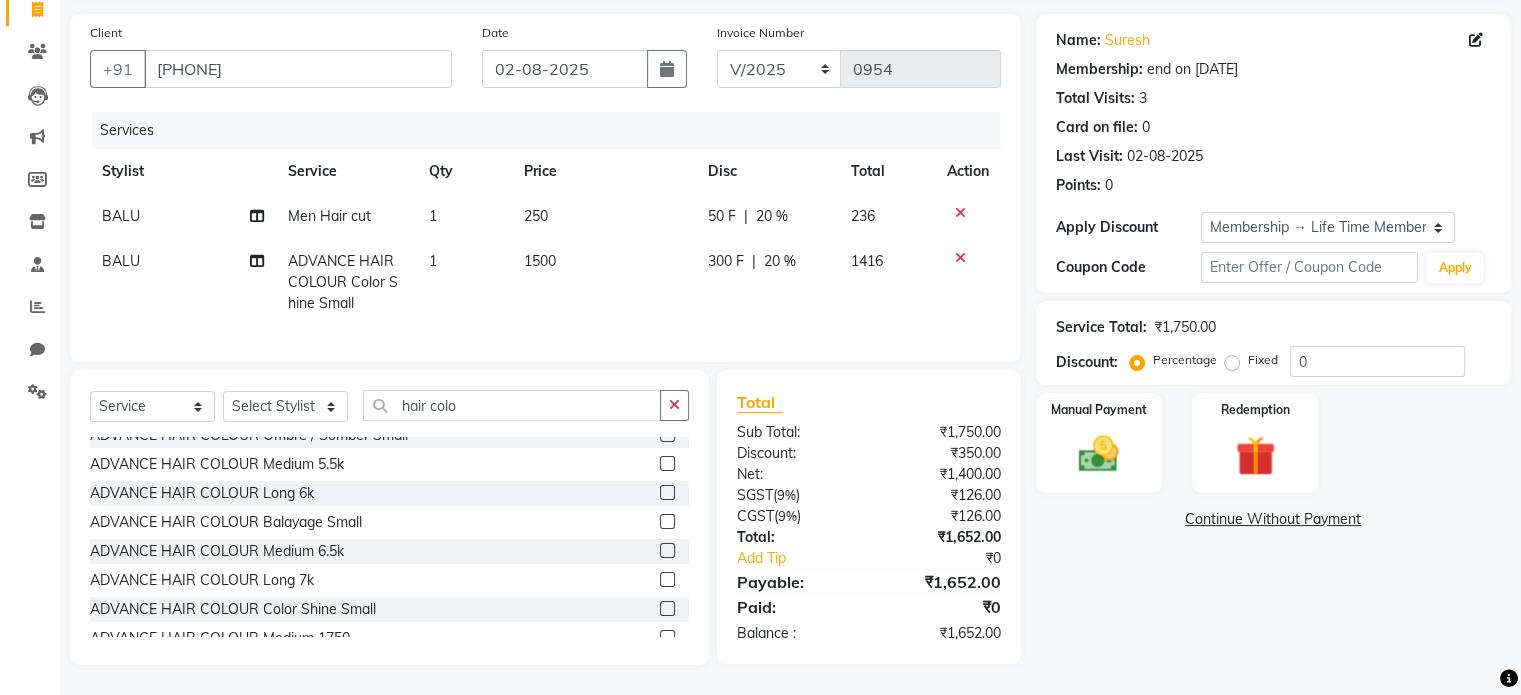 click at bounding box center (666, 464) 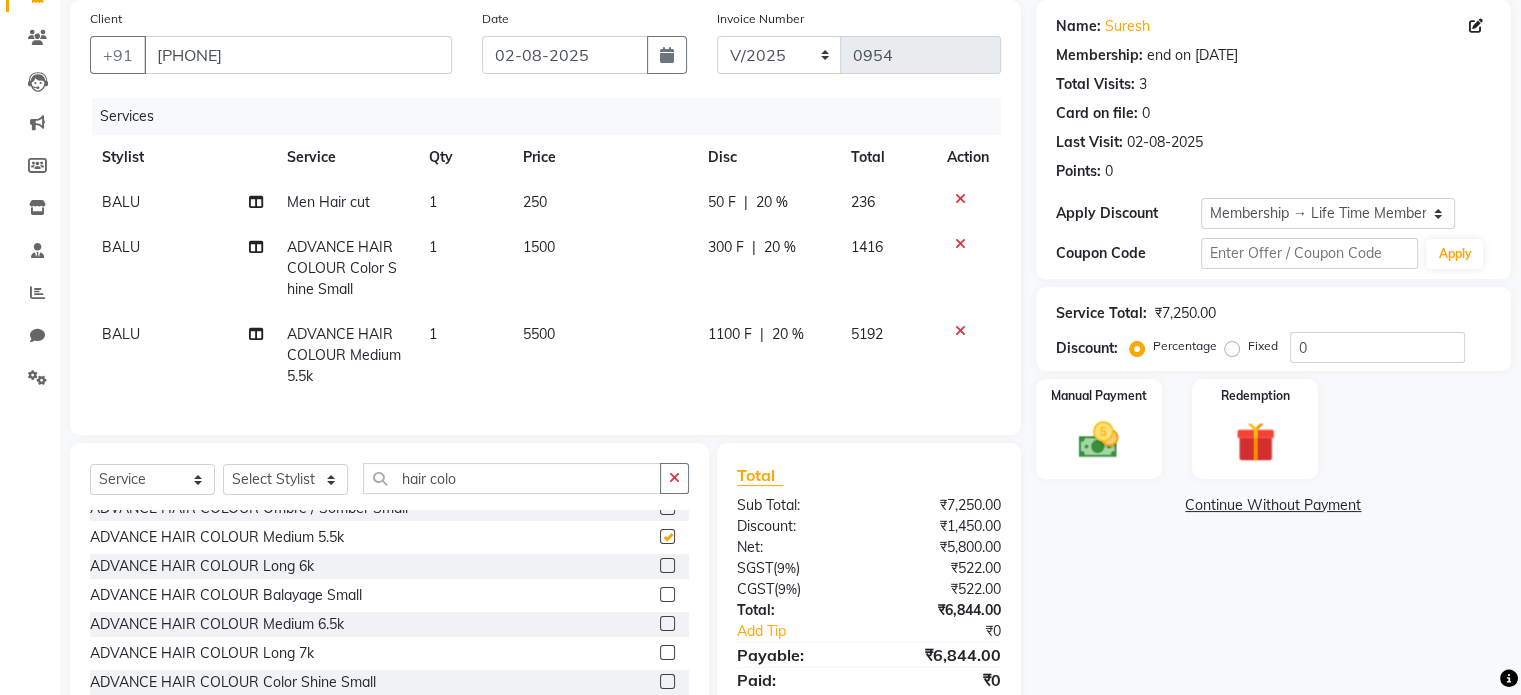 checkbox on "false" 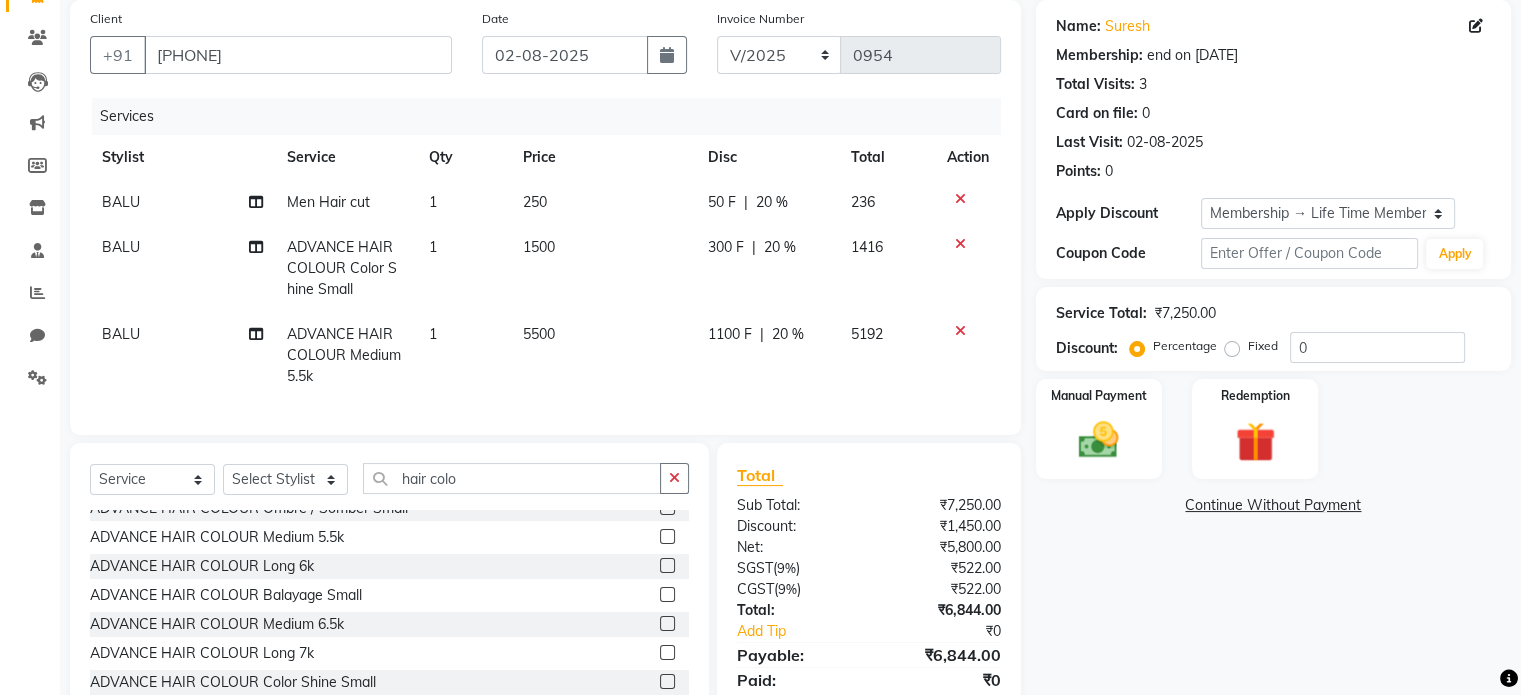 click 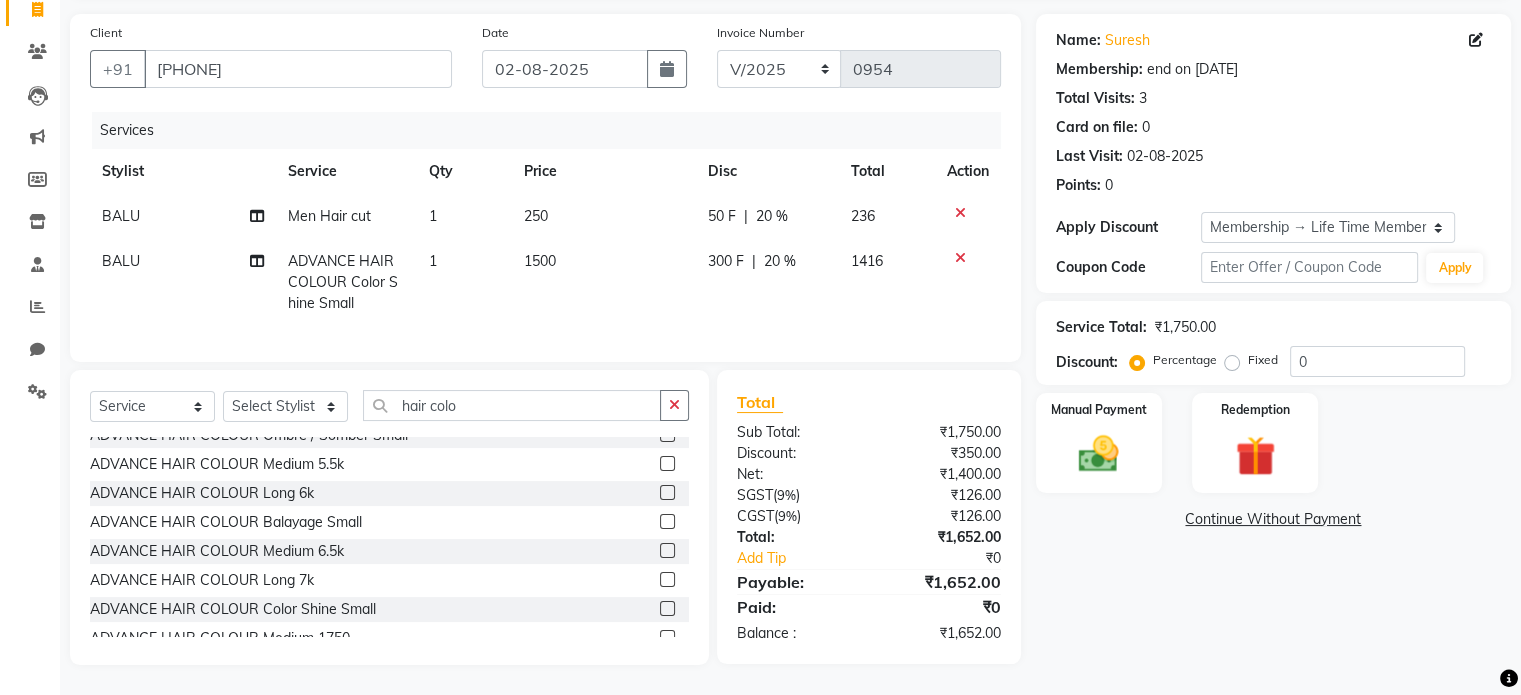 scroll, scrollTop: 152, scrollLeft: 0, axis: vertical 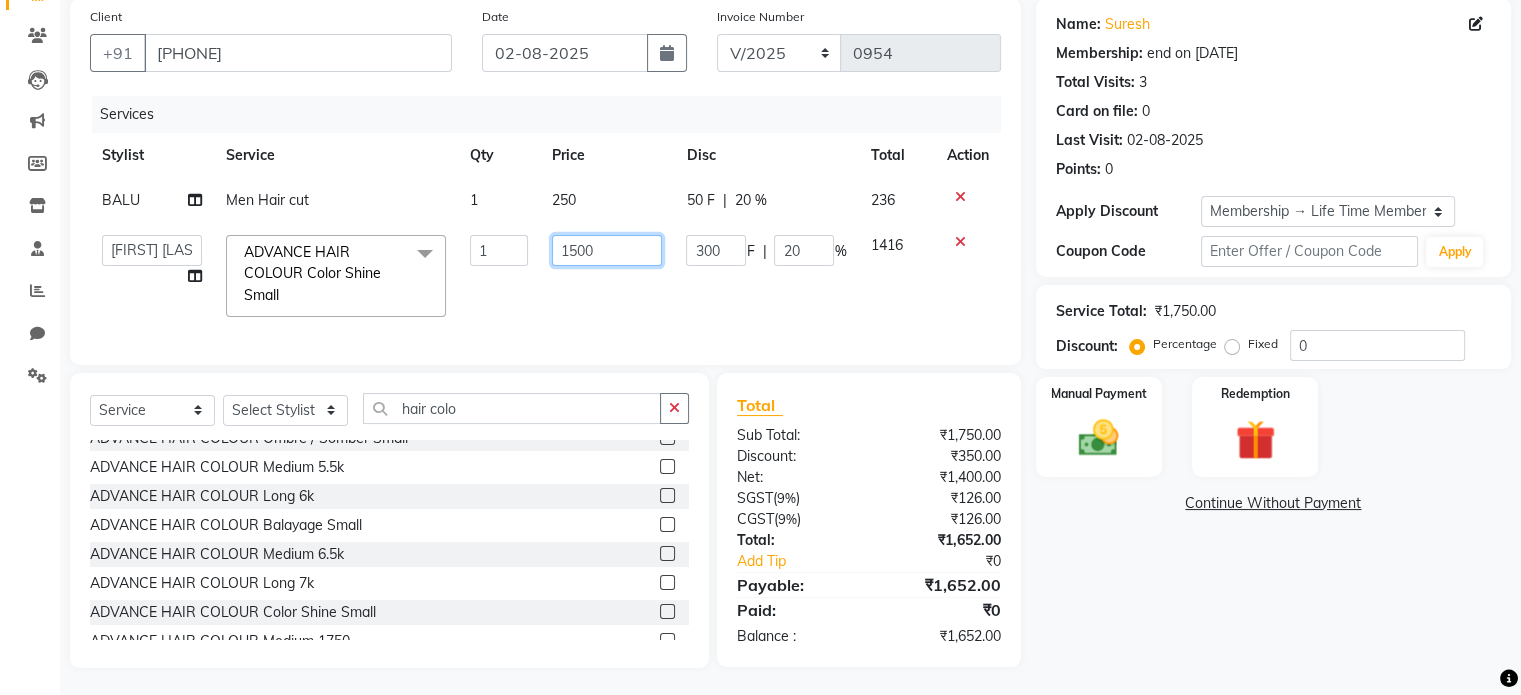 drag, startPoint x: 620, startPoint y: 252, endPoint x: 572, endPoint y: 252, distance: 48 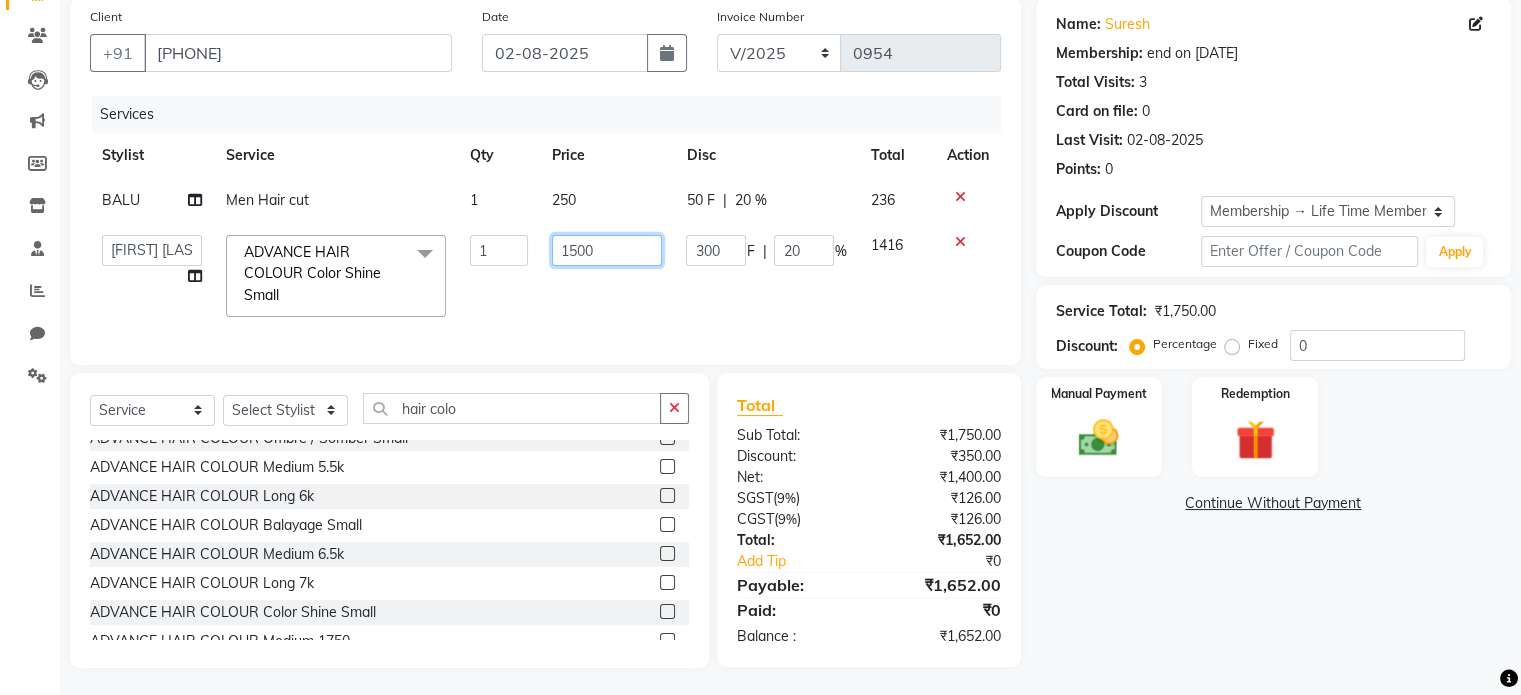 click on "1500" 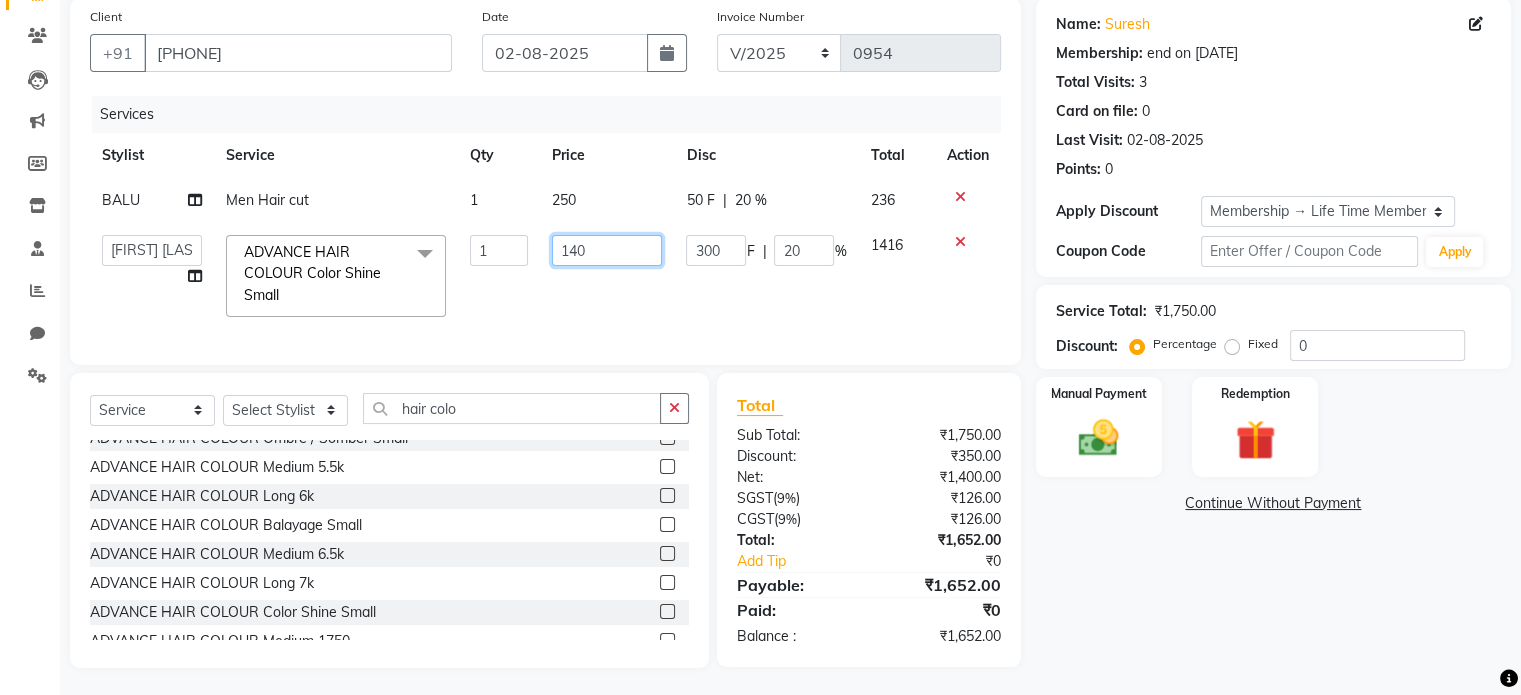type on "1400" 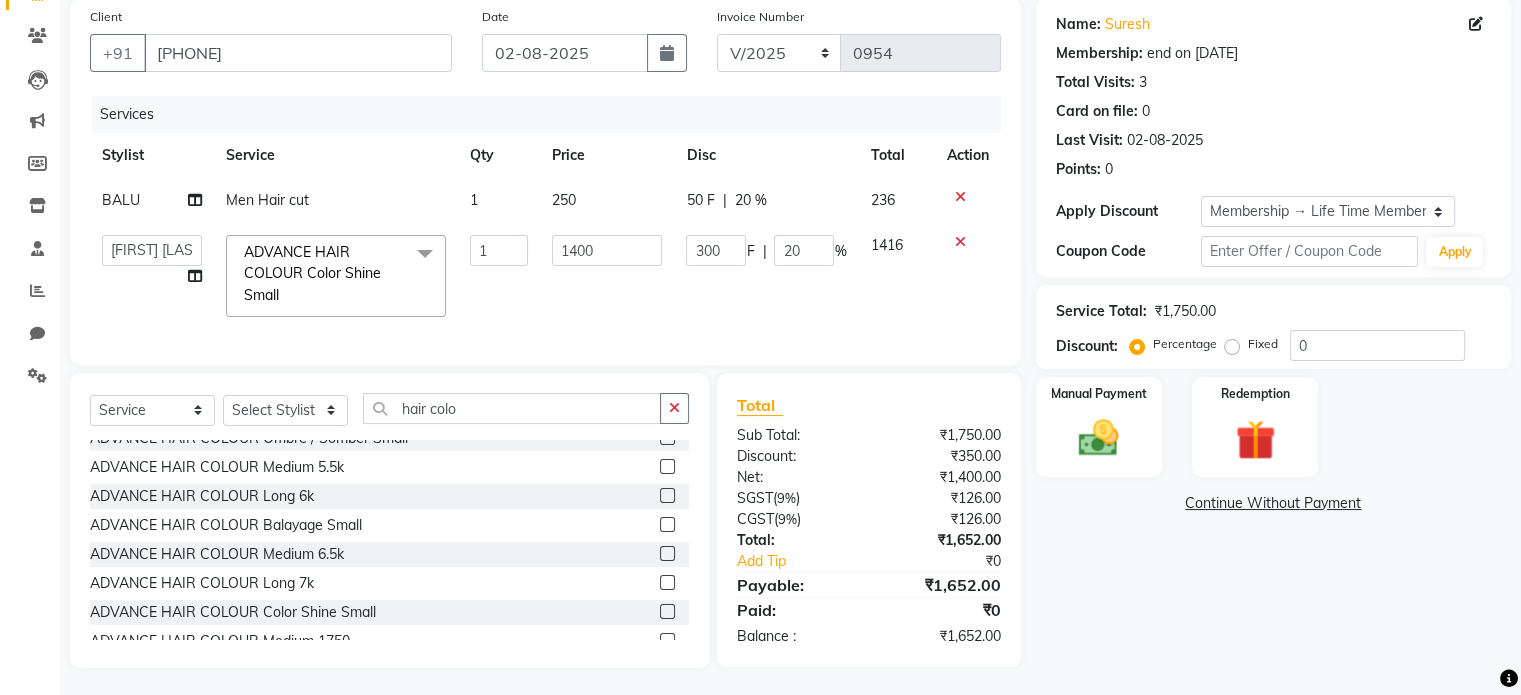 click on "Services Stylist Service Qty Price Disc Total Action [FIRST] Men Hair cut 1 250 50 F | 20 % 236  [FIRST]   [FIRST]   [FIRST]   [FIRST]   [FIRST]  ADVANCE HAIR COLOUR Color Shine Small  x MANICURE Cut & File MANICURE Change If Nail Polish MANICURE Regular Manicure MANICURE Spa Manicure MANICURE Crystal Manicure MANICURE Luxury Manicure happy hours package happy hours package happy hours package happy hours package happy hours mens package PEDICURE Cut & File PEDICURE Change If Nail Polish PEDICURE Regular Pedicure PEDICURE Spa Pedicure PEDICURE Crystal Pedicure PEDICURE Luxury Pedicure HONEY WAX Half Arms / Legs HONEY WAX Full - Arms / Legs HONEY WAX Full Back HONEY WAX Monthly Essential Waxing (Fa/Fl/Ua) HONEY WAX Full Body (Excluding Bikini) PREMIUM LIPOSOLUBLE Roll - On Wax (Rica / O3+ / Biosoft) Half - Arms PREMIUM LIPOSOLUBLE Roll - On Wax (Rica / O3+ / Biosoft) Half - Legs PREMIUM LIPOSOLUBLE Full - Arms PREMIUM LIPOSOLUBLE Full - Legs PREMIUM LIPOSOLUBLE Blouse Line / Midriff THREADING Eyebrows 1 F" 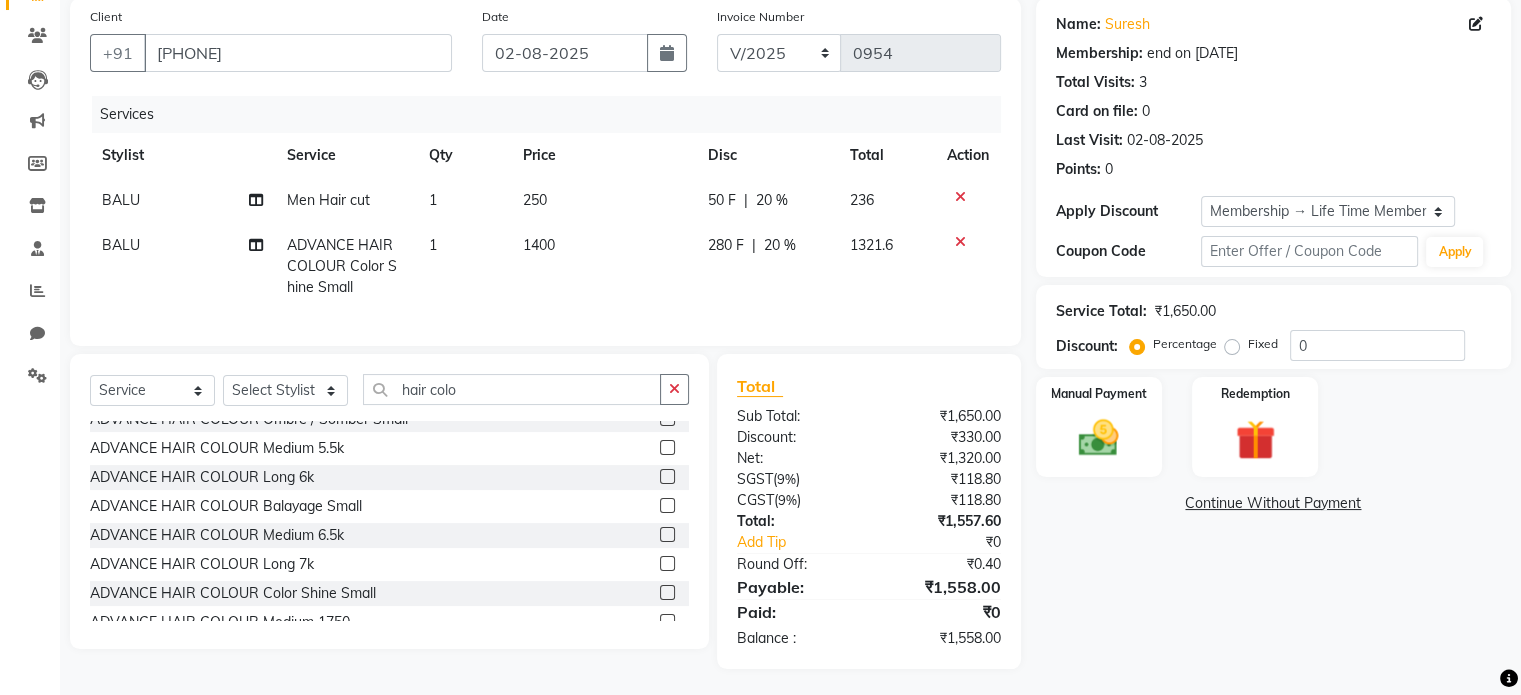 click on "1400" 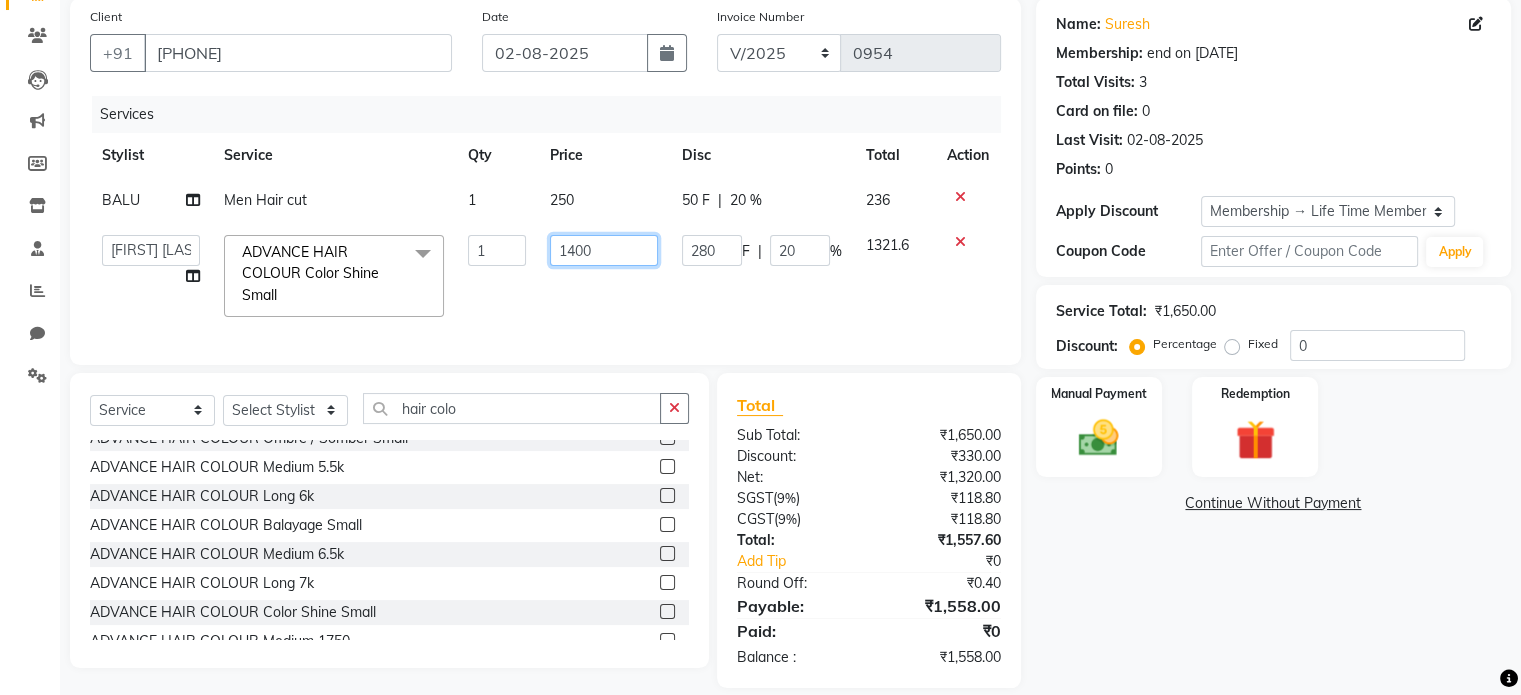 drag, startPoint x: 608, startPoint y: 251, endPoint x: 569, endPoint y: 257, distance: 39.45884 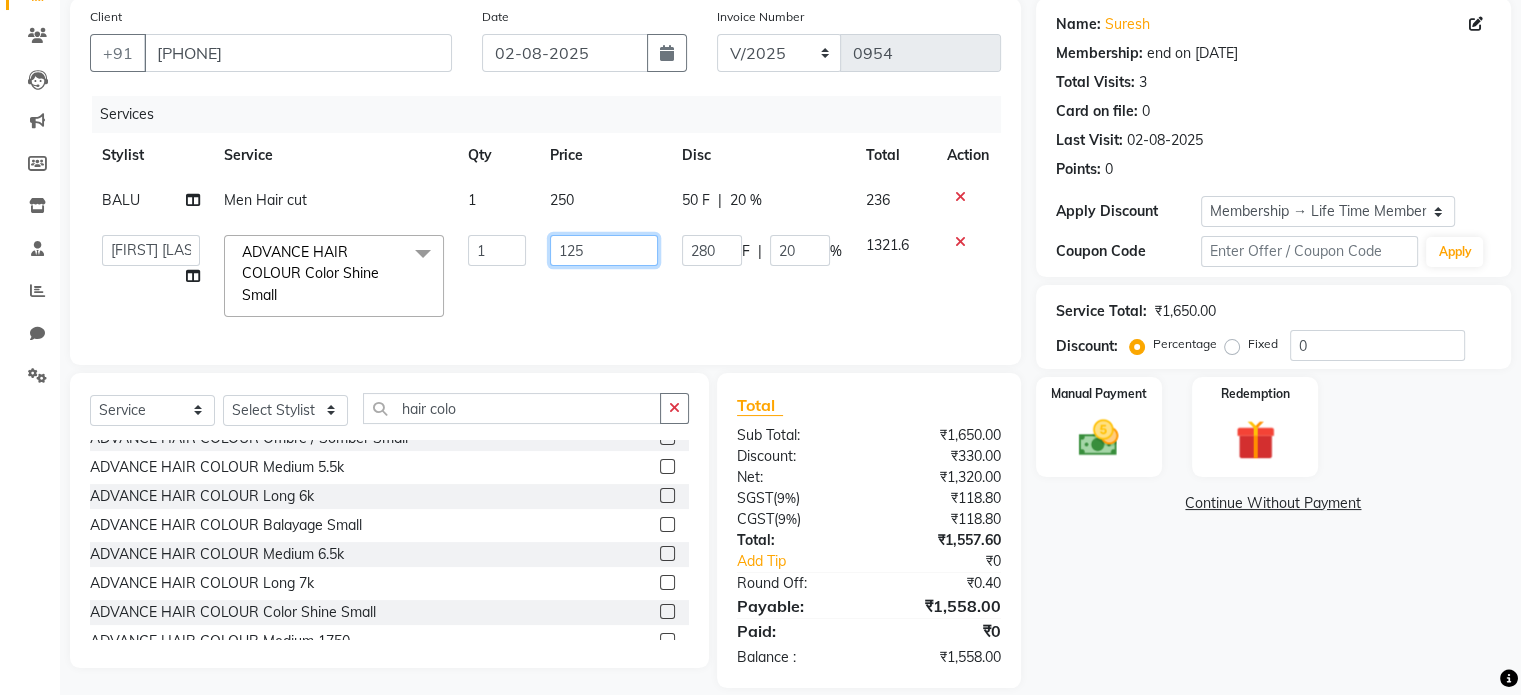 type on "1250" 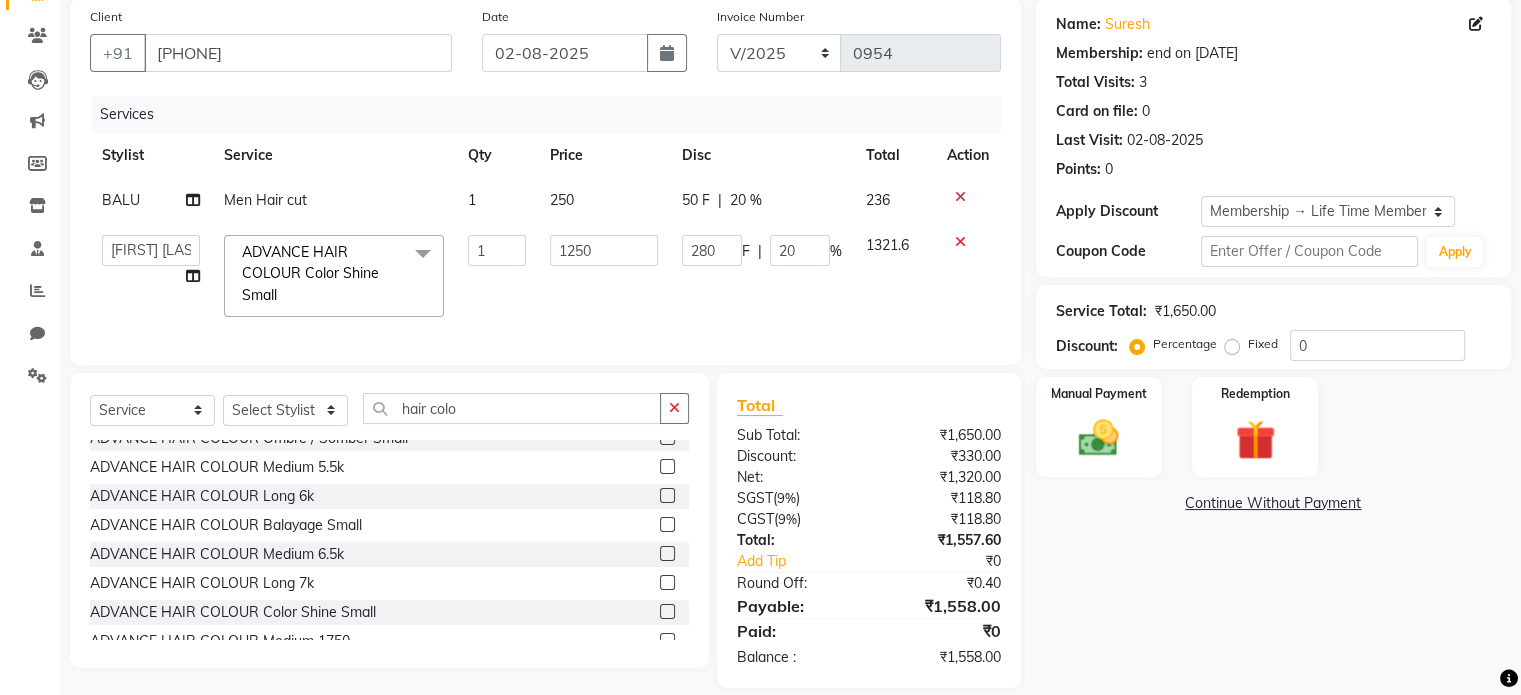 click on "1250" 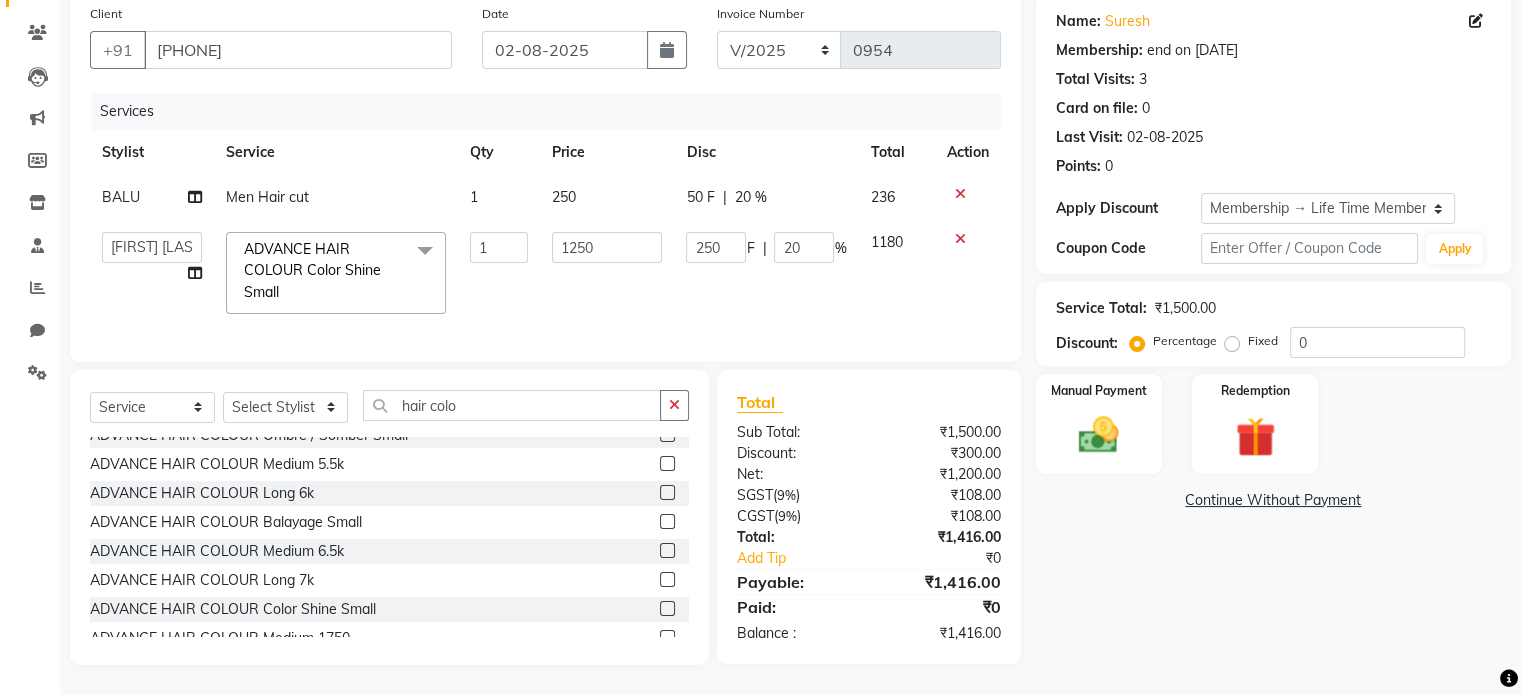 scroll, scrollTop: 170, scrollLeft: 0, axis: vertical 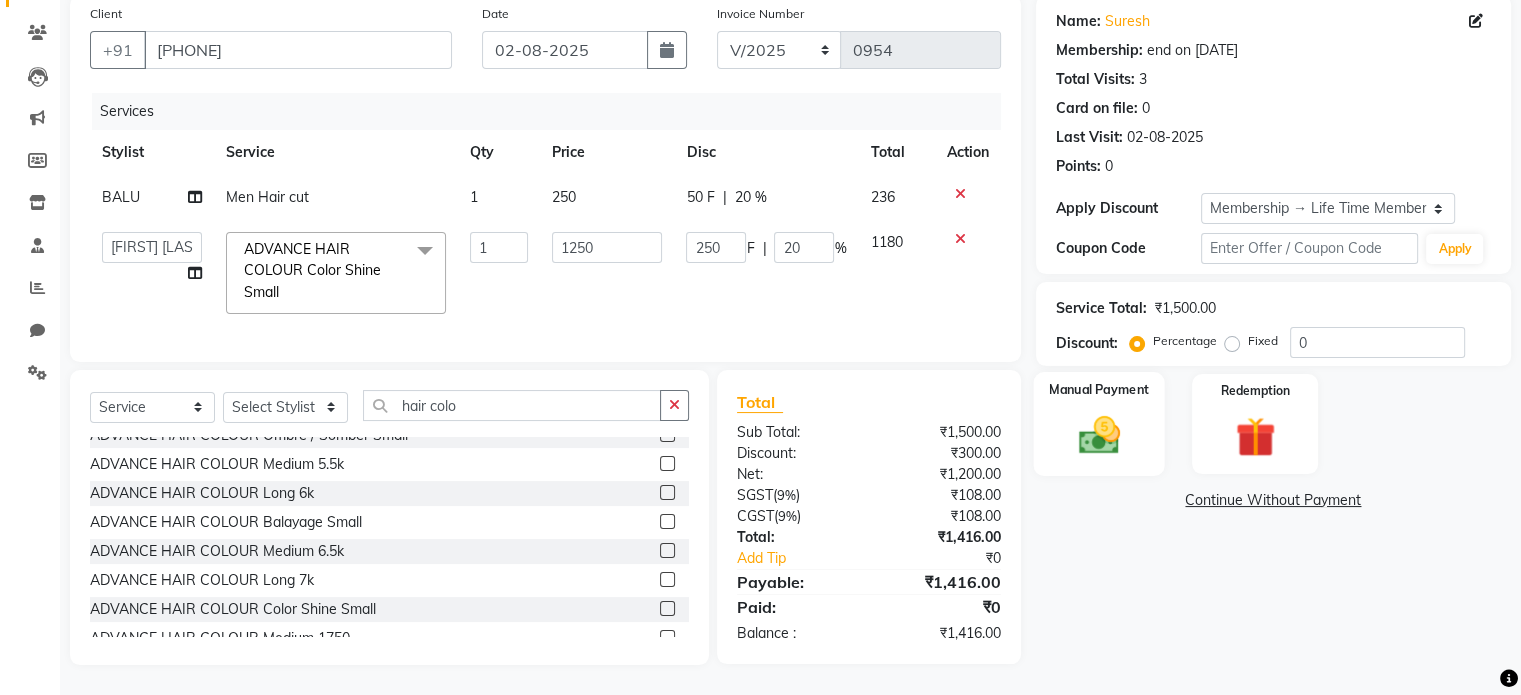 click 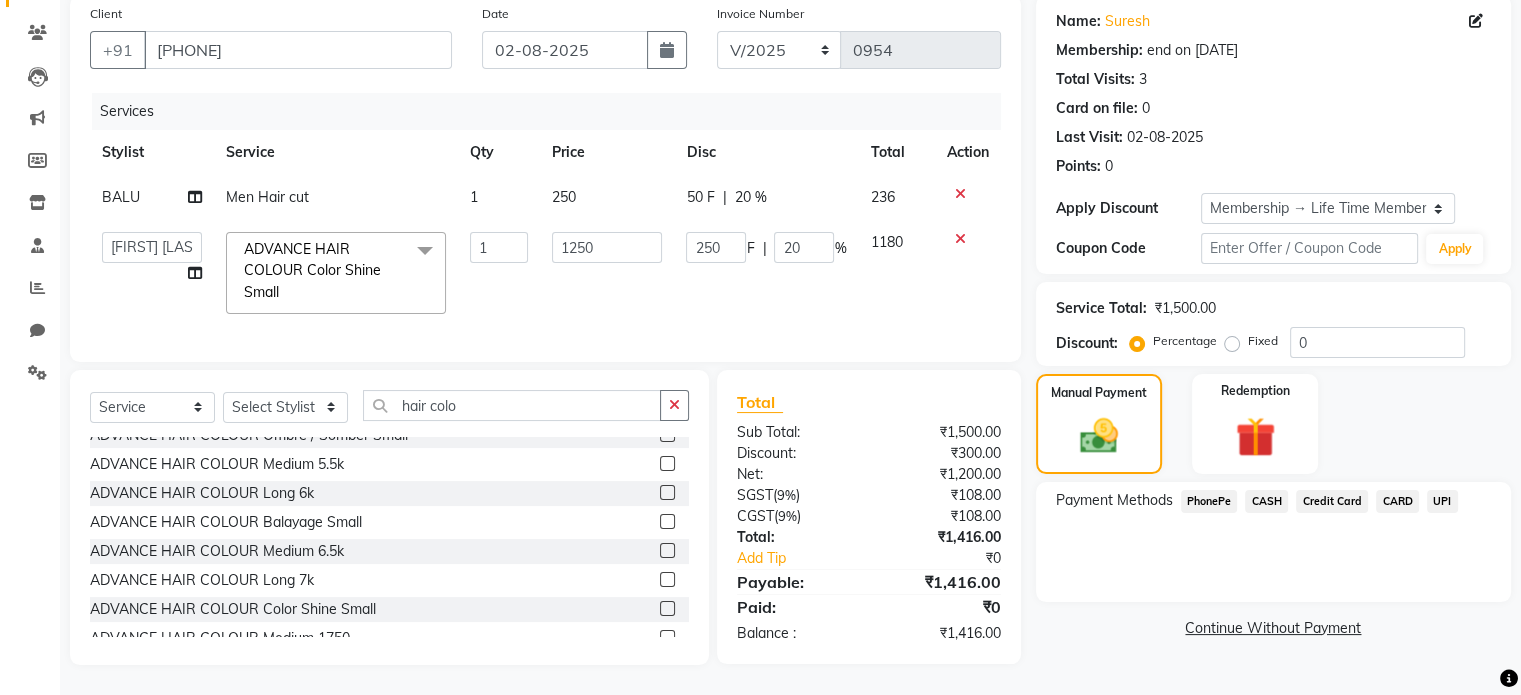 click on "UPI" 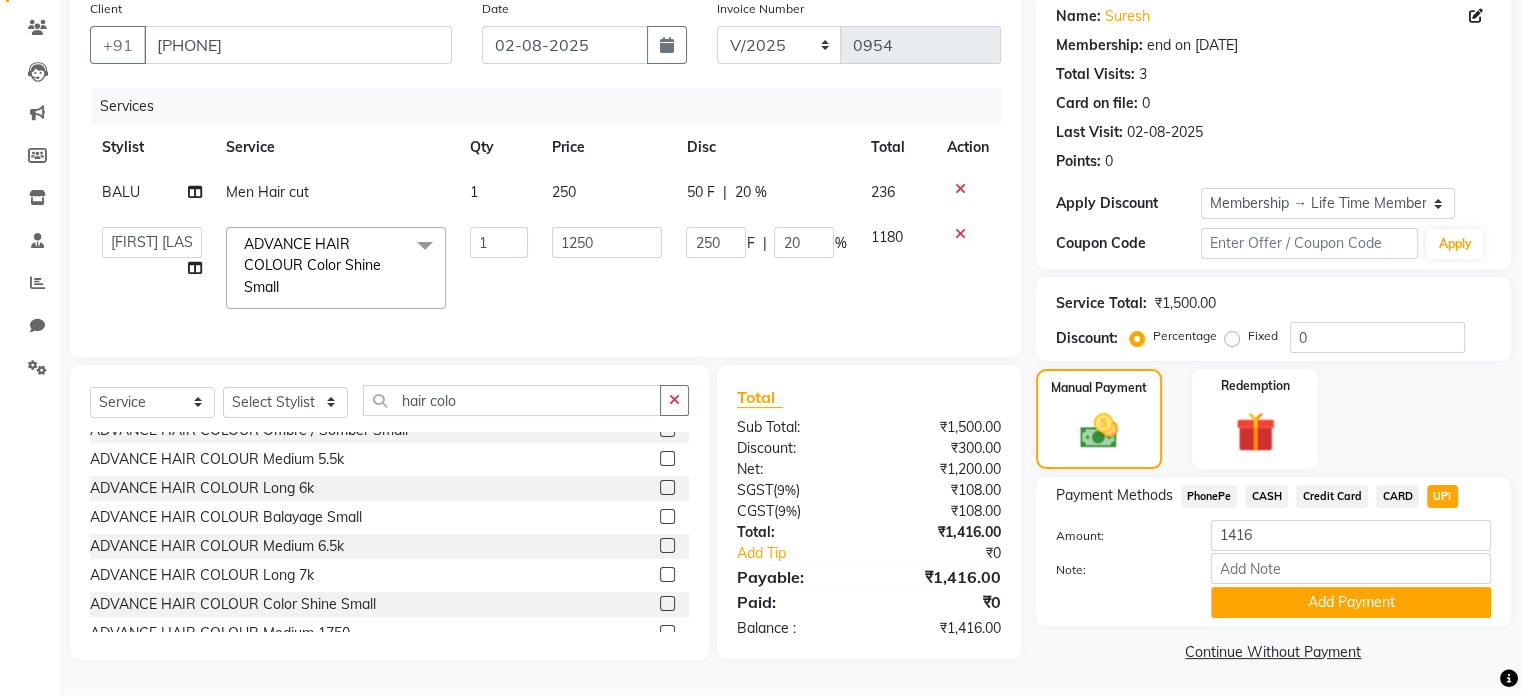 scroll, scrollTop: 170, scrollLeft: 0, axis: vertical 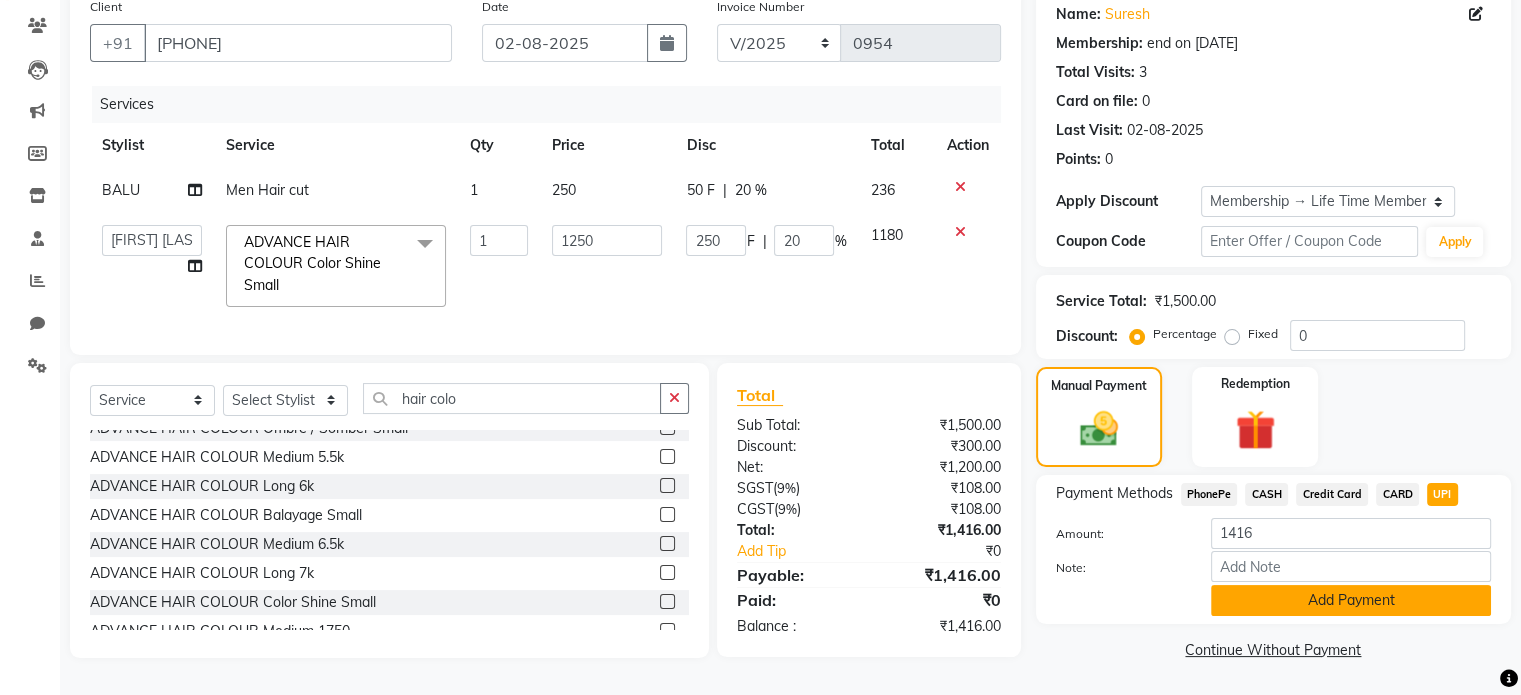 click on "Add Payment" 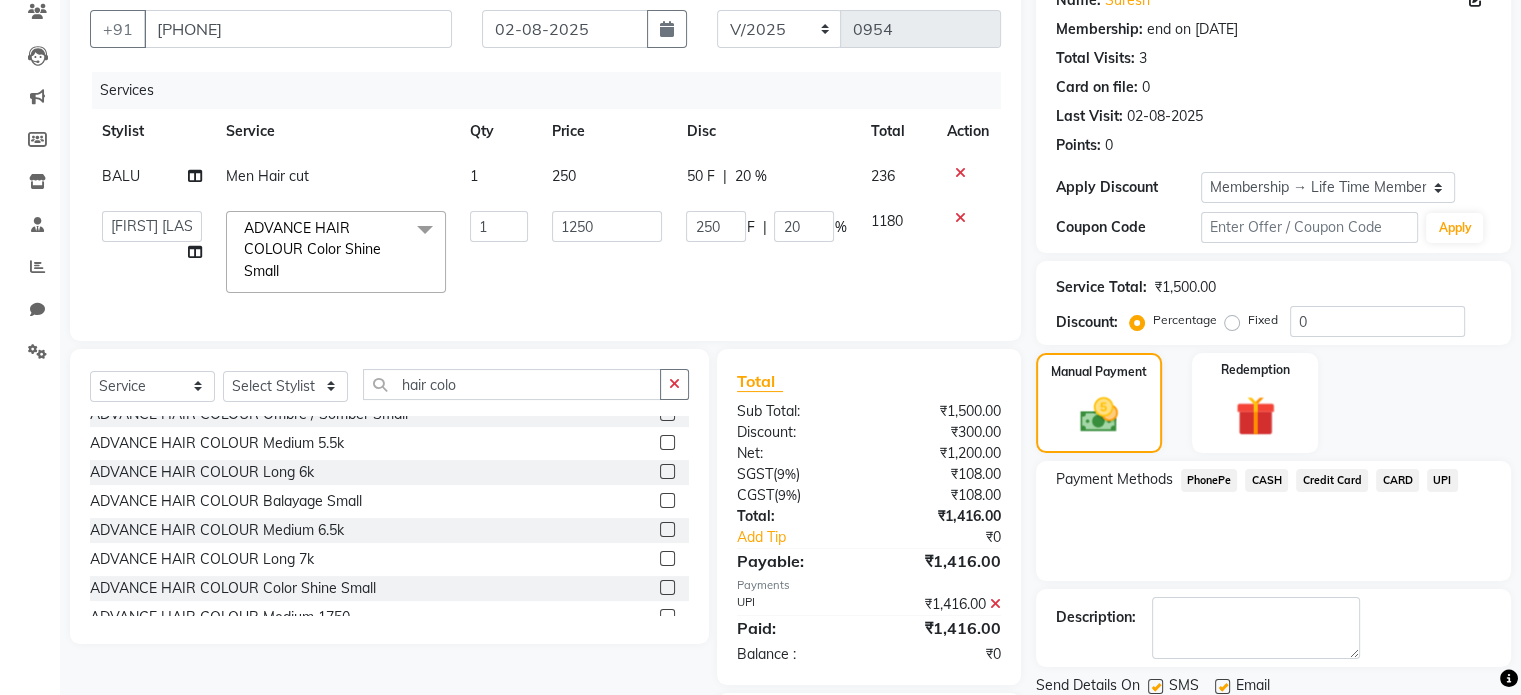 scroll, scrollTop: 311, scrollLeft: 0, axis: vertical 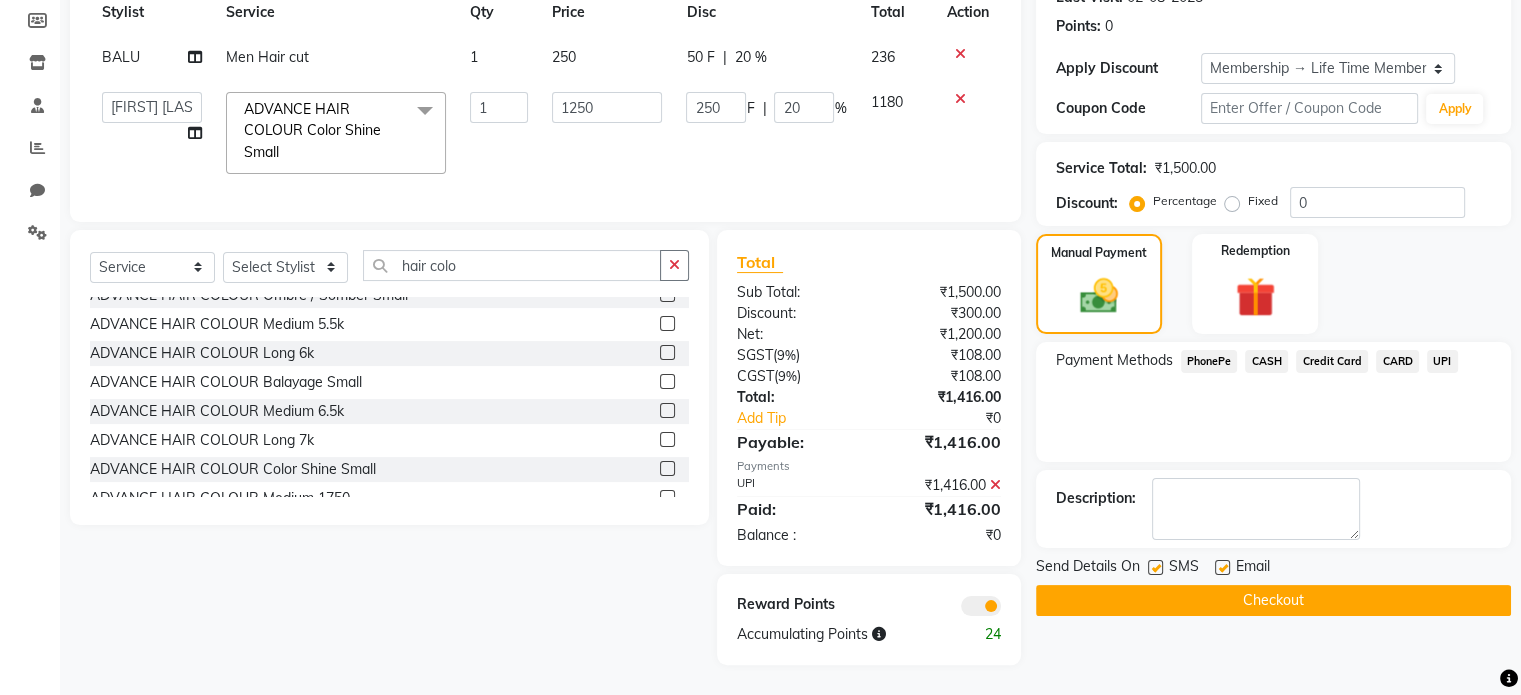 click 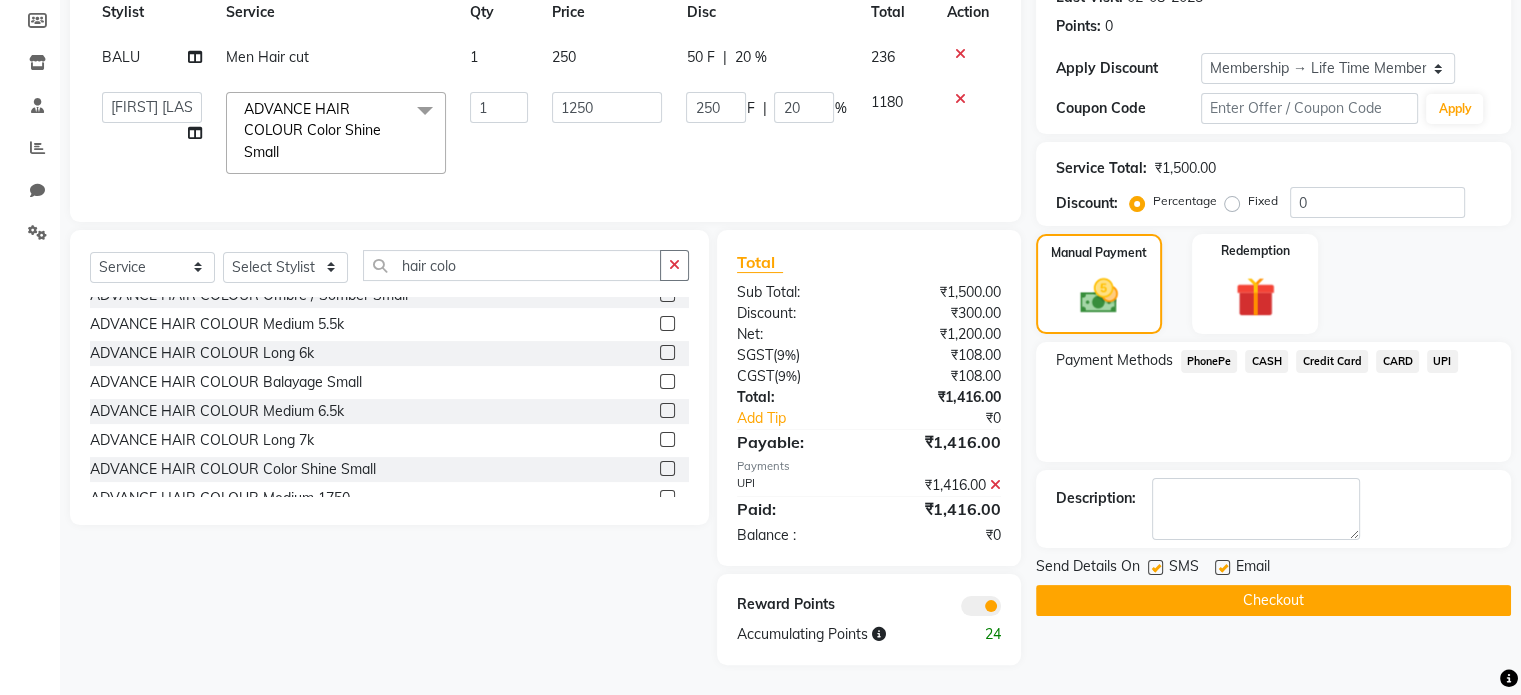 click at bounding box center (1221, 568) 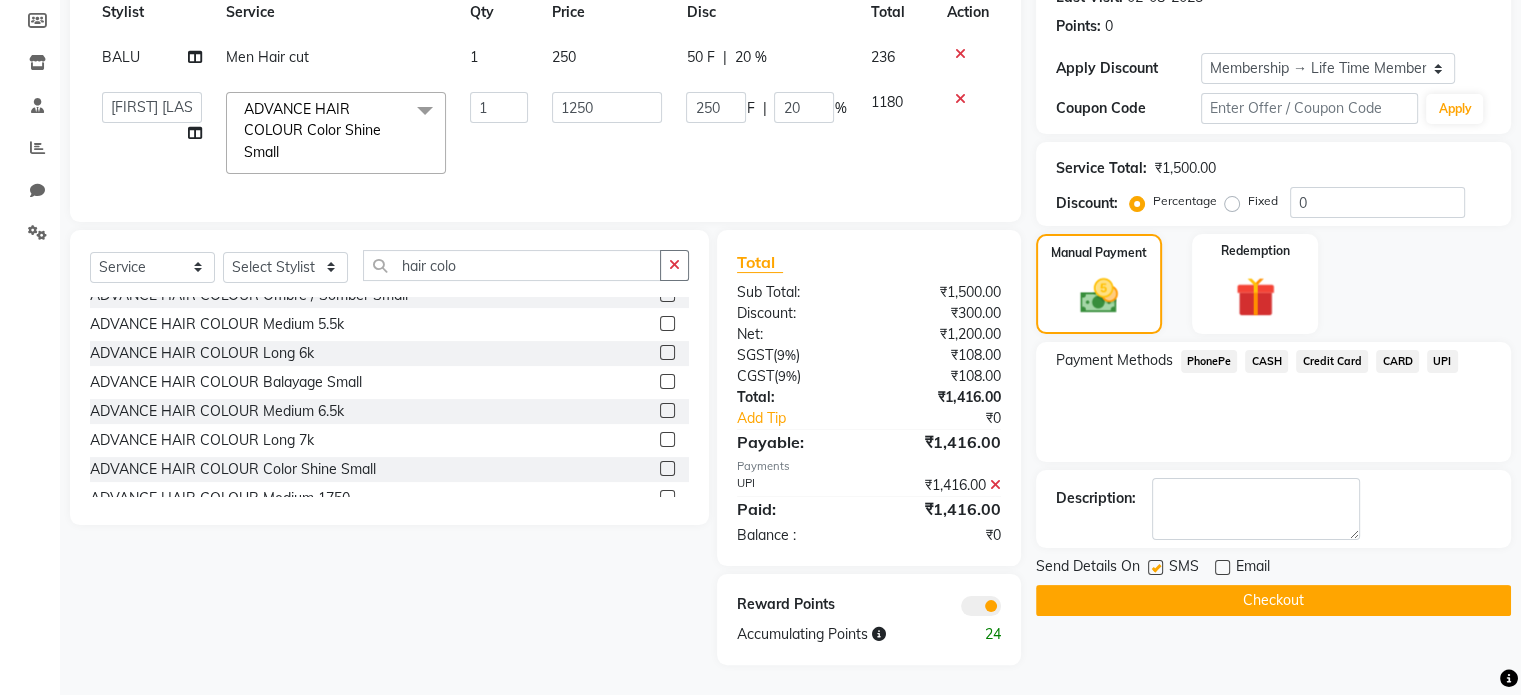 click 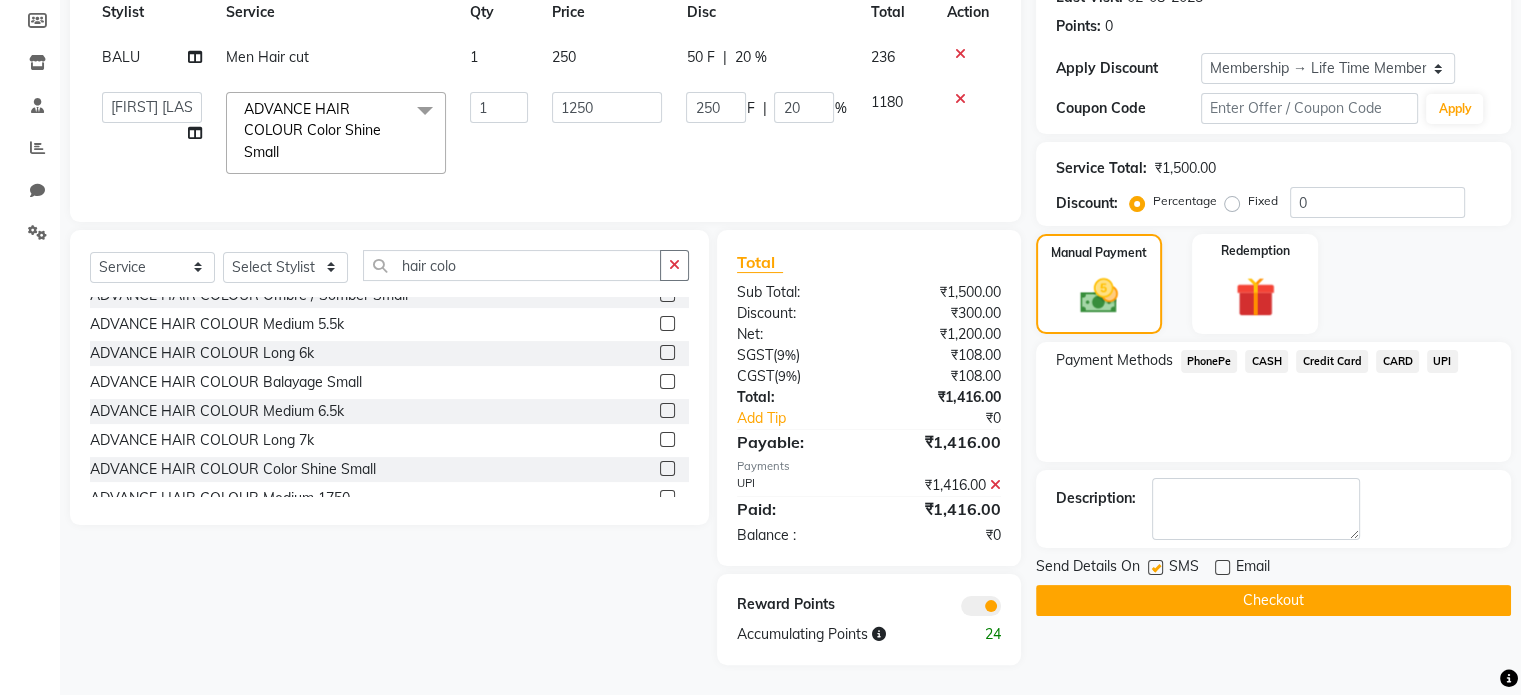 click at bounding box center (1154, 568) 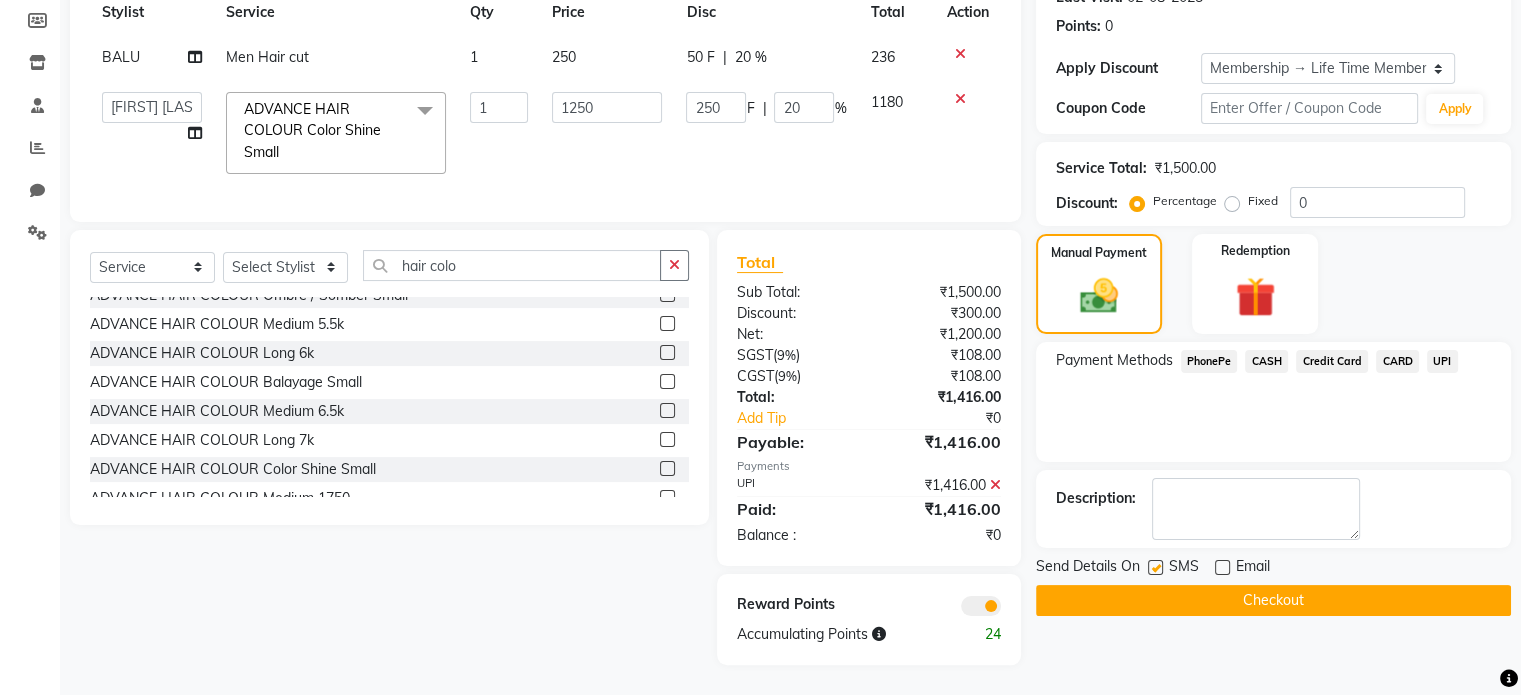 checkbox on "false" 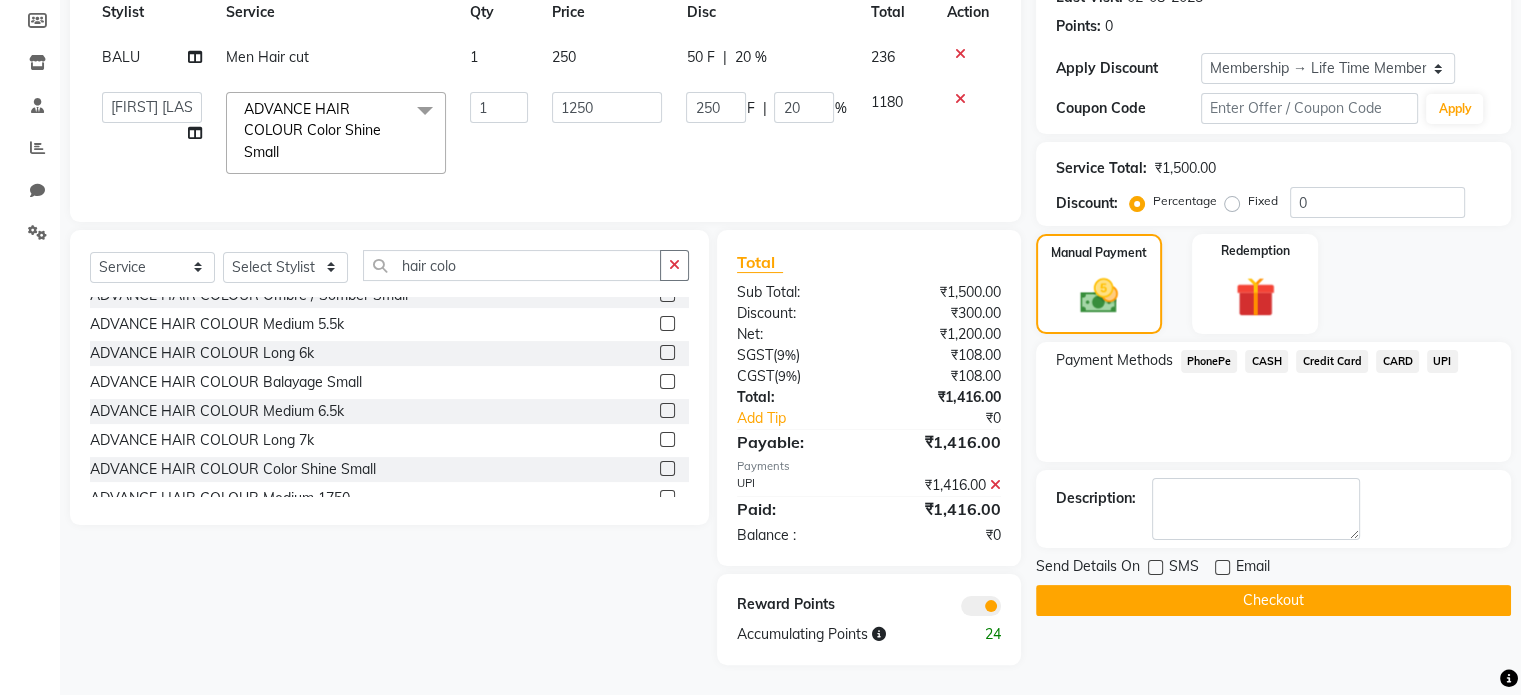click on "Checkout" 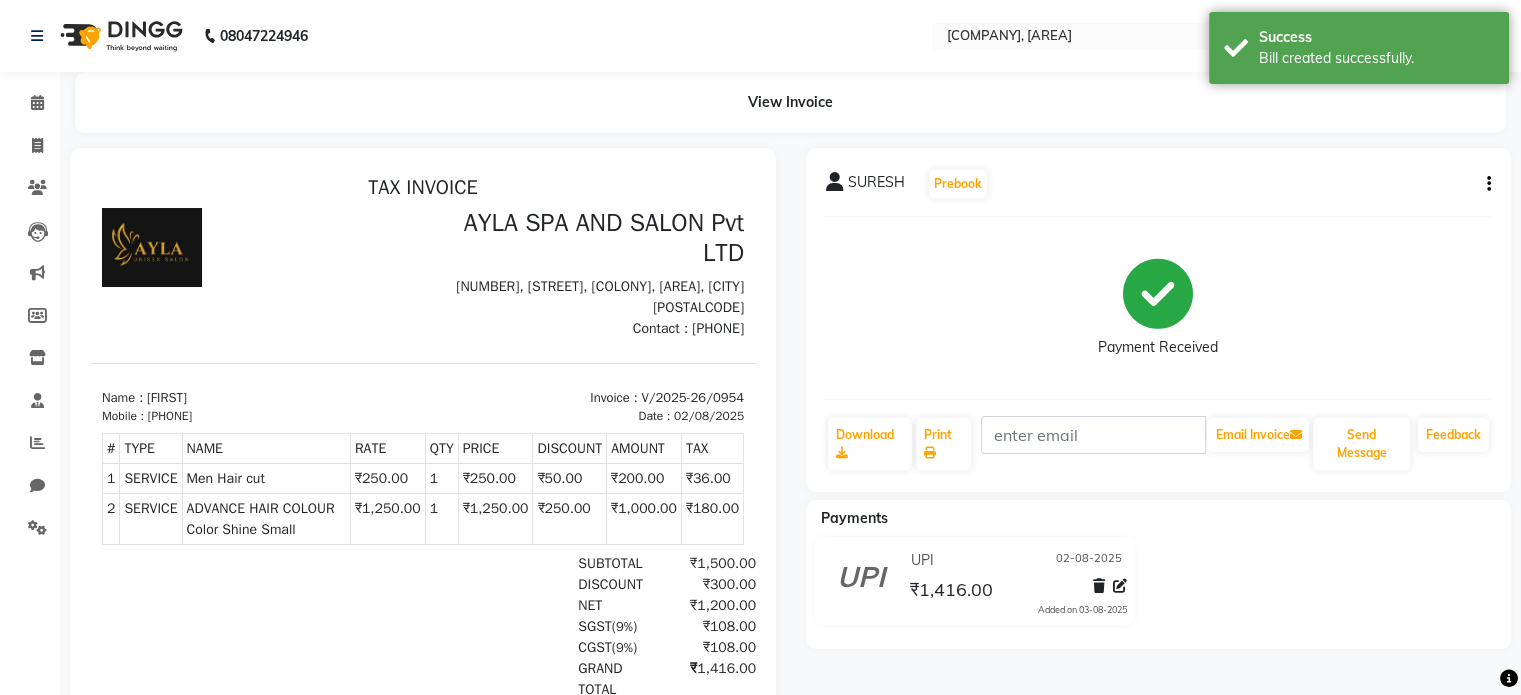 scroll, scrollTop: 0, scrollLeft: 0, axis: both 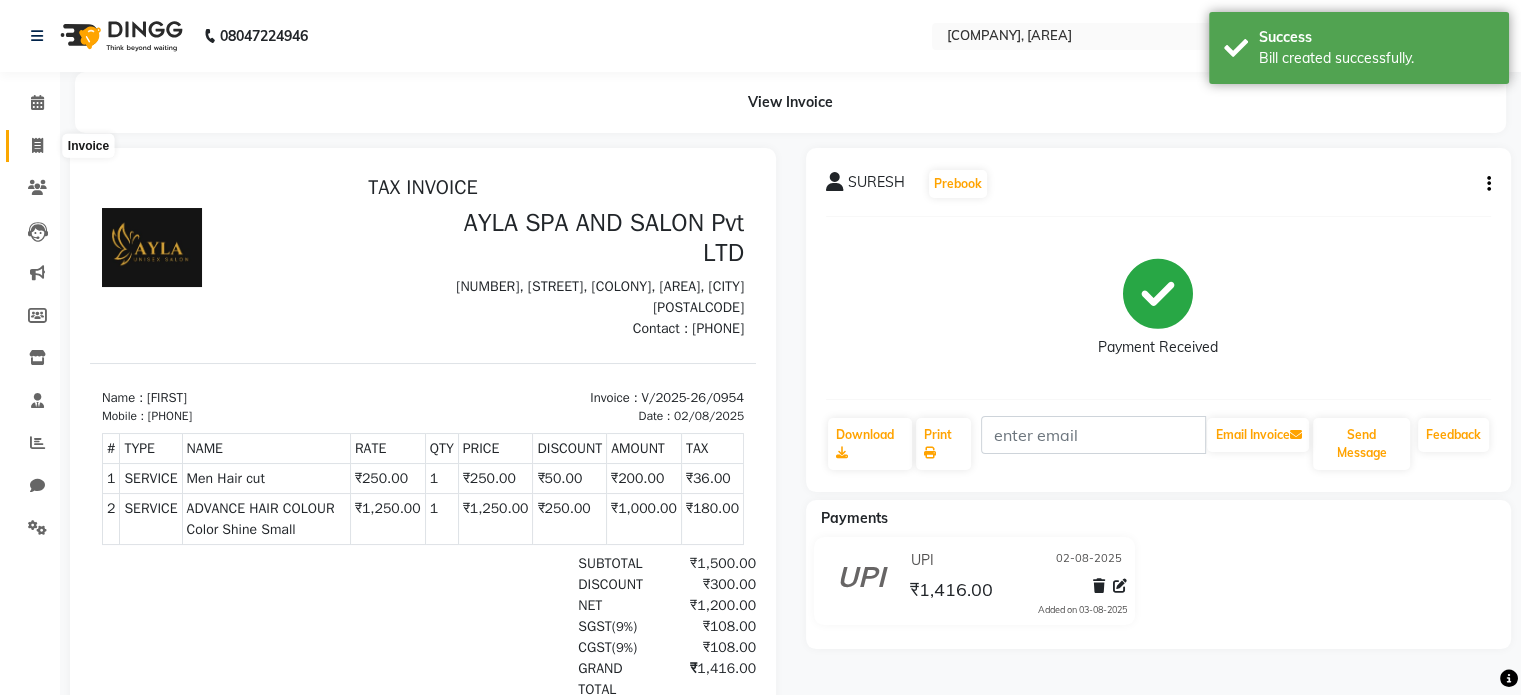 click 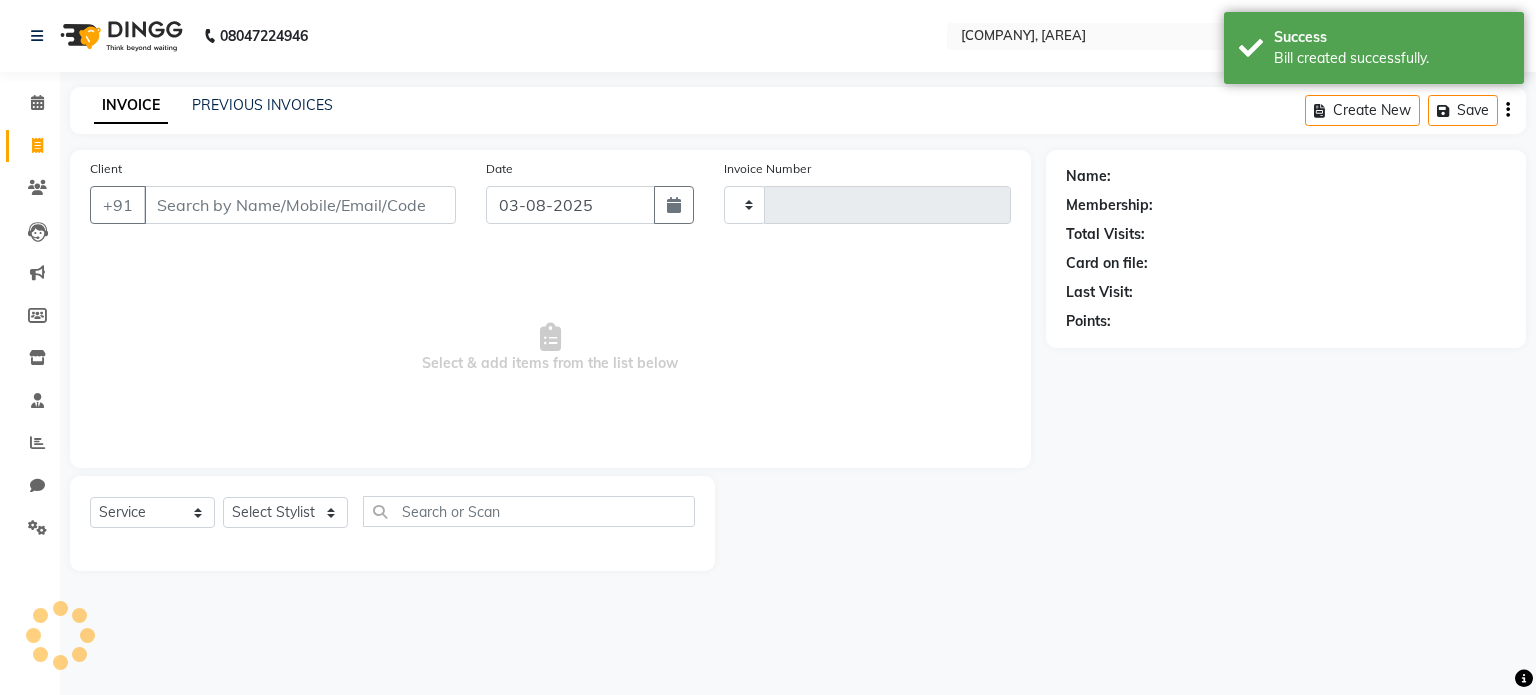 type on "0955" 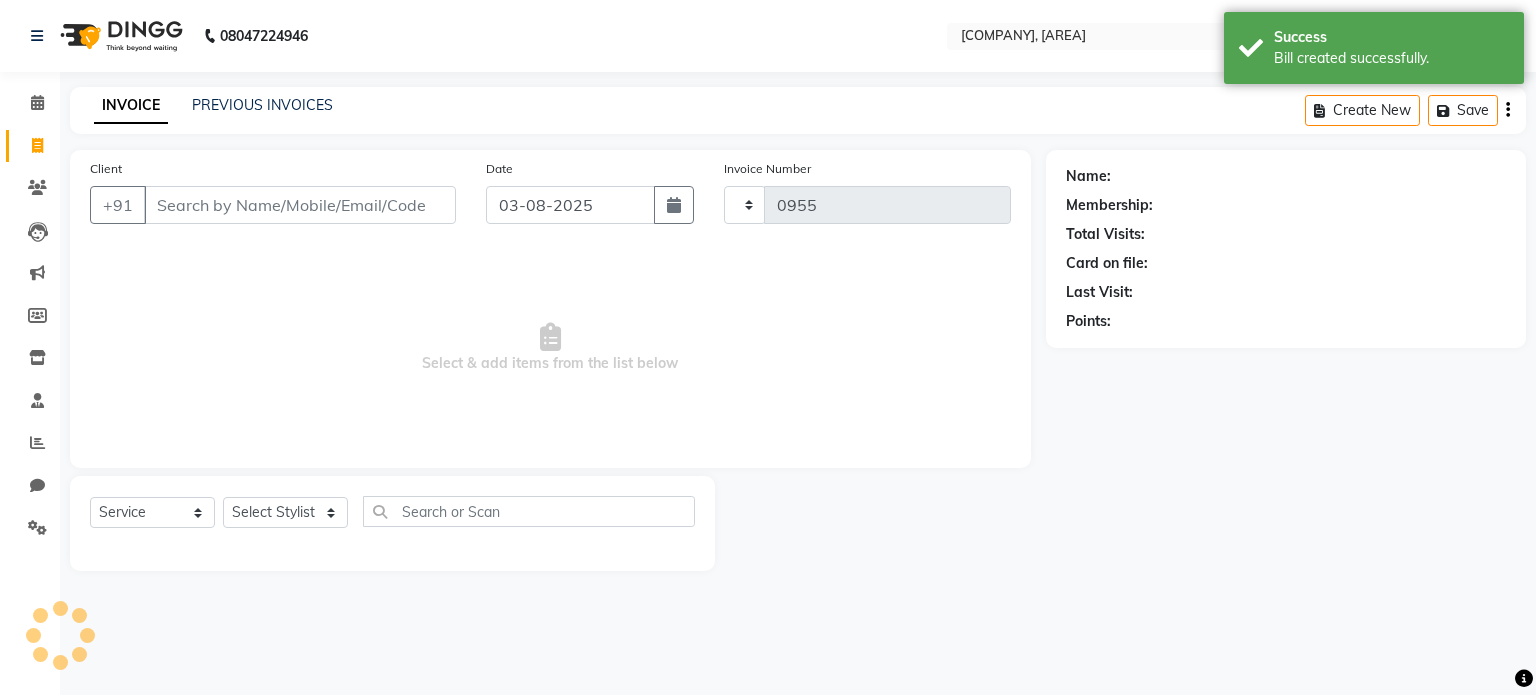 select on "7756" 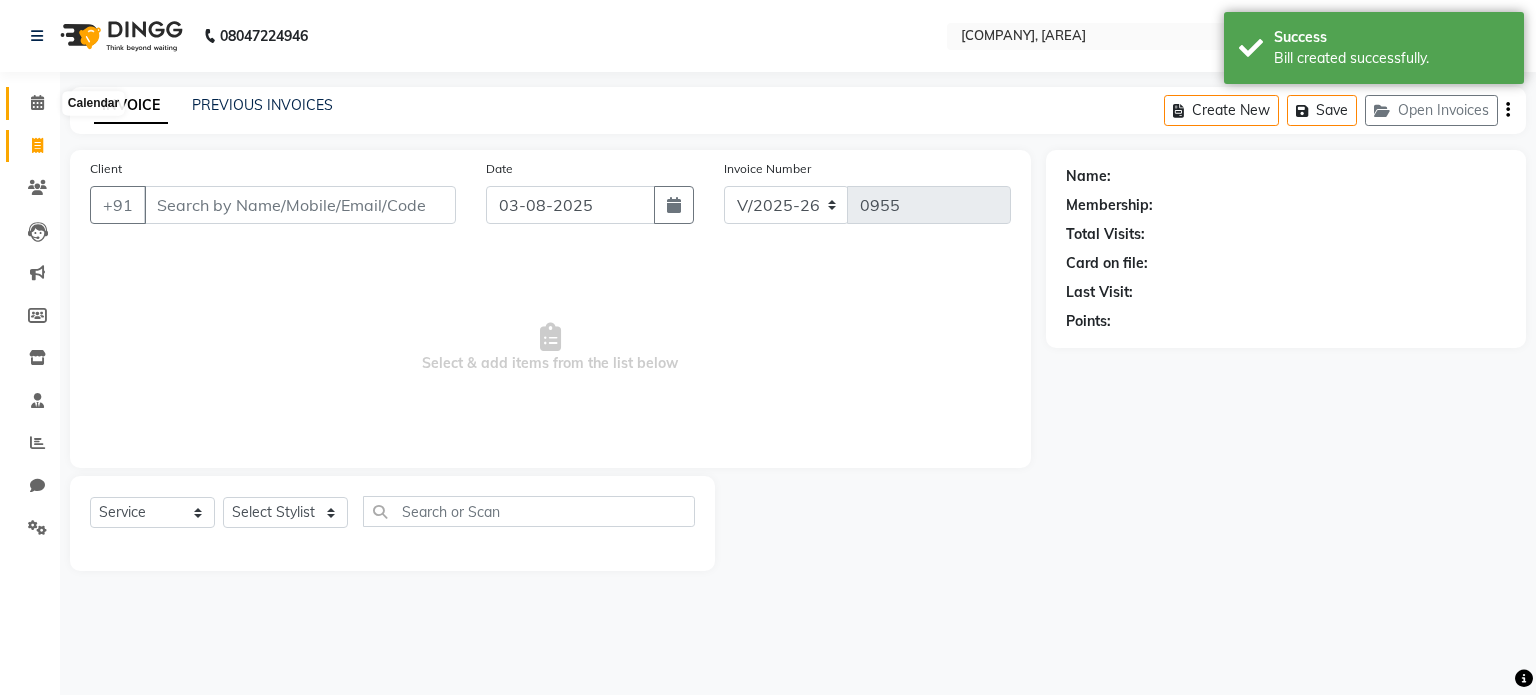 click 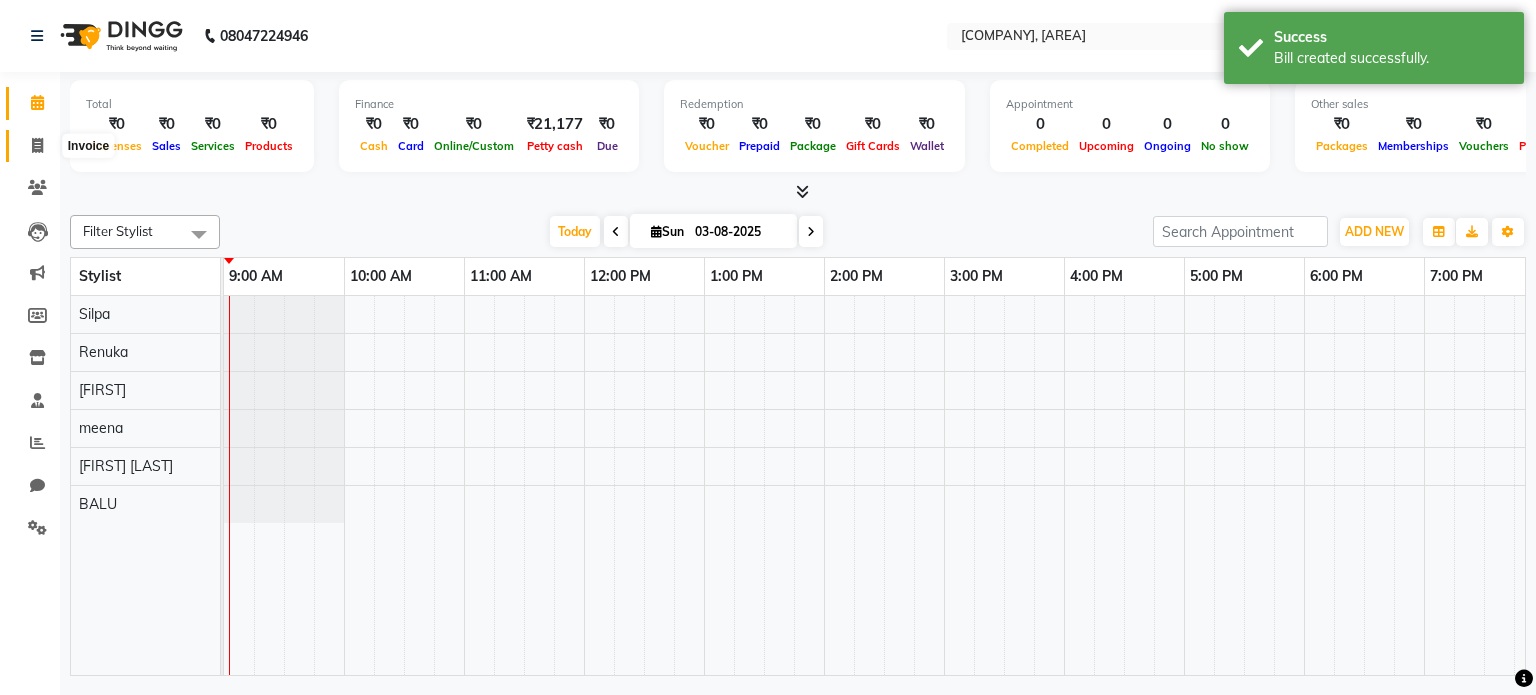click 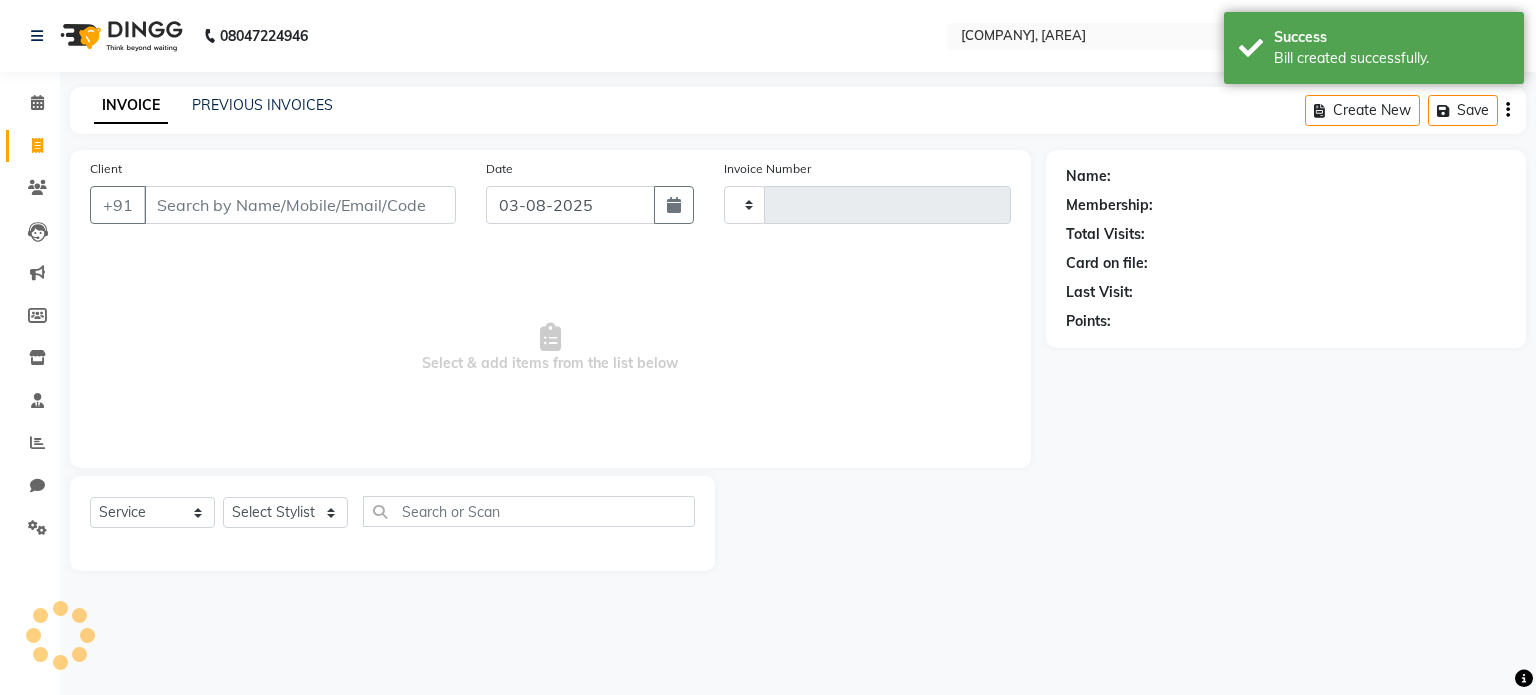 type on "0955" 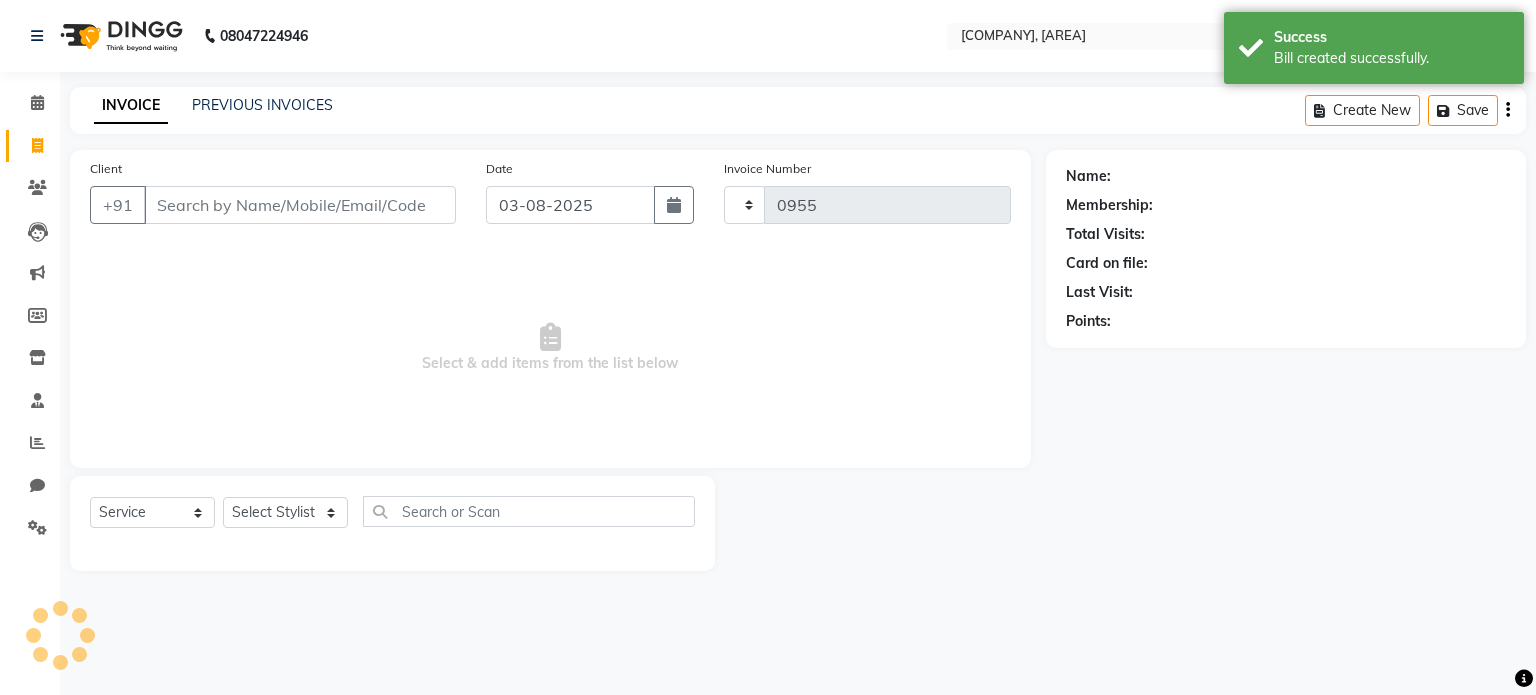 select on "7756" 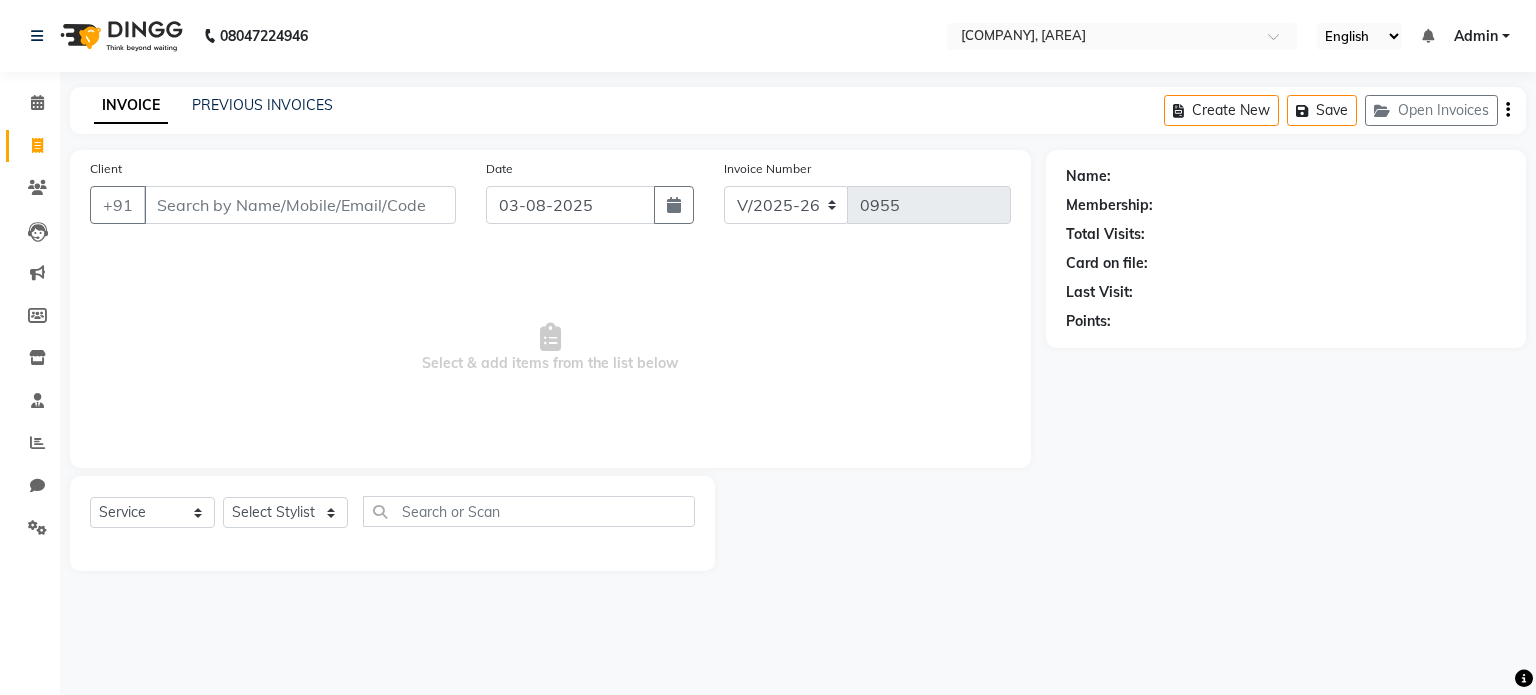 click on "Client" at bounding box center (300, 205) 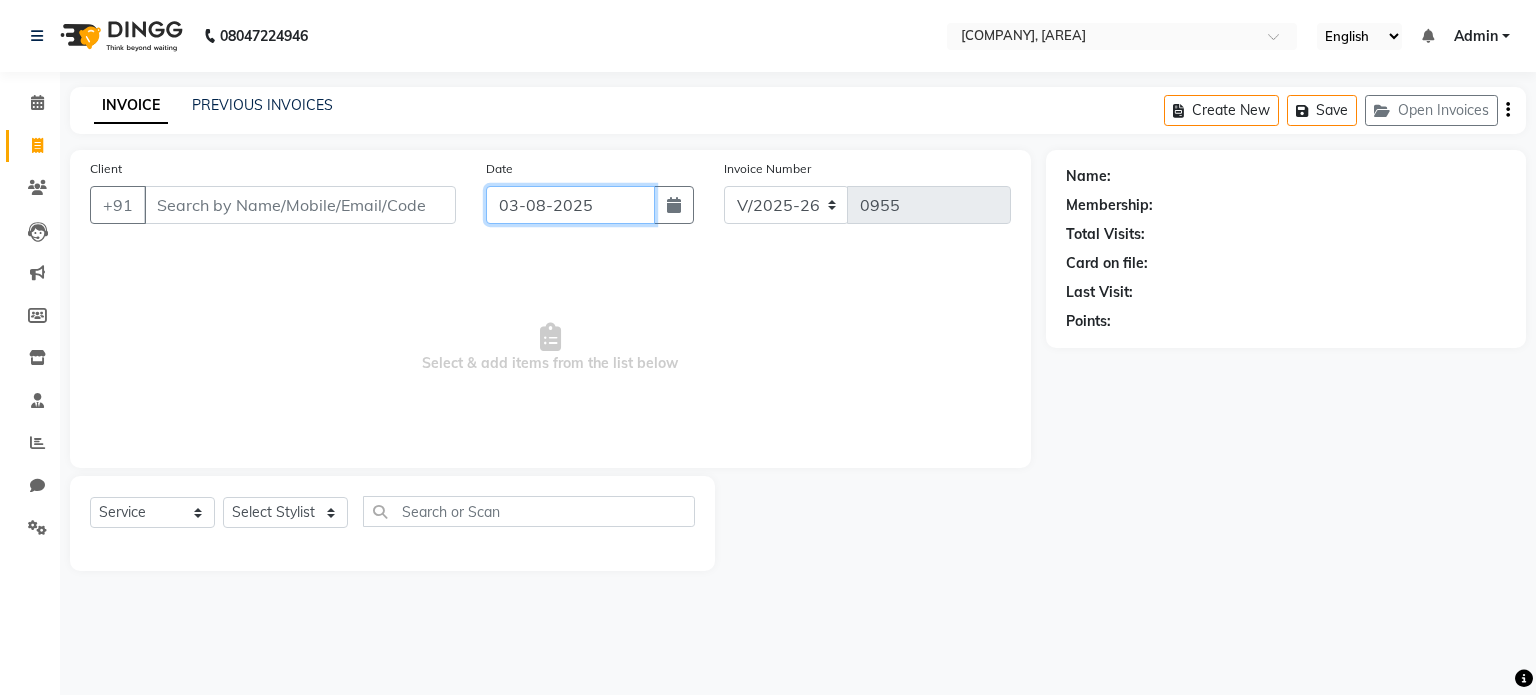 click on "03-08-2025" 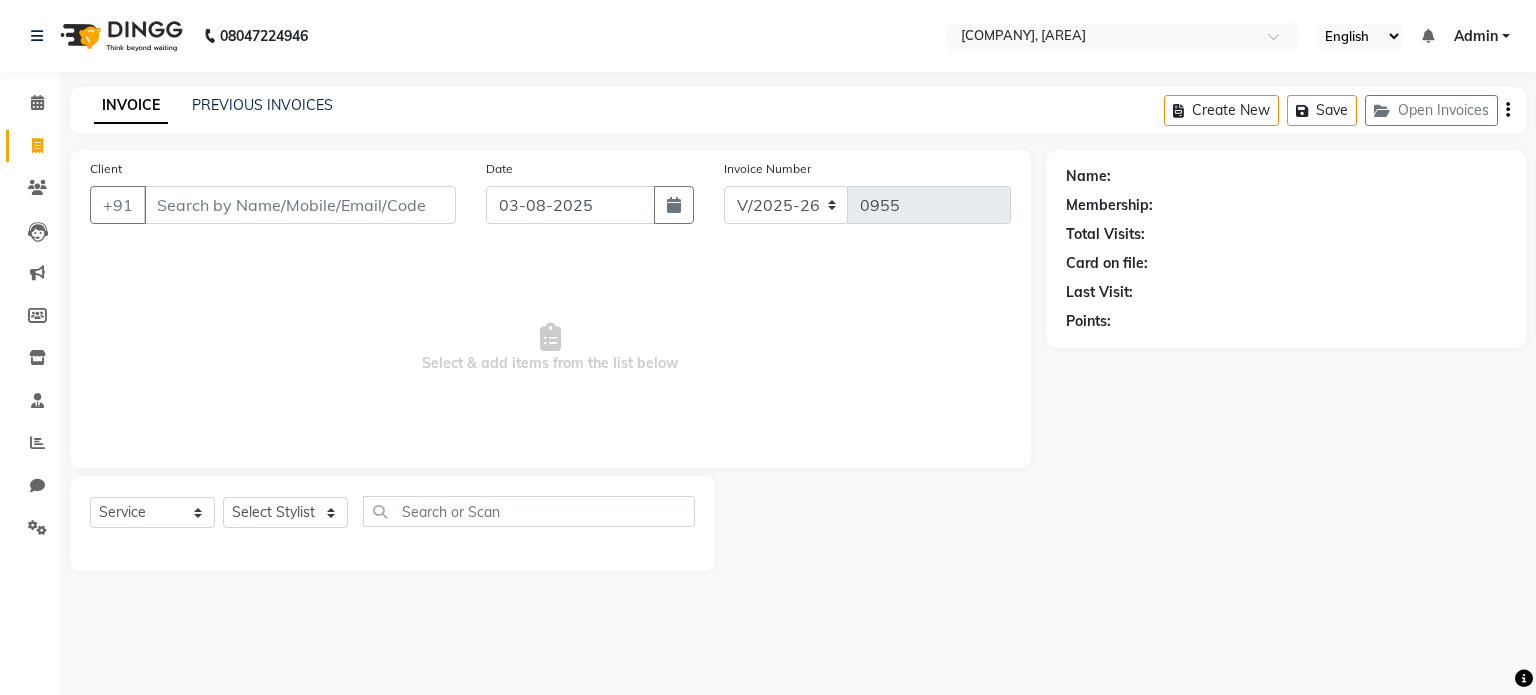 select on "8" 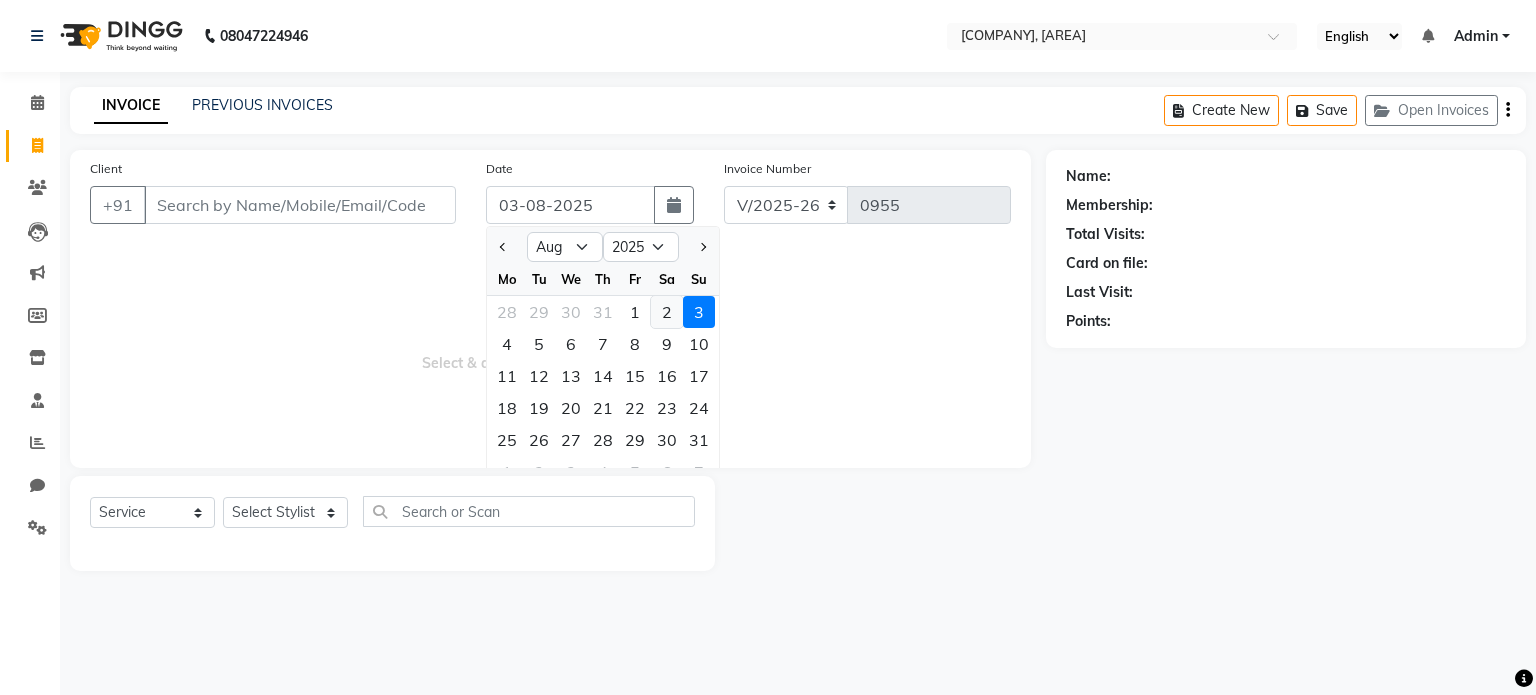 click on "2" 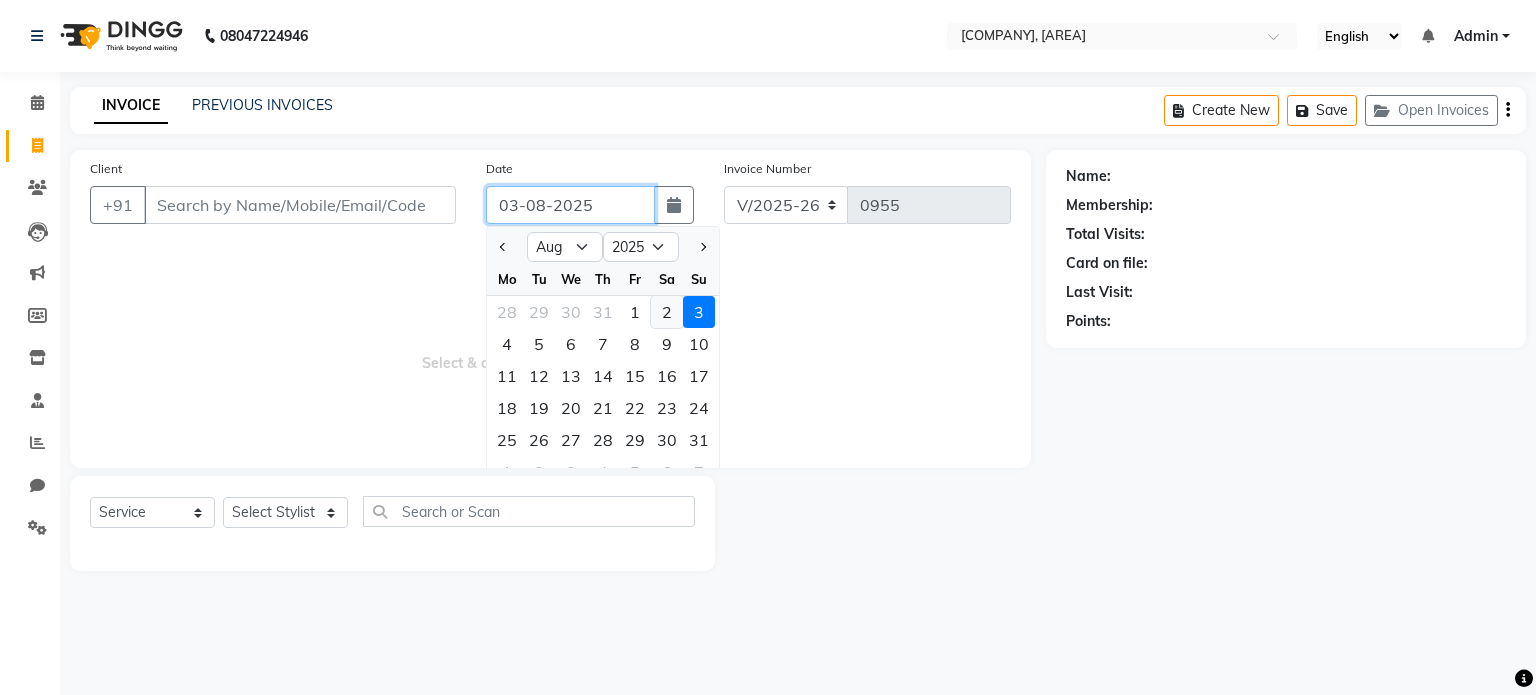 type on "02-08-2025" 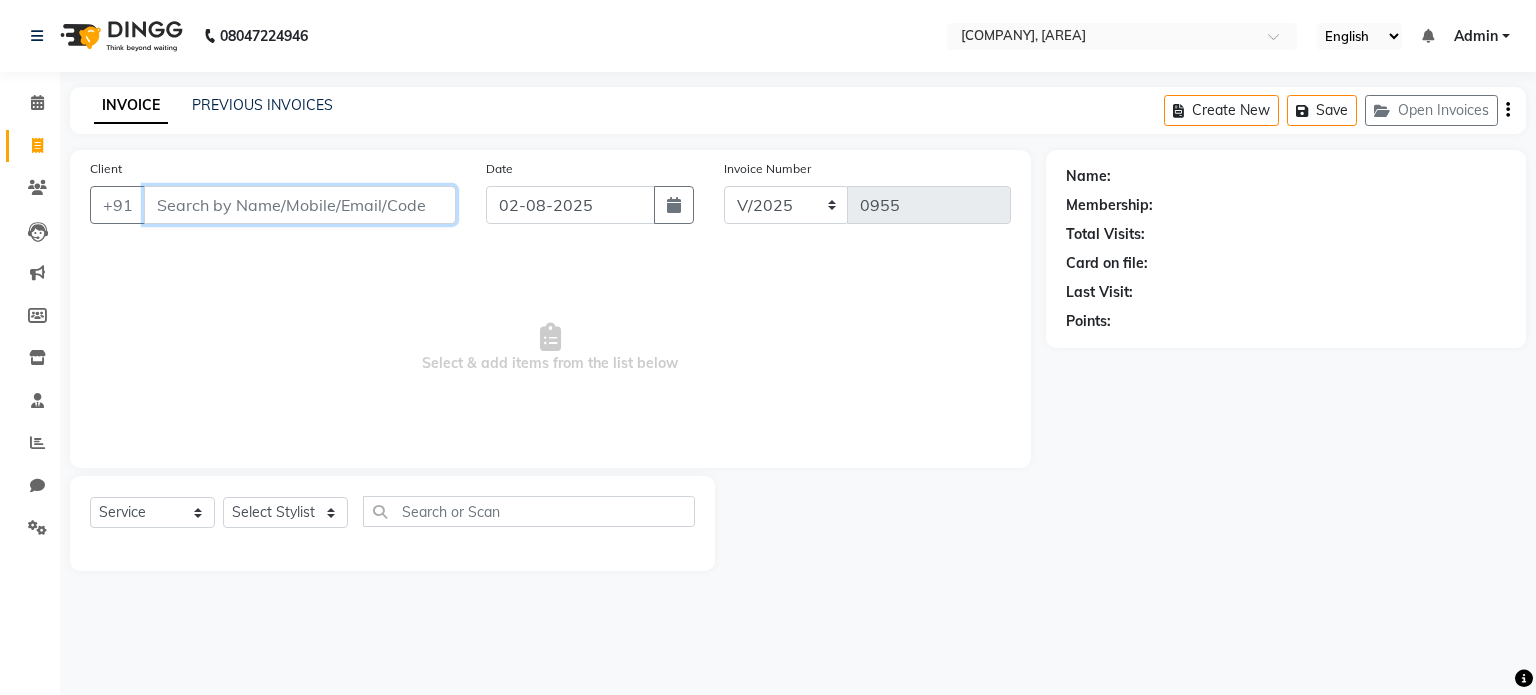 click on "Client" at bounding box center [300, 205] 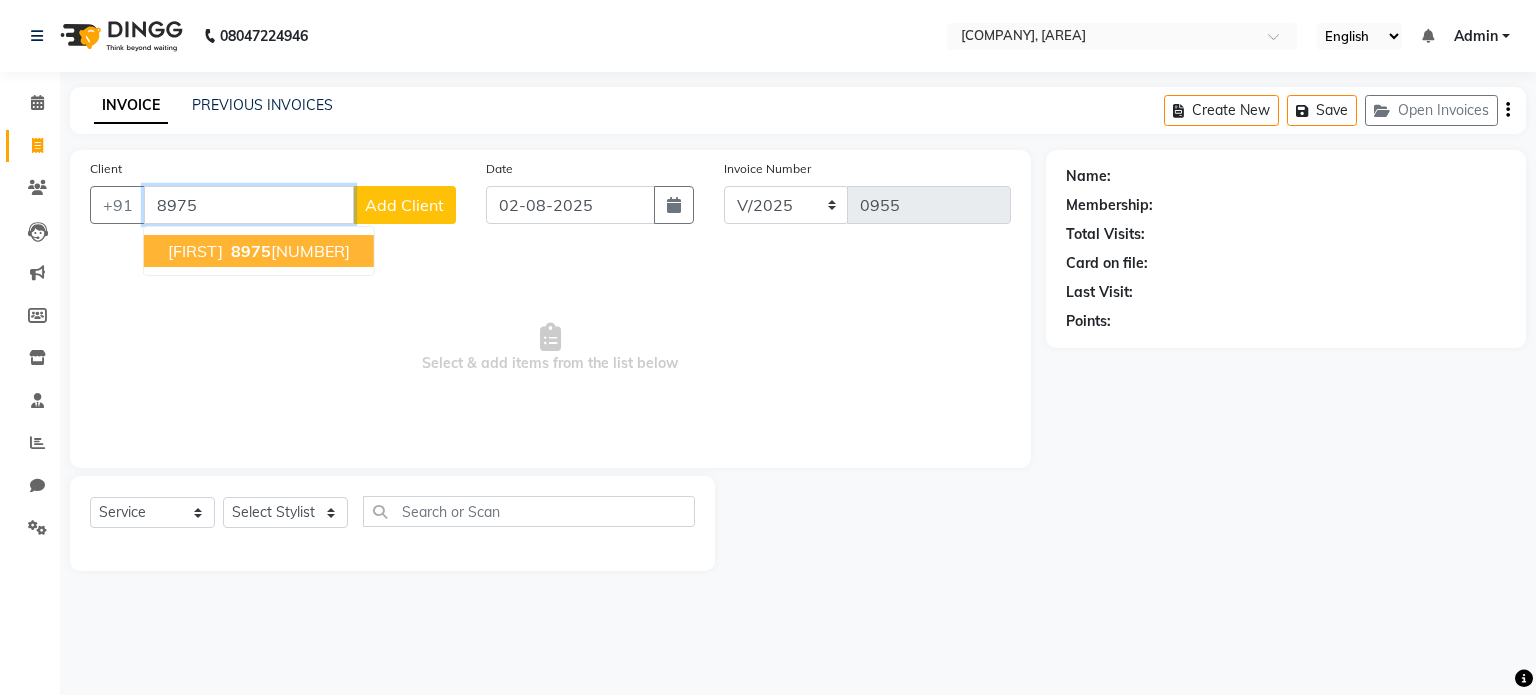 click on "[PHONE]" at bounding box center [288, 251] 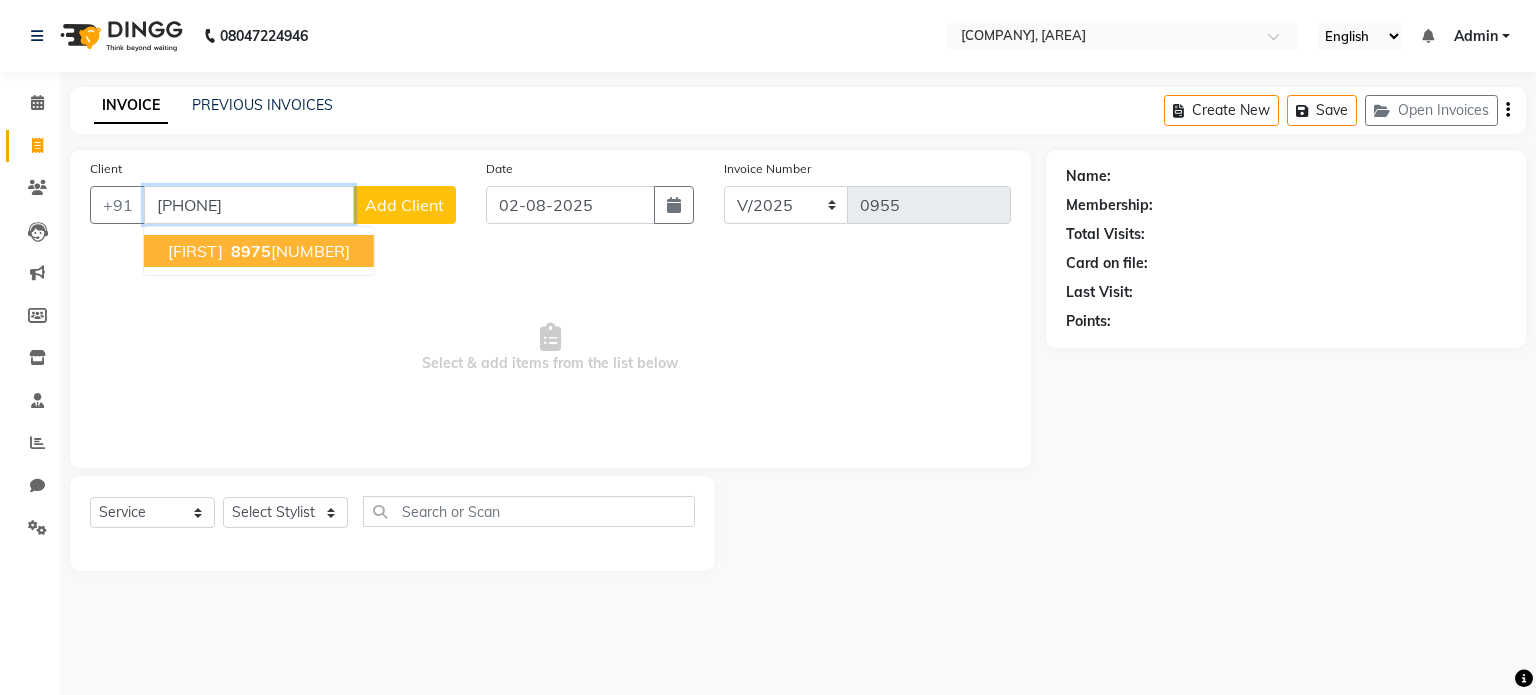 type on "[PHONE]" 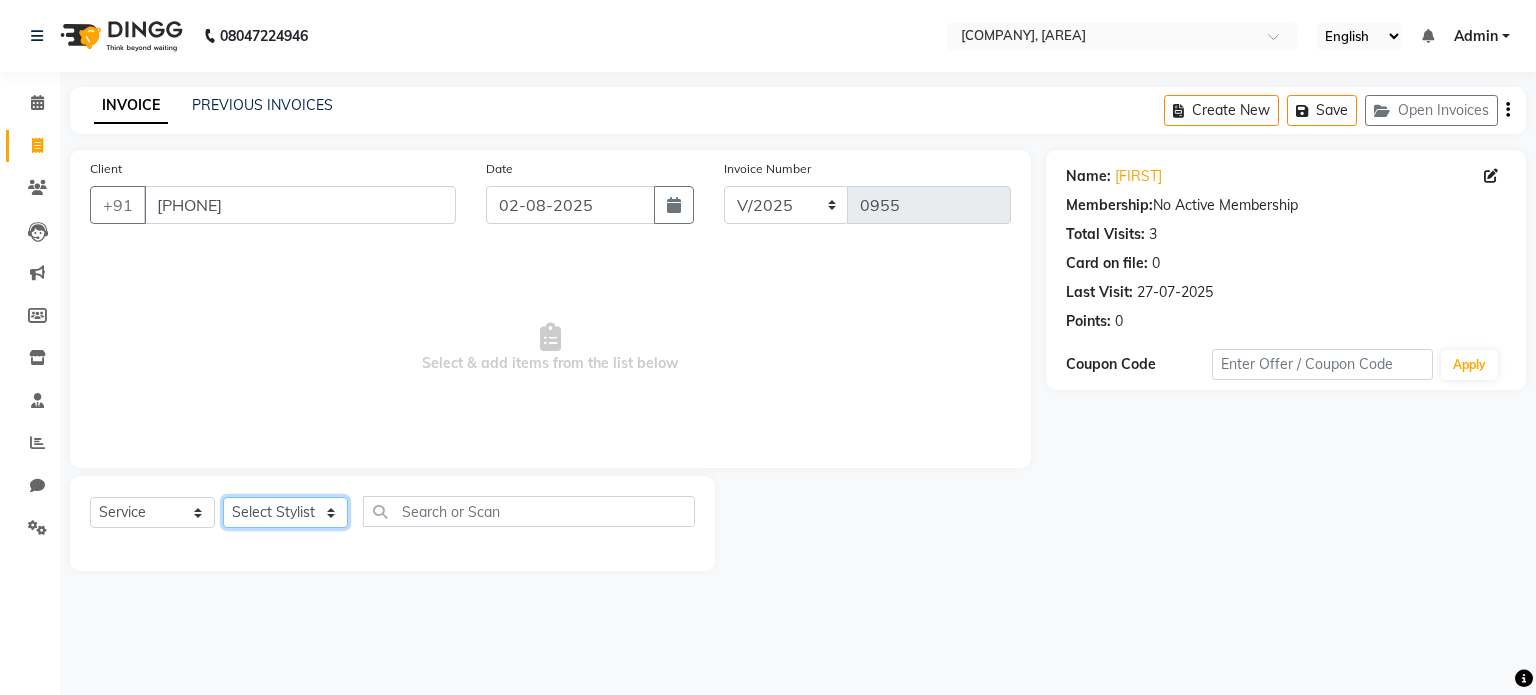 click on "Select Stylist [FIRST] [LAST] [FIRST] [FIRST] [FIRST] [FIRST]" 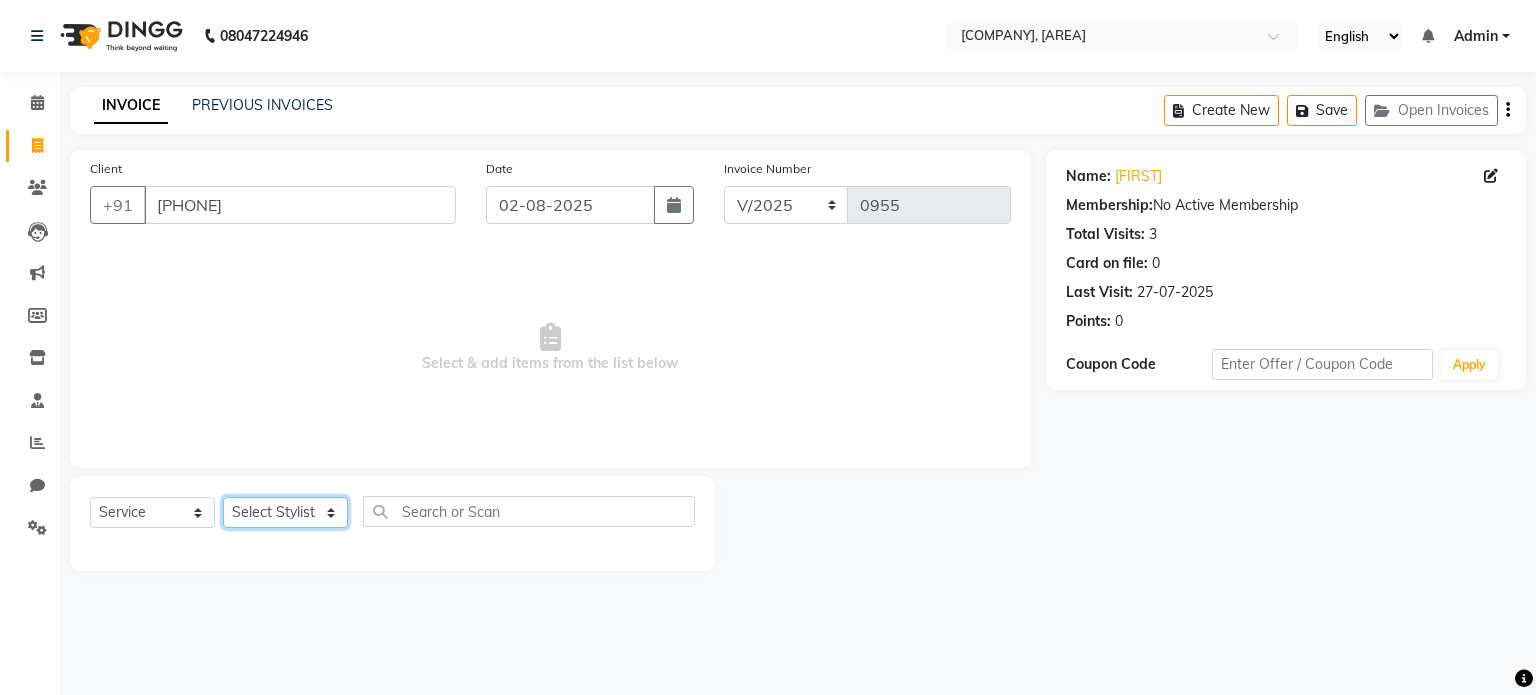 select on "80482" 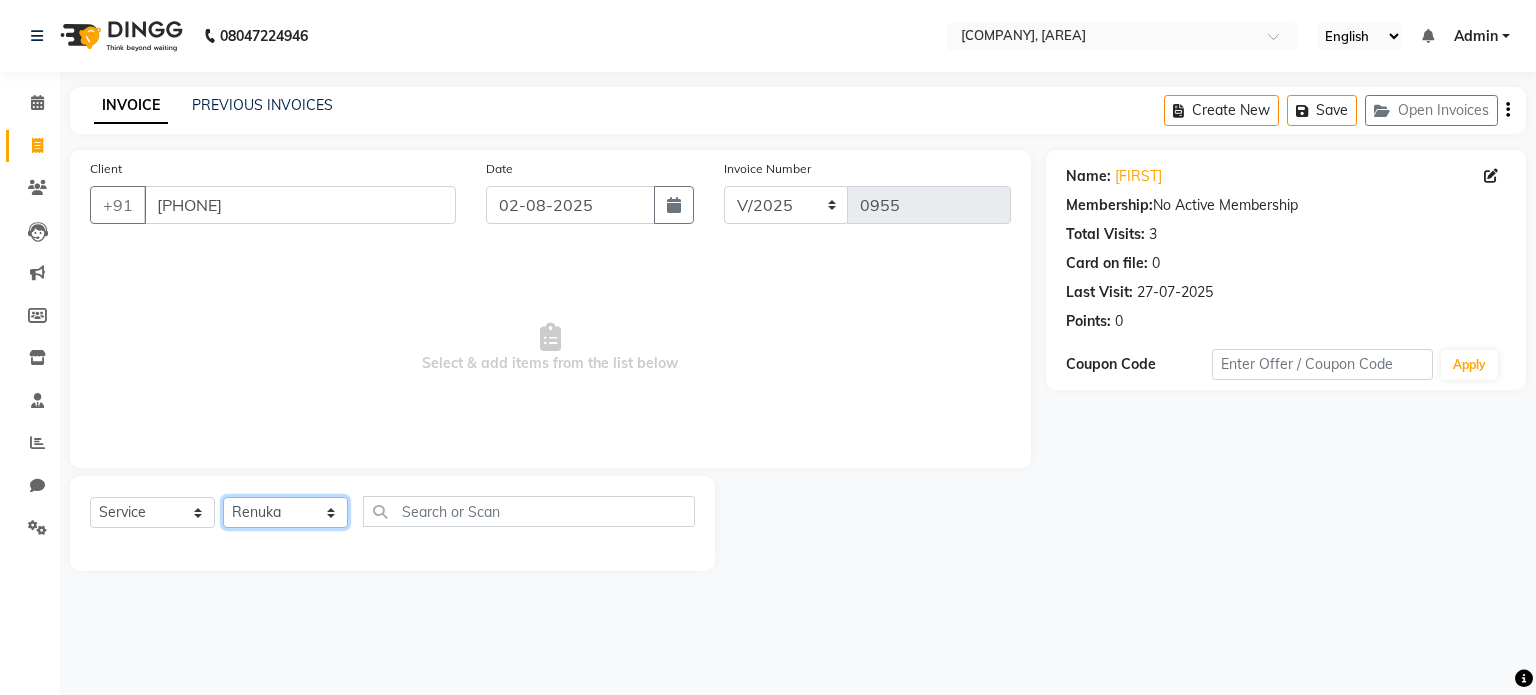click on "Select Stylist [FIRST] [LAST] [FIRST] [FIRST] [FIRST] [FIRST]" 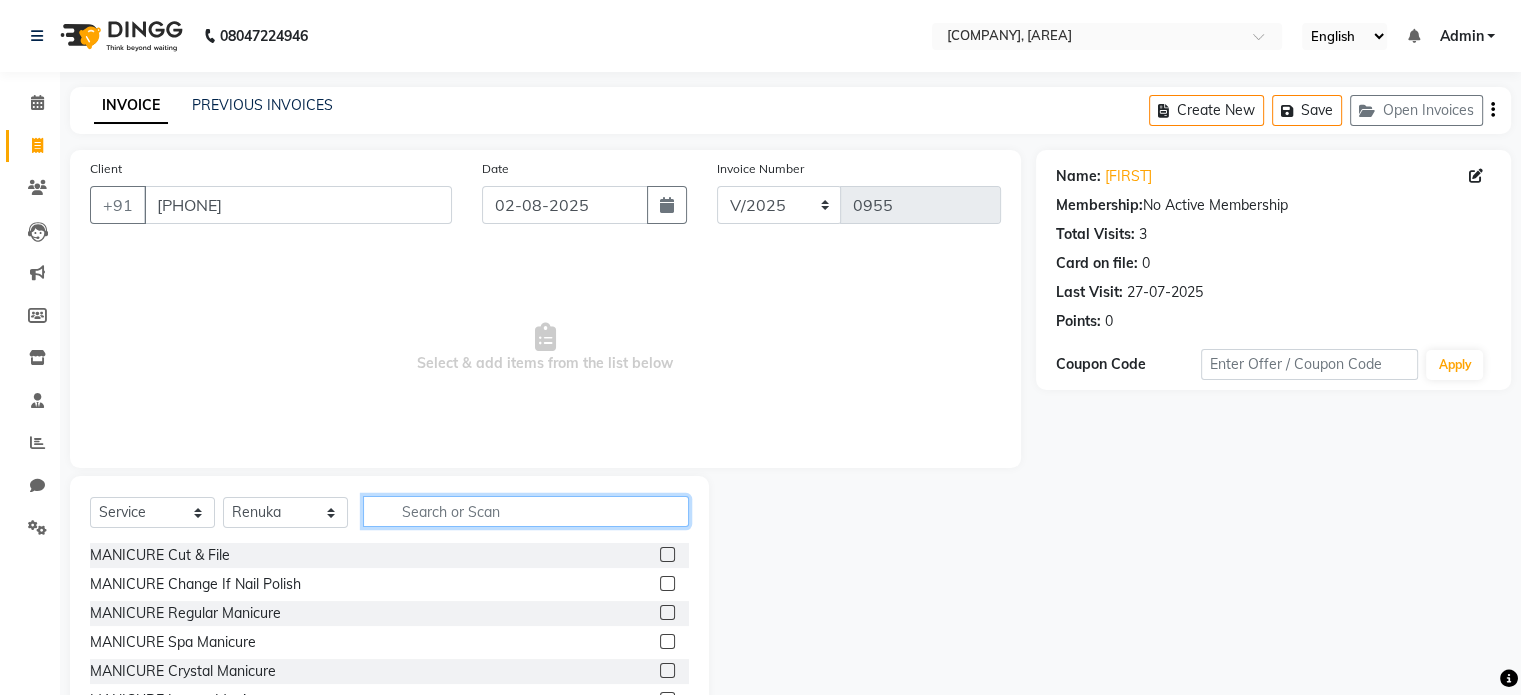 click 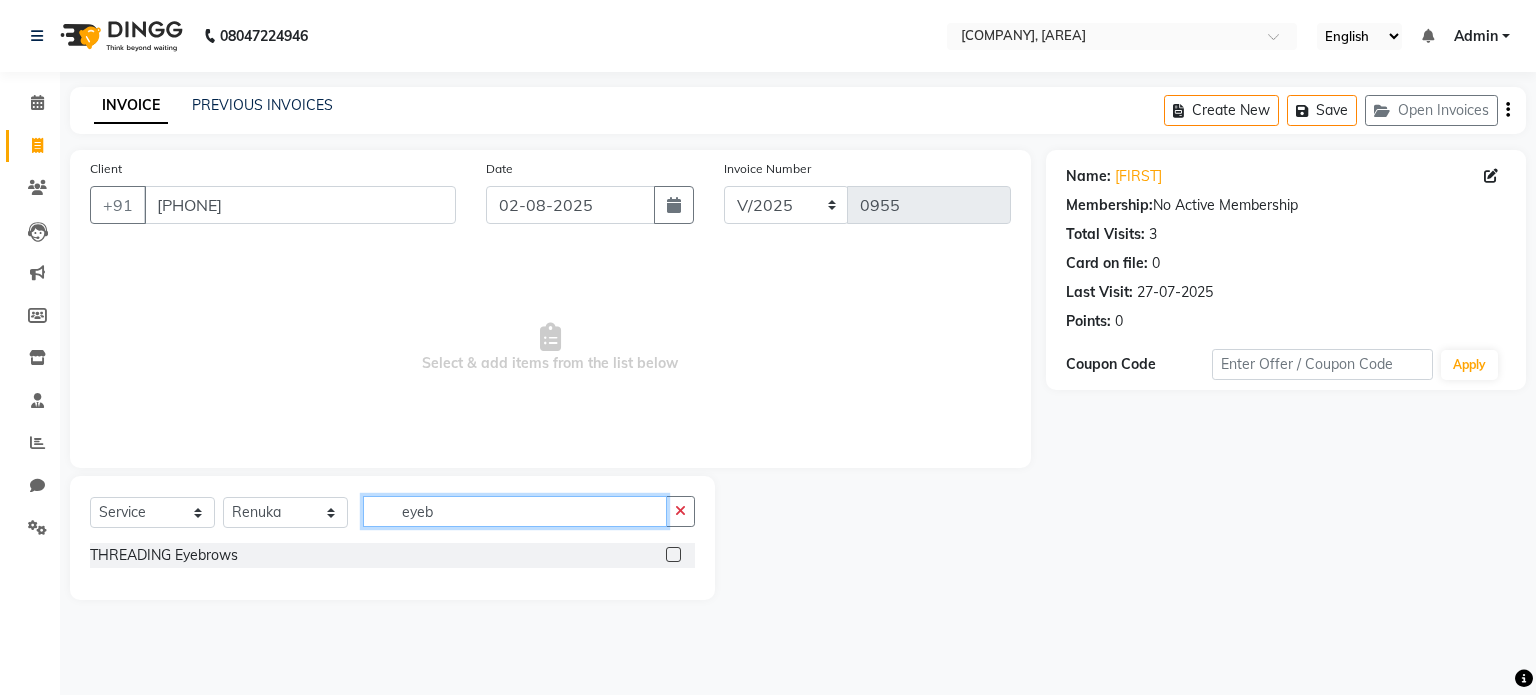 type on "eyeb" 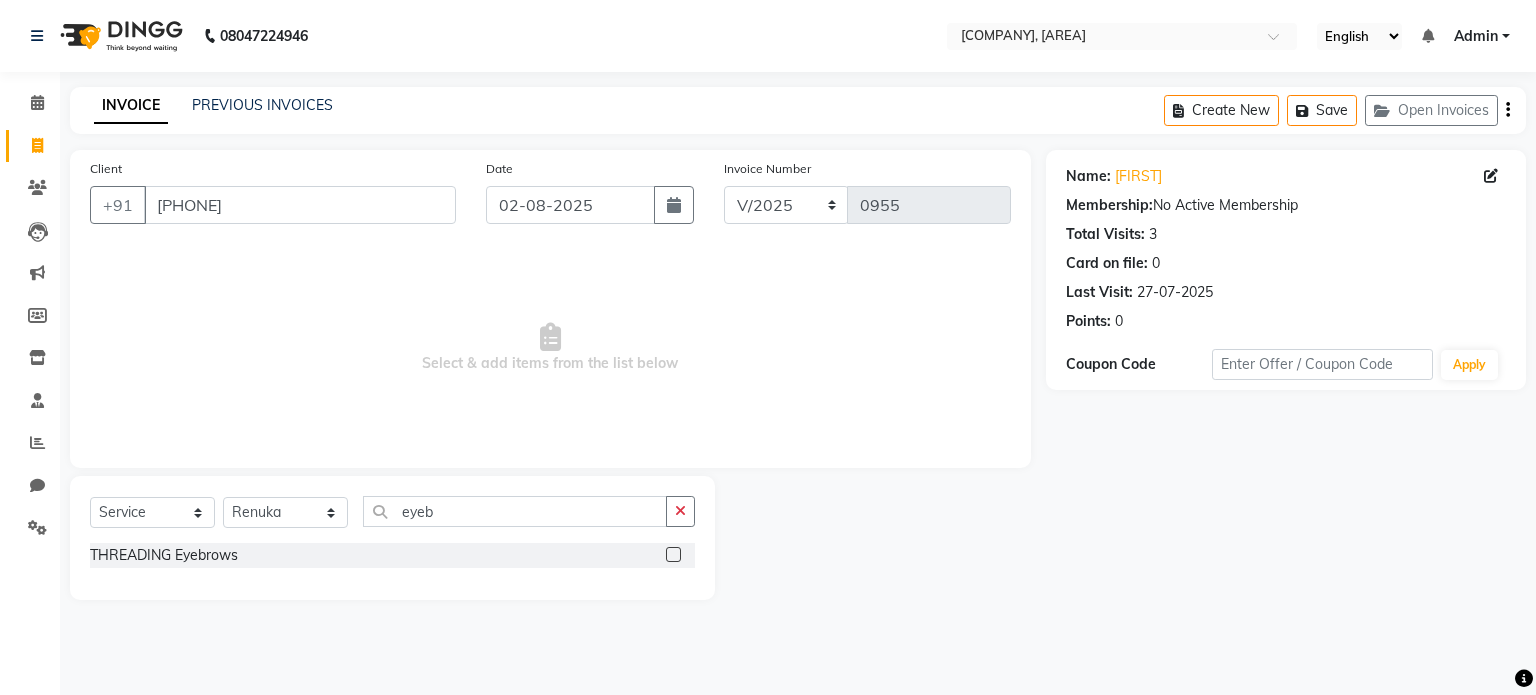 click 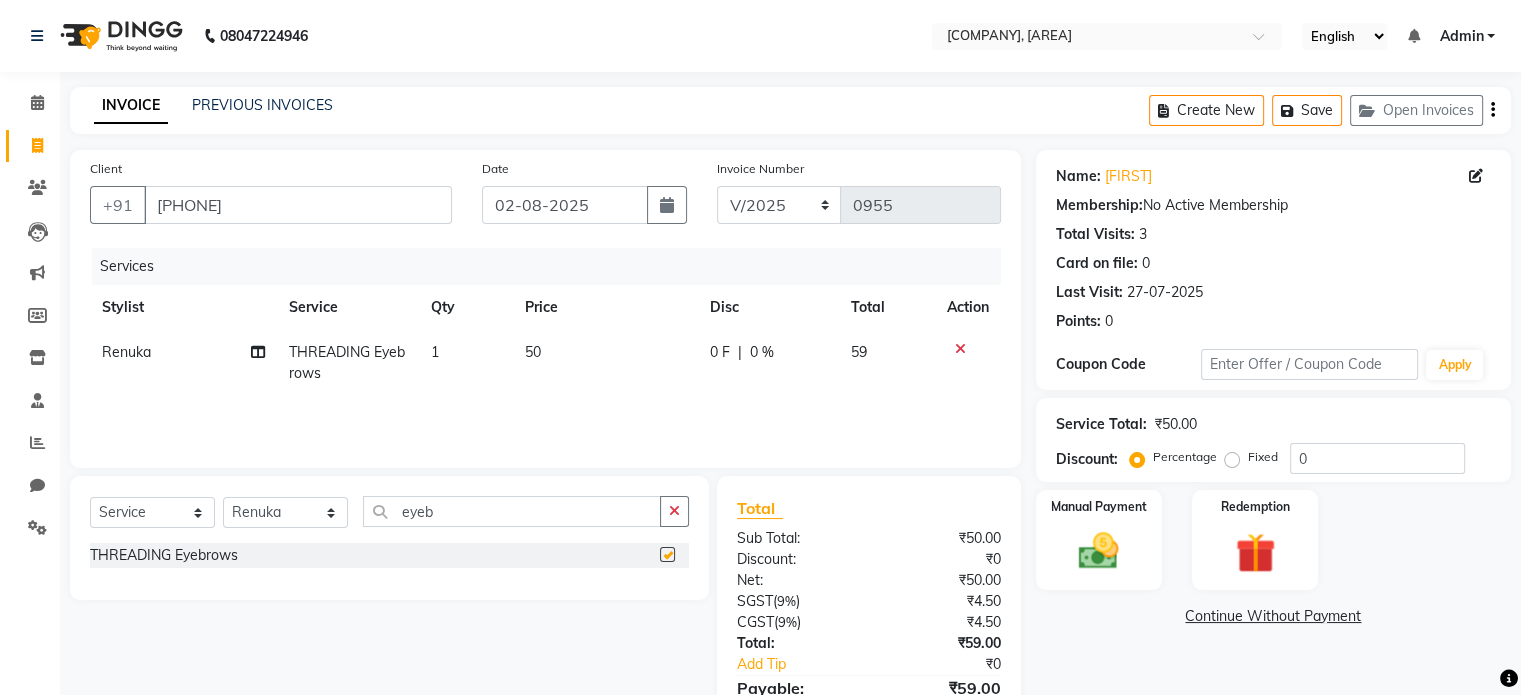 checkbox on "false" 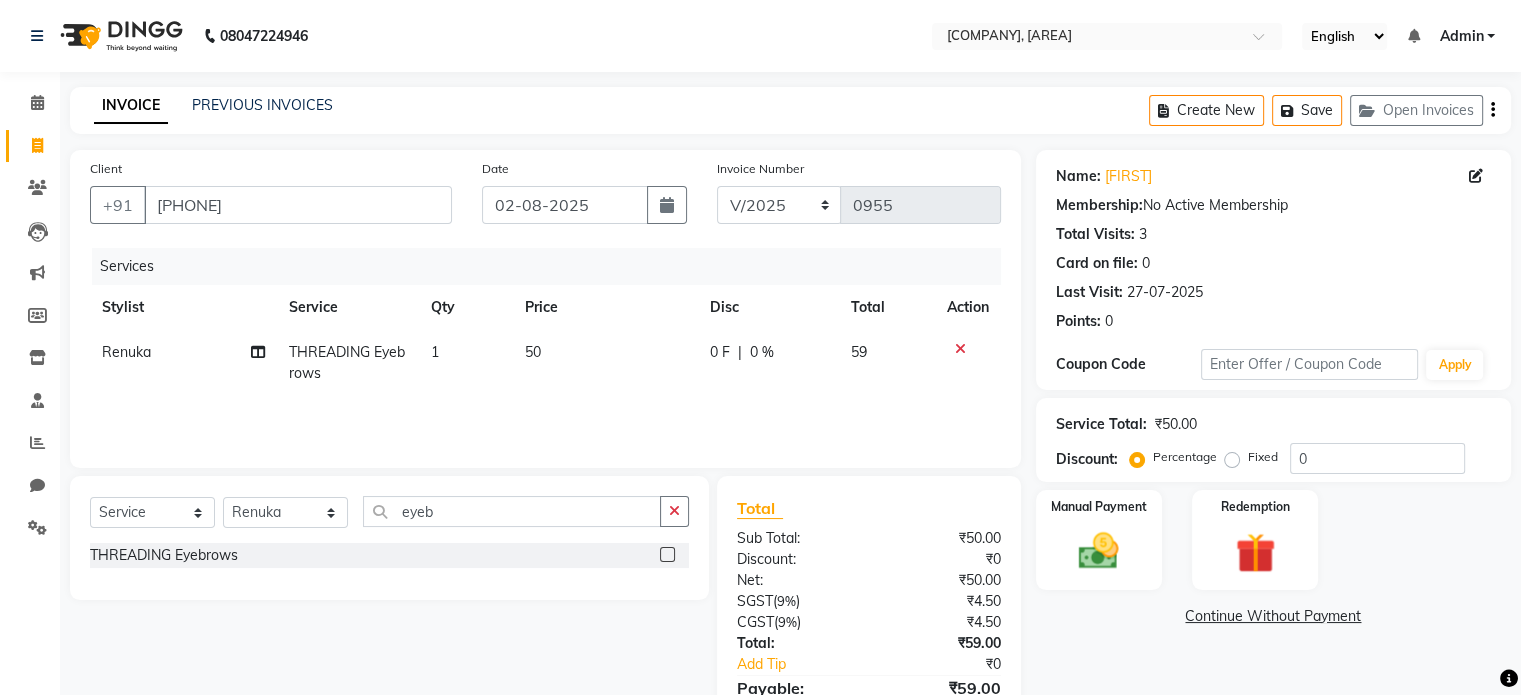 scroll, scrollTop: 105, scrollLeft: 0, axis: vertical 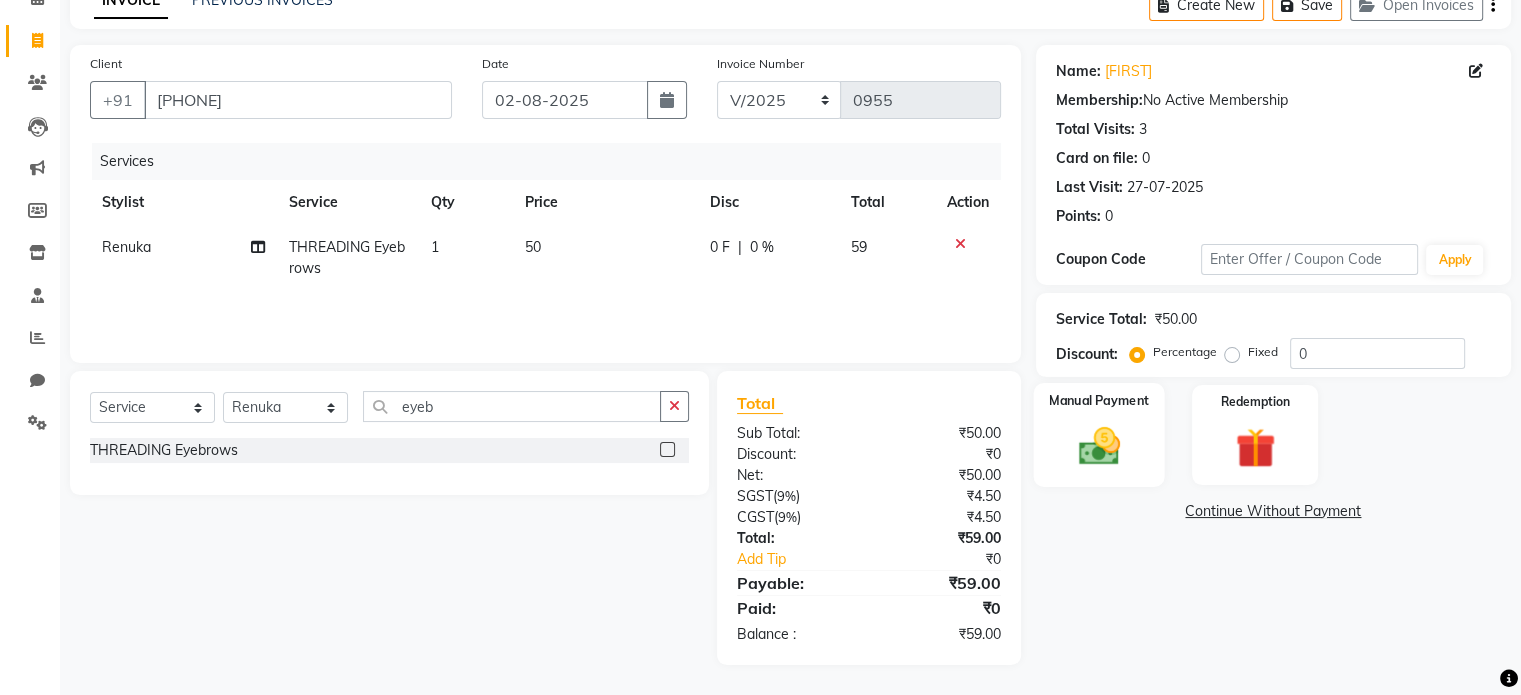 click on "Manual Payment" 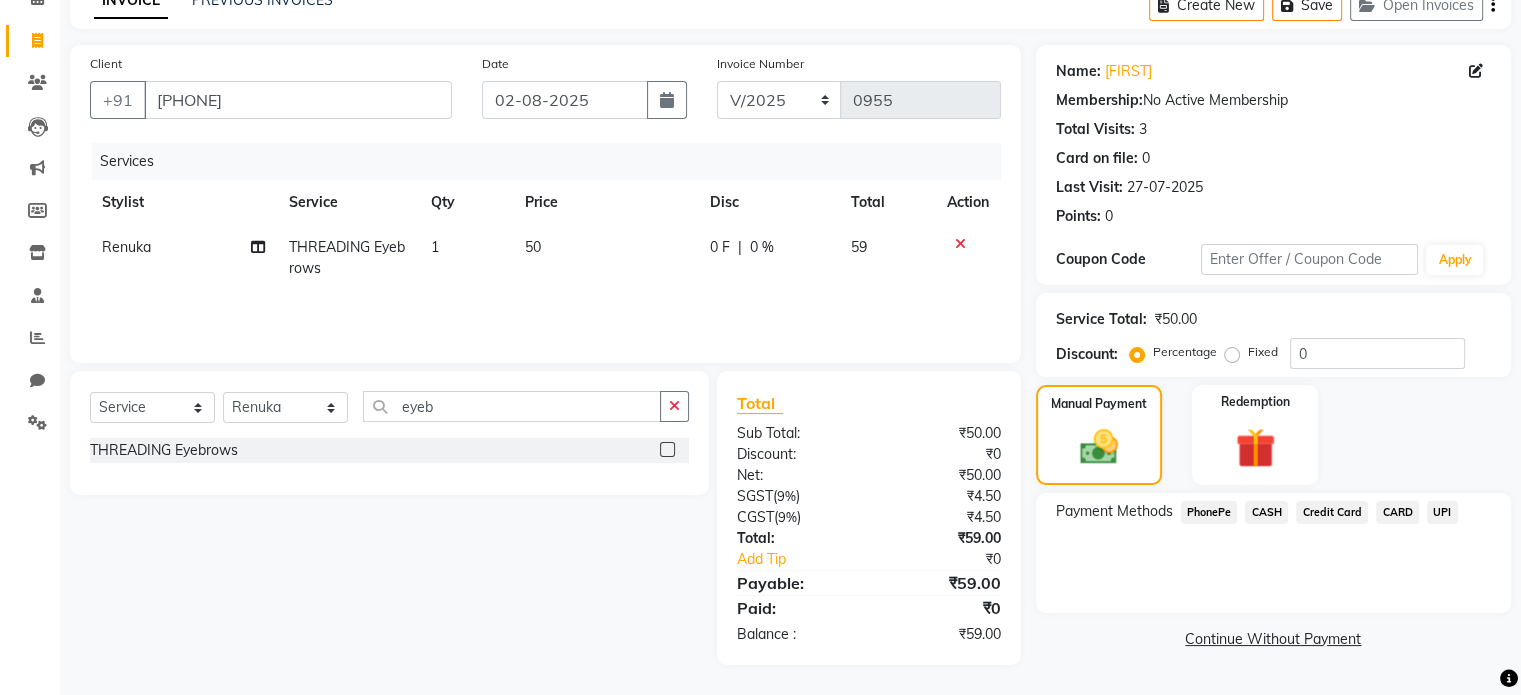 click on "UPI" 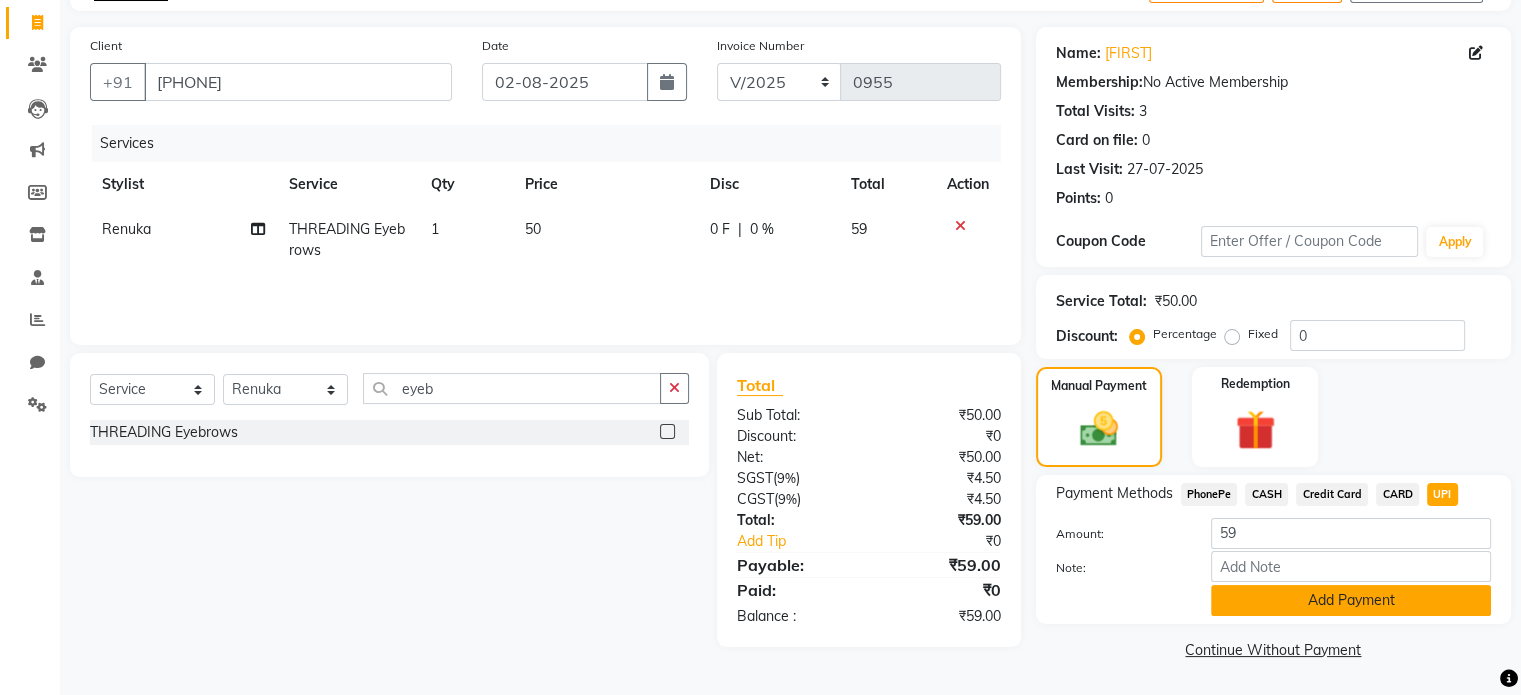 click on "Add Payment" 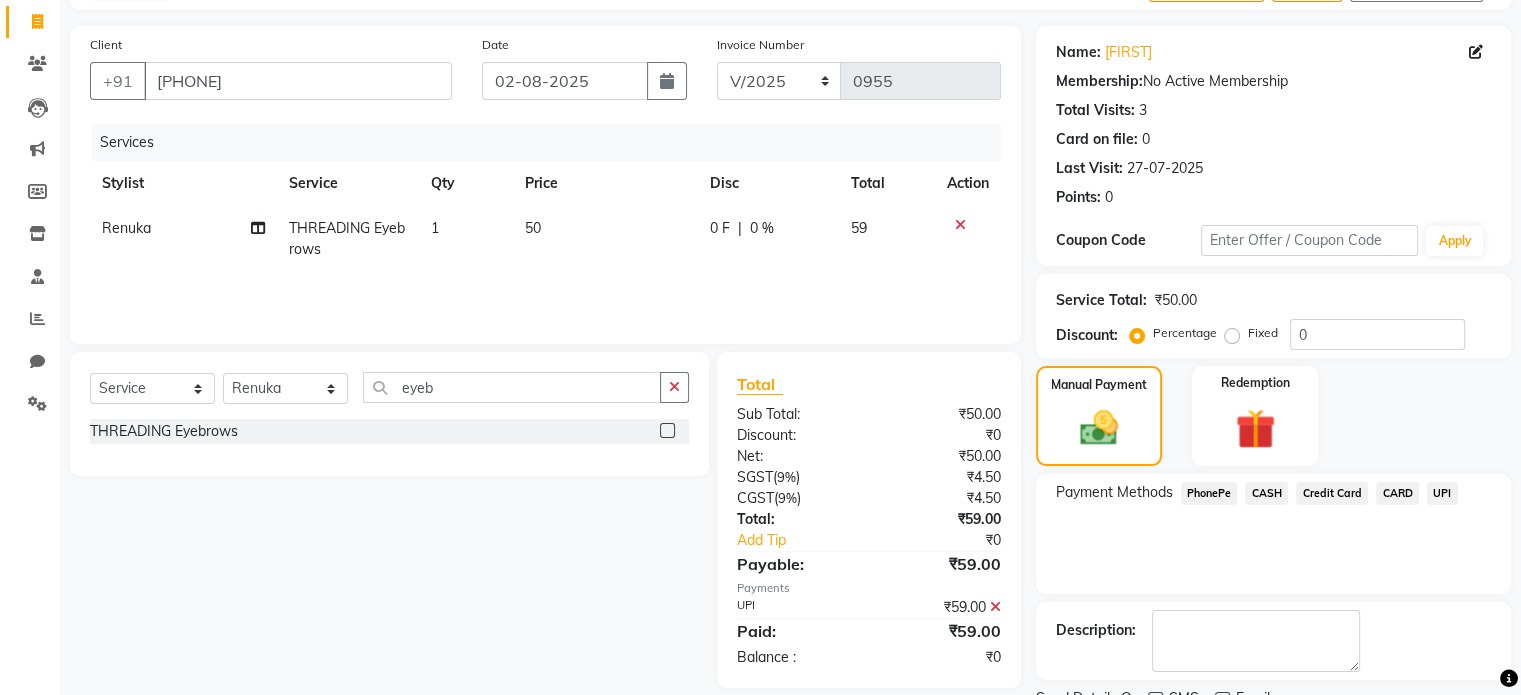 scroll, scrollTop: 205, scrollLeft: 0, axis: vertical 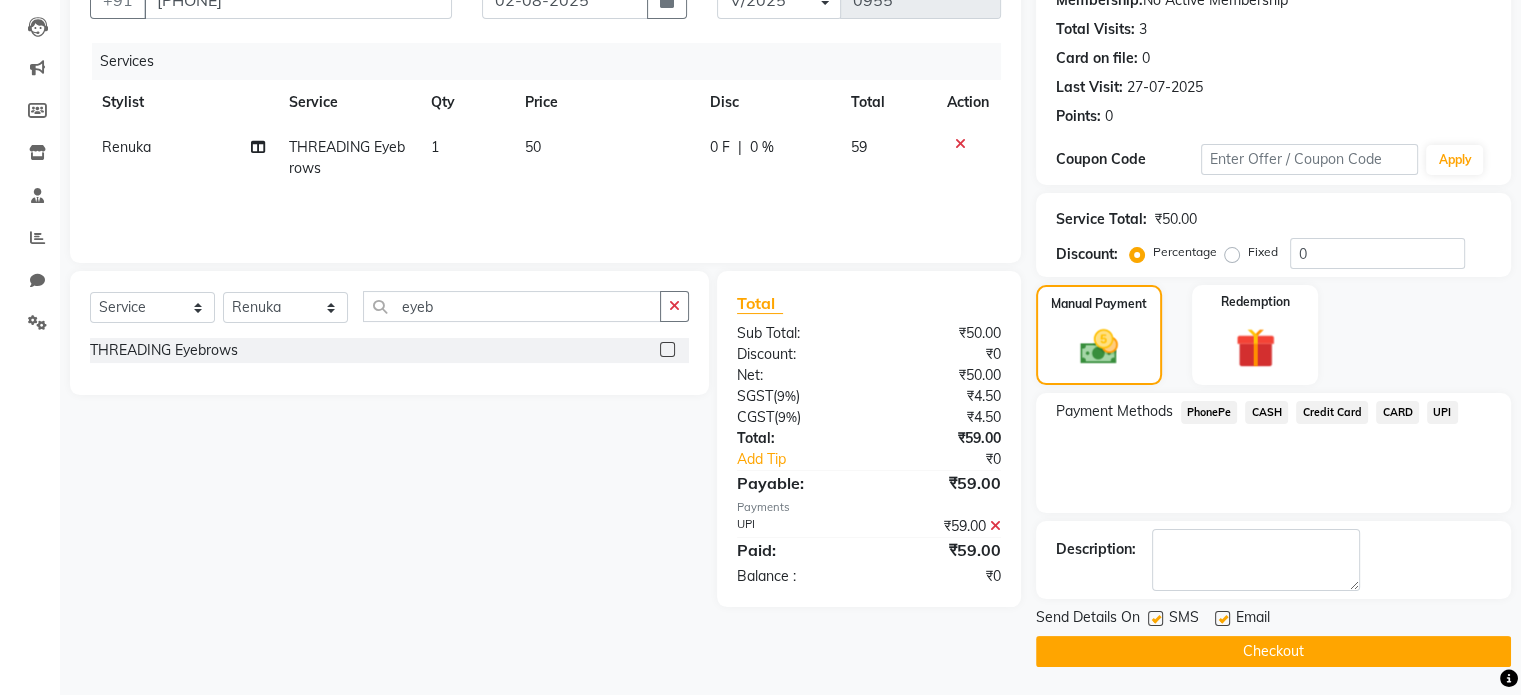 click 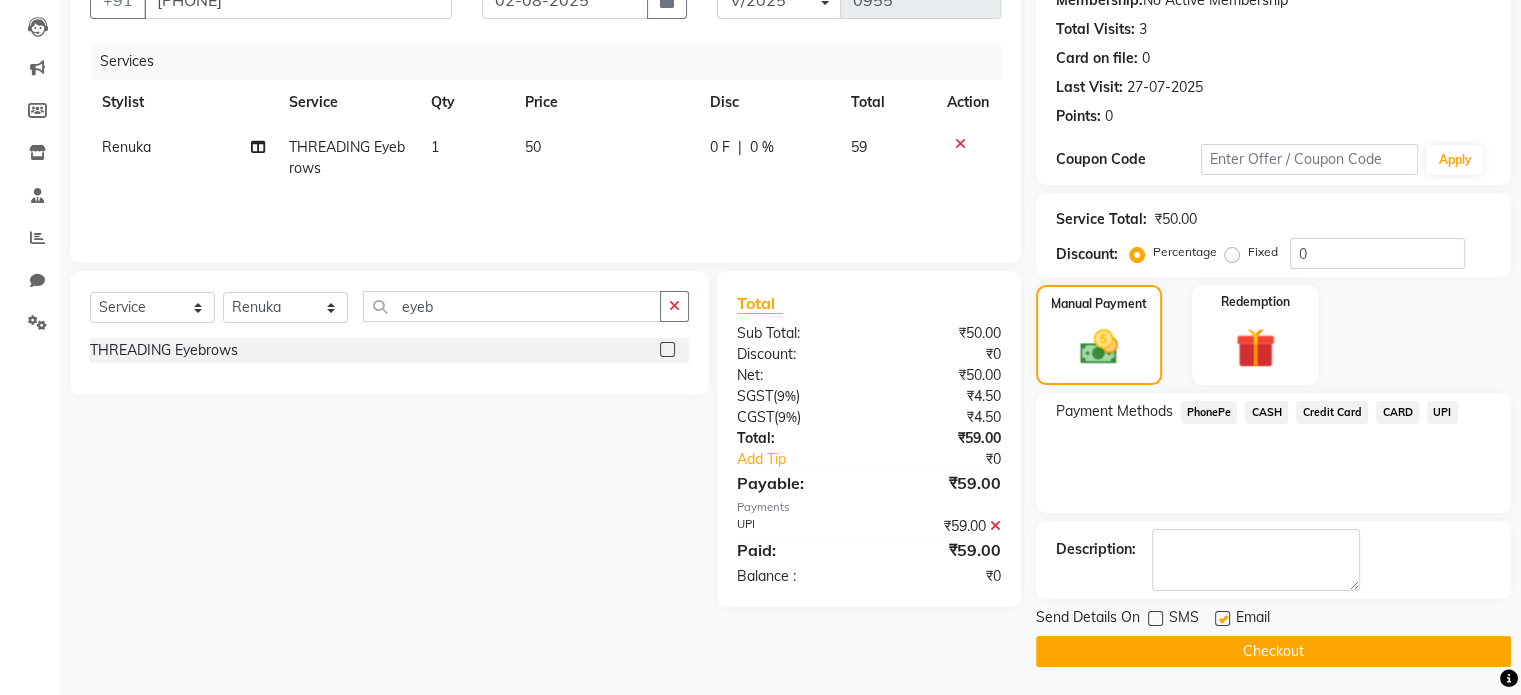 click 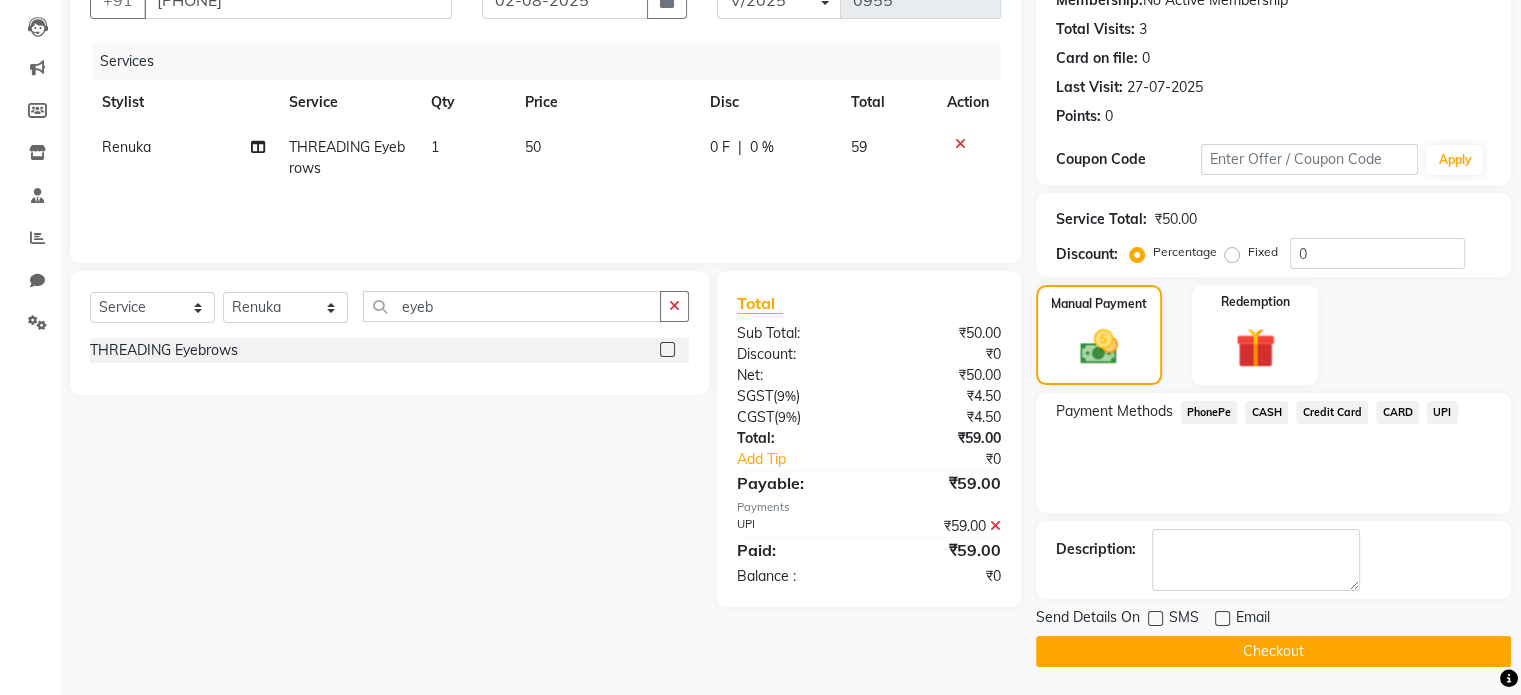 click on "Checkout" 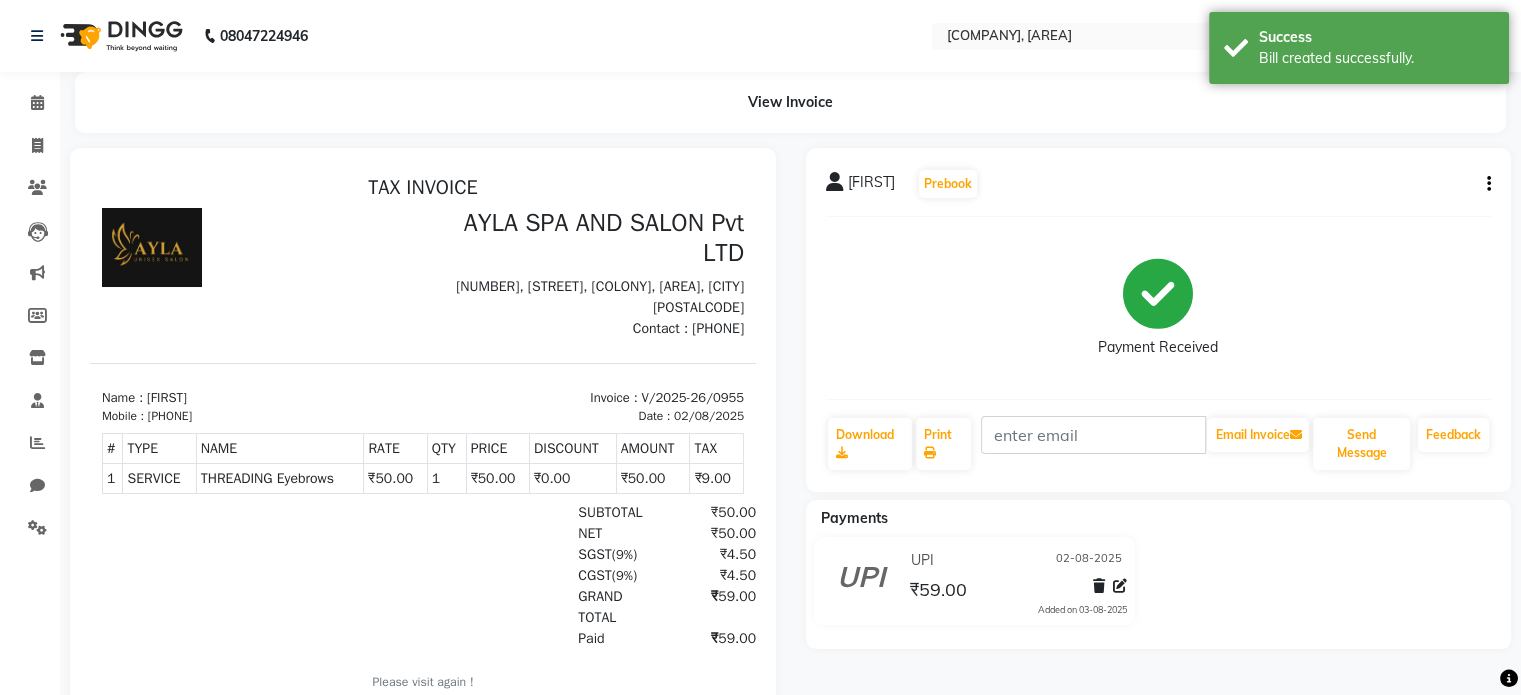 scroll, scrollTop: 0, scrollLeft: 0, axis: both 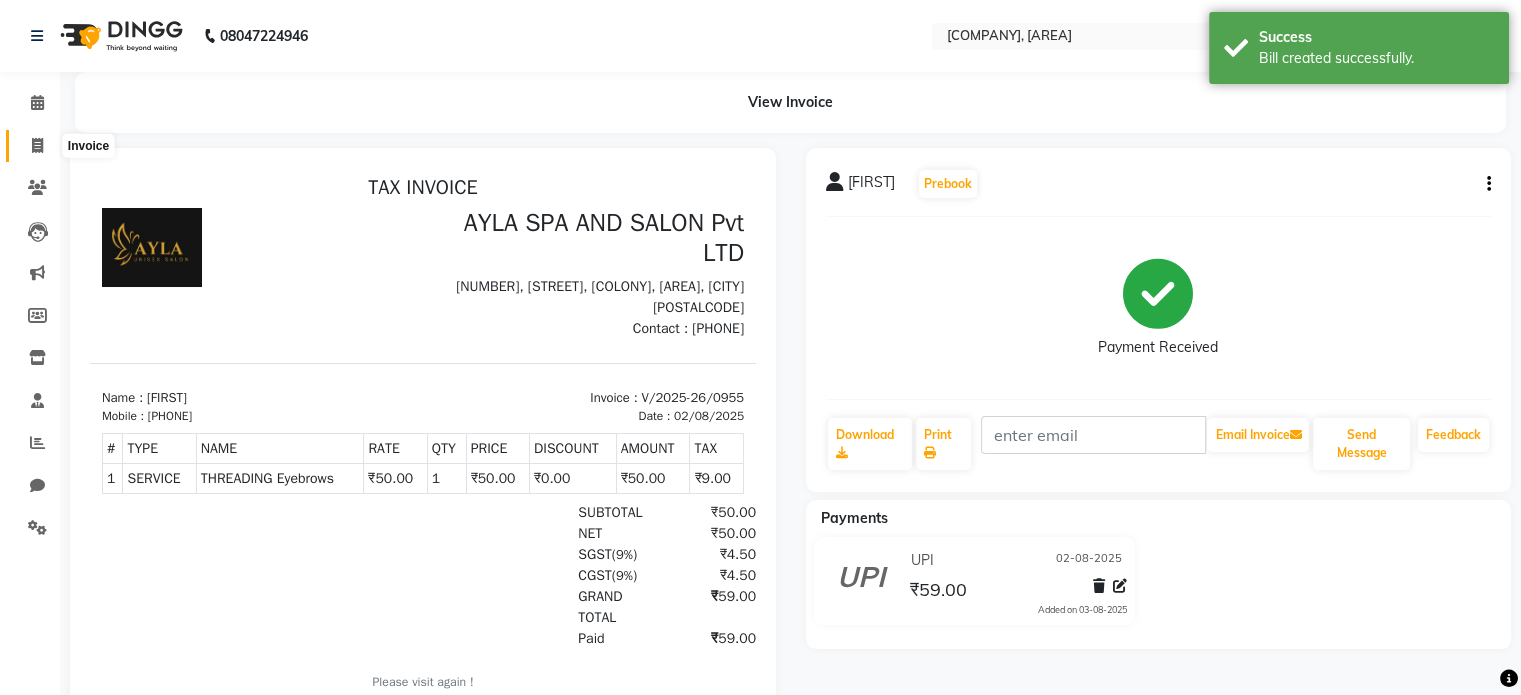 click 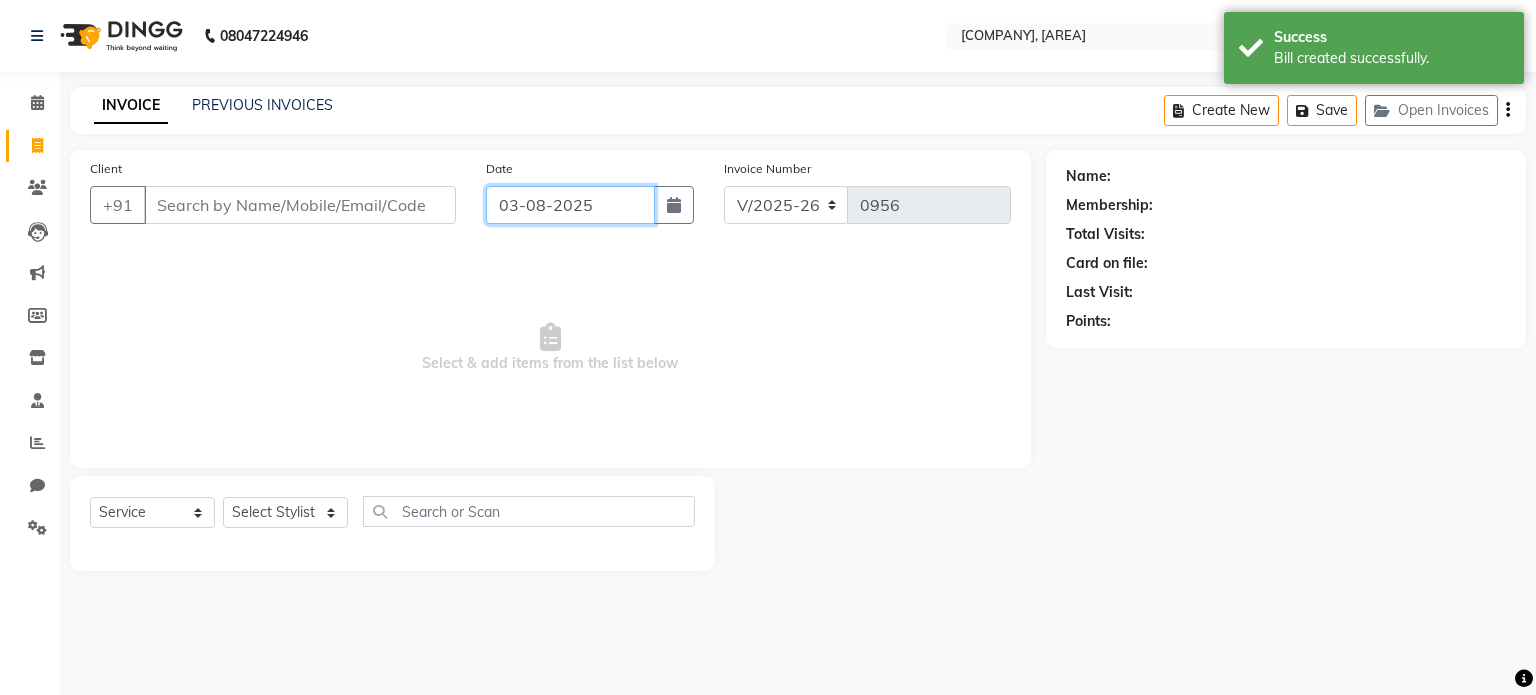 click on "03-08-2025" 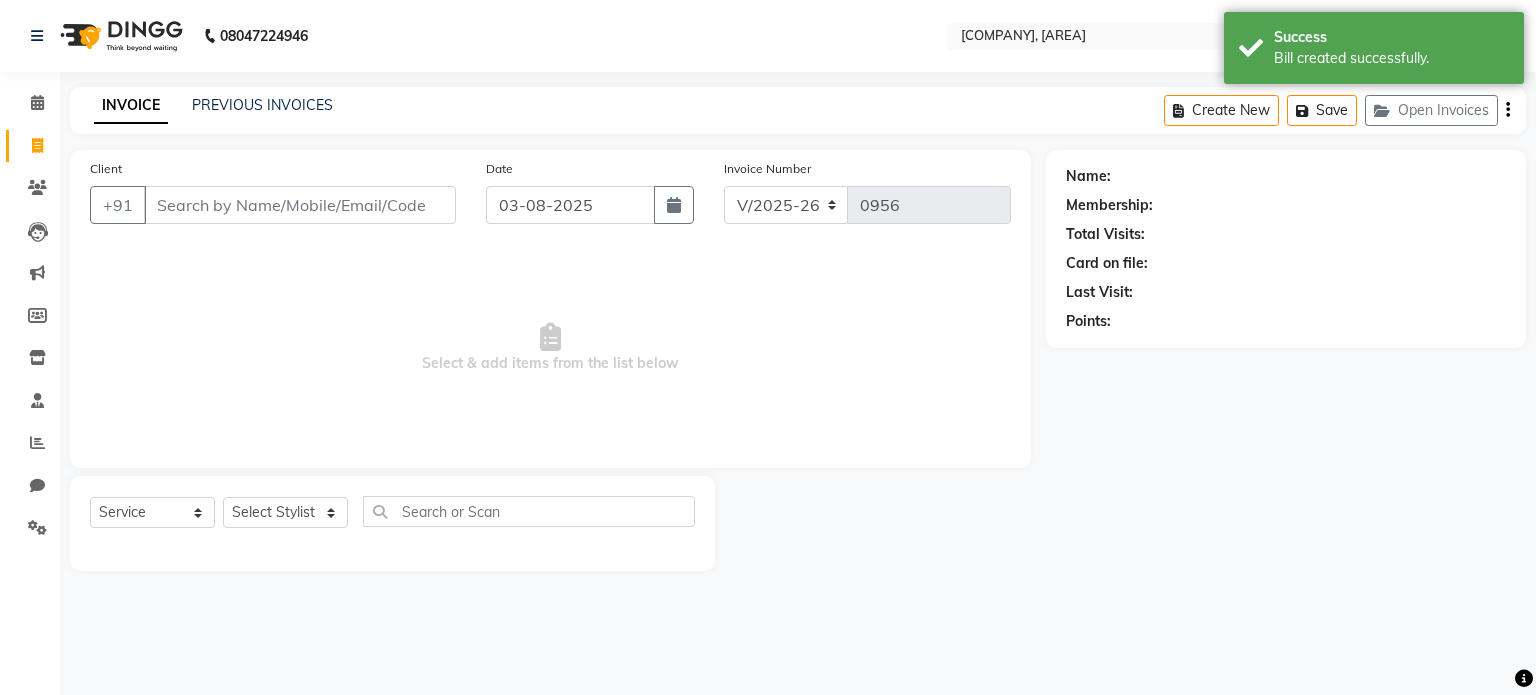 select on "8" 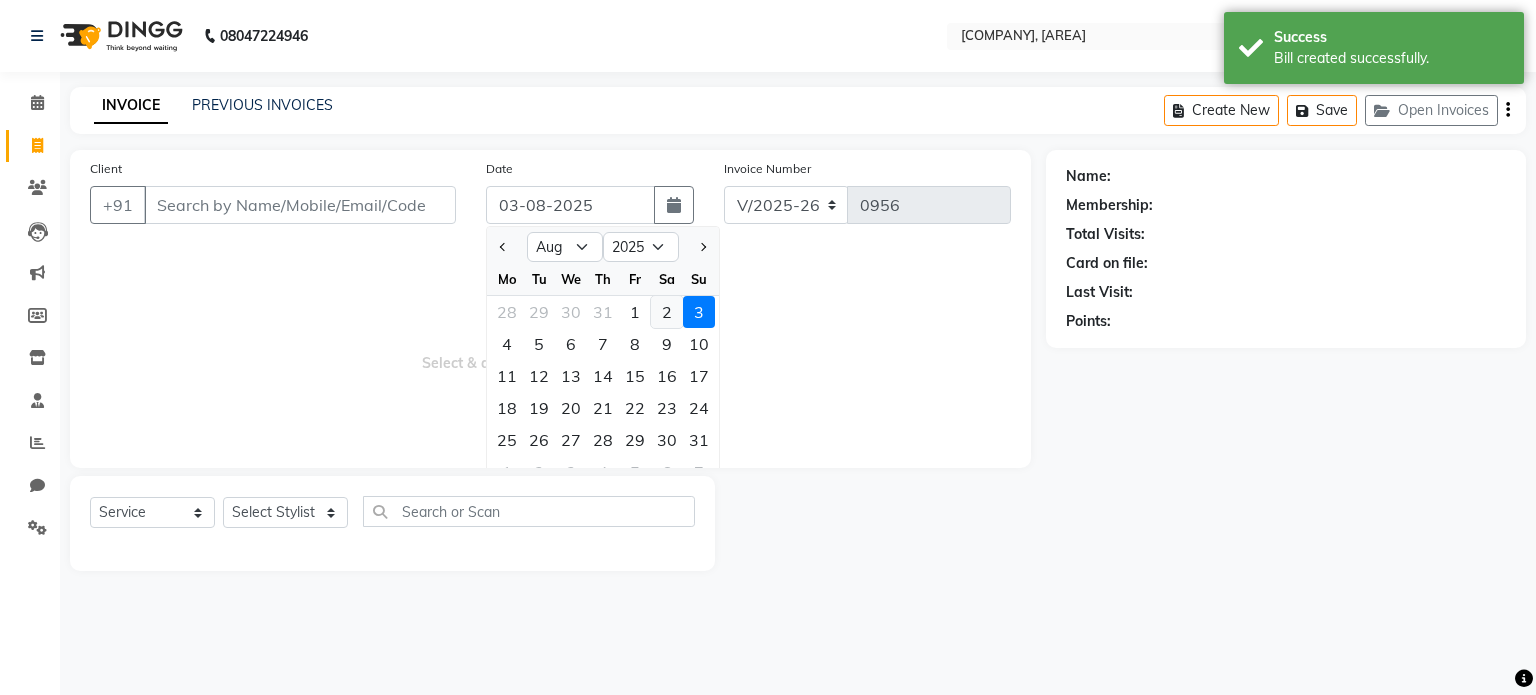 click on "2" 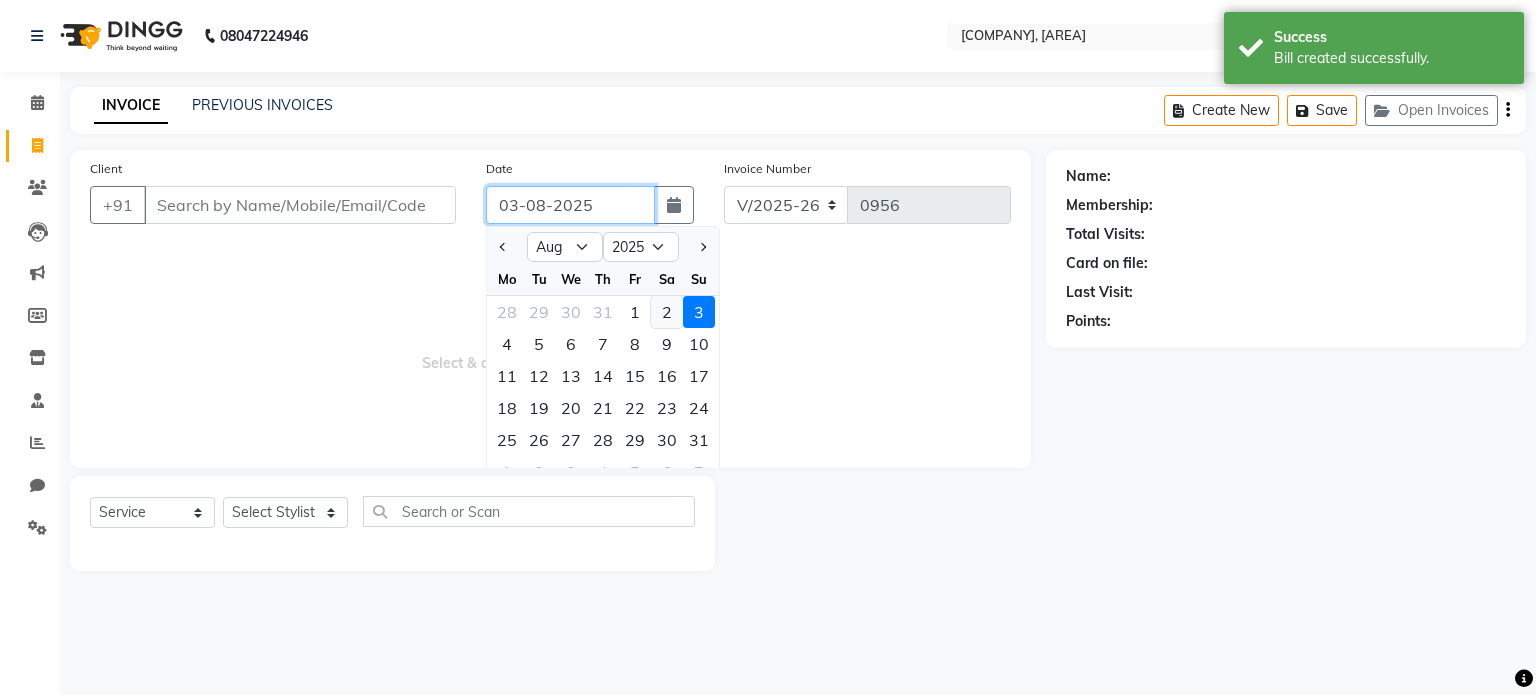 type on "02-08-2025" 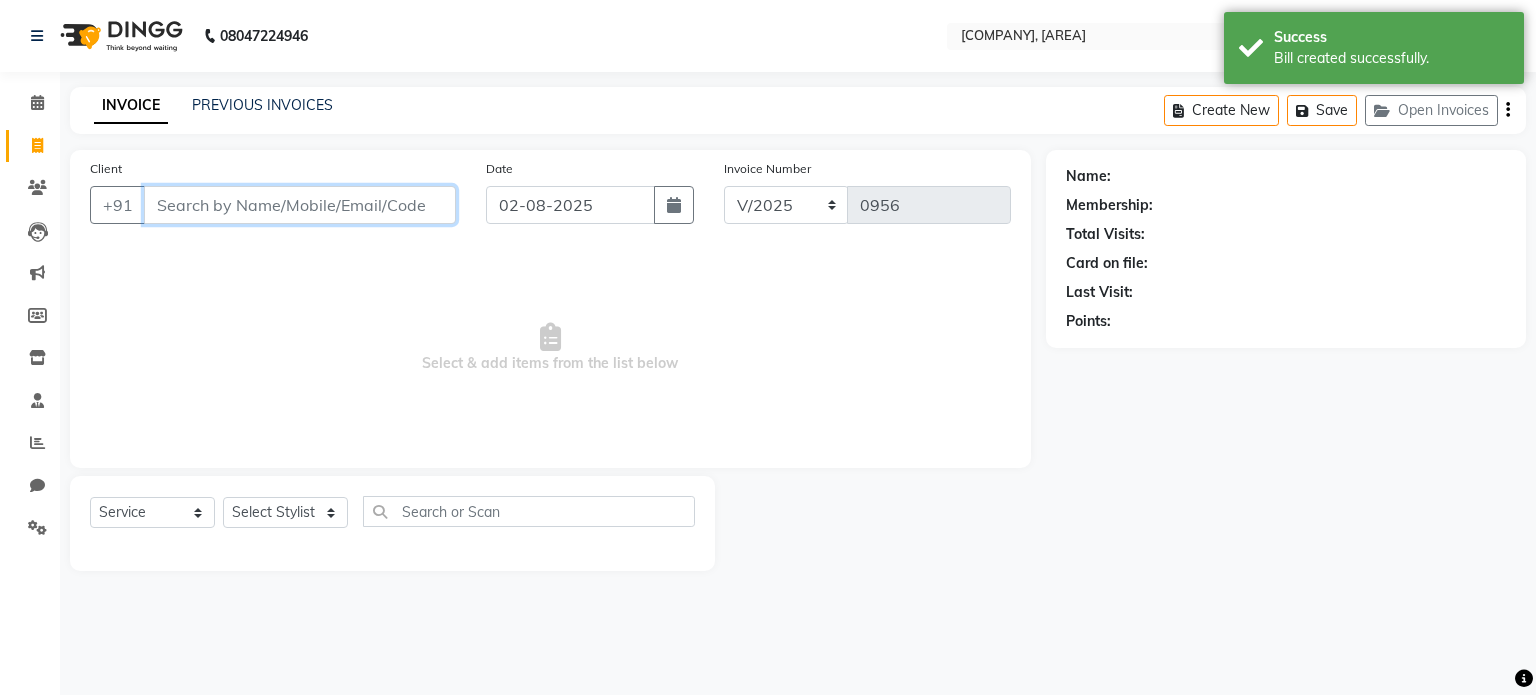 click on "Client" at bounding box center (300, 205) 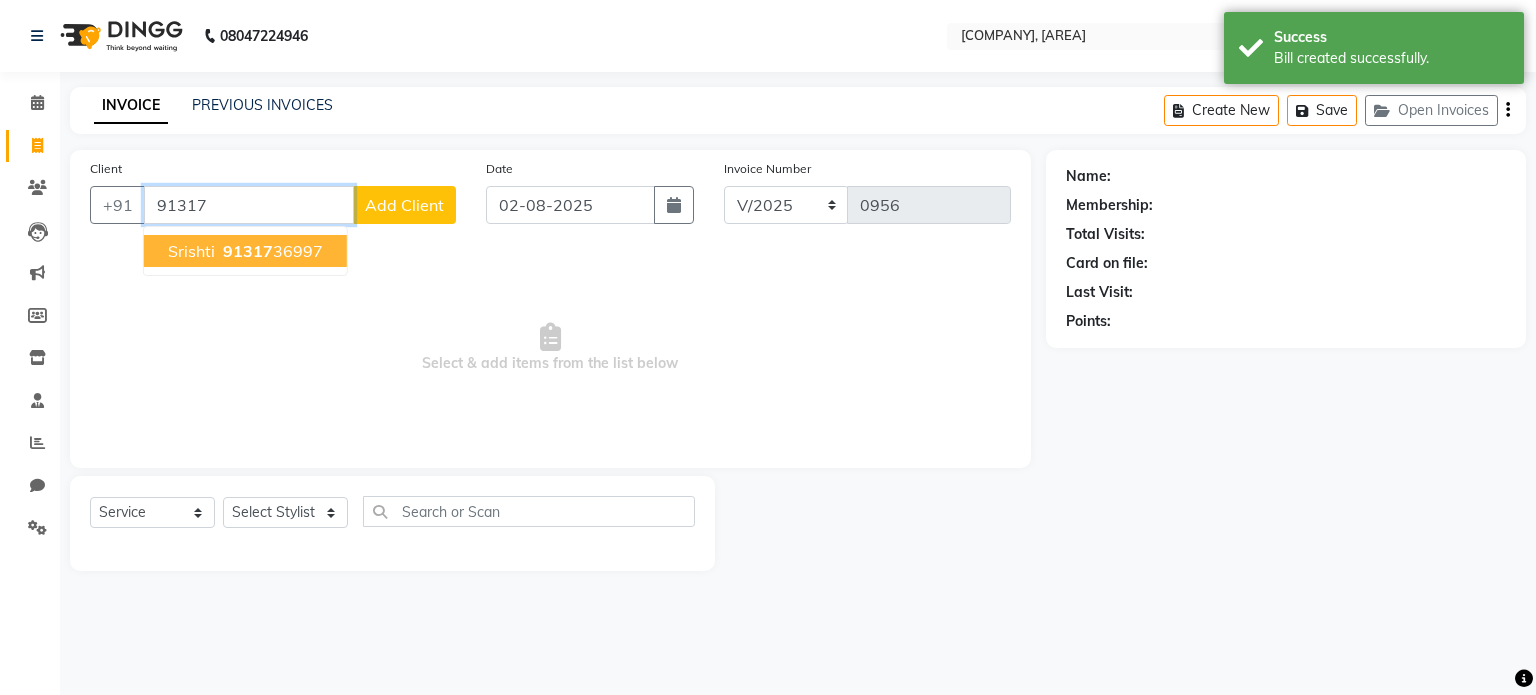 click on "[PHONE]" at bounding box center [271, 251] 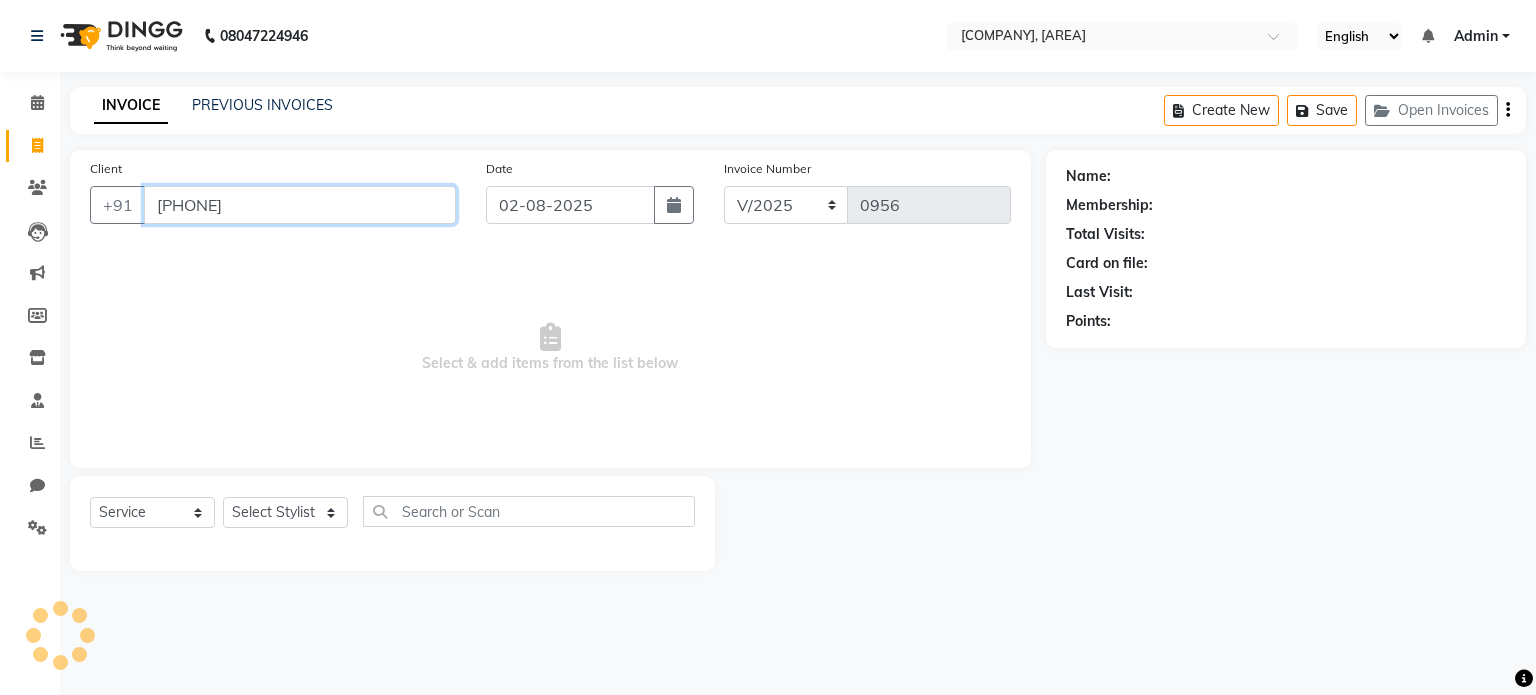 type on "[PHONE]" 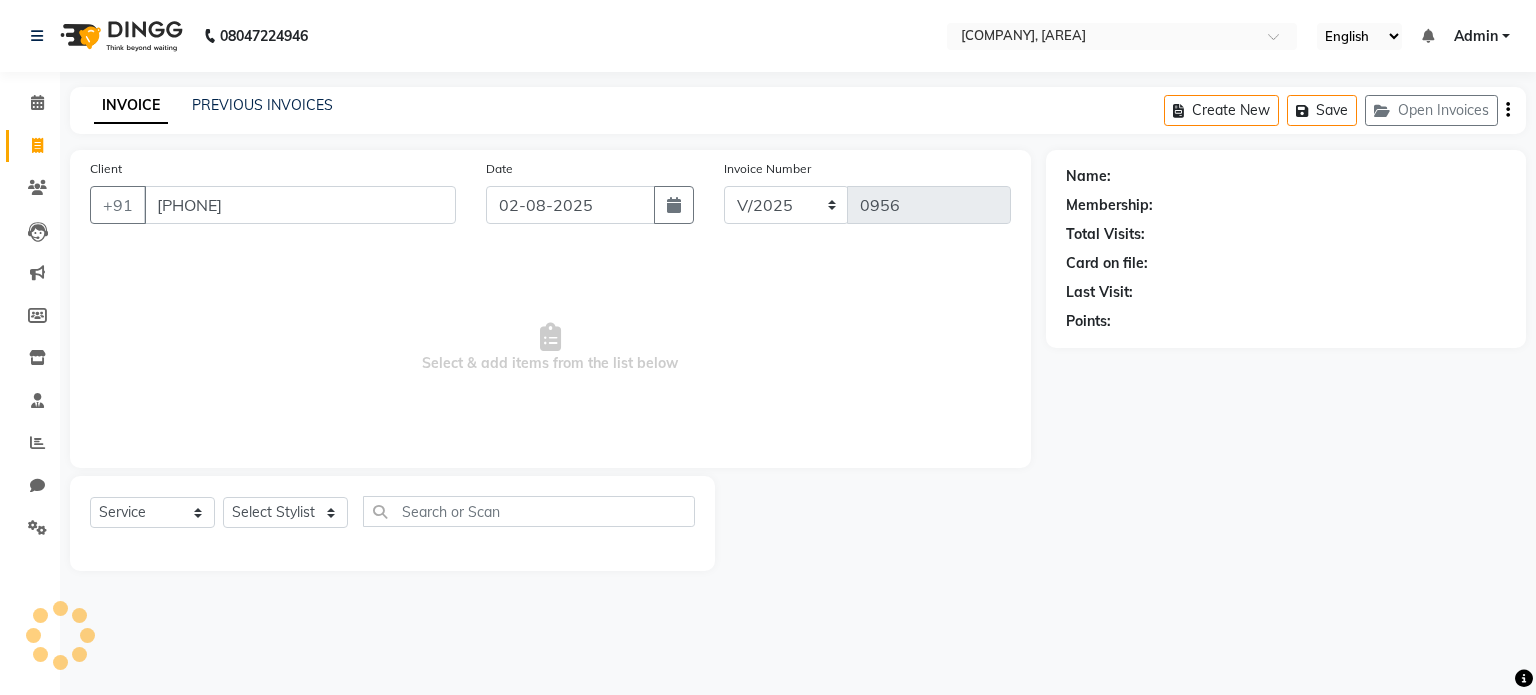 select on "1: Object" 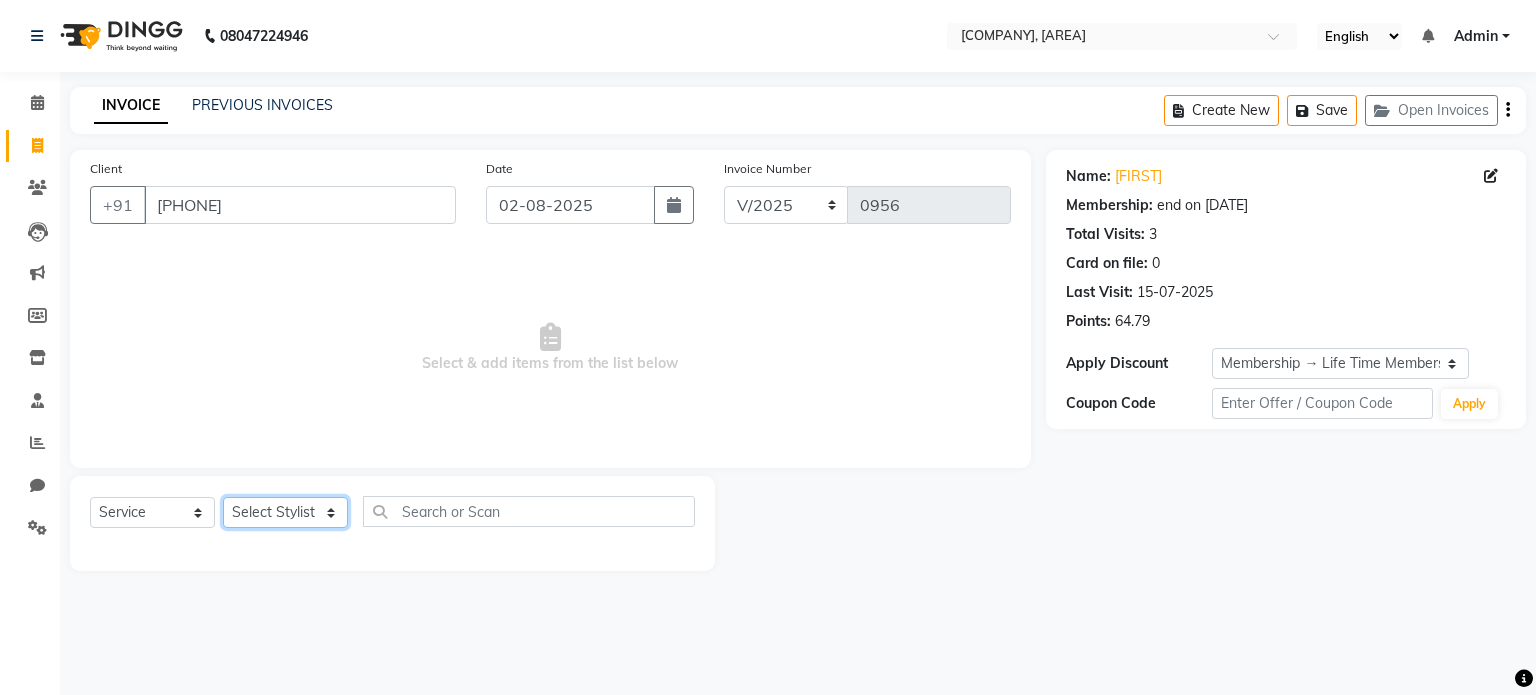 click on "Select Stylist [FIRST] [LAST] [FIRST] [FIRST] [FIRST] [FIRST]" 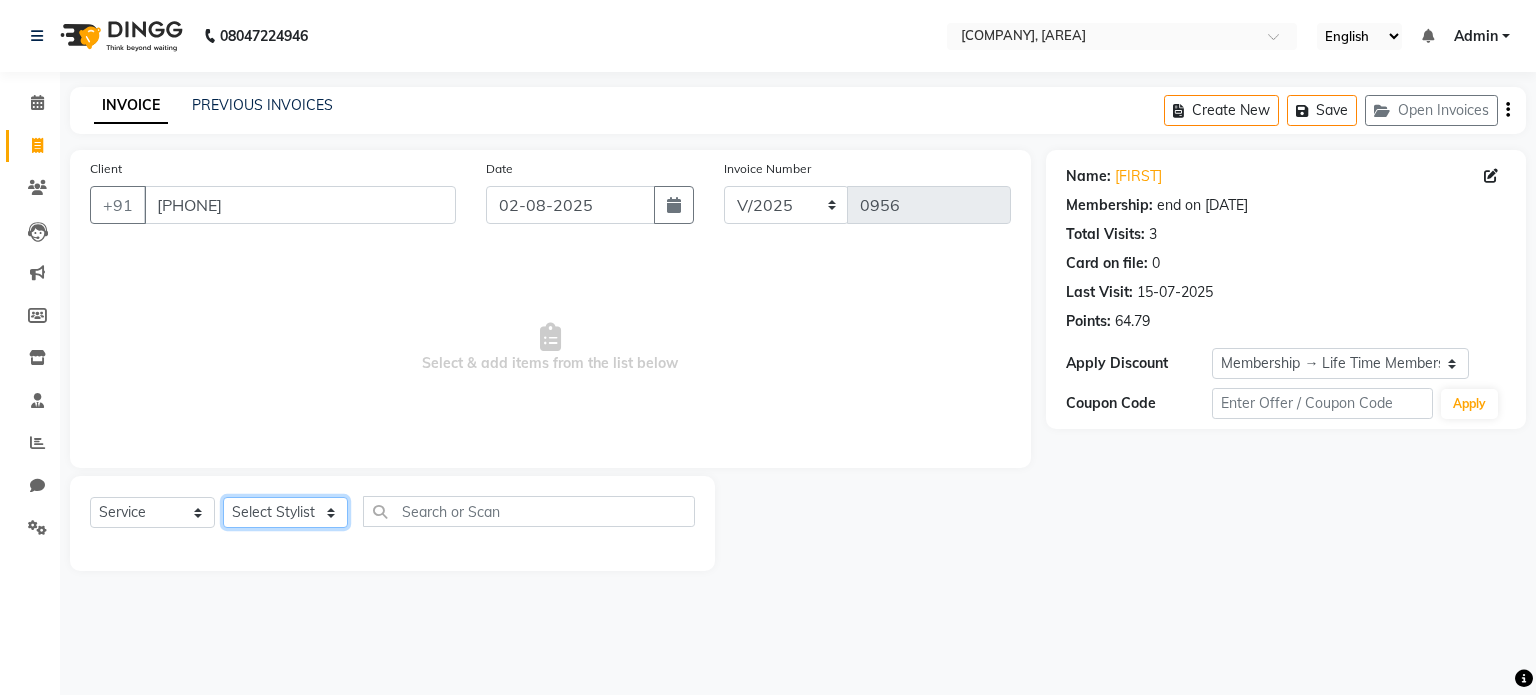 select on "85161" 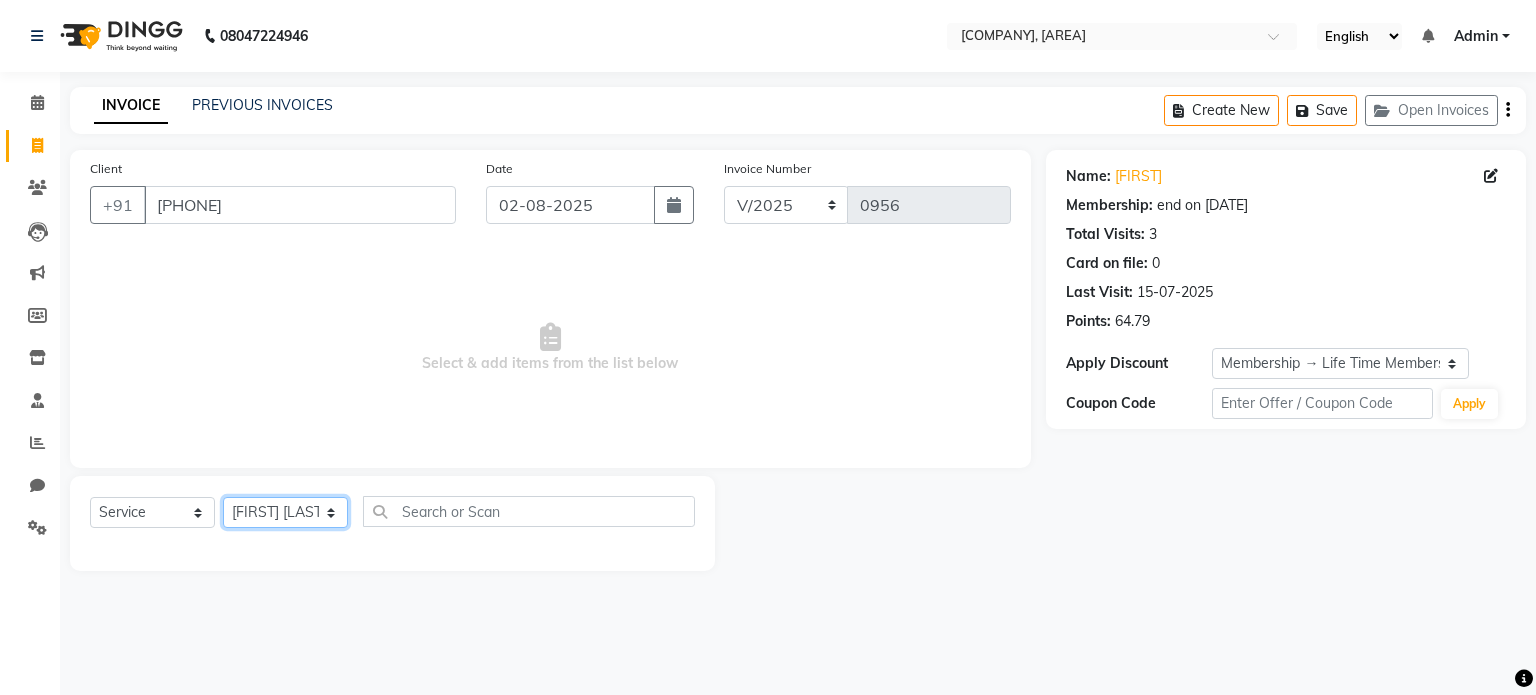 click on "Select Stylist [FIRST] [LAST] [FIRST] [FIRST] [FIRST] [FIRST]" 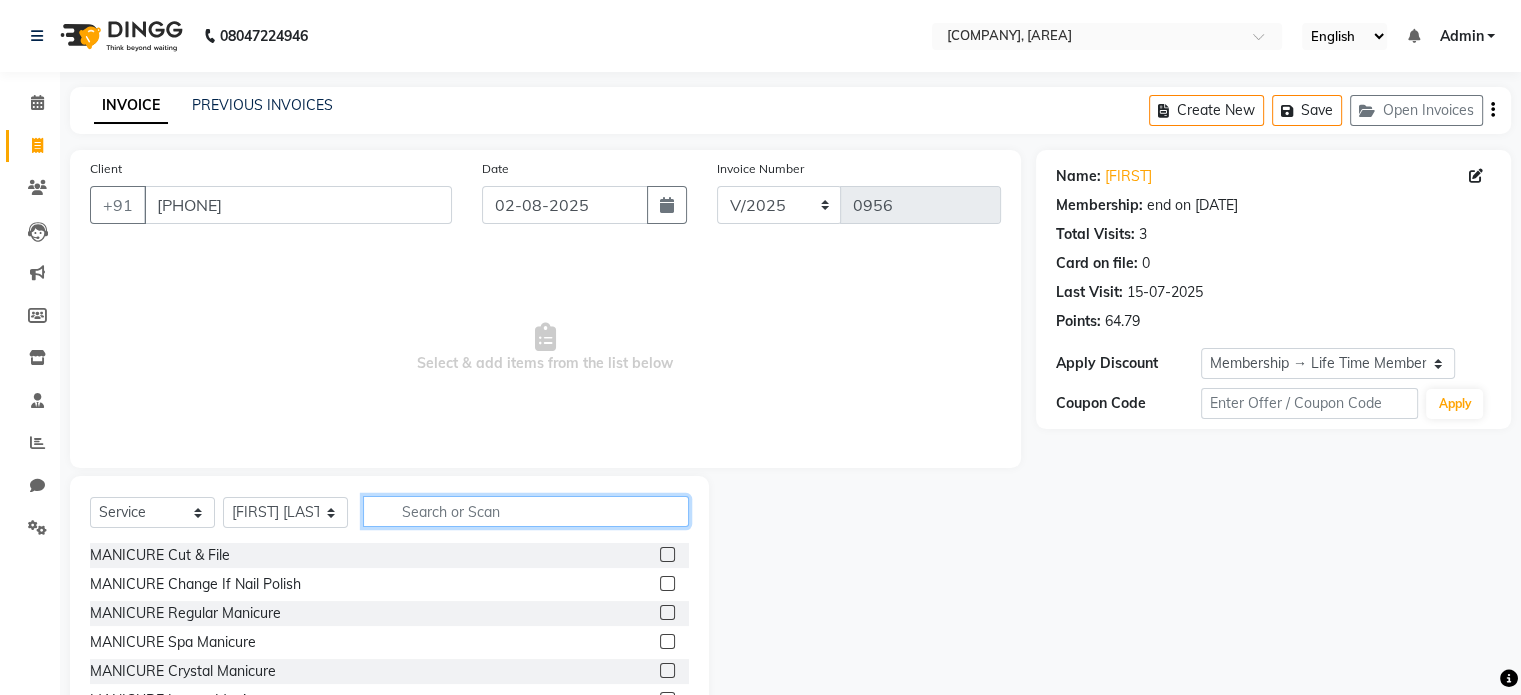 click 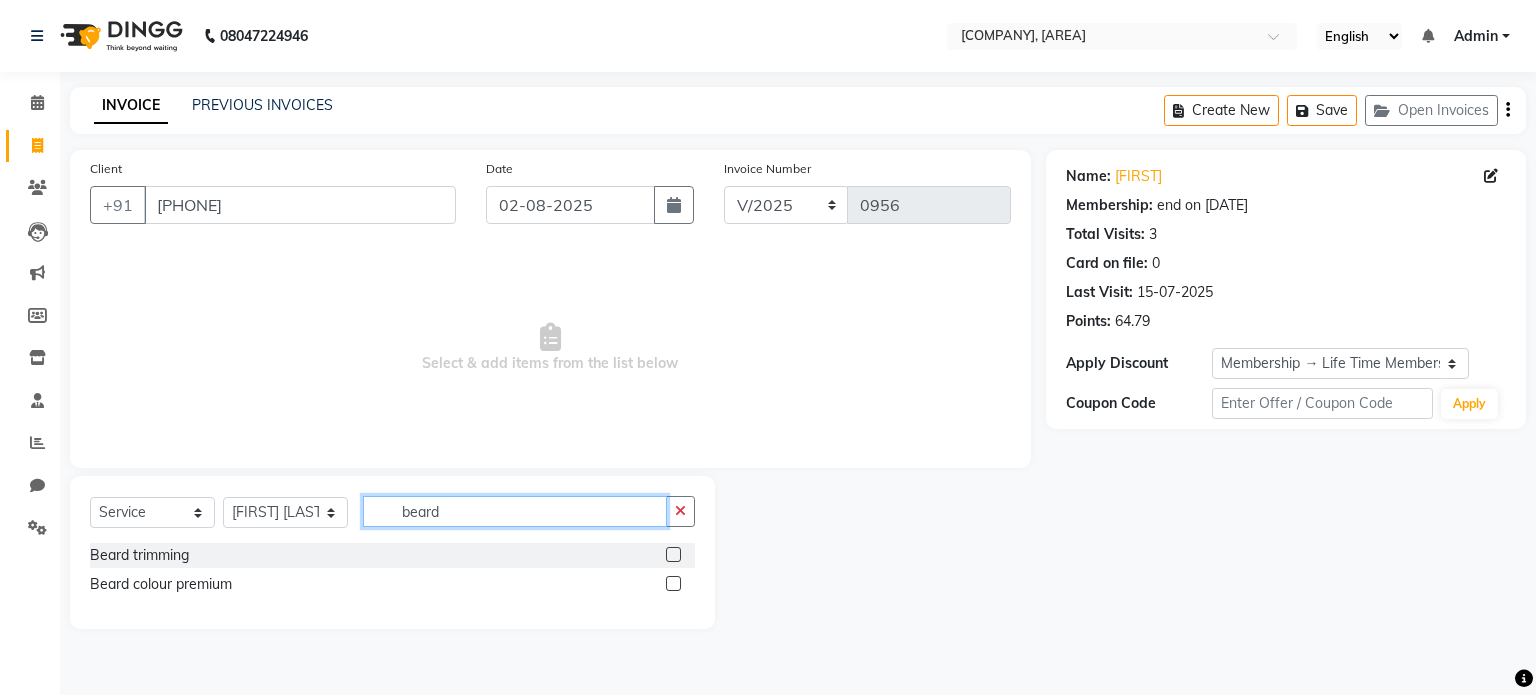 type on "beard" 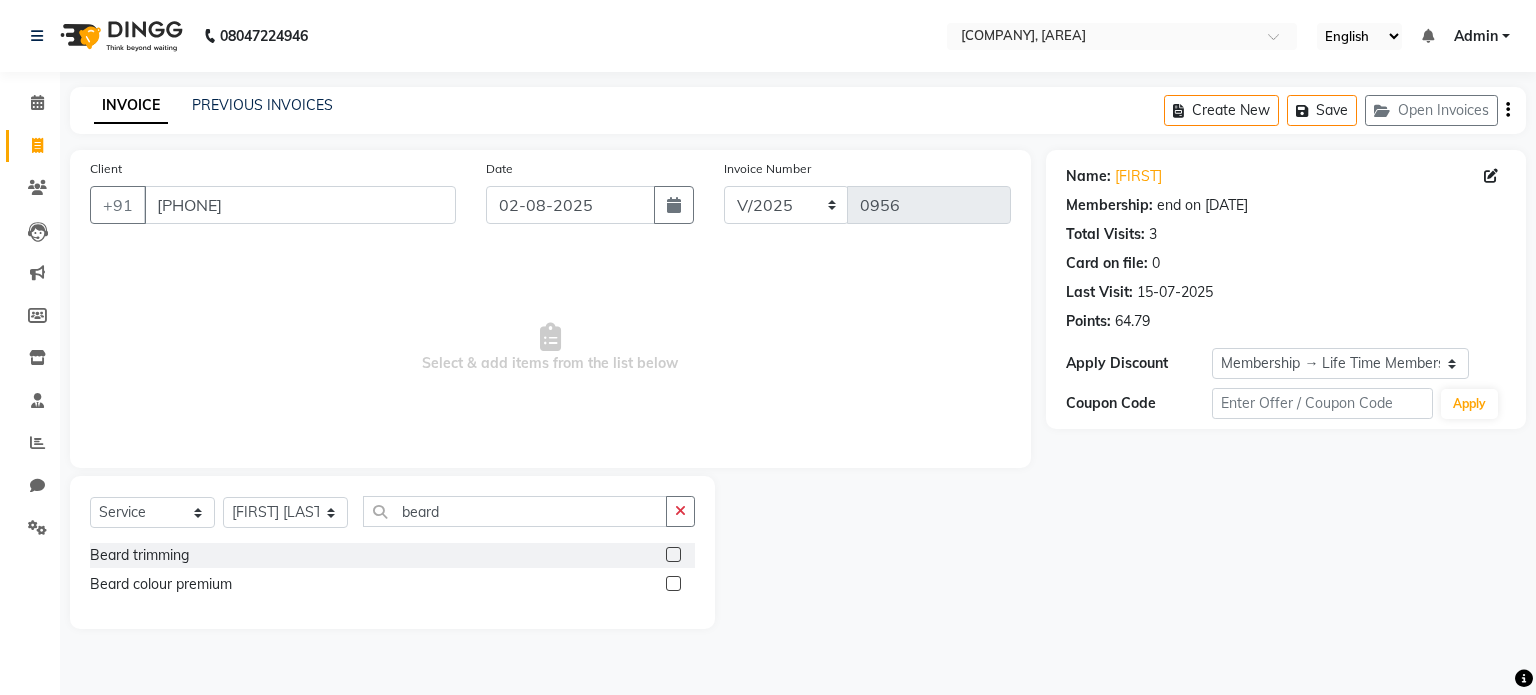 click 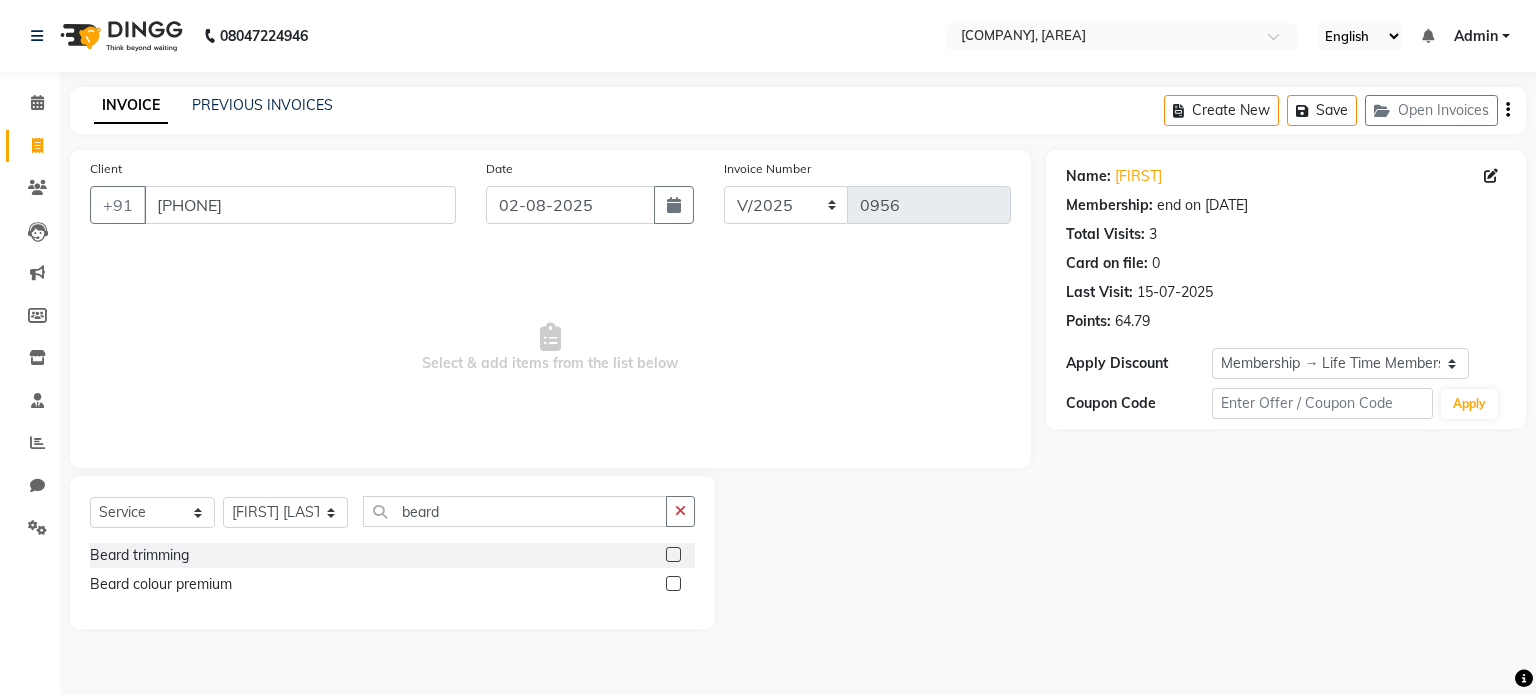 click at bounding box center [672, 555] 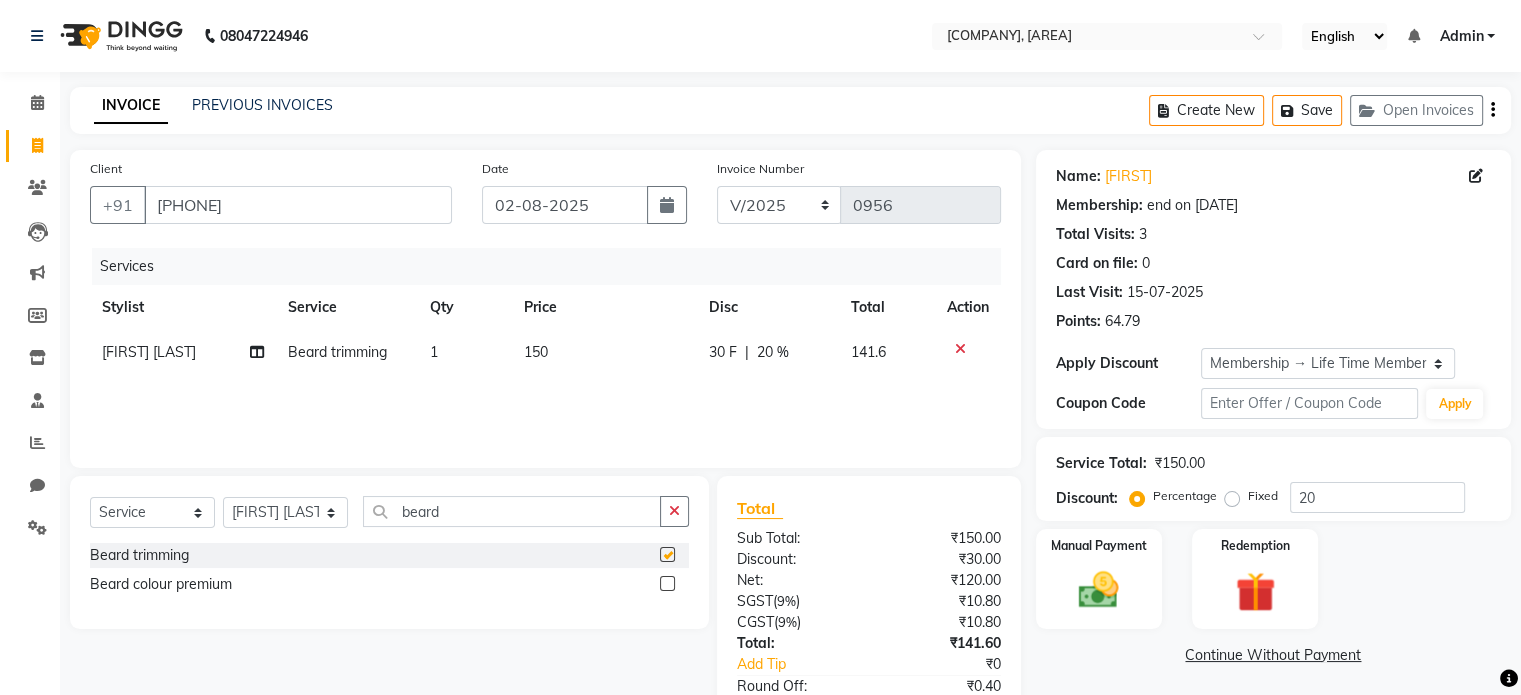checkbox on "false" 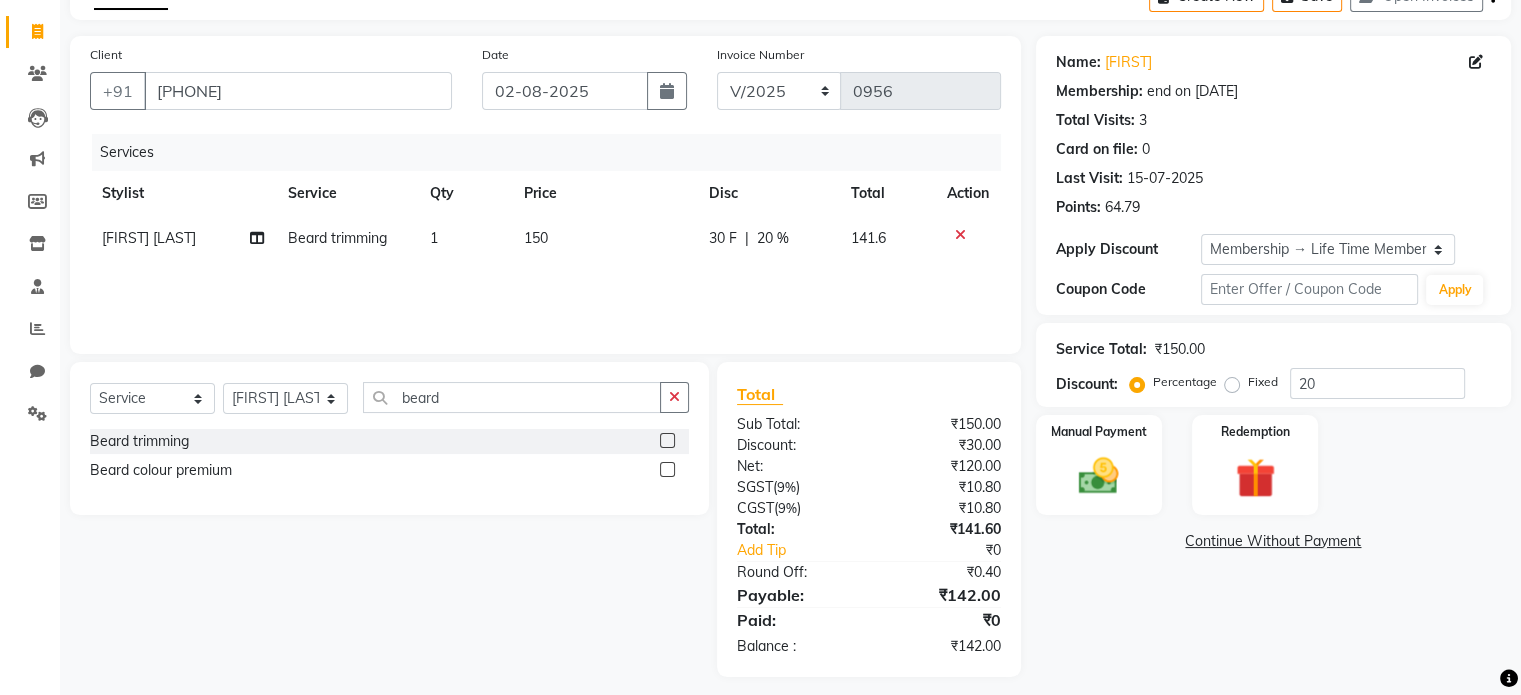 scroll, scrollTop: 126, scrollLeft: 0, axis: vertical 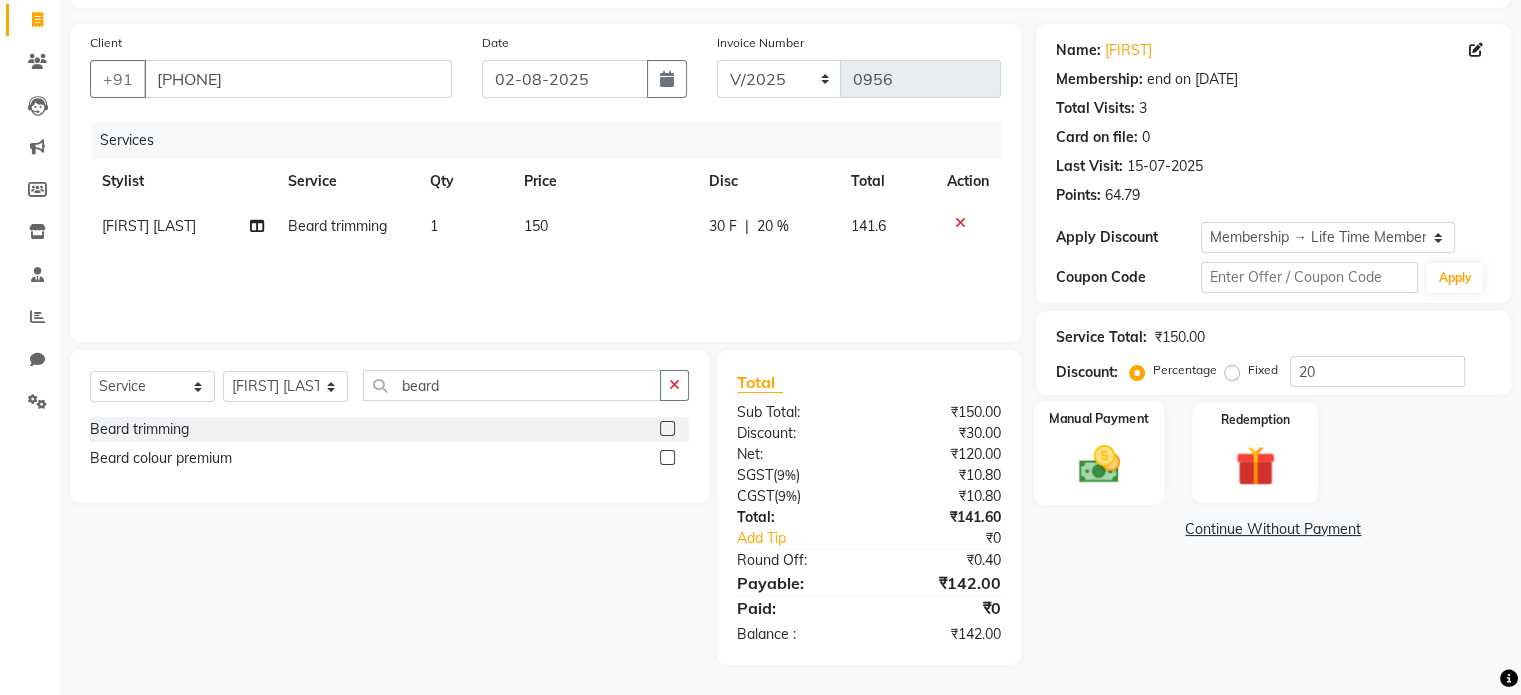 click 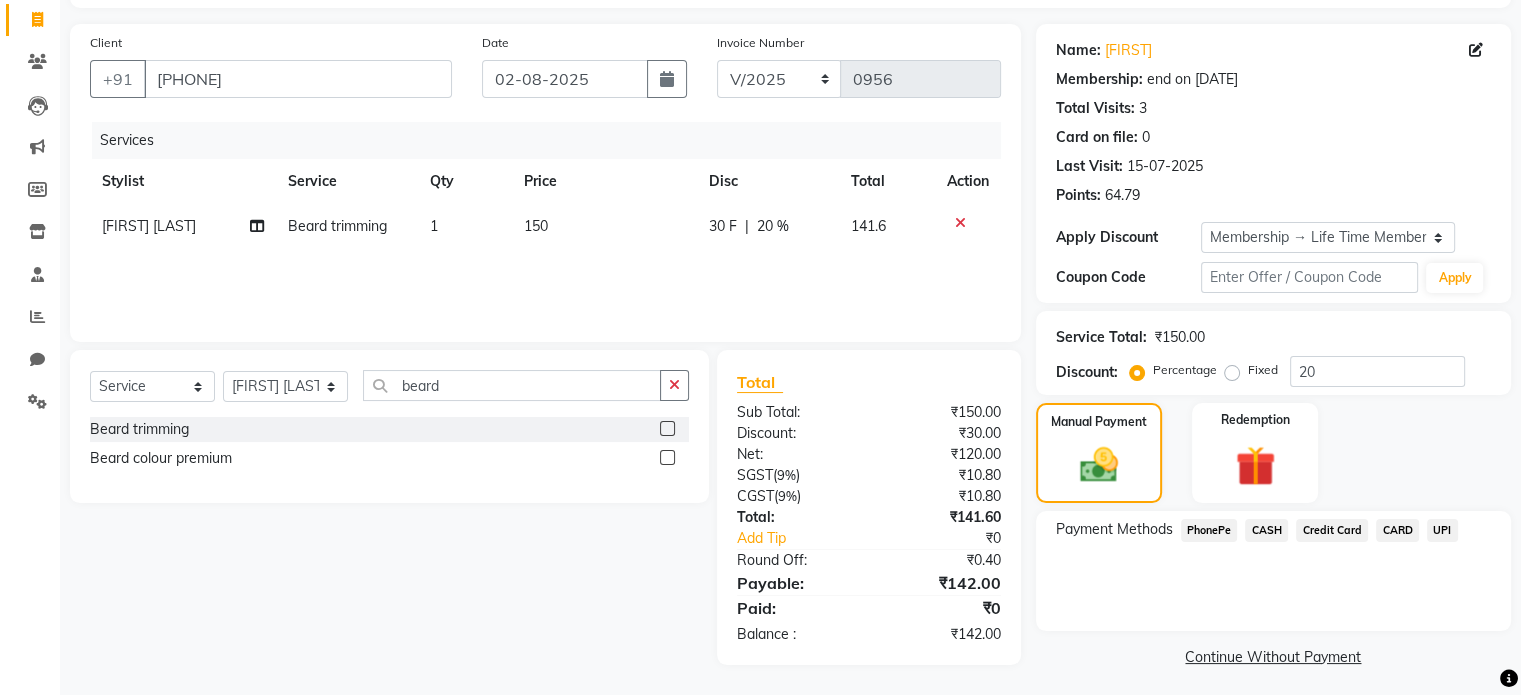 click on "UPI" 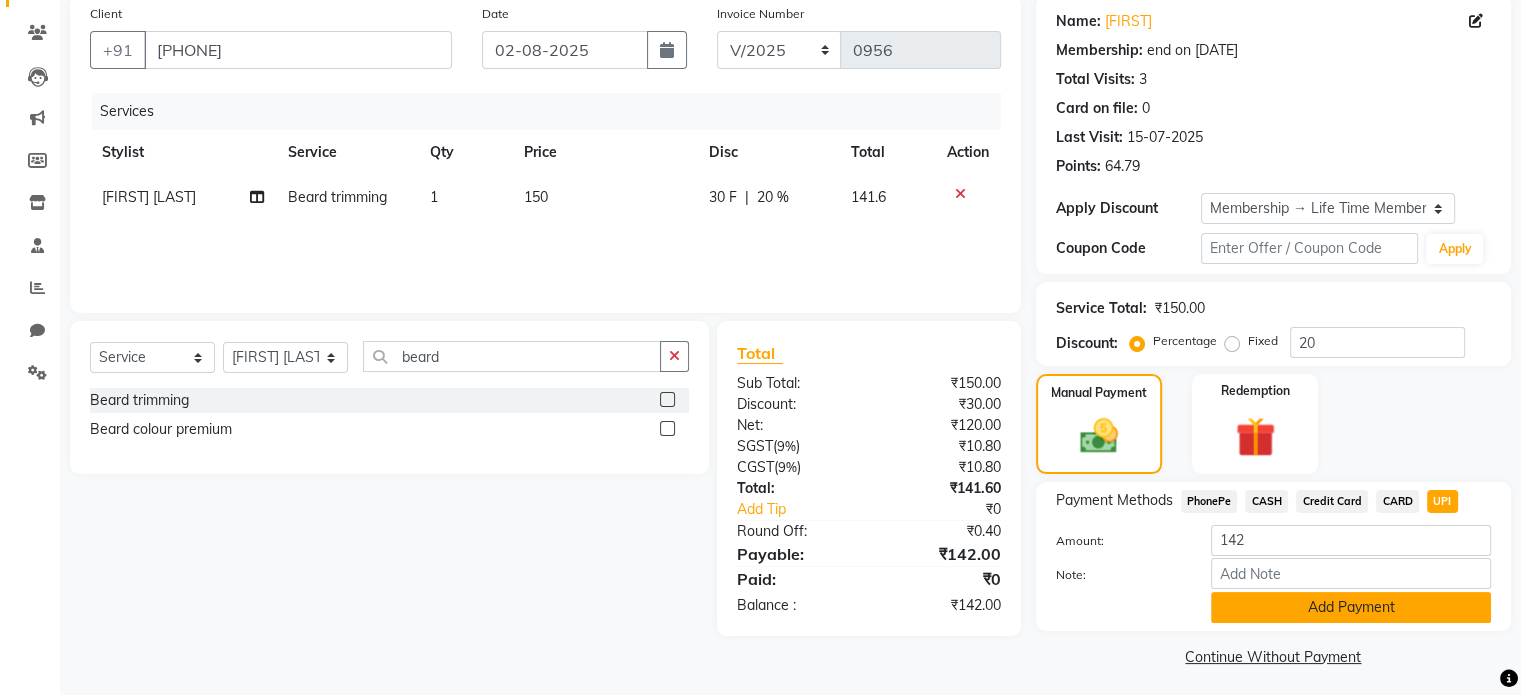 scroll, scrollTop: 163, scrollLeft: 0, axis: vertical 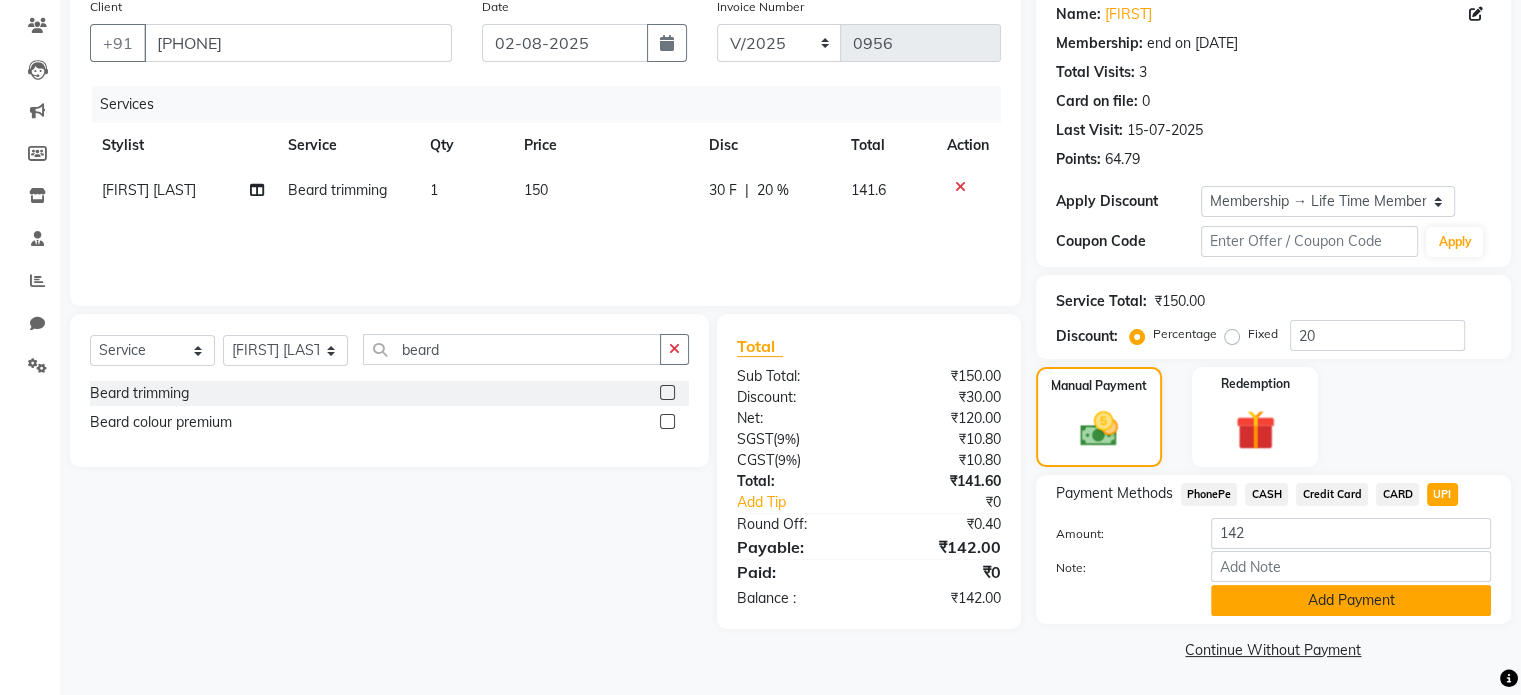 click on "Add Payment" 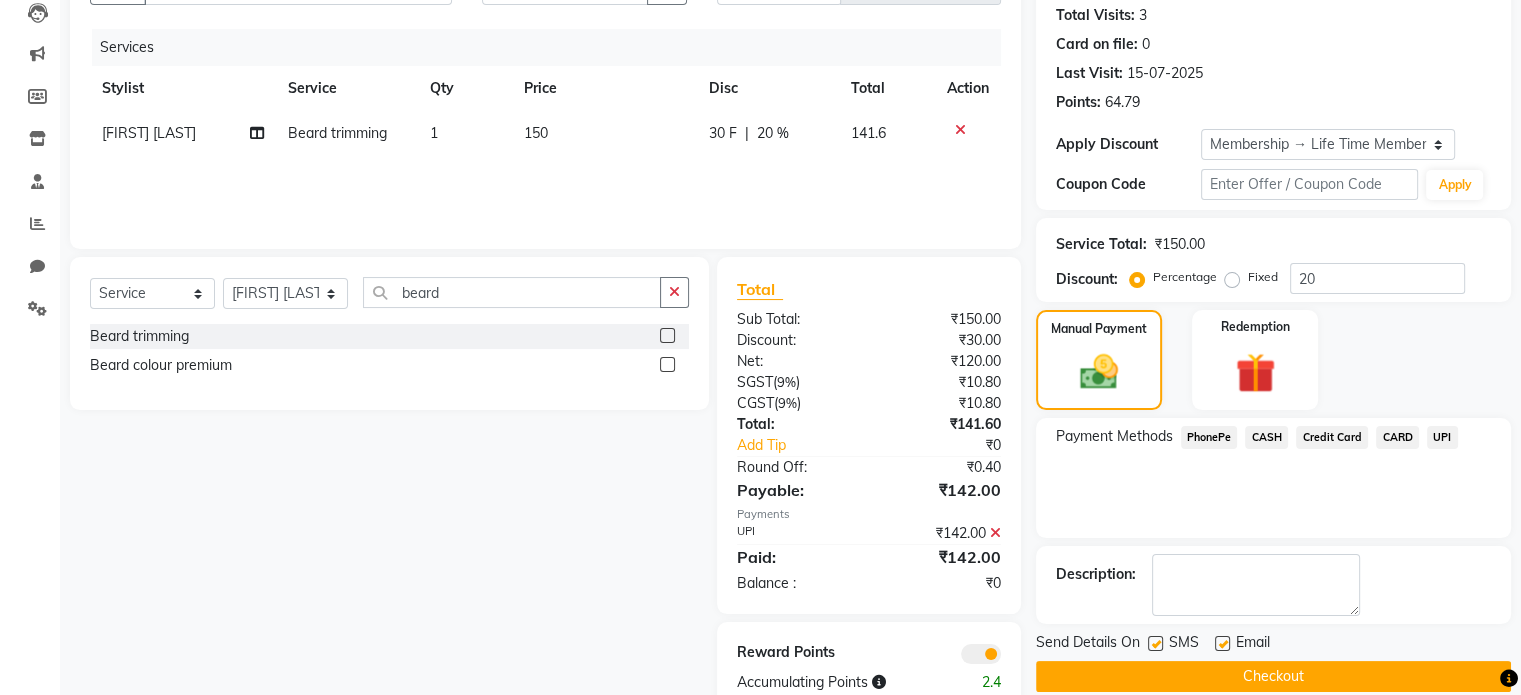 scroll, scrollTop: 268, scrollLeft: 0, axis: vertical 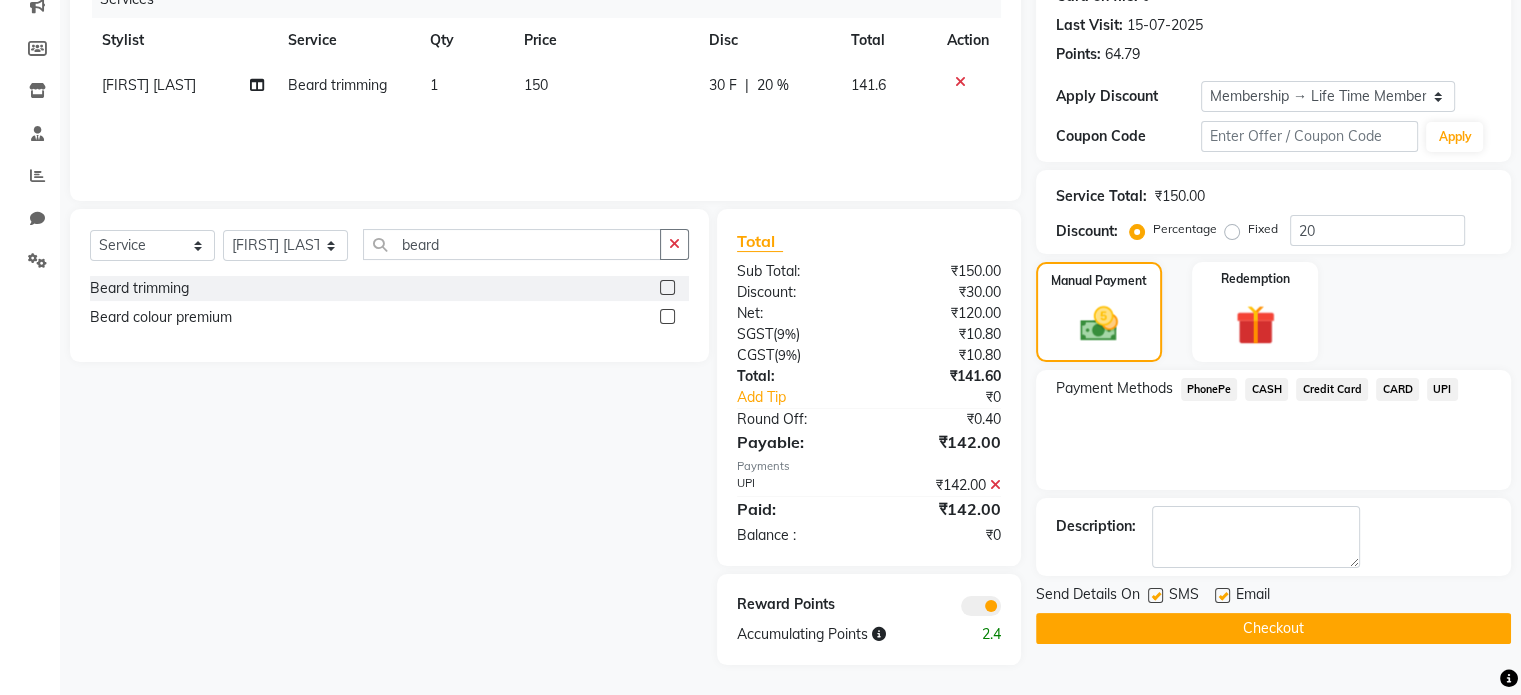 click 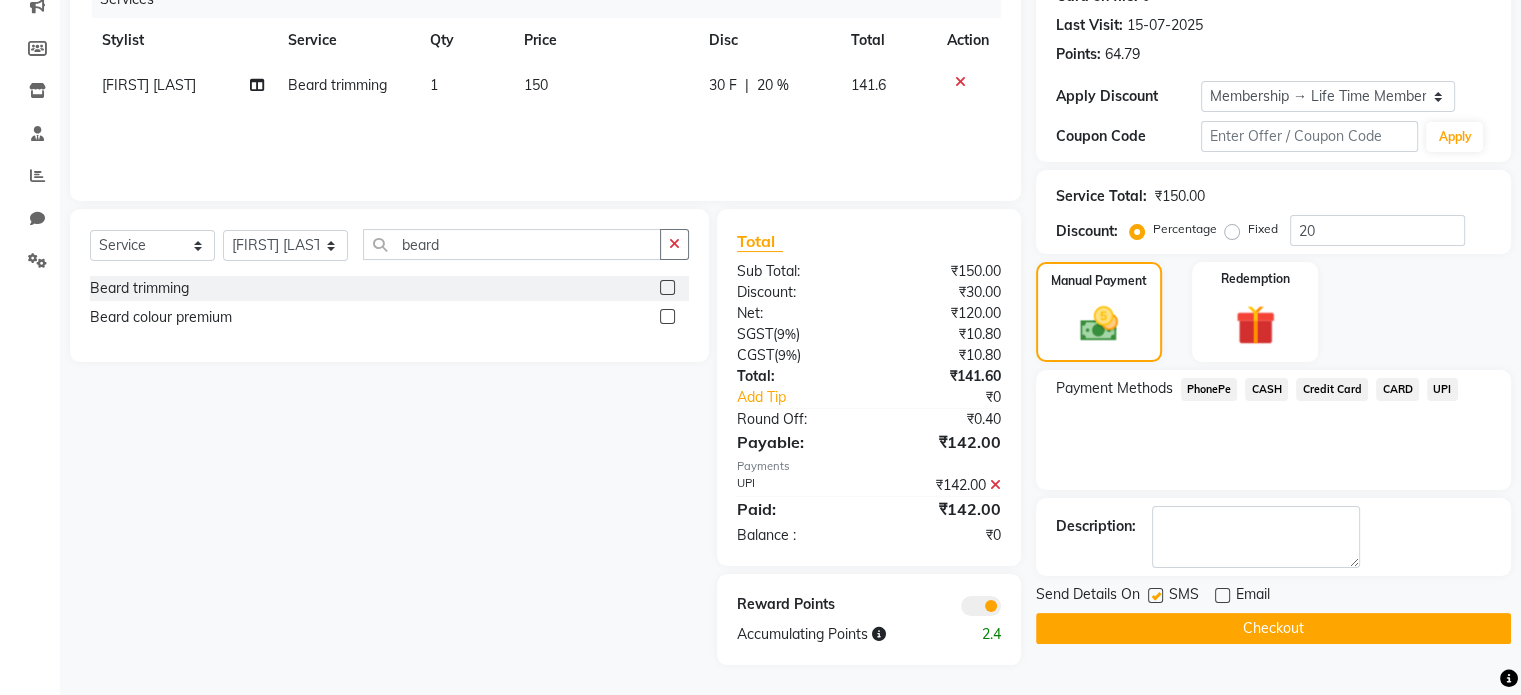 click on "Checkout" 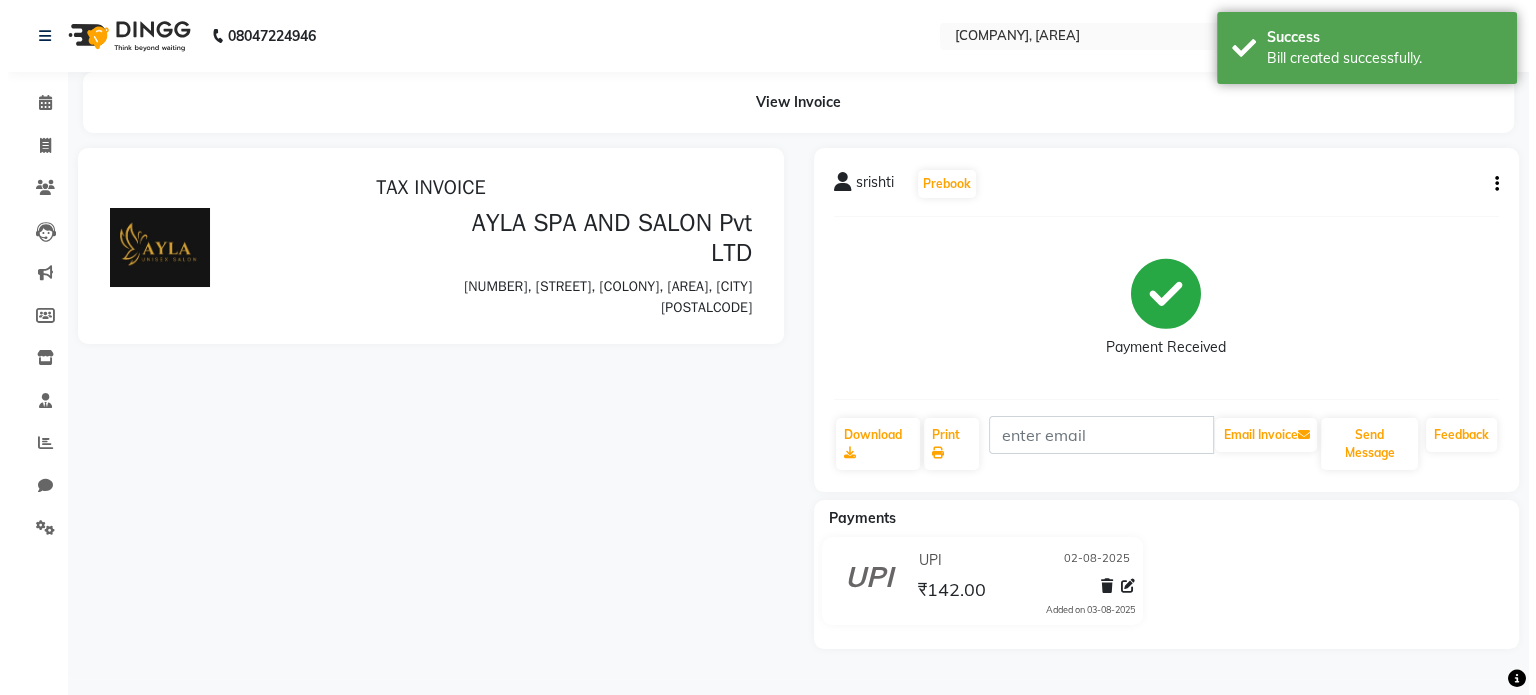 scroll, scrollTop: 0, scrollLeft: 0, axis: both 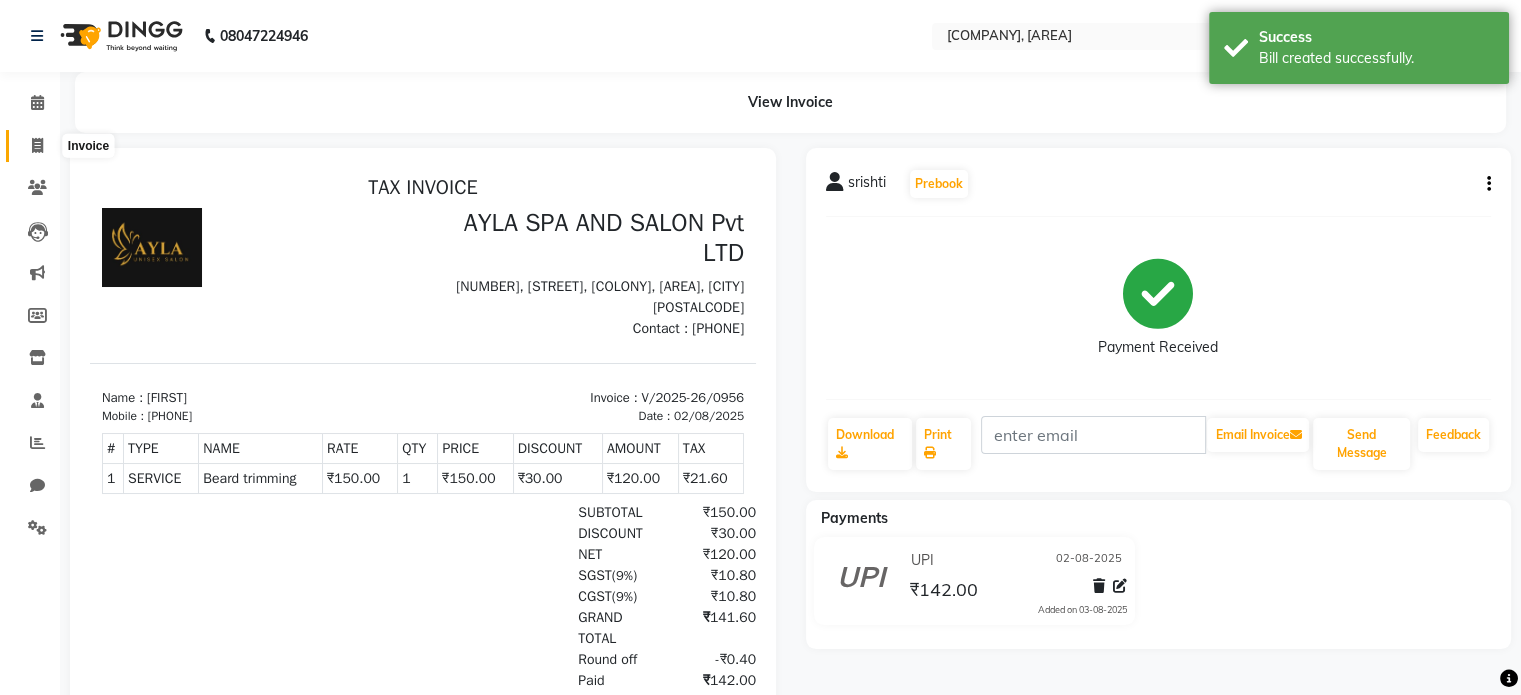 click 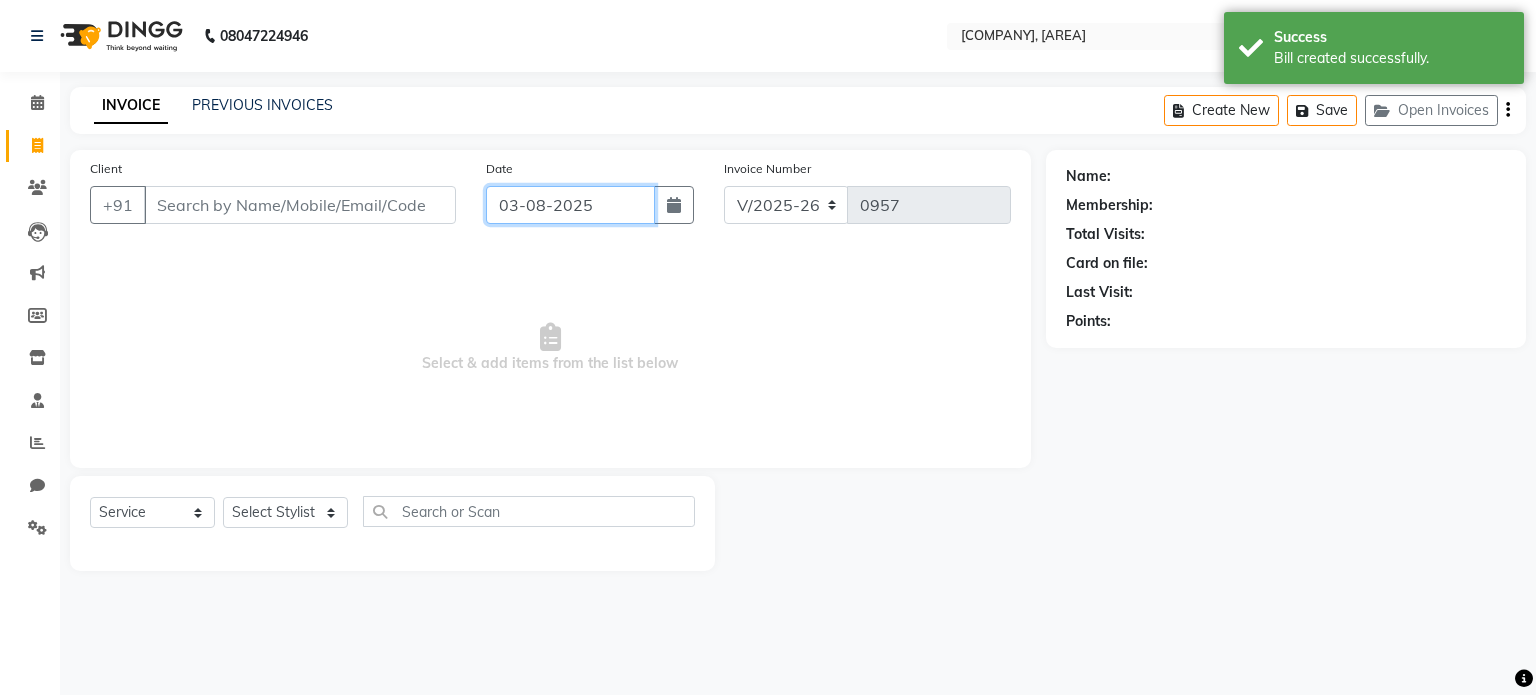 click on "03-08-2025" 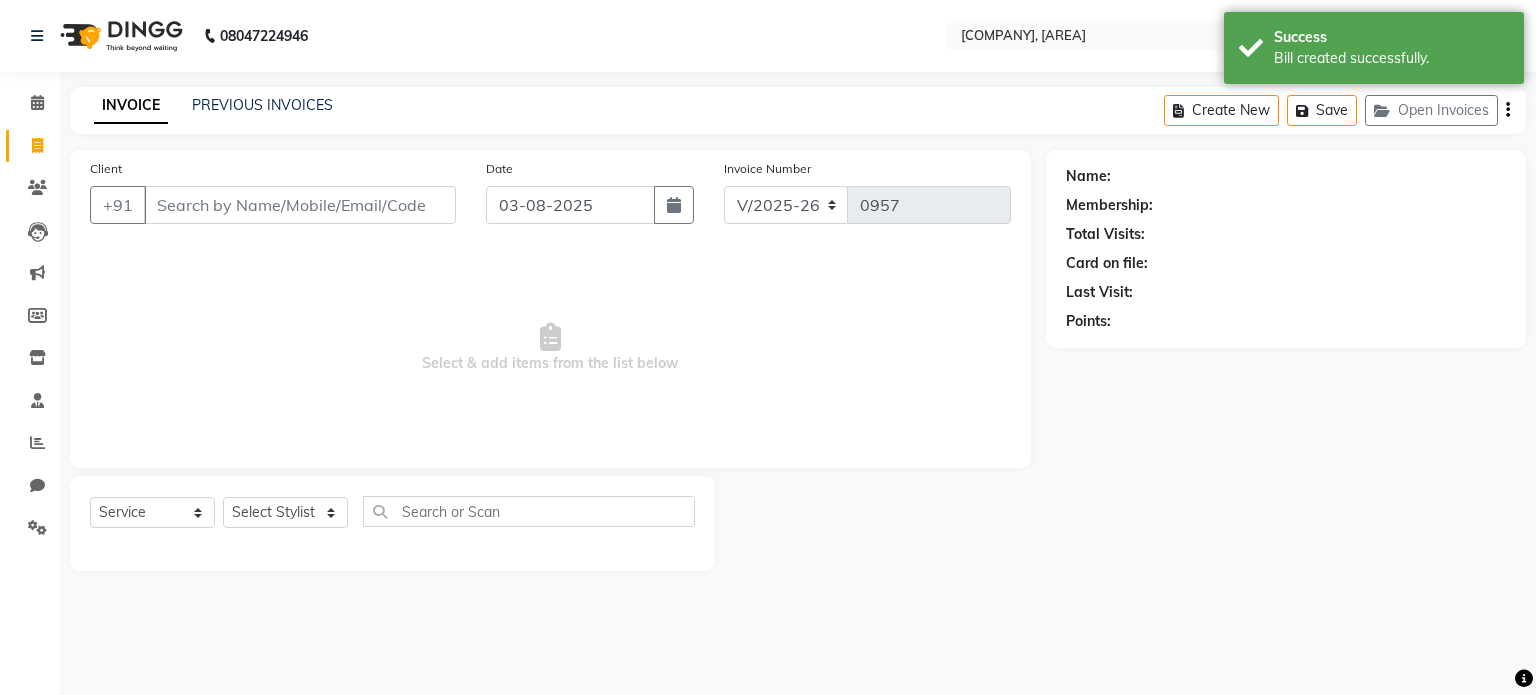 select on "8" 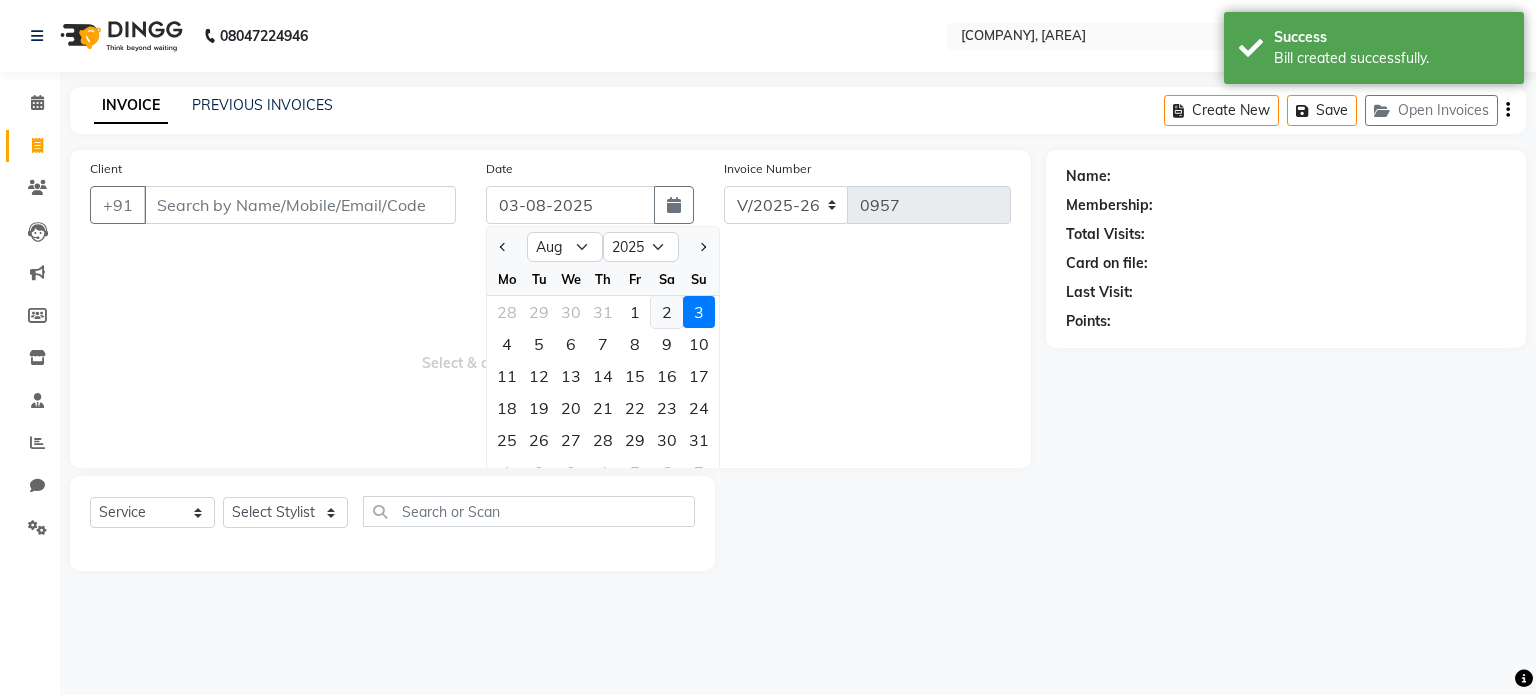 click on "2" 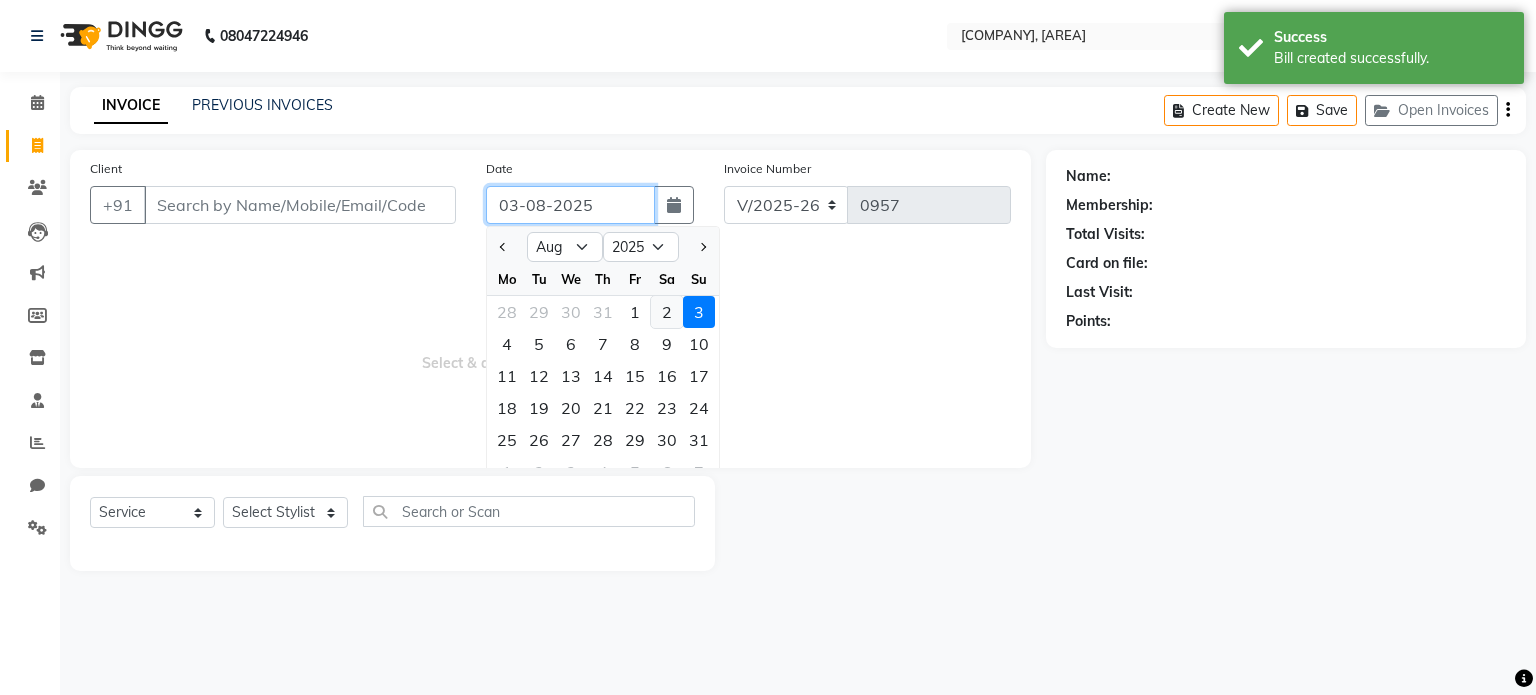 type on "02-08-2025" 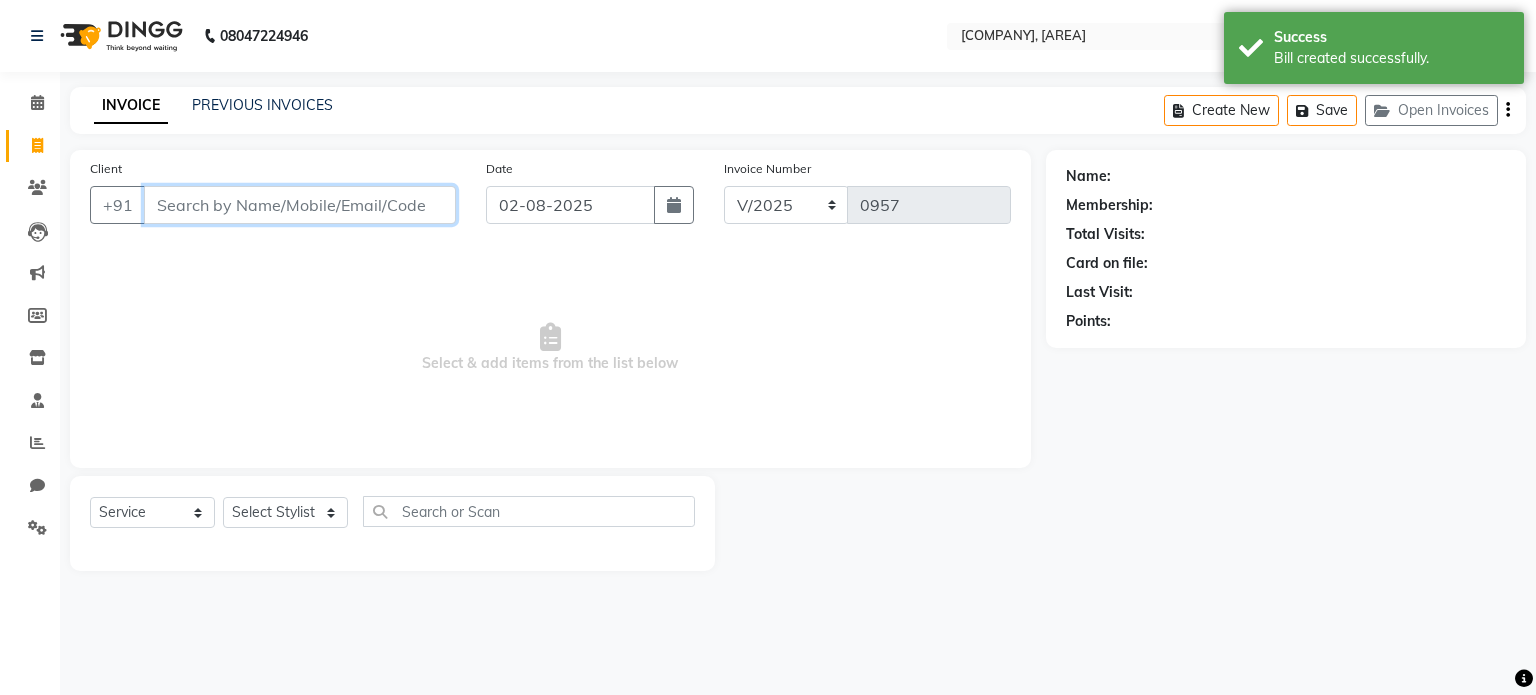 click on "Client" at bounding box center (300, 205) 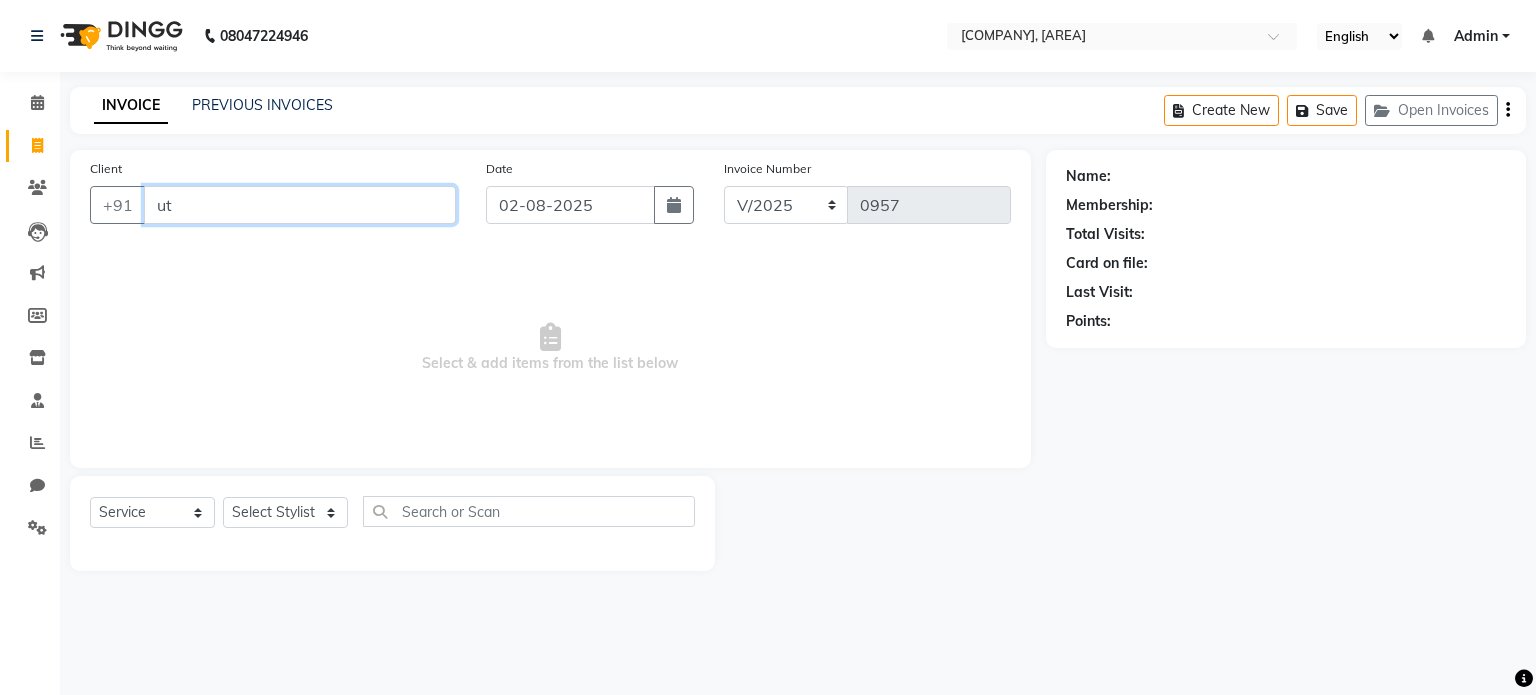 type on "u" 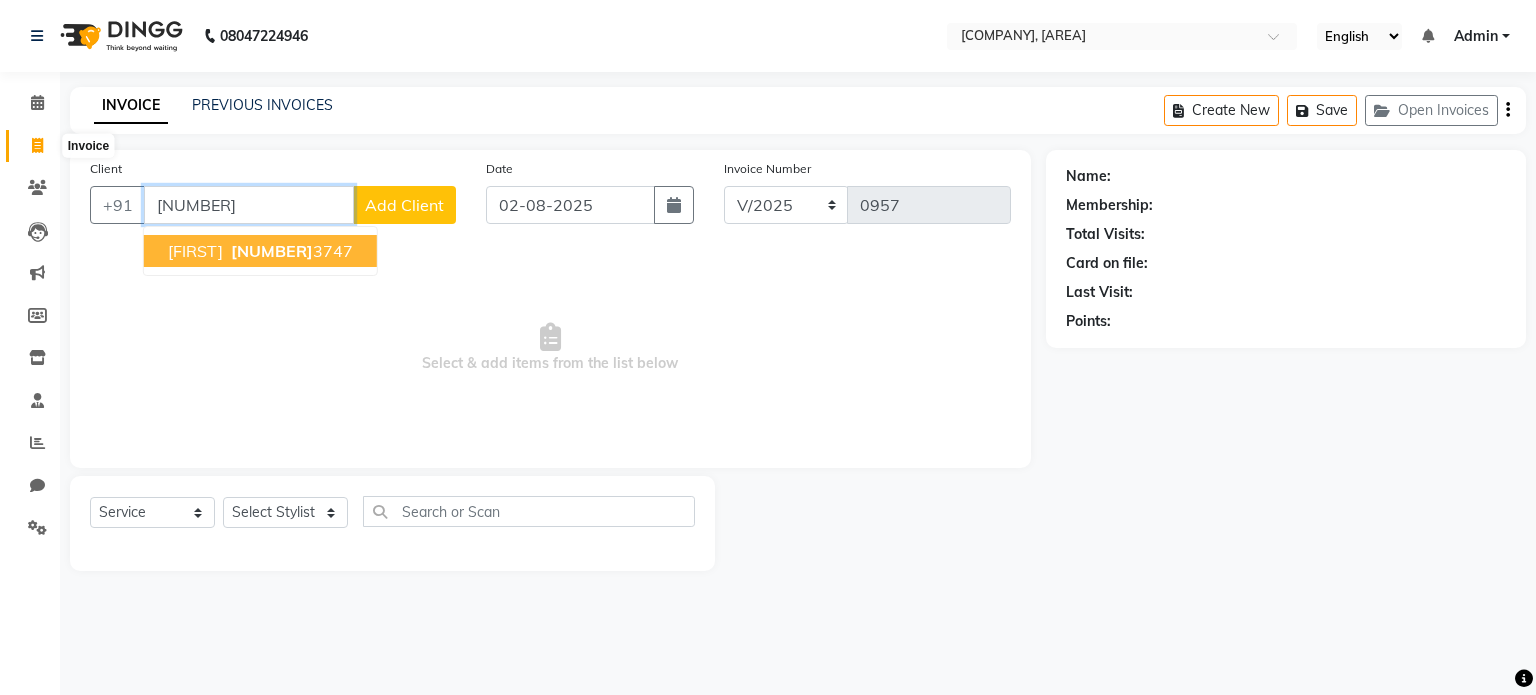 type on "[NUMBER]" 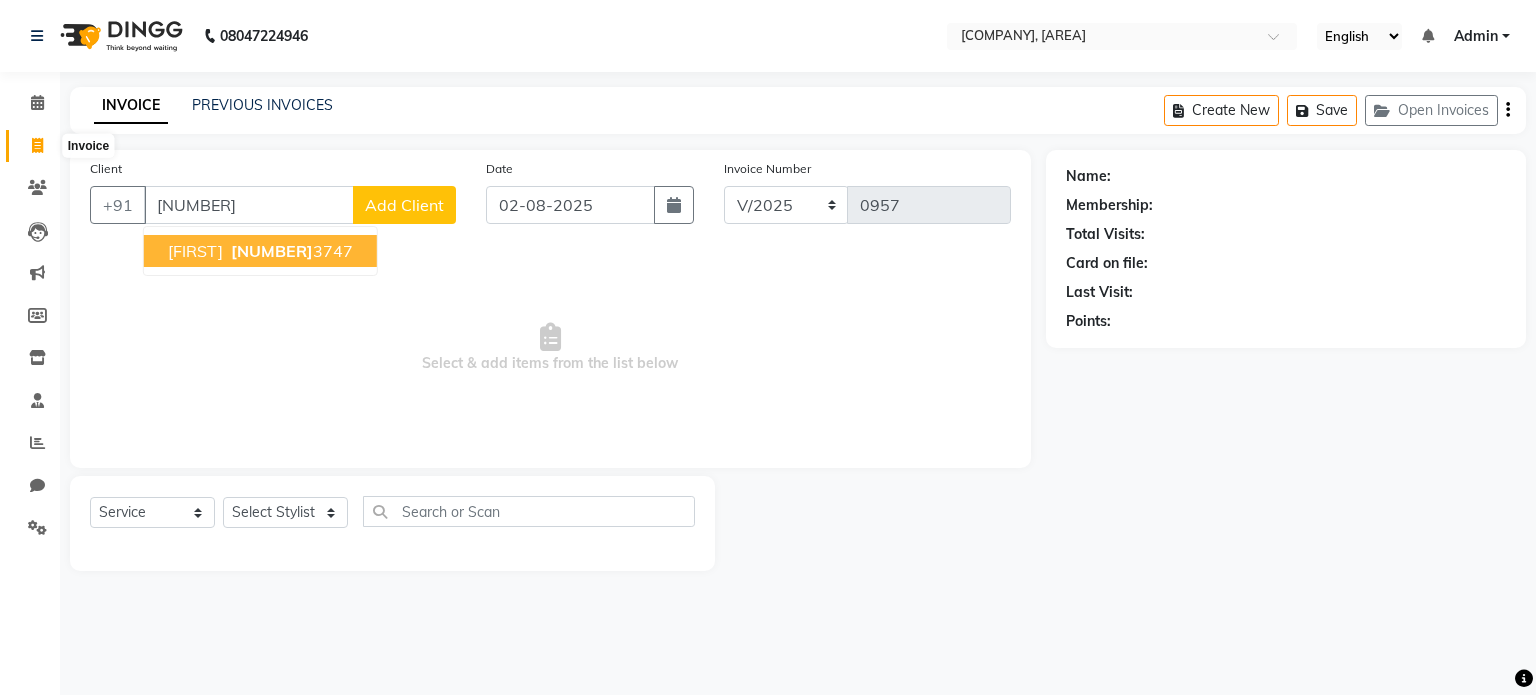 click 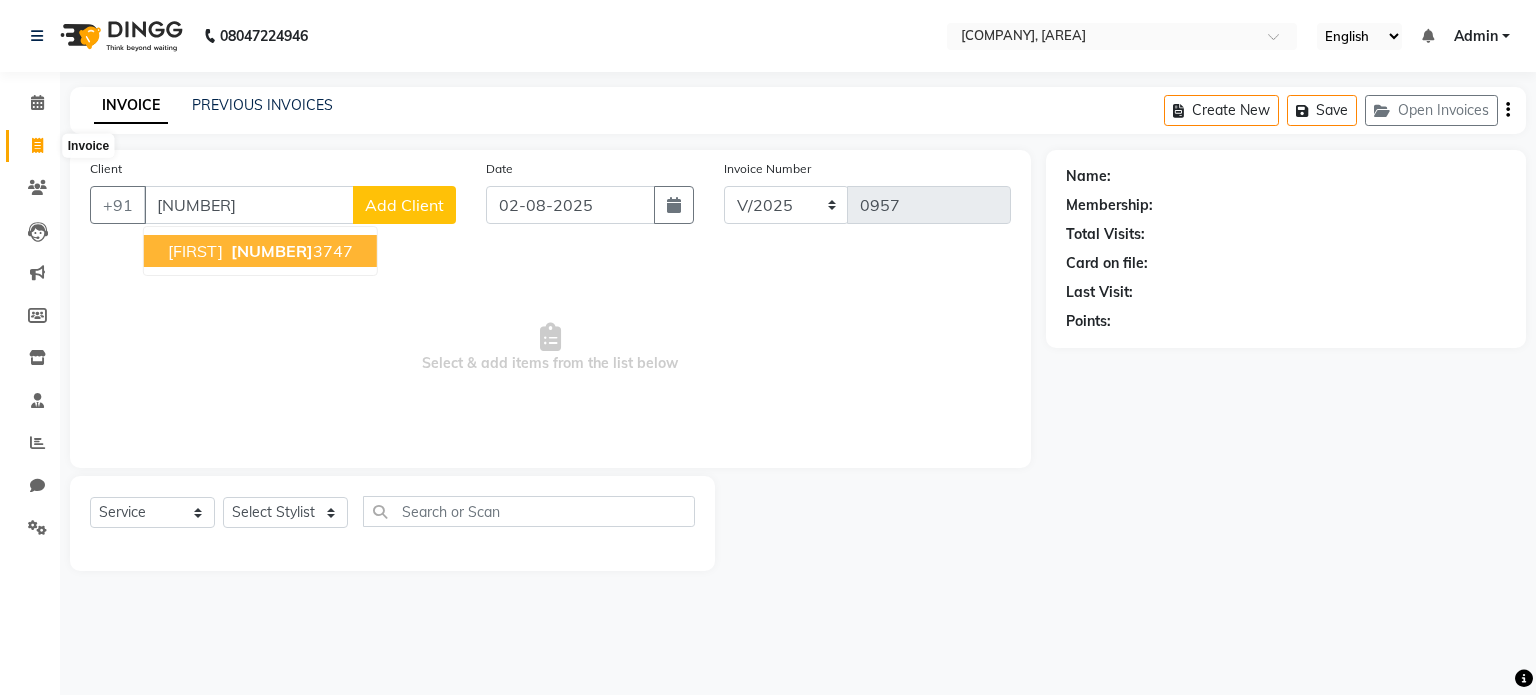 select on "service" 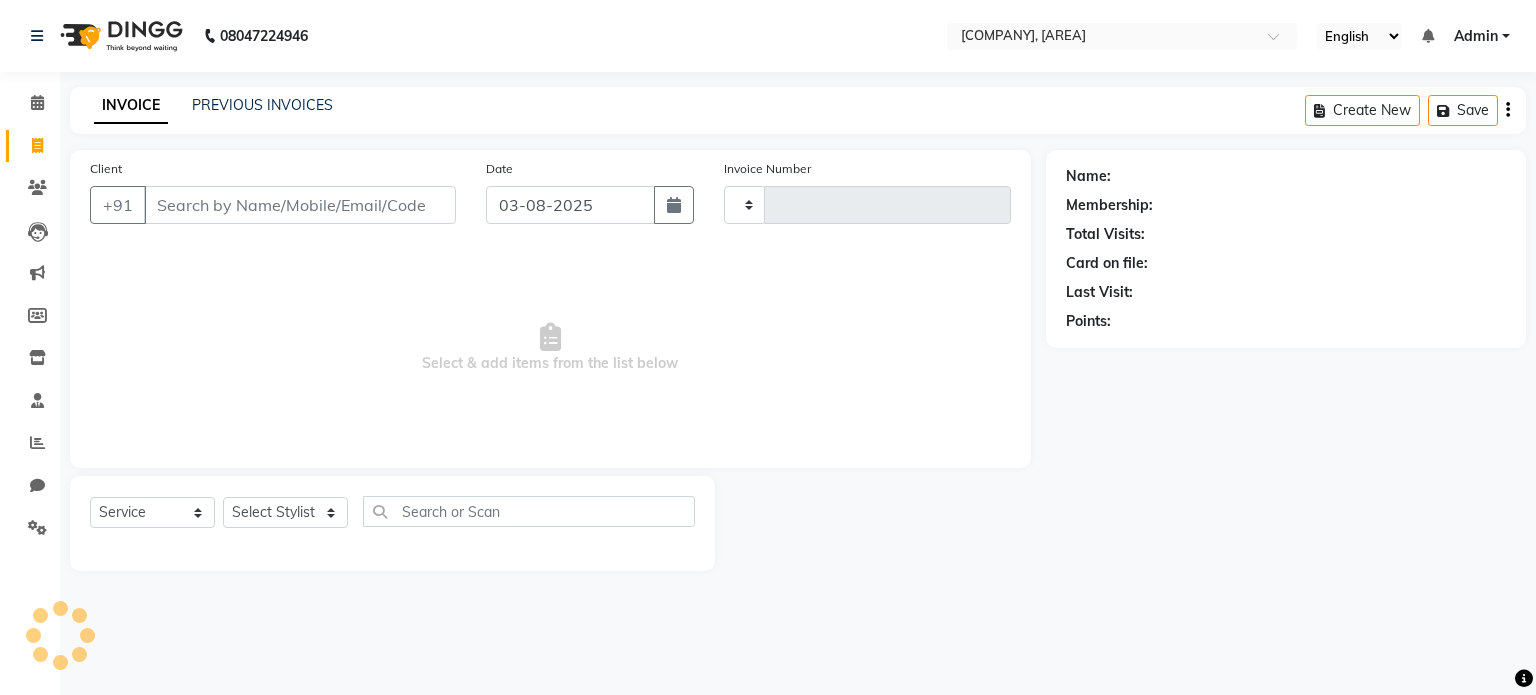 type on "0957" 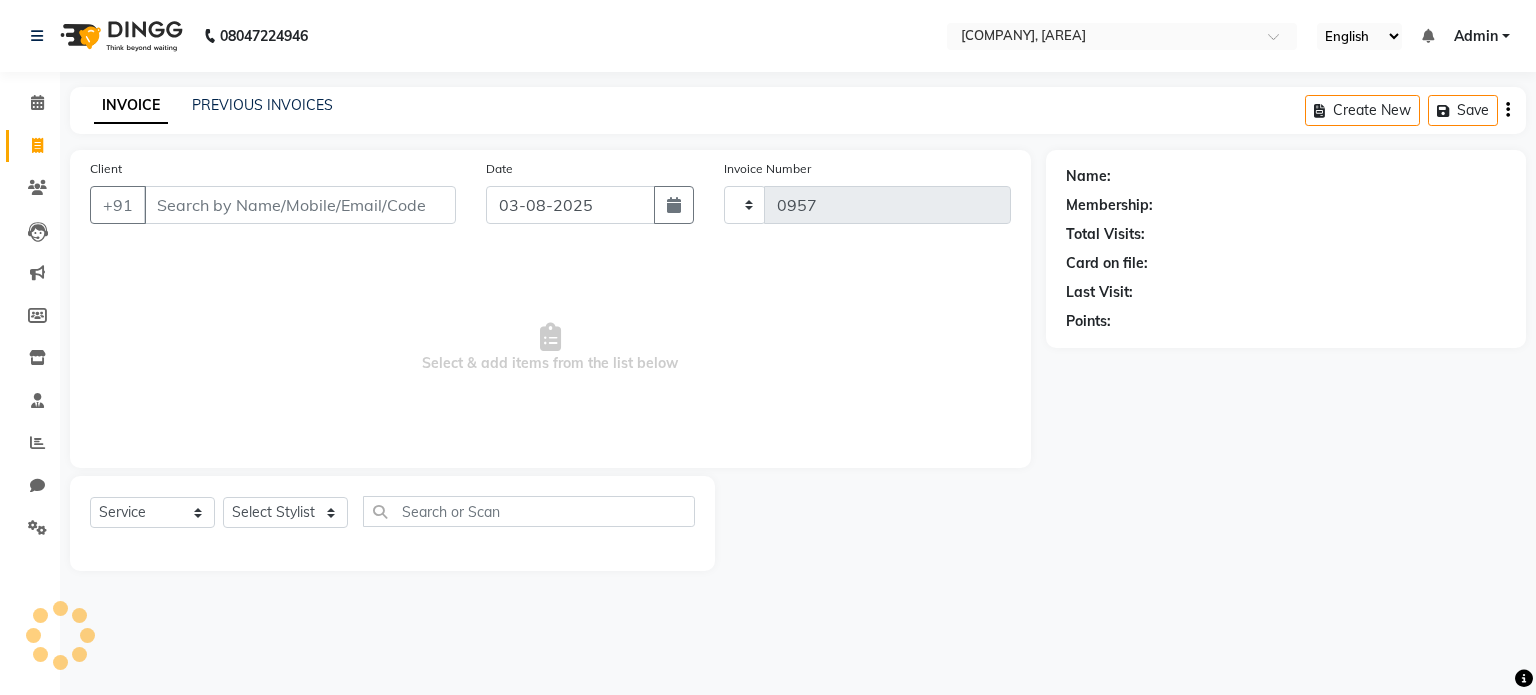 select on "7756" 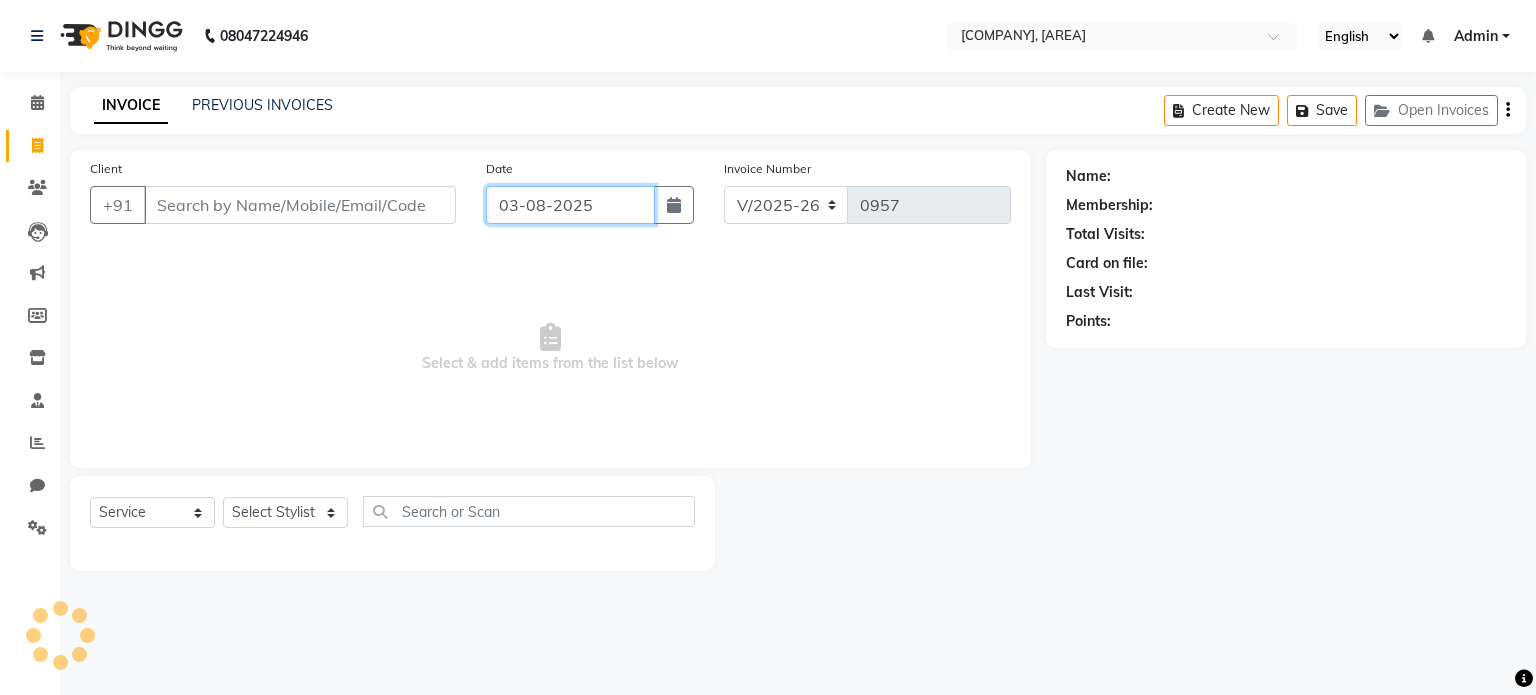 click on "03-08-2025" 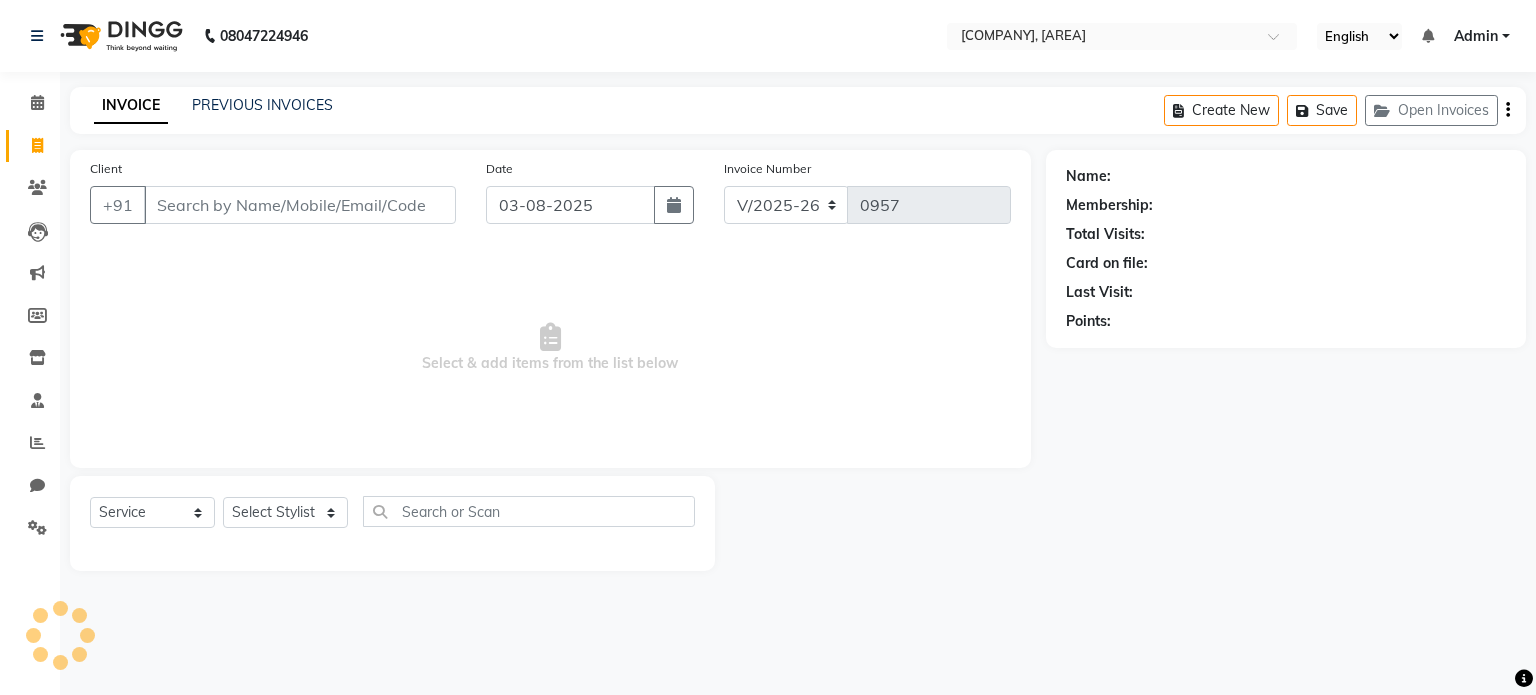 select on "8" 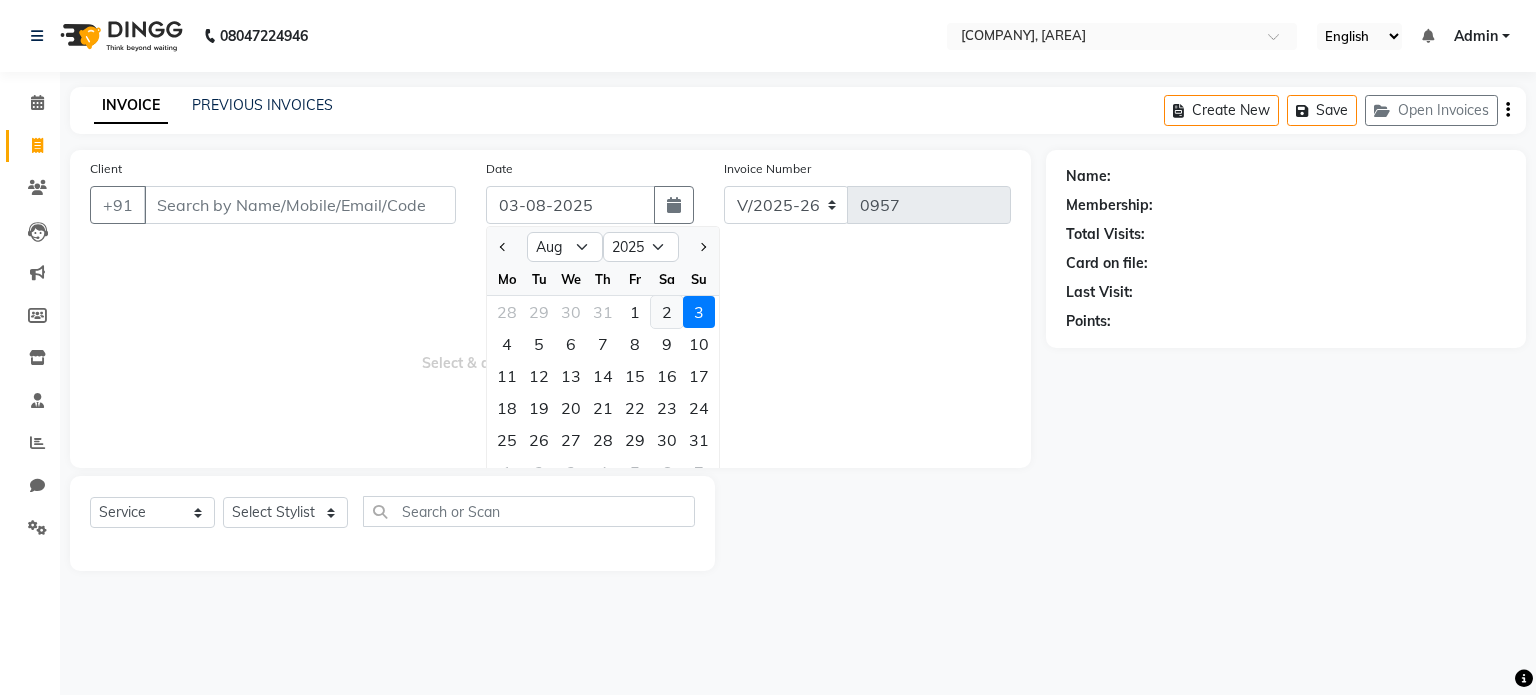 click on "2" 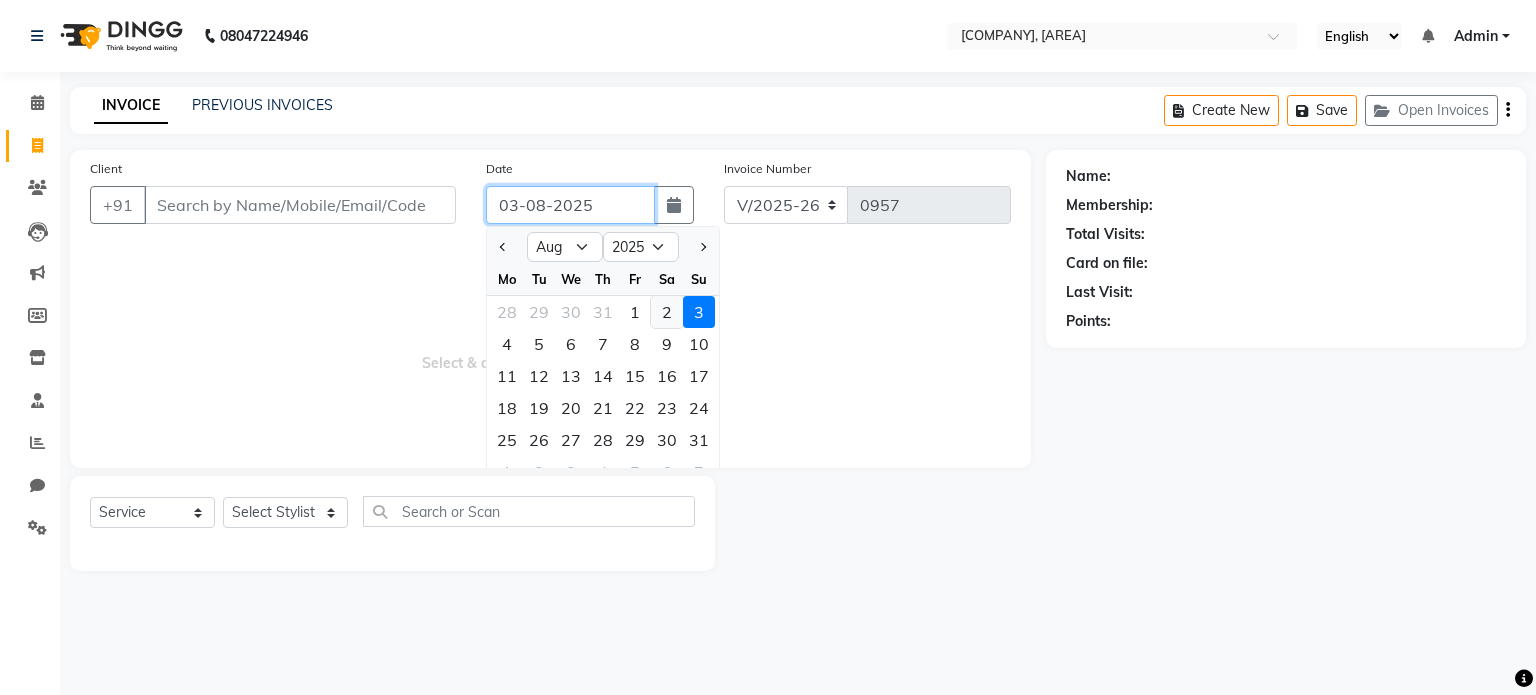 type on "02-08-2025" 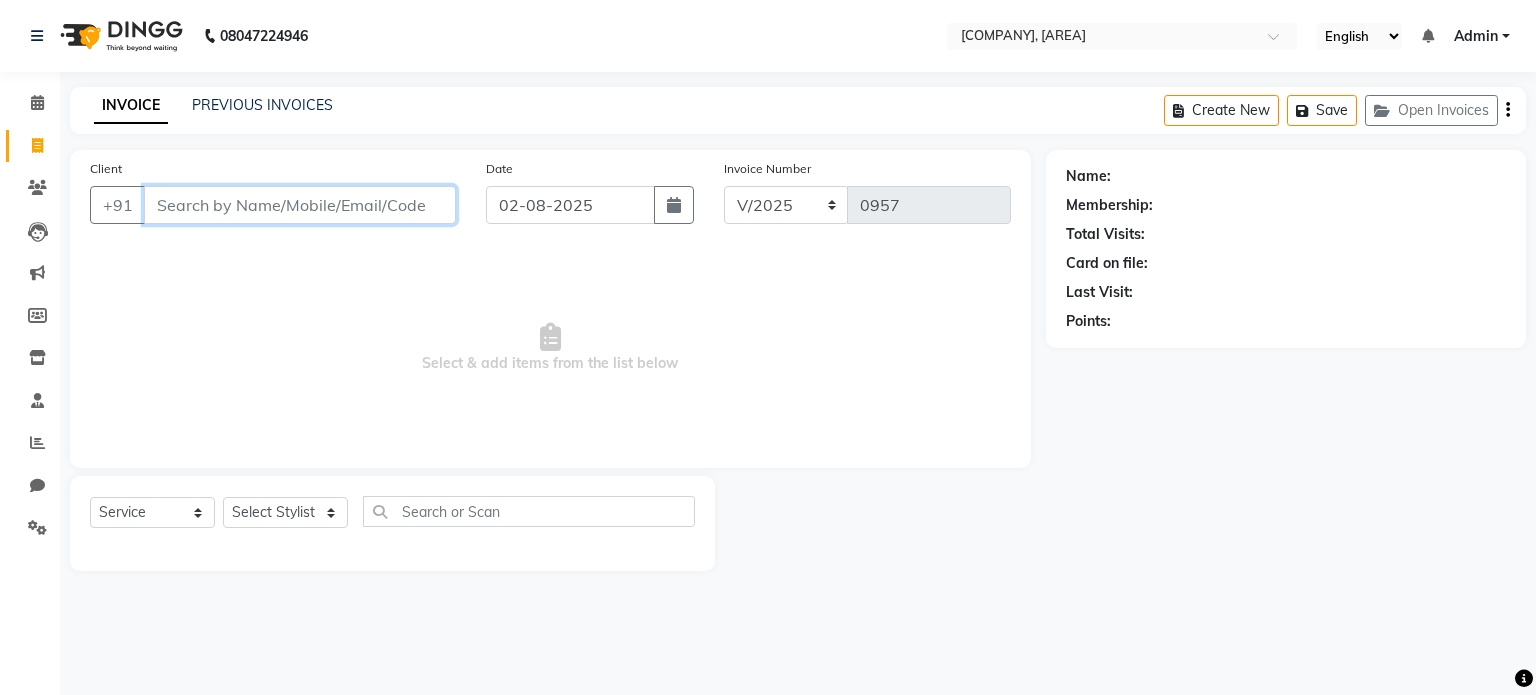 click on "Client" at bounding box center (300, 205) 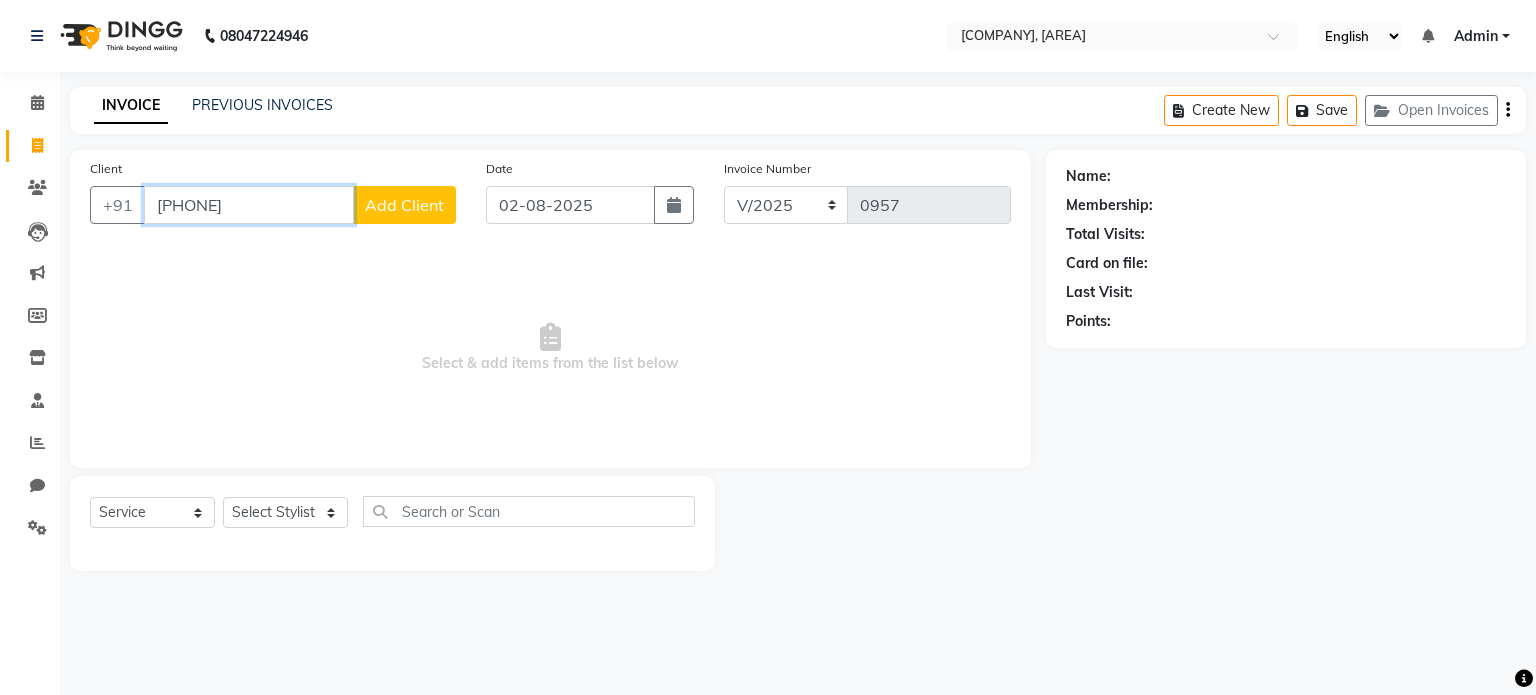 type on "[PHONE]" 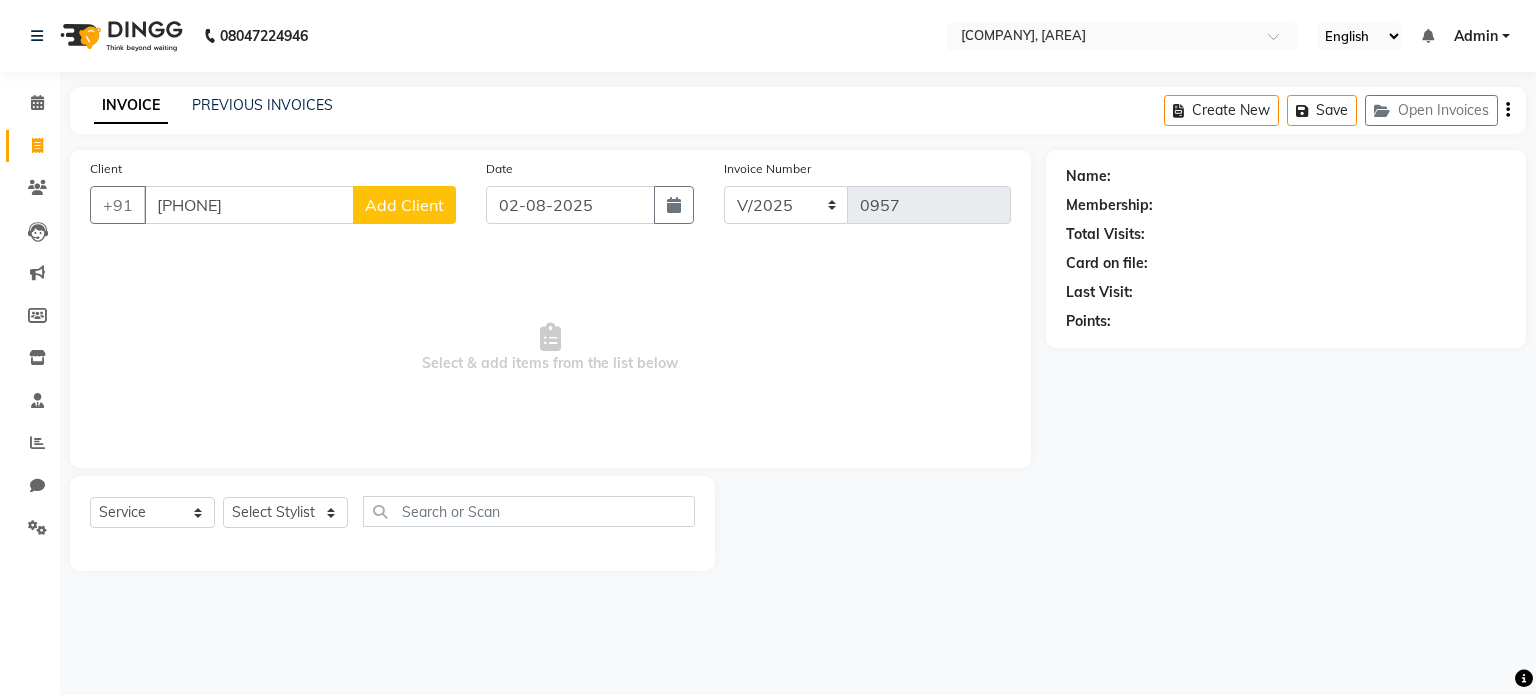 click on "Add Client" 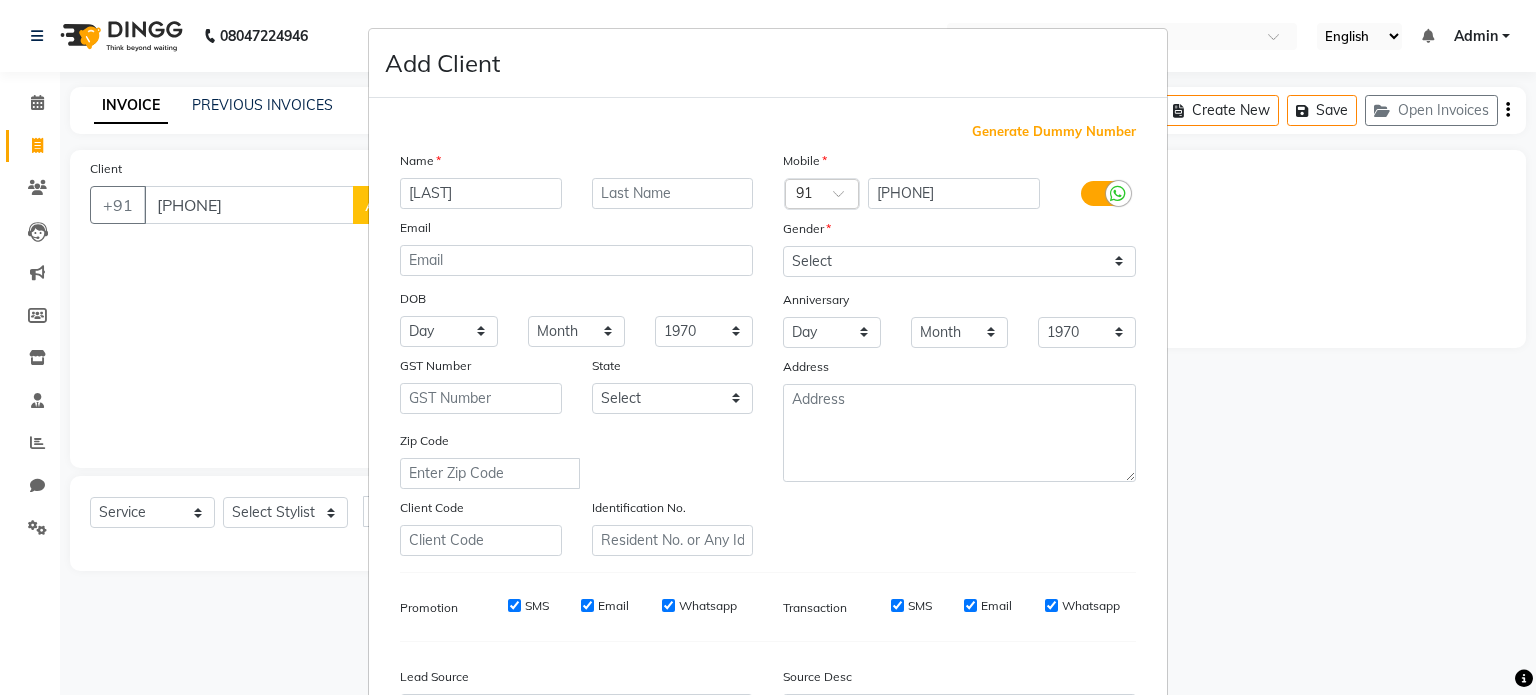 type on "[LAST]" 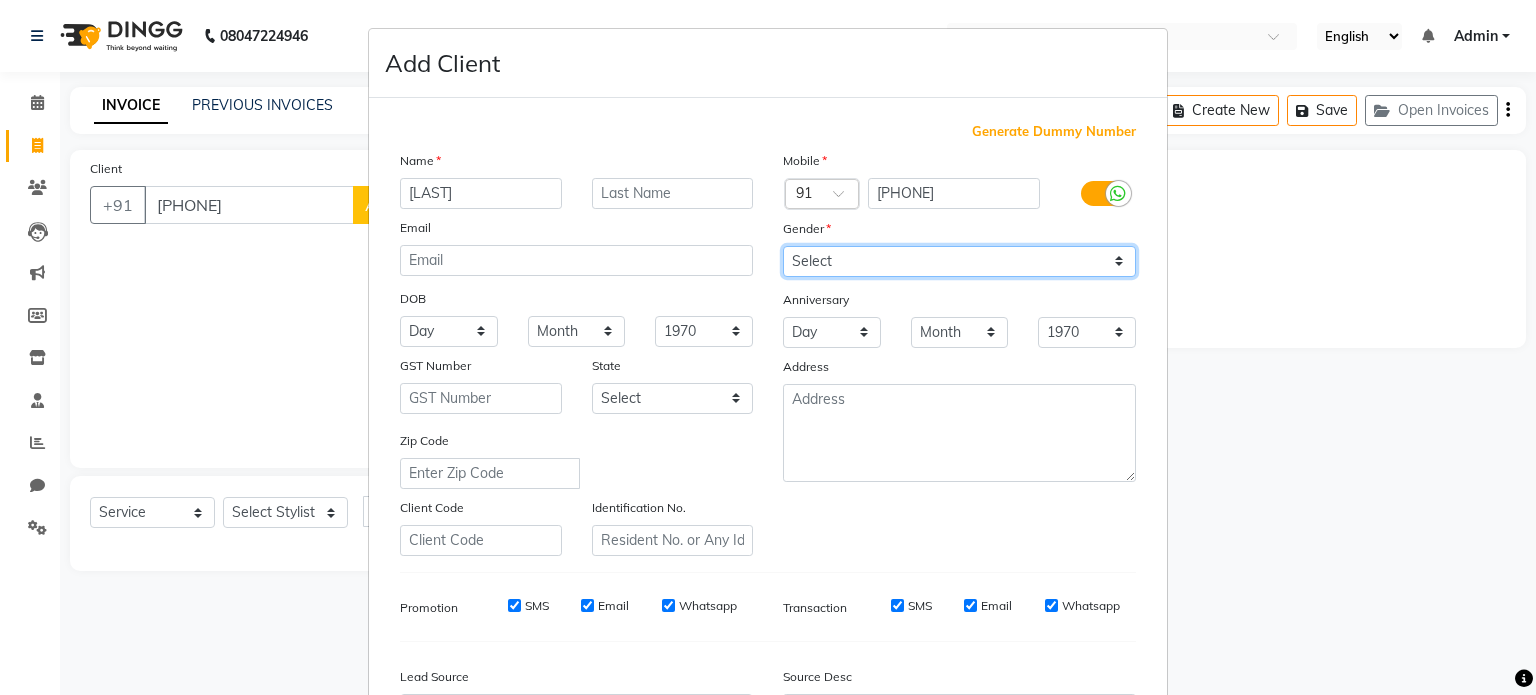 click on "Select Male Female Other Prefer Not To Say" at bounding box center (959, 261) 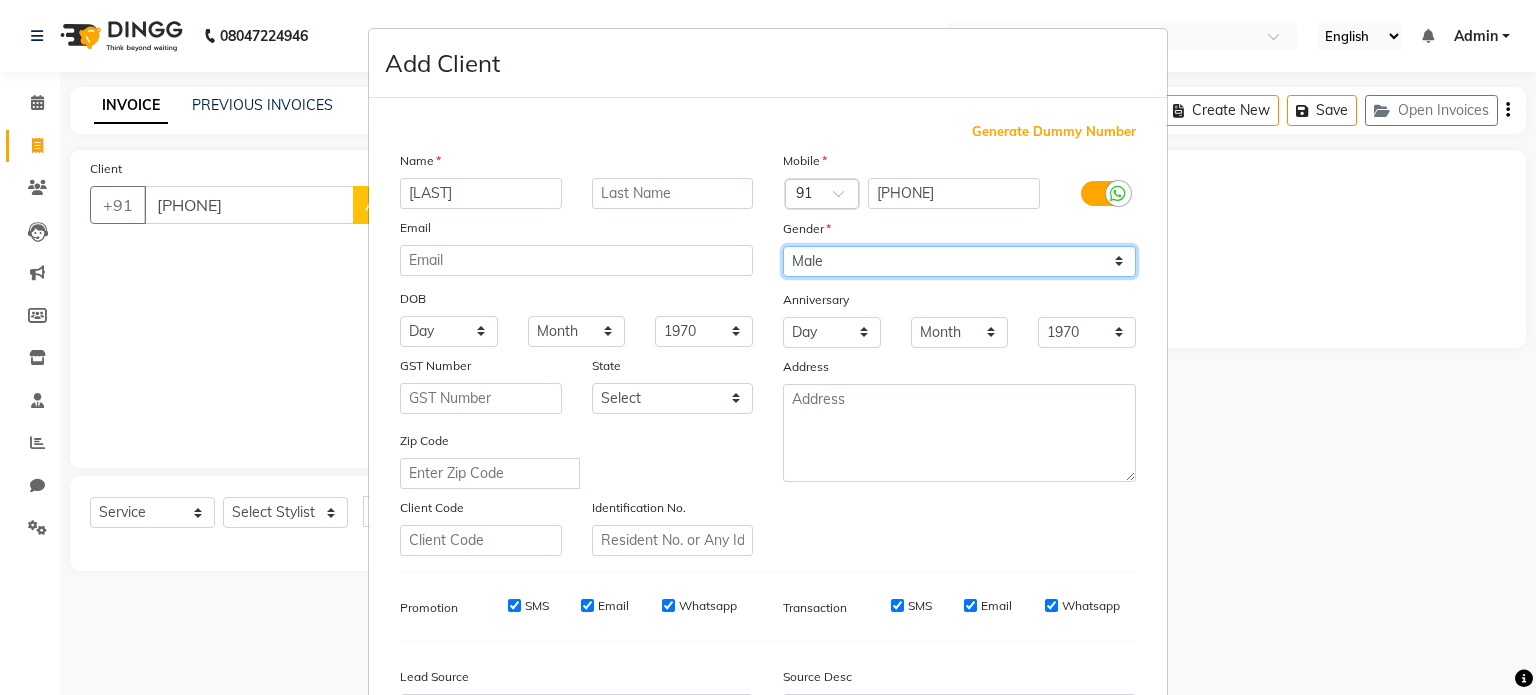 click on "Select Male Female Other Prefer Not To Say" at bounding box center [959, 261] 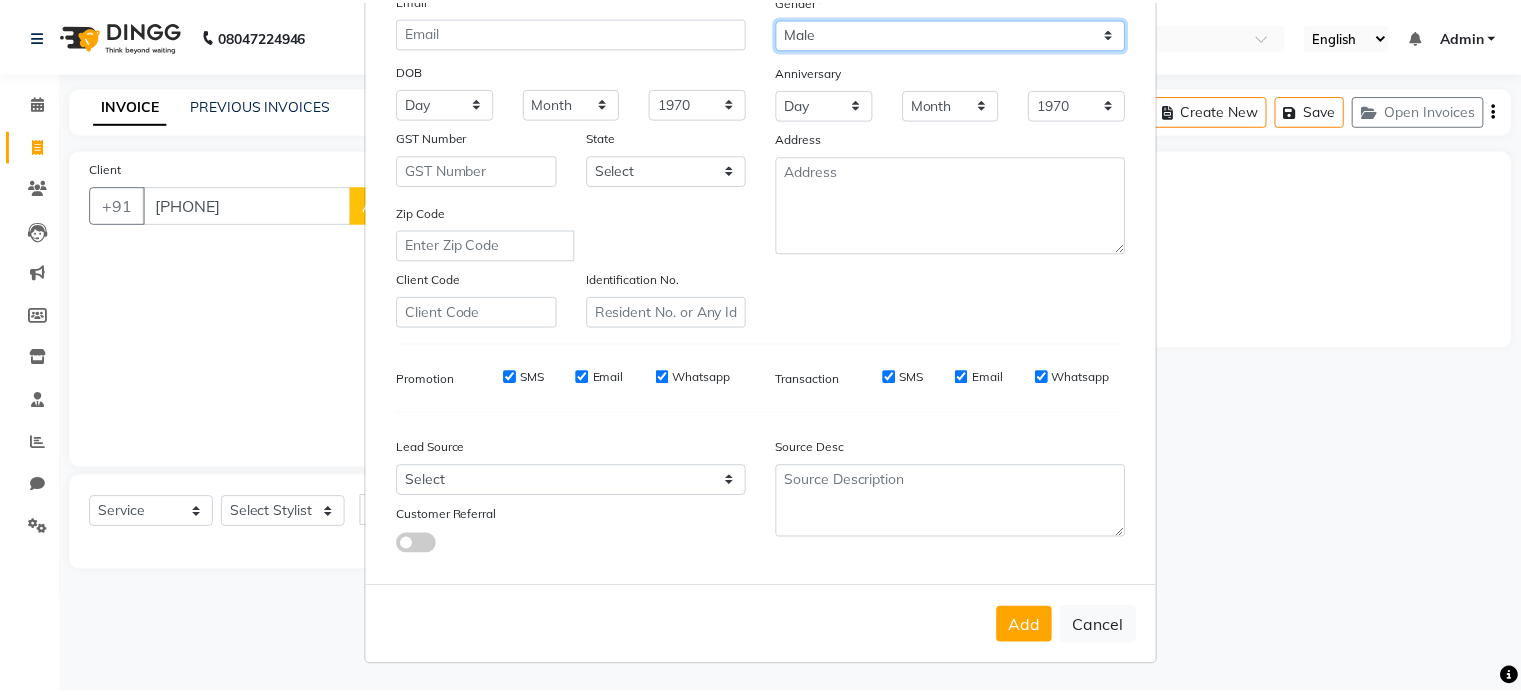 scroll, scrollTop: 237, scrollLeft: 0, axis: vertical 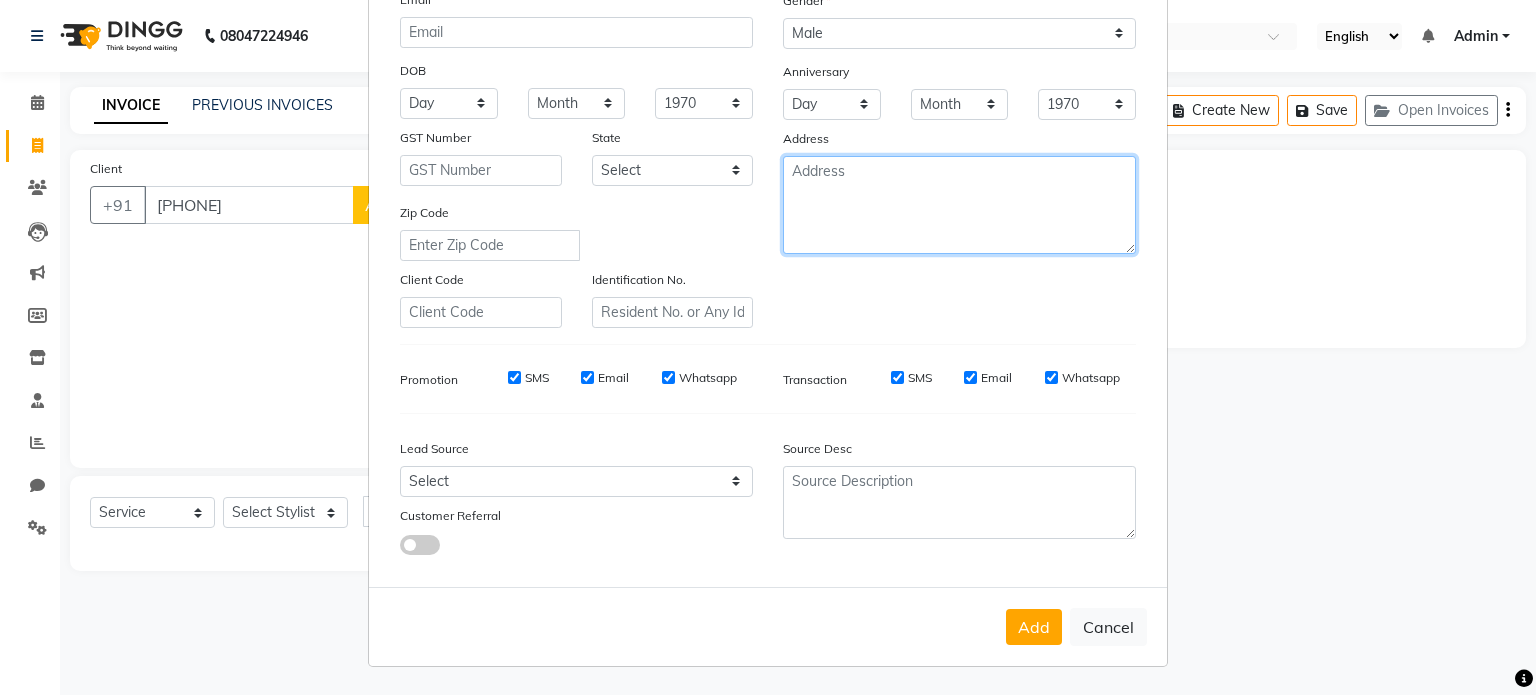 click at bounding box center (959, 205) 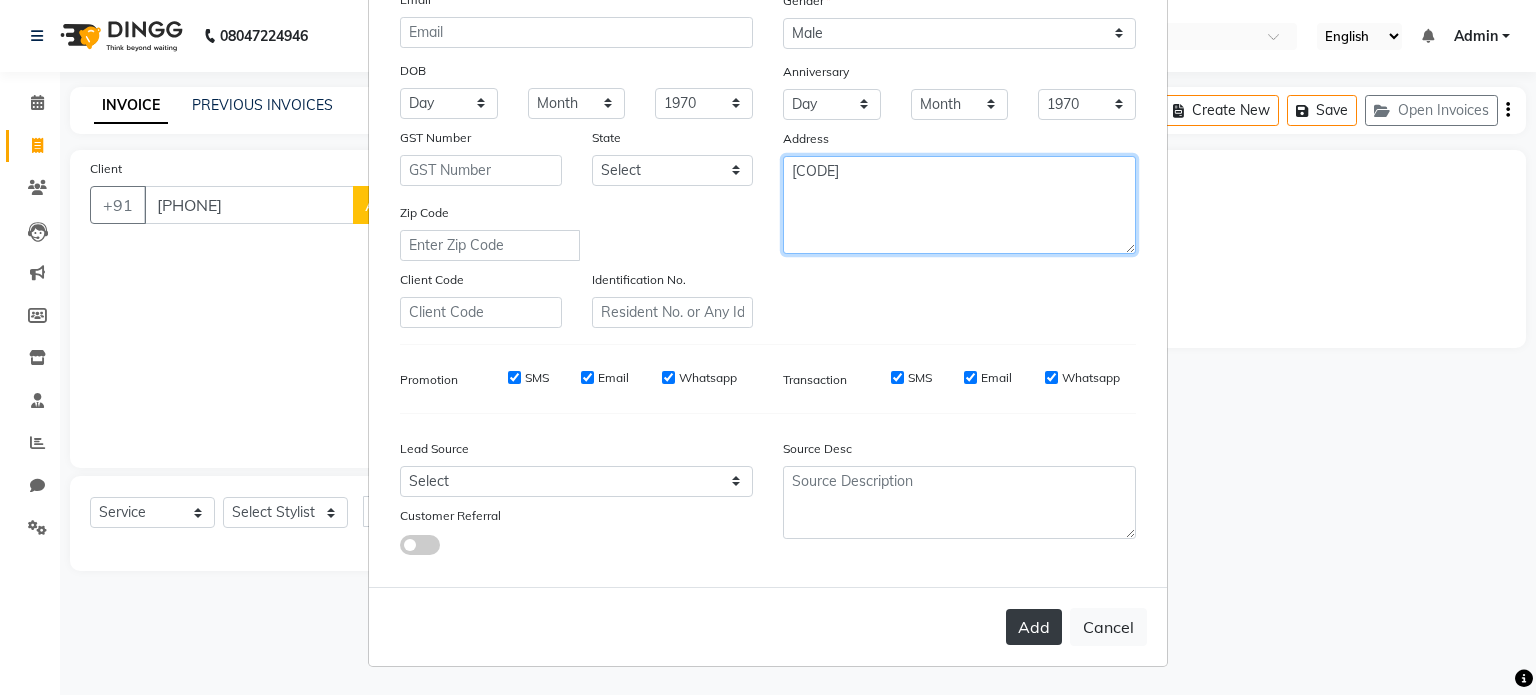 type on "[CODE]" 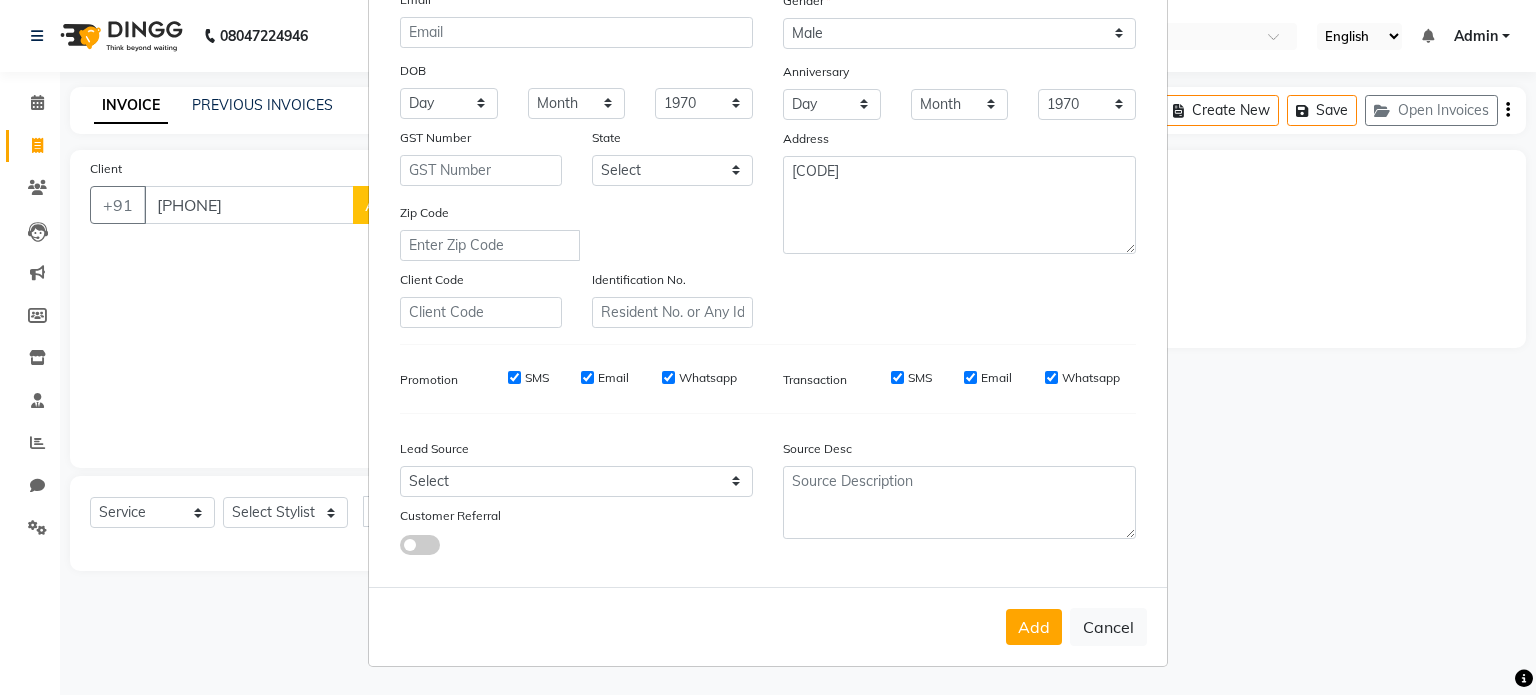 click on "Add" at bounding box center [1034, 627] 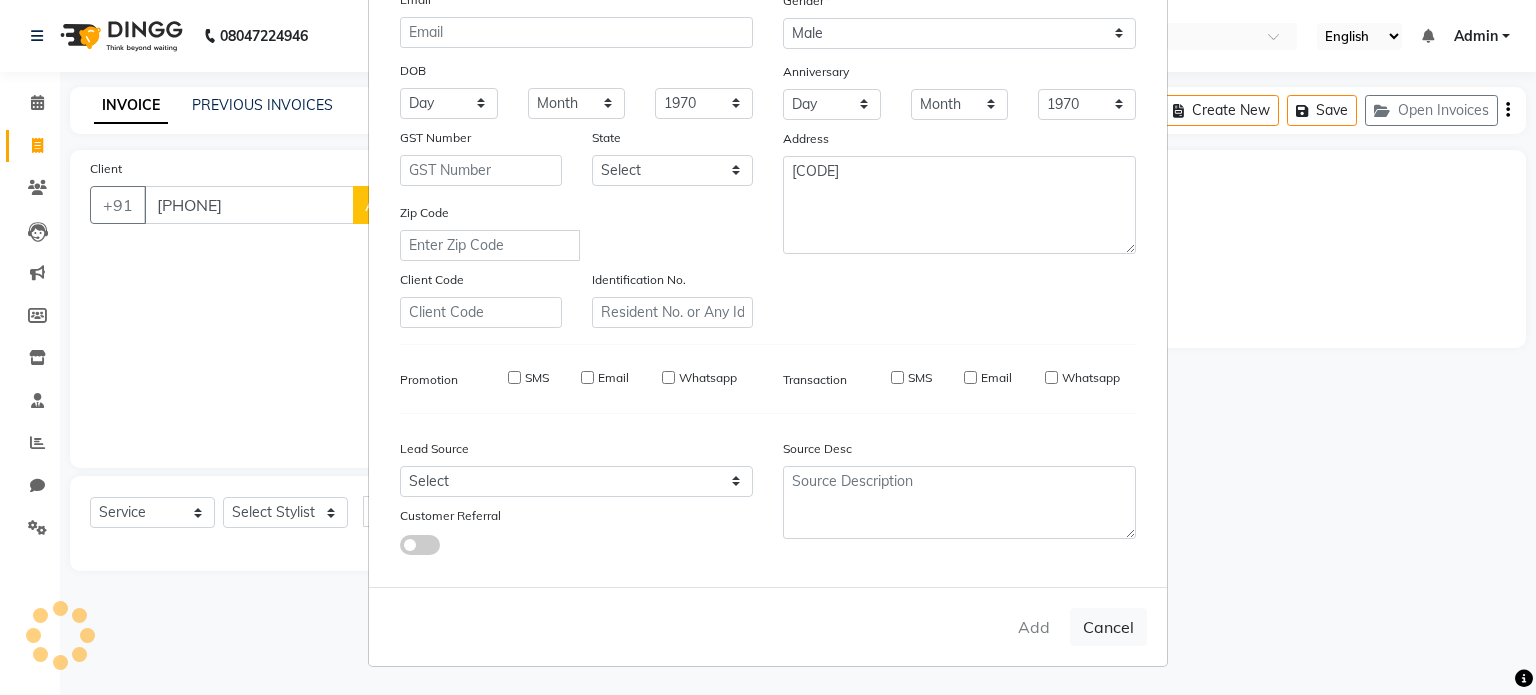type 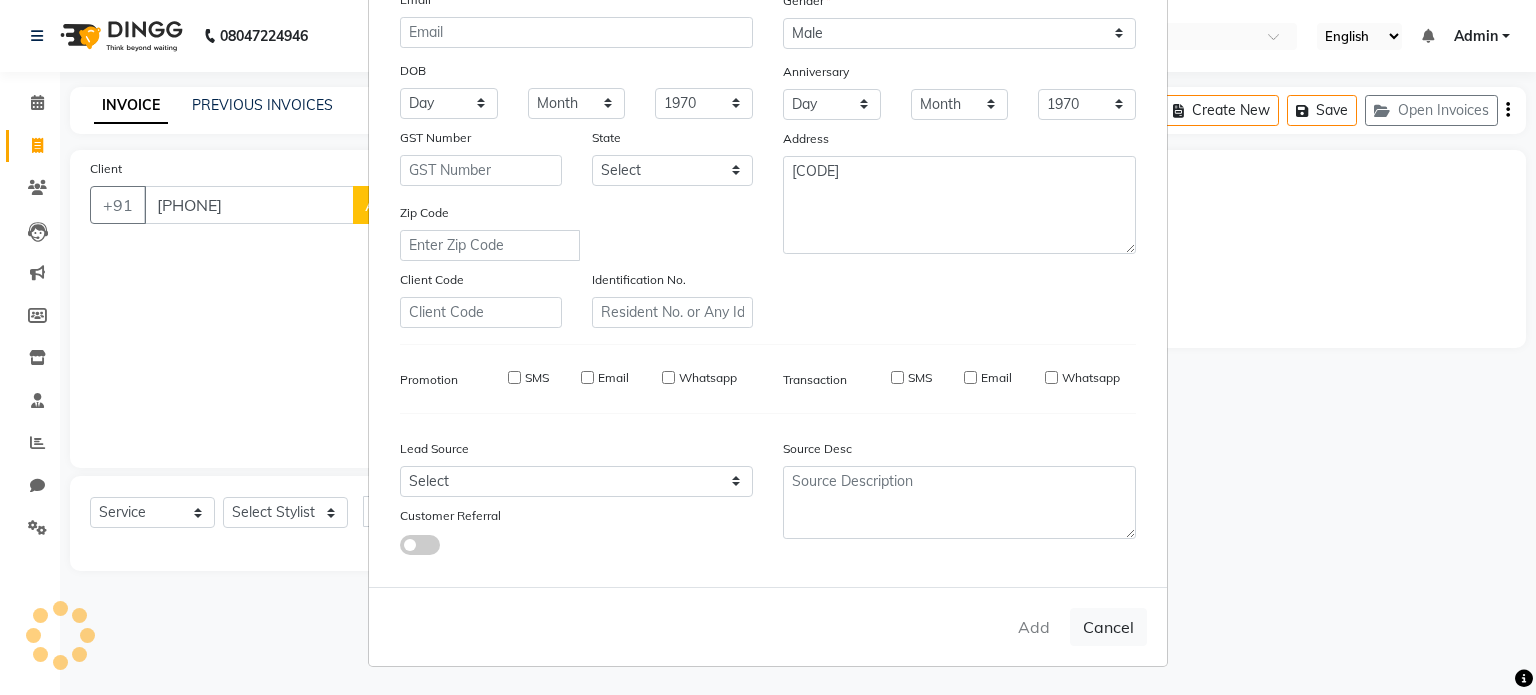 select 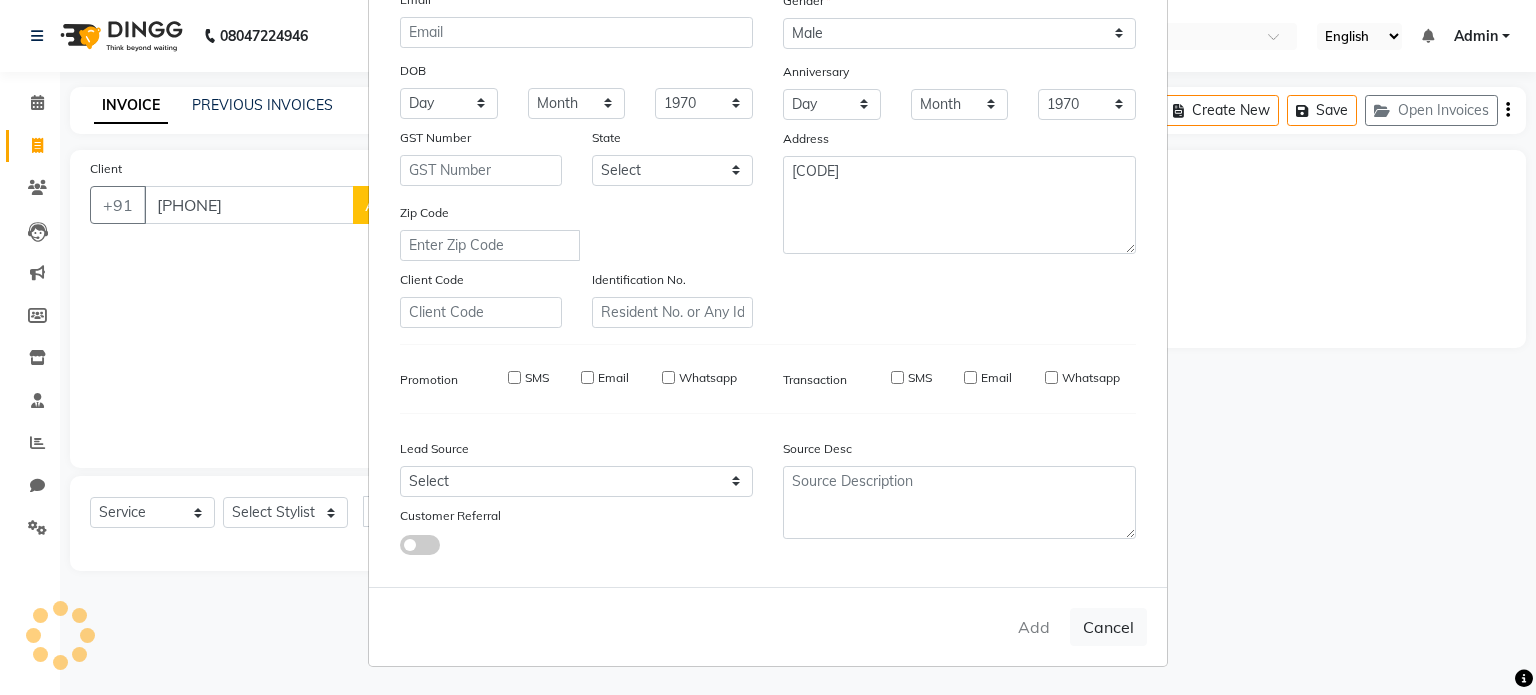 select 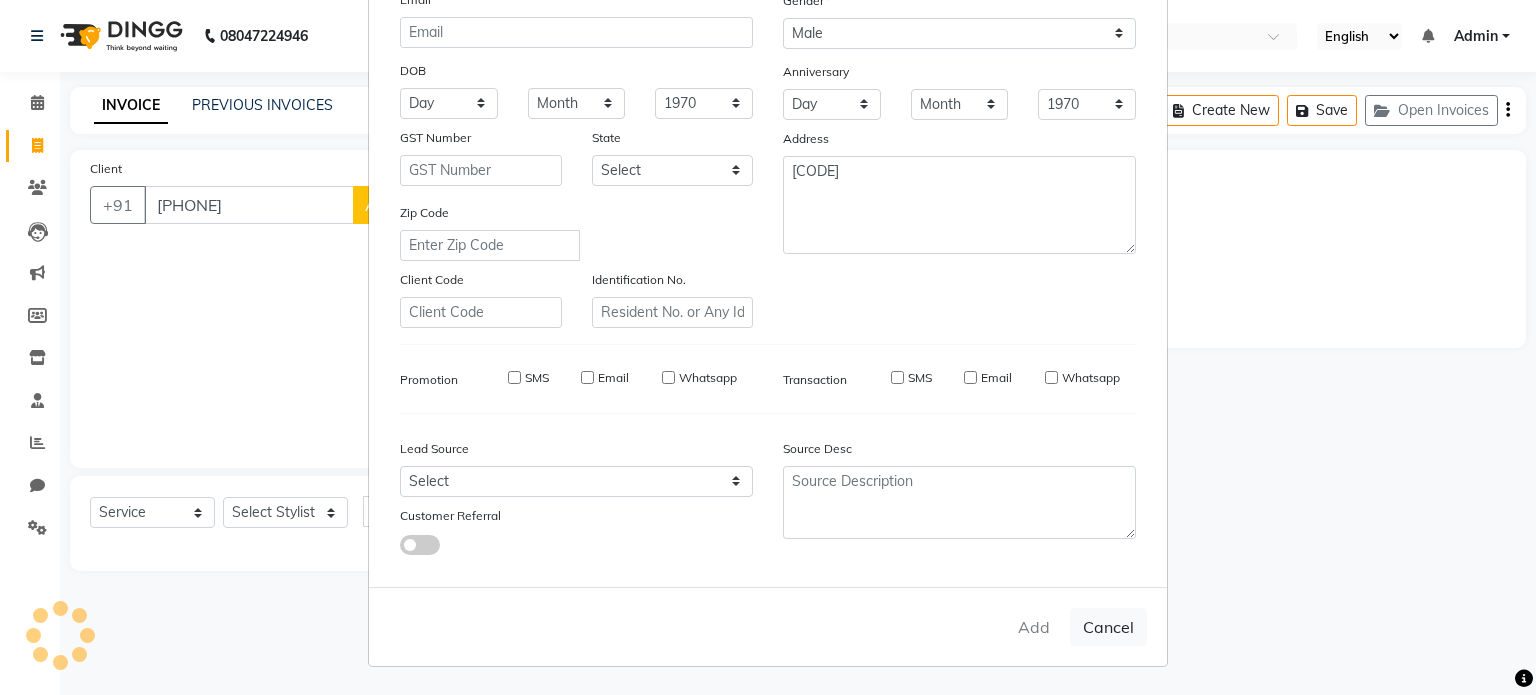 select 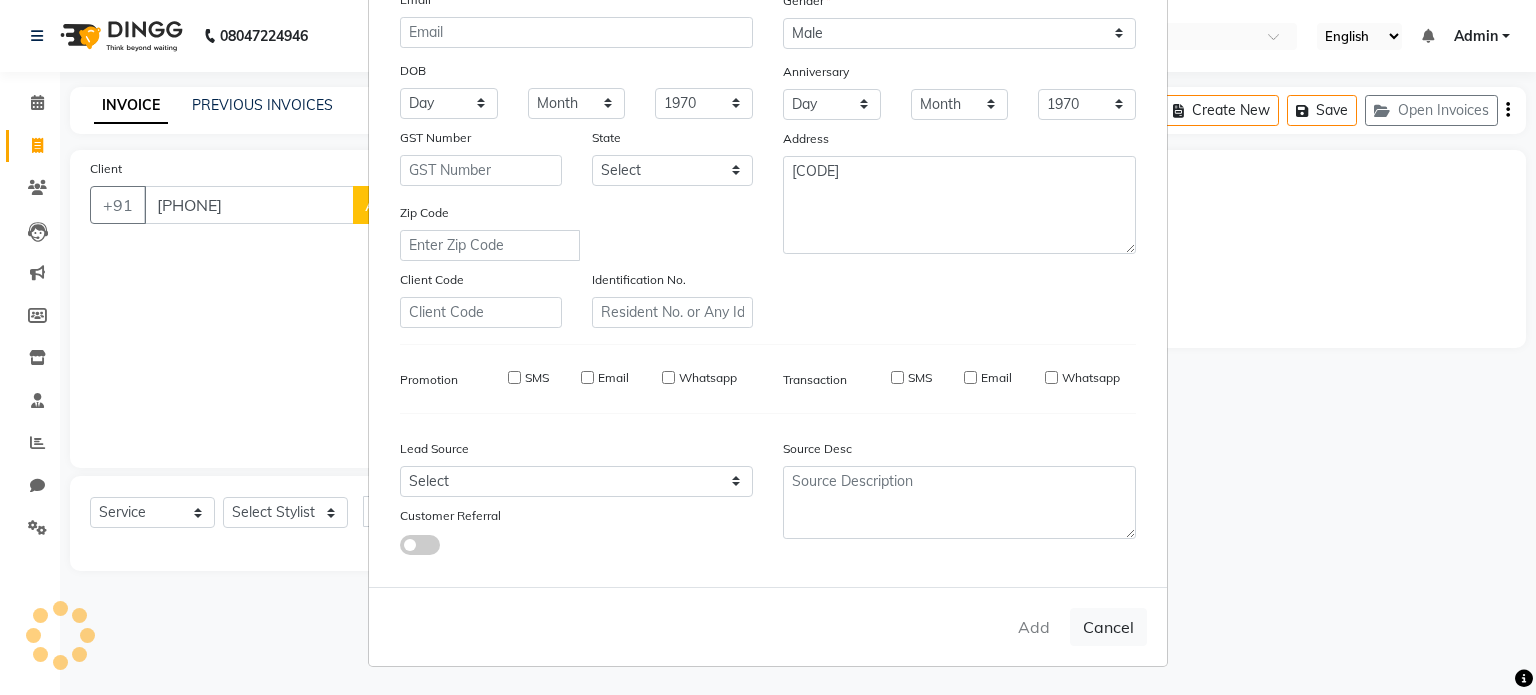 select 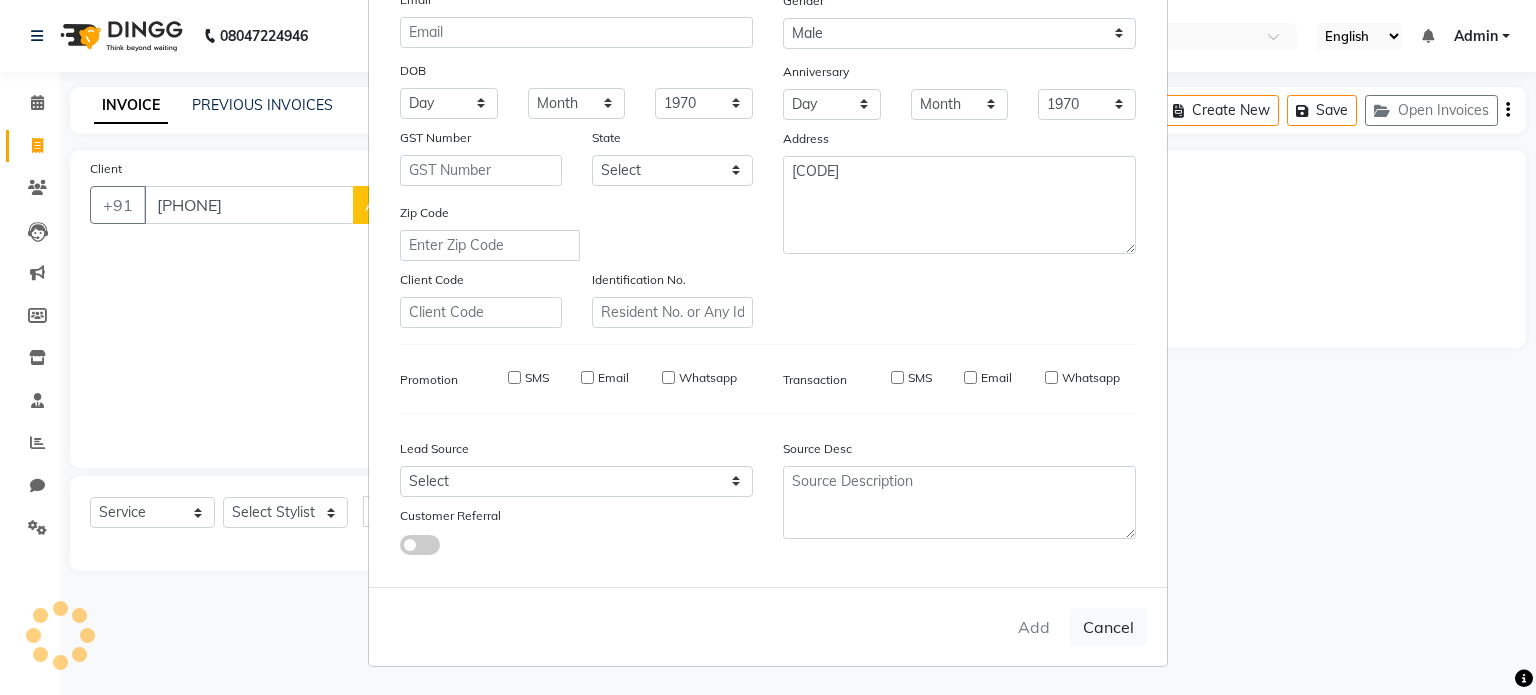 select 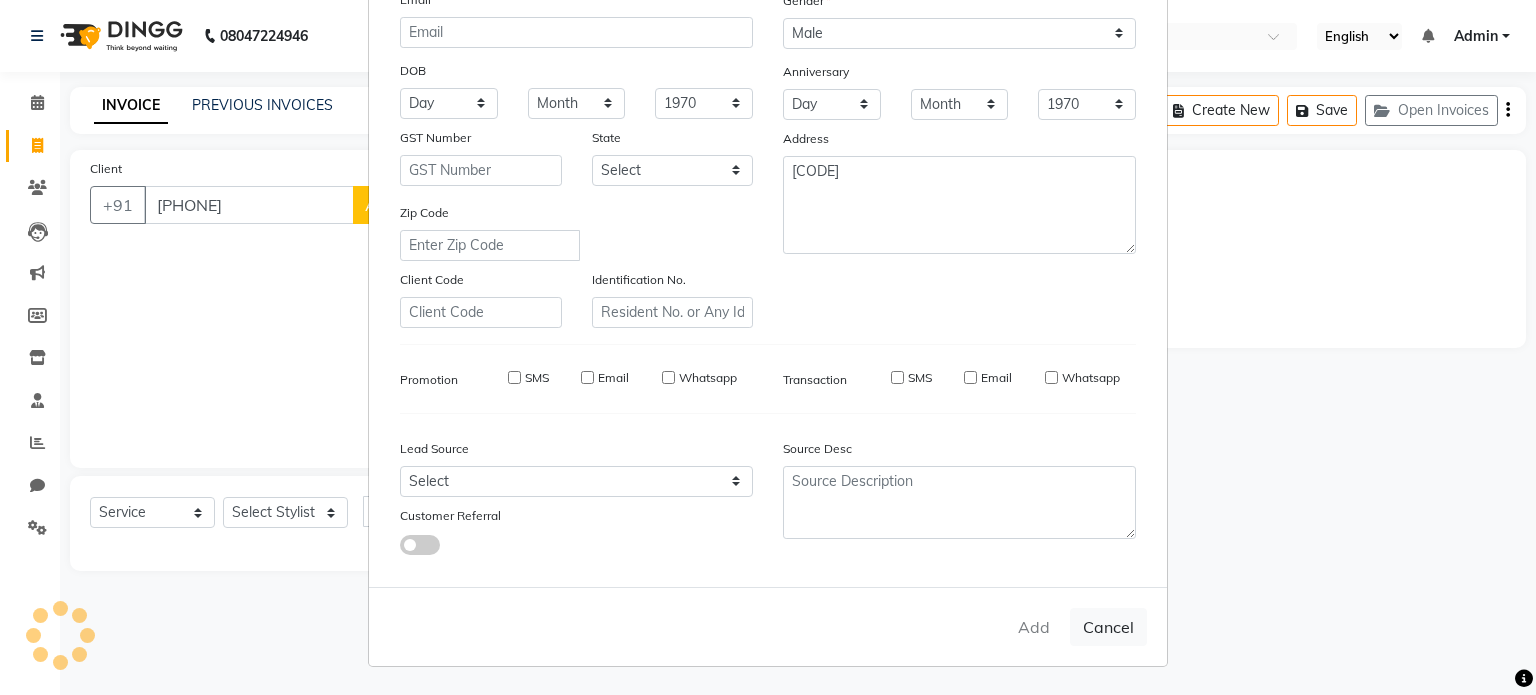 select 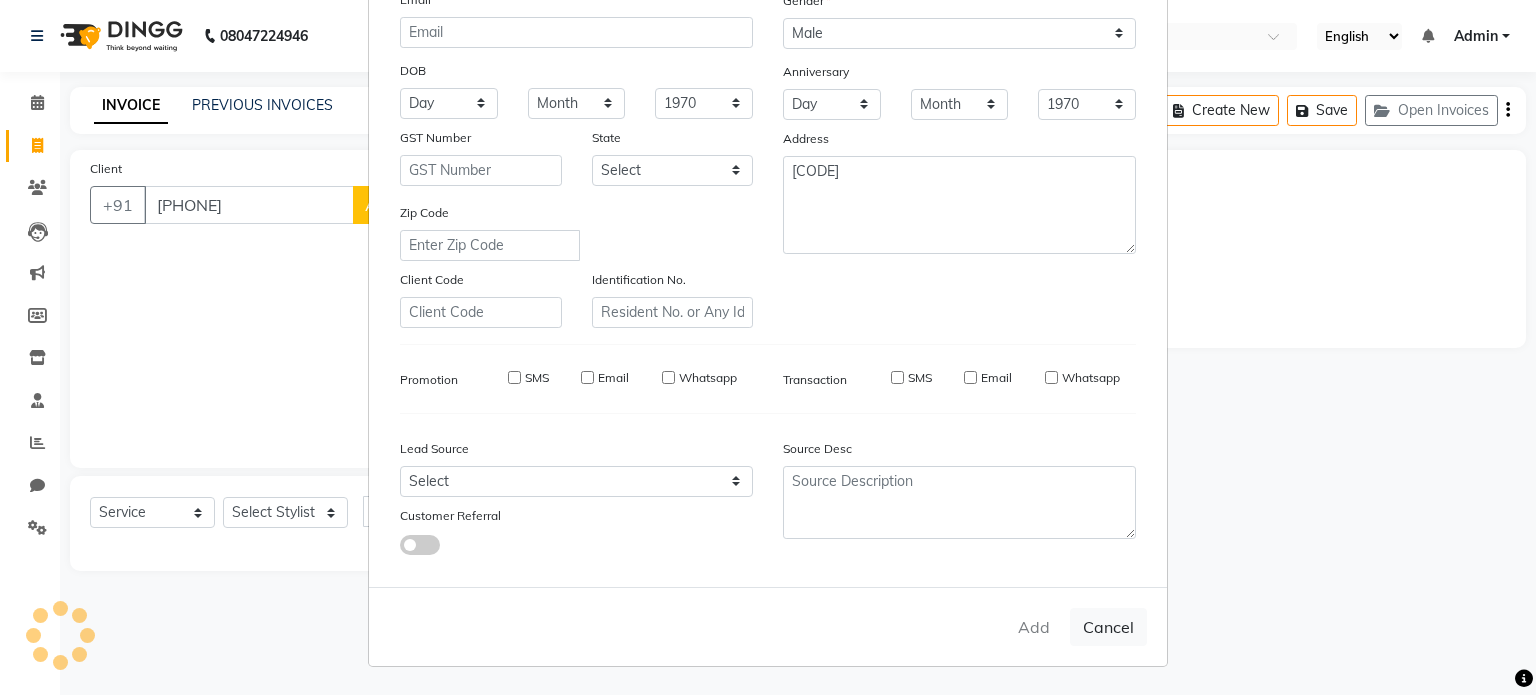 checkbox on "false" 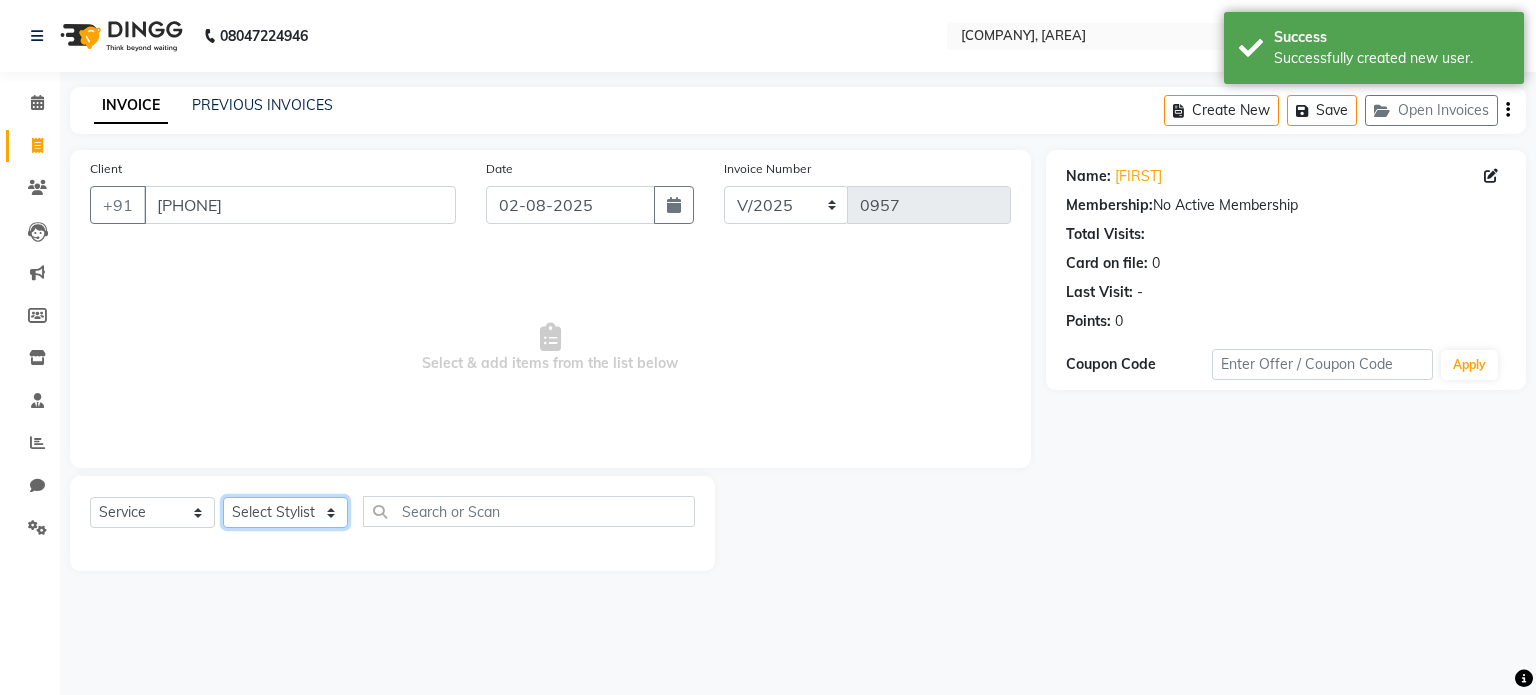 click on "Select Stylist [FIRST] [LAST] [FIRST] [FIRST] [FIRST] [FIRST]" 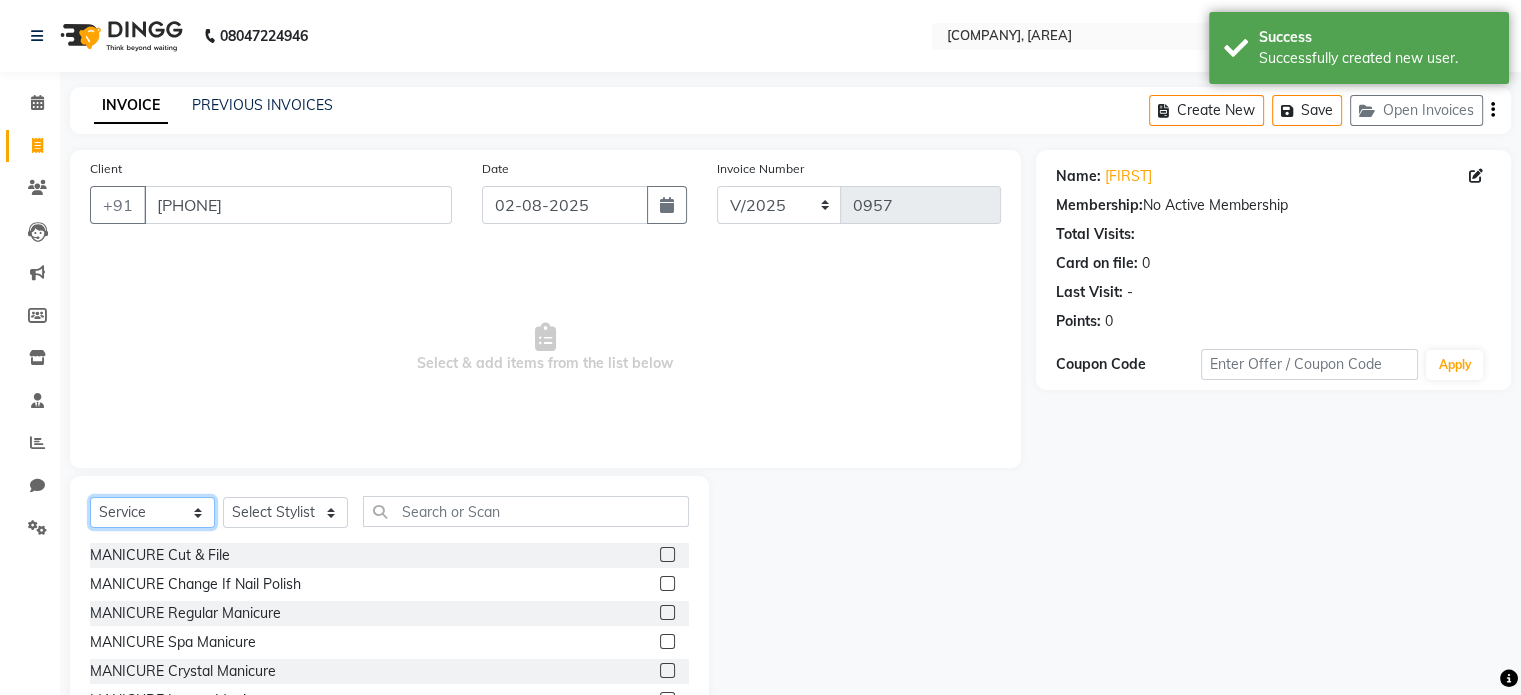 click on "Select  Service  Product  Membership  Package Voucher Prepaid Gift Card" 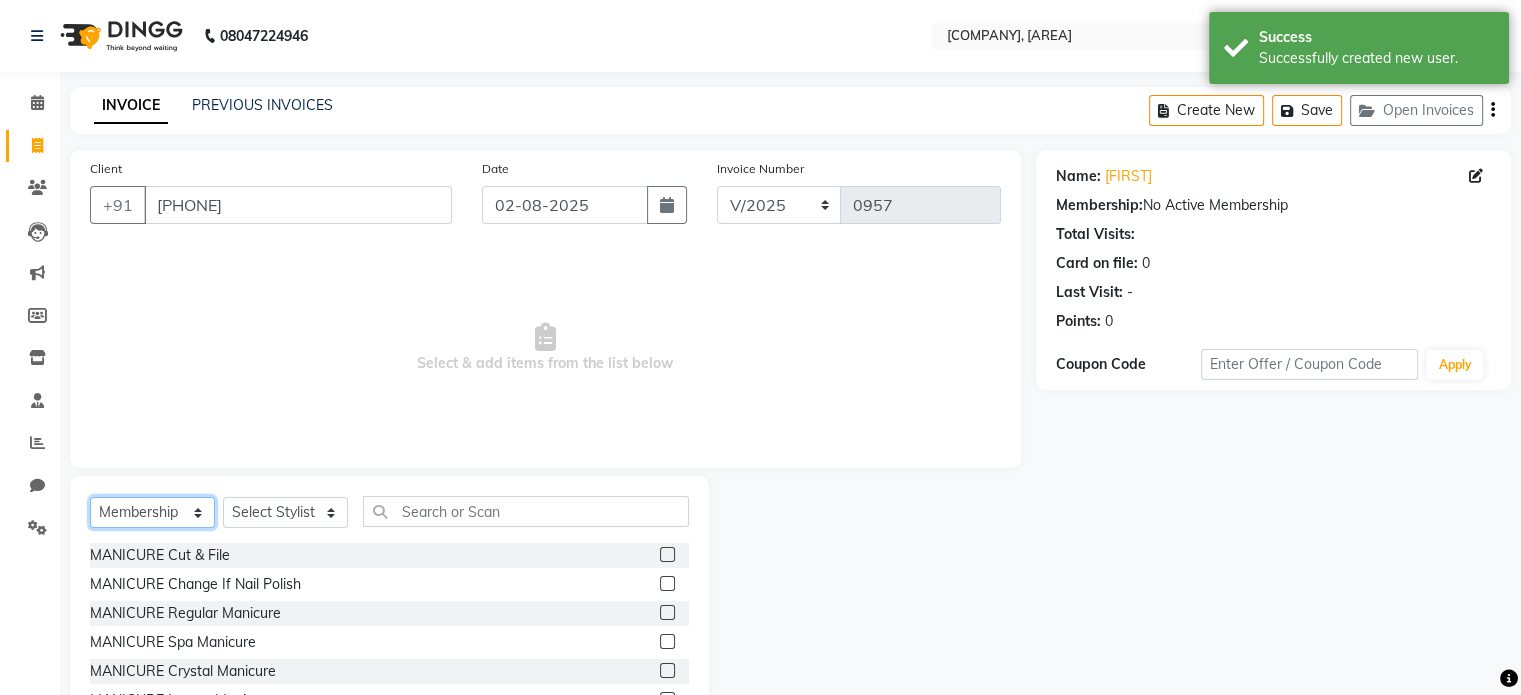 click on "Select  Service  Product  Membership  Package Voucher Prepaid Gift Card" 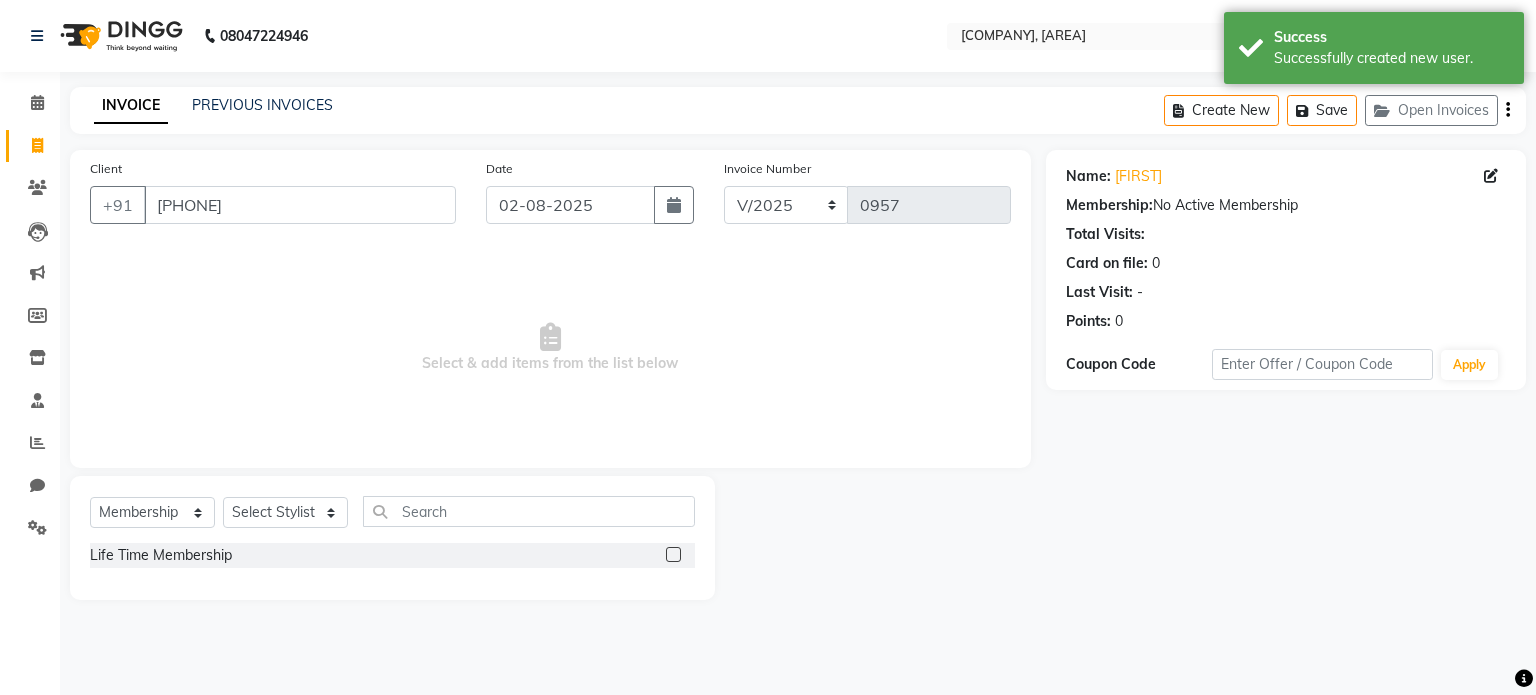 click 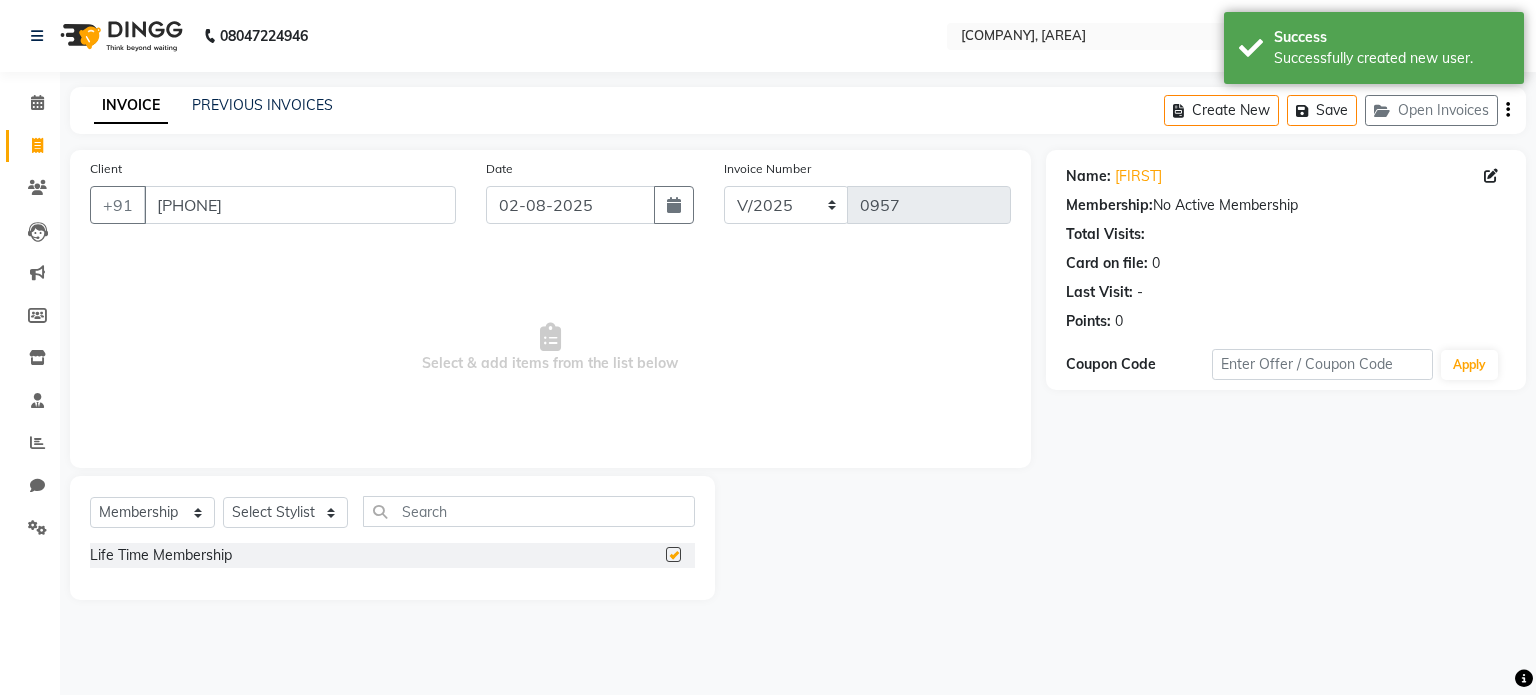 select on "select" 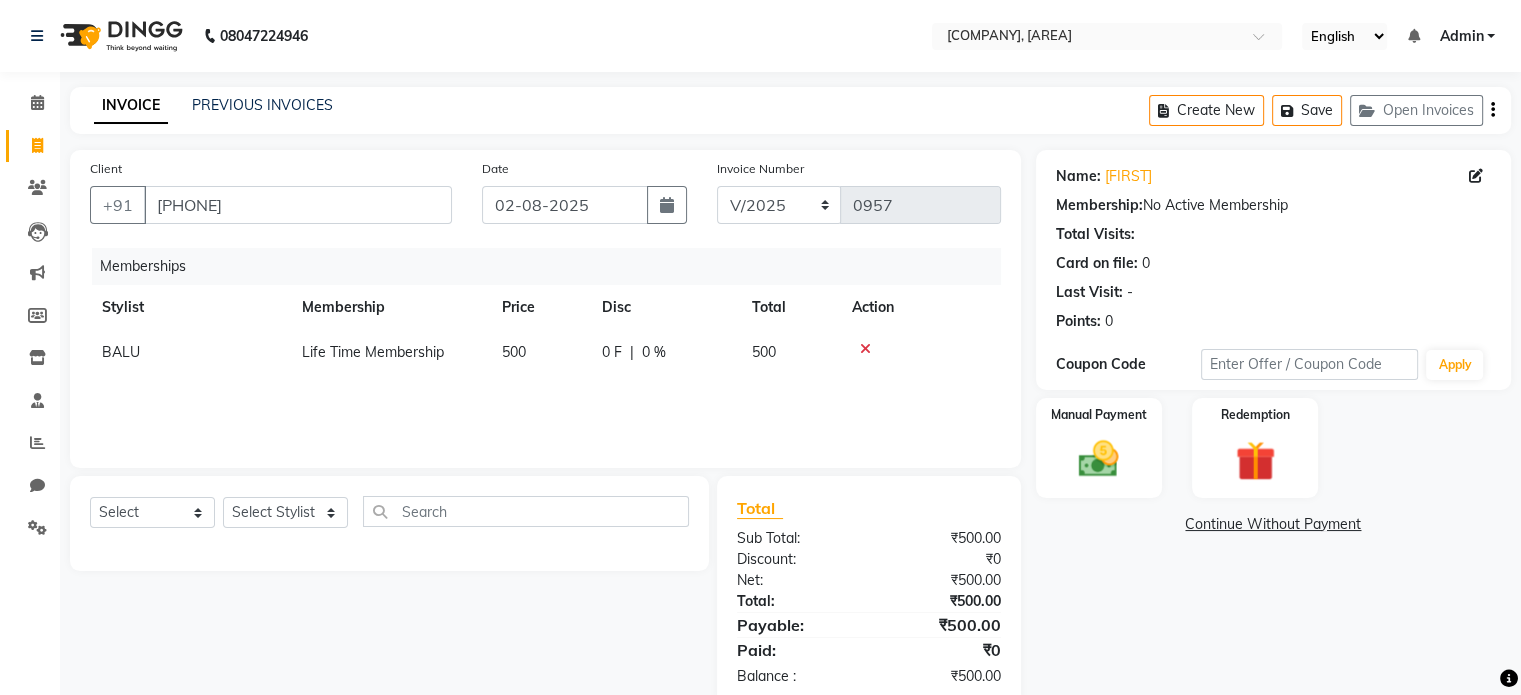 scroll, scrollTop: 42, scrollLeft: 0, axis: vertical 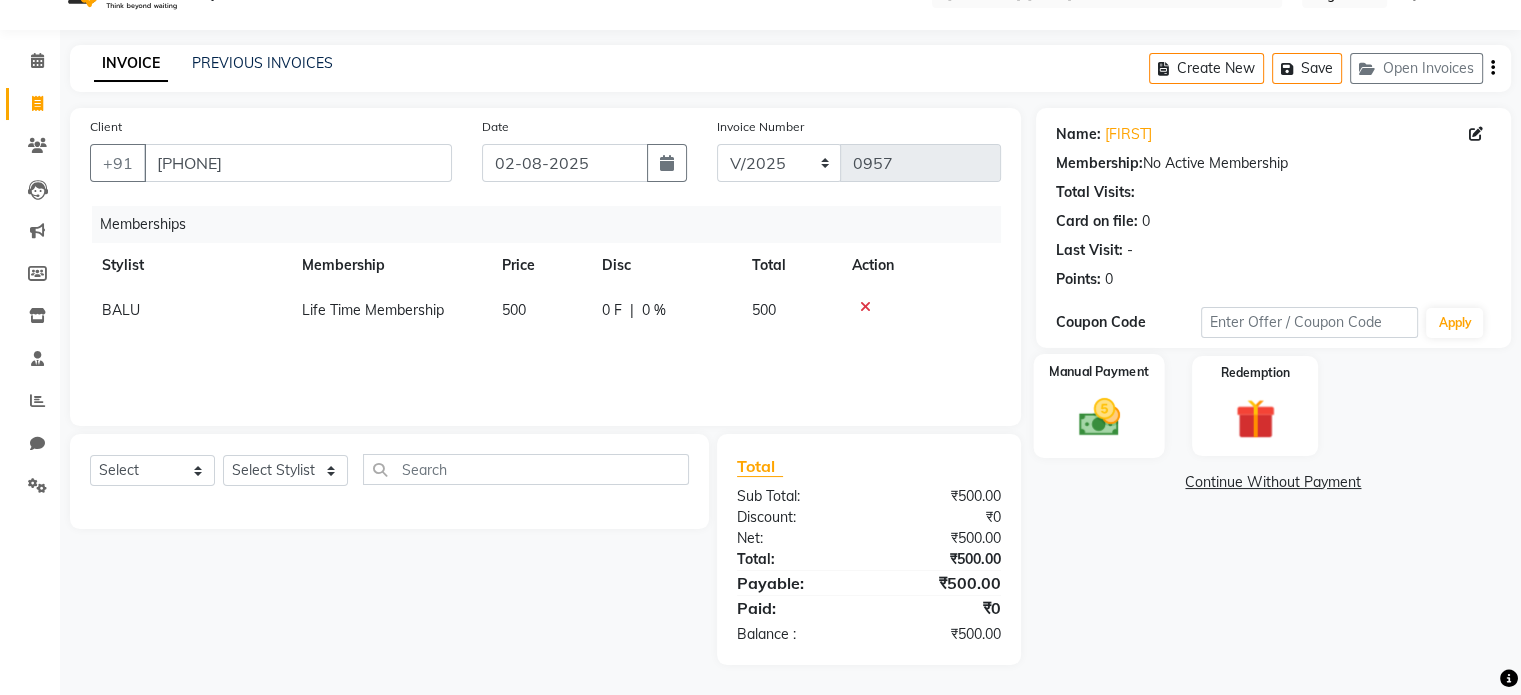 click on "Manual Payment" 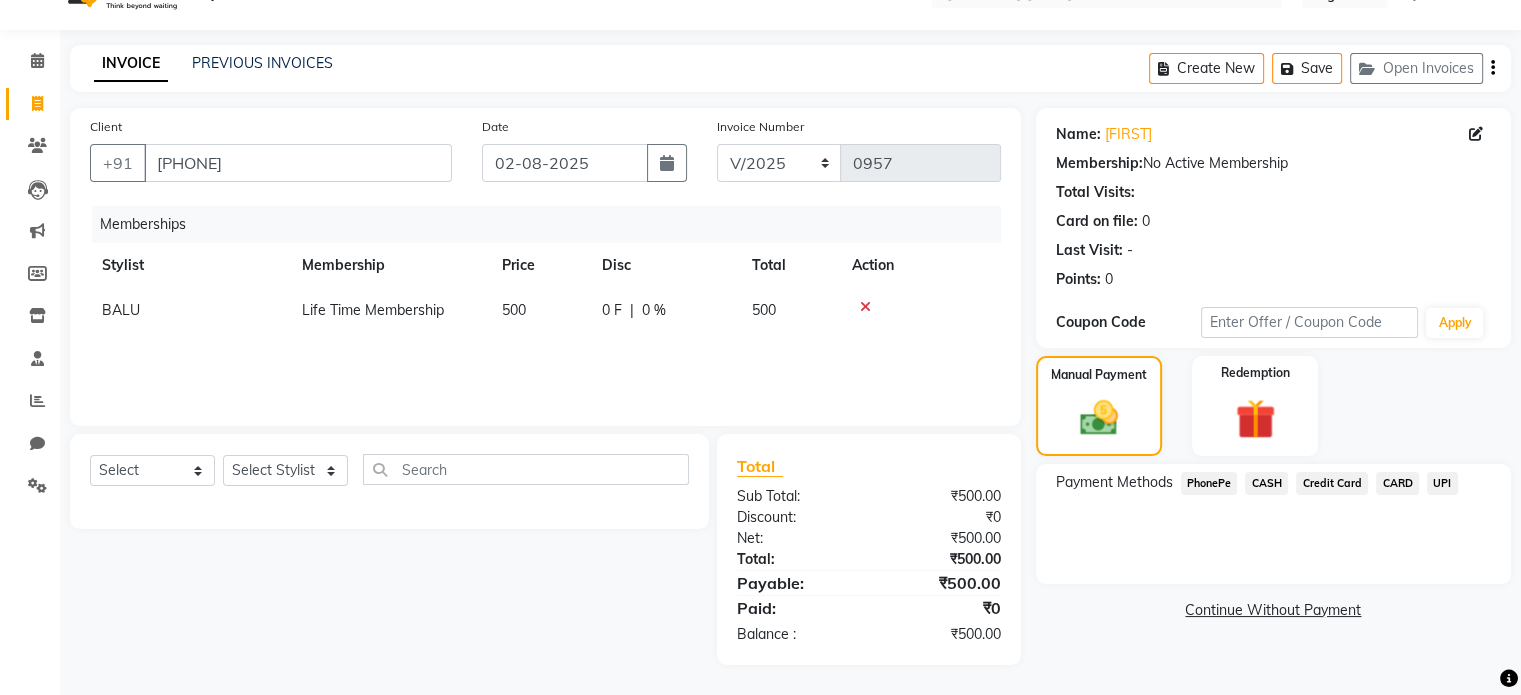click on "UPI" 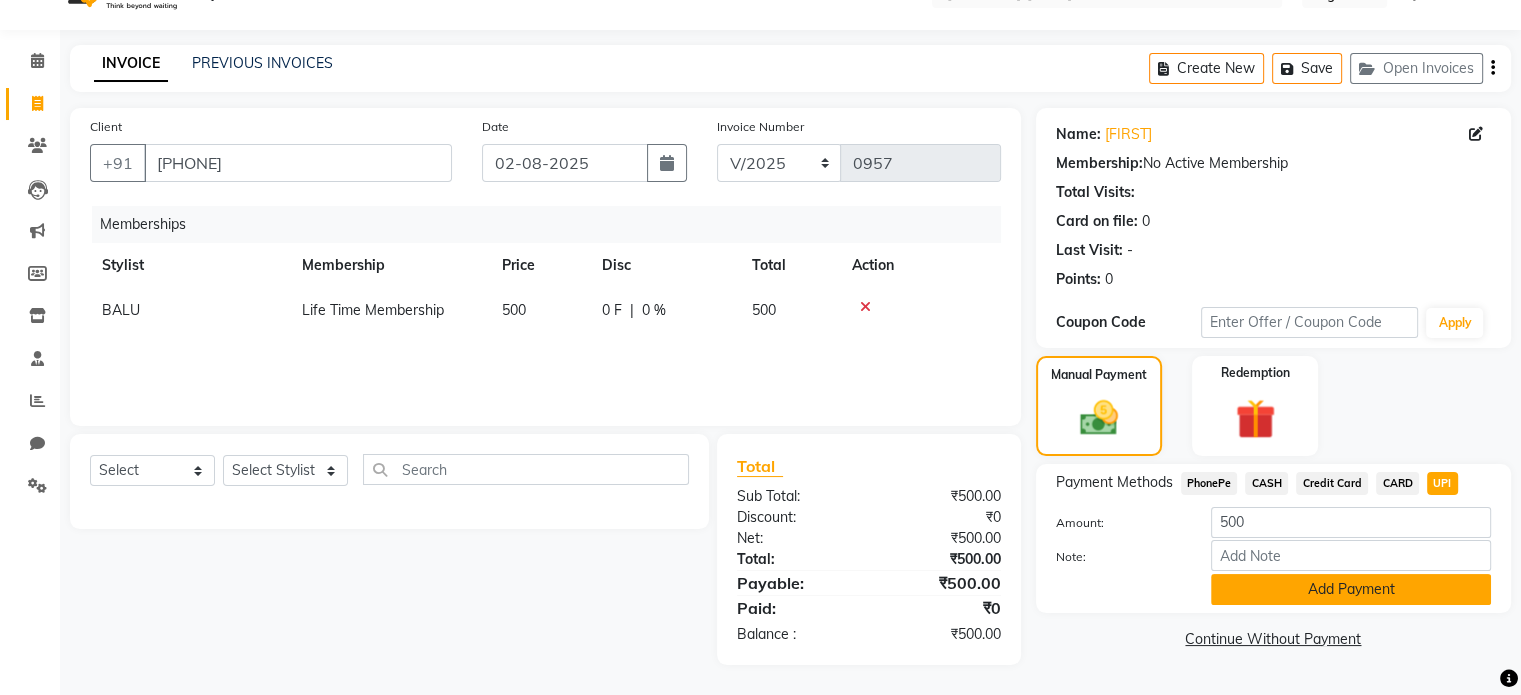 click on "Add Payment" 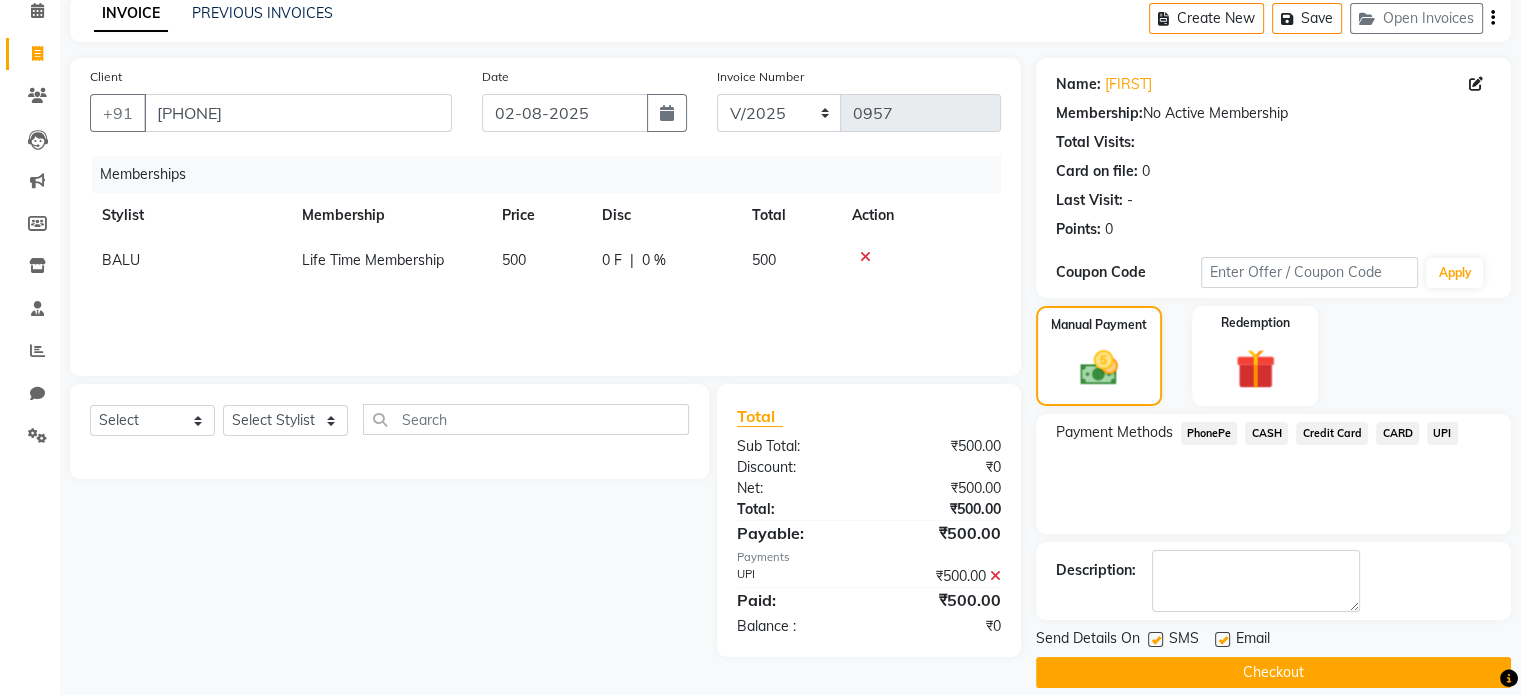 scroll, scrollTop: 113, scrollLeft: 0, axis: vertical 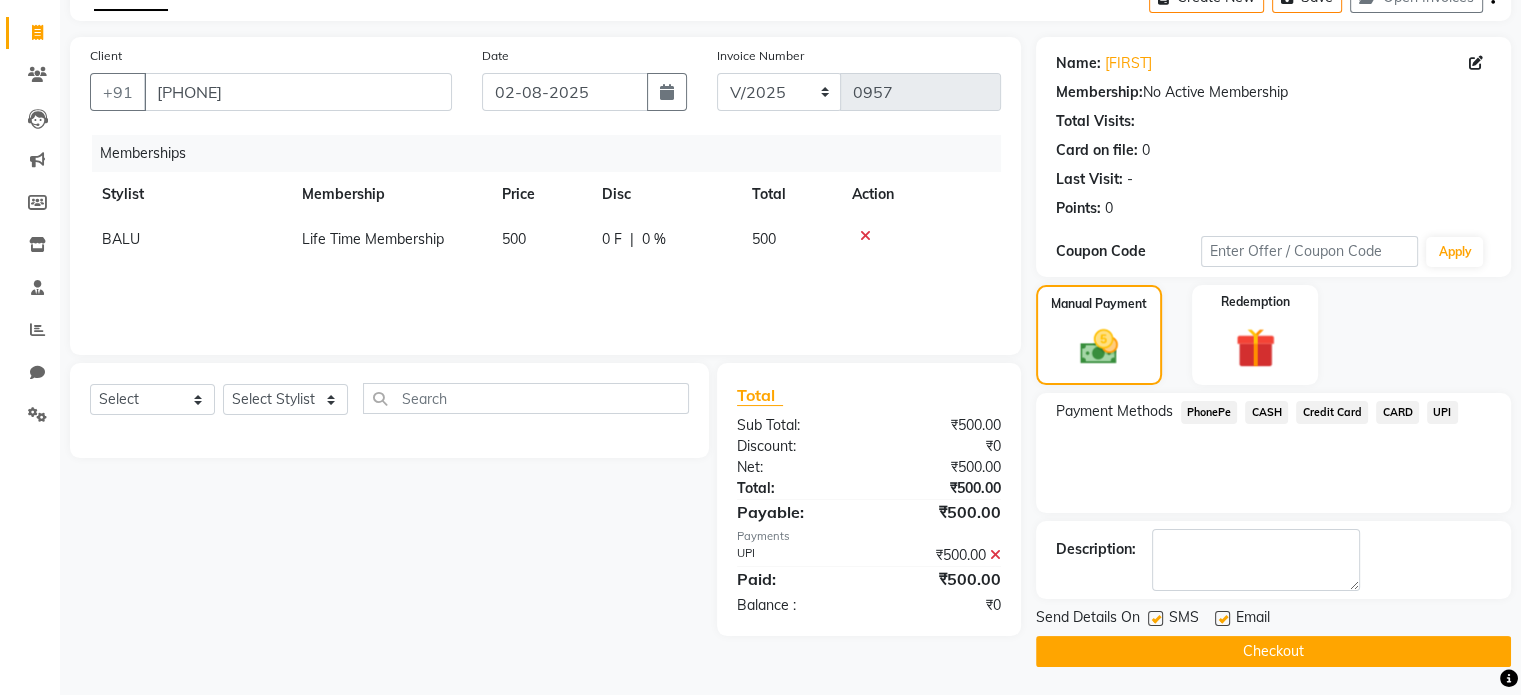 click 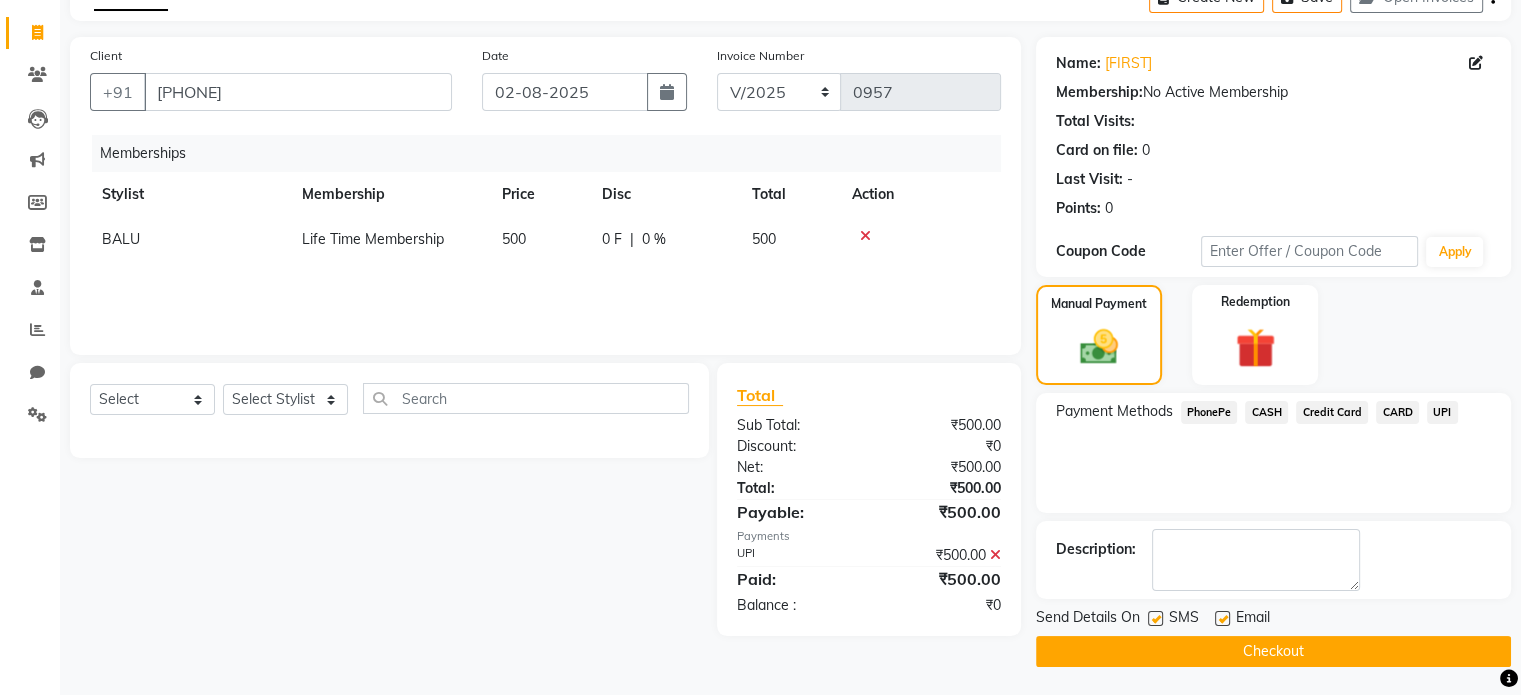 click at bounding box center (1221, 619) 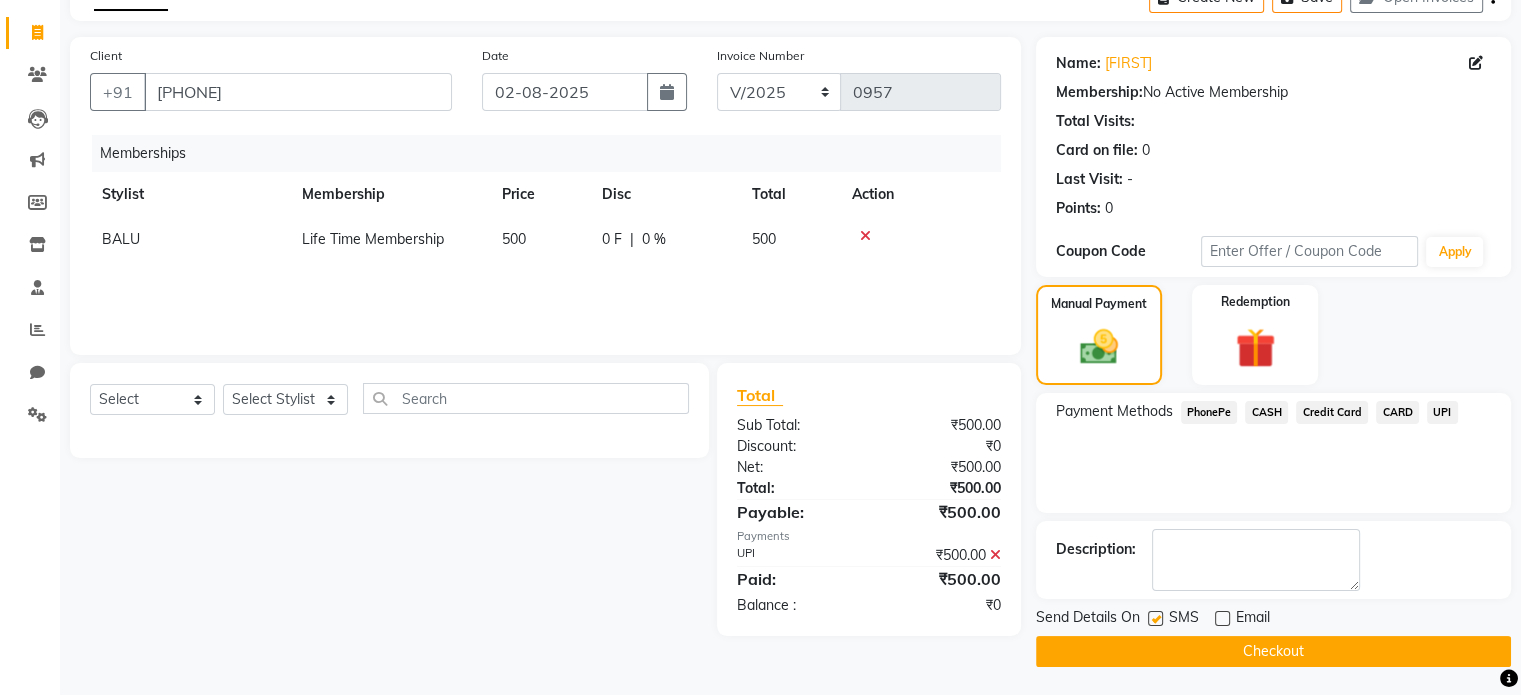 click on "Checkout" 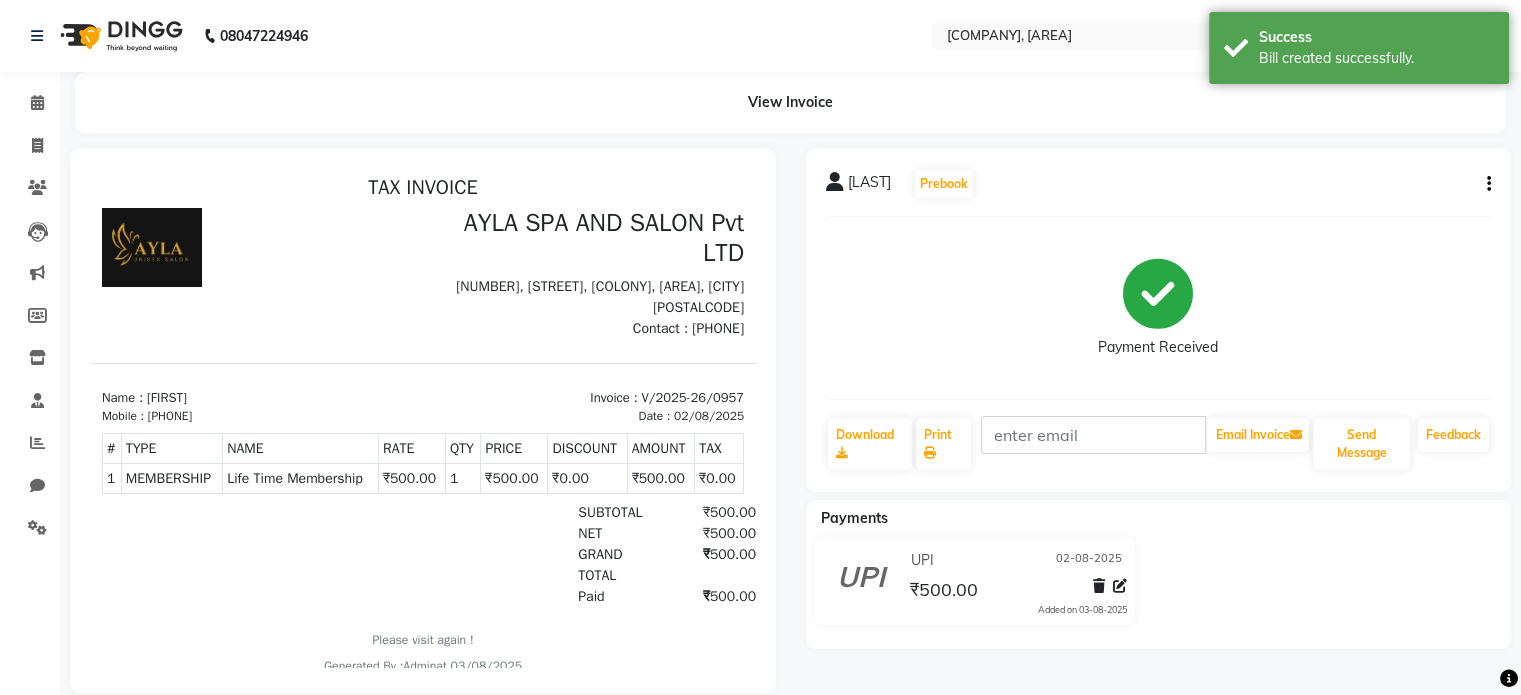 scroll, scrollTop: 0, scrollLeft: 0, axis: both 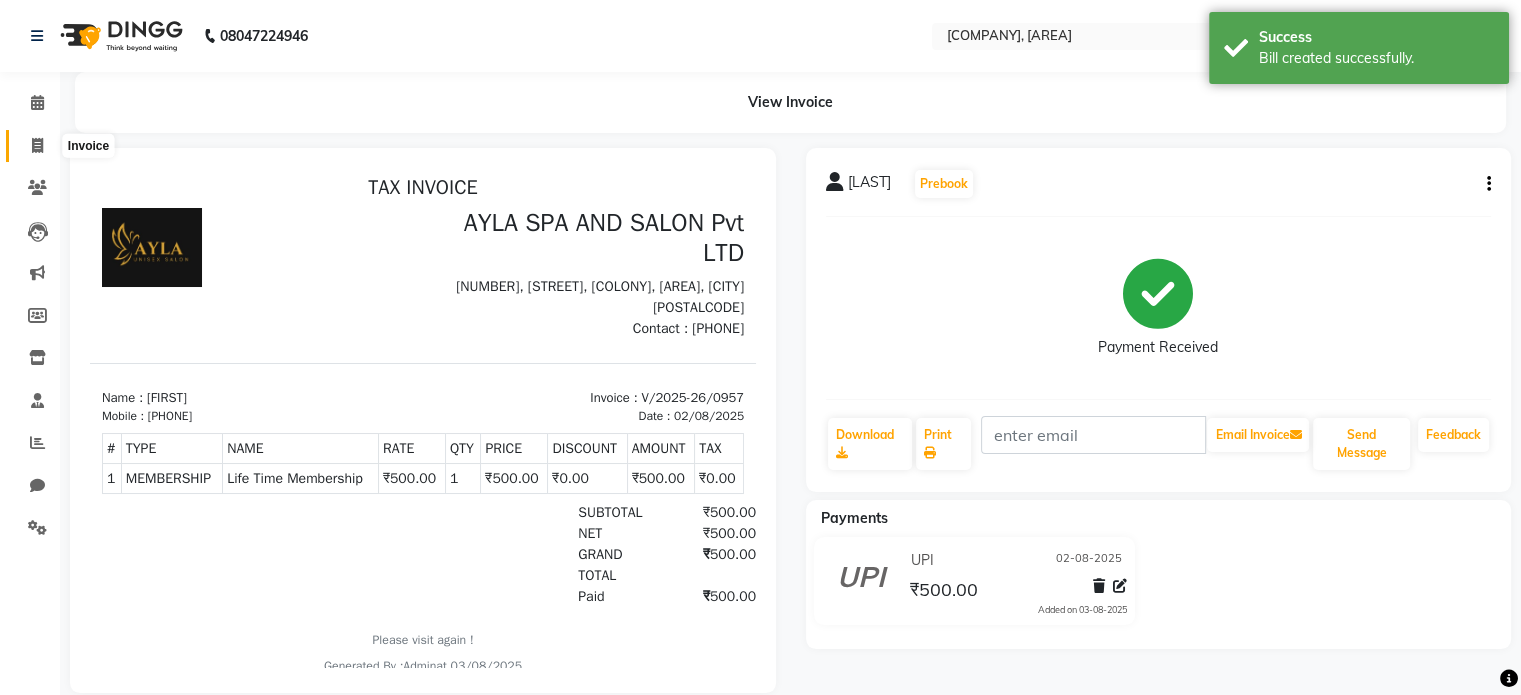 click 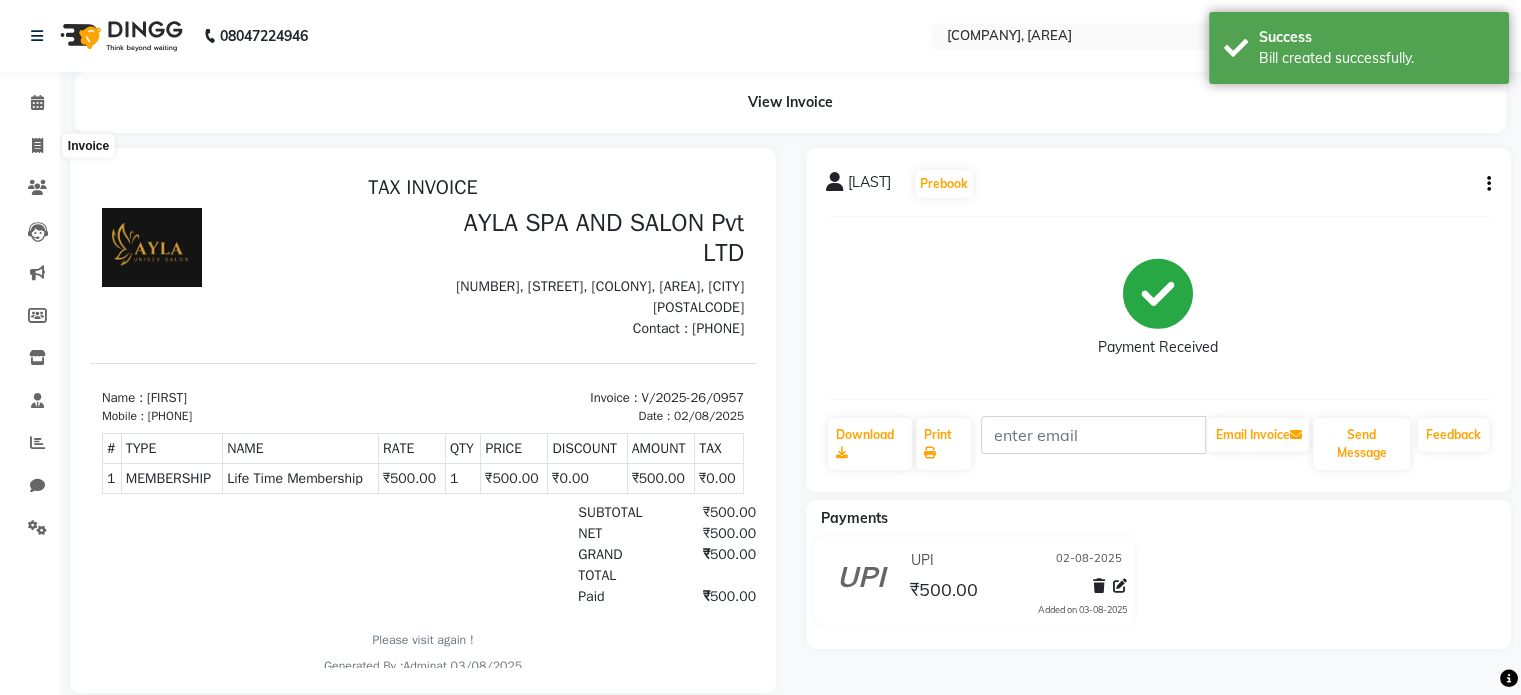 select on "service" 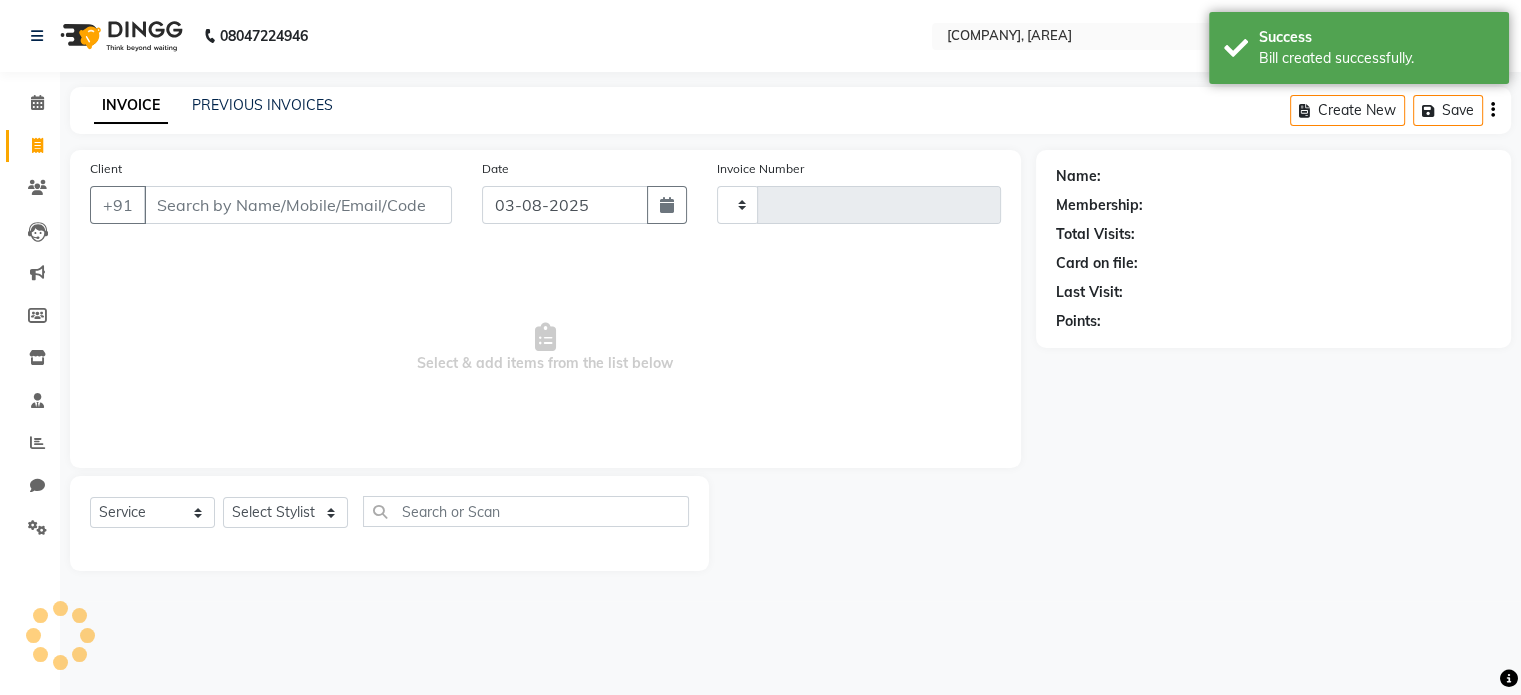 type on "0958" 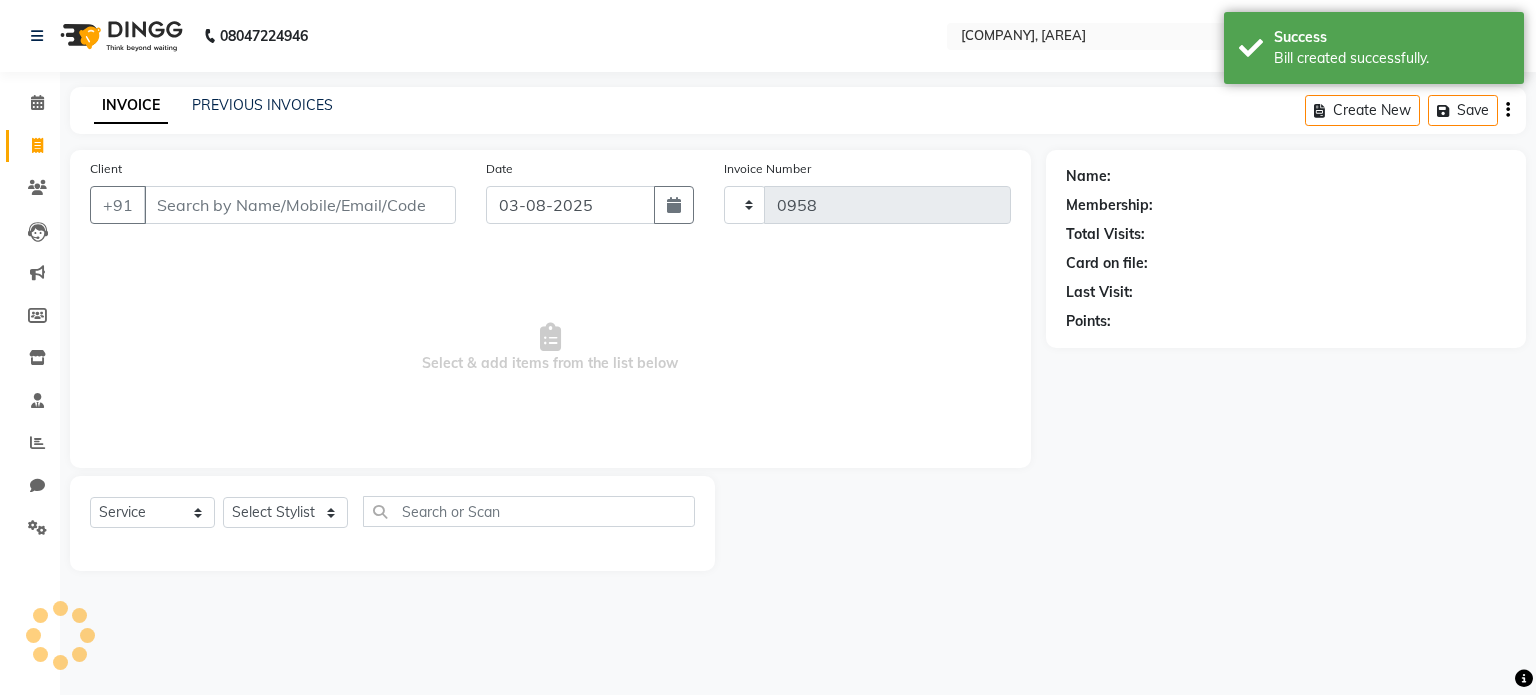 select on "7756" 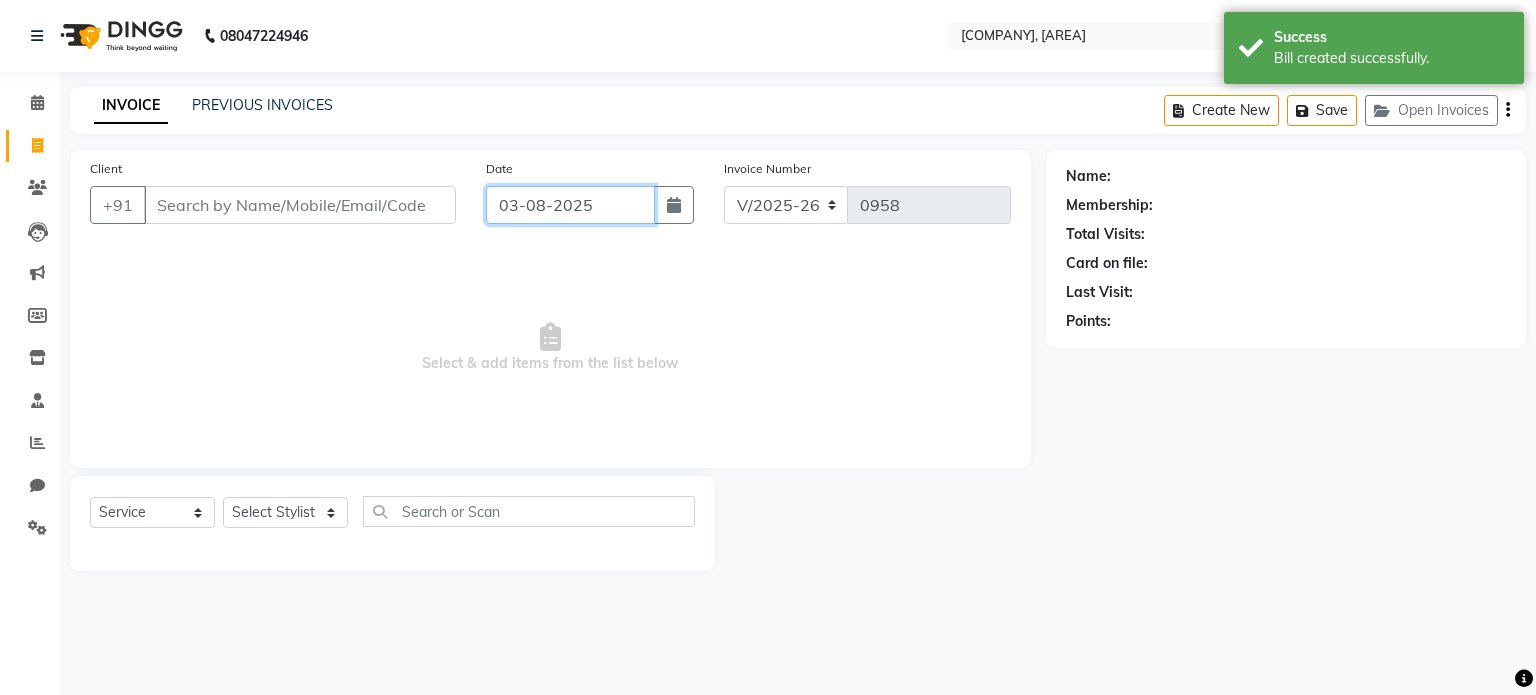 click on "03-08-2025" 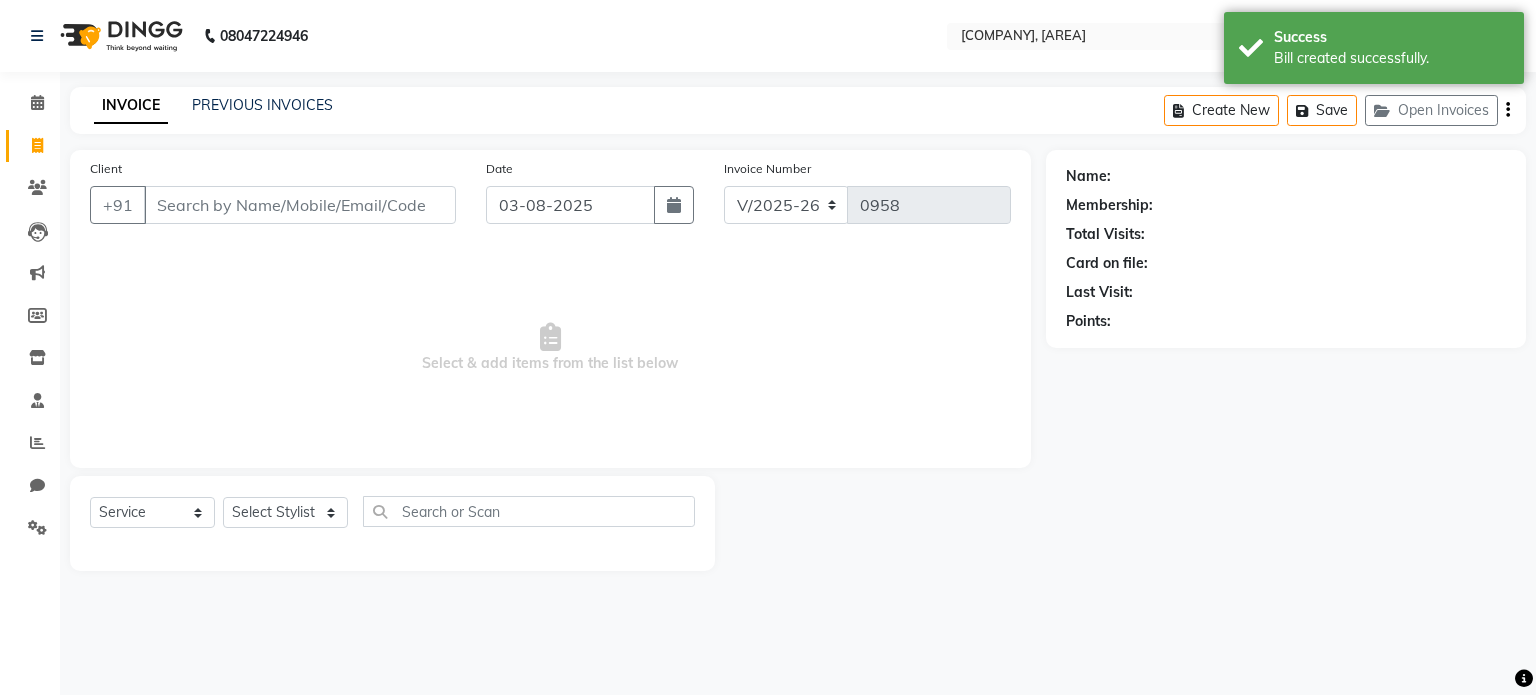 select on "8" 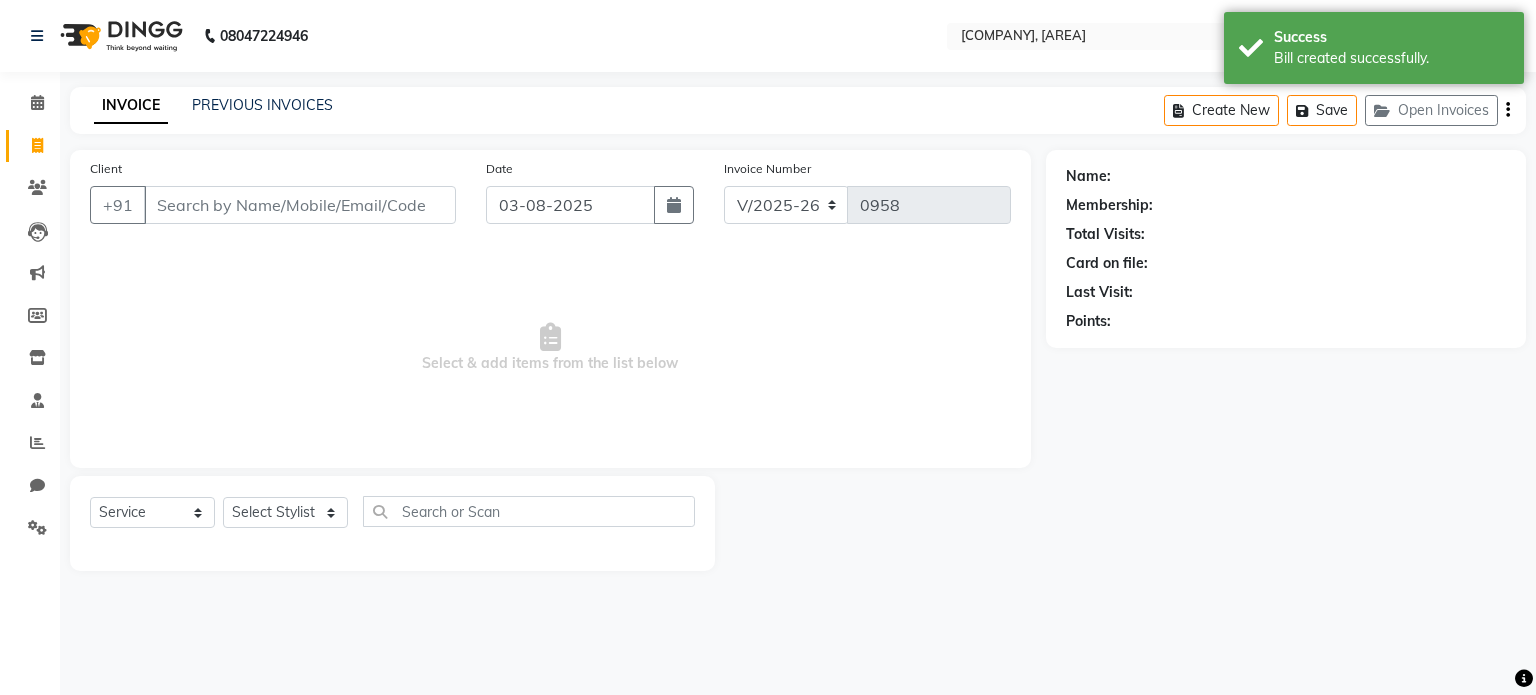 select on "2025" 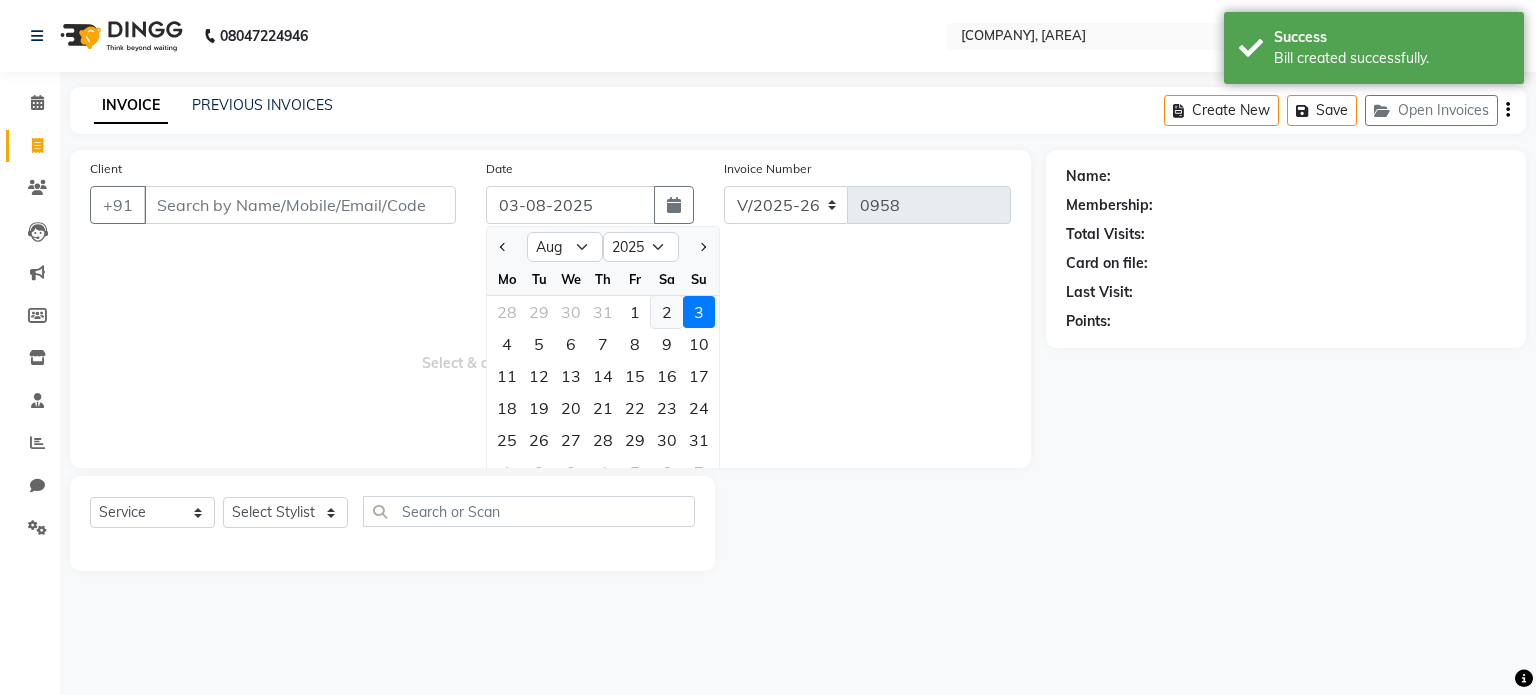 click on "2" 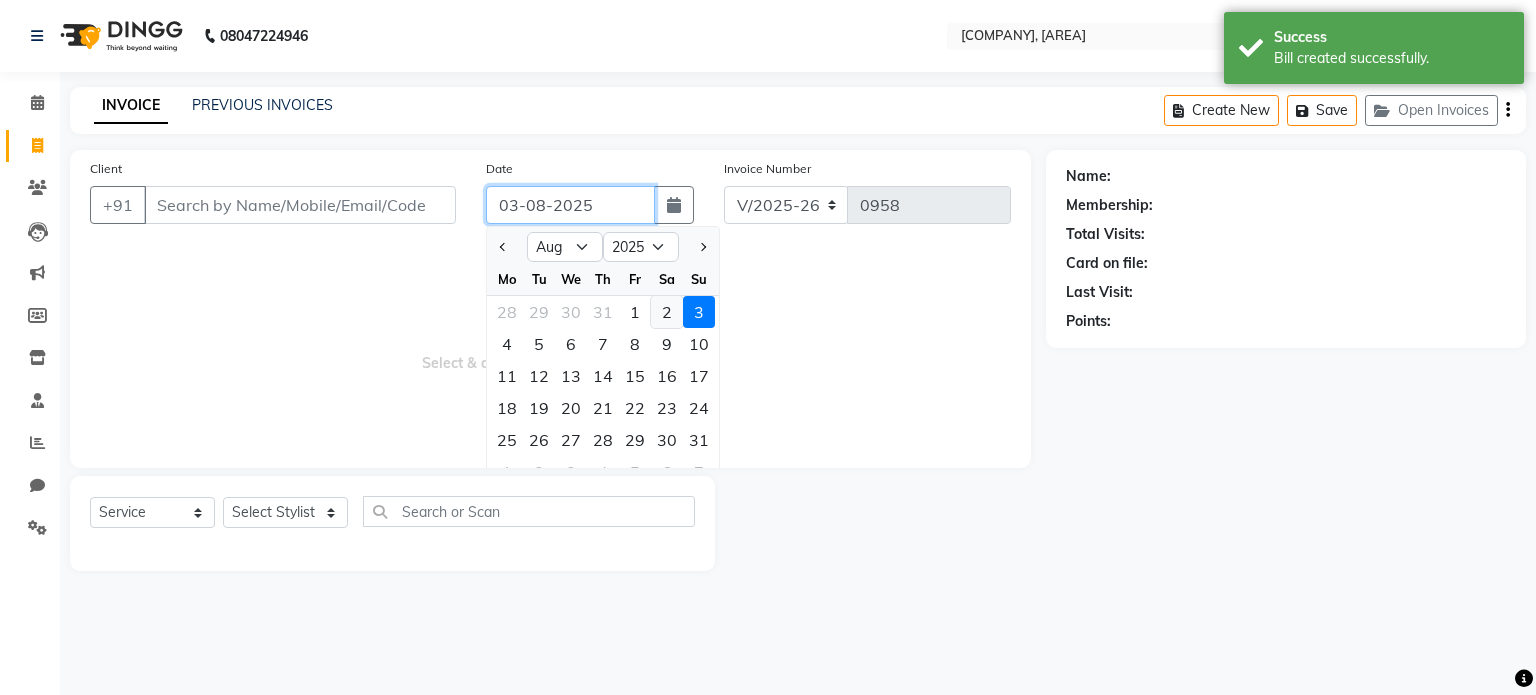 type on "02-08-2025" 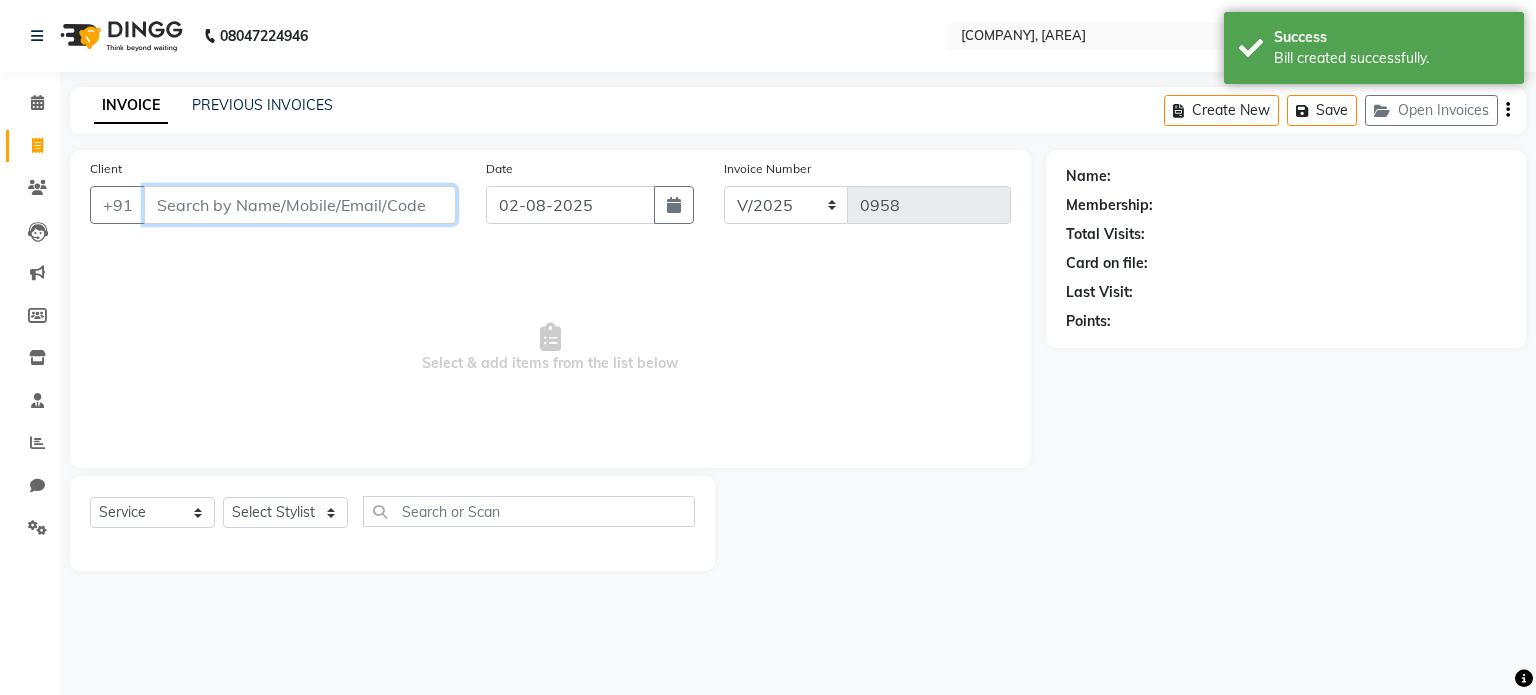 click on "Client" at bounding box center (300, 205) 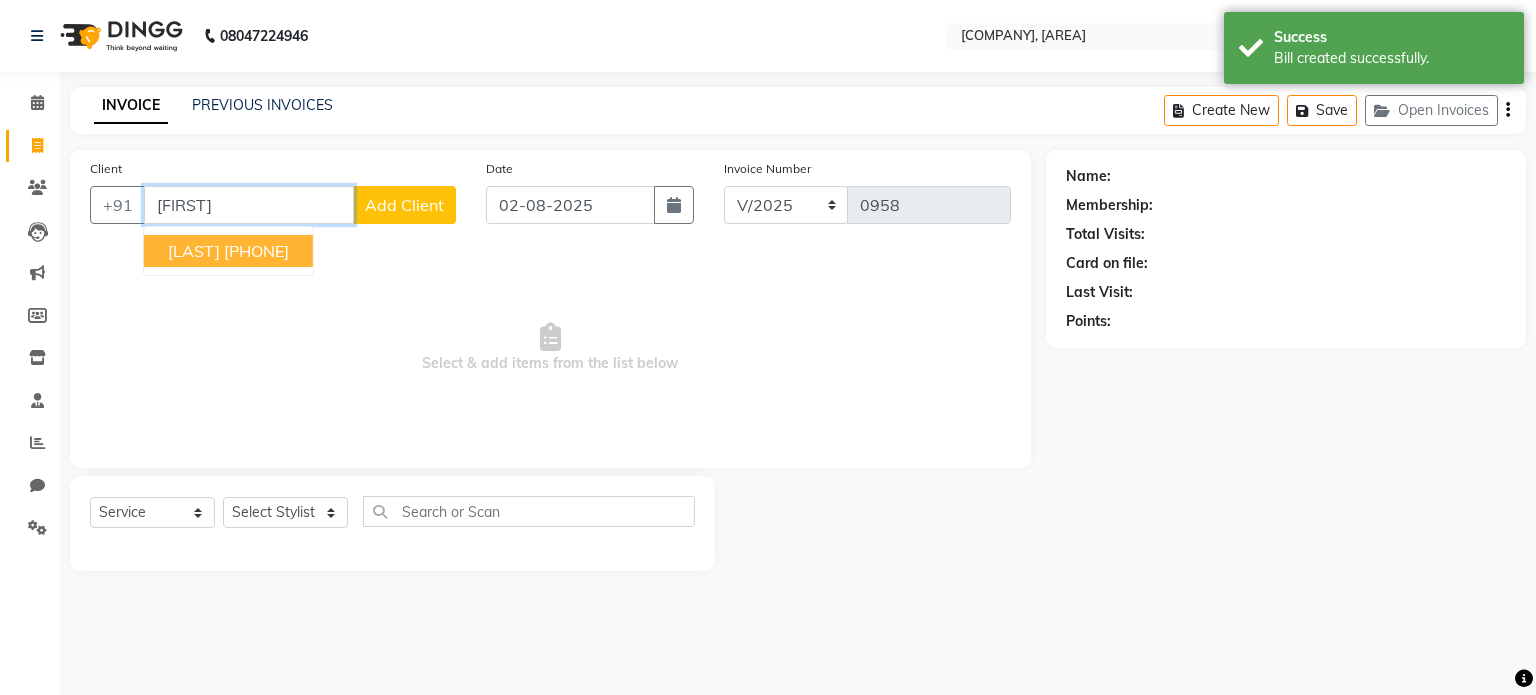 click on "[PHONE]" at bounding box center [256, 251] 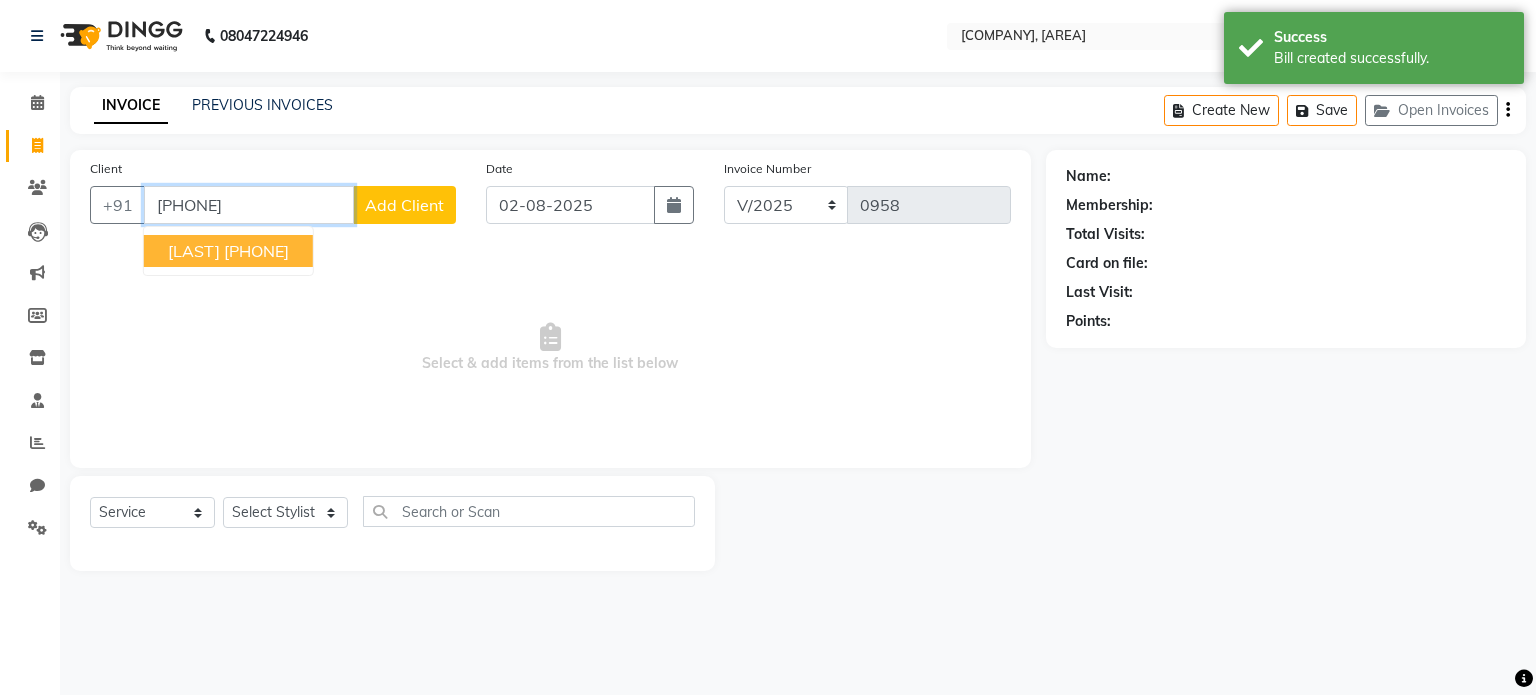 type on "[PHONE]" 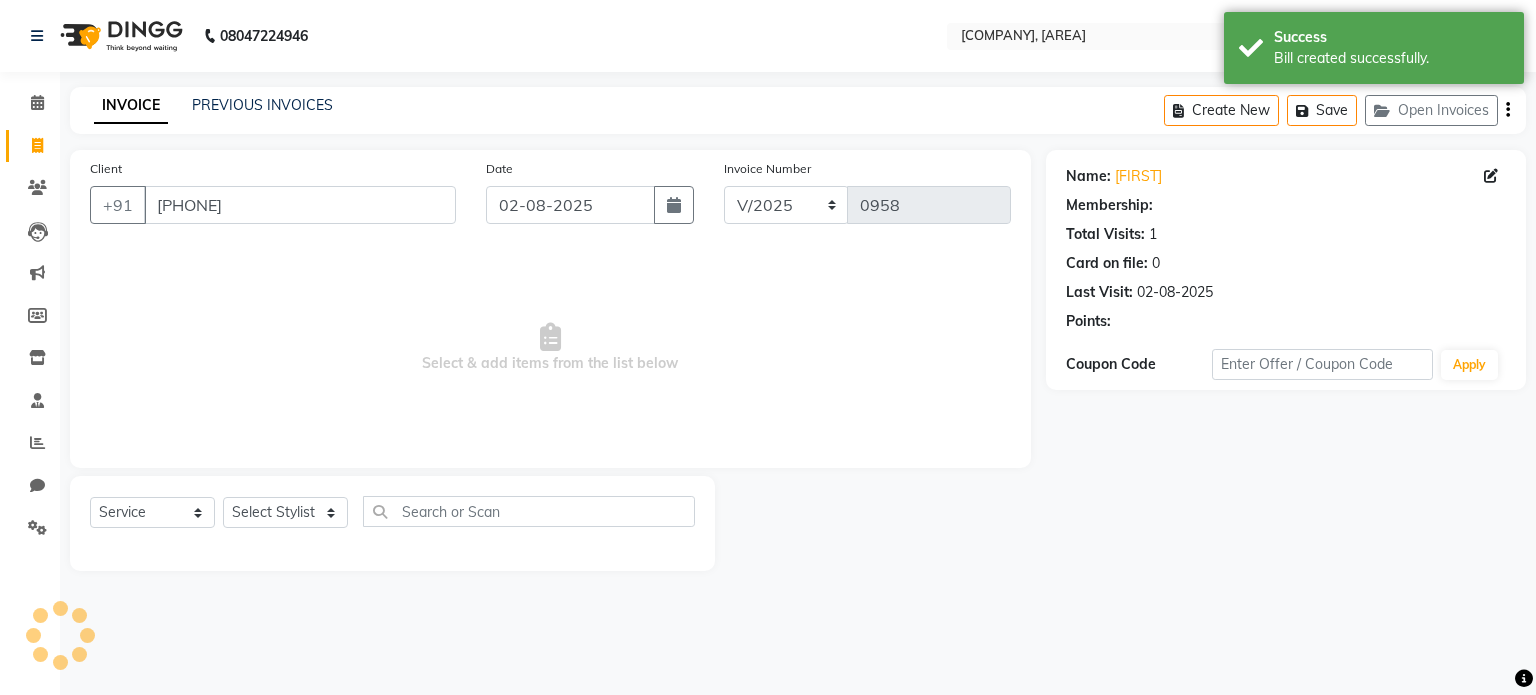 select on "1: Object" 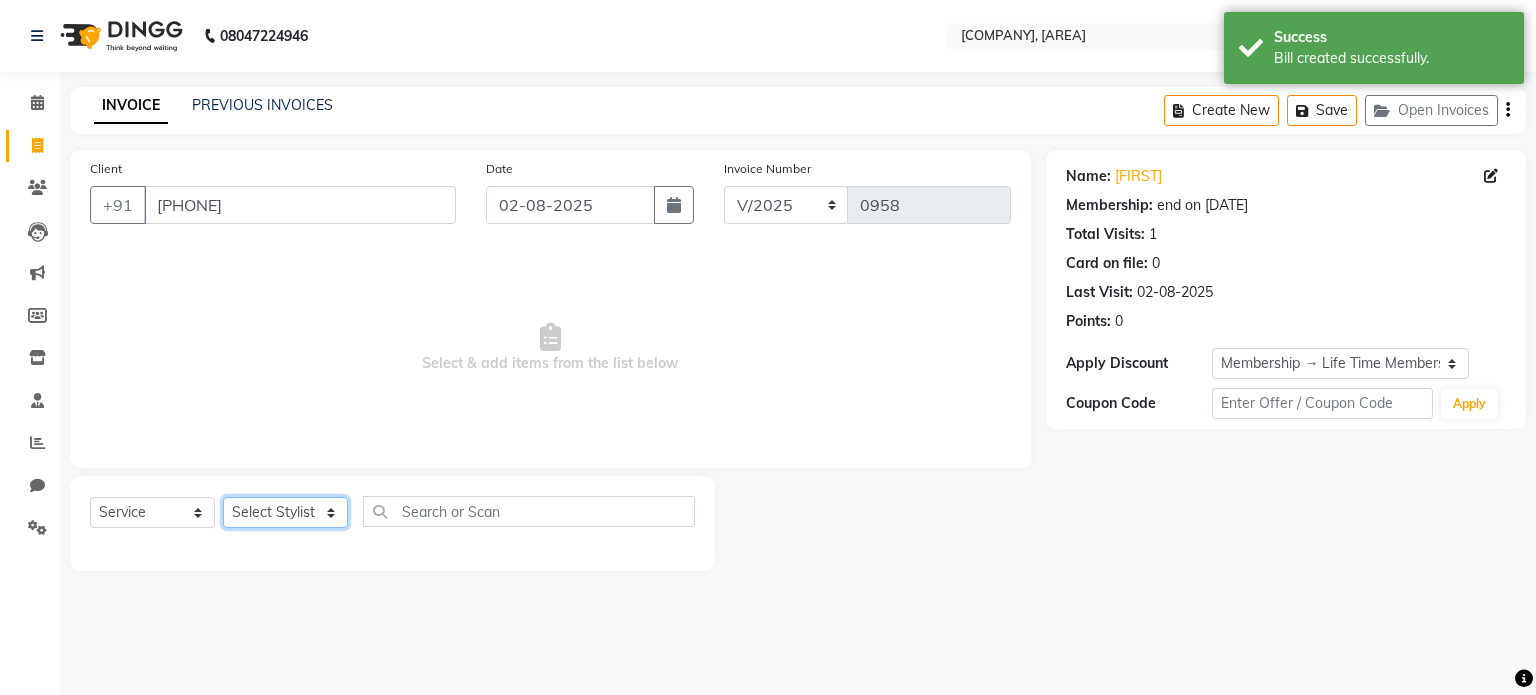 click on "Select Stylist [FIRST] [LAST] [FIRST] [FIRST] [FIRST] [FIRST]" 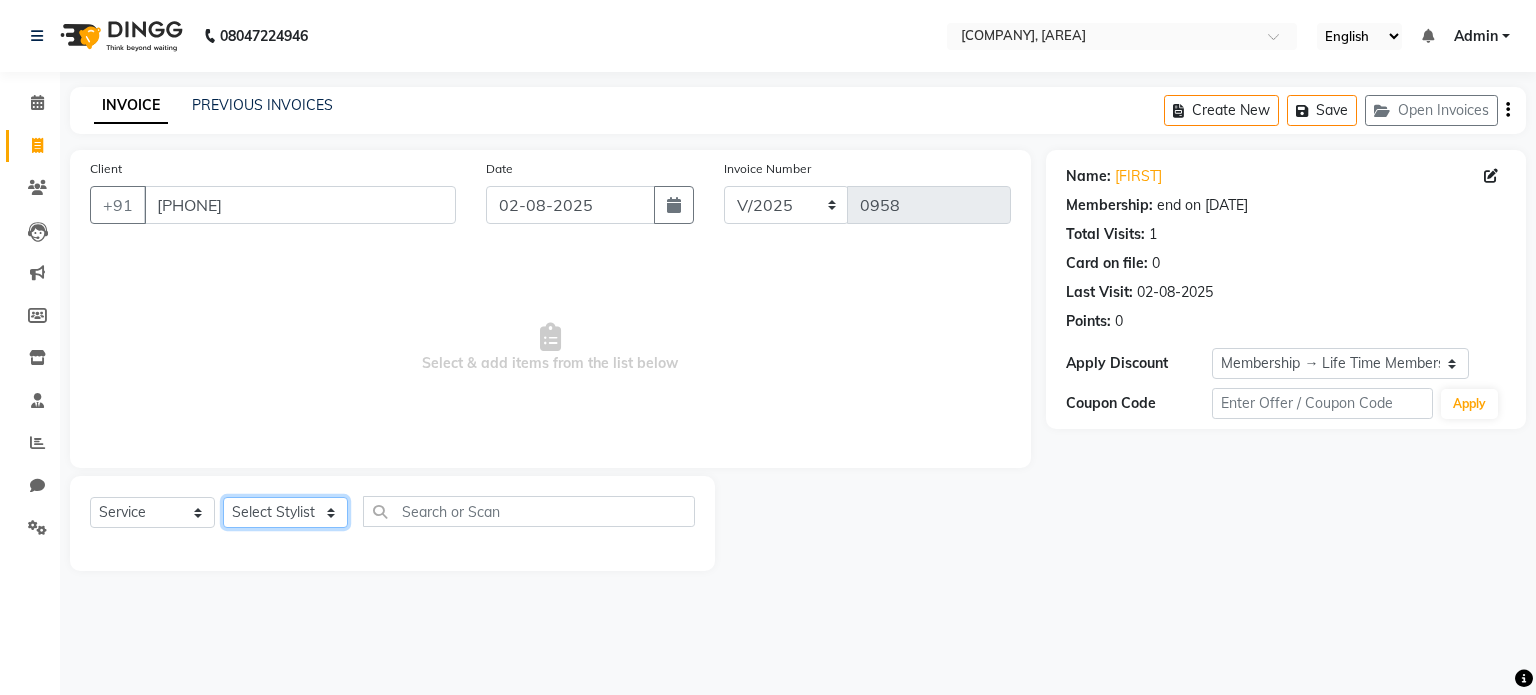 select on "[NUMBER]" 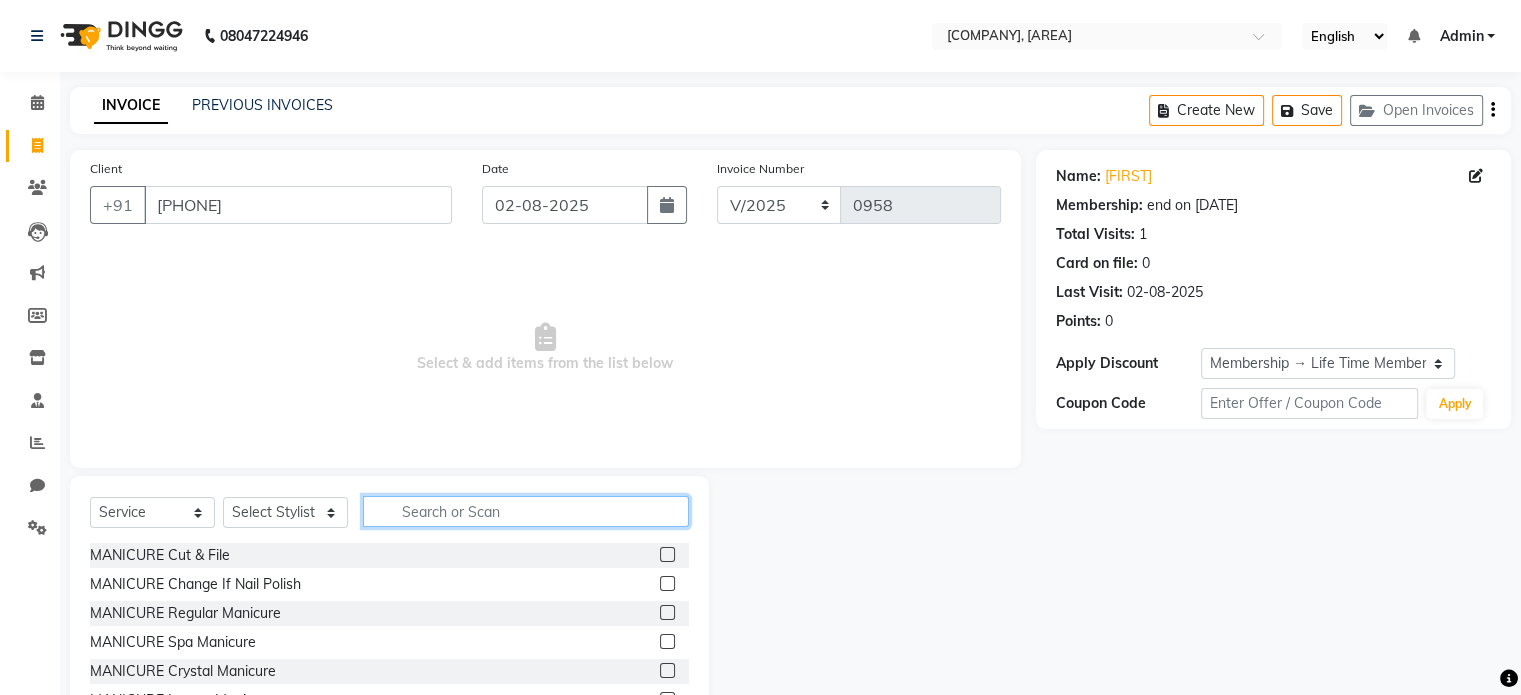 click 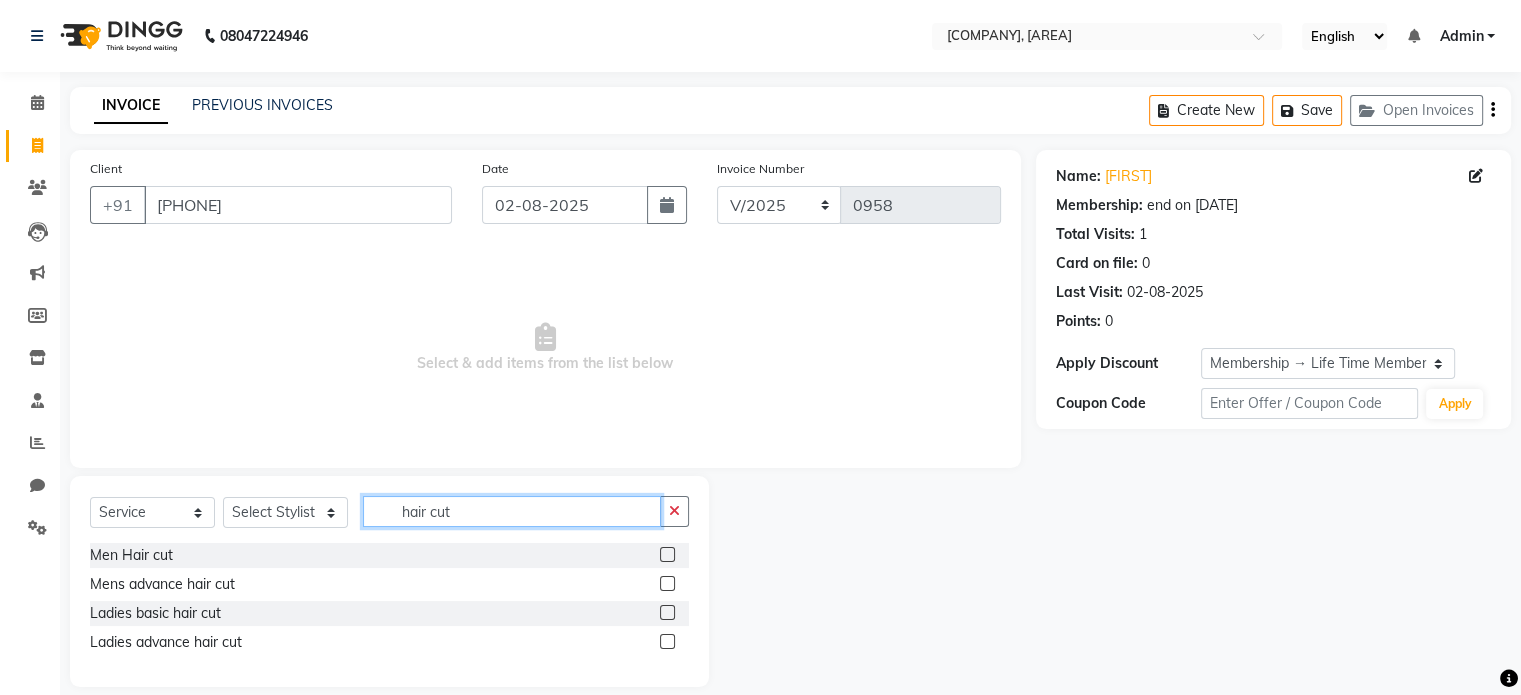 type on "hair cut" 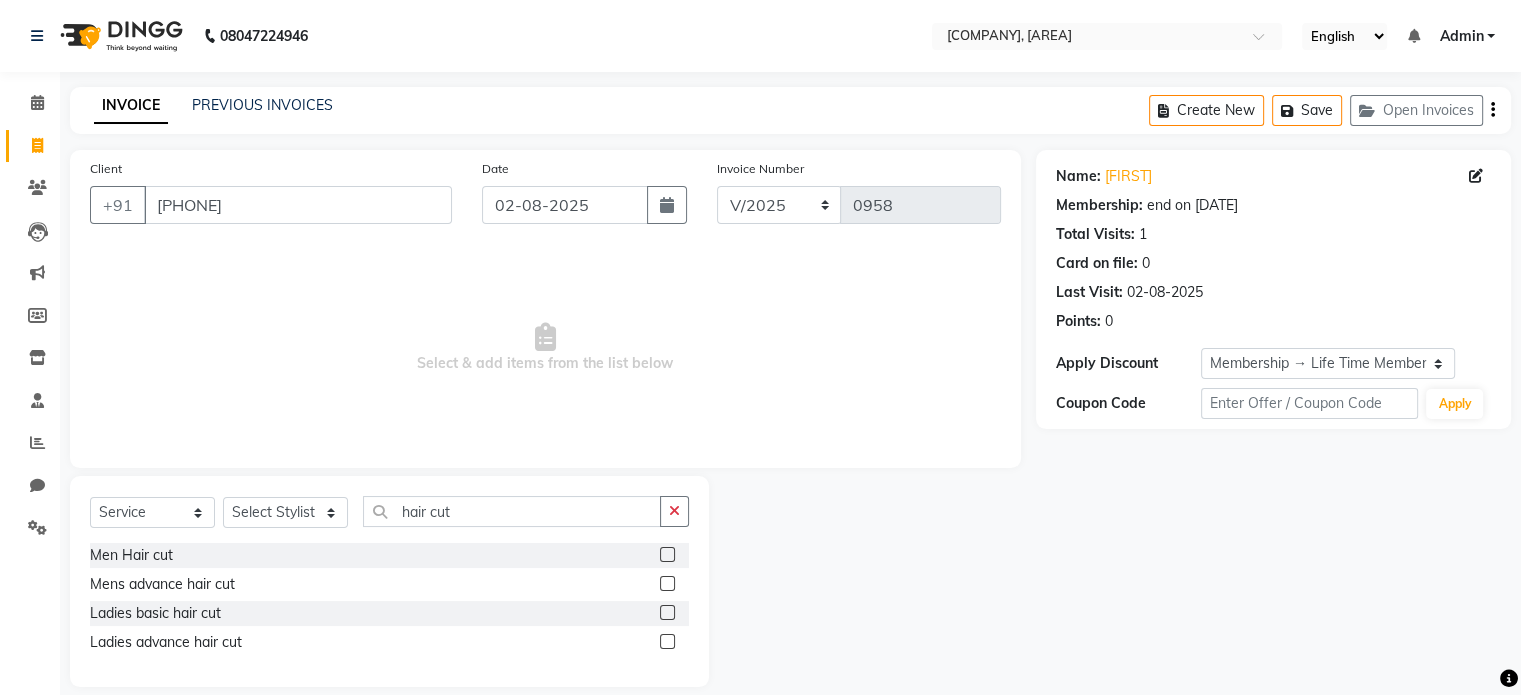 click 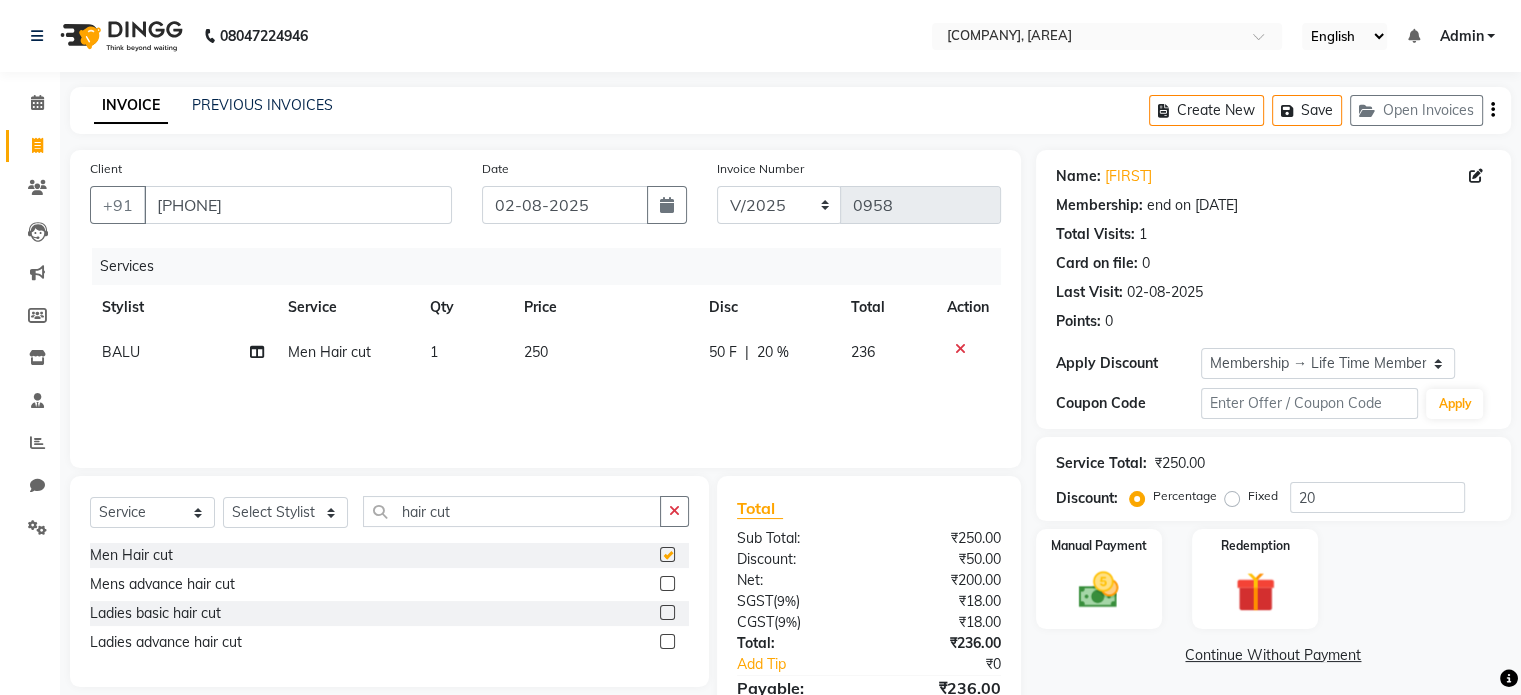 checkbox on "false" 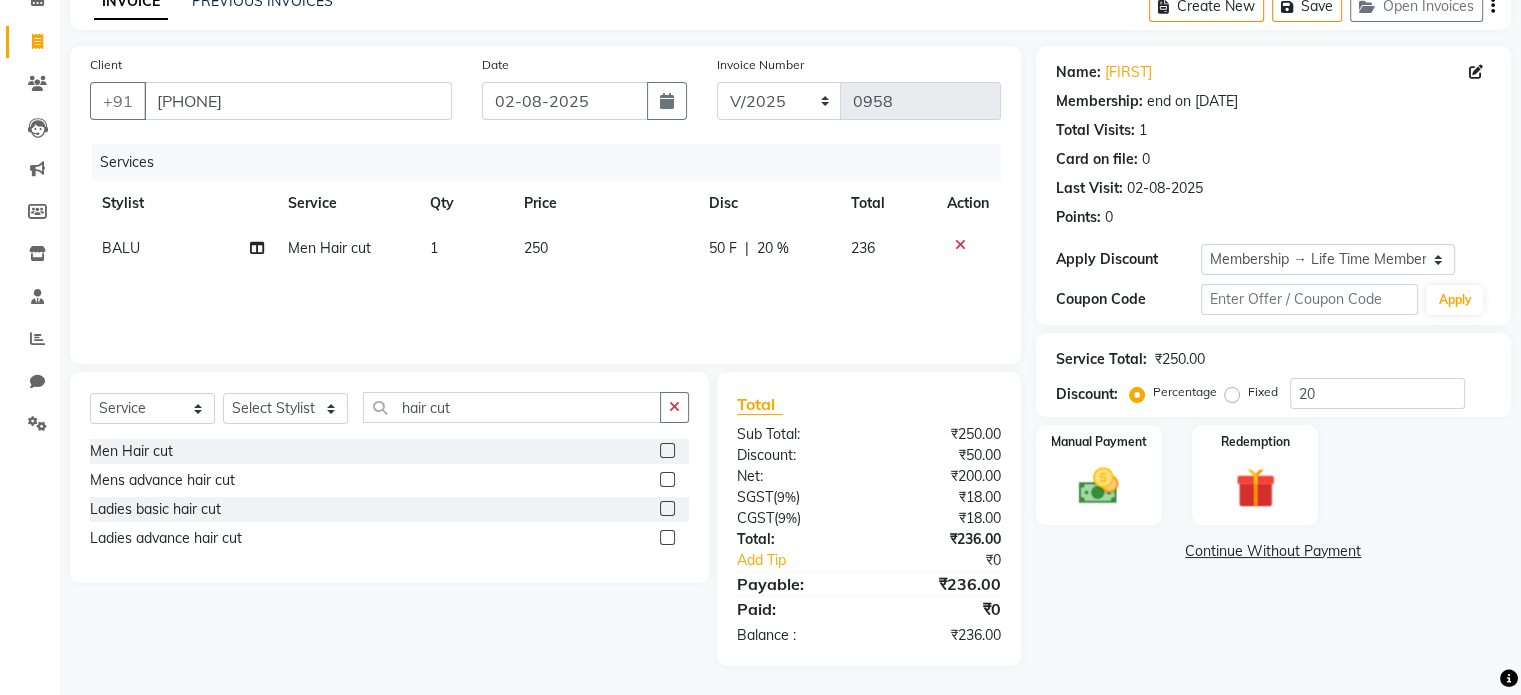 scroll, scrollTop: 105, scrollLeft: 0, axis: vertical 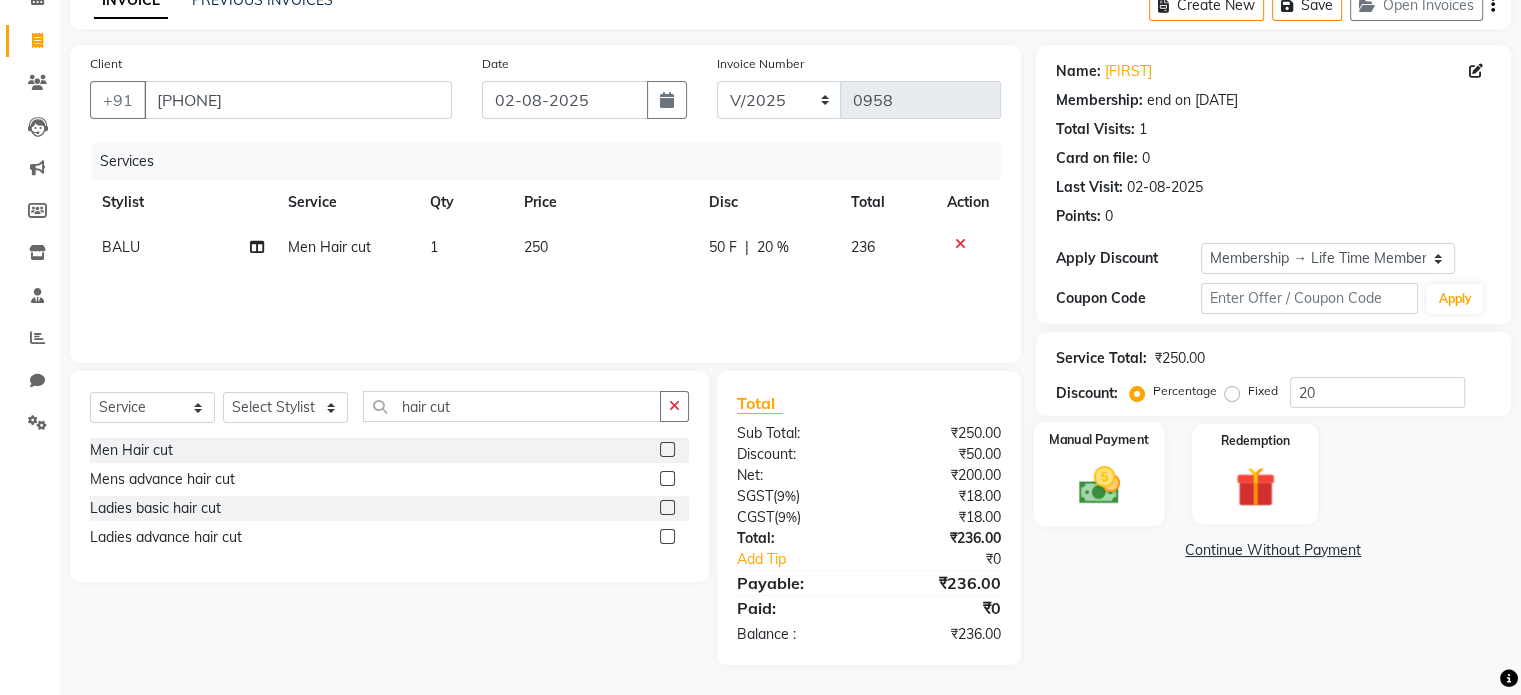 click 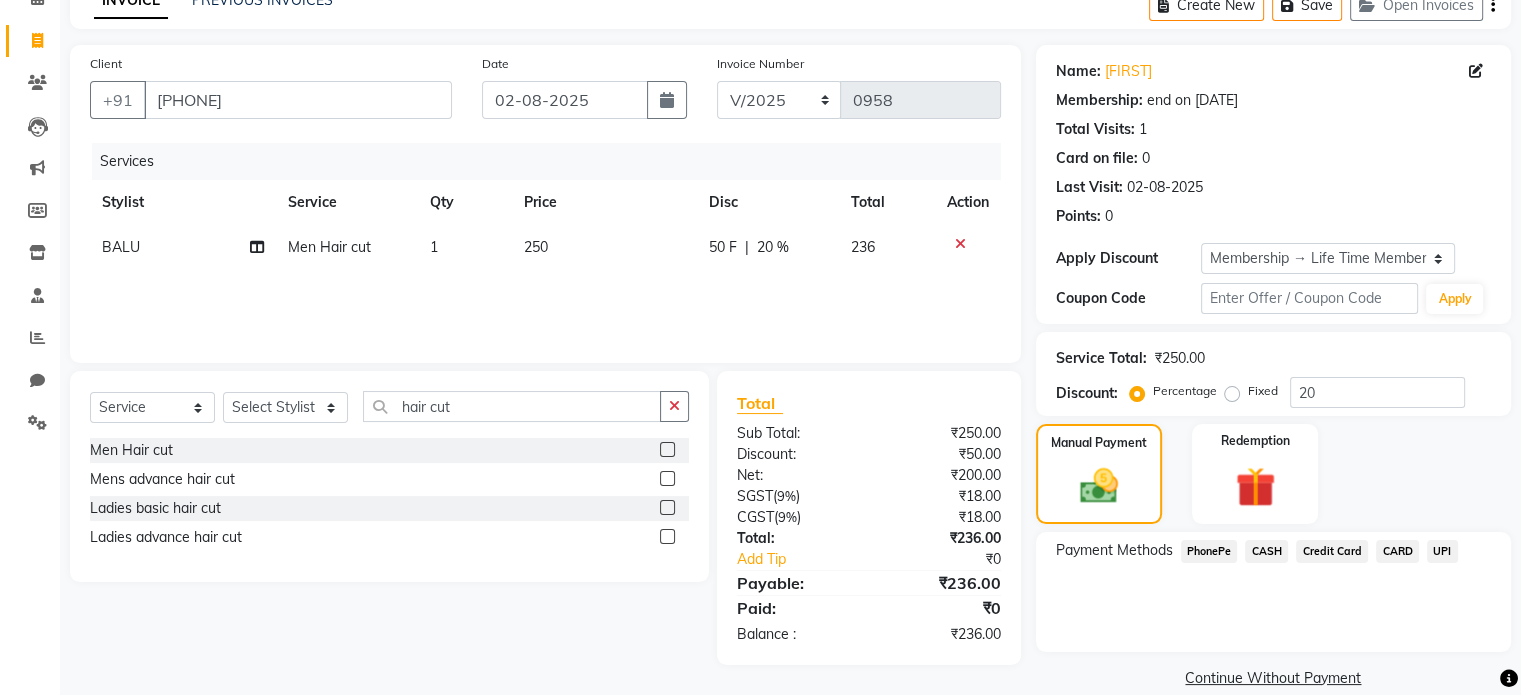 click on "UPI" 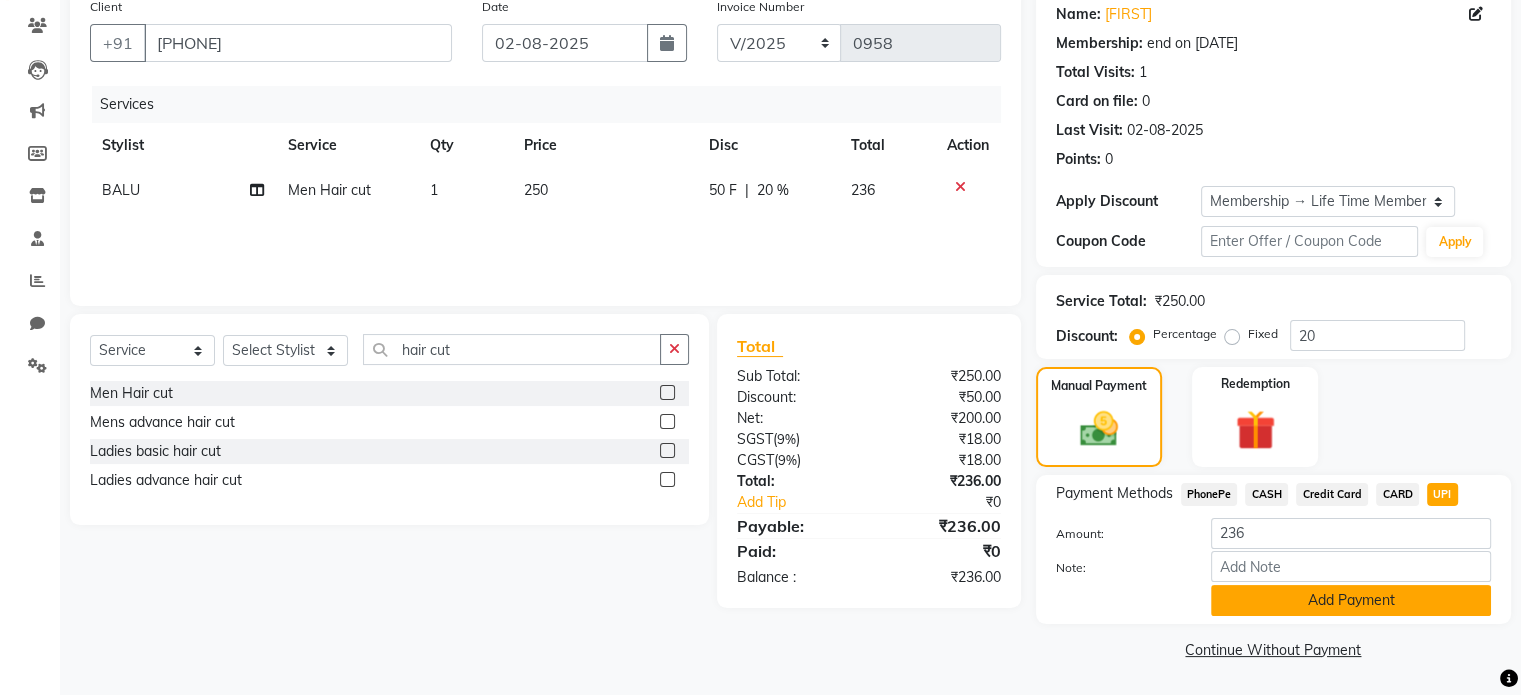 click on "Add Payment" 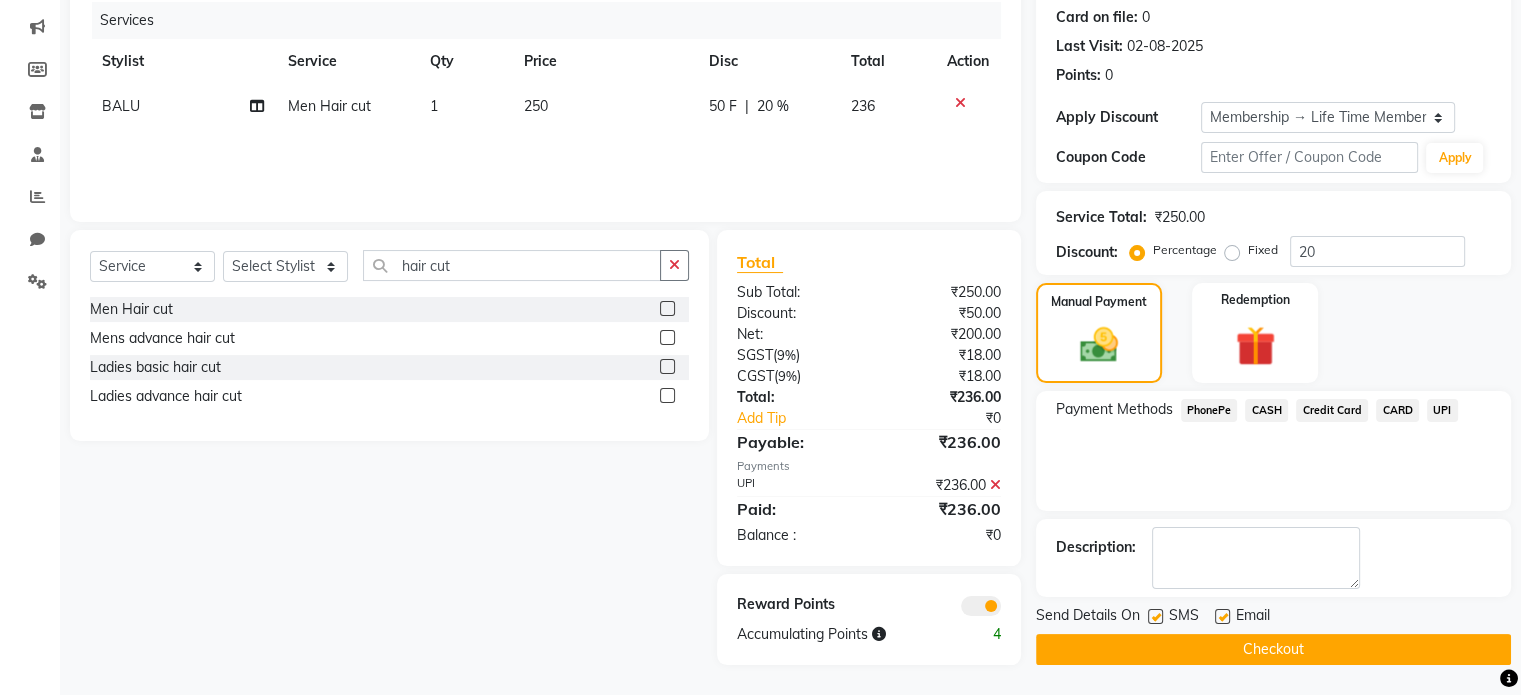 scroll, scrollTop: 247, scrollLeft: 0, axis: vertical 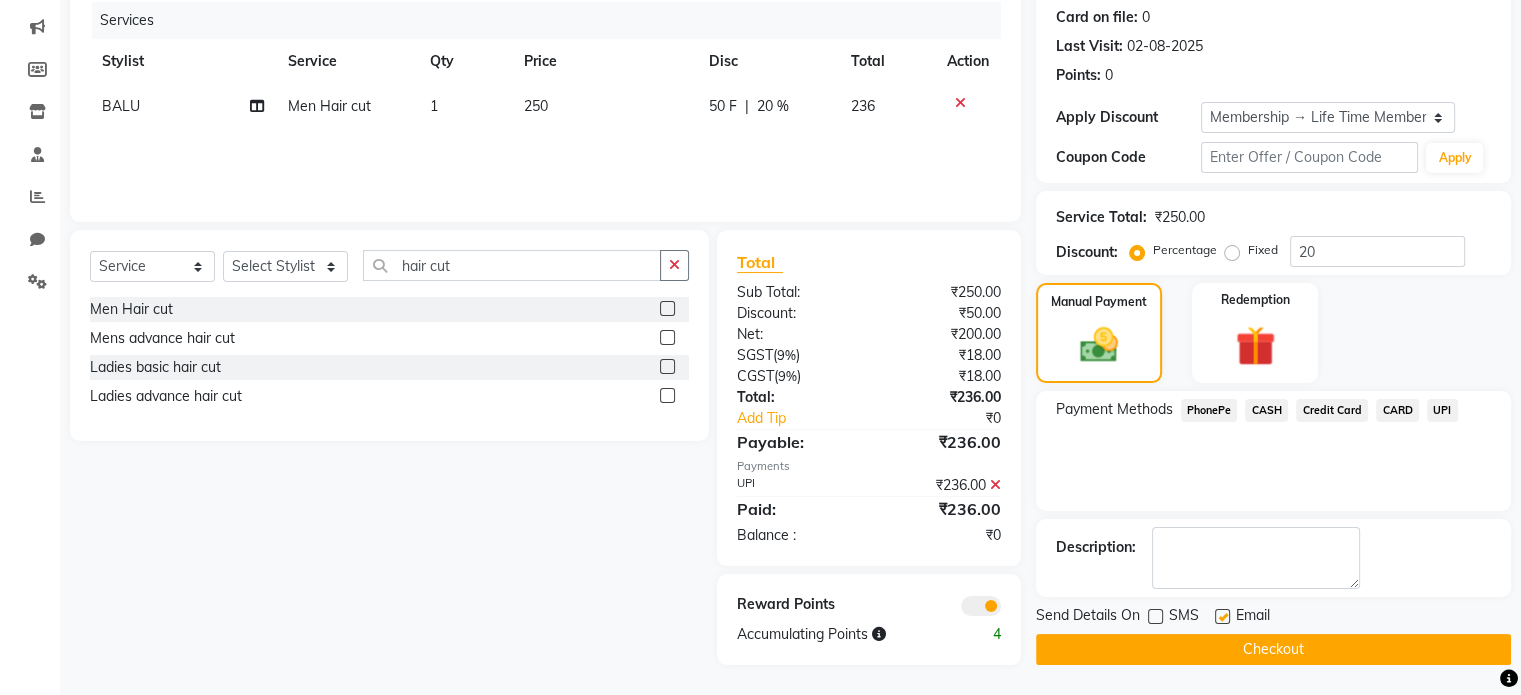 click 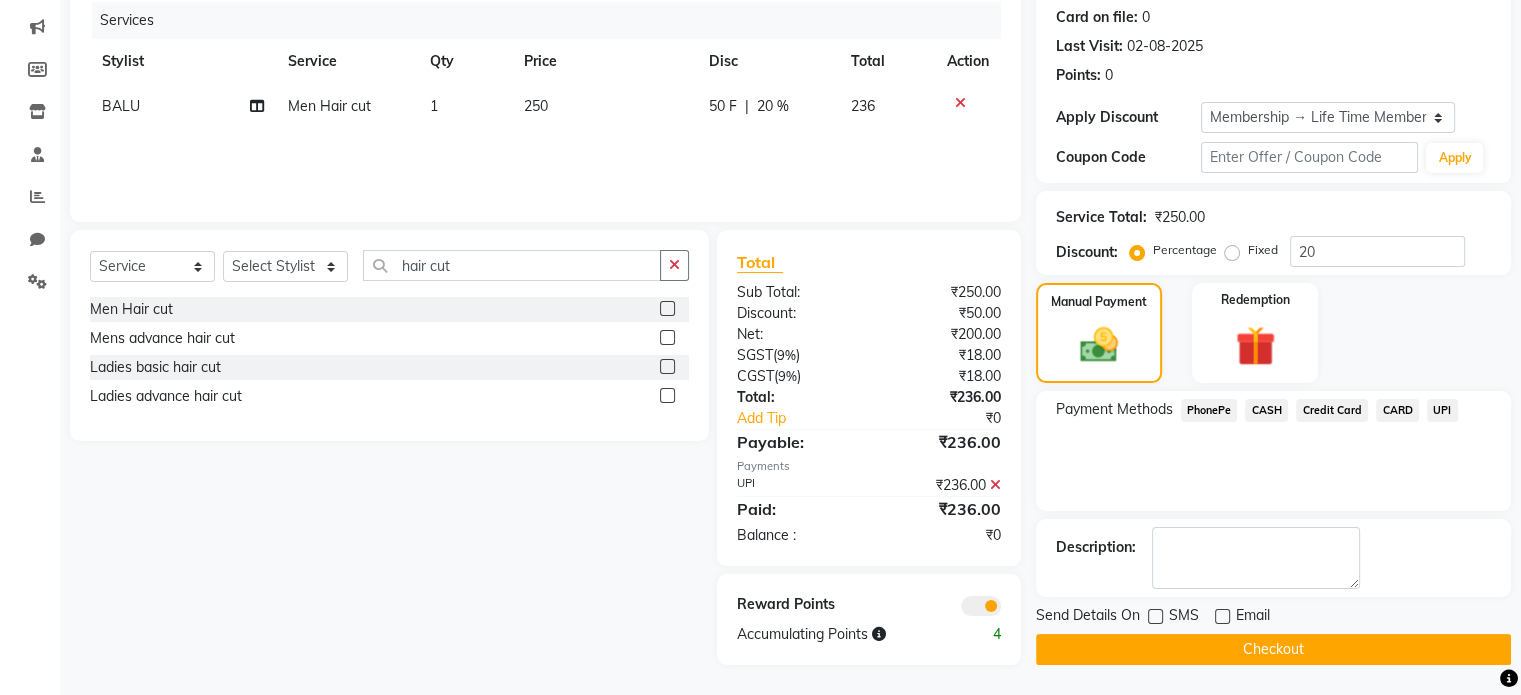 click on "Checkout" 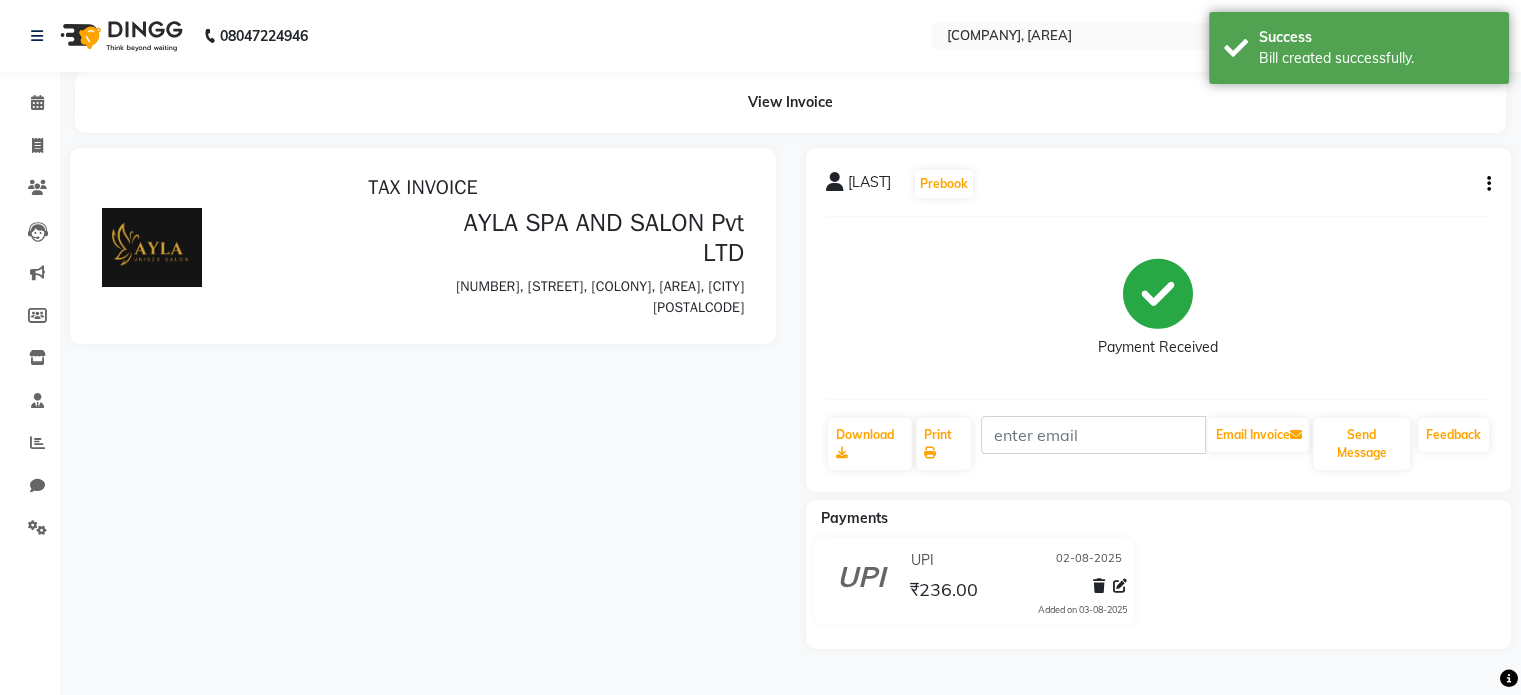 scroll, scrollTop: 0, scrollLeft: 0, axis: both 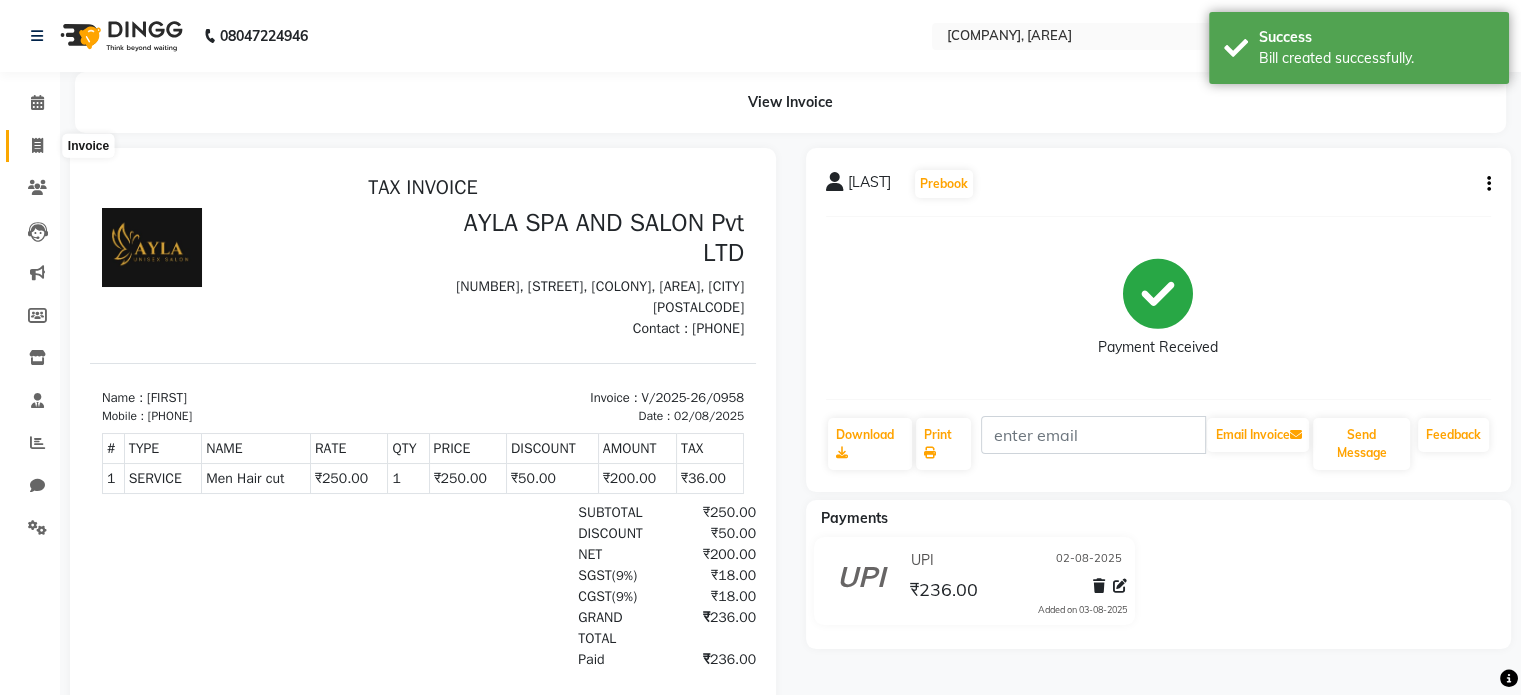 click 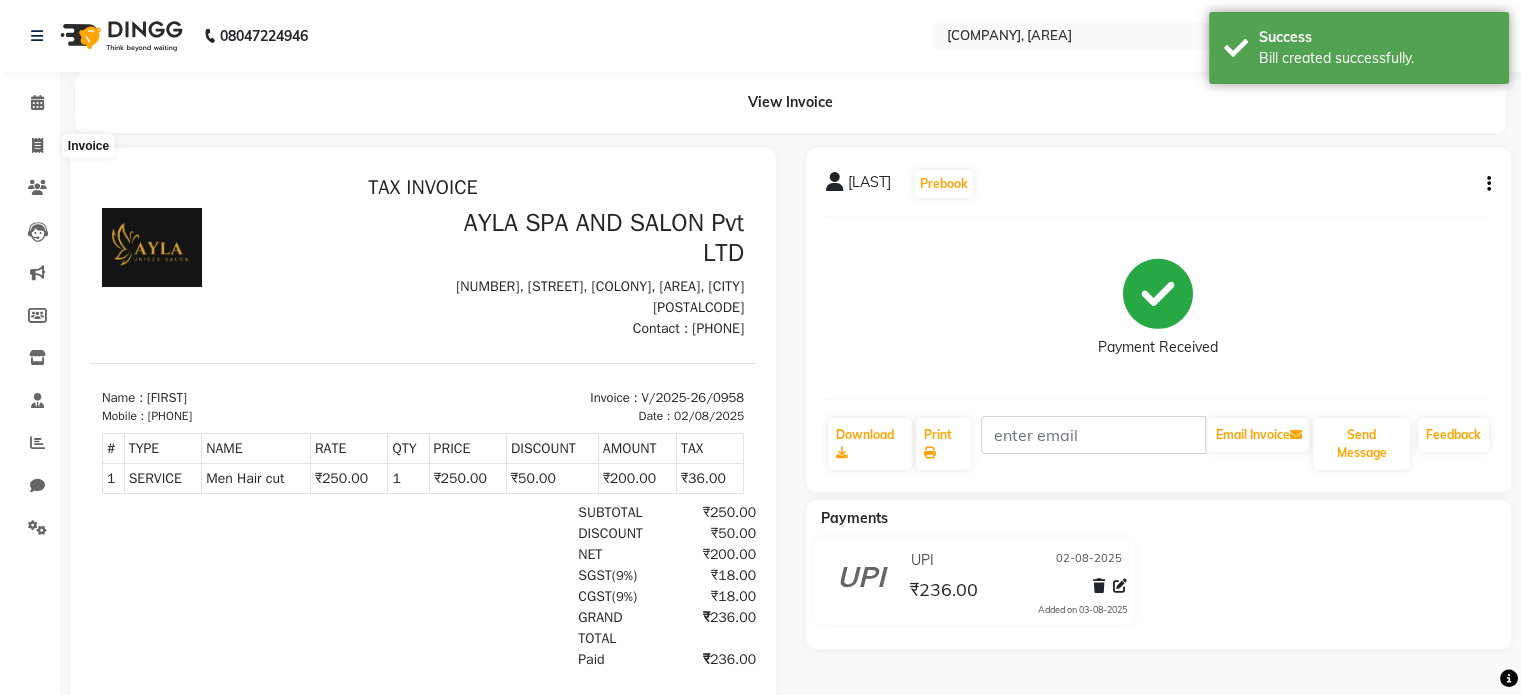 select on "7756" 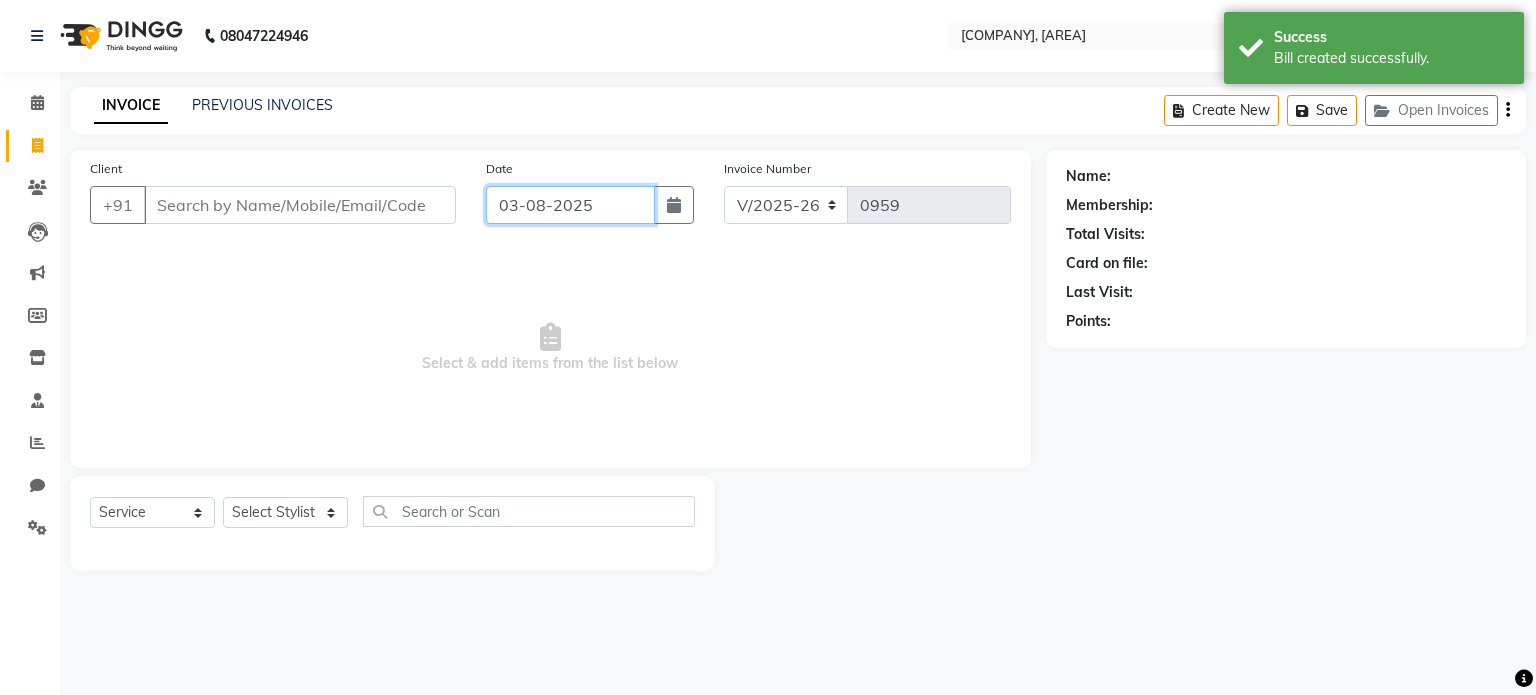 click on "03-08-2025" 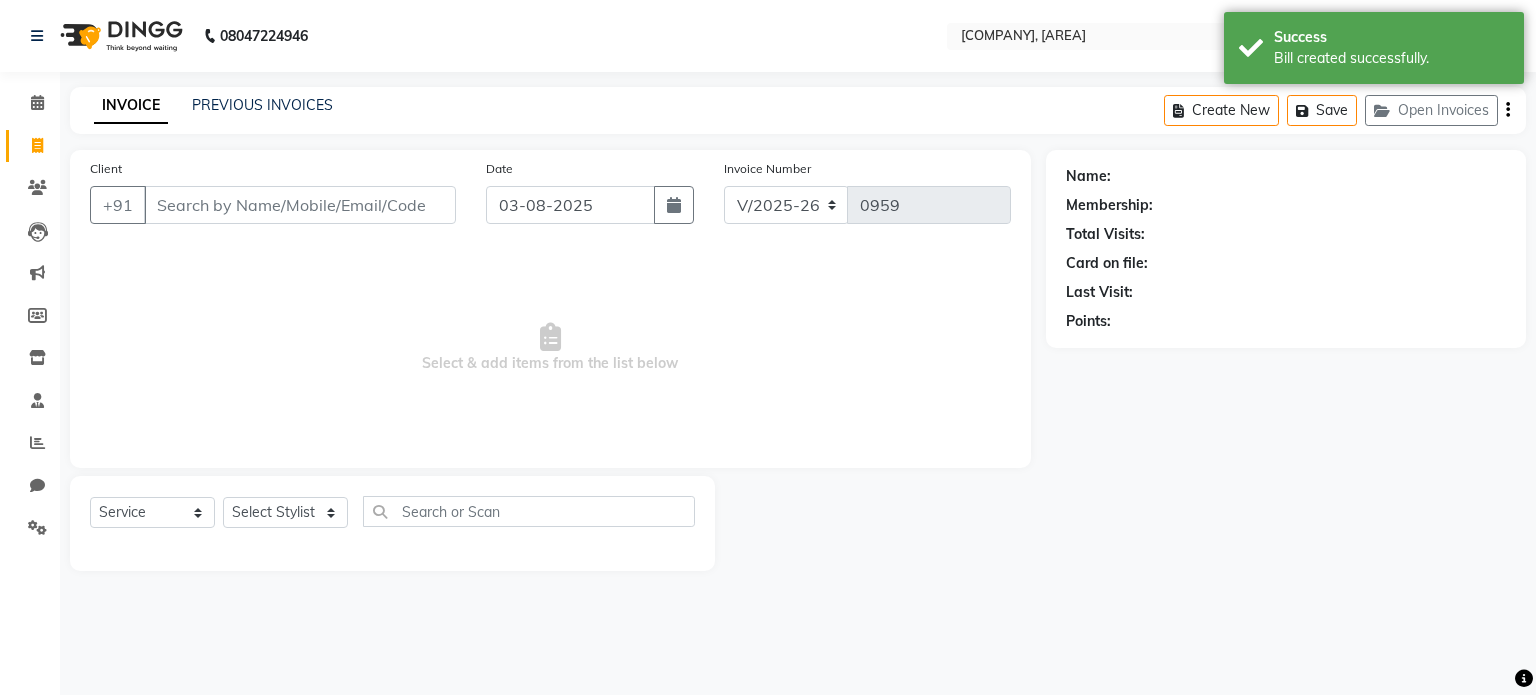 select on "8" 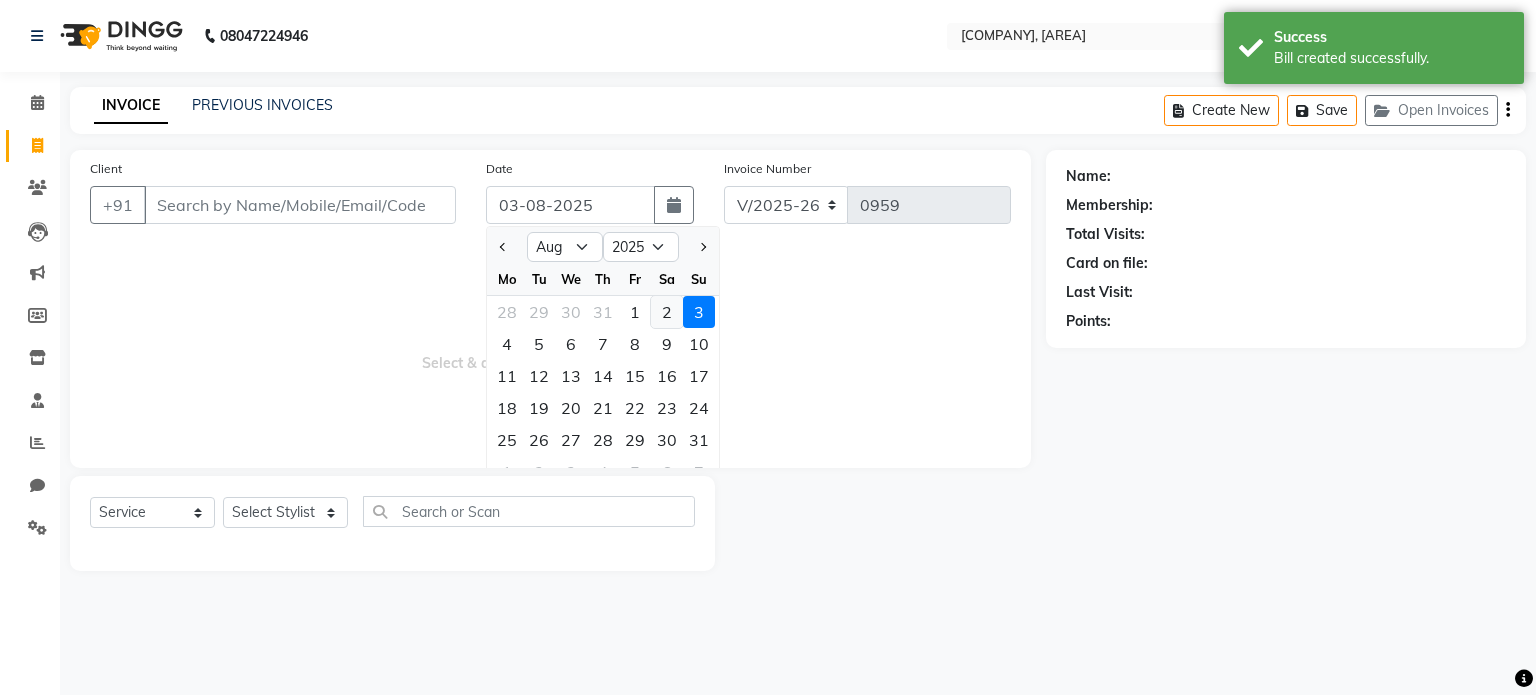click on "2" 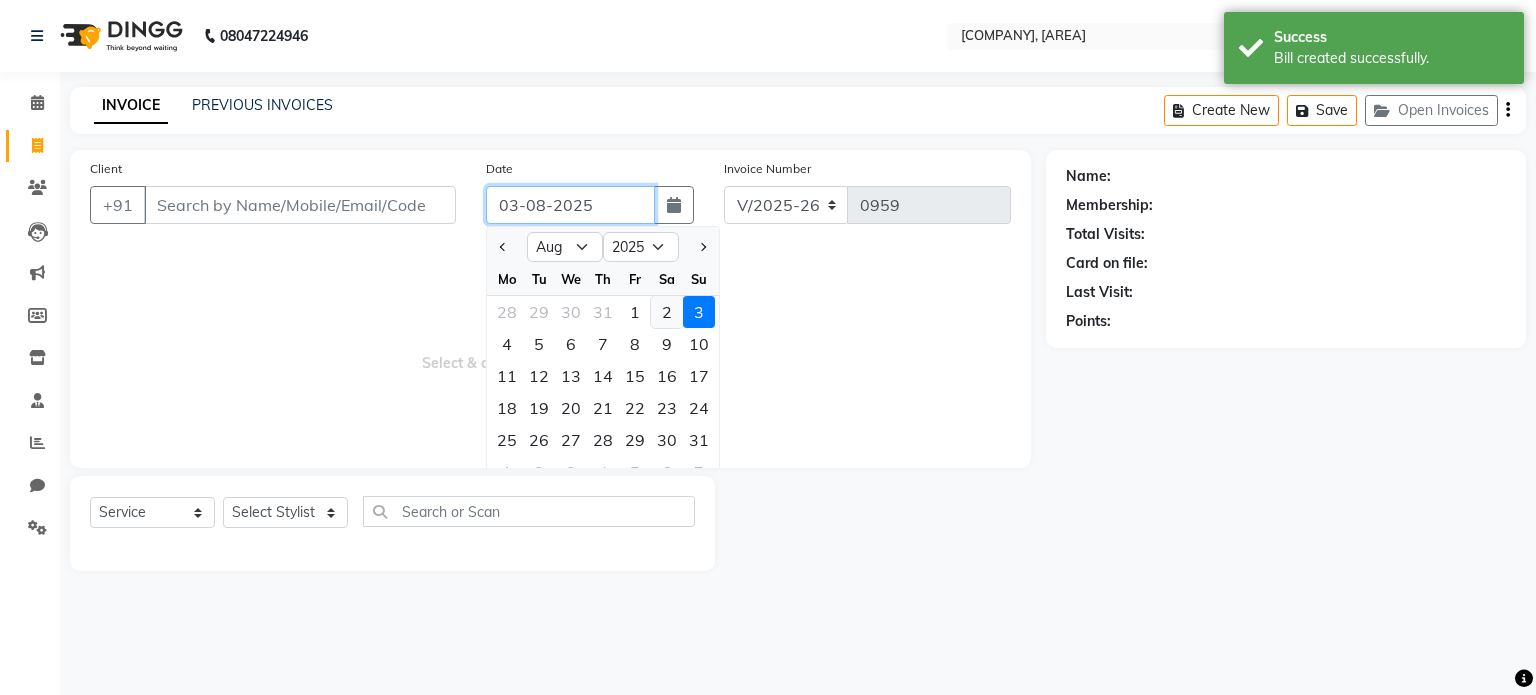 type on "02-08-2025" 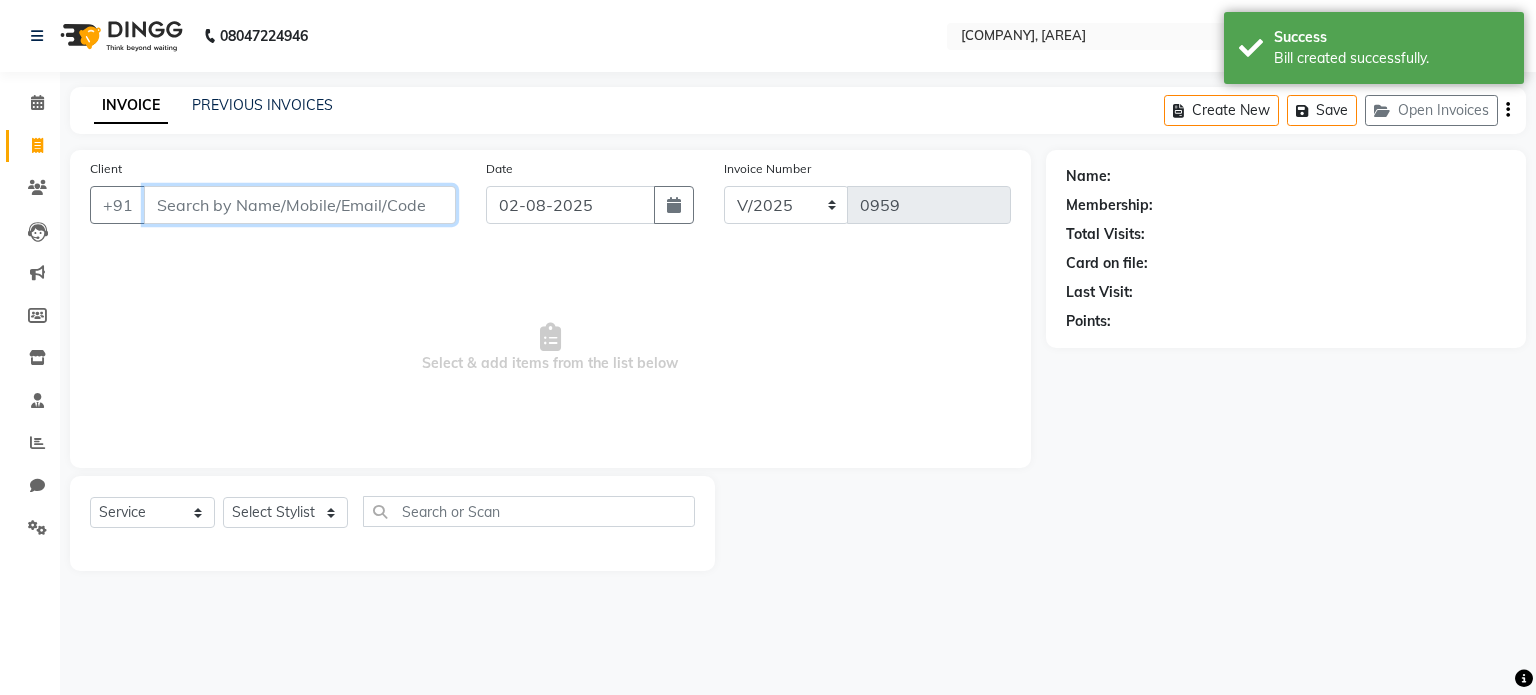 click on "Client" at bounding box center [300, 205] 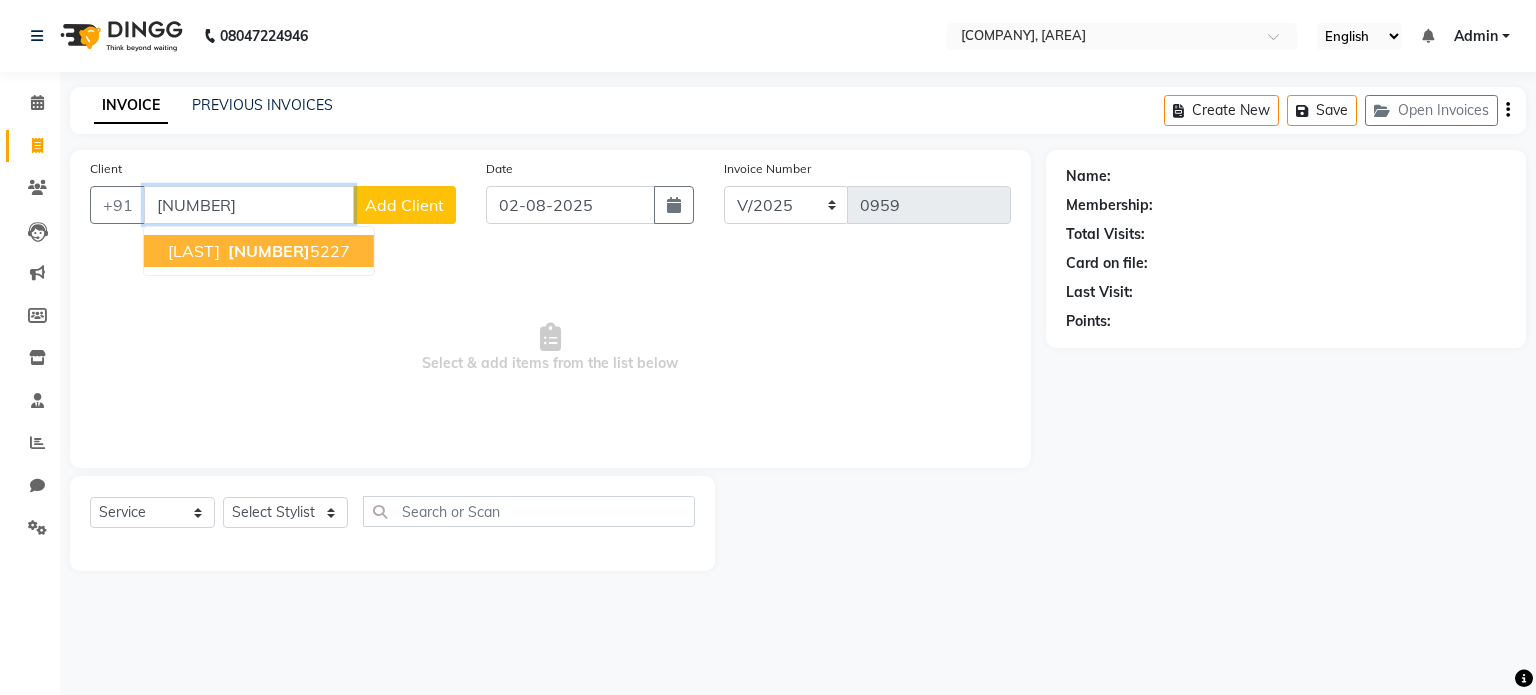 click on "[NUMBER]" at bounding box center [269, 251] 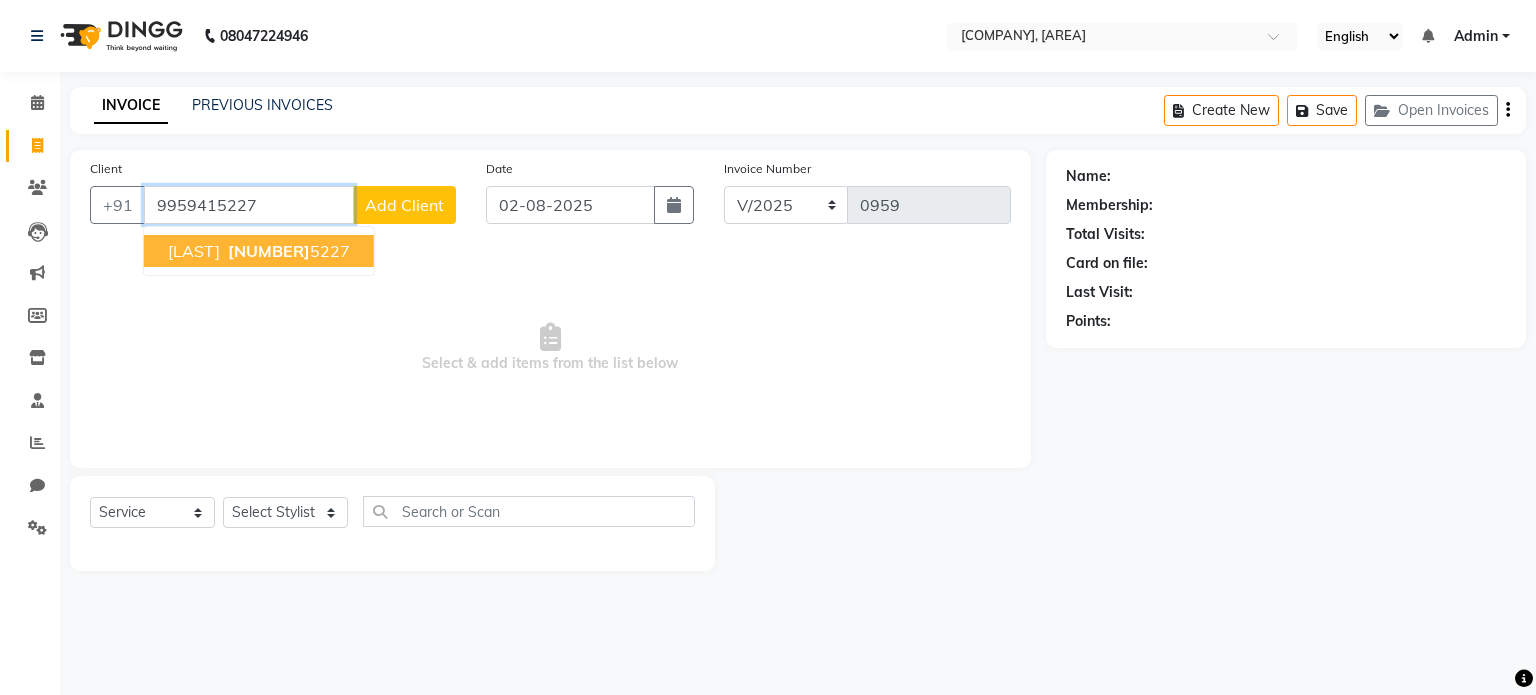 type on "9959415227" 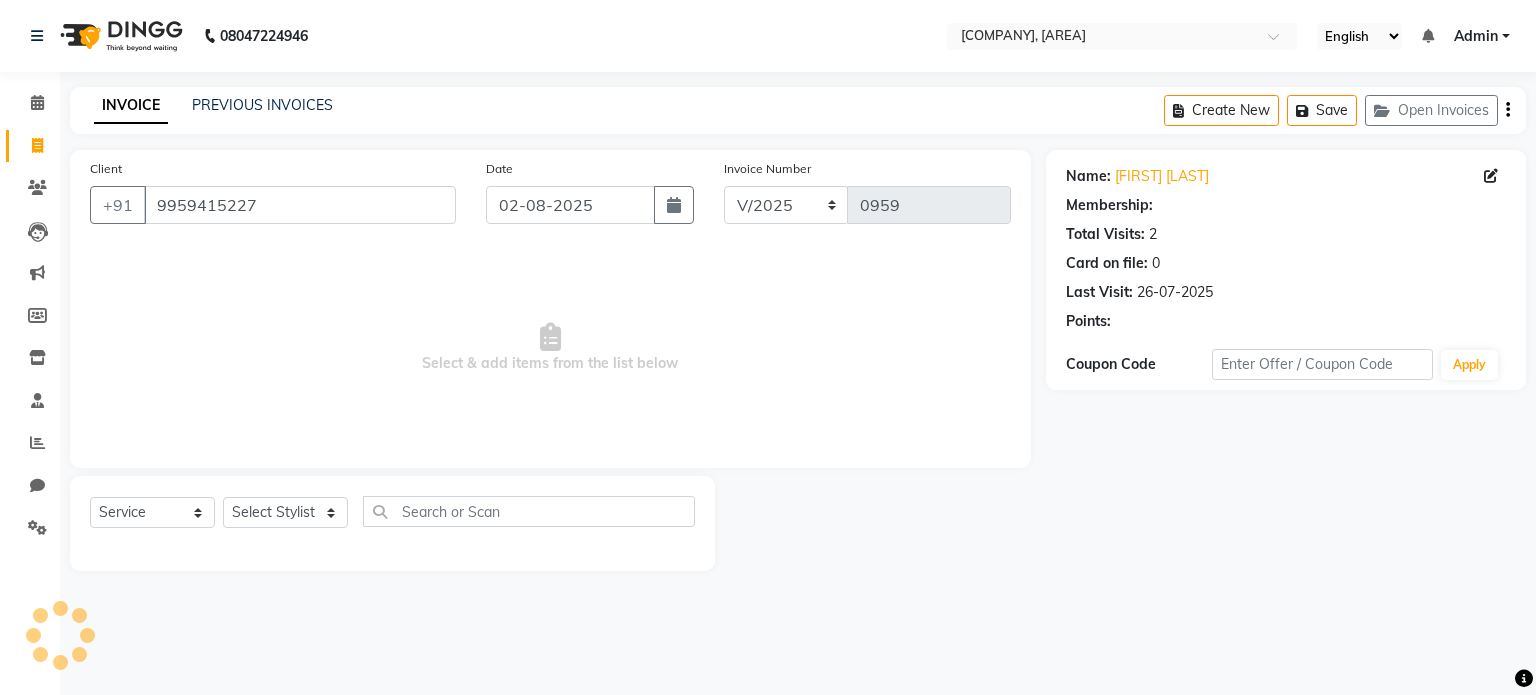 select on "1: Object" 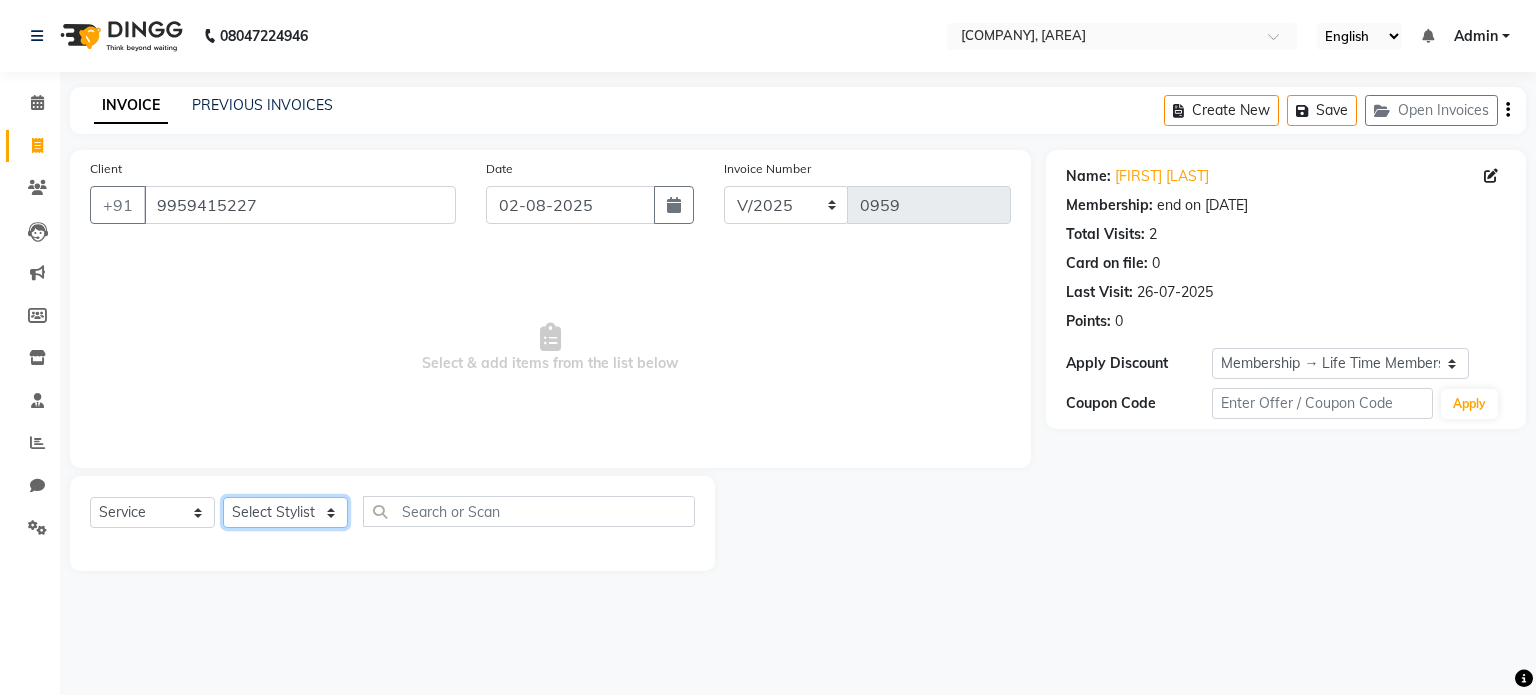 click on "Select Stylist [FIRST] [LAST] [FIRST] [FIRST] [FIRST] [FIRST]" 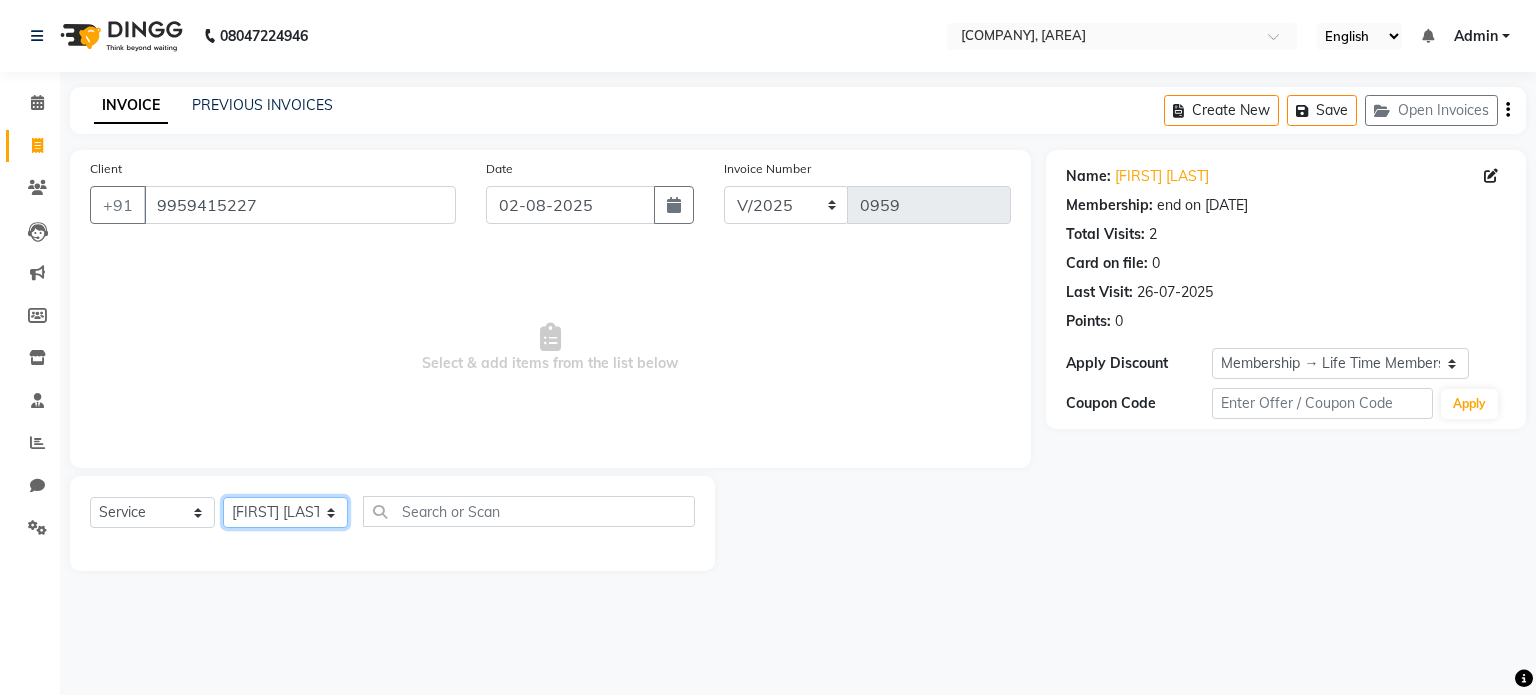 click on "Select Stylist [FIRST] [LAST] [FIRST] [FIRST] [FIRST] [FIRST]" 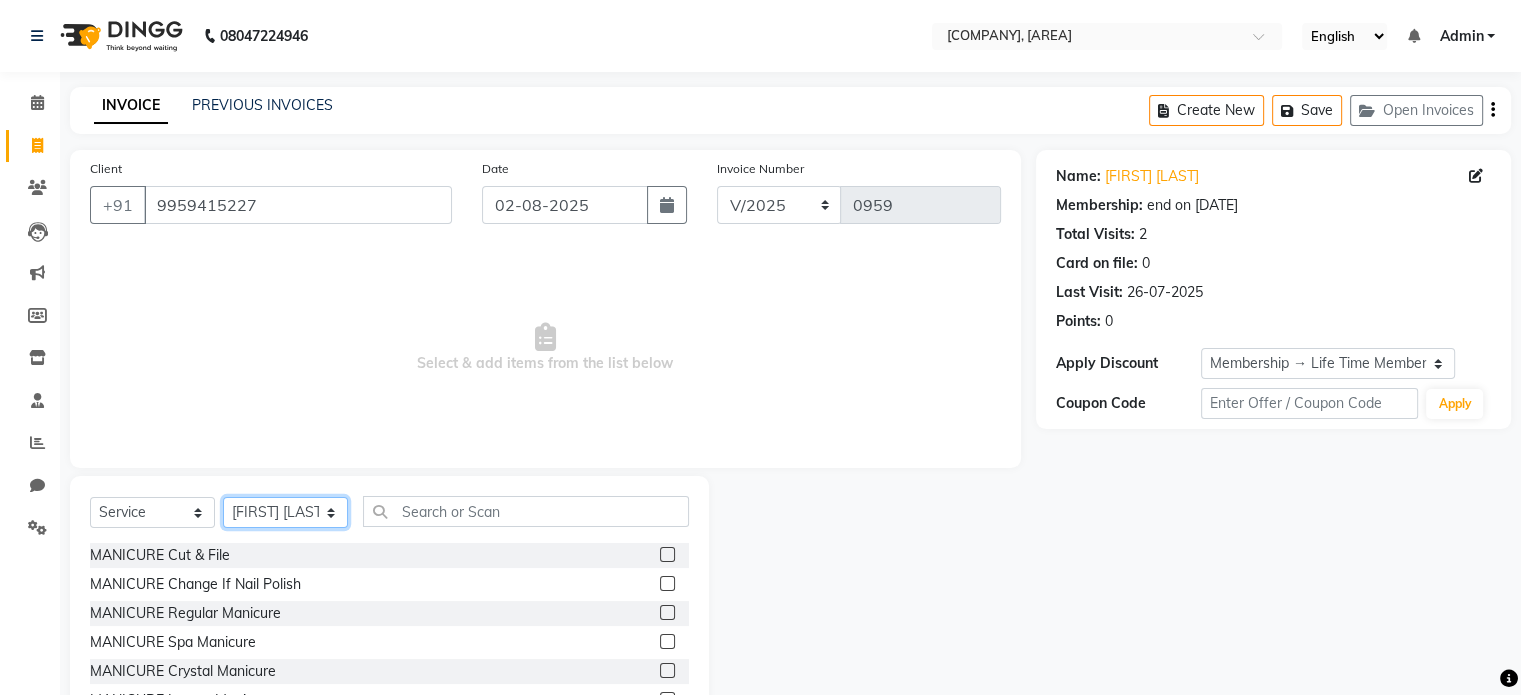 click on "Select Stylist [FIRST] [LAST] [FIRST] [FIRST] [FIRST] [FIRST]" 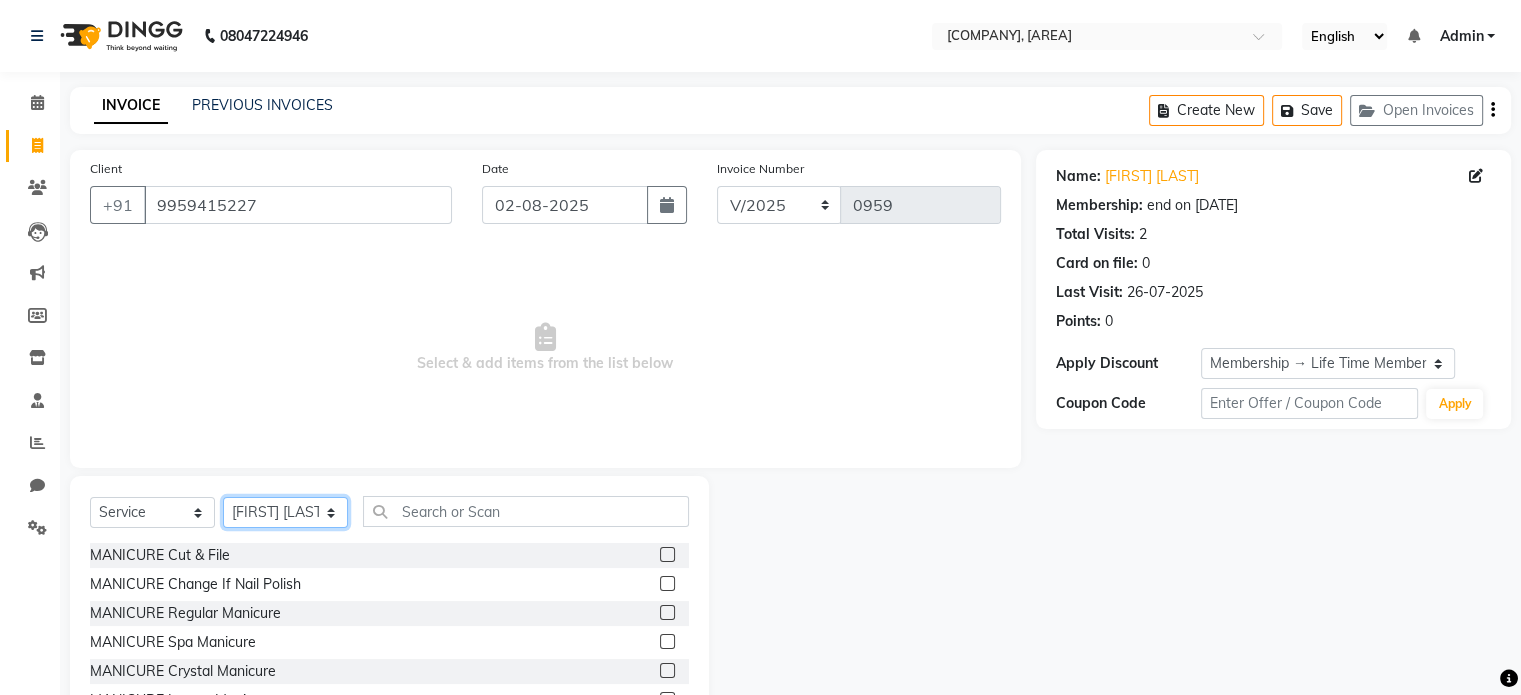 select on "[NUMBER]" 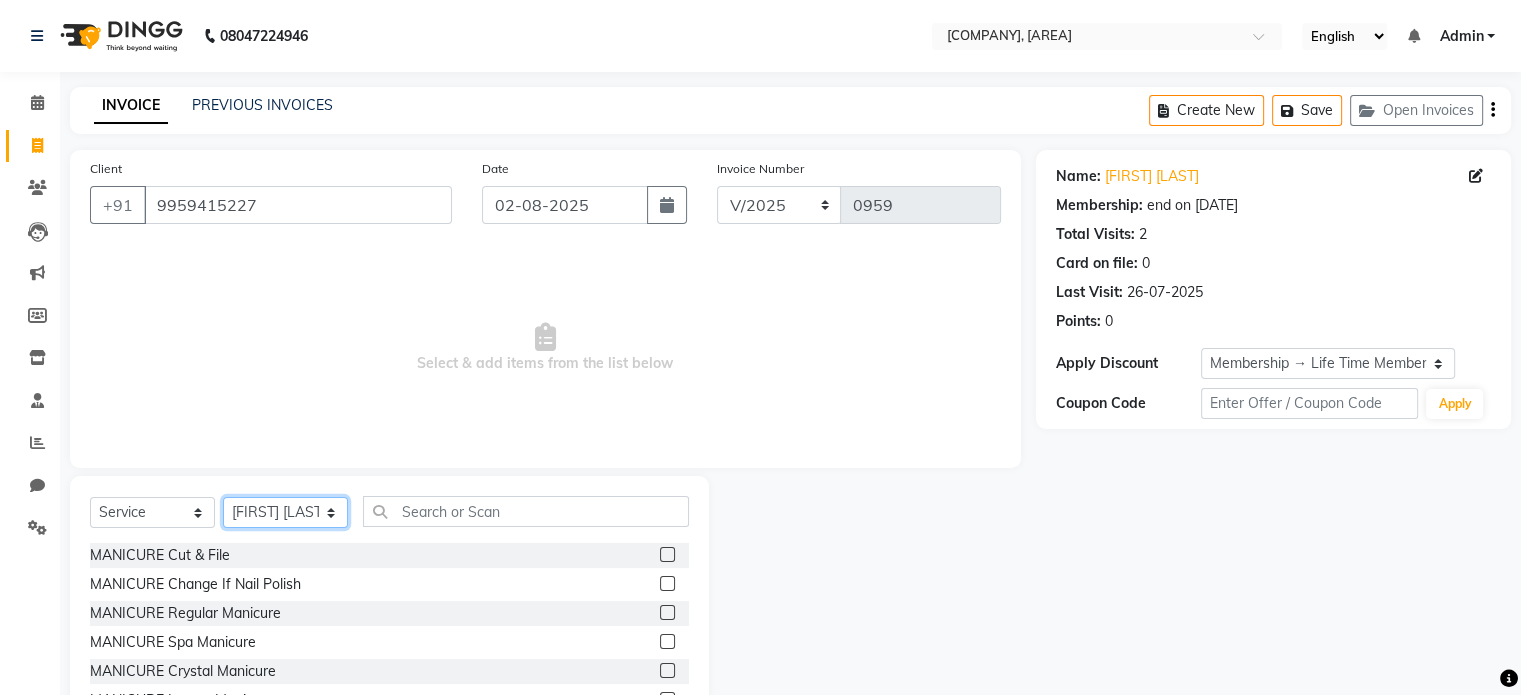 click on "Select Stylist [FIRST] [LAST] [FIRST] [FIRST] [FIRST] [FIRST]" 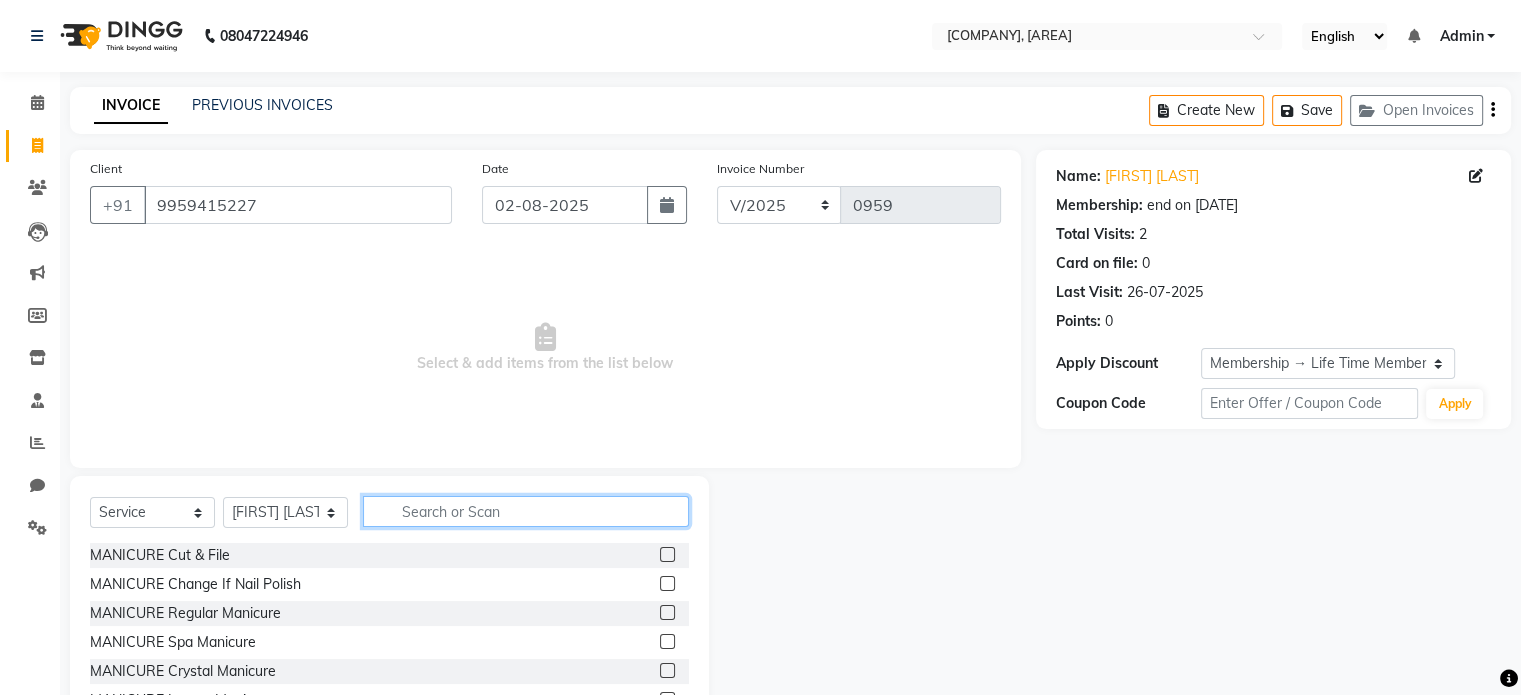 click 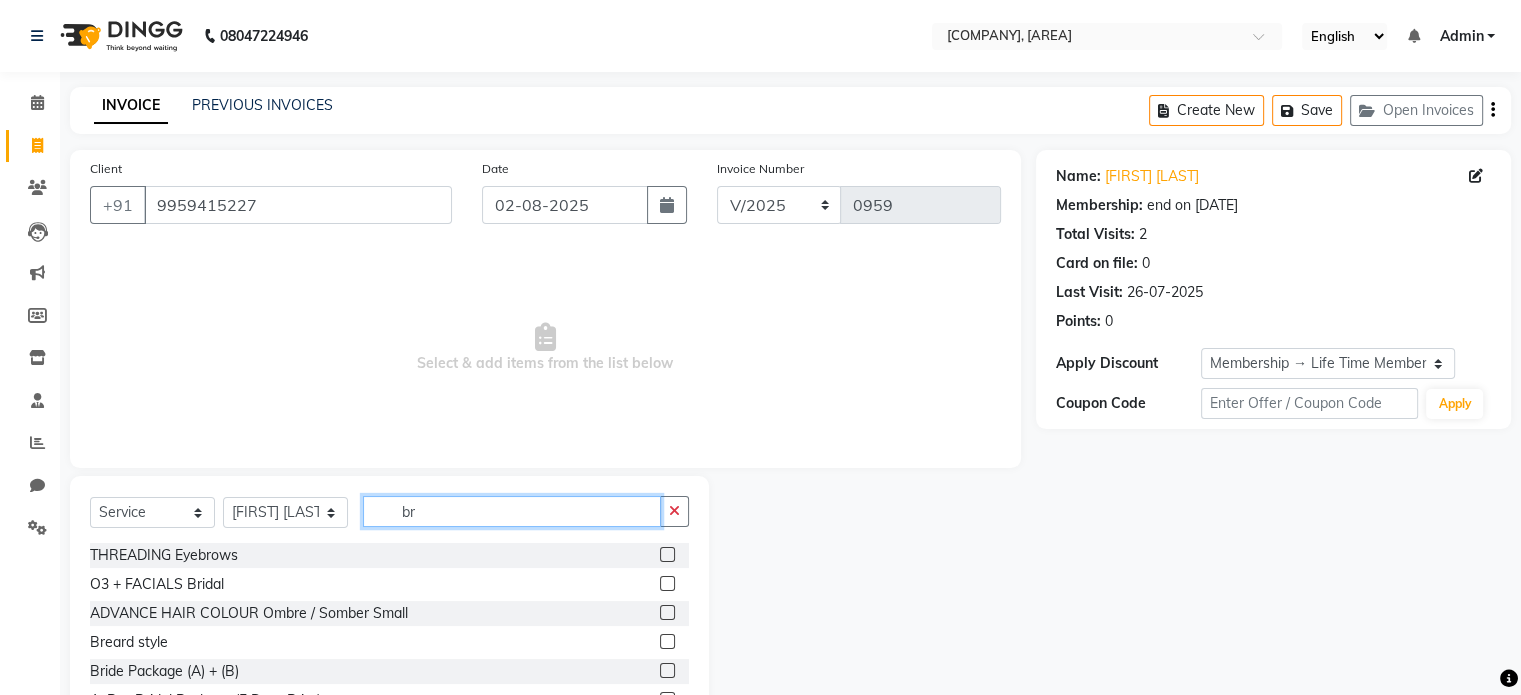 type on "b" 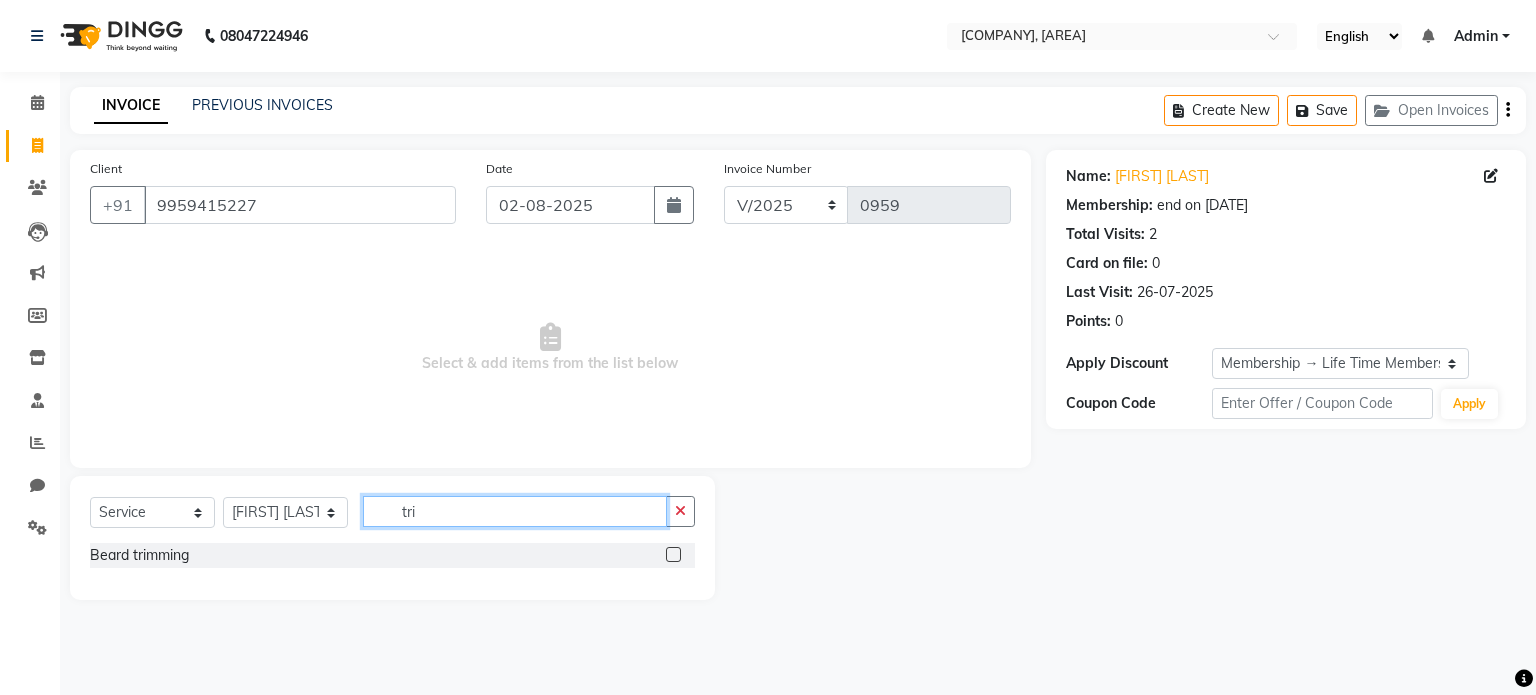 type on "tri" 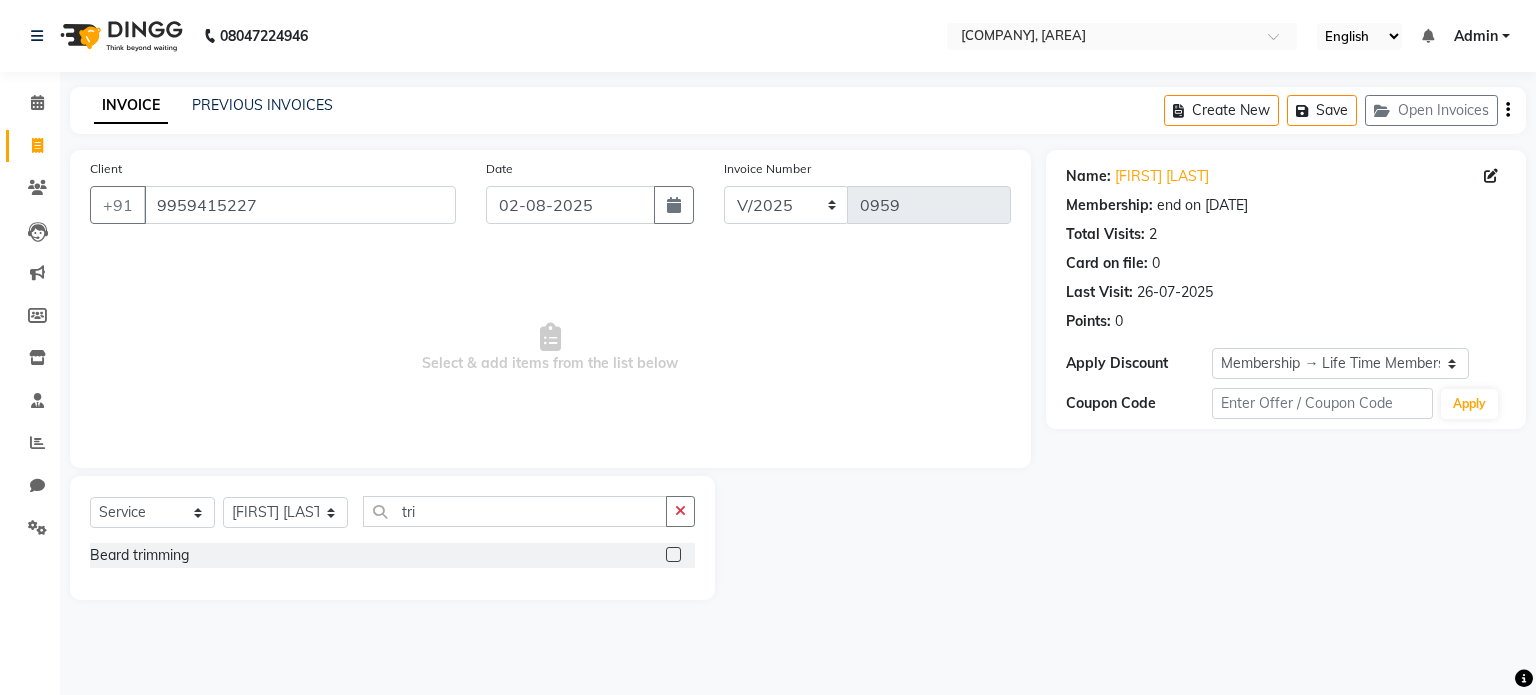 click 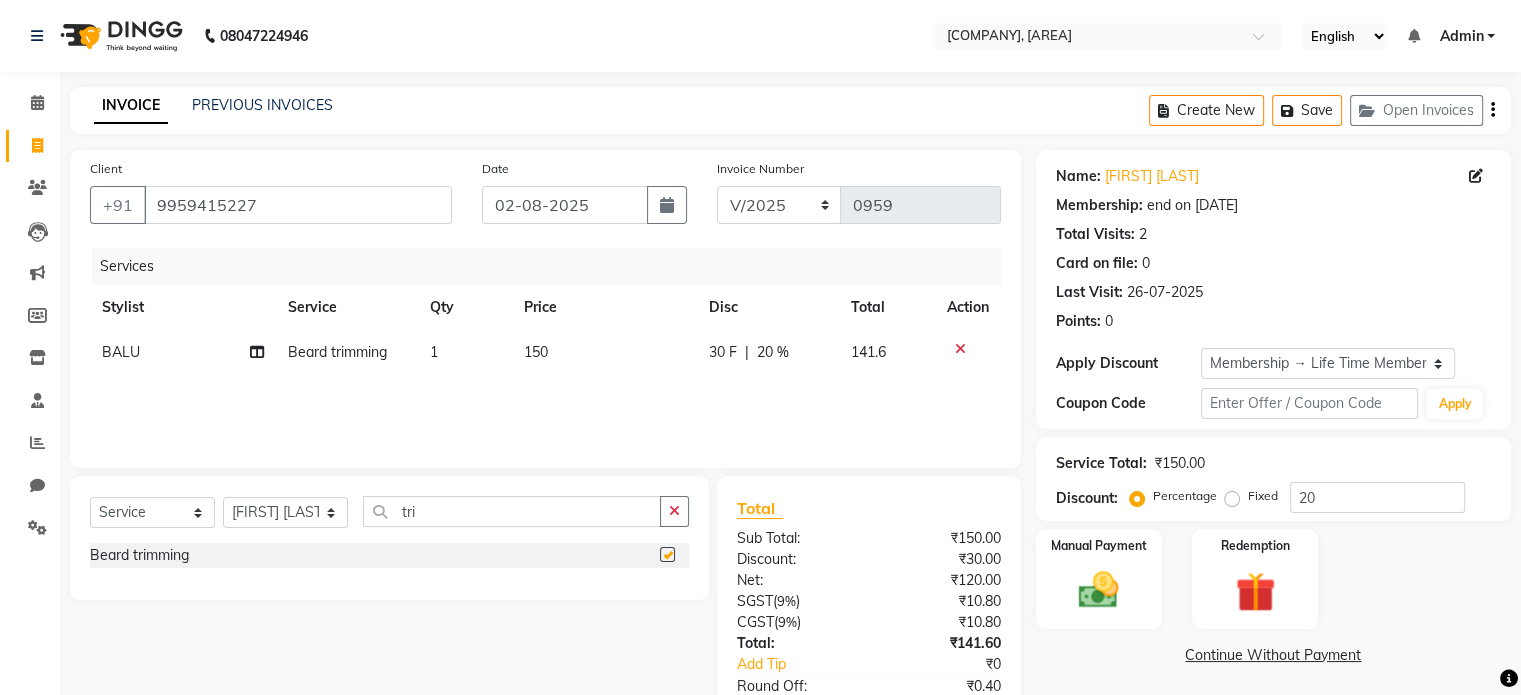 checkbox on "false" 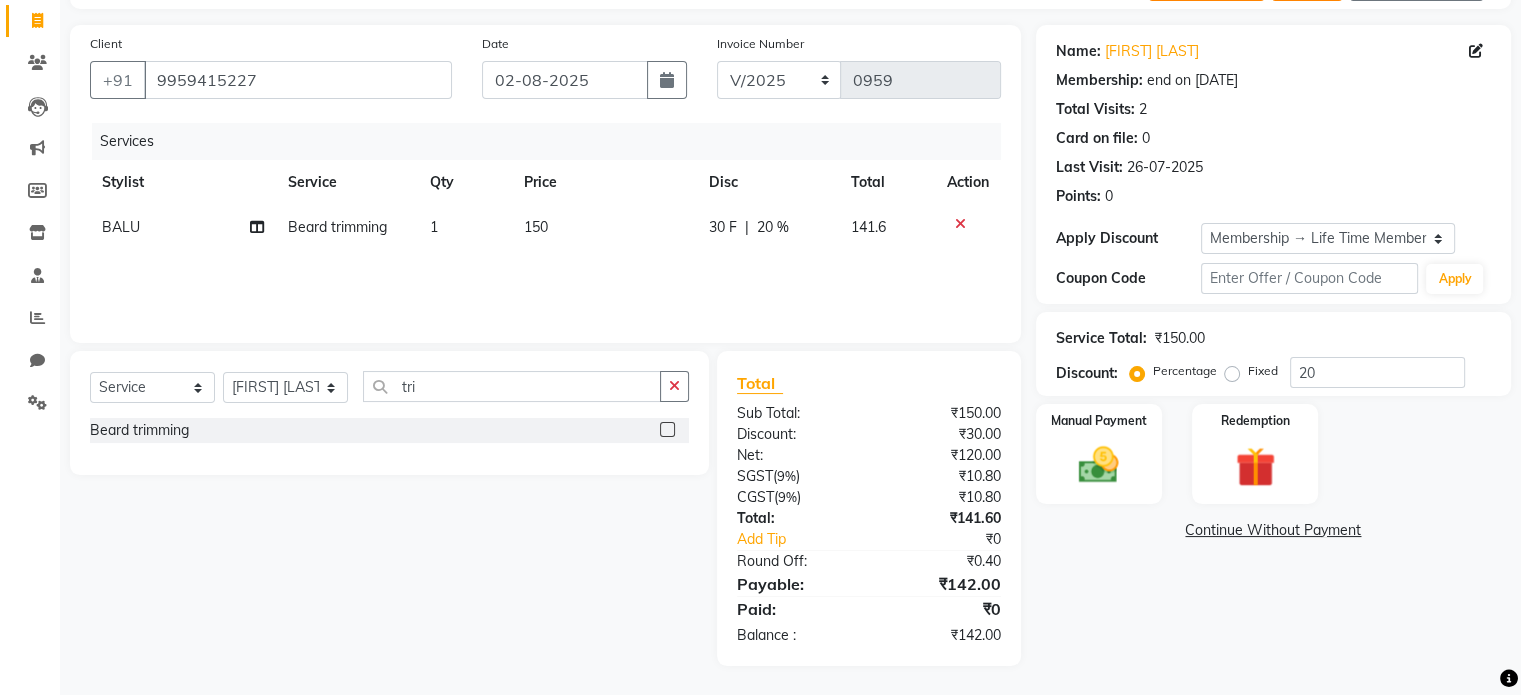 scroll, scrollTop: 126, scrollLeft: 0, axis: vertical 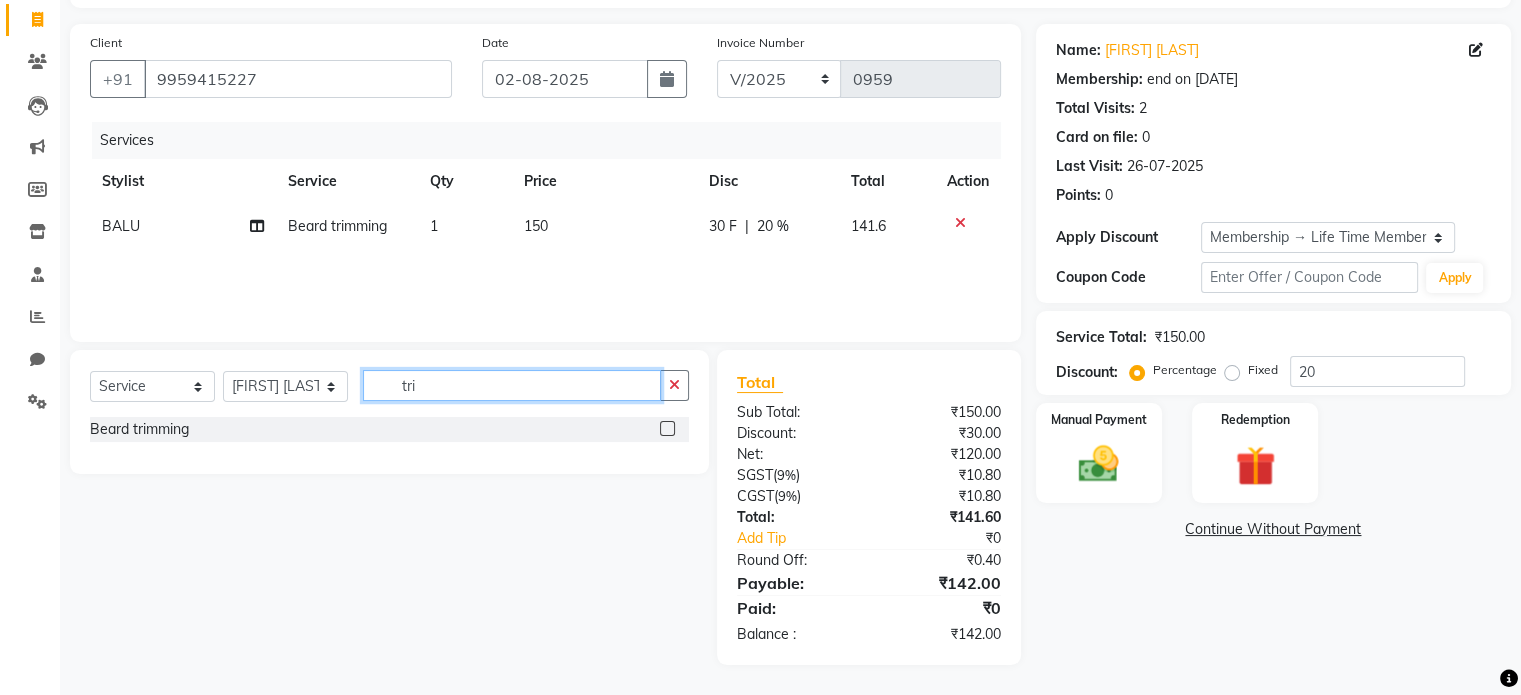 drag, startPoint x: 506, startPoint y: 387, endPoint x: 376, endPoint y: 380, distance: 130.18832 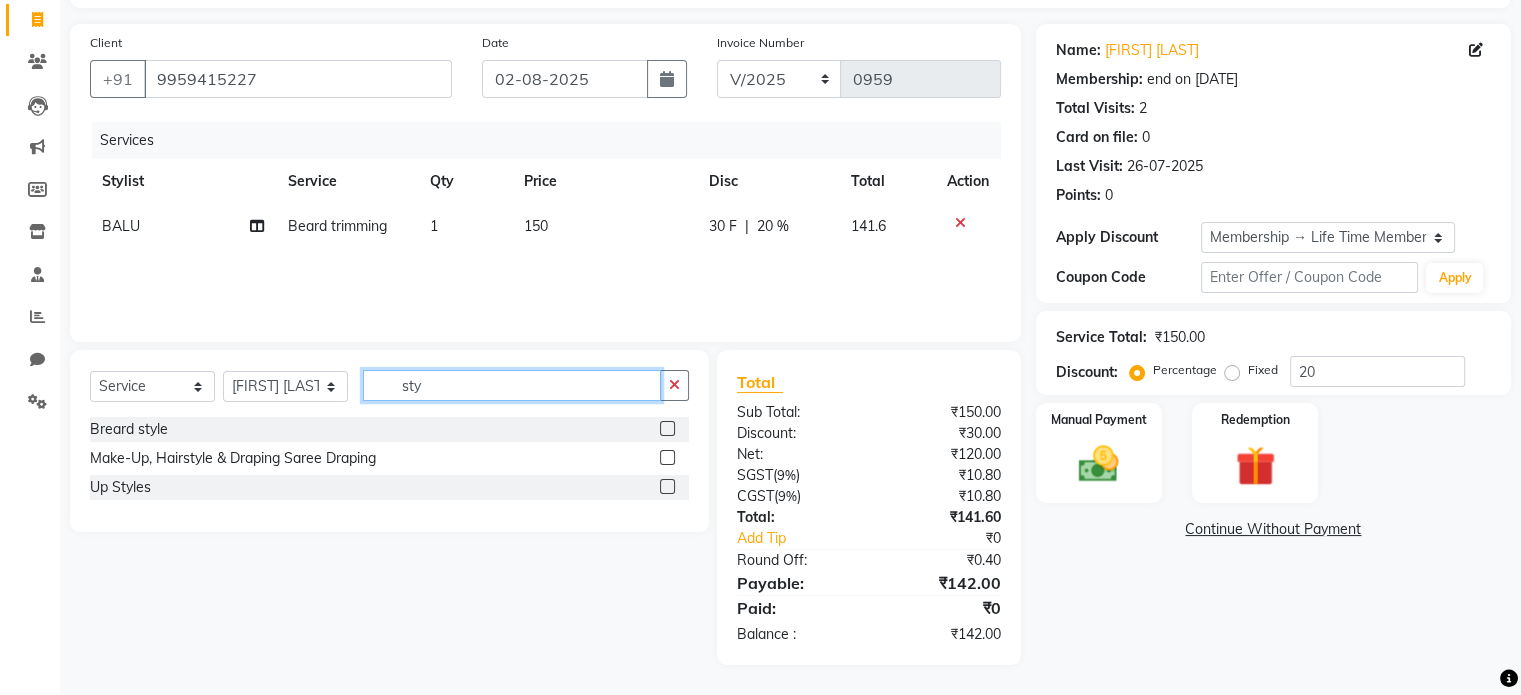 type on "sty" 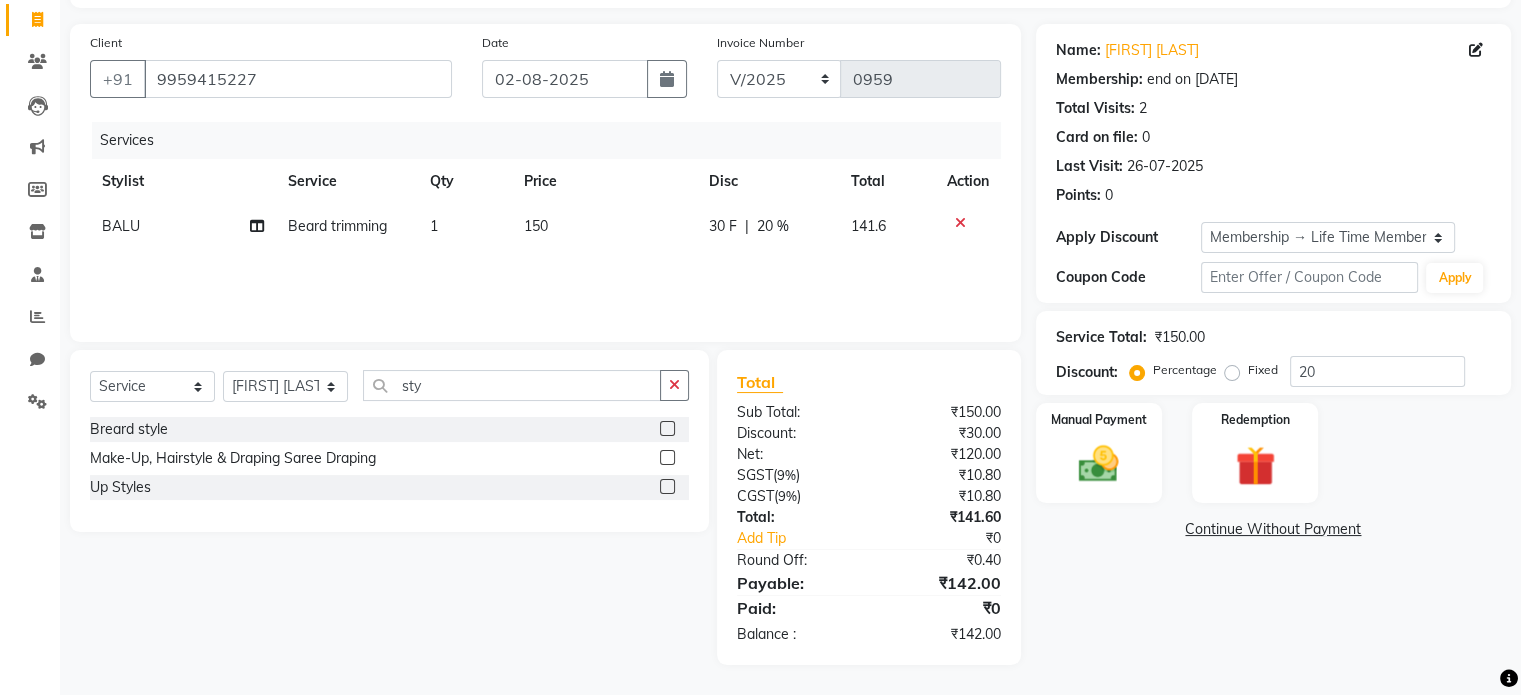 click 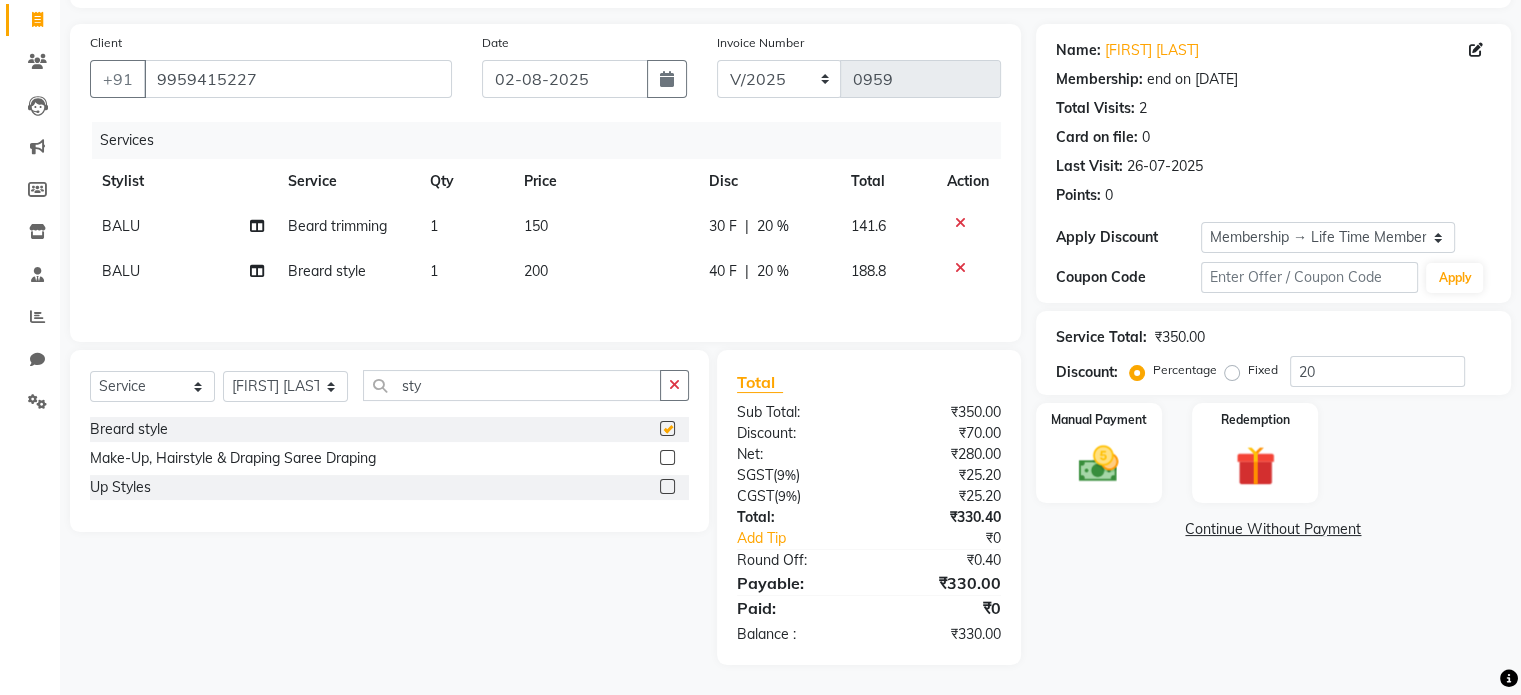 checkbox on "false" 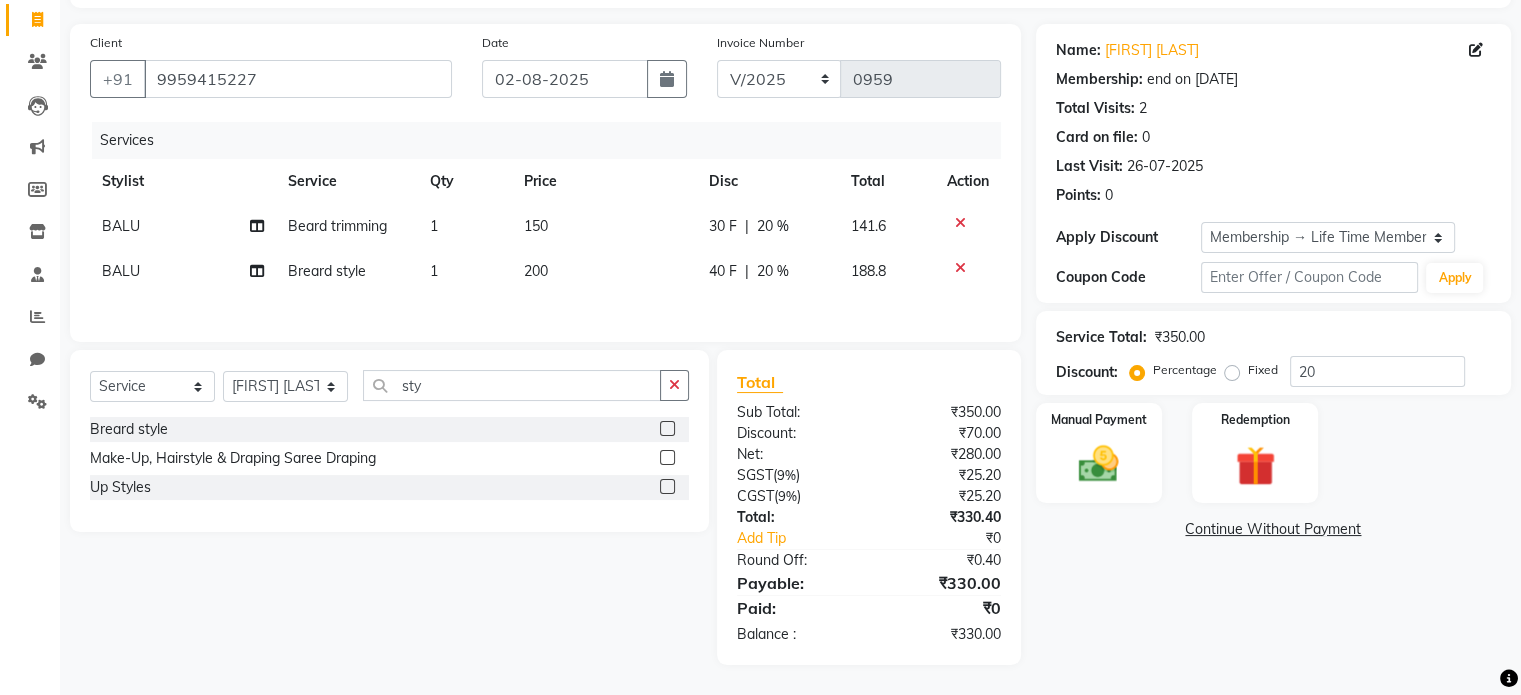 click 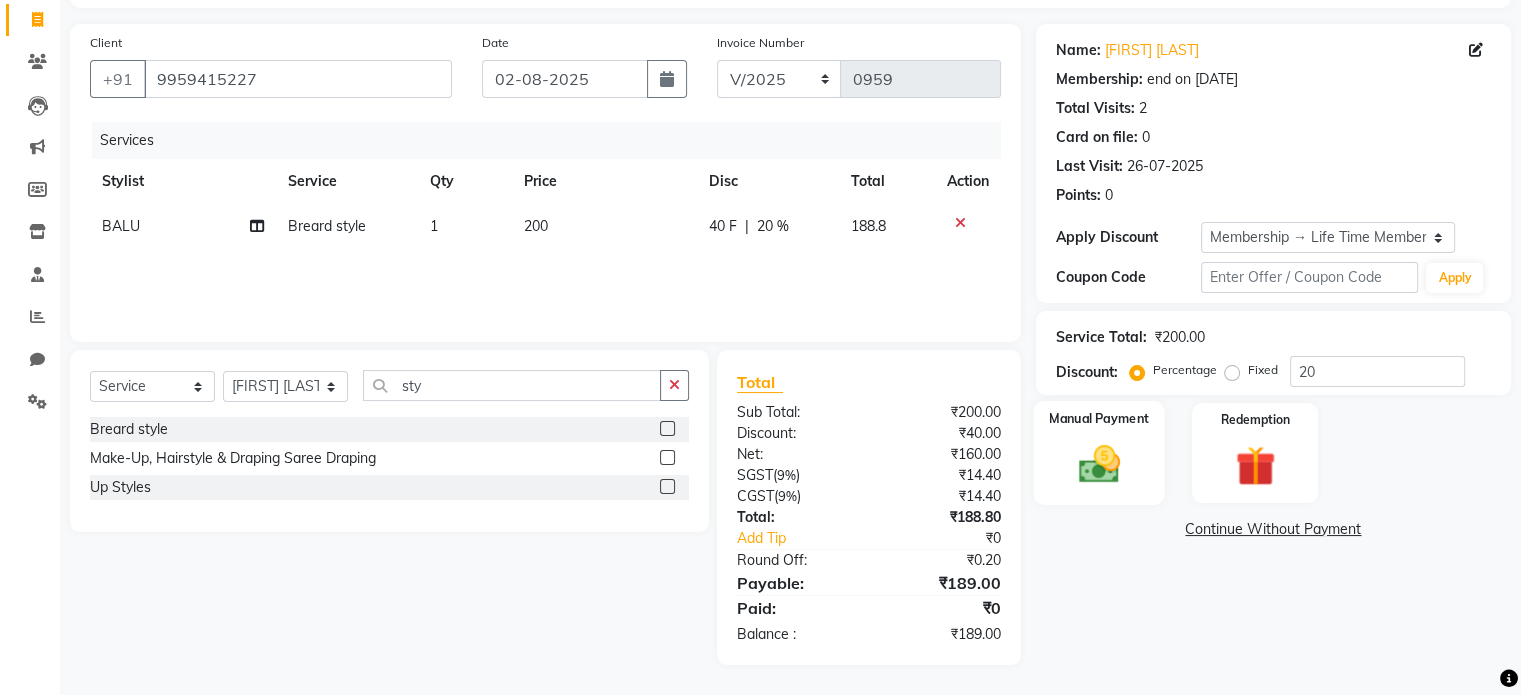 click 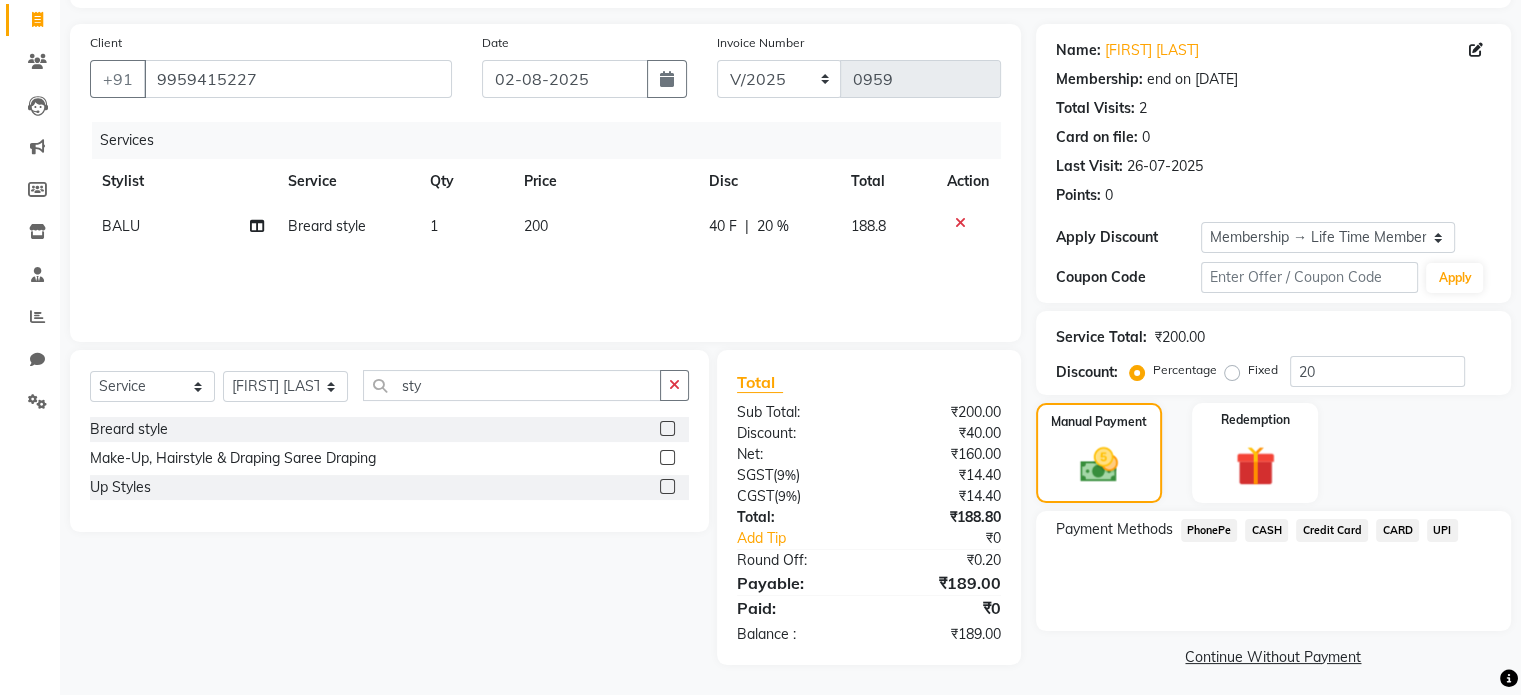 click on "UPI" 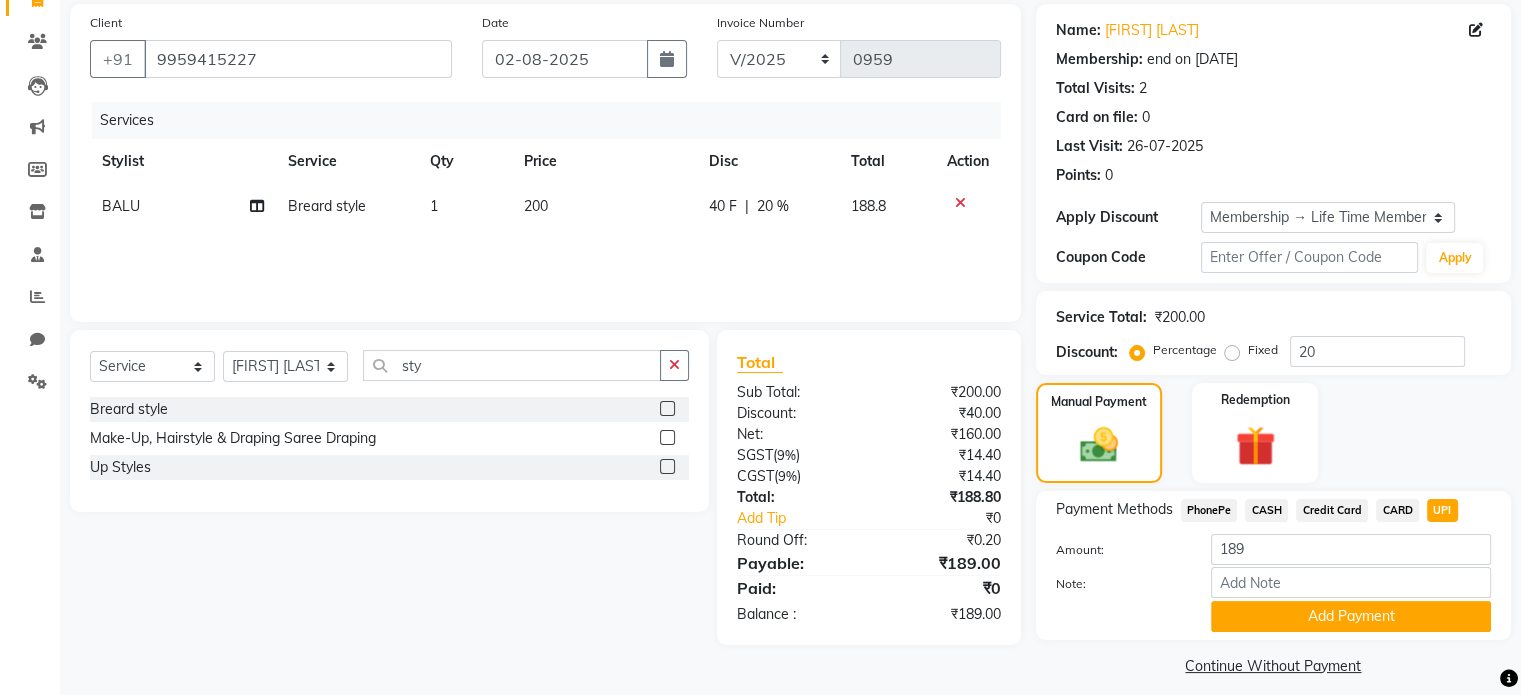 scroll, scrollTop: 163, scrollLeft: 0, axis: vertical 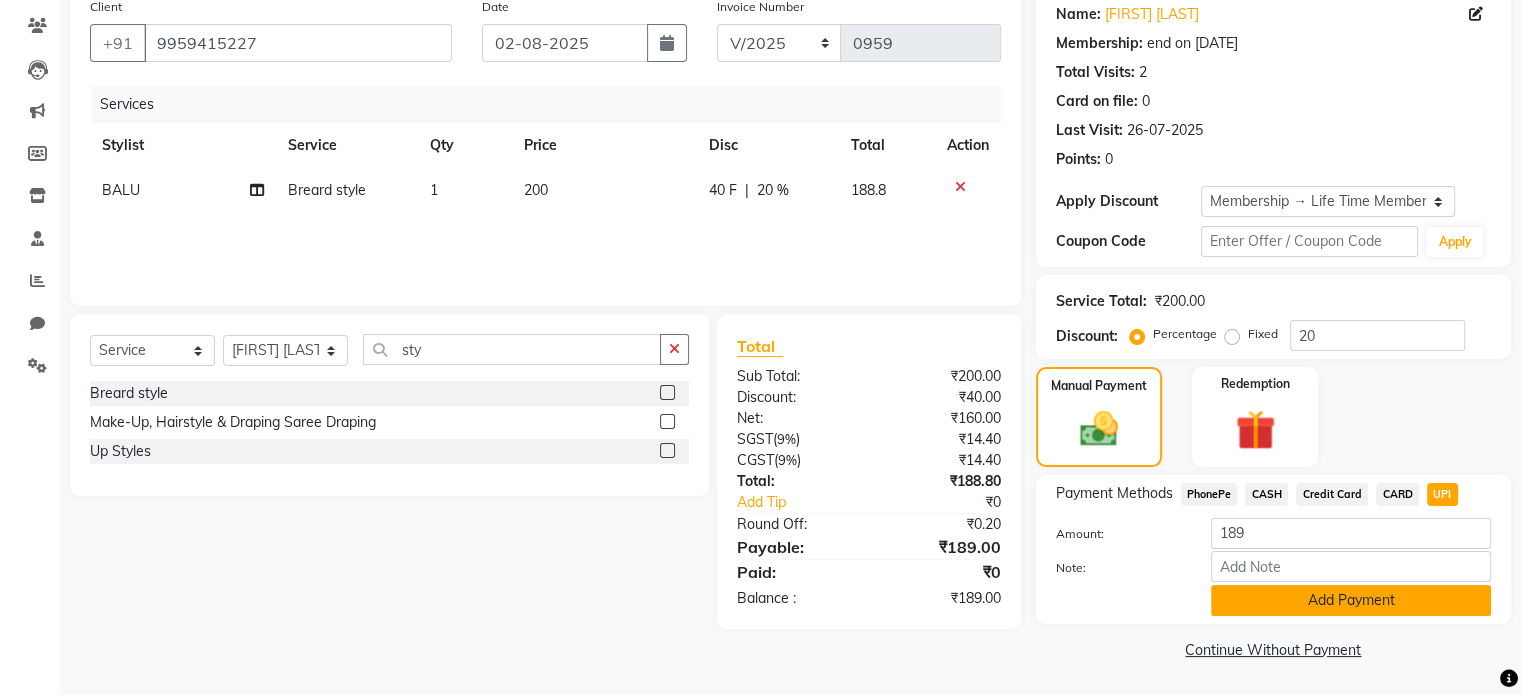 click on "Add Payment" 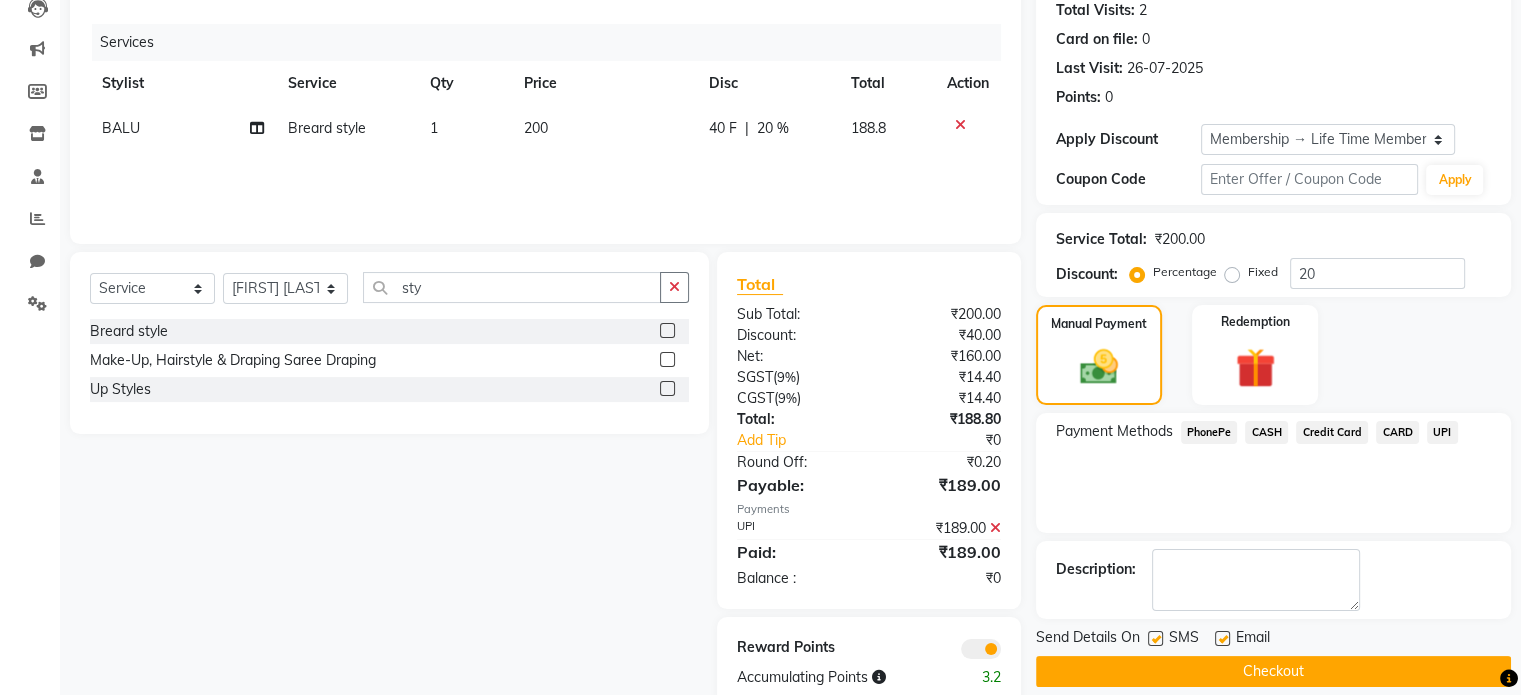 scroll, scrollTop: 268, scrollLeft: 0, axis: vertical 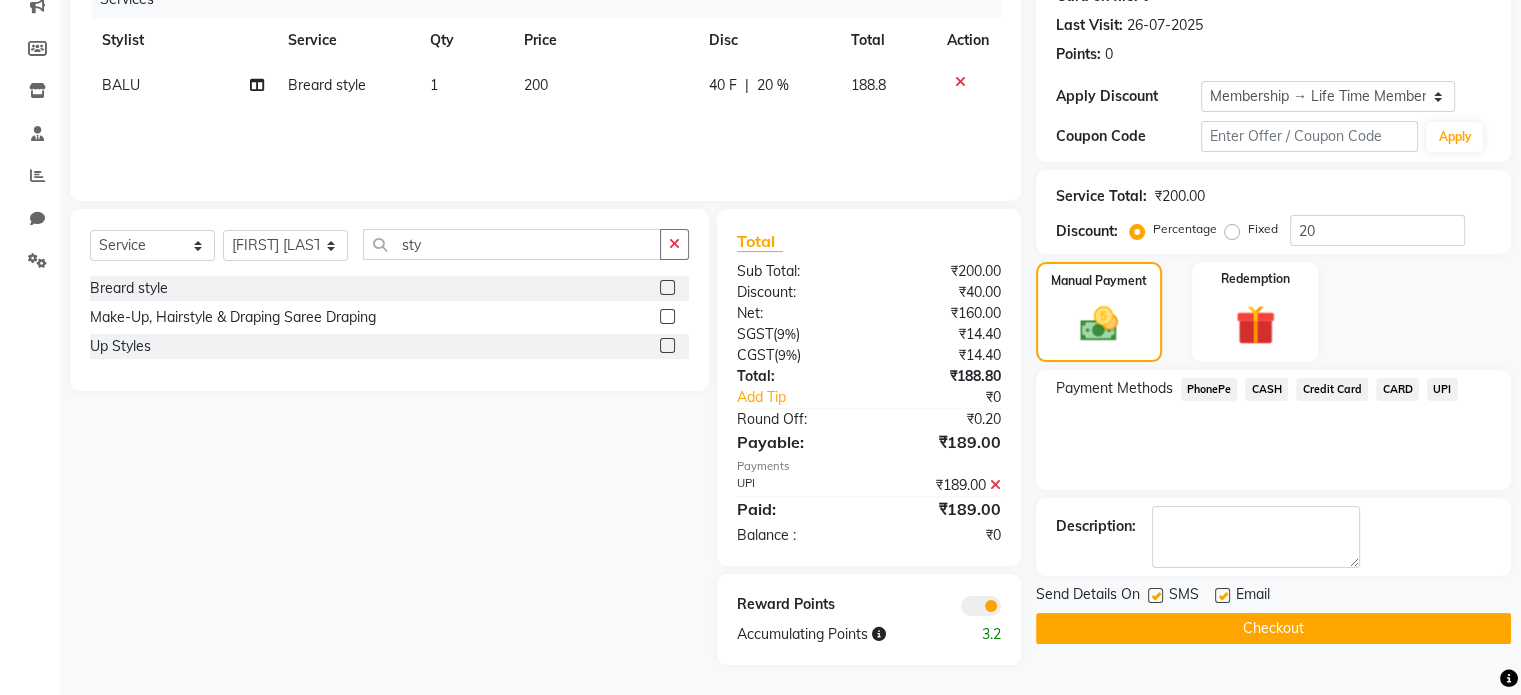 click 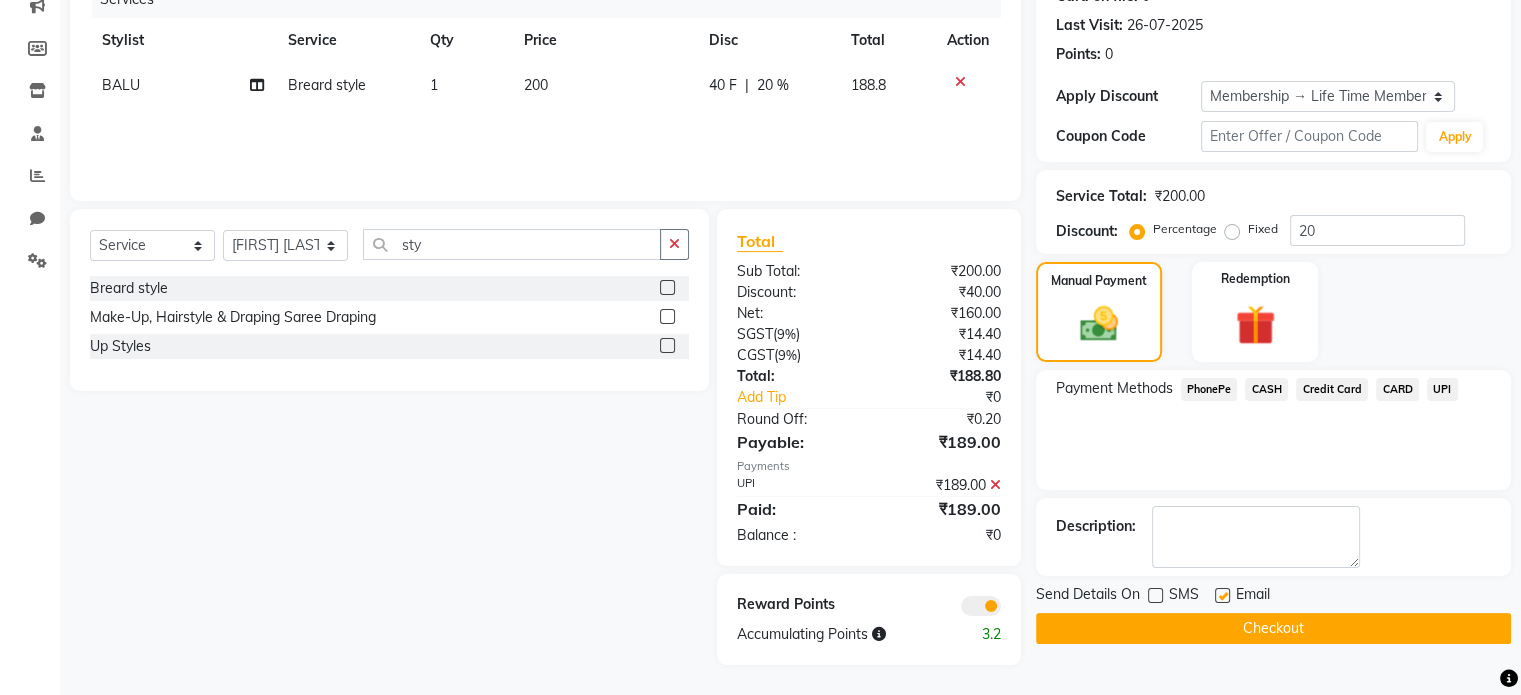 click 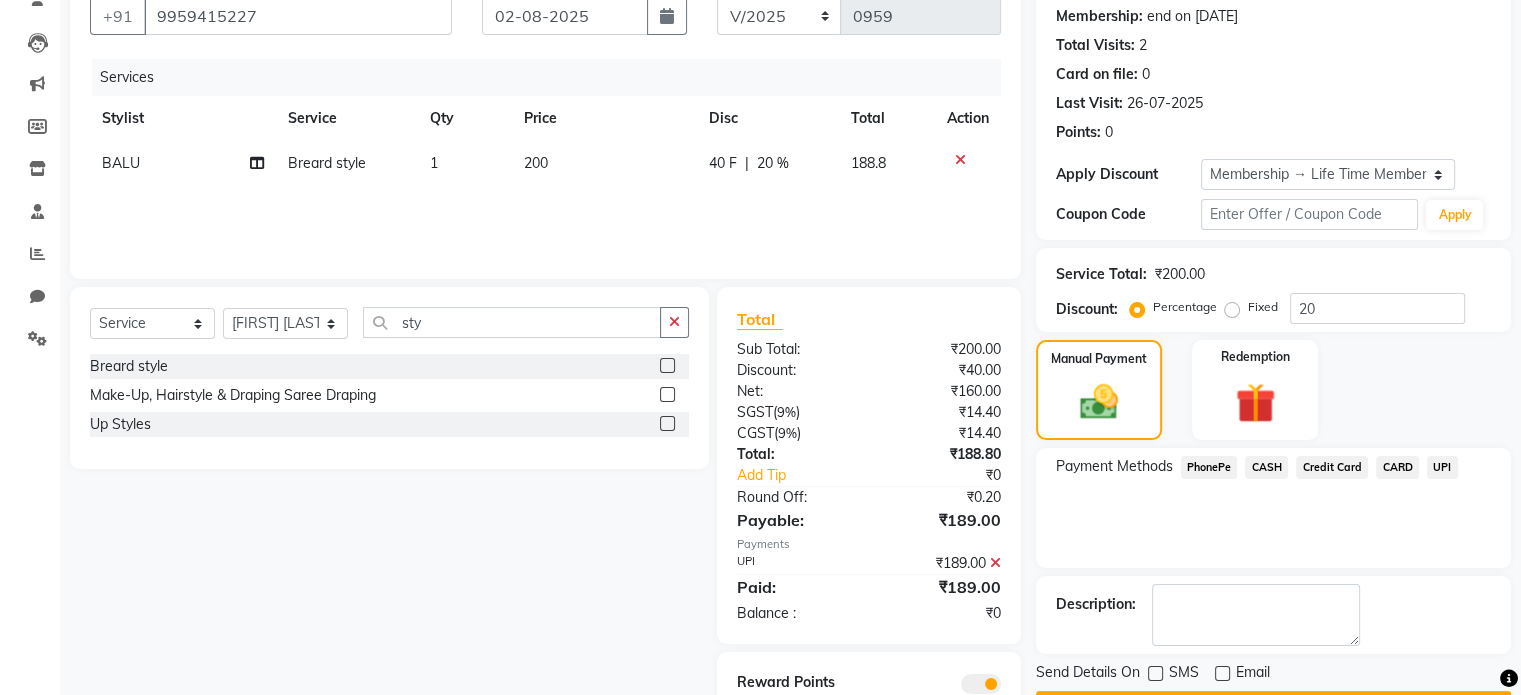 scroll, scrollTop: 268, scrollLeft: 0, axis: vertical 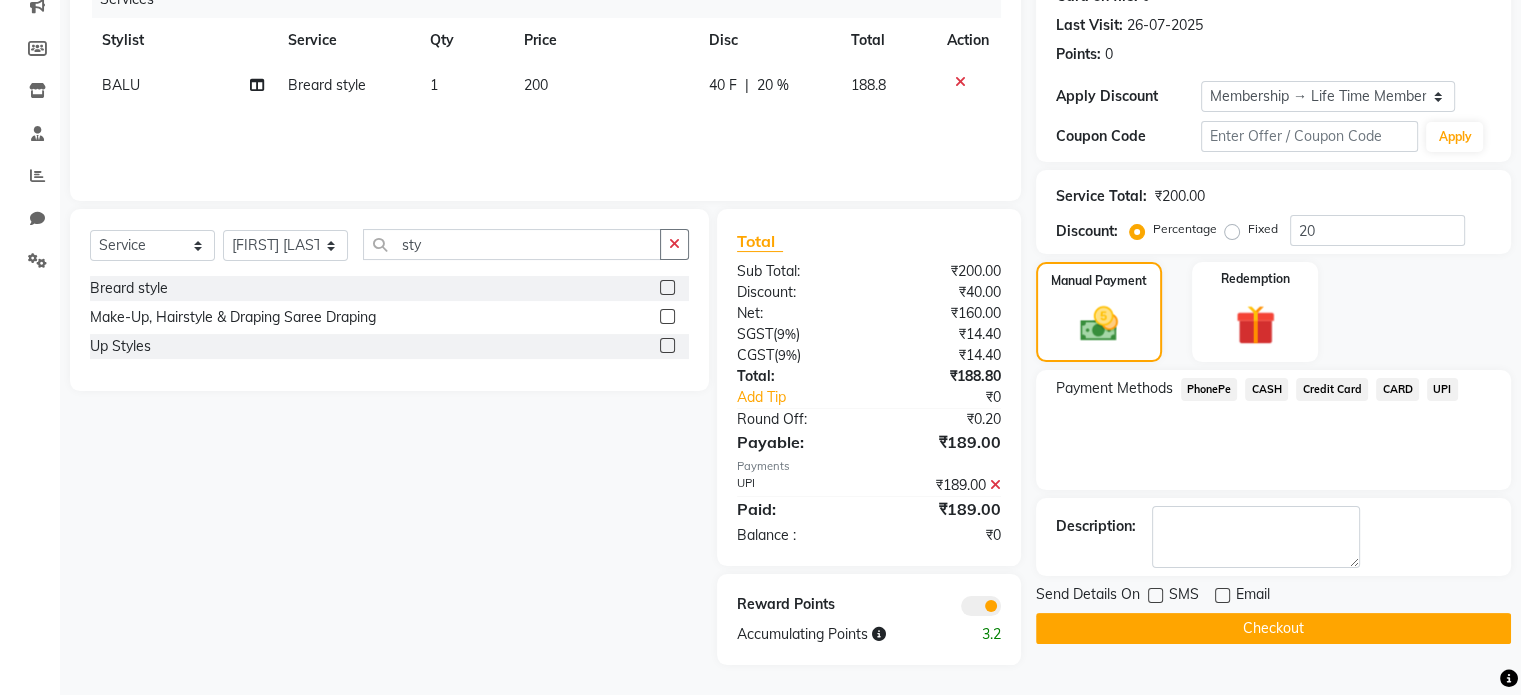 click on "Checkout" 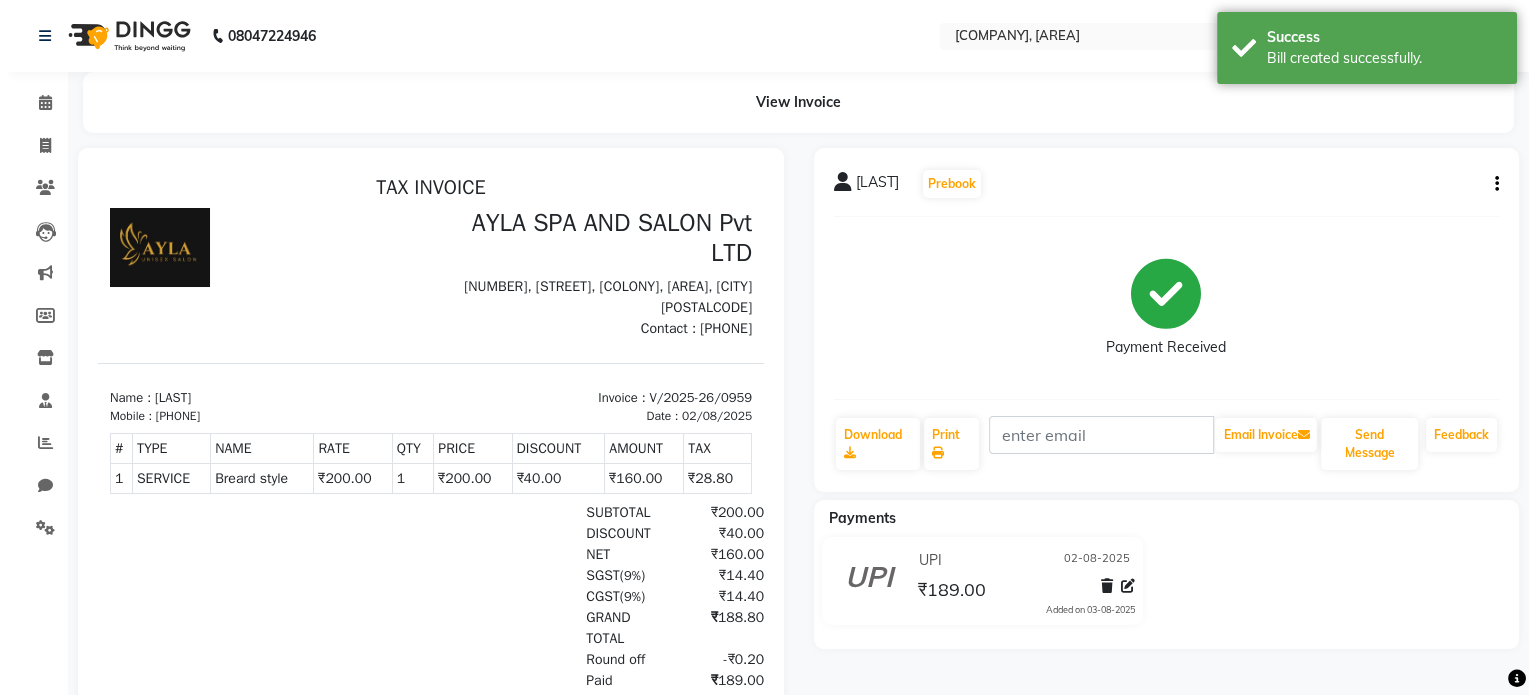 scroll, scrollTop: 0, scrollLeft: 0, axis: both 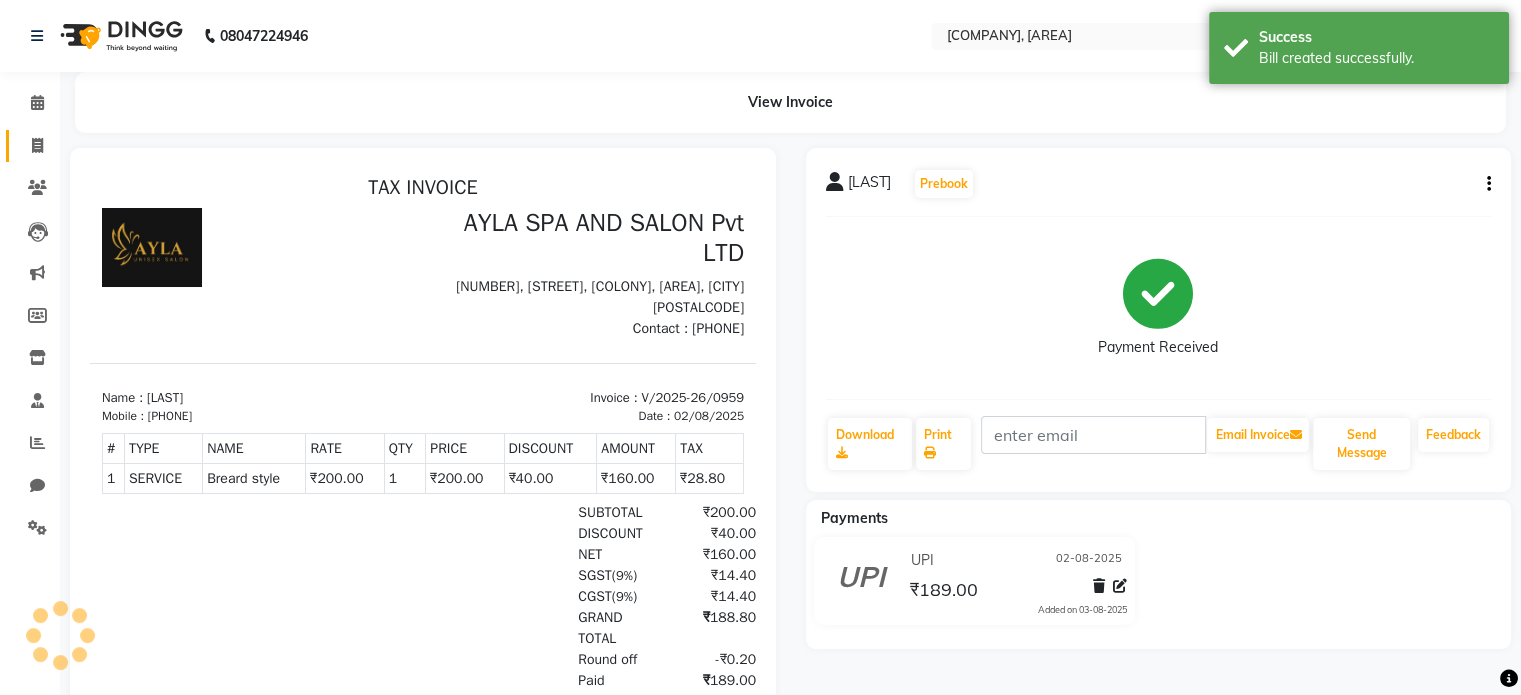click on "Invoice" 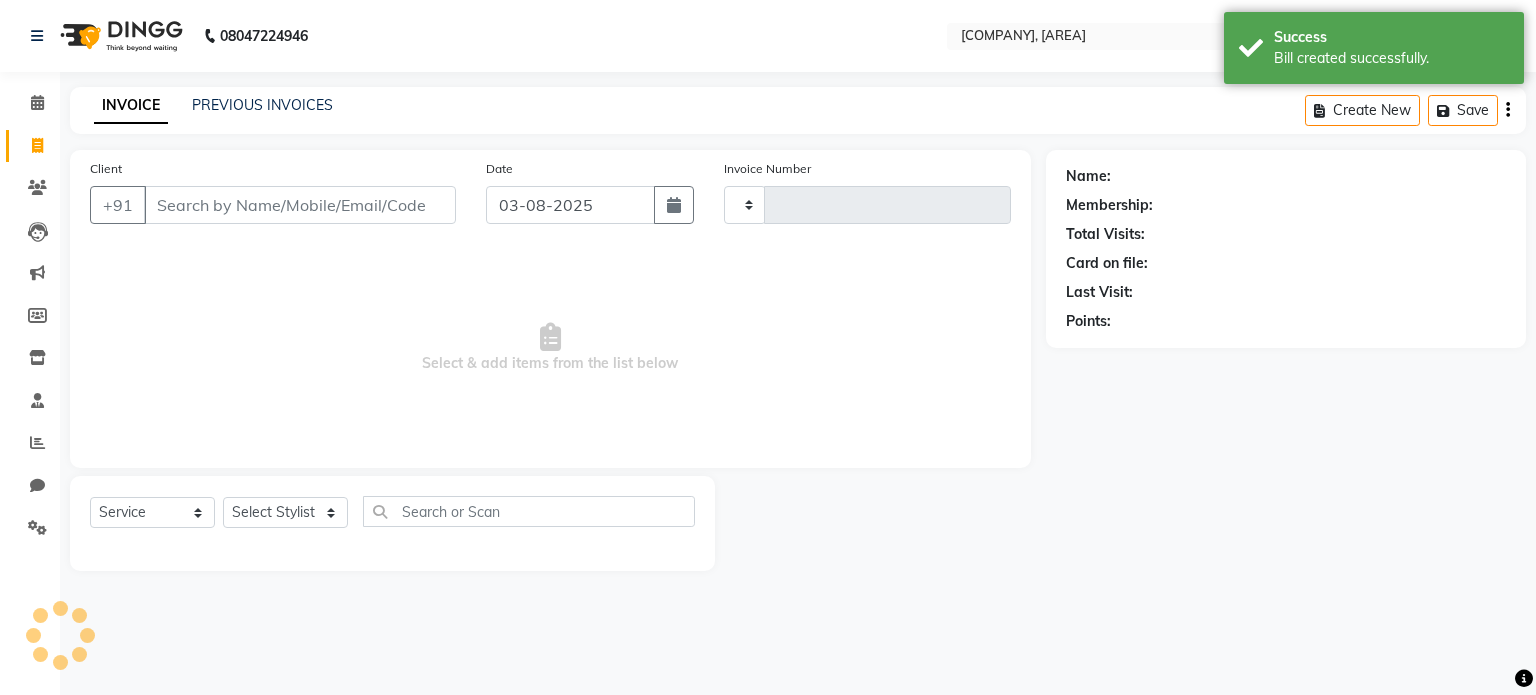 type on "0960" 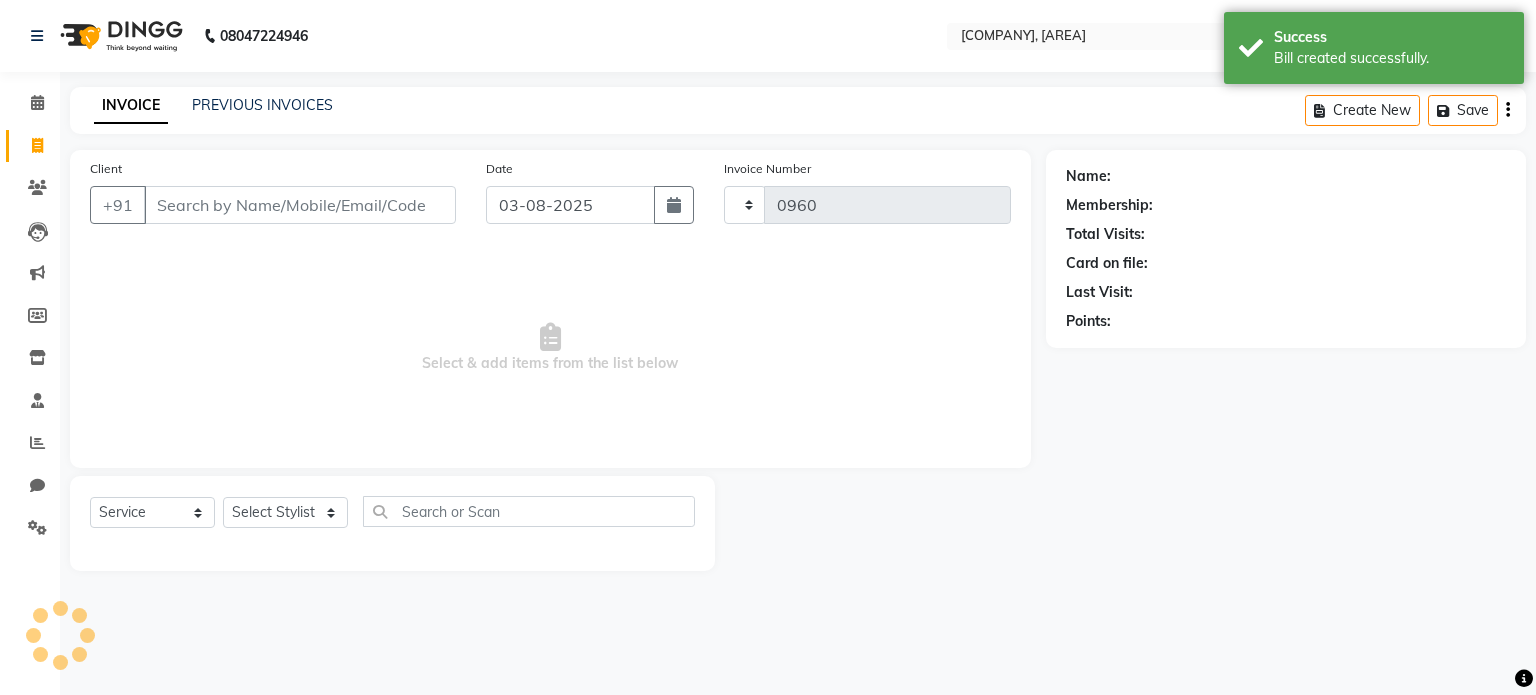 select on "7756" 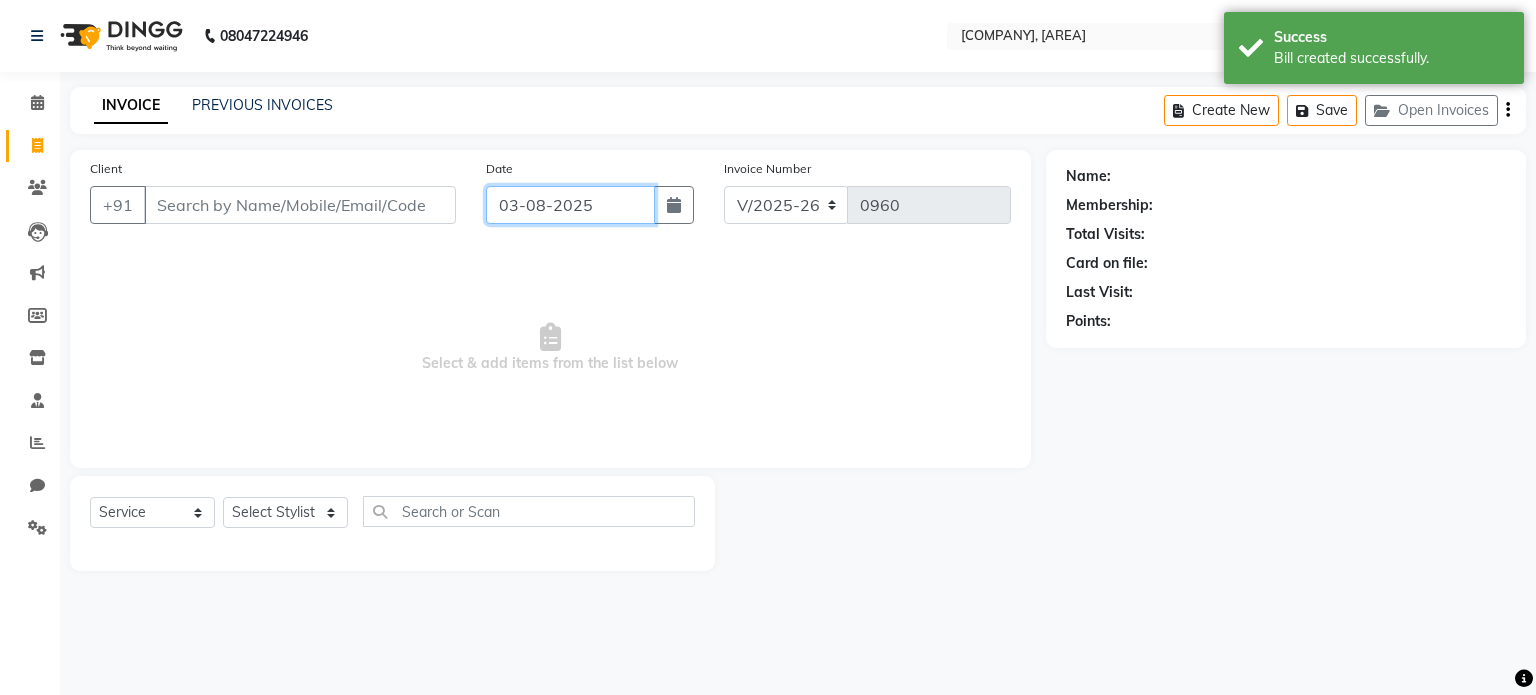 click on "03-08-2025" 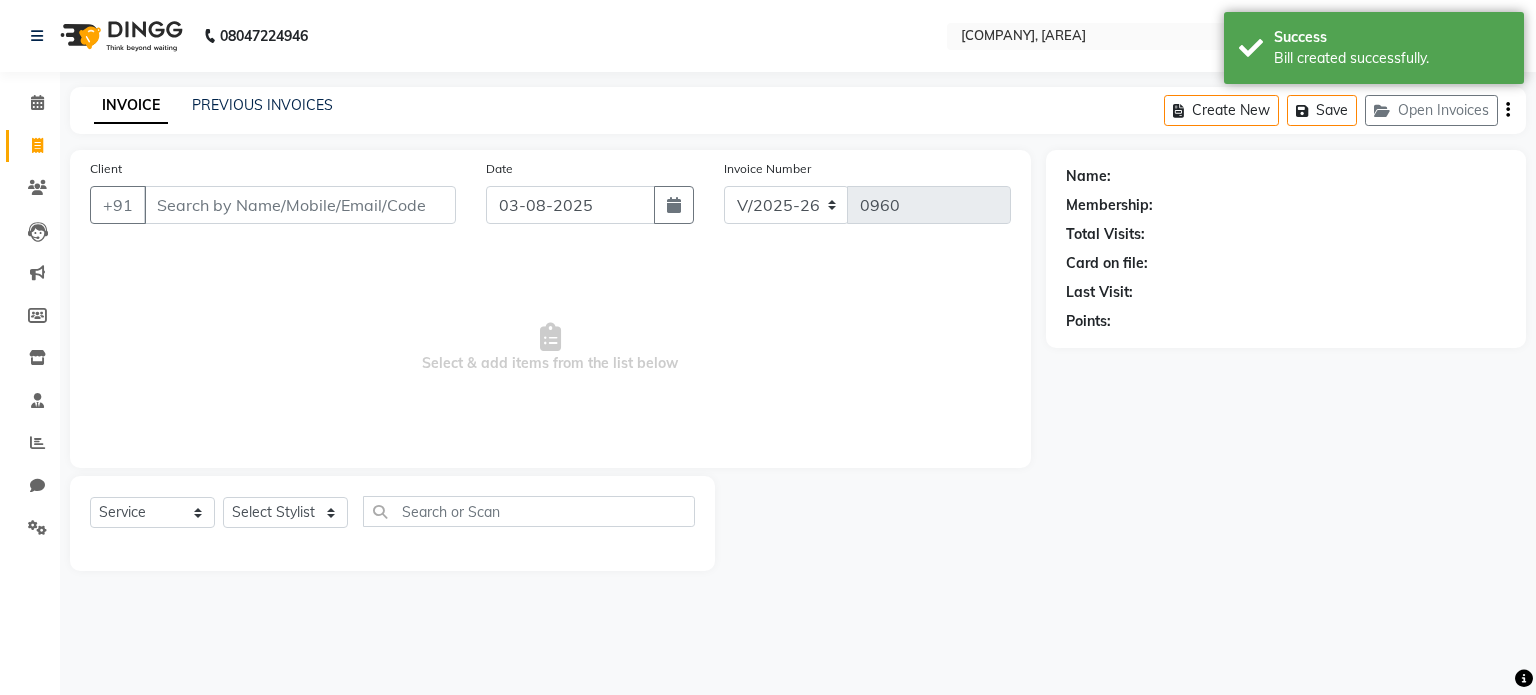 select on "8" 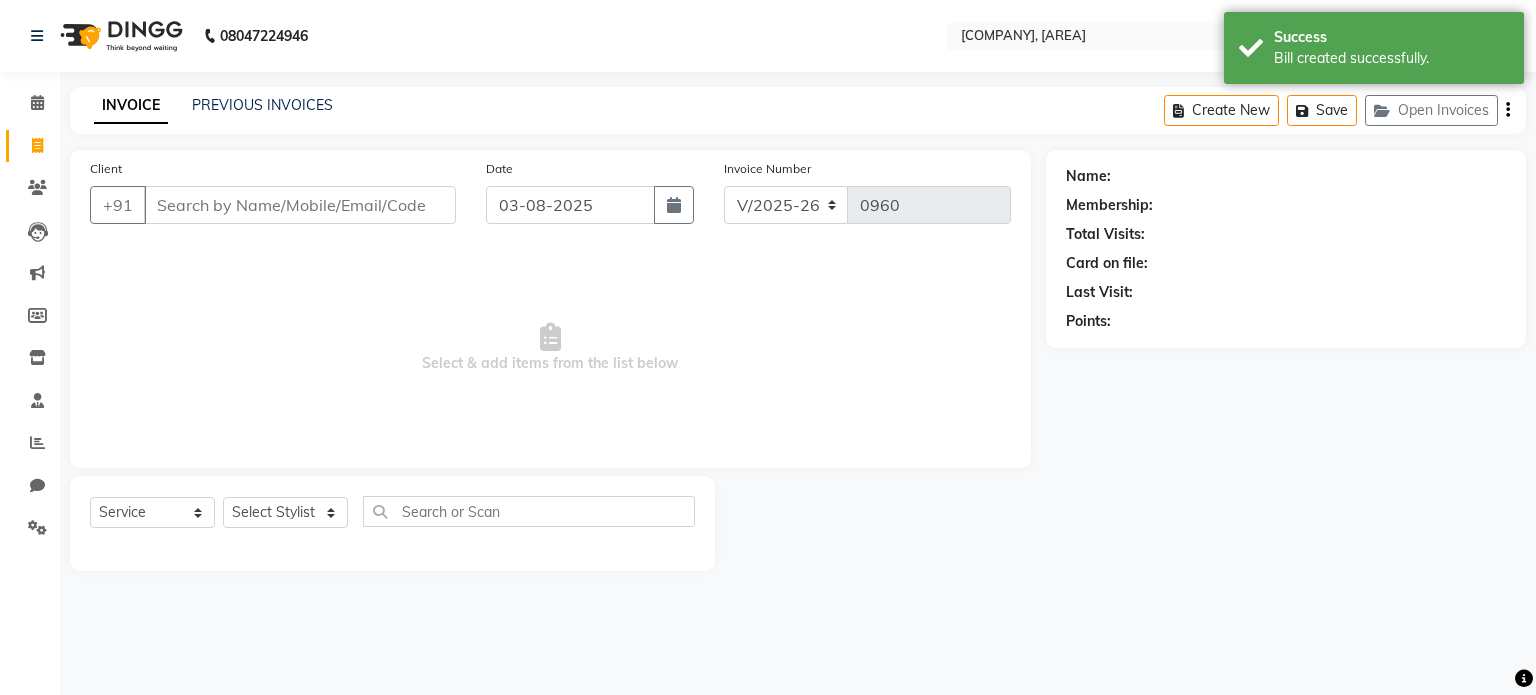 select on "2025" 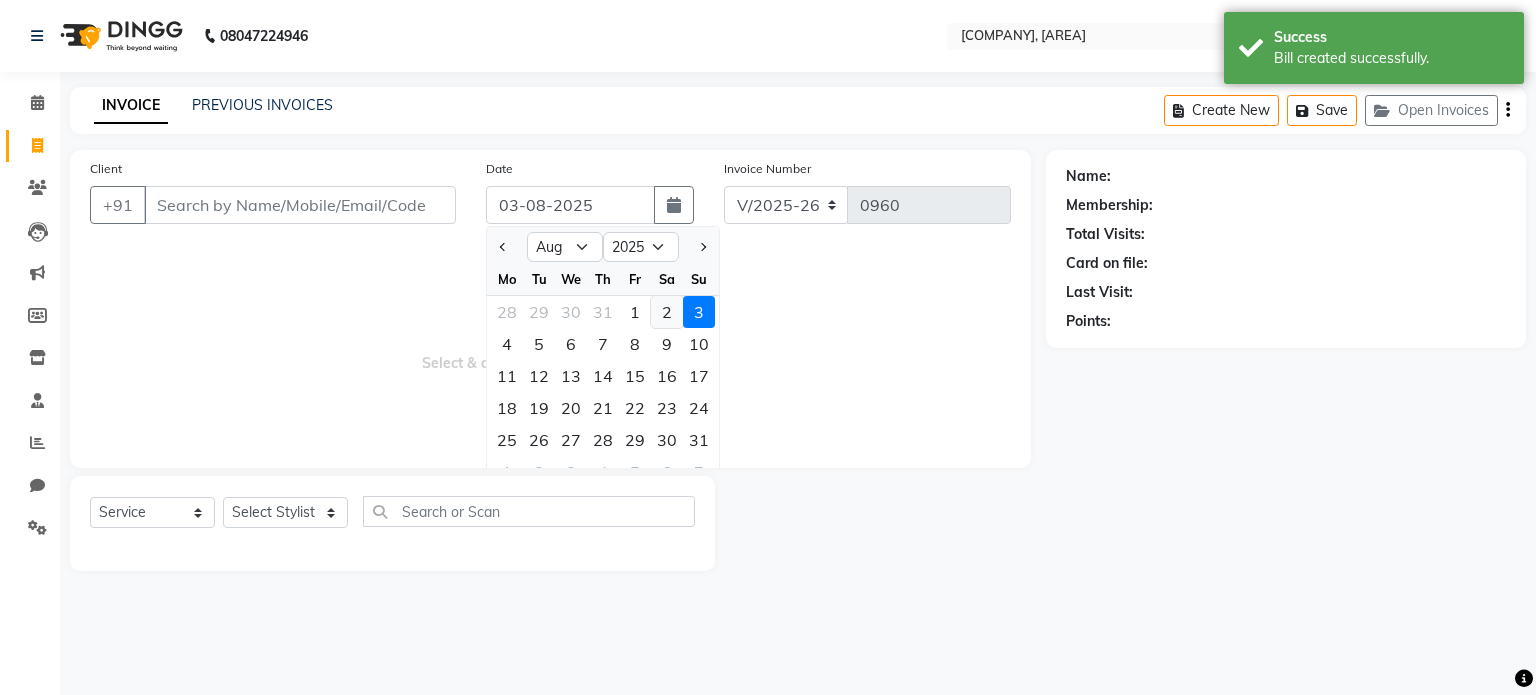 click on "2" 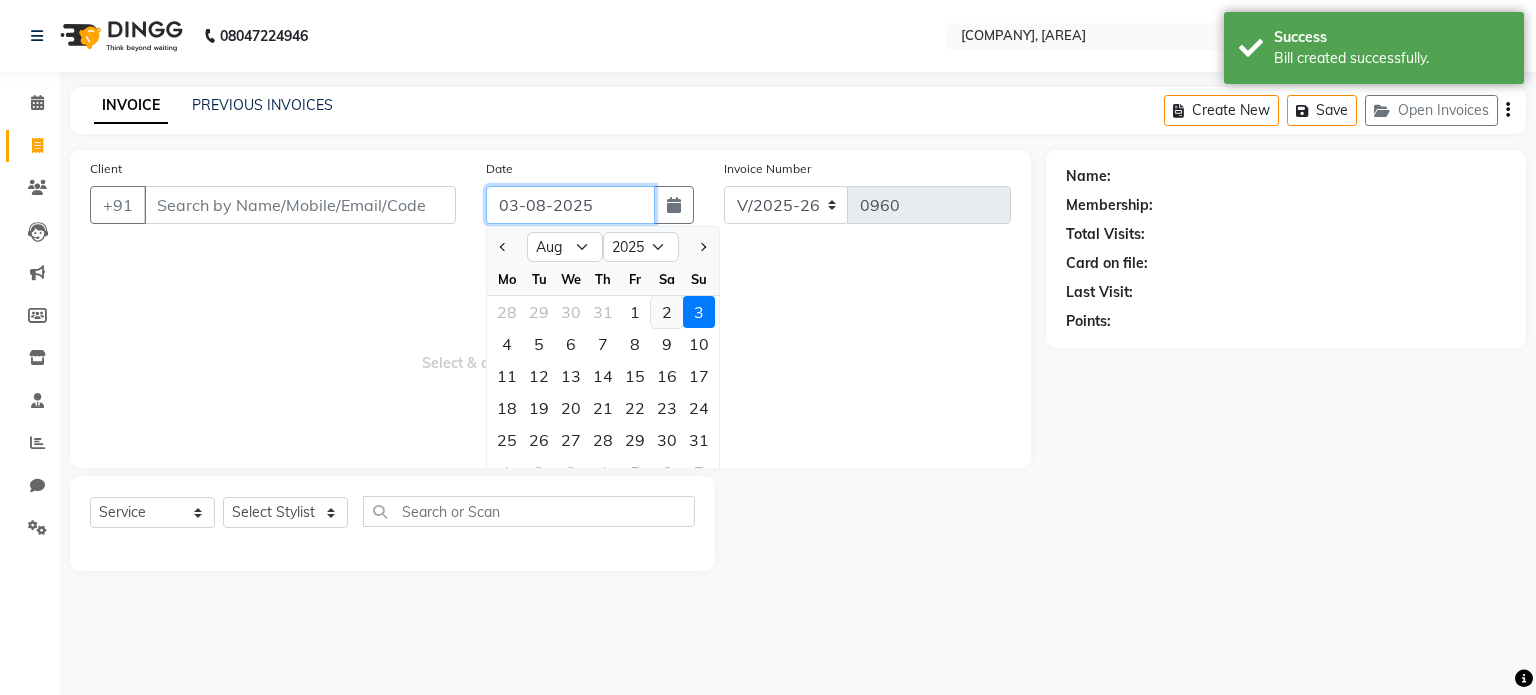 type on "02-08-2025" 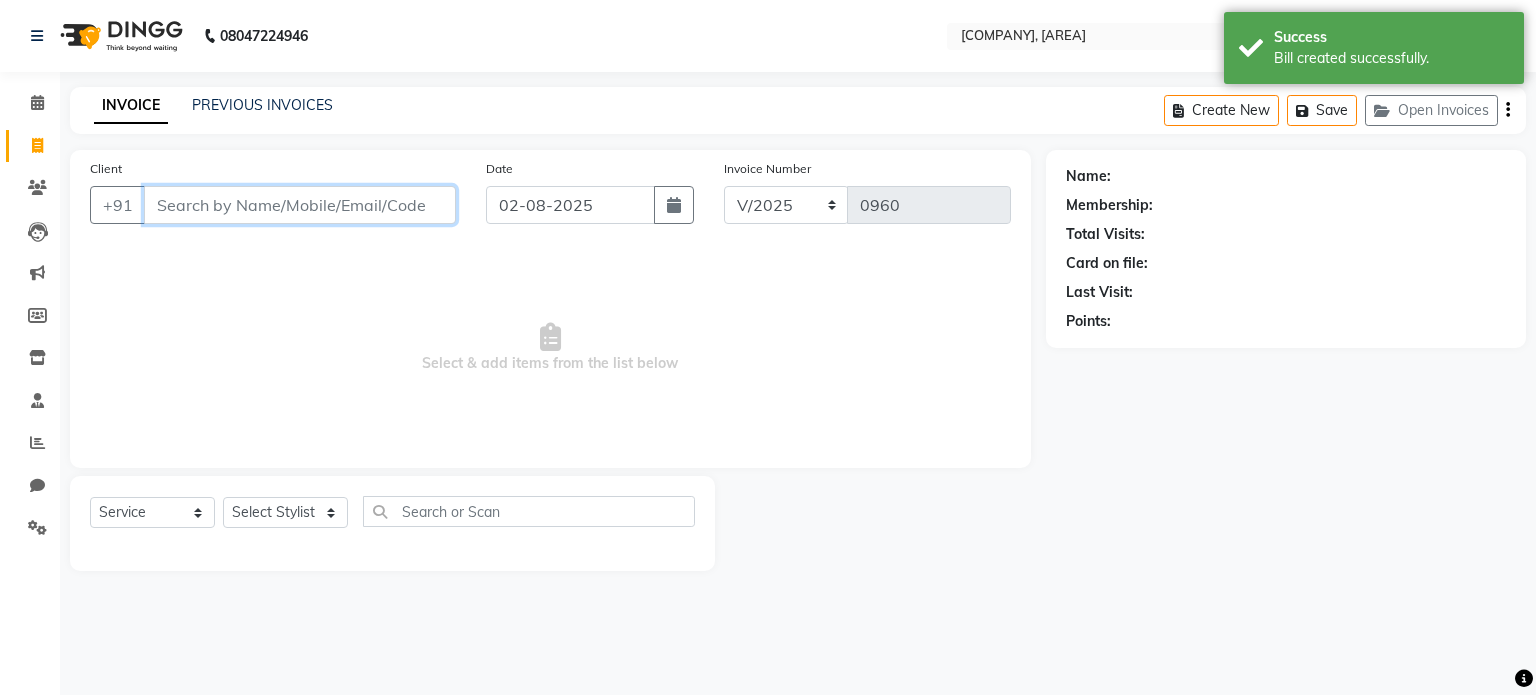 click on "Client" at bounding box center [300, 205] 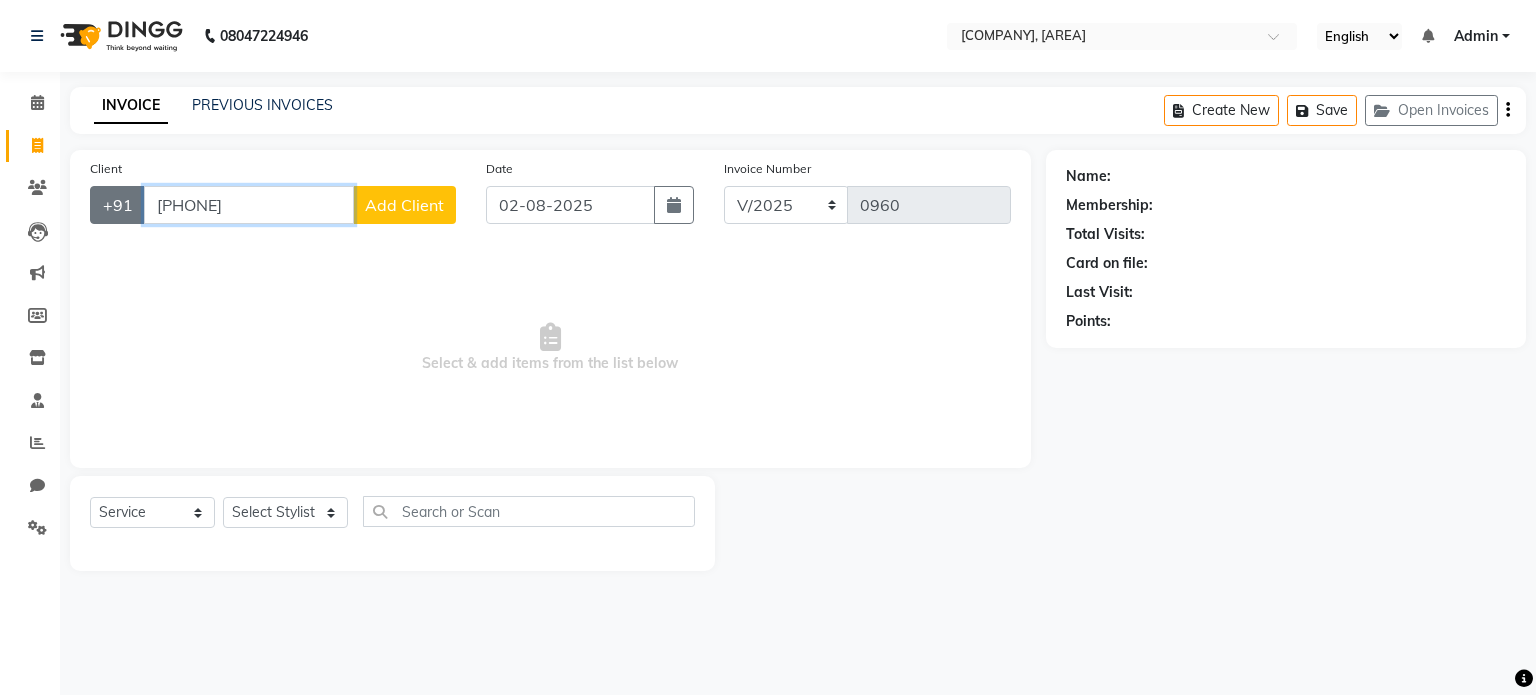 drag, startPoint x: 274, startPoint y: 206, endPoint x: 126, endPoint y: 215, distance: 148.27339 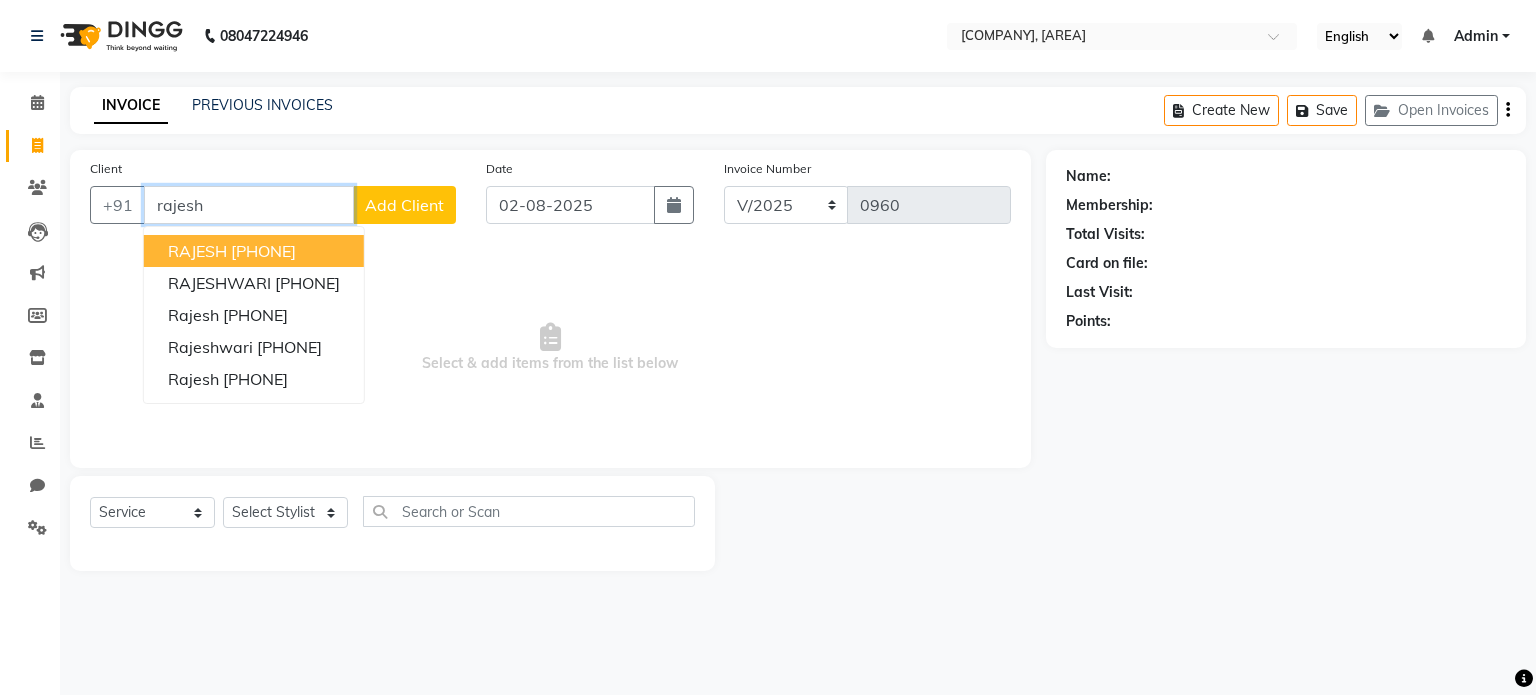 drag, startPoint x: 279, startPoint y: 211, endPoint x: 144, endPoint y: 219, distance: 135.23683 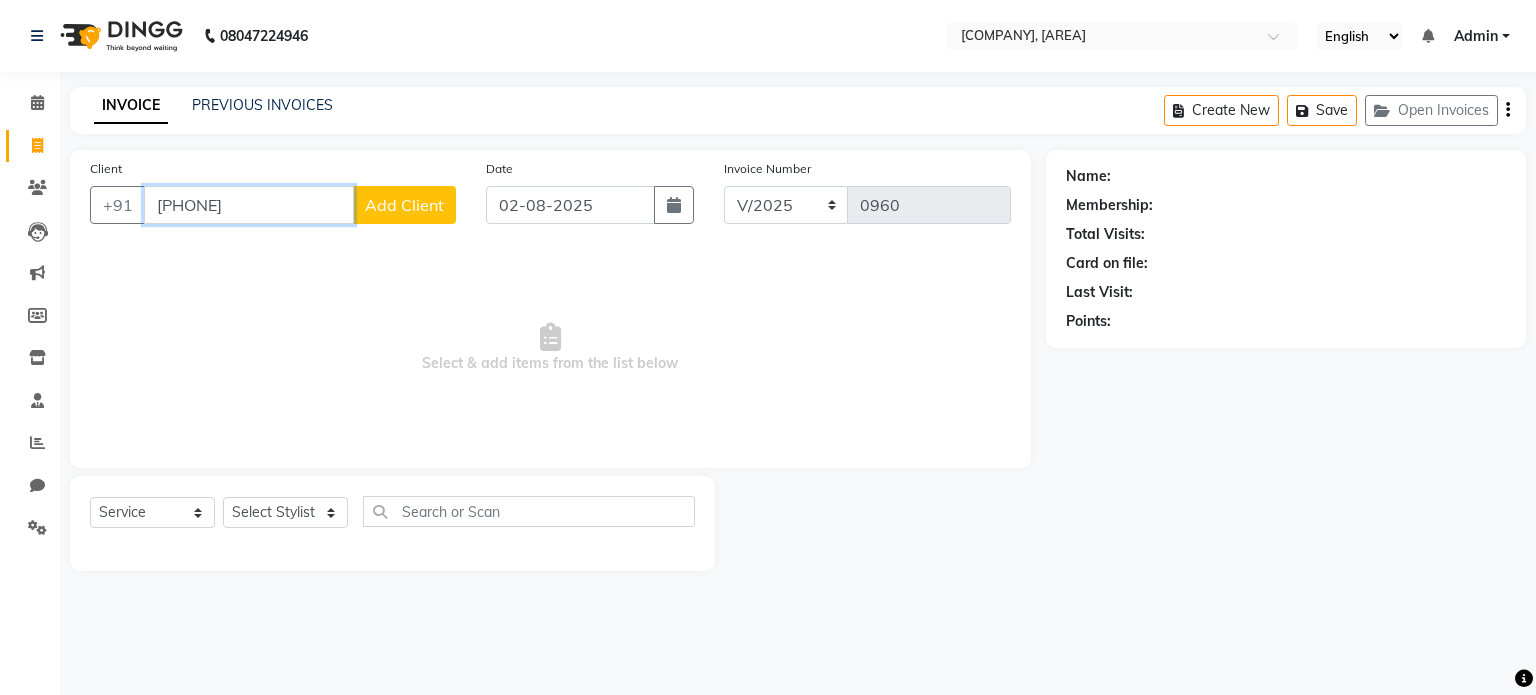type on "[PHONE]" 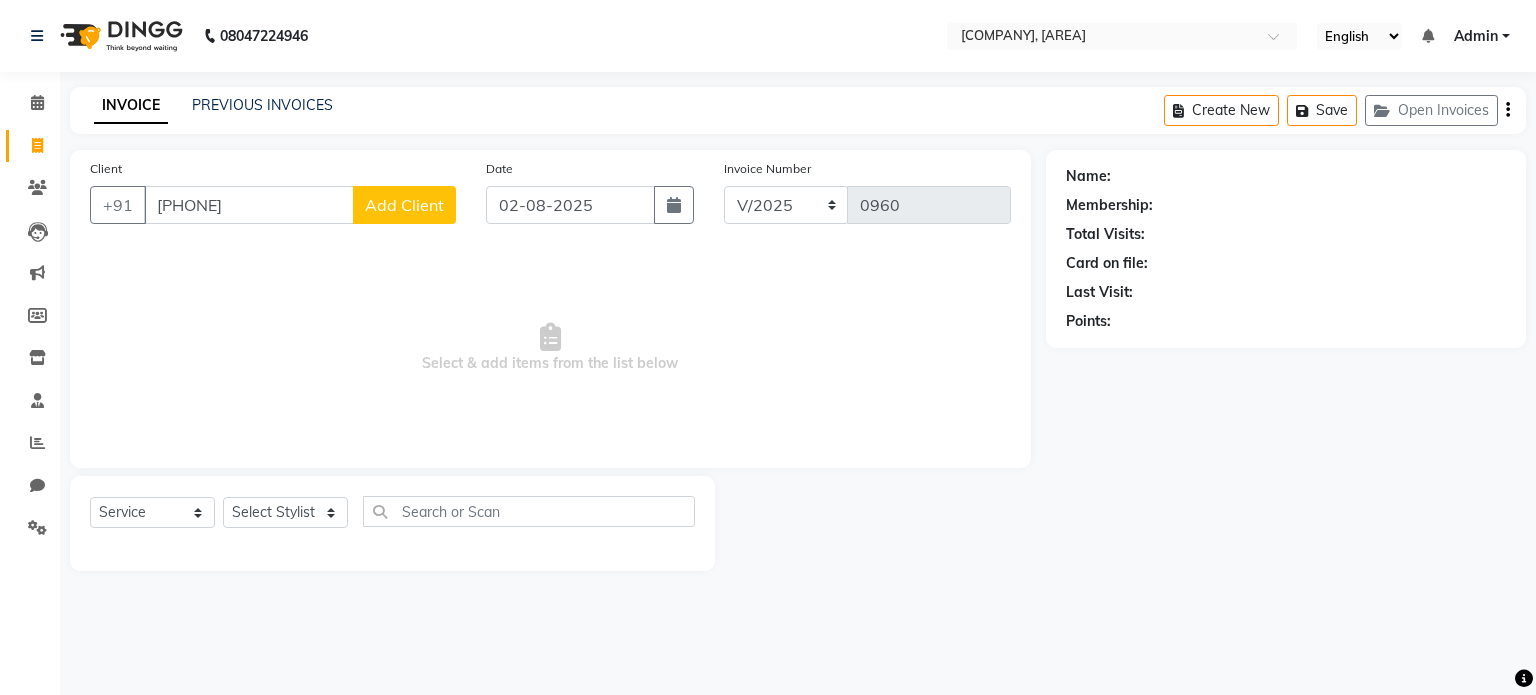 click on "Add Client" 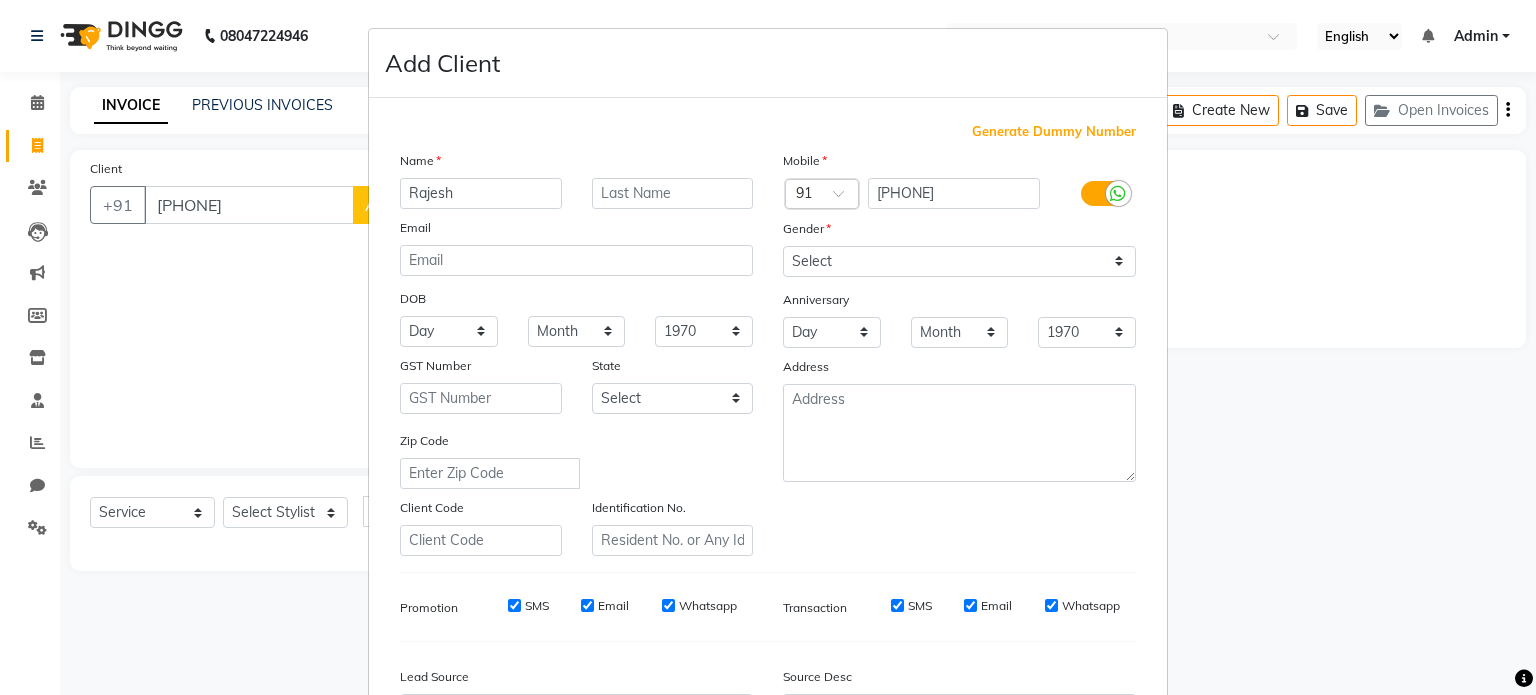 type on "Rajesh" 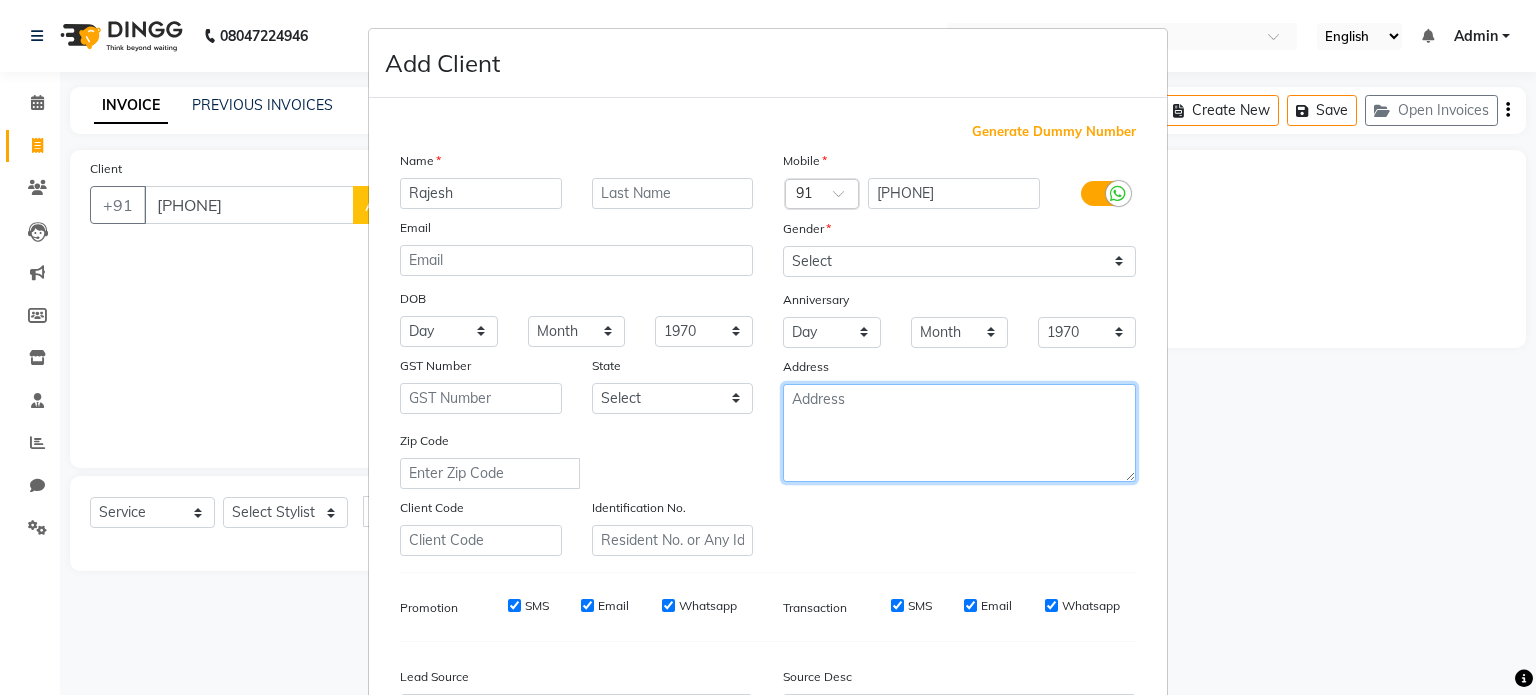 click at bounding box center (959, 433) 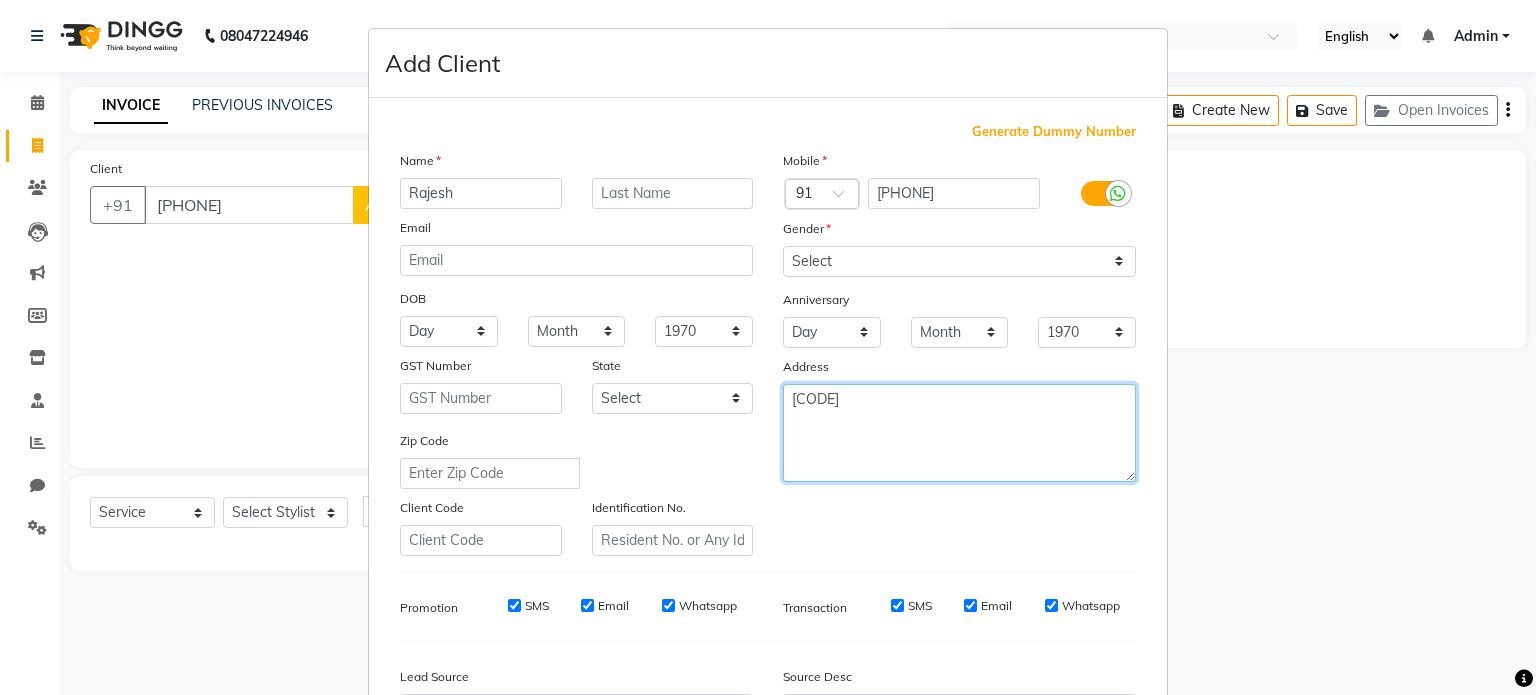 type on "[CODE]" 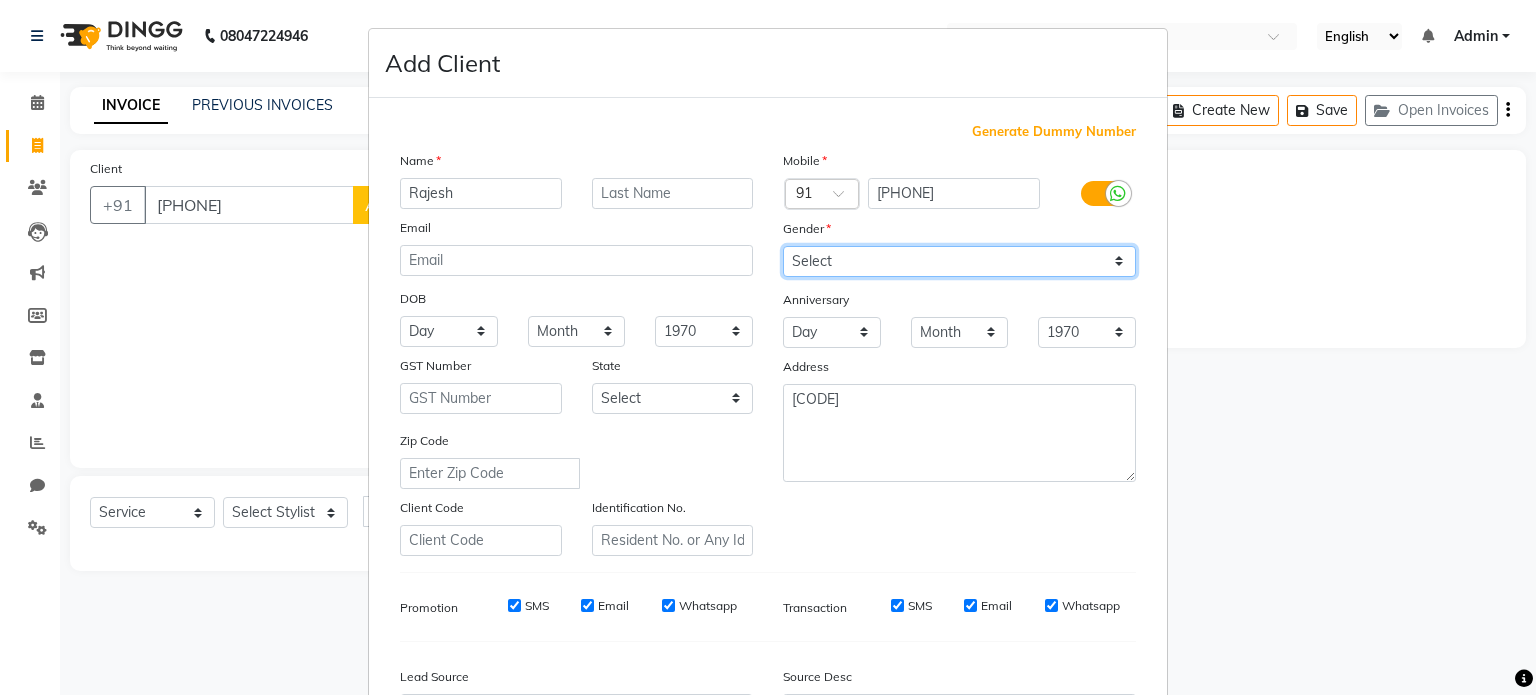 click on "Select Male Female Other Prefer Not To Say" at bounding box center (959, 261) 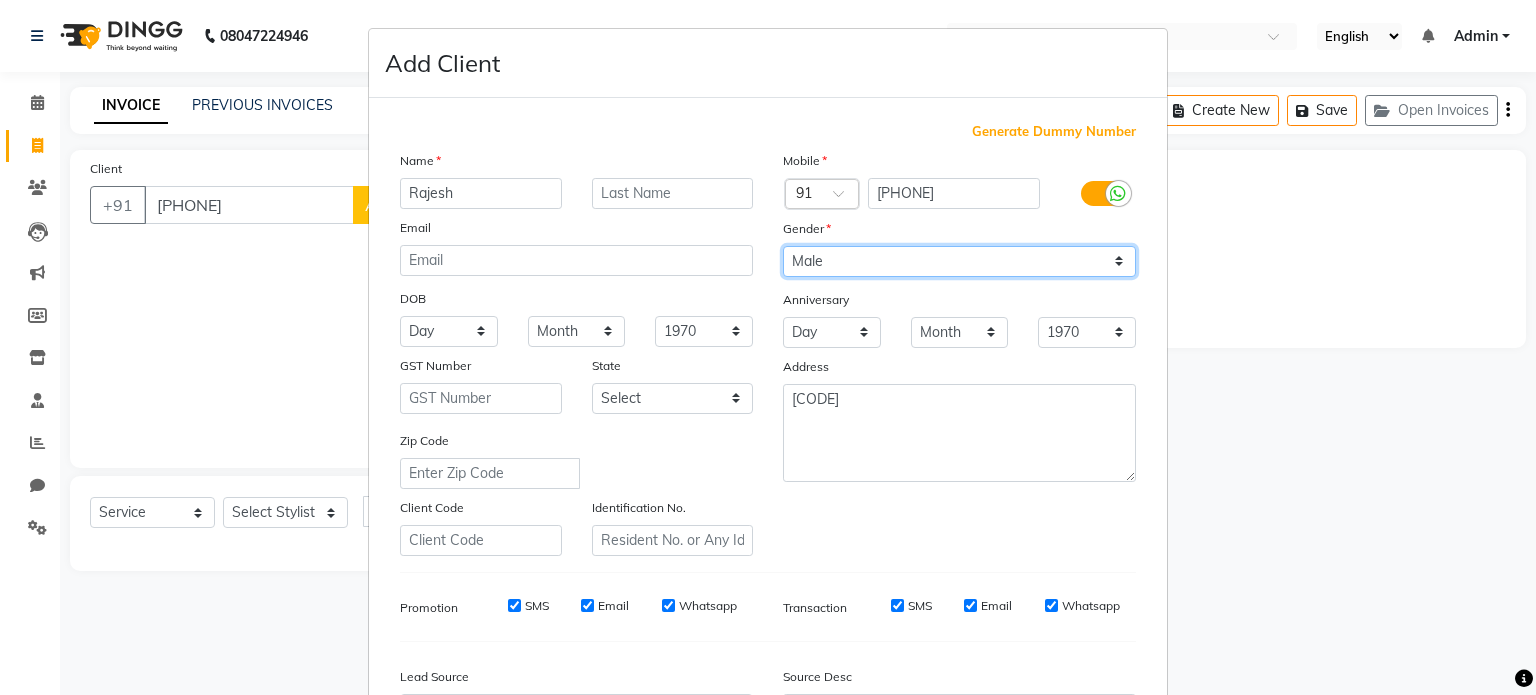 click on "Select Male Female Other Prefer Not To Say" at bounding box center (959, 261) 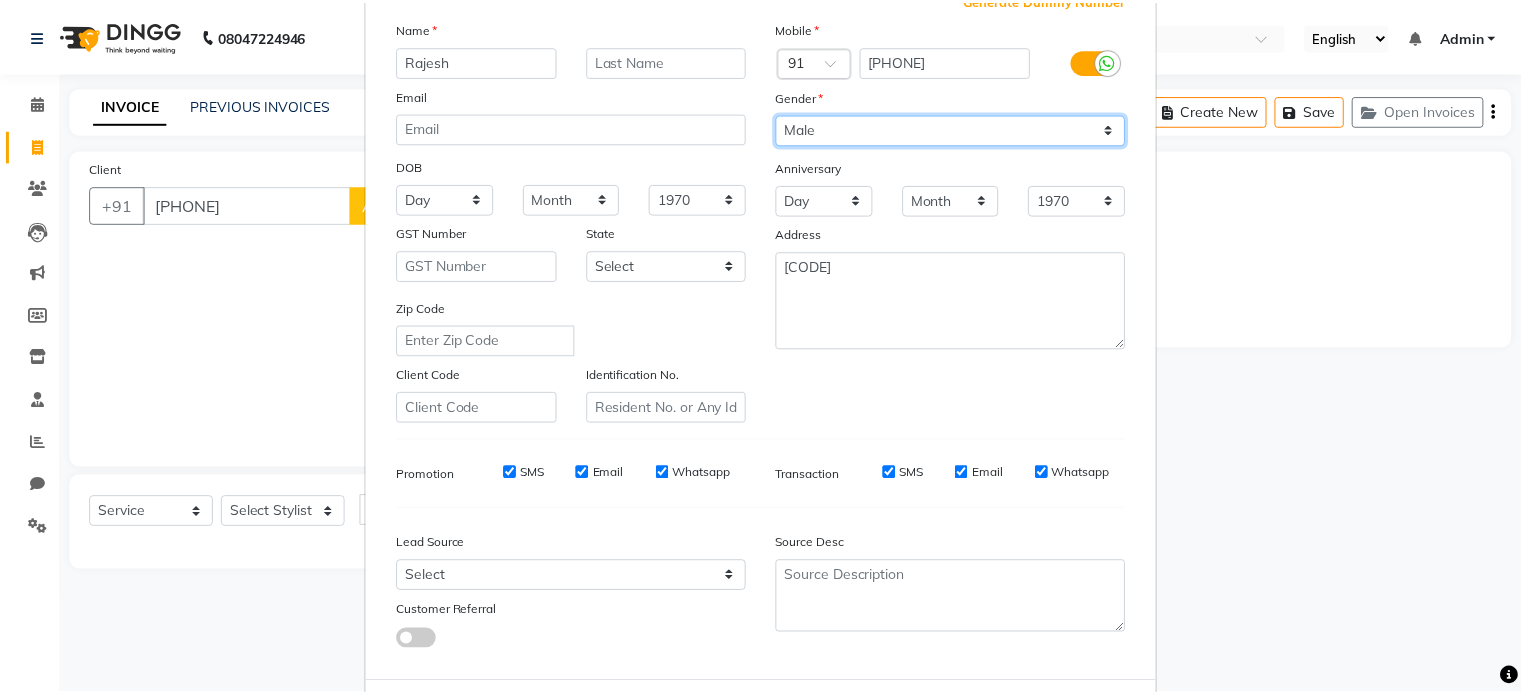 scroll, scrollTop: 237, scrollLeft: 0, axis: vertical 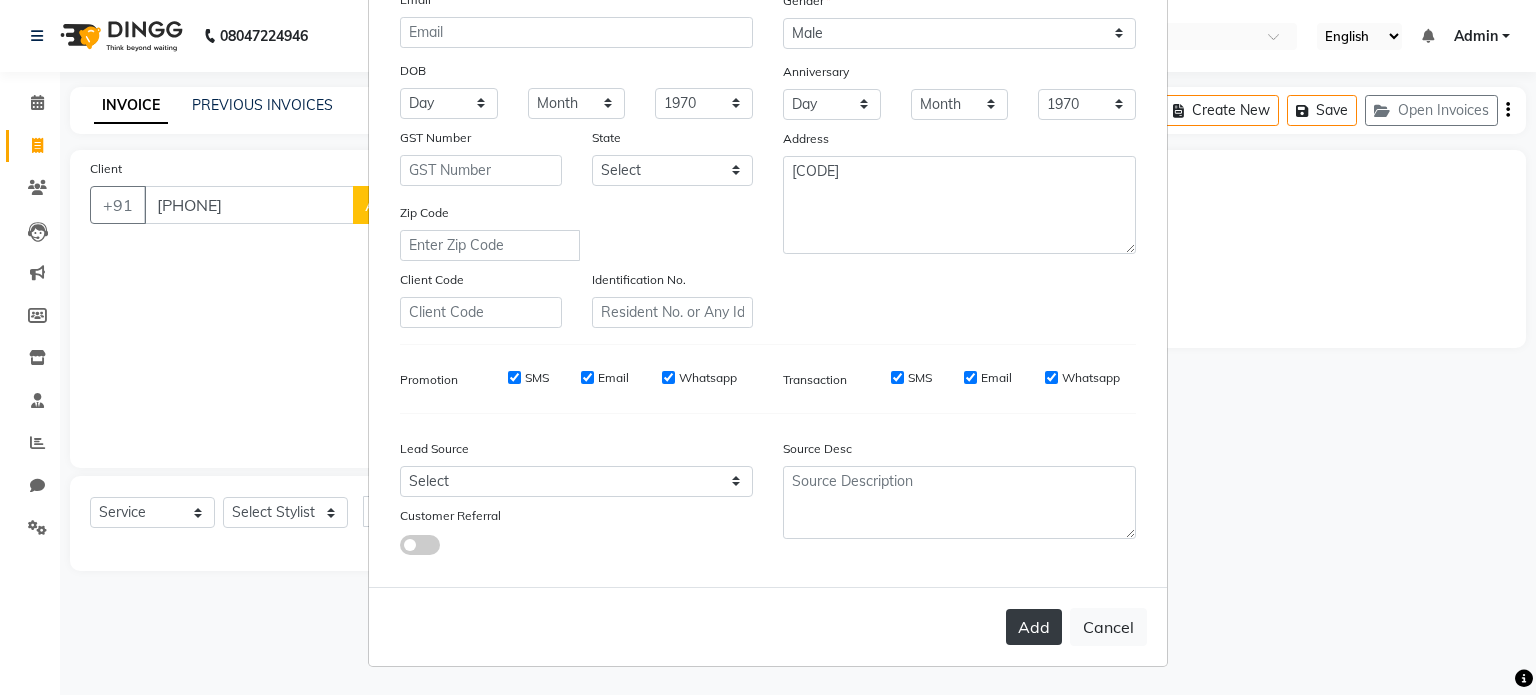 click on "Add" at bounding box center (1034, 627) 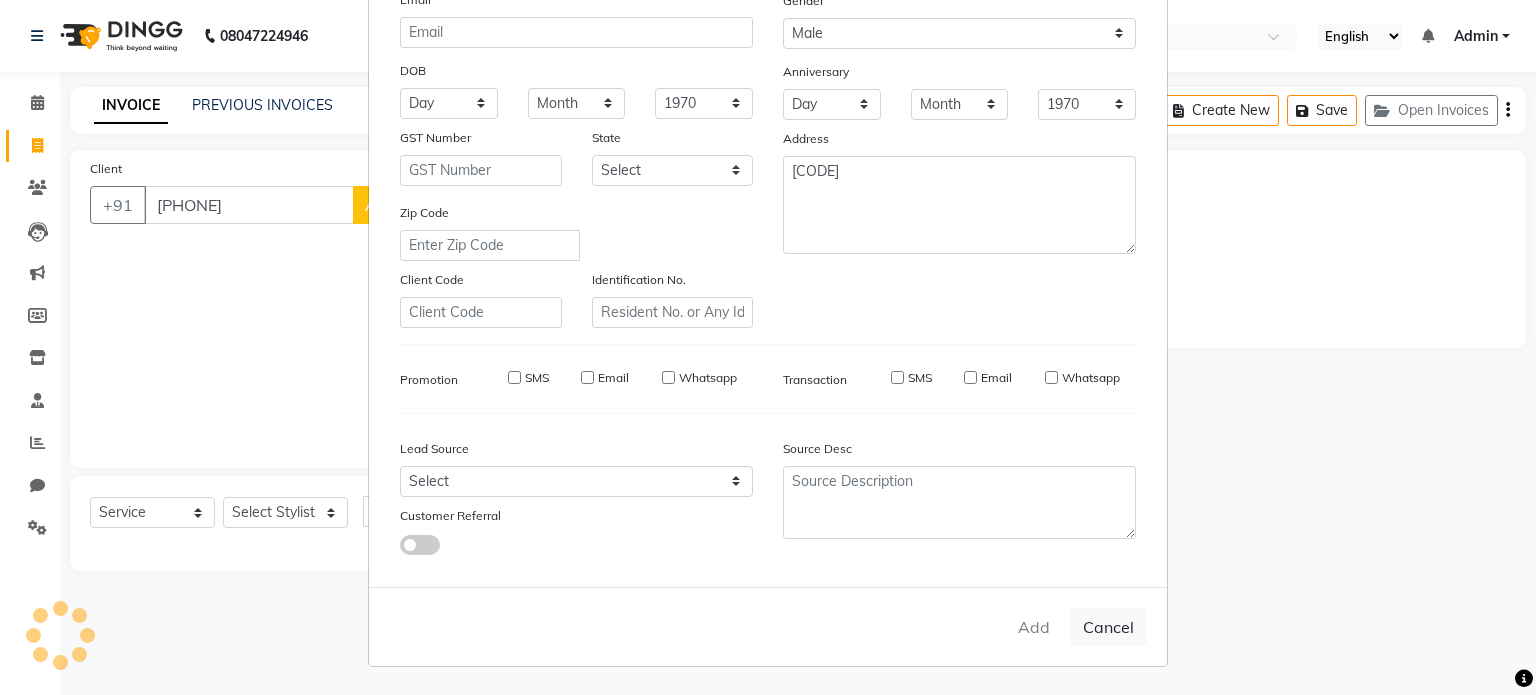 type 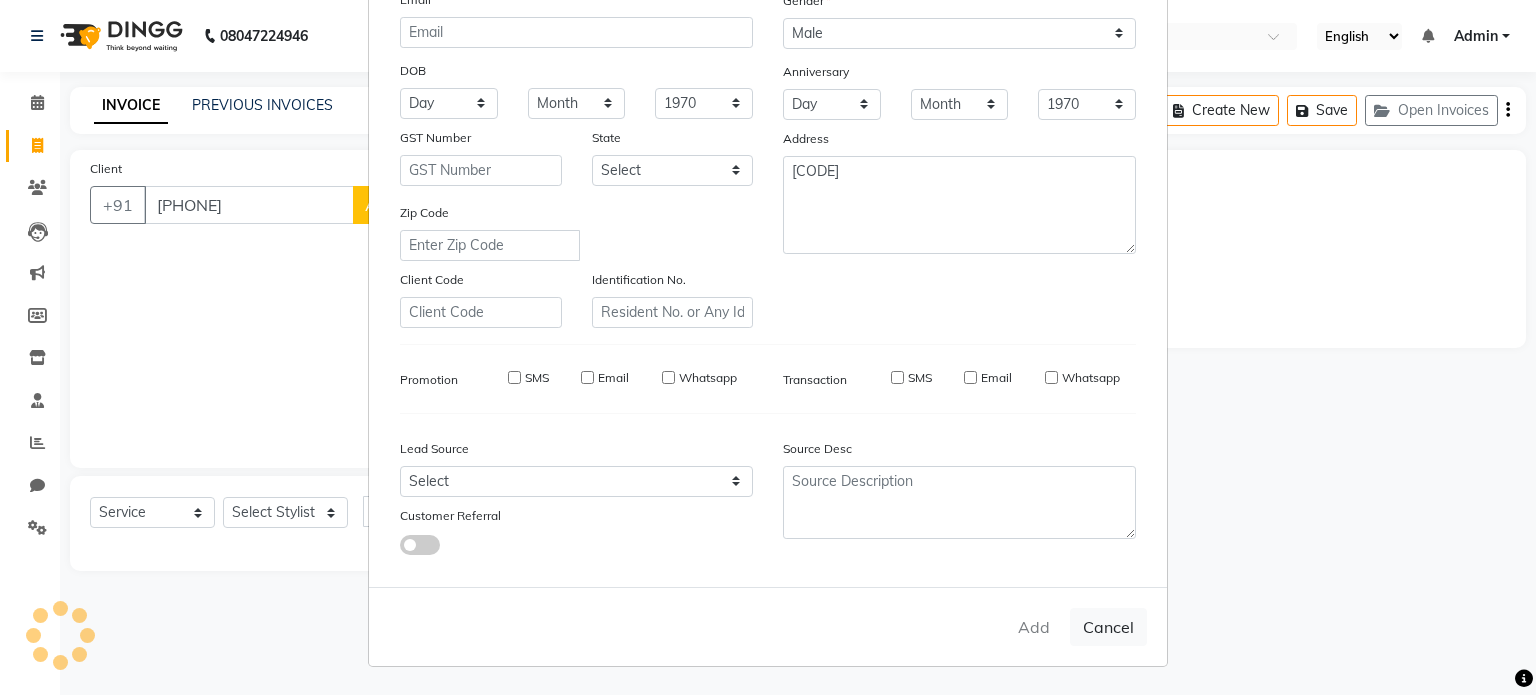 select 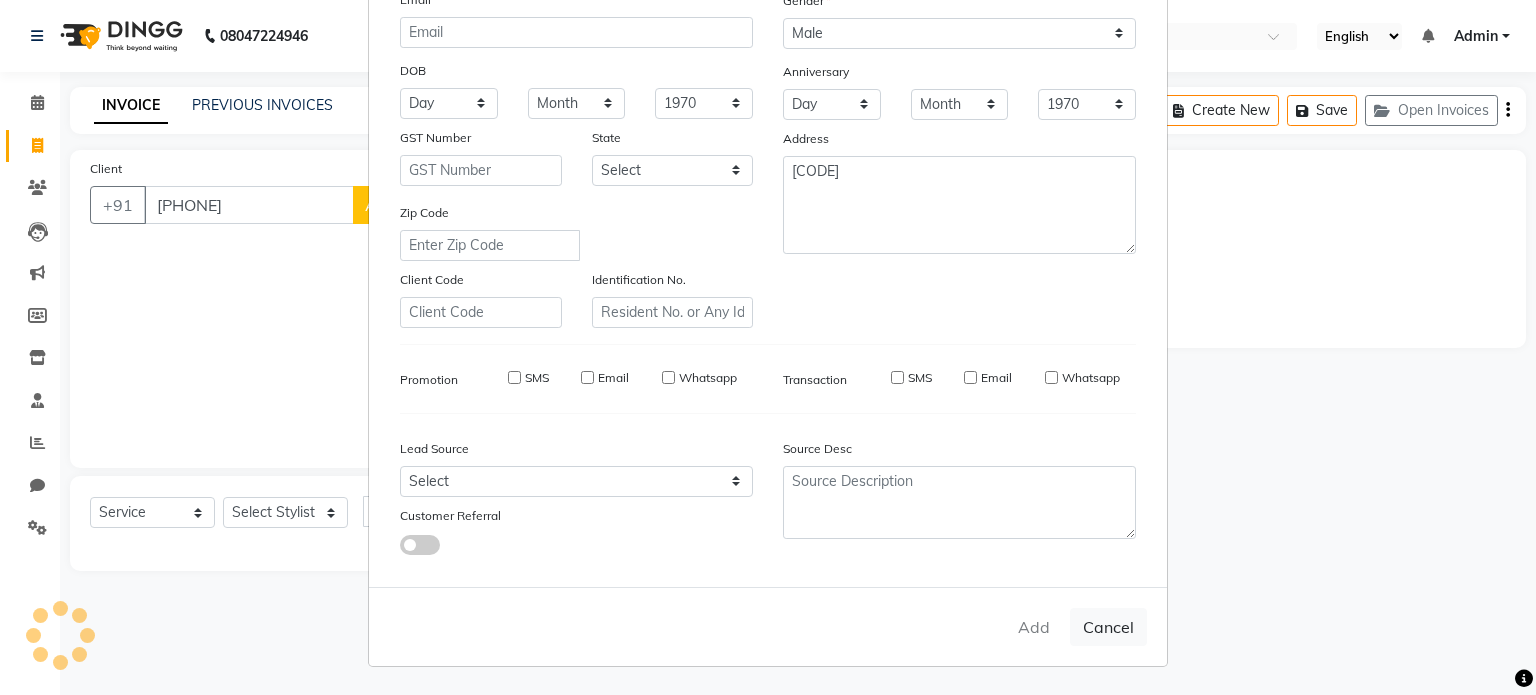 select 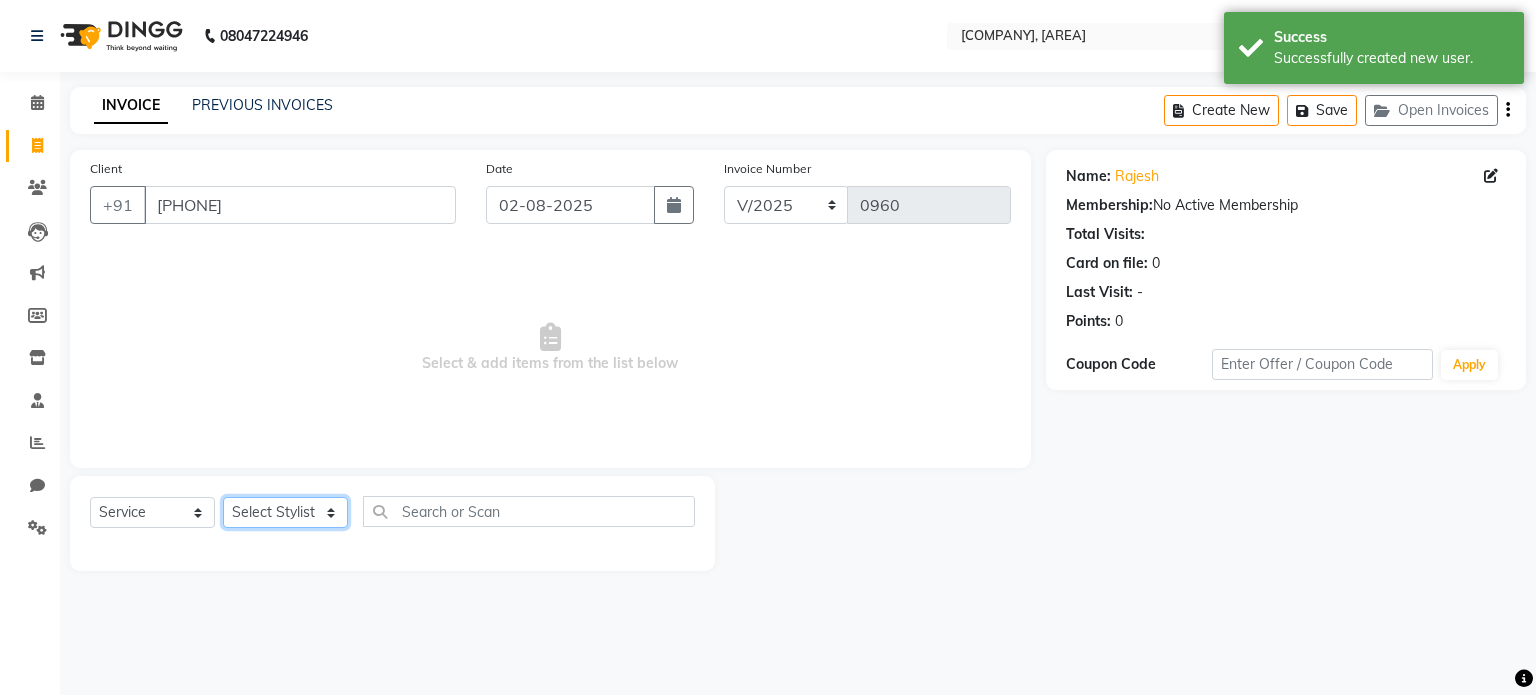 click on "Select Stylist [FIRST] [LAST] [FIRST] [FIRST] [FIRST] [FIRST]" 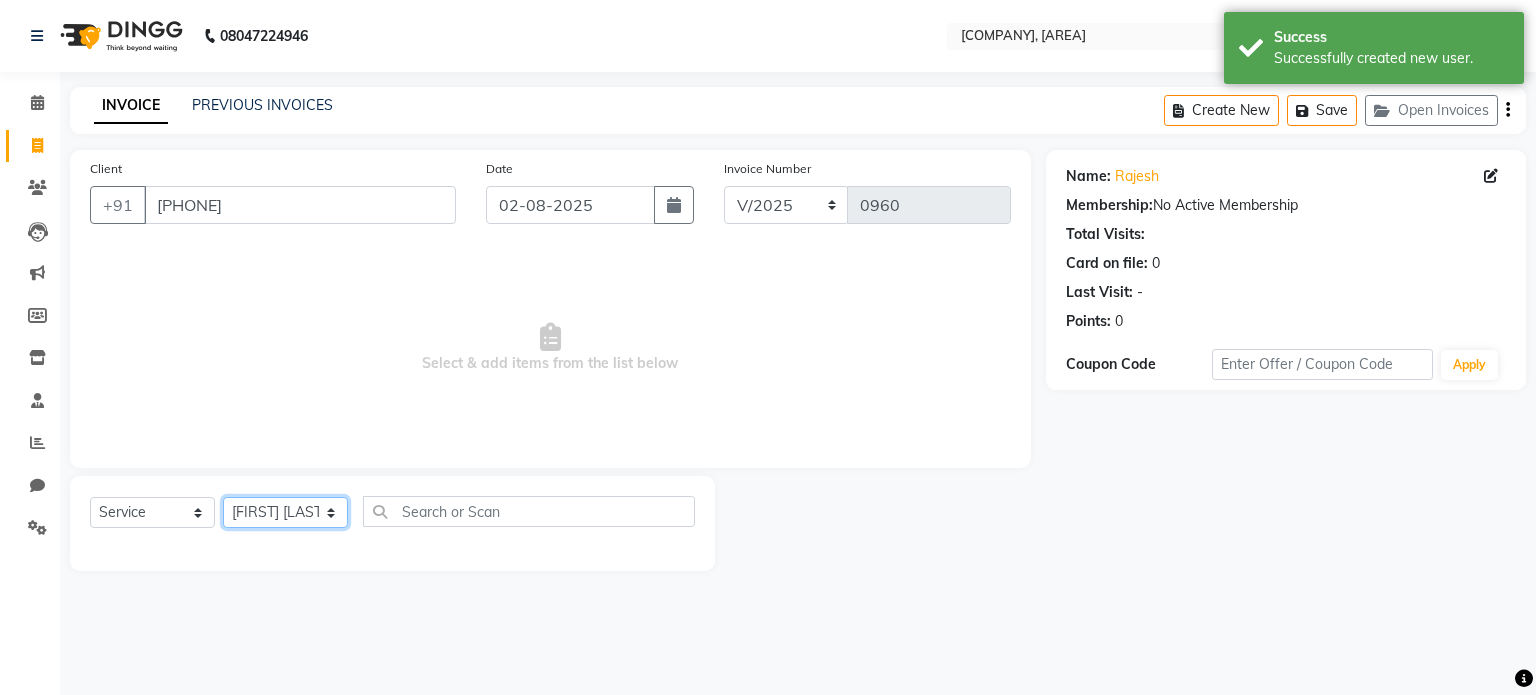 click on "Select Stylist [FIRST] [LAST] [FIRST] [FIRST] [FIRST] [FIRST]" 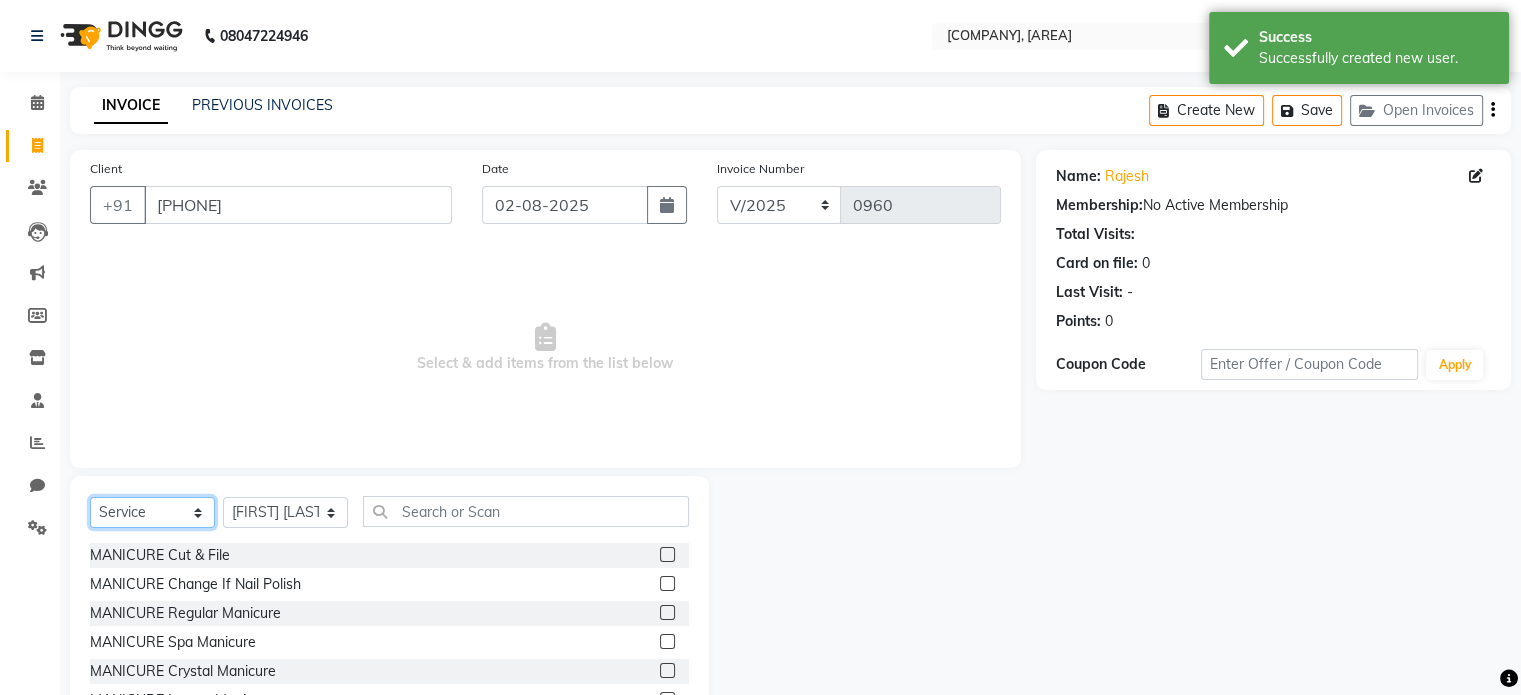 click on "Select  Service  Product  Membership  Package Voucher Prepaid Gift Card" 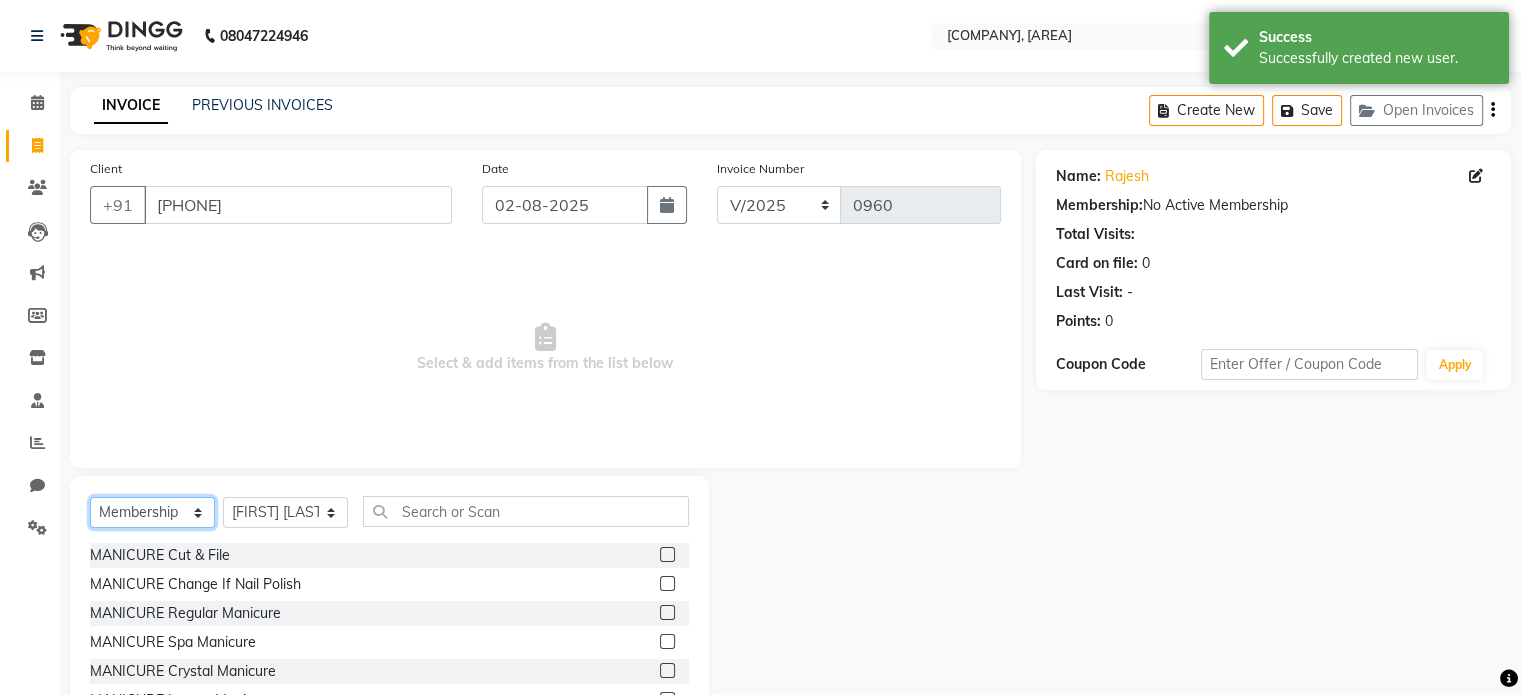click on "Select  Service  Product  Membership  Package Voucher Prepaid Gift Card" 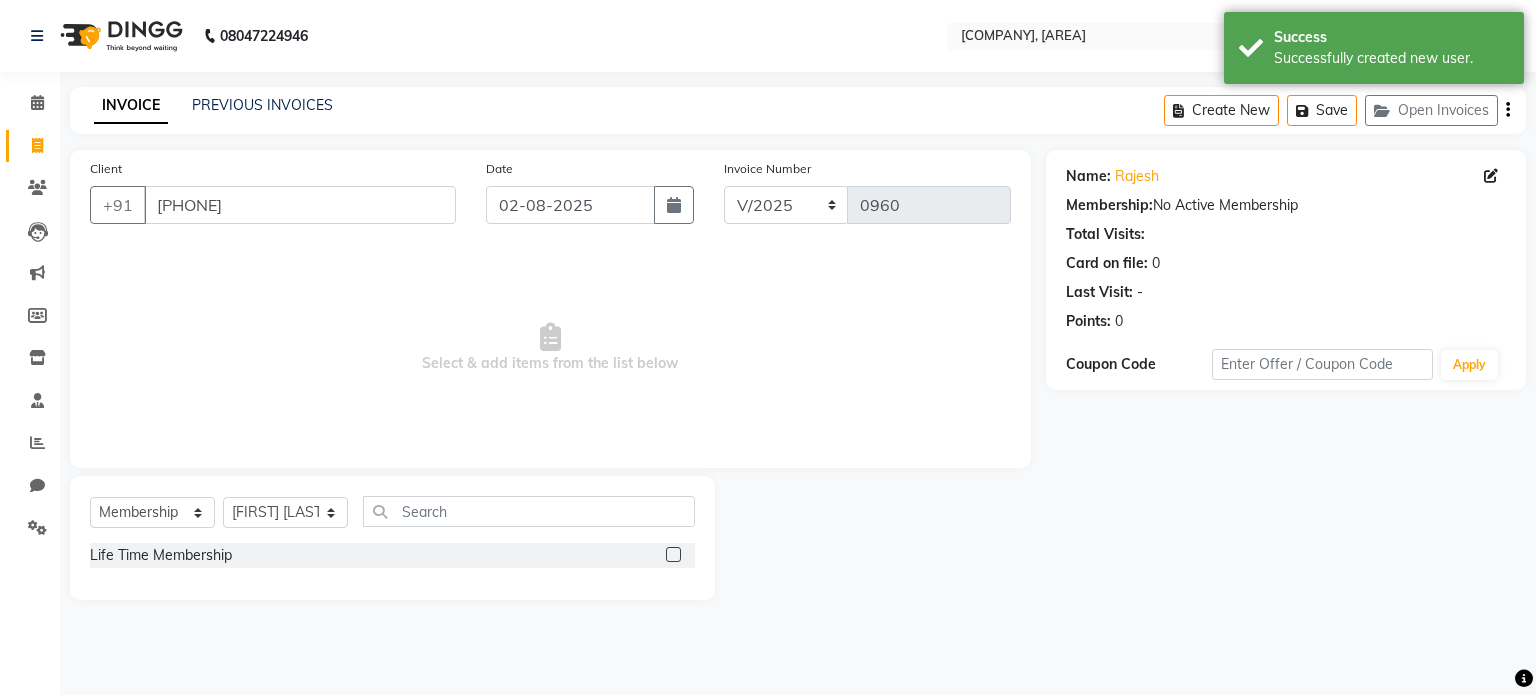 click 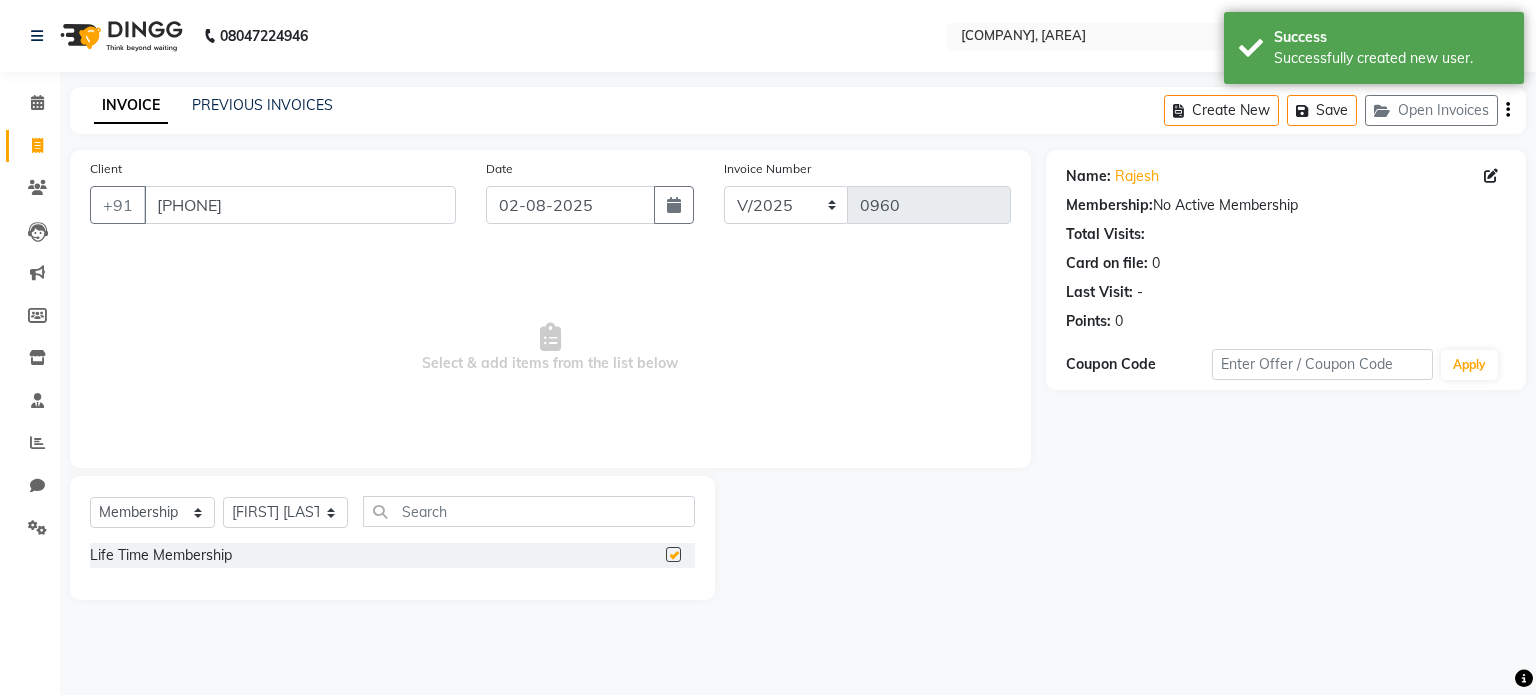 select on "select" 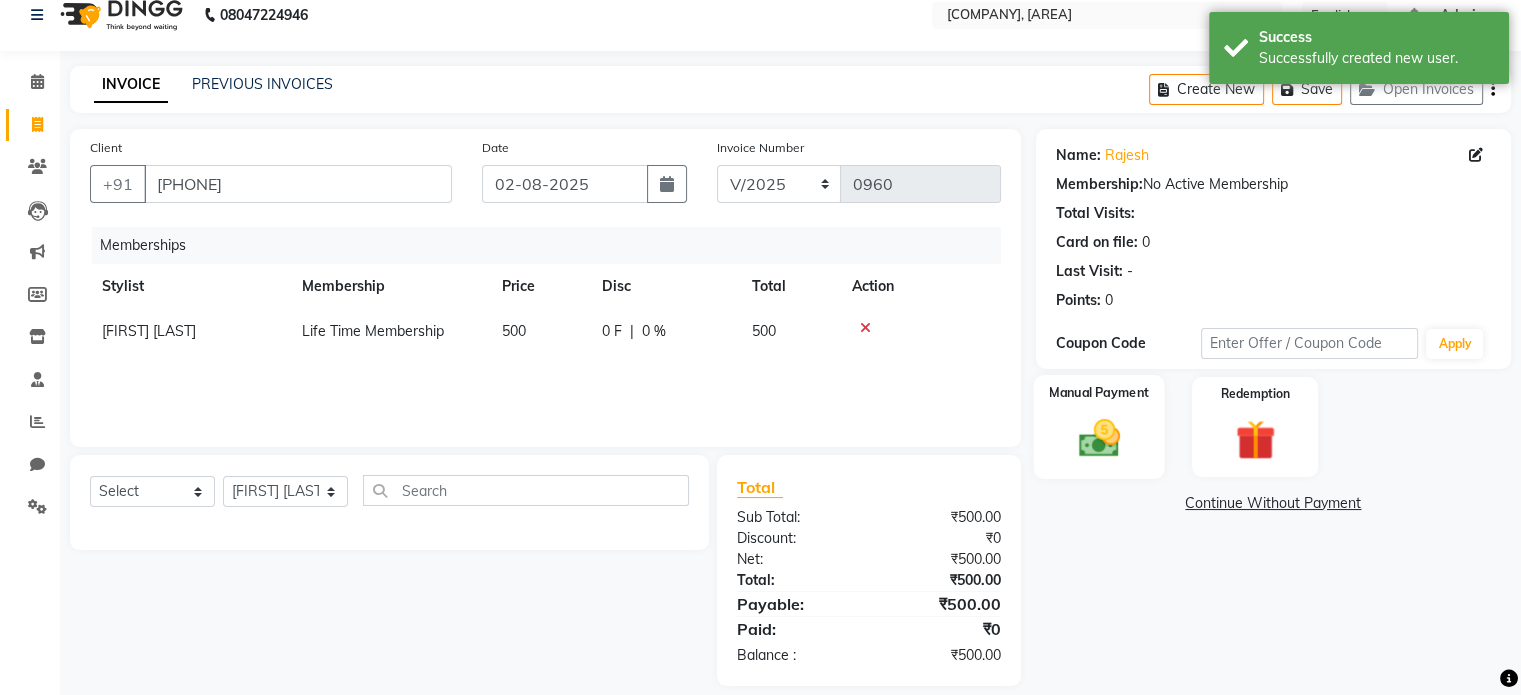 scroll, scrollTop: 42, scrollLeft: 0, axis: vertical 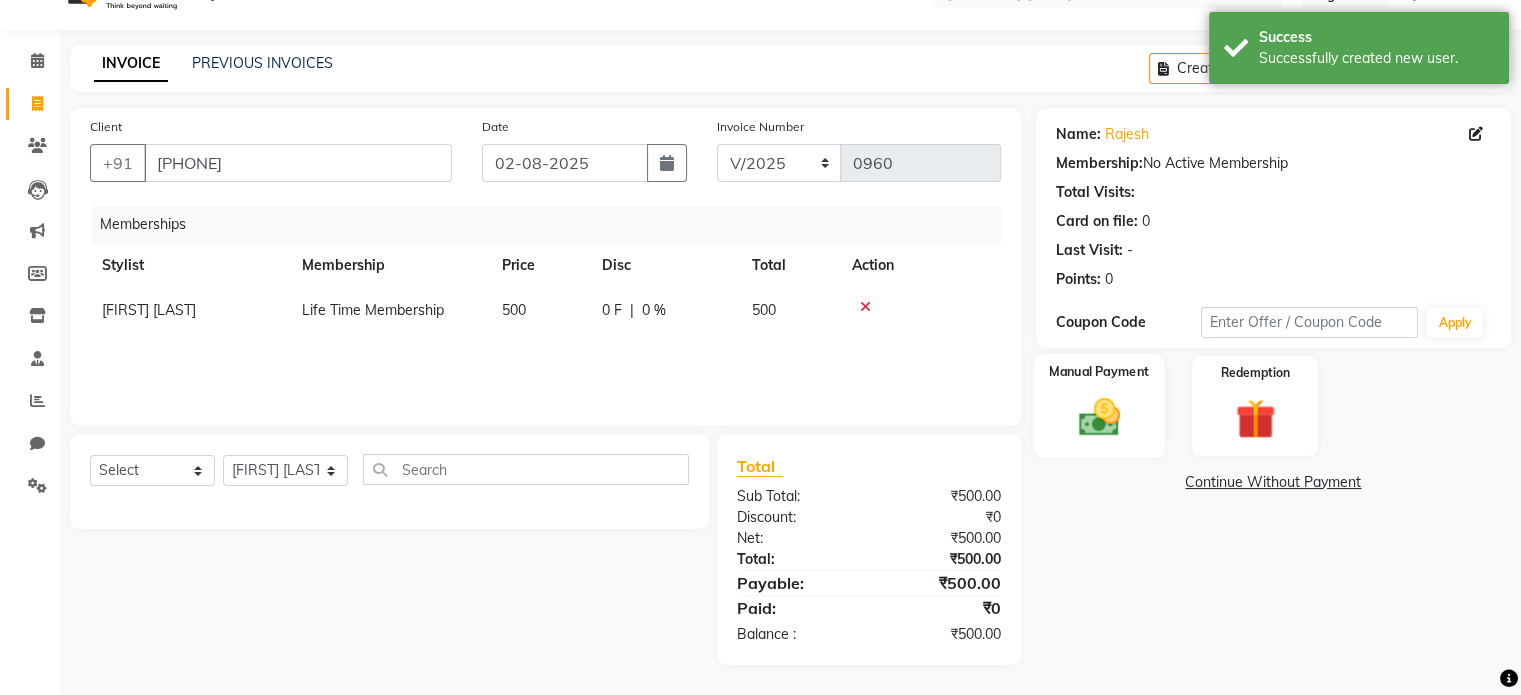 click 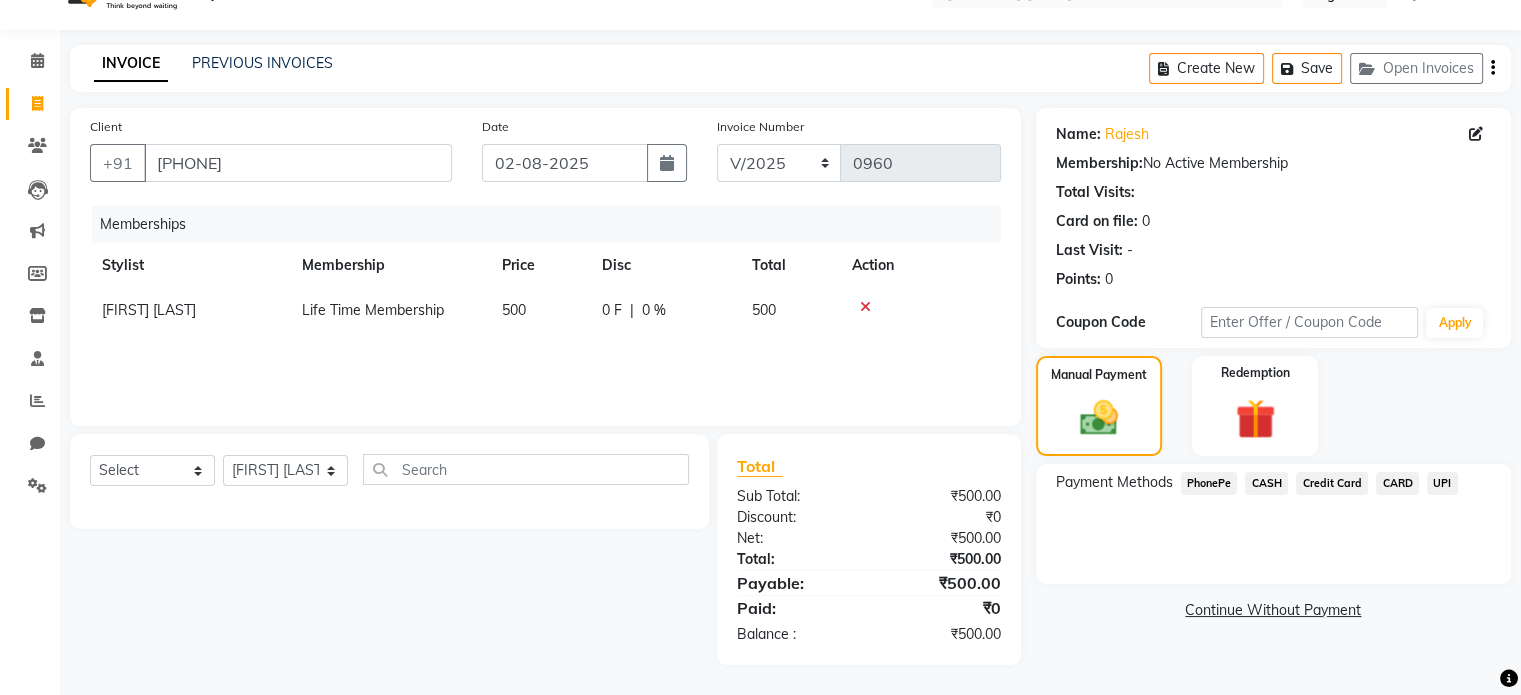 click on "UPI" 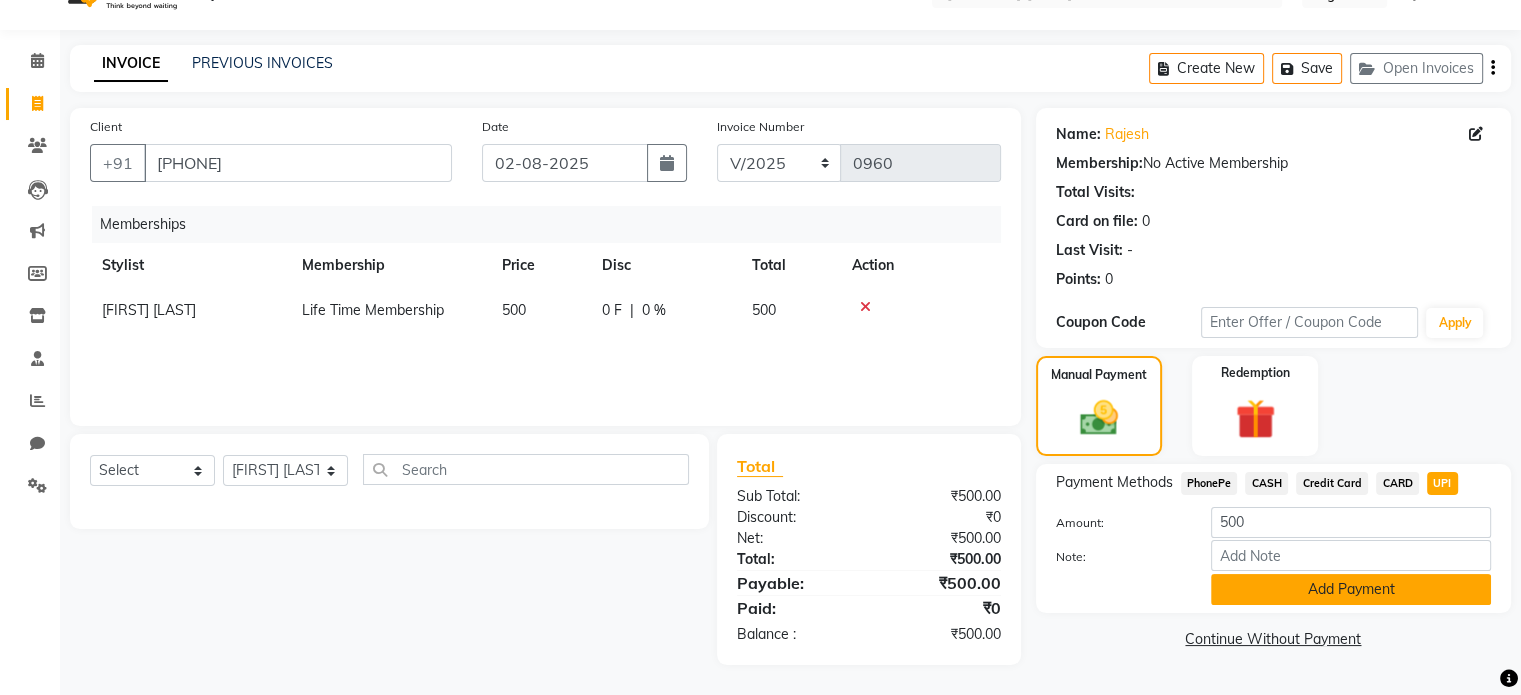 click on "Add Payment" 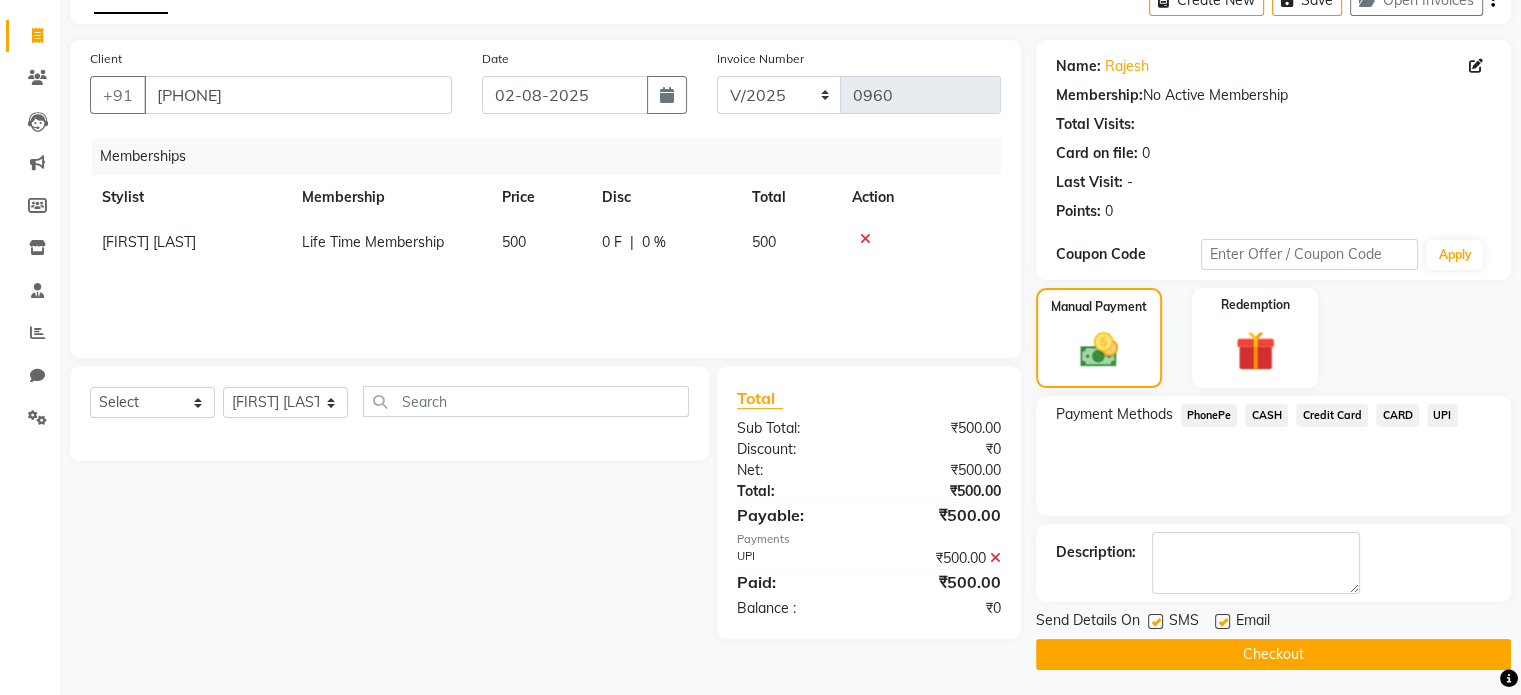 scroll, scrollTop: 113, scrollLeft: 0, axis: vertical 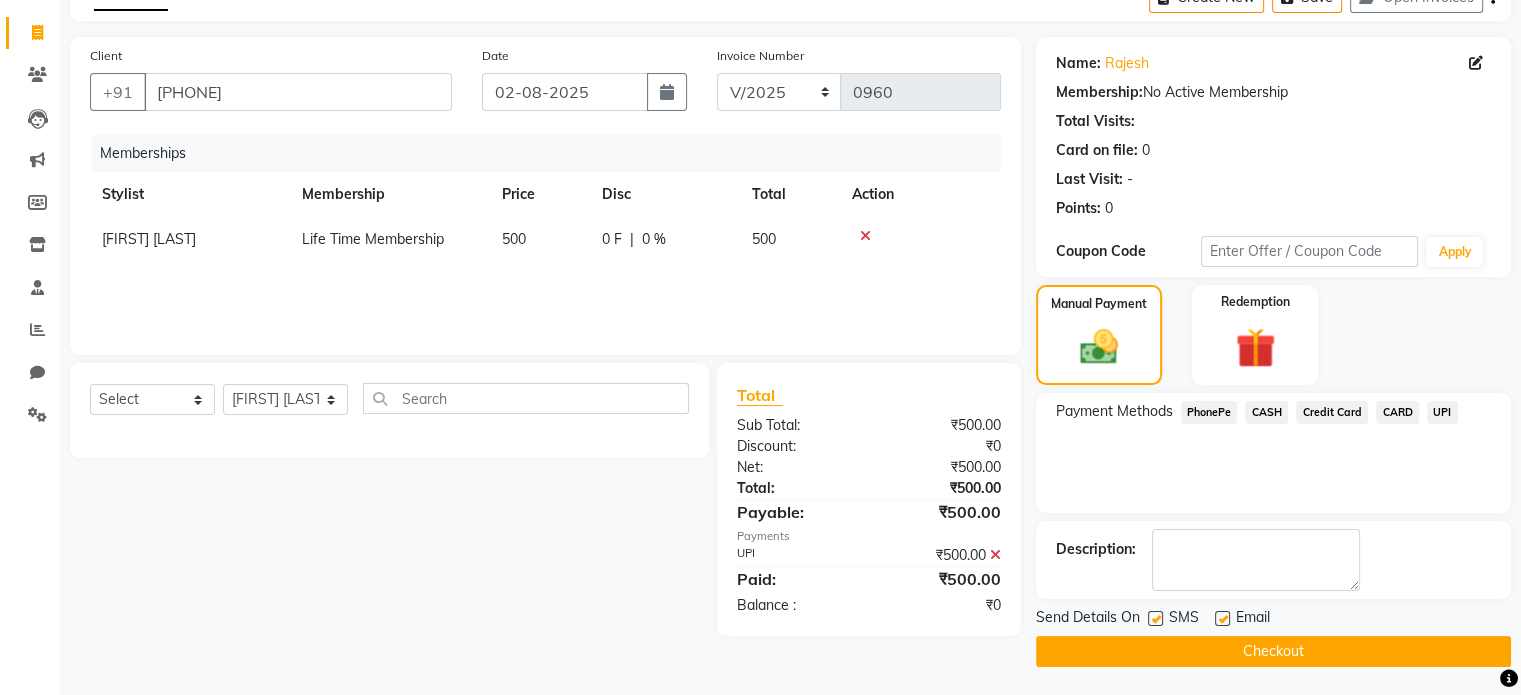 click 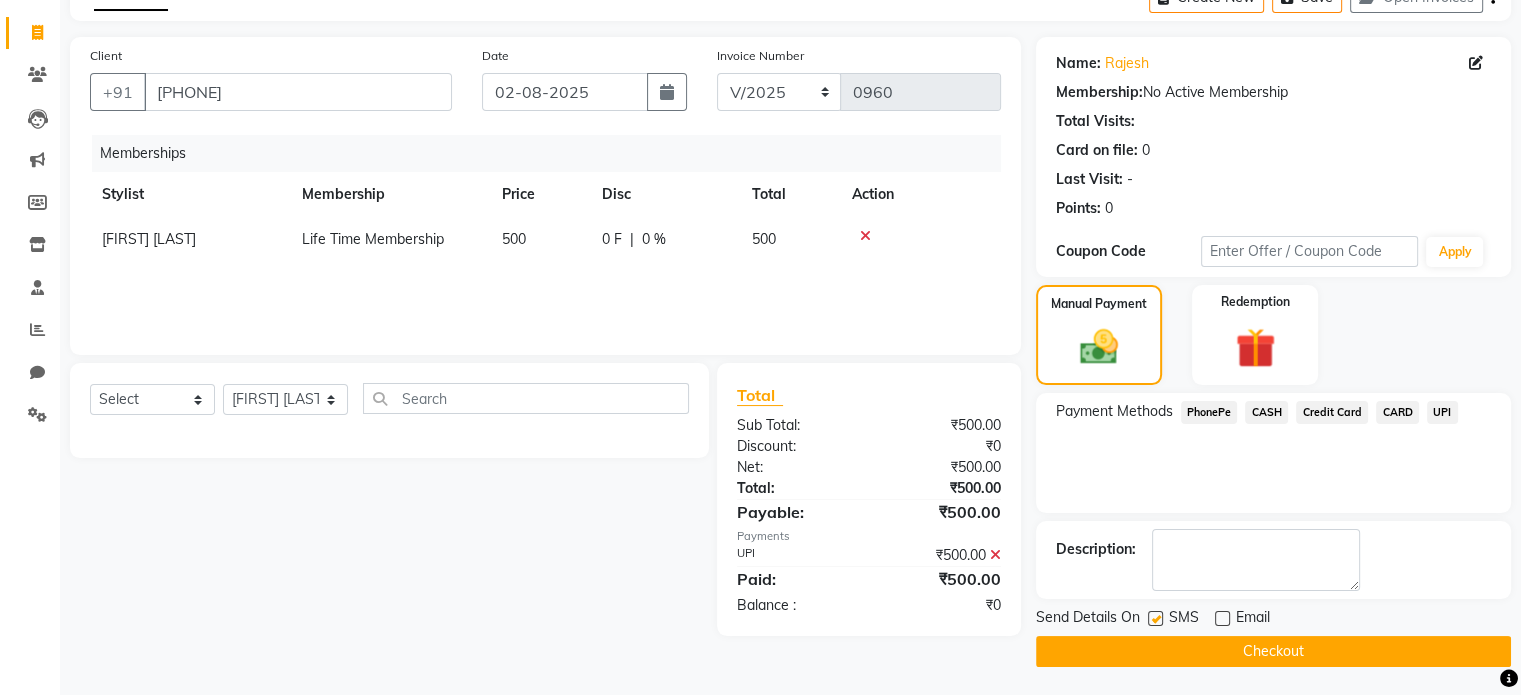 click on "Checkout" 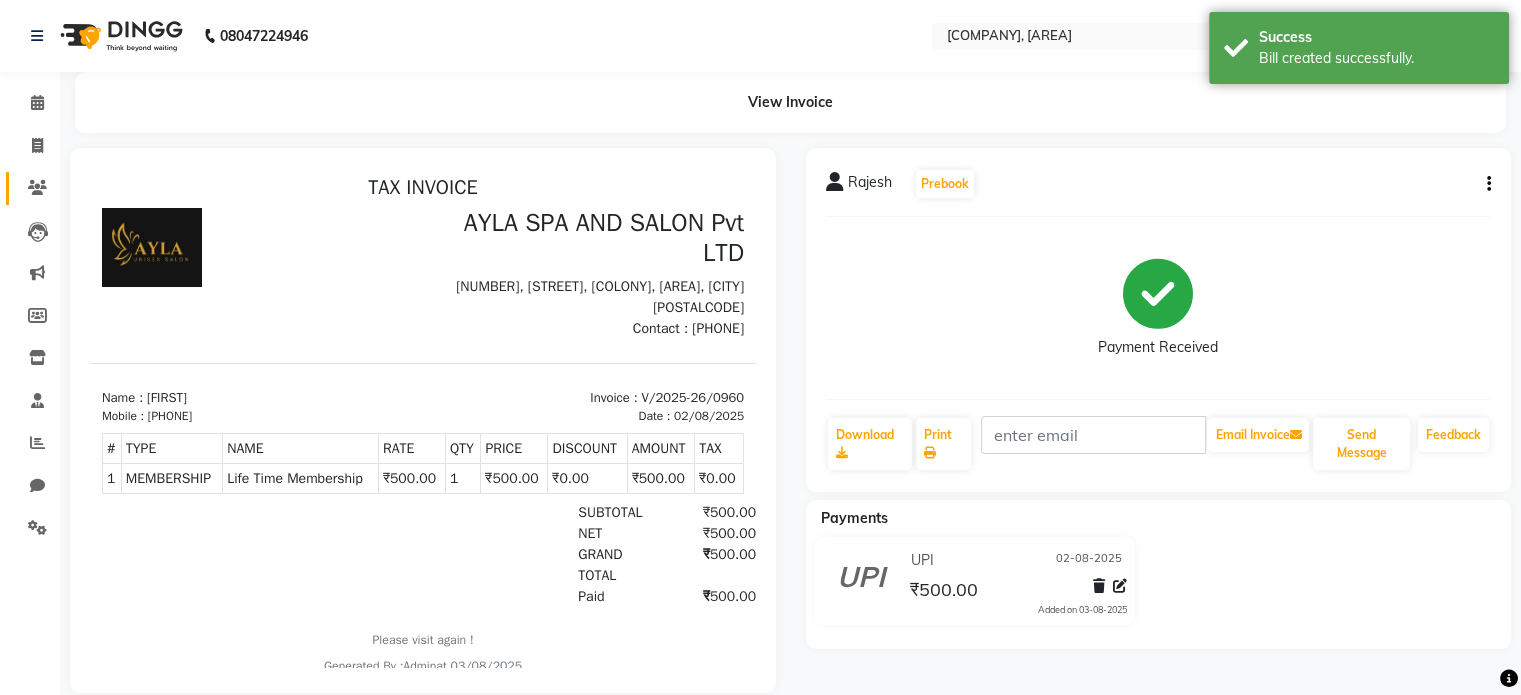 scroll, scrollTop: 0, scrollLeft: 0, axis: both 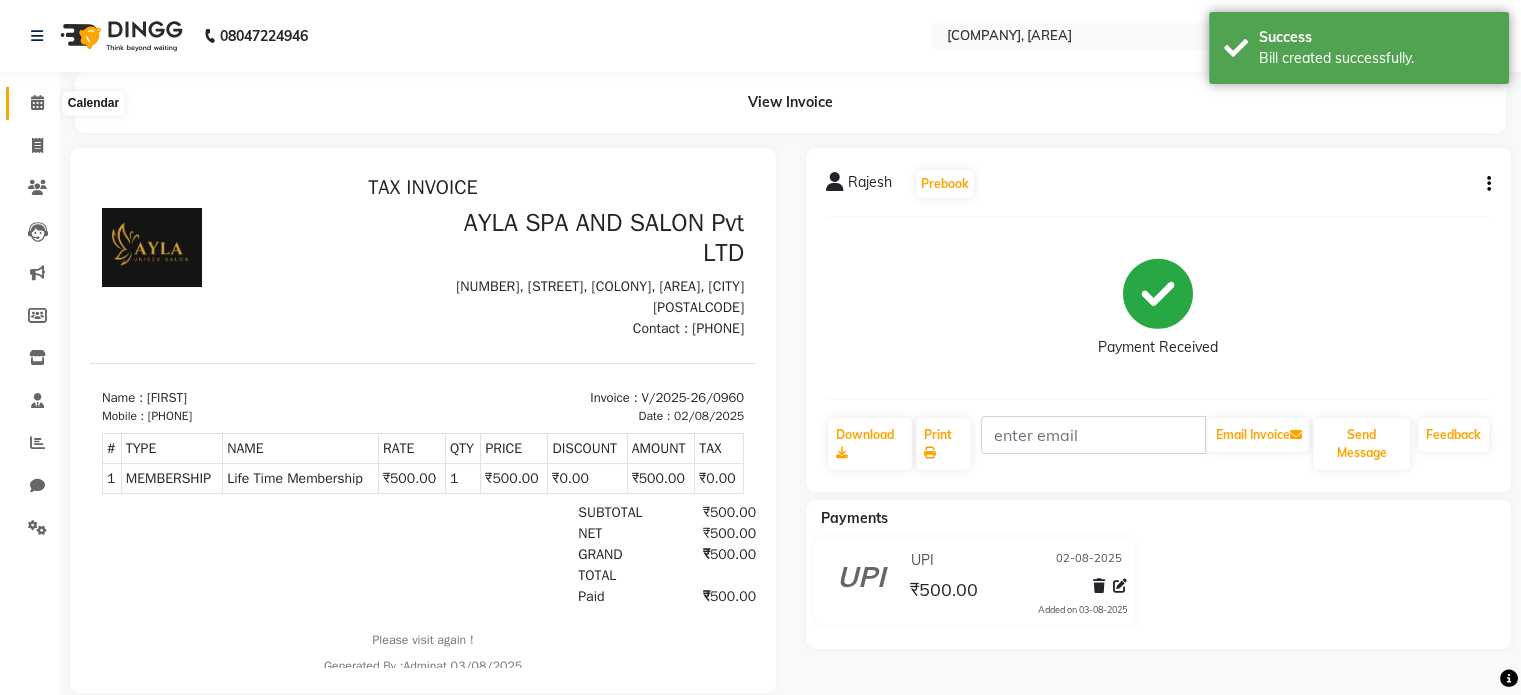 click 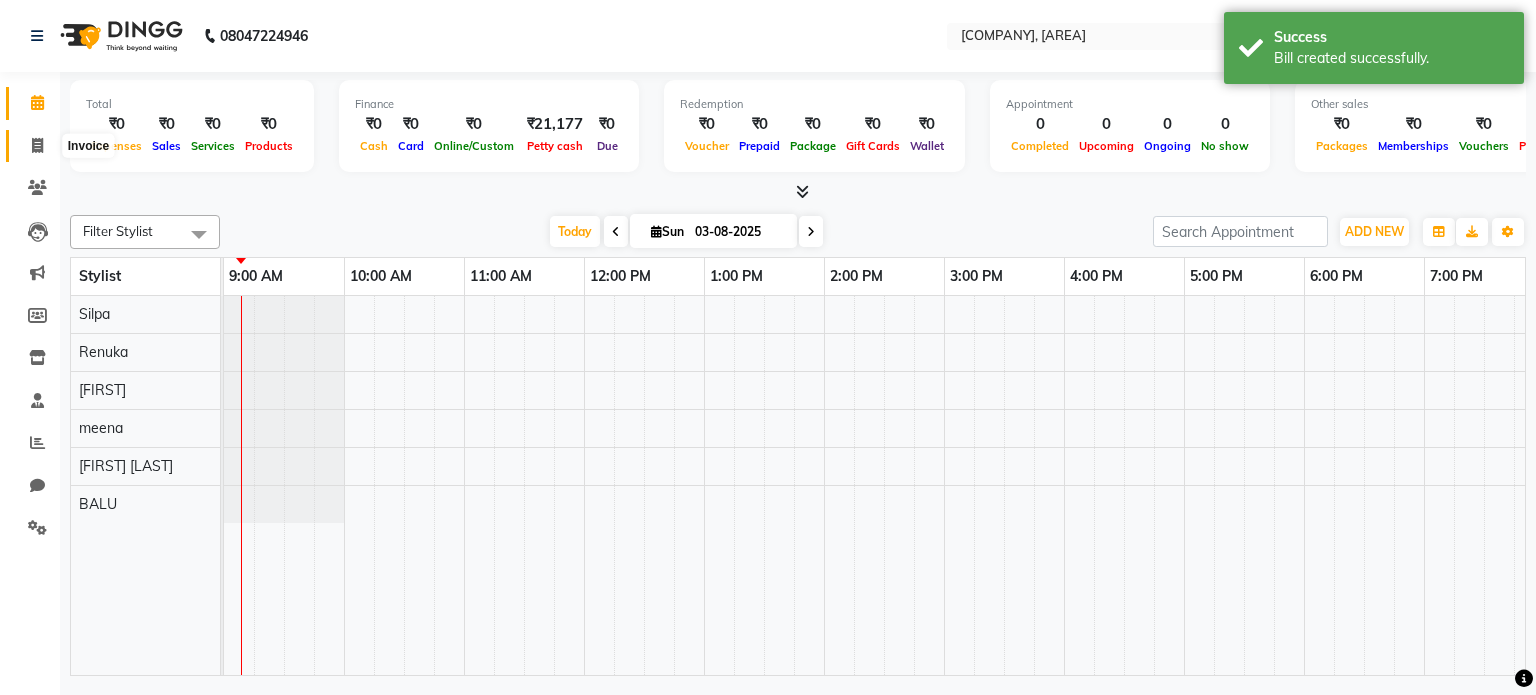 click 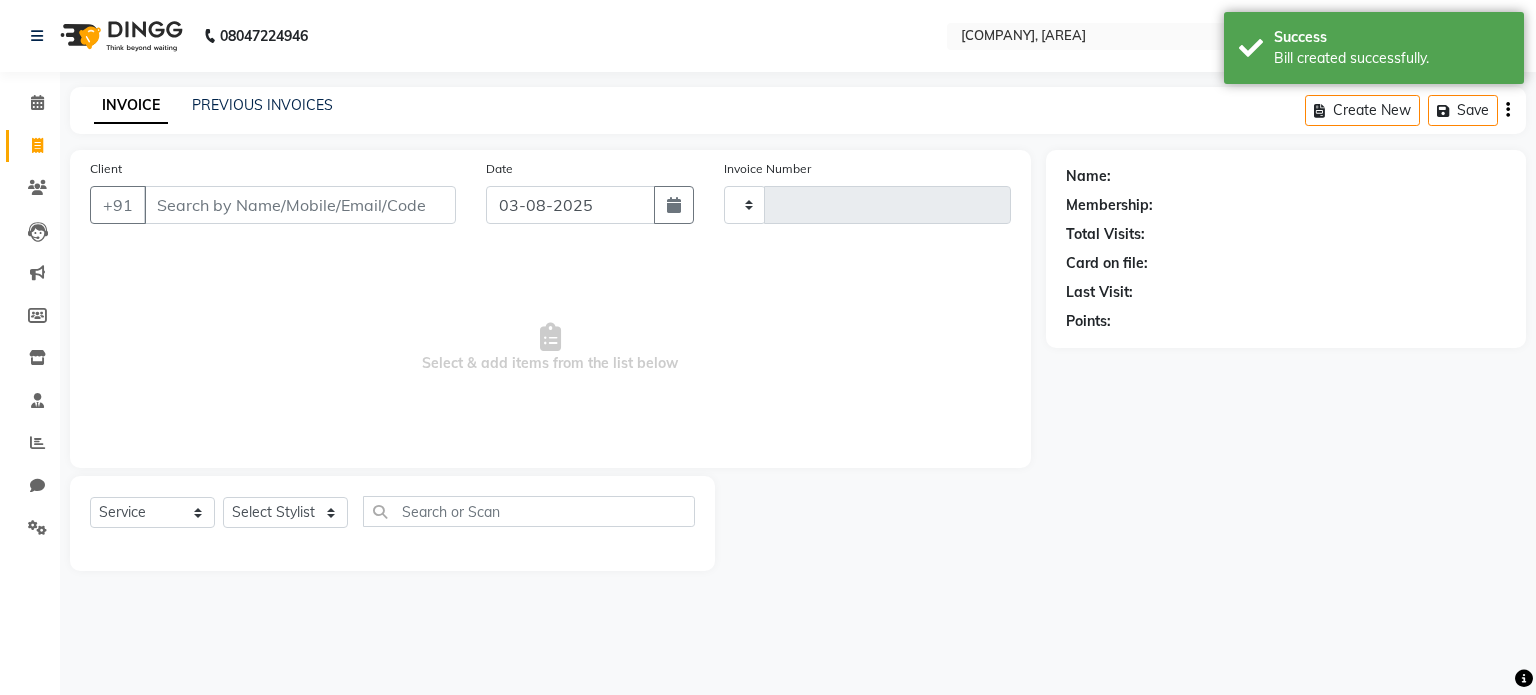 type on "0961" 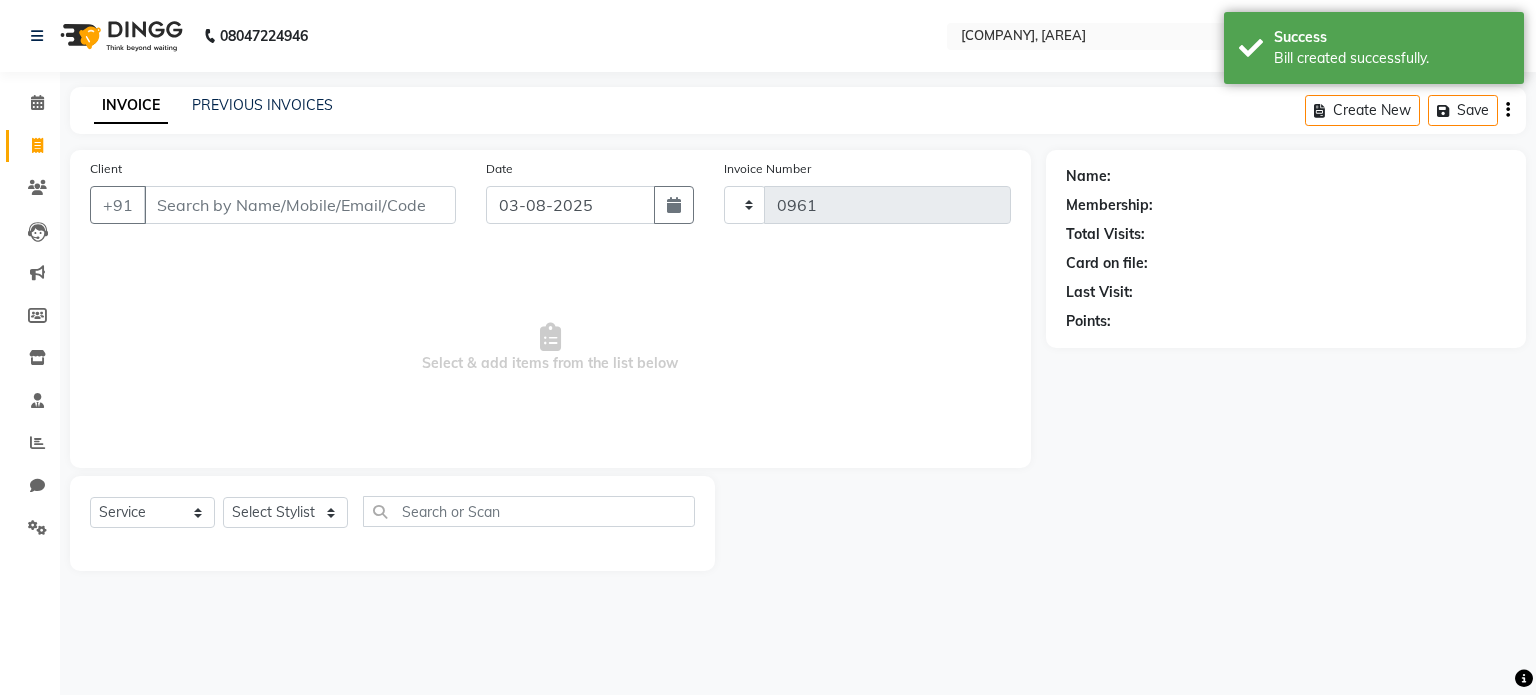 select on "7756" 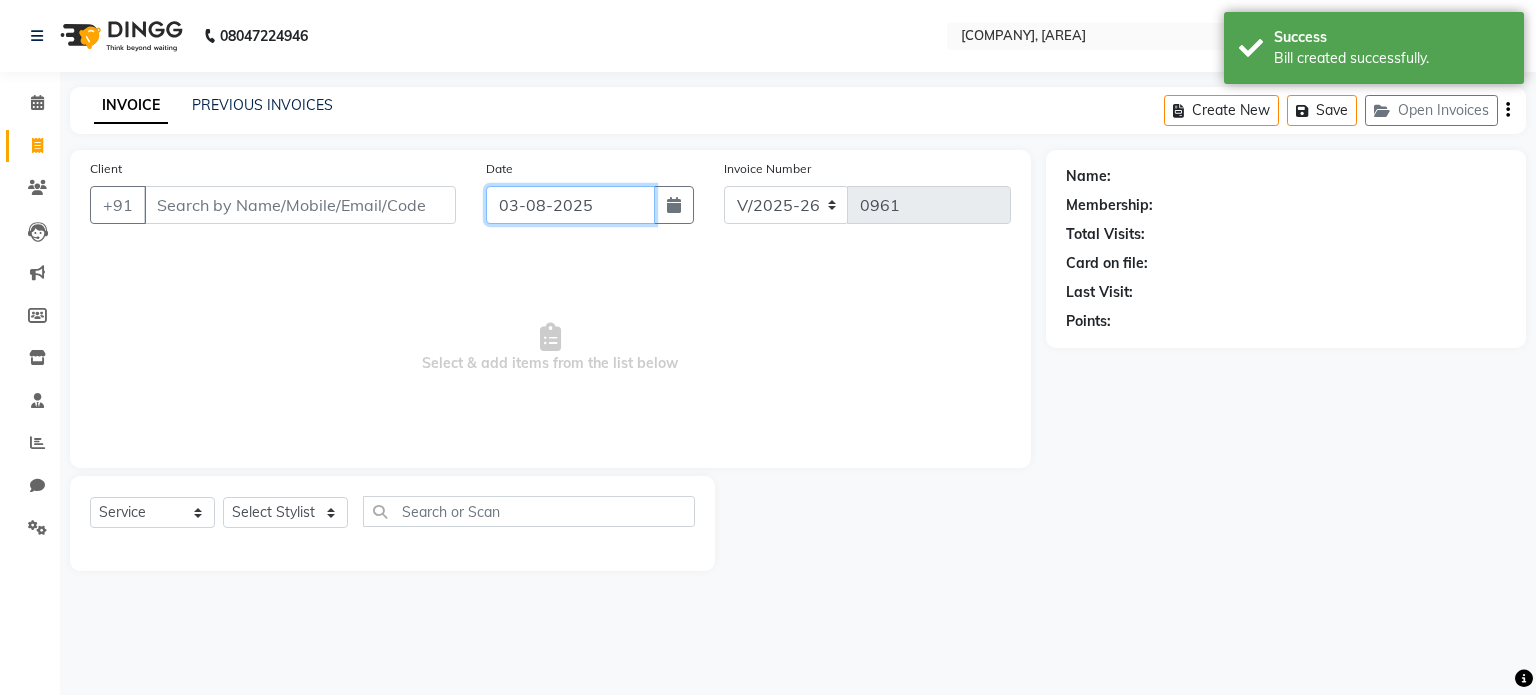 click on "03-08-2025" 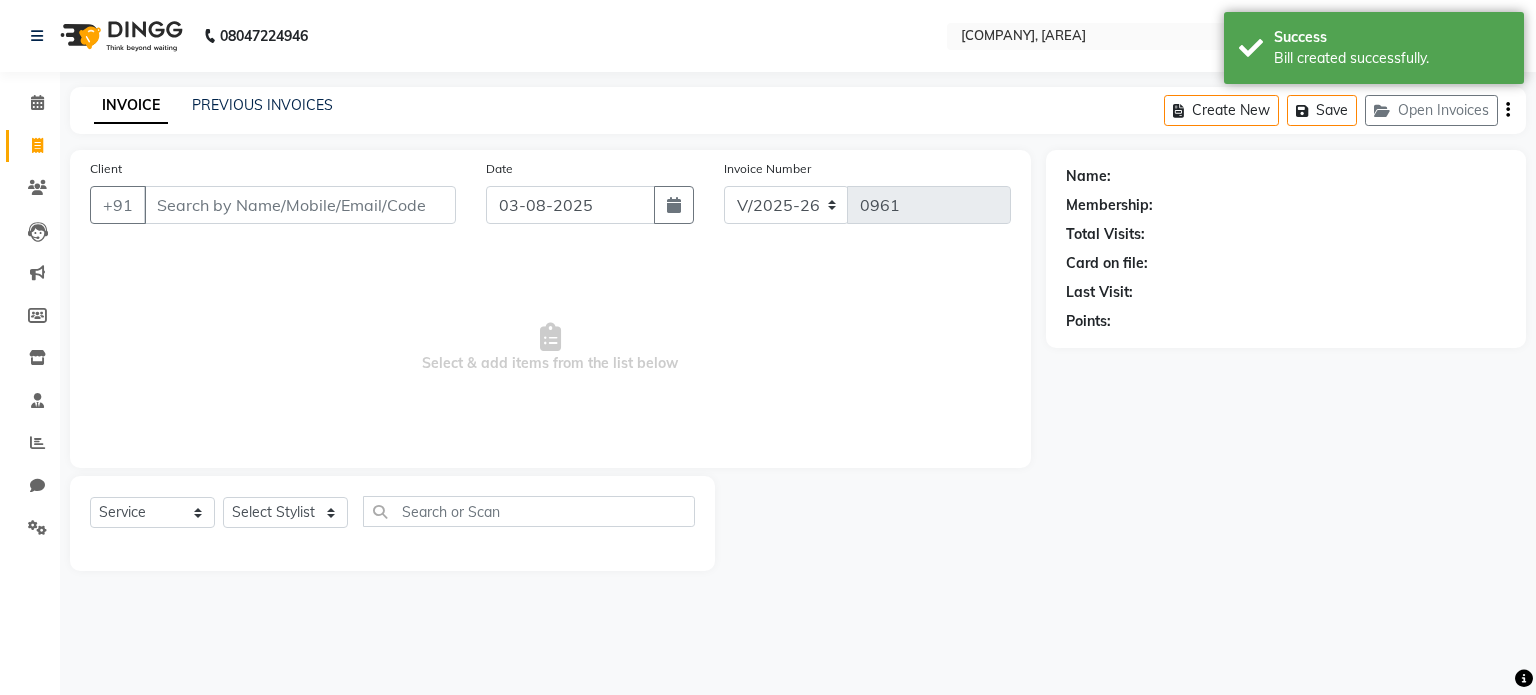 select on "8" 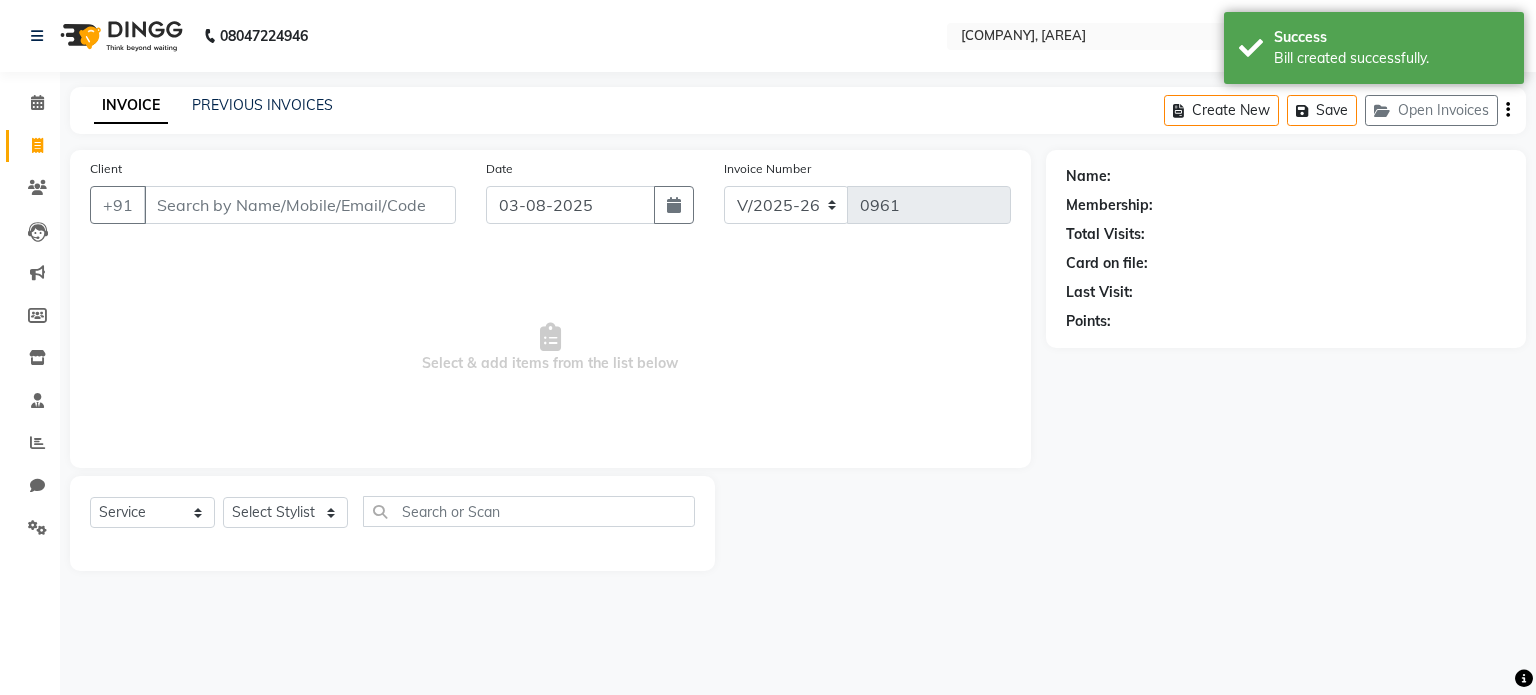 select on "2025" 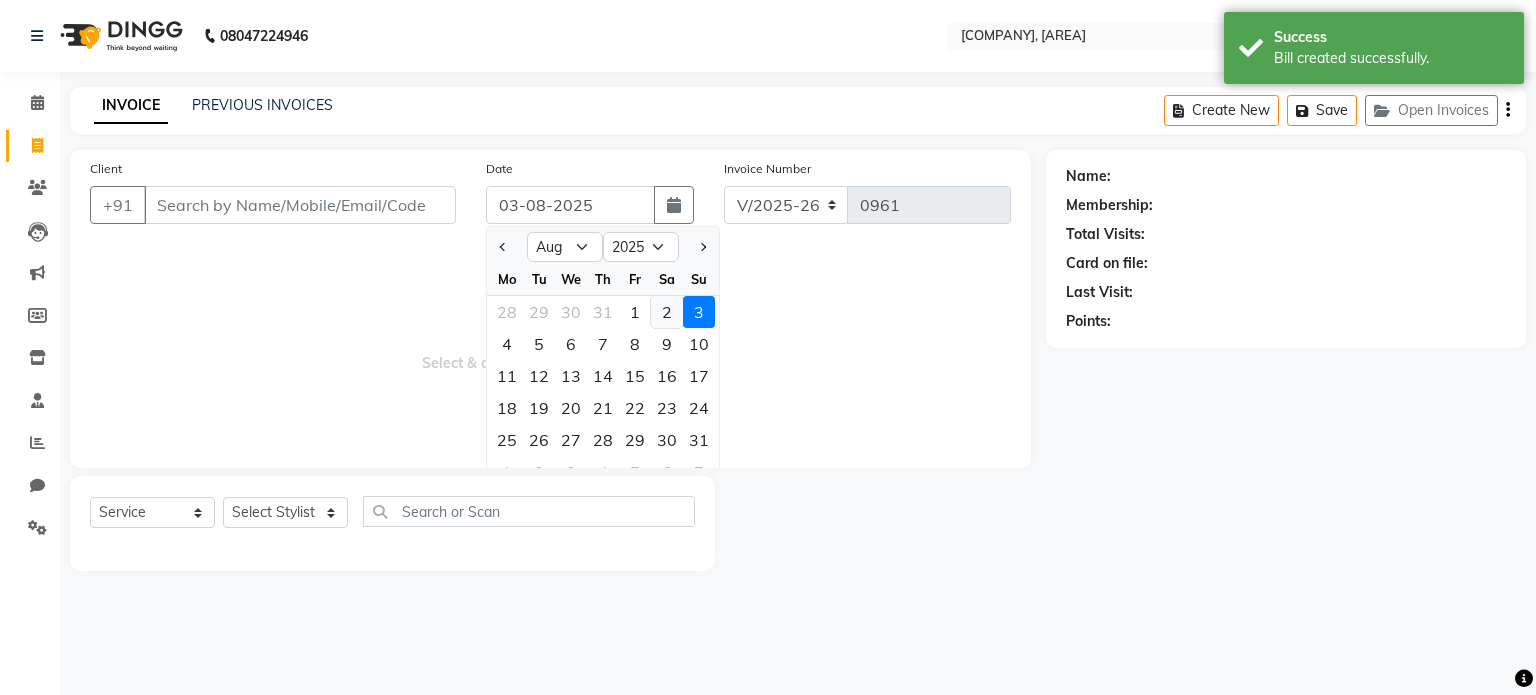 click on "2" 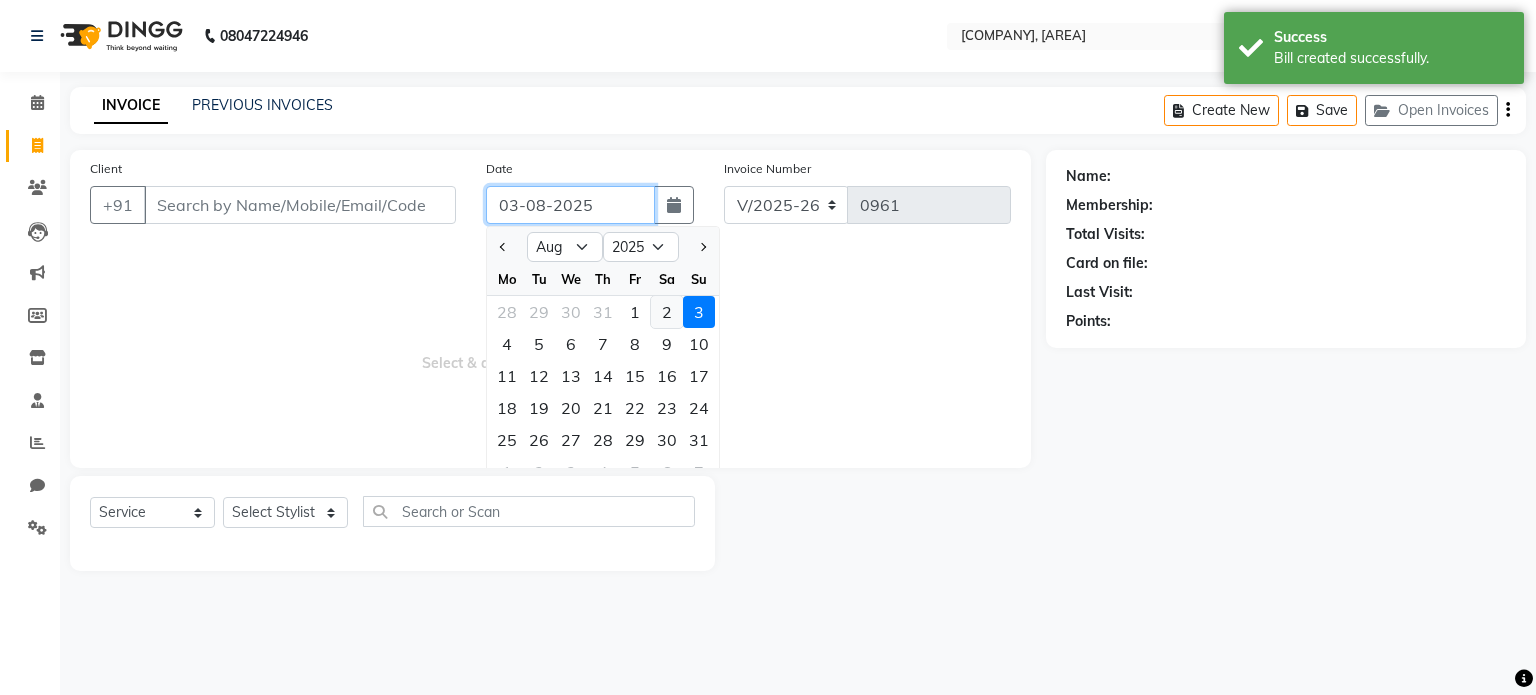 type on "02-08-2025" 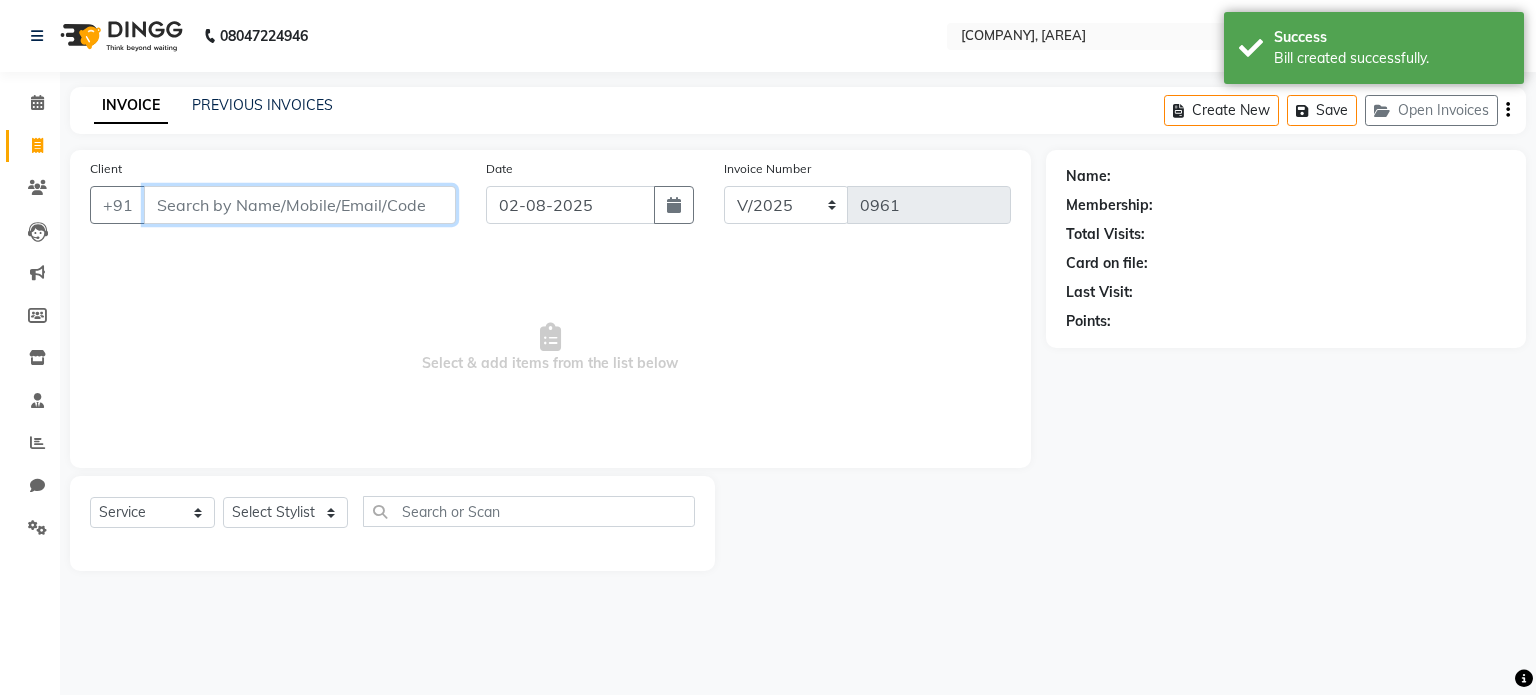 click on "Client" at bounding box center (300, 205) 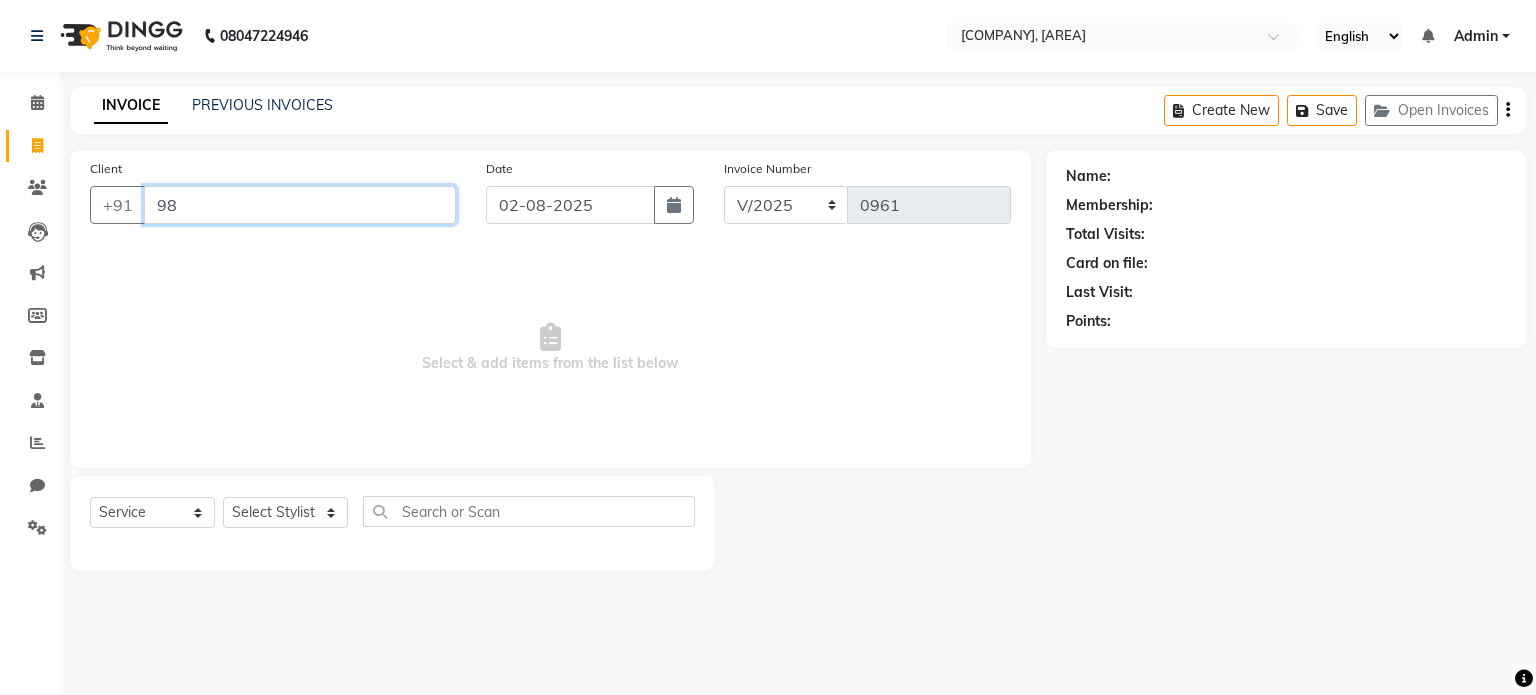 type on "9" 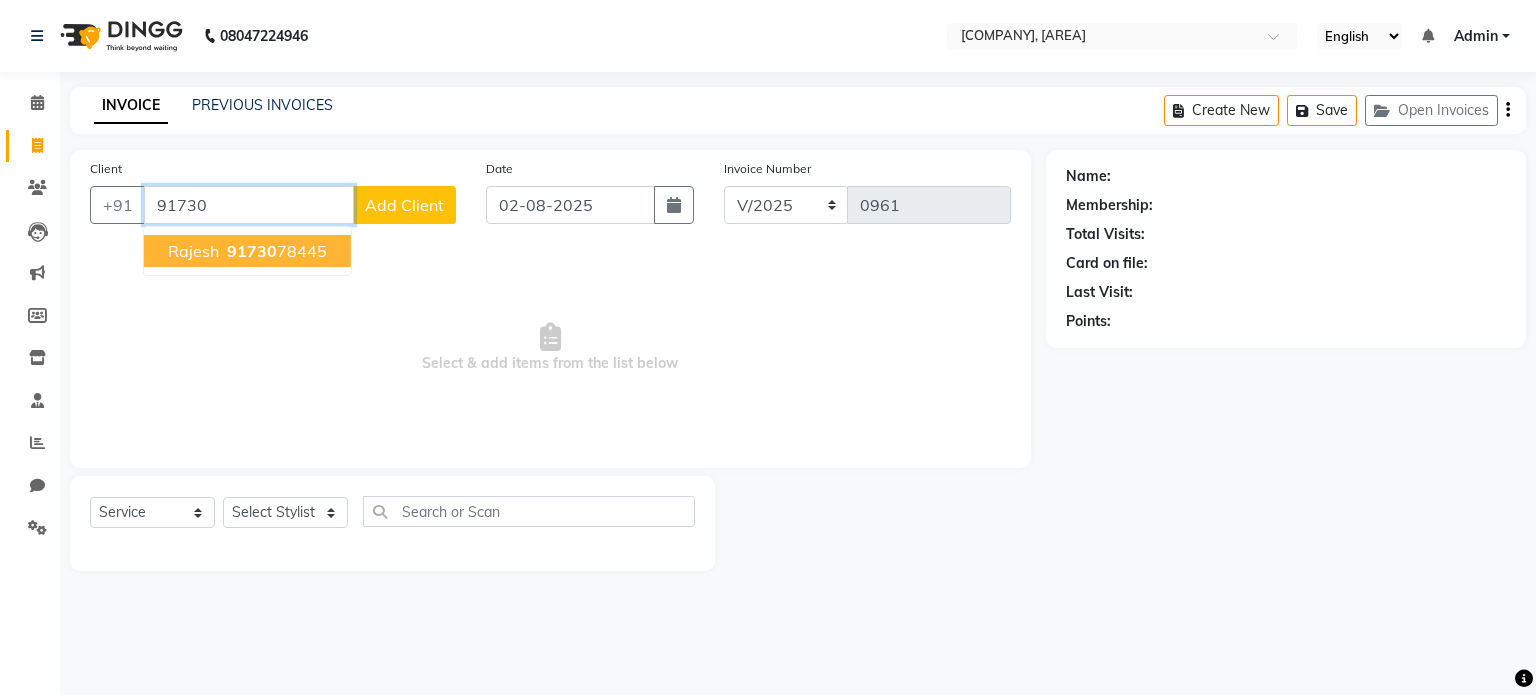 click on "[PHONE]" at bounding box center (275, 251) 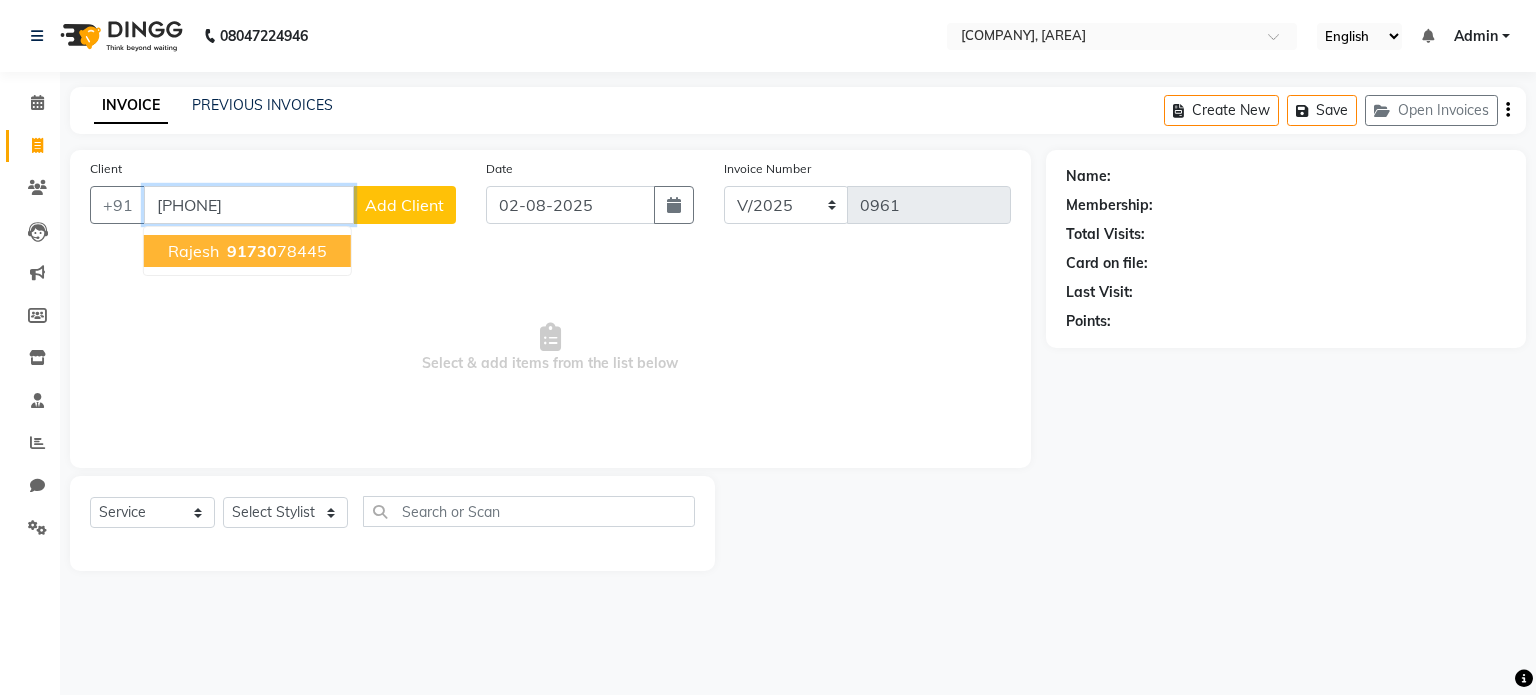 type on "[PHONE]" 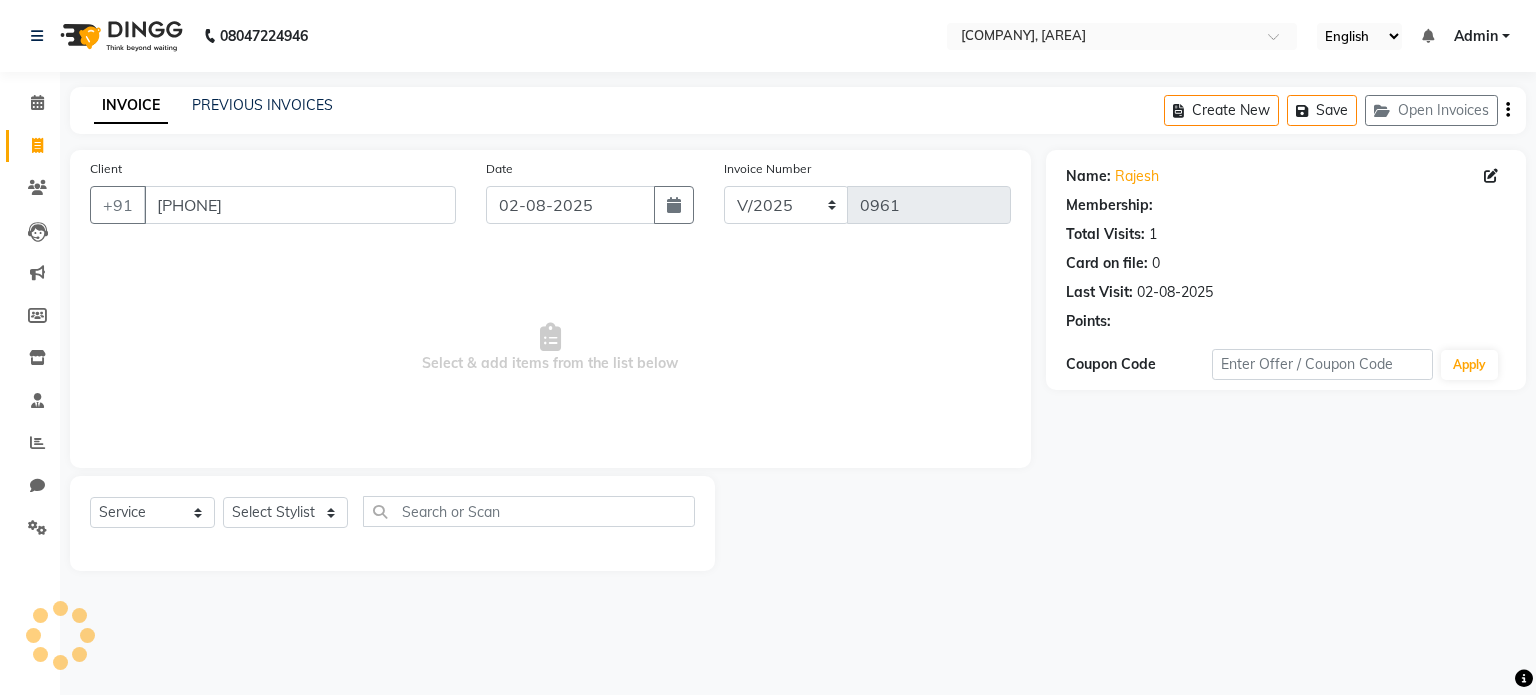 select on "1: Object" 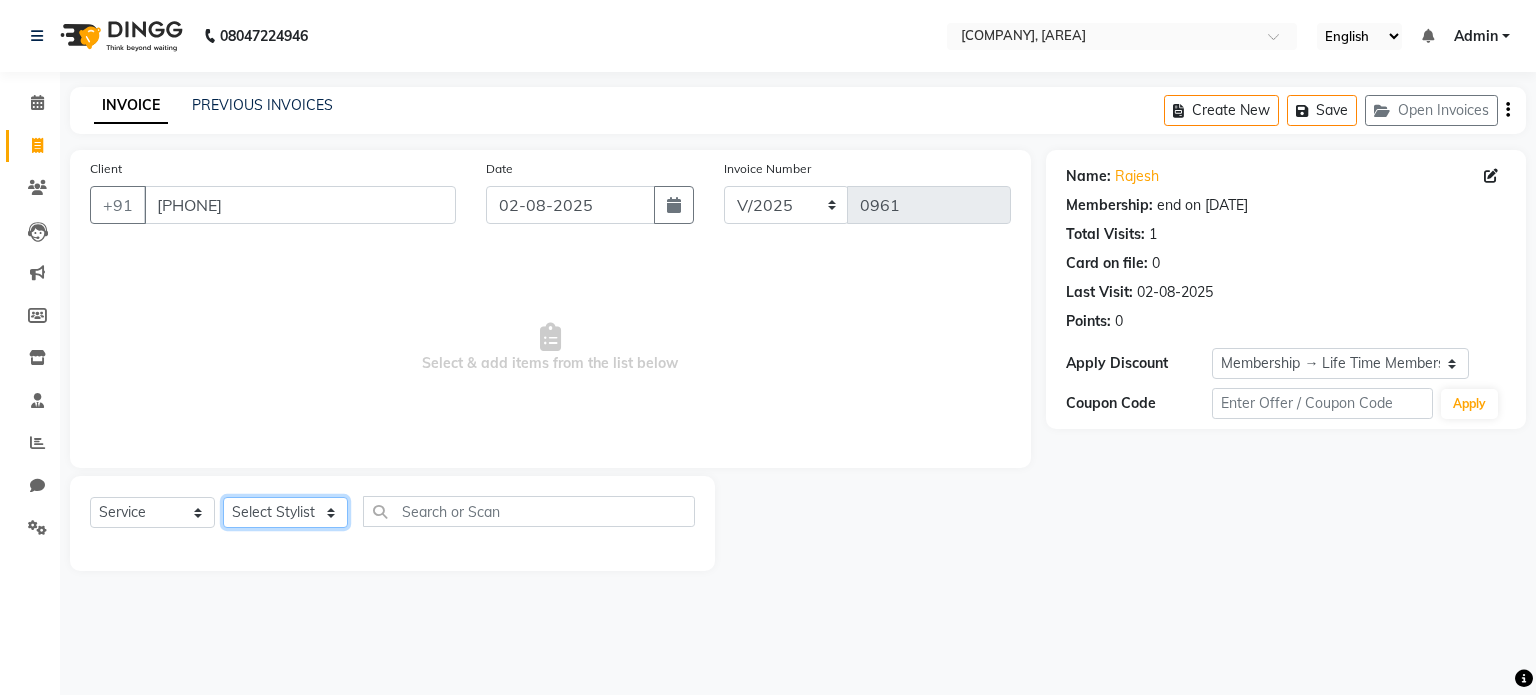 click on "Select Stylist [FIRST] [LAST] [FIRST] [FIRST] [FIRST] [FIRST]" 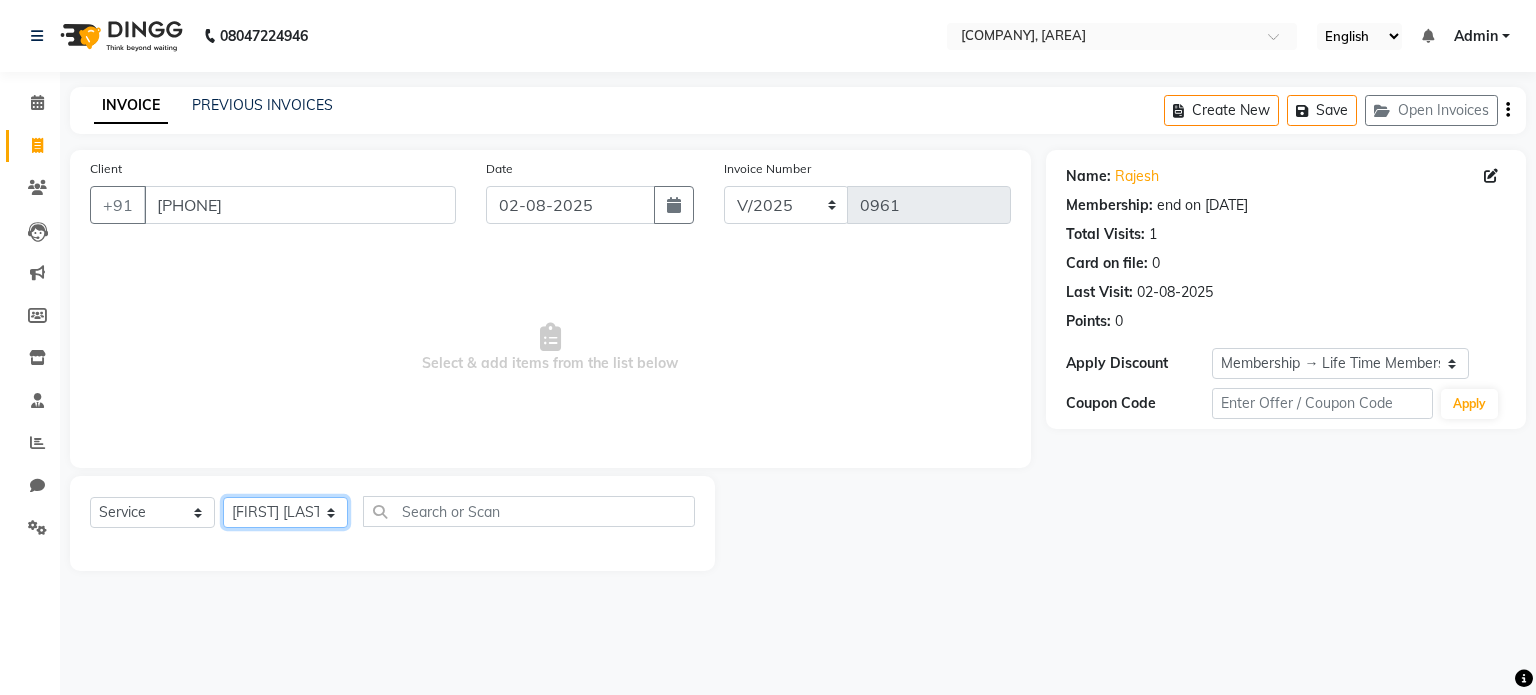 click on "Select Stylist [FIRST] [LAST] [FIRST] [FIRST] [FIRST] [FIRST]" 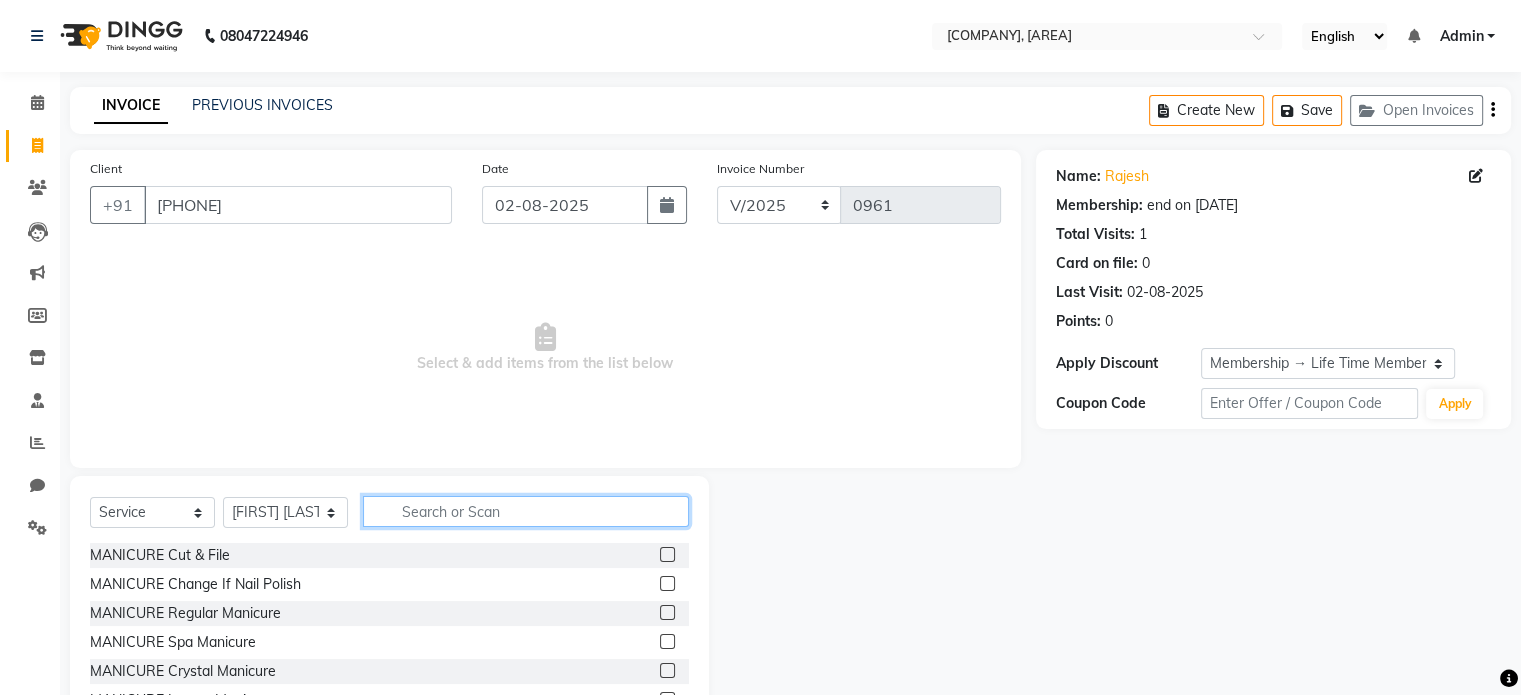 click 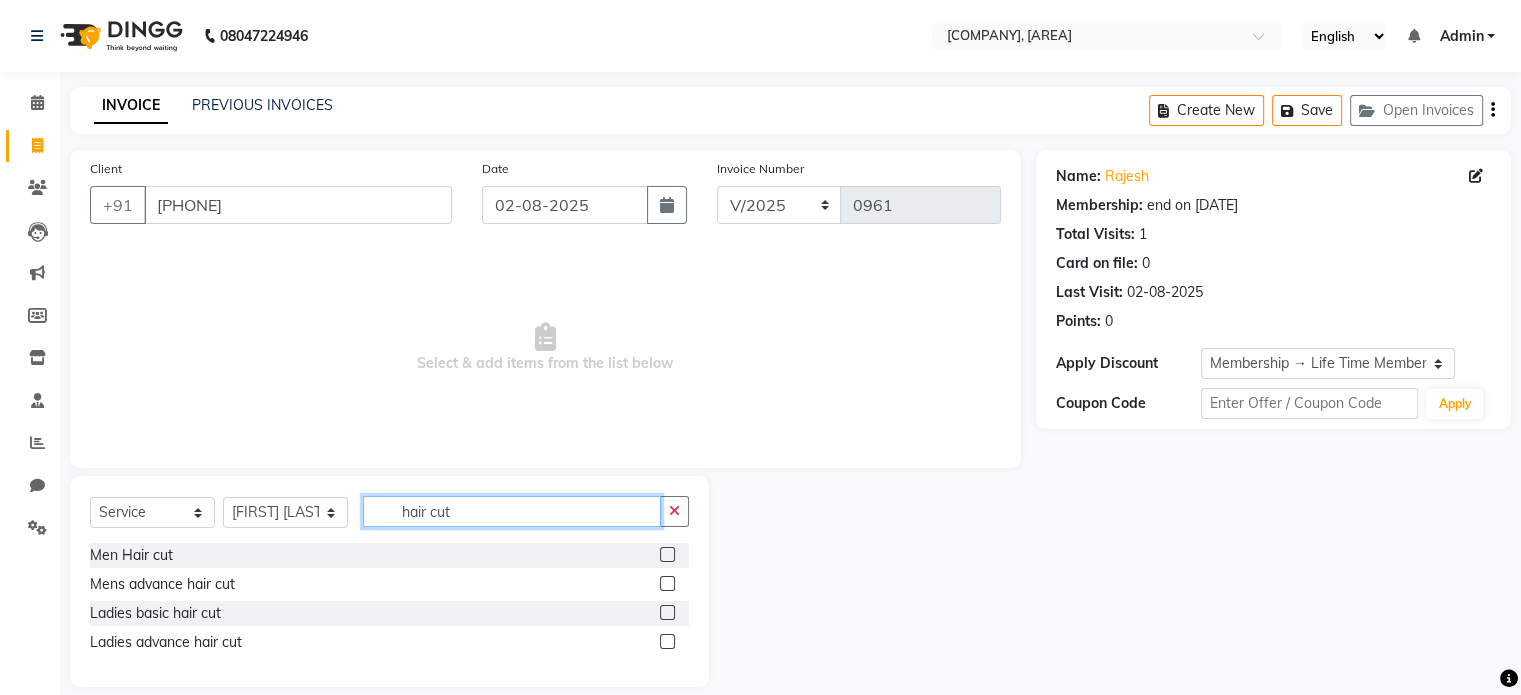 type on "hair cut" 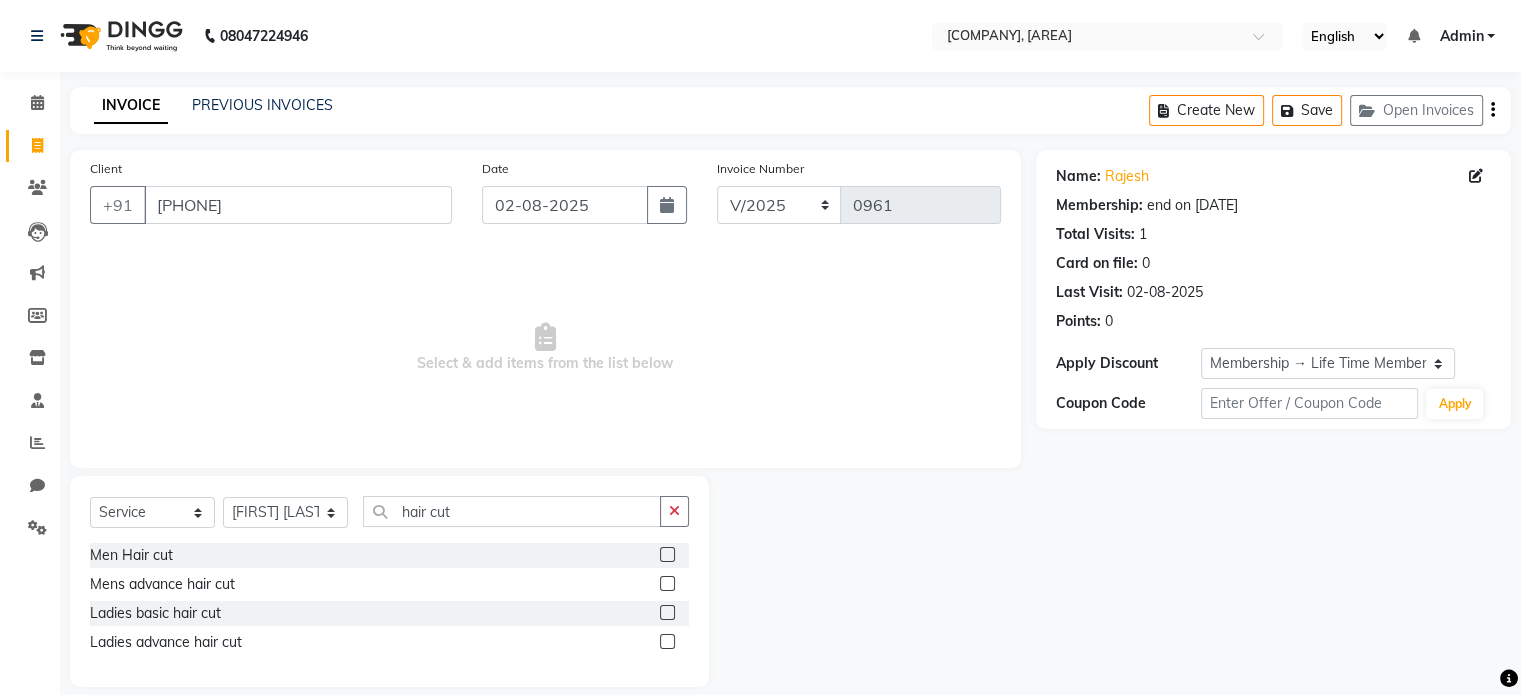 click 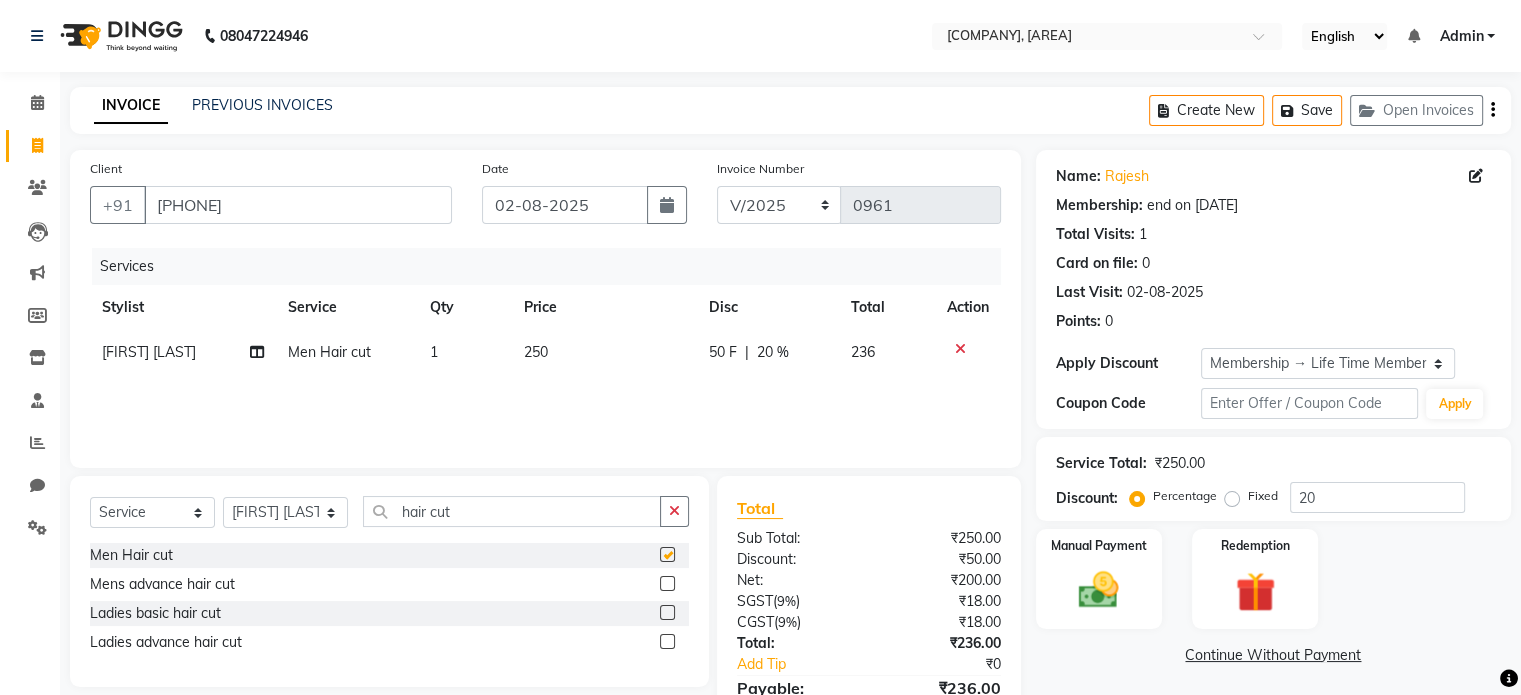 checkbox on "false" 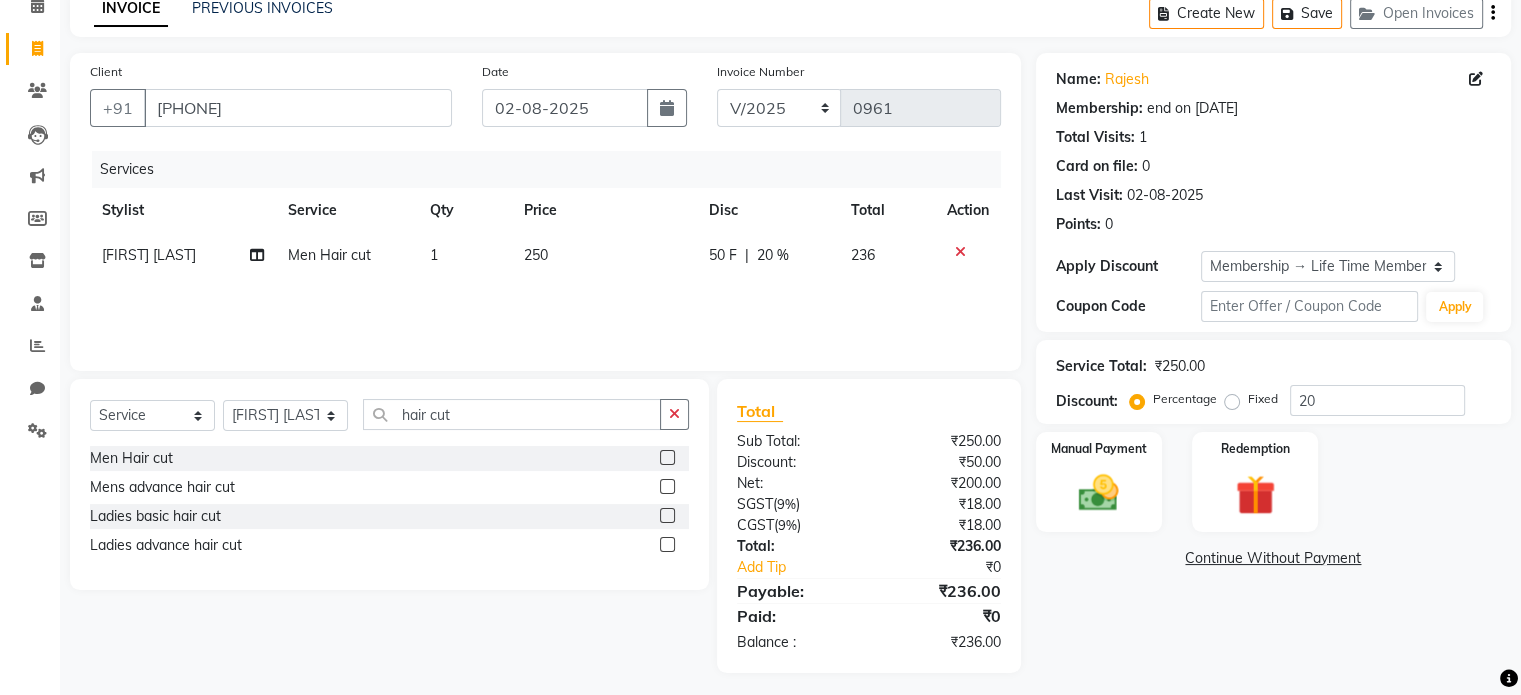 scroll, scrollTop: 105, scrollLeft: 0, axis: vertical 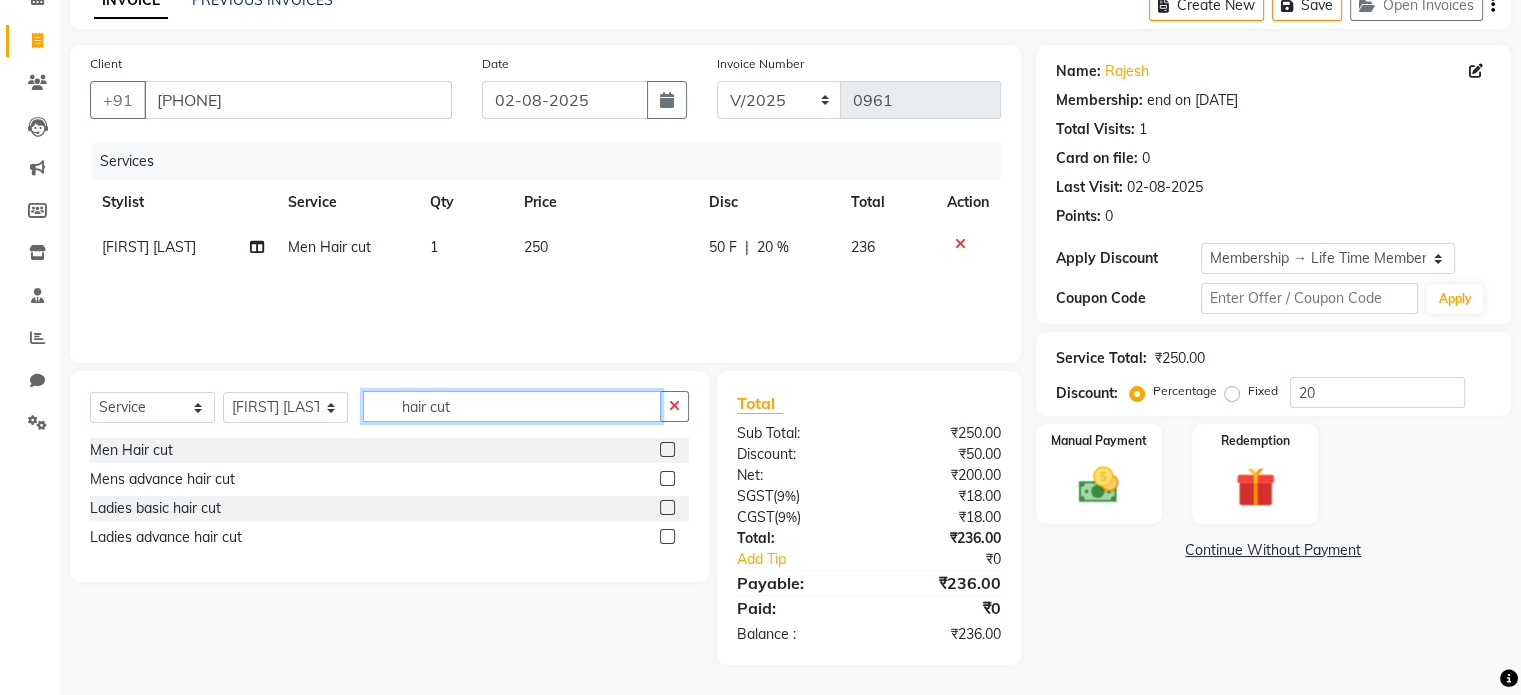 drag, startPoint x: 547, startPoint y: 408, endPoint x: 332, endPoint y: 396, distance: 215.33463 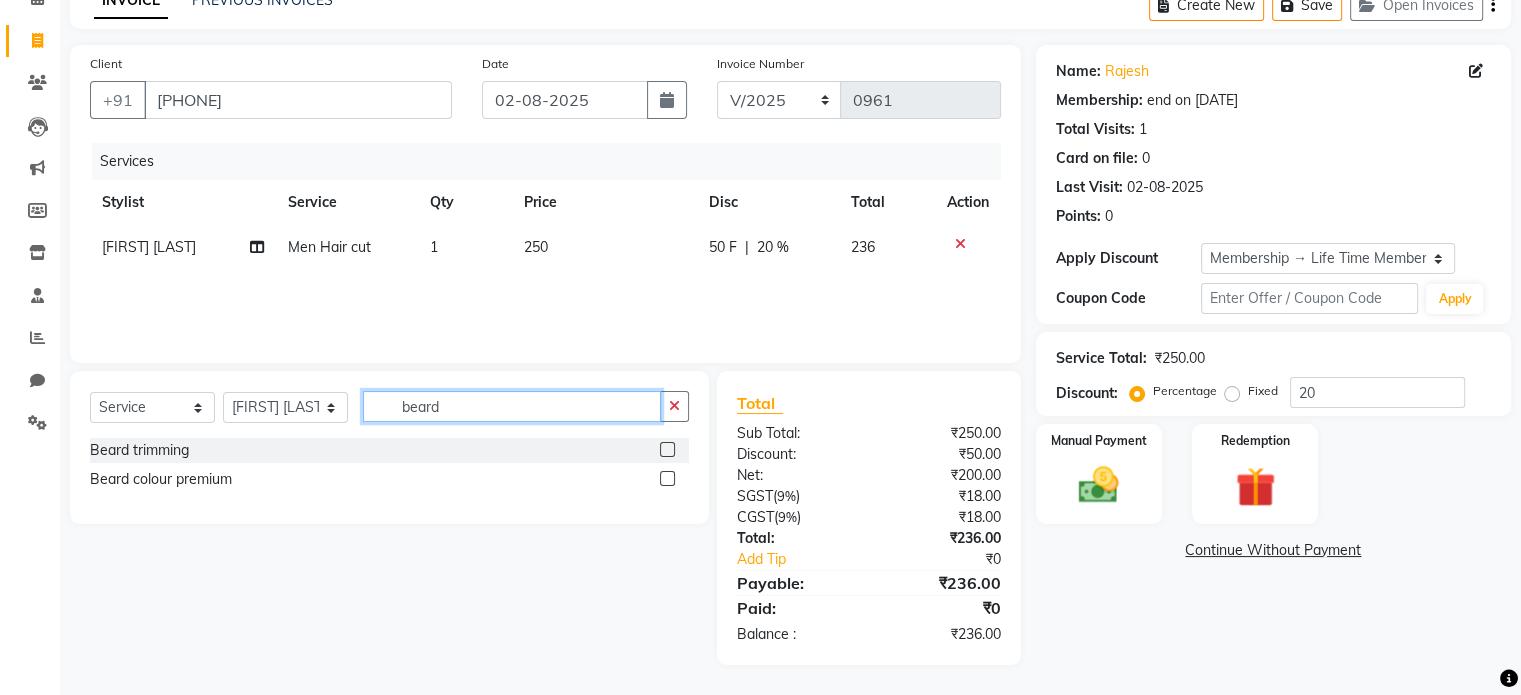 type on "beard" 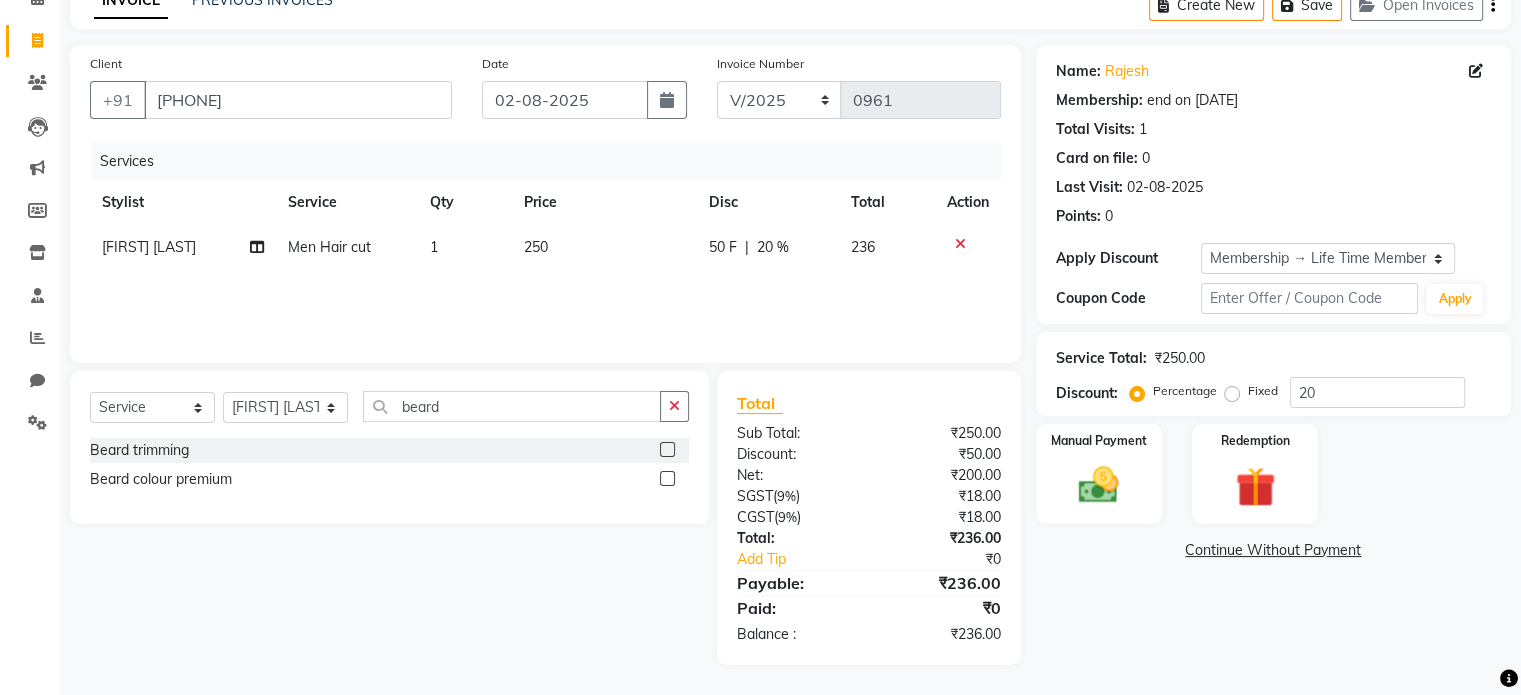 click 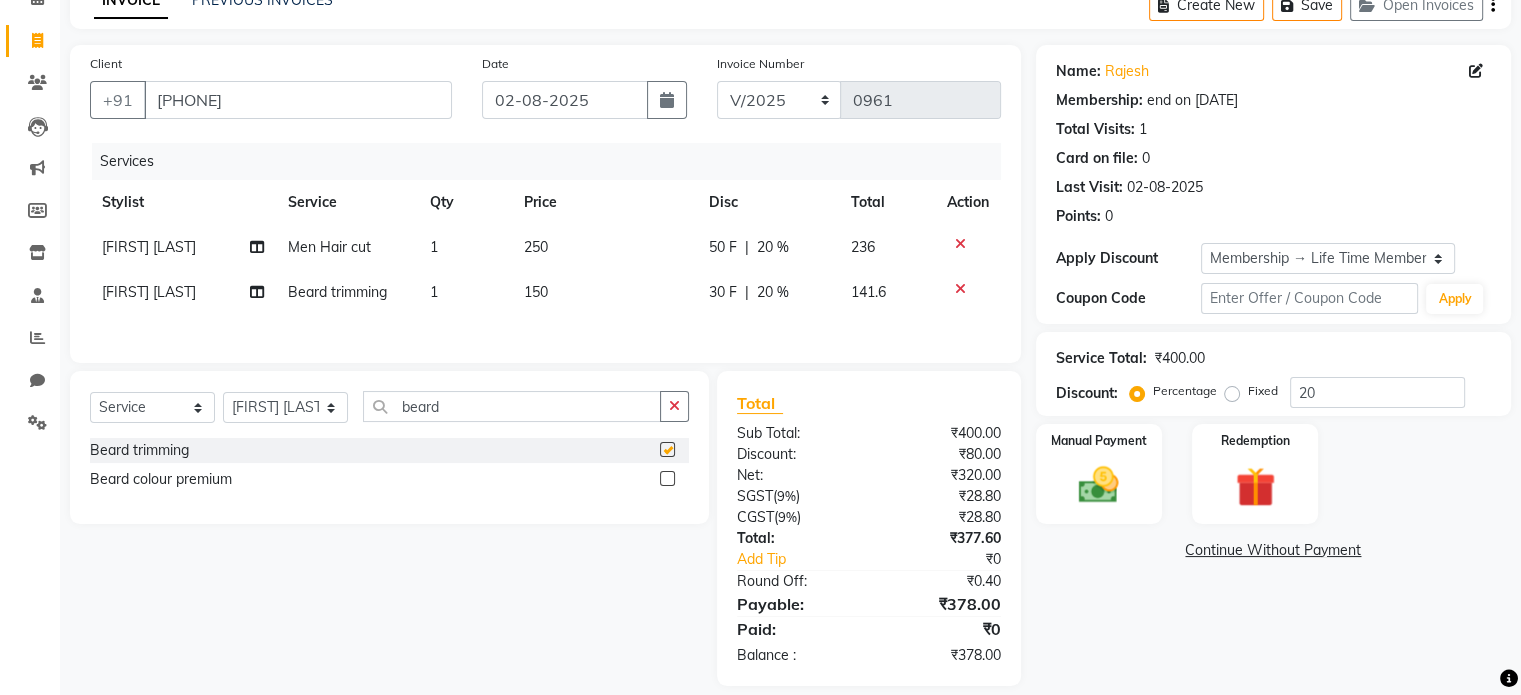 checkbox on "false" 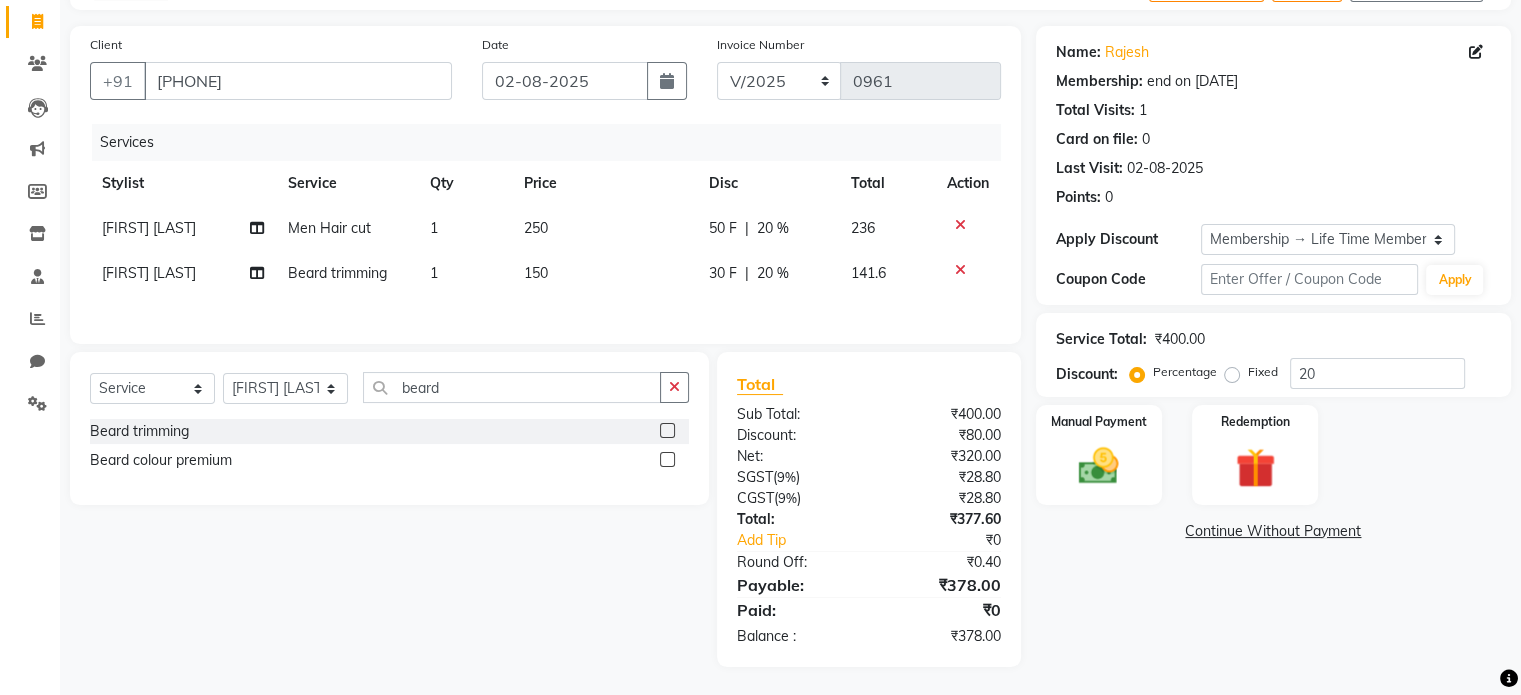 scroll, scrollTop: 129, scrollLeft: 0, axis: vertical 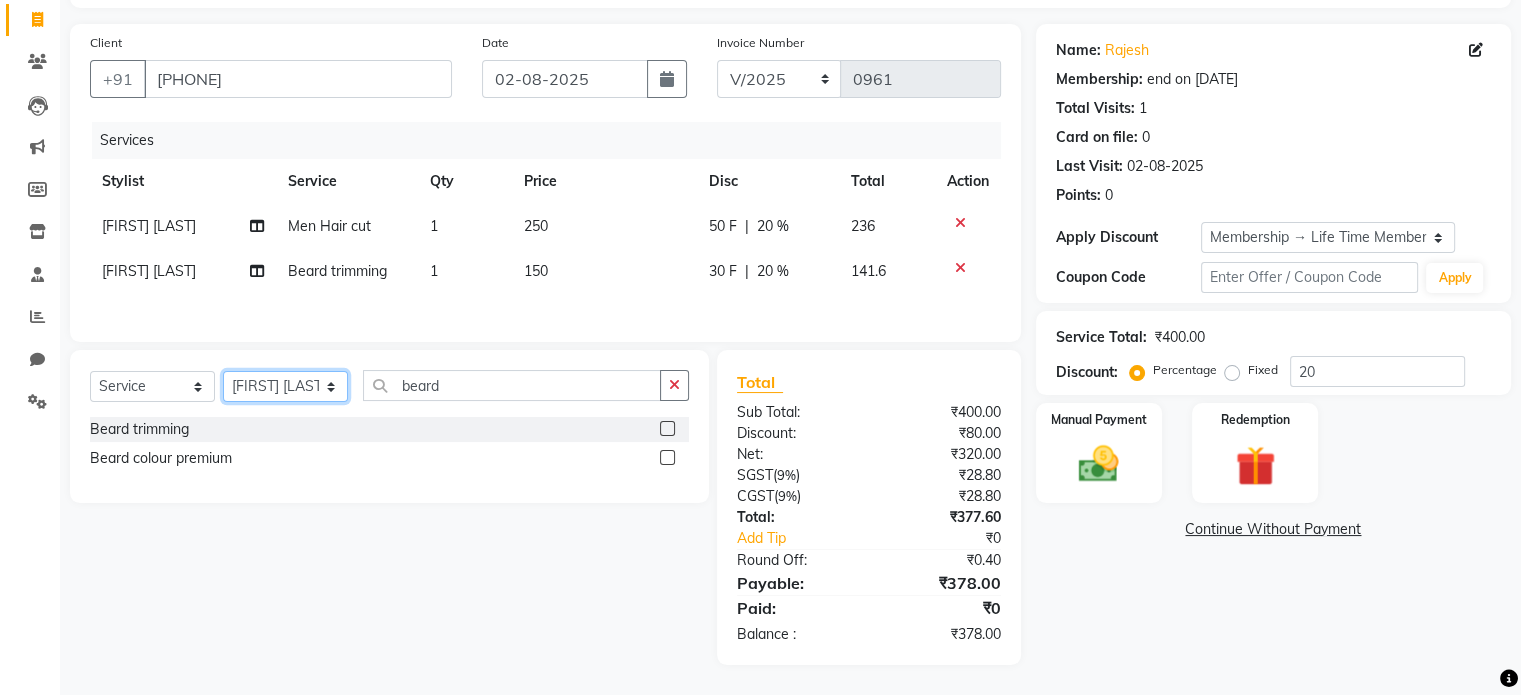 click on "Select Stylist [FIRST] [LAST] [FIRST] [FIRST] [FIRST] [FIRST]" 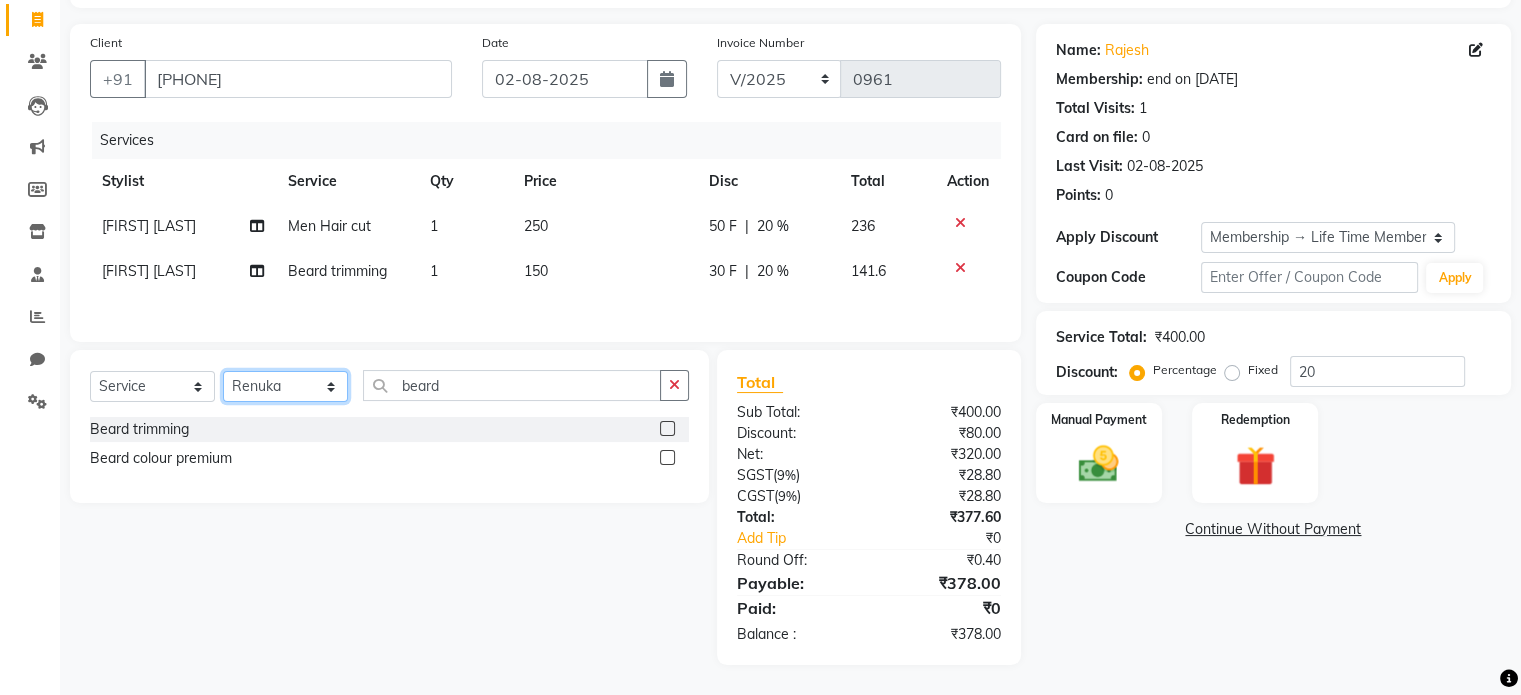 click on "Select Stylist [FIRST] [LAST] [FIRST] [FIRST] [FIRST] [FIRST]" 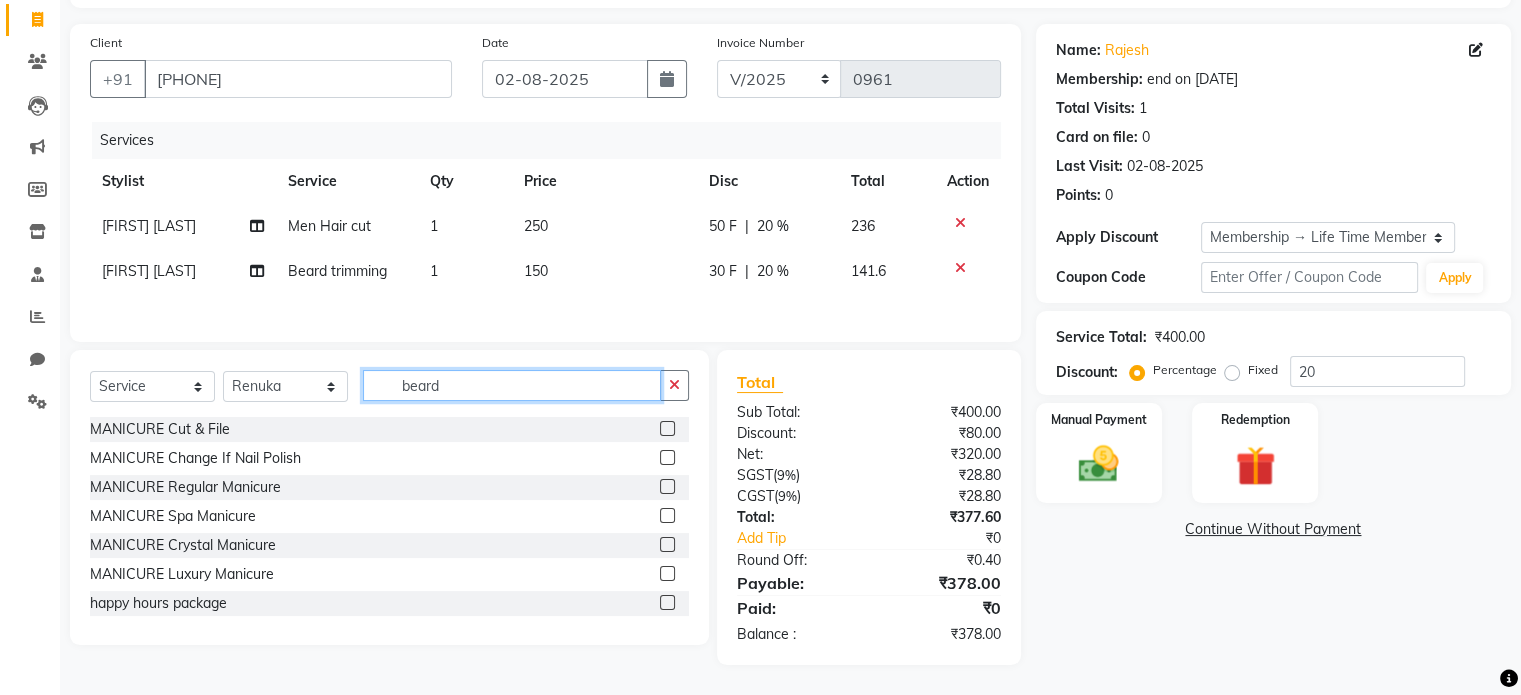 click on "beard" 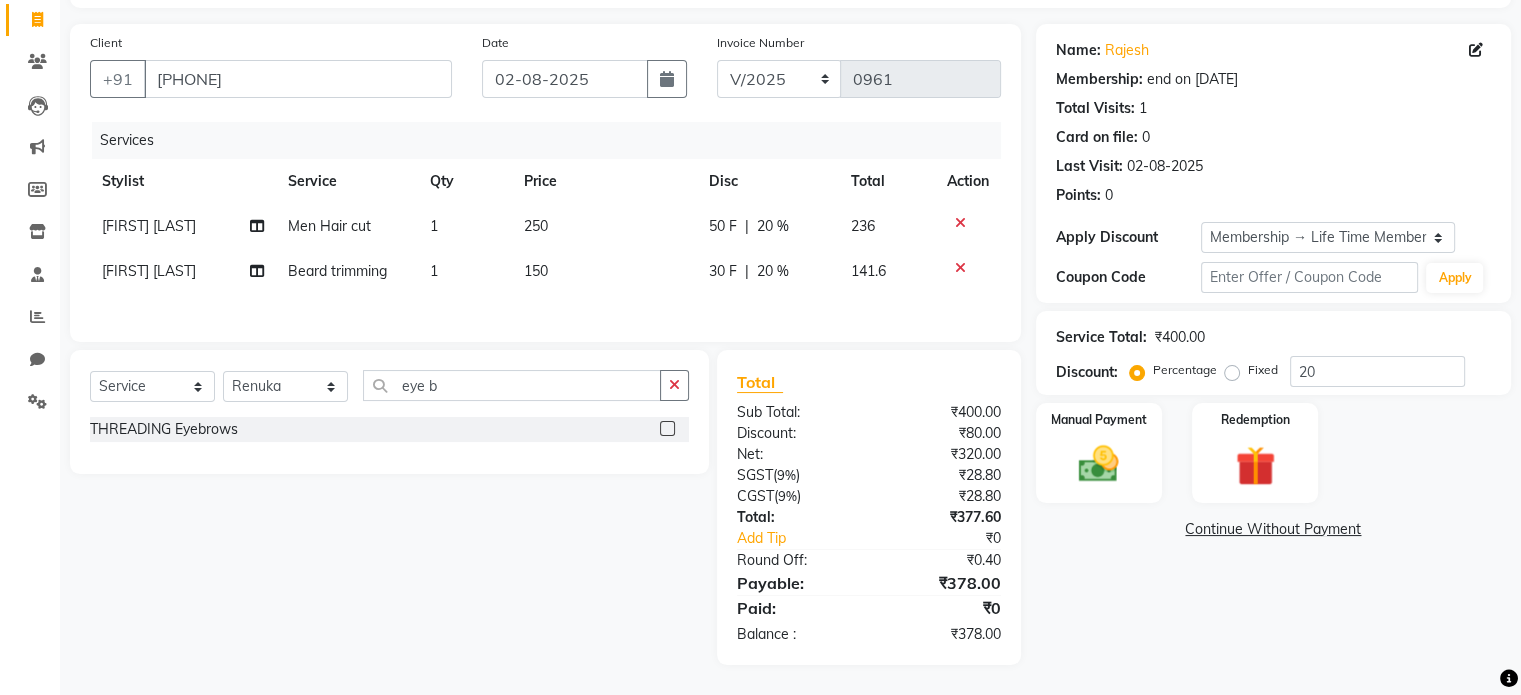 click 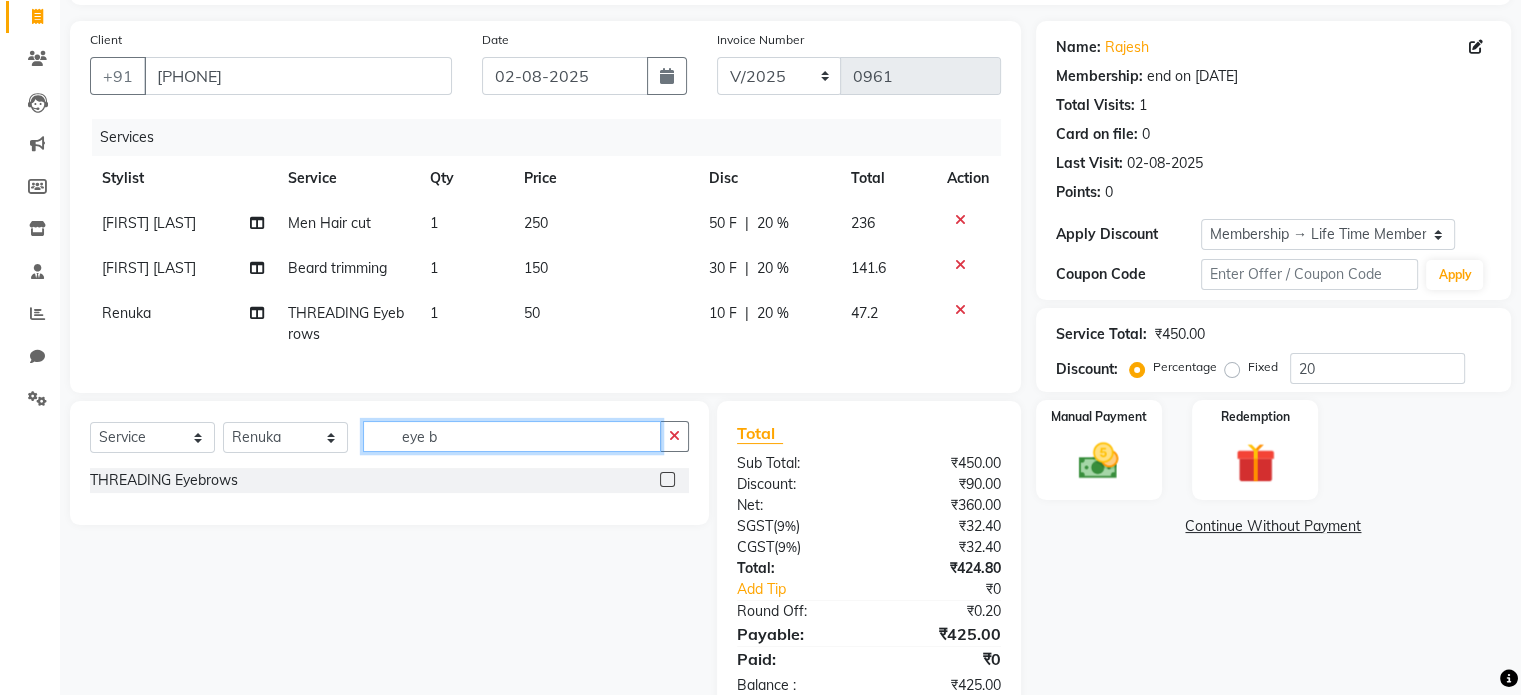 drag, startPoint x: 467, startPoint y: 452, endPoint x: 335, endPoint y: 454, distance: 132.01515 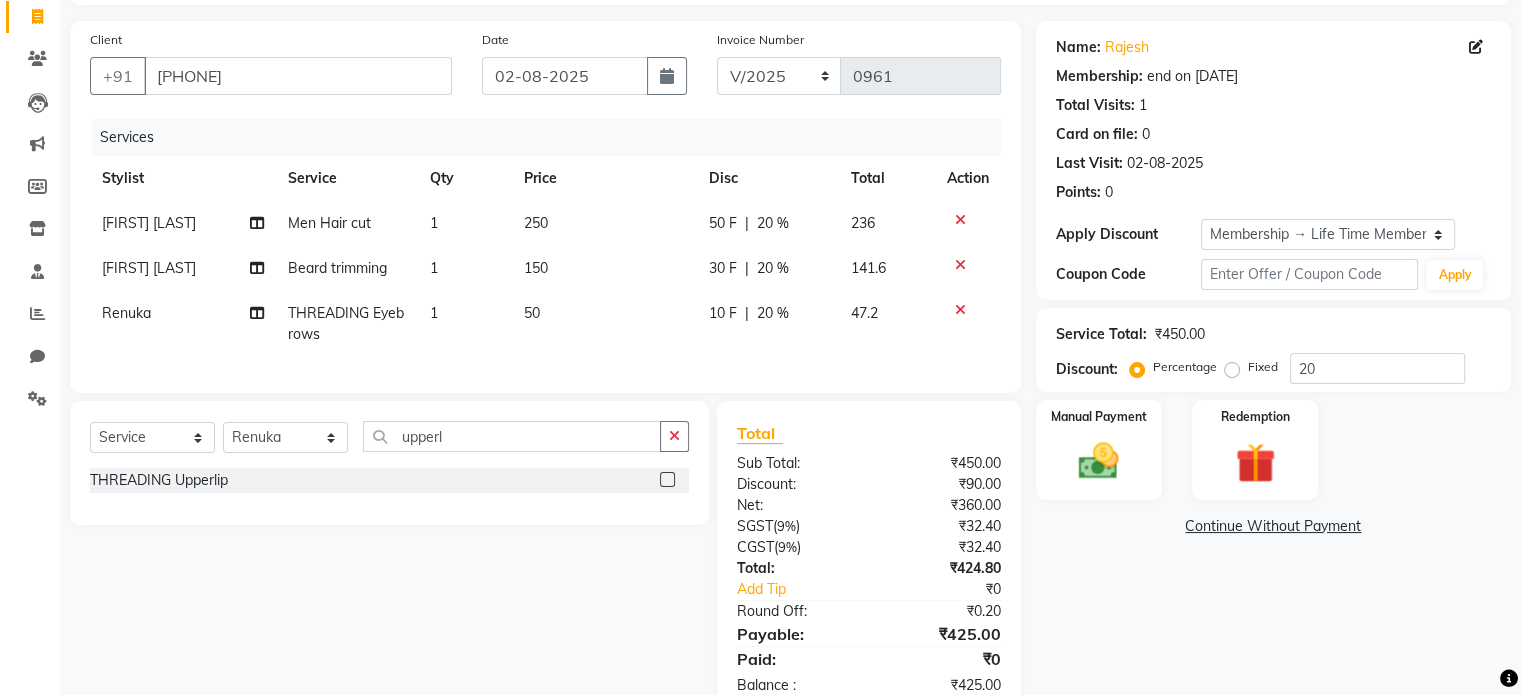 click 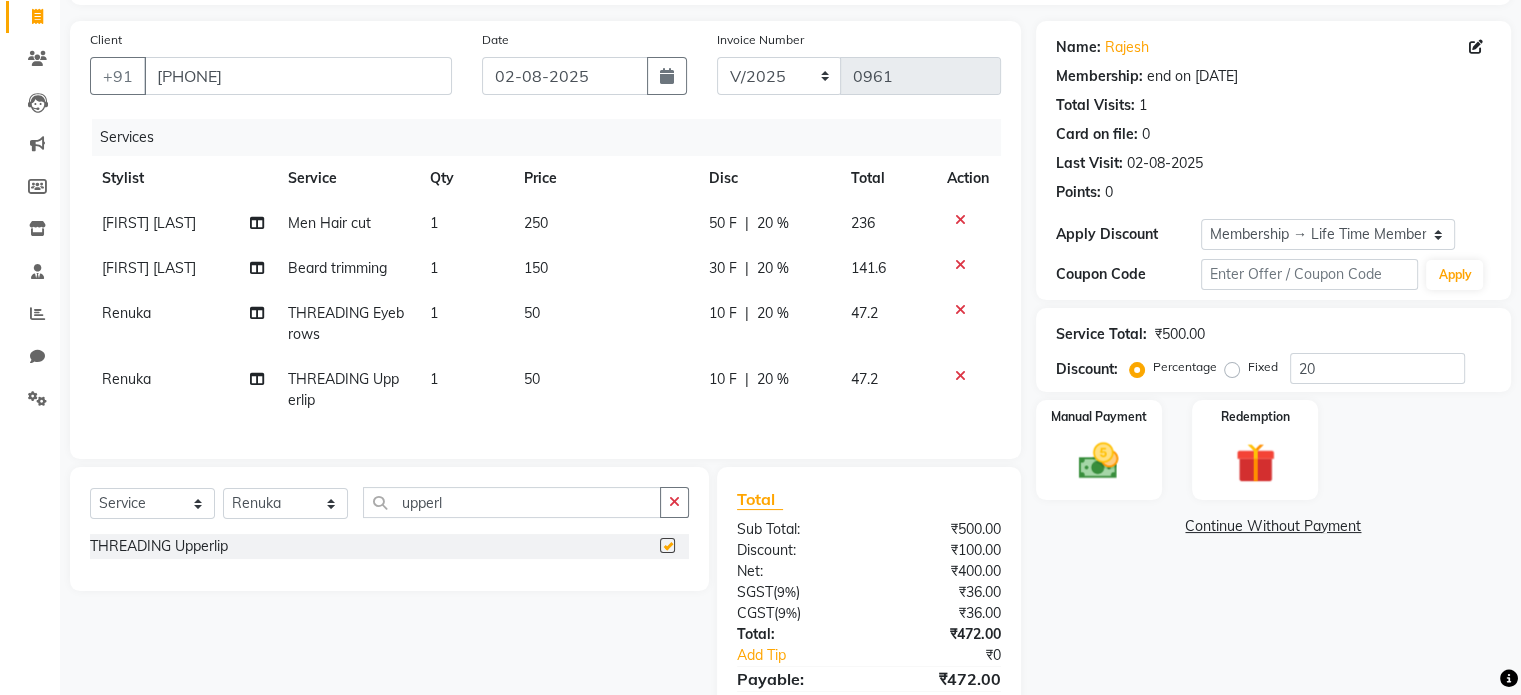 scroll, scrollTop: 240, scrollLeft: 0, axis: vertical 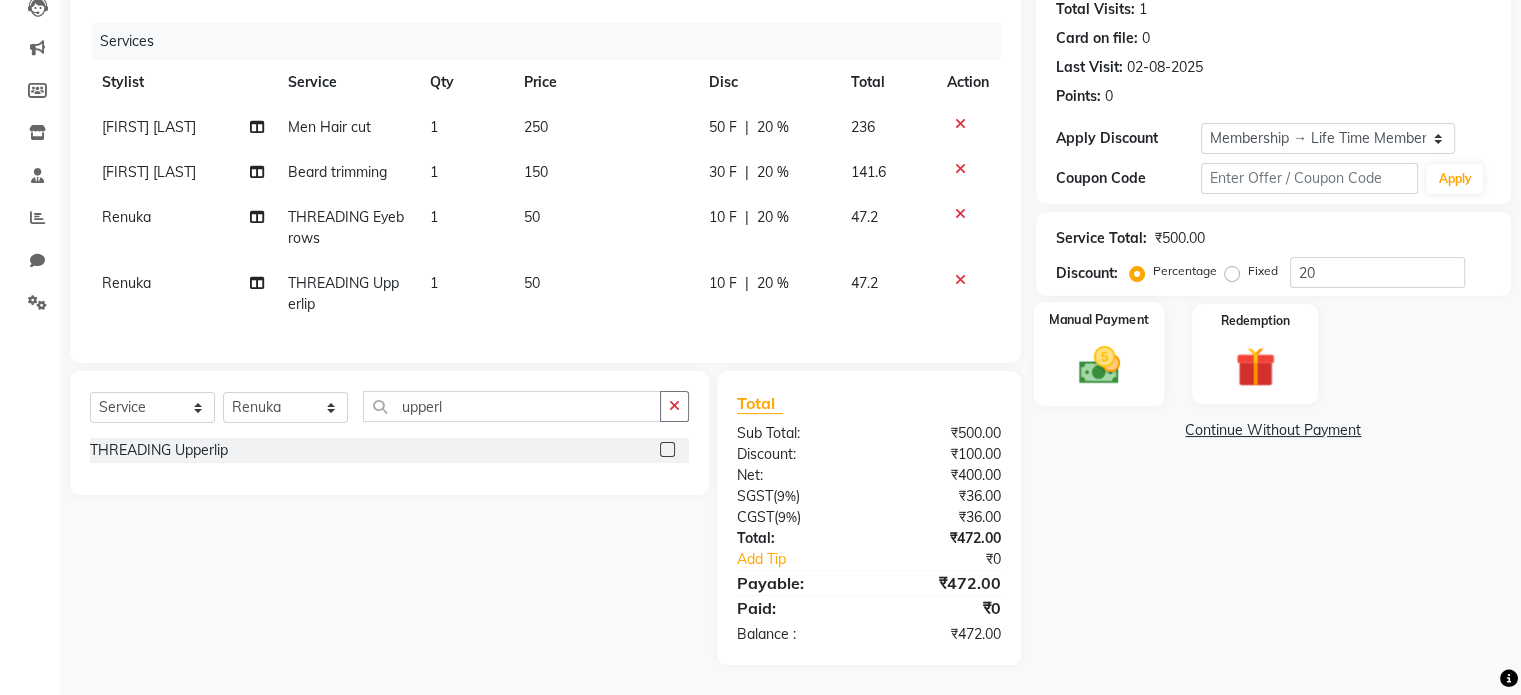 click 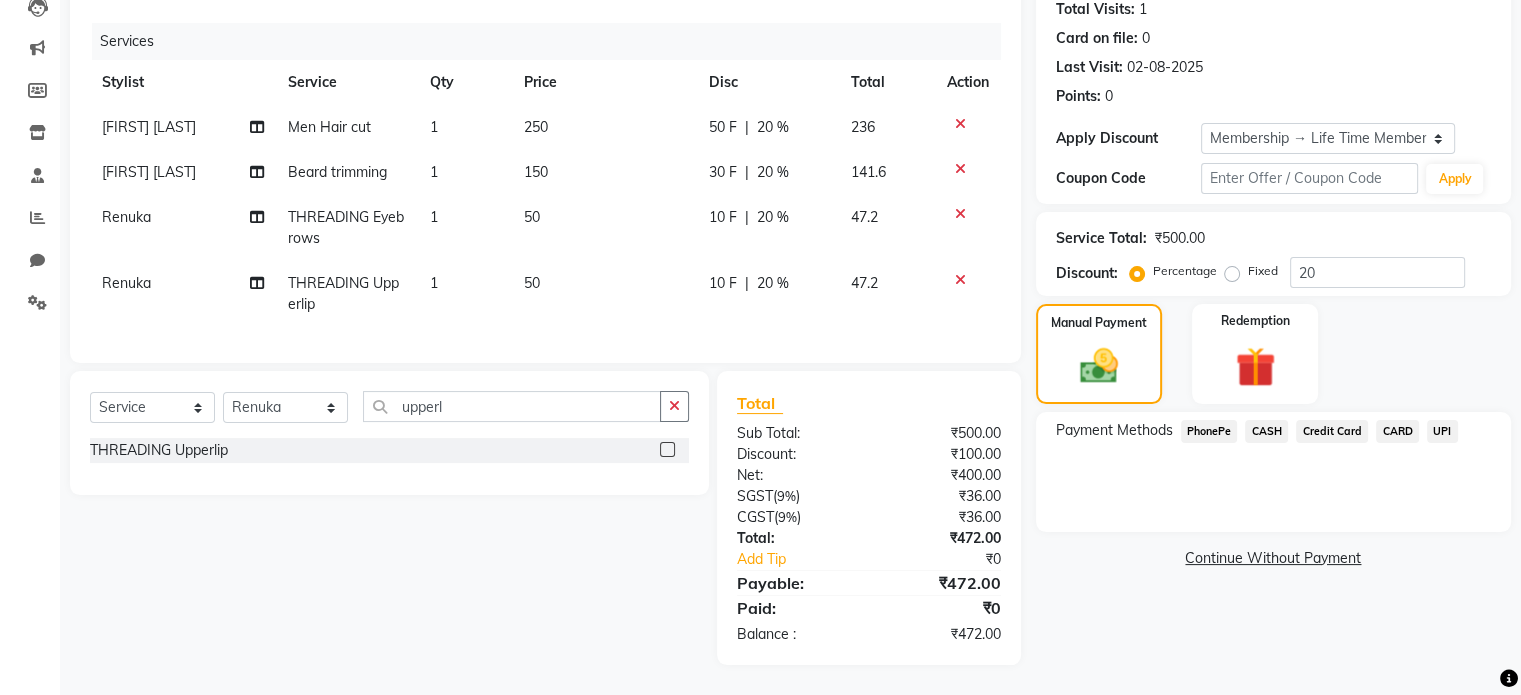 click on "UPI" 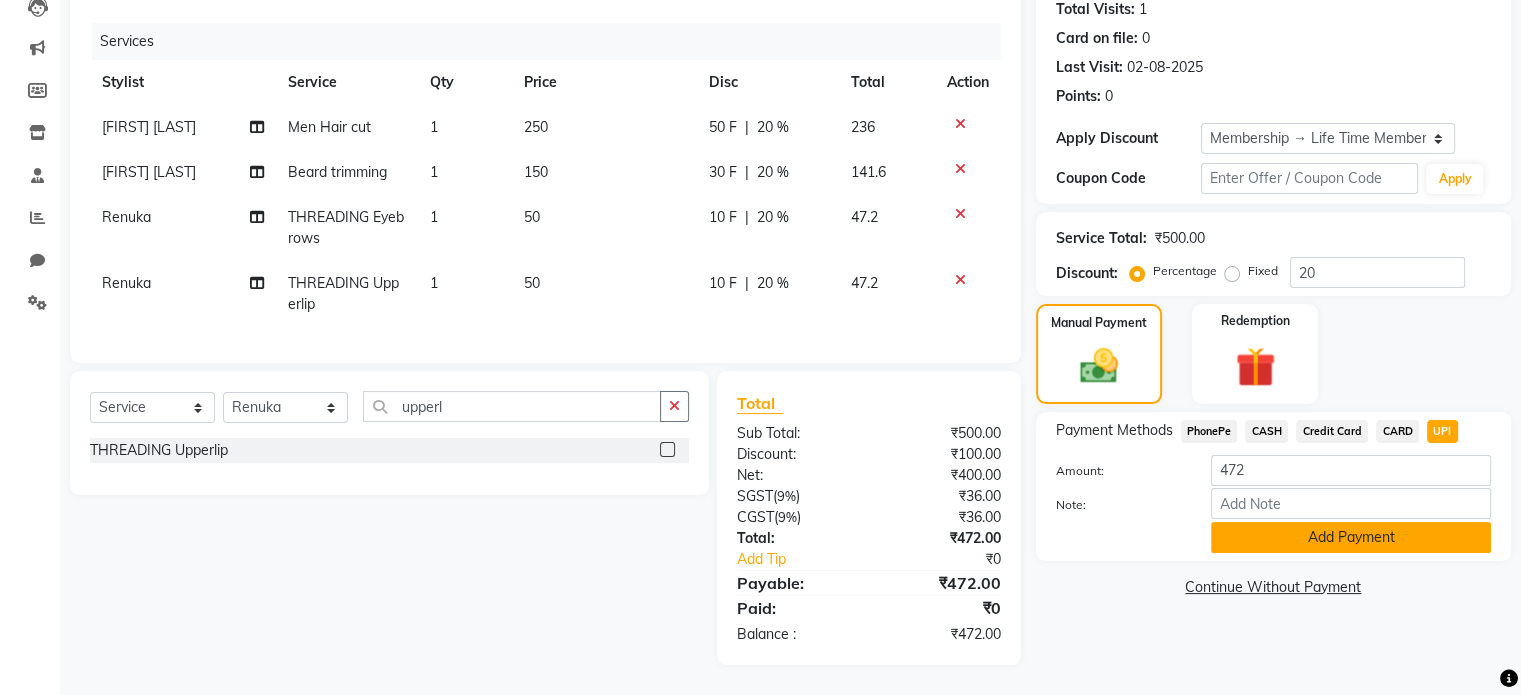 click on "Add Payment" 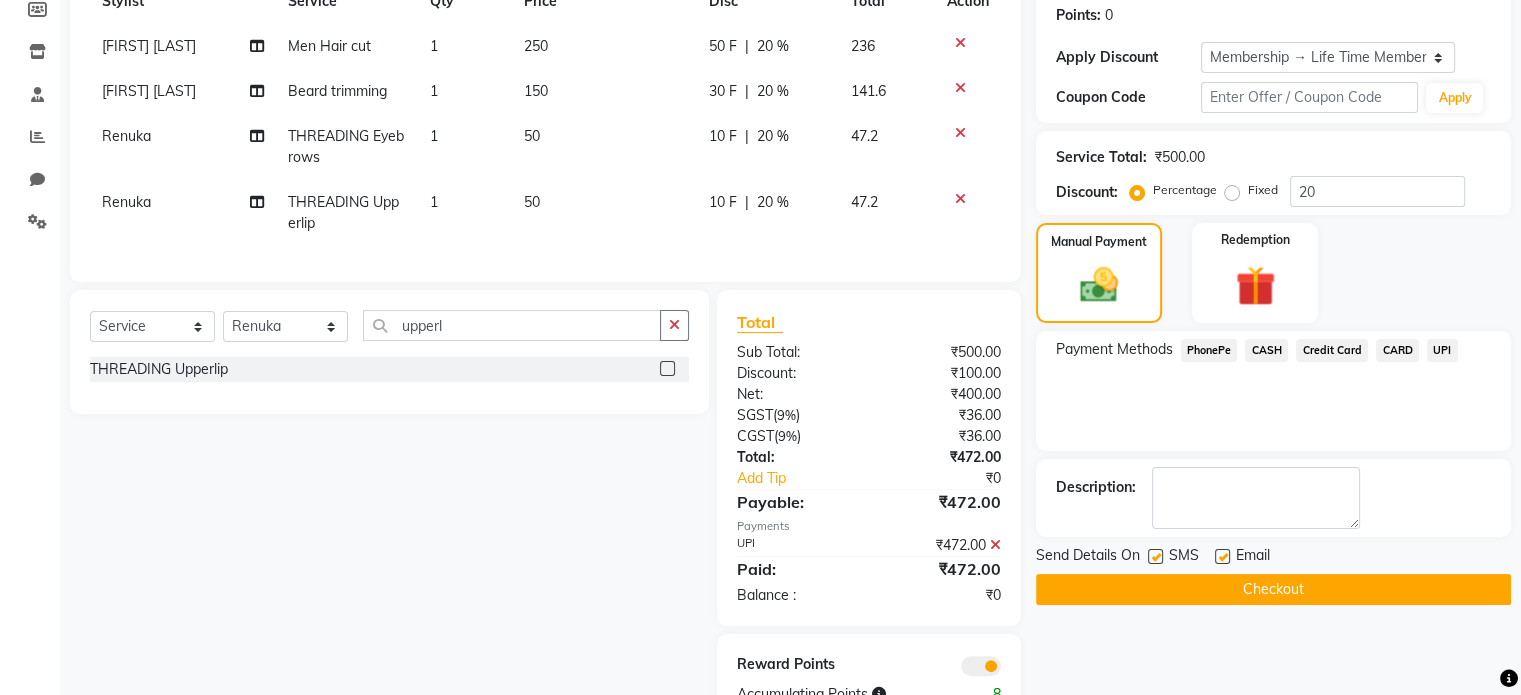 scroll, scrollTop: 340, scrollLeft: 0, axis: vertical 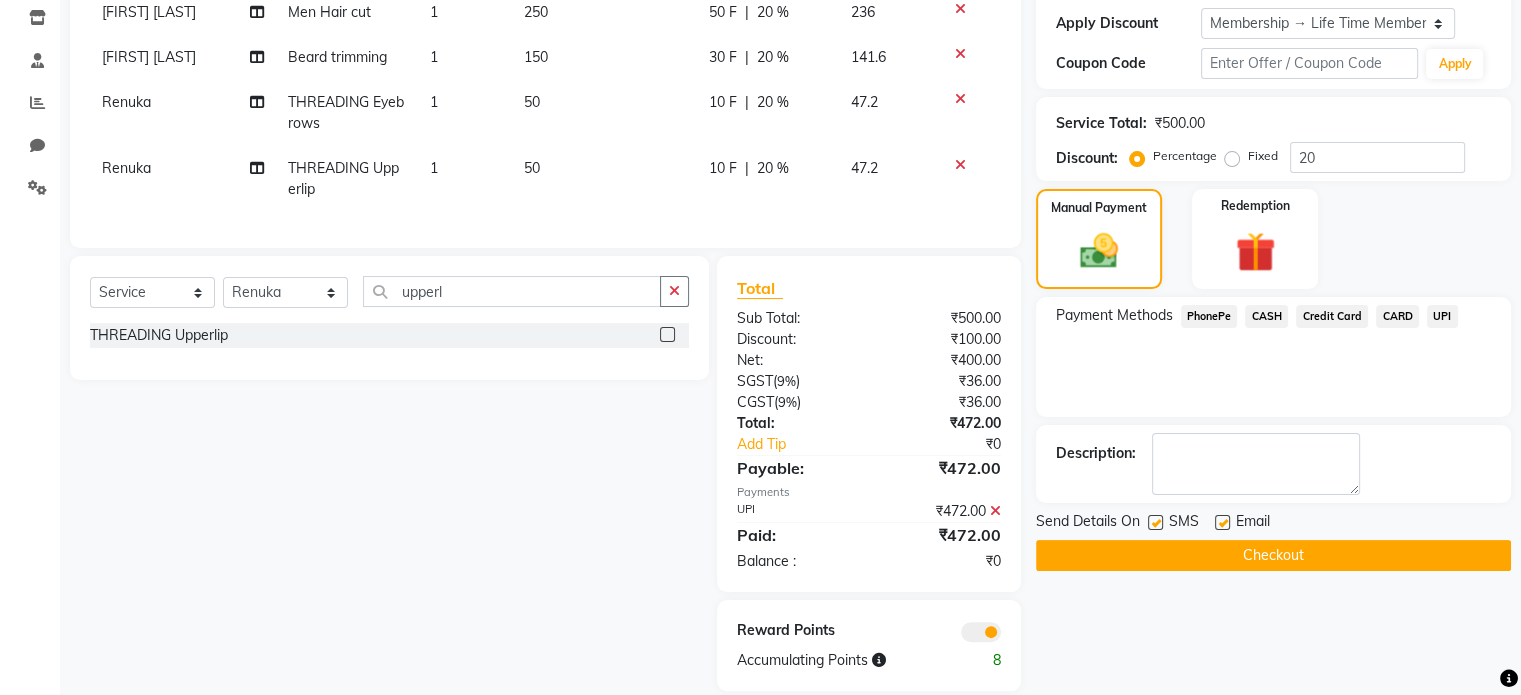 click 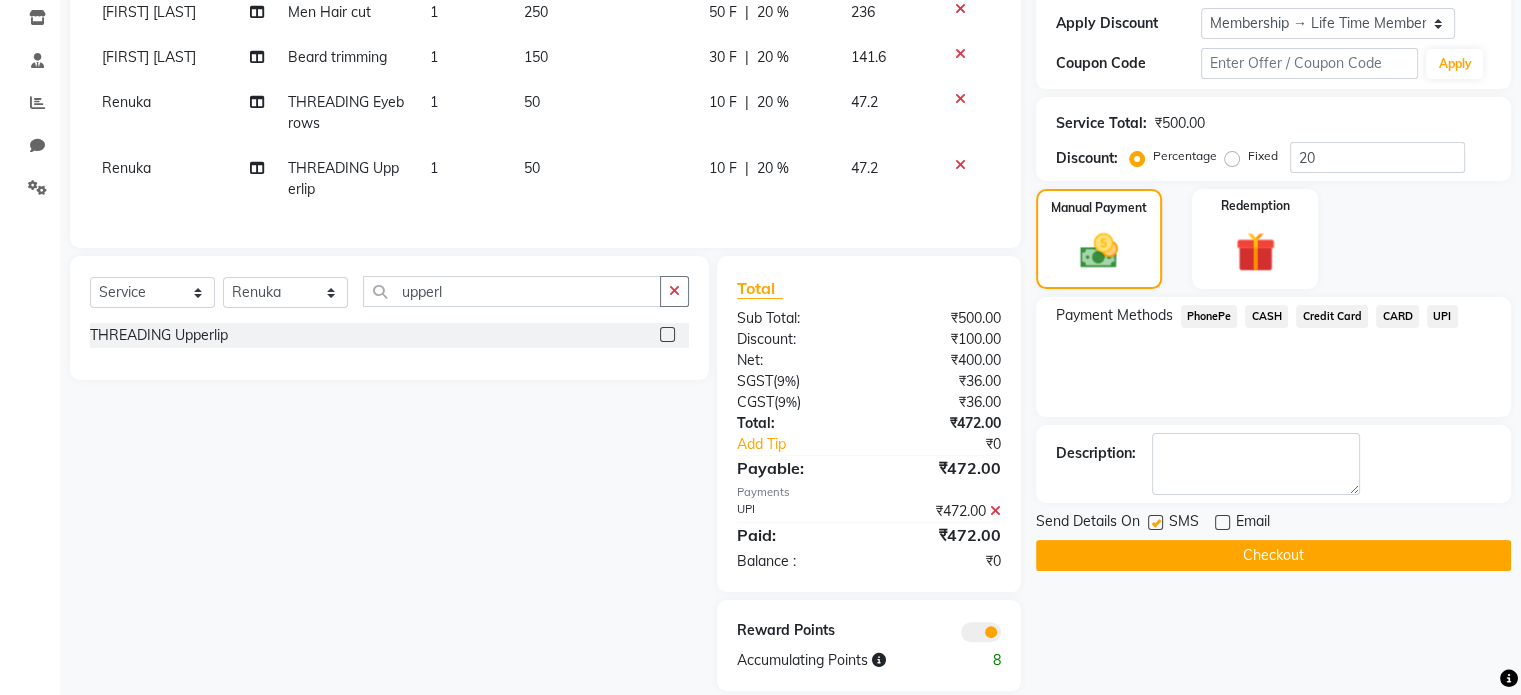 click on "Checkout" 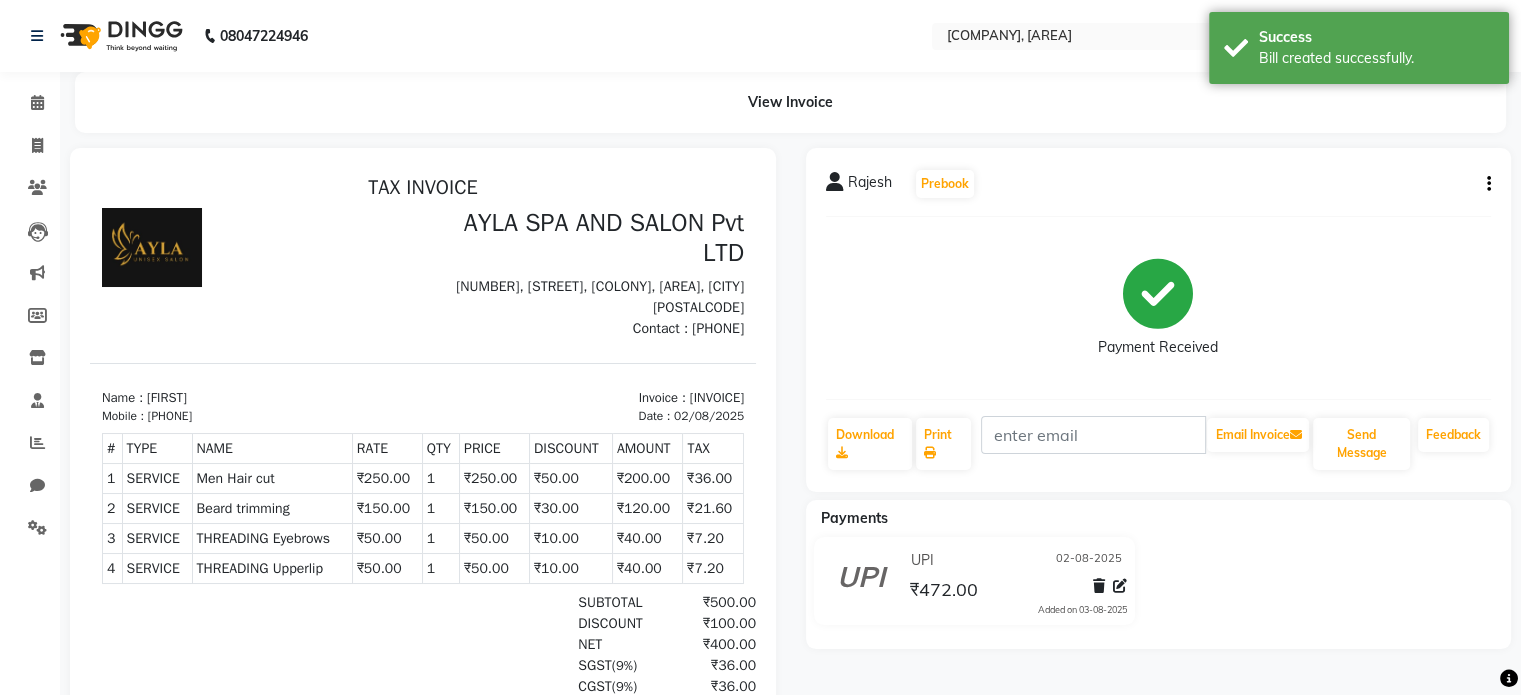 scroll, scrollTop: 0, scrollLeft: 0, axis: both 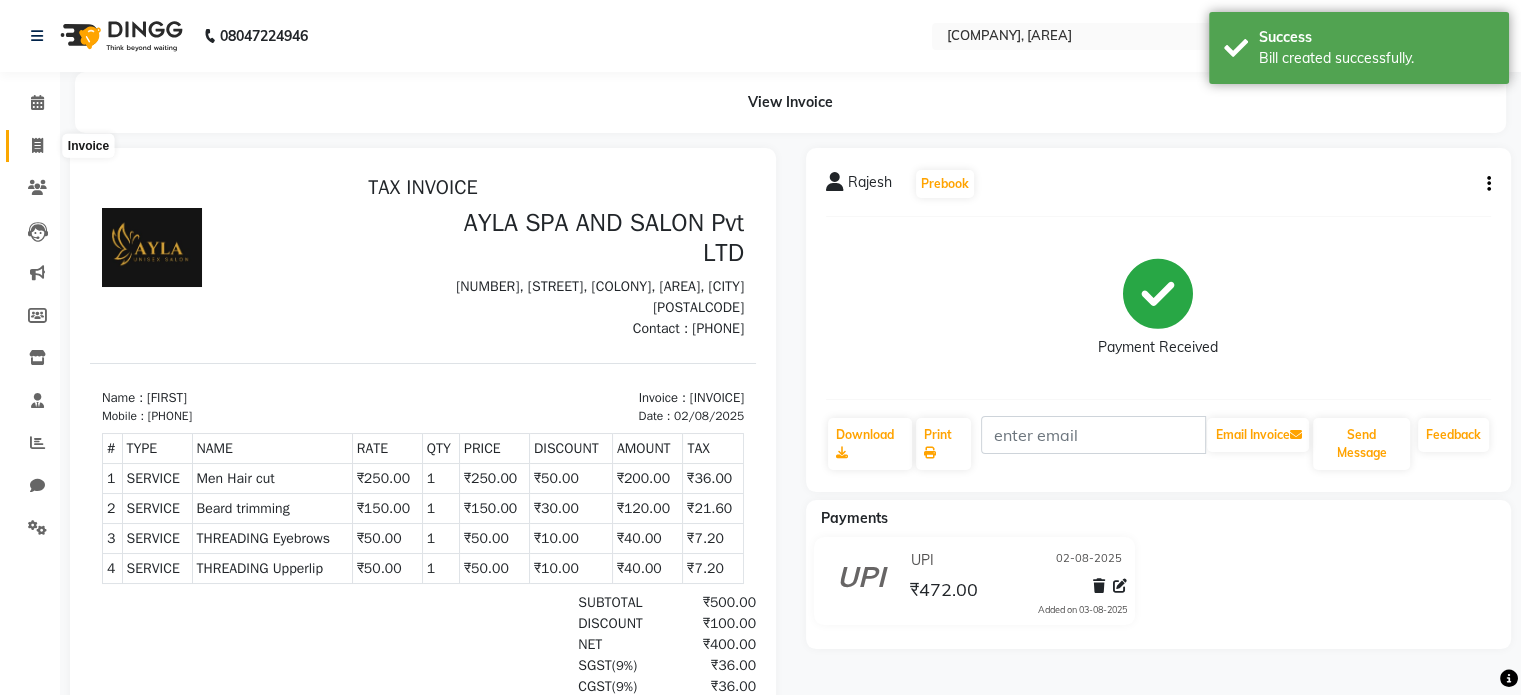 click 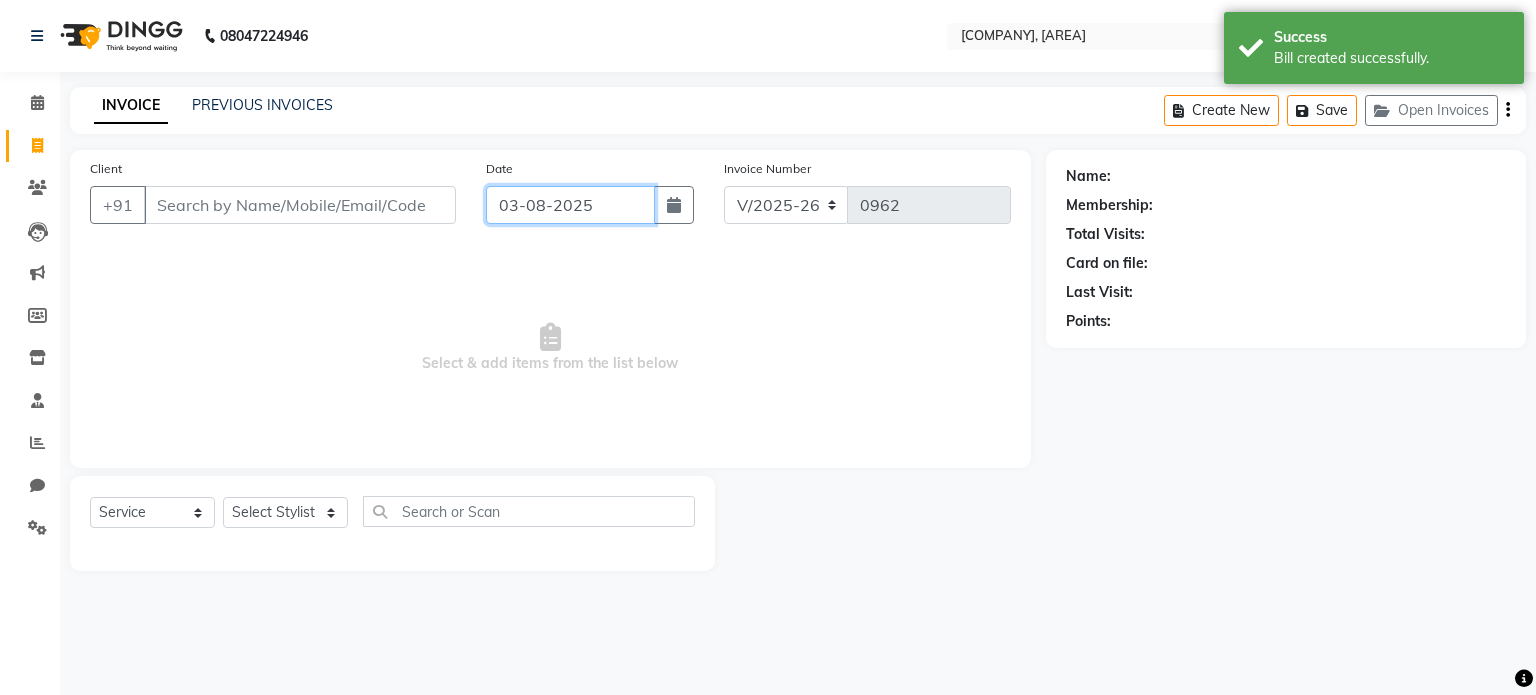 click on "03-08-2025" 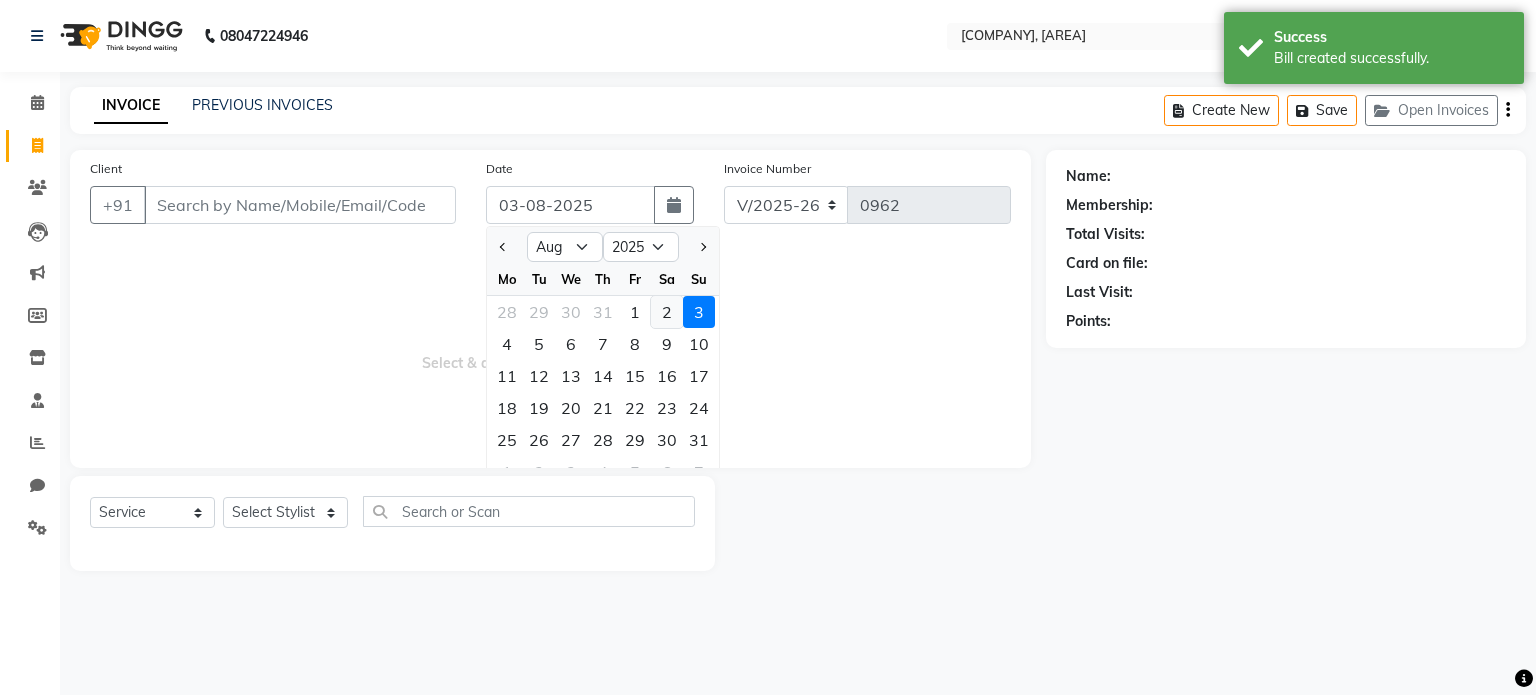 click on "2" 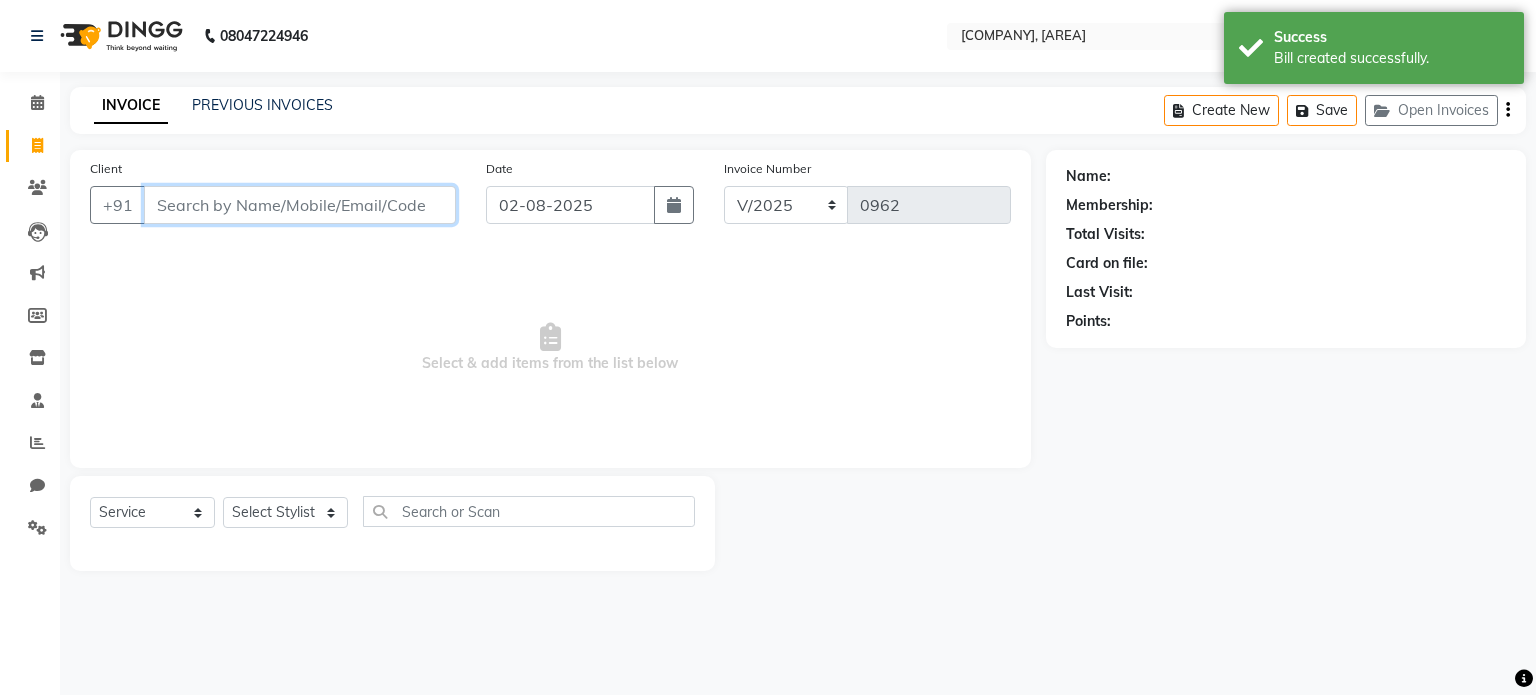 click on "Client" at bounding box center (300, 205) 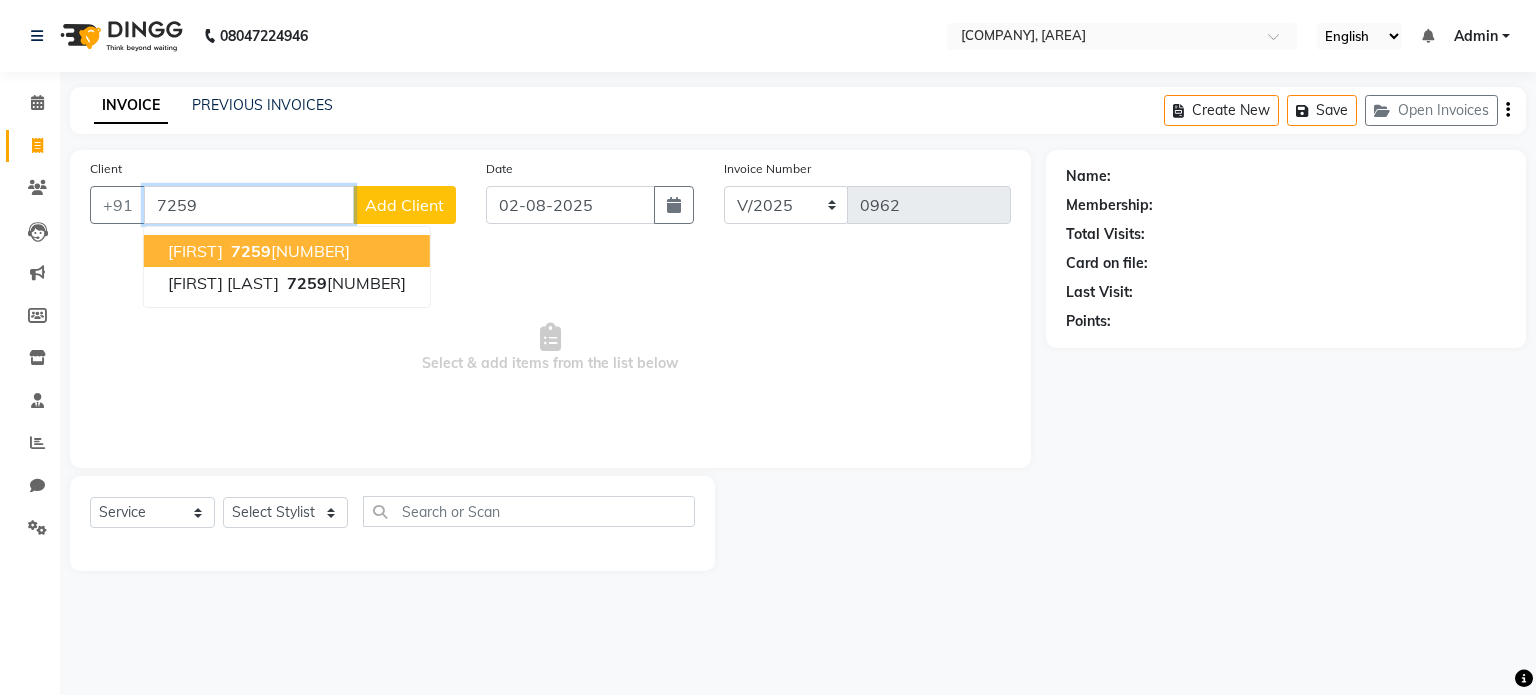 click on "[PHONE]" at bounding box center (288, 251) 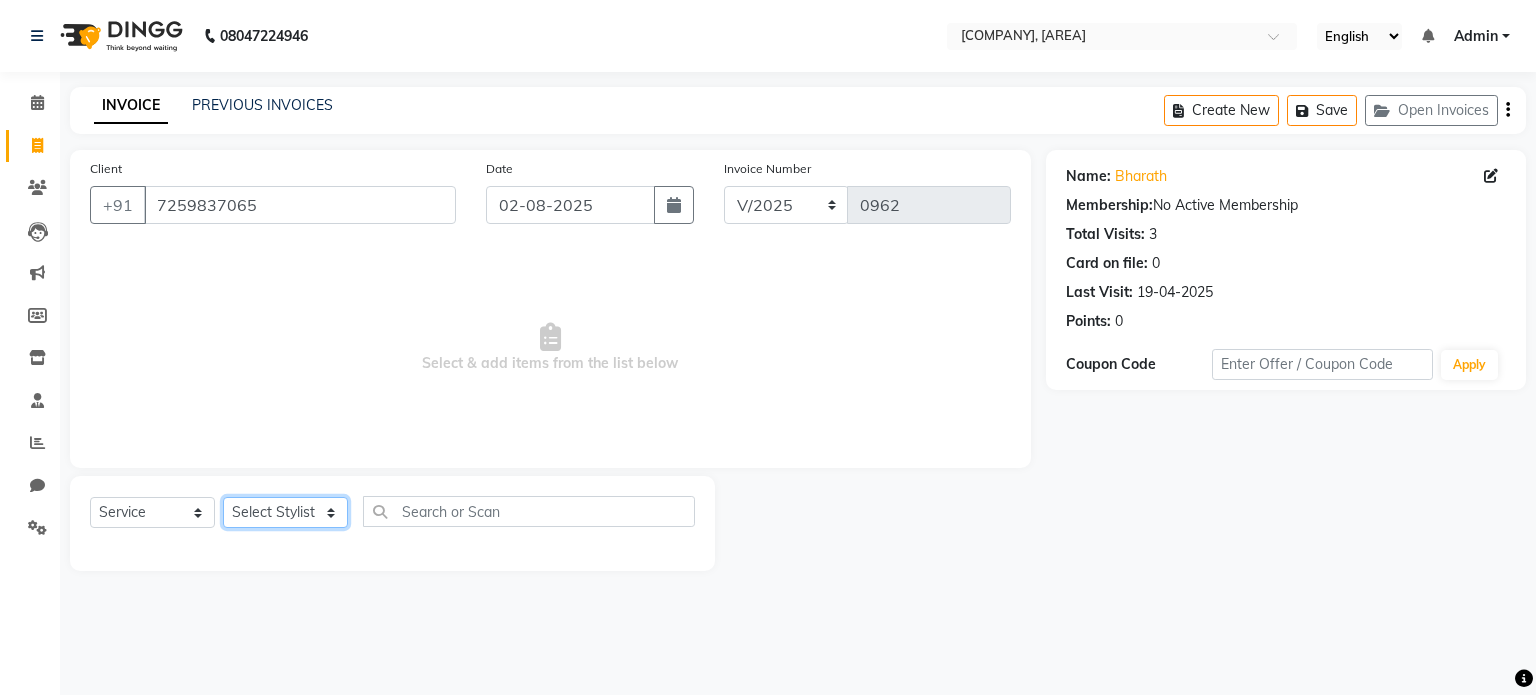 click on "Select Stylist [FIRST] [LAST] [FIRST] [FIRST] [FIRST] [FIRST]" 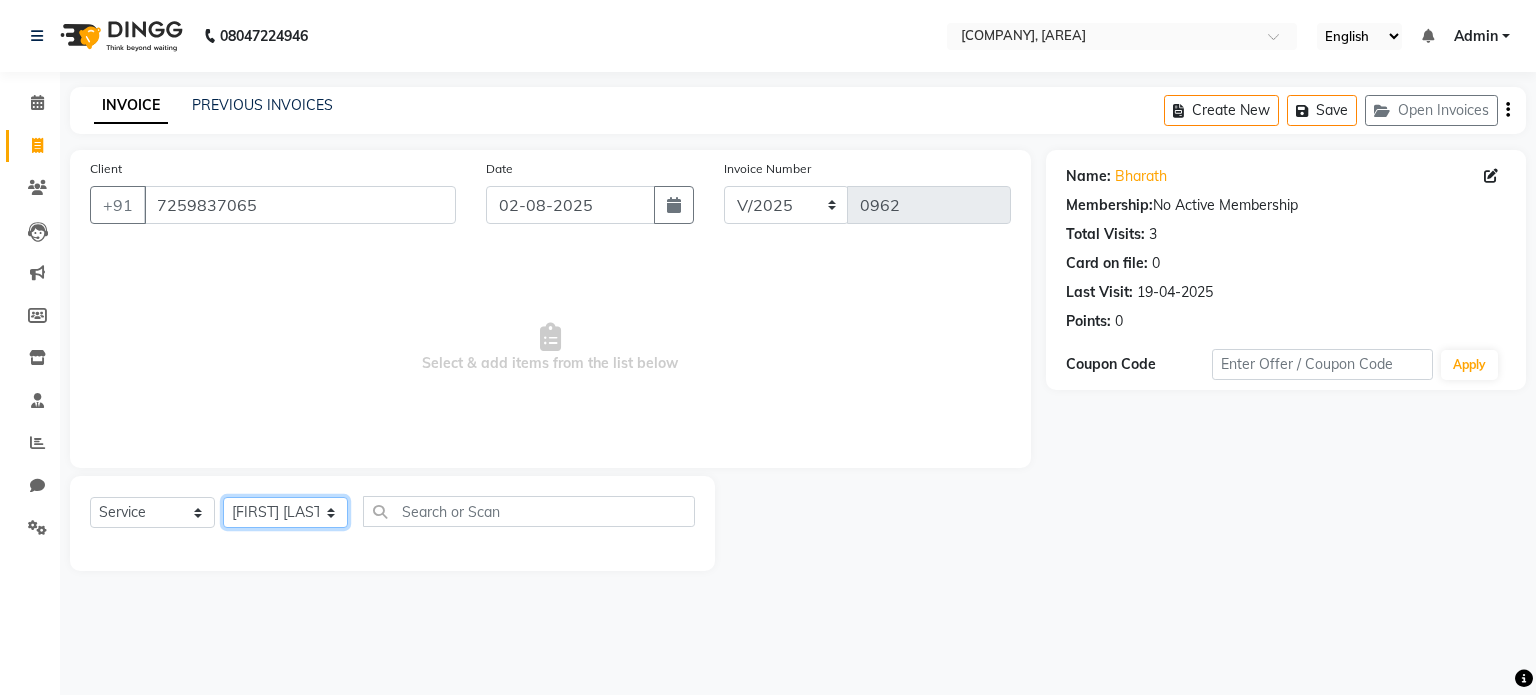 click on "Select Stylist [FIRST] [LAST] [FIRST] [FIRST] [FIRST] [FIRST]" 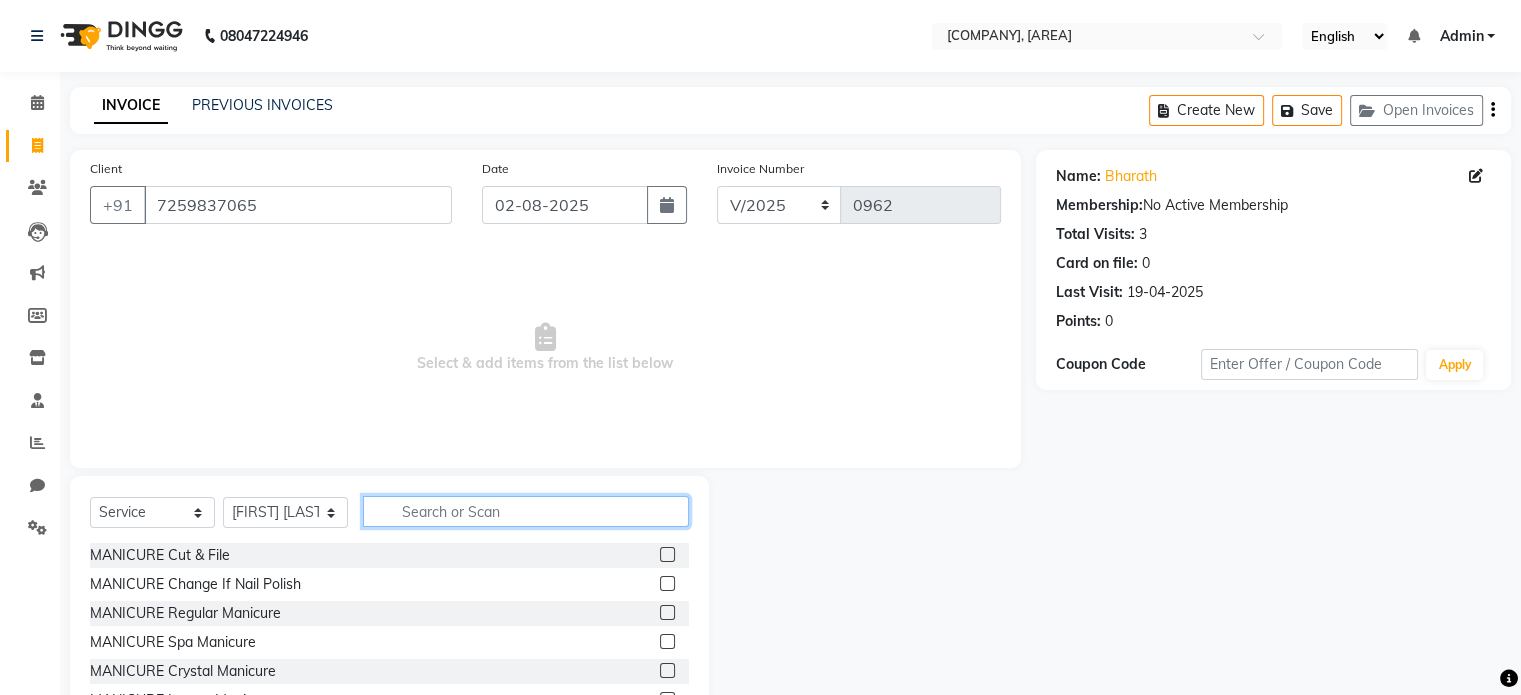 click 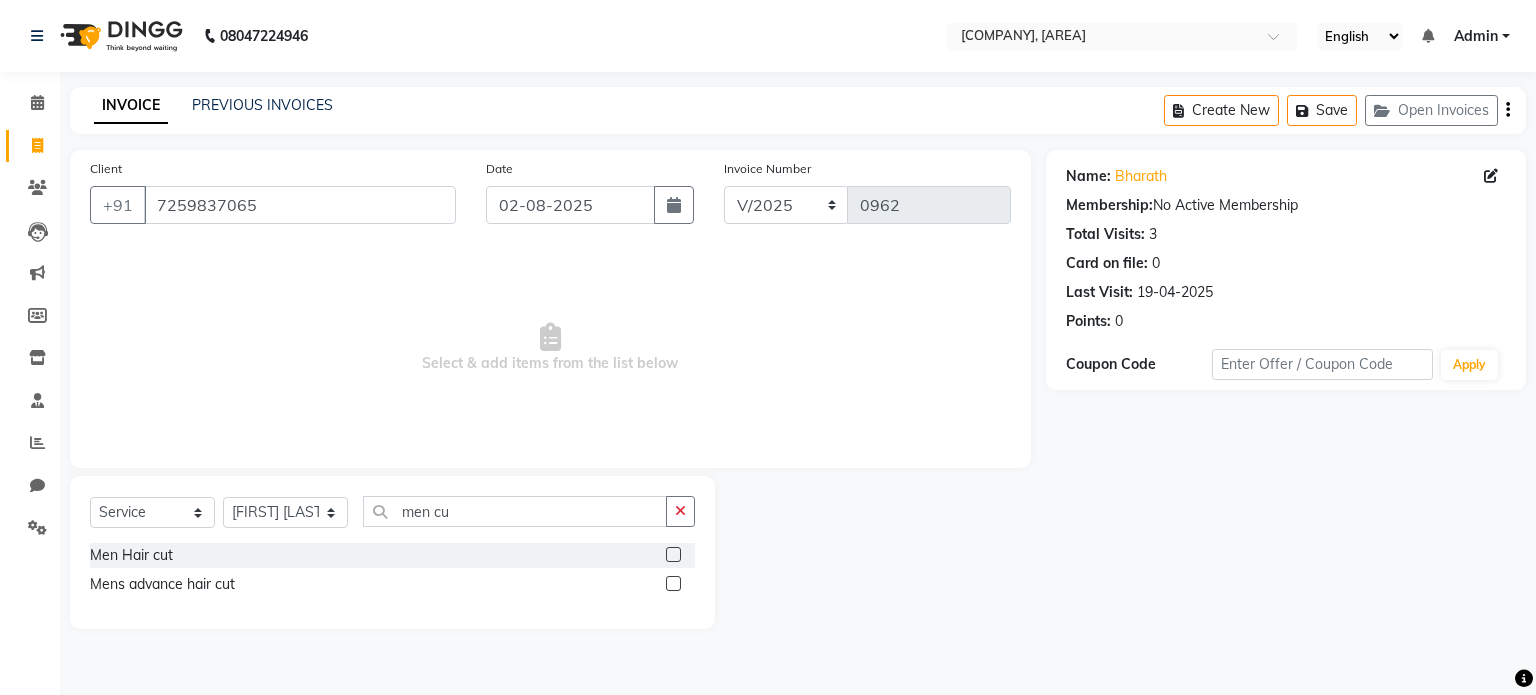 click 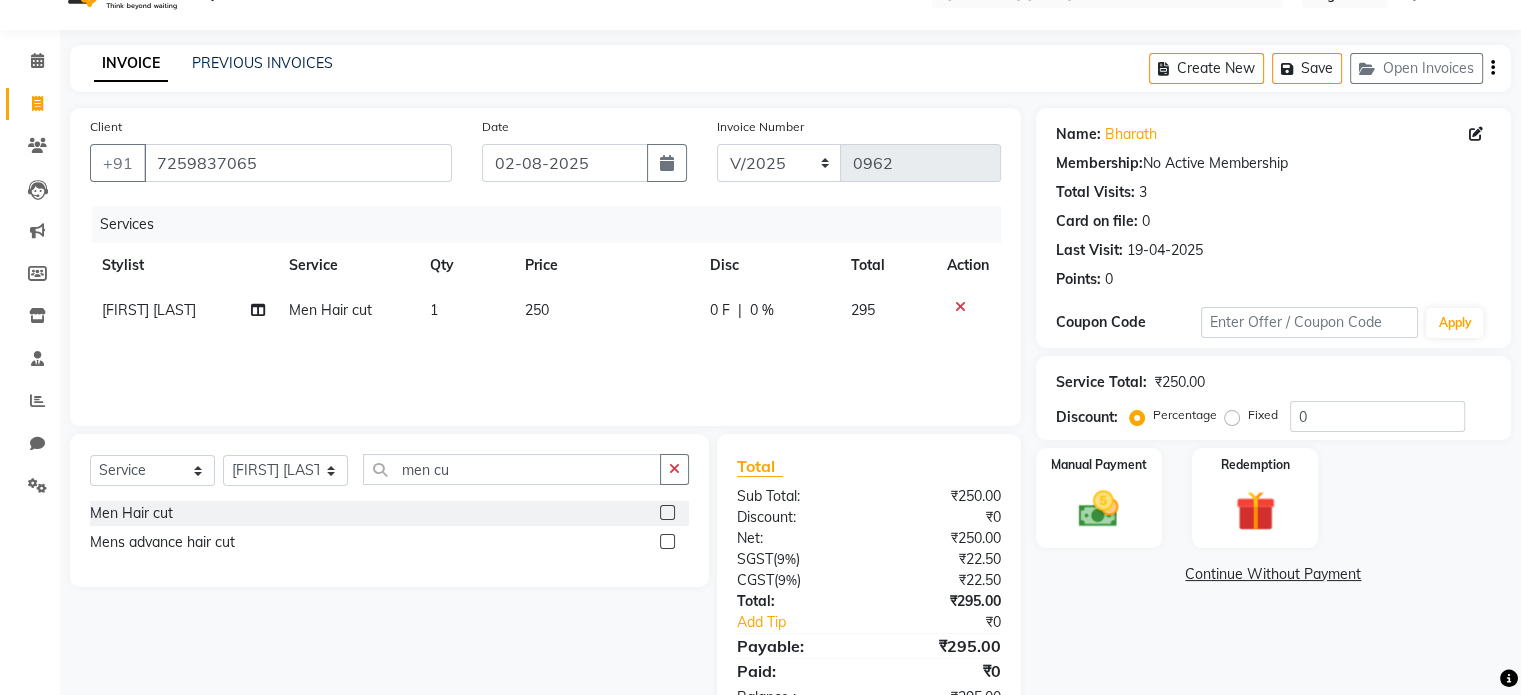 scroll, scrollTop: 105, scrollLeft: 0, axis: vertical 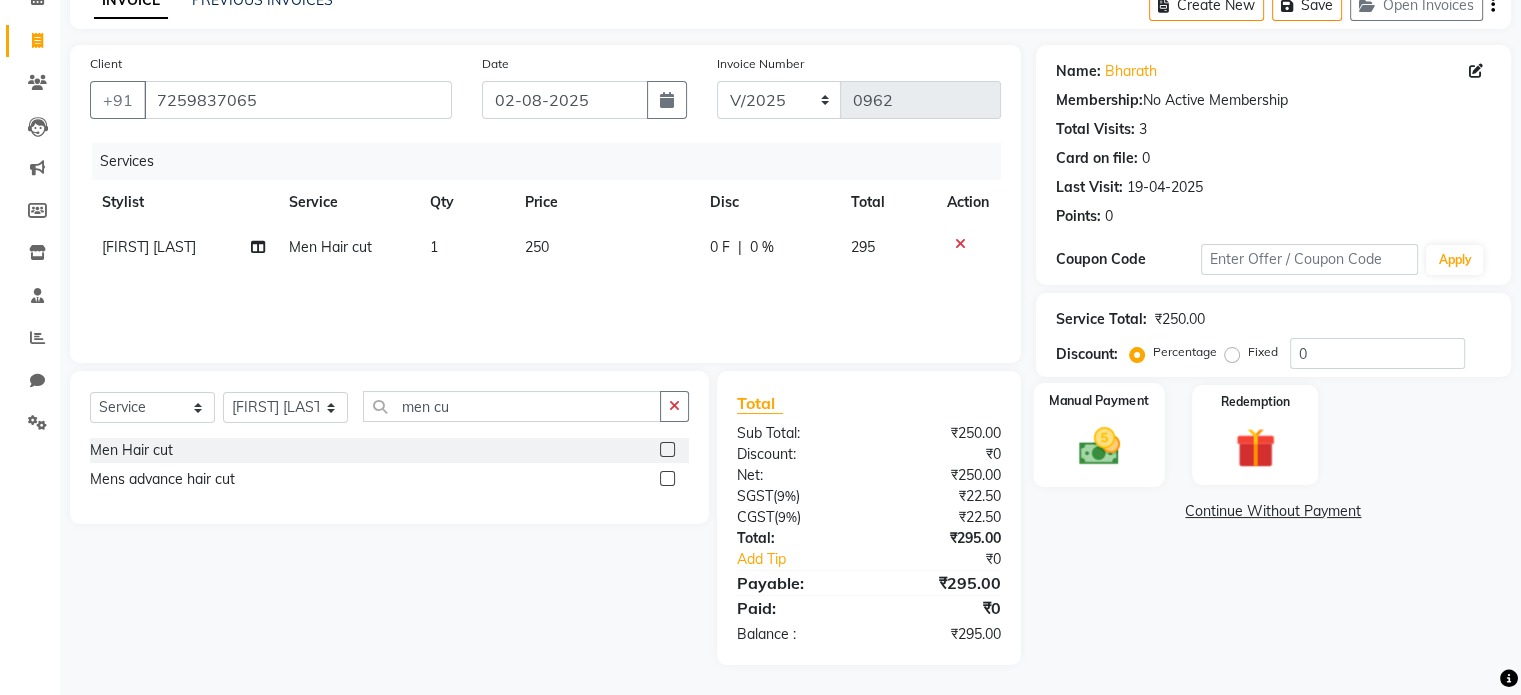 click 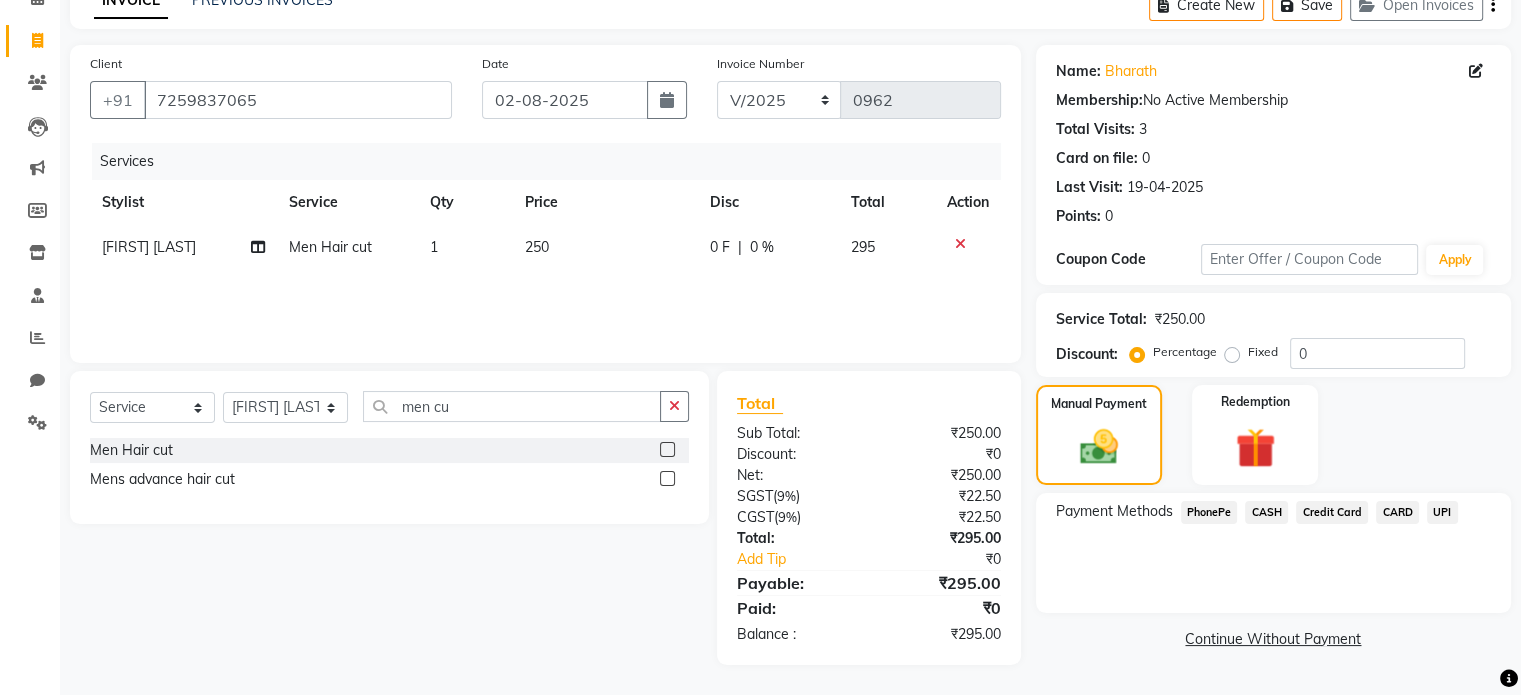 click on "UPI" 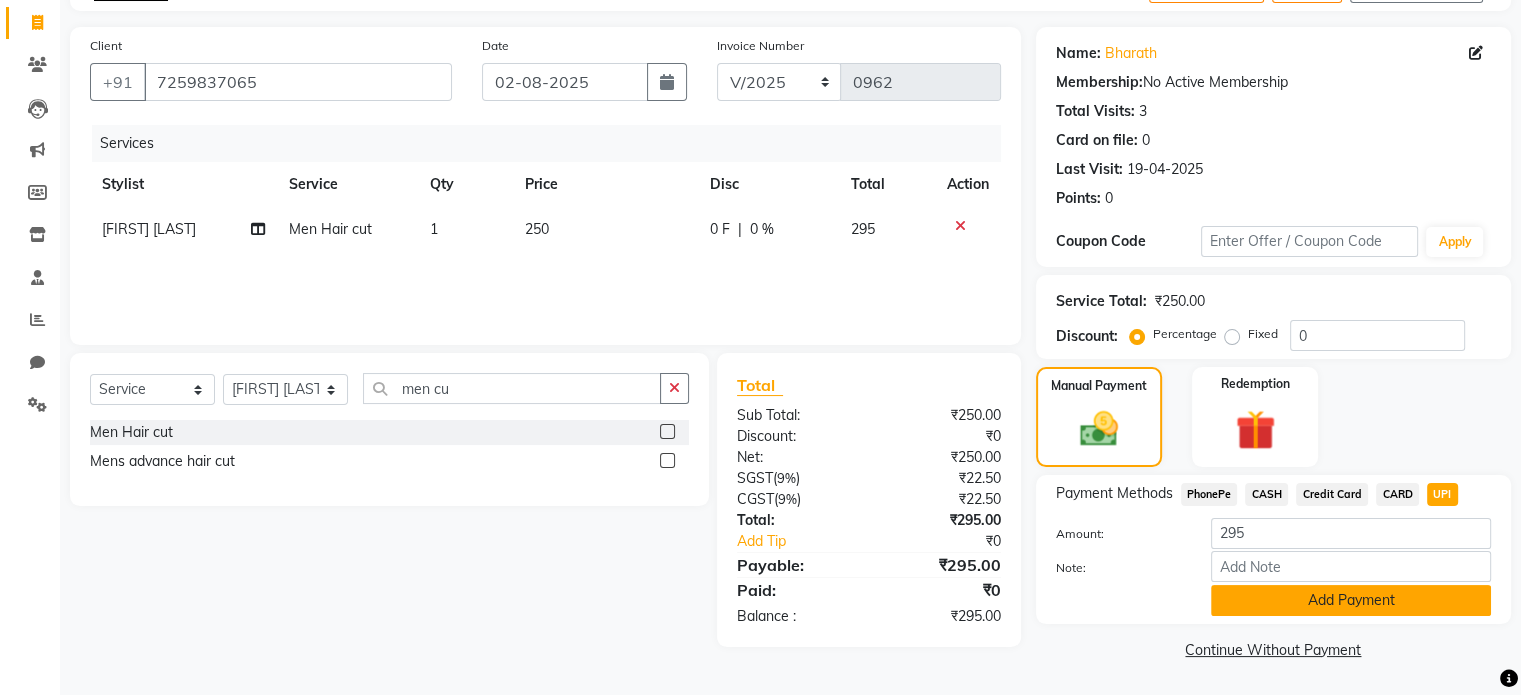 click on "Add Payment" 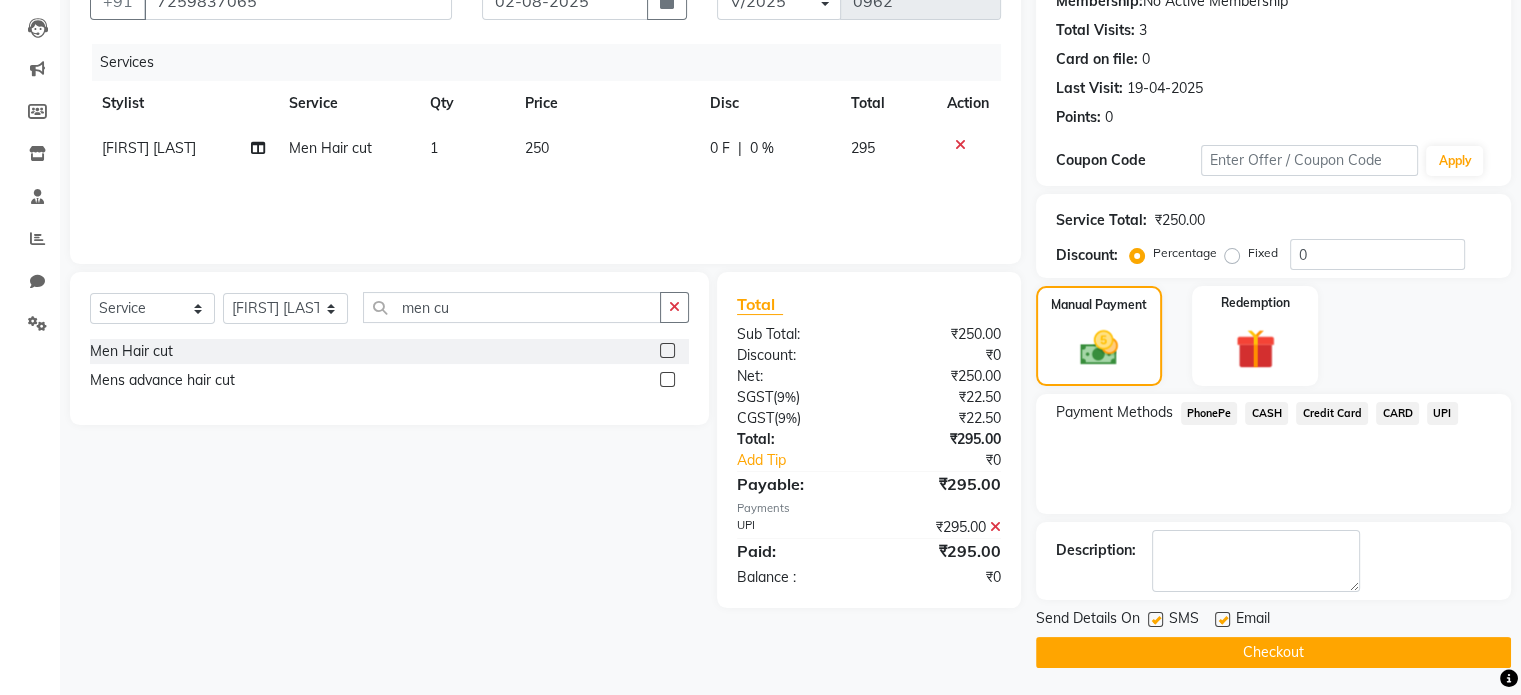 scroll, scrollTop: 205, scrollLeft: 0, axis: vertical 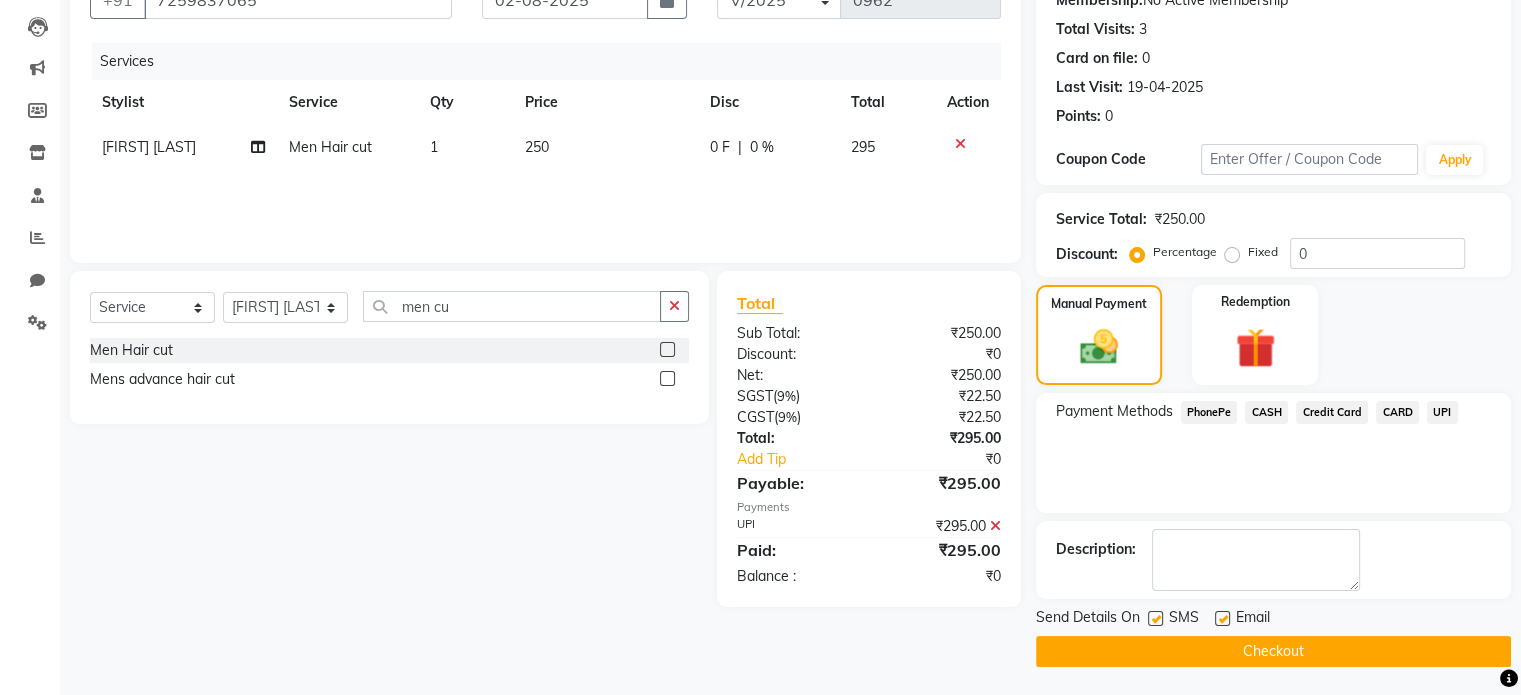 drag, startPoint x: 1152, startPoint y: 617, endPoint x: 1179, endPoint y: 616, distance: 27.018513 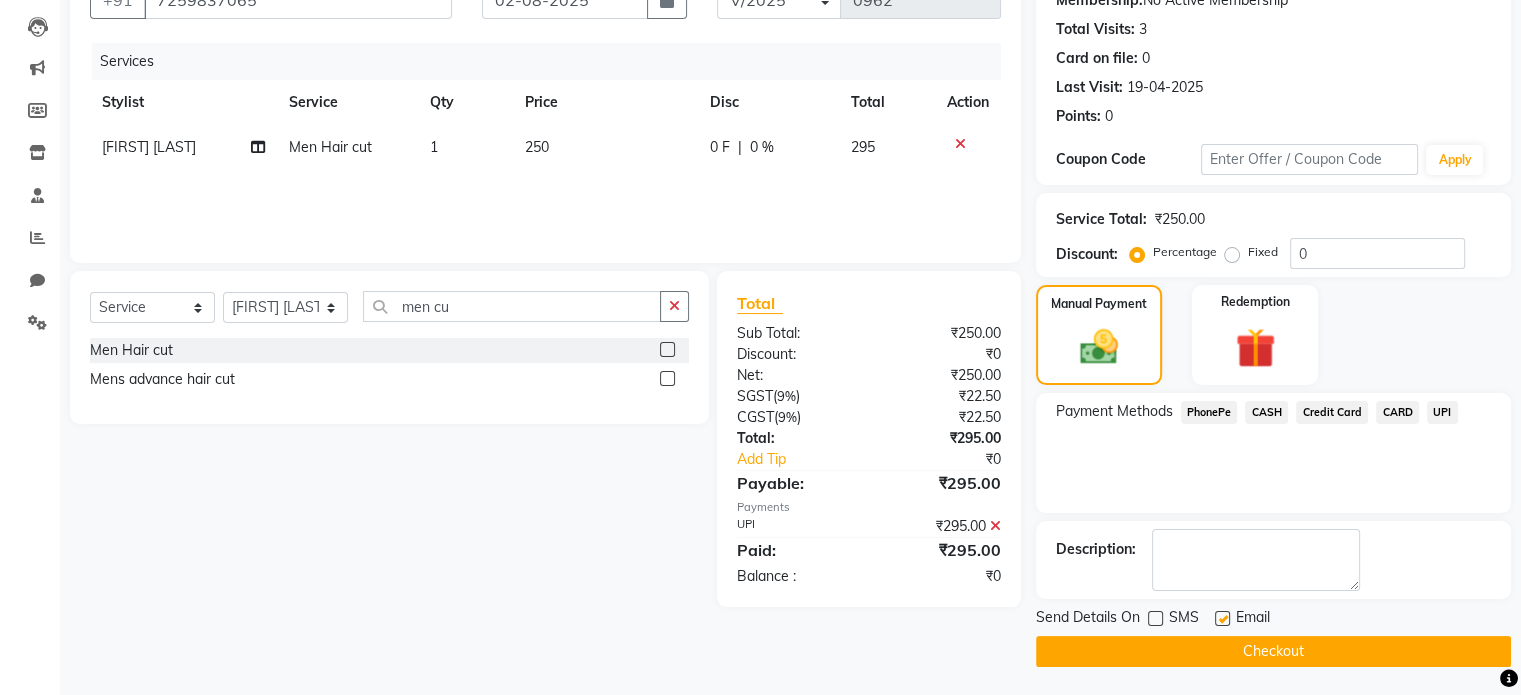 click 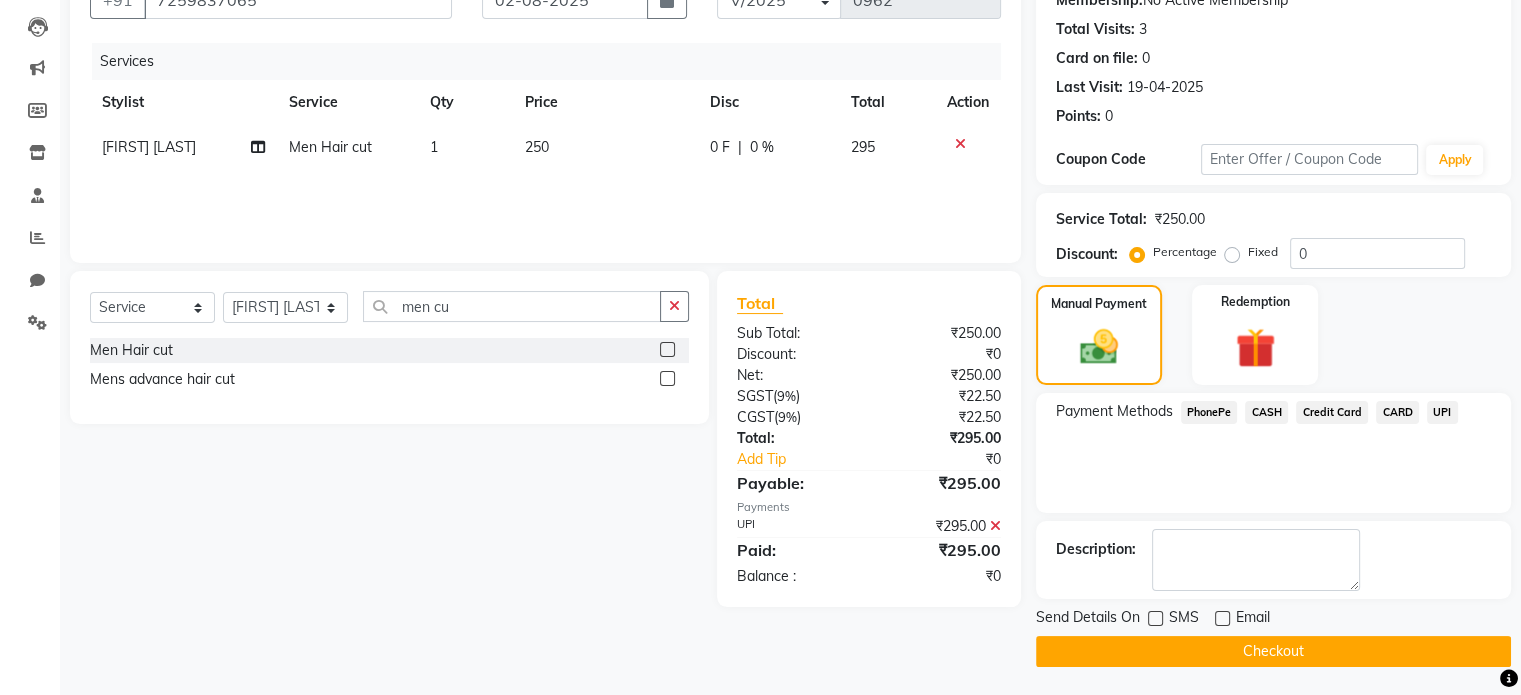 click on "Checkout" 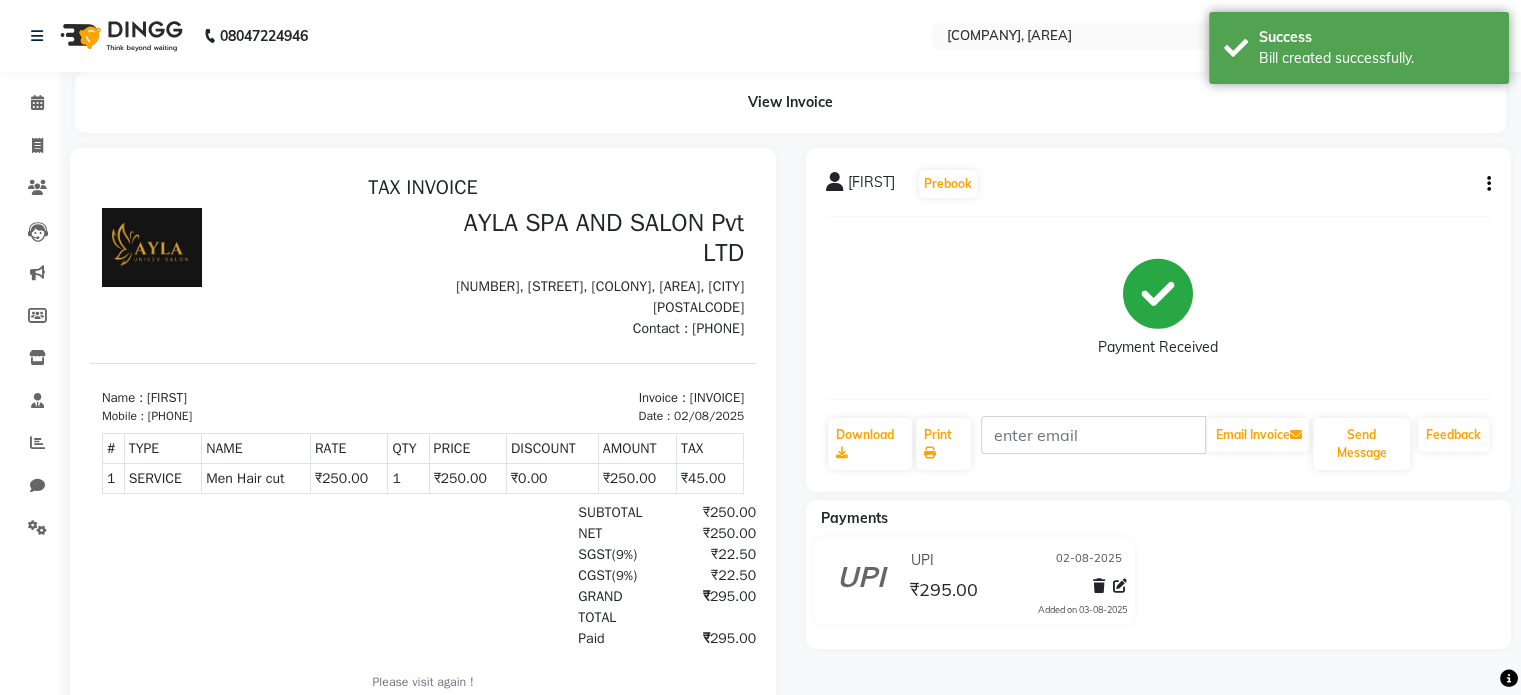 scroll, scrollTop: 0, scrollLeft: 0, axis: both 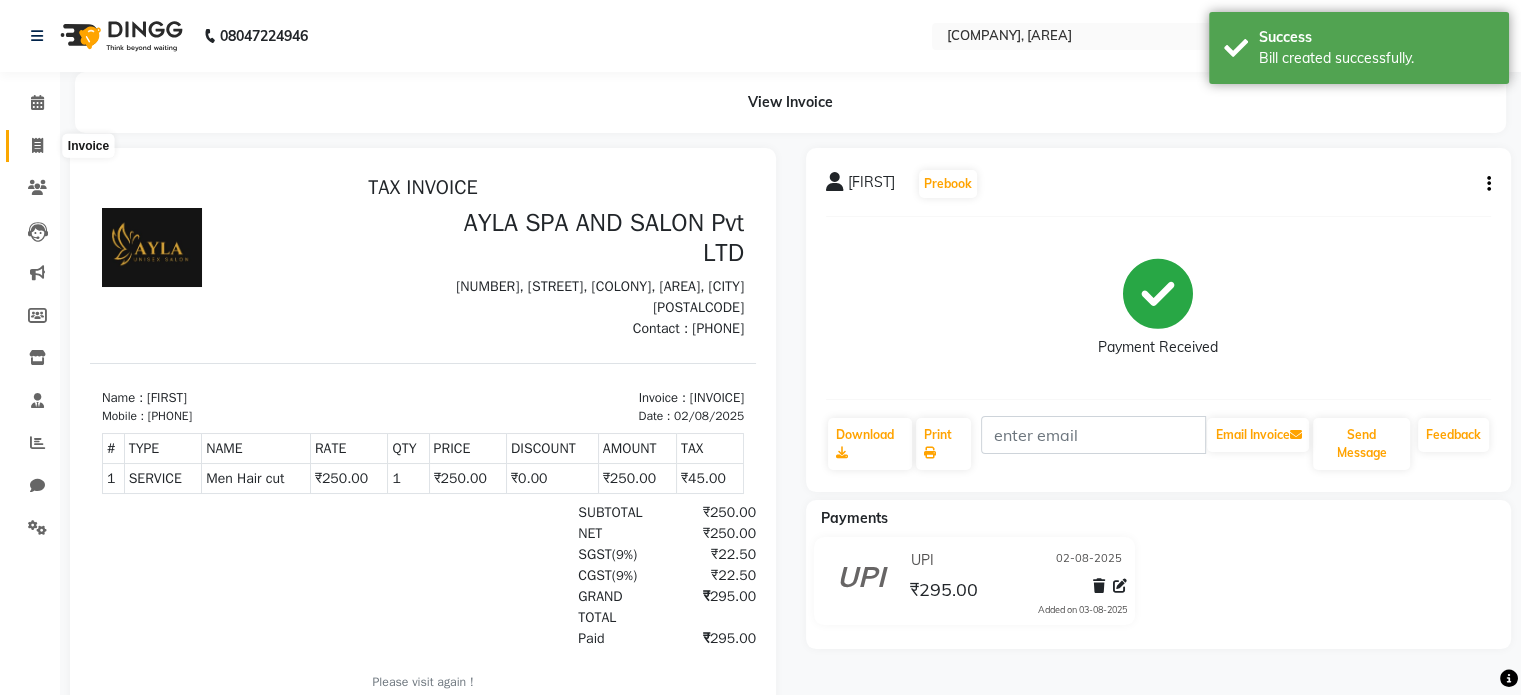 click 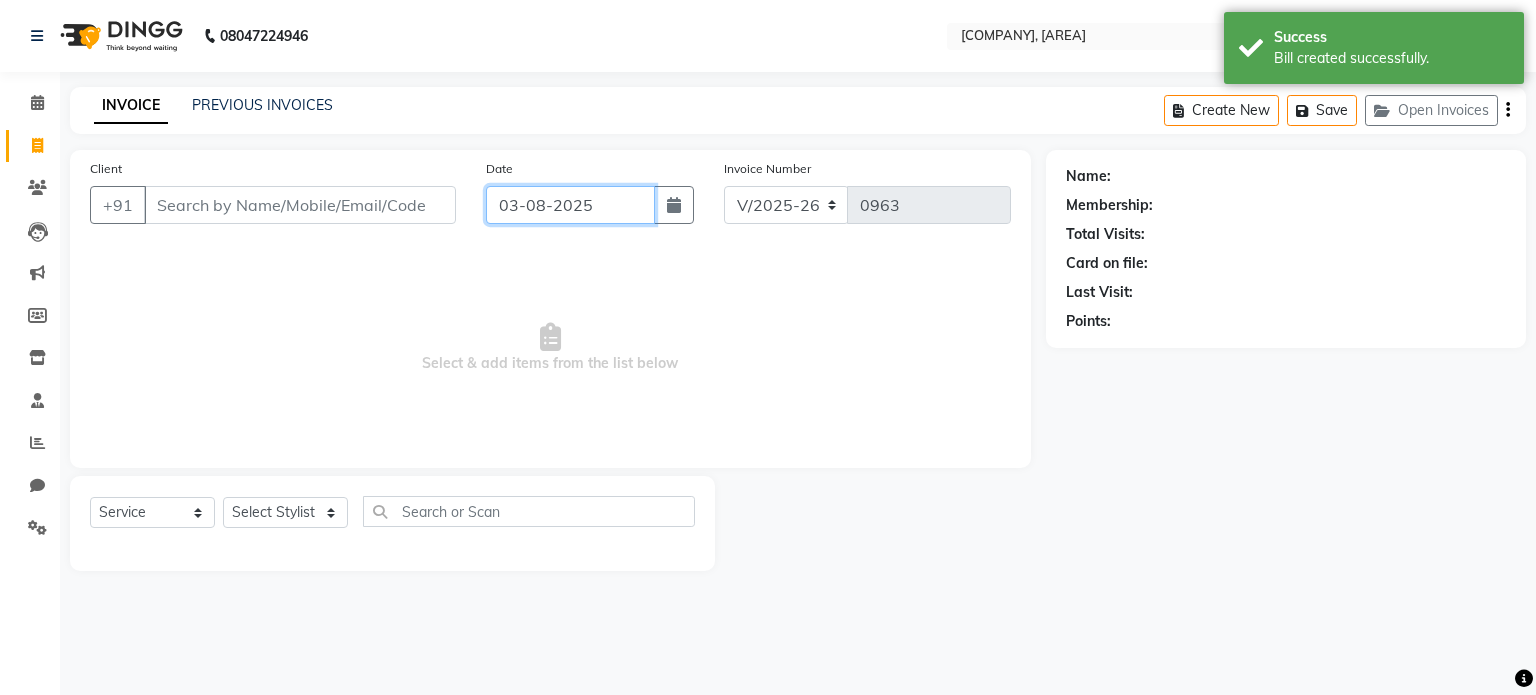 click on "03-08-2025" 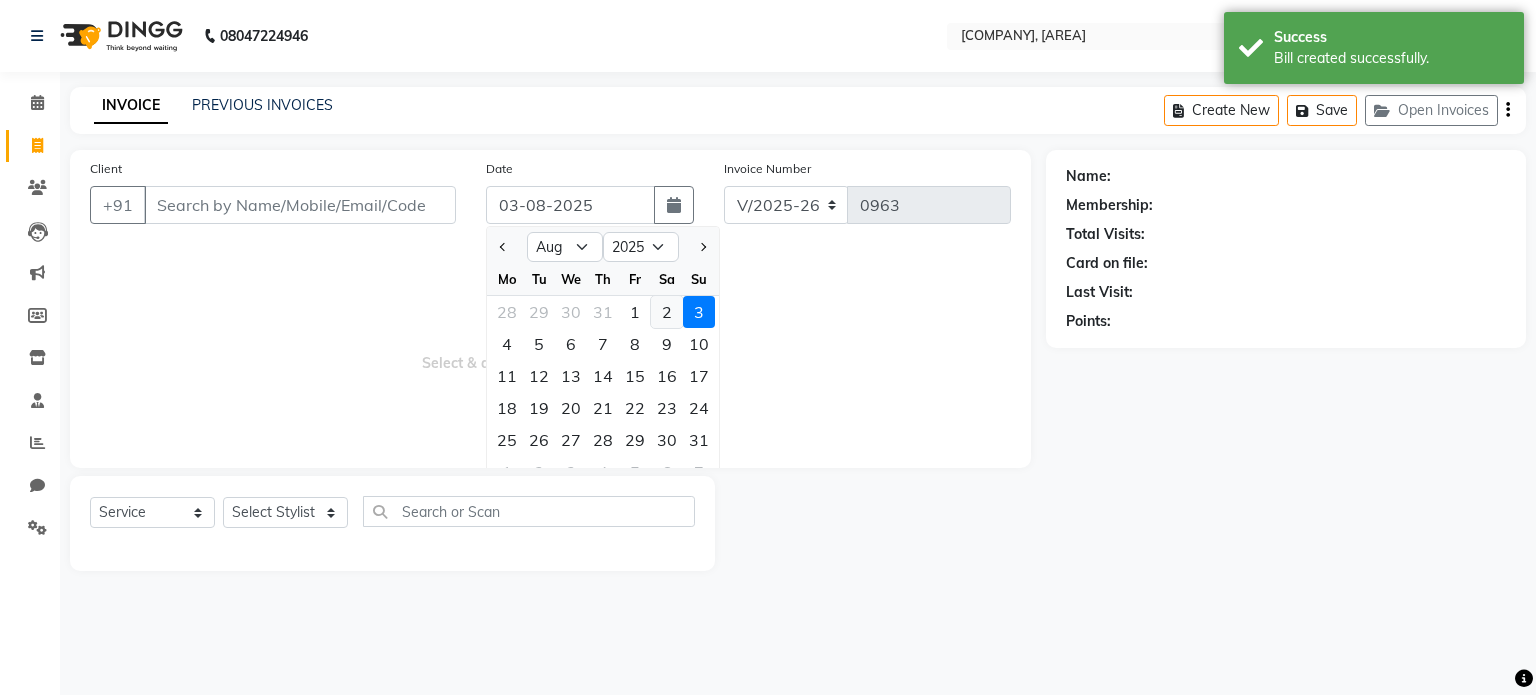 click on "2" 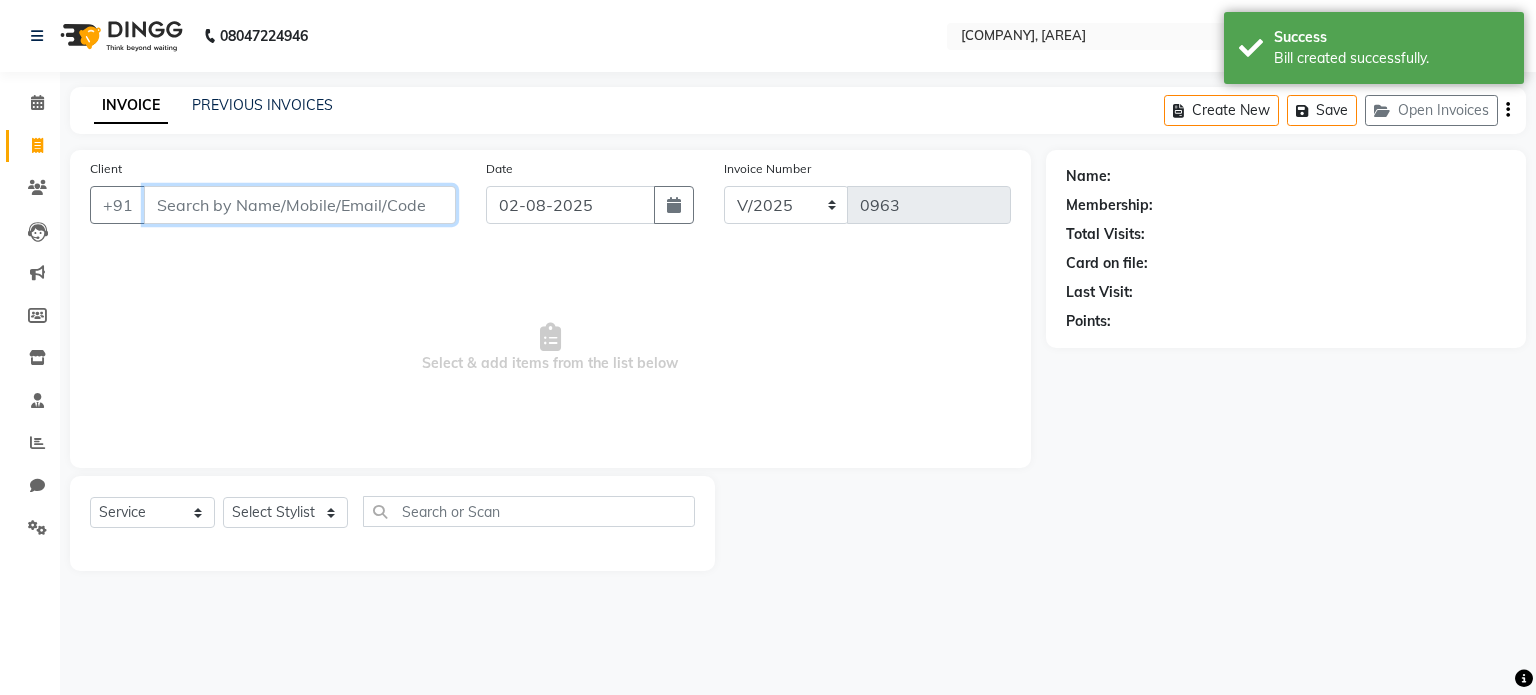 click on "Client" at bounding box center [300, 205] 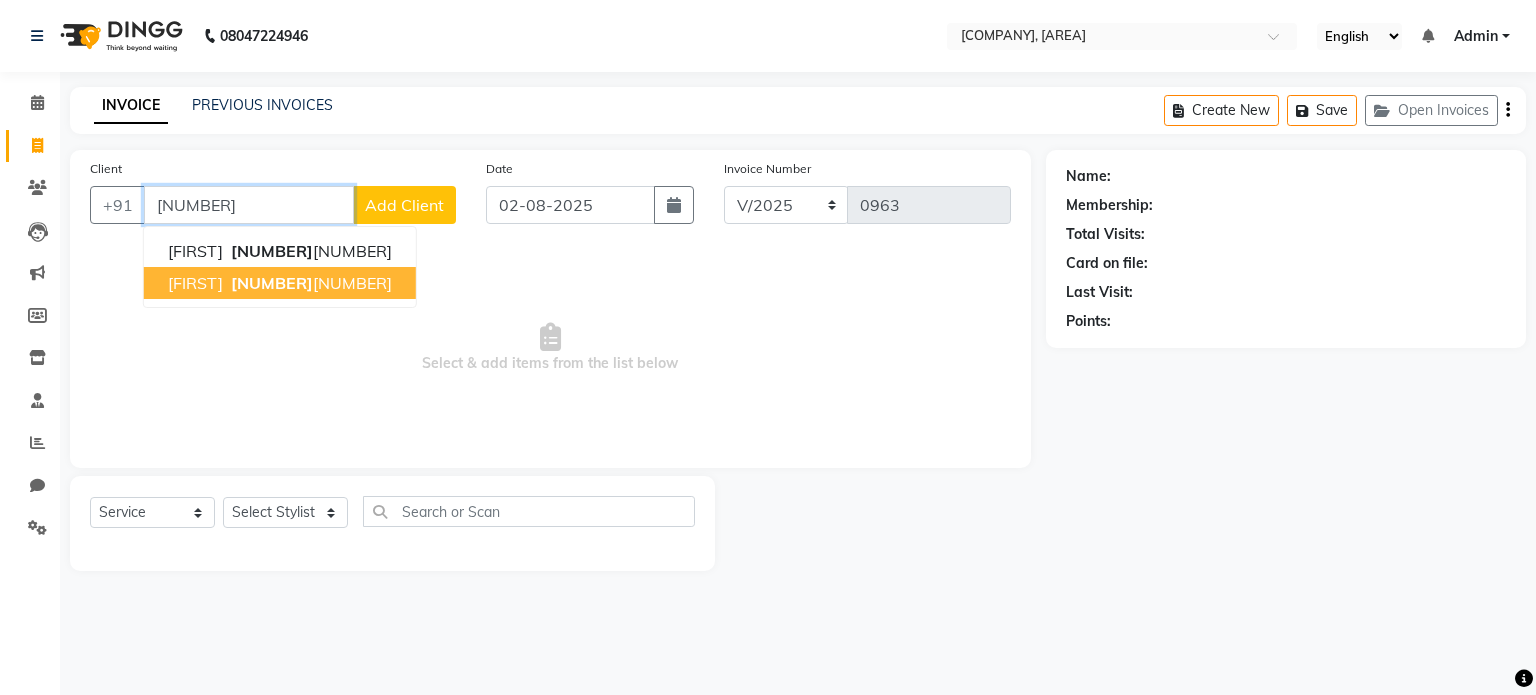 click on "[PHONE]" at bounding box center [309, 283] 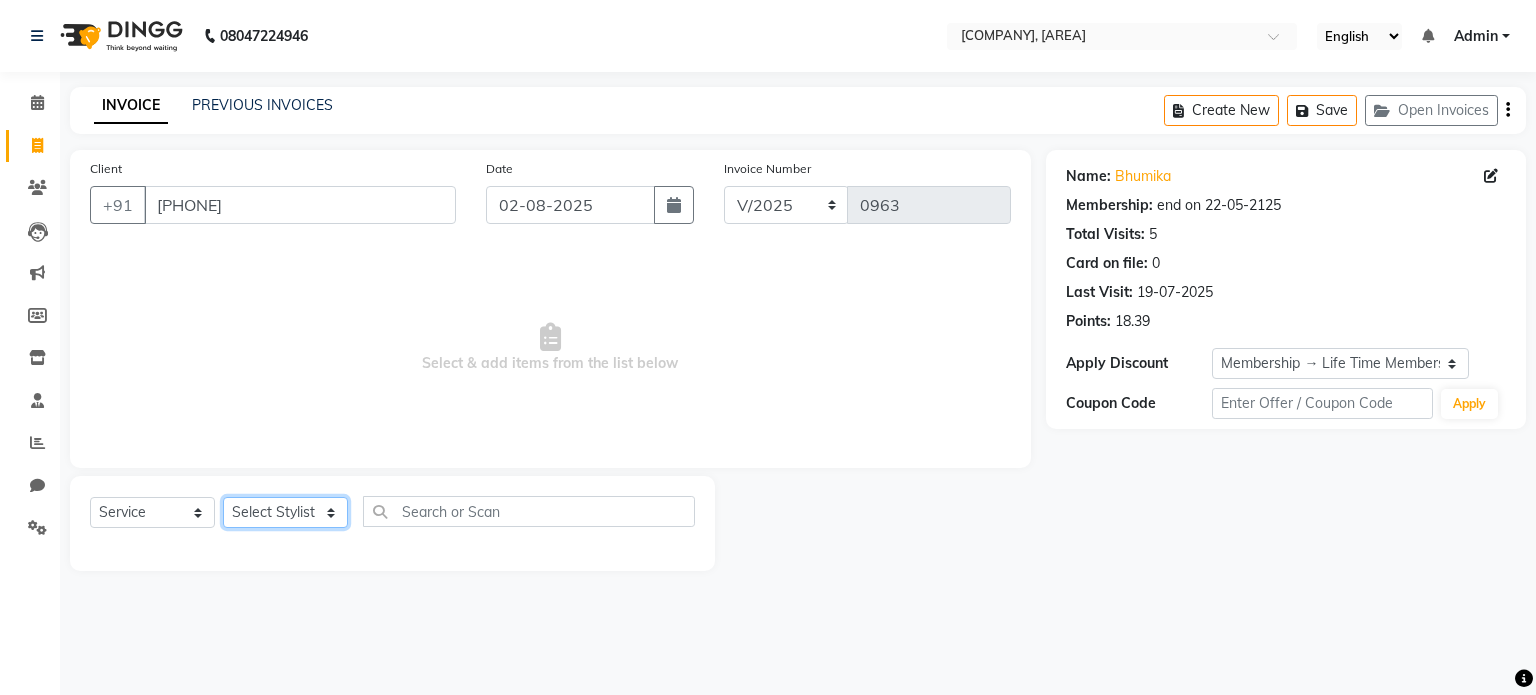 click on "Select Stylist [FIRST] [LAST] [FIRST] [FIRST] [FIRST] [FIRST]" 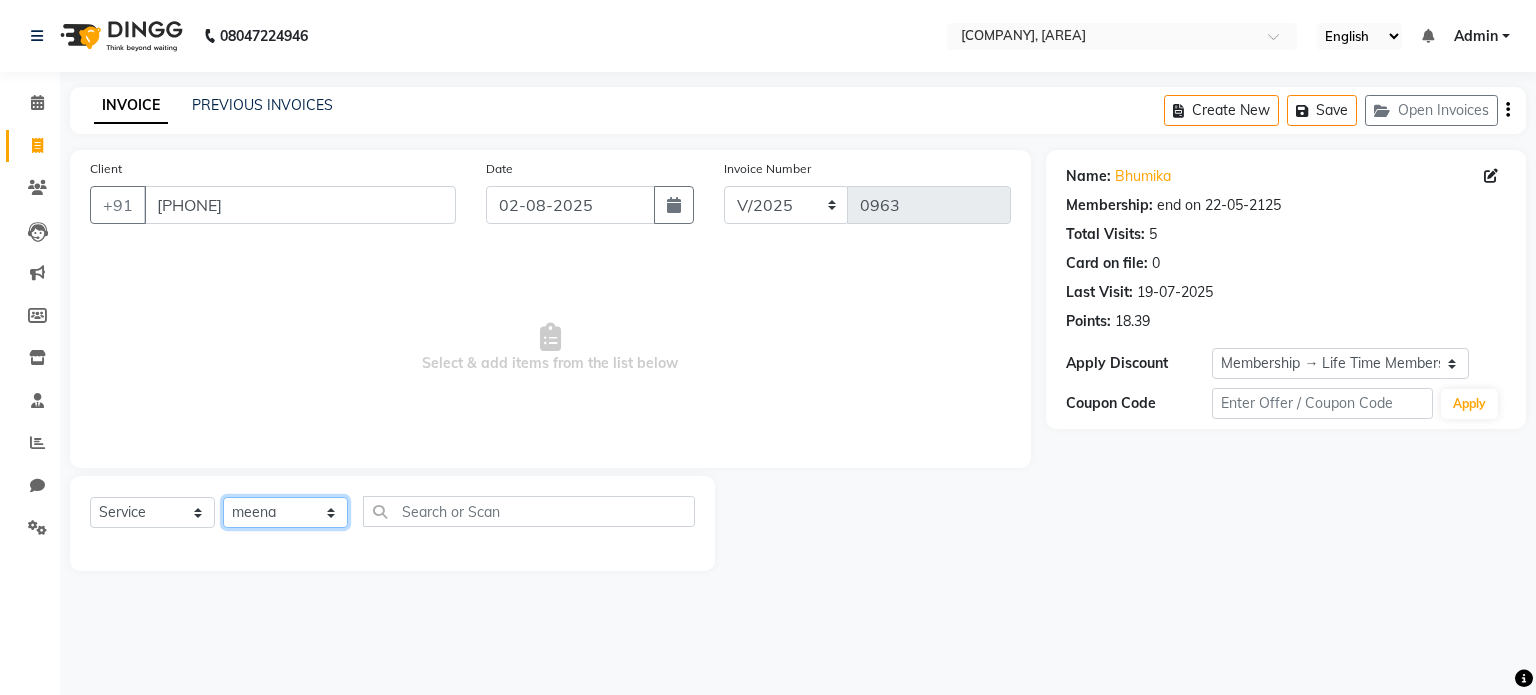 click on "Select Stylist [FIRST] [LAST] [FIRST] [FIRST] [FIRST] [FIRST]" 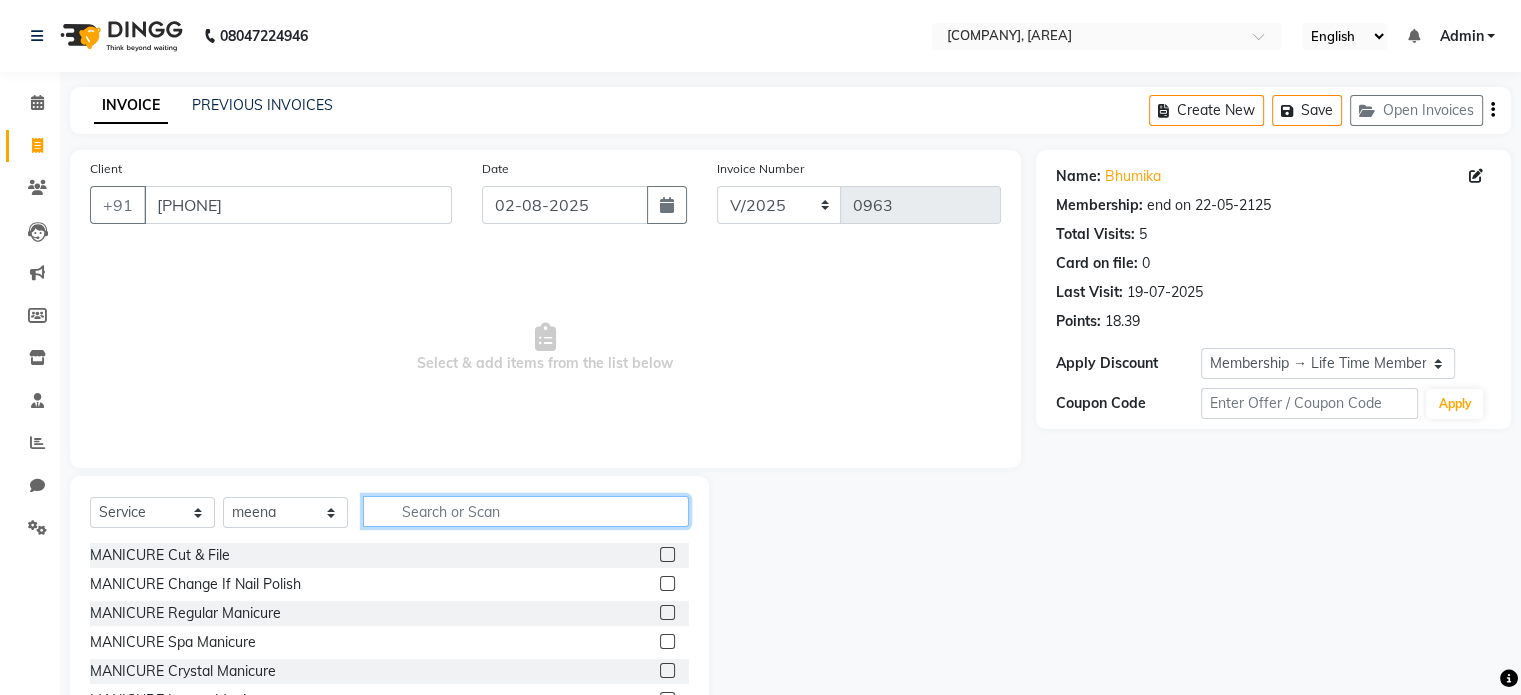click 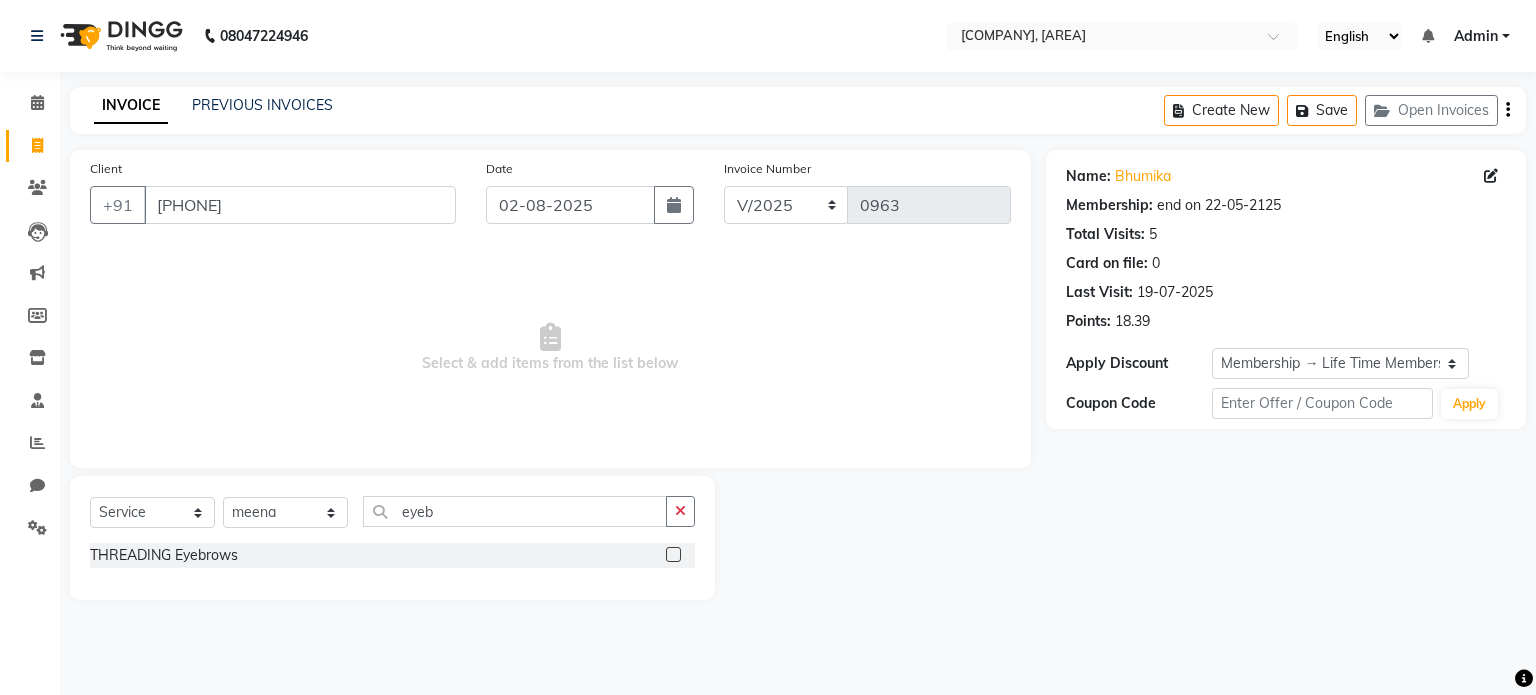 click 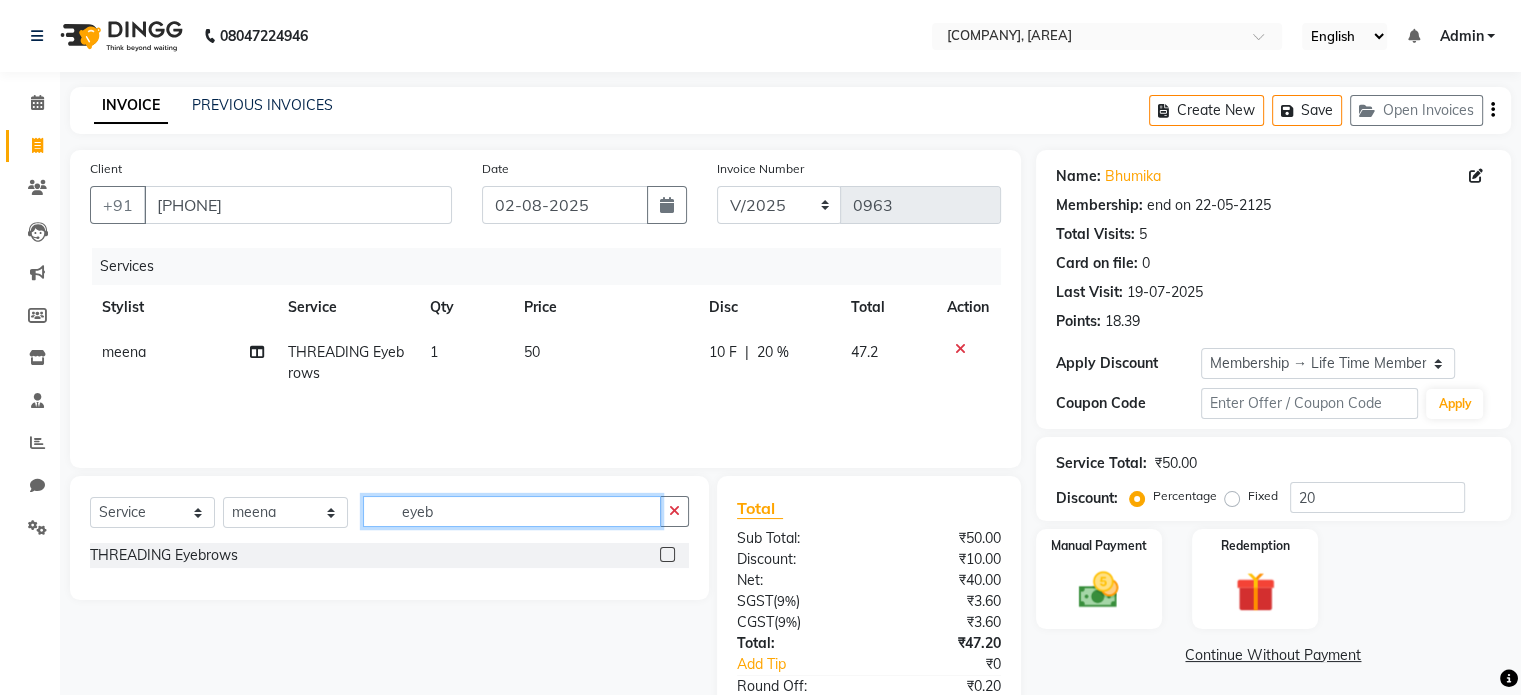 drag, startPoint x: 497, startPoint y: 499, endPoint x: 326, endPoint y: 502, distance: 171.0263 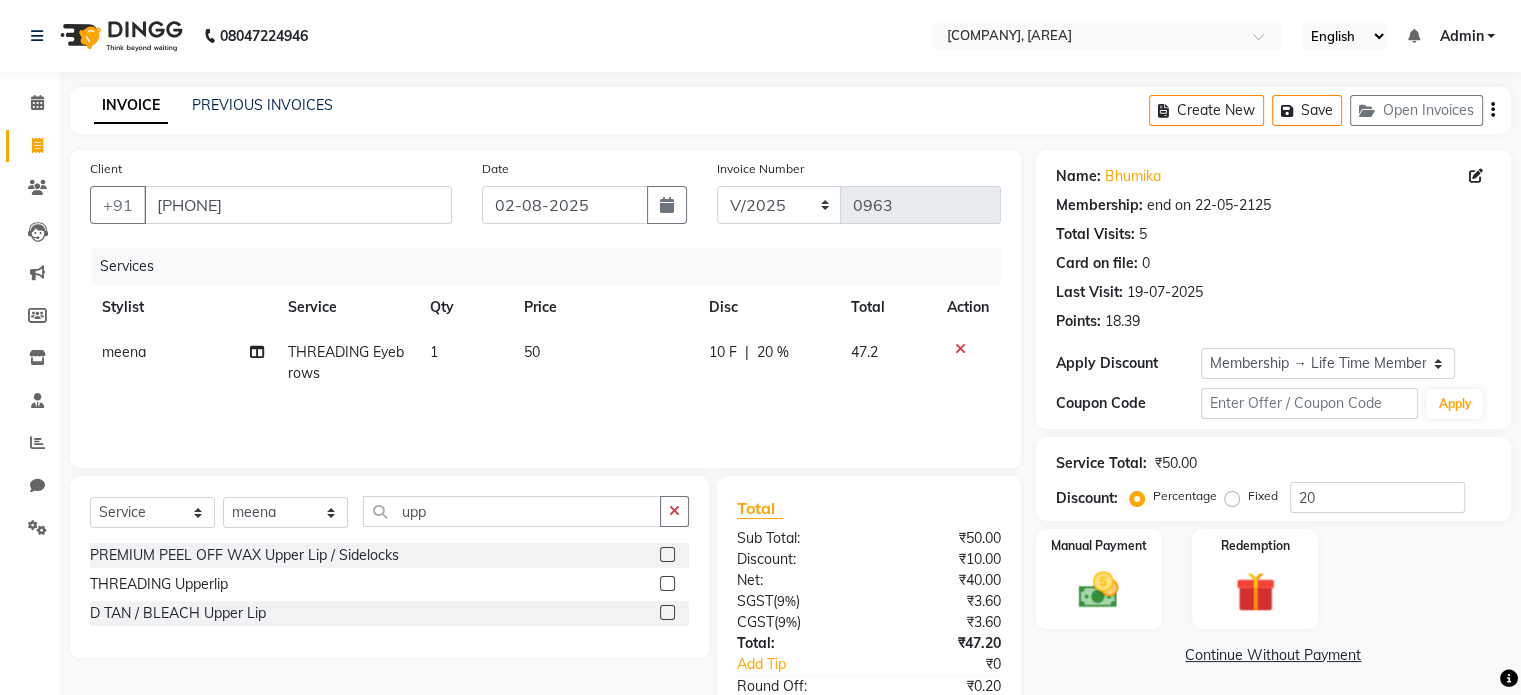 click 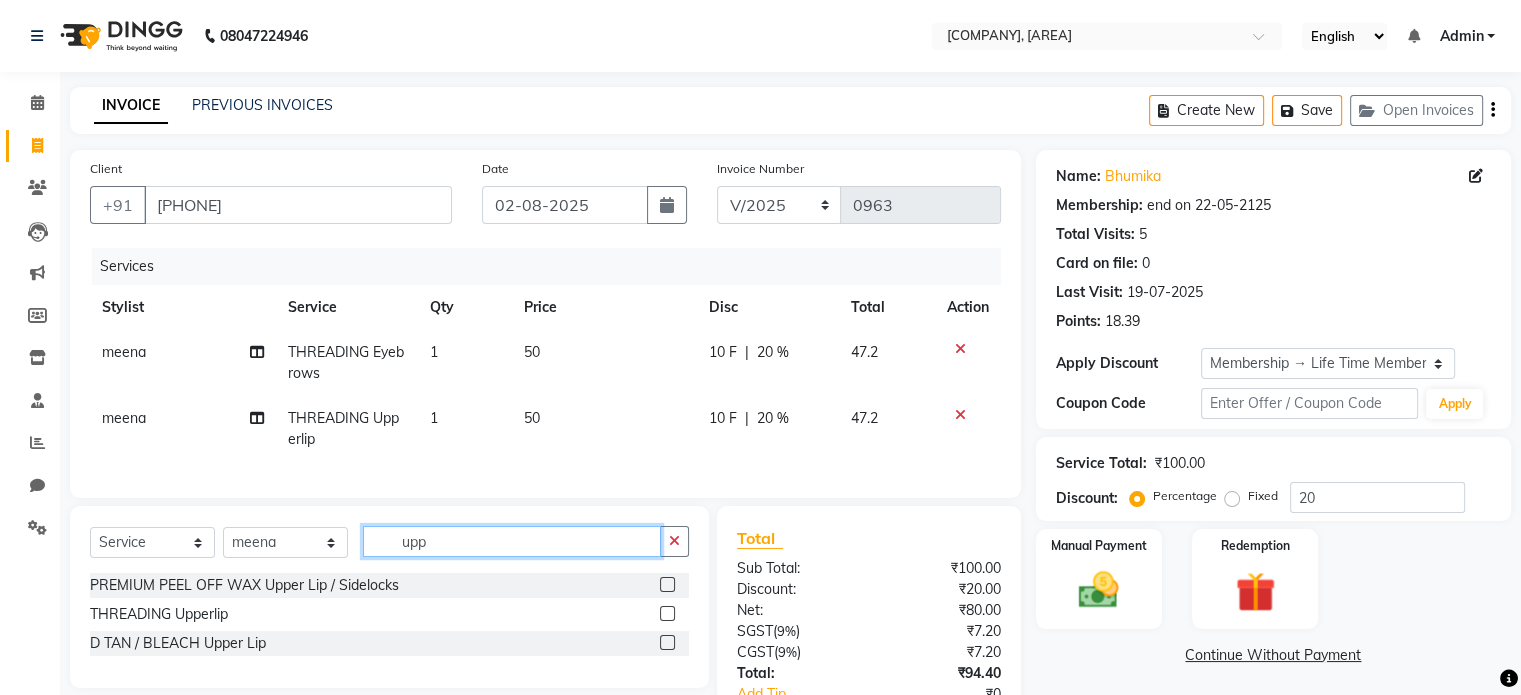 drag, startPoint x: 465, startPoint y: 561, endPoint x: 325, endPoint y: 563, distance: 140.01428 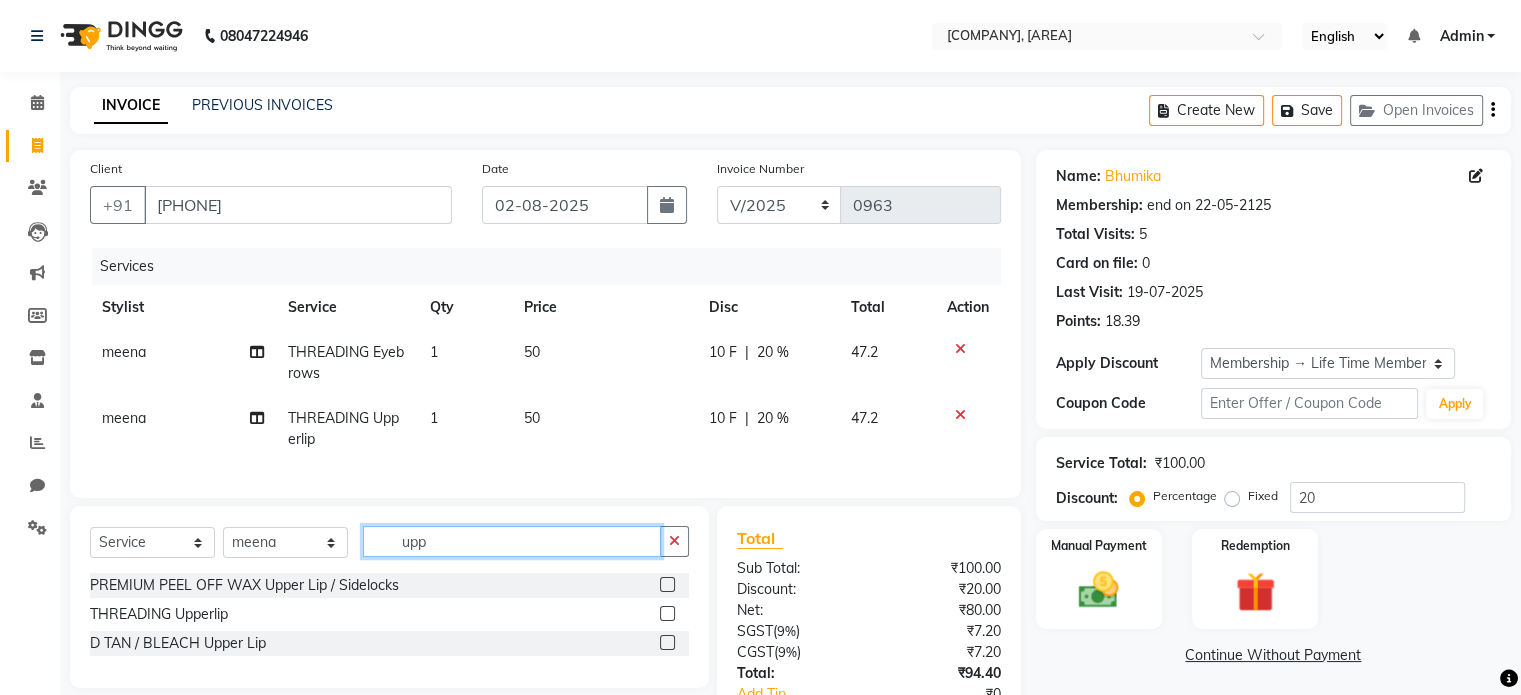 click on "Select  Service  Product  Membership  Package Voucher Prepaid Gift Card  Select Stylist [FIRST] [LAST] [FIRST] [FIRST] [FIRST] [FIRST] [FIRST] upp" 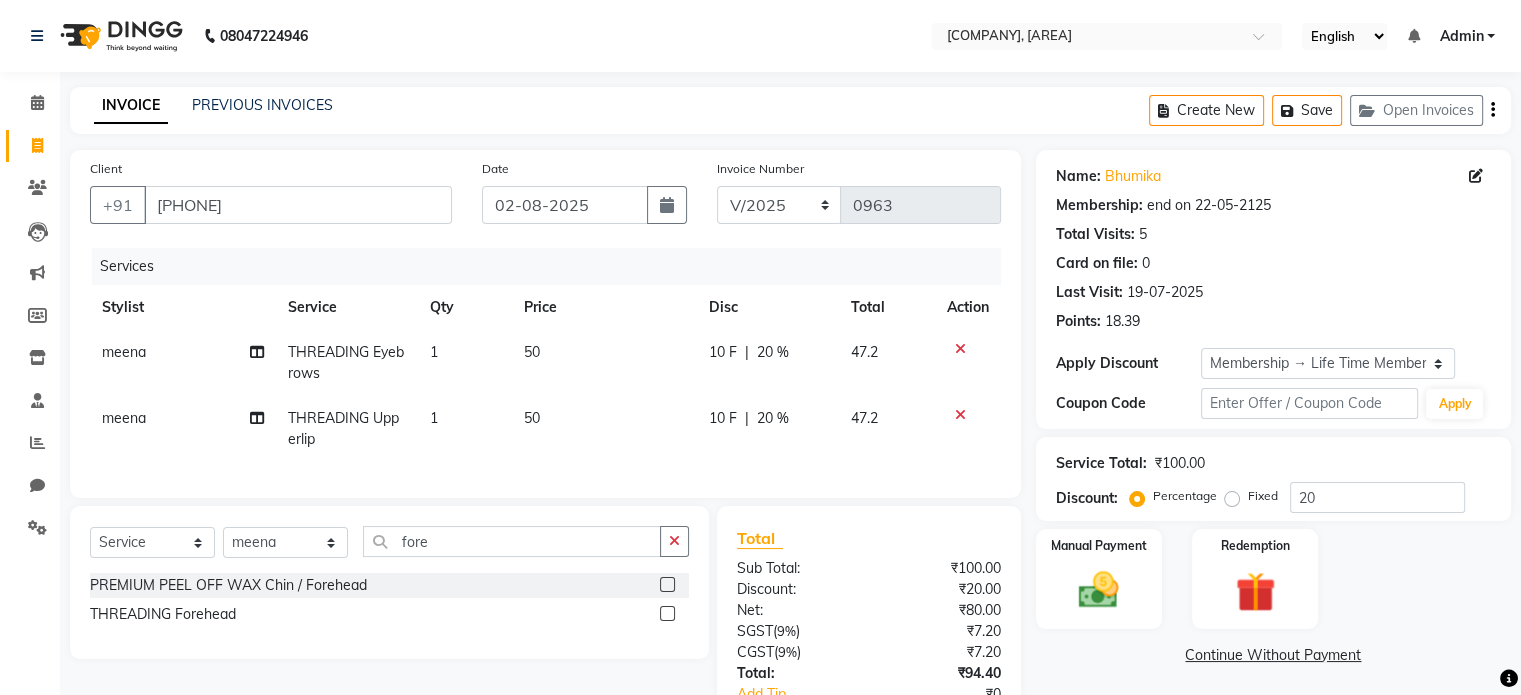 click 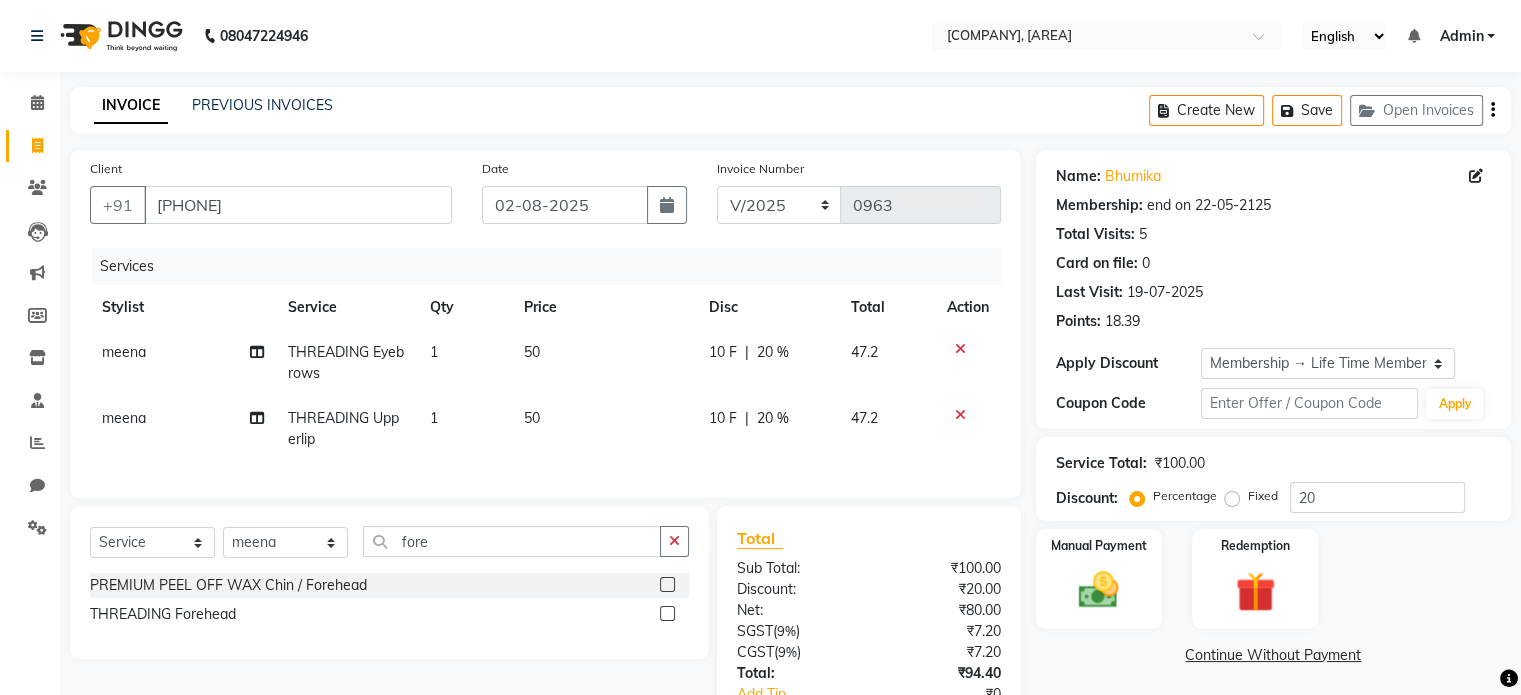 click at bounding box center [666, 614] 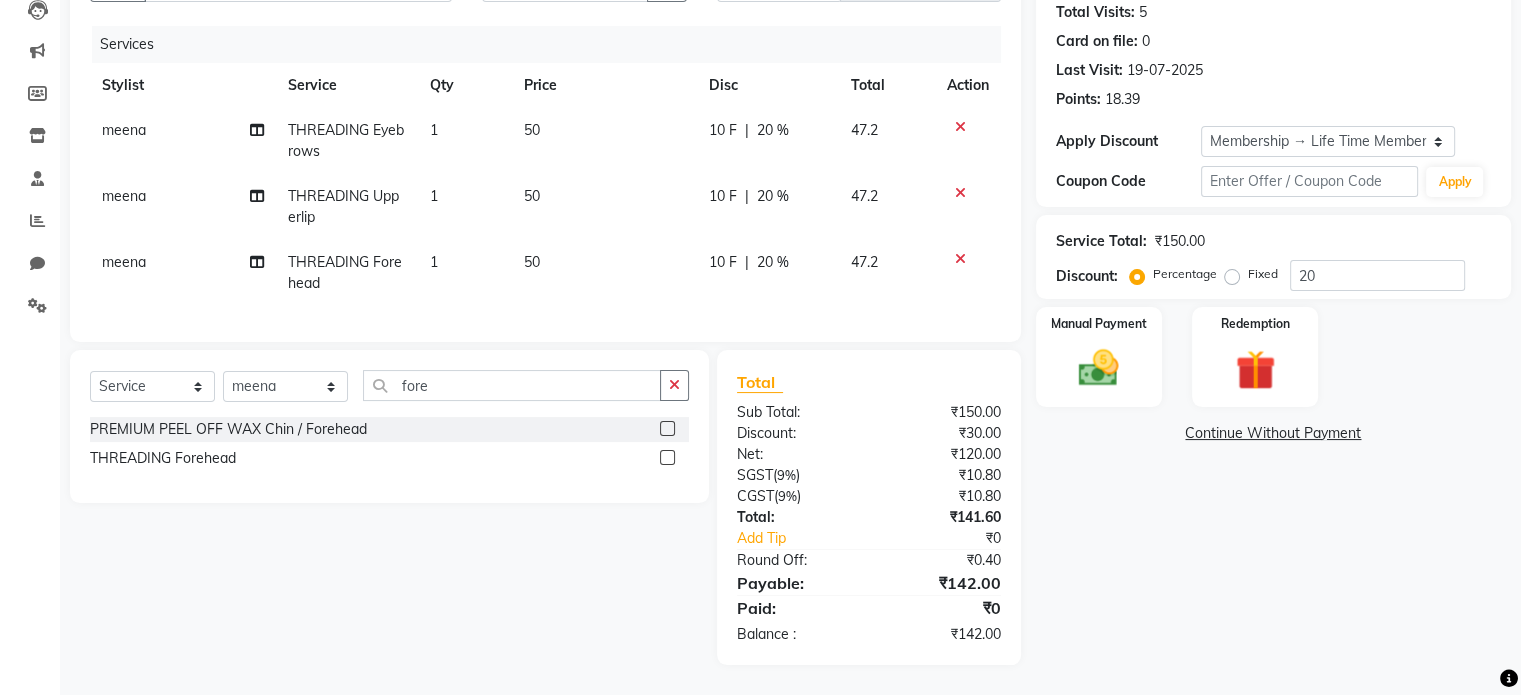 scroll, scrollTop: 237, scrollLeft: 0, axis: vertical 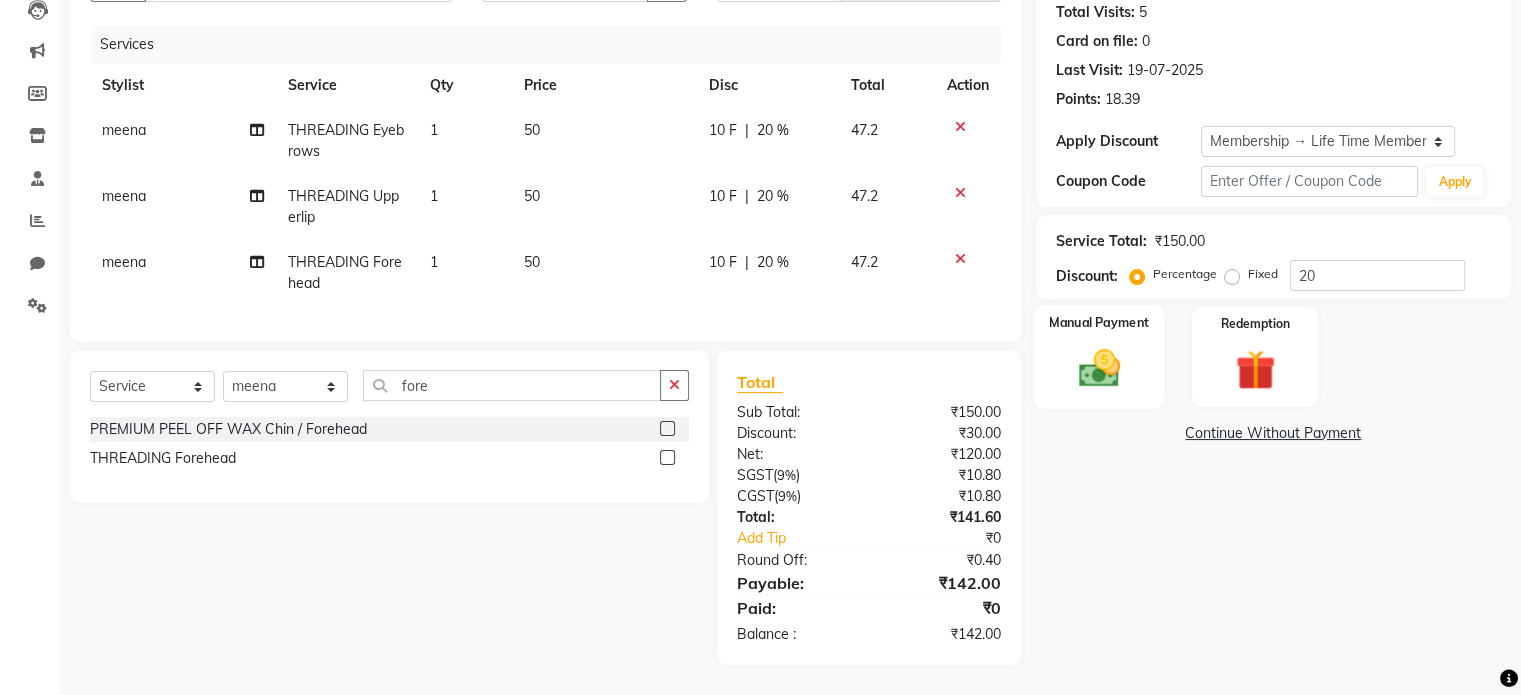 click 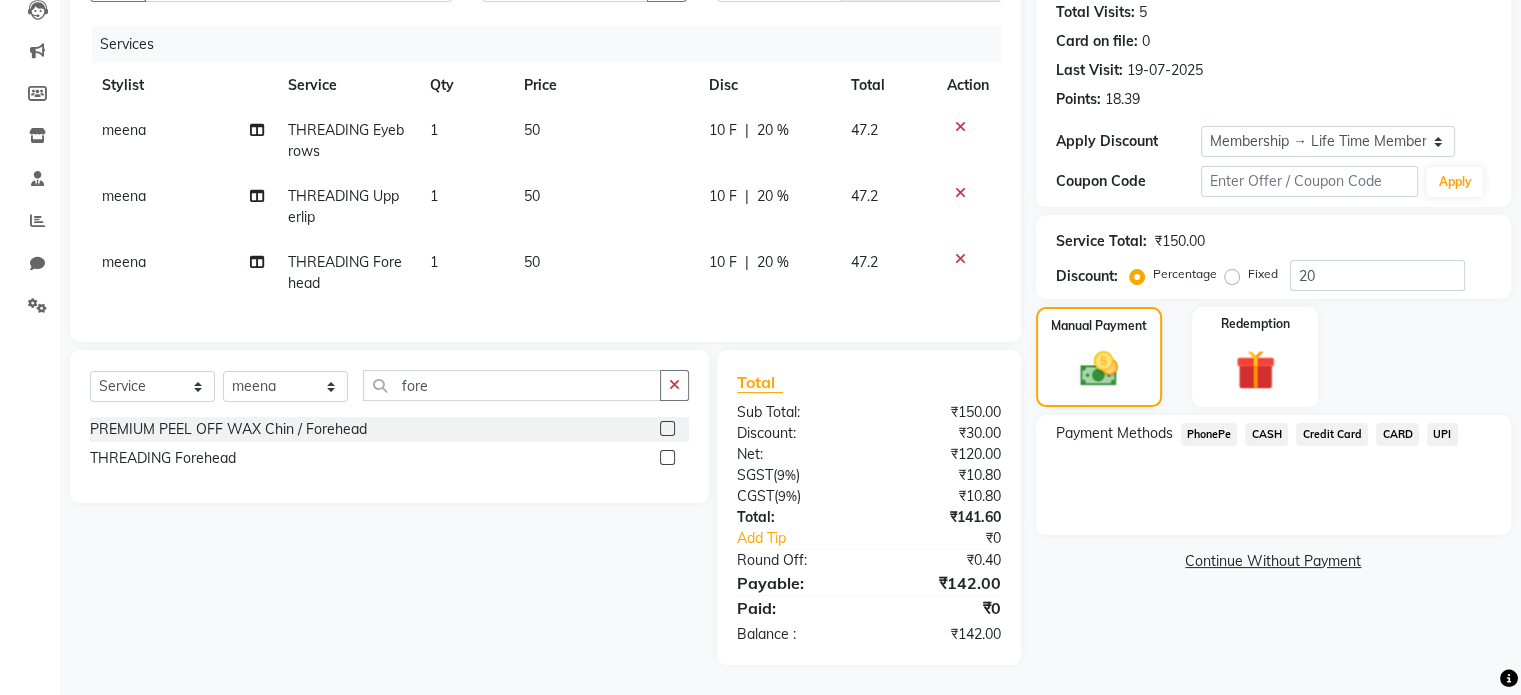 click on "UPI" 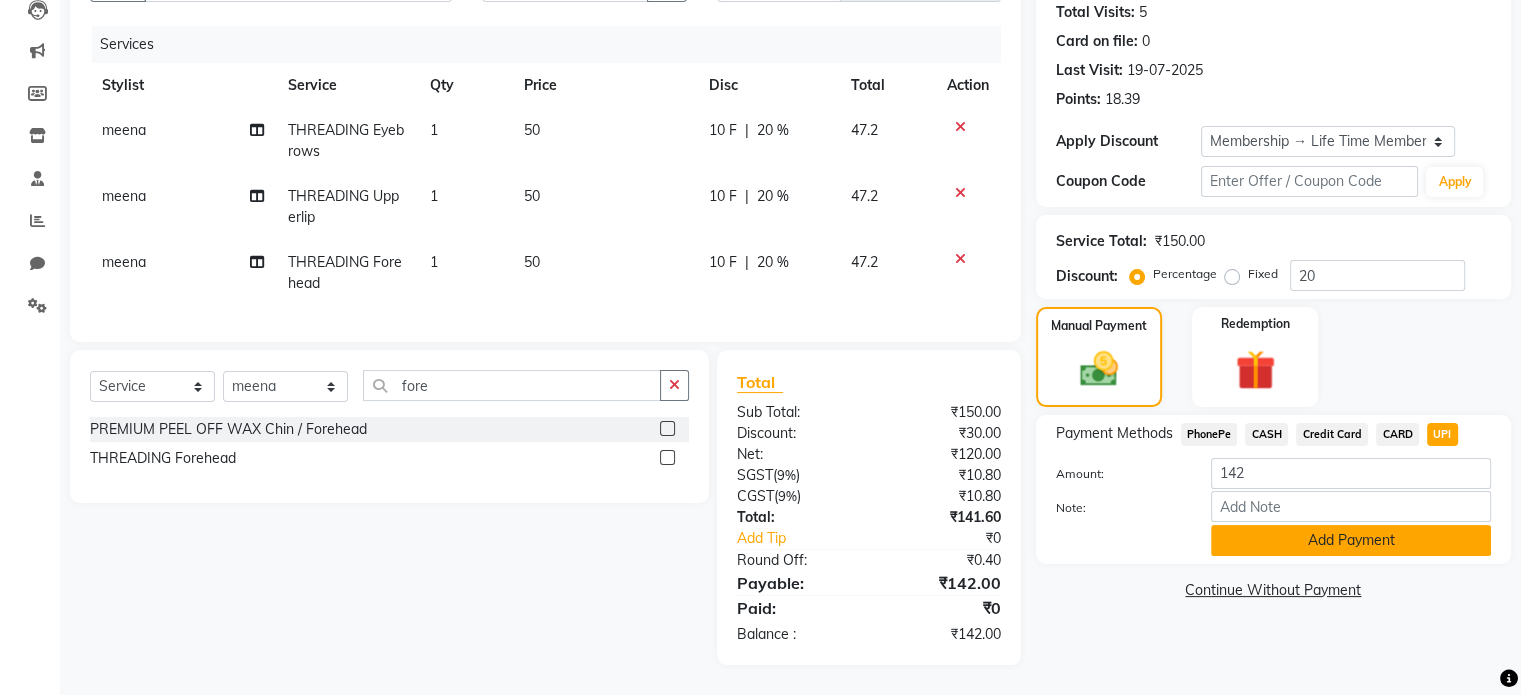 click on "Add Payment" 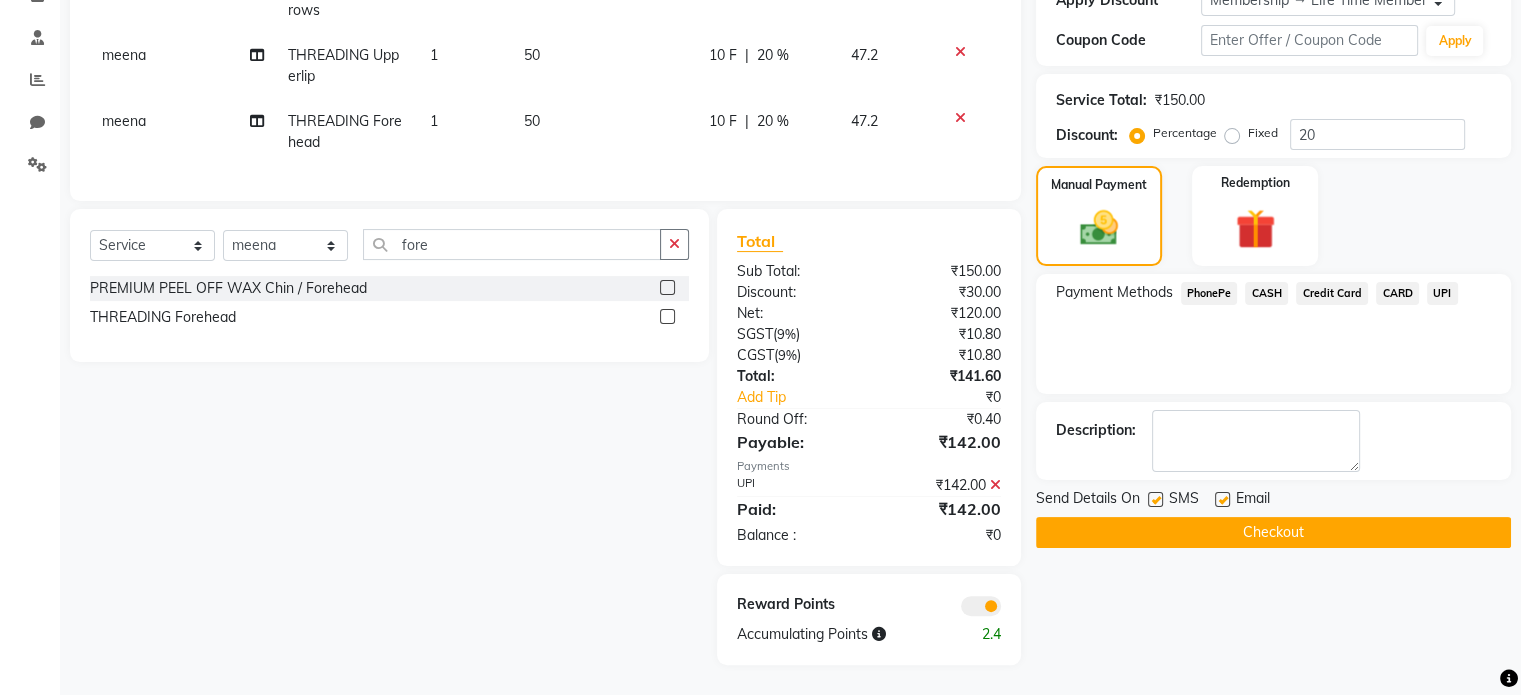 scroll, scrollTop: 380, scrollLeft: 0, axis: vertical 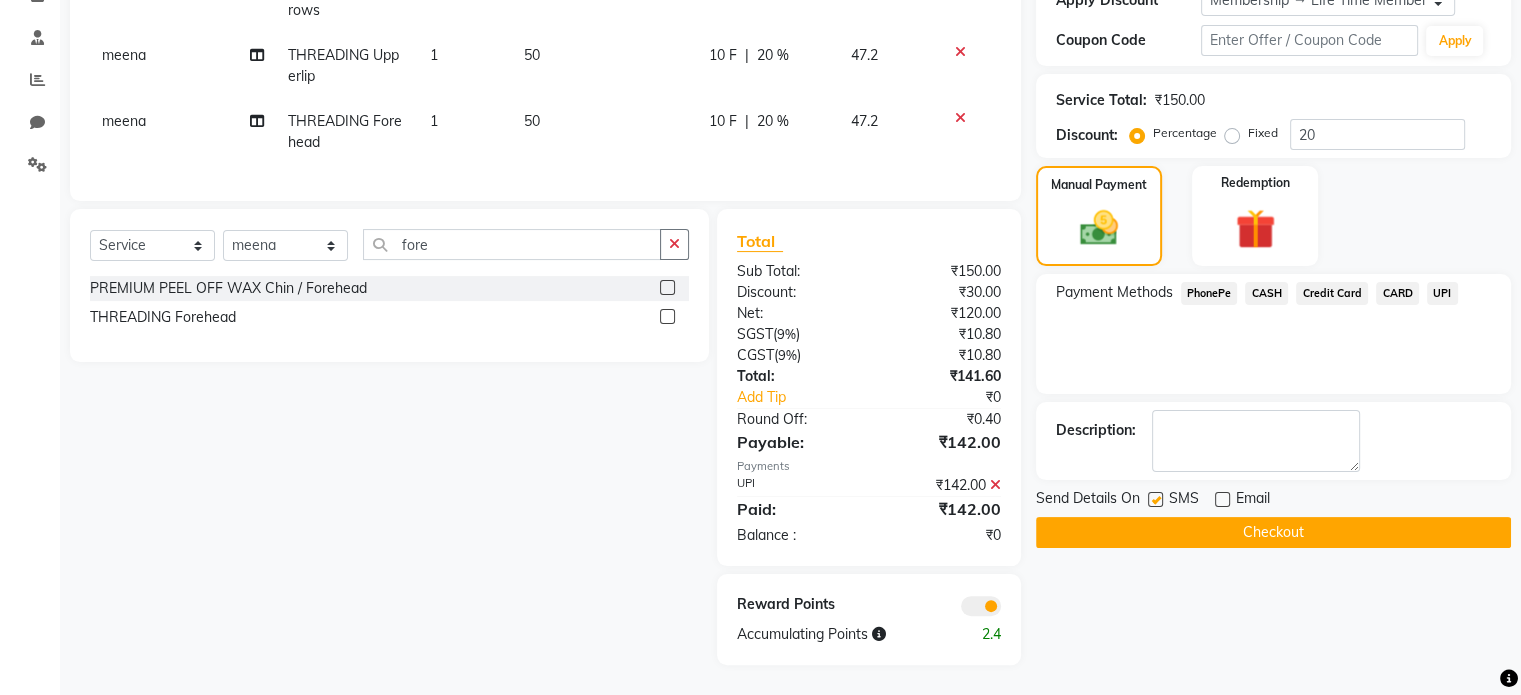 click 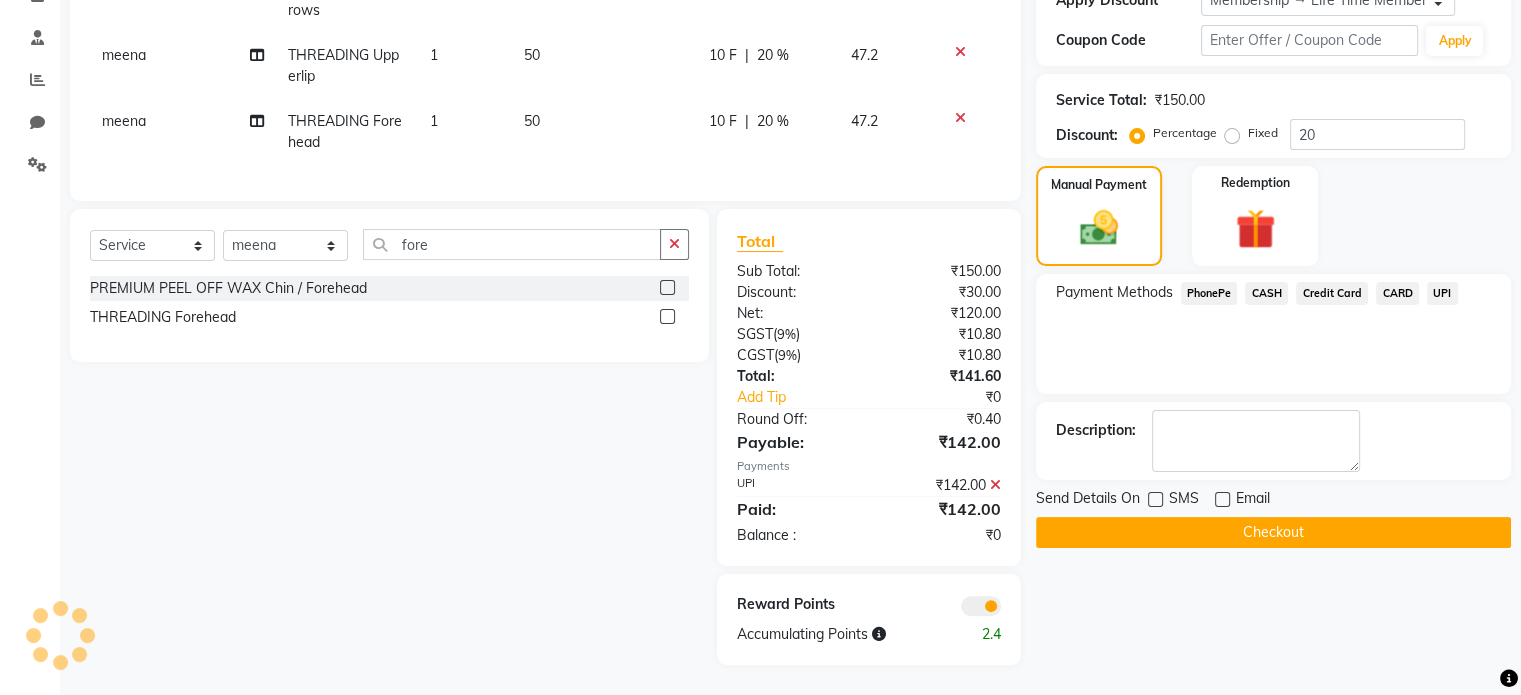 click on "Checkout" 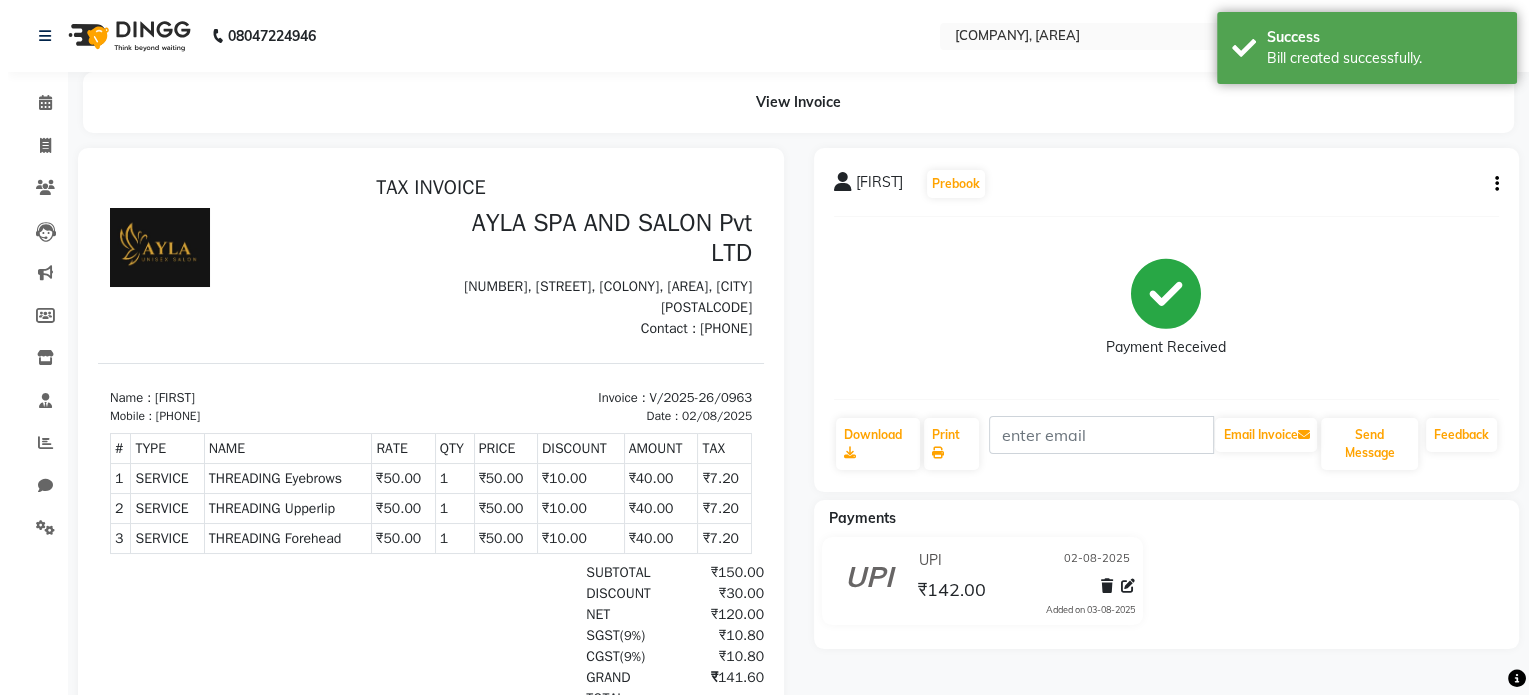 scroll, scrollTop: 0, scrollLeft: 0, axis: both 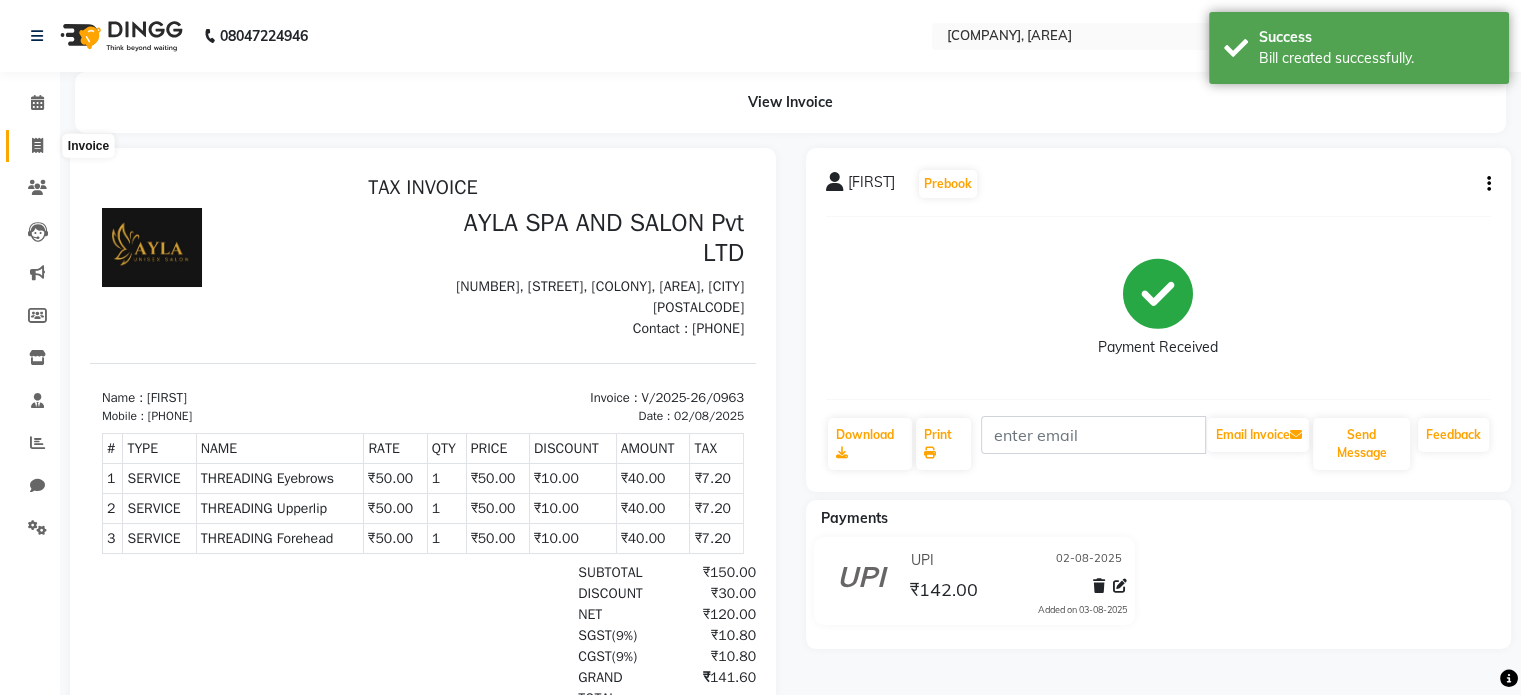 click 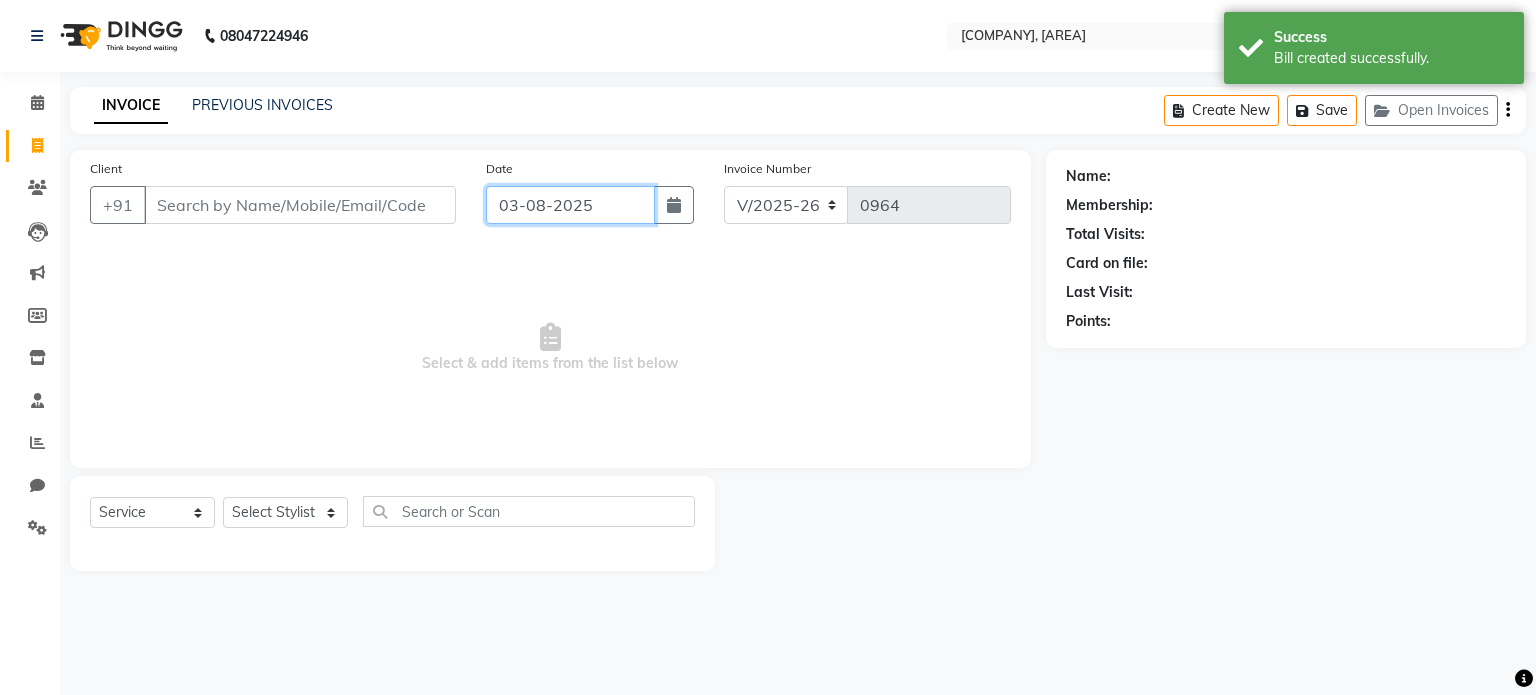 click on "03-08-2025" 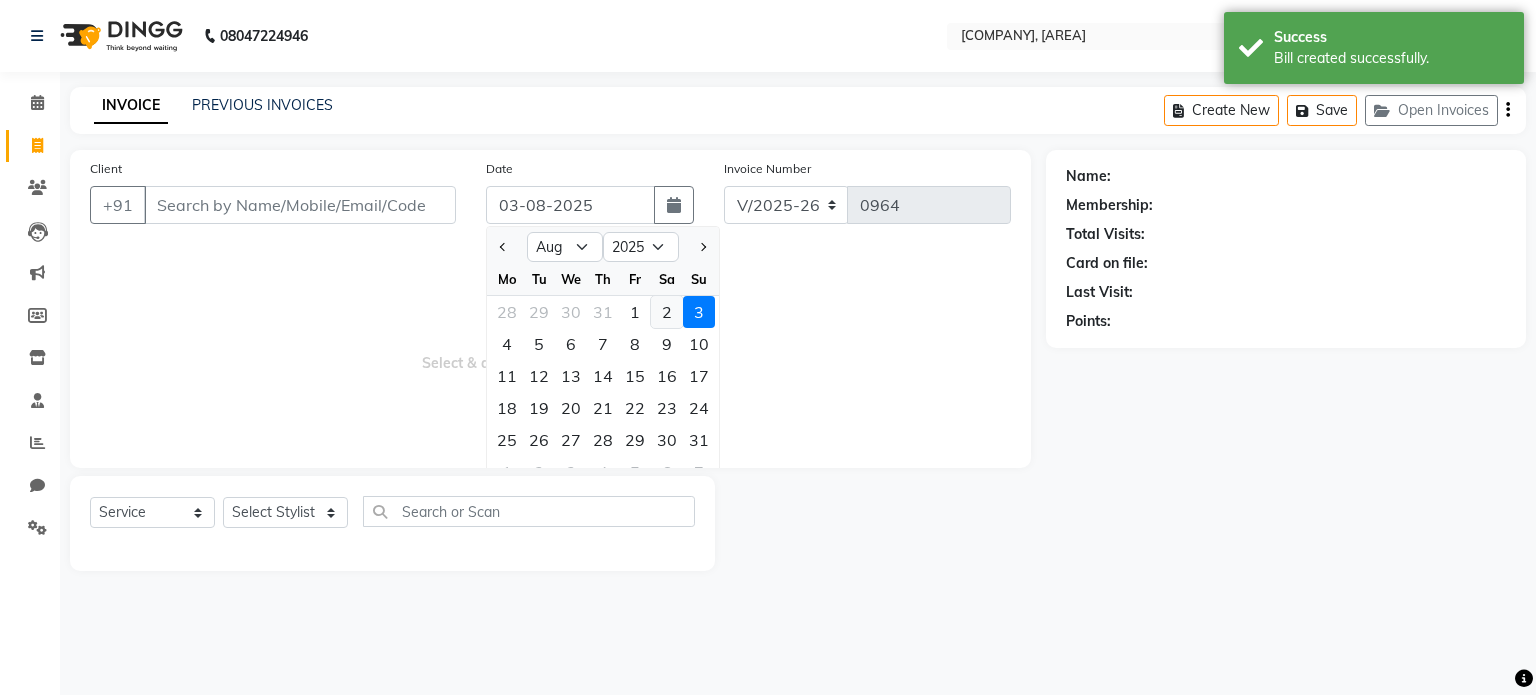 click on "2" 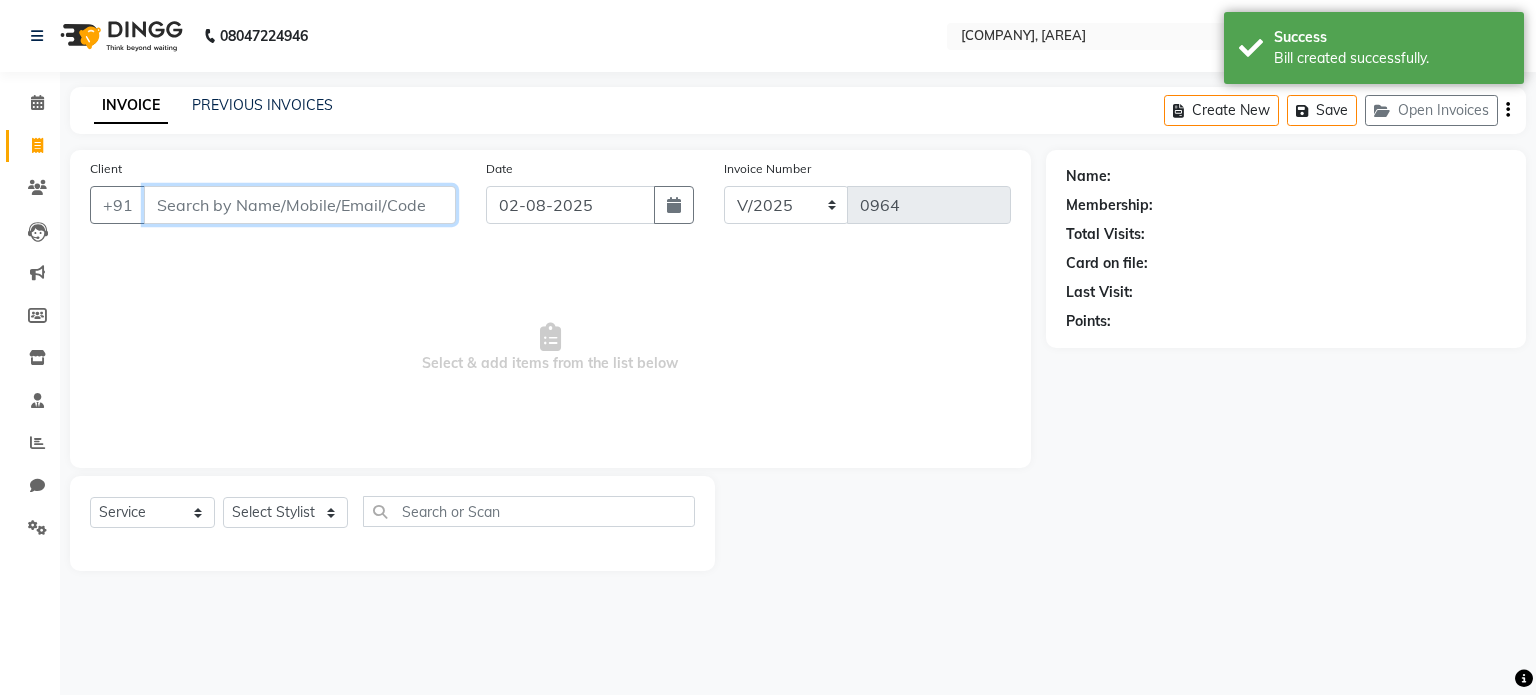 click on "Client" at bounding box center (300, 205) 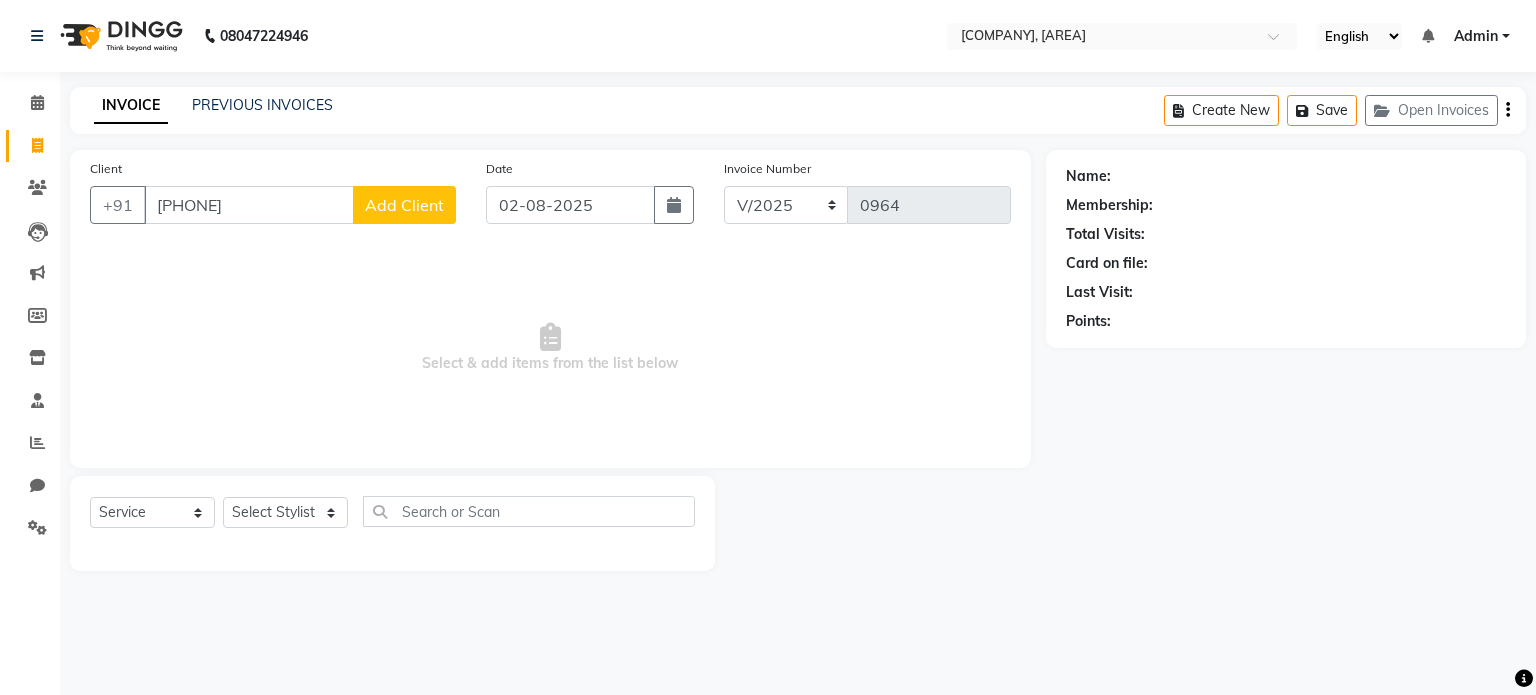 click on "Add Client" 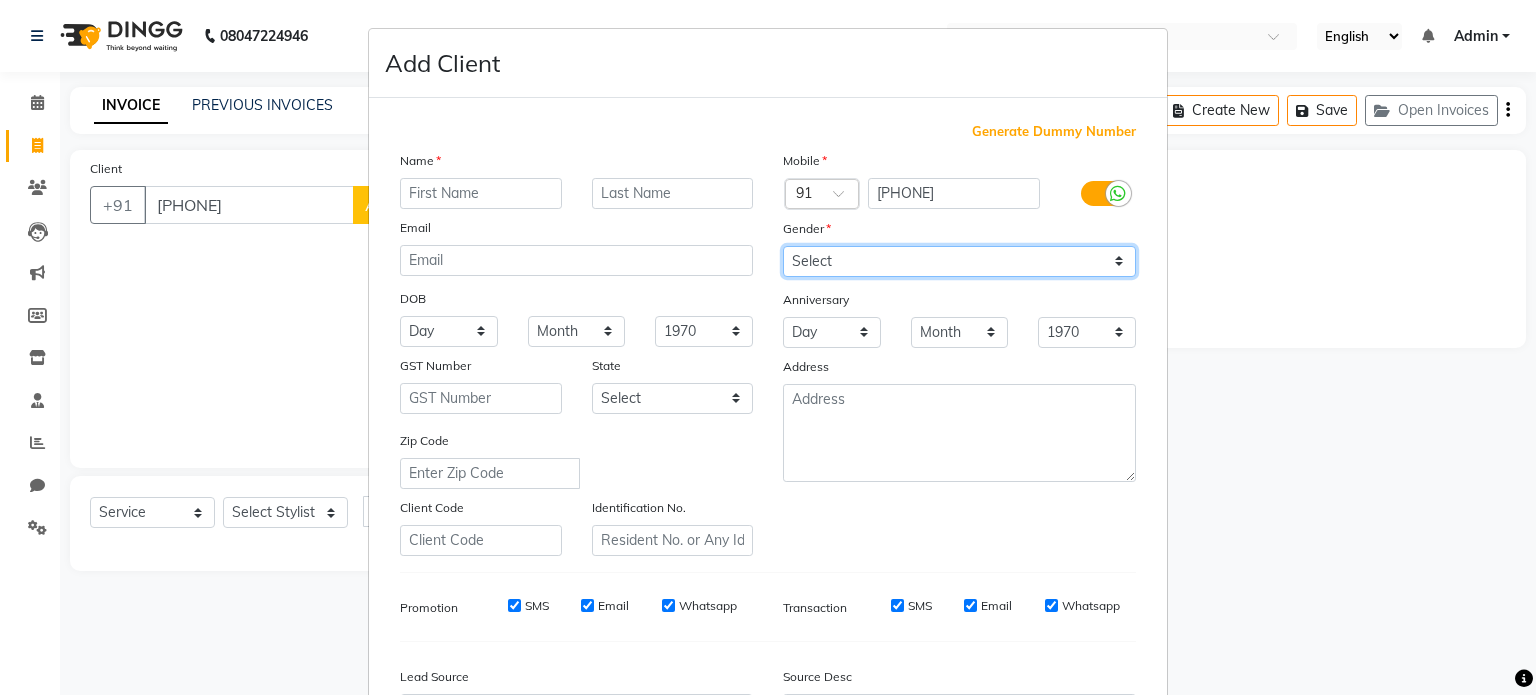 click on "Select Male Female Other Prefer Not To Say" at bounding box center (959, 261) 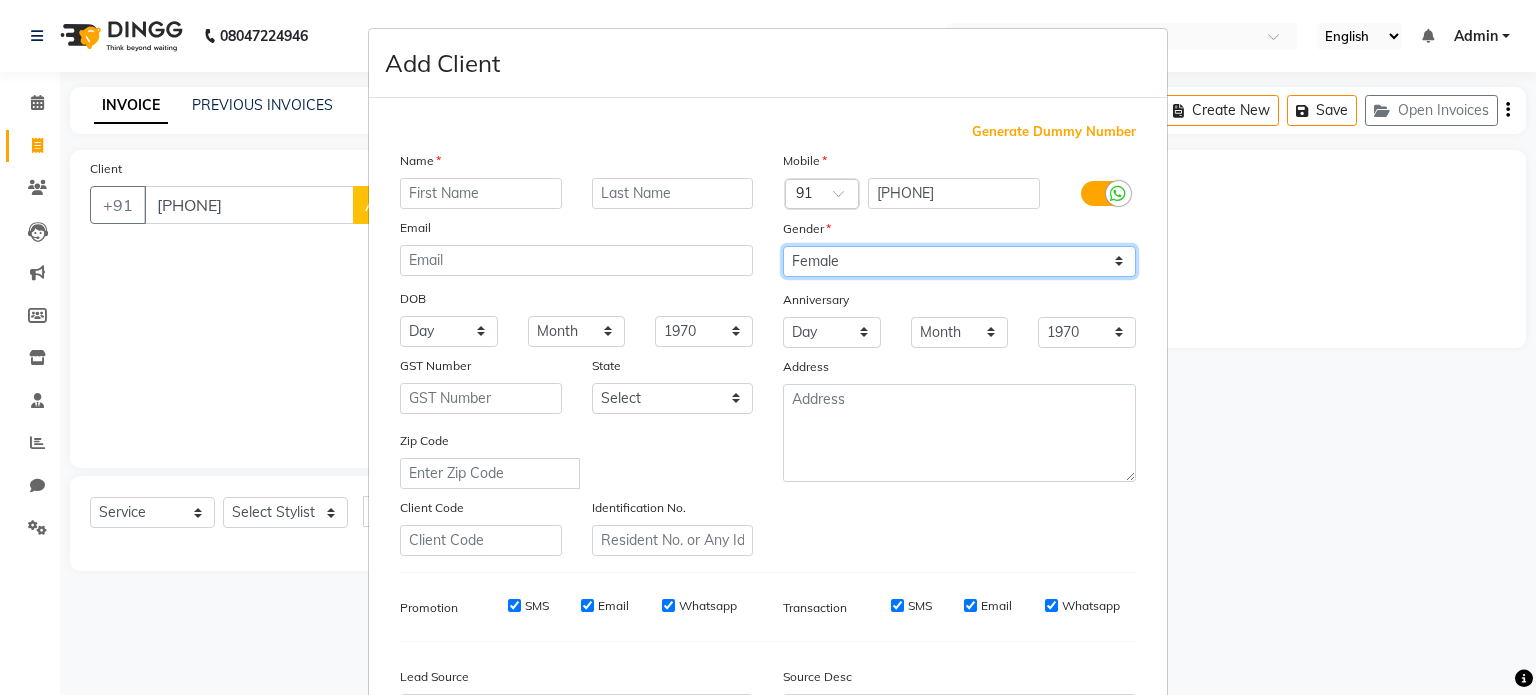 click on "Select Male Female Other Prefer Not To Say" at bounding box center [959, 261] 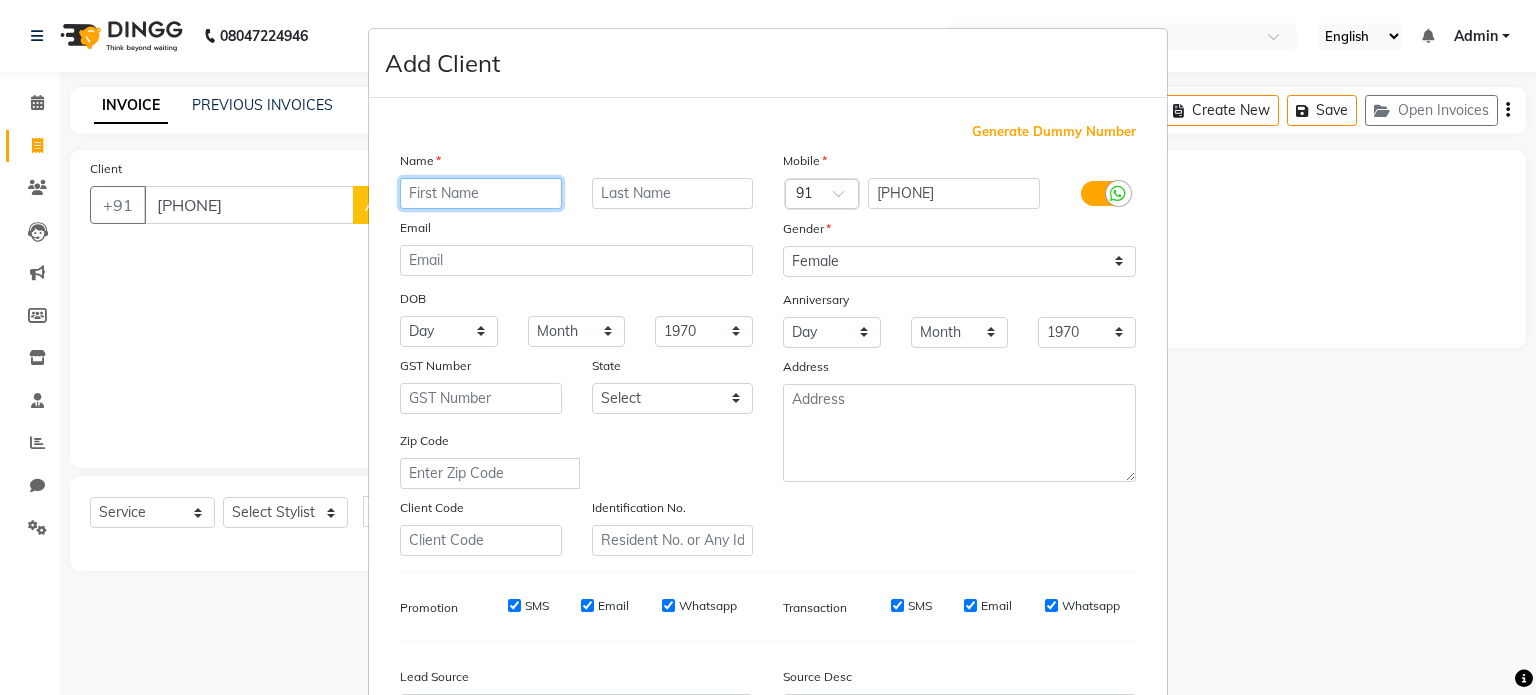 click at bounding box center (481, 193) 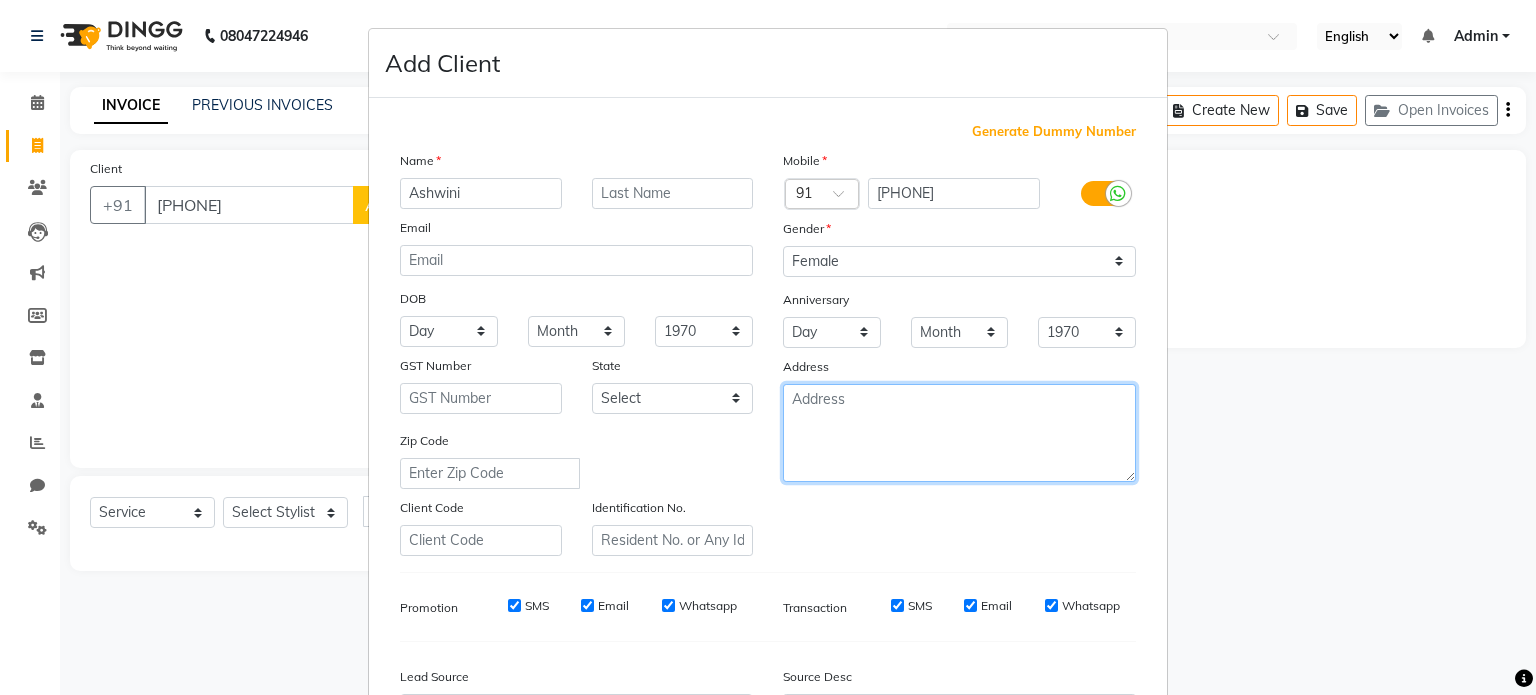click at bounding box center (959, 433) 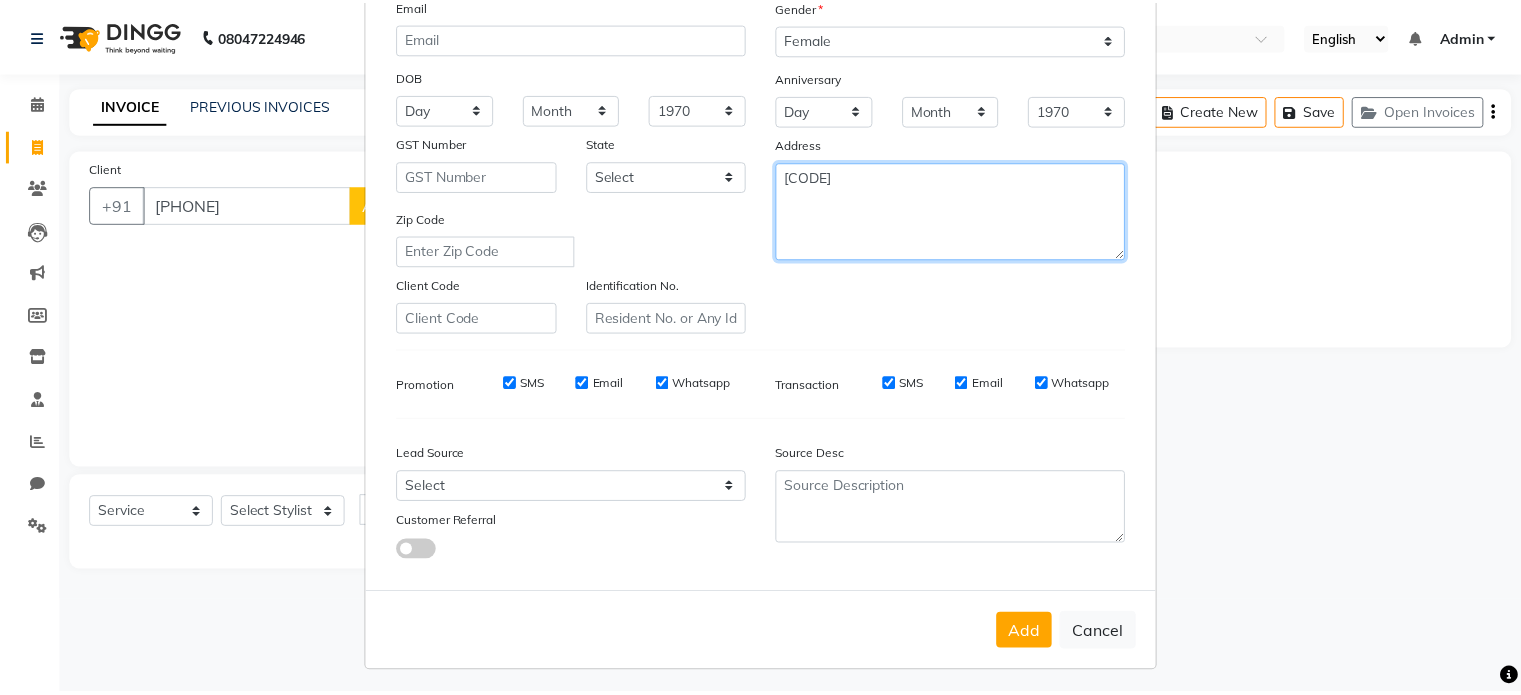 scroll, scrollTop: 237, scrollLeft: 0, axis: vertical 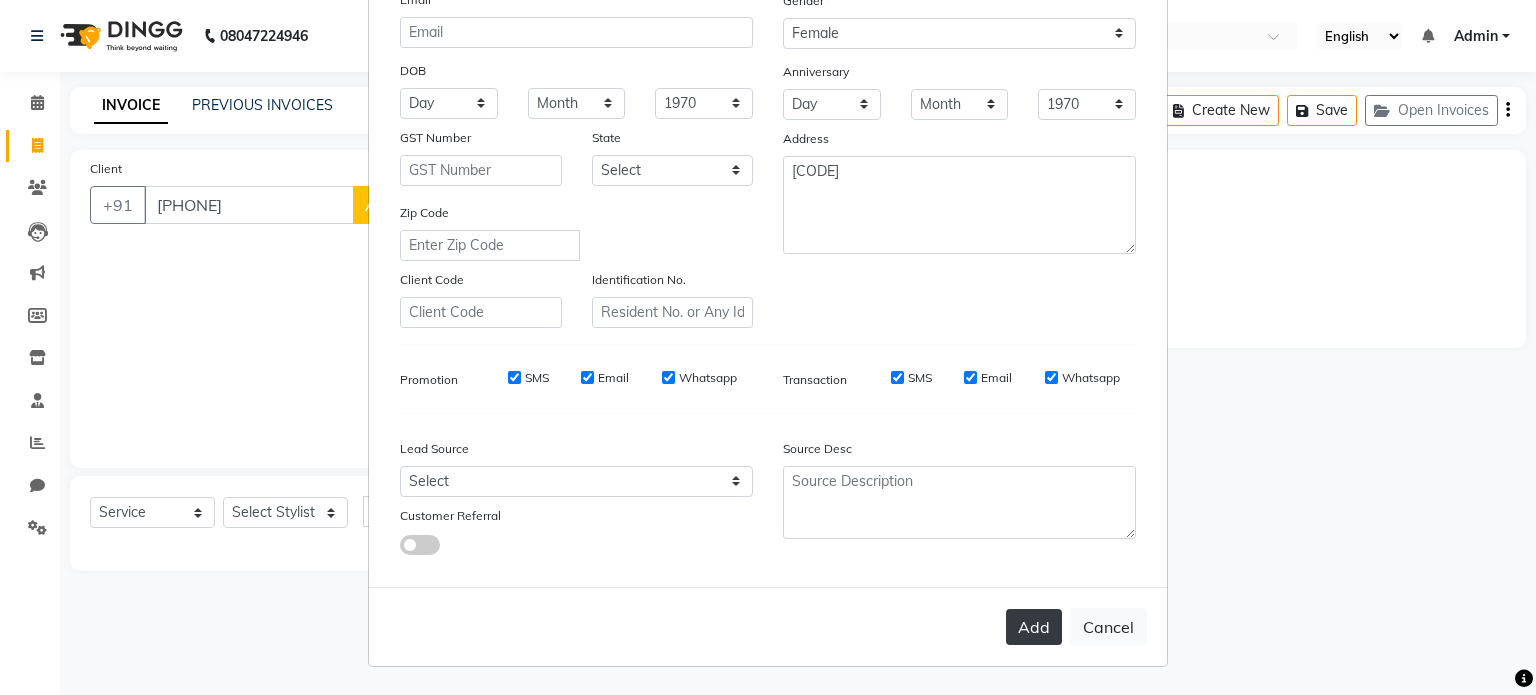 click on "Add" at bounding box center (1034, 627) 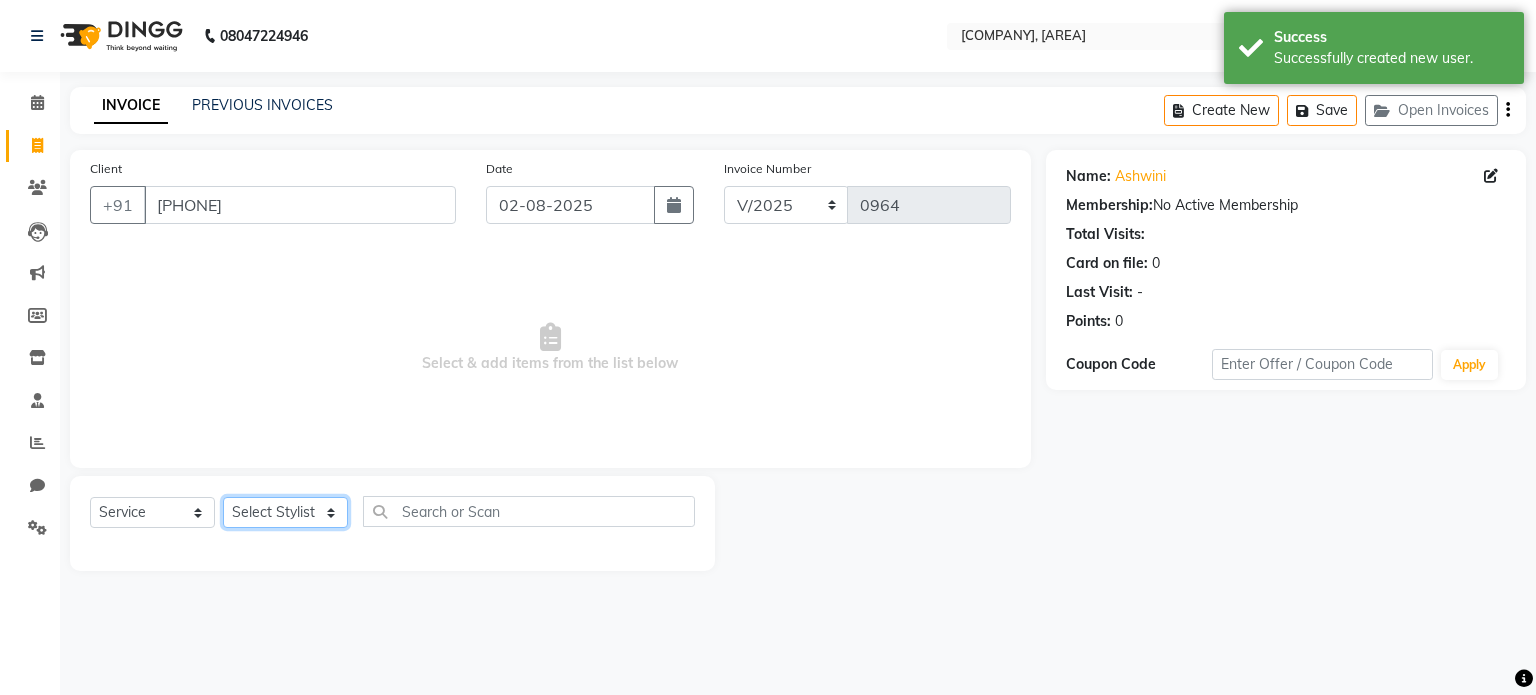 drag, startPoint x: 280, startPoint y: 520, endPoint x: 280, endPoint y: 508, distance: 12 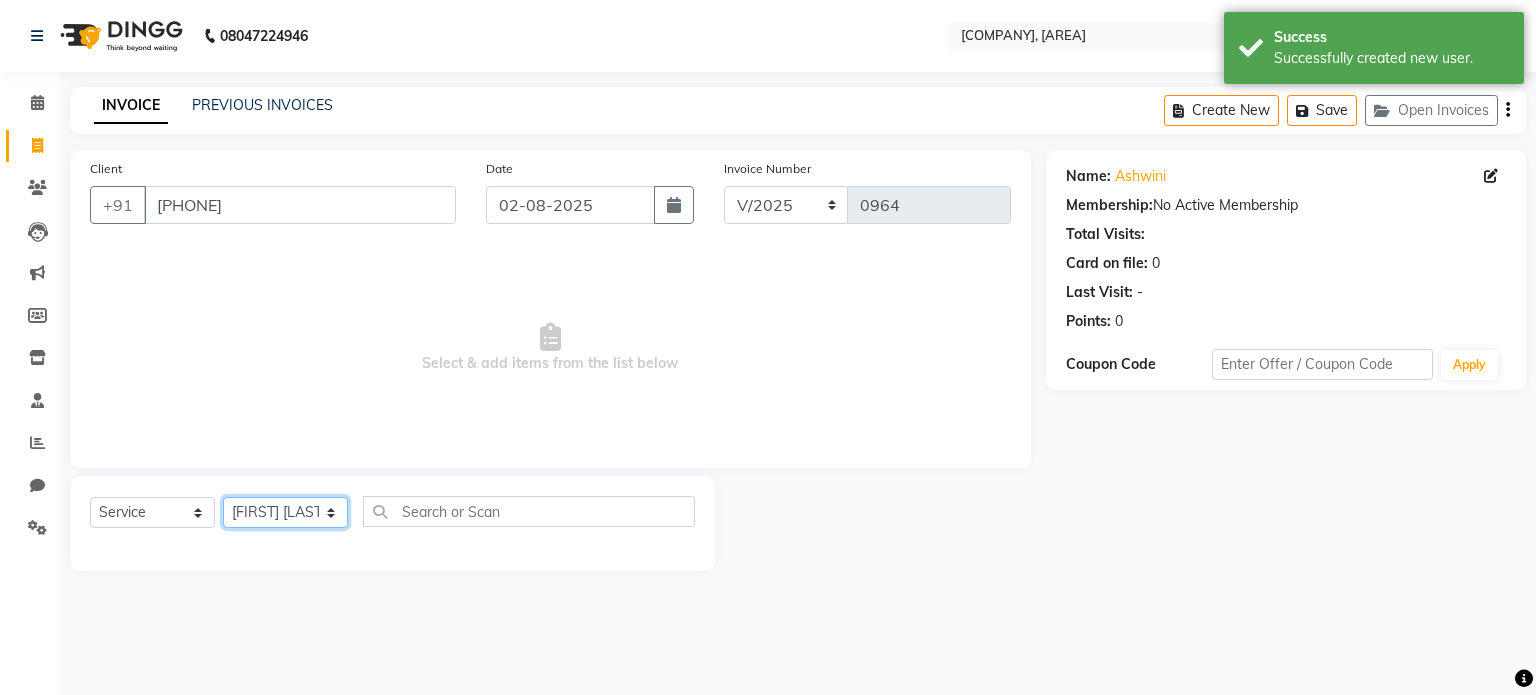 click on "Select Stylist [FIRST] [LAST] [FIRST] [FIRST] [FIRST] [FIRST]" 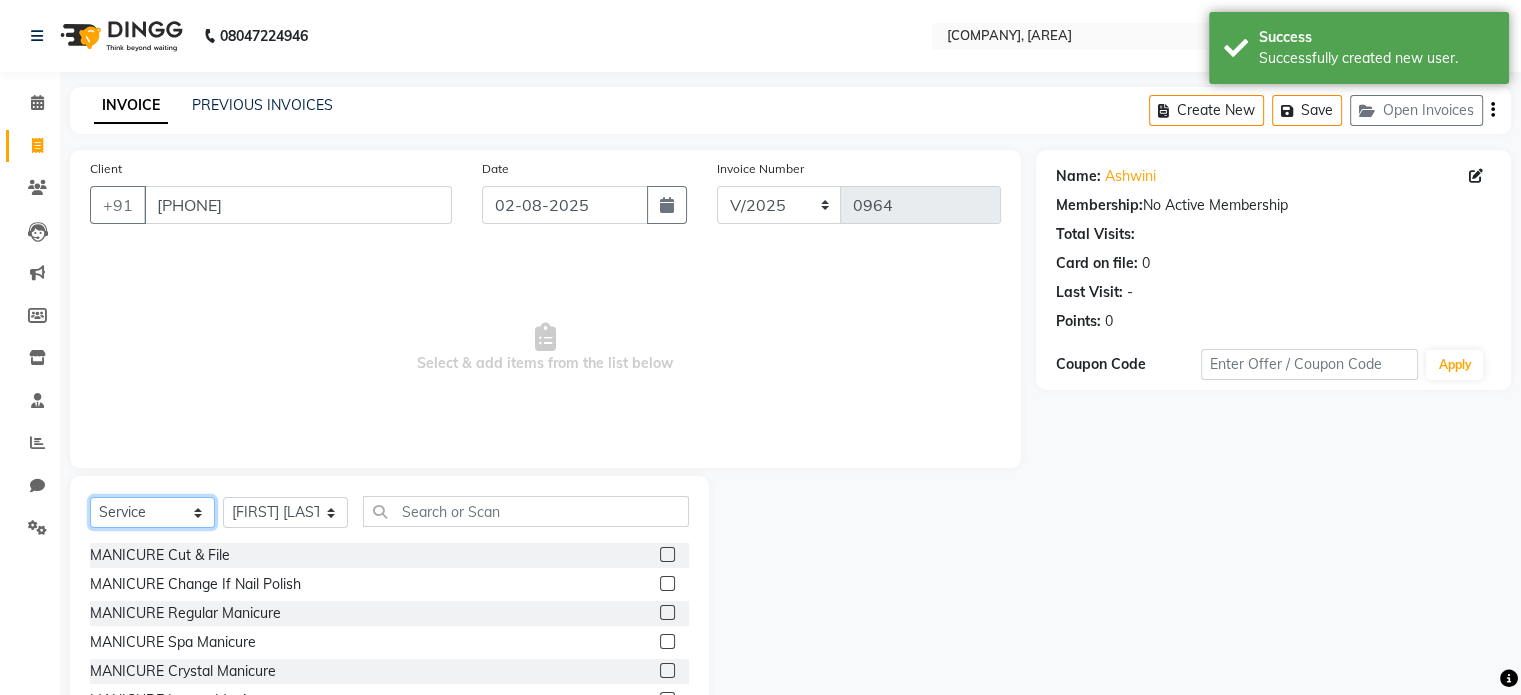 click on "Select  Service  Product  Membership  Package Voucher Prepaid Gift Card" 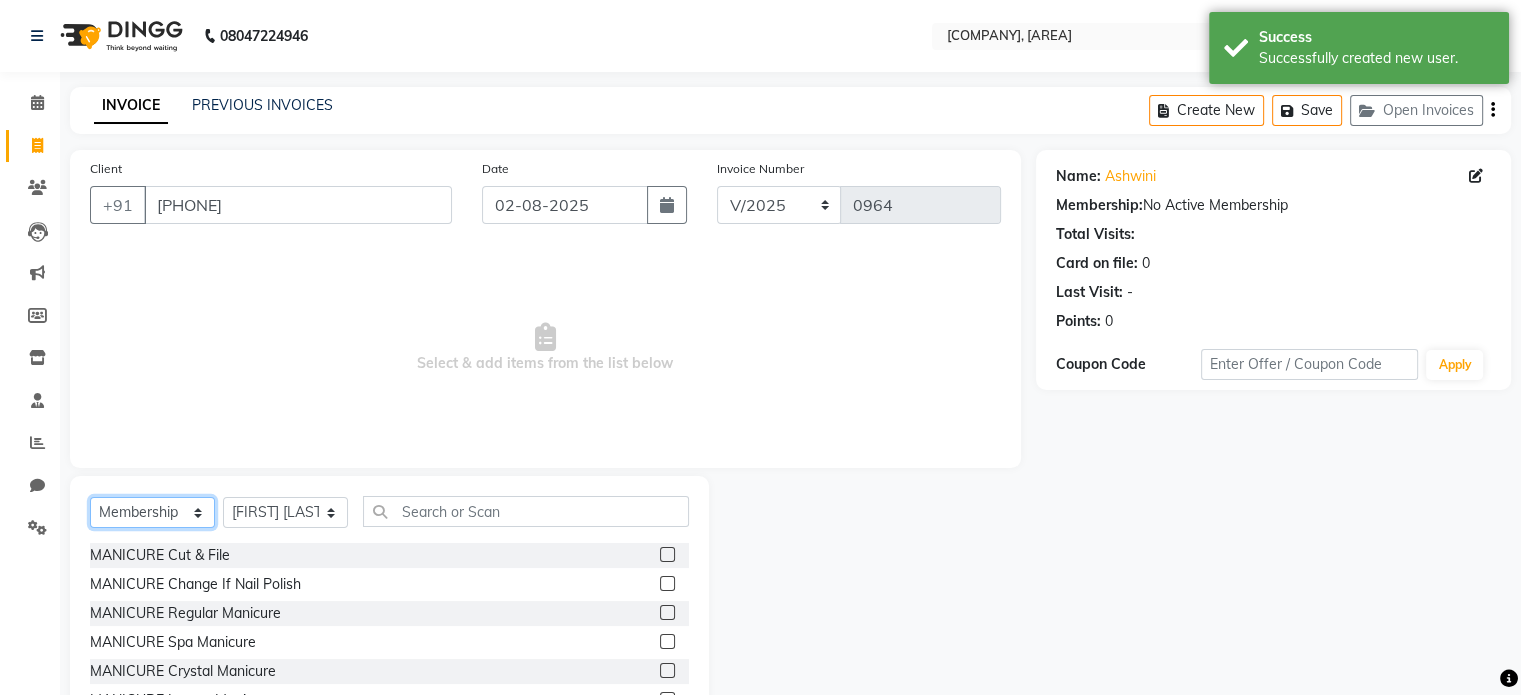 click on "Select  Service  Product  Membership  Package Voucher Prepaid Gift Card" 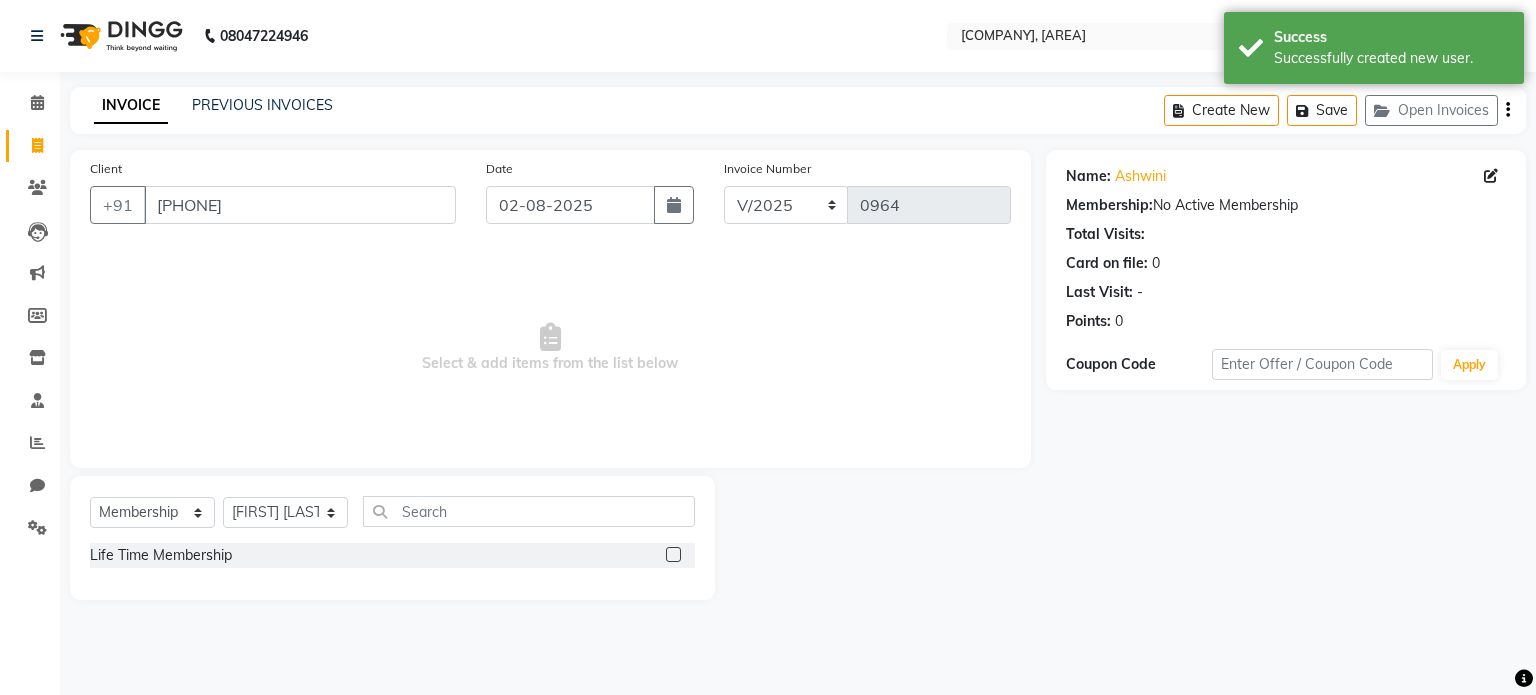click 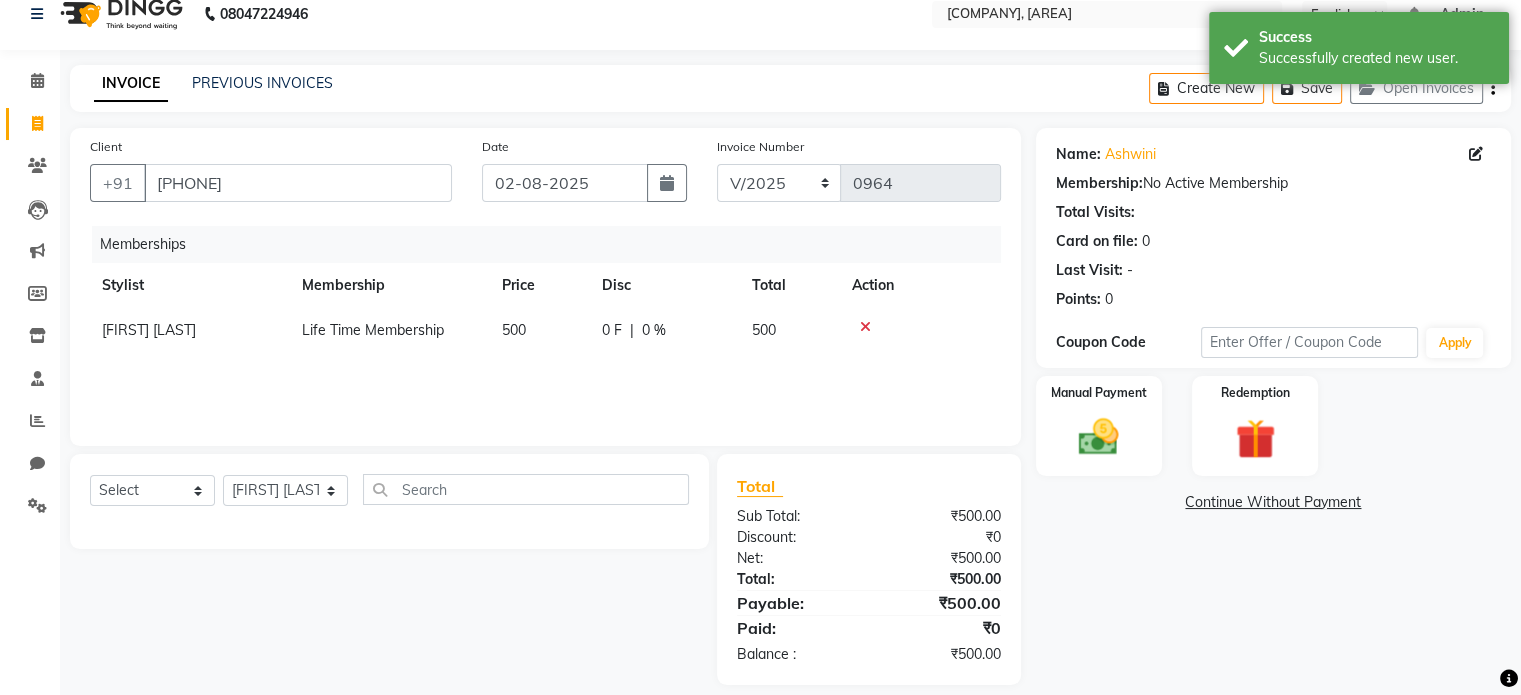 scroll, scrollTop: 42, scrollLeft: 0, axis: vertical 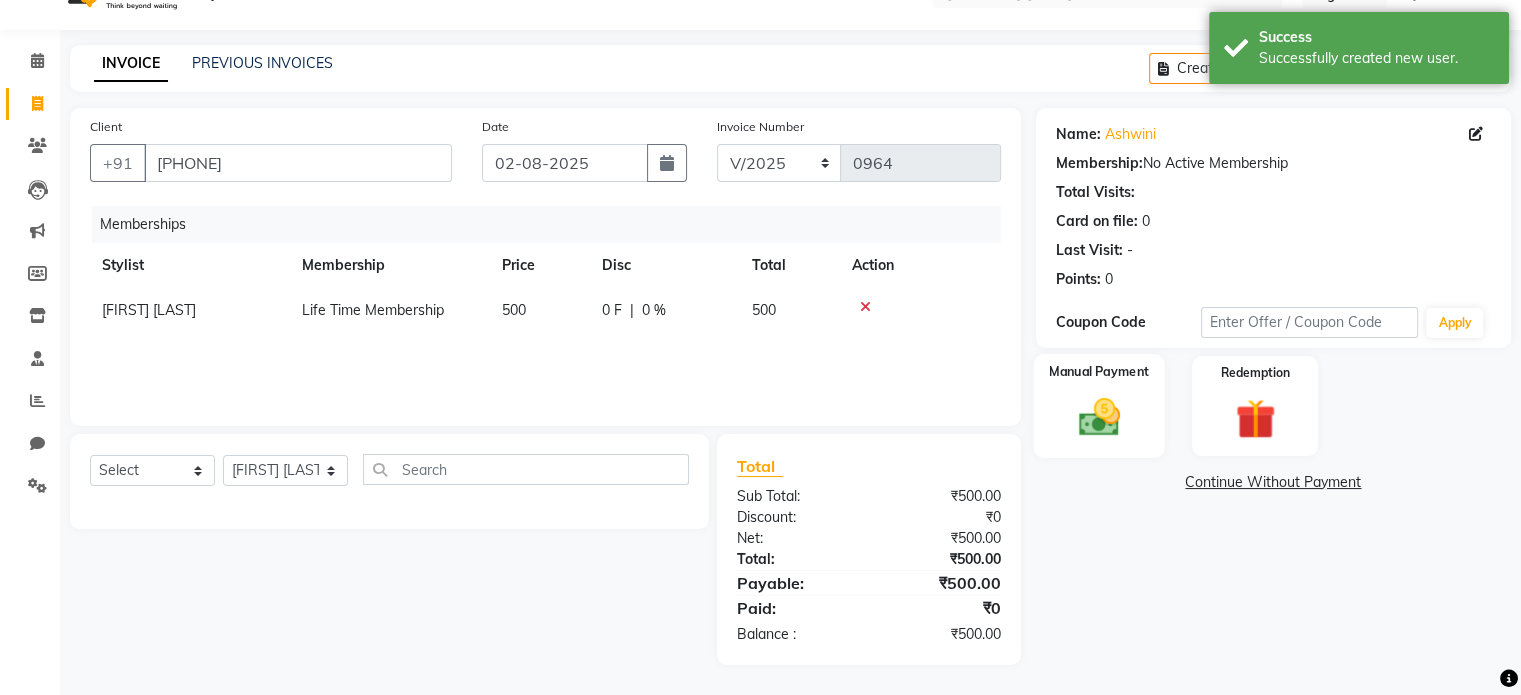 click 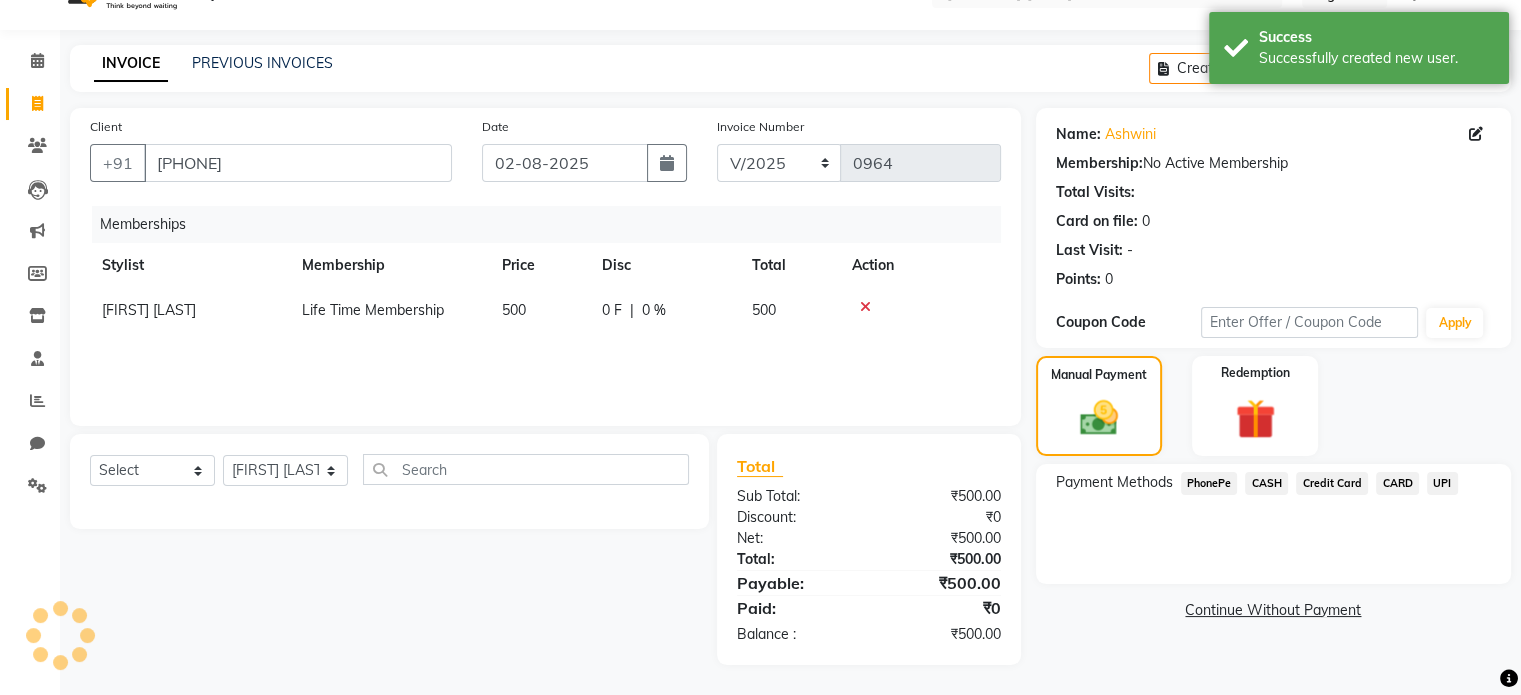 click on "UPI" 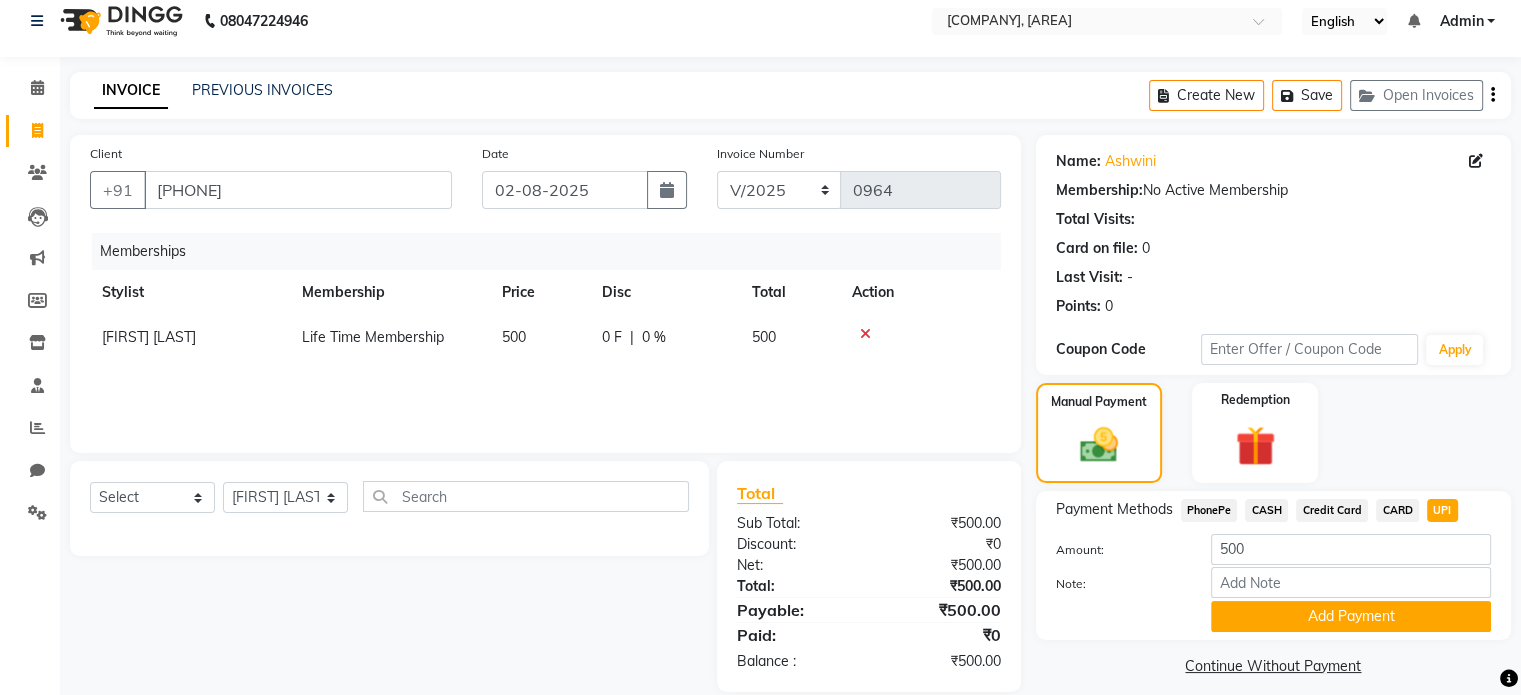 scroll, scrollTop: 0, scrollLeft: 0, axis: both 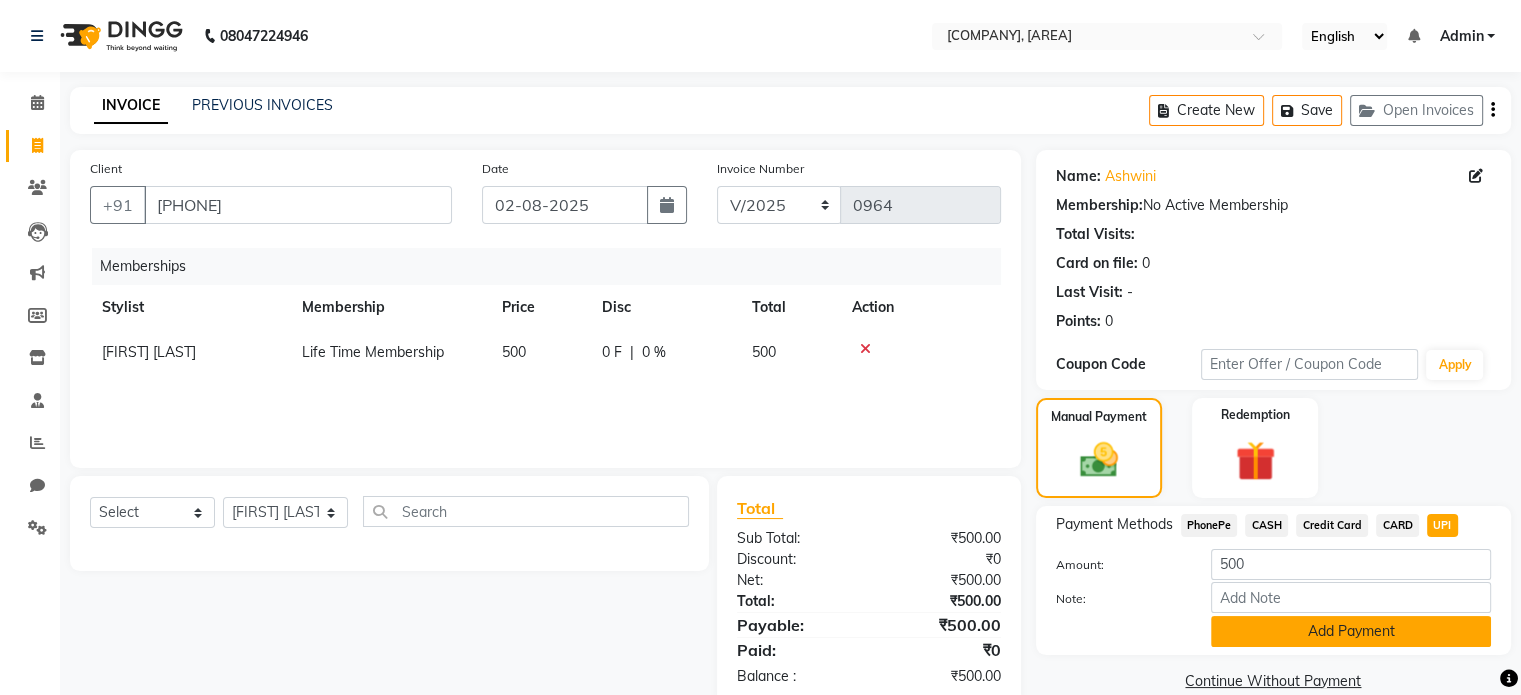 click on "Add Payment" 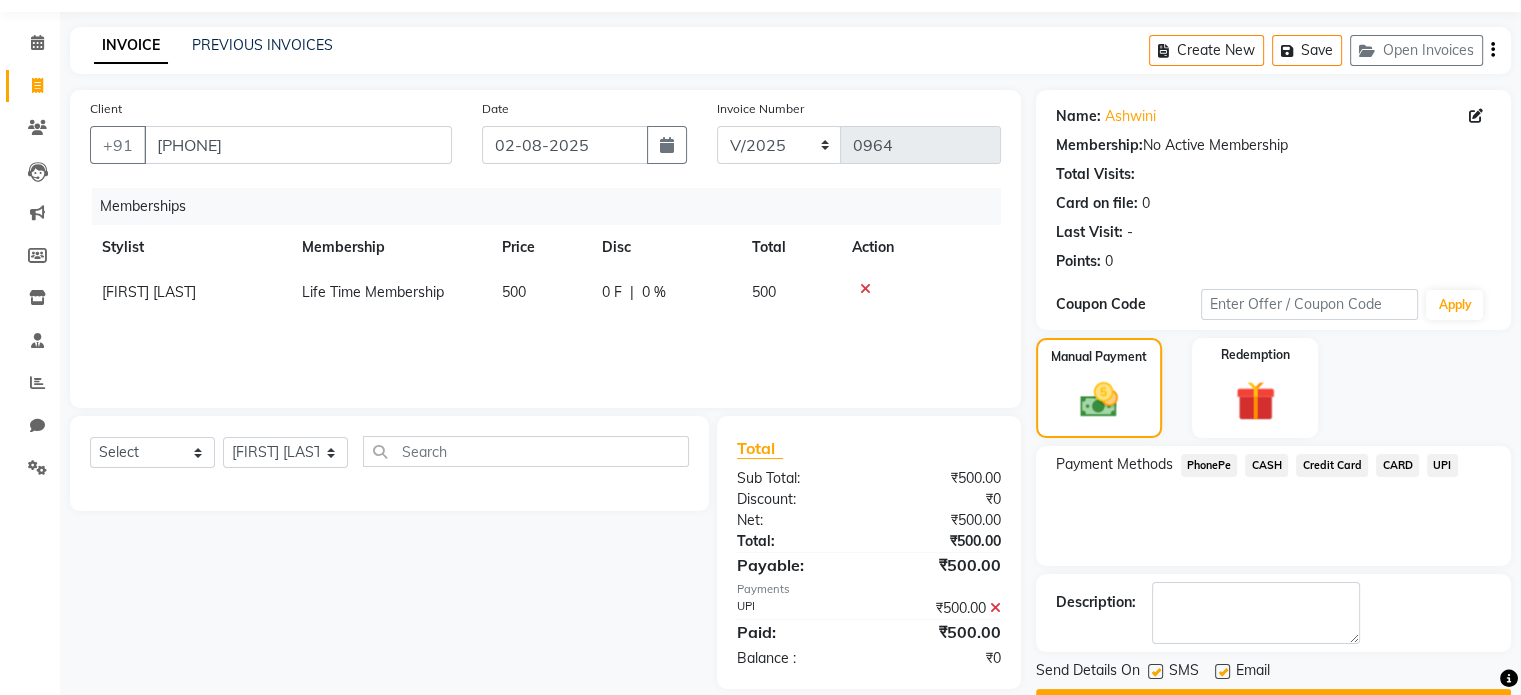 scroll, scrollTop: 113, scrollLeft: 0, axis: vertical 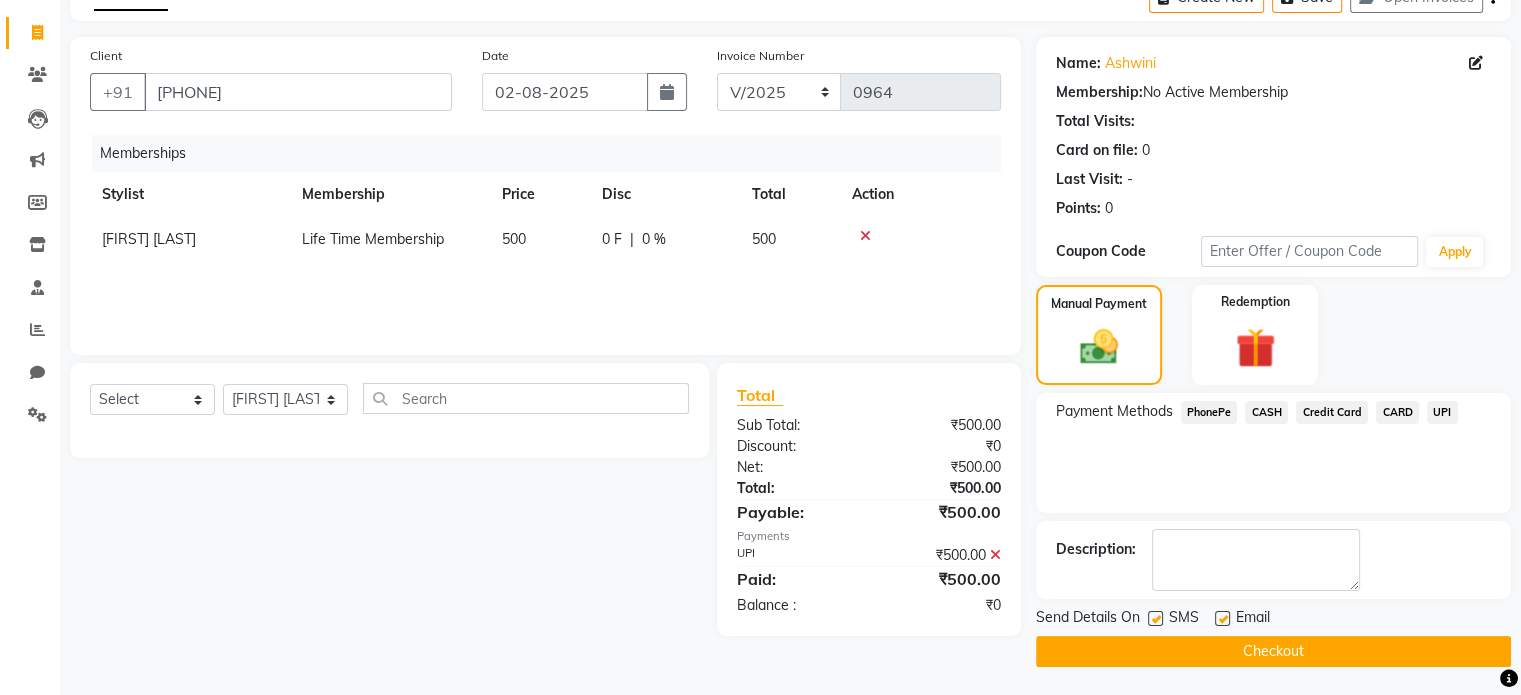 click 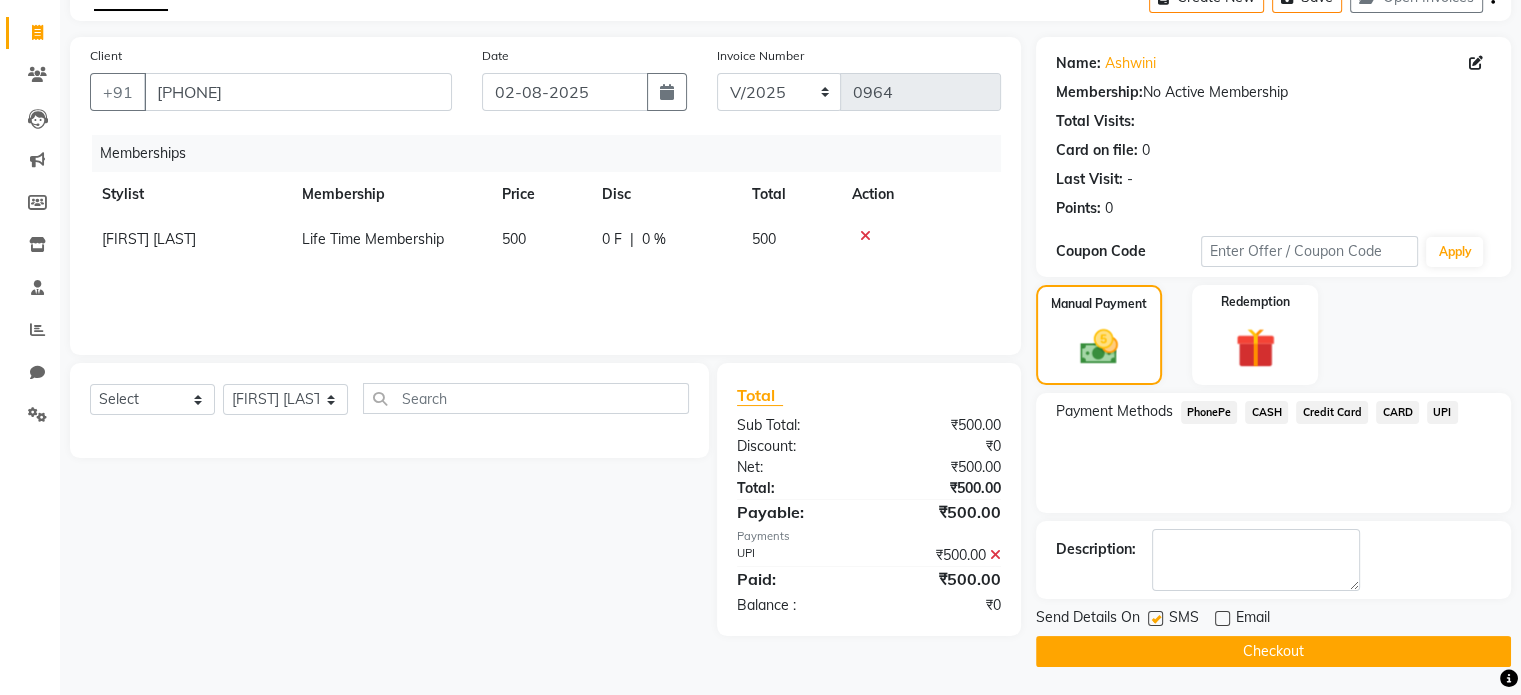 click on "Checkout" 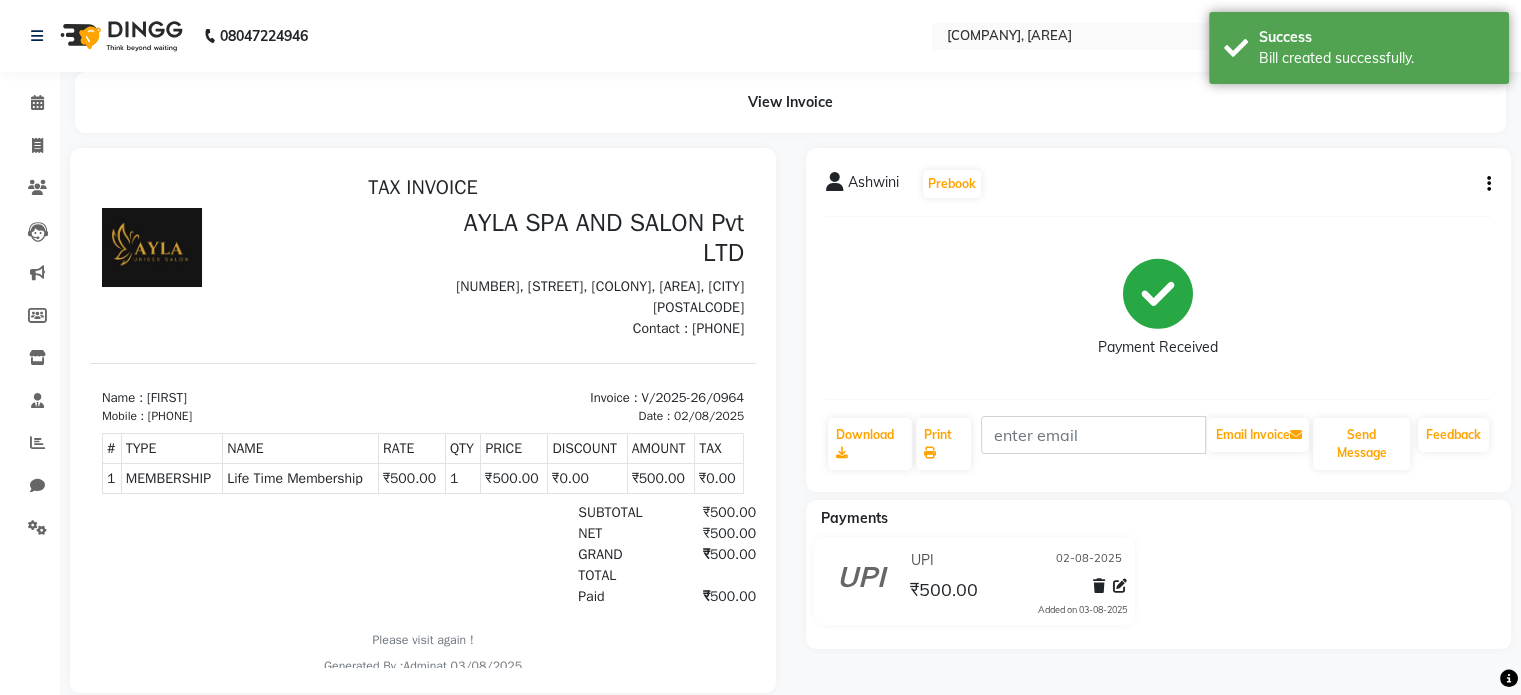 scroll, scrollTop: 0, scrollLeft: 0, axis: both 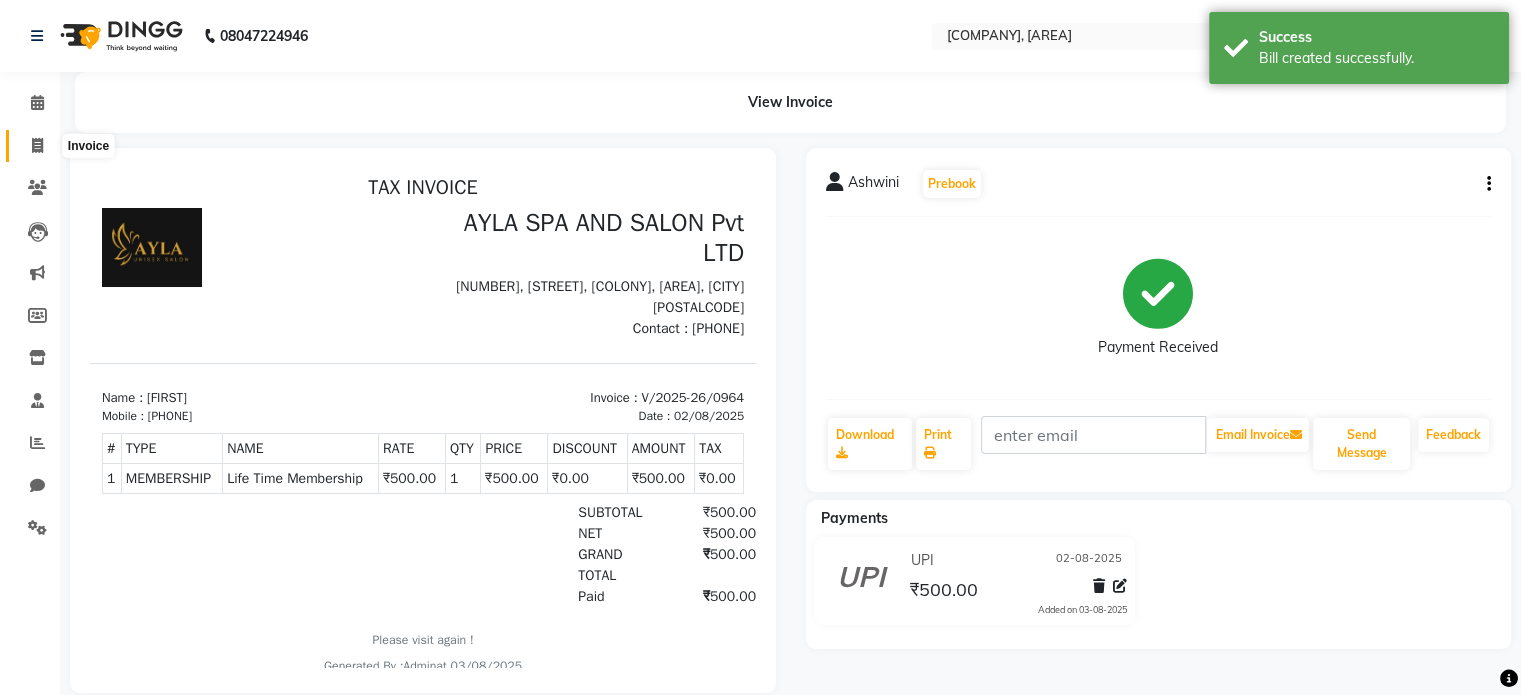click 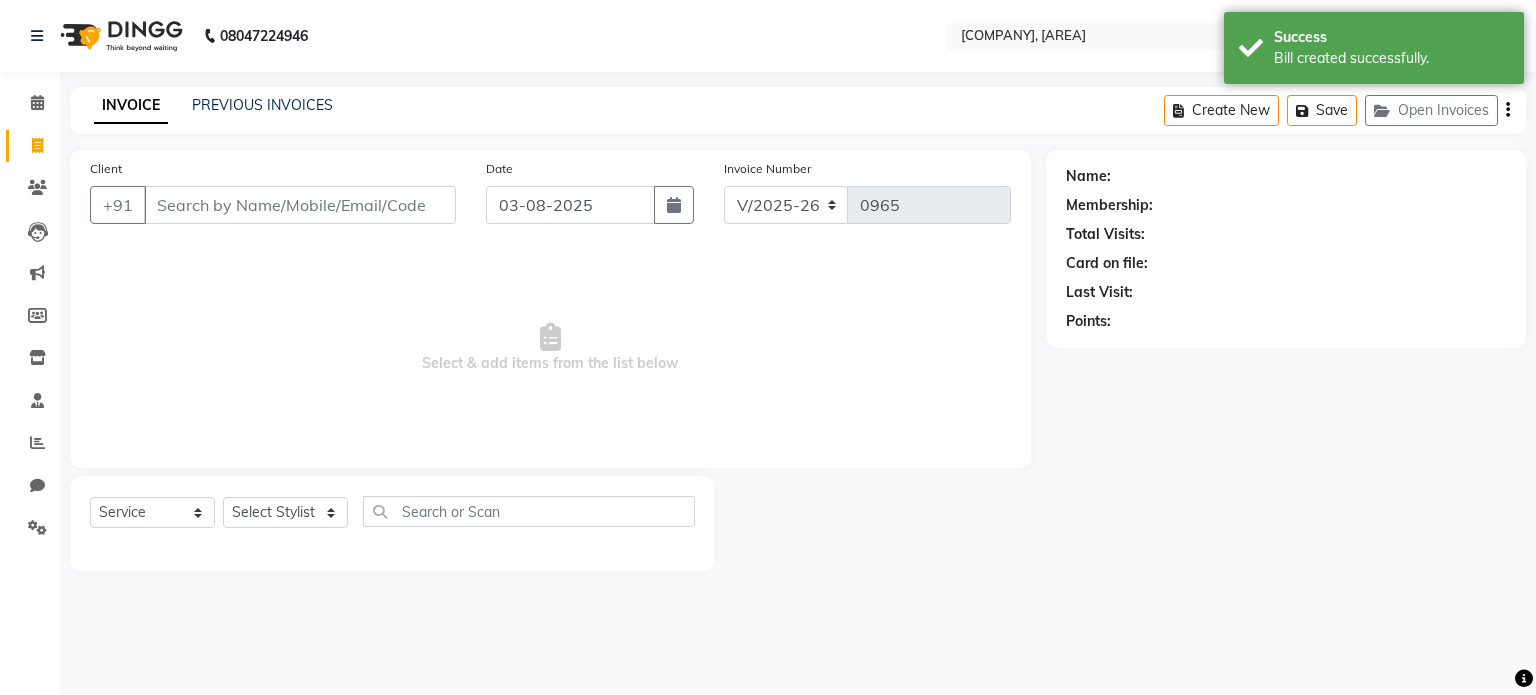 click on "Client" at bounding box center (300, 205) 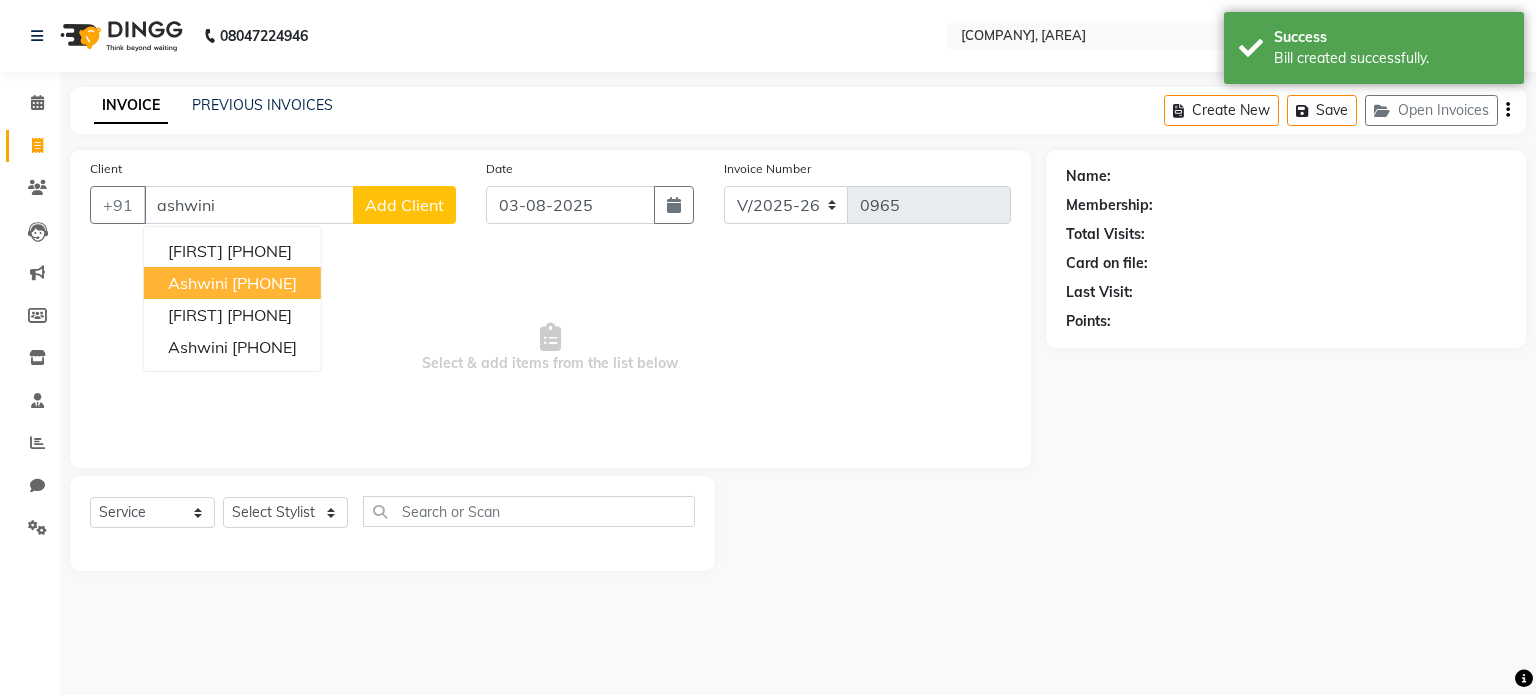 click on "[PHONE]" at bounding box center (264, 283) 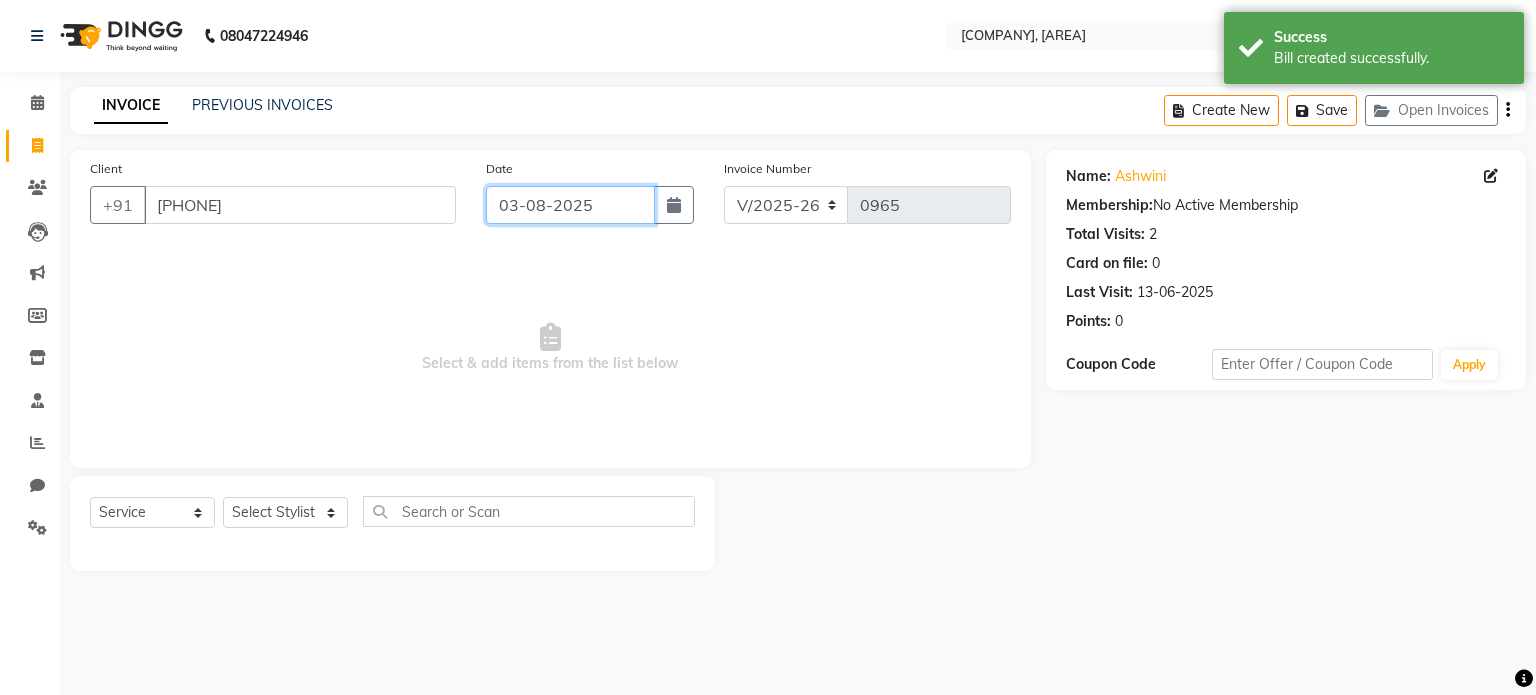 click on "03-08-2025" 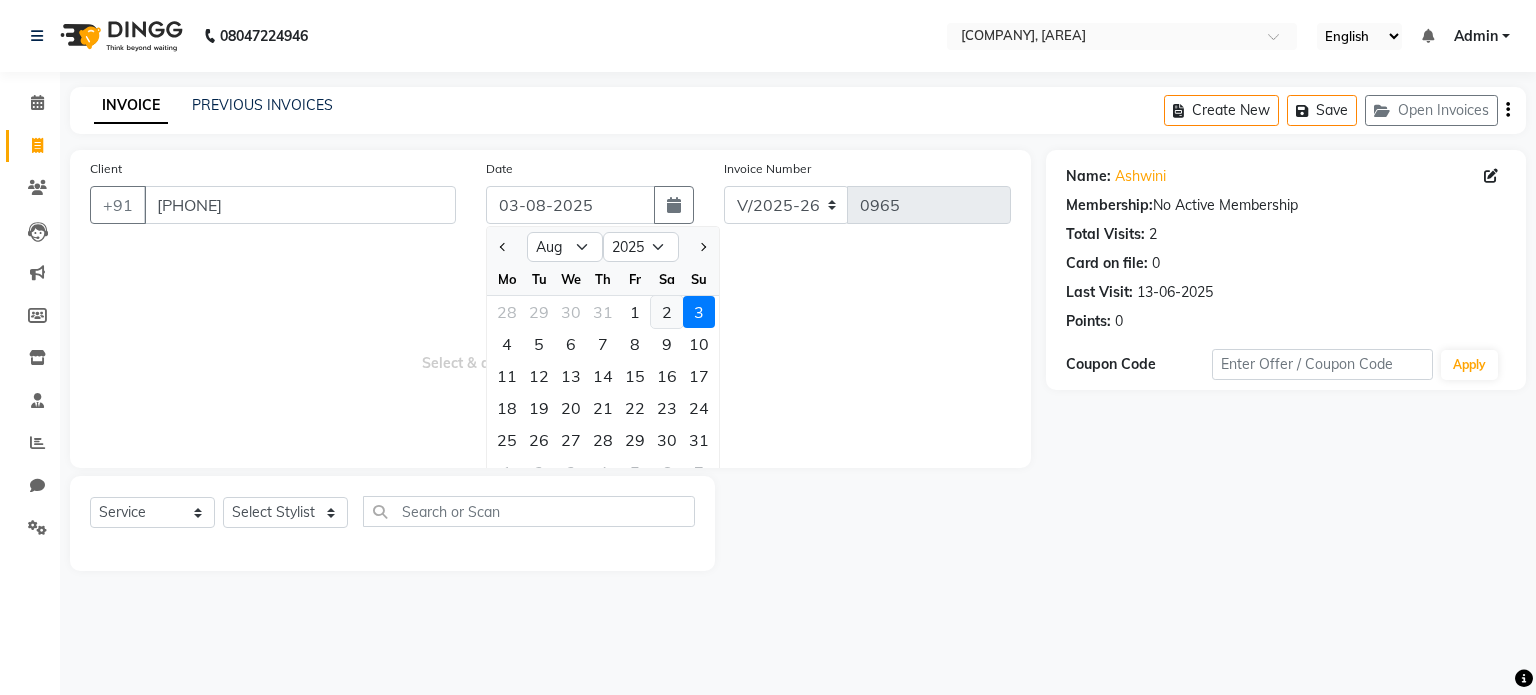 click on "2" 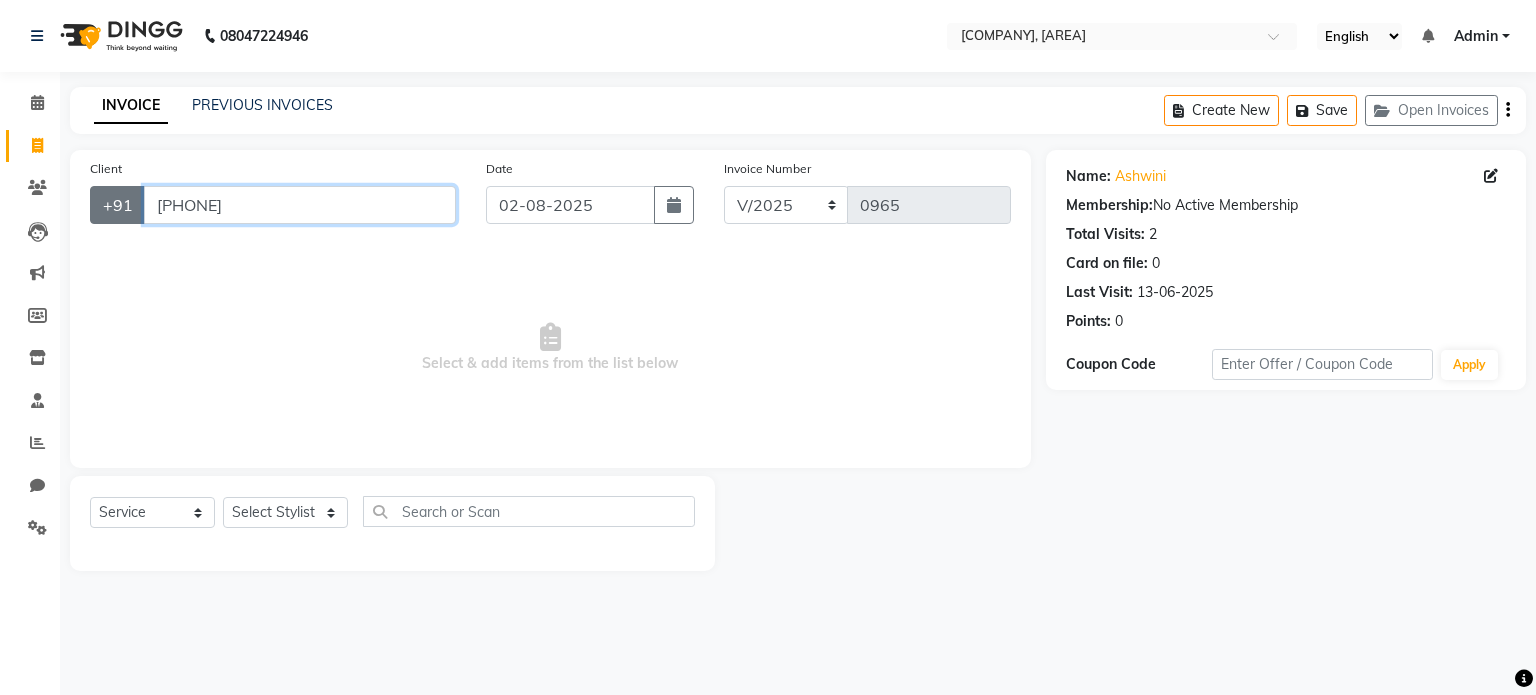 drag, startPoint x: 280, startPoint y: 205, endPoint x: 109, endPoint y: 209, distance: 171.04678 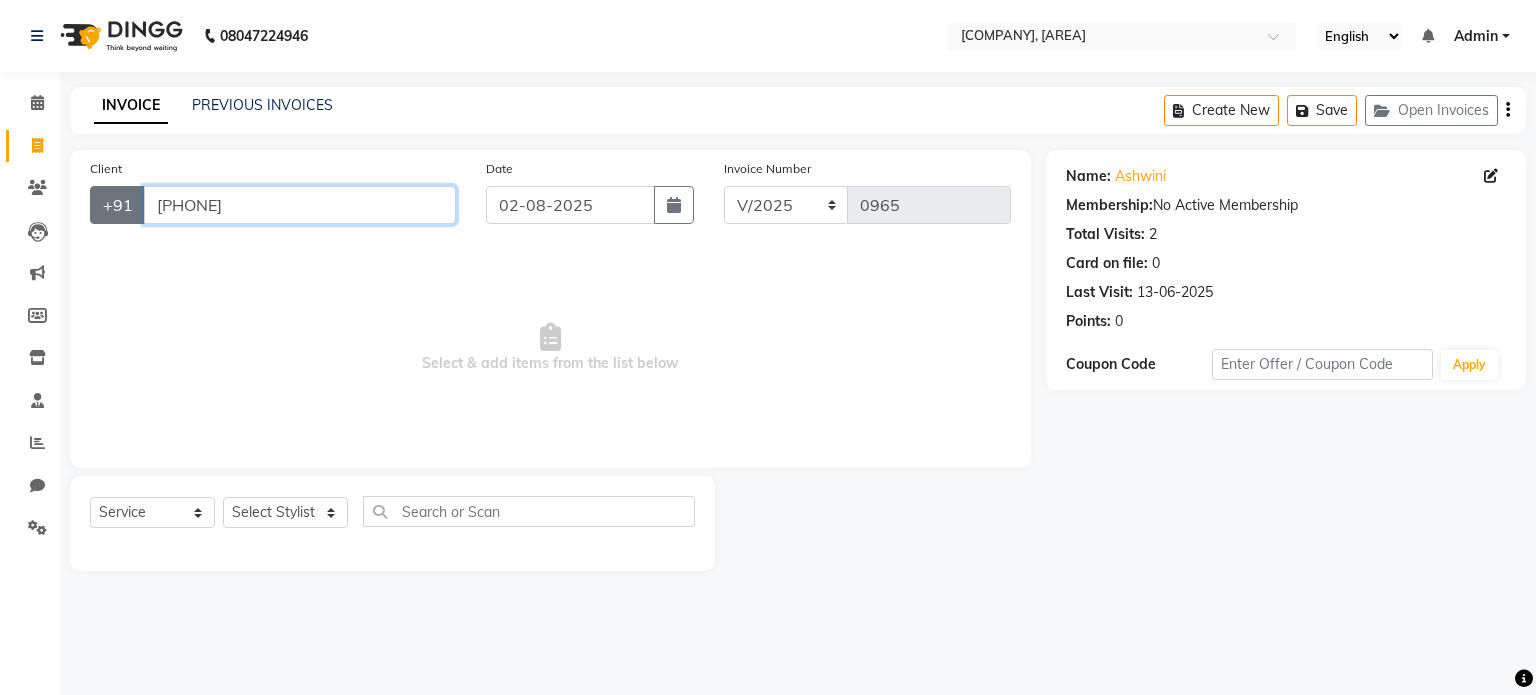 click on "+91 [PHONE]" 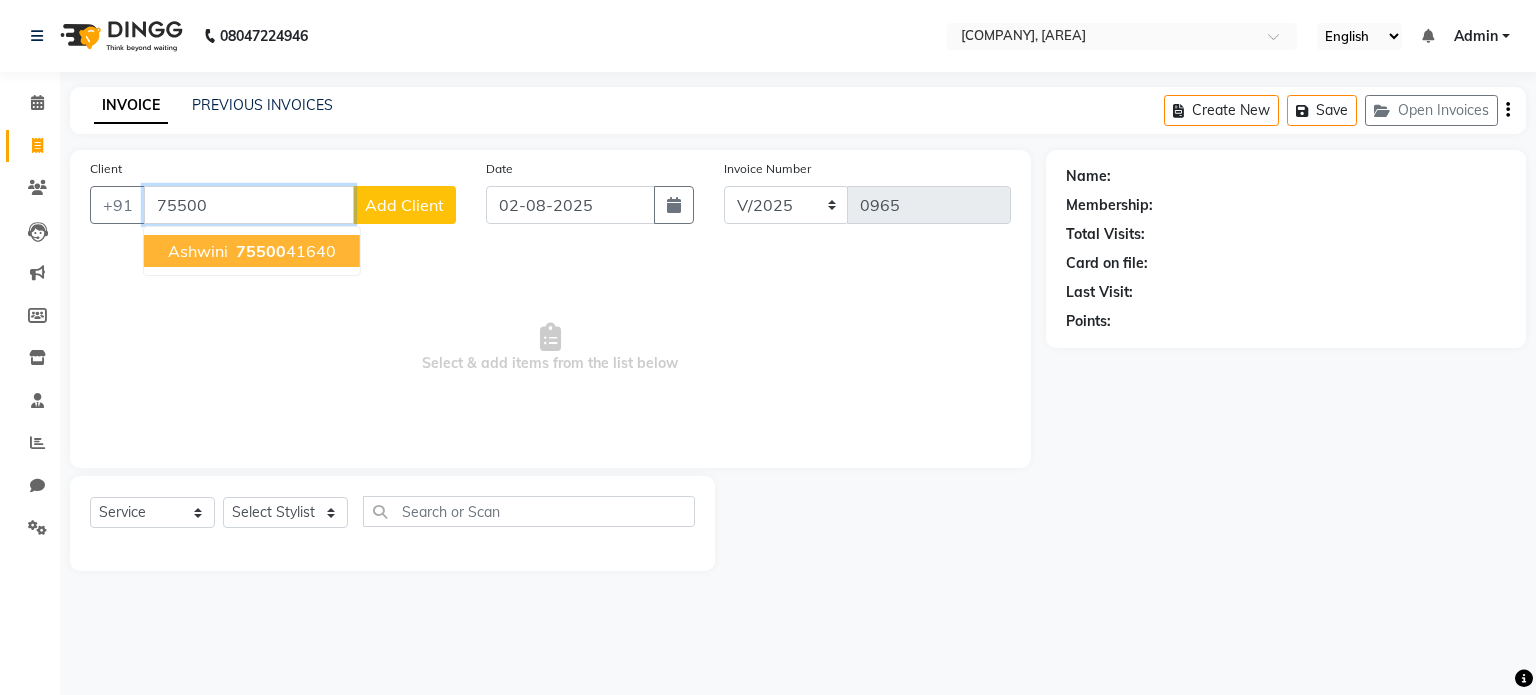 click on "75500" at bounding box center [261, 251] 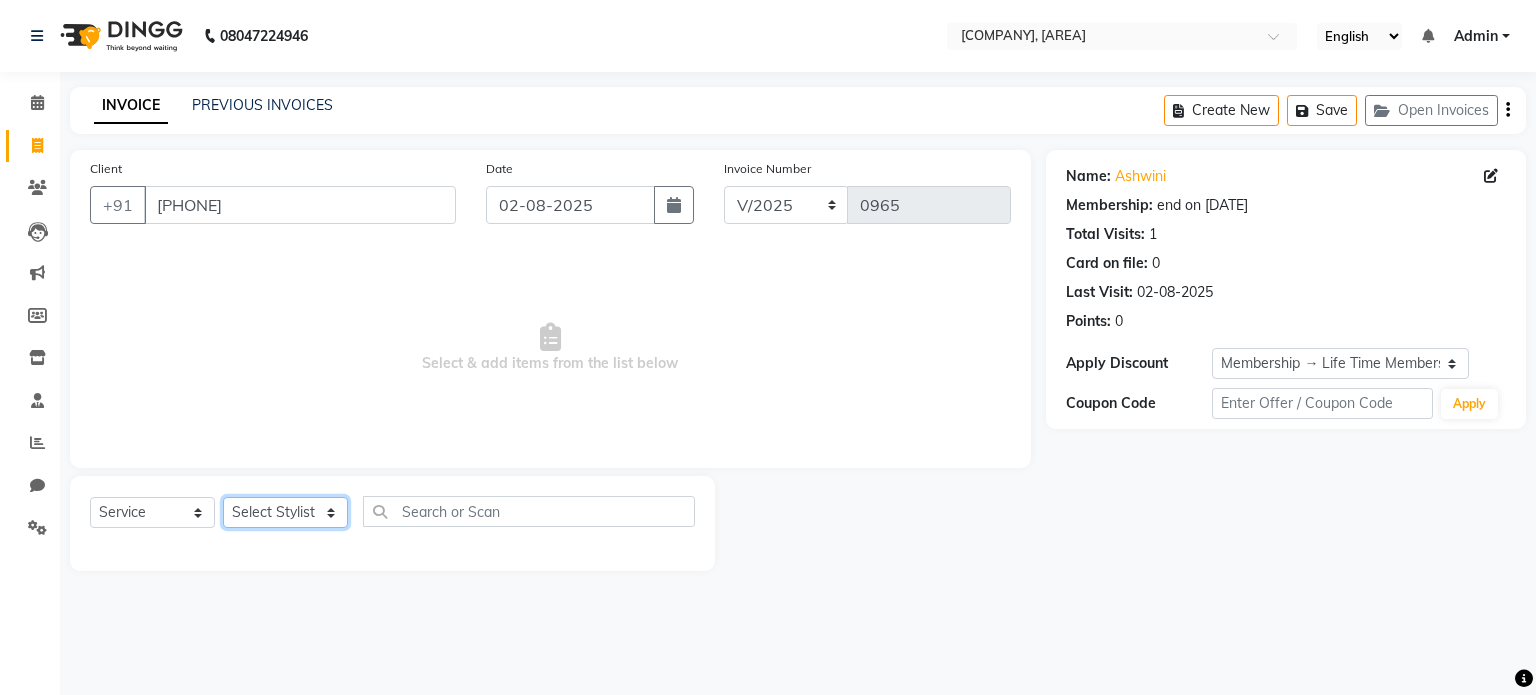 click on "Select Stylist [FIRST] [LAST] [FIRST] [FIRST] [FIRST] [FIRST]" 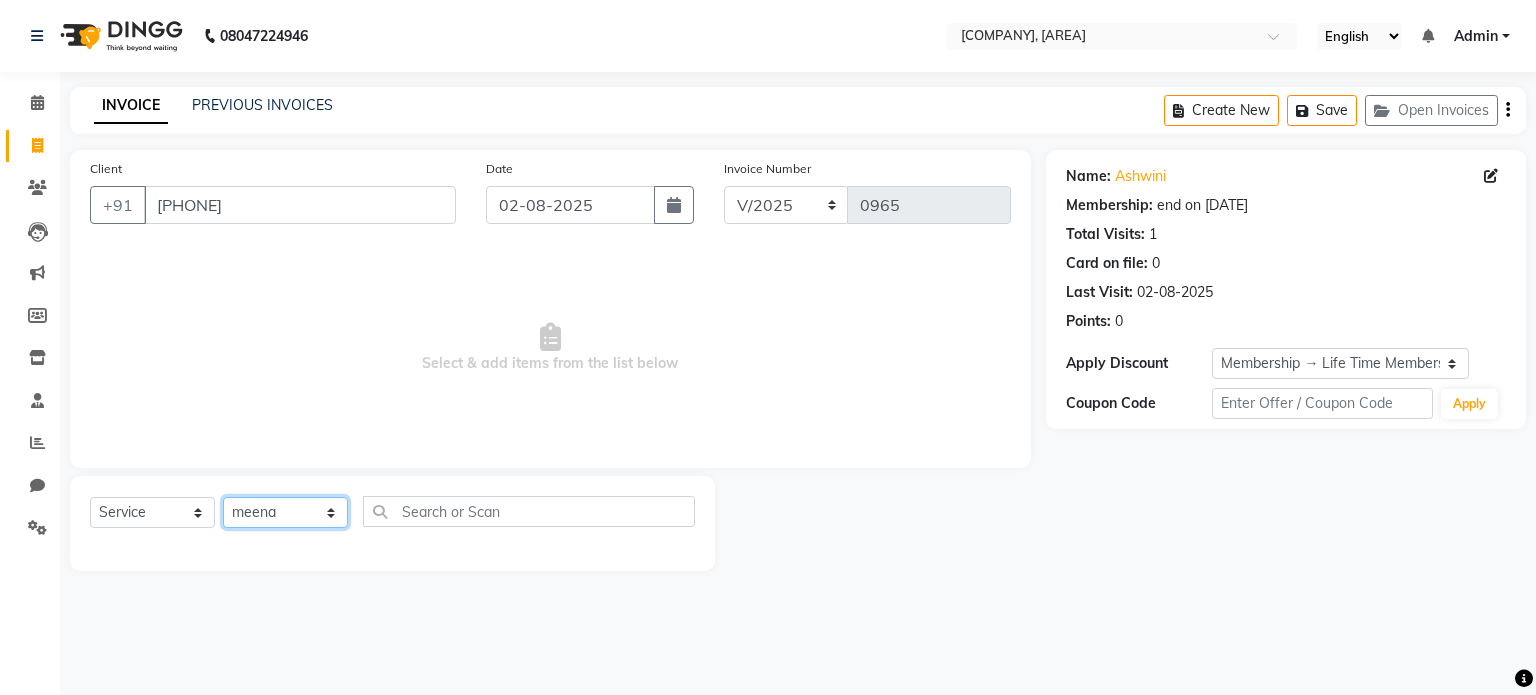 click on "Select Stylist [FIRST] [LAST] [FIRST] [FIRST] [FIRST] [FIRST]" 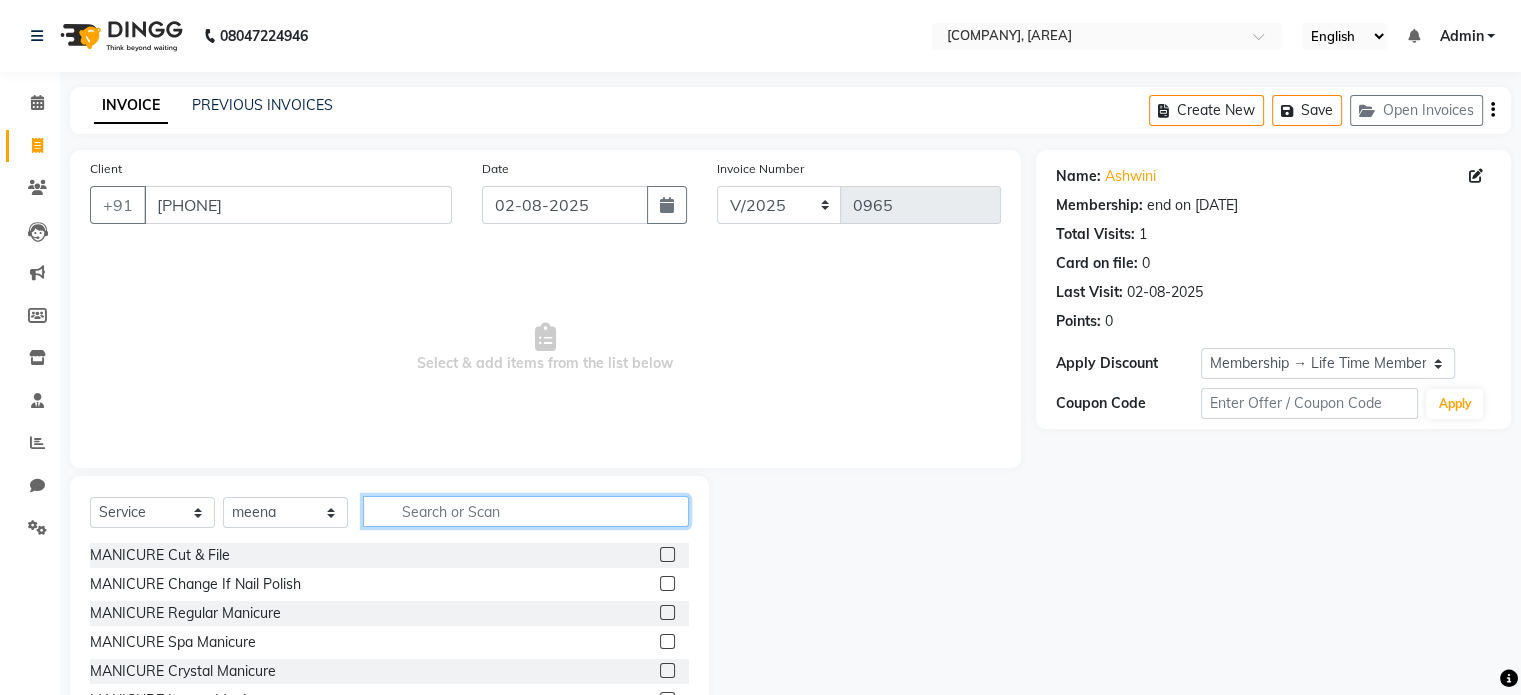 click 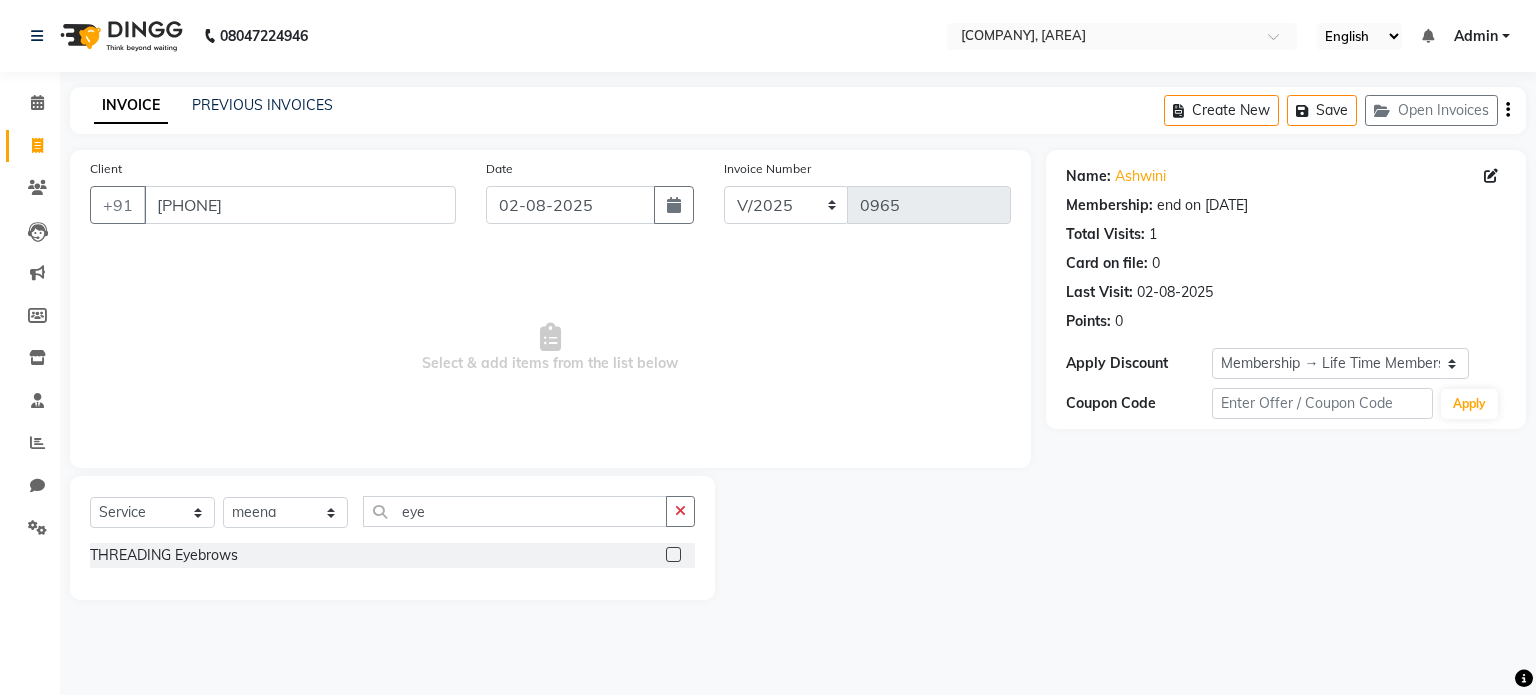 click 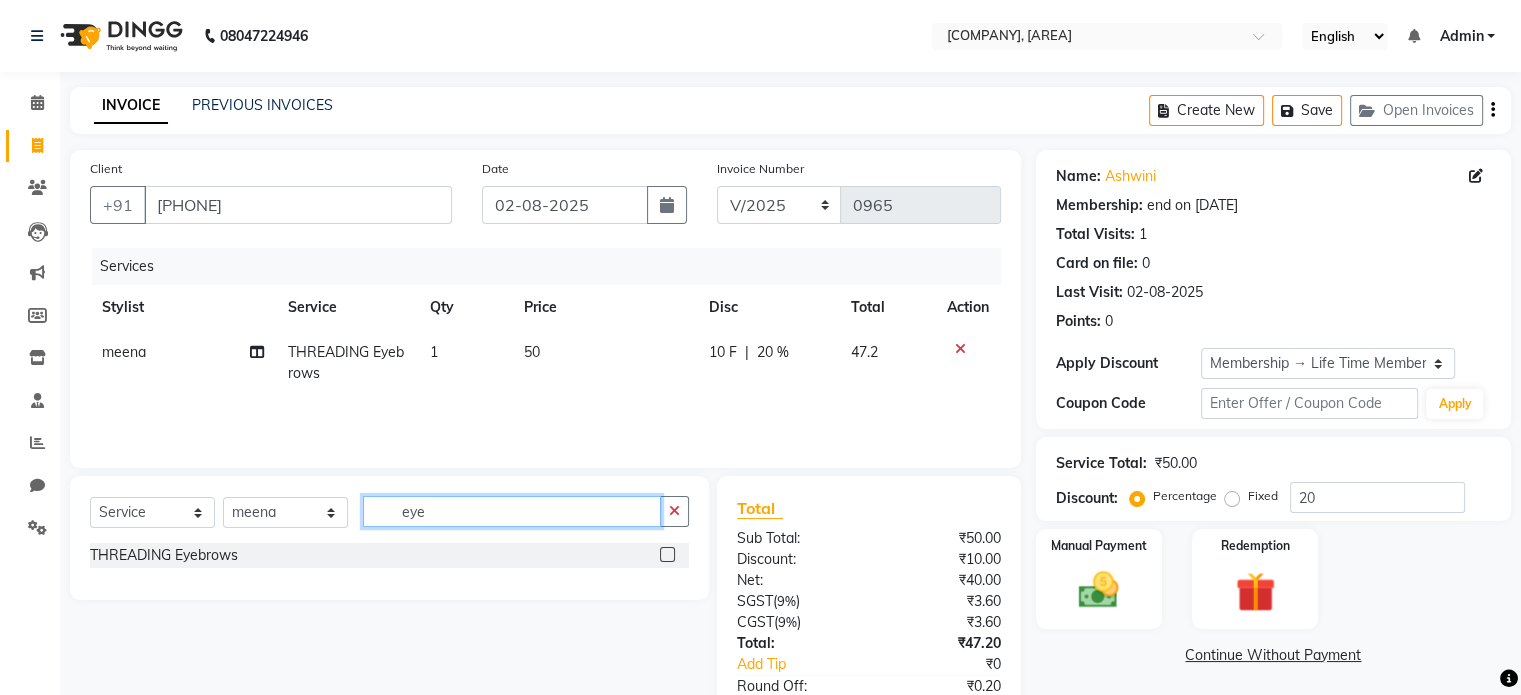 drag, startPoint x: 515, startPoint y: 521, endPoint x: 401, endPoint y: 513, distance: 114.28036 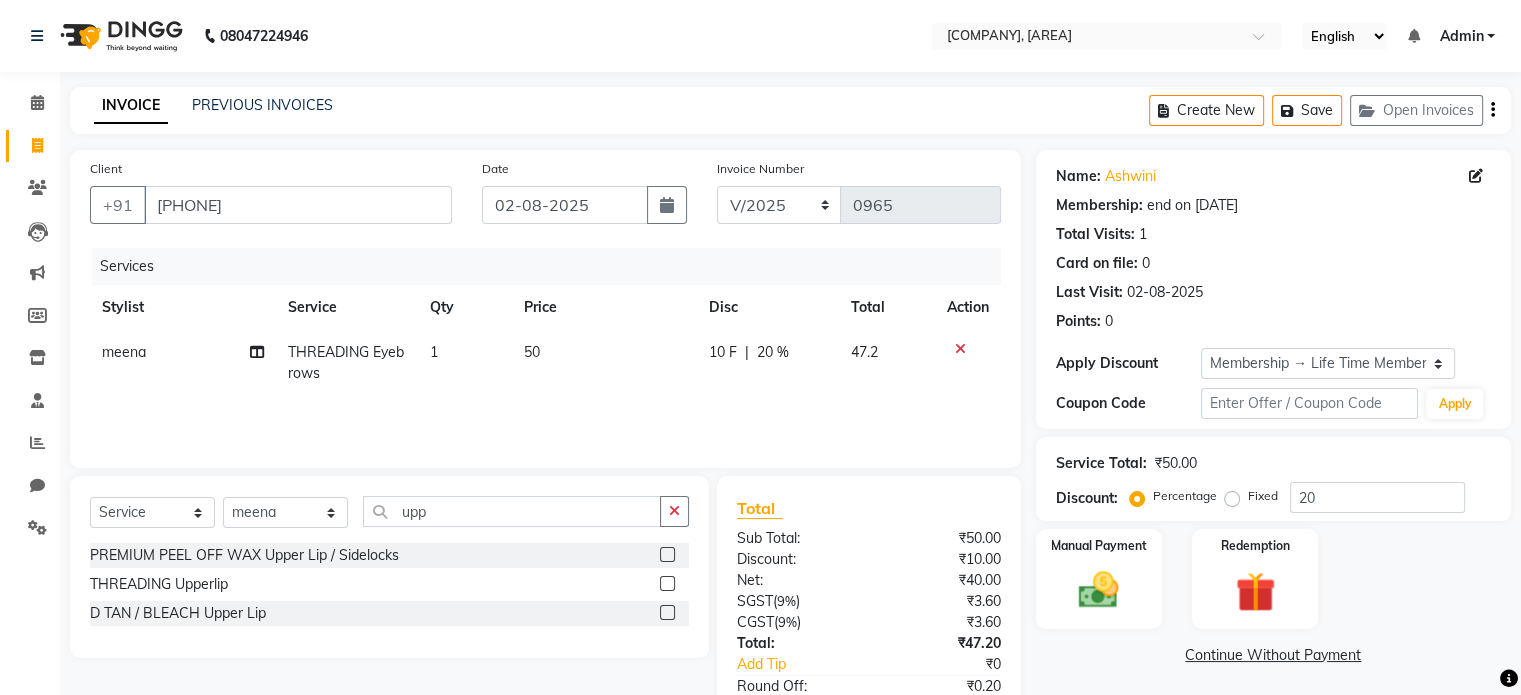 click 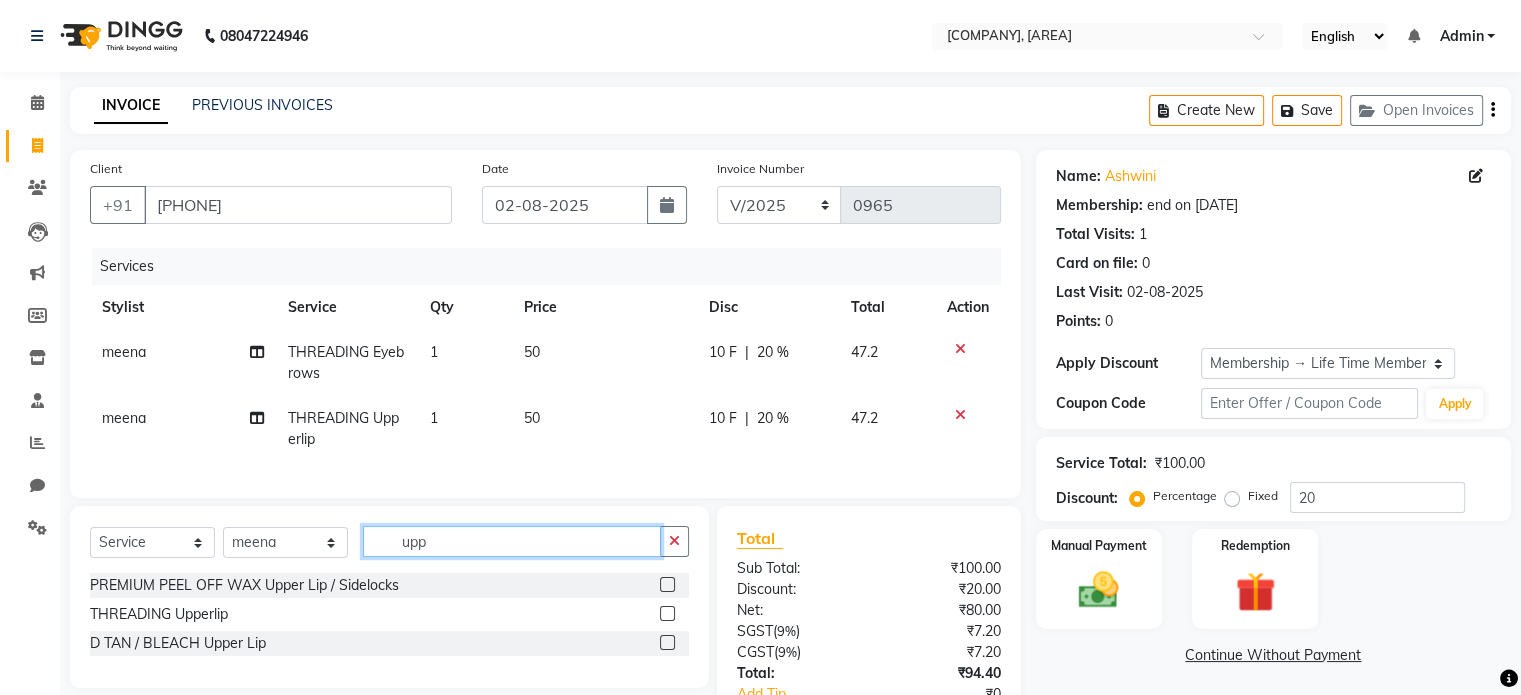 drag, startPoint x: 460, startPoint y: 561, endPoint x: 386, endPoint y: 562, distance: 74.00676 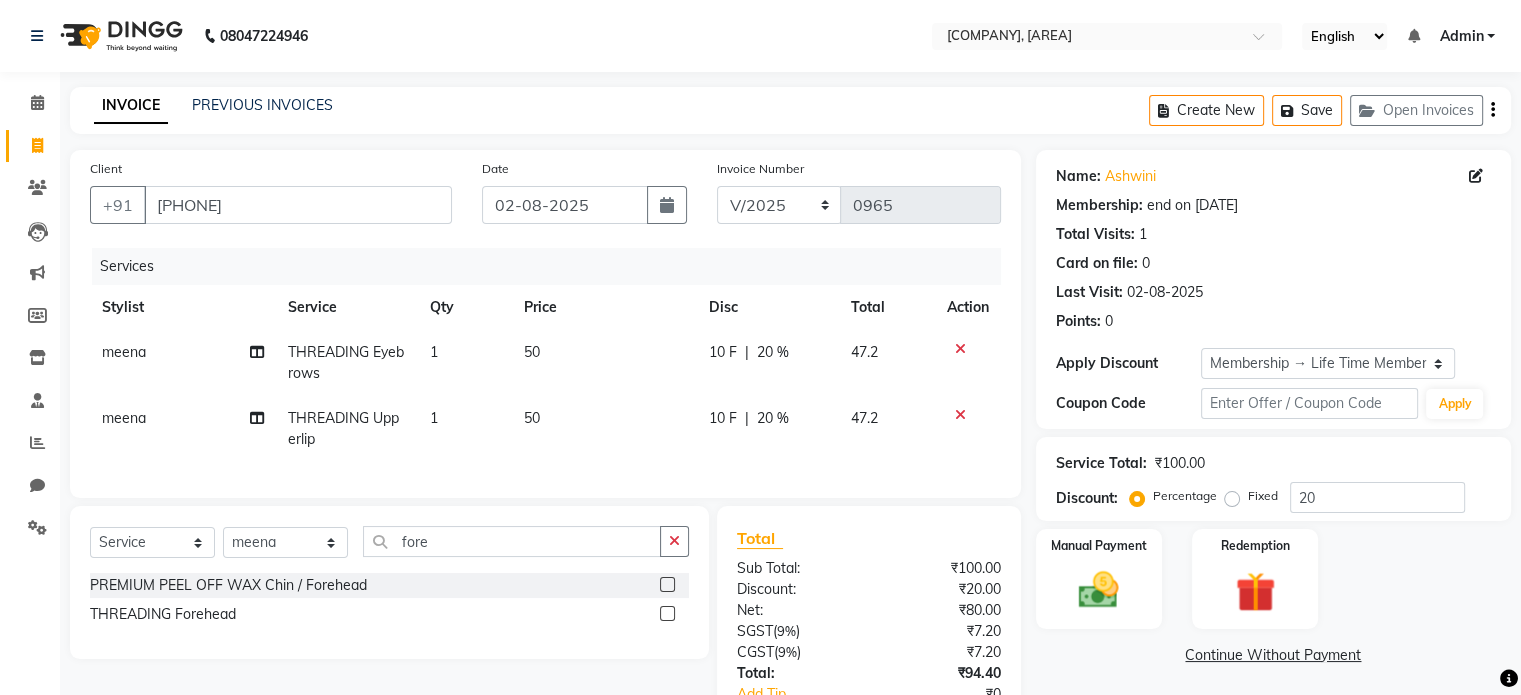 click 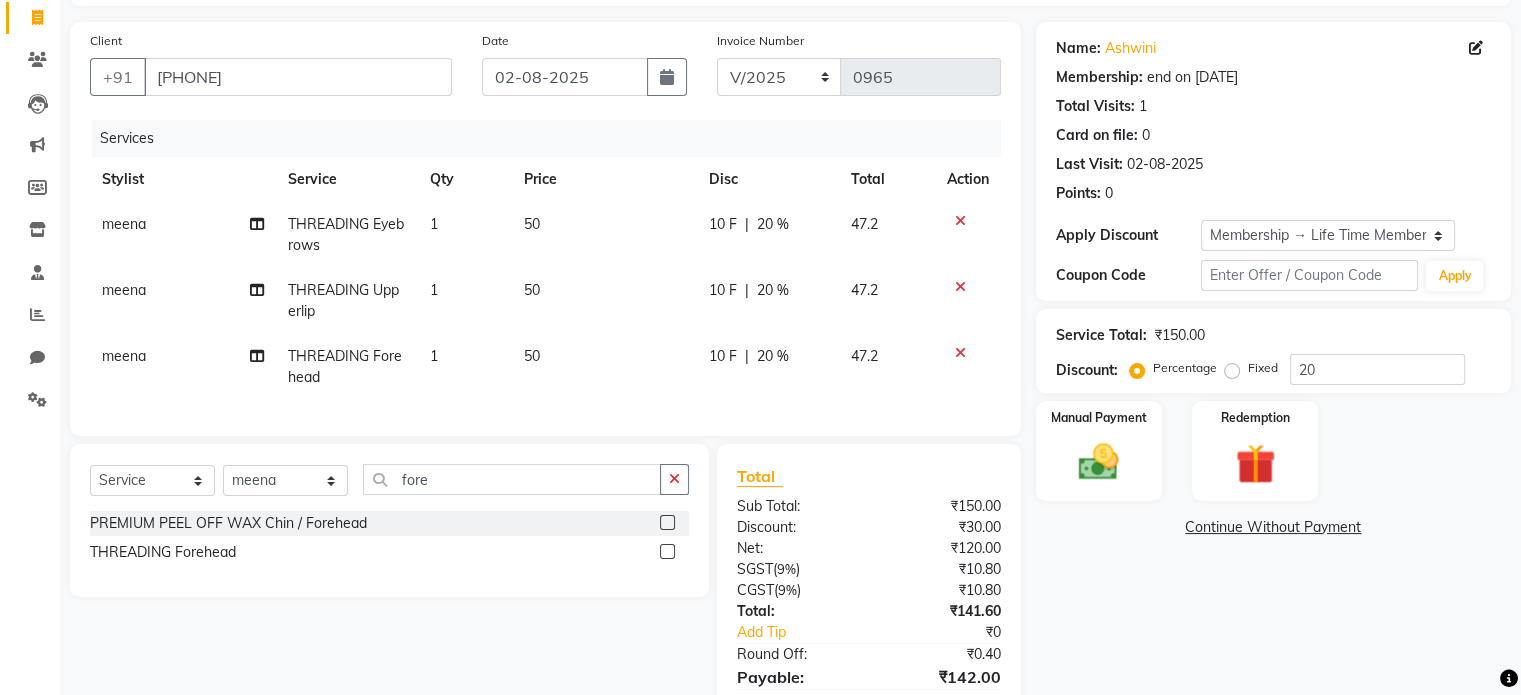 scroll, scrollTop: 237, scrollLeft: 0, axis: vertical 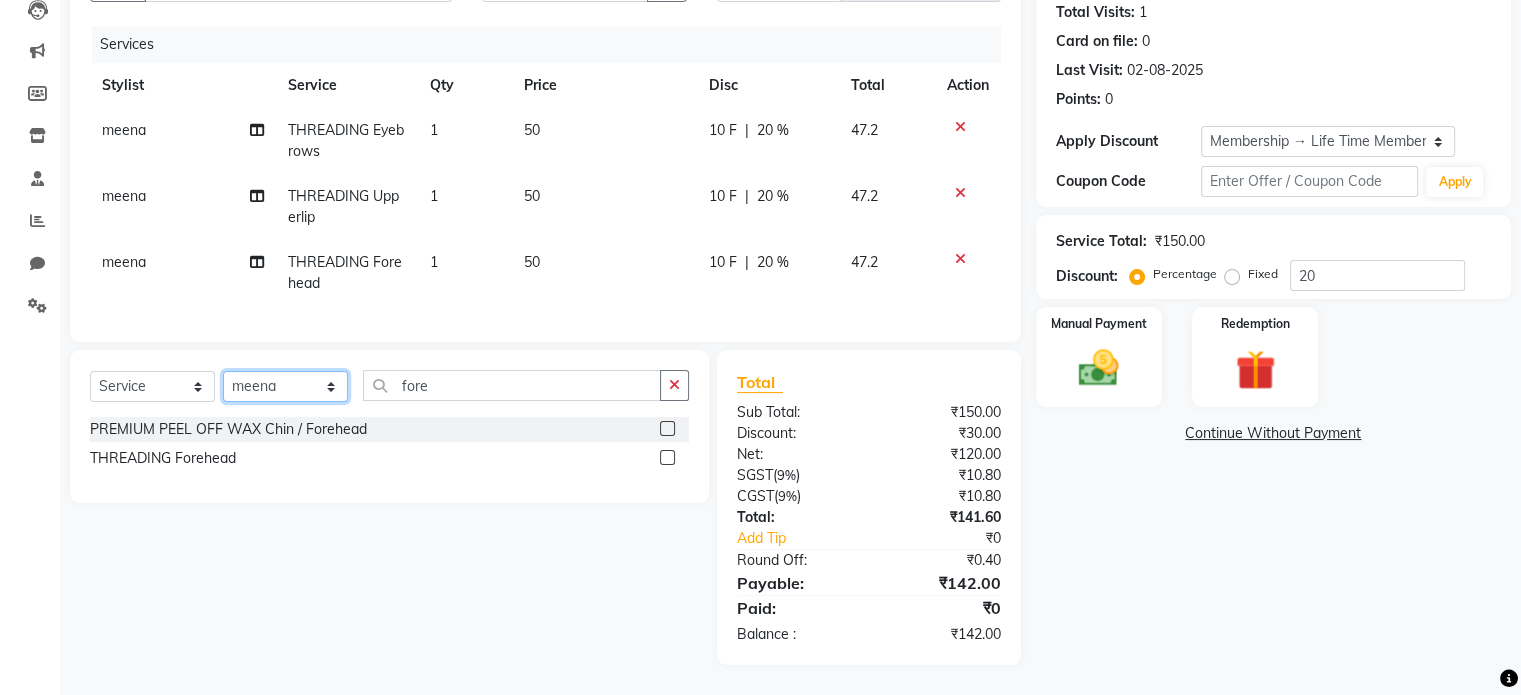 click on "Select Stylist [FIRST] [LAST] [FIRST] [FIRST] [FIRST] [FIRST]" 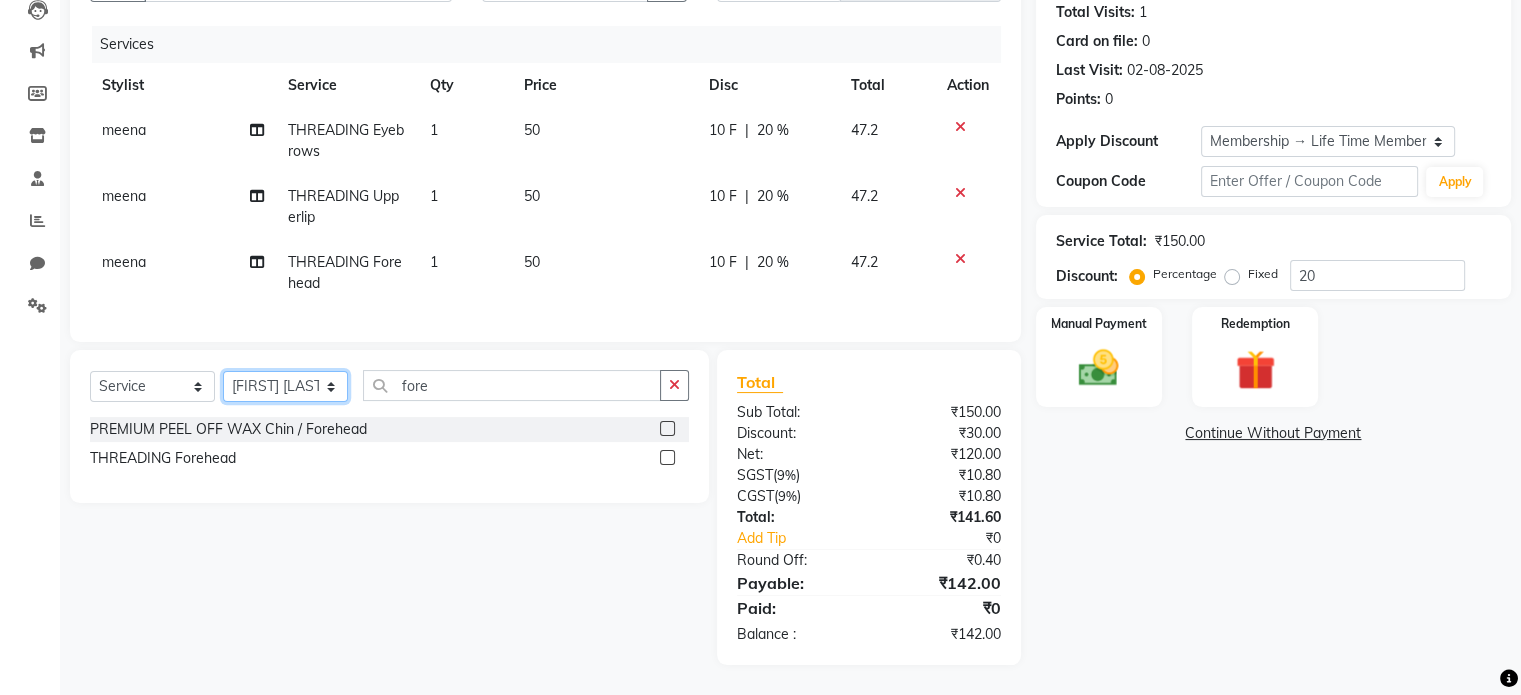 click on "Select Stylist [FIRST] [LAST] [FIRST] [FIRST] [FIRST] [FIRST]" 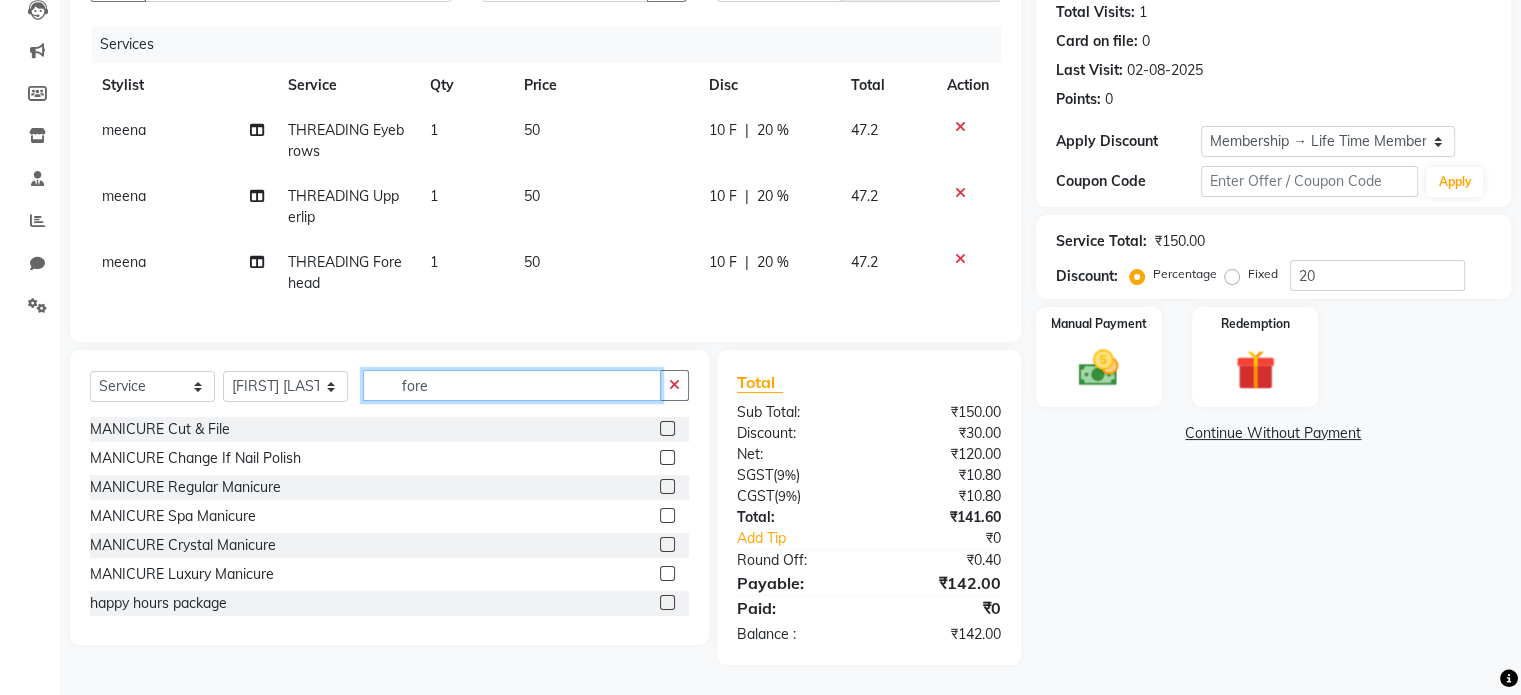 drag, startPoint x: 455, startPoint y: 379, endPoint x: 373, endPoint y: 399, distance: 84.40379 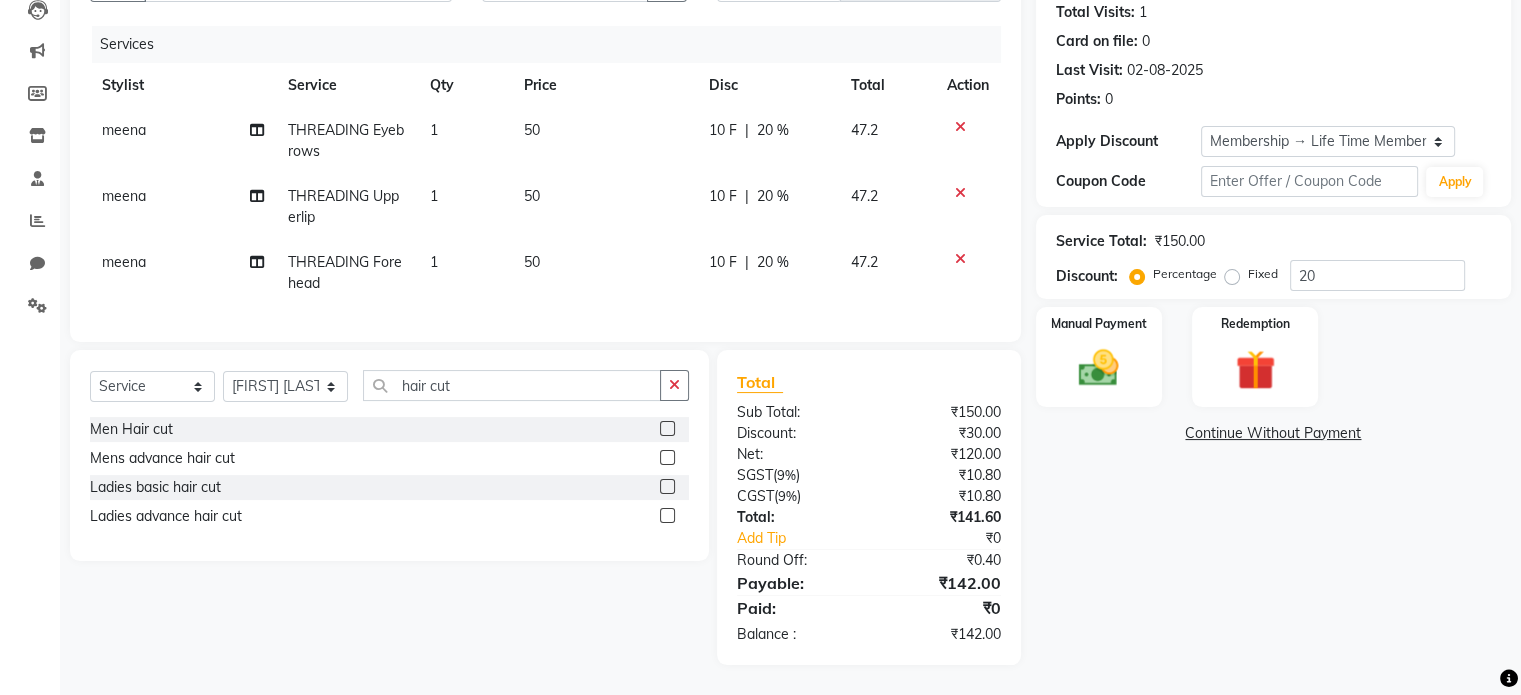 click 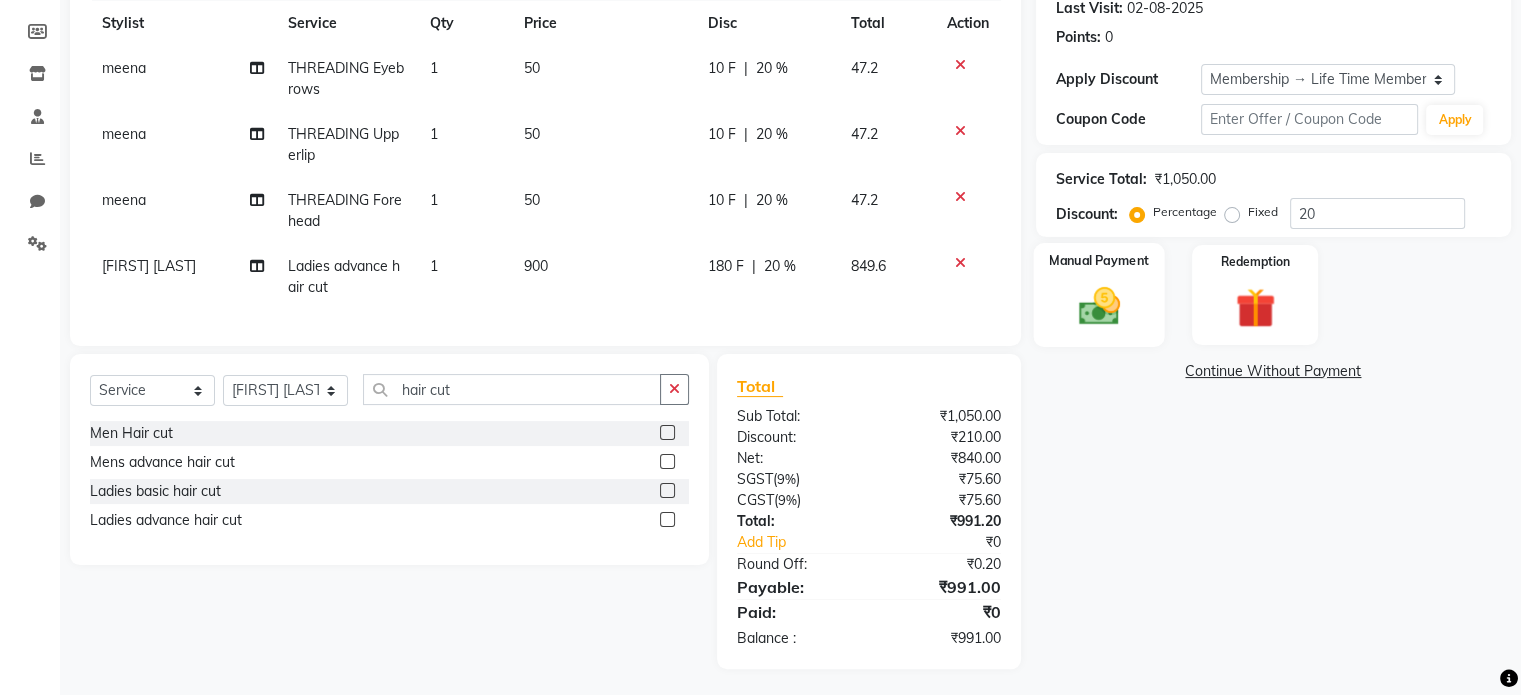 scroll, scrollTop: 304, scrollLeft: 0, axis: vertical 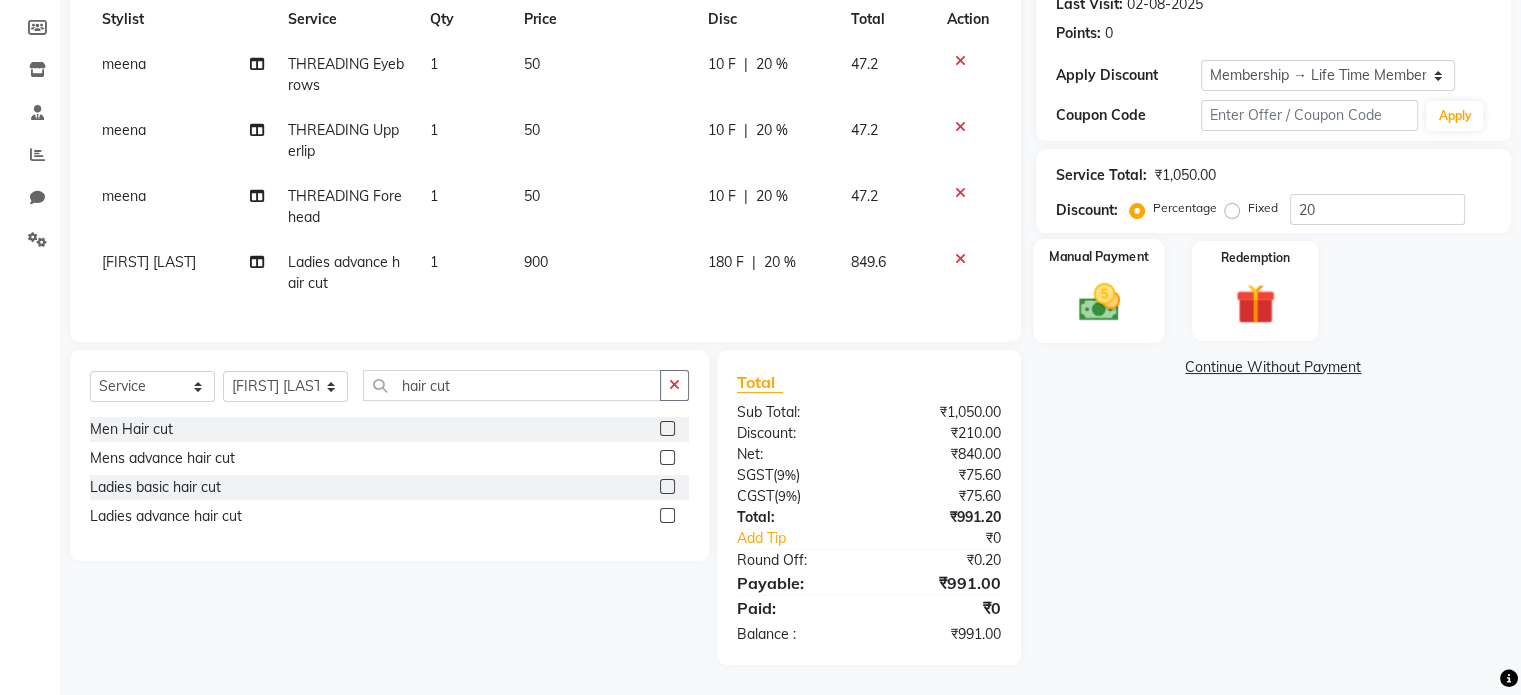 click 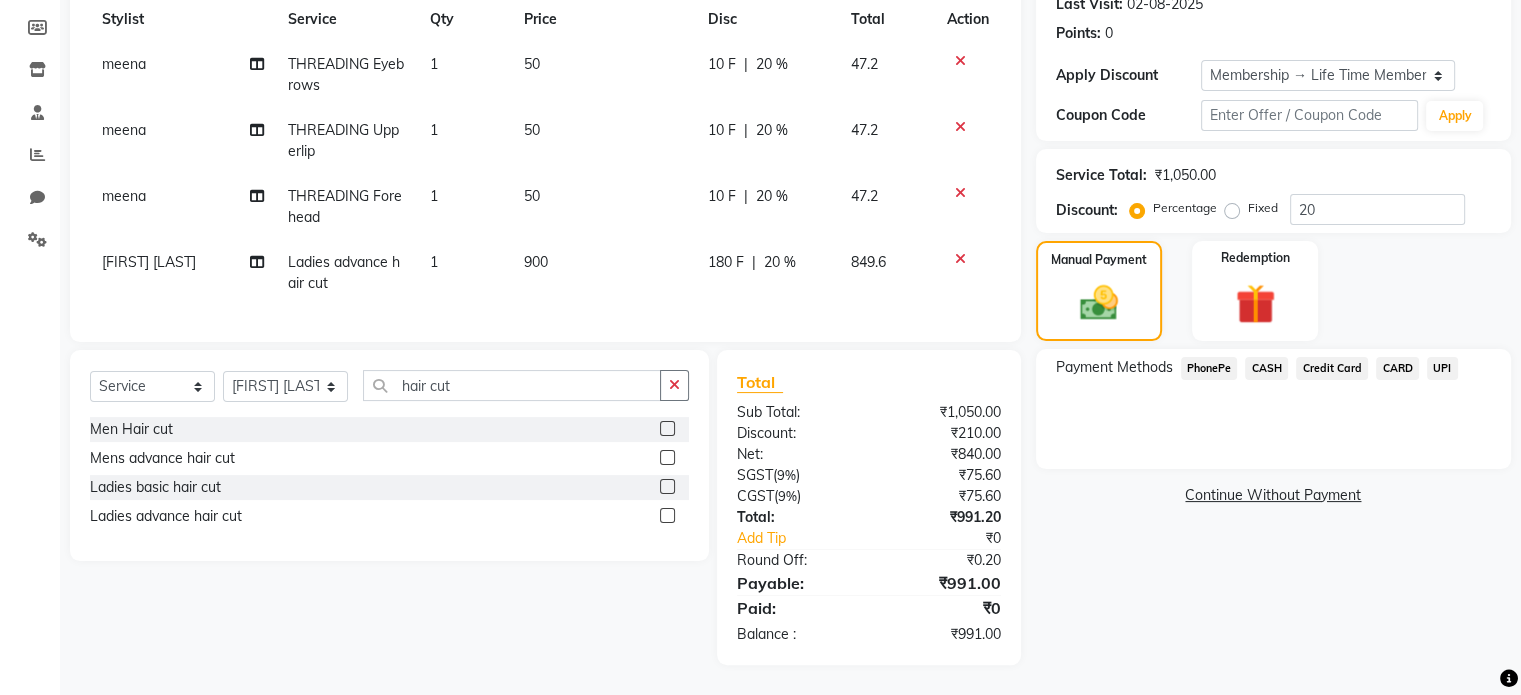 click on "UPI" 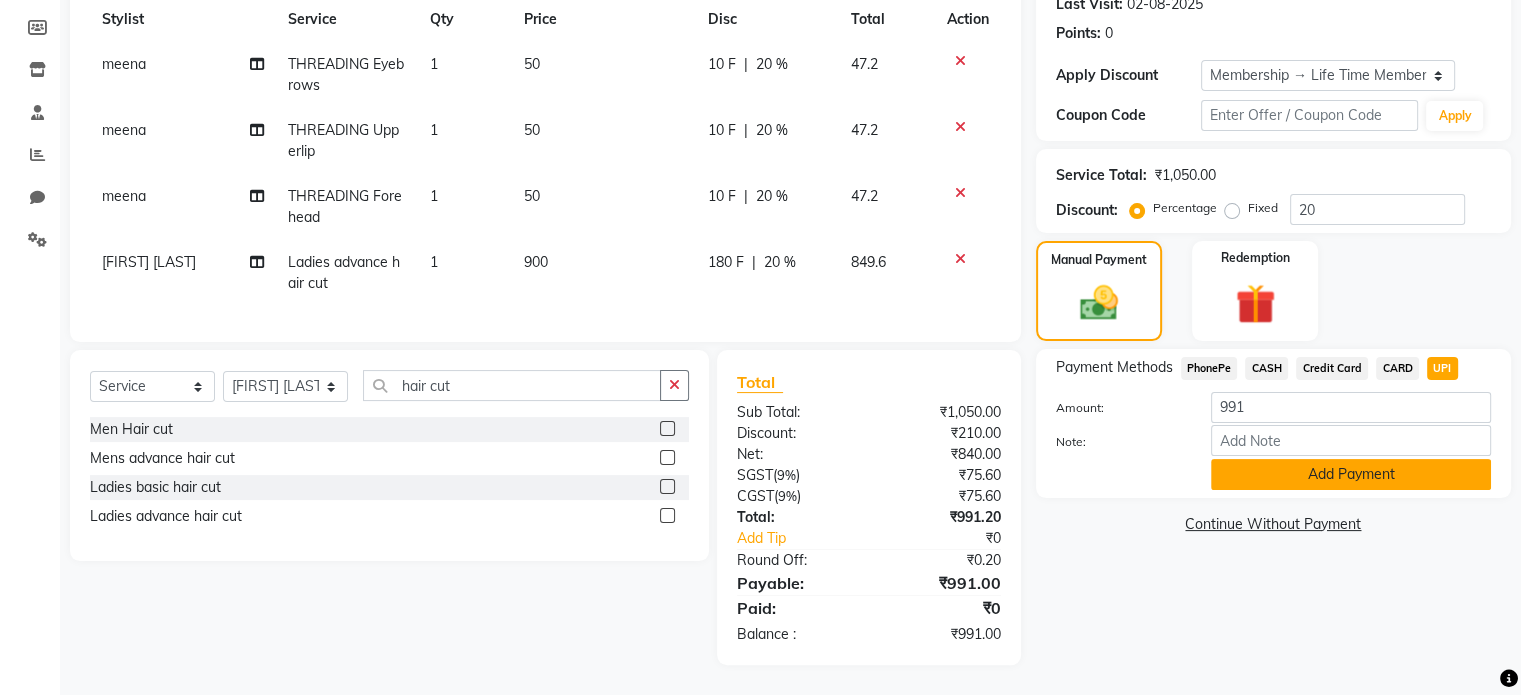 click on "Add Payment" 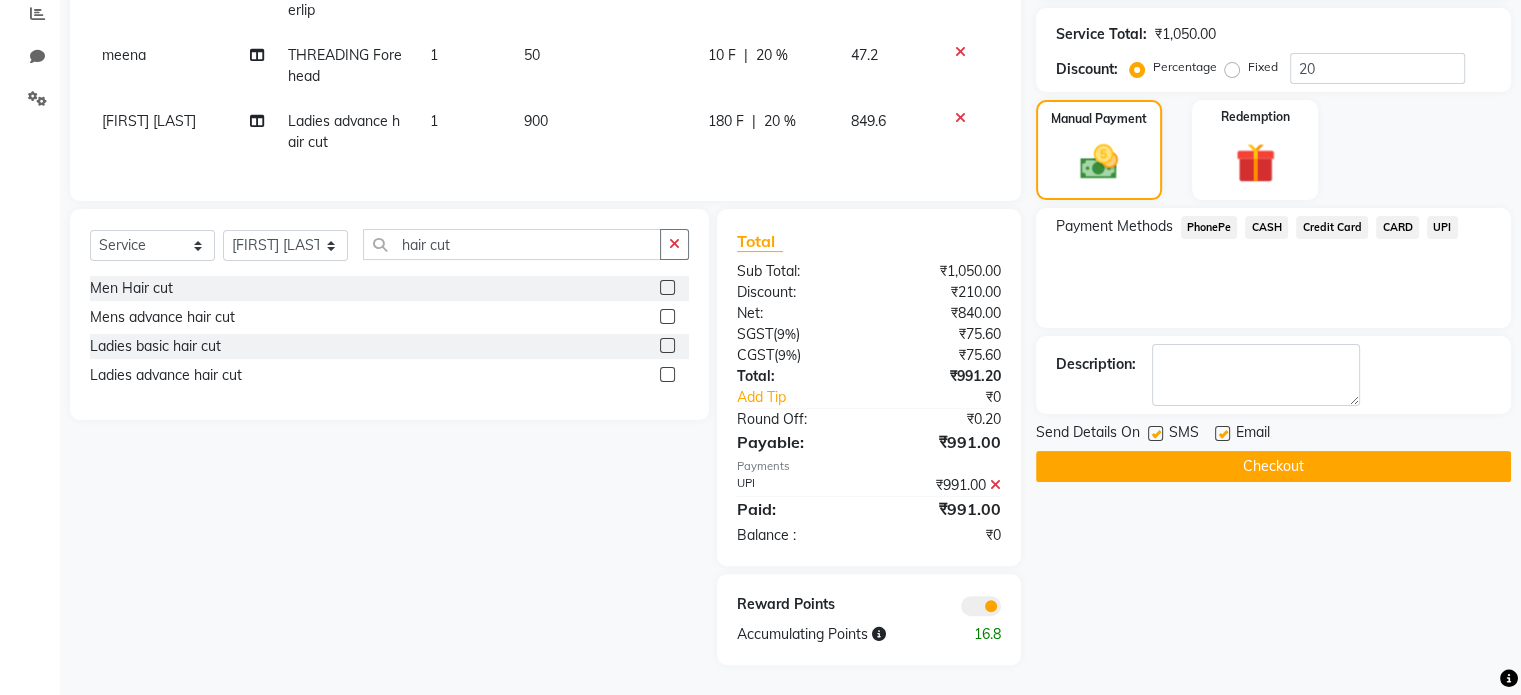 scroll, scrollTop: 445, scrollLeft: 0, axis: vertical 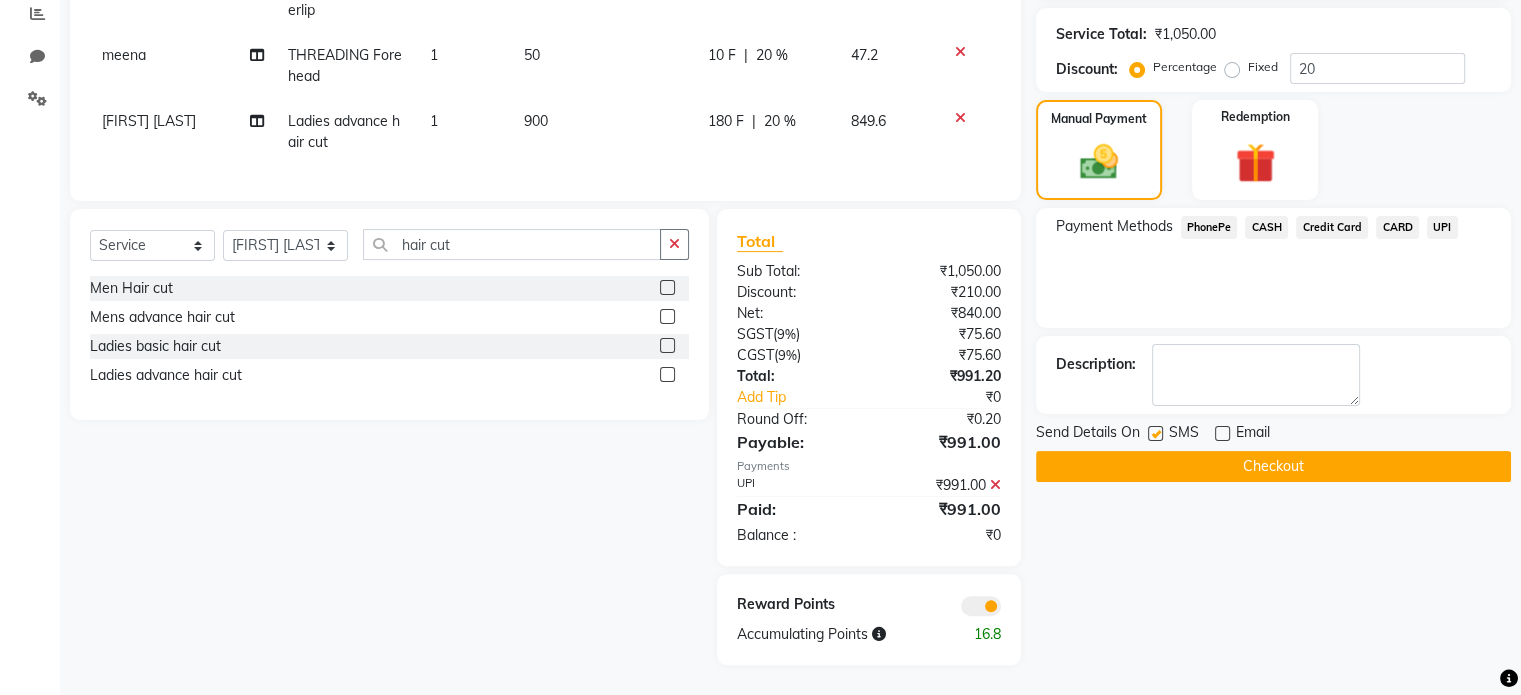 click on "Checkout" 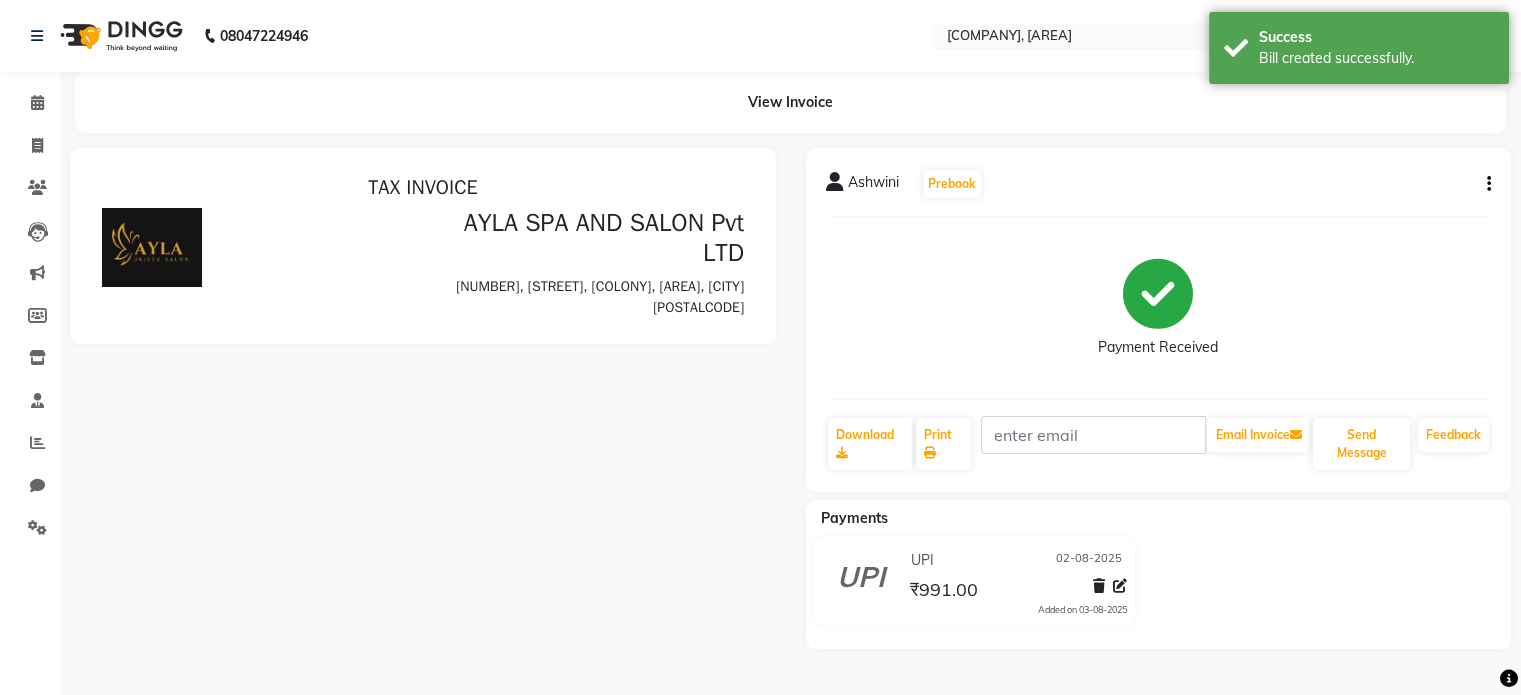 scroll, scrollTop: 0, scrollLeft: 0, axis: both 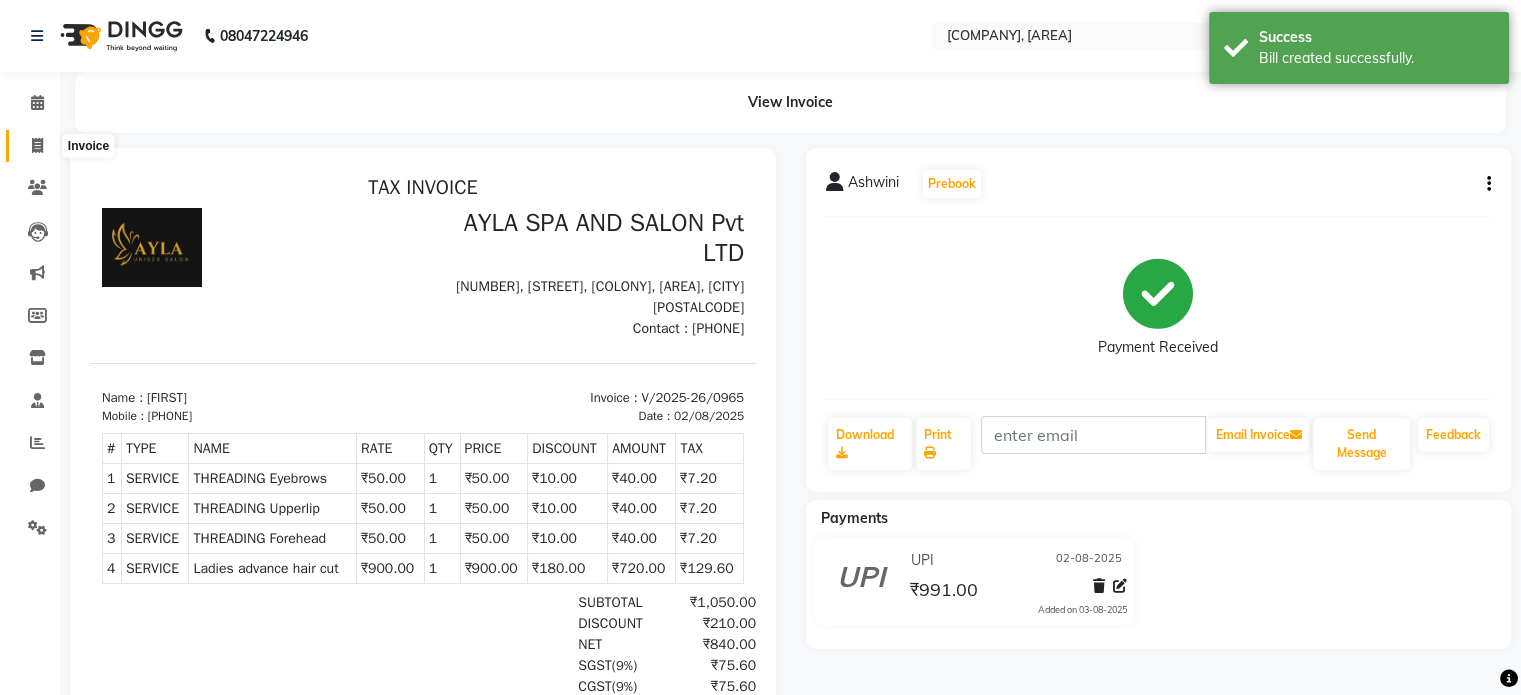click 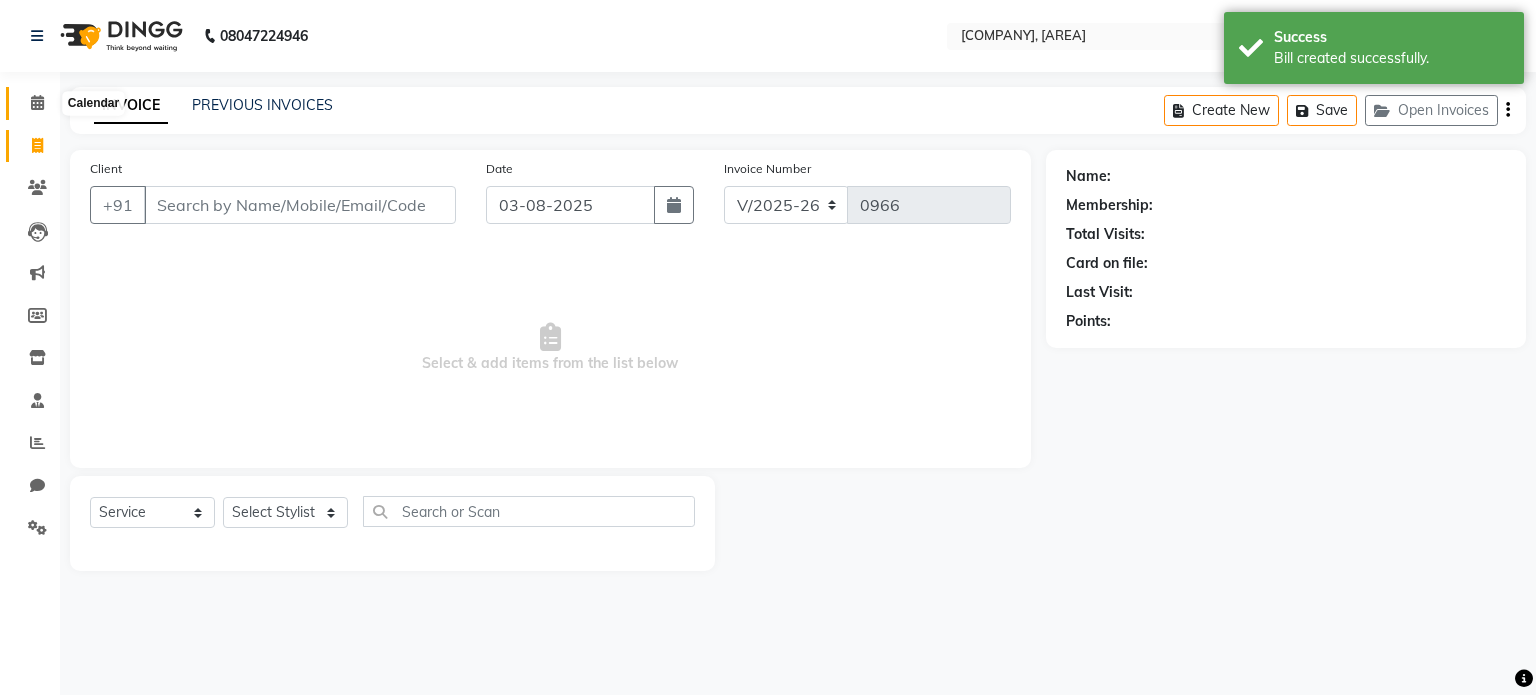click 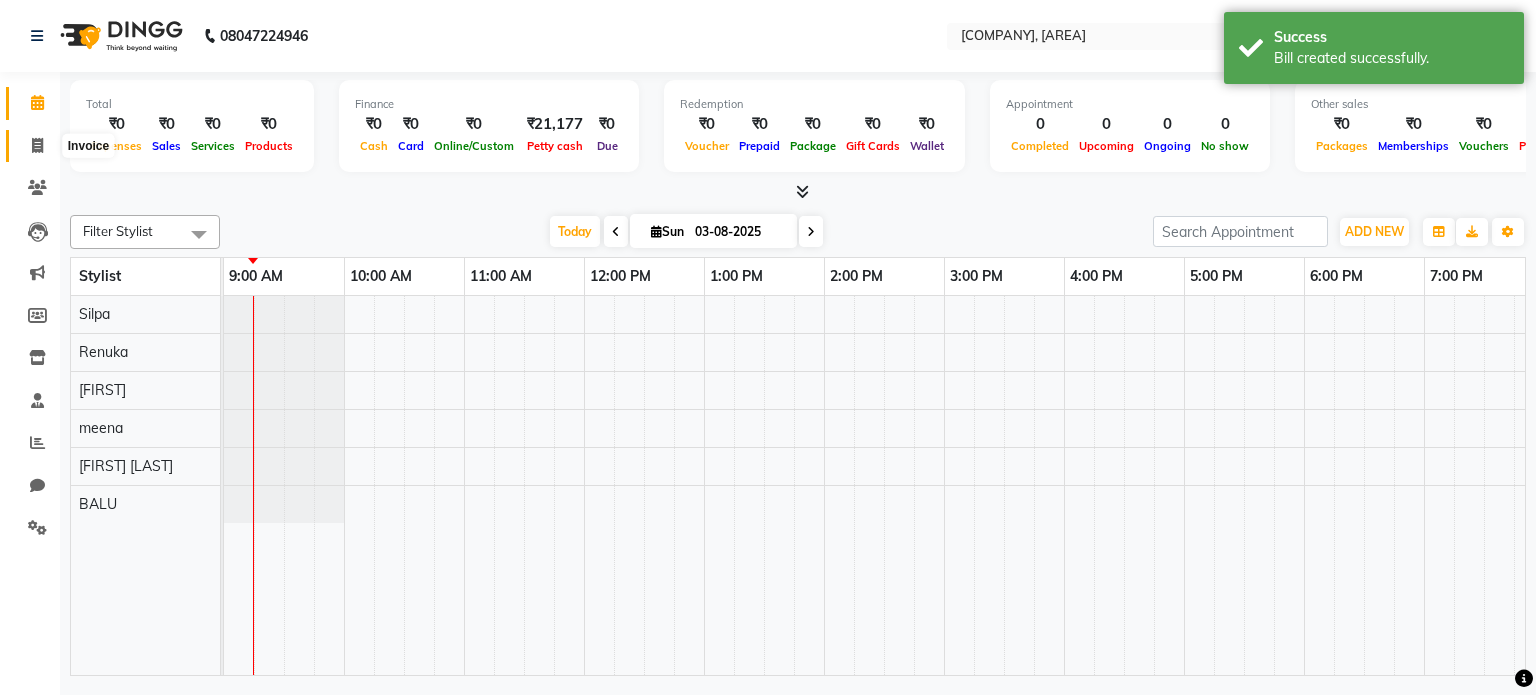 click 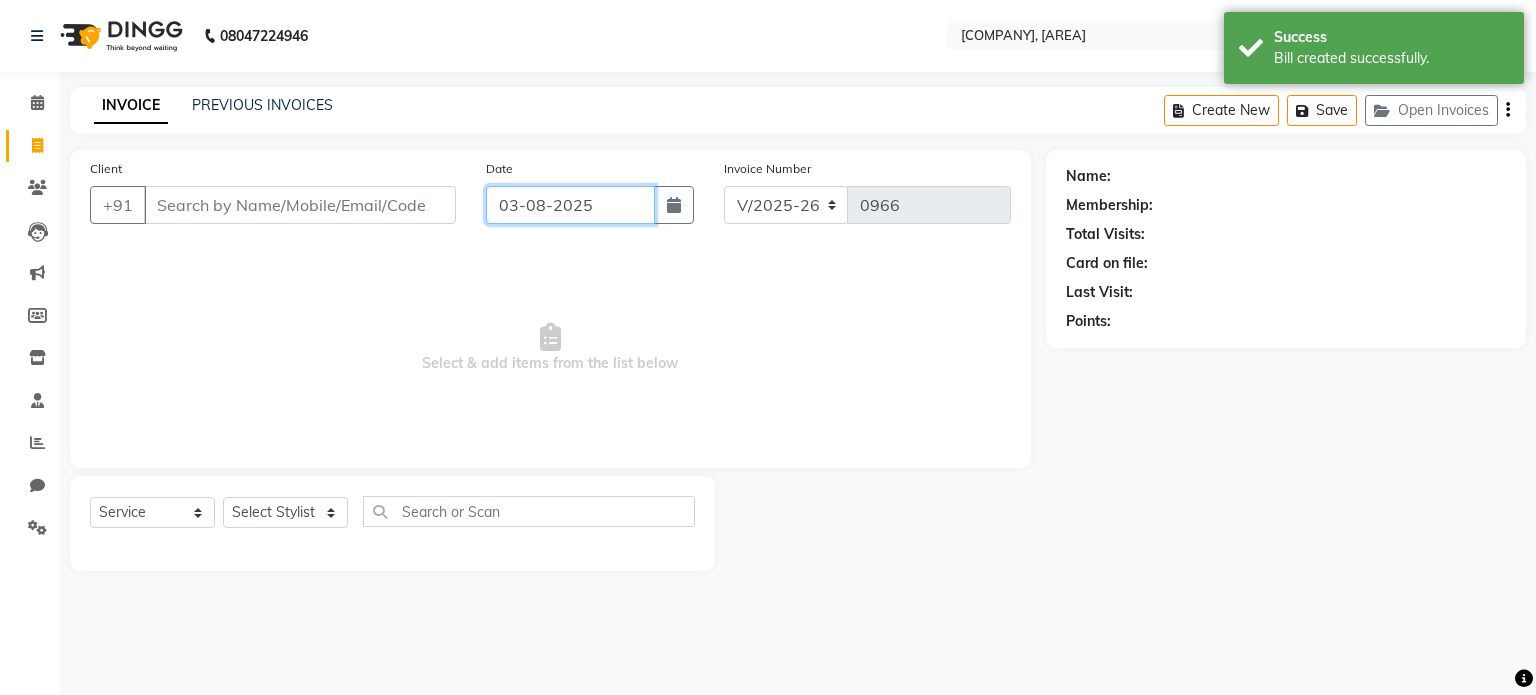 click on "03-08-2025" 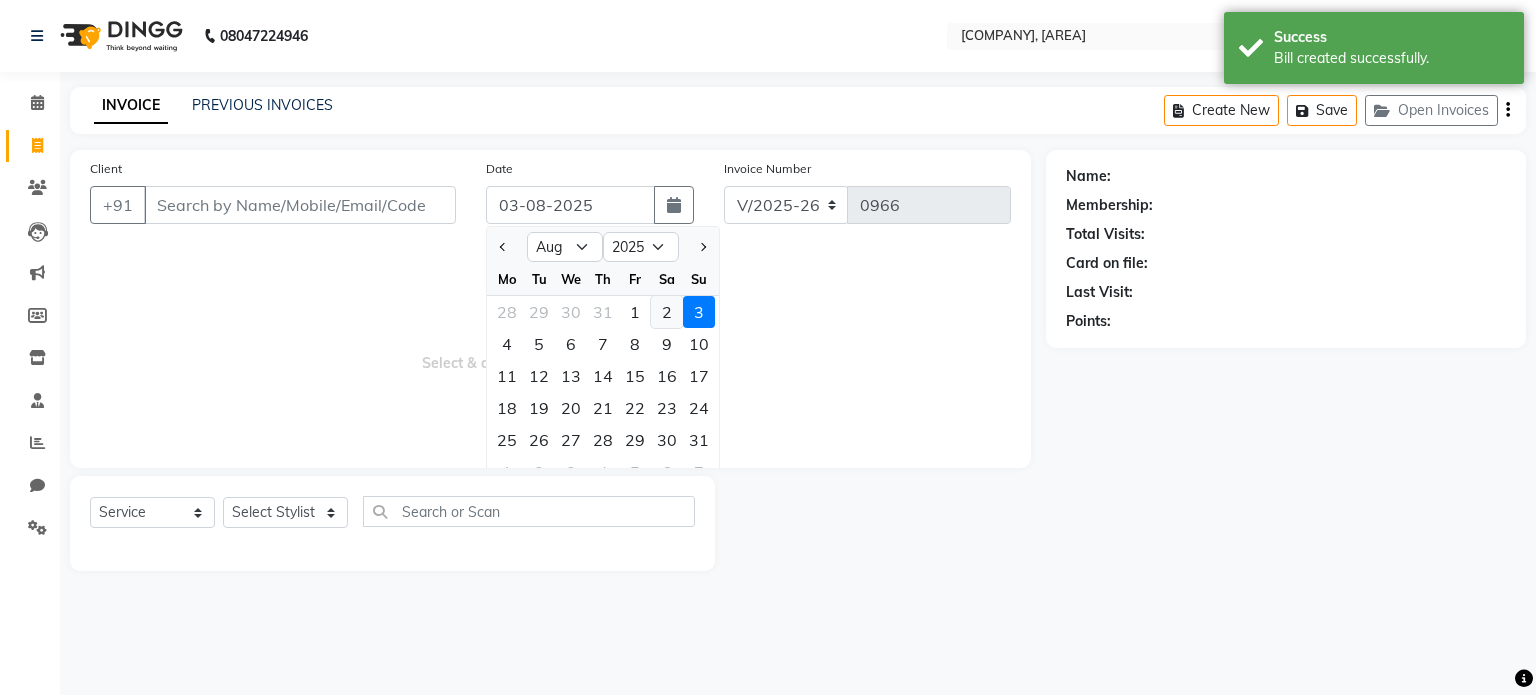 click on "2" 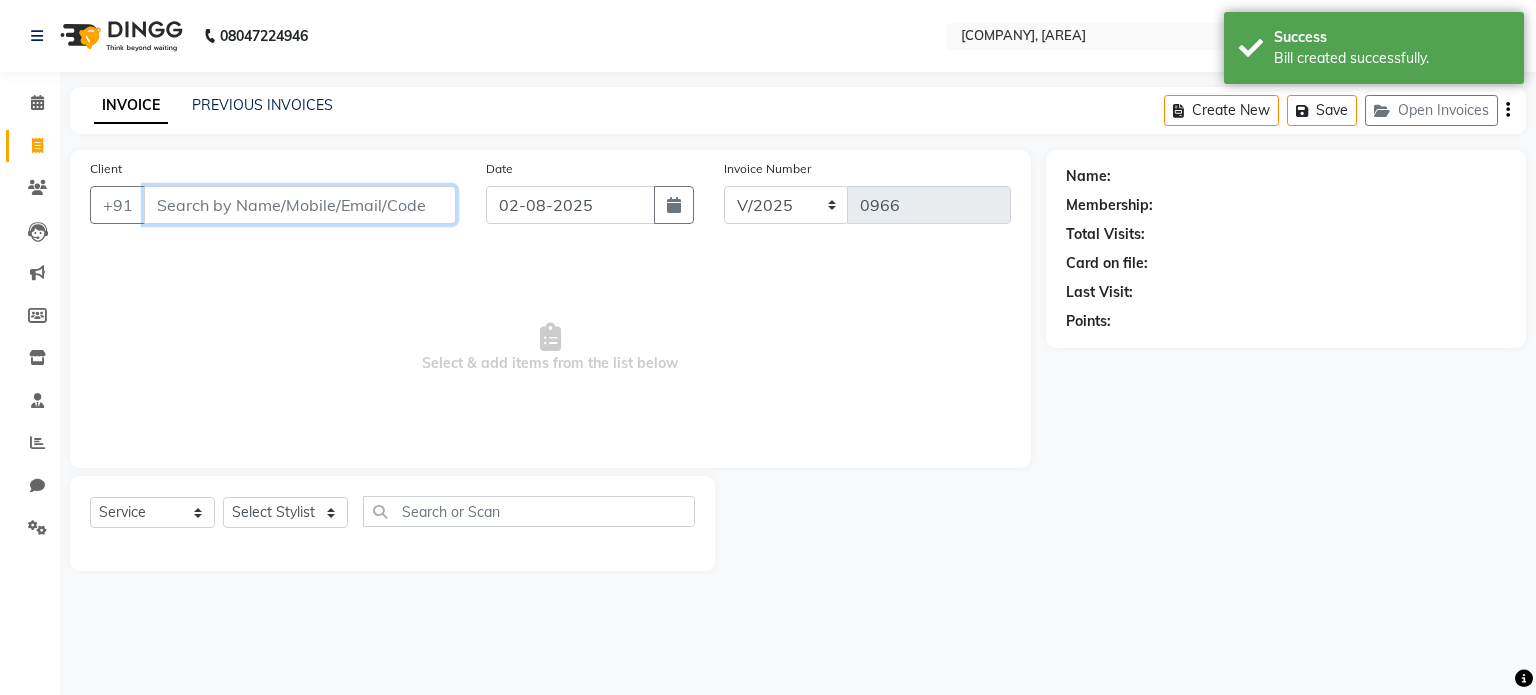 click on "Client" at bounding box center [300, 205] 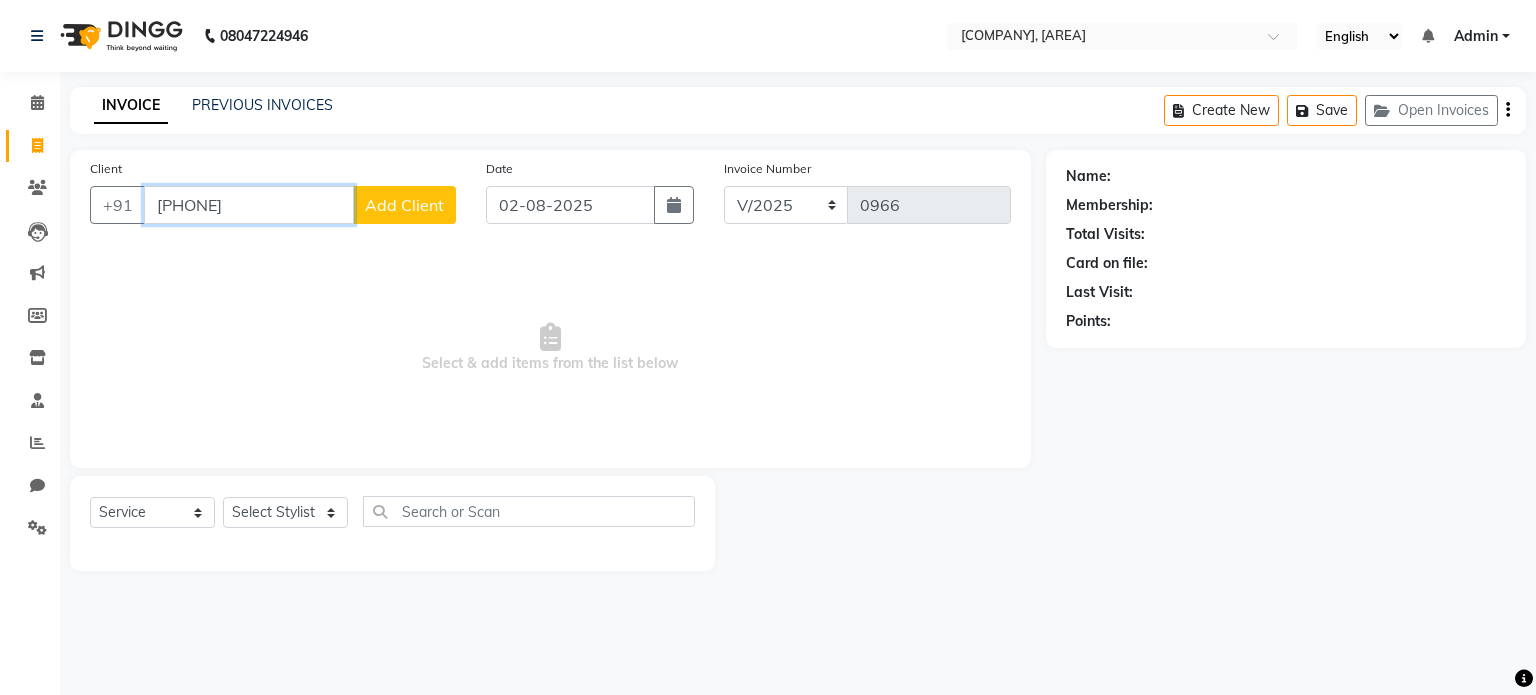 click on "[PHONE]" at bounding box center (249, 205) 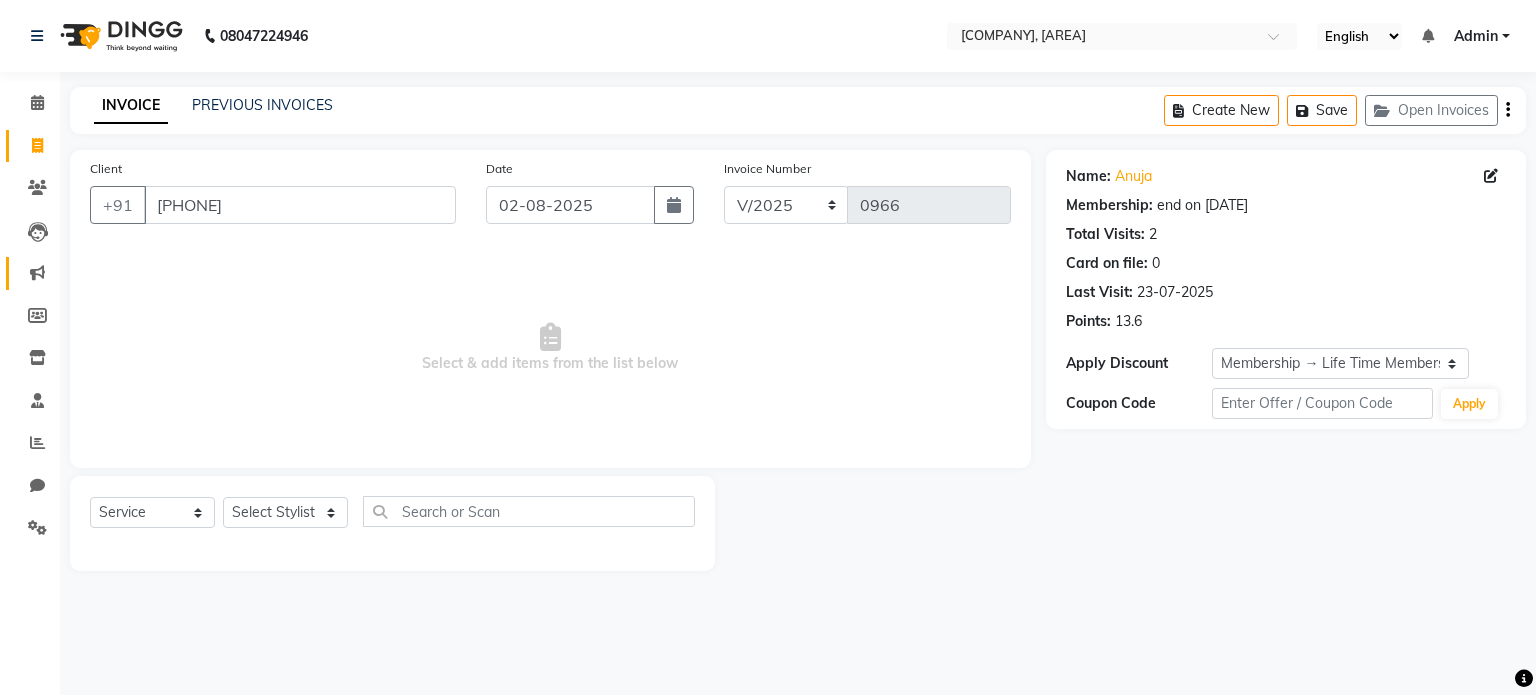 click 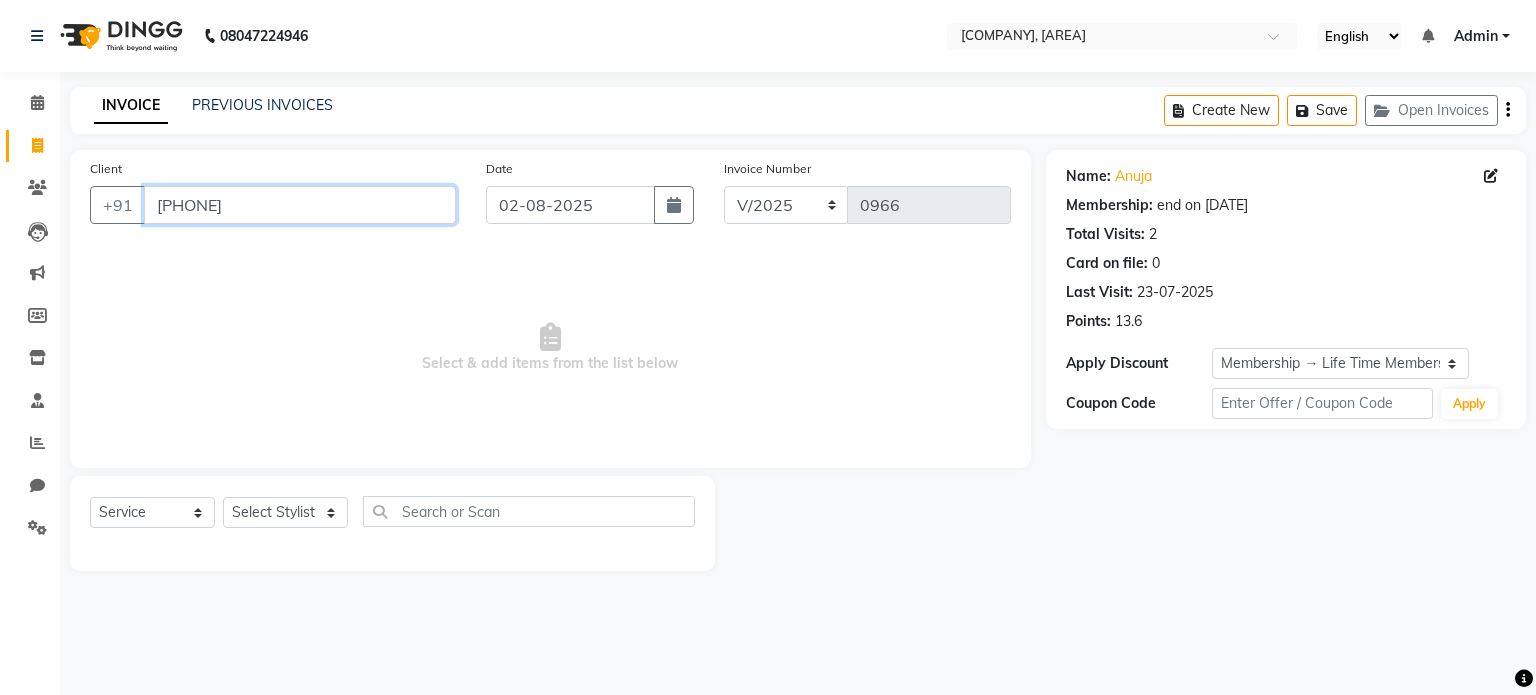 click on "[PHONE]" at bounding box center (300, 205) 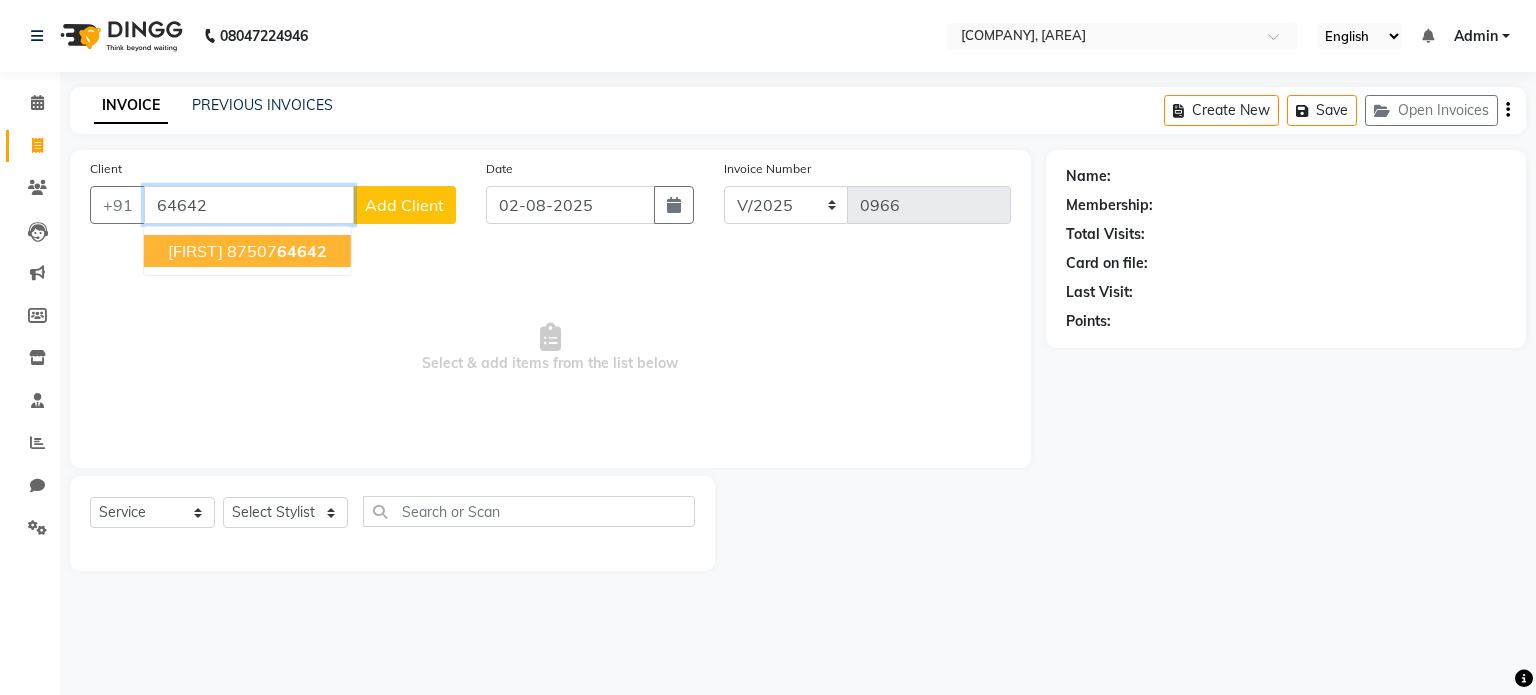 click on "64642" at bounding box center [302, 251] 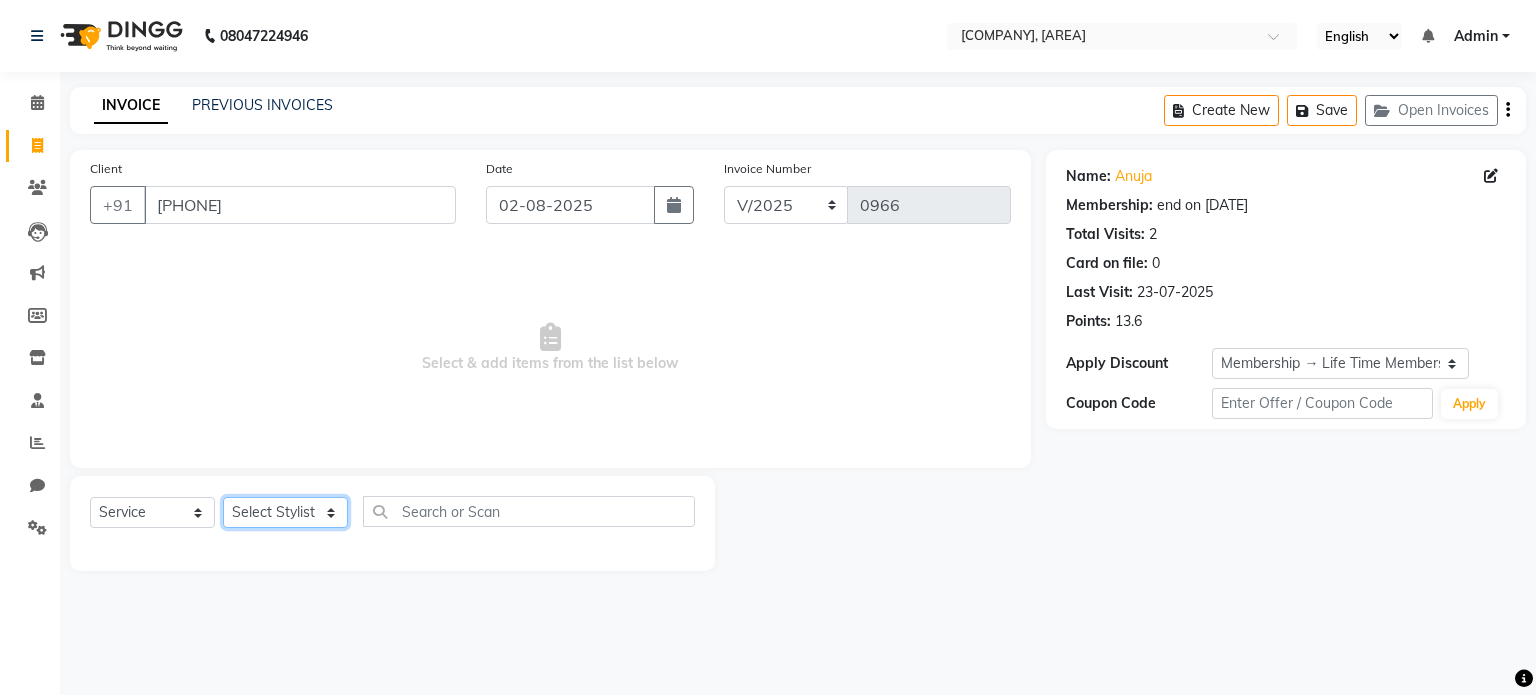 click on "Select Stylist [FIRST] [LAST] [FIRST] [FIRST] [FIRST] [FIRST]" 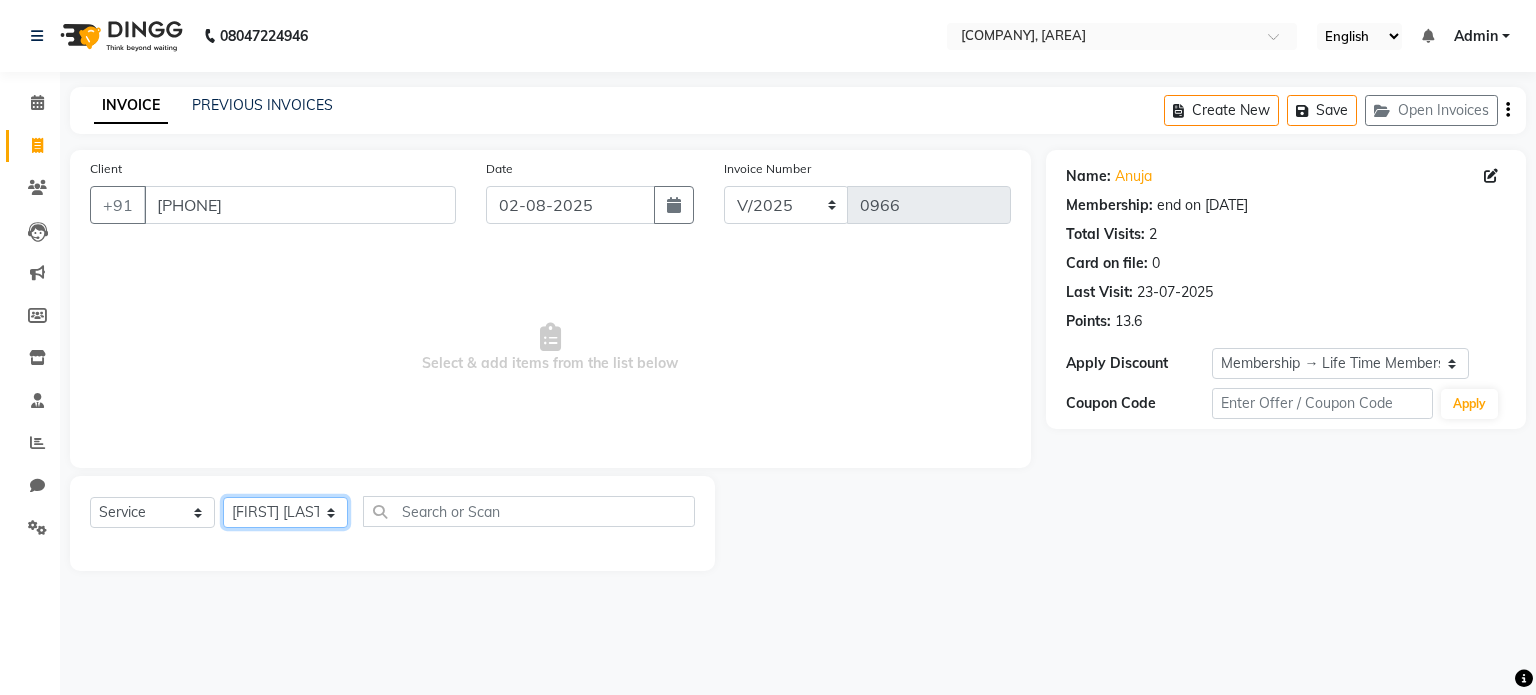 click on "Select Stylist [FIRST] [LAST] [FIRST] [FIRST] [FIRST] [FIRST]" 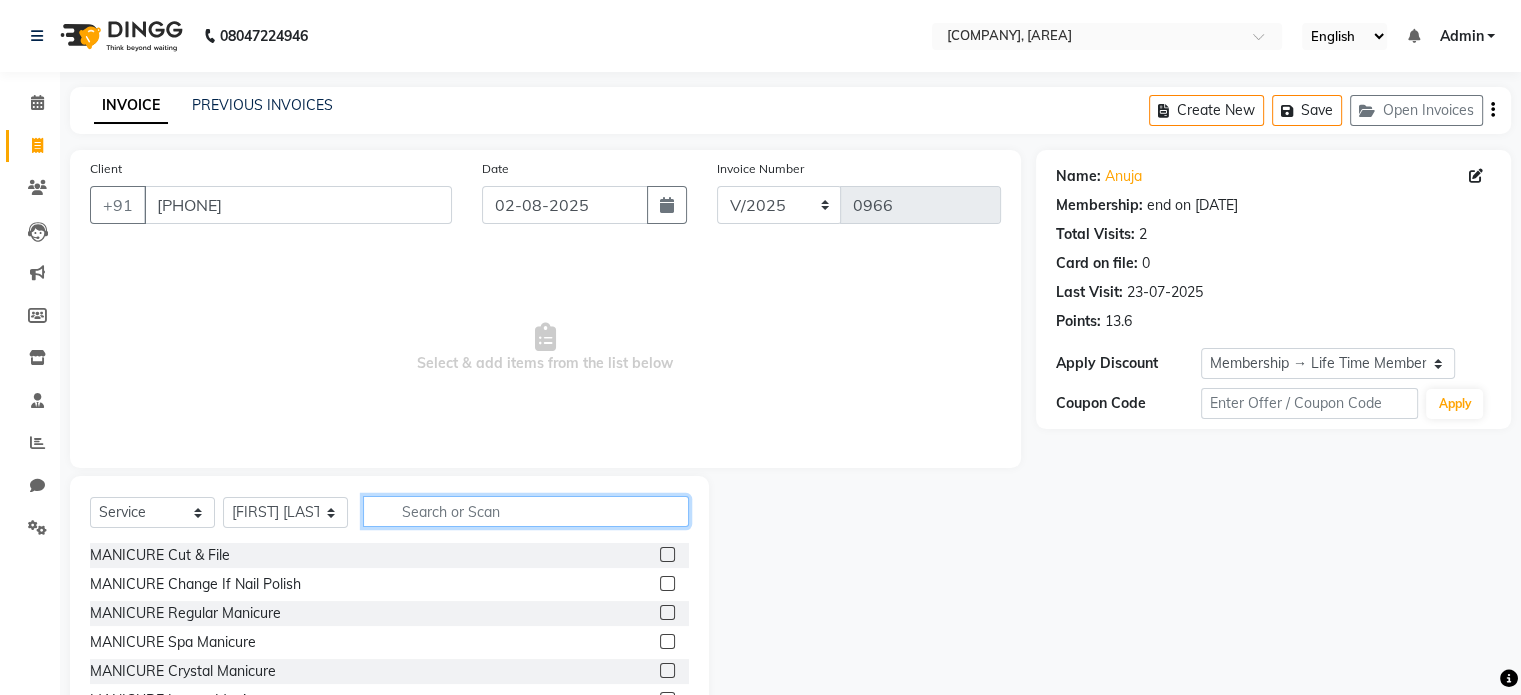 click 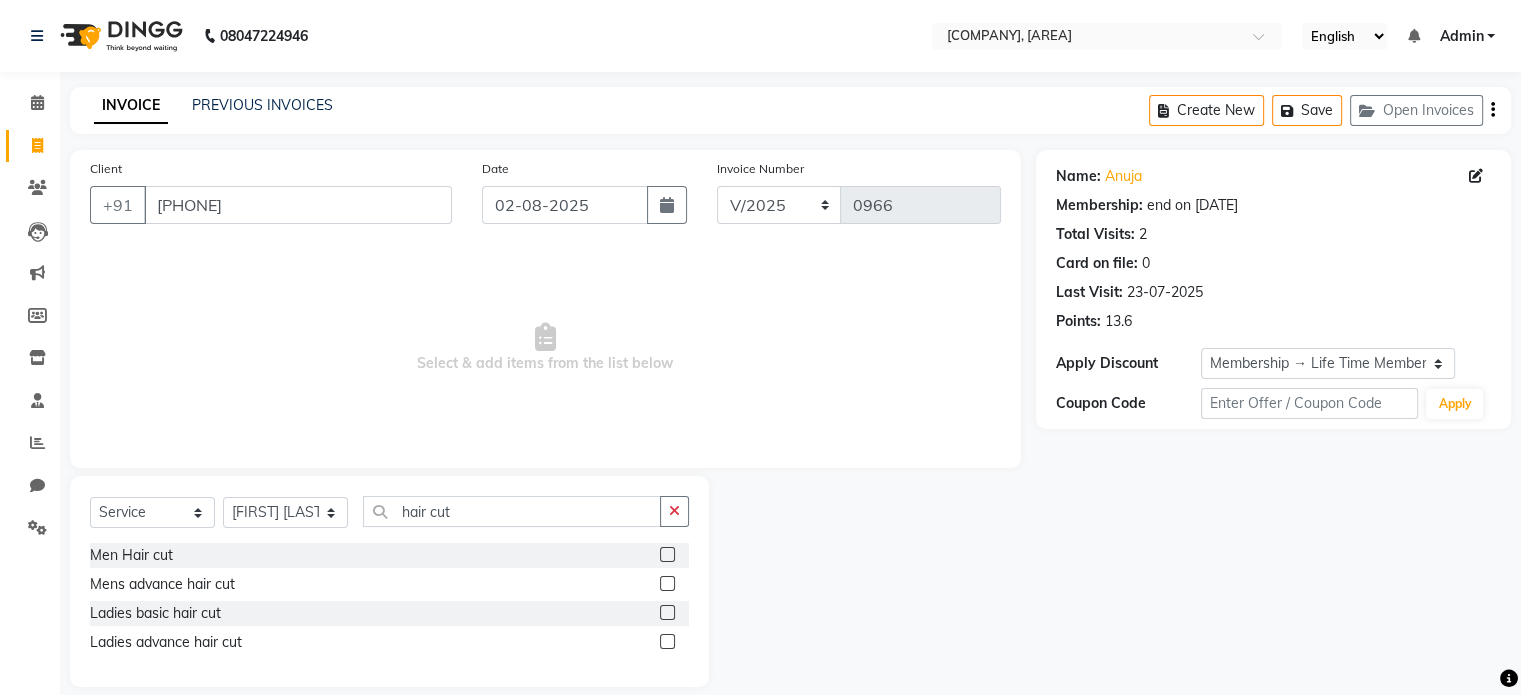 click 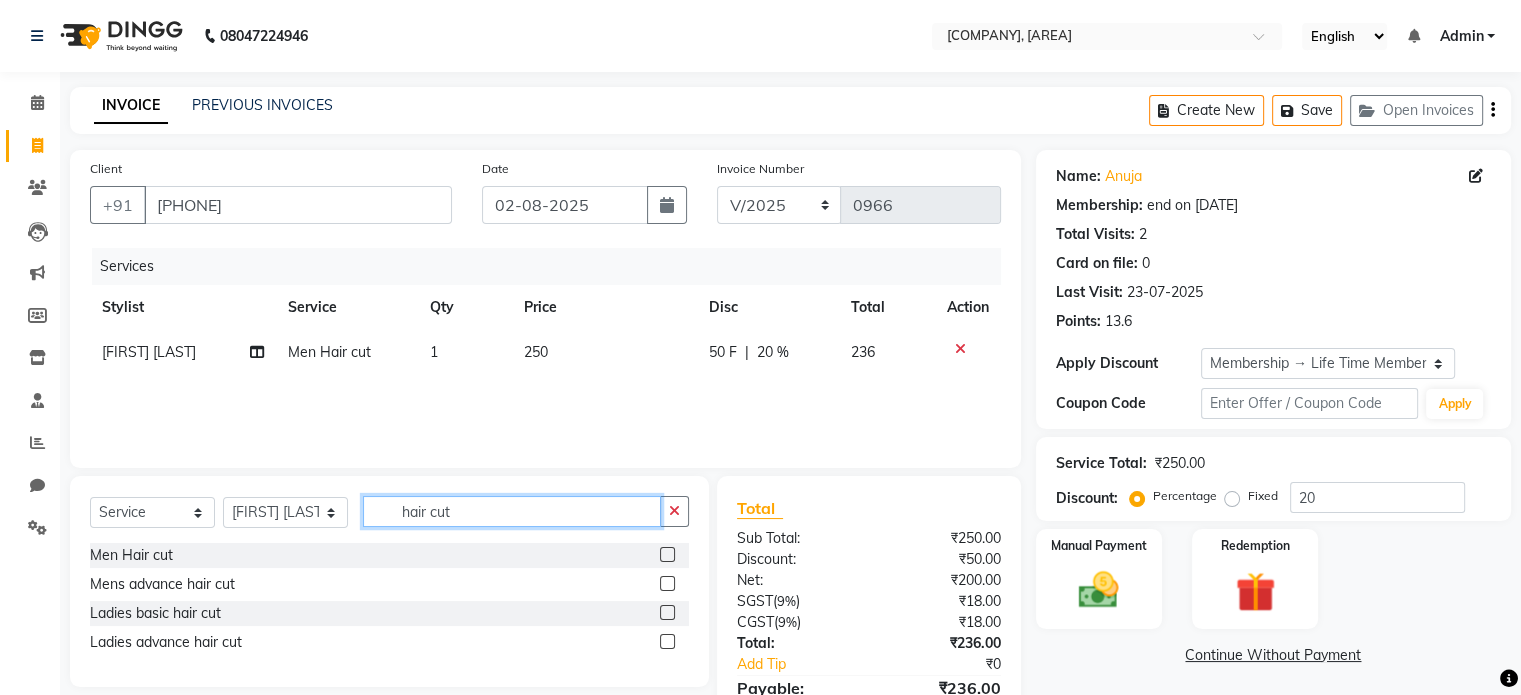 drag, startPoint x: 571, startPoint y: 517, endPoint x: 365, endPoint y: 526, distance: 206.1965 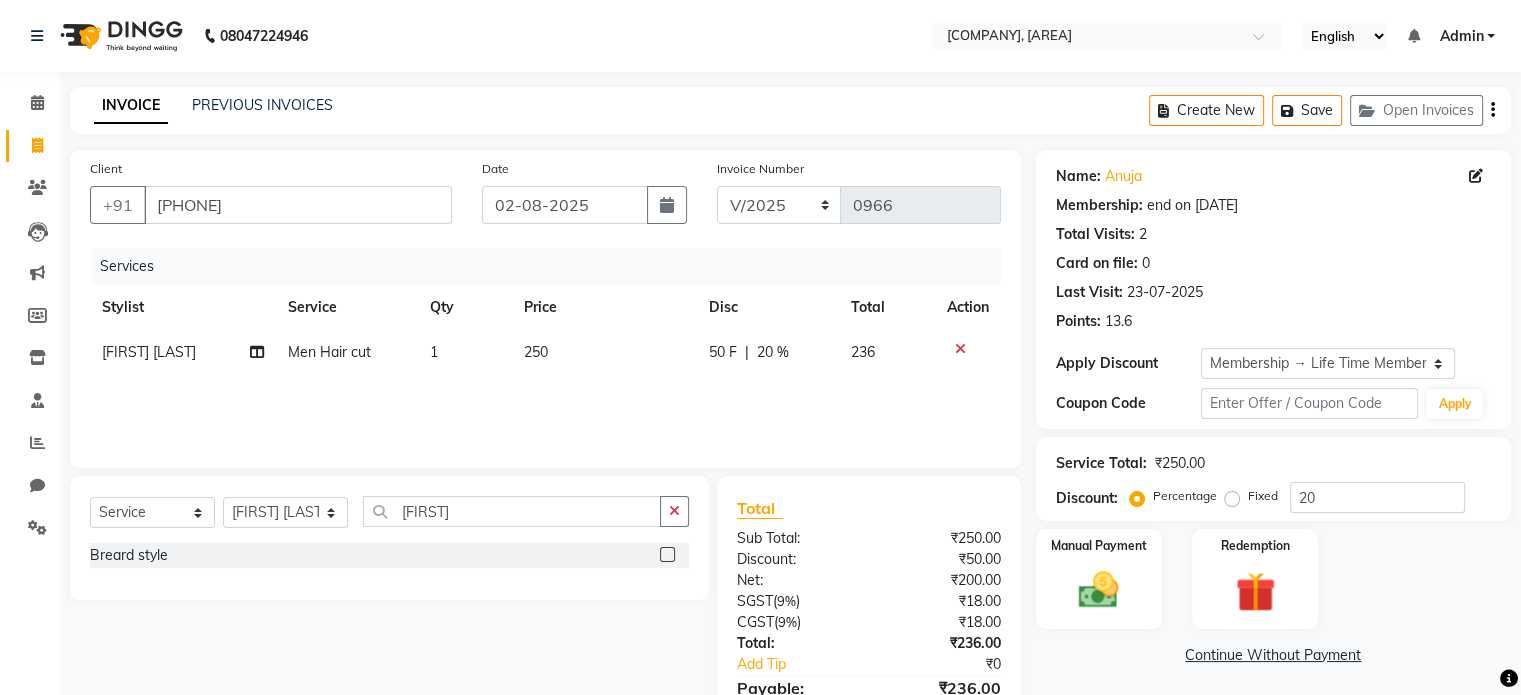 click 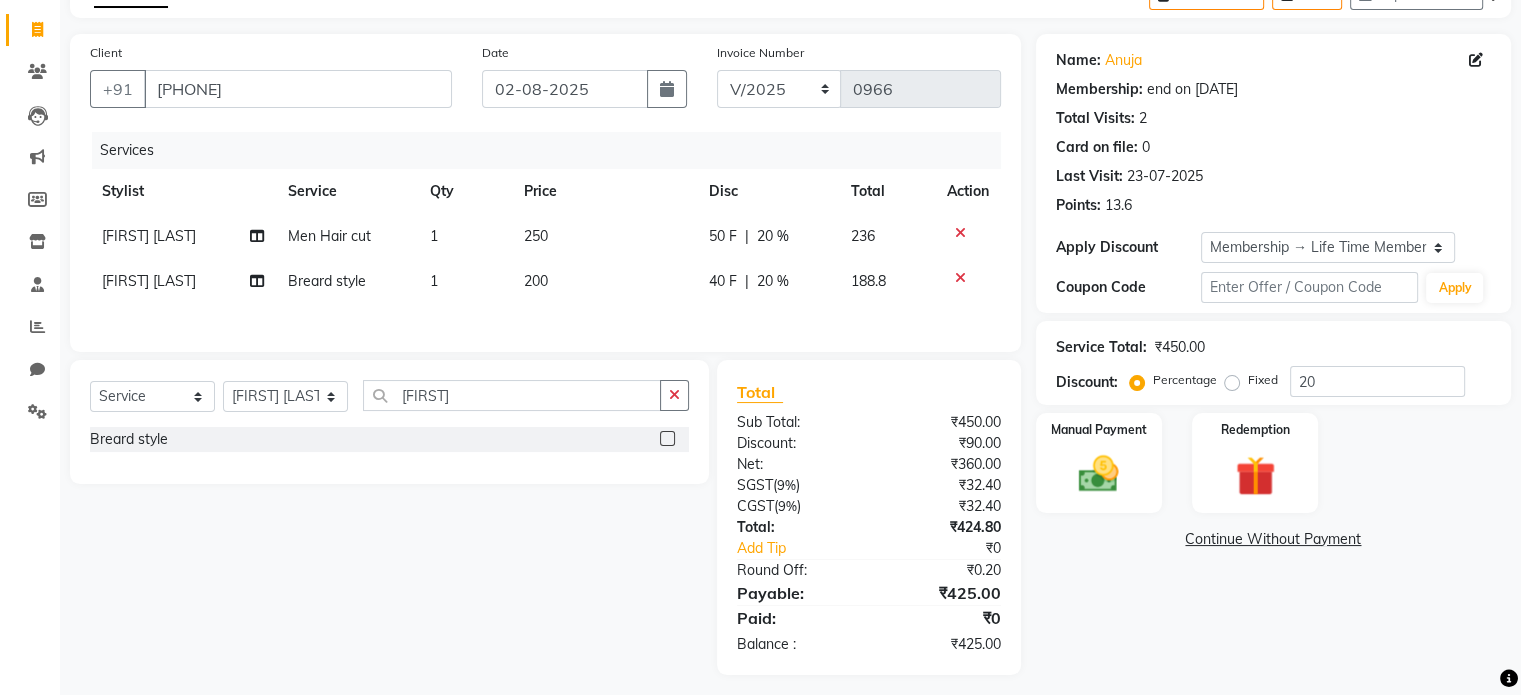 scroll, scrollTop: 129, scrollLeft: 0, axis: vertical 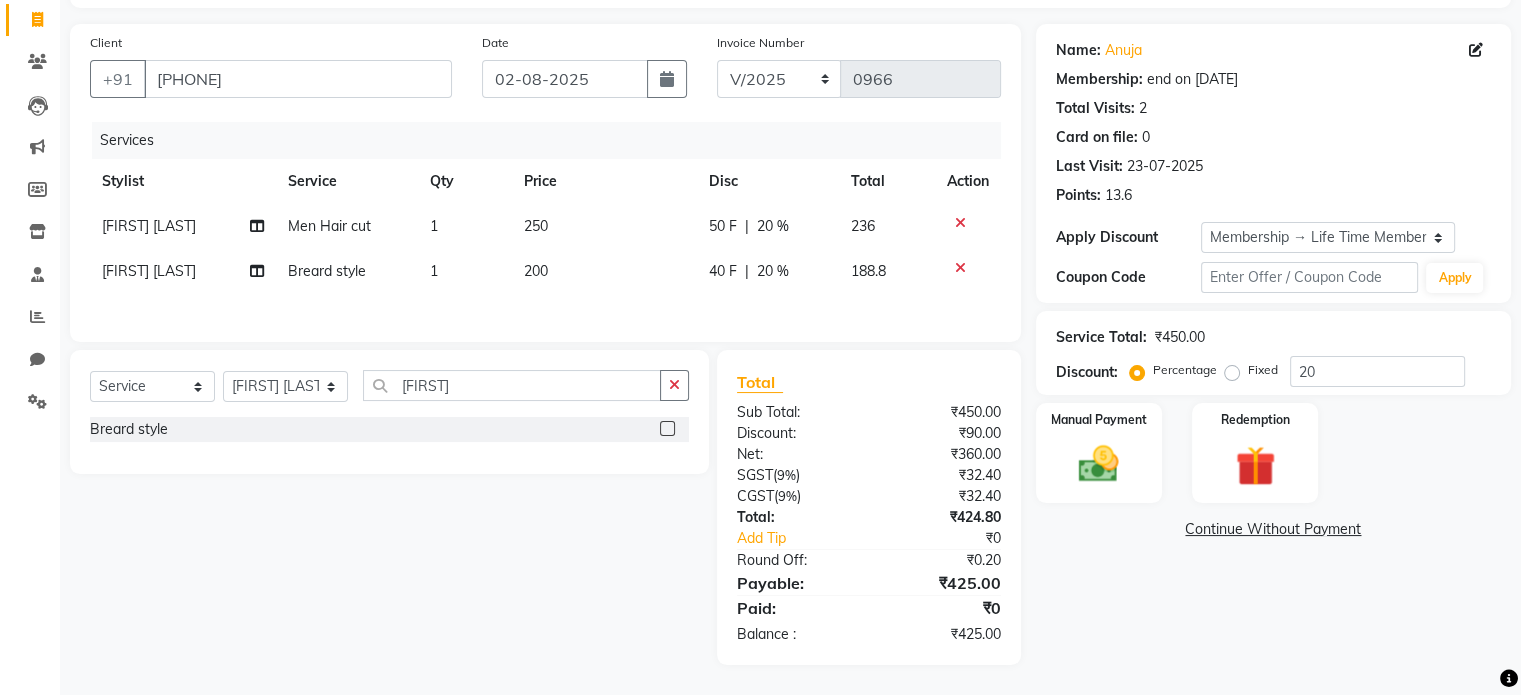 click 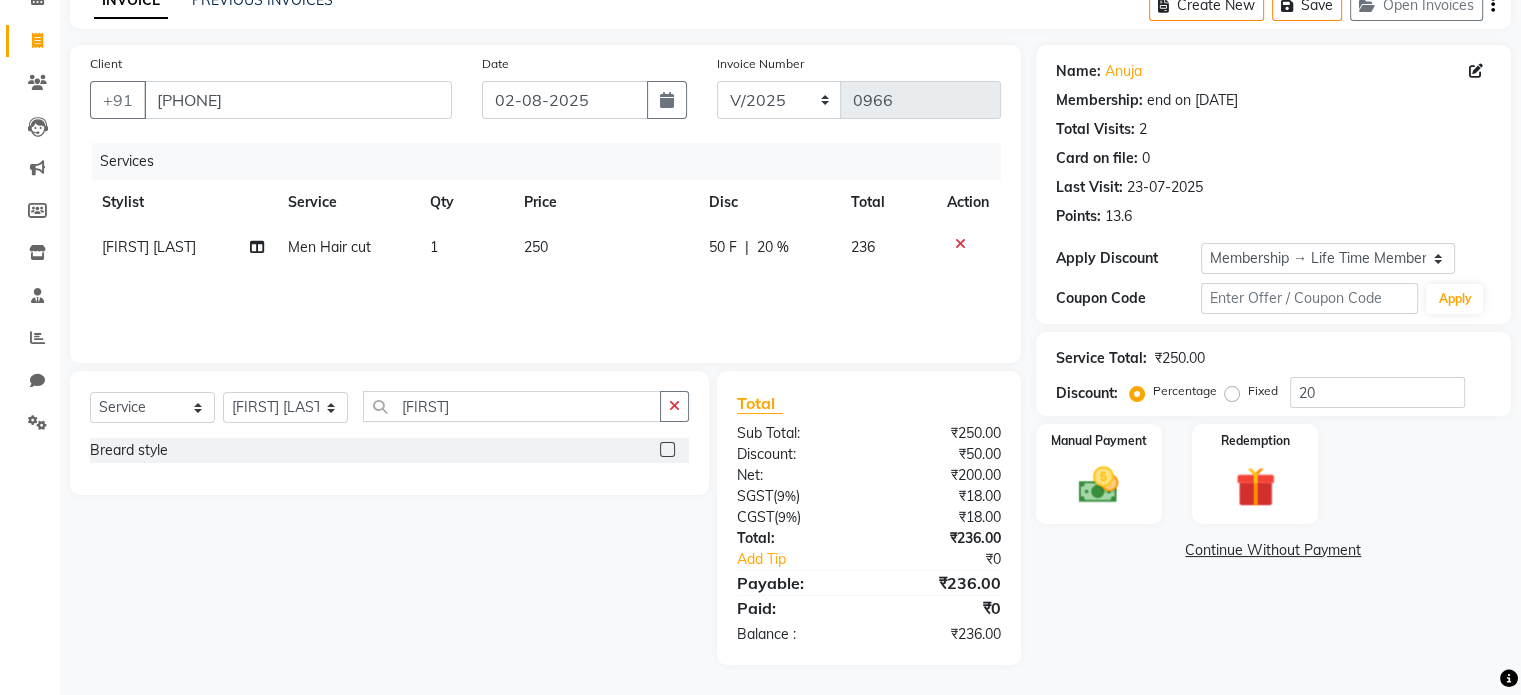 scroll, scrollTop: 105, scrollLeft: 0, axis: vertical 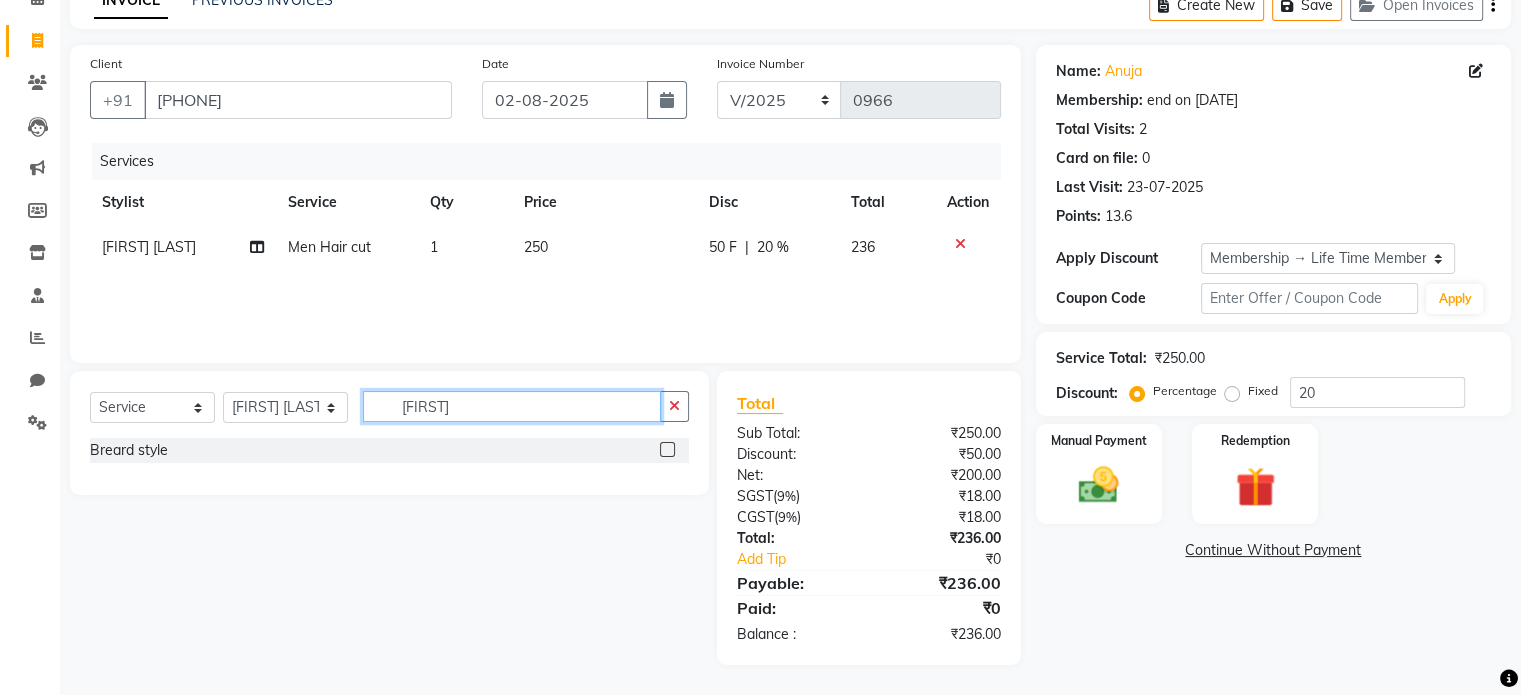 drag, startPoint x: 464, startPoint y: 416, endPoint x: 382, endPoint y: 411, distance: 82.1523 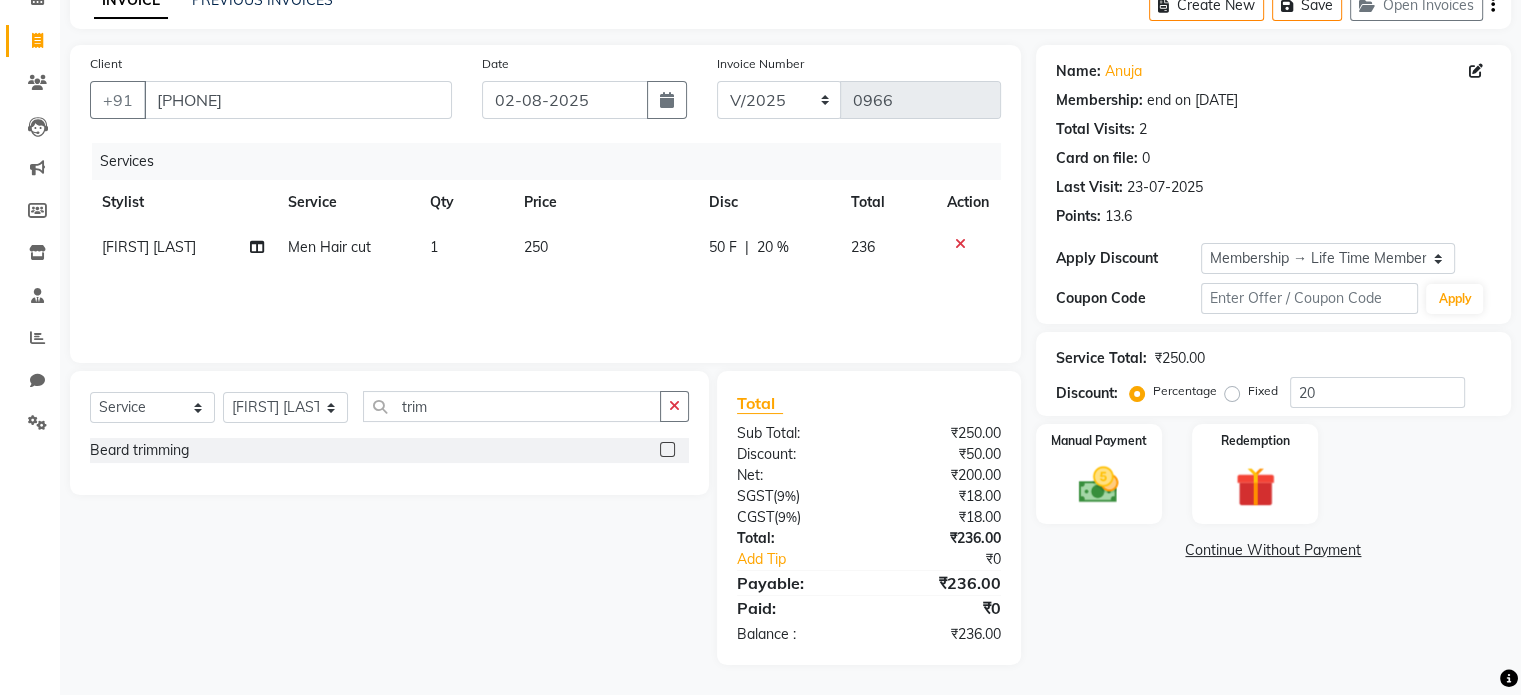 click 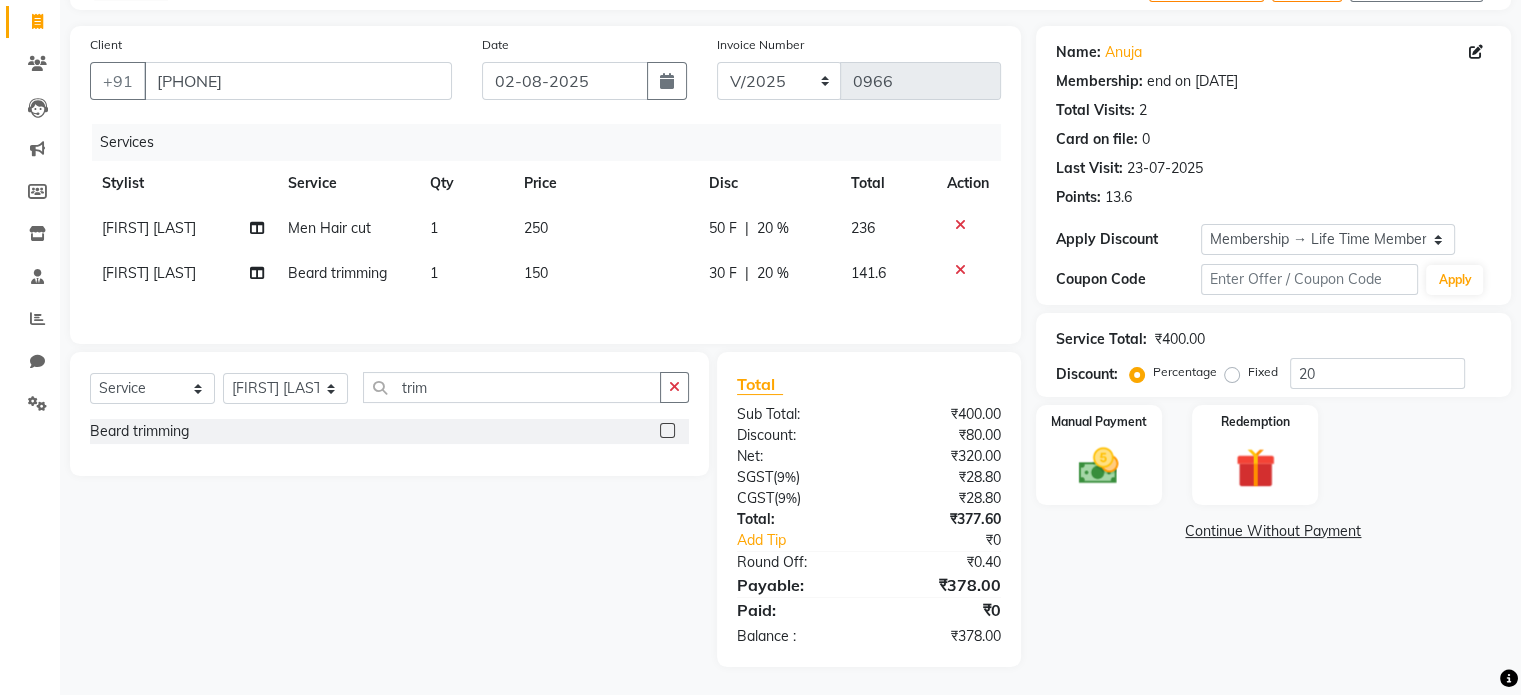 scroll, scrollTop: 129, scrollLeft: 0, axis: vertical 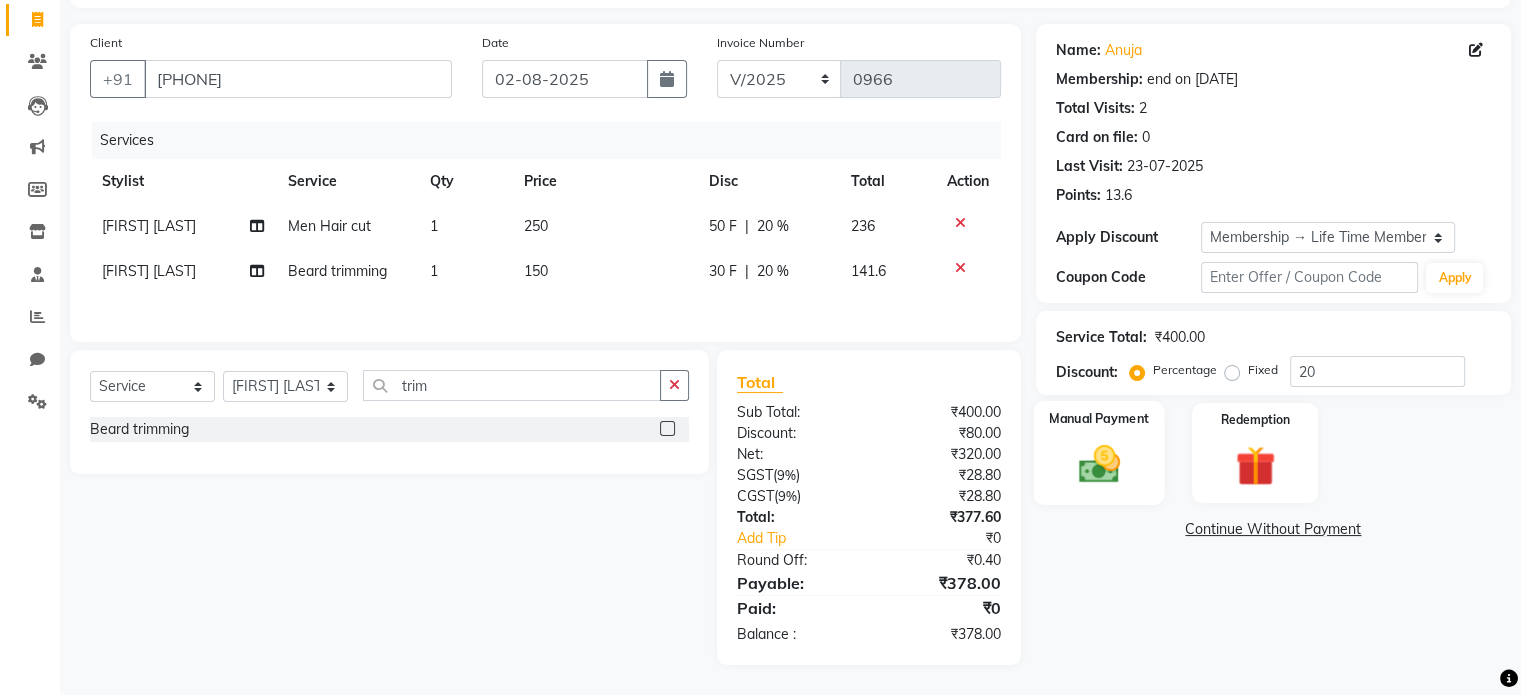 click 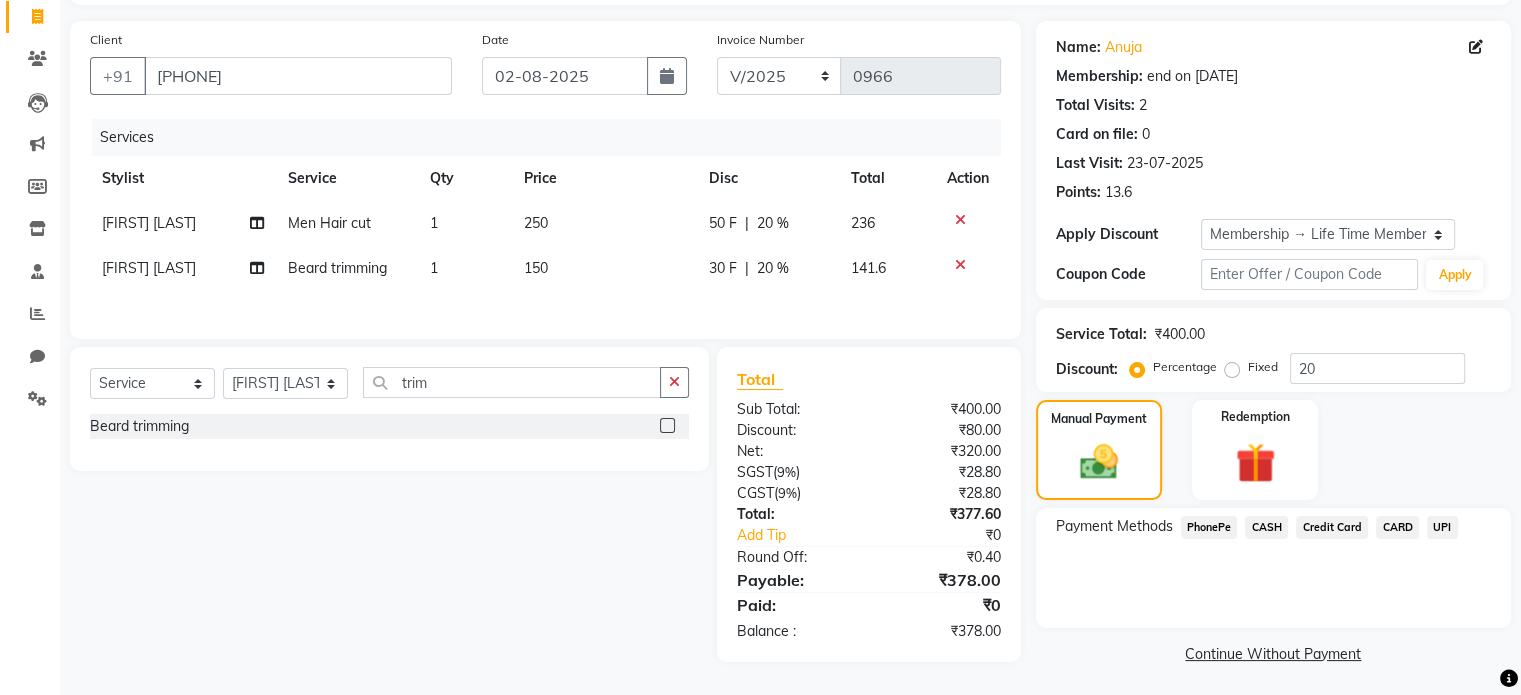 click on "UPI" 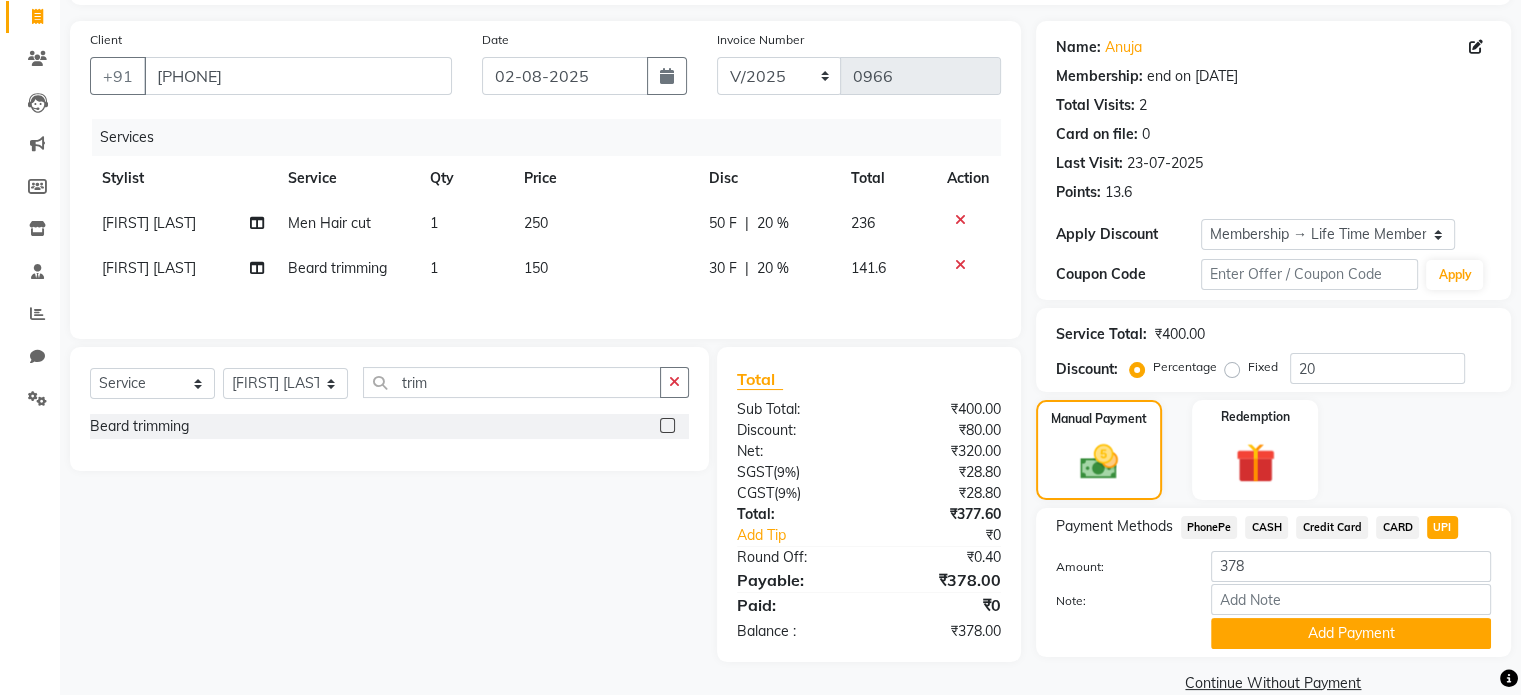 scroll, scrollTop: 163, scrollLeft: 0, axis: vertical 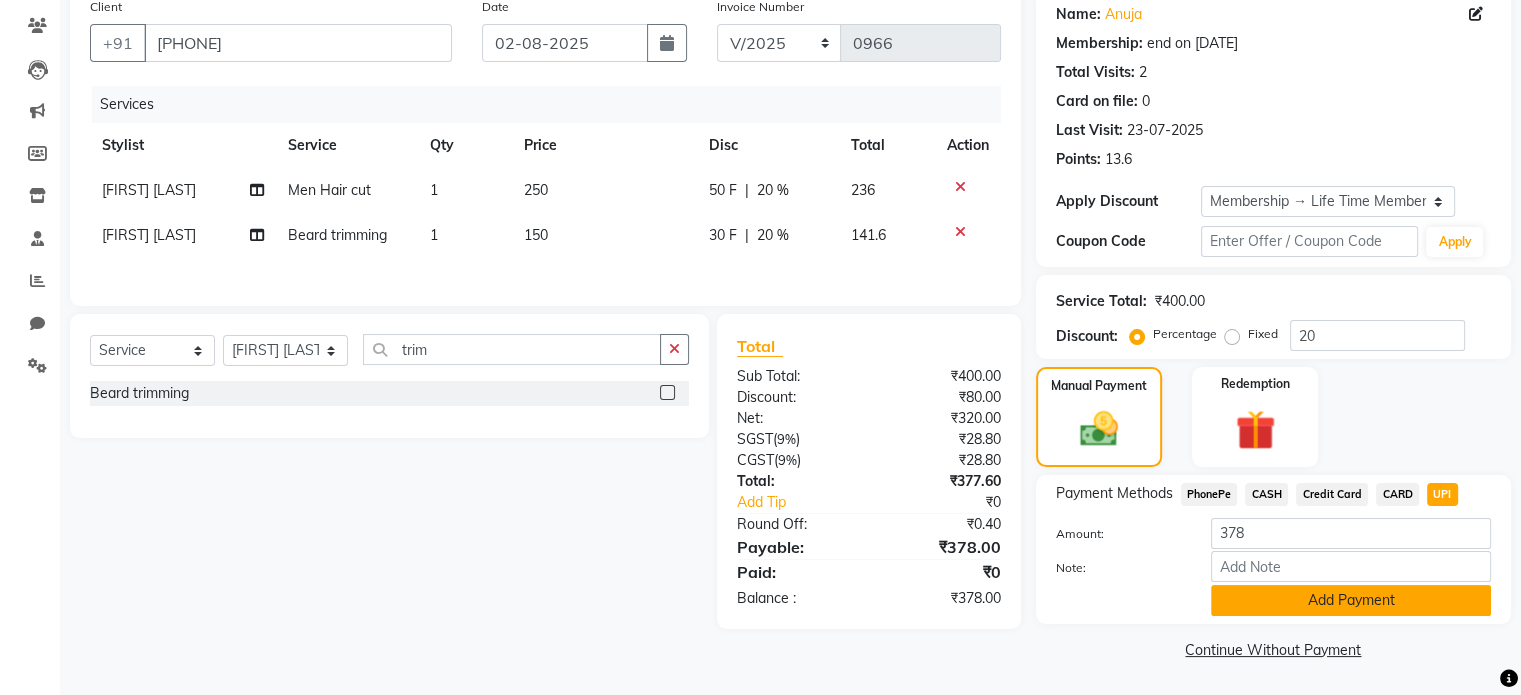 click on "Add Payment" 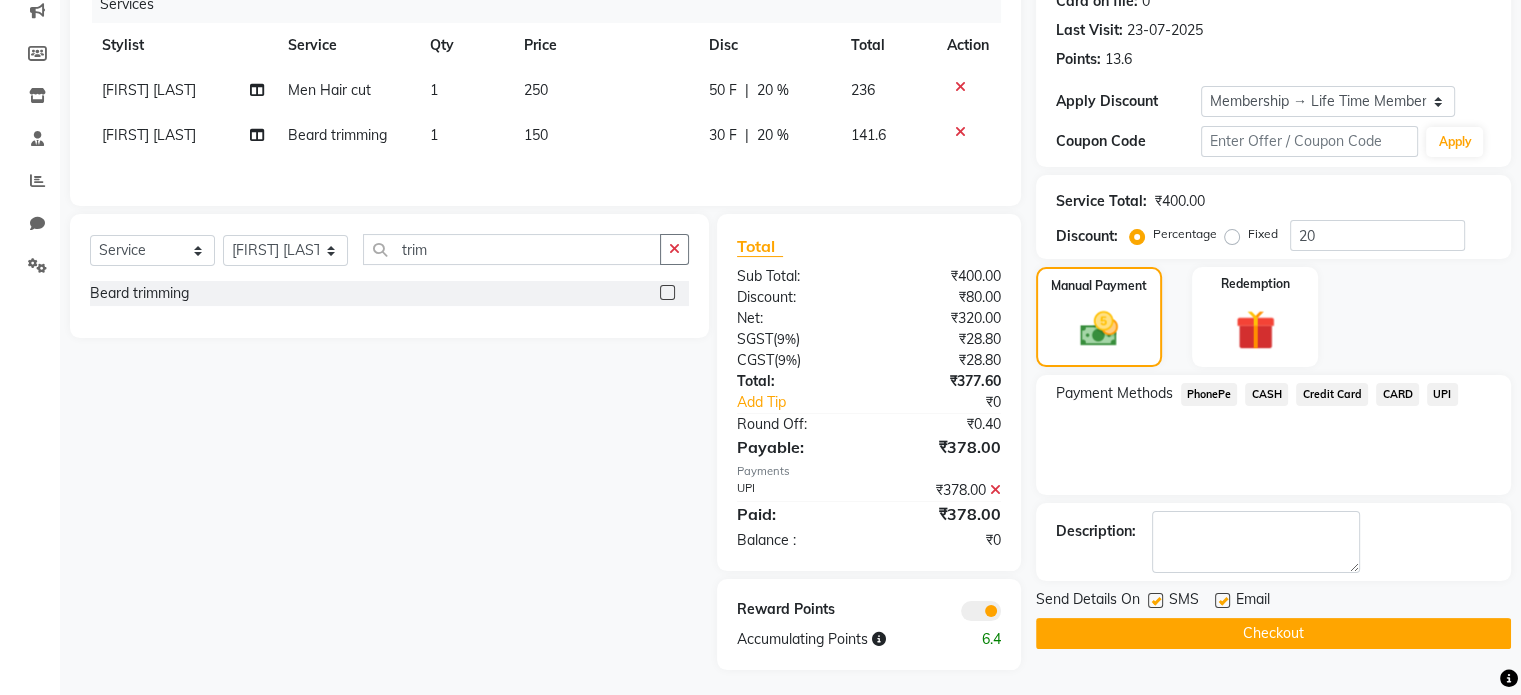 scroll, scrollTop: 272, scrollLeft: 0, axis: vertical 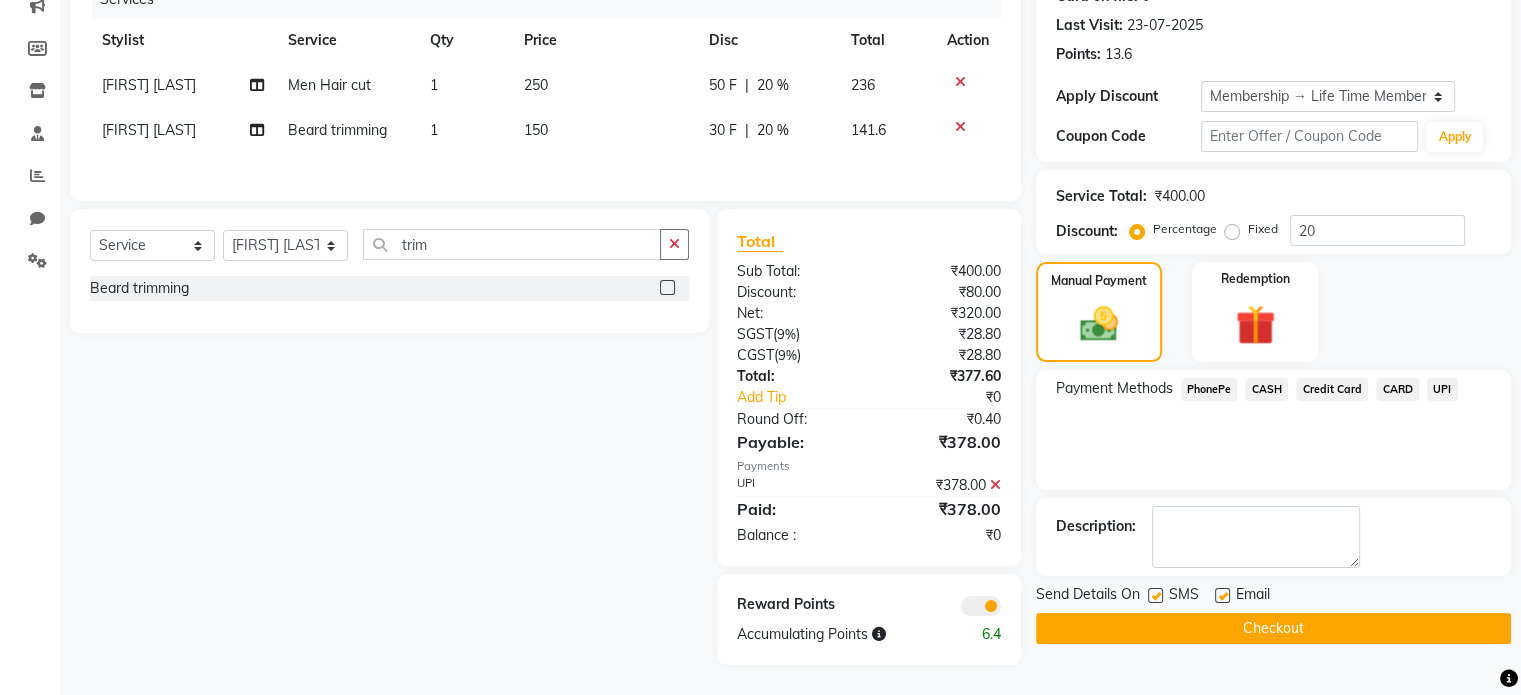 click 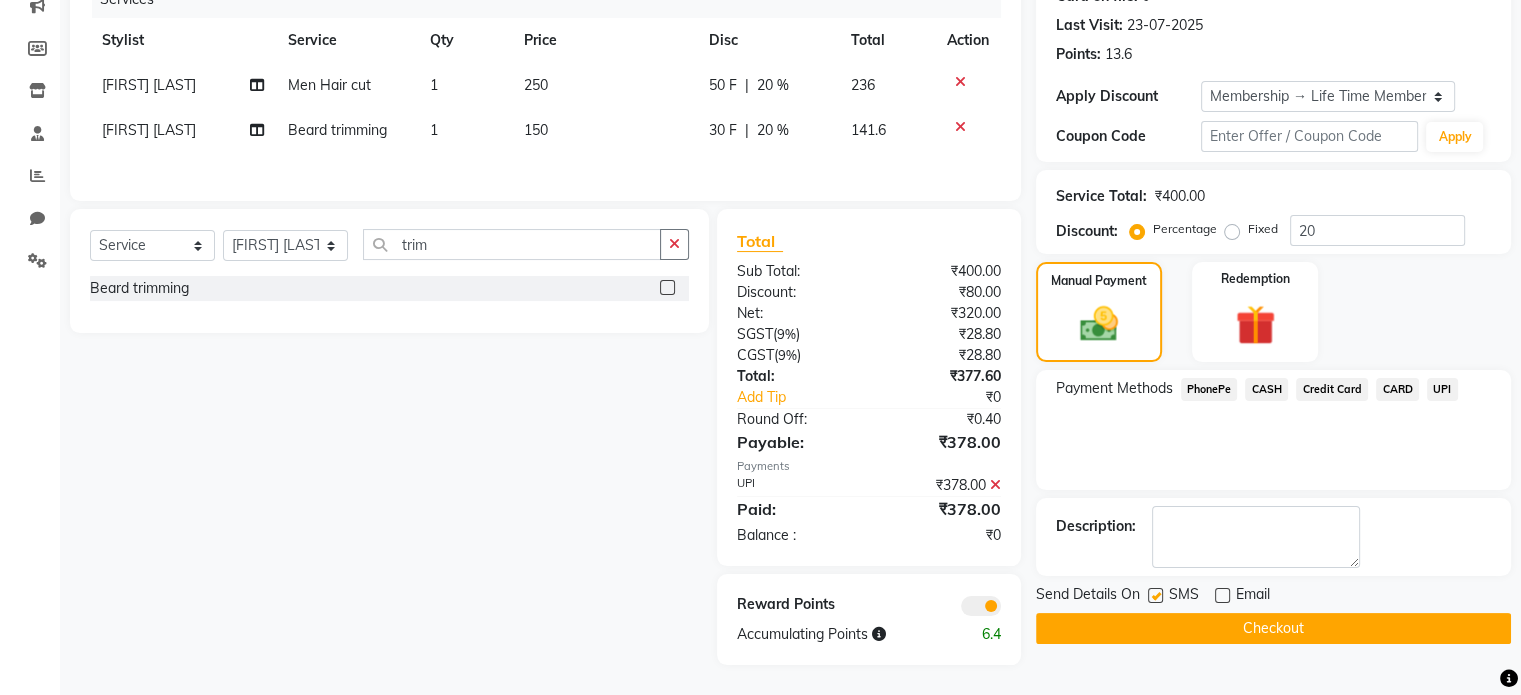 click 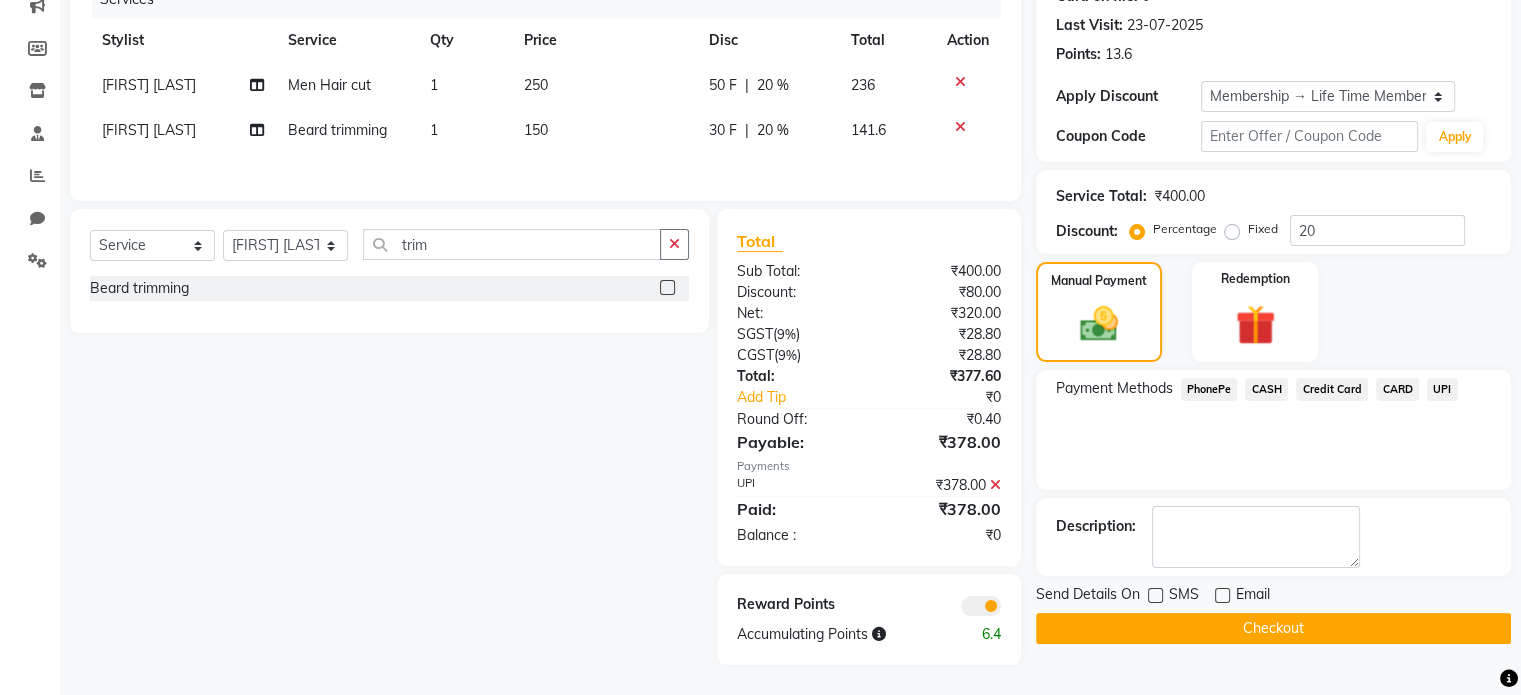 click on "Checkout" 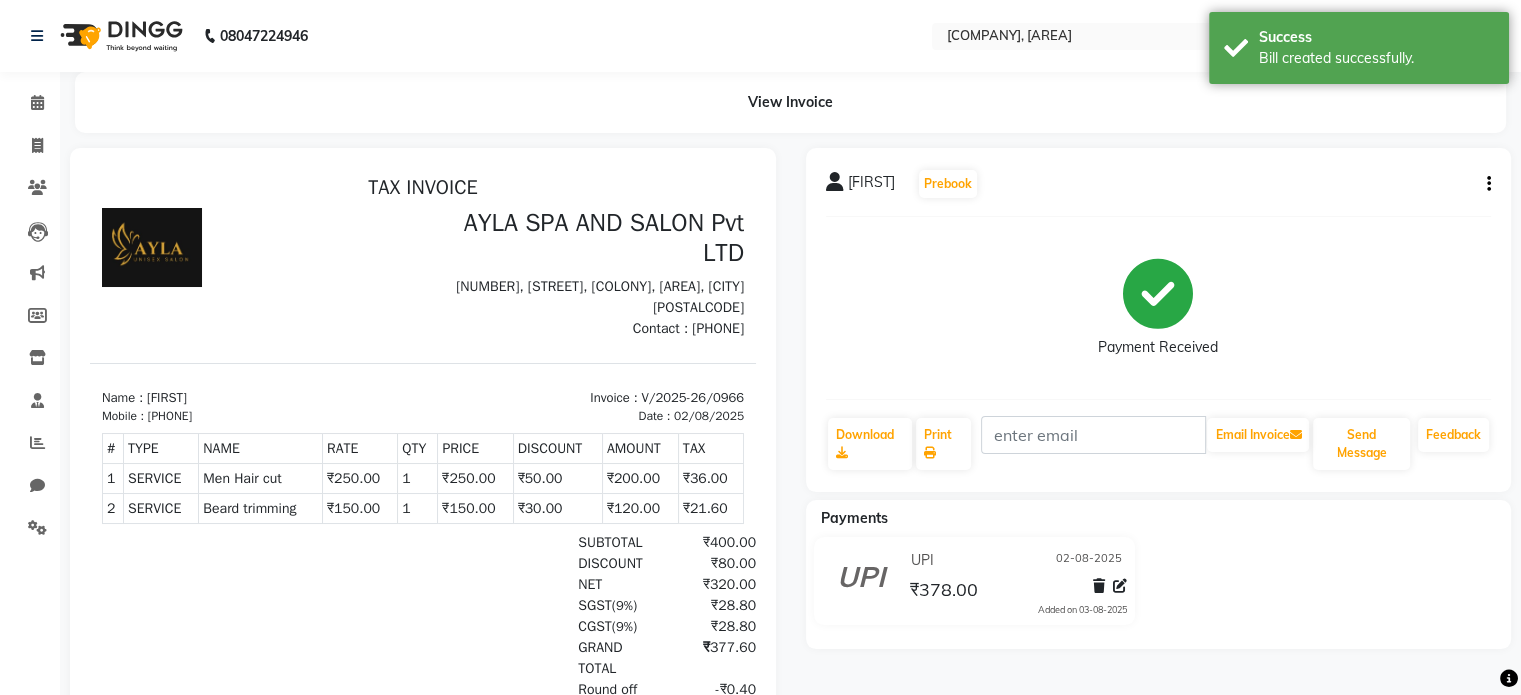scroll, scrollTop: 0, scrollLeft: 0, axis: both 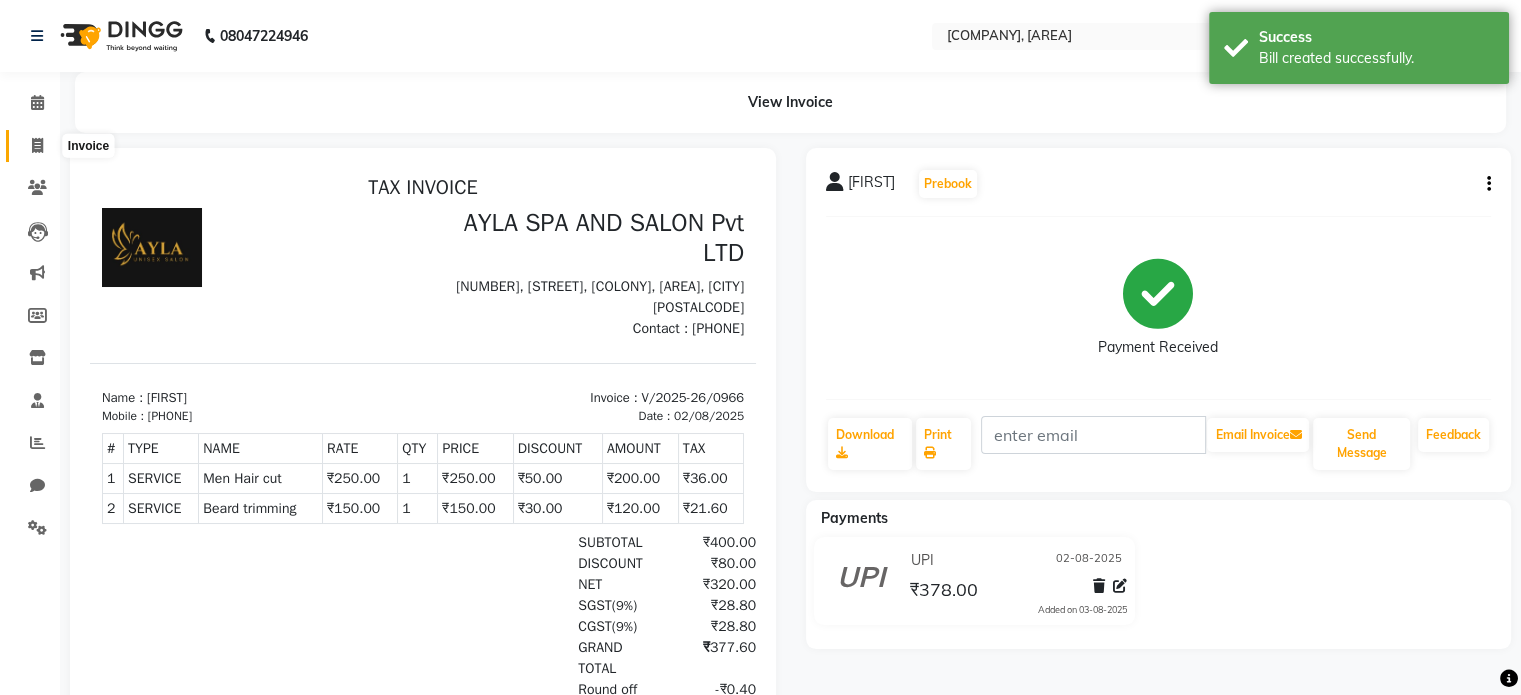 click 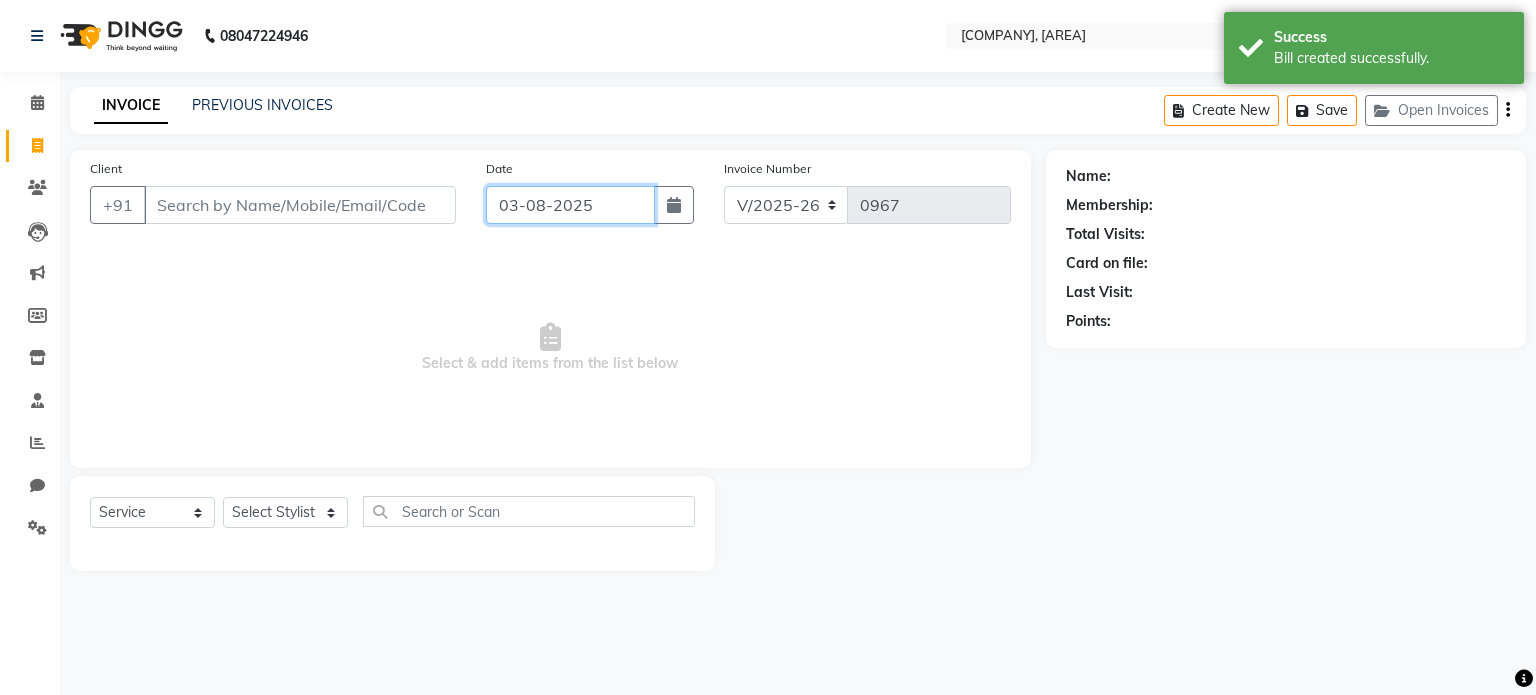 click on "03-08-2025" 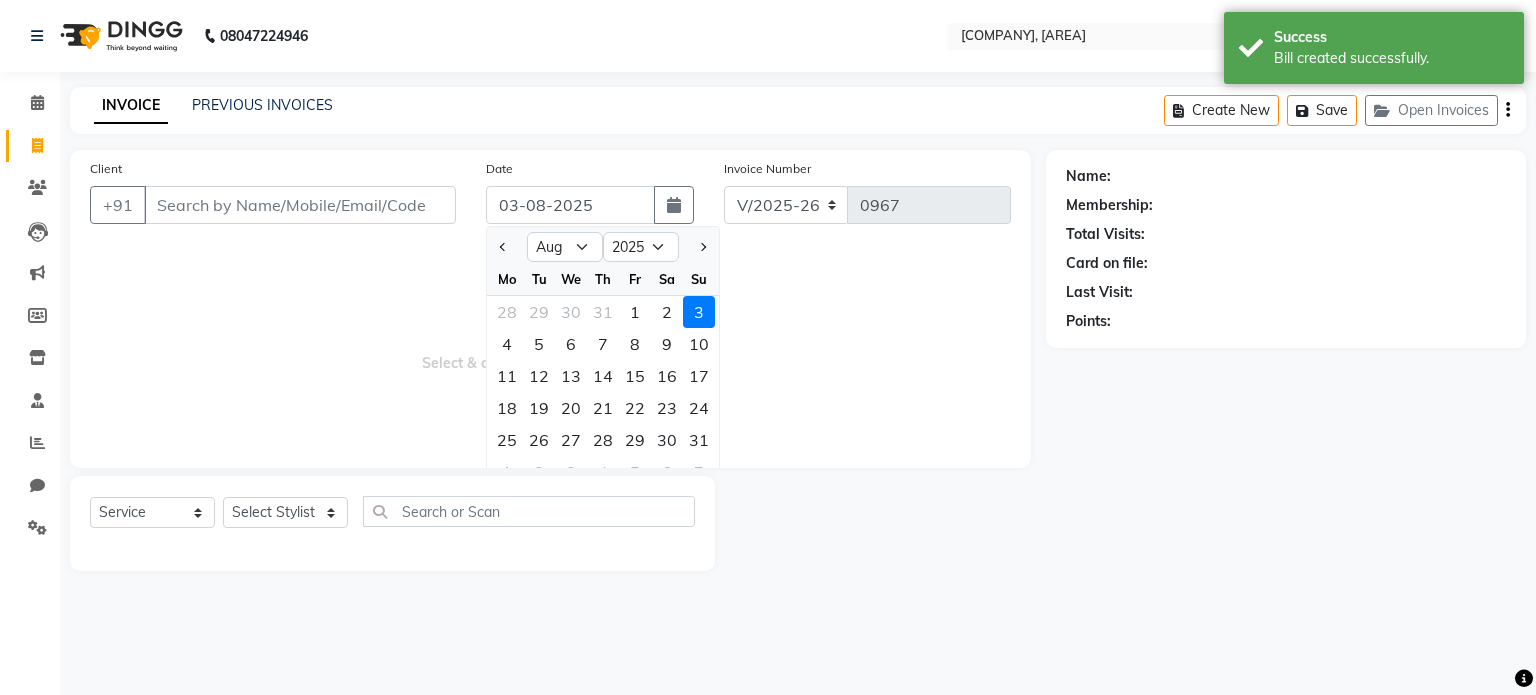 click on "2" 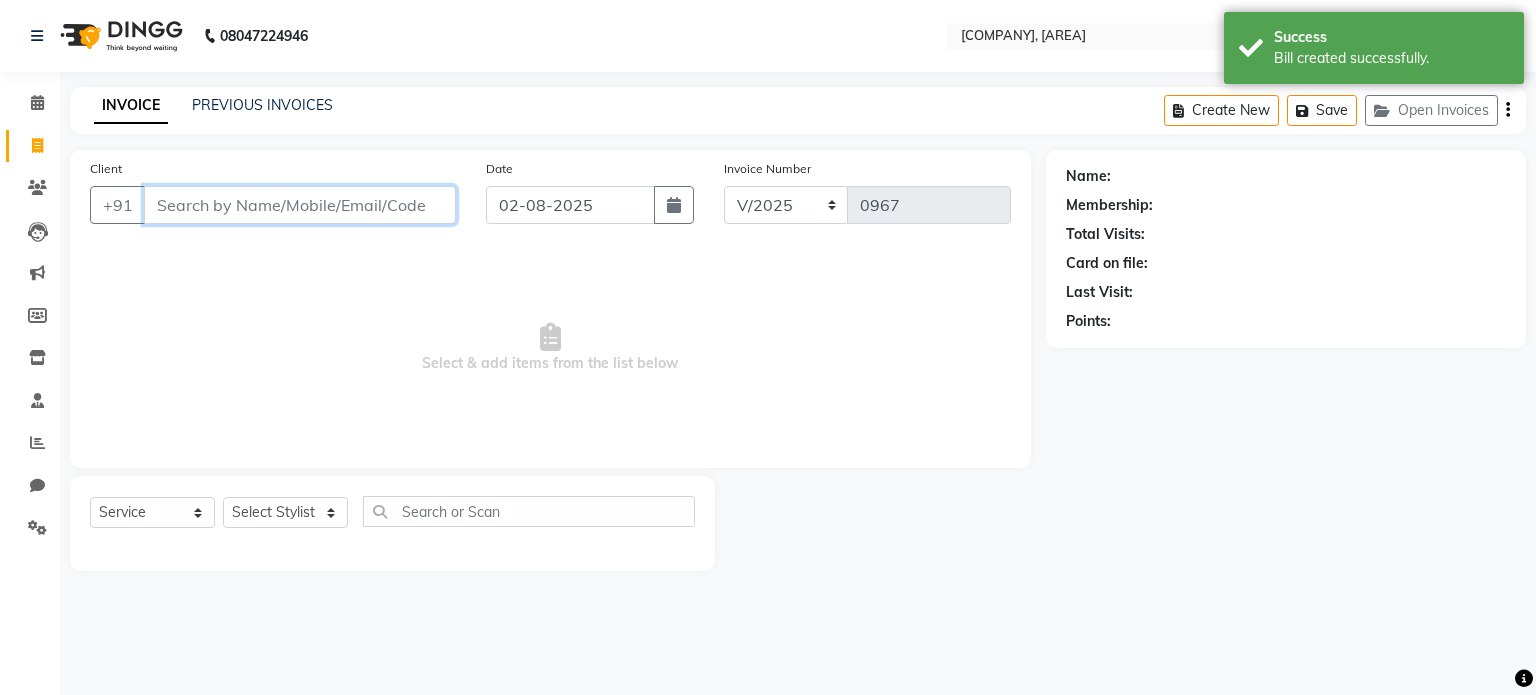 click on "Client" at bounding box center [300, 205] 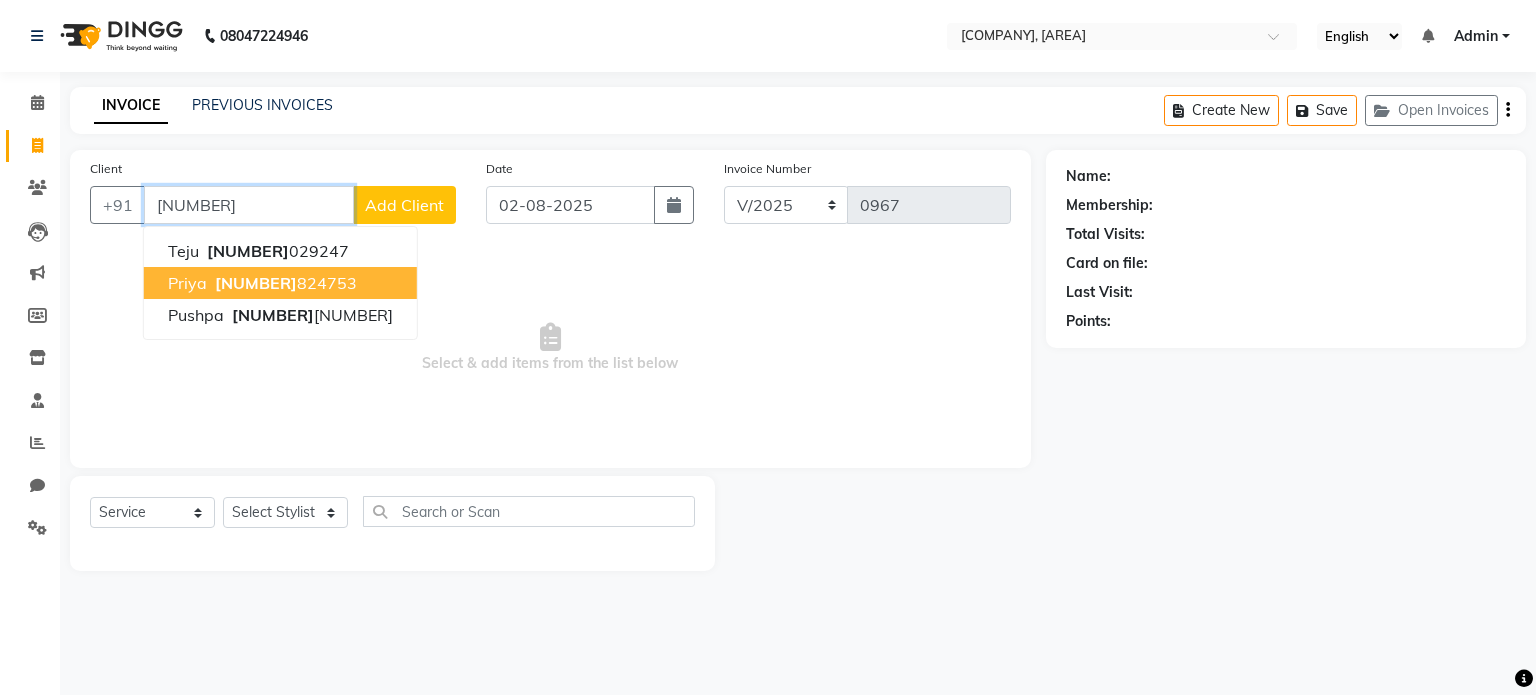 click on "[FIRST]   [PHONE]" at bounding box center (280, 283) 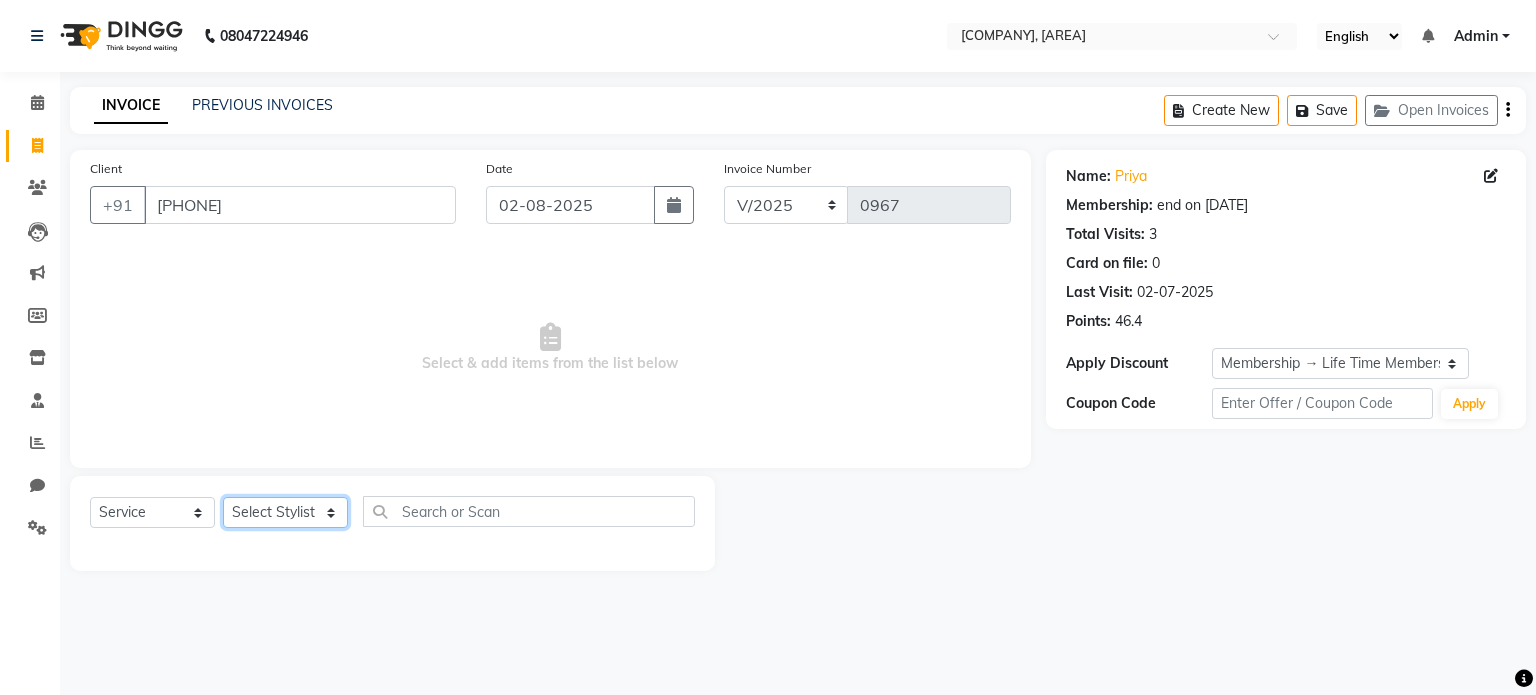 click on "Select Stylist [FIRST] [LAST] [FIRST] [FIRST] [FIRST] [FIRST]" 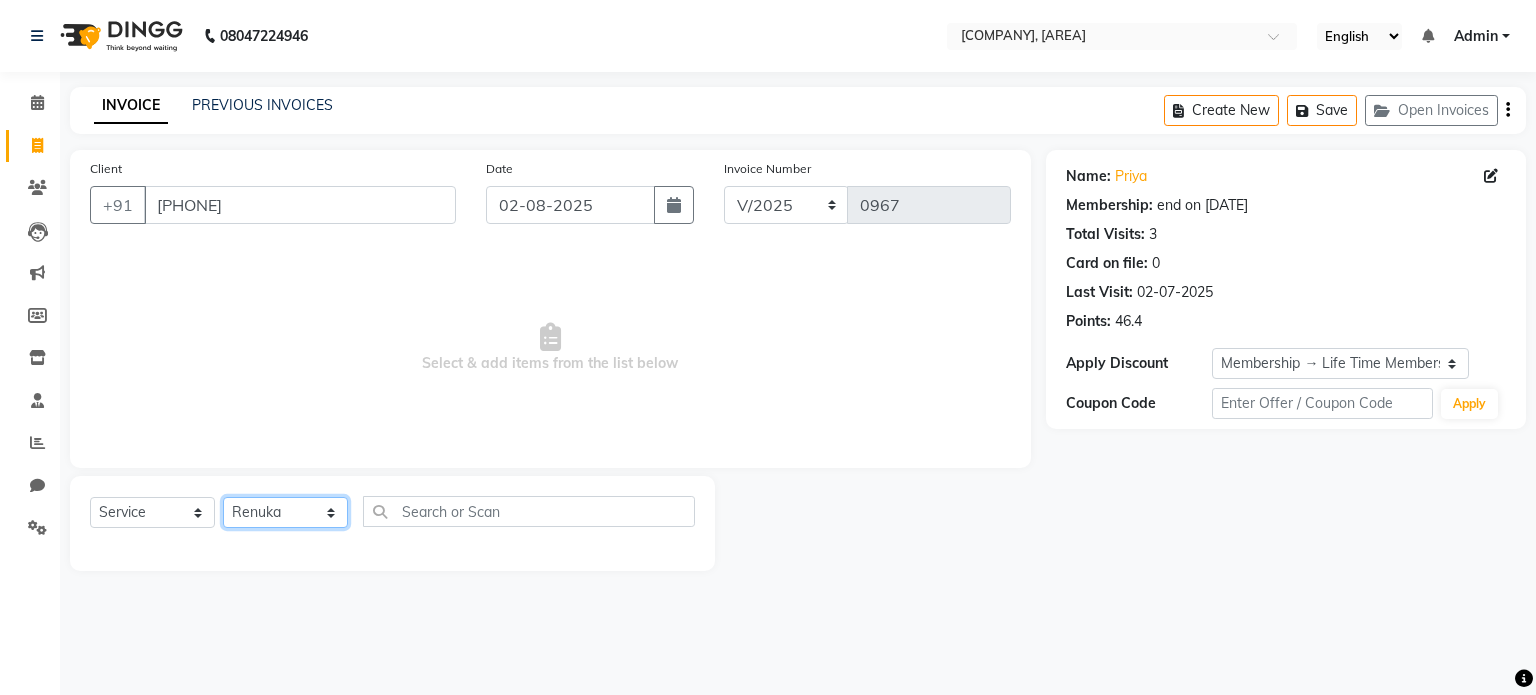 click on "Select Stylist [FIRST] [LAST] [FIRST] [FIRST] [FIRST] [FIRST]" 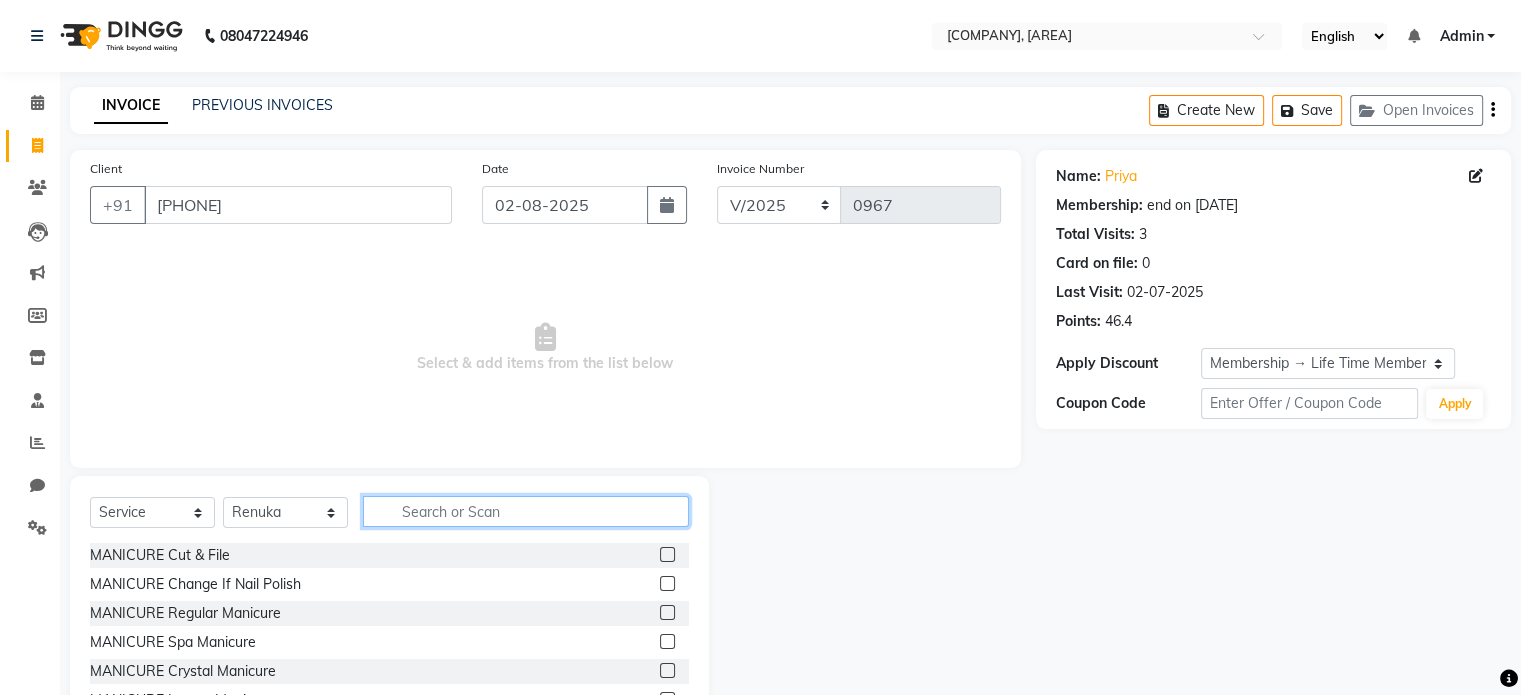 click 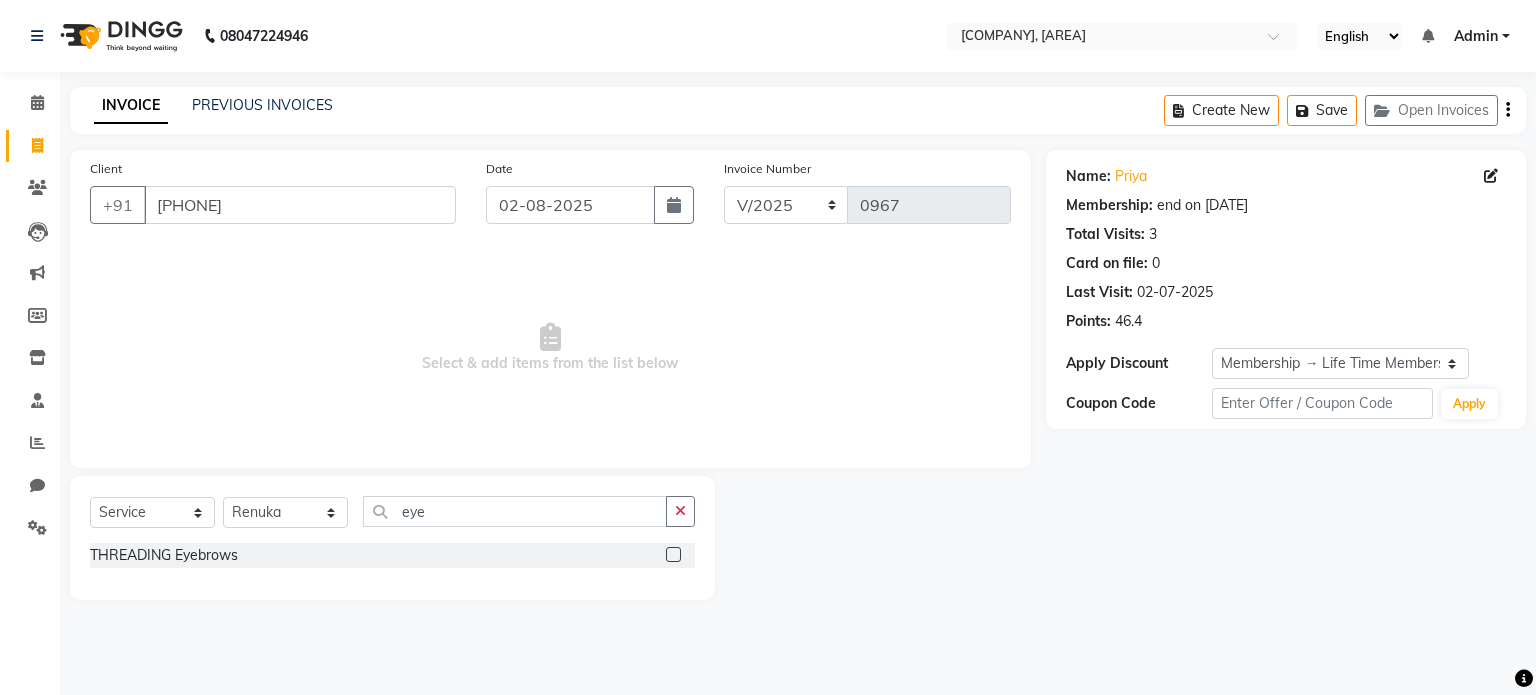 drag, startPoint x: 679, startPoint y: 556, endPoint x: 551, endPoint y: 541, distance: 128.87592 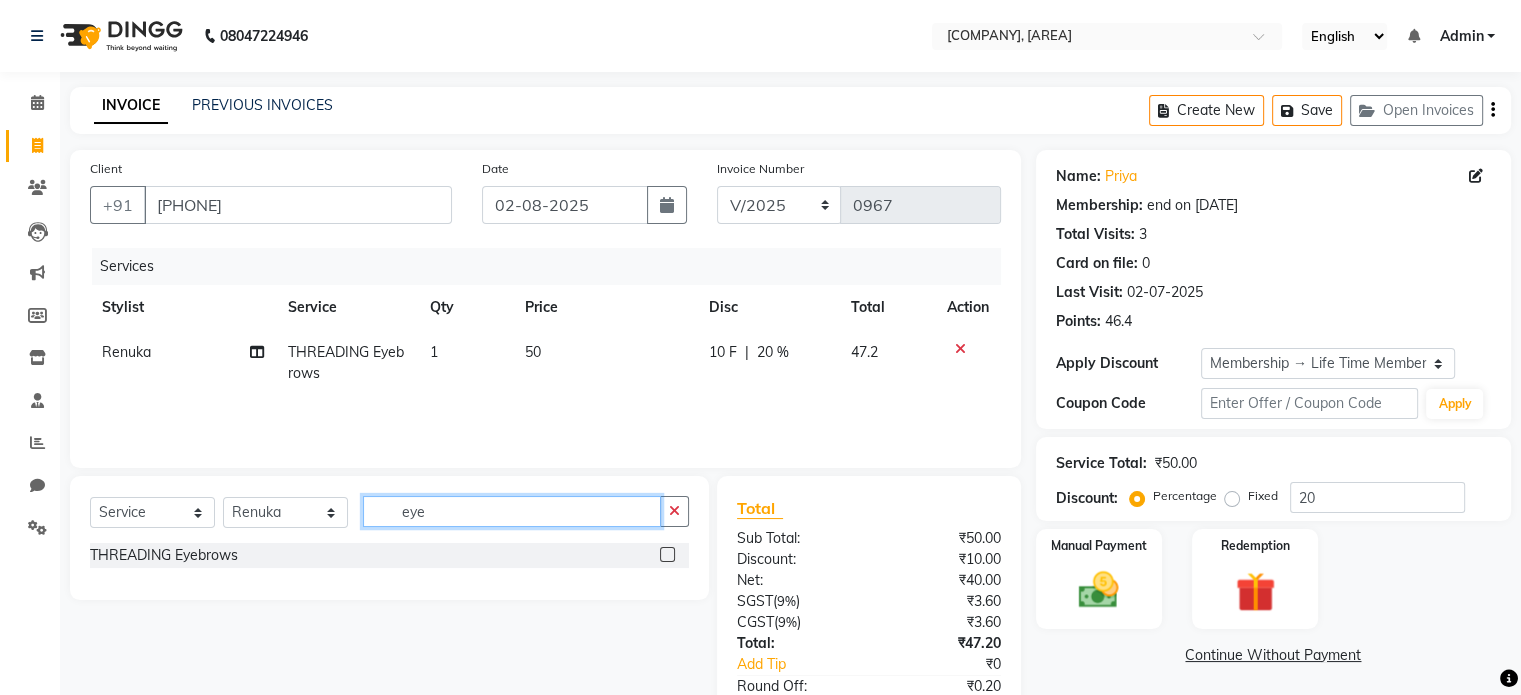 drag, startPoint x: 508, startPoint y: 518, endPoint x: 387, endPoint y: 511, distance: 121.20231 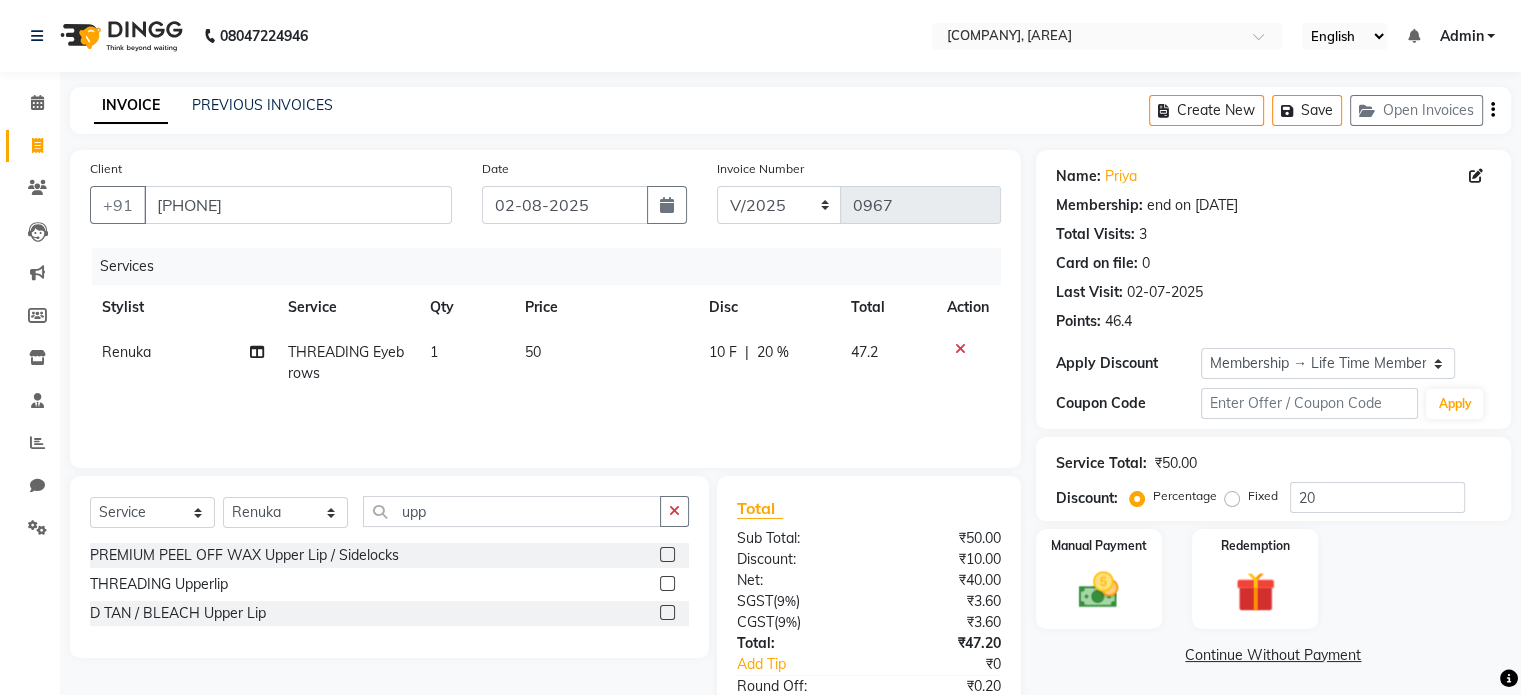 click 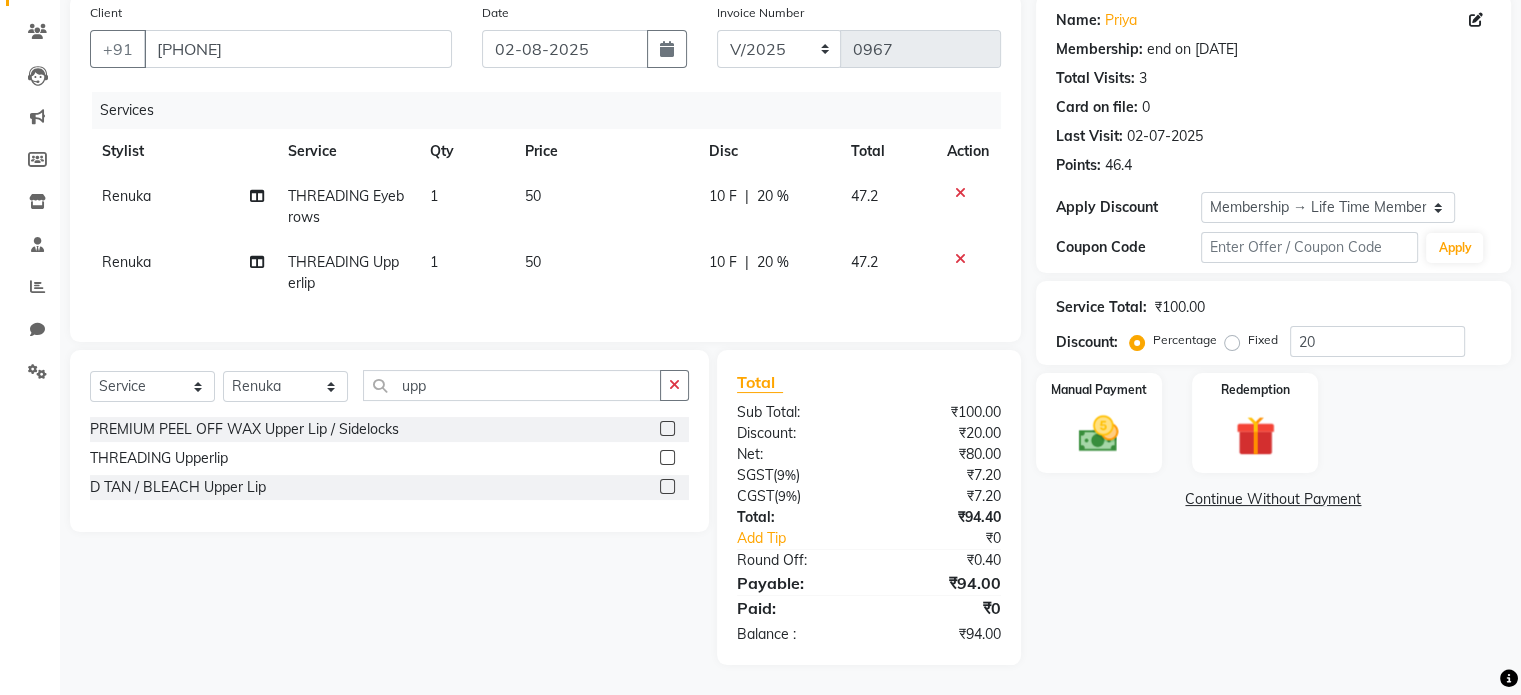 scroll, scrollTop: 172, scrollLeft: 0, axis: vertical 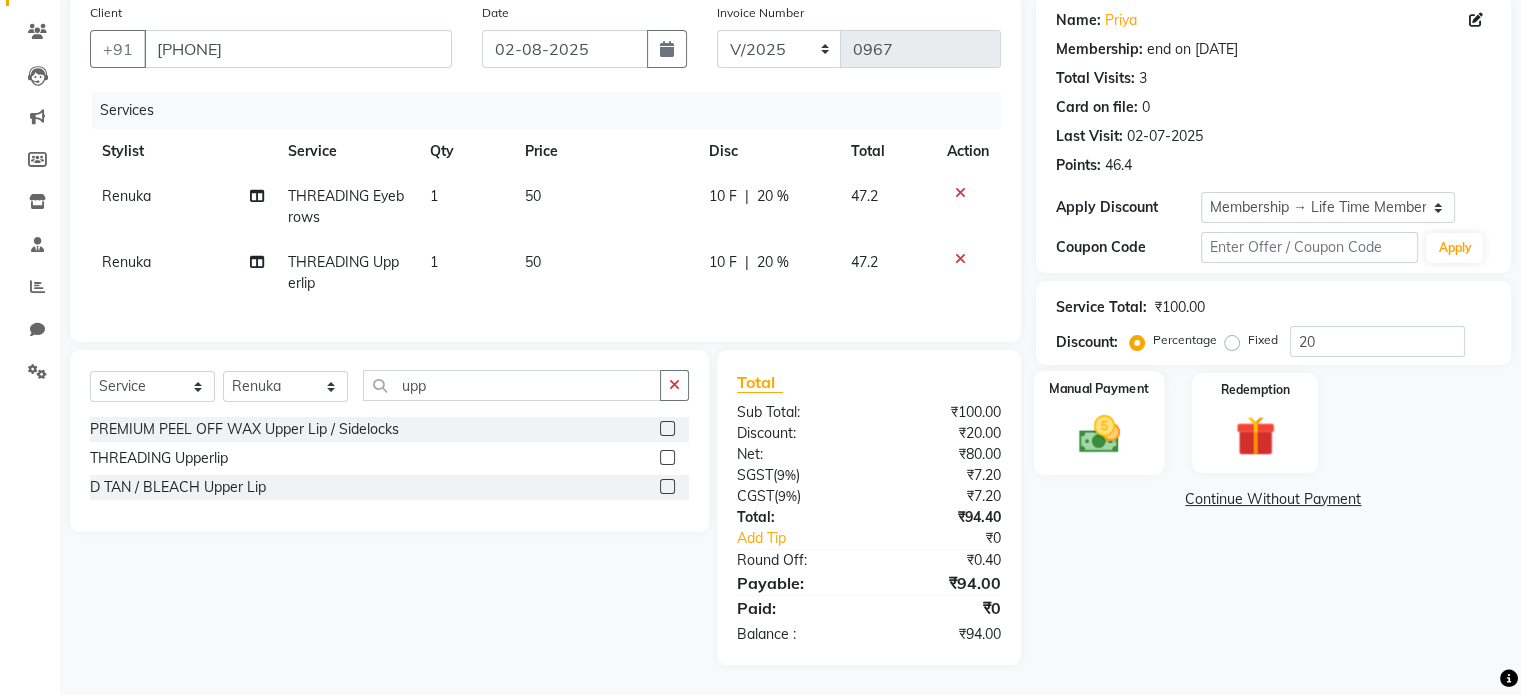 click 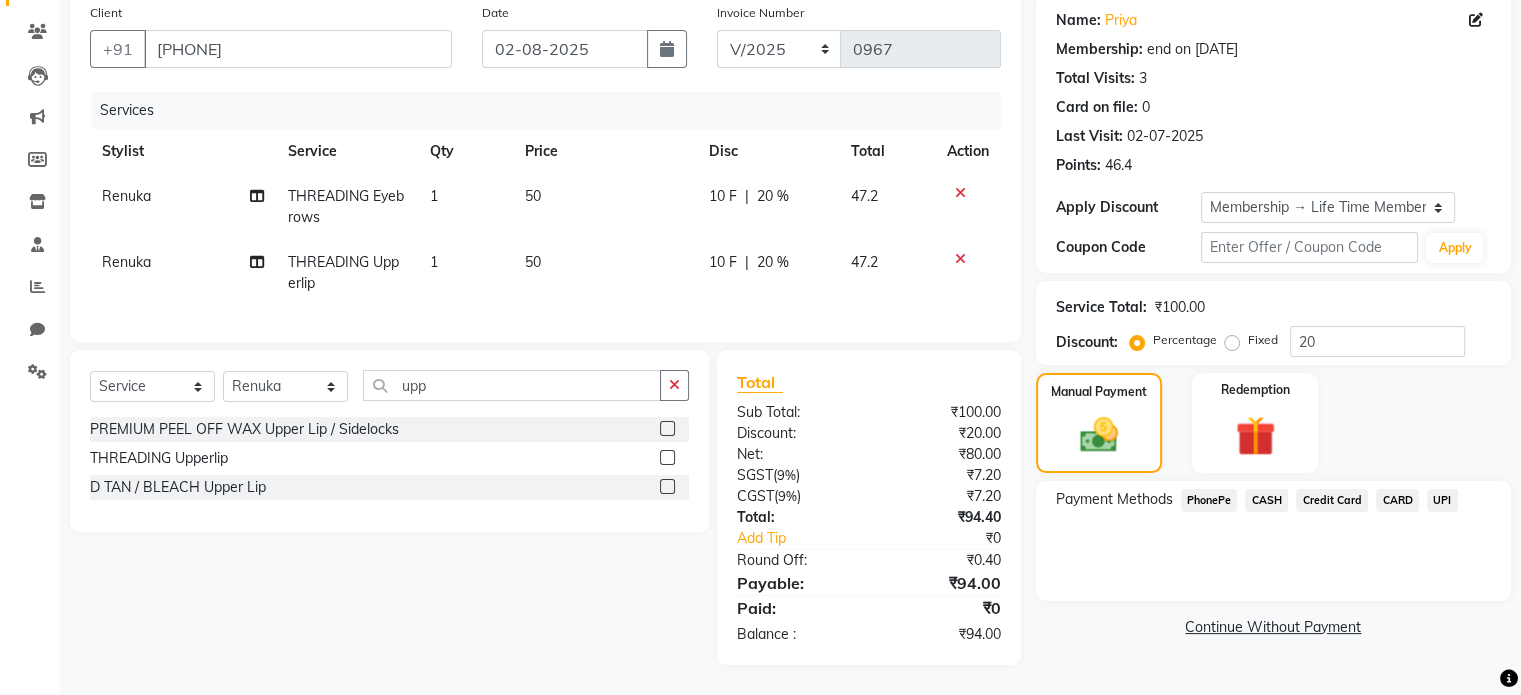 click on "UPI" 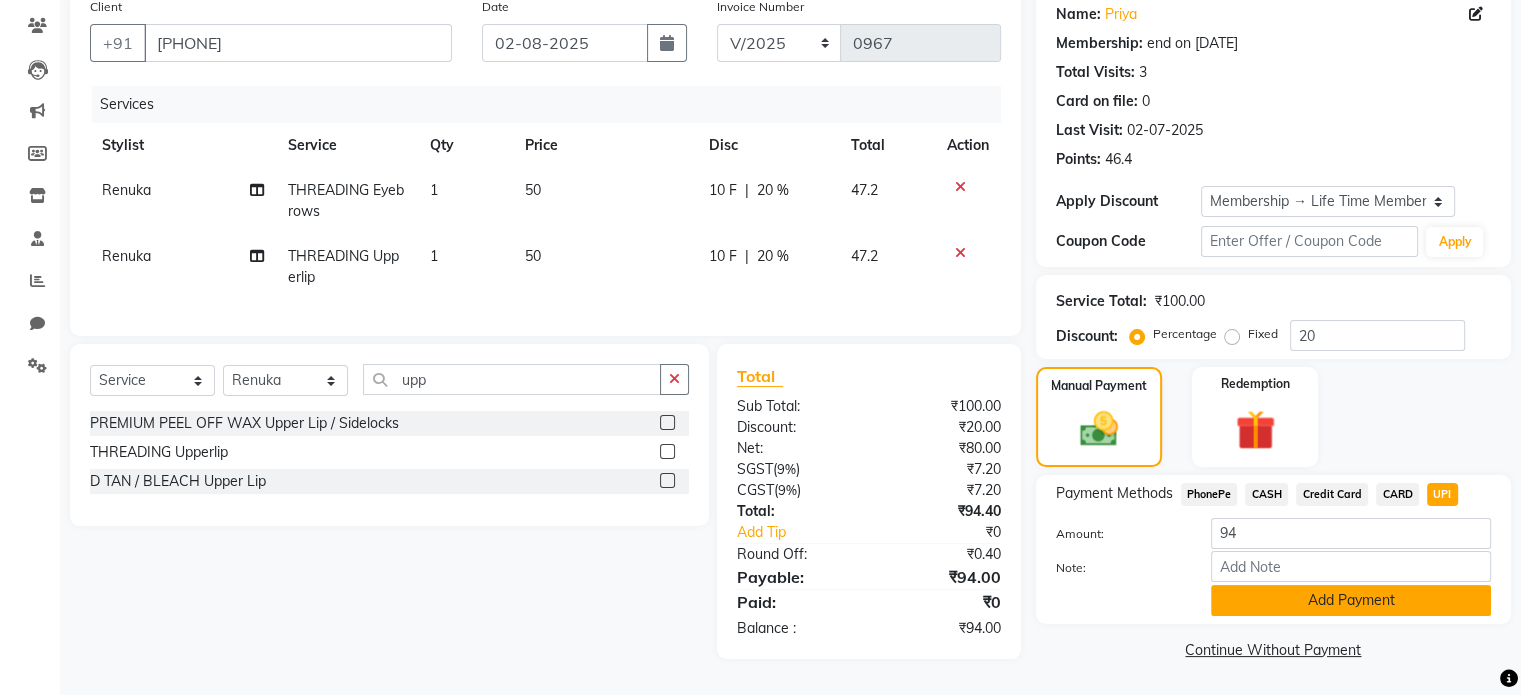 click on "Add Payment" 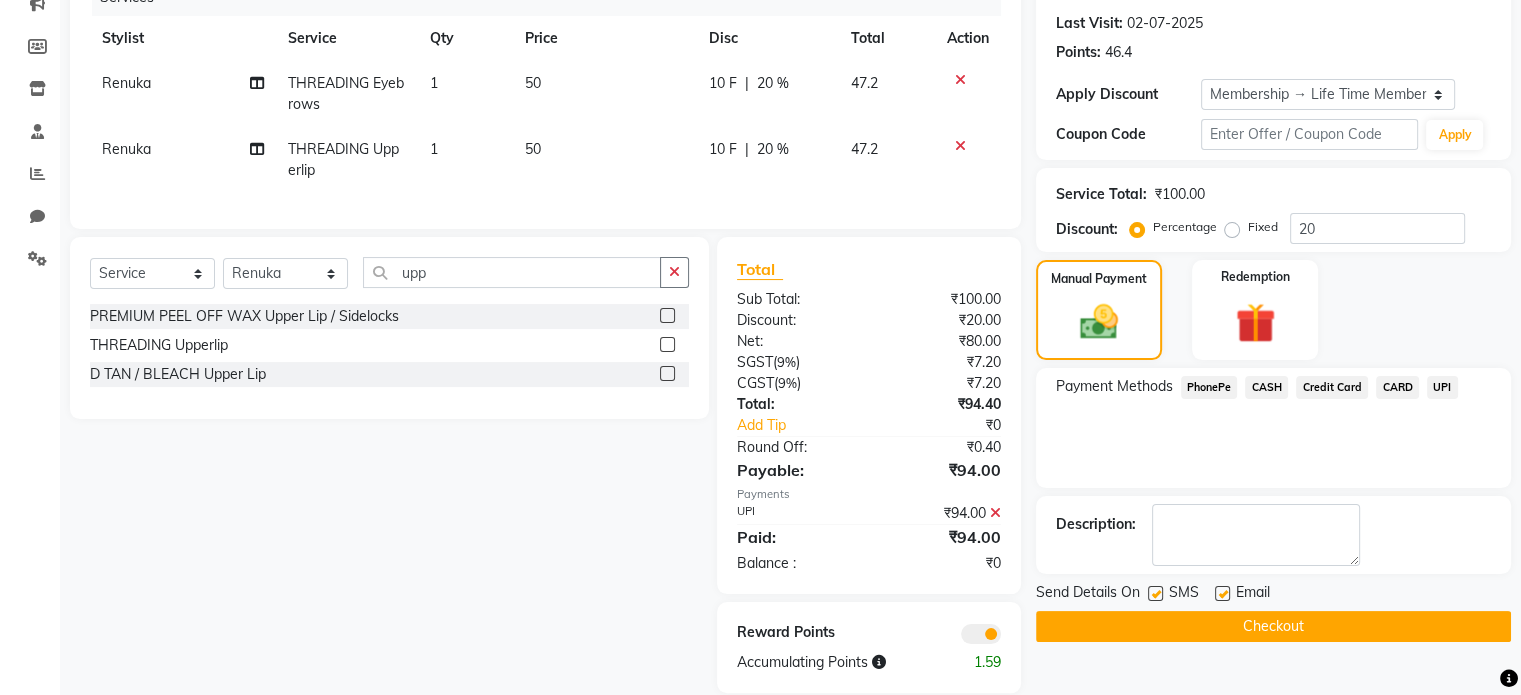 scroll, scrollTop: 313, scrollLeft: 0, axis: vertical 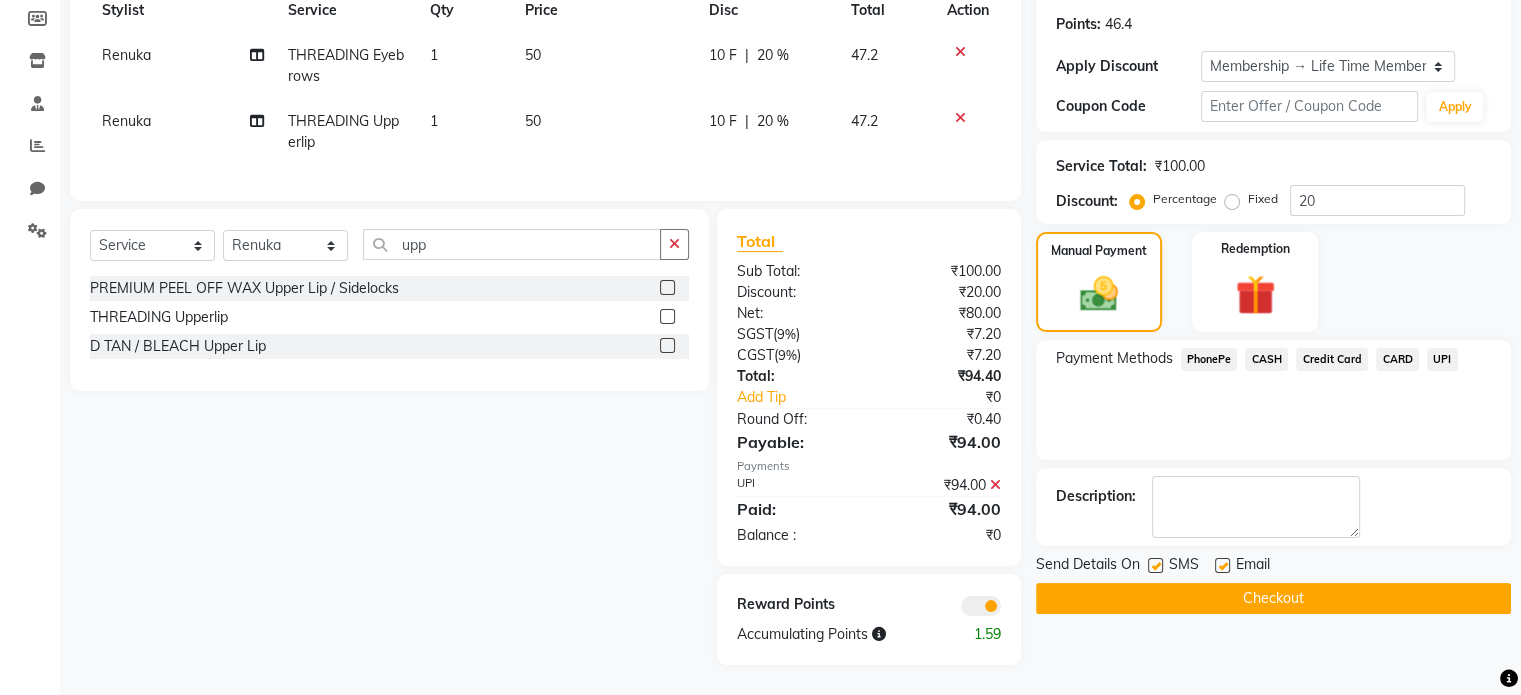 click 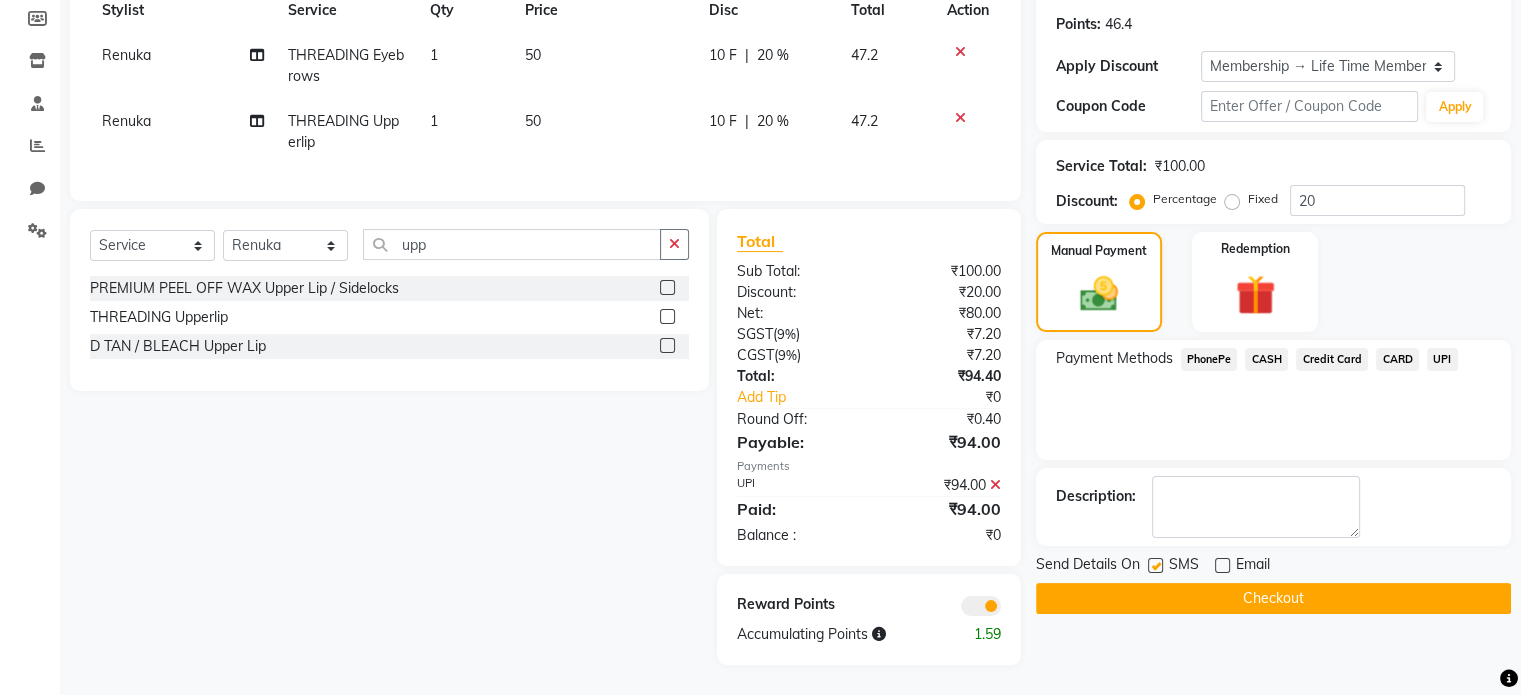 click 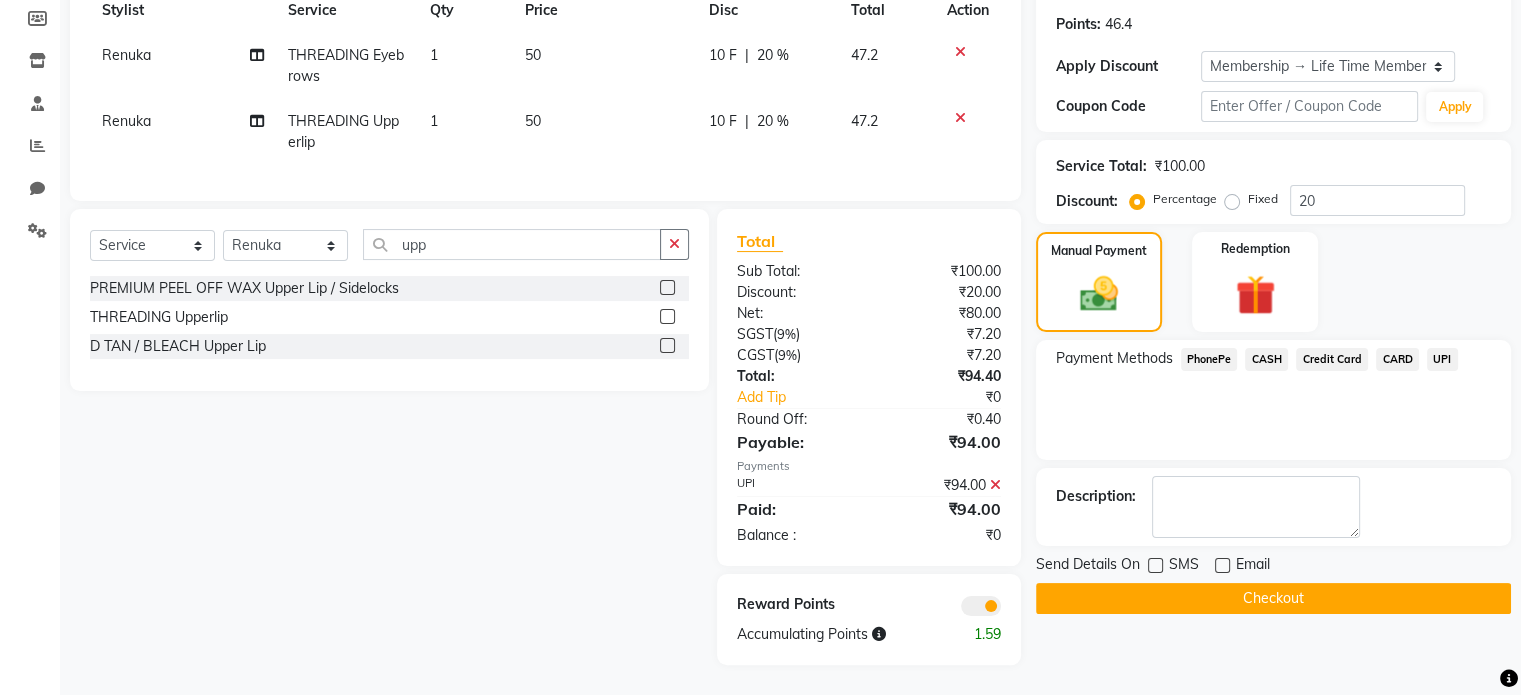 click on "Checkout" 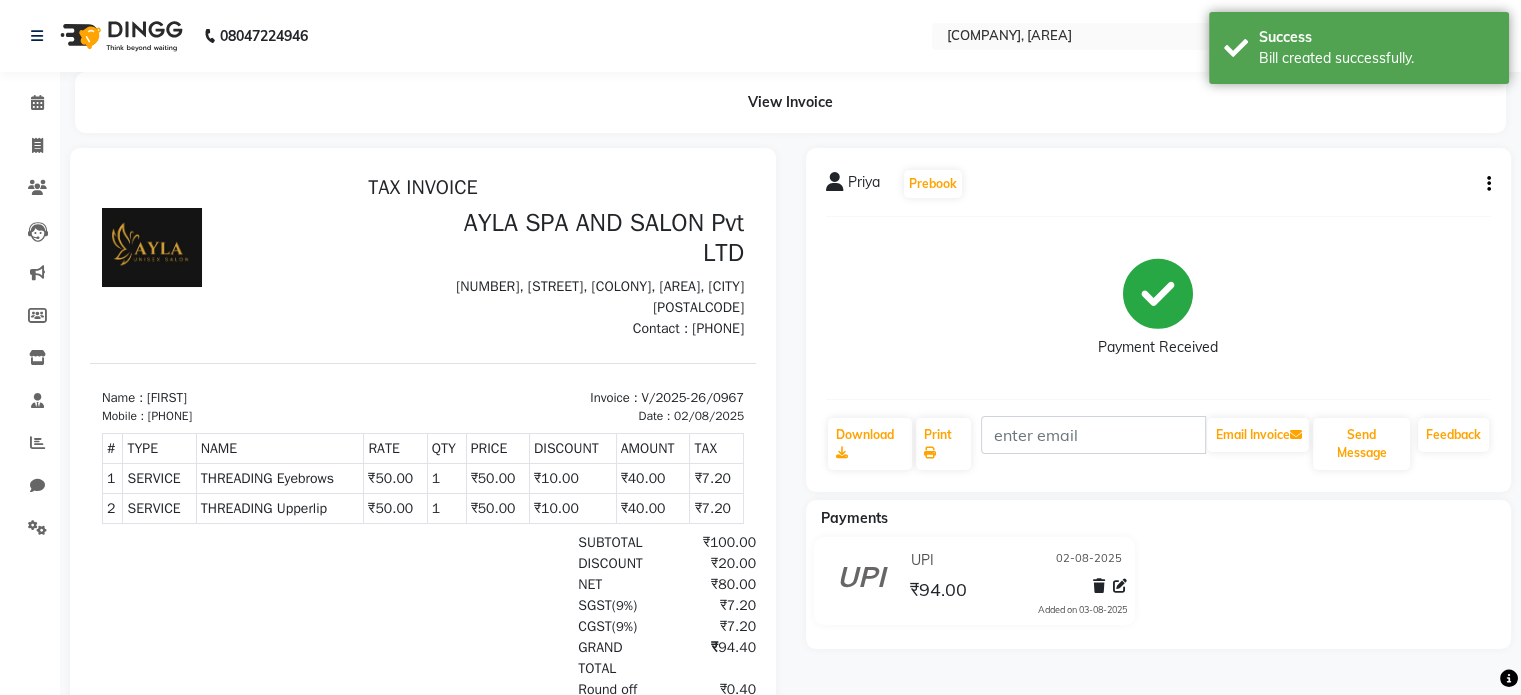 scroll, scrollTop: 0, scrollLeft: 0, axis: both 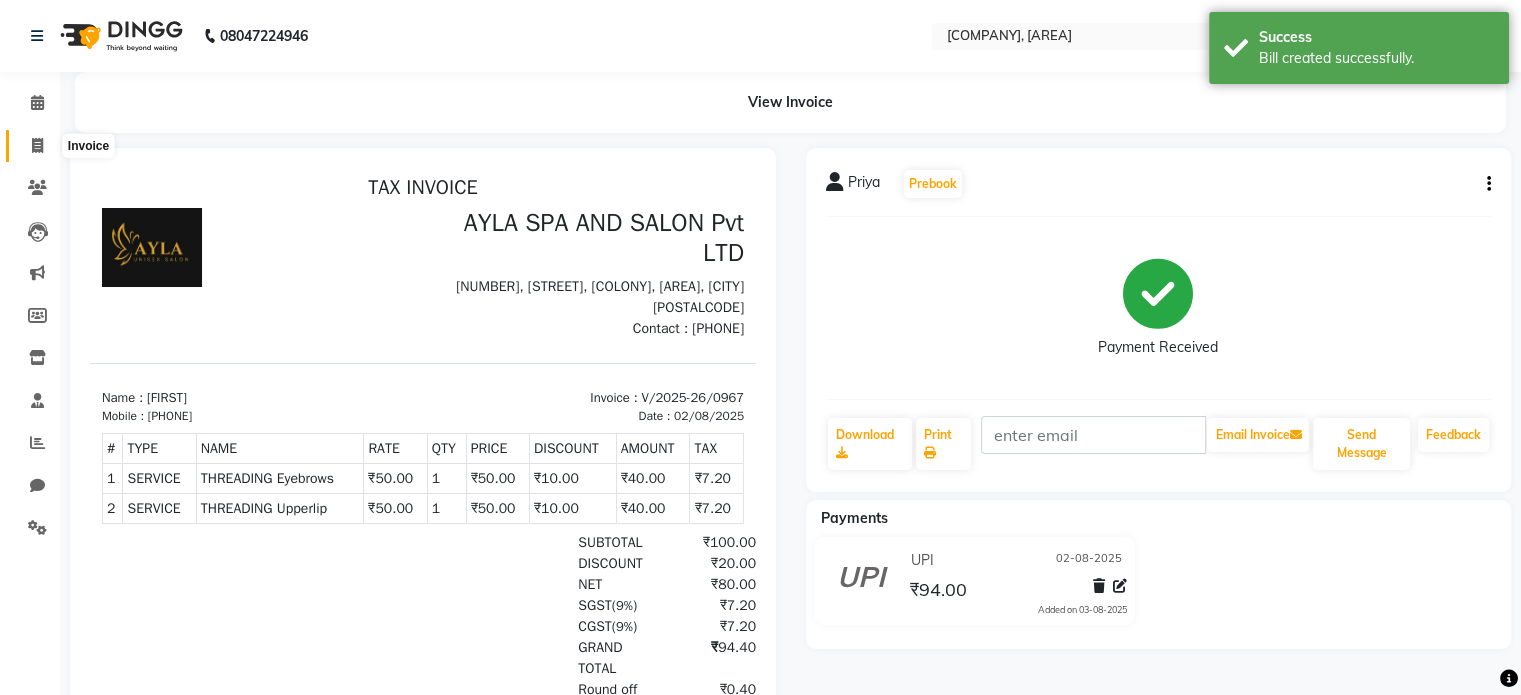 click 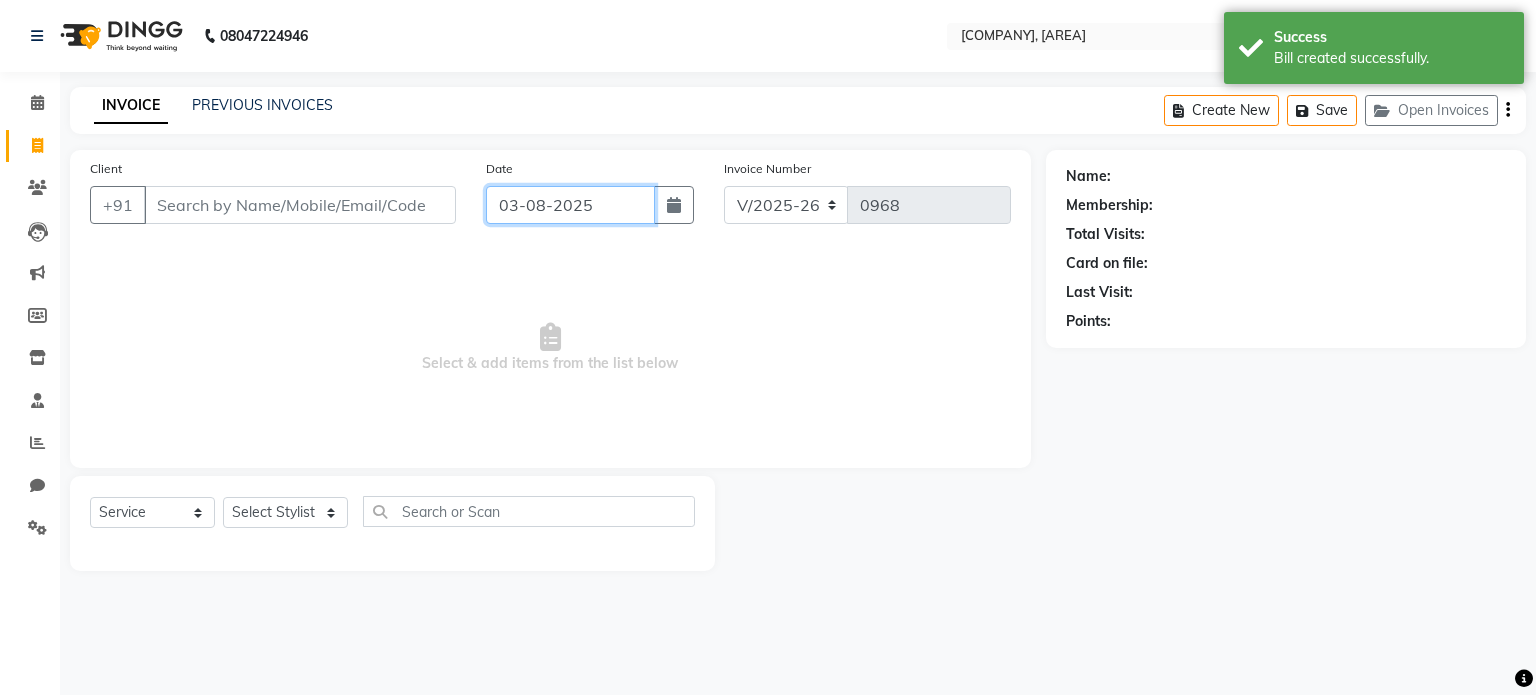 click on "03-08-2025" 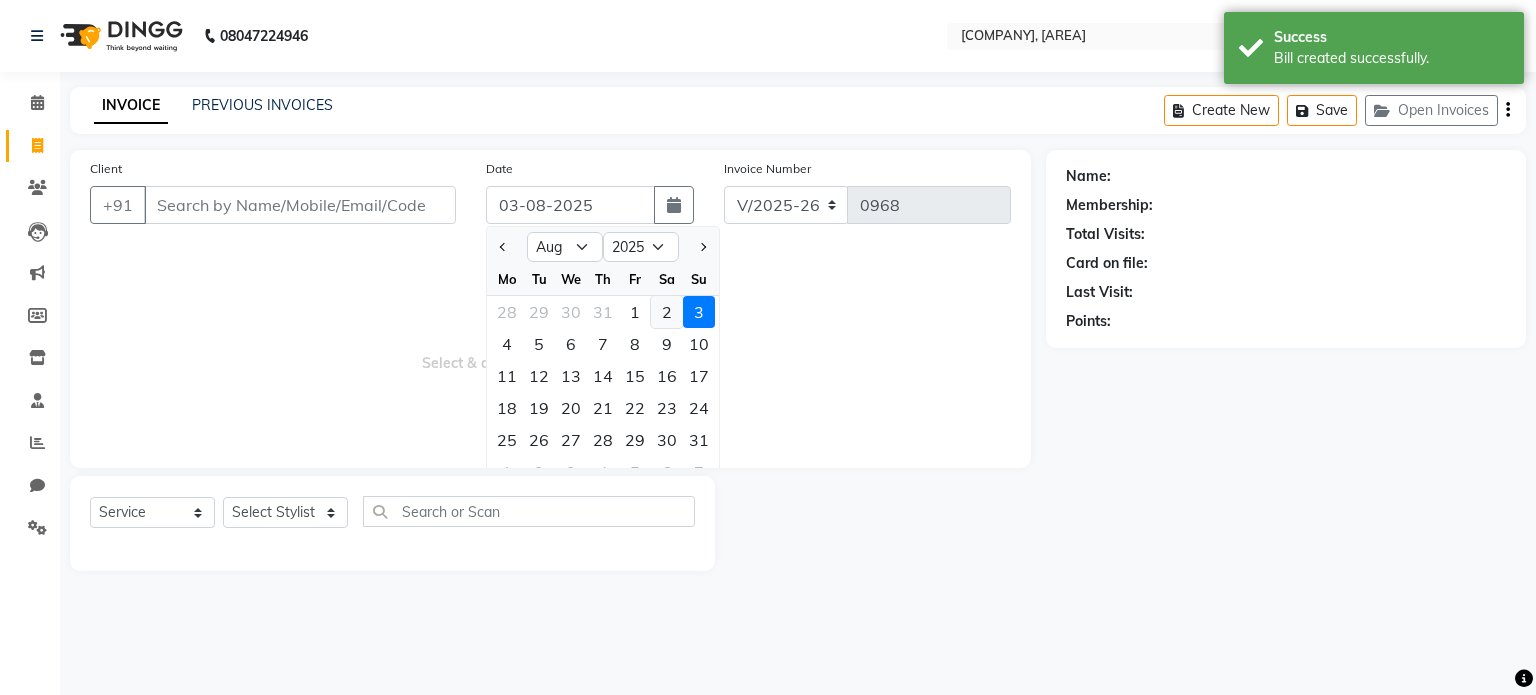 click on "2" 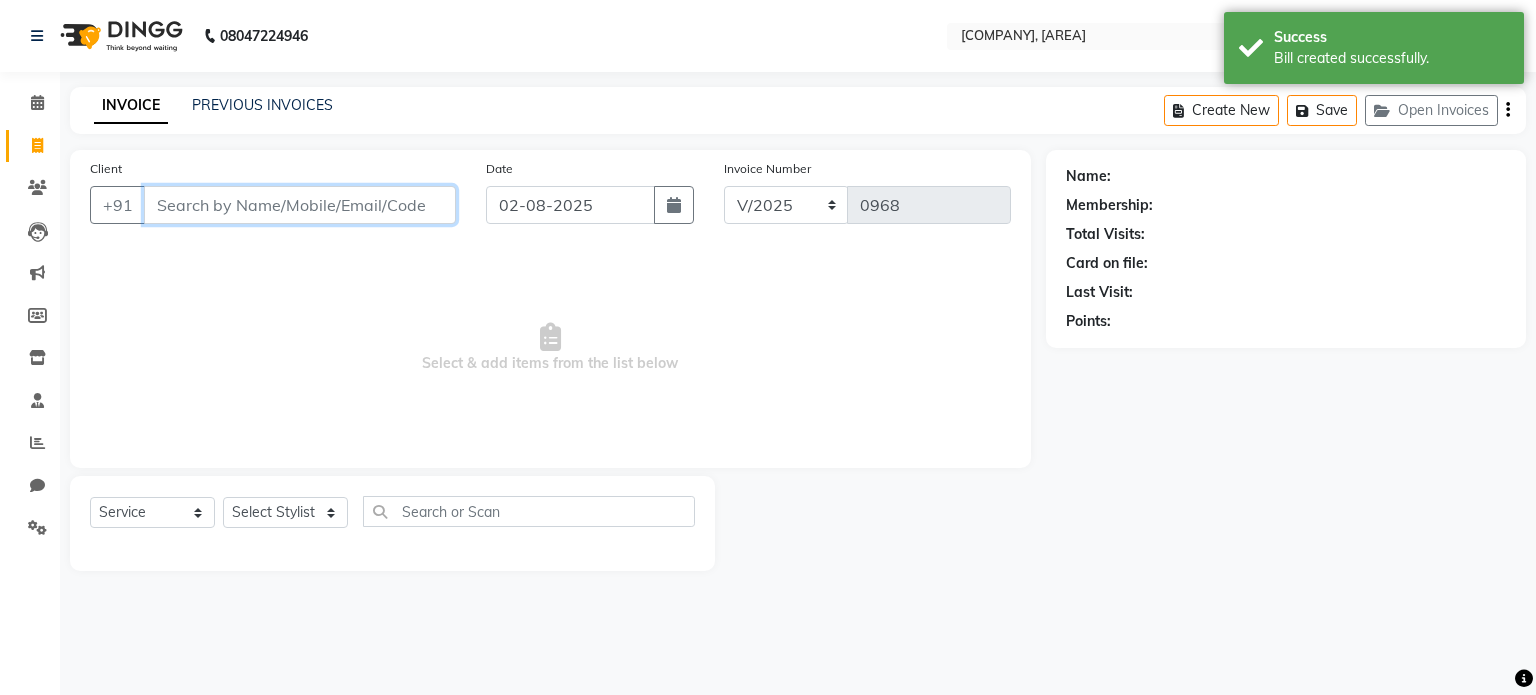 click on "Client" at bounding box center (300, 205) 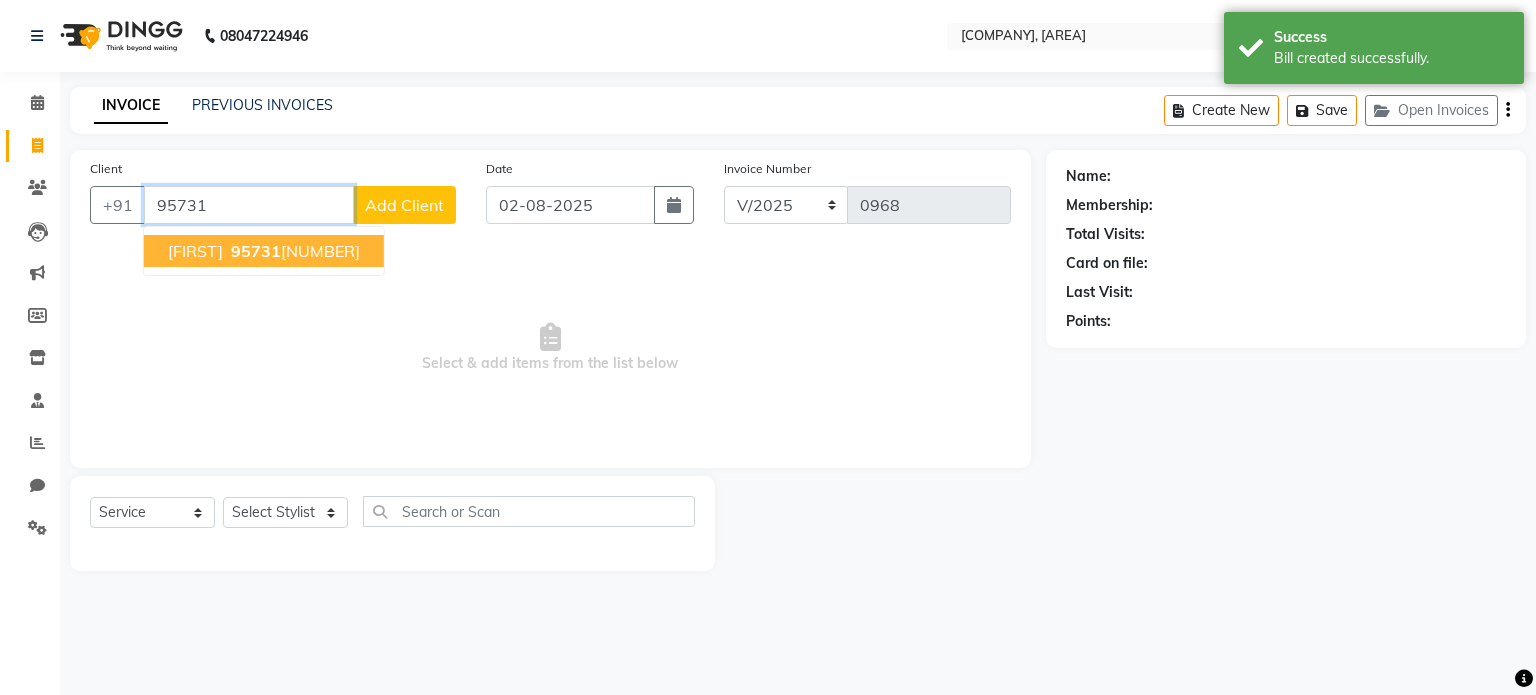click on "[PHONE]" at bounding box center [293, 251] 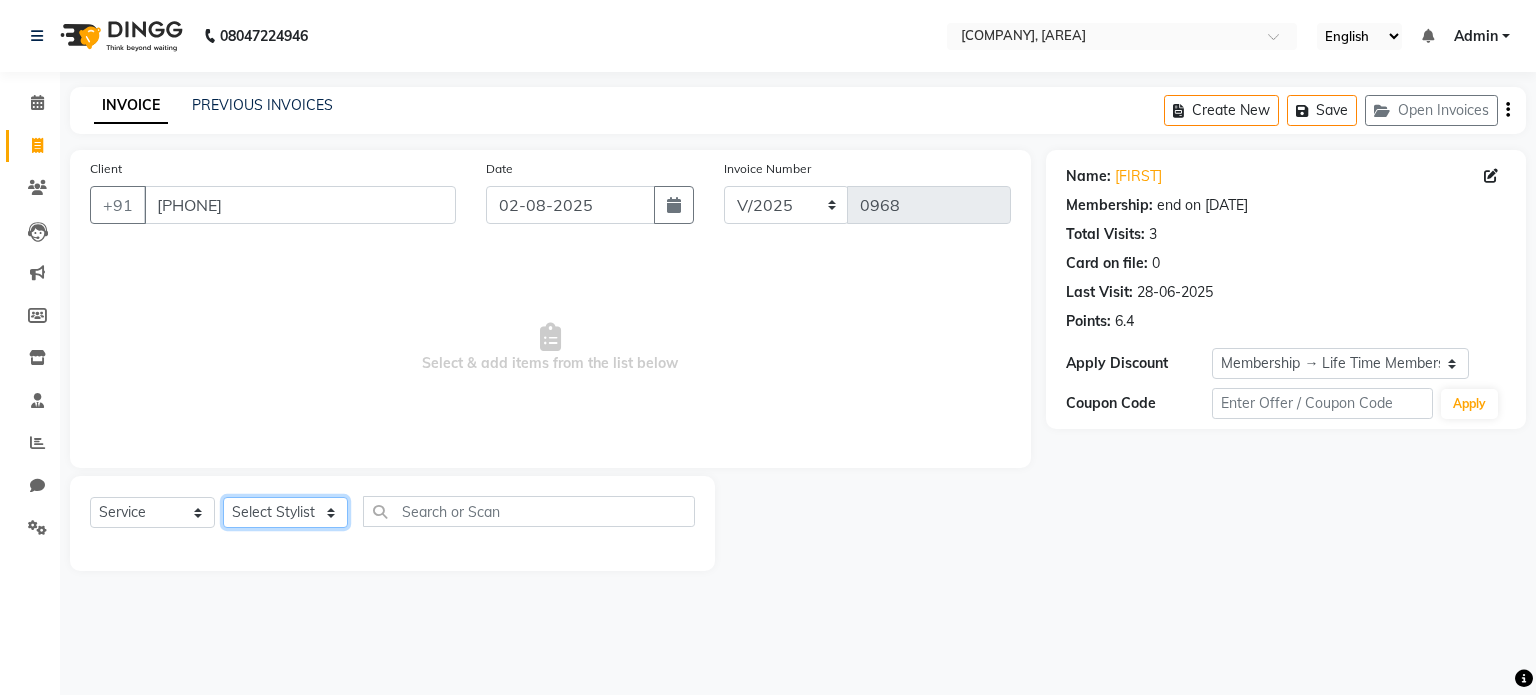click on "Select Stylist [FIRST] [LAST] [FIRST] [FIRST] [FIRST] [FIRST]" 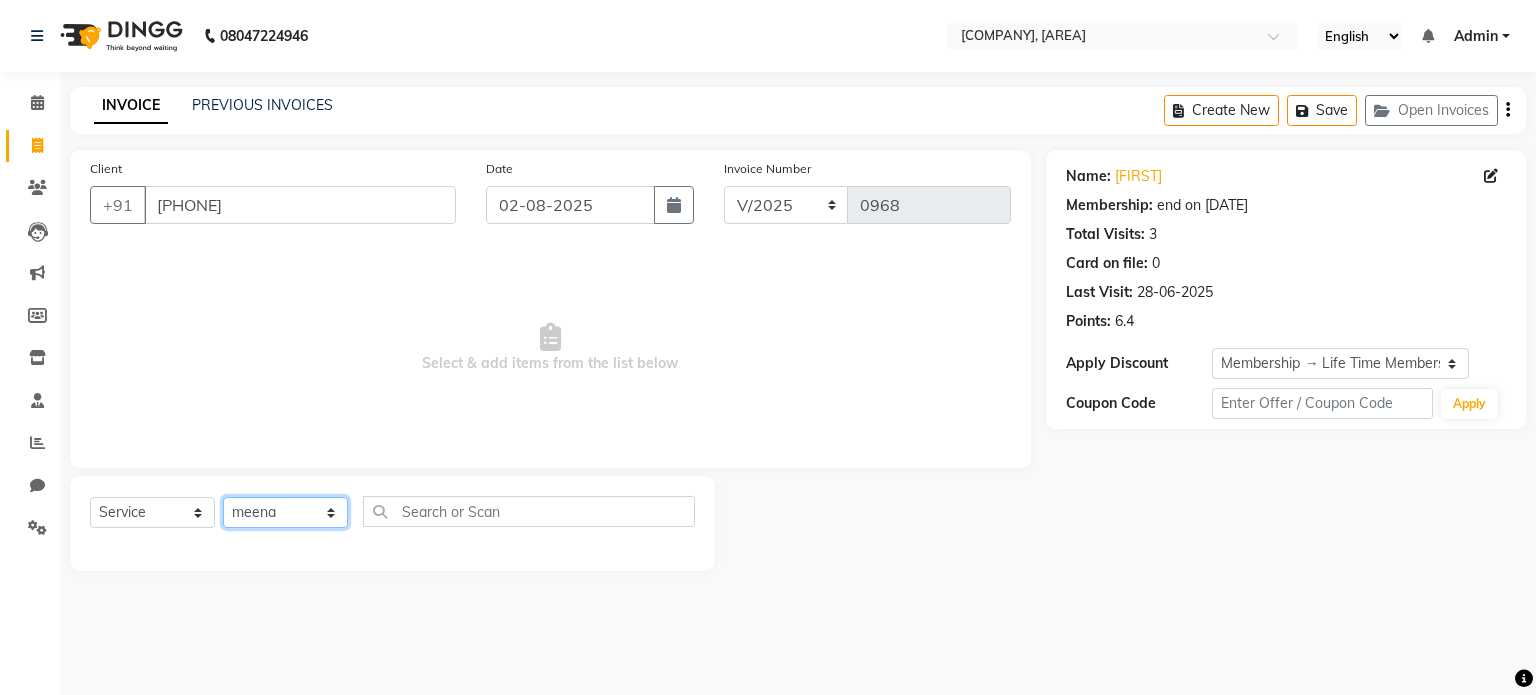 click on "Select Stylist [FIRST] [LAST] [FIRST] [FIRST] [FIRST] [FIRST]" 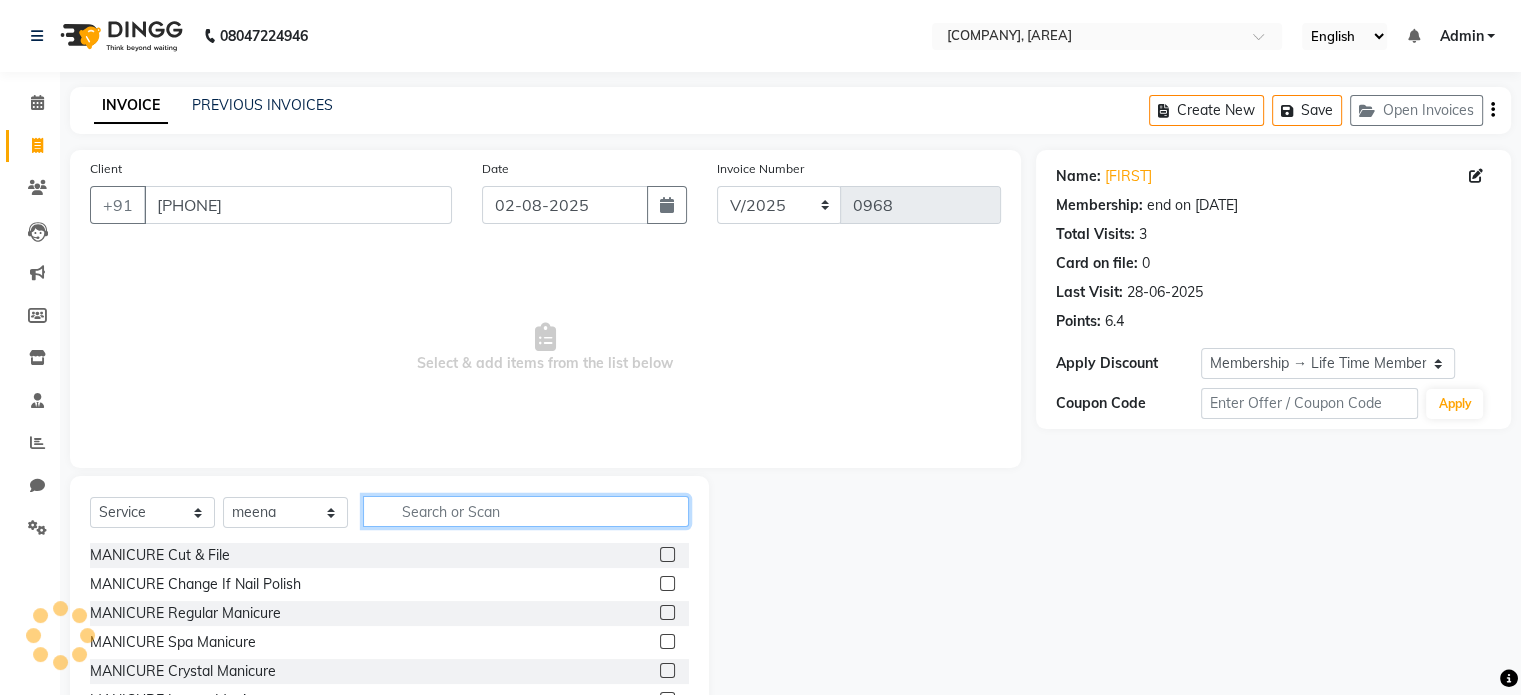 click 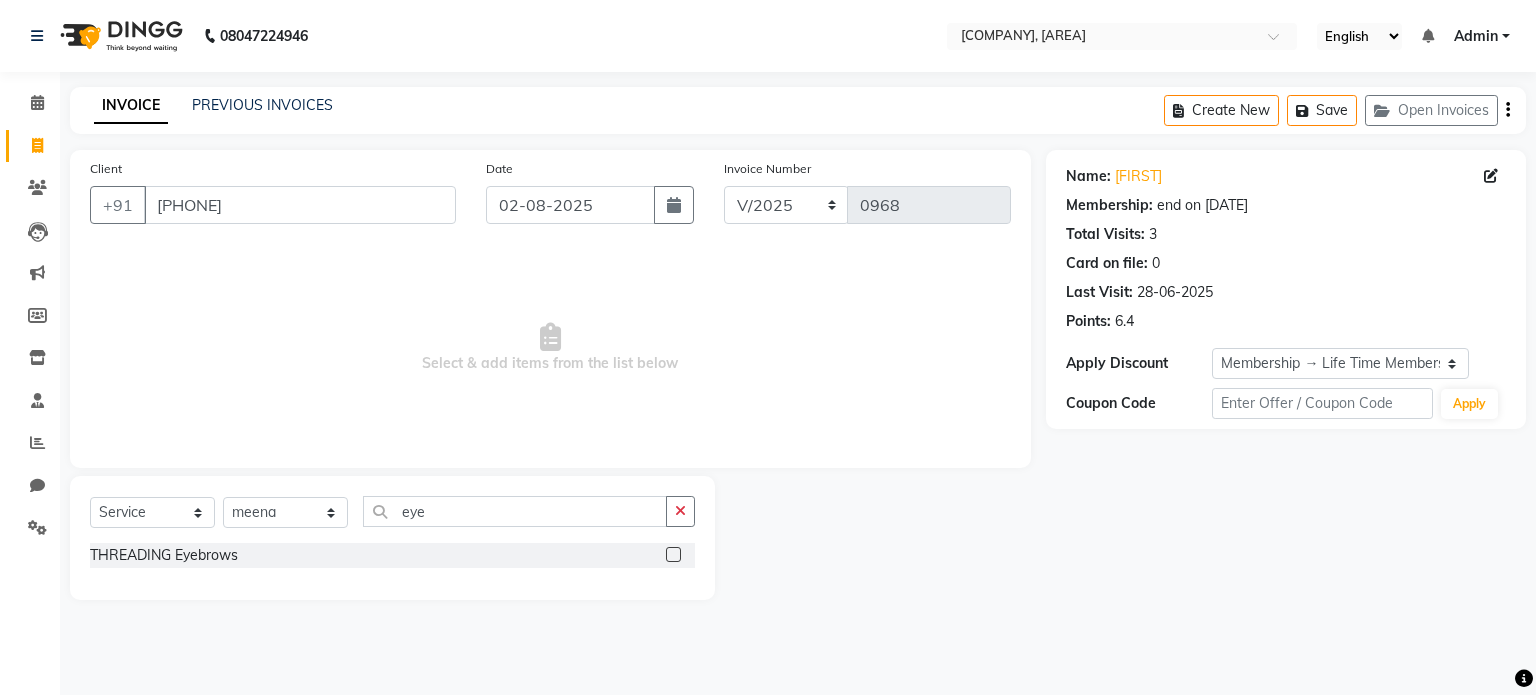 click 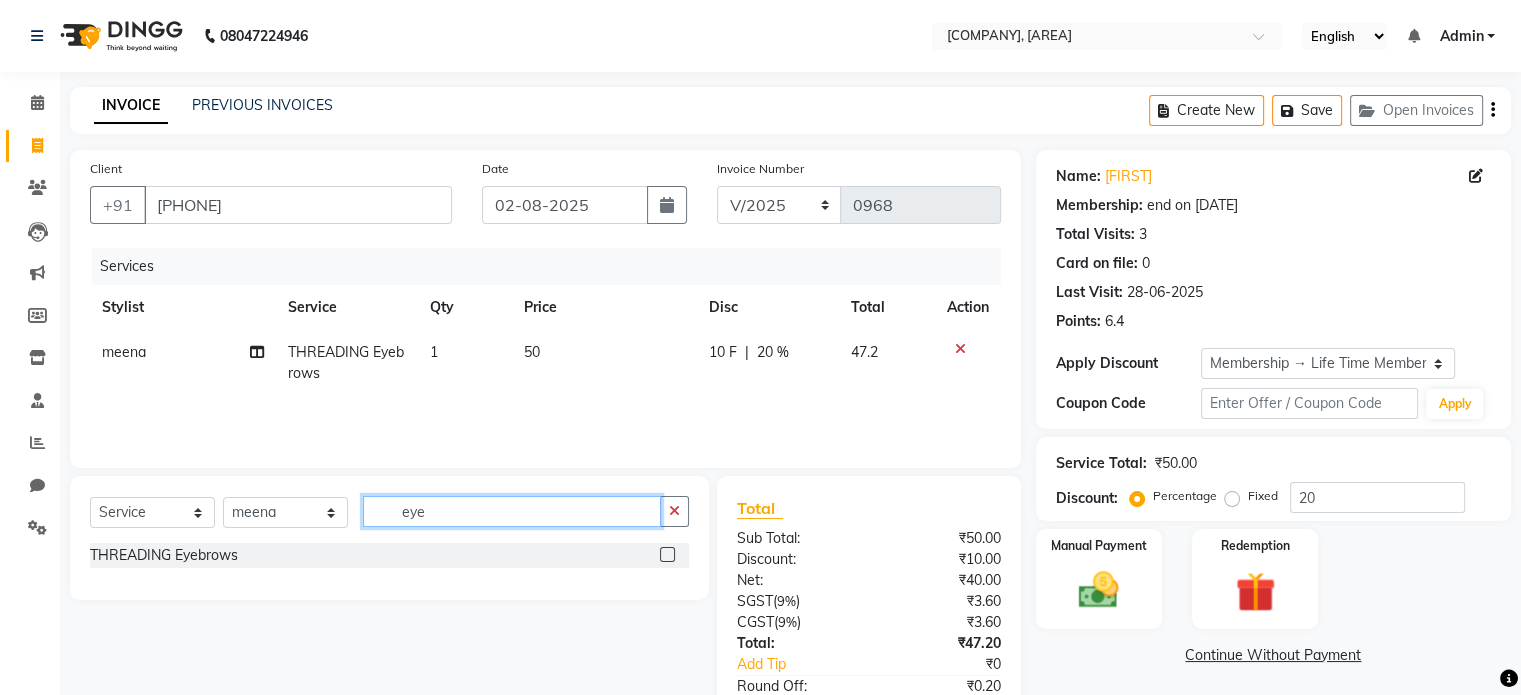 drag, startPoint x: 572, startPoint y: 509, endPoint x: 400, endPoint y: 510, distance: 172.00291 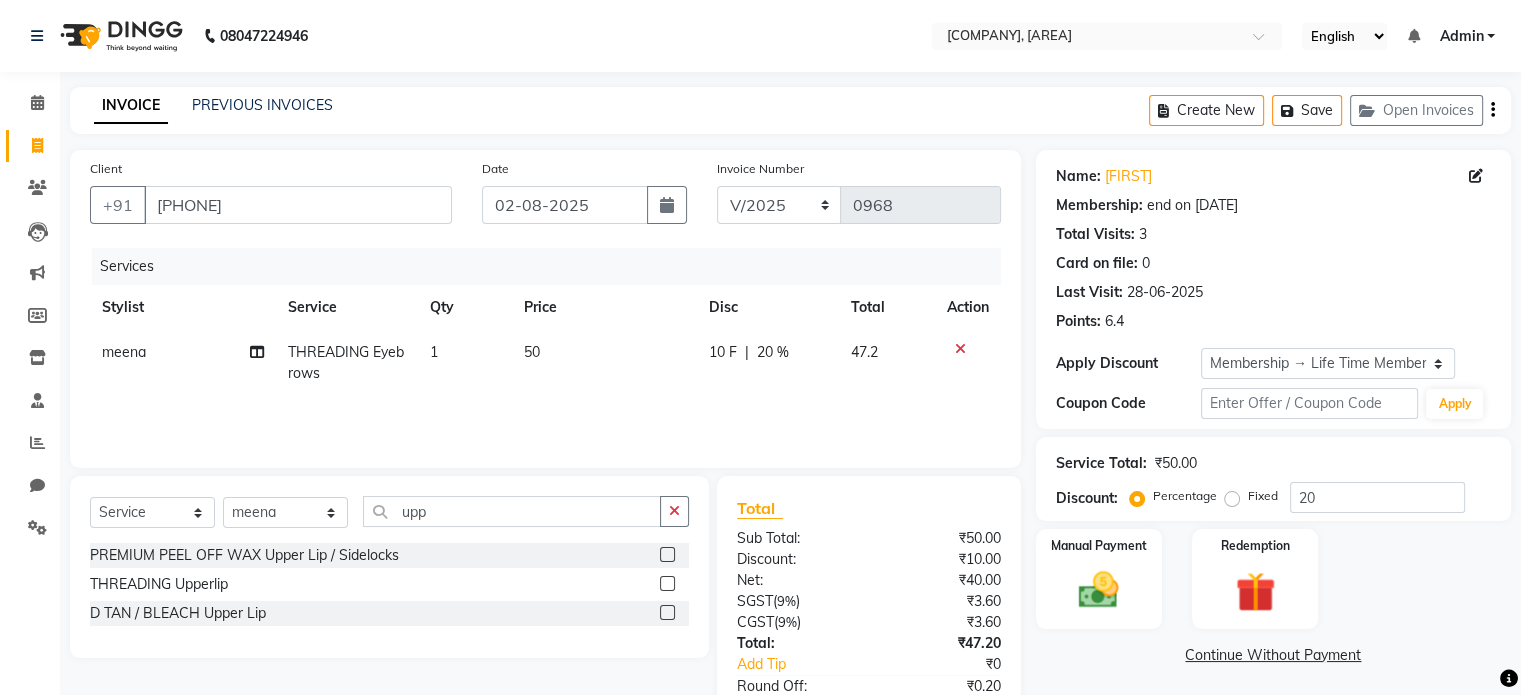 click 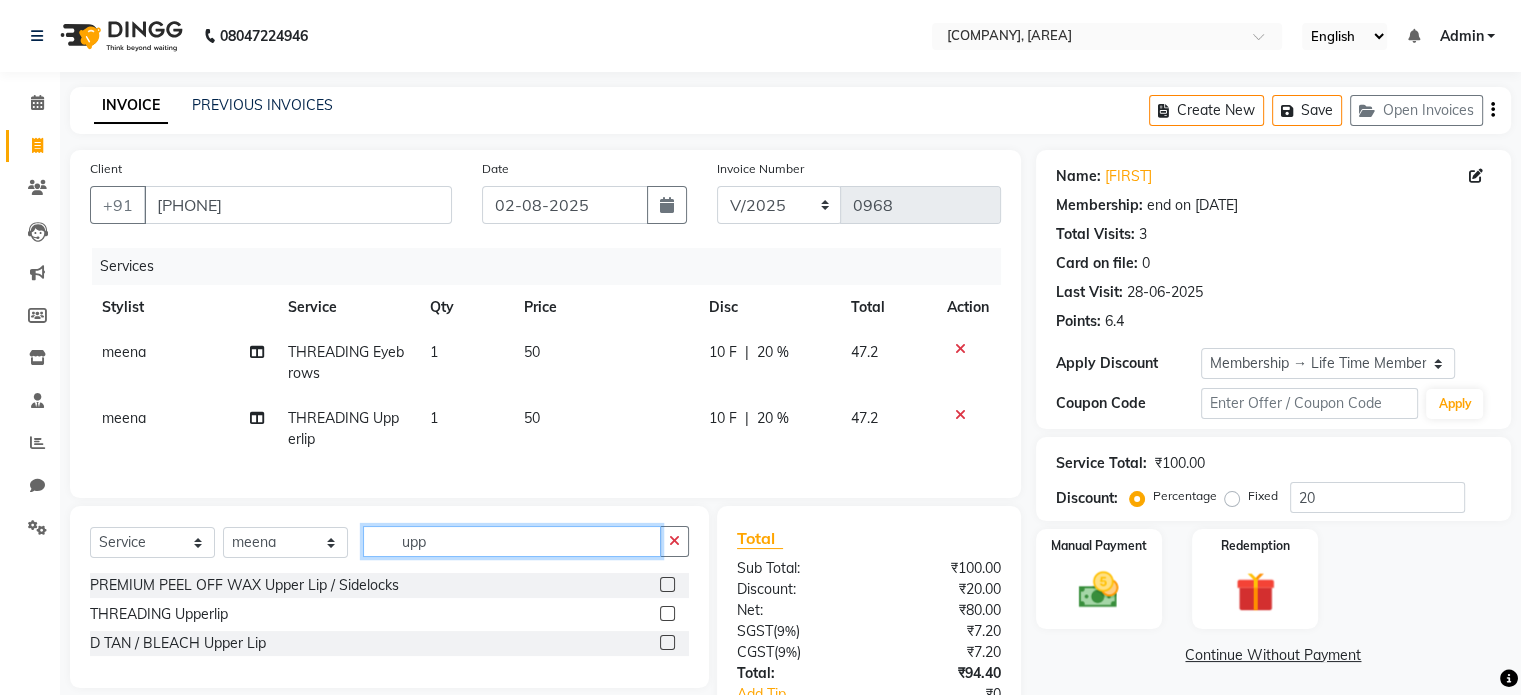drag, startPoint x: 500, startPoint y: 563, endPoint x: 380, endPoint y: 559, distance: 120.06665 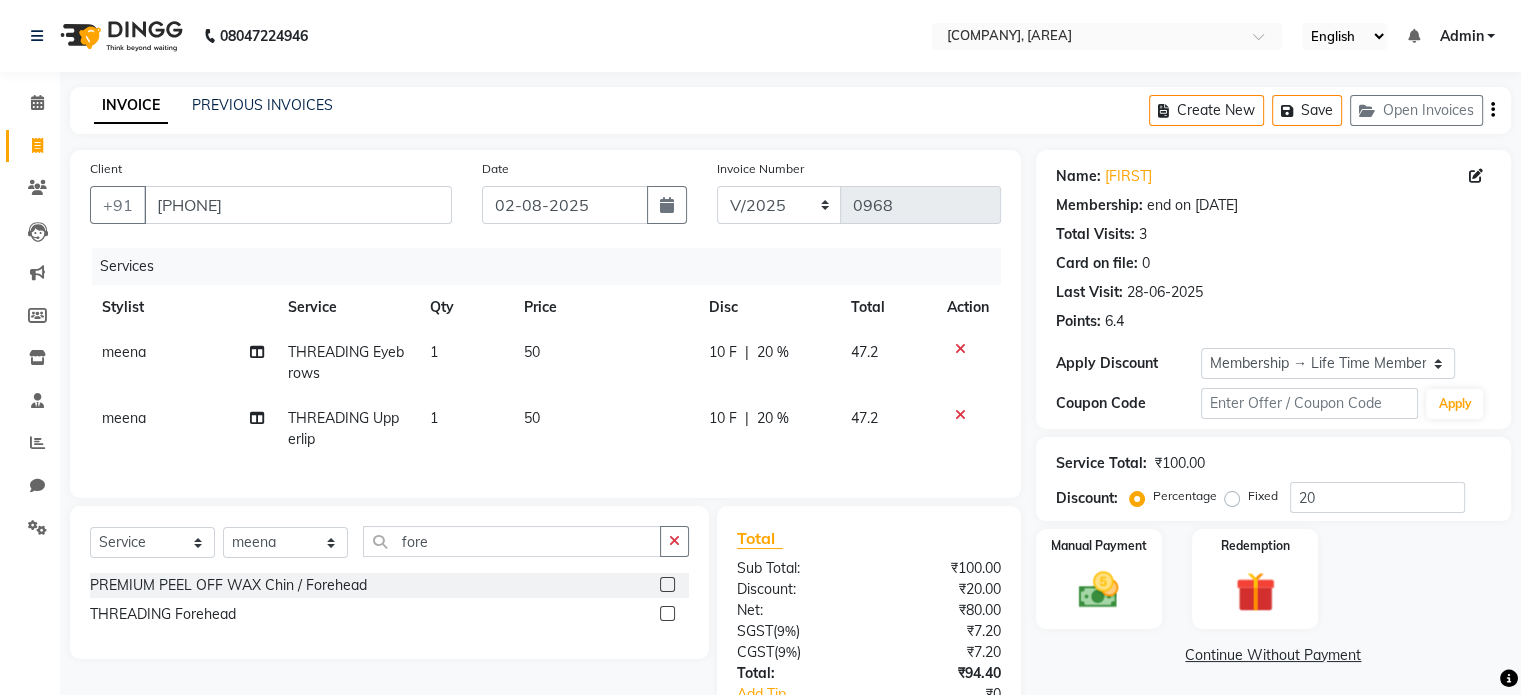 click 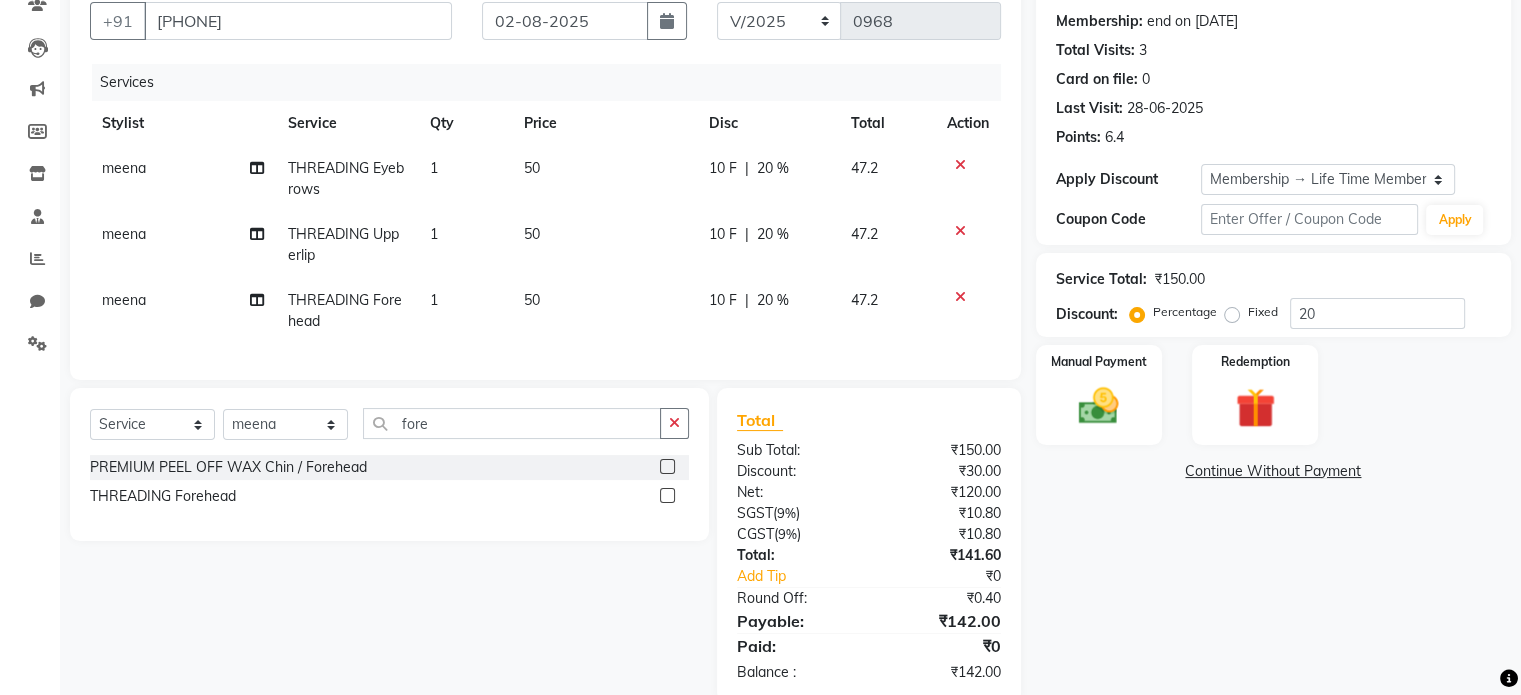 scroll, scrollTop: 200, scrollLeft: 0, axis: vertical 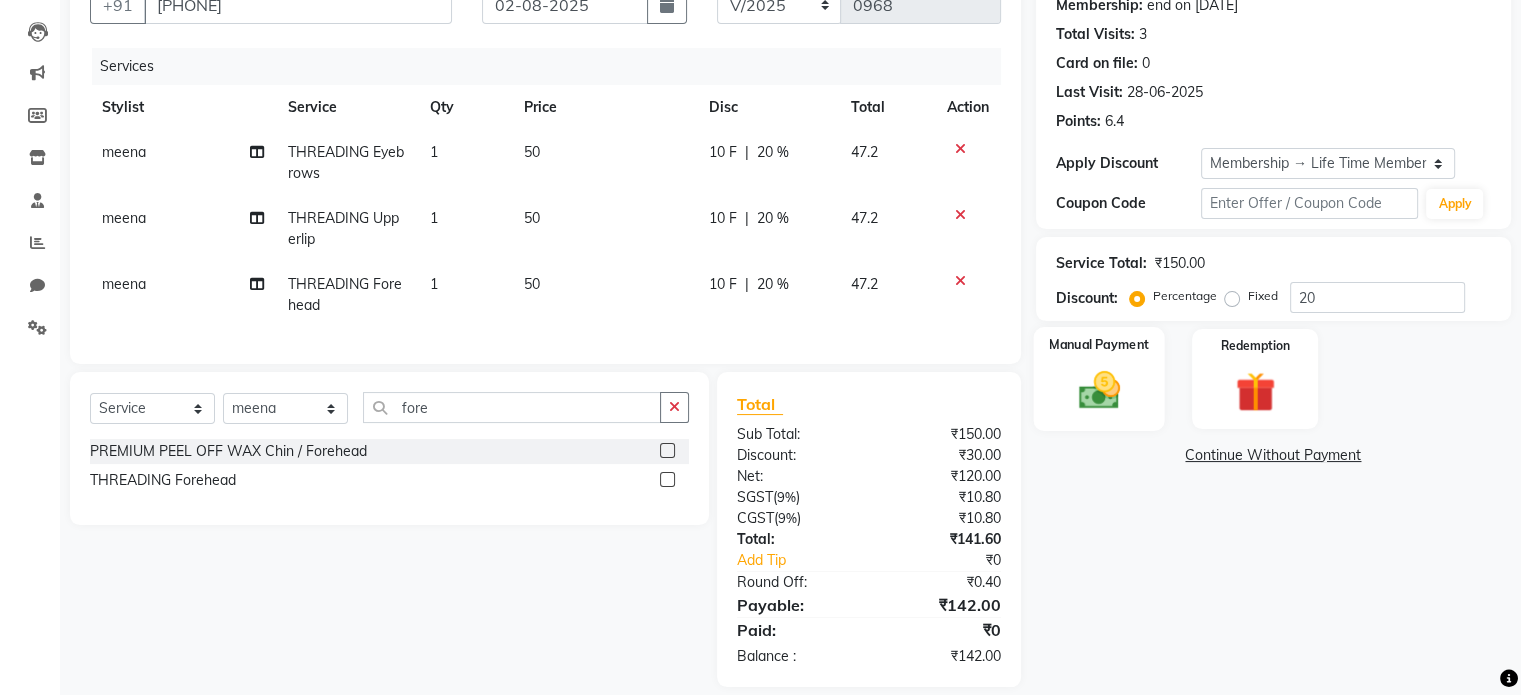 click 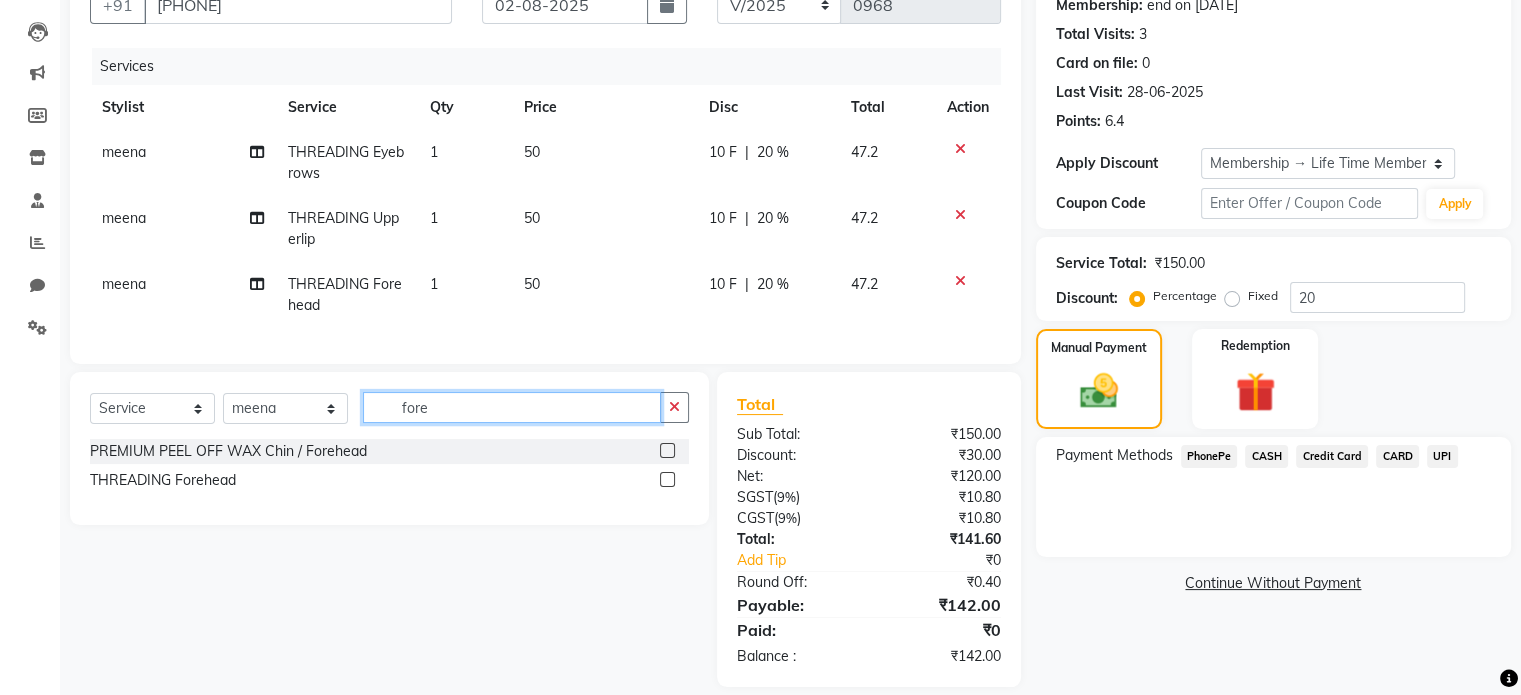 drag, startPoint x: 467, startPoint y: 410, endPoint x: 392, endPoint y: 423, distance: 76.11833 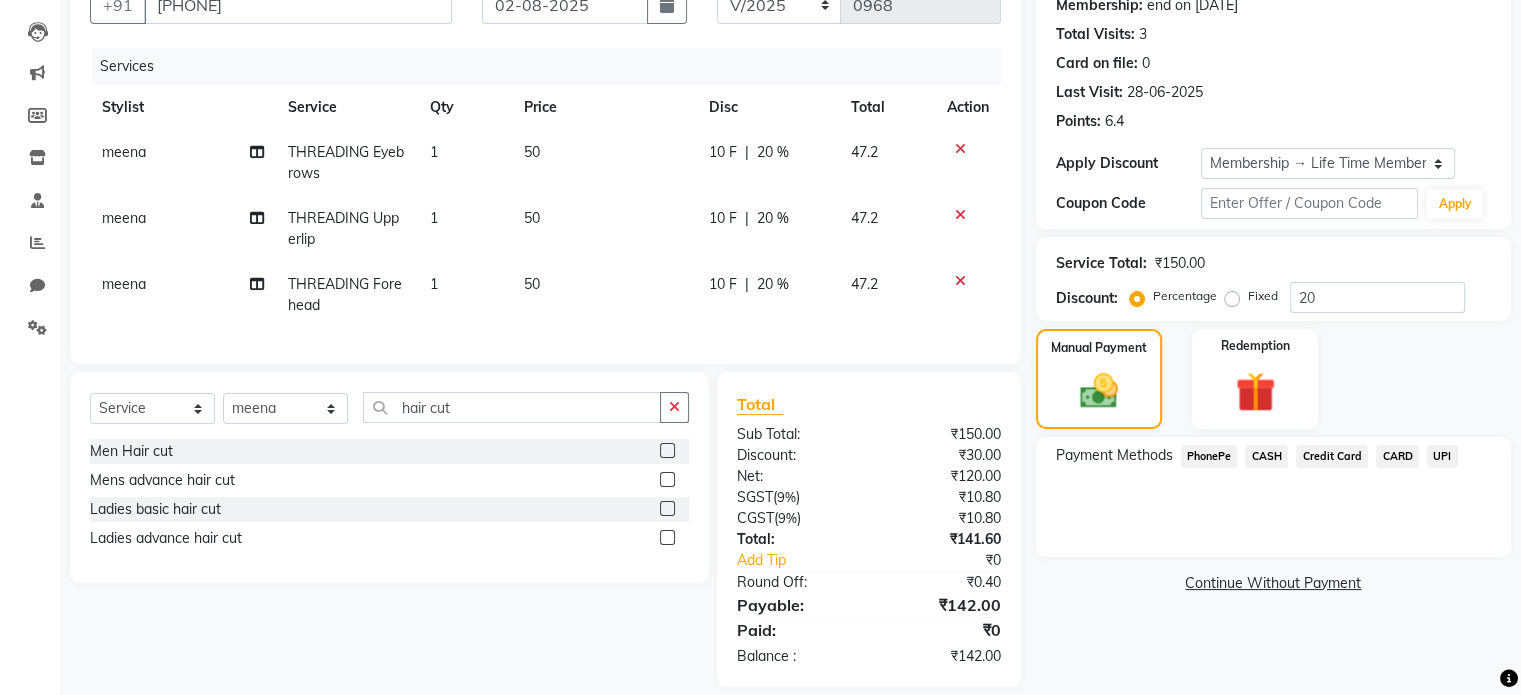 click 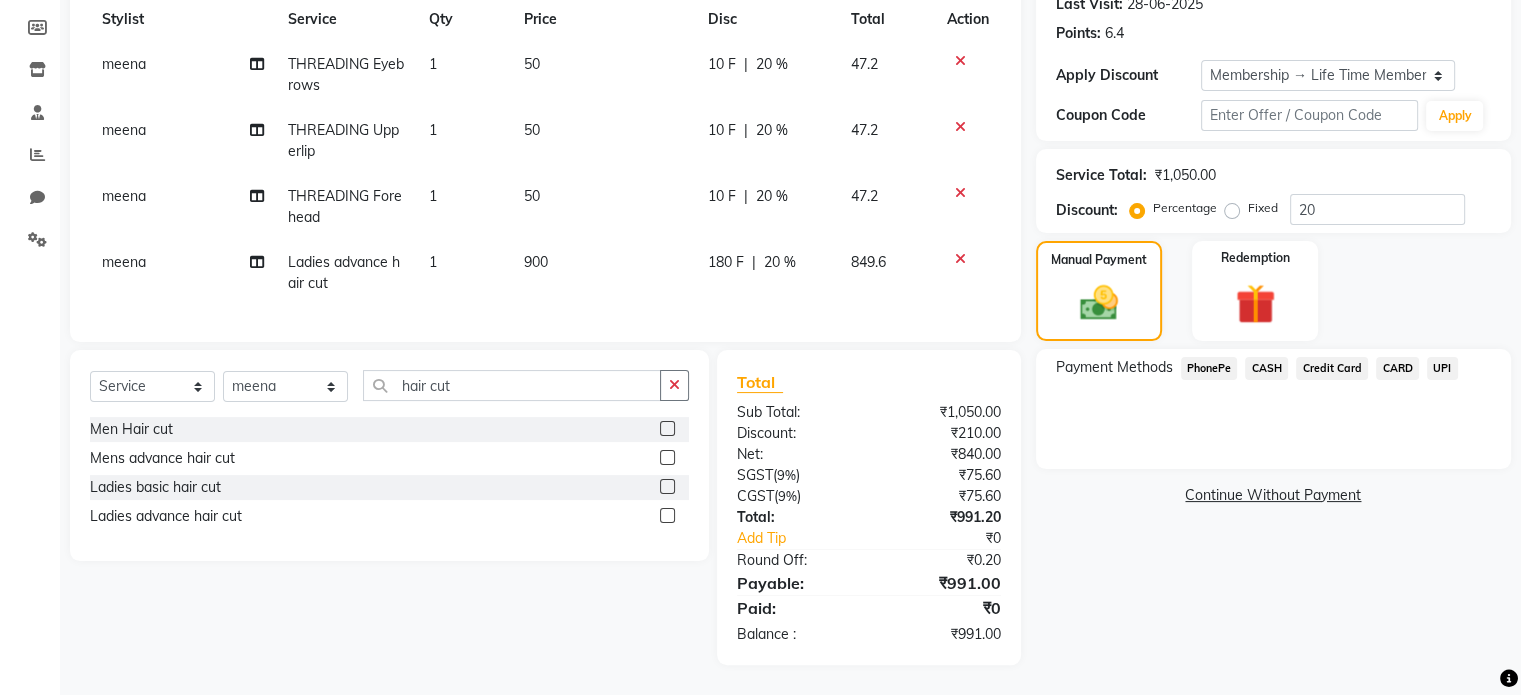 scroll, scrollTop: 304, scrollLeft: 0, axis: vertical 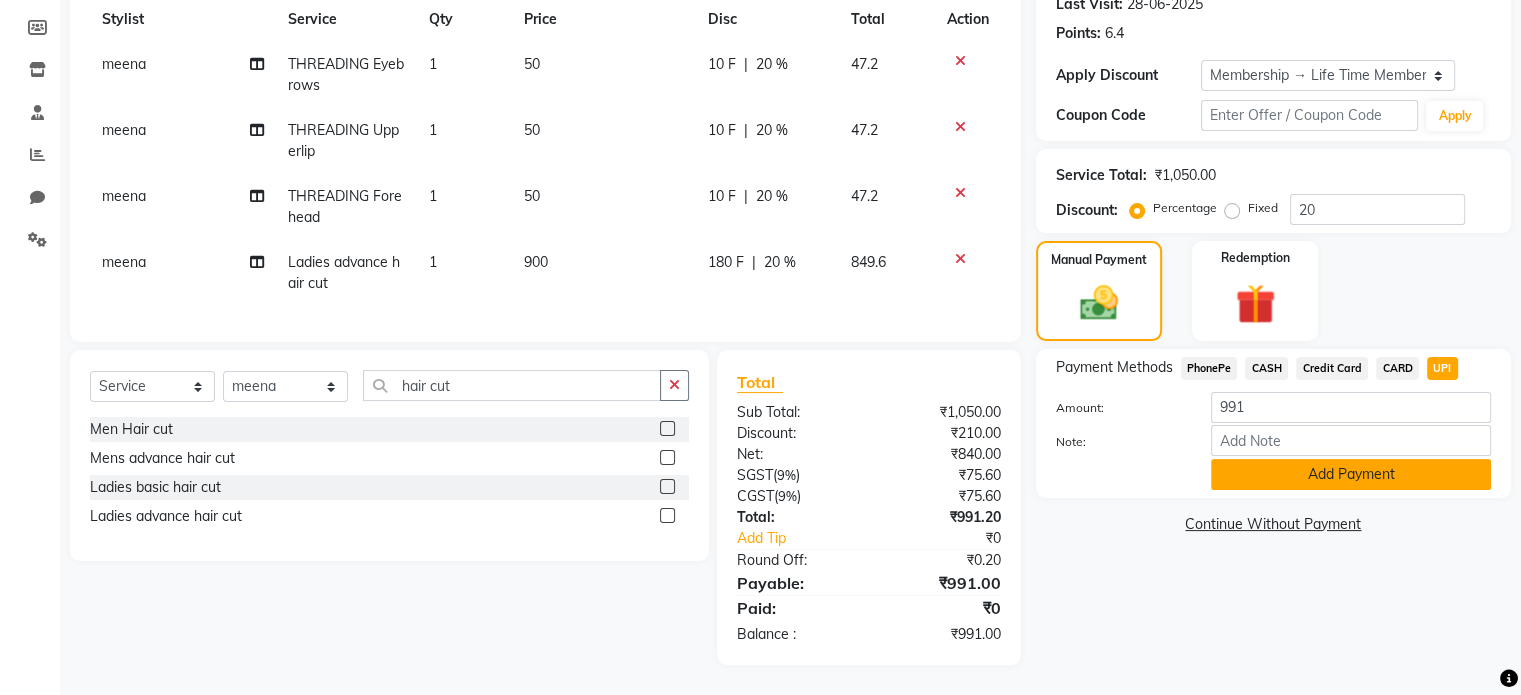 click on "Add Payment" 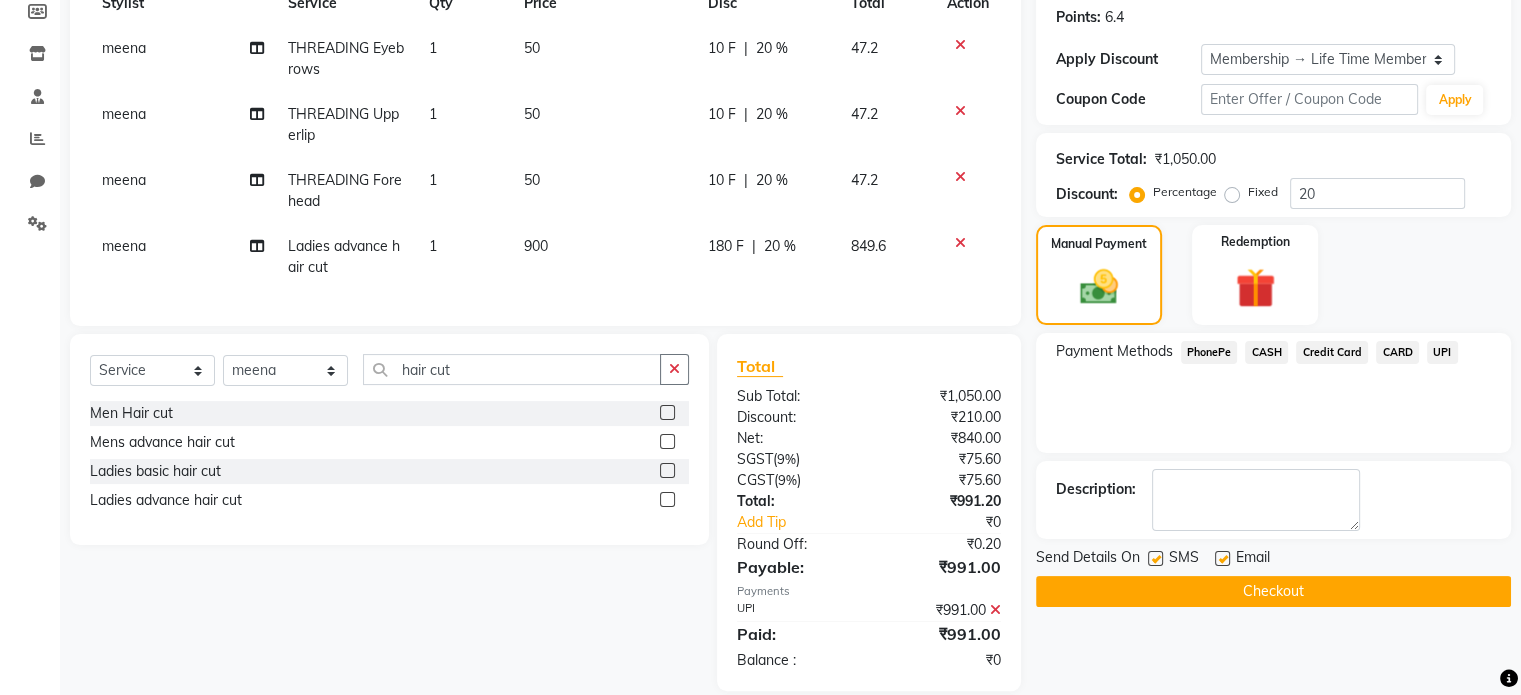 click 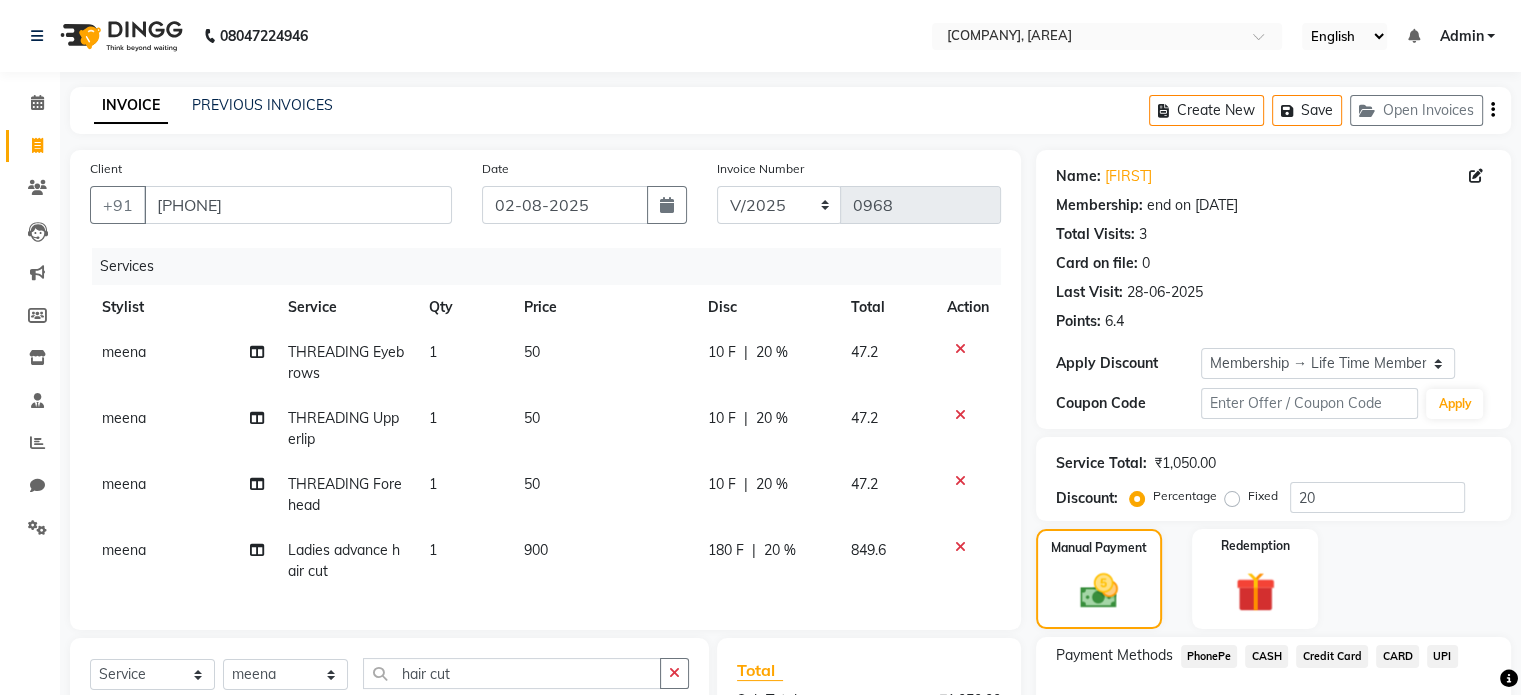 scroll, scrollTop: 400, scrollLeft: 0, axis: vertical 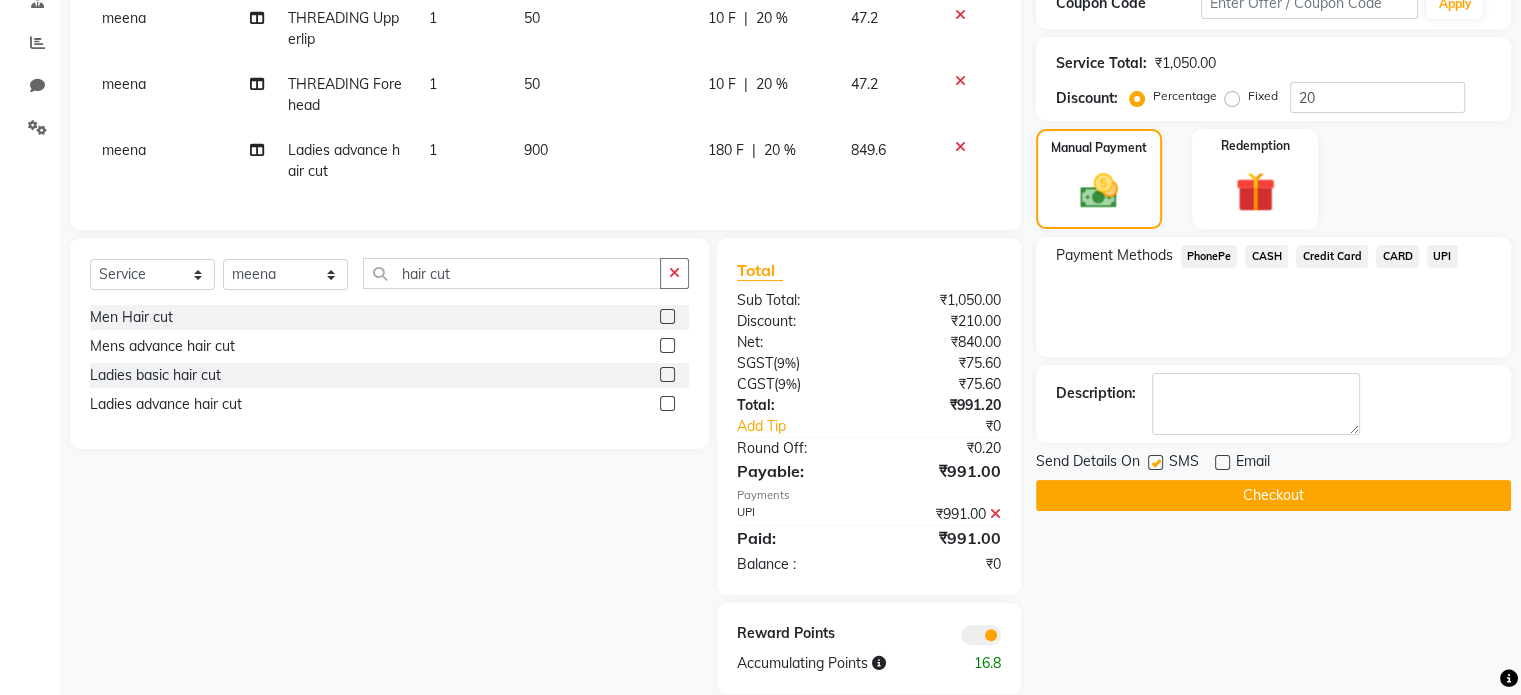 click on "Checkout" 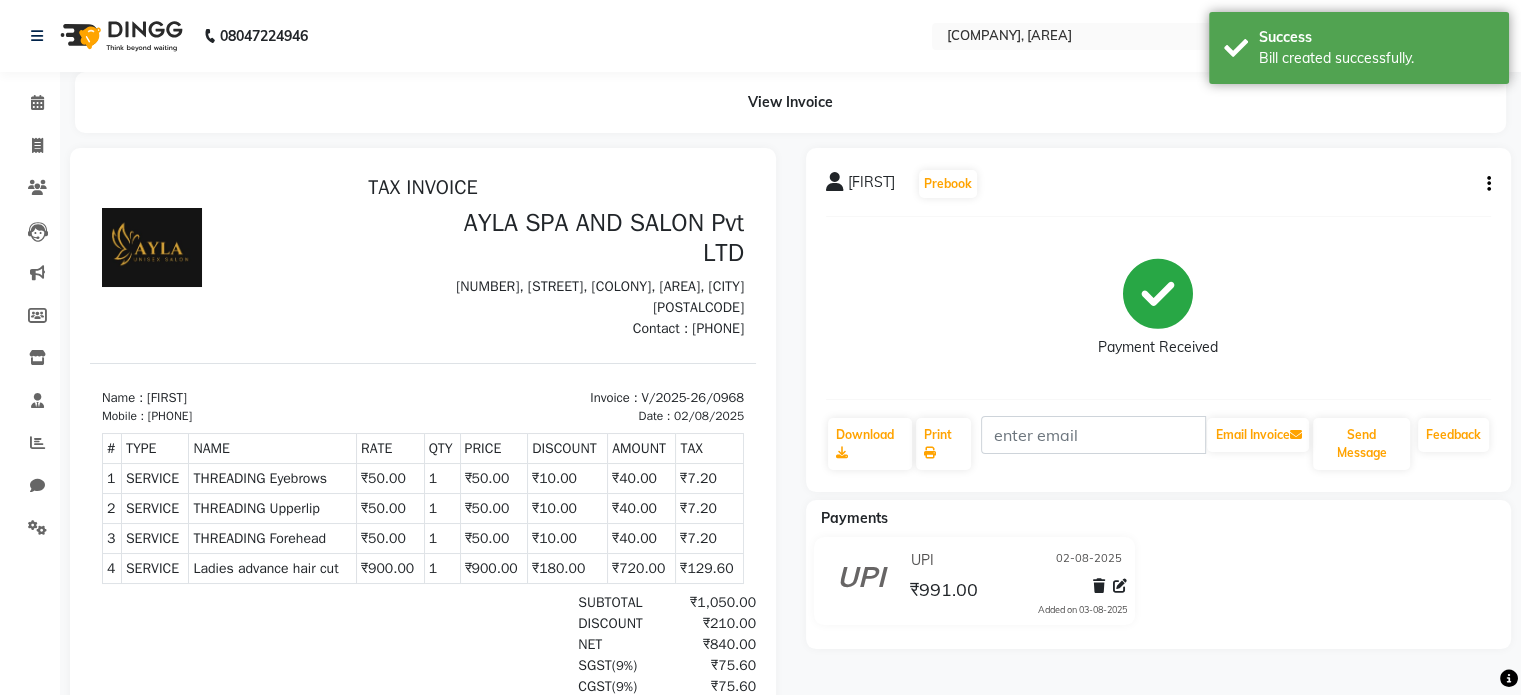 scroll, scrollTop: 0, scrollLeft: 0, axis: both 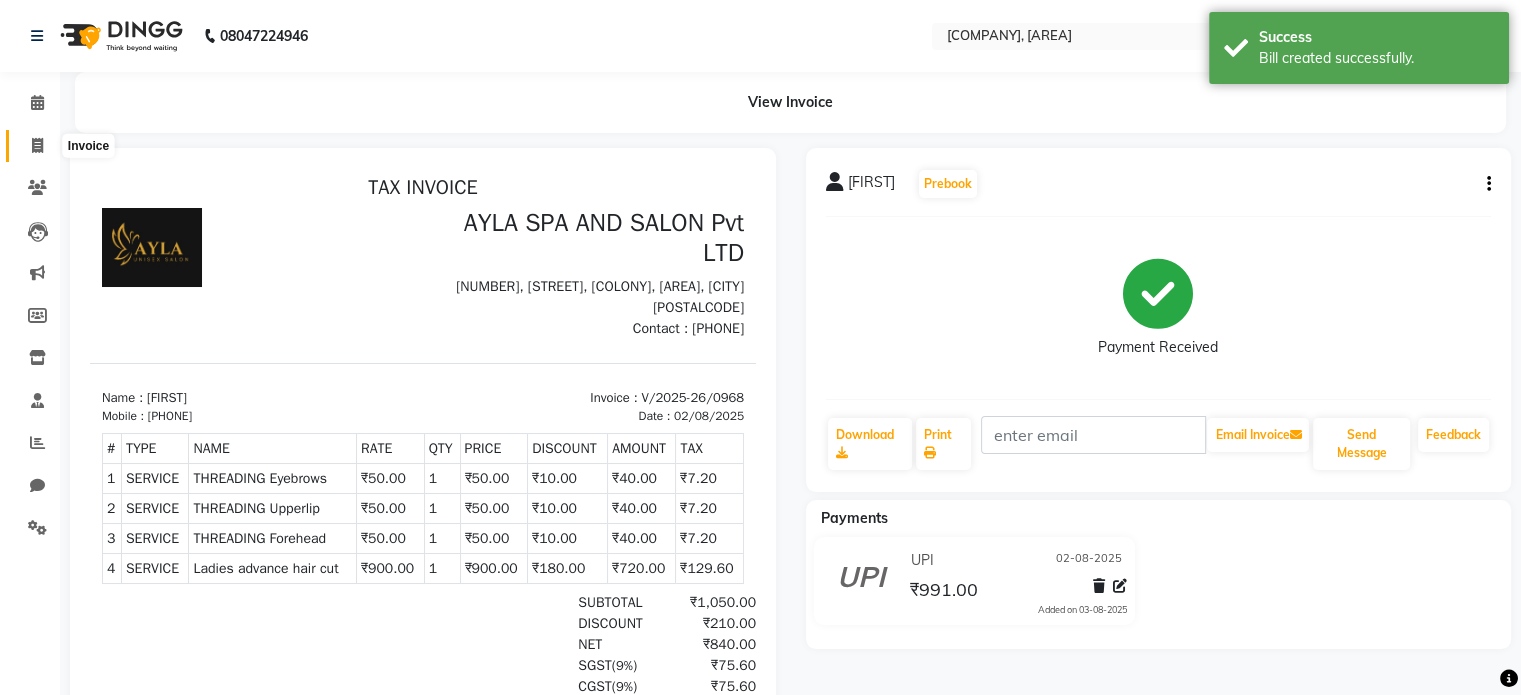 click 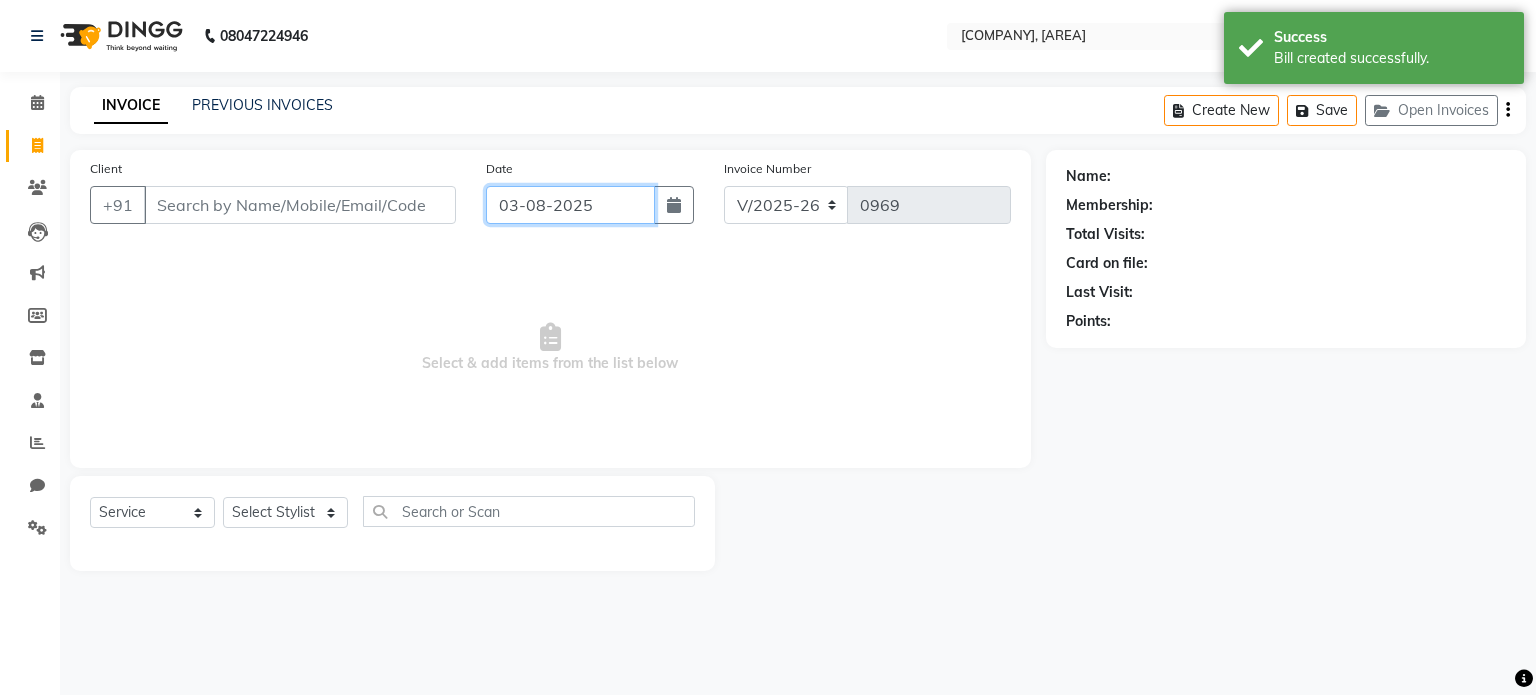 click on "03-08-2025" 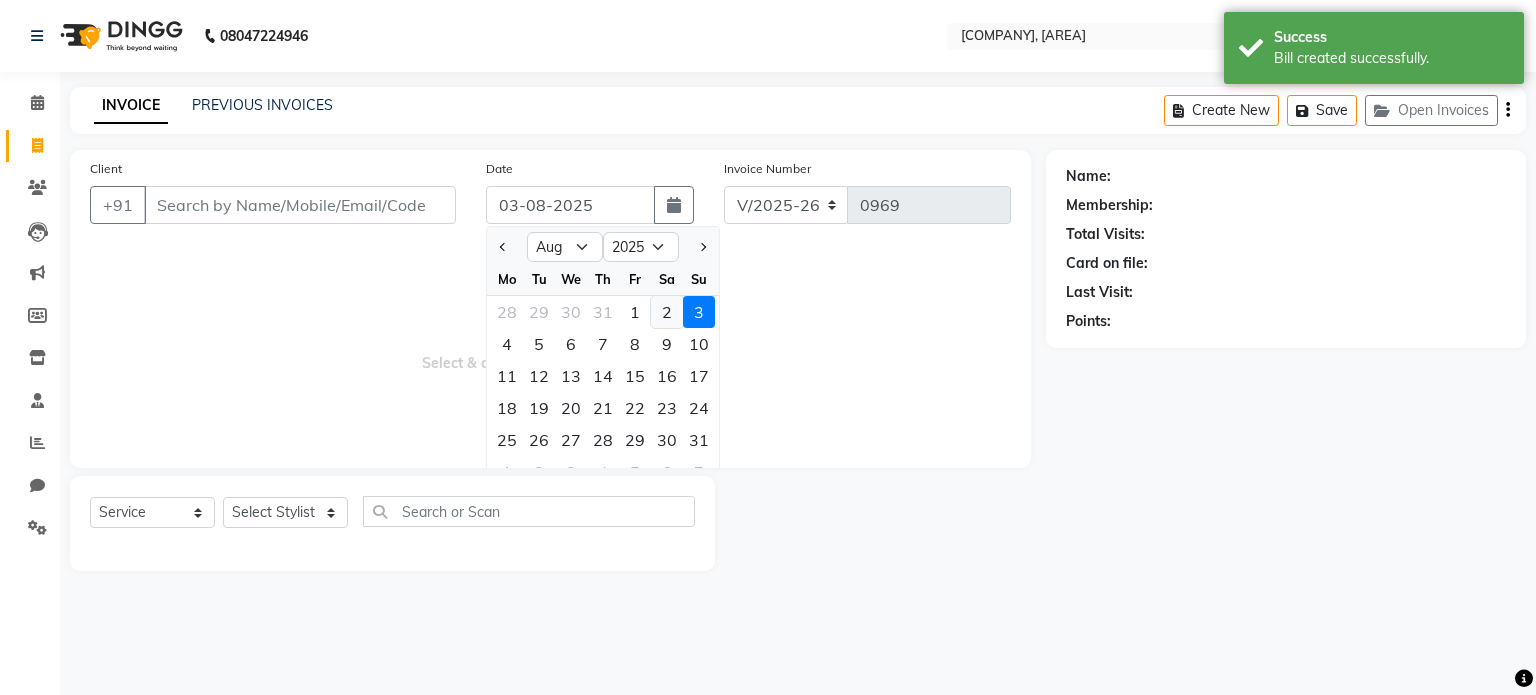 click on "2" 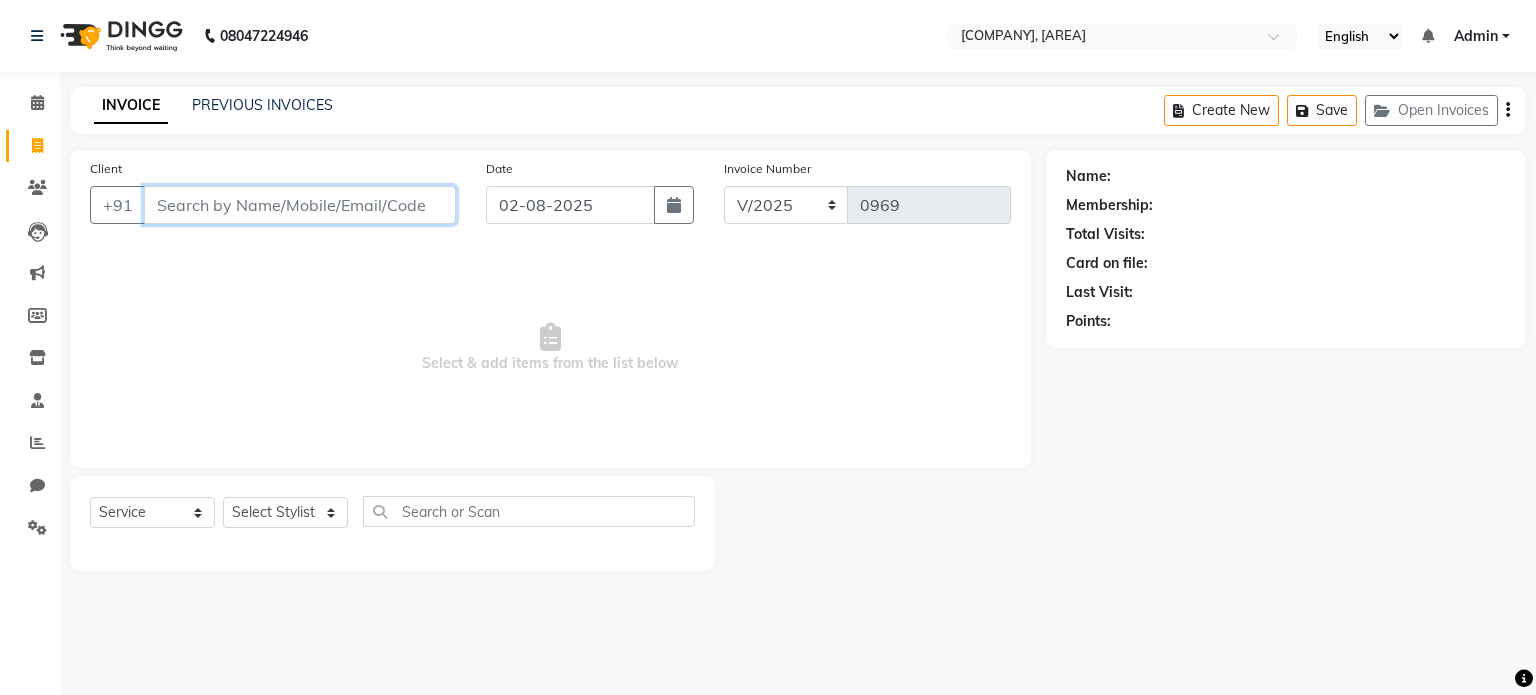 click on "Client" at bounding box center (300, 205) 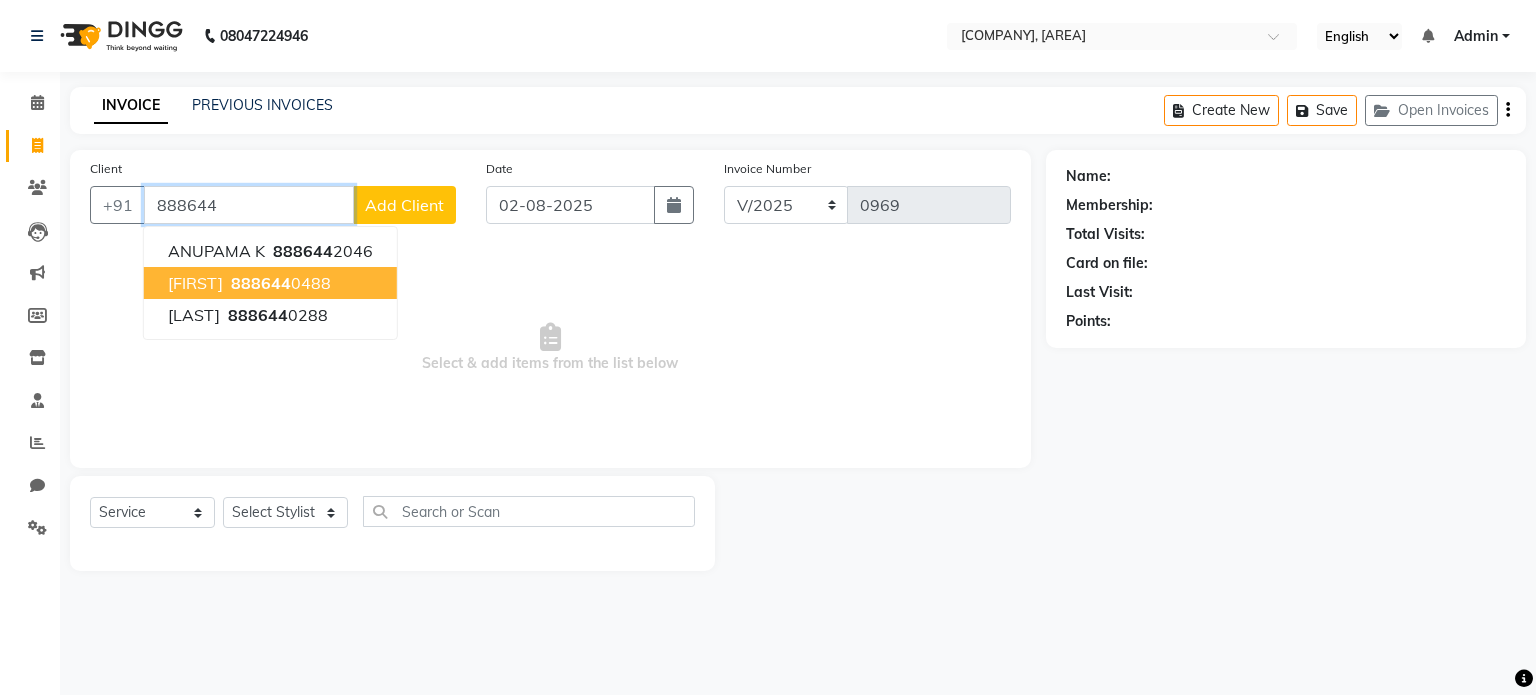click on "[PHONE]" at bounding box center (279, 283) 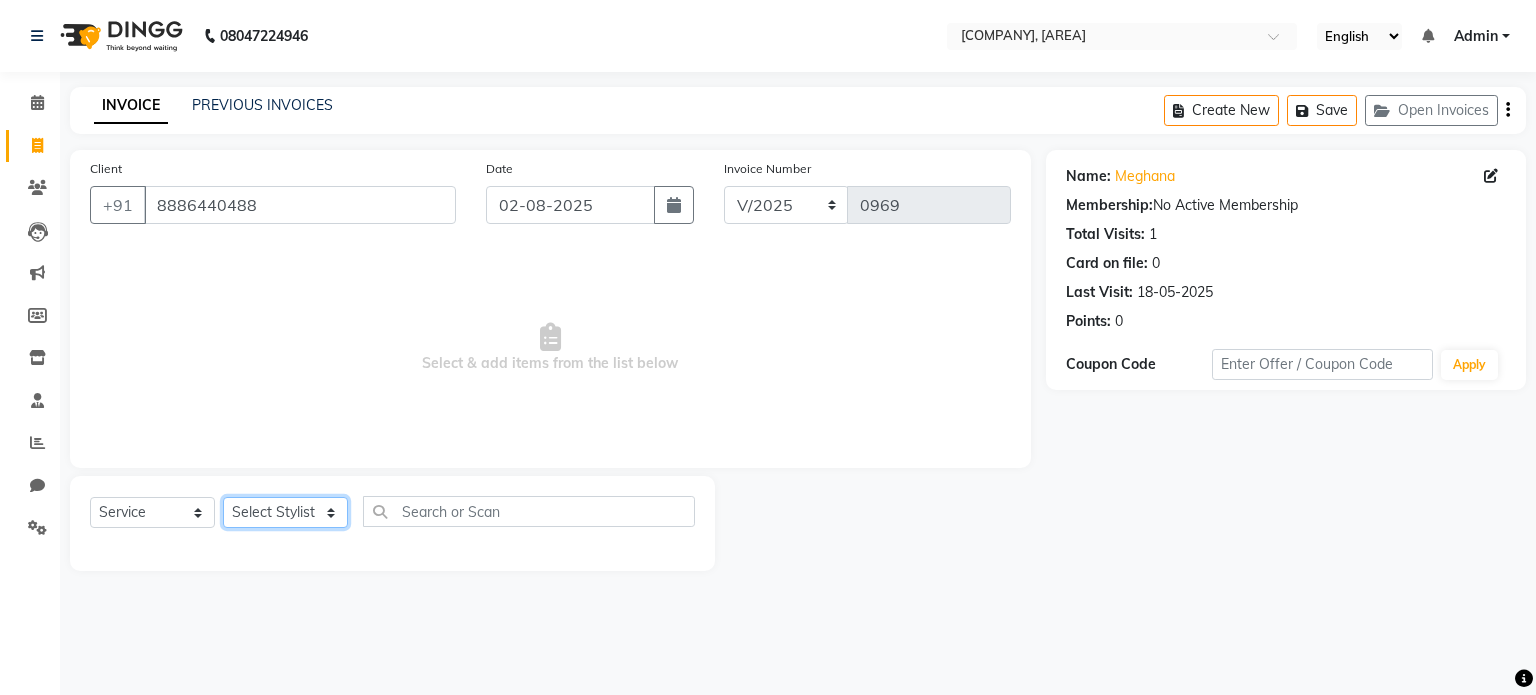 click on "Select Stylist [FIRST] [LAST] [FIRST] [FIRST] [FIRST] [FIRST]" 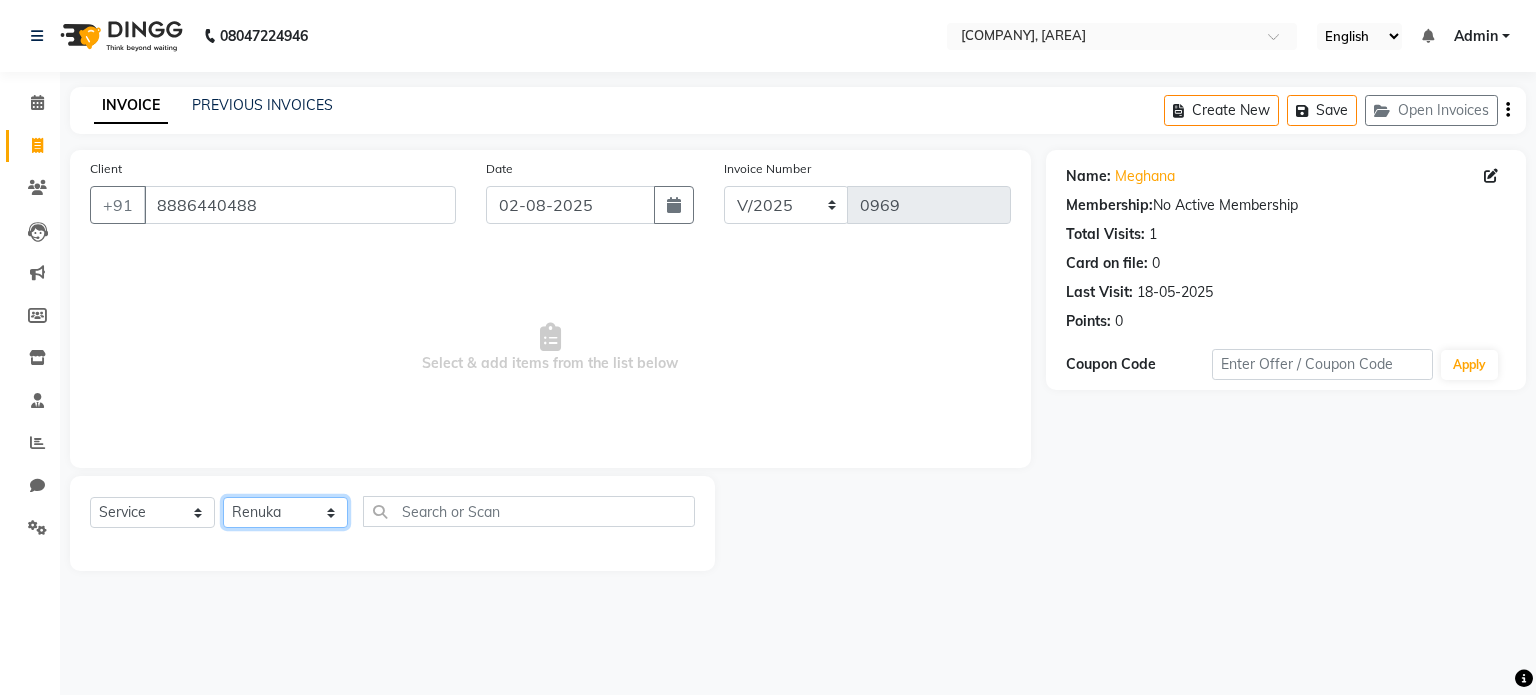 click on "Select Stylist [FIRST] [LAST] [FIRST] [FIRST] [FIRST] [FIRST]" 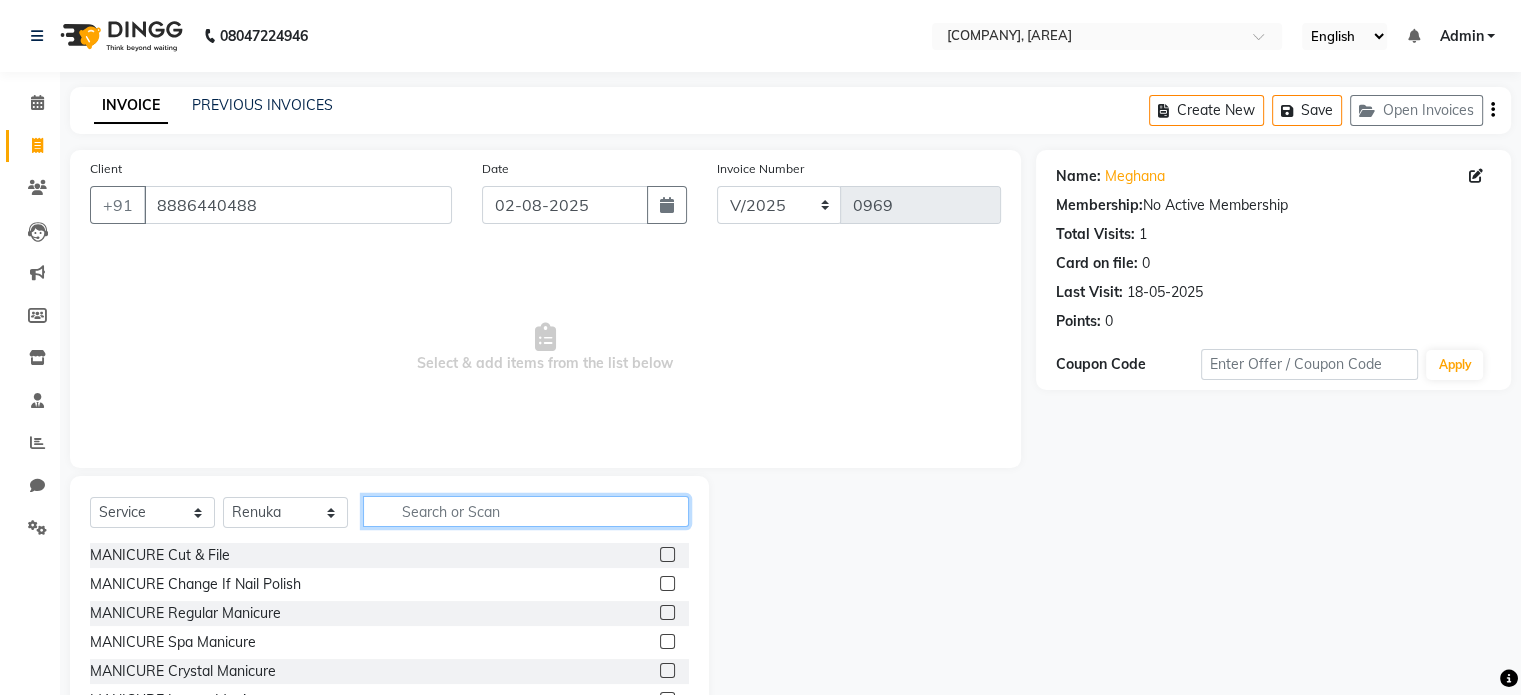 click 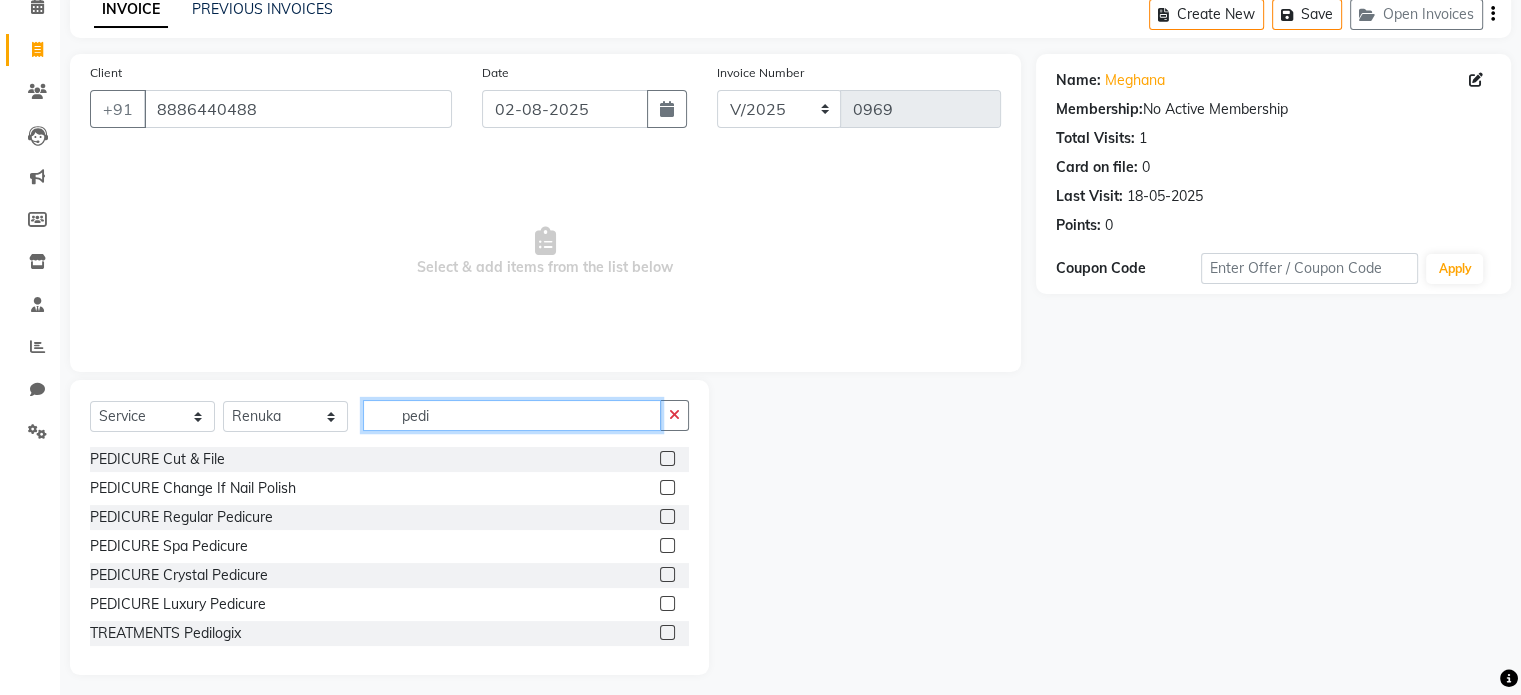 scroll, scrollTop: 100, scrollLeft: 0, axis: vertical 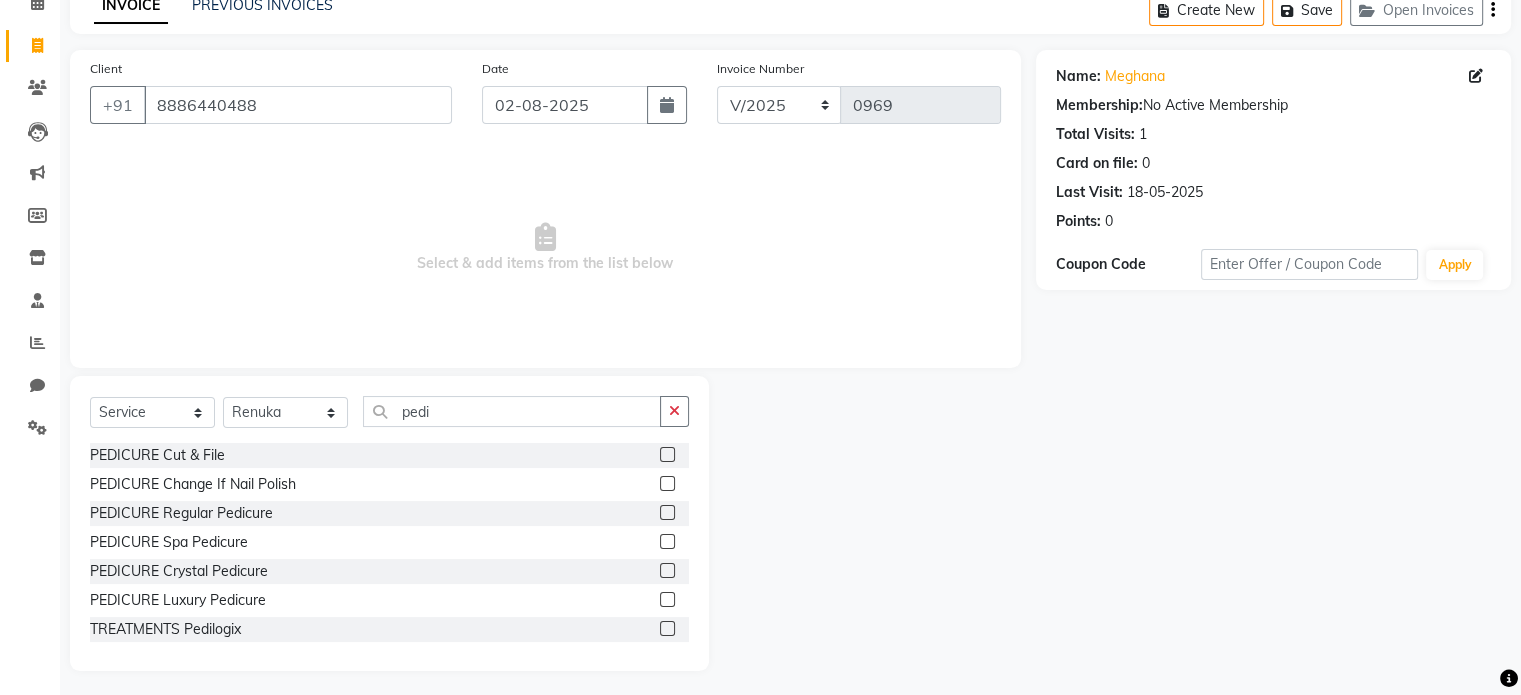 click 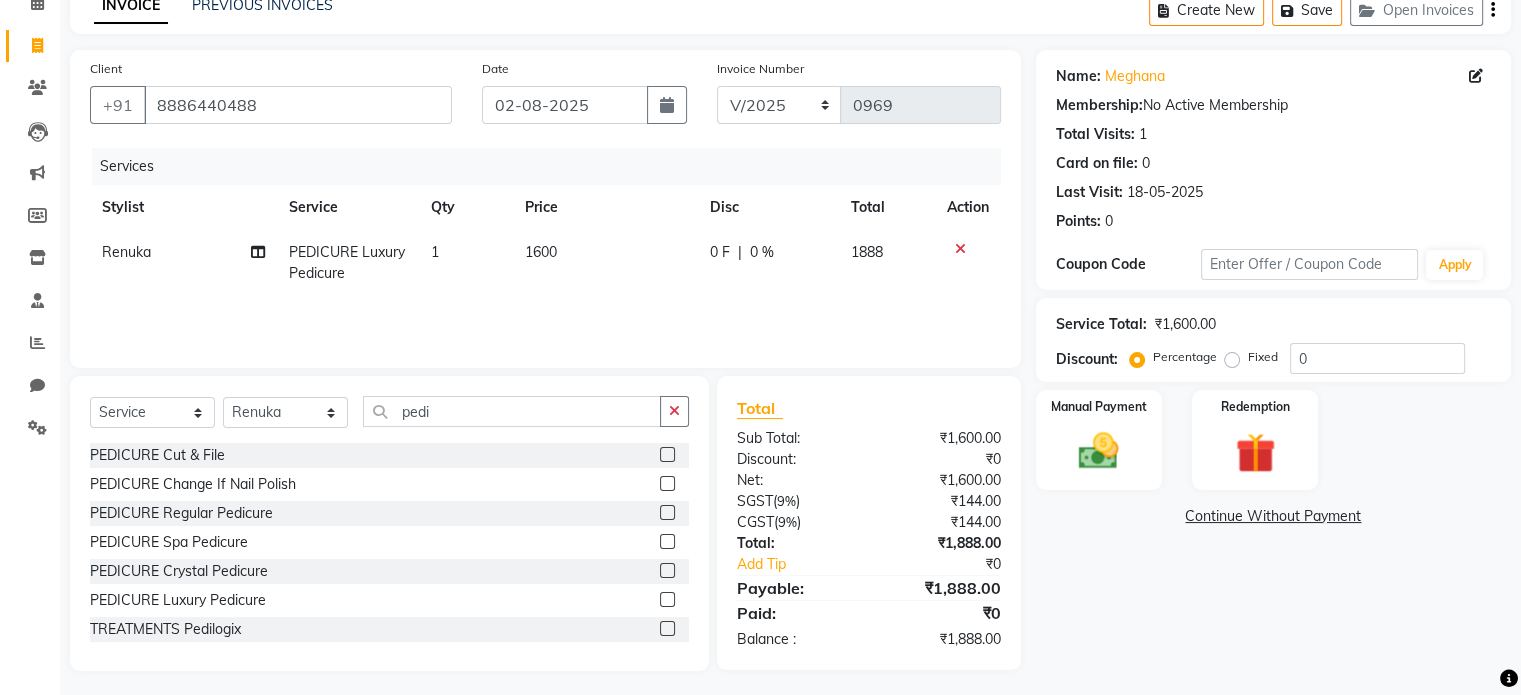 click 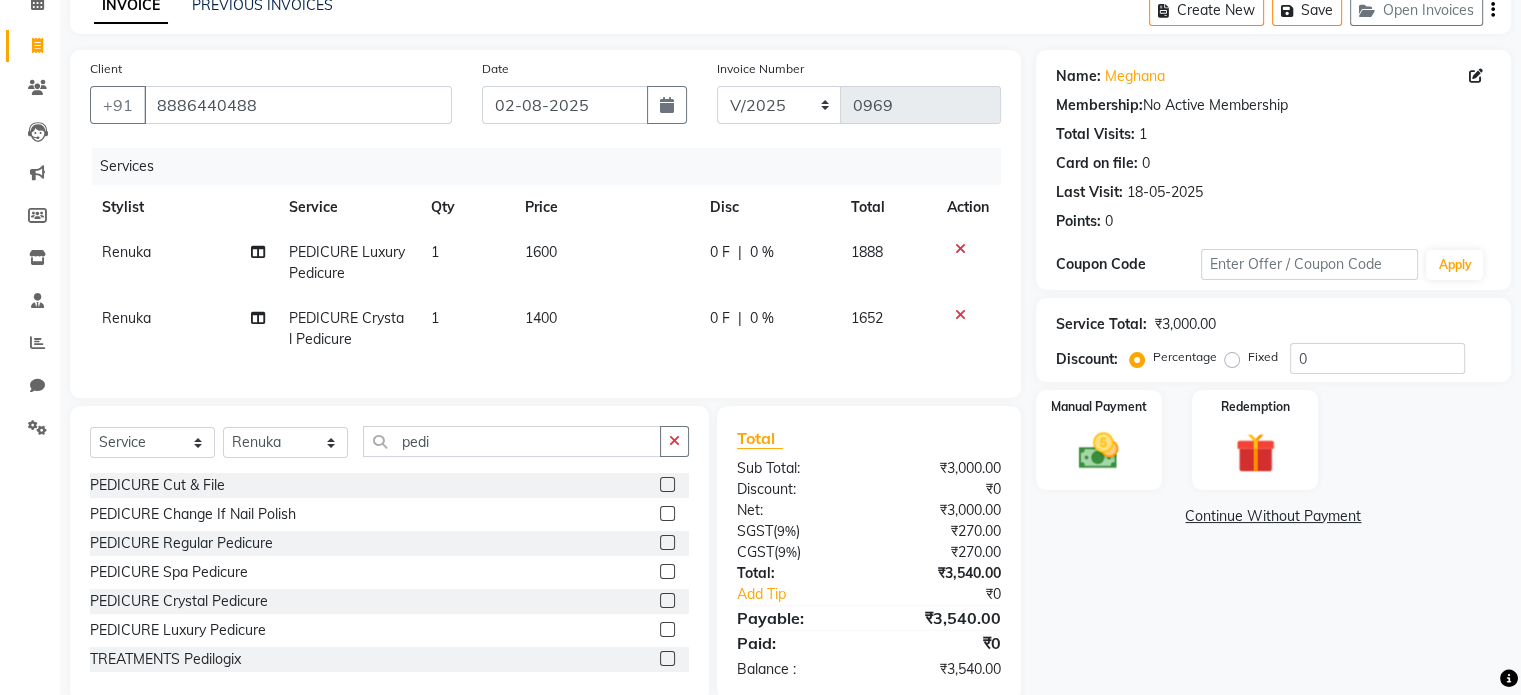 click 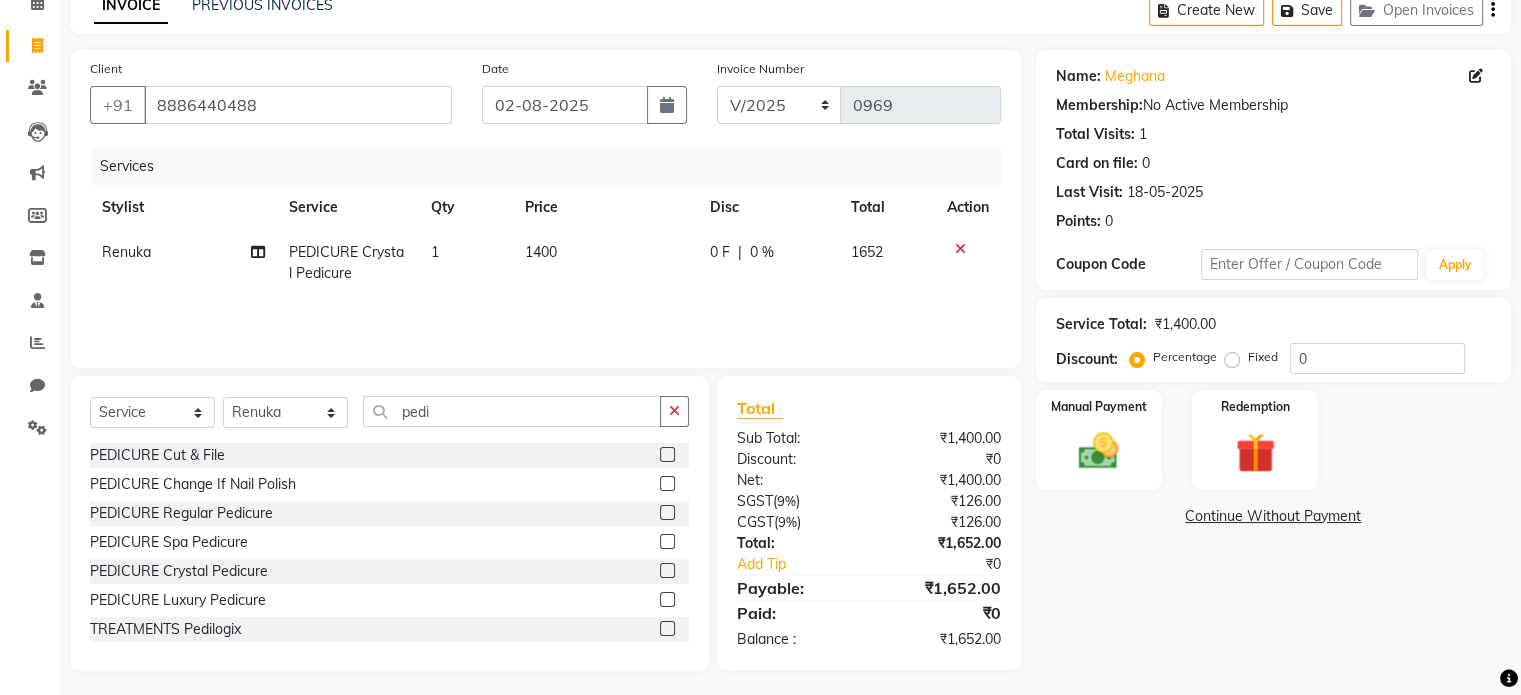 click 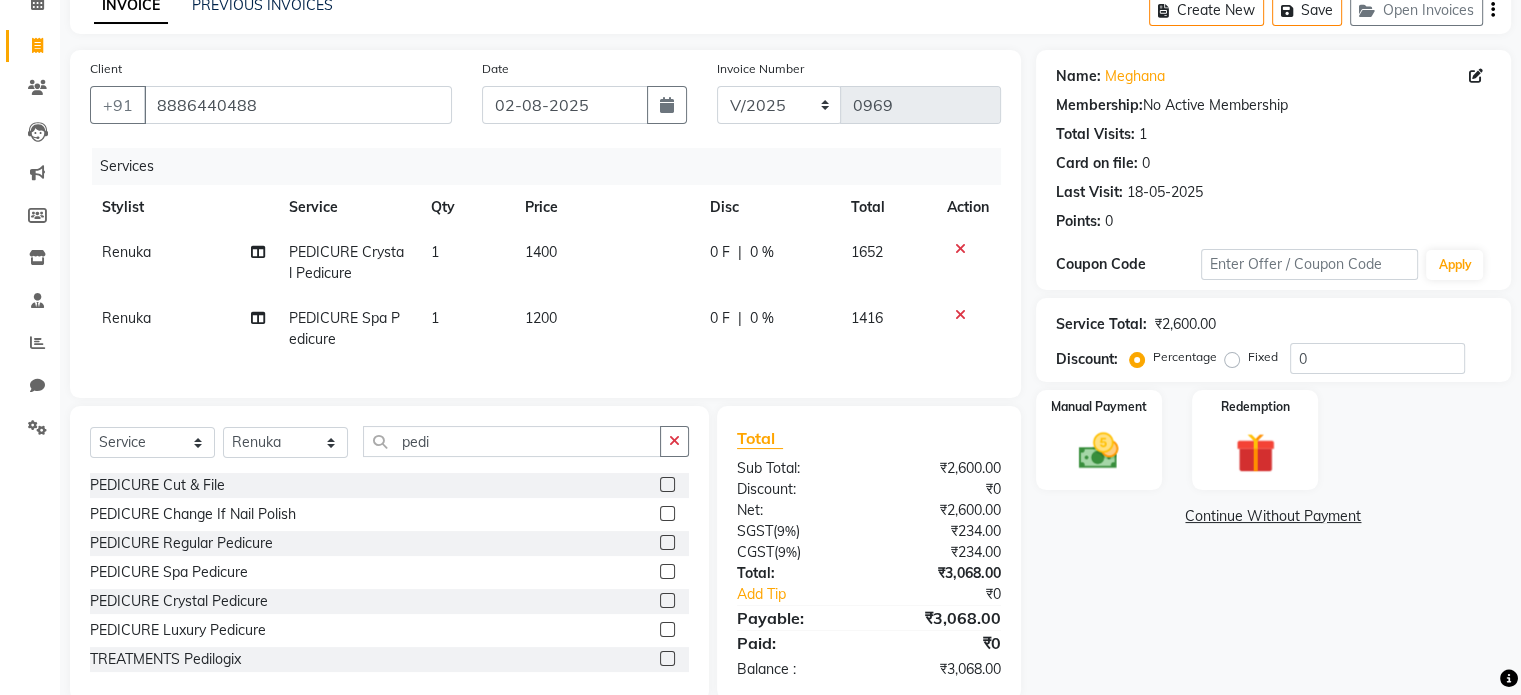 click 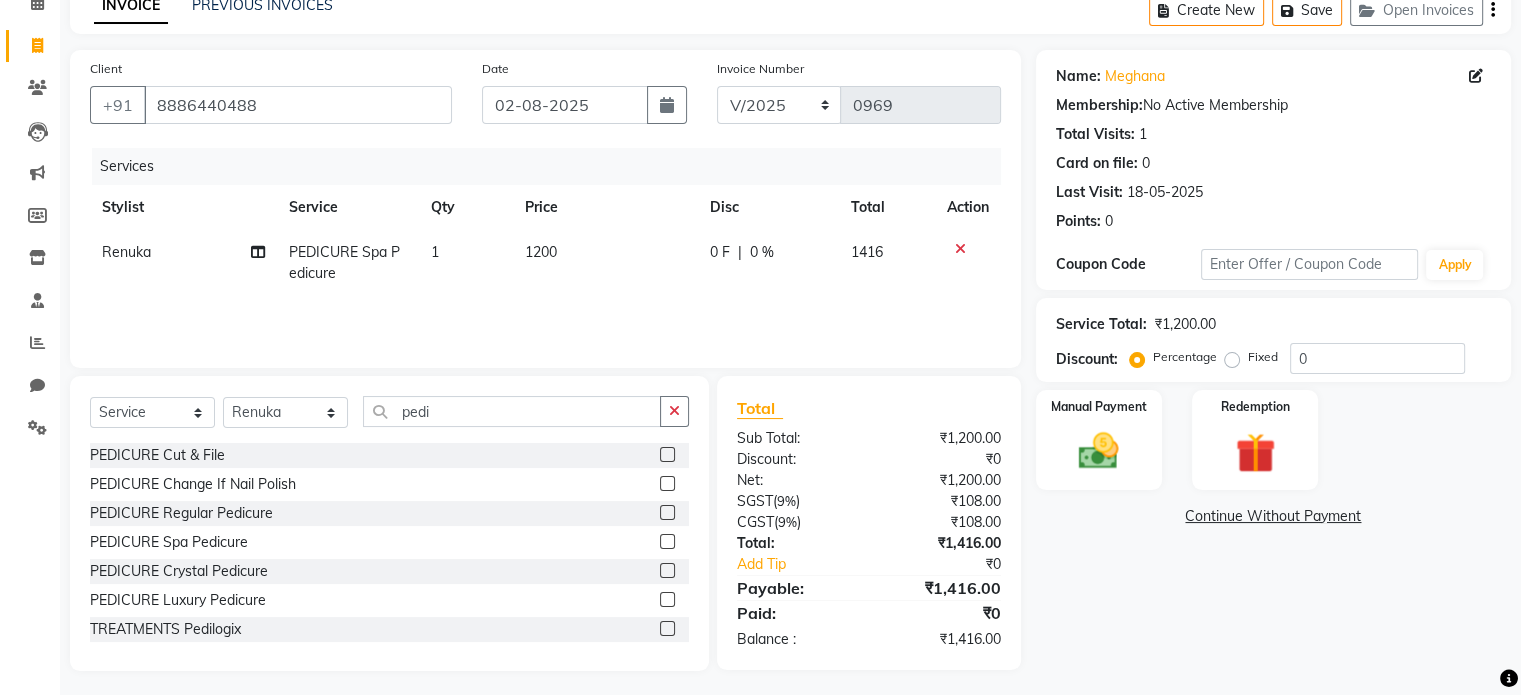 click 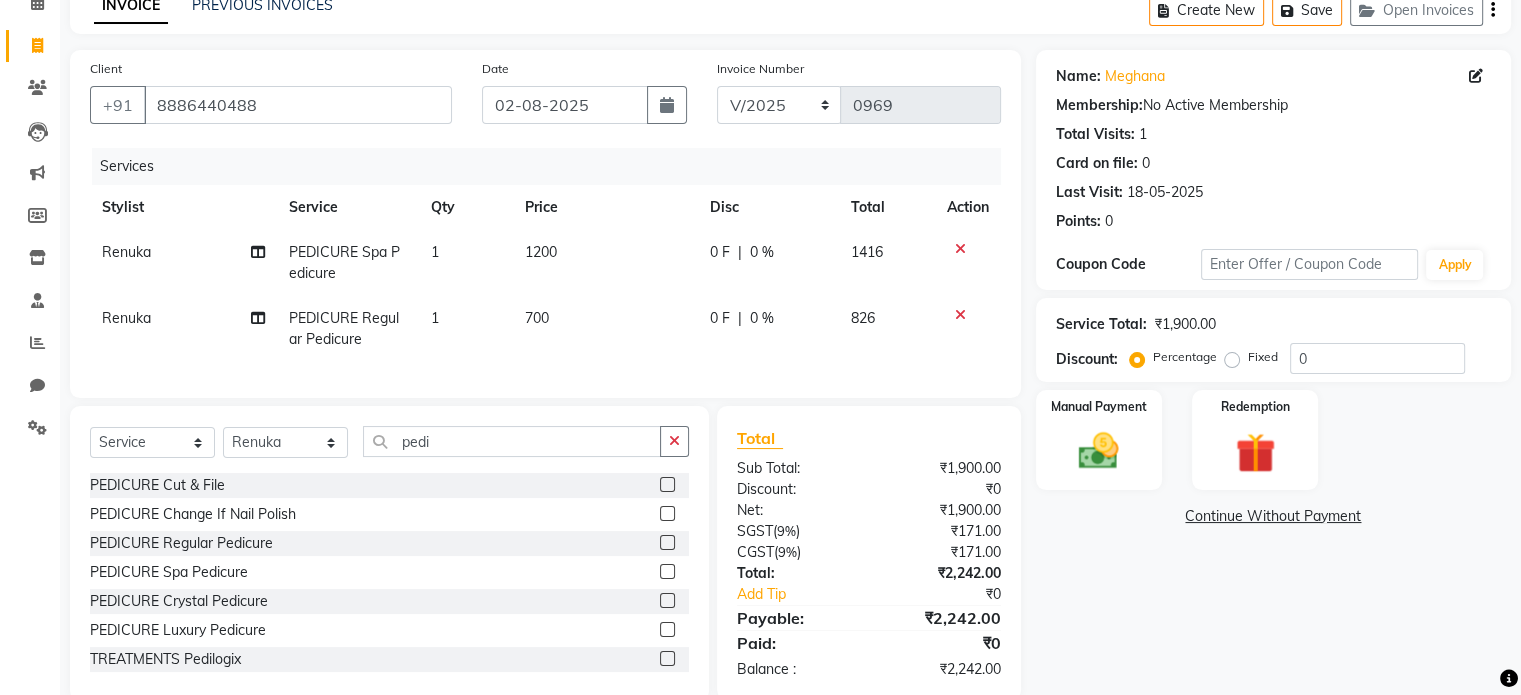 click 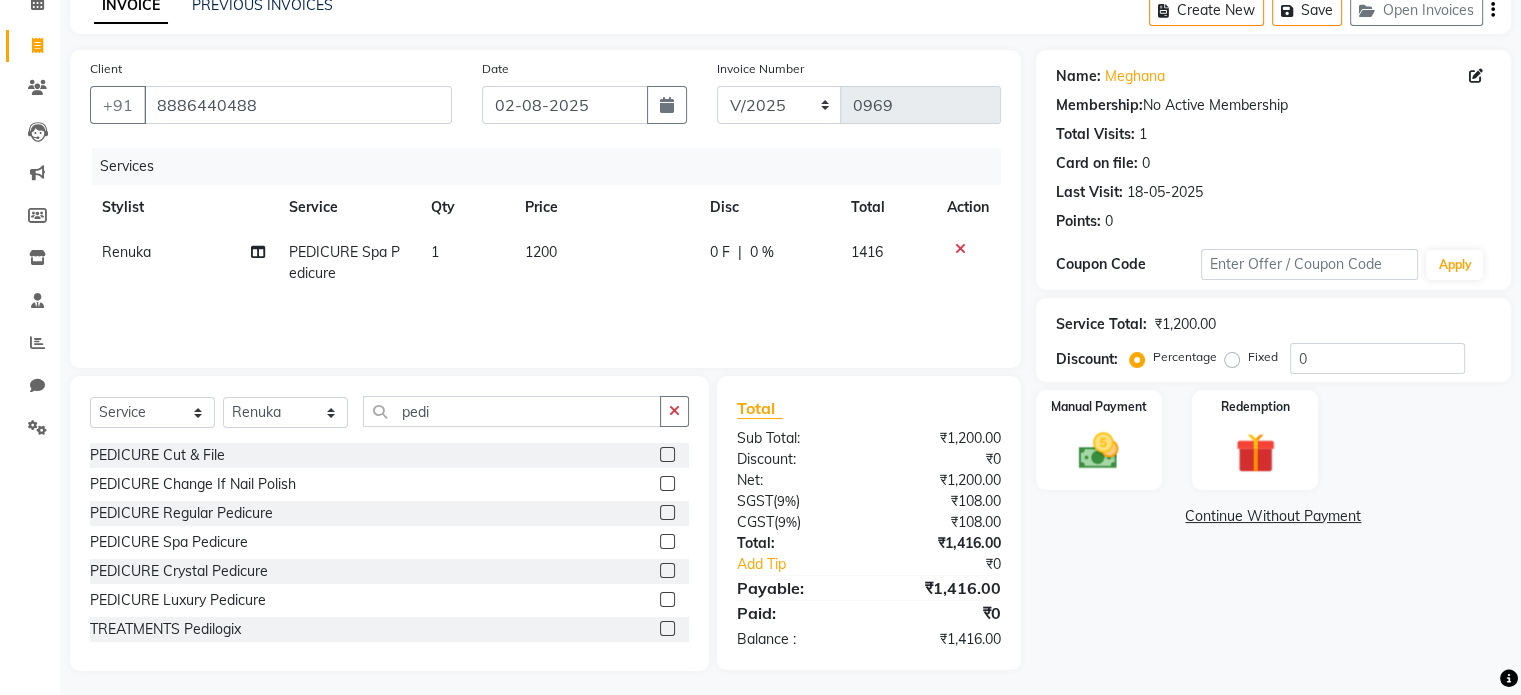 click 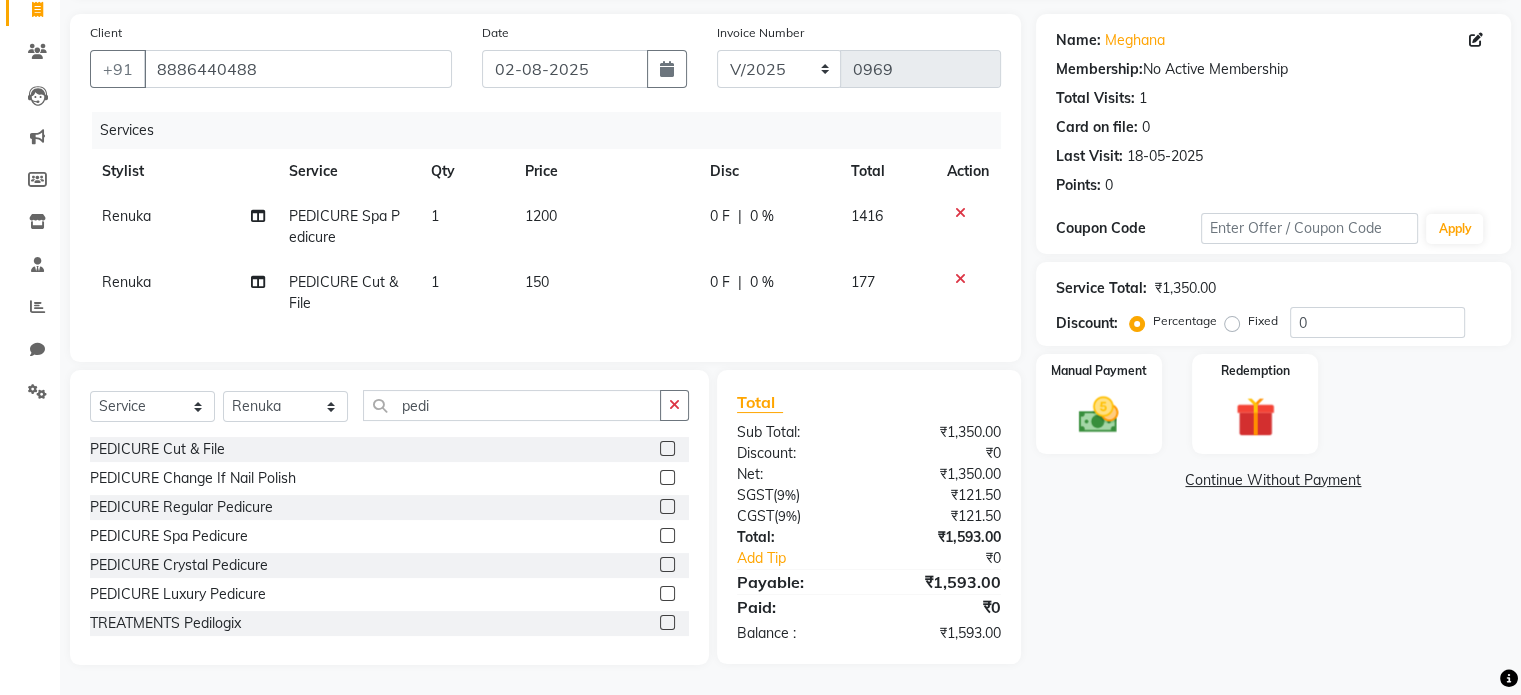 scroll, scrollTop: 152, scrollLeft: 0, axis: vertical 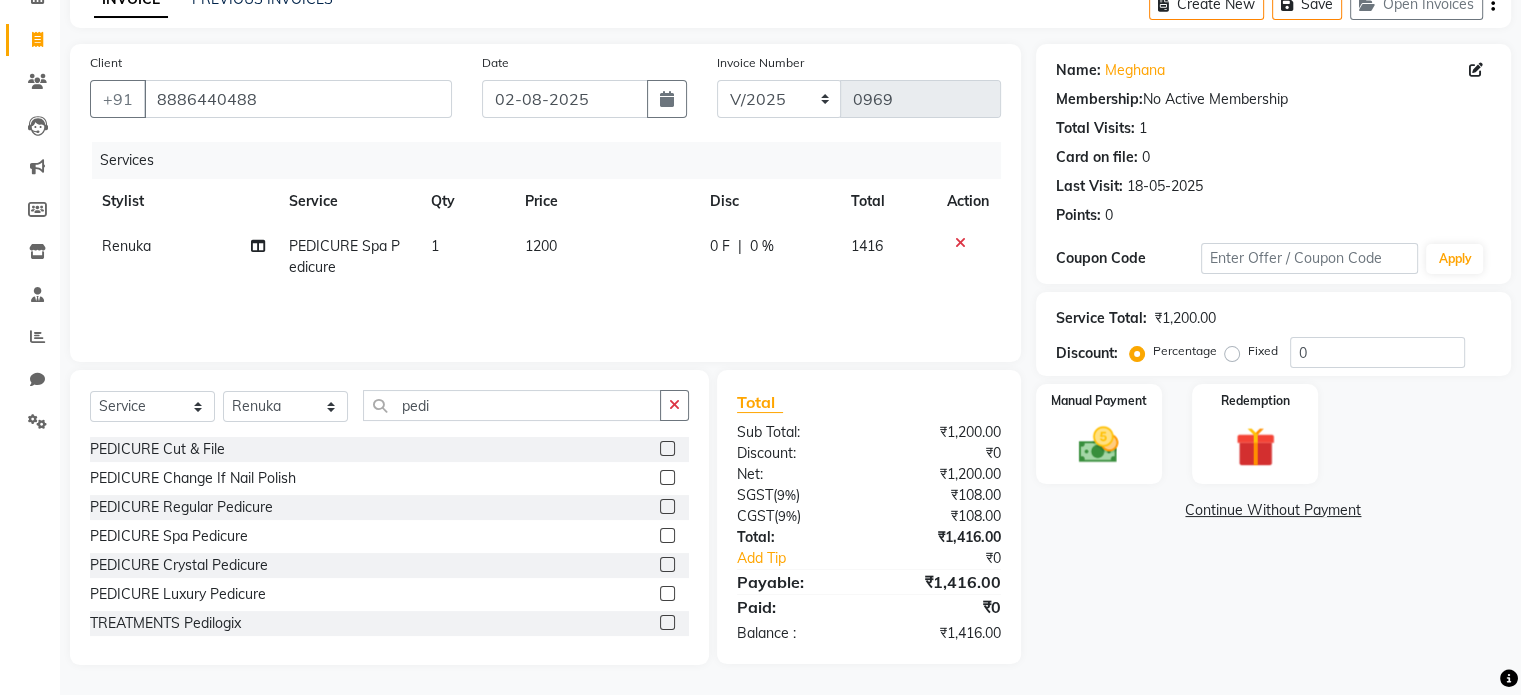 click 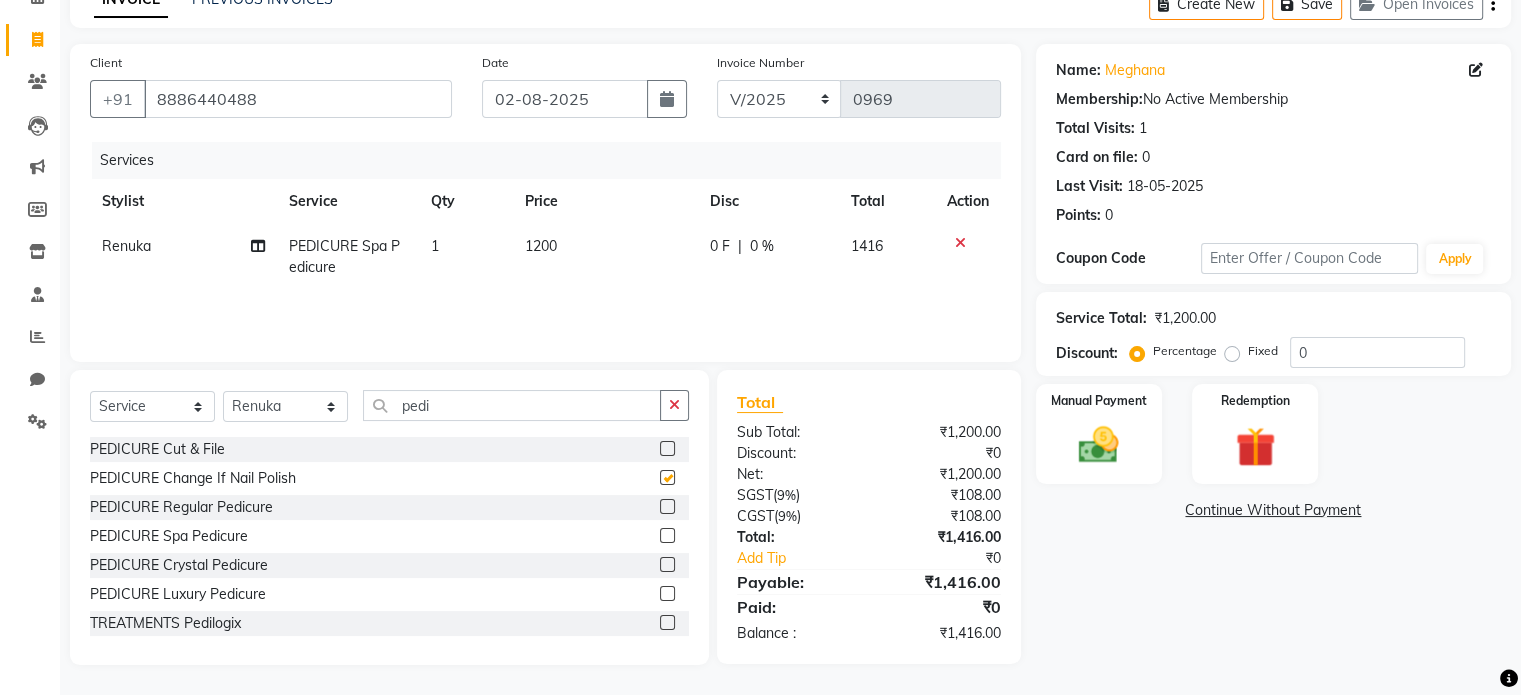 scroll, scrollTop: 152, scrollLeft: 0, axis: vertical 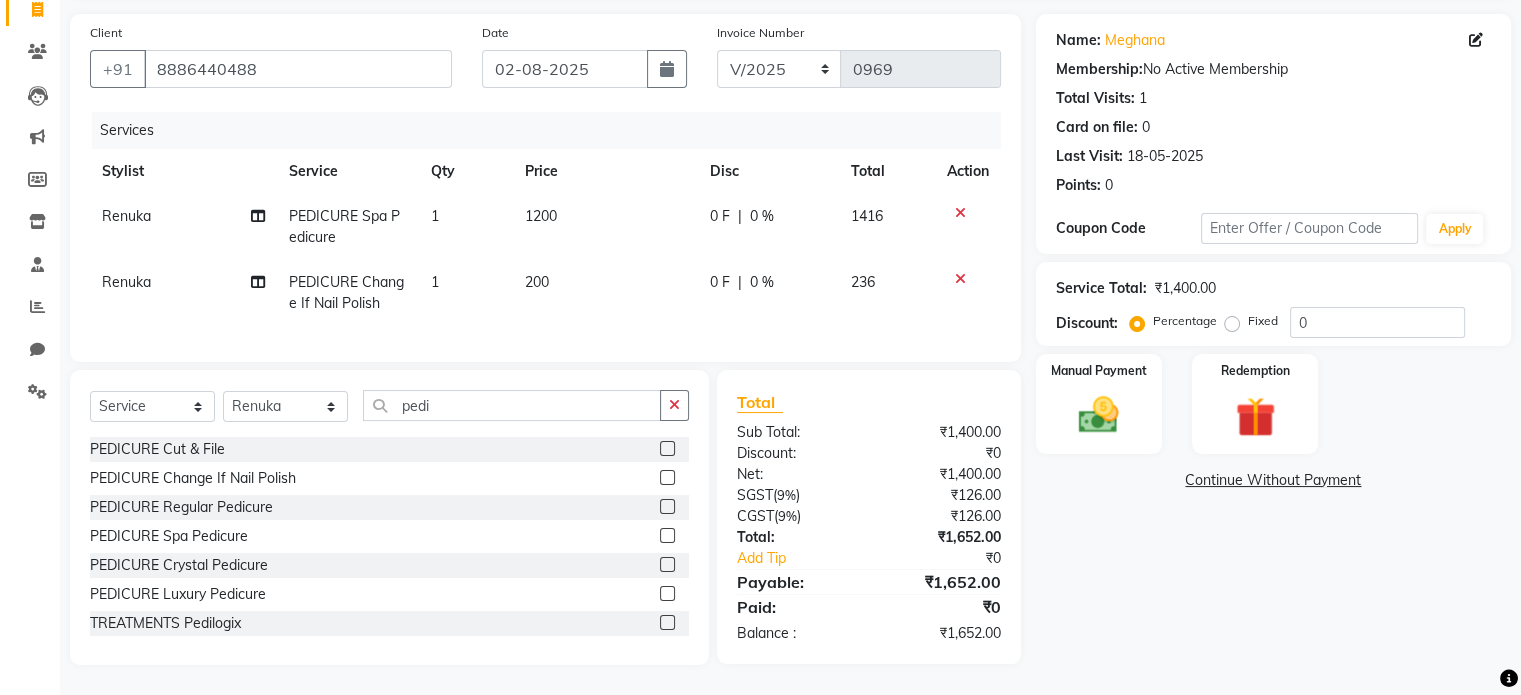 click 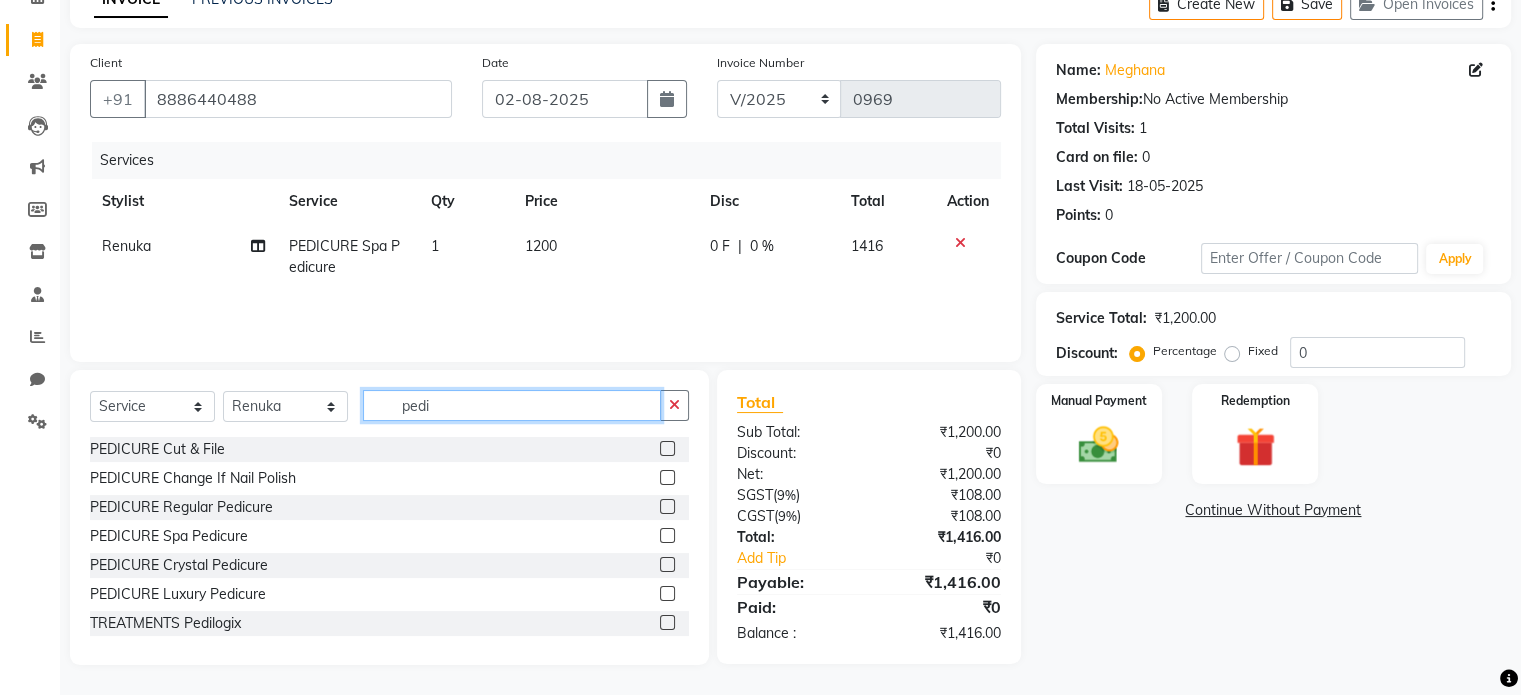 drag, startPoint x: 460, startPoint y: 403, endPoint x: 395, endPoint y: 402, distance: 65.00769 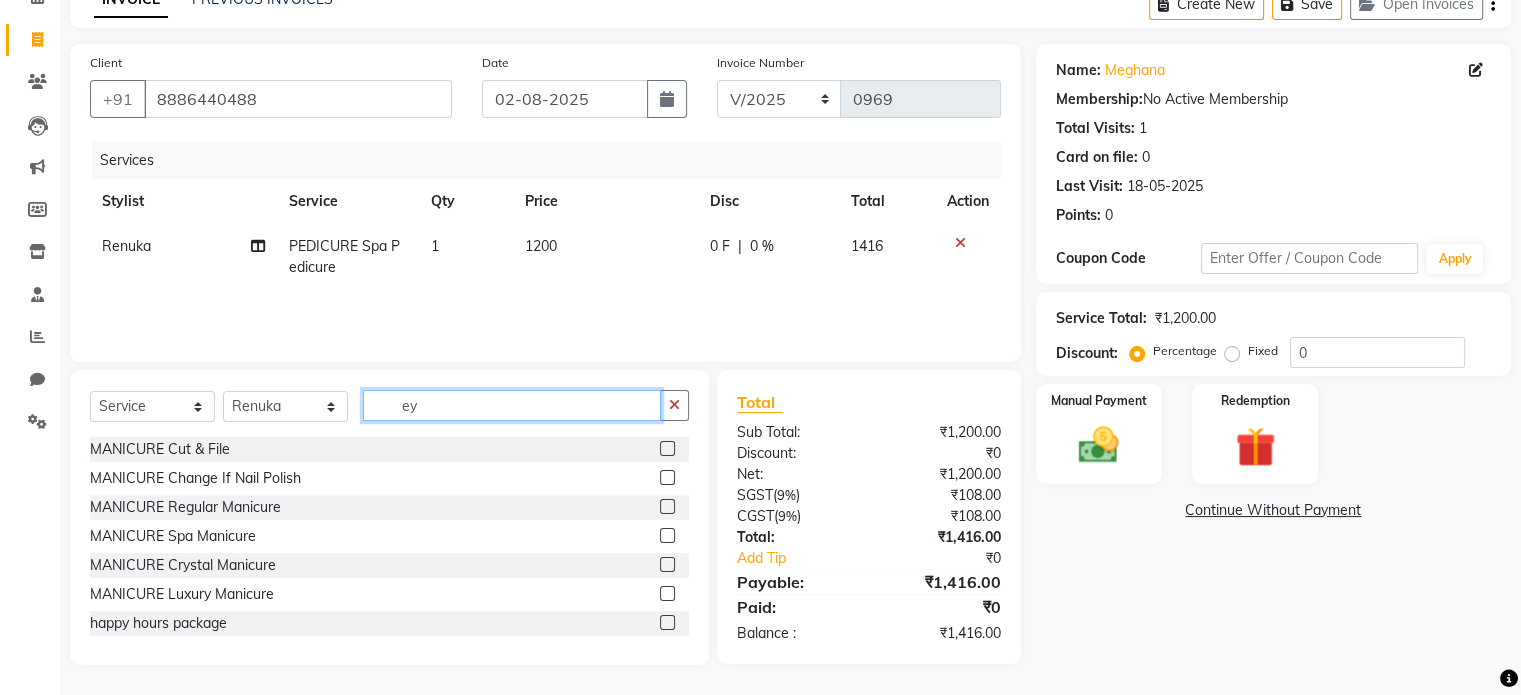 scroll, scrollTop: 105, scrollLeft: 0, axis: vertical 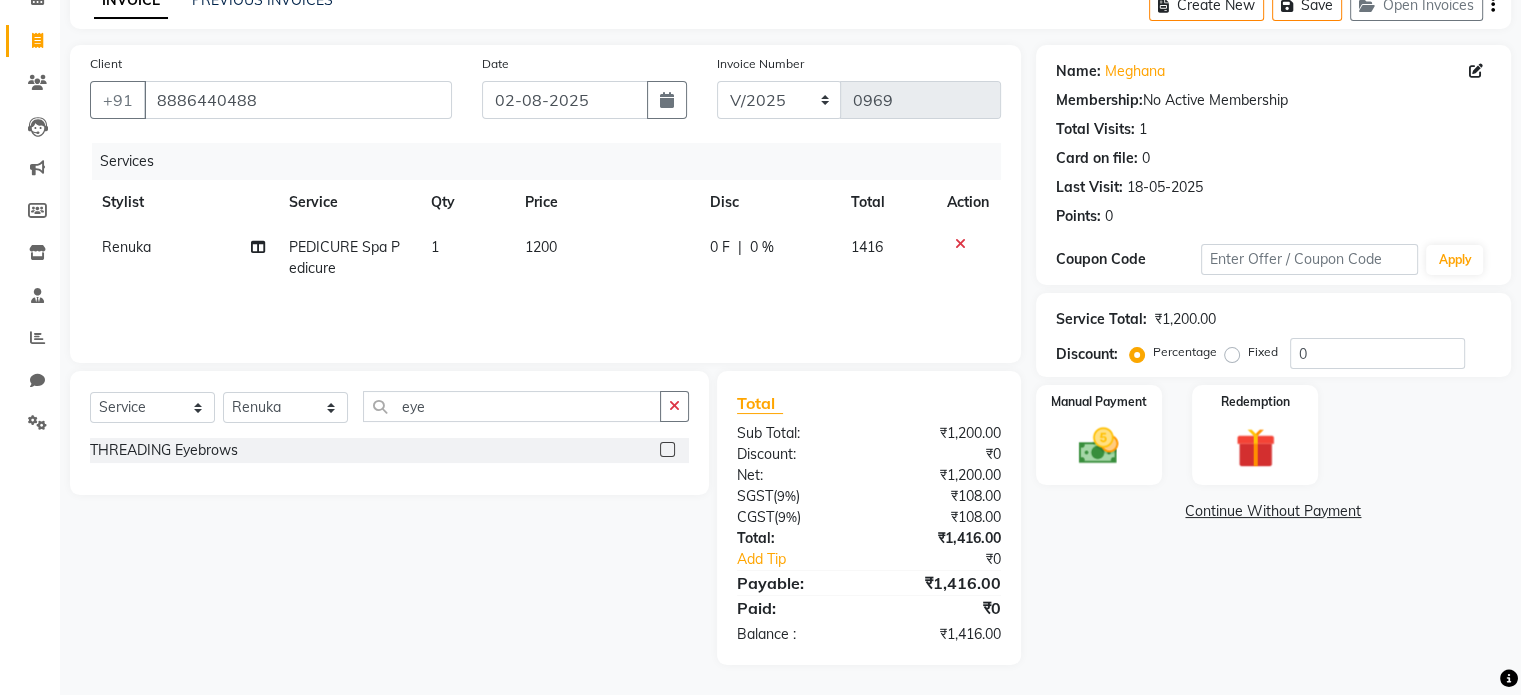 click on "THREADING Eyebrows" 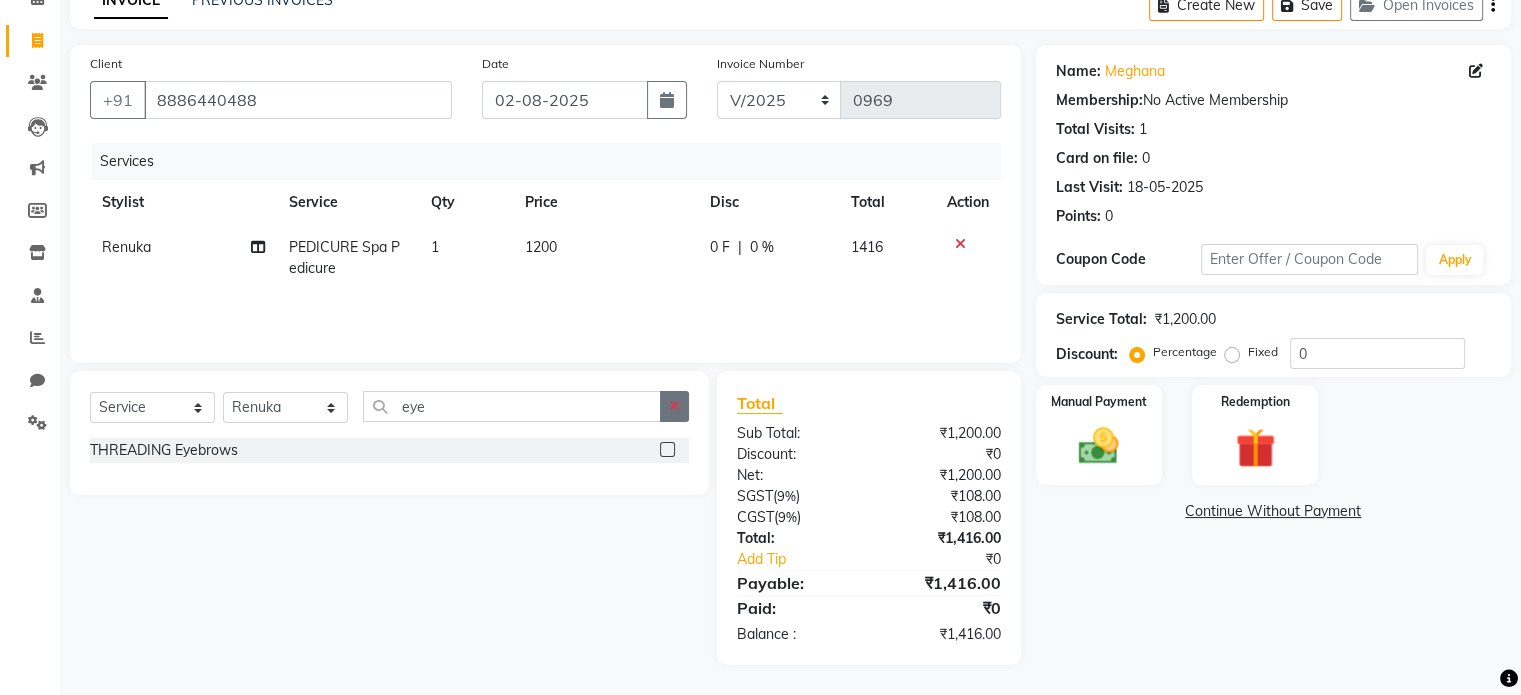 click 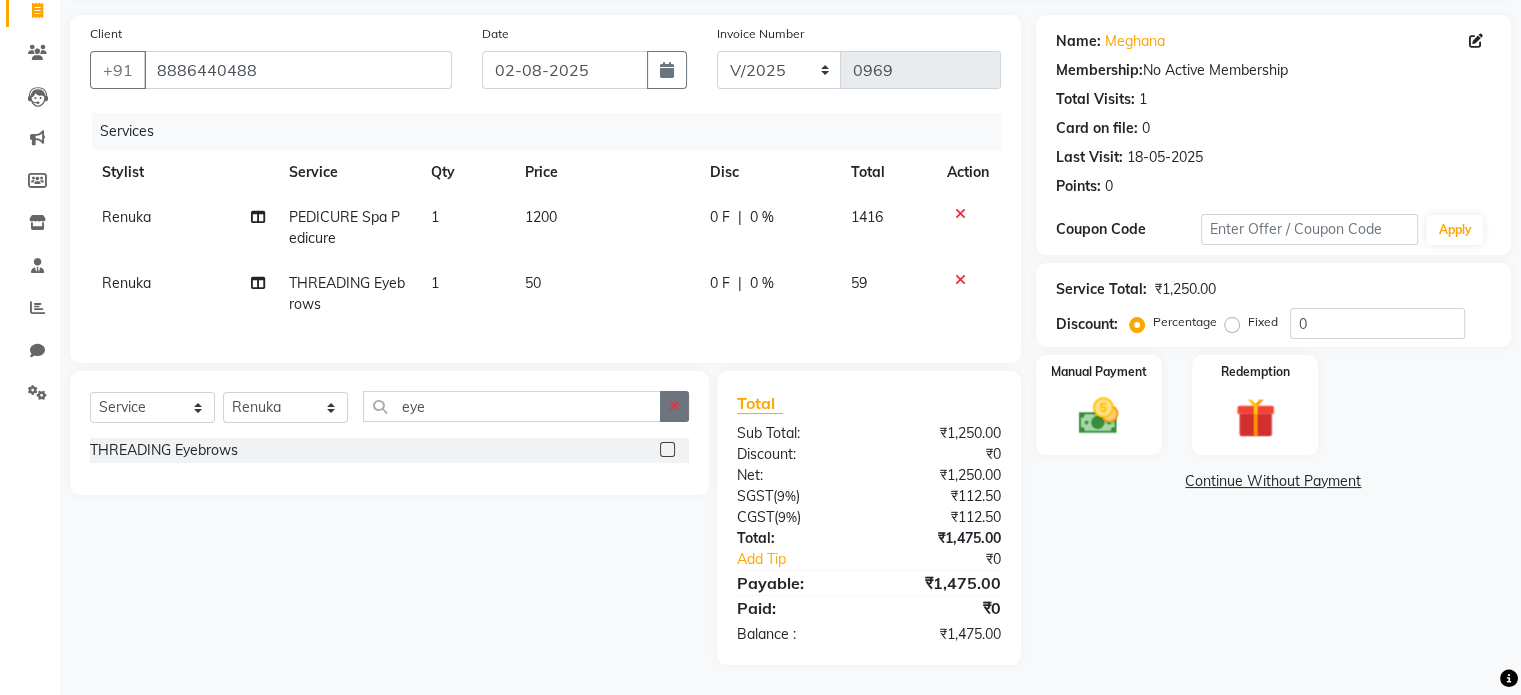 scroll, scrollTop: 150, scrollLeft: 0, axis: vertical 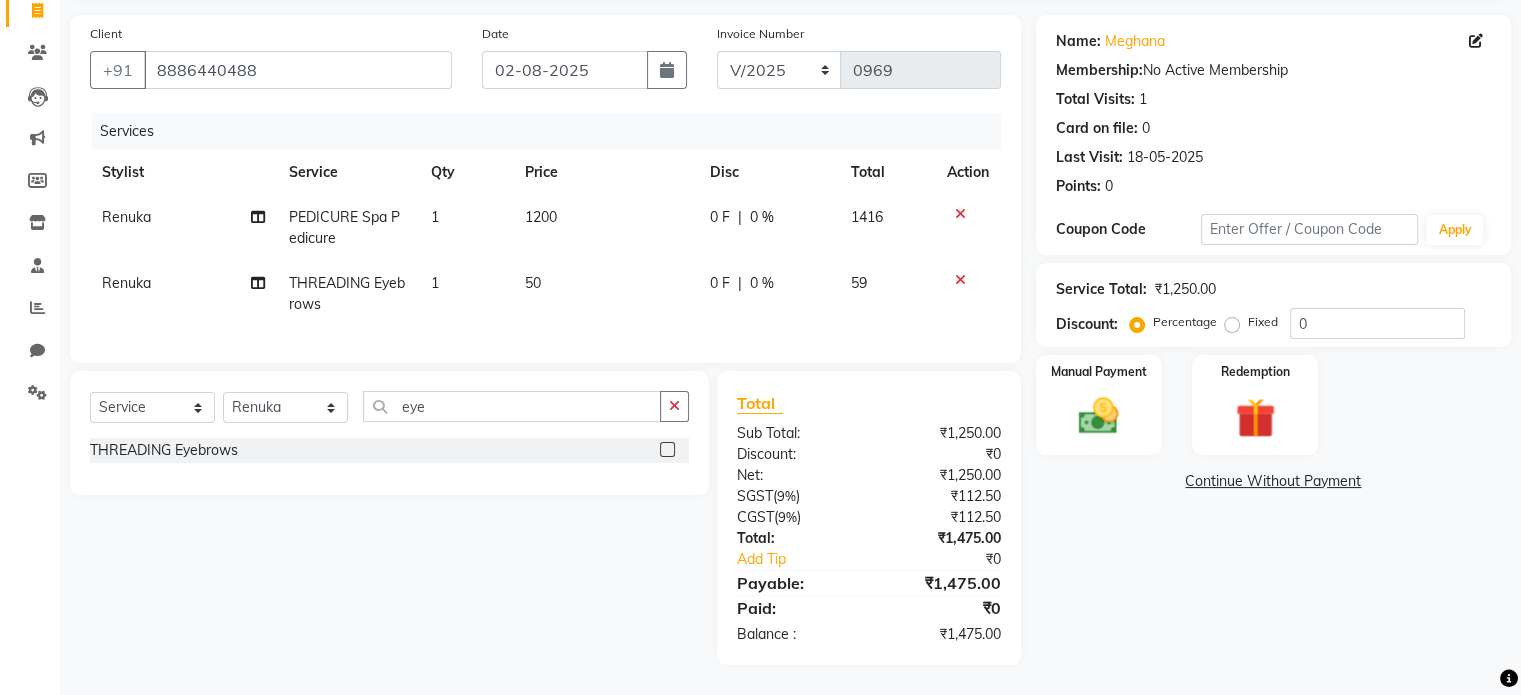 click on "1200" 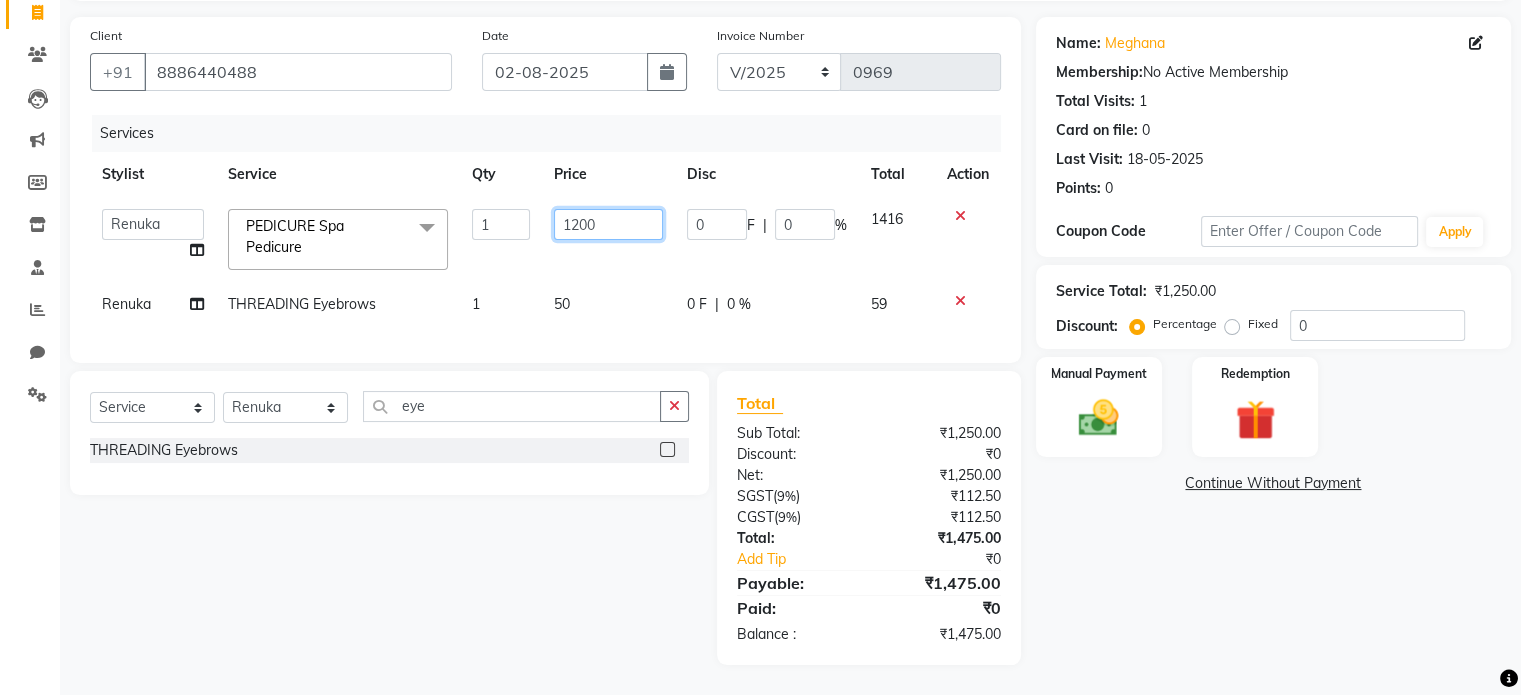 click on "1200" 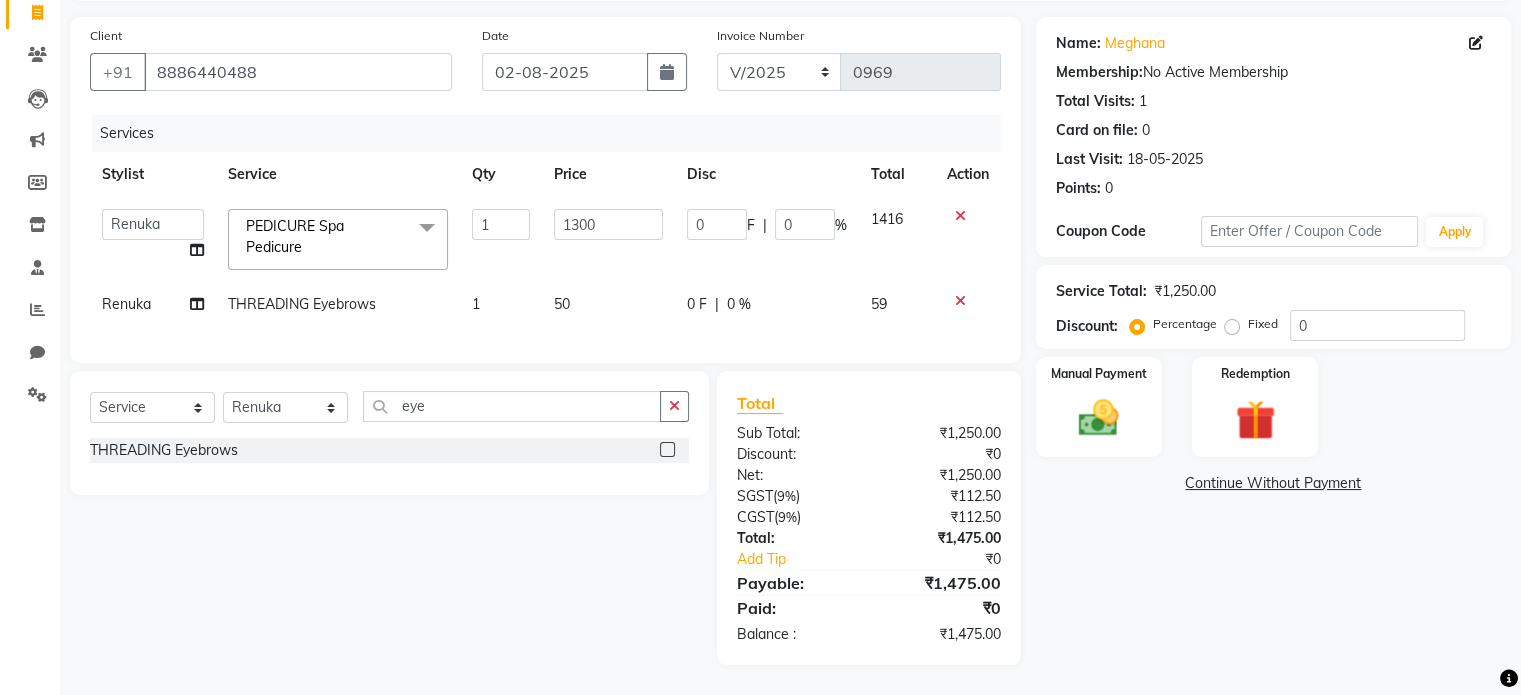 click on "1300" 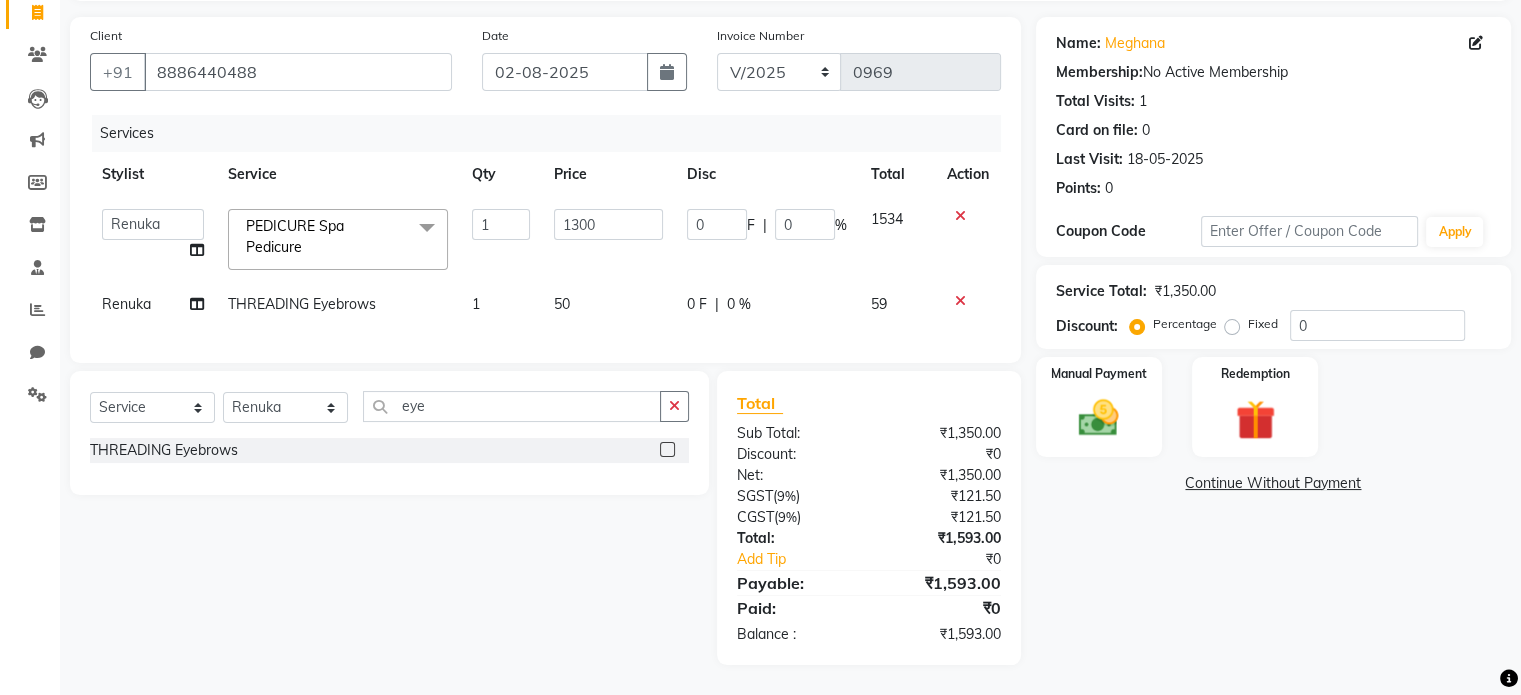 click 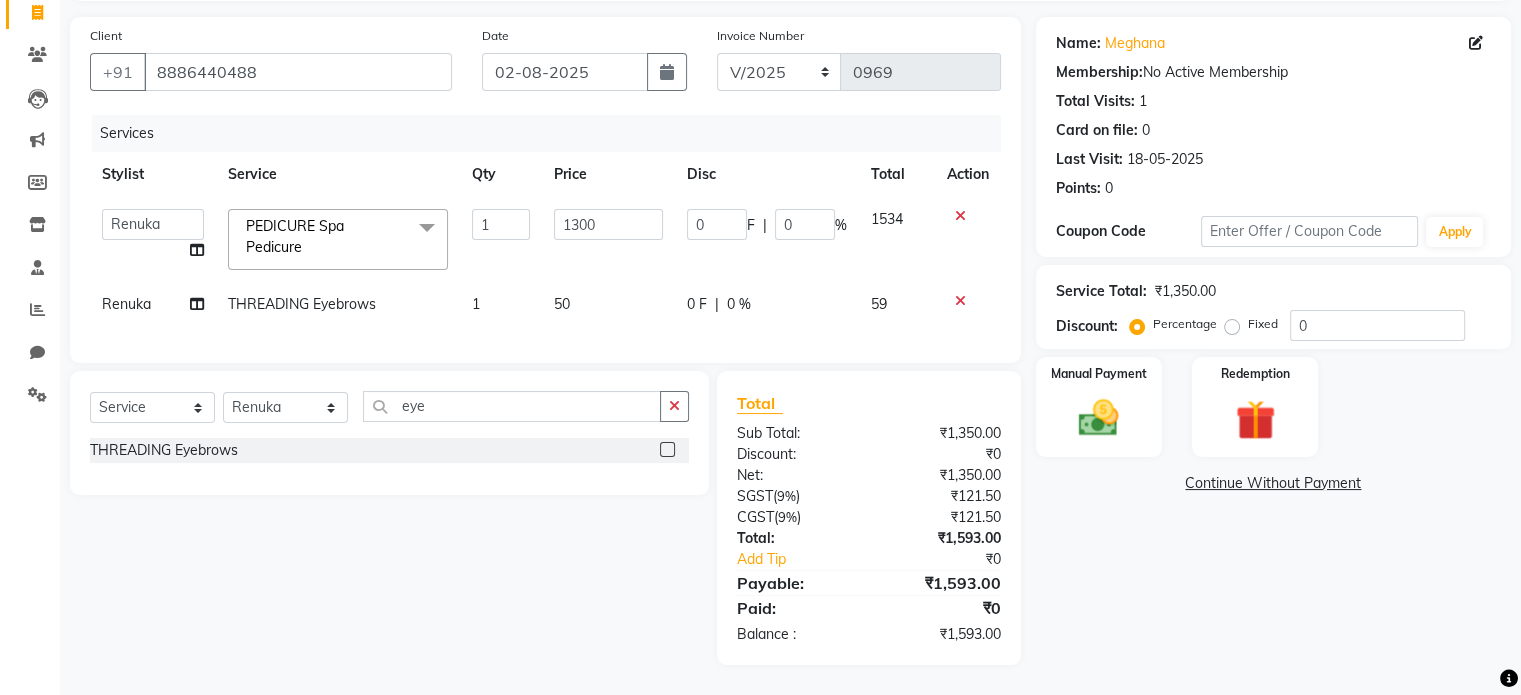 scroll, scrollTop: 105, scrollLeft: 0, axis: vertical 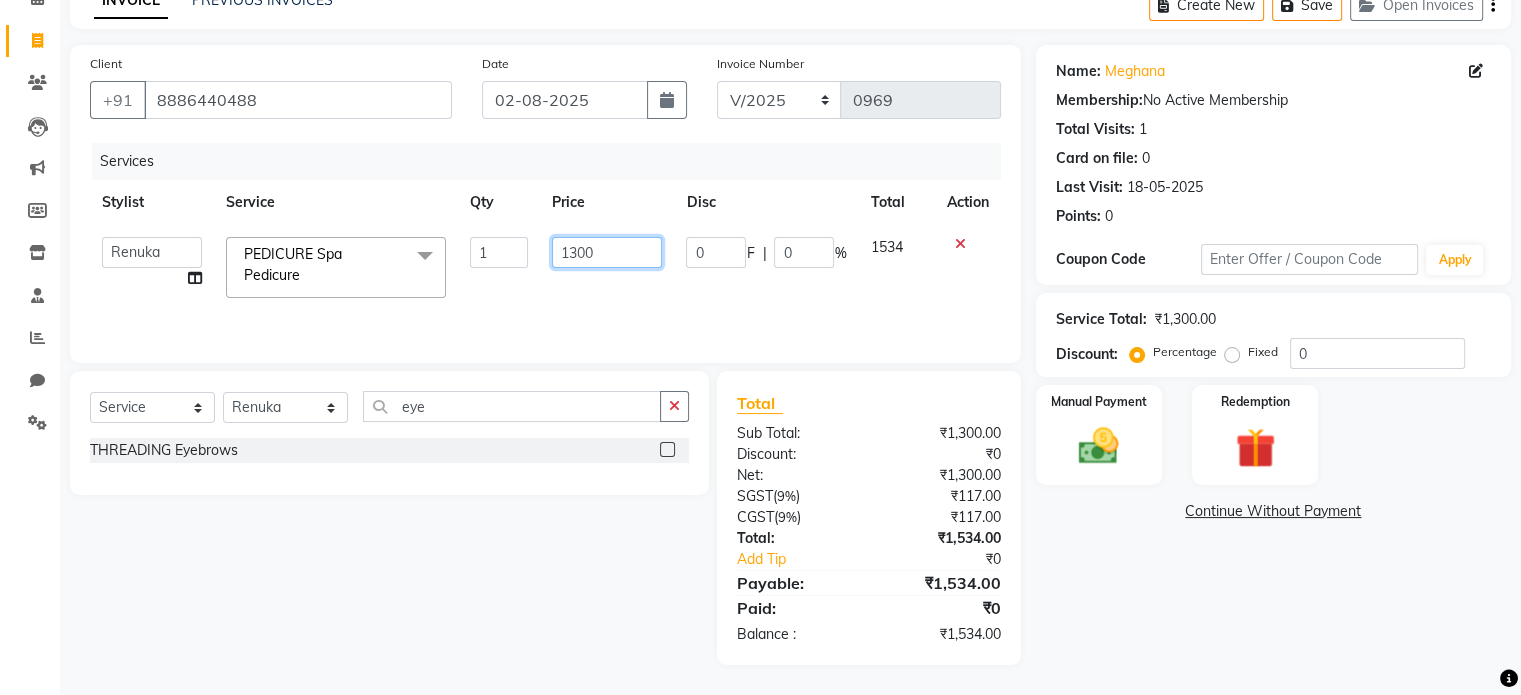 click on "1300" 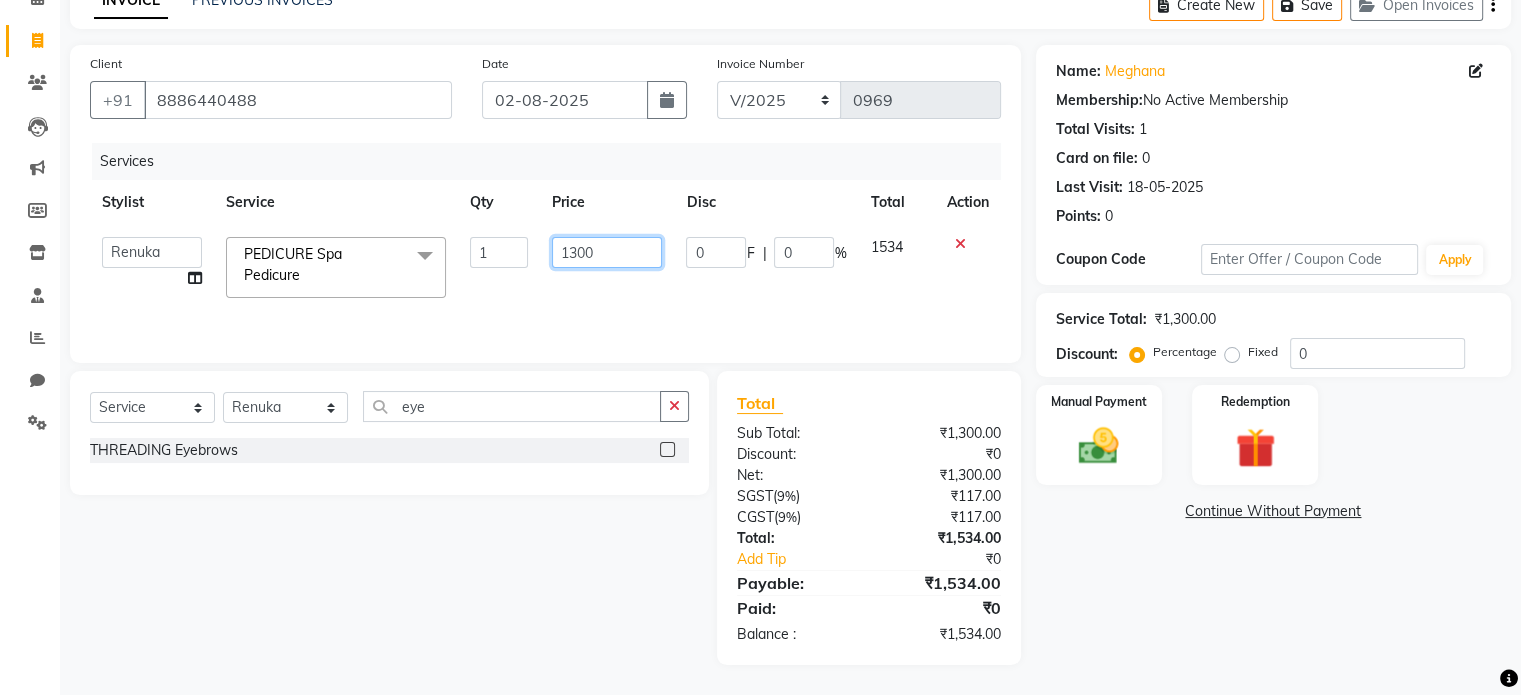 drag, startPoint x: 596, startPoint y: 253, endPoint x: 571, endPoint y: 255, distance: 25.079872 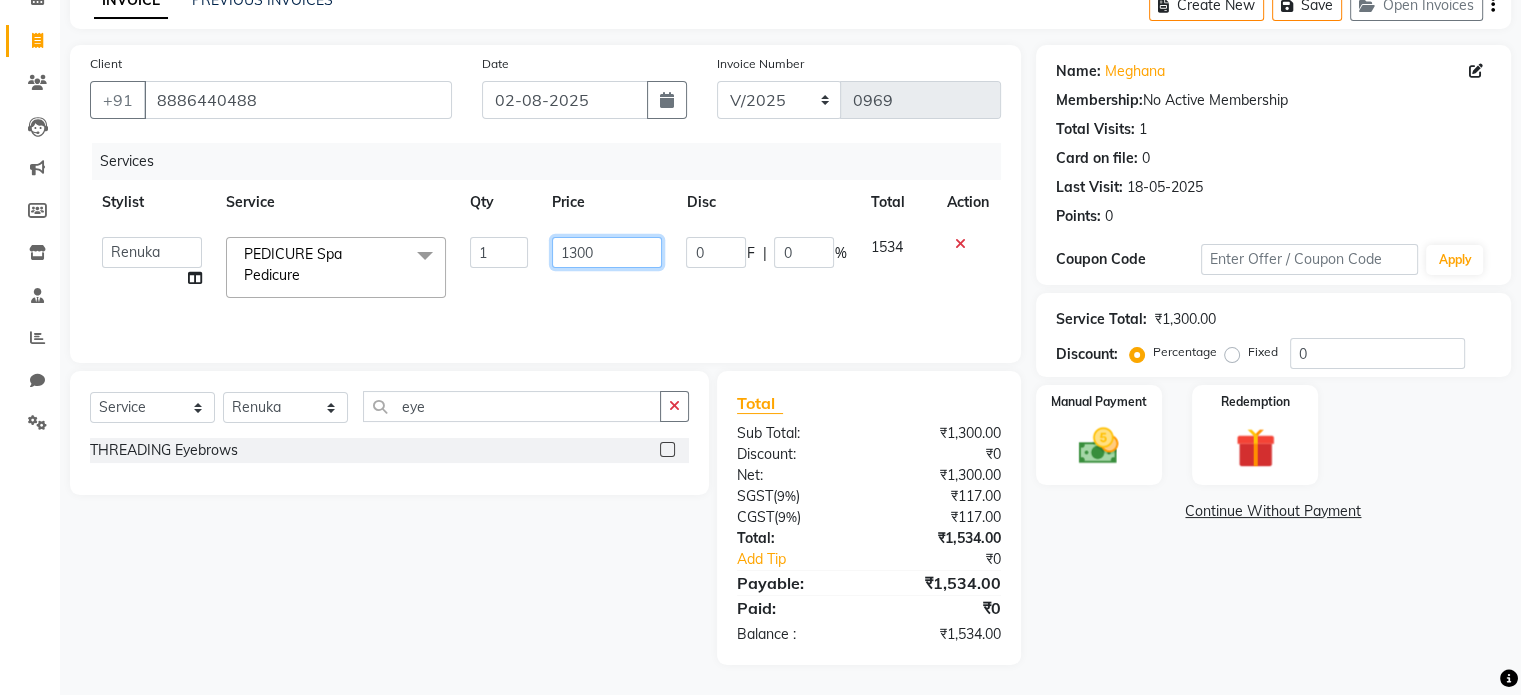 click on "1300" 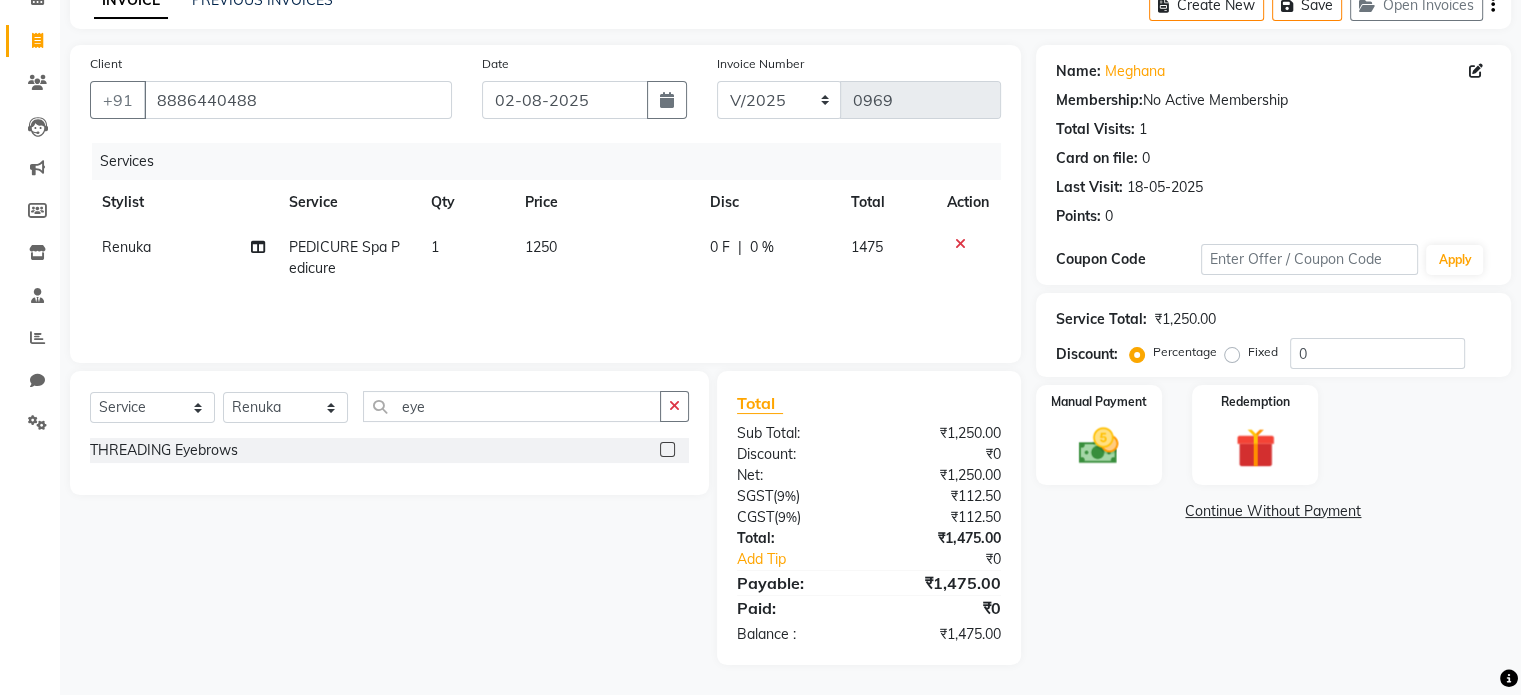 click on "Services Stylist Service Qty Price Disc Total Action [FIRST] PEDICURE Spa Pedicure 1 1250 0 F | 0 % 1475" 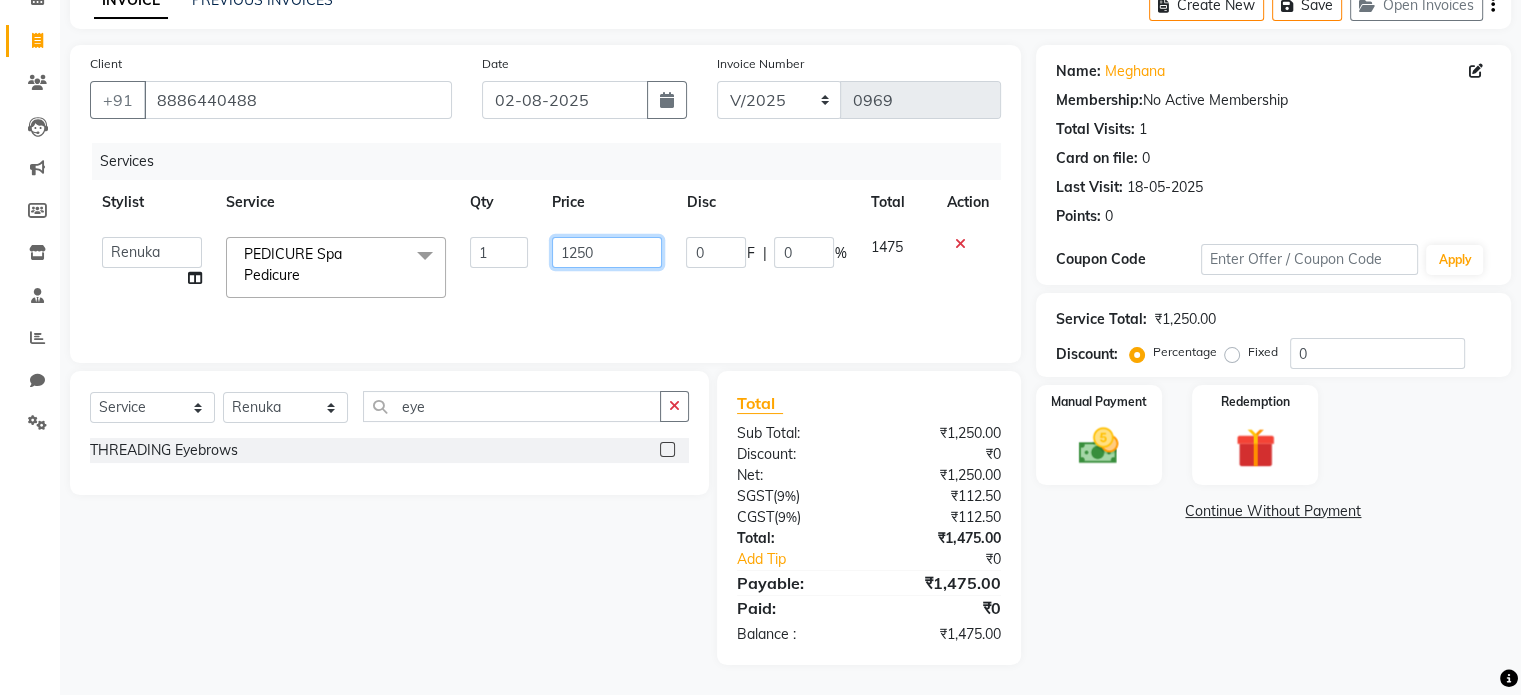 drag, startPoint x: 603, startPoint y: 252, endPoint x: 580, endPoint y: 257, distance: 23.537205 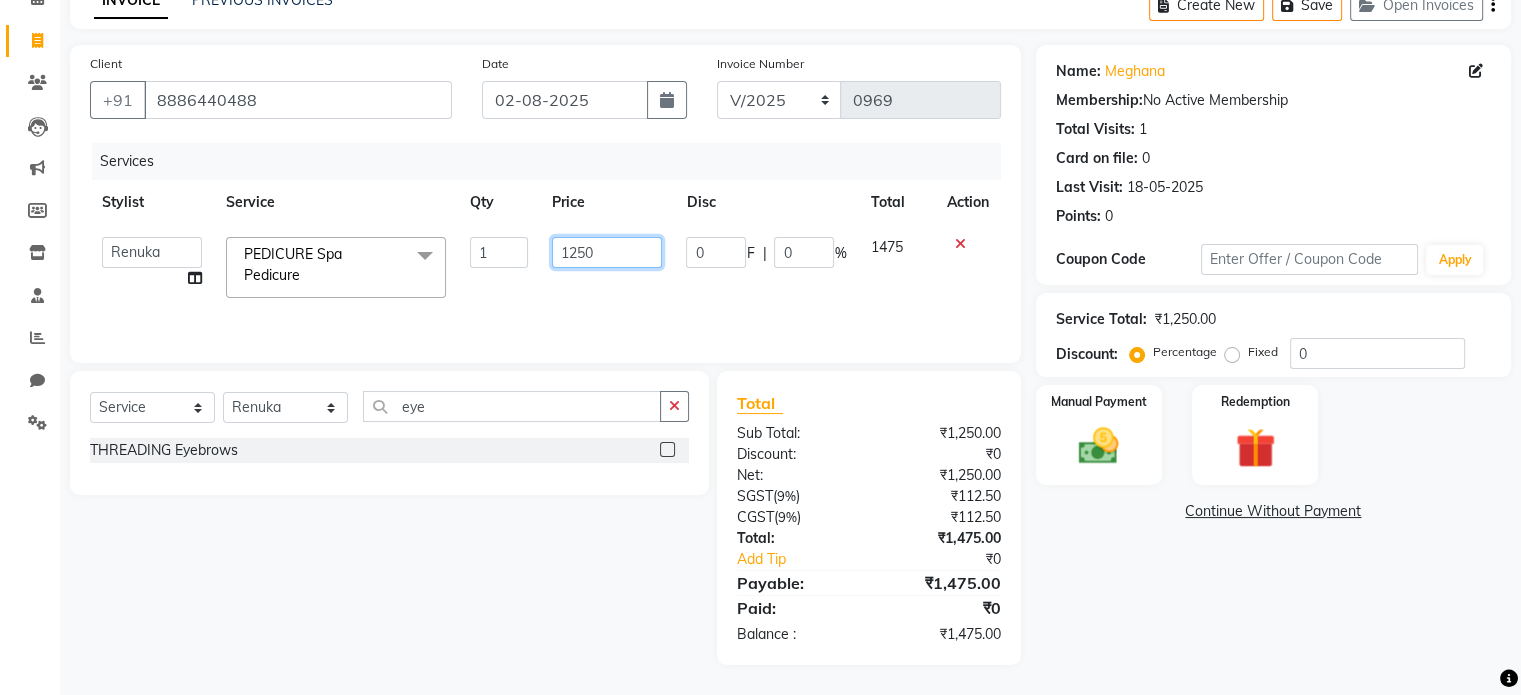 click on "1250" 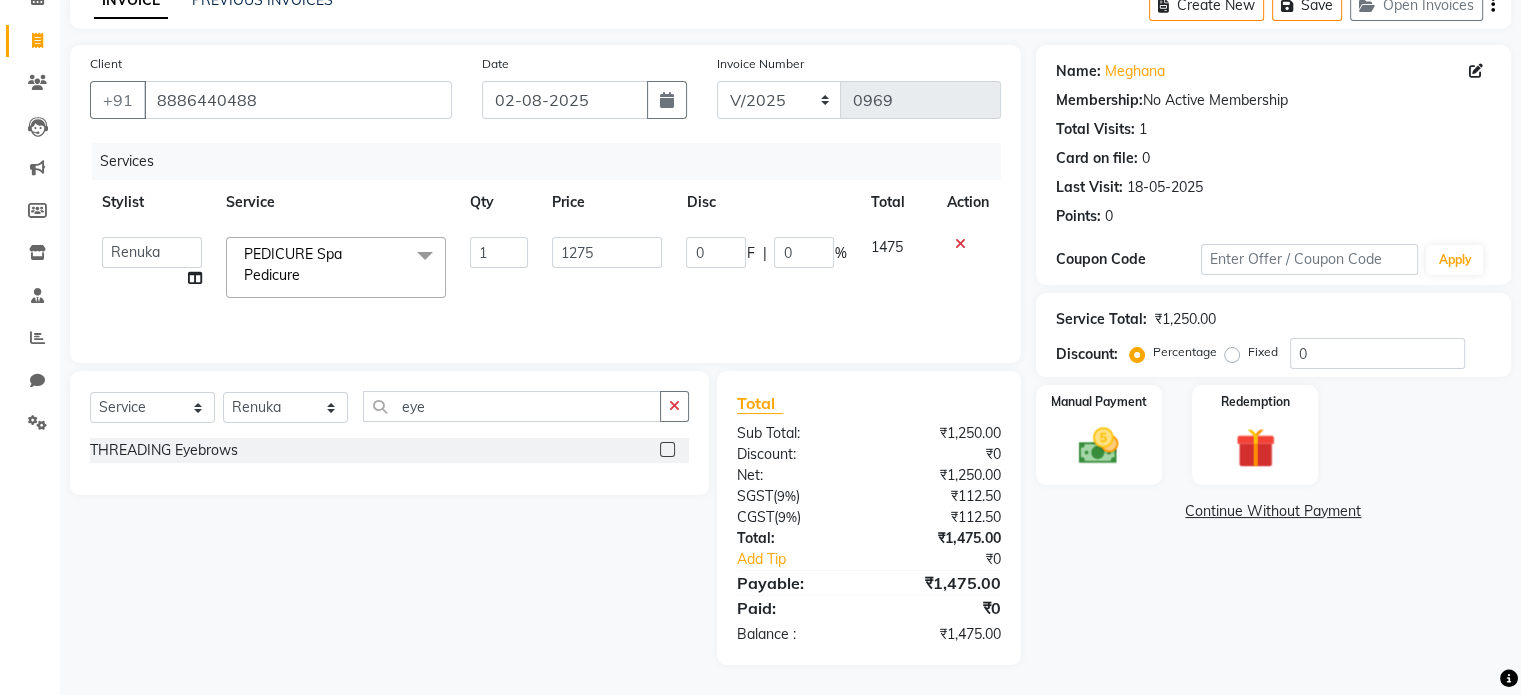click on "Services Stylist Service Qty Price Disc Total Action  [FIRST] [LAST]   [FIRST]   [FIRST]   [FIRST]   [FIRST]   [FIRST]  PEDICURE Spa Pedicure  x MANICURE Cut & File MANICURE Change If Nail Polish MANICURE Regular Manicure MANICURE Spa Manicure MANICURE Crystal Manicure MANICURE Luxury Manicure happy hours package happy hours package happy hours package happy hours package happy hours mens package PEDICURE Cut & File PEDICURE Change If Nail Polish PEDICURE Regular Pedicure PEDICURE Spa Pedicure PEDICURE Crystal Pedicure PEDICURE Luxury Pedicure HONEY WAX Half Arms / Legs HONEY WAX Full - Arms / Legs HONEY WAX Full Back HONEY WAX Monthly Essential Waxing (Fa/Fl/Ua) HONEY WAX Full Body (Excluding Bikini) PREMIUM LIPOSOLUBLE Roll - On Wax (Rica / O3+ / Biosoft) Half - Arms PREMIUM LIPOSOLUBLE Roll - On Wax (Rica / O3+ / Biosoft) Half - Legs PREMIUM LIPOSOLUBLE Full - Arms PREMIUM LIPOSOLUBLE Full - Legs PREMIUM LIPOSOLUBLE Blouse Line / Midriff PREMIUM LIPOSOLUBLE Full Back PREMIUM LIPOSOLUBLE Full Body (Excluding Bikini)" 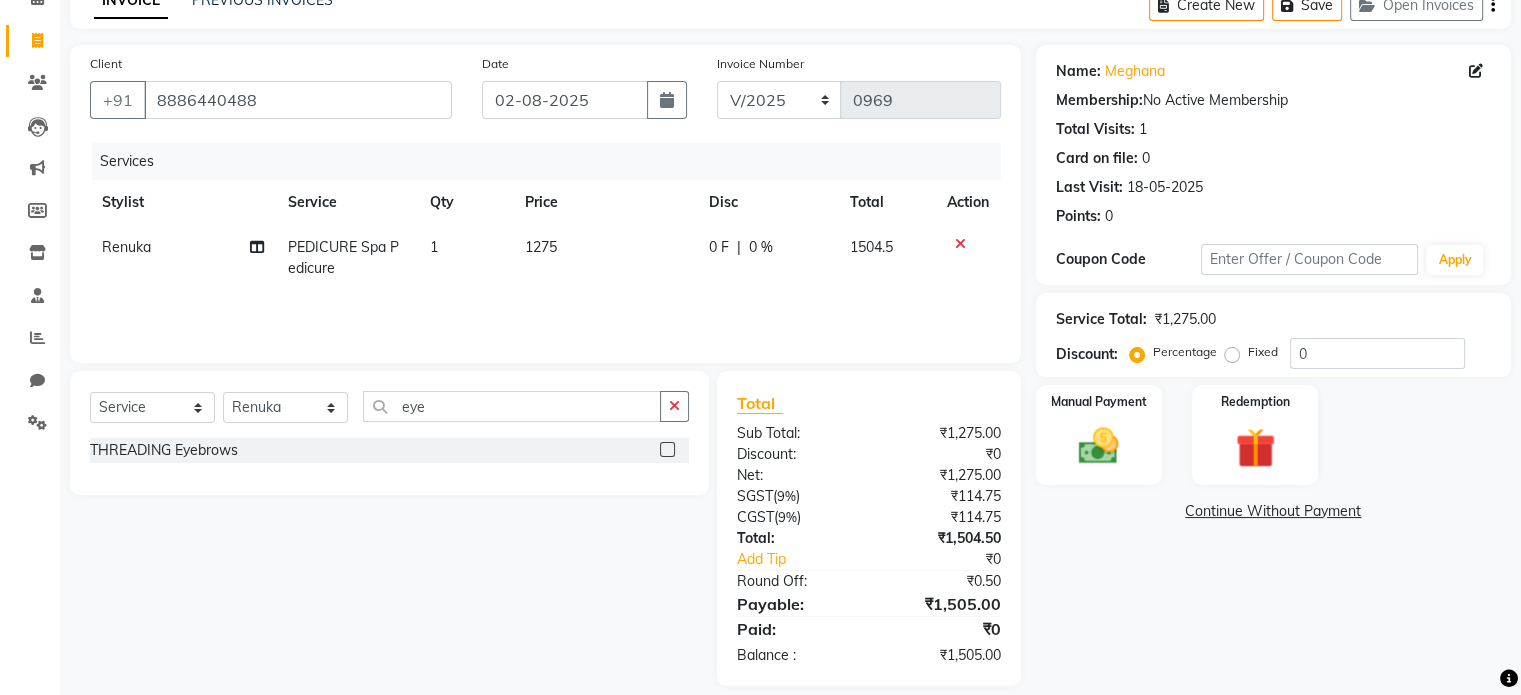 scroll, scrollTop: 126, scrollLeft: 0, axis: vertical 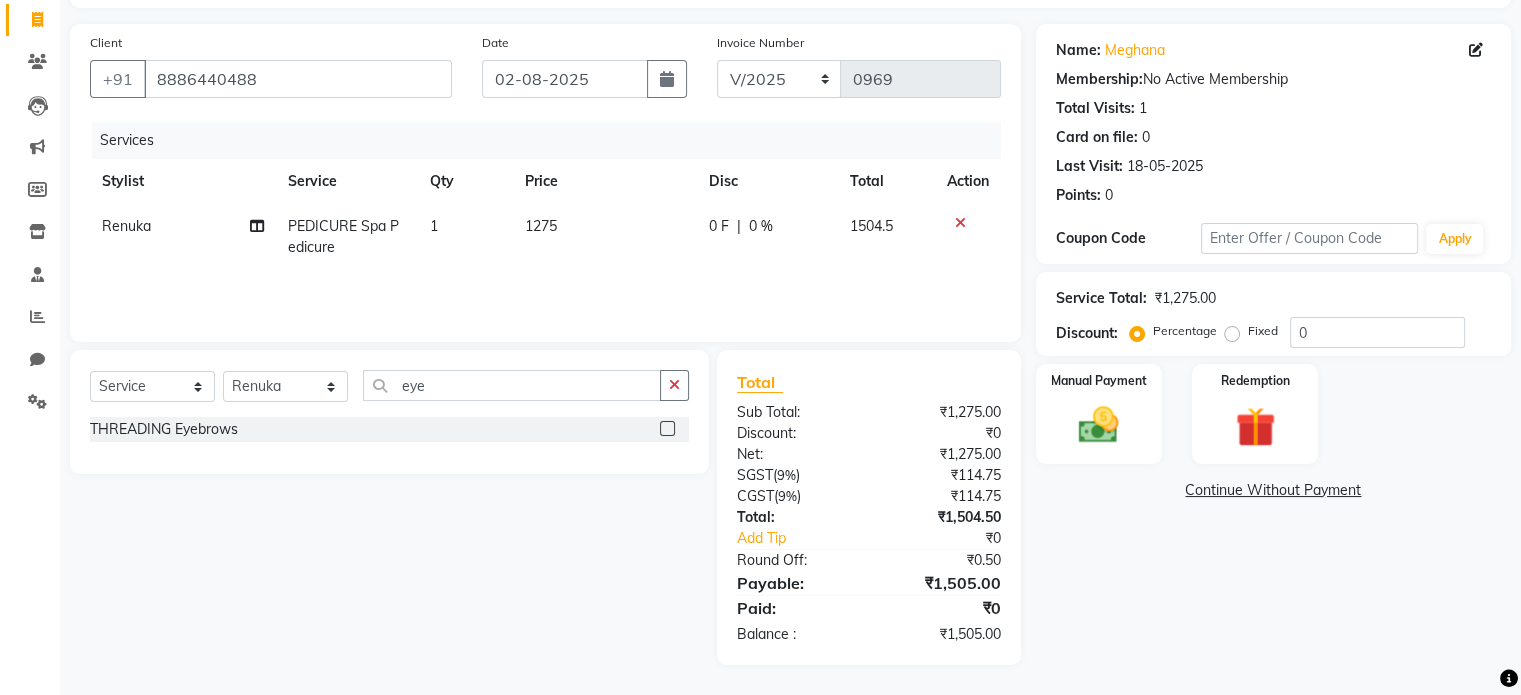 click on "1275" 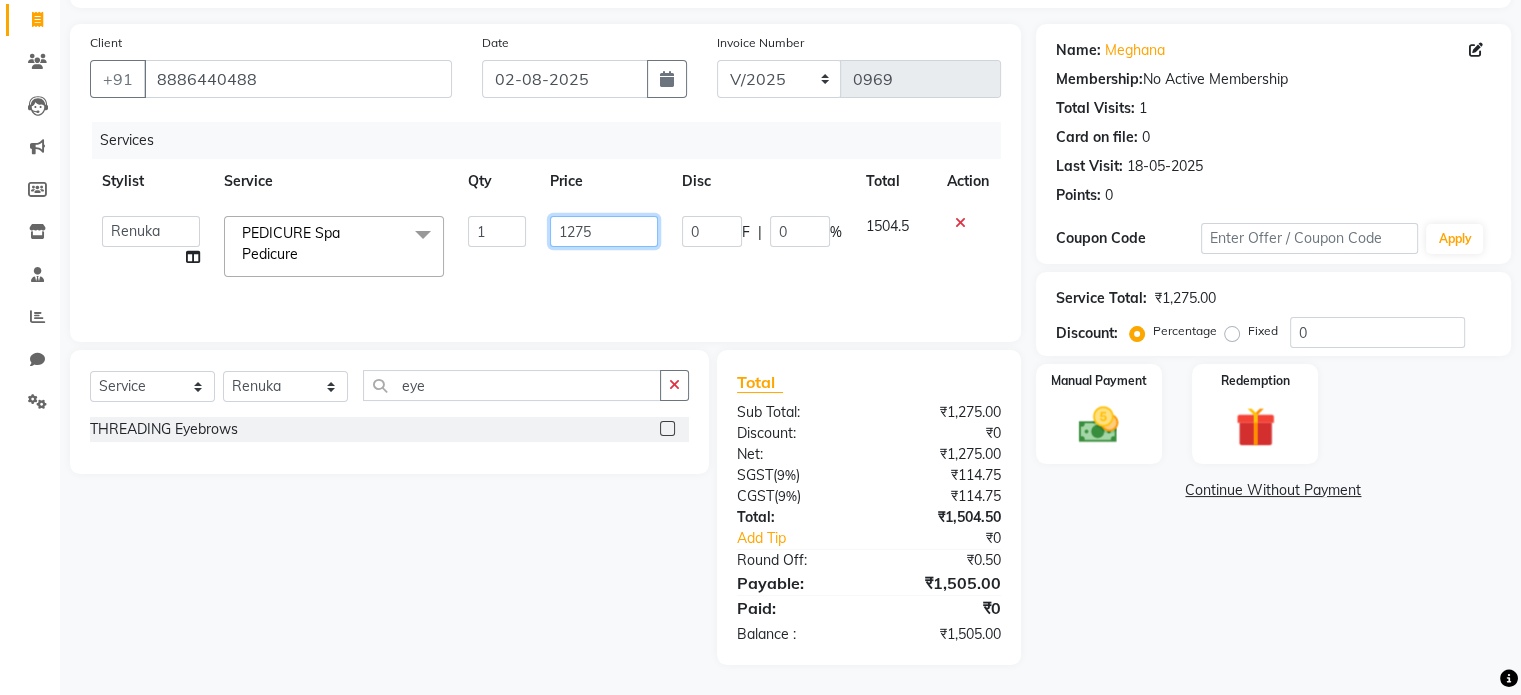 drag, startPoint x: 590, startPoint y: 231, endPoint x: 576, endPoint y: 232, distance: 14.035668 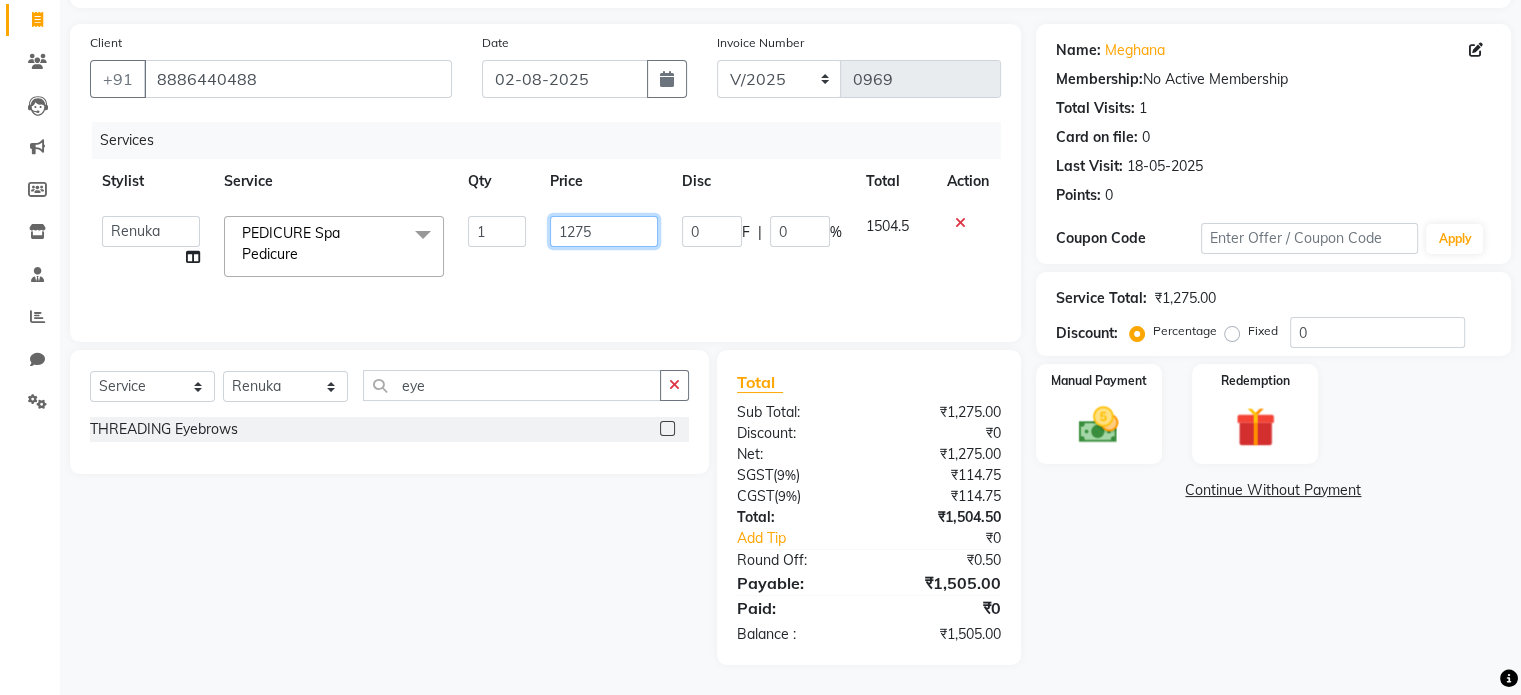 click on "1275" 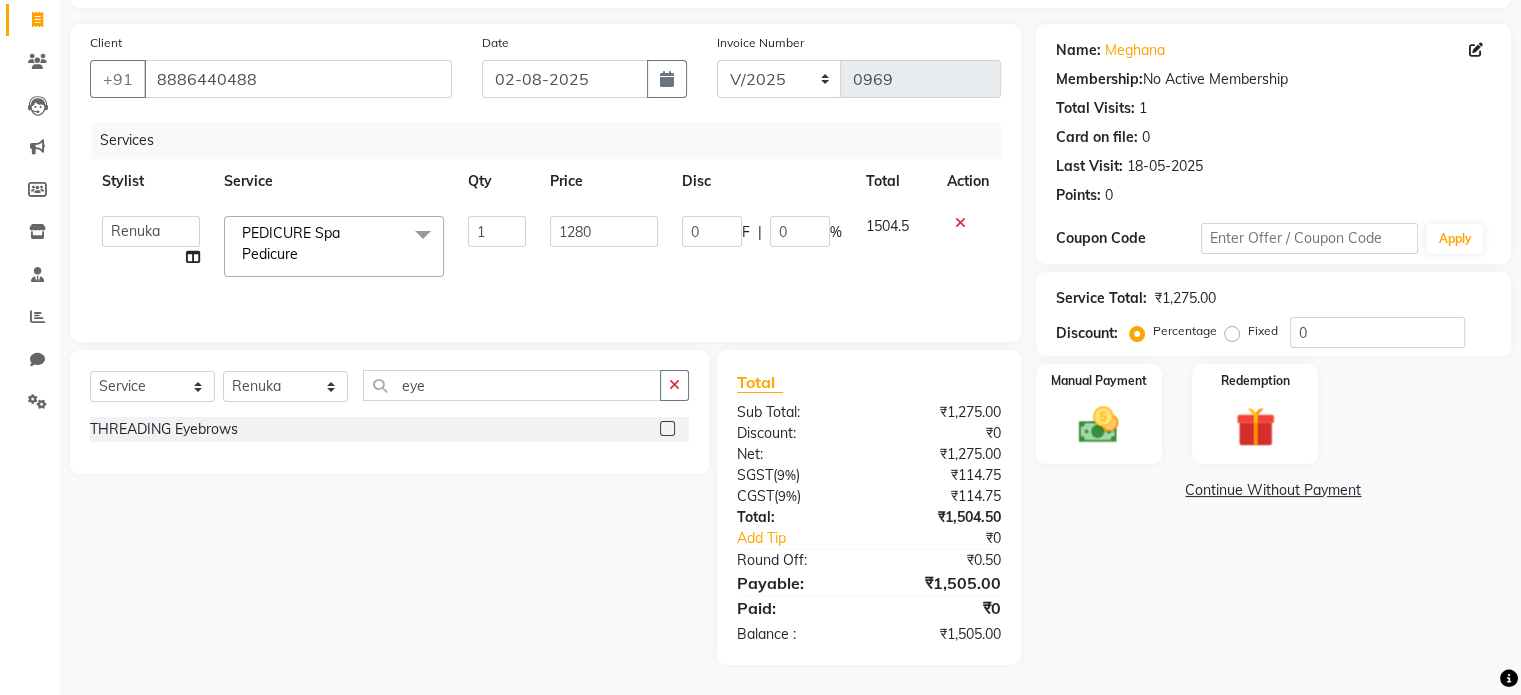 click on "Services Stylist Service Qty Price Disc Total Action  [FIRST] [LAST]   [FIRST]   [FIRST]   [FIRST]   [FIRST]   [FIRST]  PEDICURE Spa Pedicure  x MANICURE Cut & File MANICURE Change If Nail Polish MANICURE Regular Manicure MANICURE Spa Manicure MANICURE Crystal Manicure MANICURE Luxury Manicure happy hours package happy hours package happy hours package happy hours package happy hours mens package PEDICURE Cut & File PEDICURE Change If Nail Polish PEDICURE Regular Pedicure PEDICURE Spa Pedicure PEDICURE Crystal Pedicure PEDICURE Luxury Pedicure HONEY WAX Half Arms / Legs HONEY WAX Full - Arms / Legs HONEY WAX Full Back HONEY WAX Monthly Essential Waxing (Fa/Fl/Ua) HONEY WAX Full Body (Excluding Bikini) PREMIUM LIPOSOLUBLE Roll - On Wax (Rica / O3+ / Biosoft) Half - Arms PREMIUM LIPOSOLUBLE Roll - On Wax (Rica / O3+ / Biosoft) Half - Legs PREMIUM LIPOSOLUBLE Full - Arms PREMIUM LIPOSOLUBLE Full - Legs PREMIUM LIPOSOLUBLE Blouse Line / Midriff PREMIUM LIPOSOLUBLE Full Back PREMIUM LIPOSOLUBLE Full Body (Excluding Bikini)" 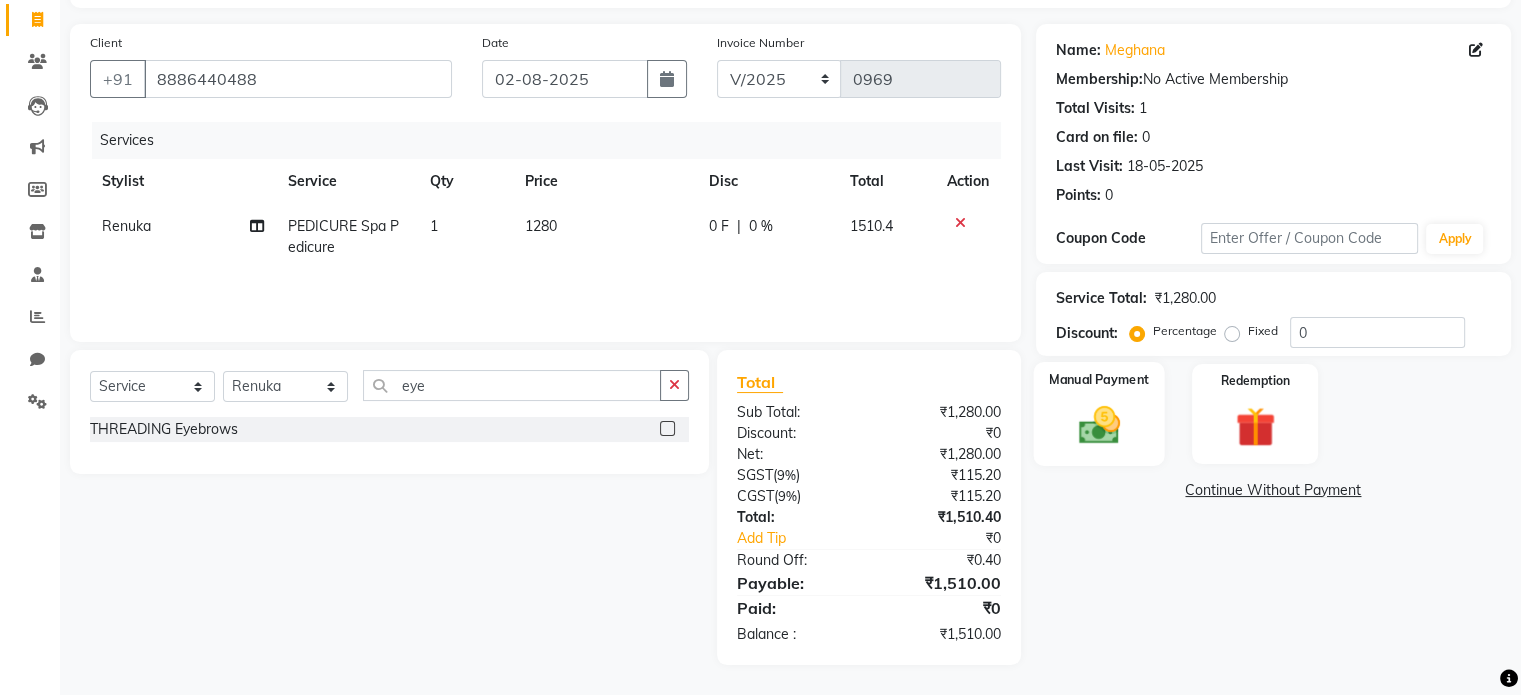 click 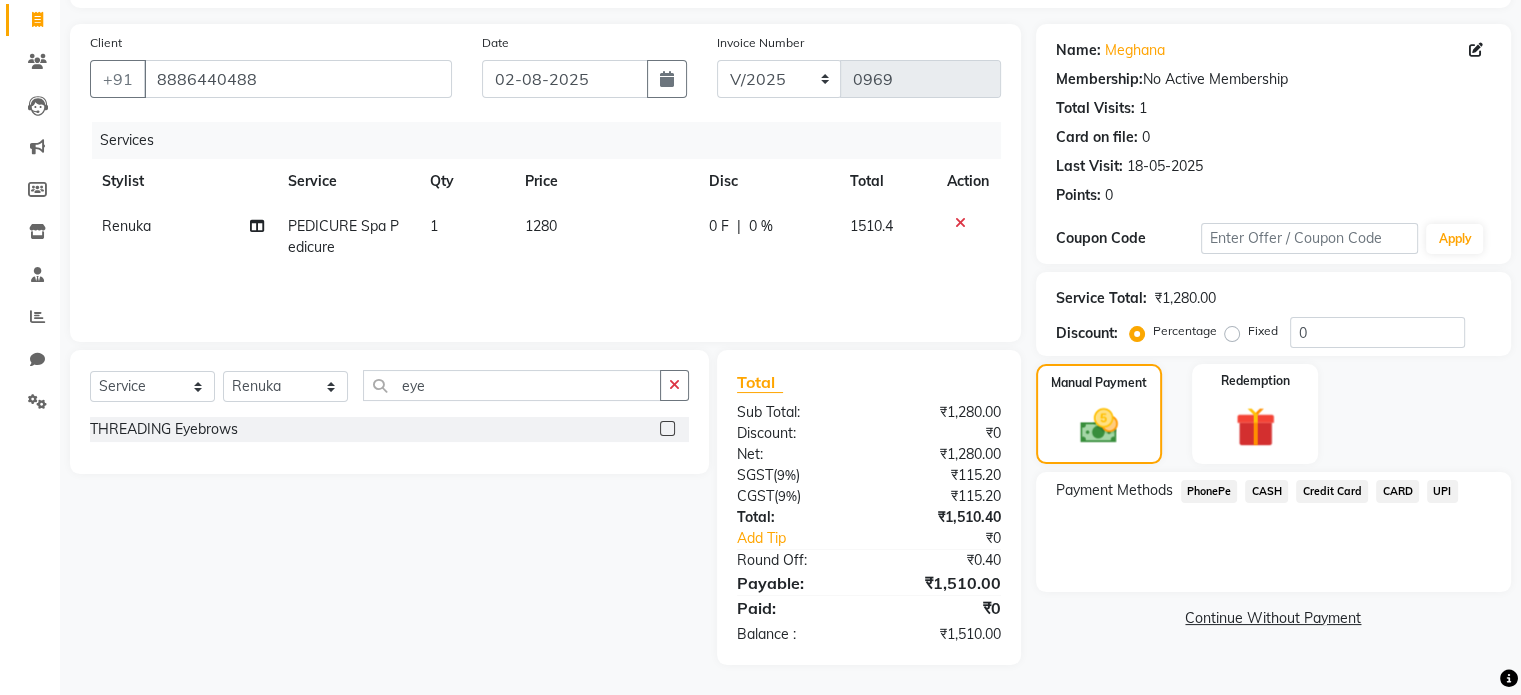 click on "UPI" 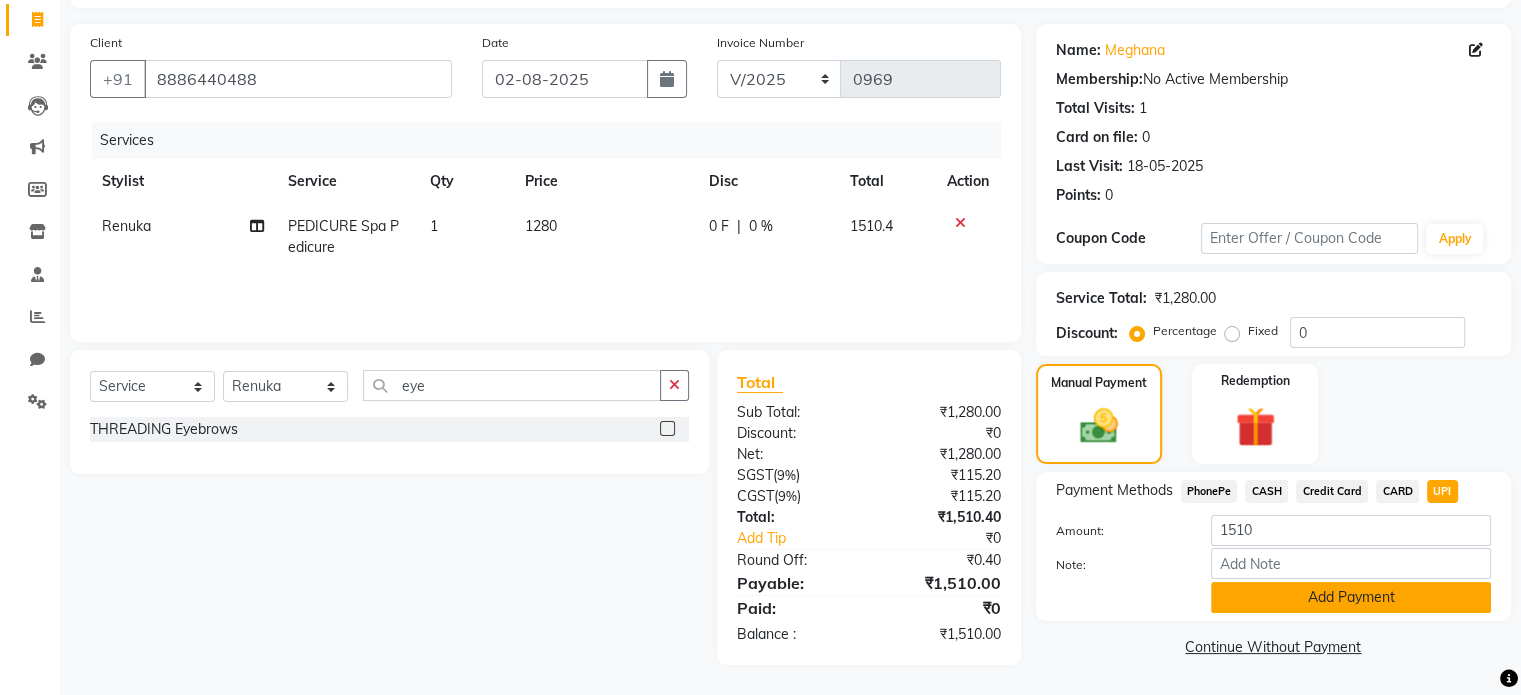 click on "Add Payment" 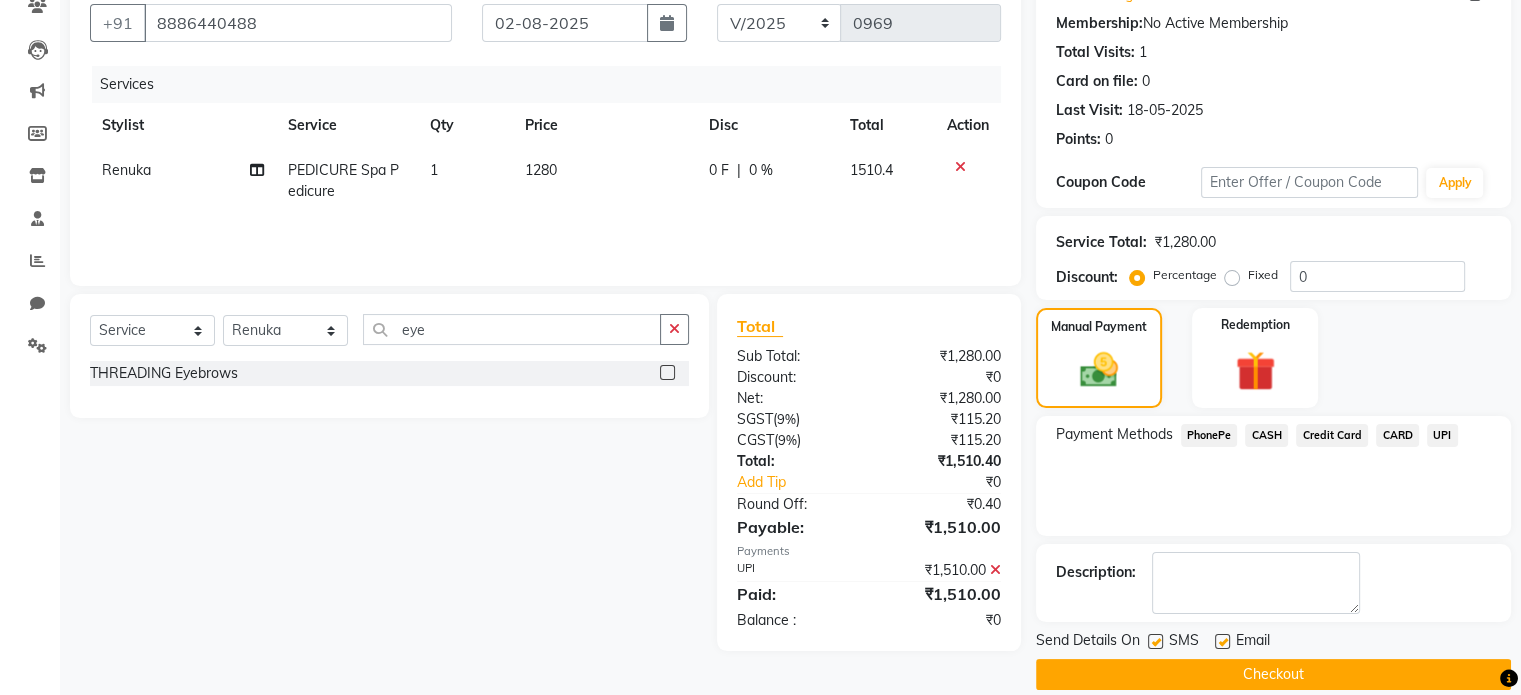 scroll, scrollTop: 205, scrollLeft: 0, axis: vertical 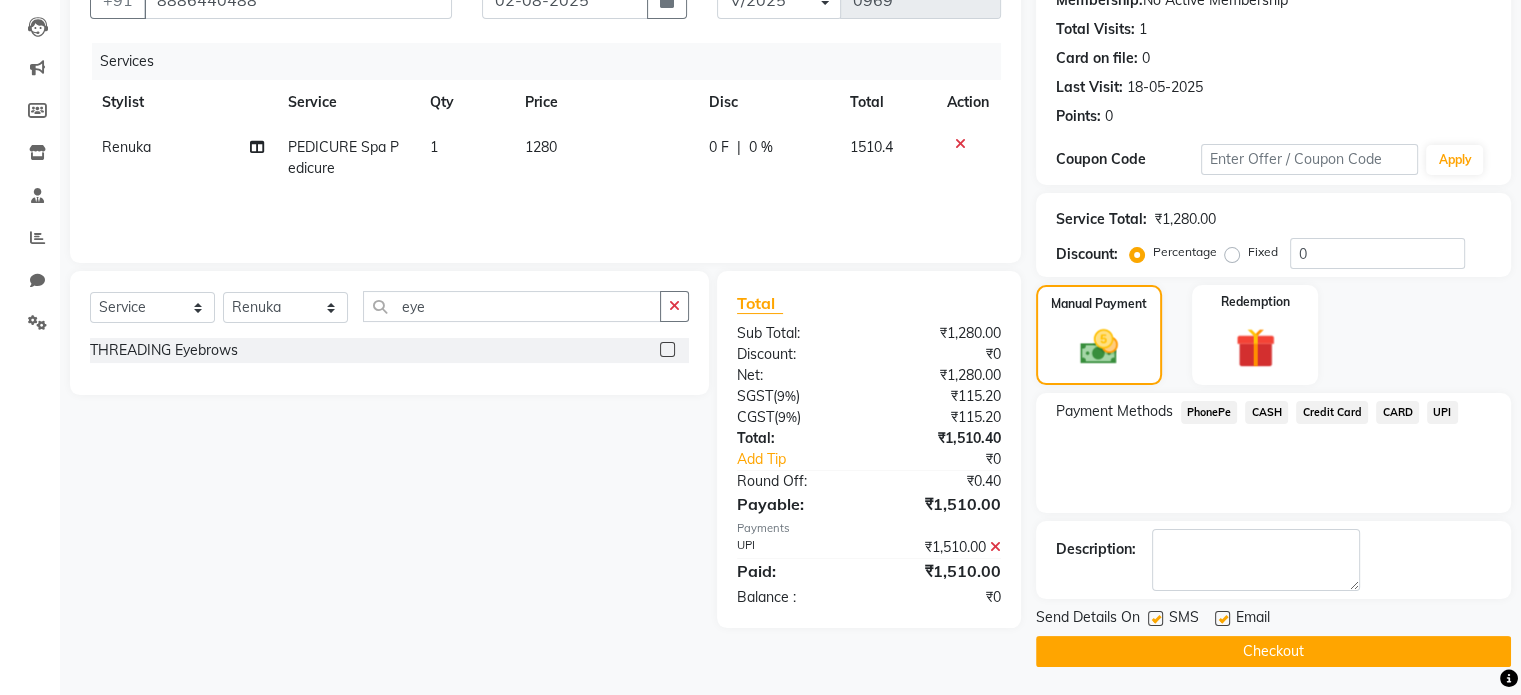 click 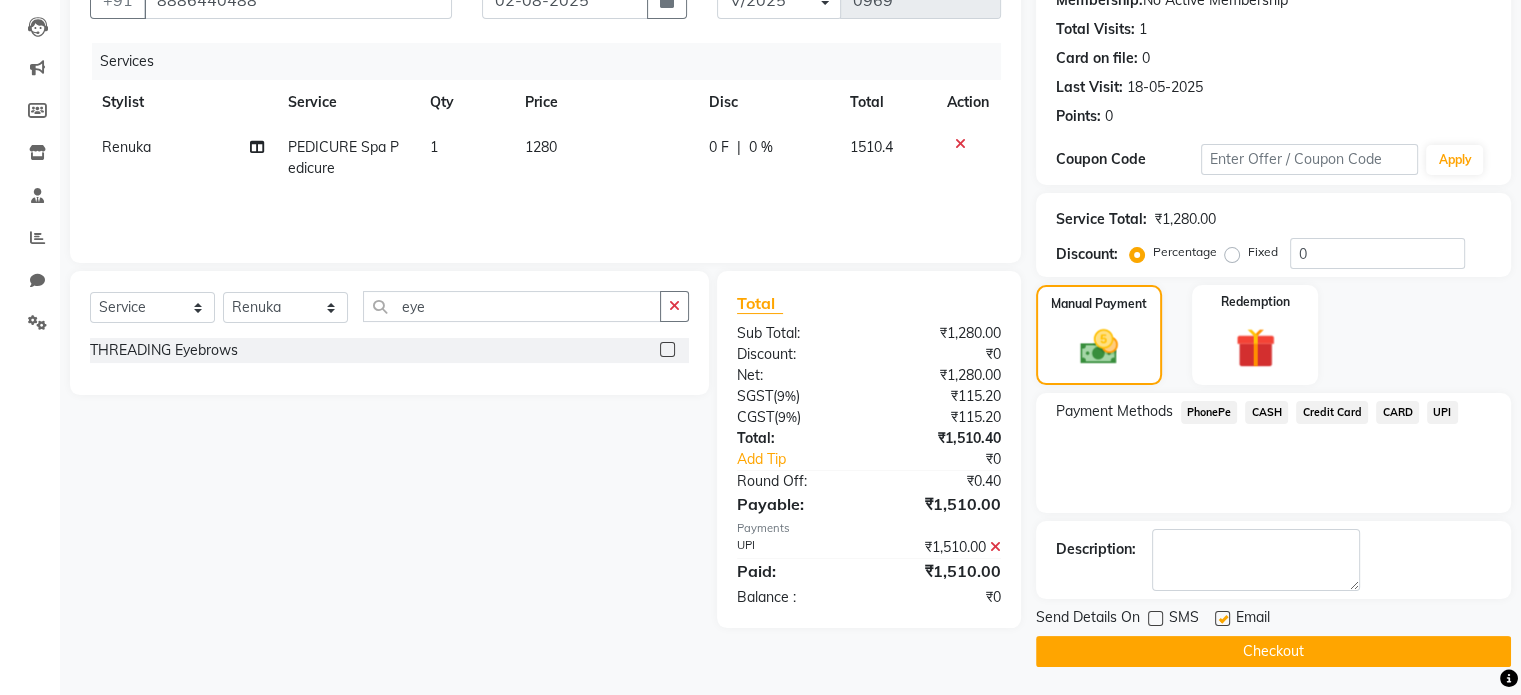 click 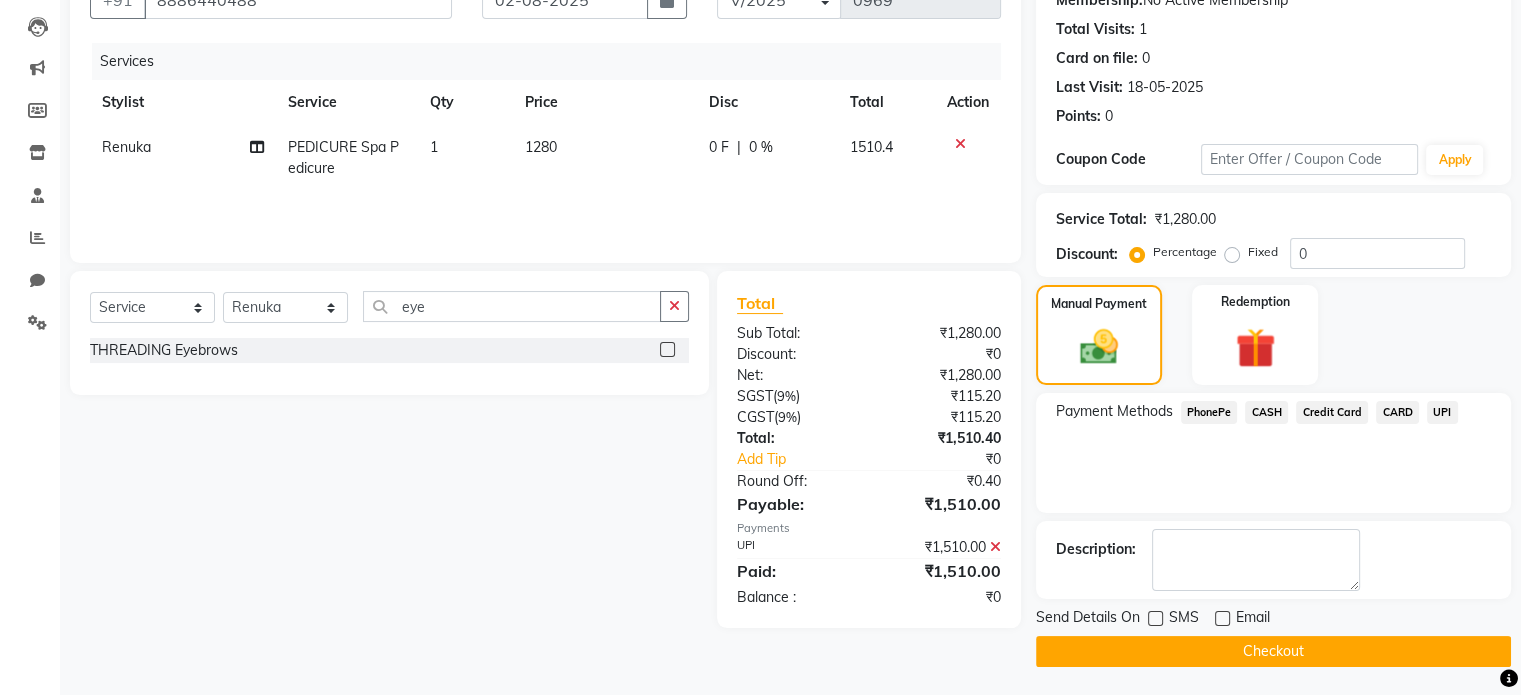 click on "Checkout" 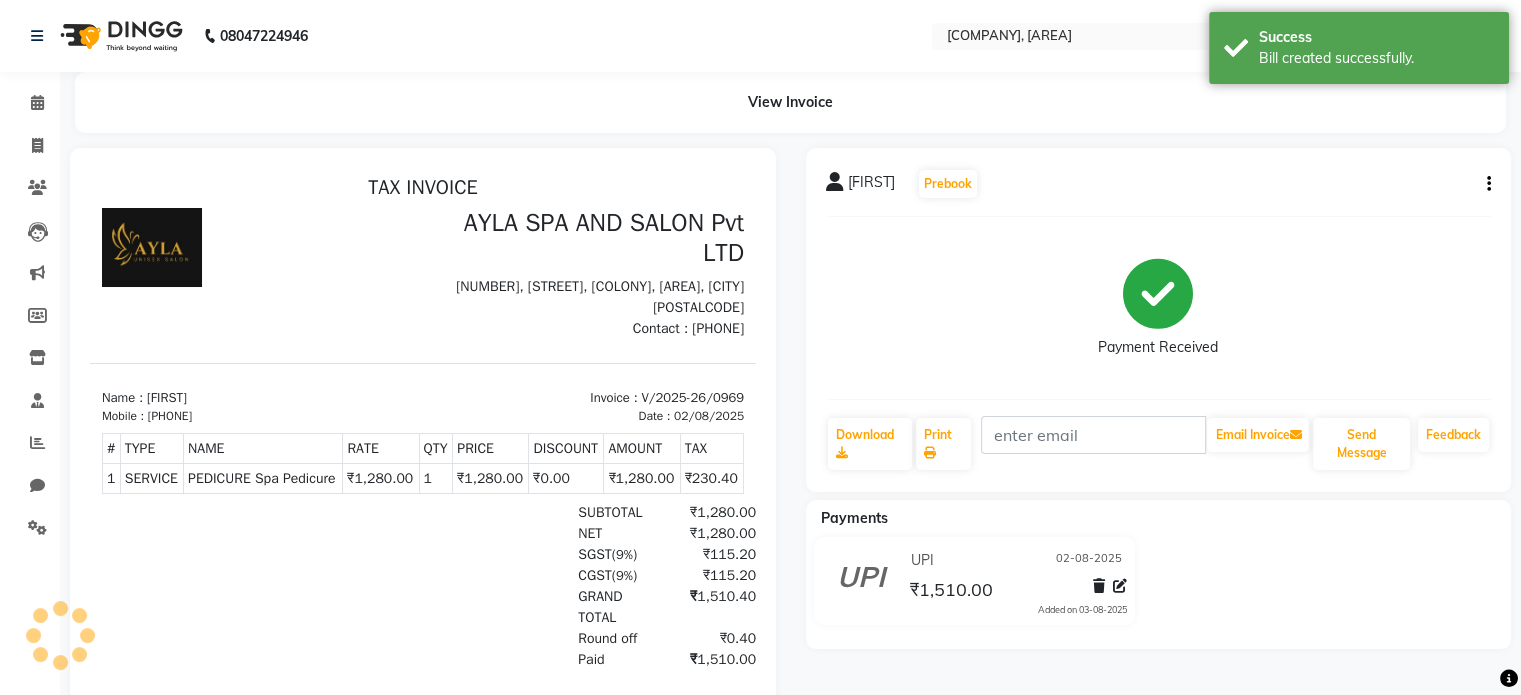 scroll, scrollTop: 0, scrollLeft: 0, axis: both 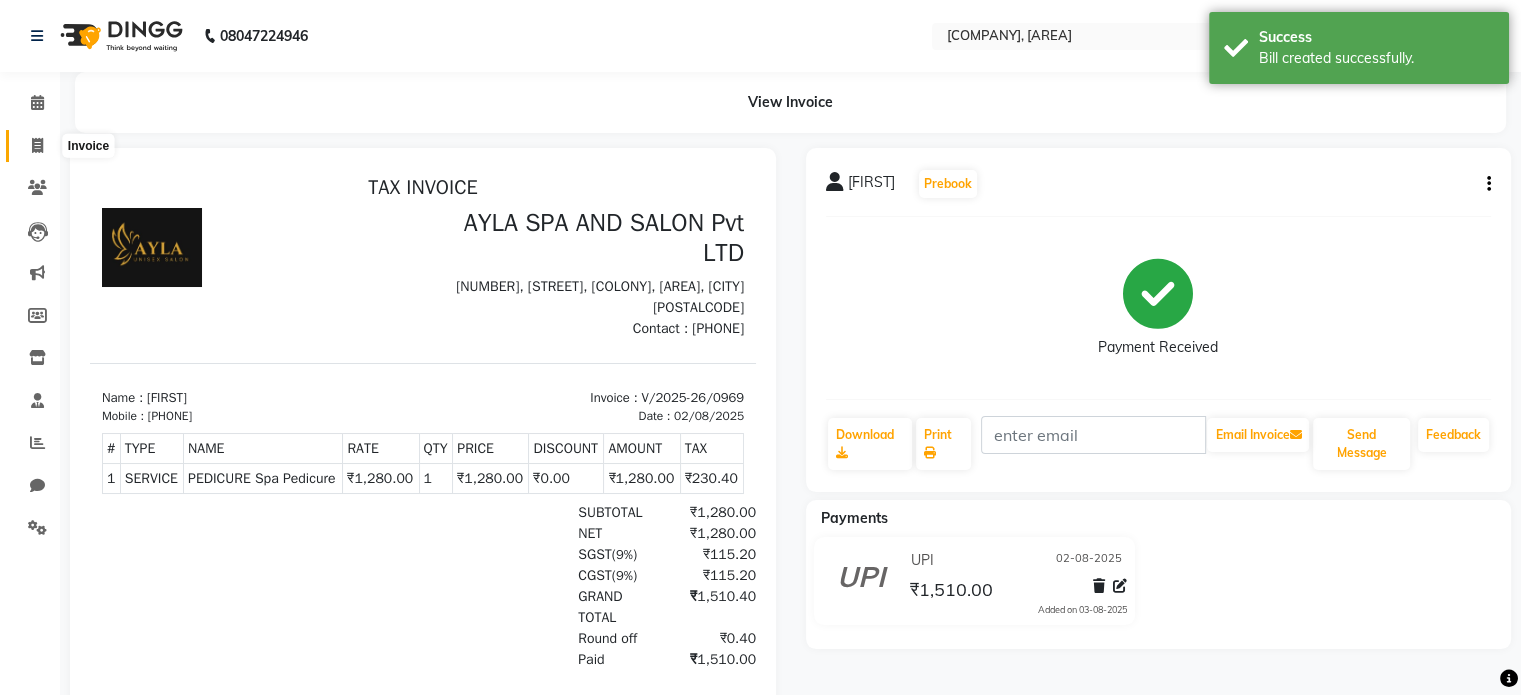 click 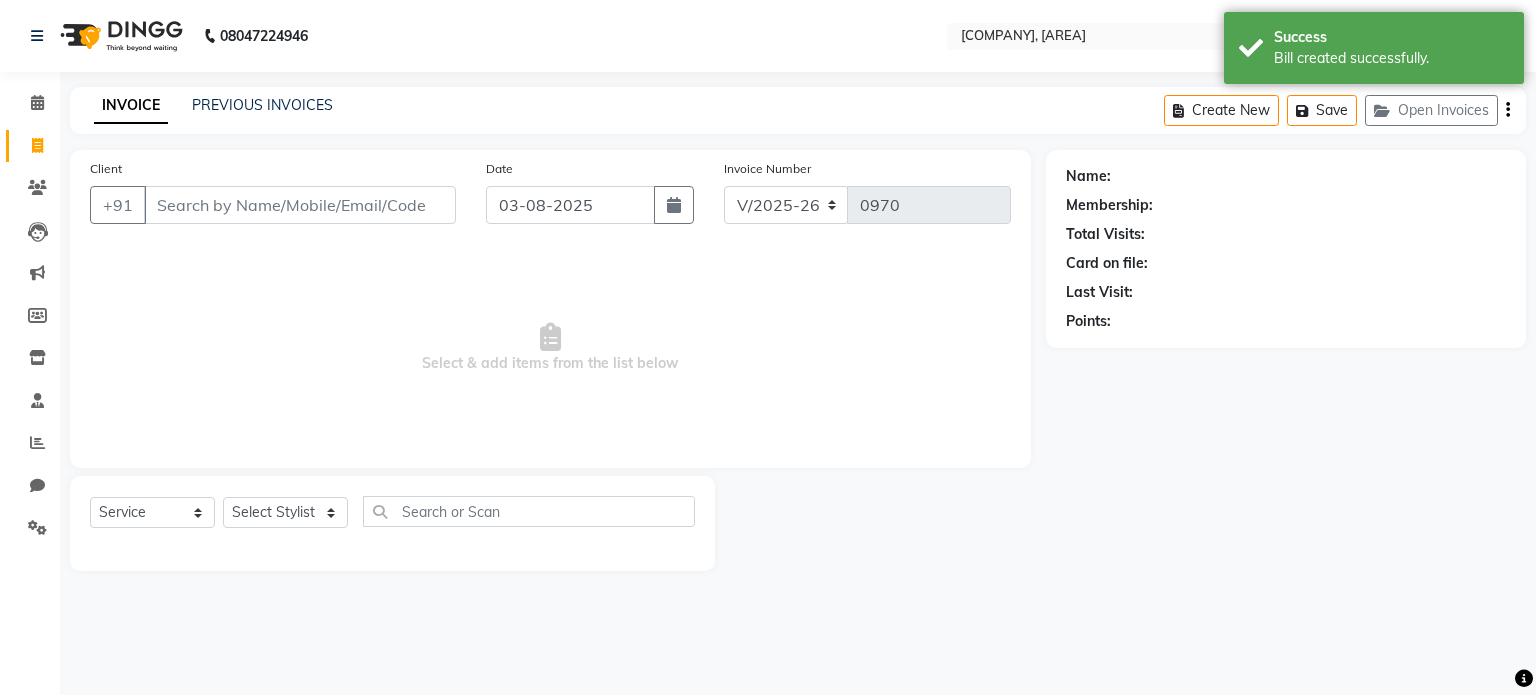 click on "Client" at bounding box center (300, 205) 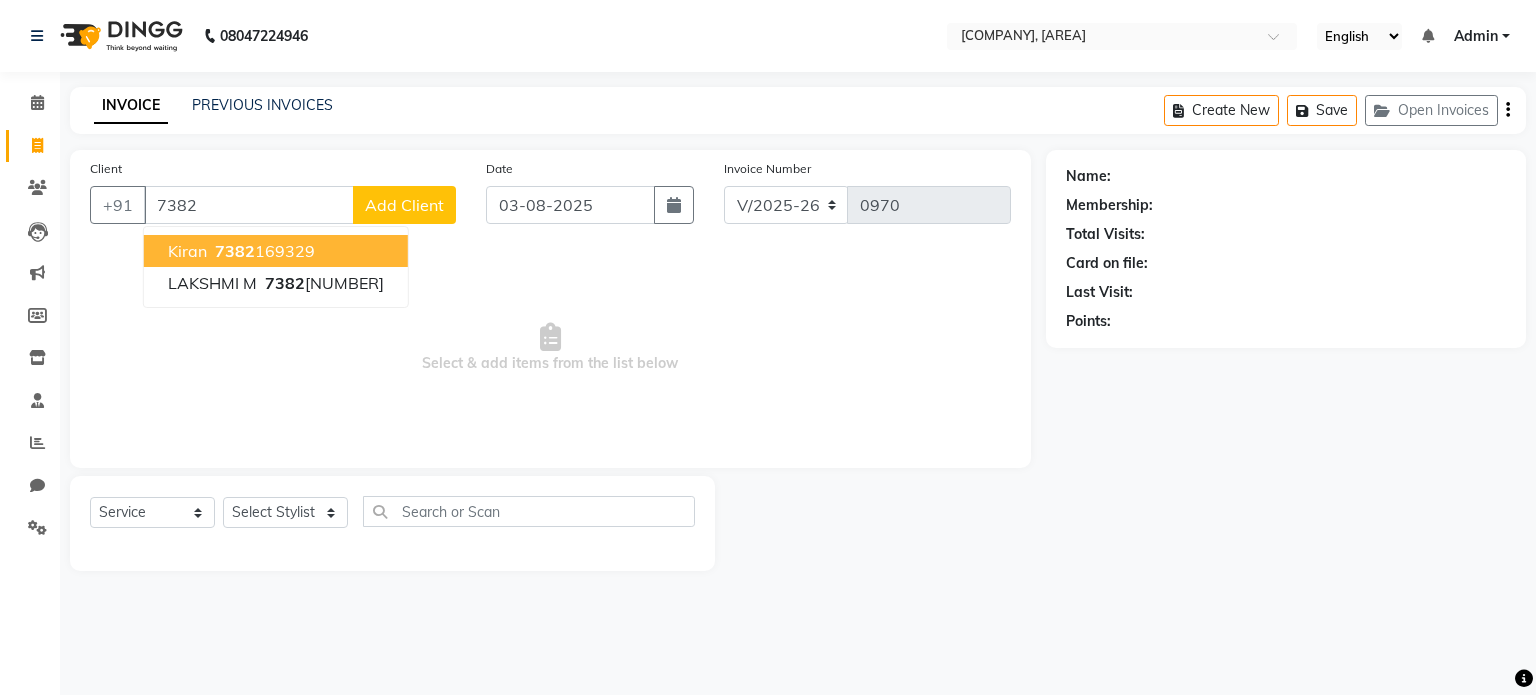 click on "[PHONE]" at bounding box center [263, 251] 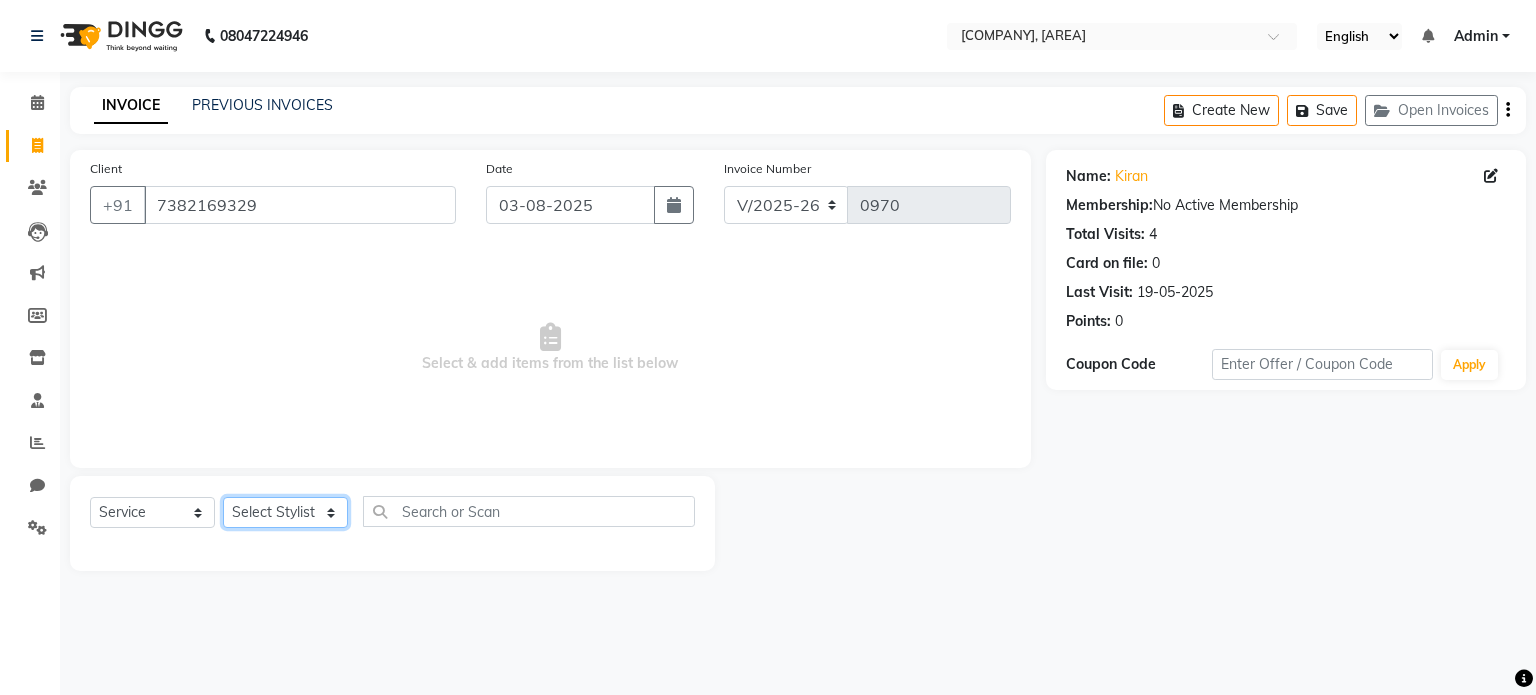click on "Select Stylist [FIRST] [LAST] [FIRST] [FIRST] [FIRST] [FIRST]" 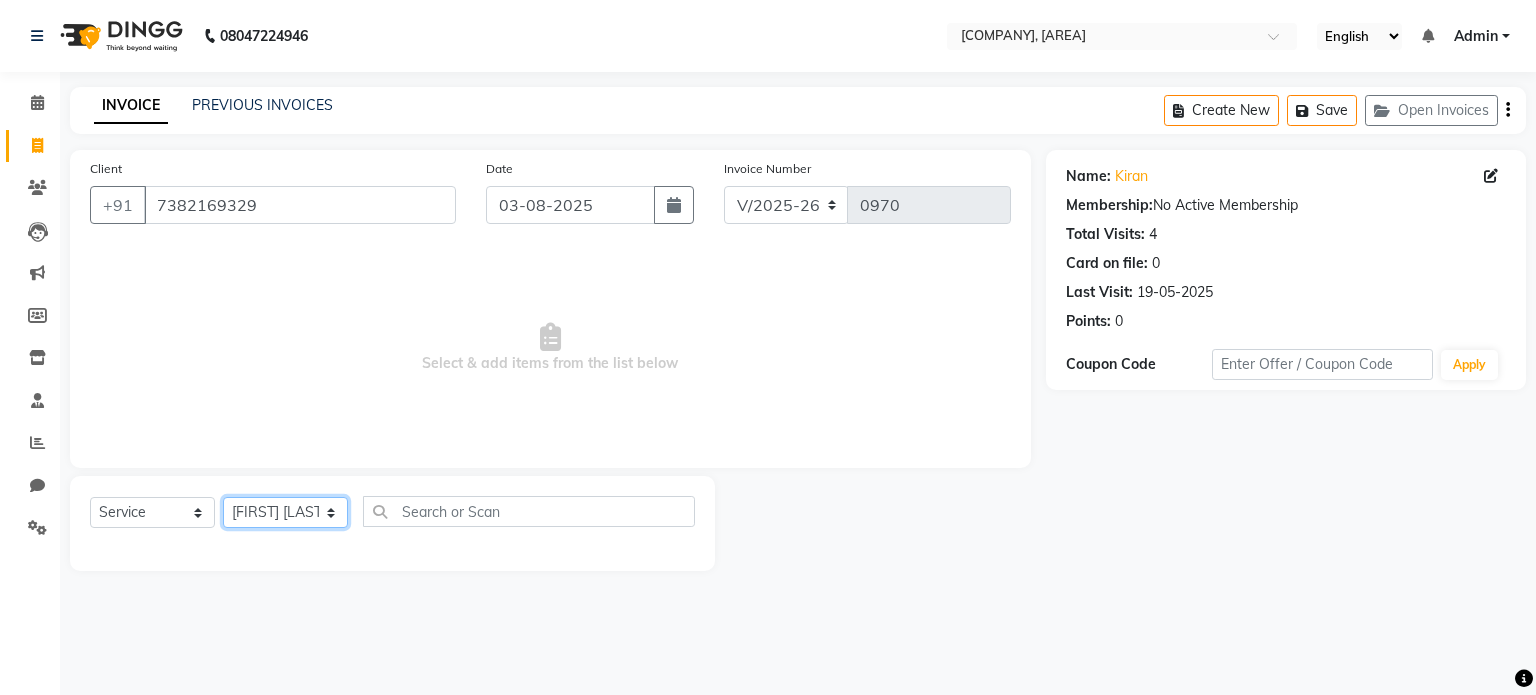 click on "Select Stylist [FIRST] [LAST] [FIRST] [FIRST] [FIRST] [FIRST]" 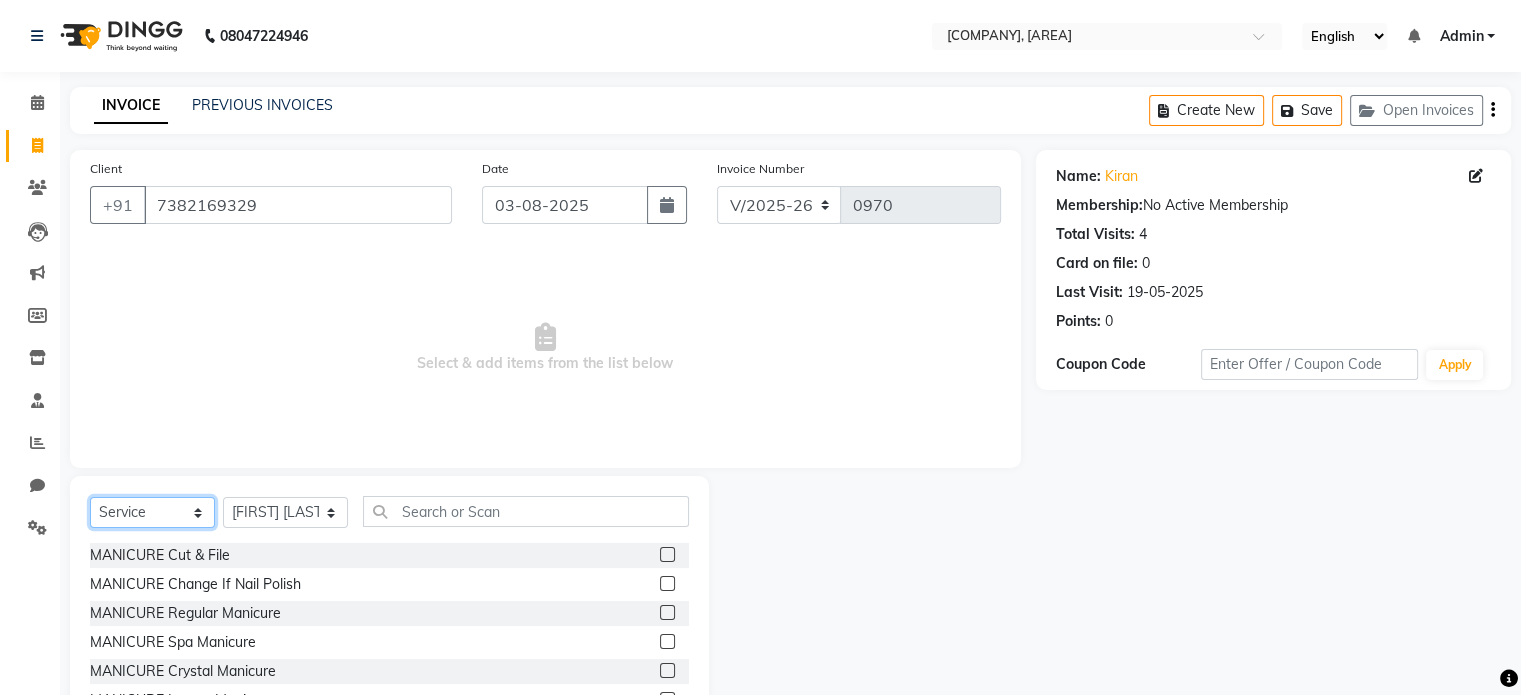 click on "Select  Service  Product  Membership  Package Voucher Prepaid Gift Card" 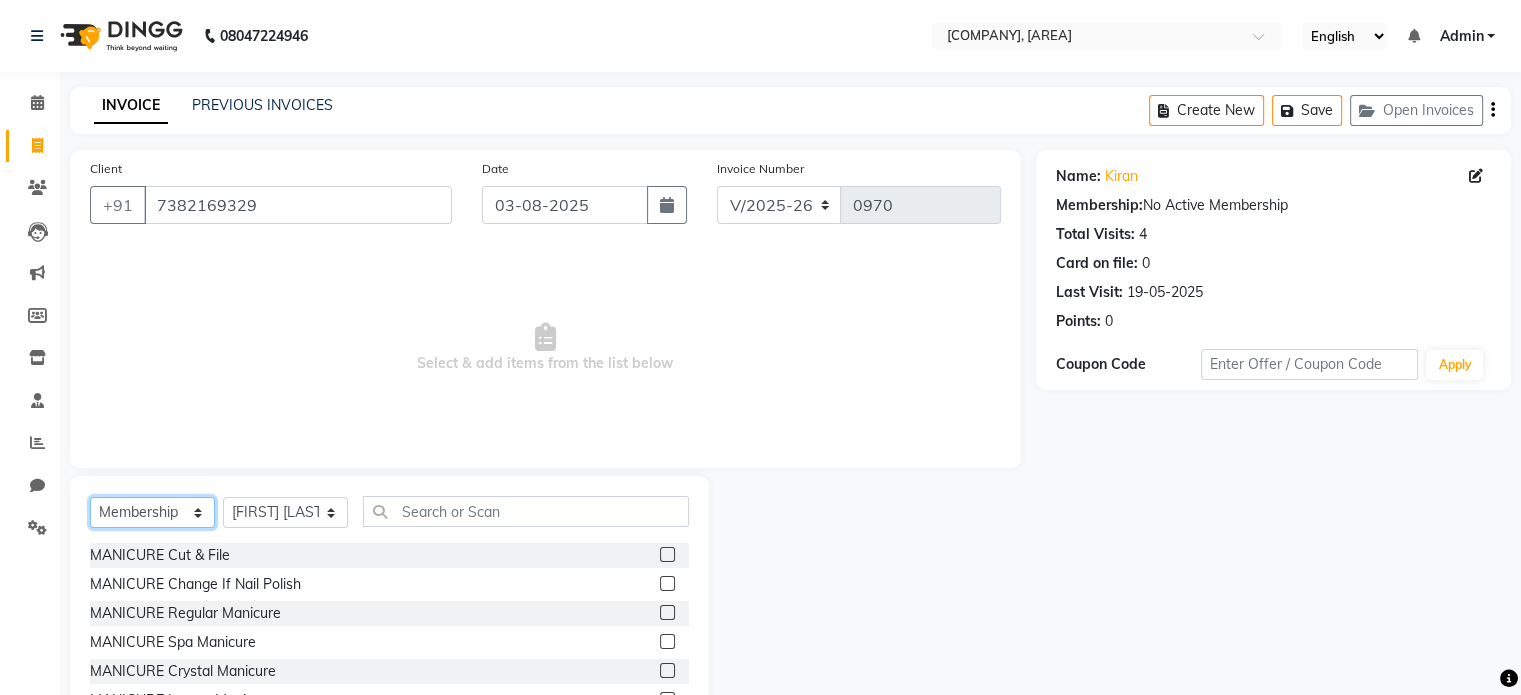 click on "Select  Service  Product  Membership  Package Voucher Prepaid Gift Card" 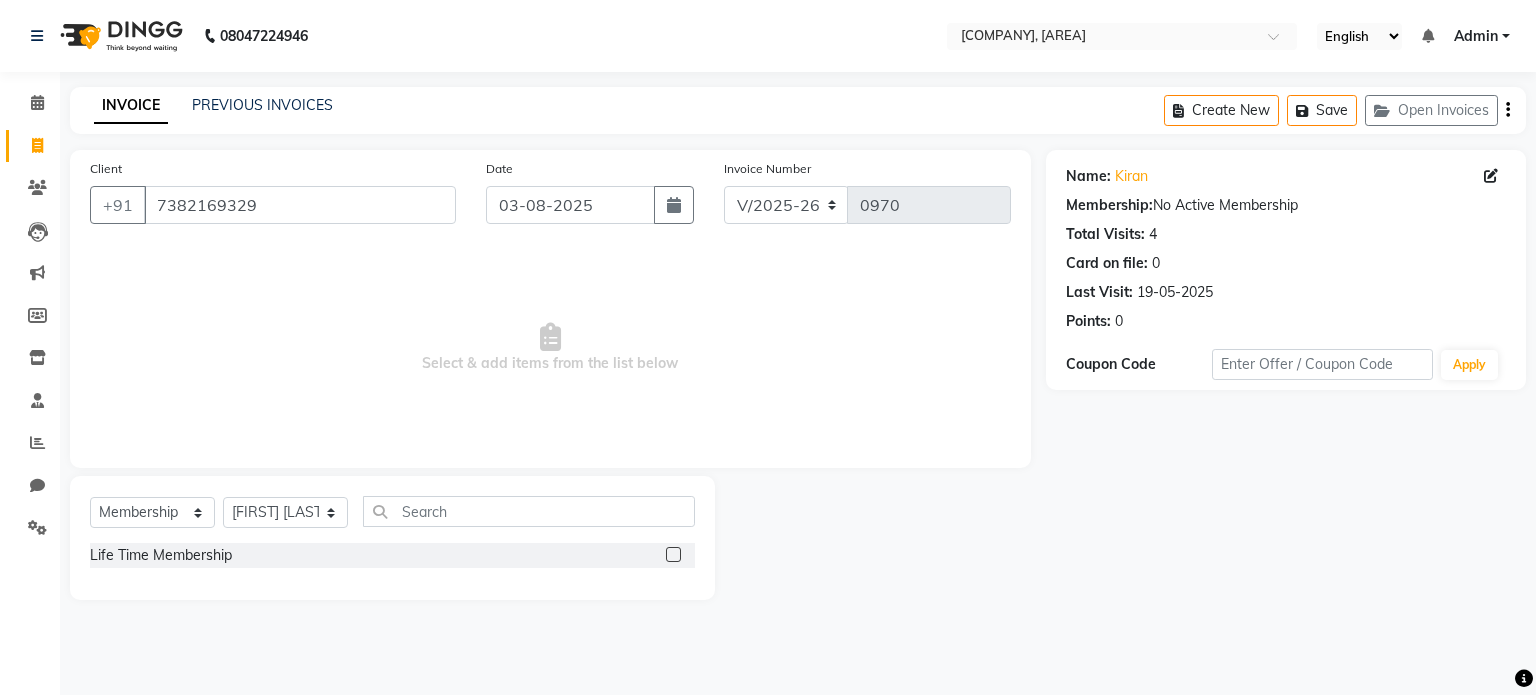 click 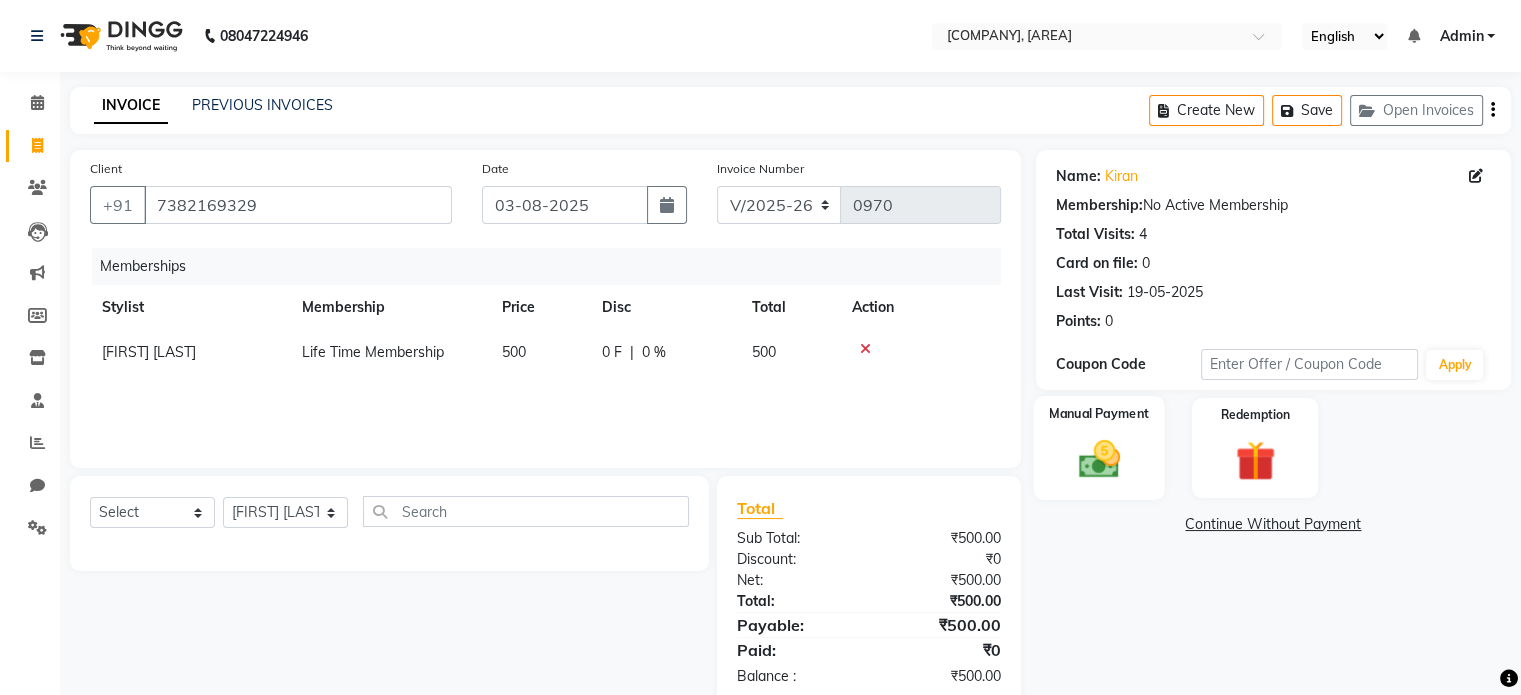 click 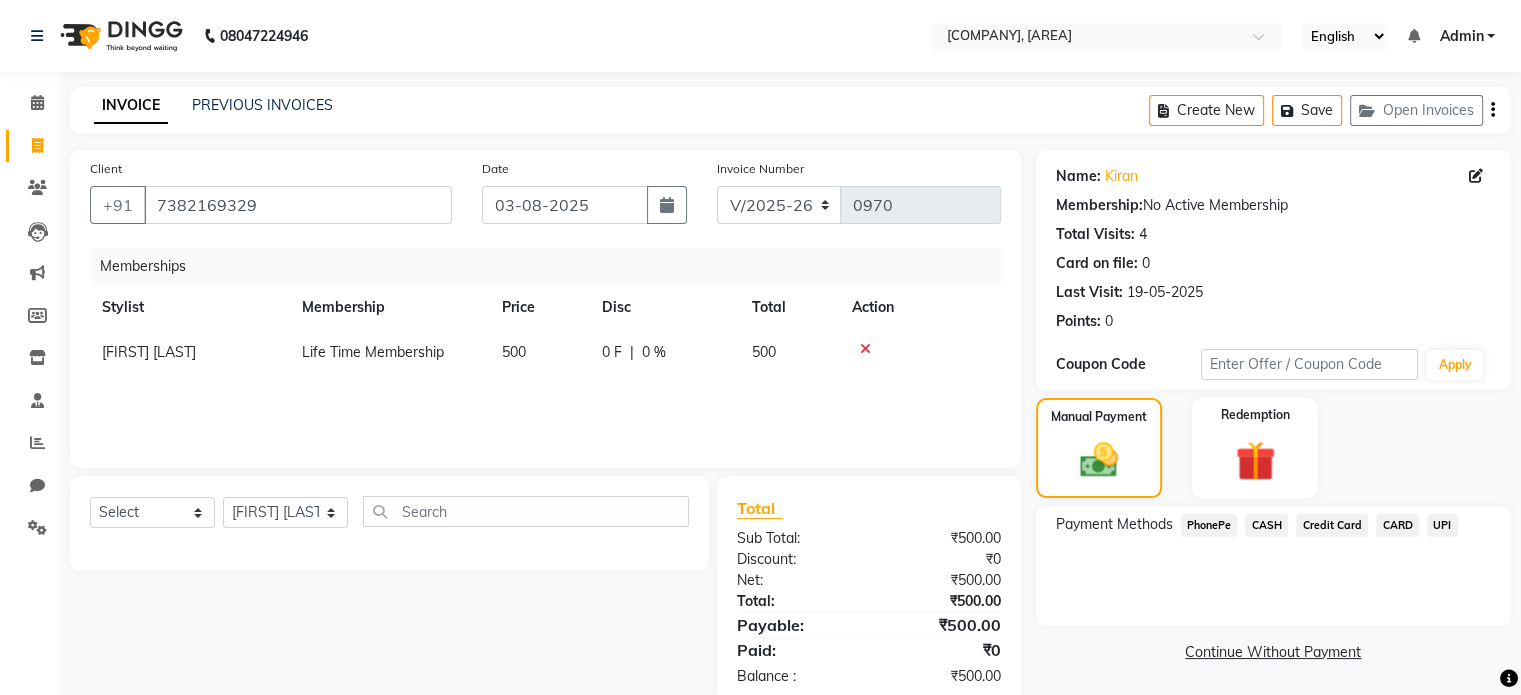 click on "UPI" 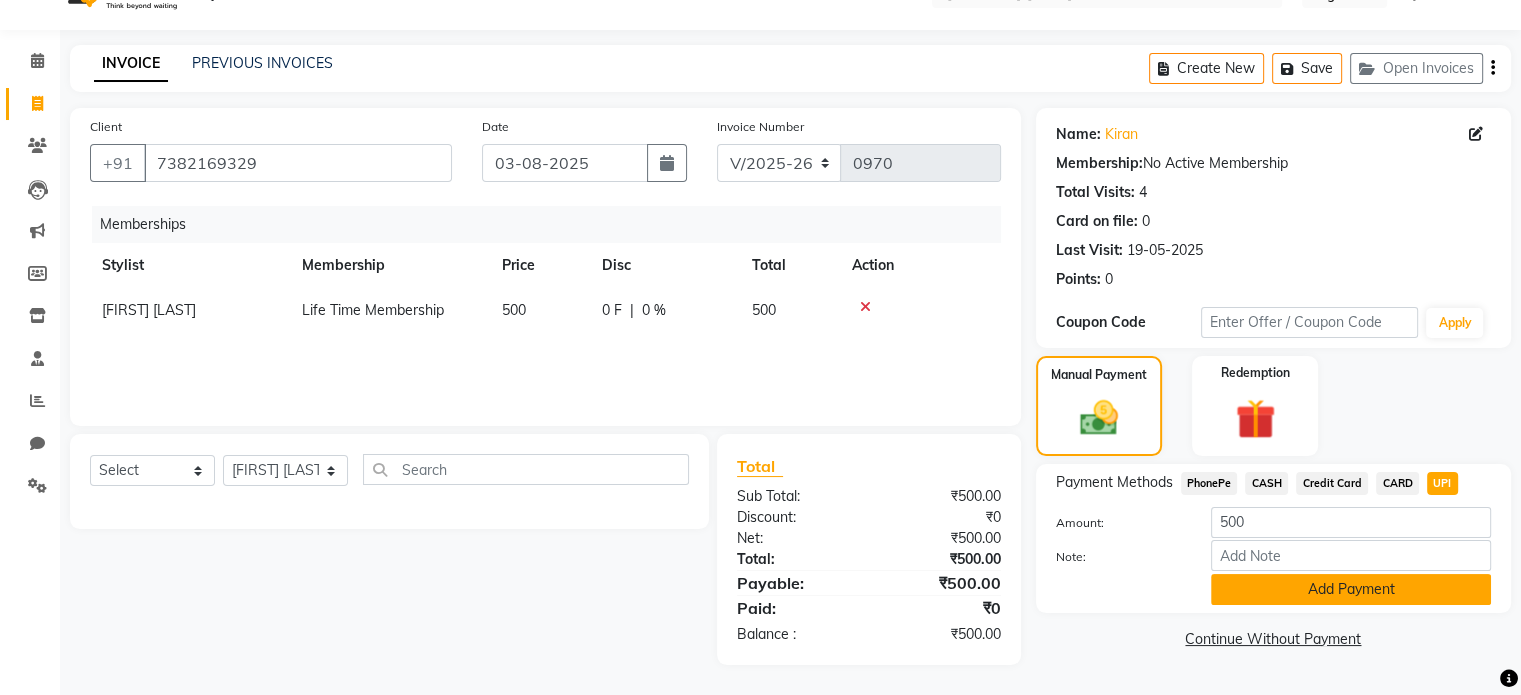 click on "Add Payment" 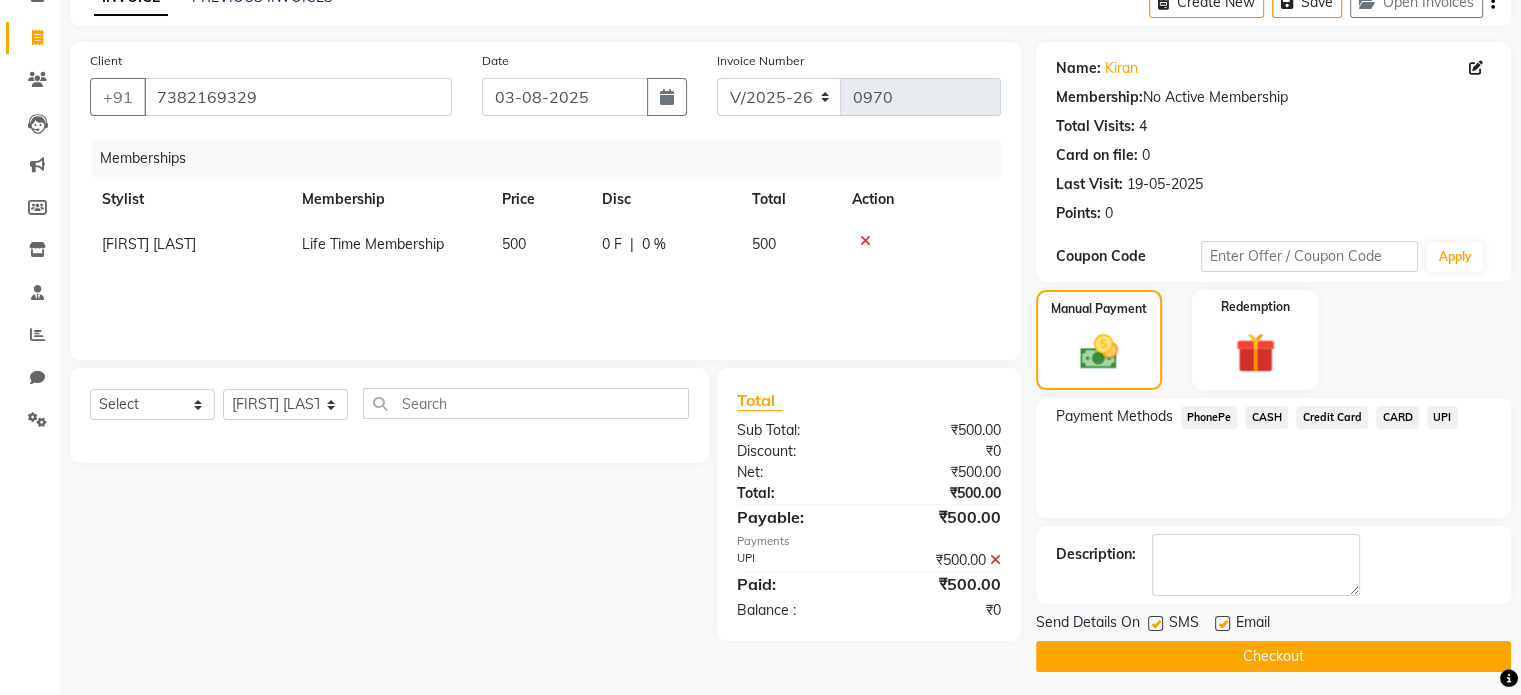 scroll, scrollTop: 113, scrollLeft: 0, axis: vertical 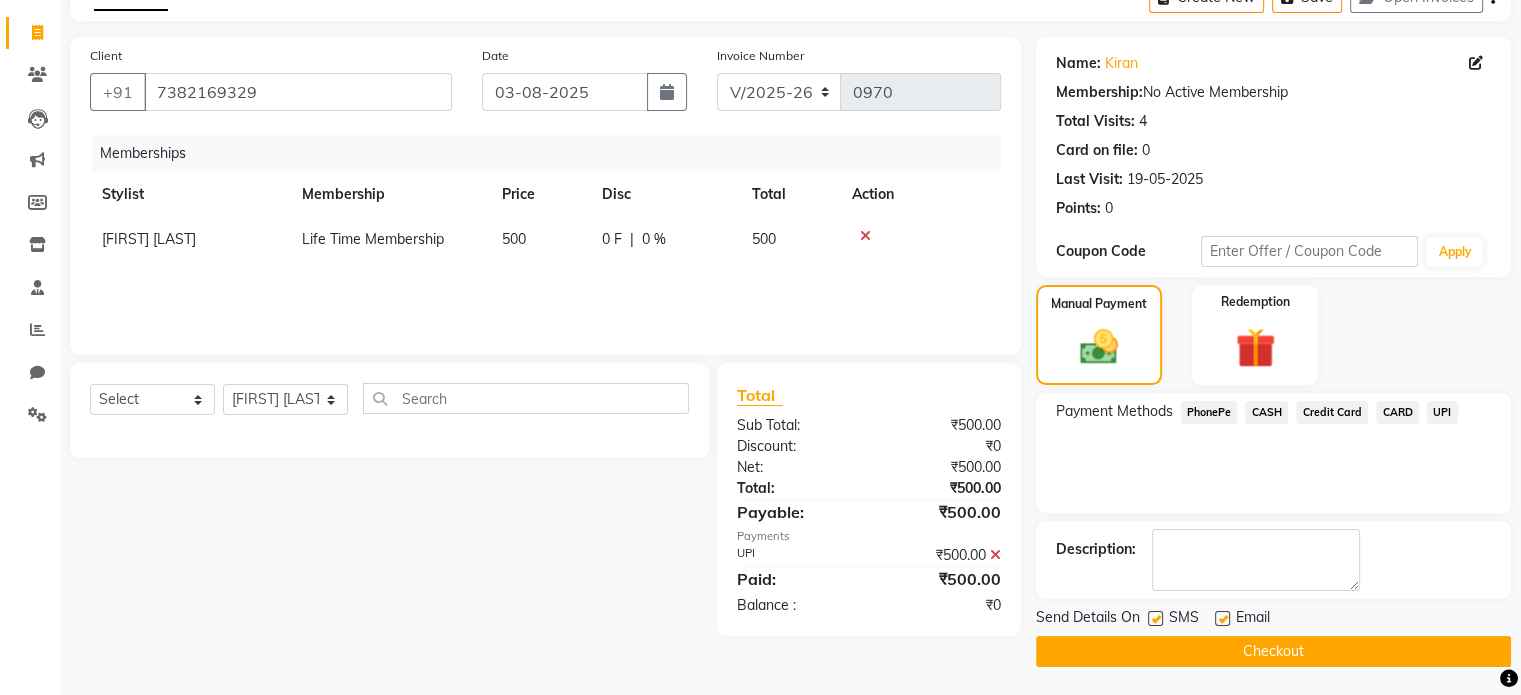 click on "Email" 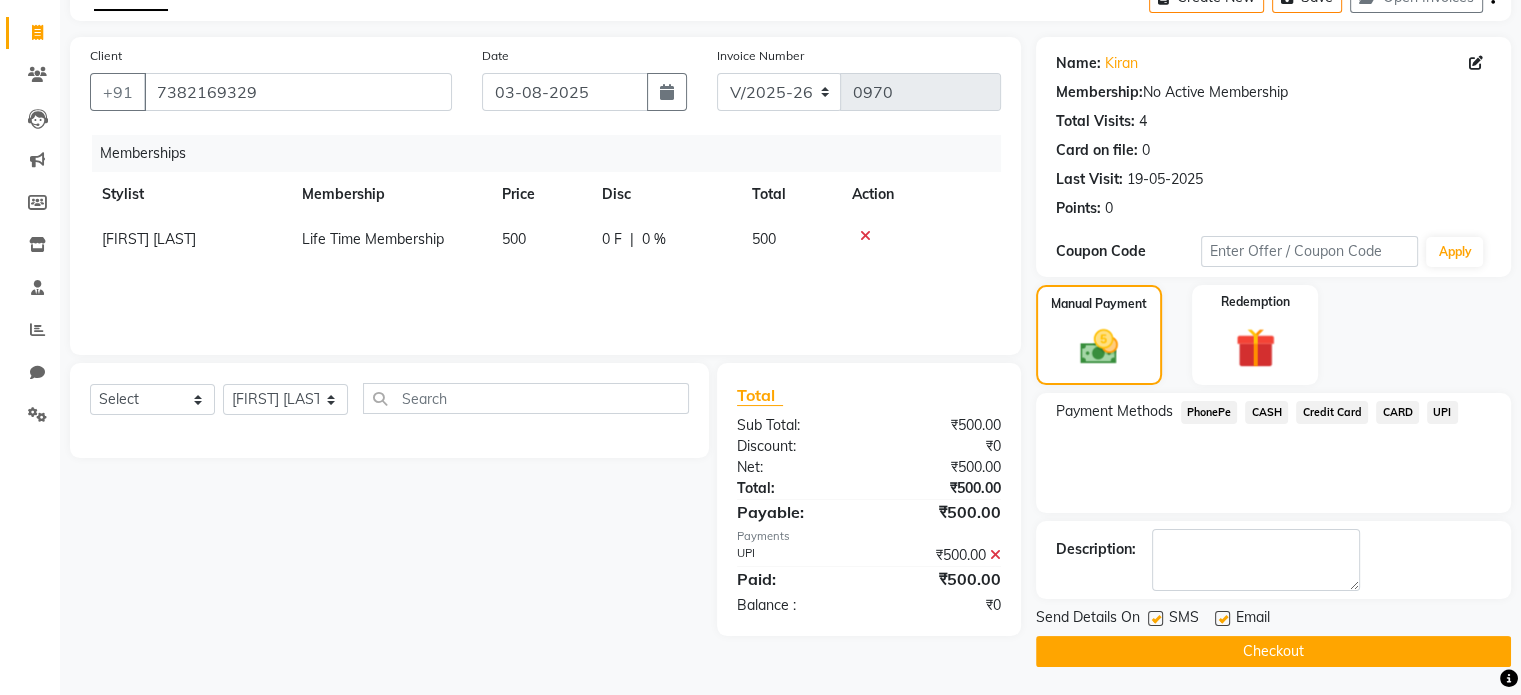 click 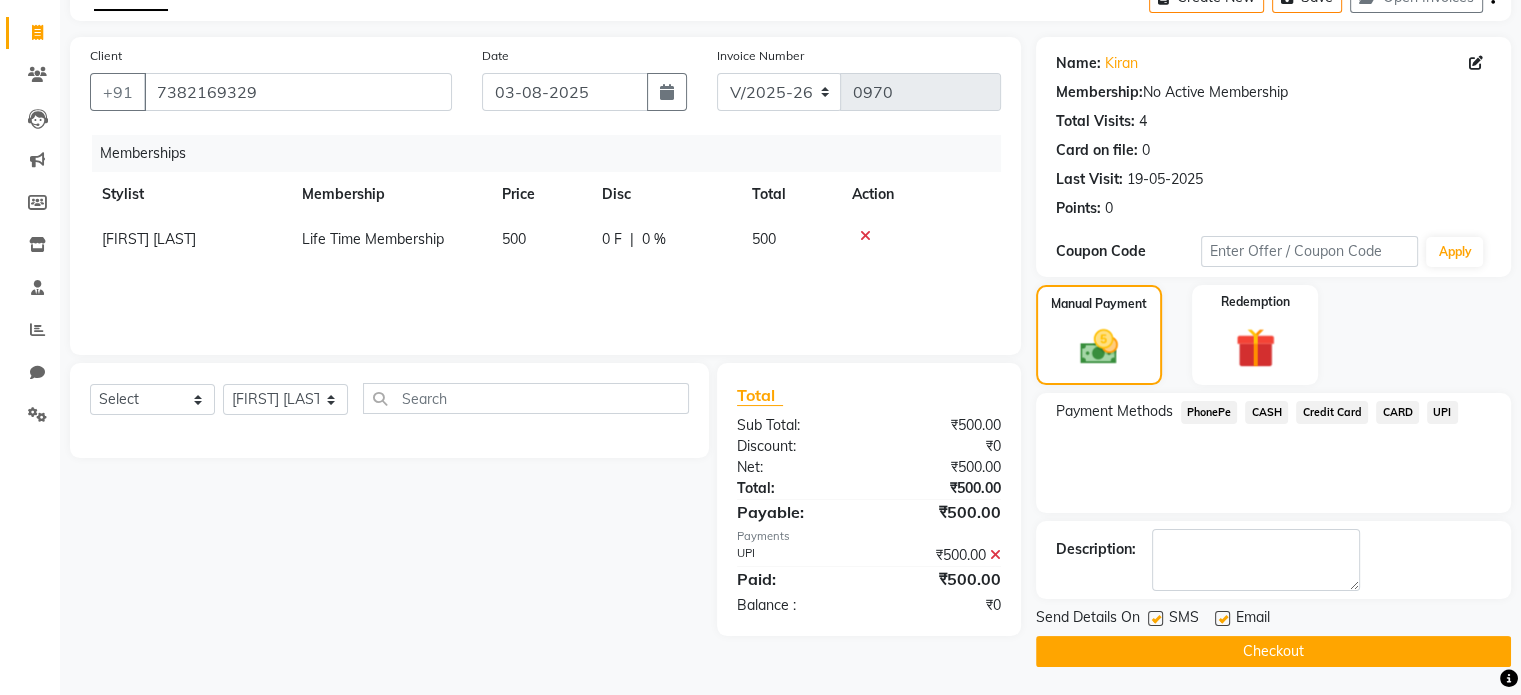 click at bounding box center [1221, 619] 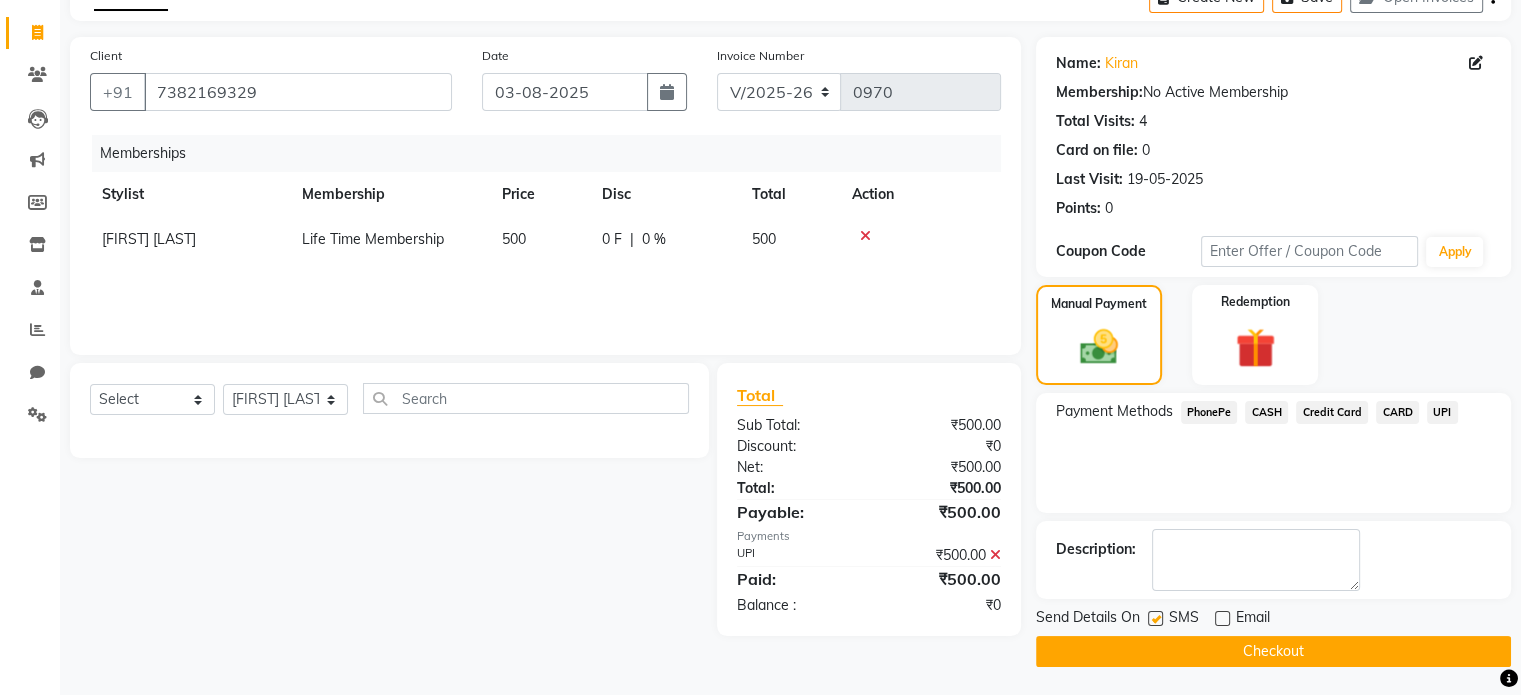 click on "Checkout" 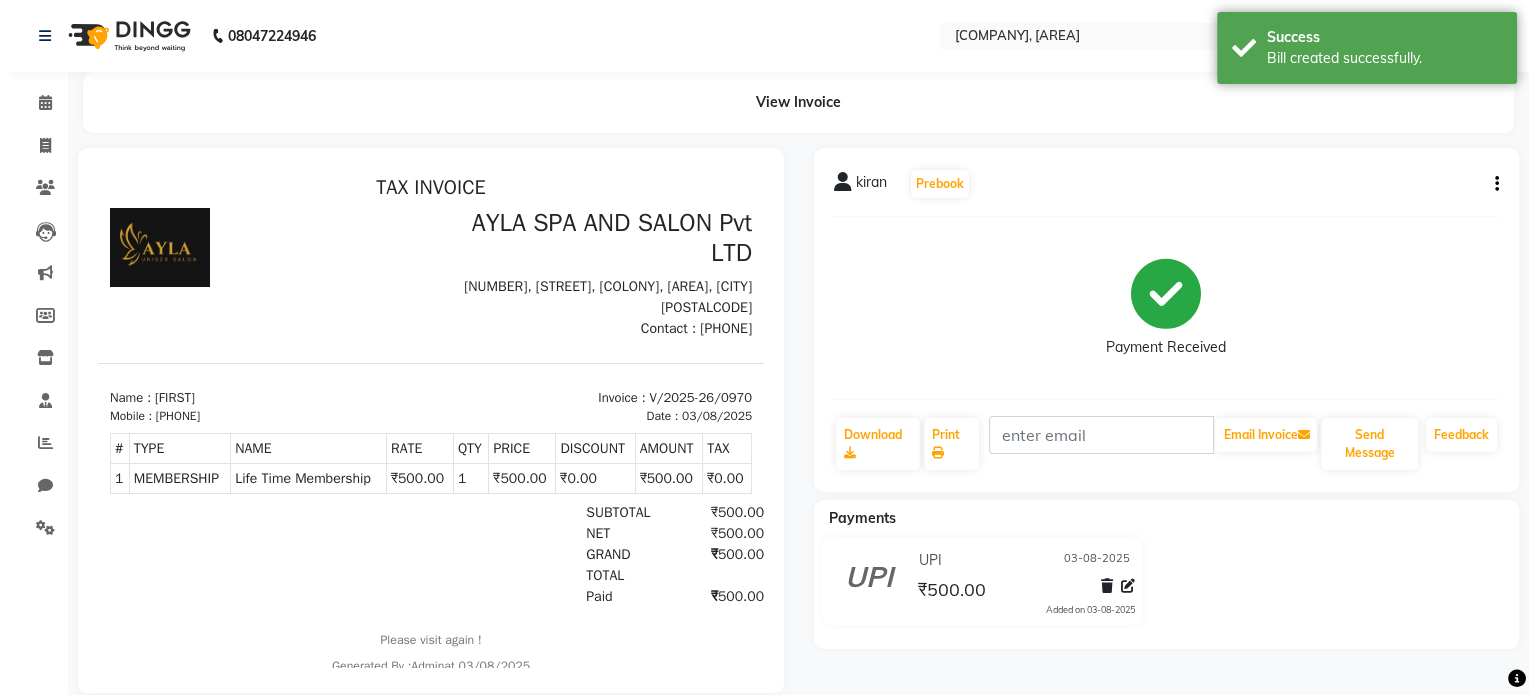 scroll, scrollTop: 0, scrollLeft: 0, axis: both 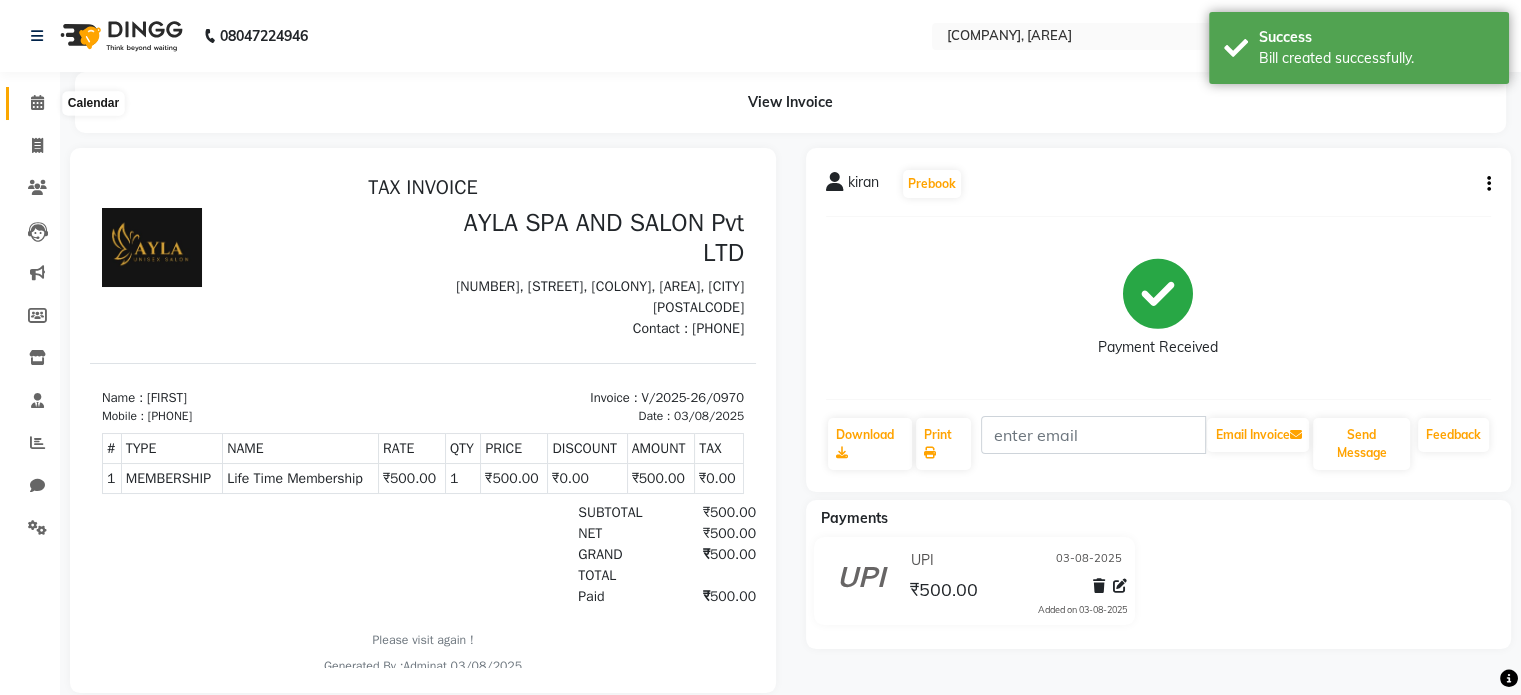 click 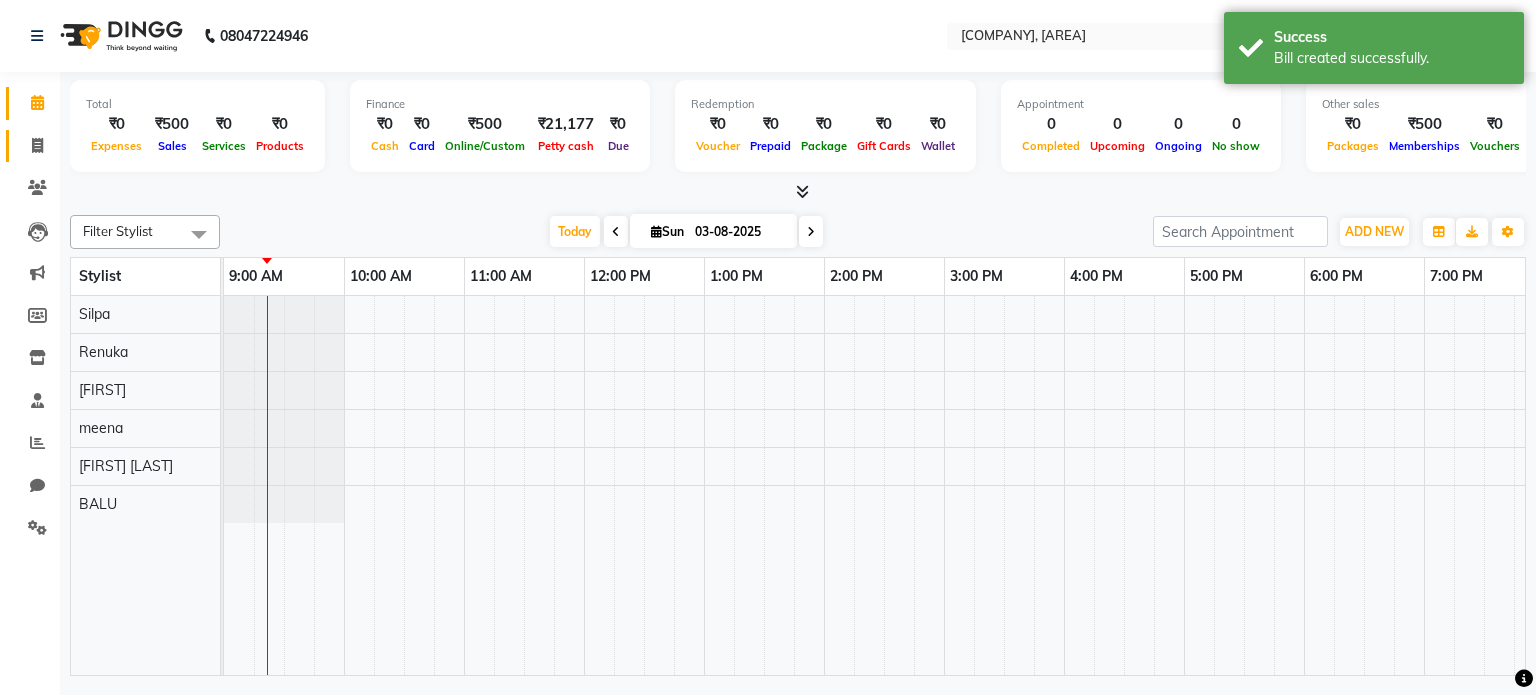 click on "Invoice" 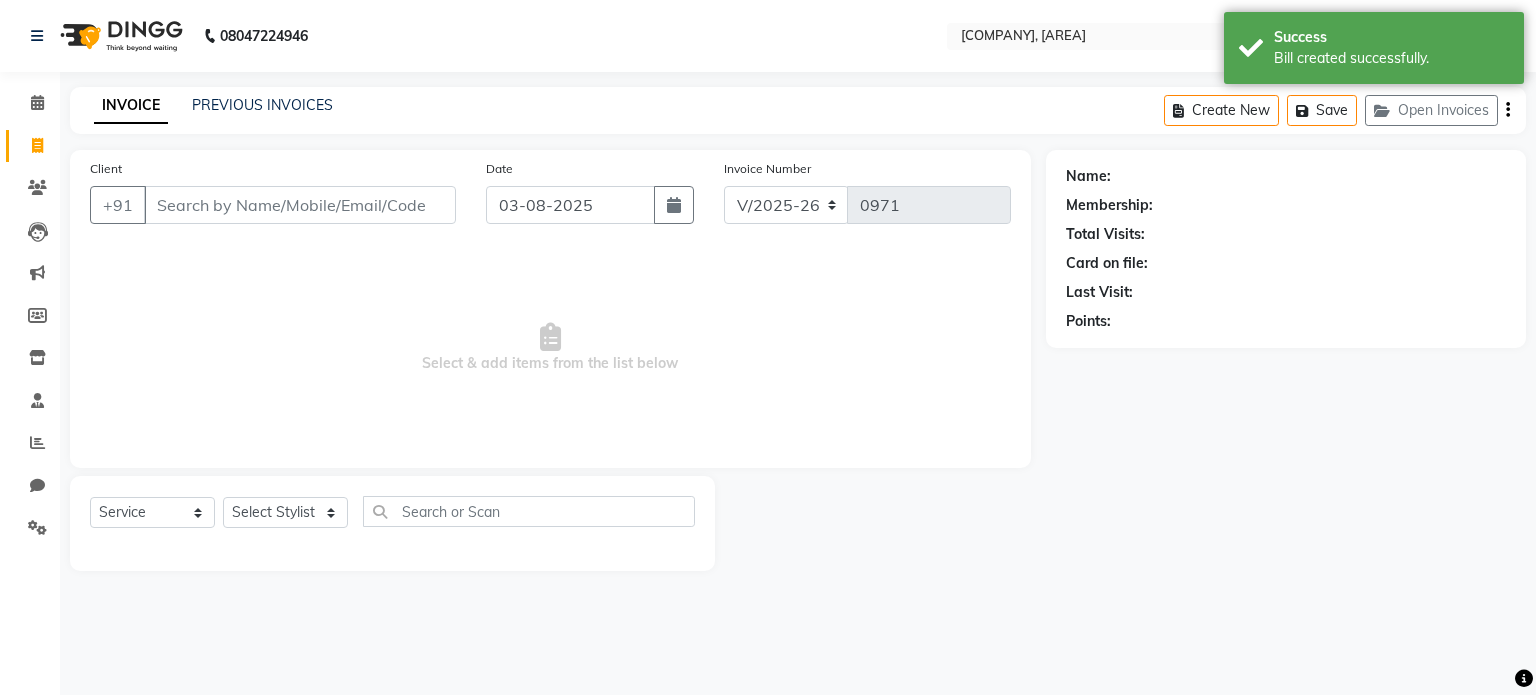 click on "Calendar" 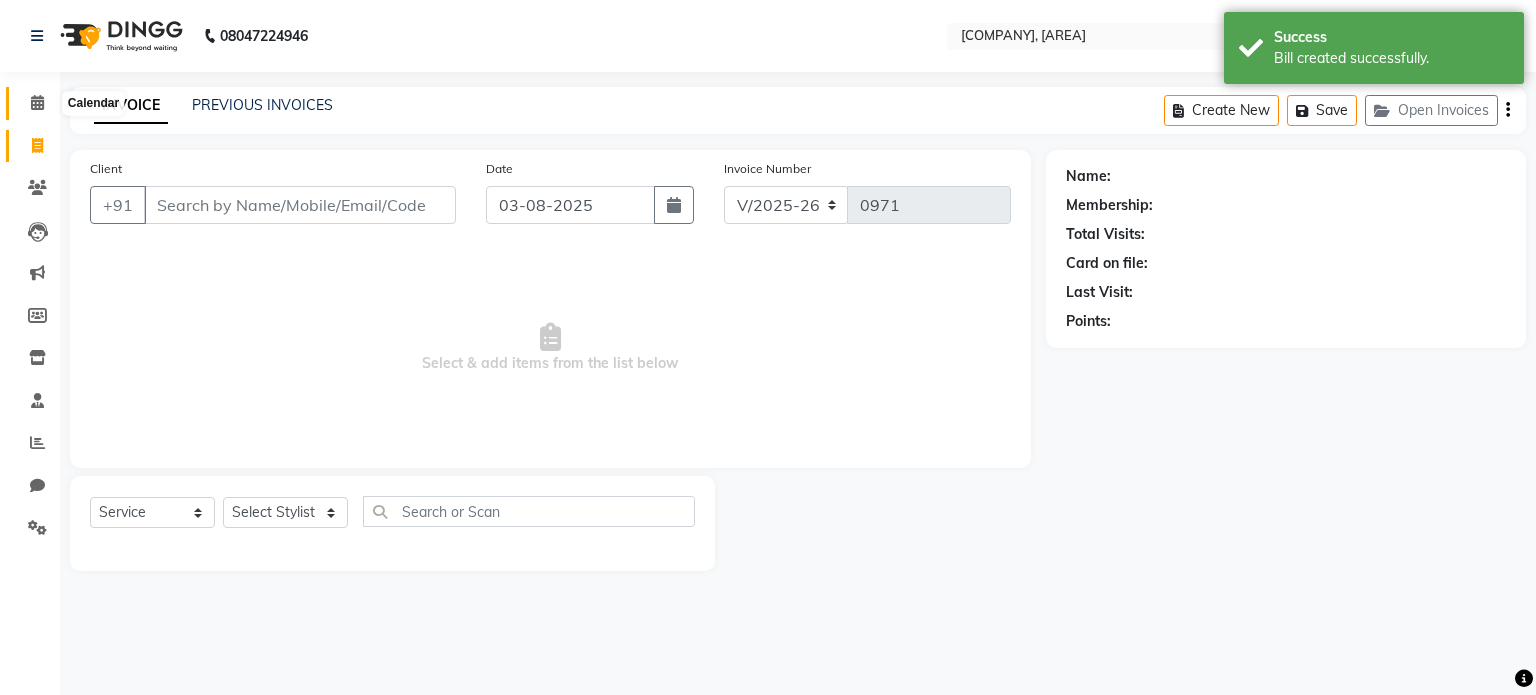 click 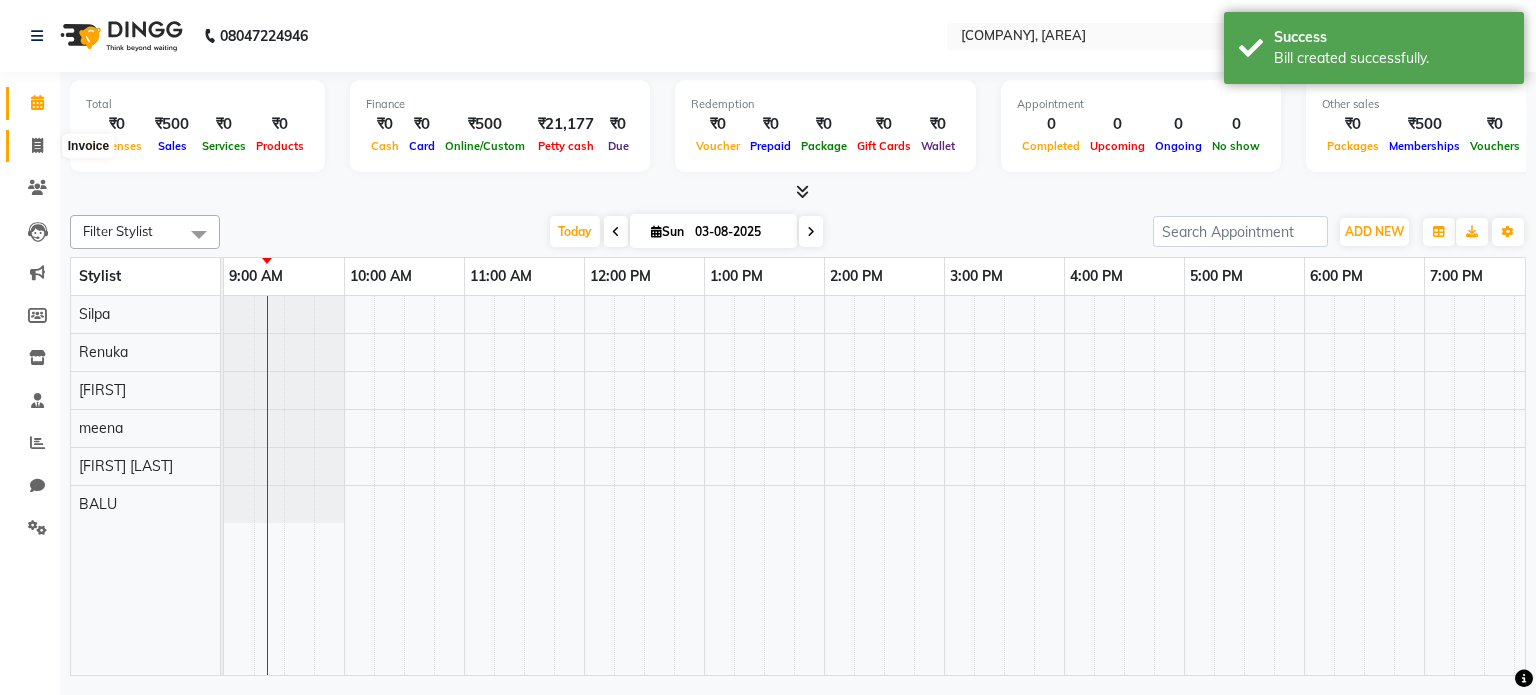 click 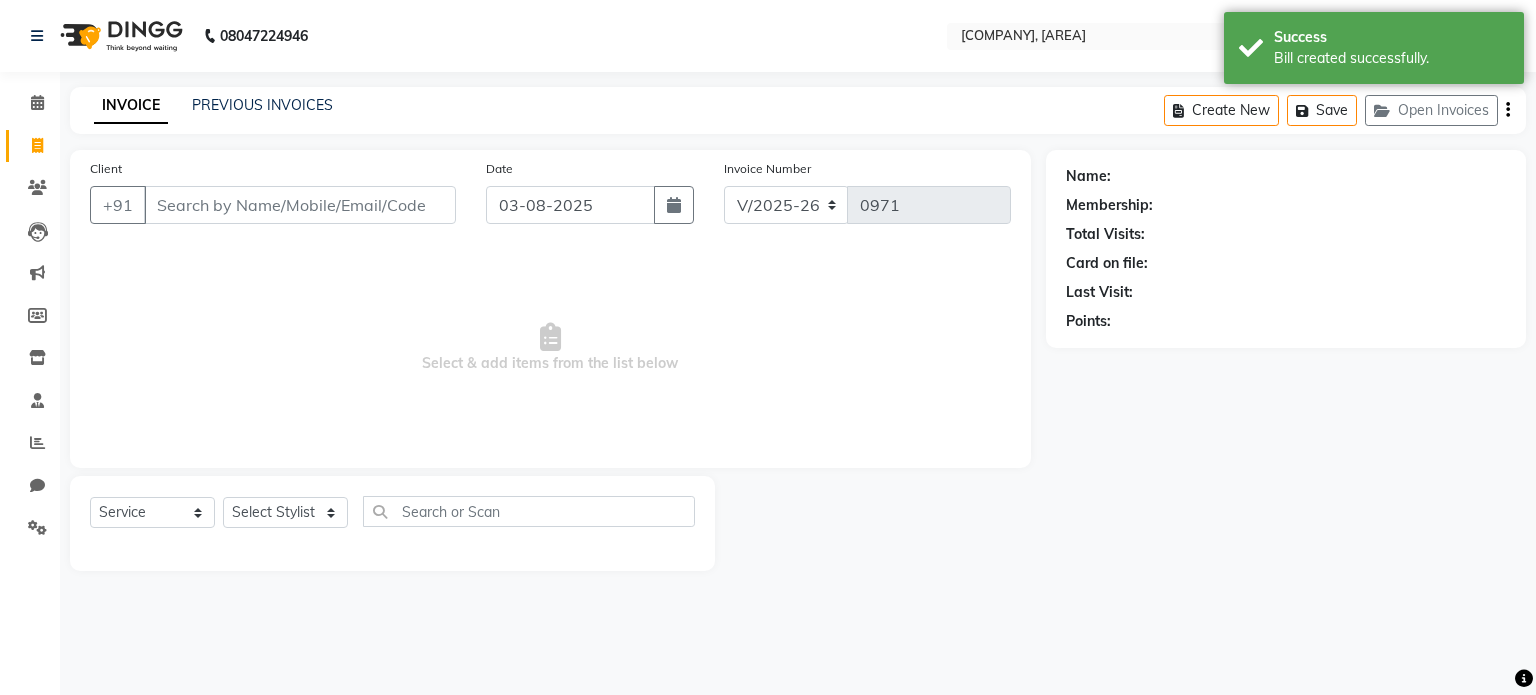 click on "Client" at bounding box center [300, 205] 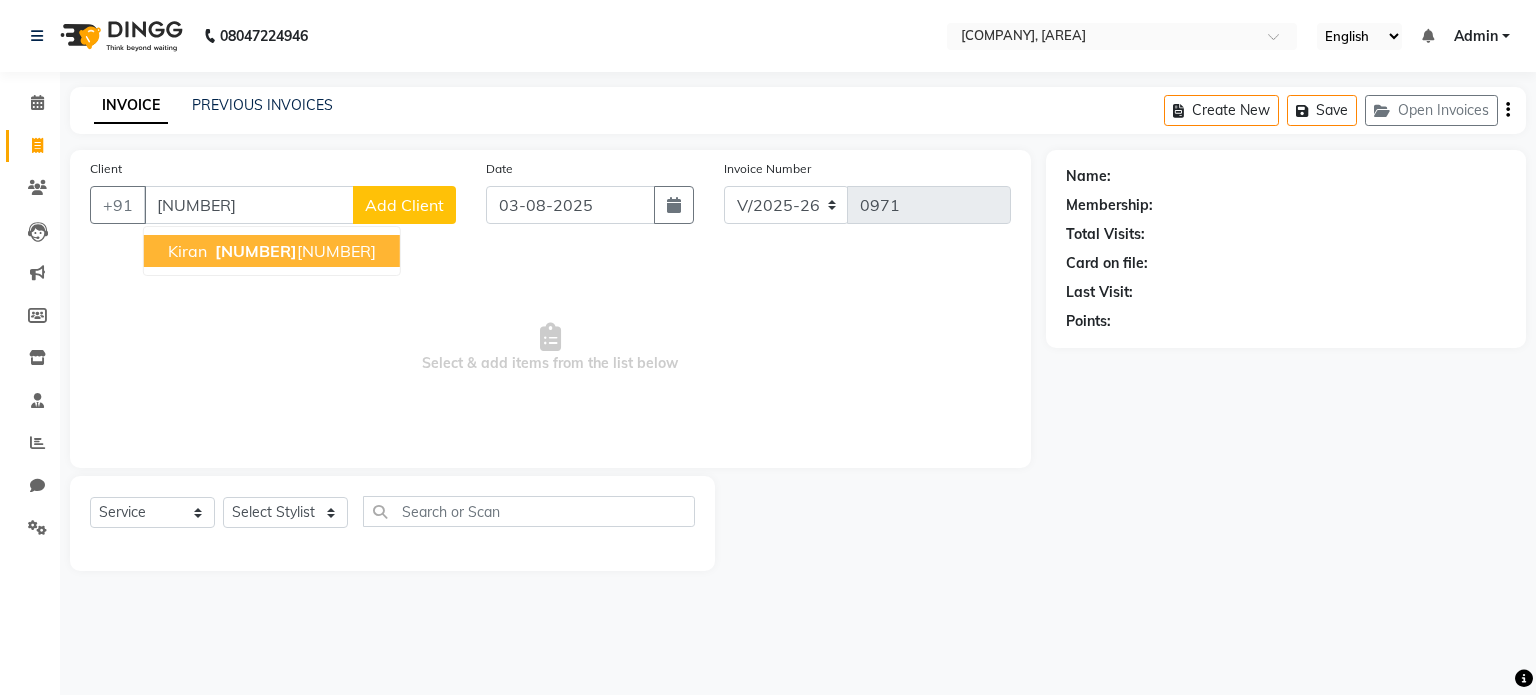 click on "[NUMBER]" at bounding box center [256, 251] 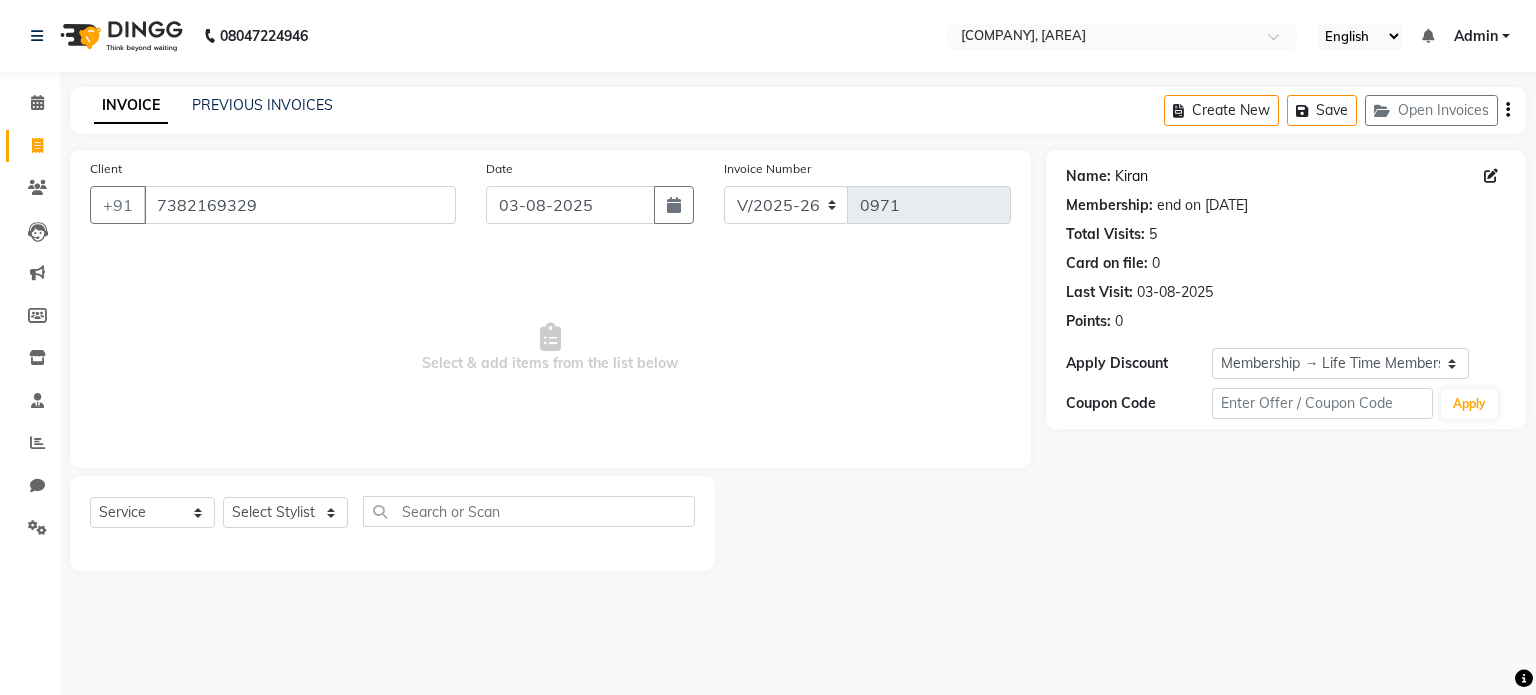 click on "Kiran" 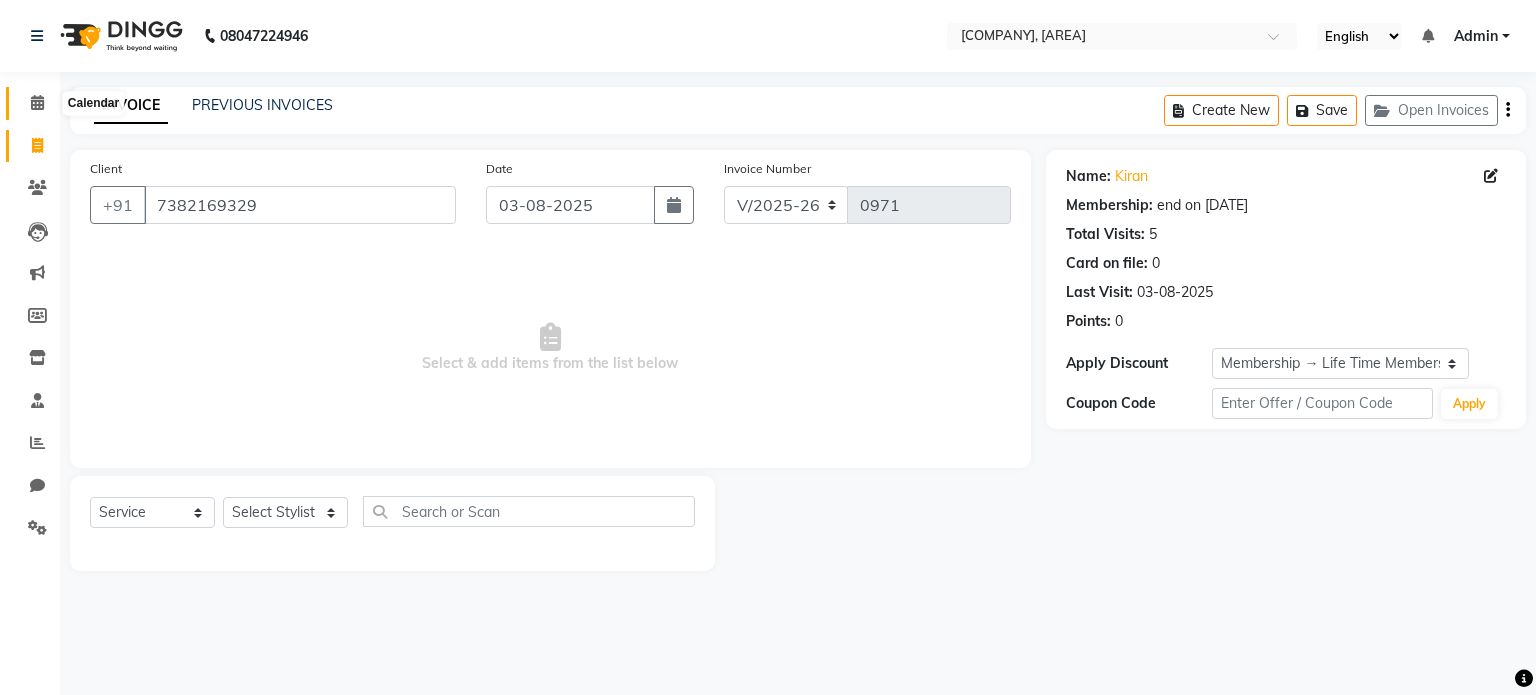 click 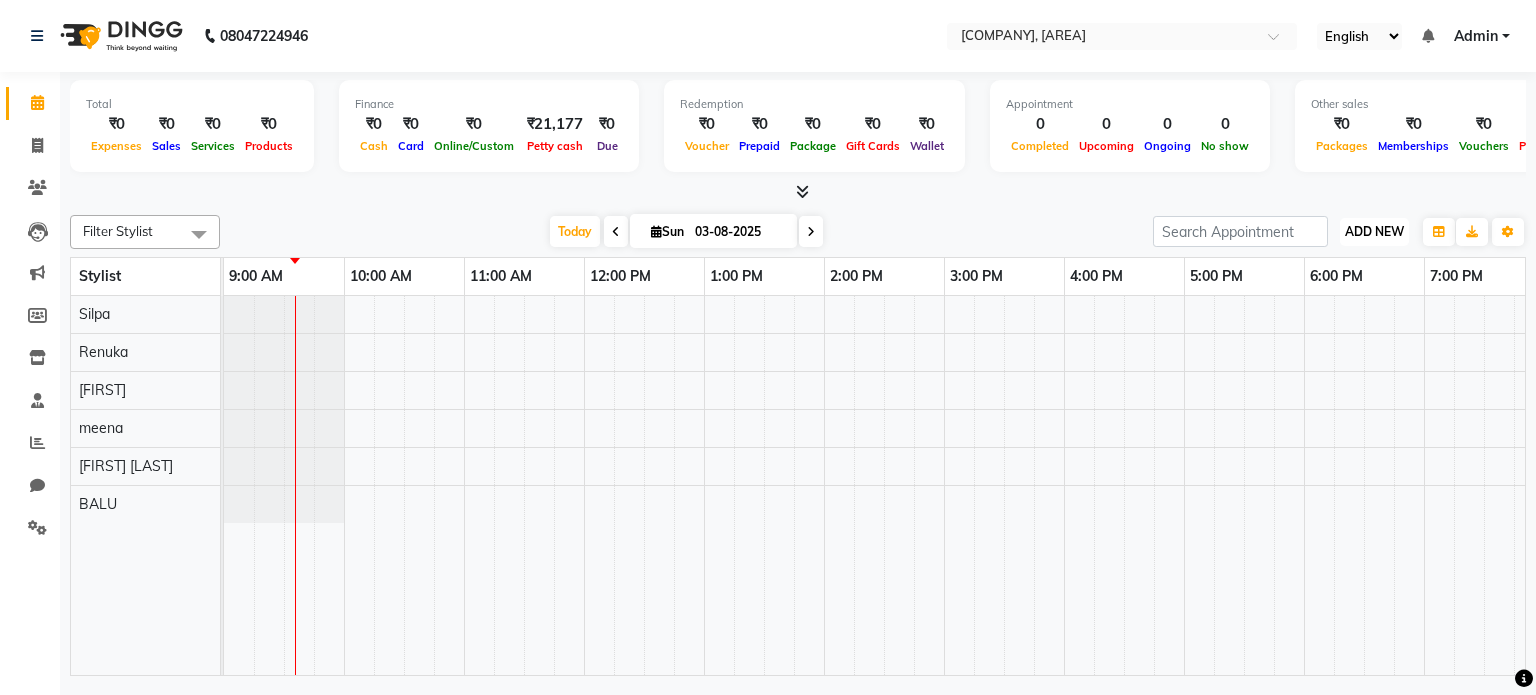 click on "ADD NEW" at bounding box center (1374, 231) 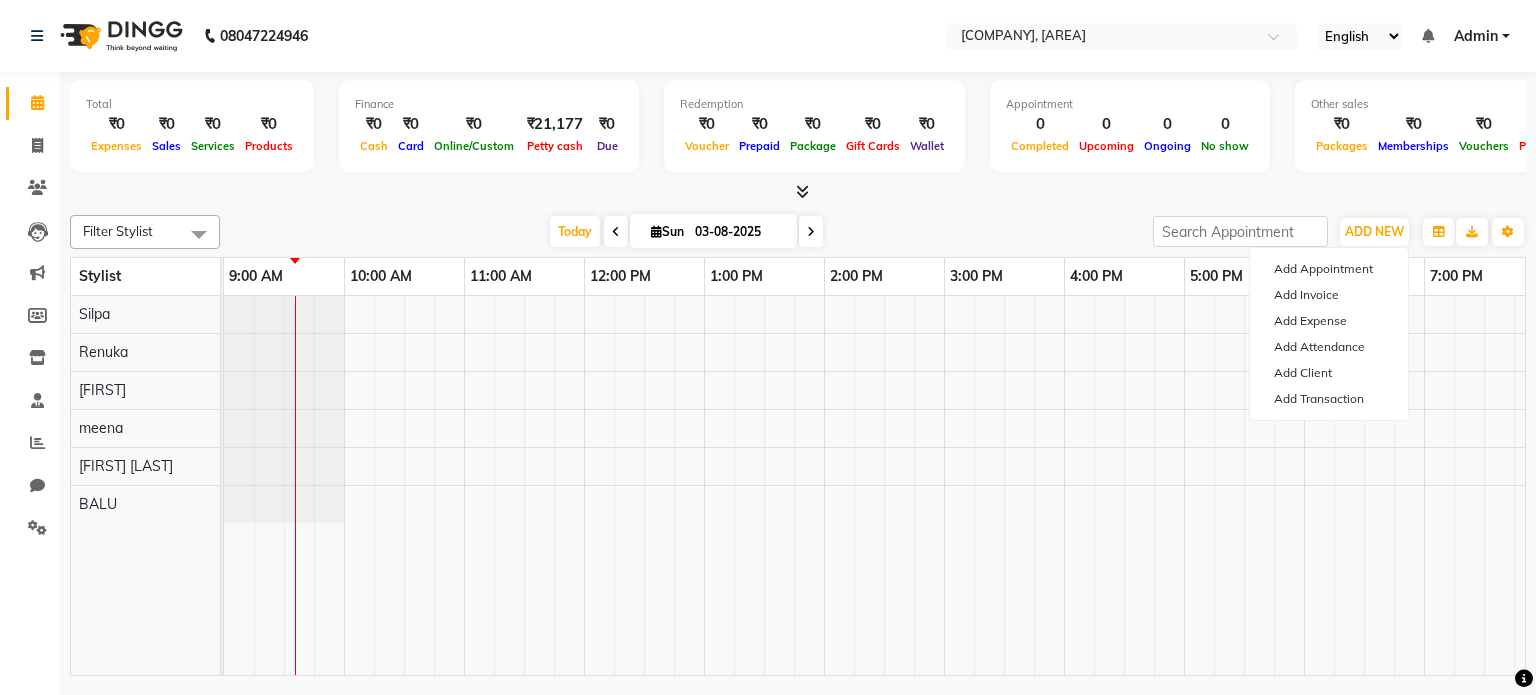 click on "Today  Sun 03-08-2025" at bounding box center (686, 232) 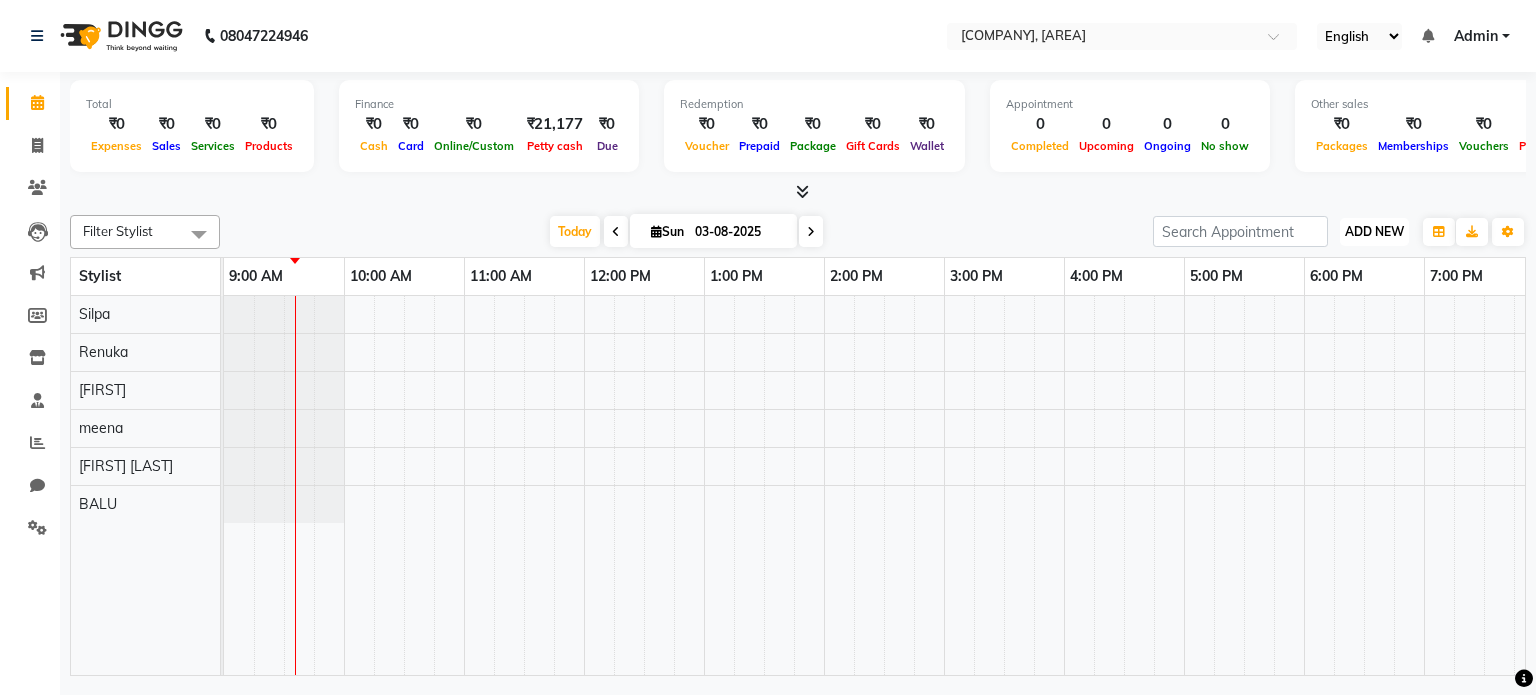 click on "ADD NEW" at bounding box center (1374, 231) 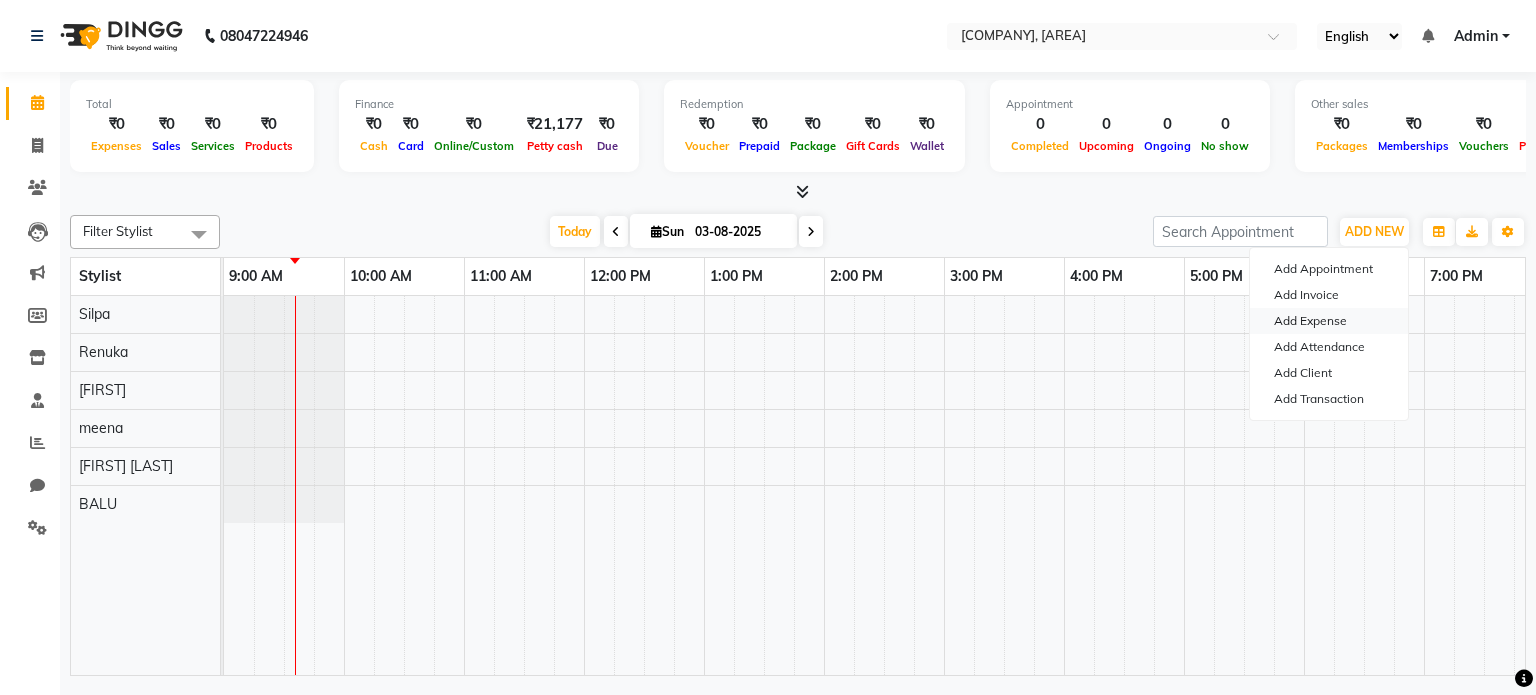 click on "Add Expense" at bounding box center [1329, 321] 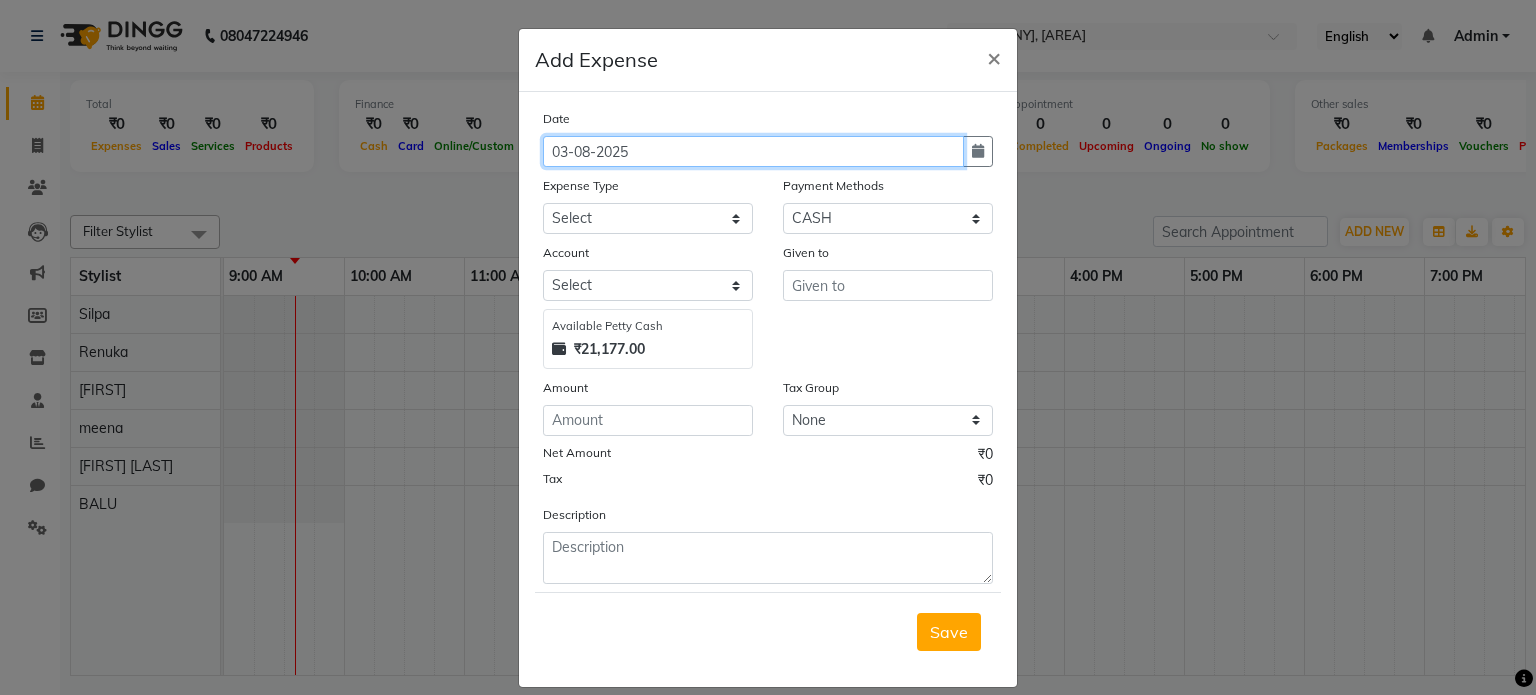 click on "03-08-2025" 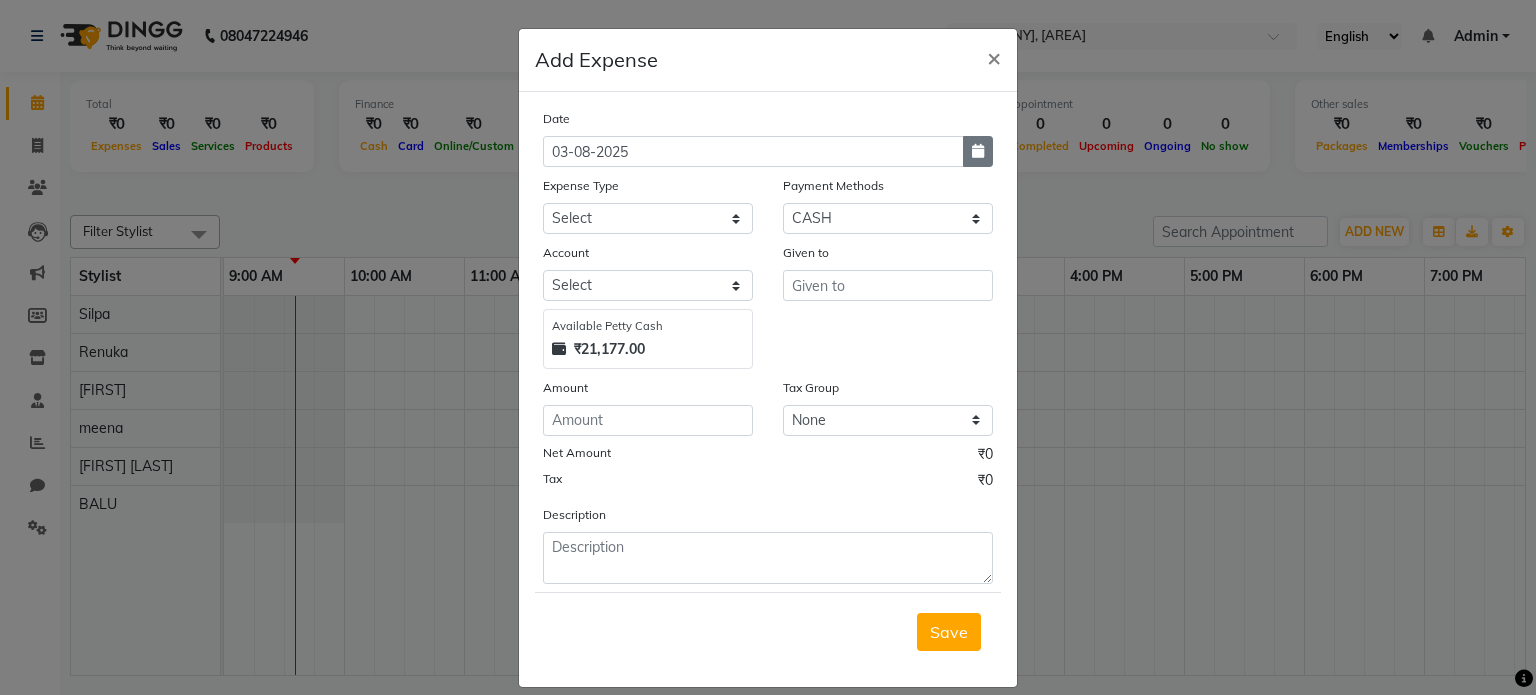 click 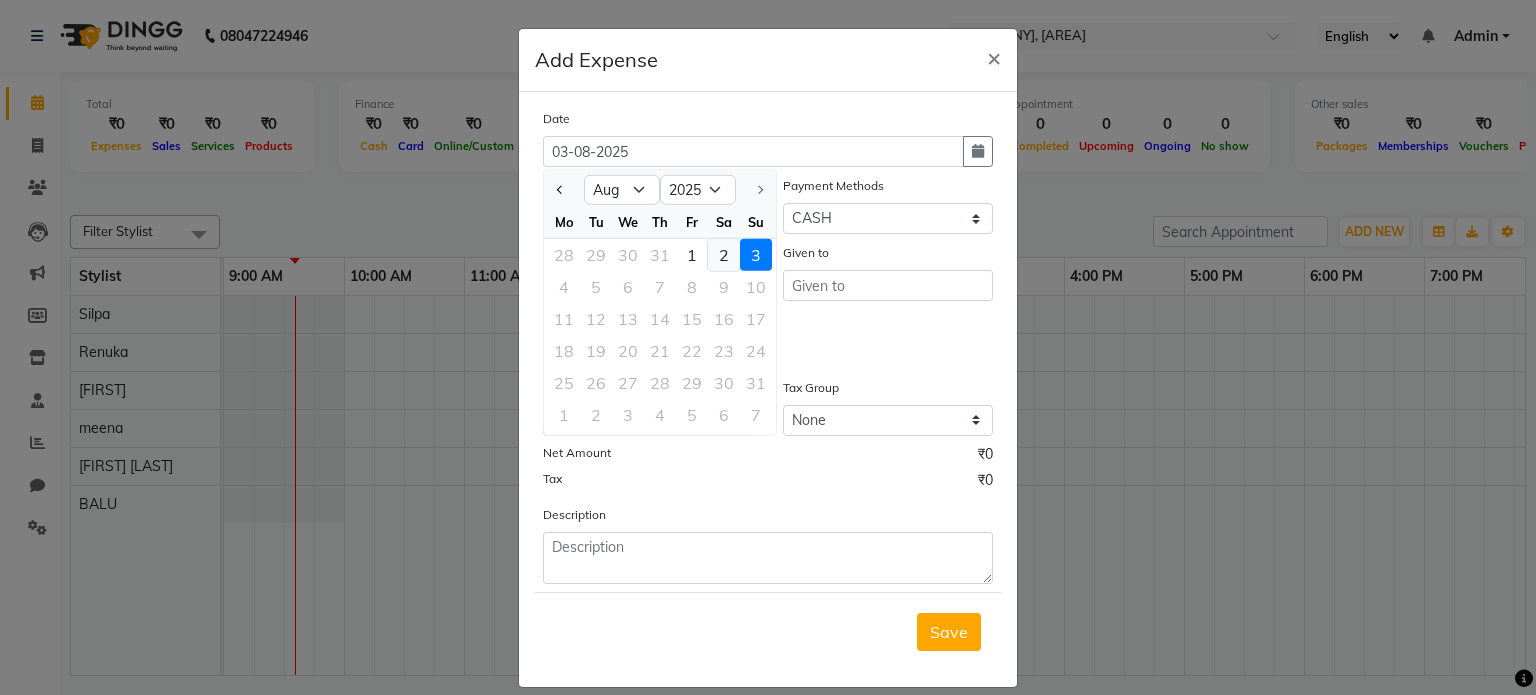 click on "2" 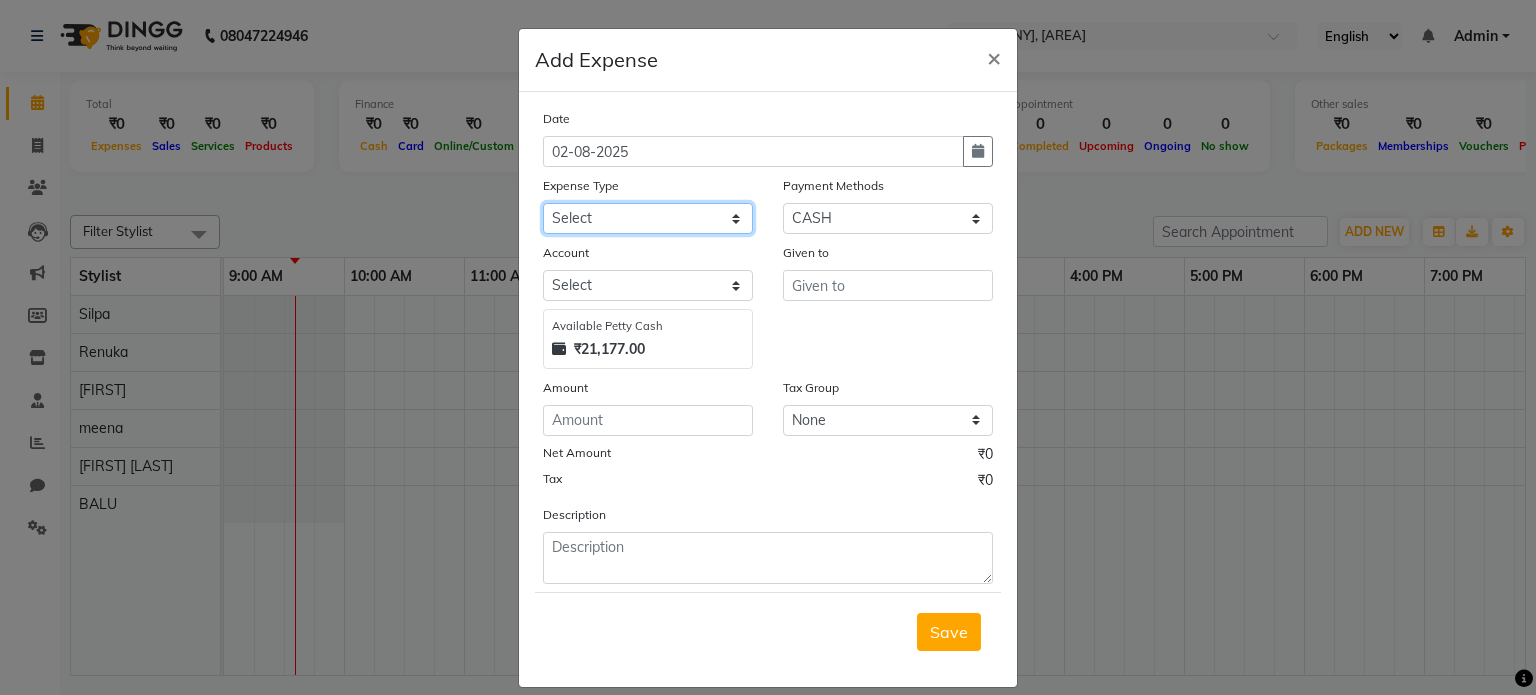 click on "Select Advance Salary Bank charges Car maintenance  Cash transfer to bank Cash transfer to hub Client Snacks Clinical charges Equipment Fuel Govt fee Incentive Insurance International purchase Loan Repayment Maintenance Marketing Miscellaneous MRA Other Pantry Product Rent Salary Staff Snacks Tax Tea & Refreshment Utilities" 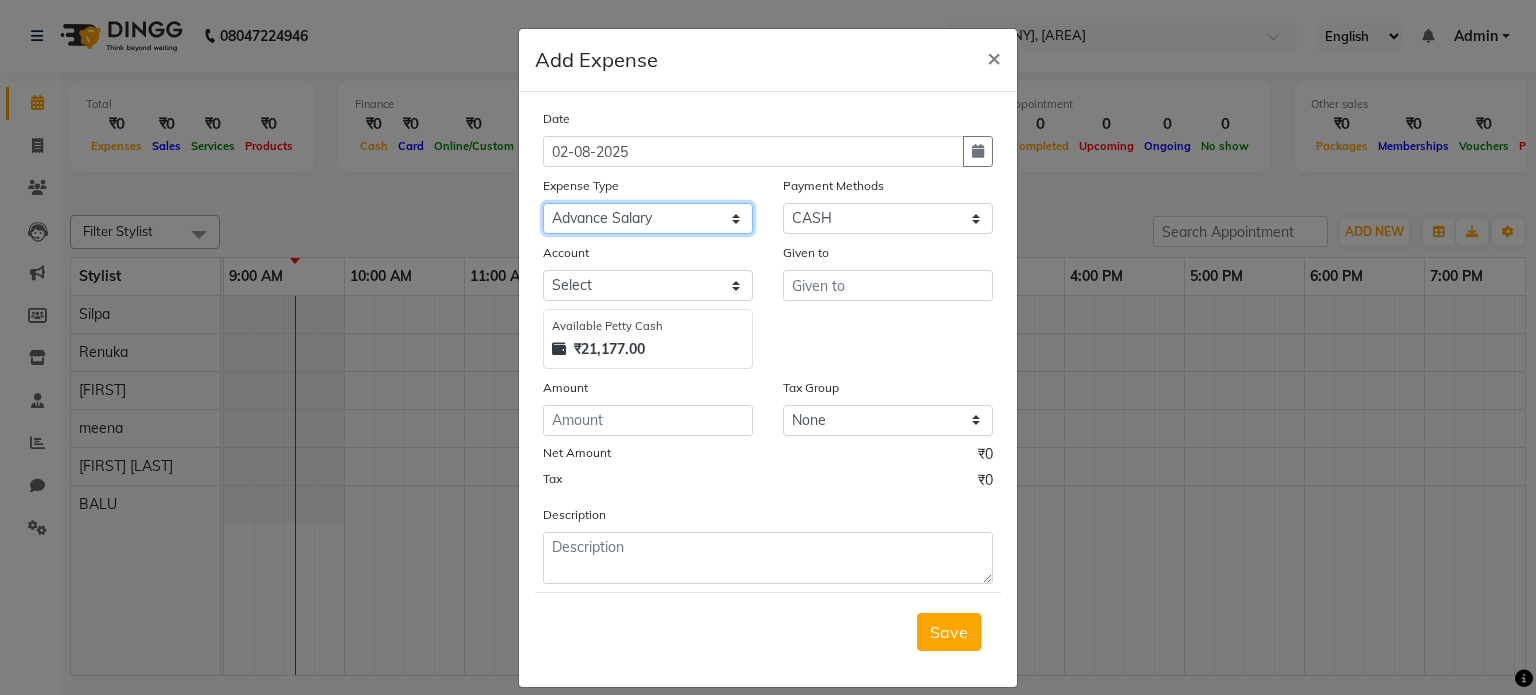 click on "Select Advance Salary Bank charges Car maintenance  Cash transfer to bank Cash transfer to hub Client Snacks Clinical charges Equipment Fuel Govt fee Incentive Insurance International purchase Loan Repayment Maintenance Marketing Miscellaneous MRA Other Pantry Product Rent Salary Staff Snacks Tax Tea & Refreshment Utilities" 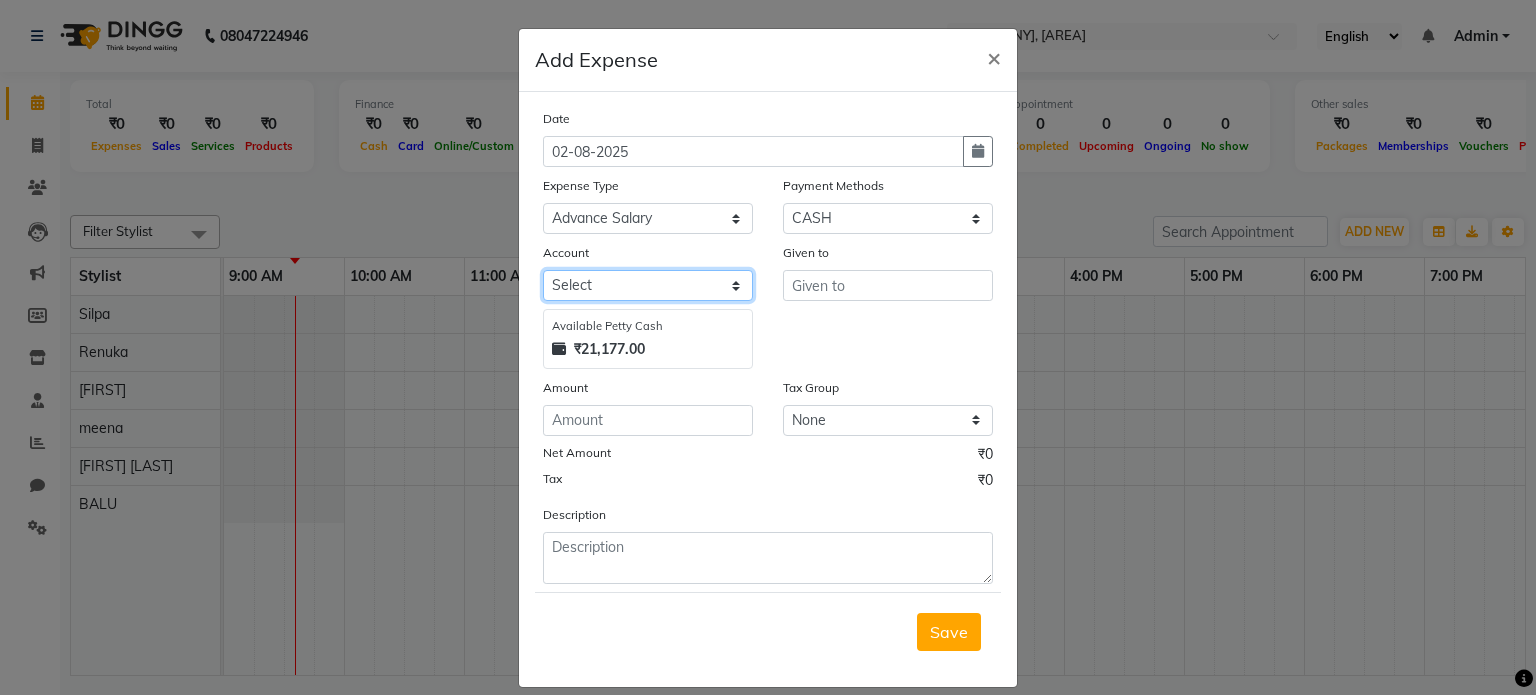 click on "Select Petty cash Default account" 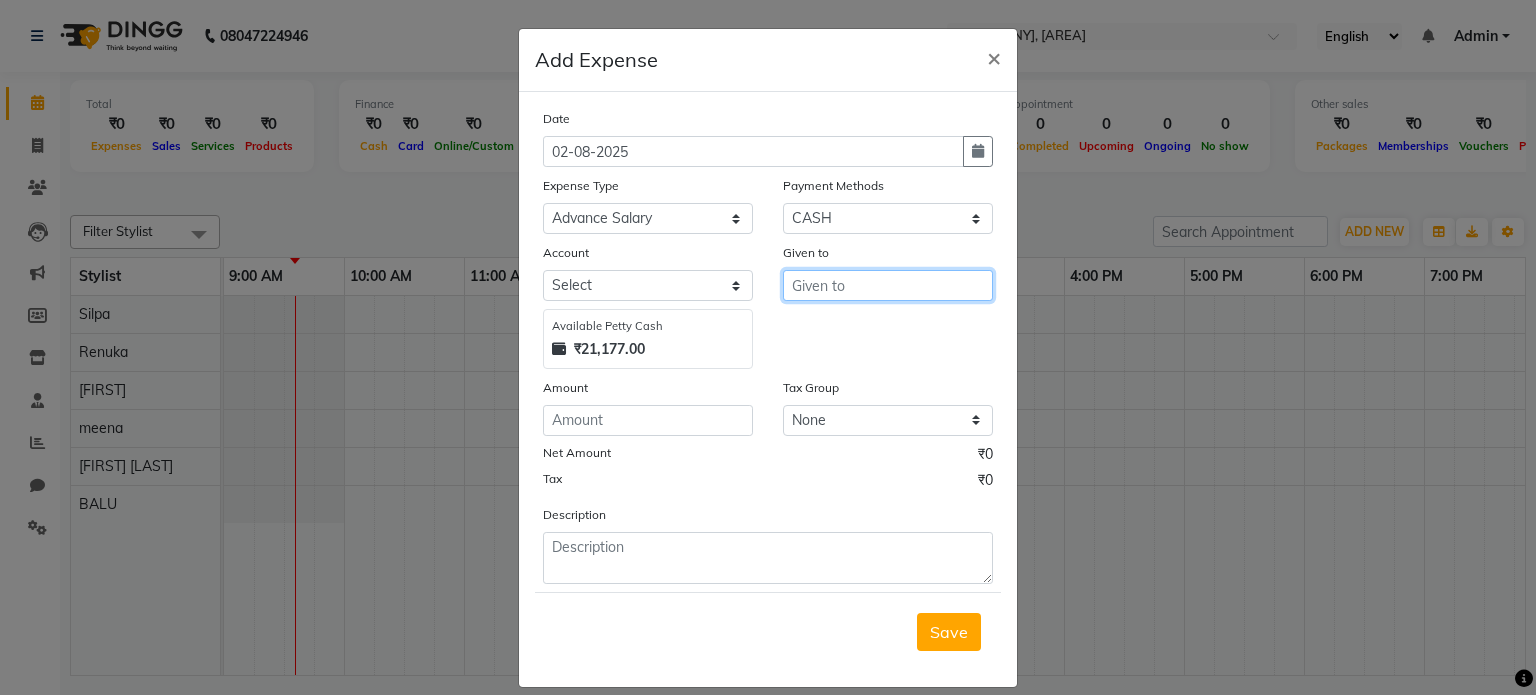 click at bounding box center [888, 285] 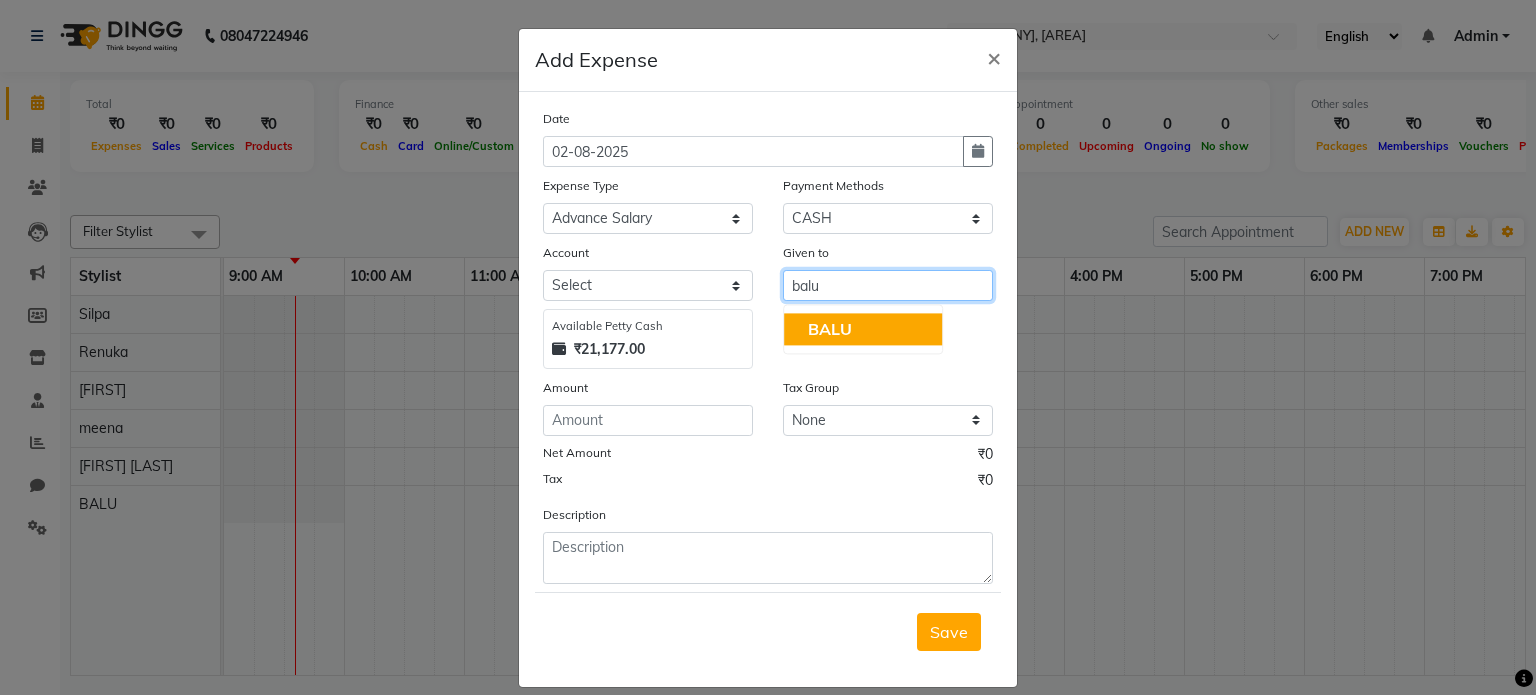 click on "BALU" at bounding box center [863, 329] 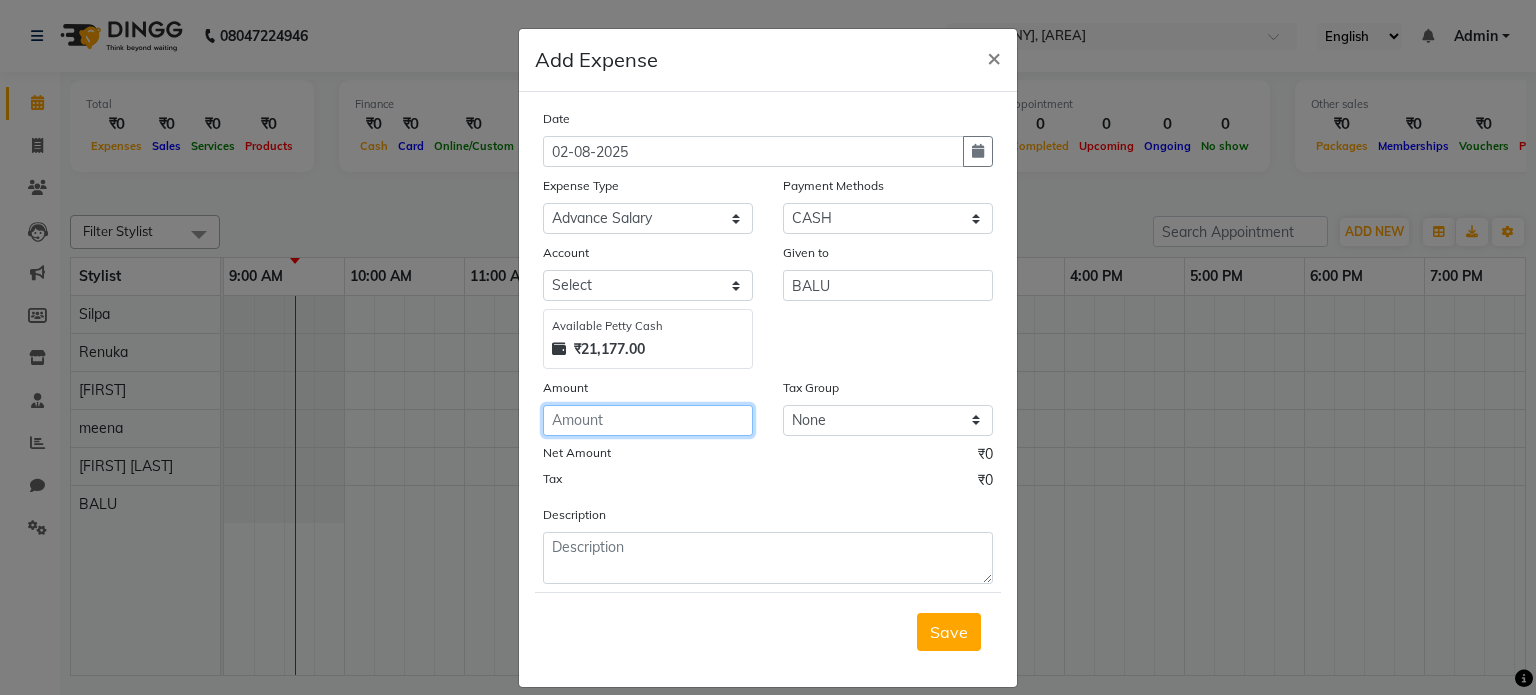 click 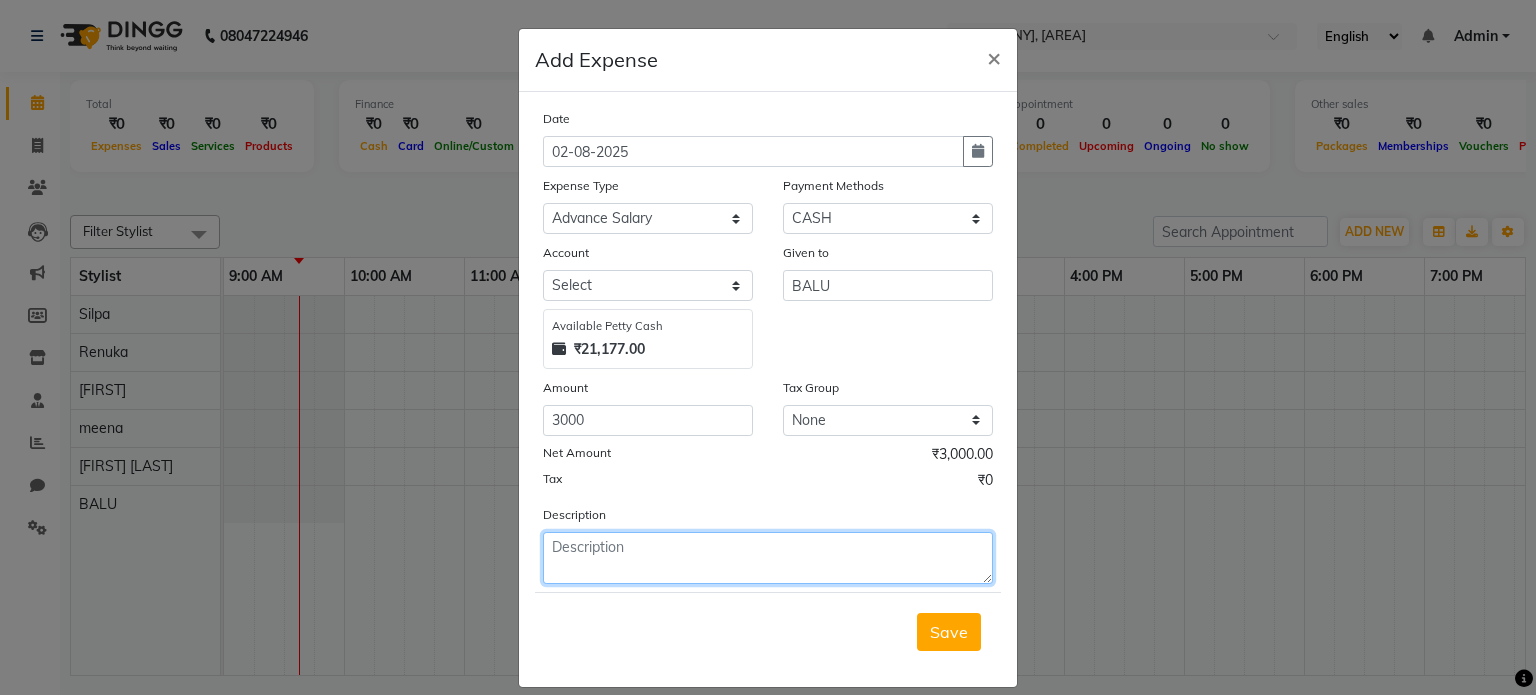 click 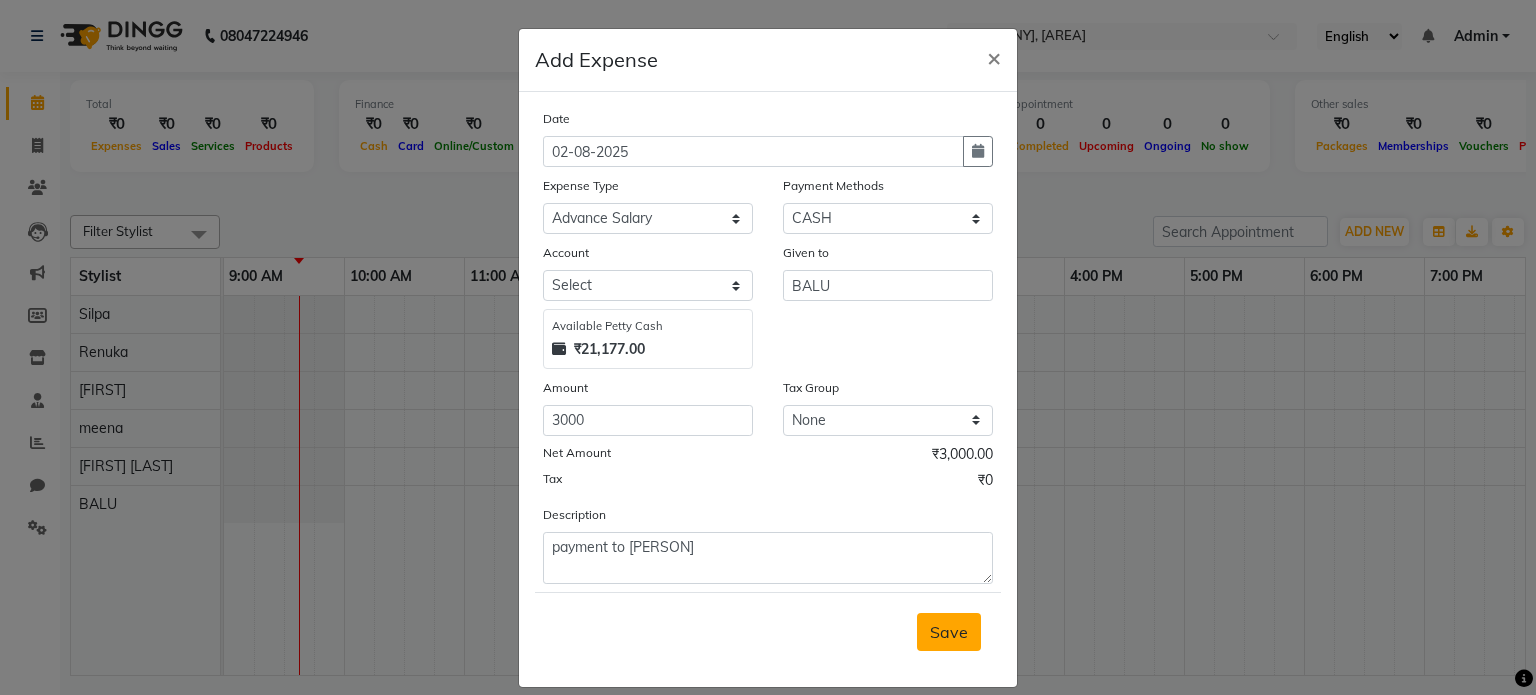 click on "Save" at bounding box center (949, 632) 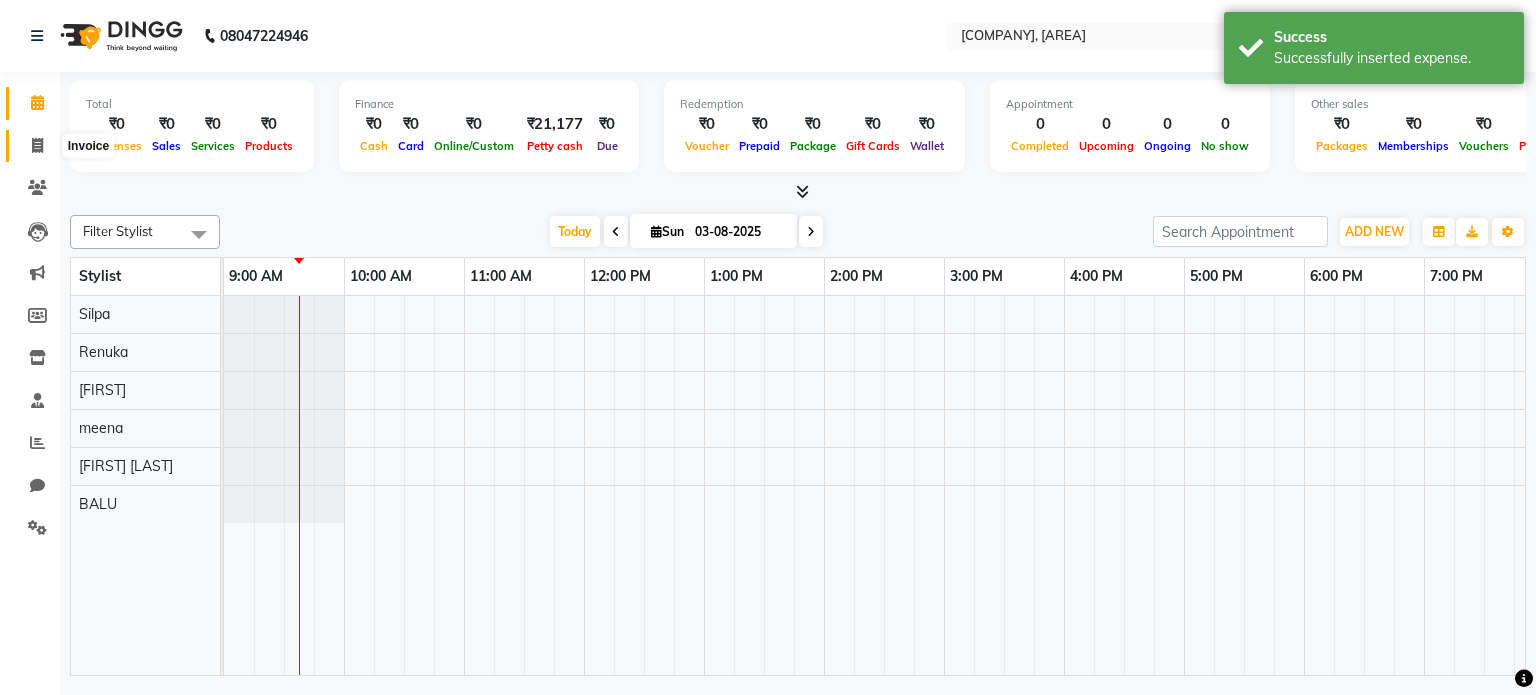 click 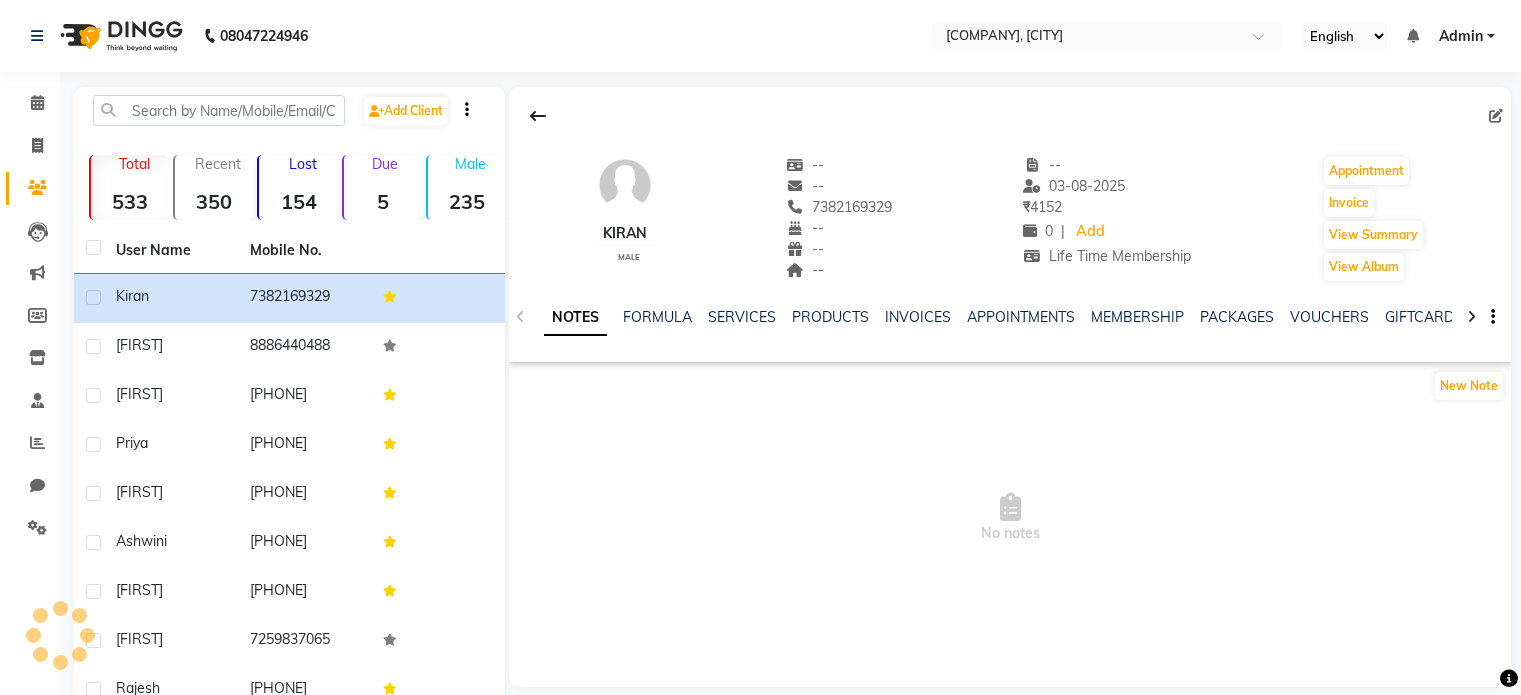 scroll, scrollTop: 0, scrollLeft: 0, axis: both 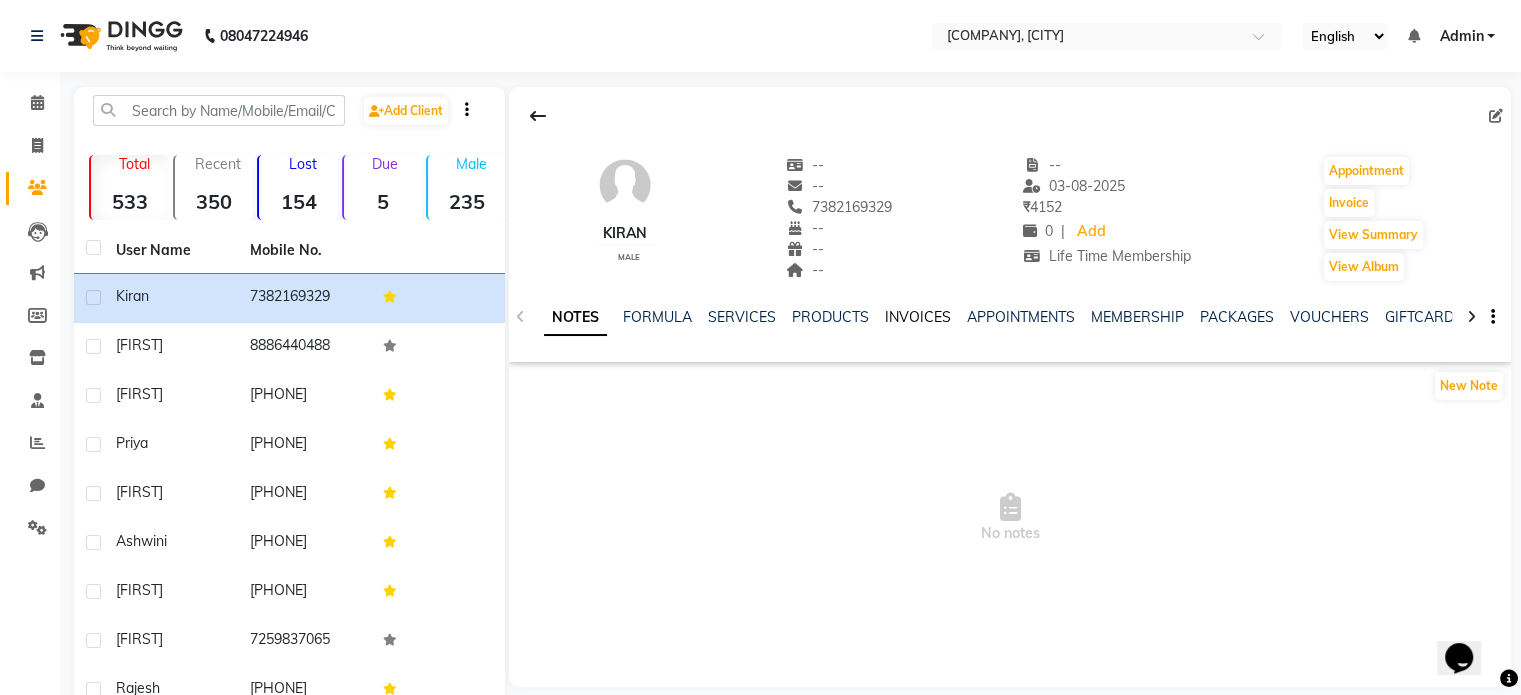 click on "INVOICES" 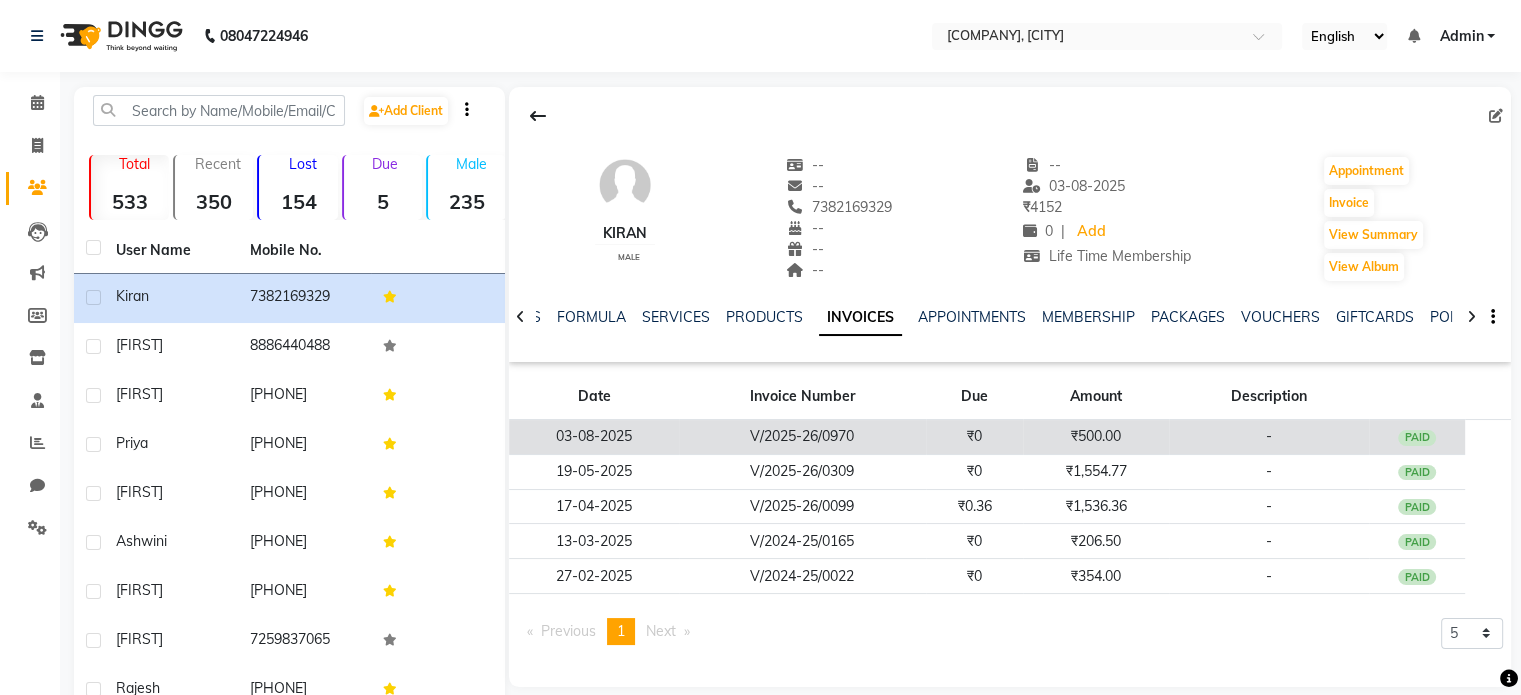 click on "₹500.00" 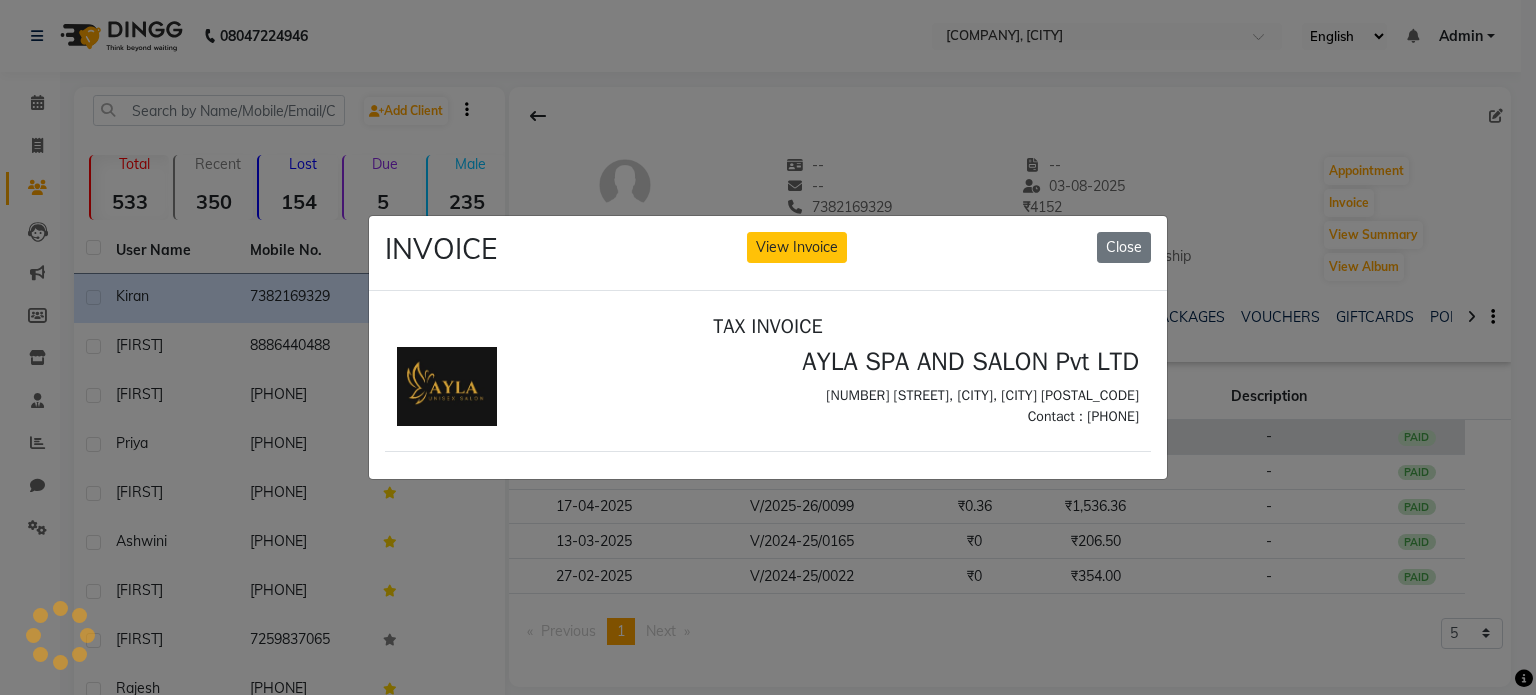 scroll, scrollTop: 0, scrollLeft: 0, axis: both 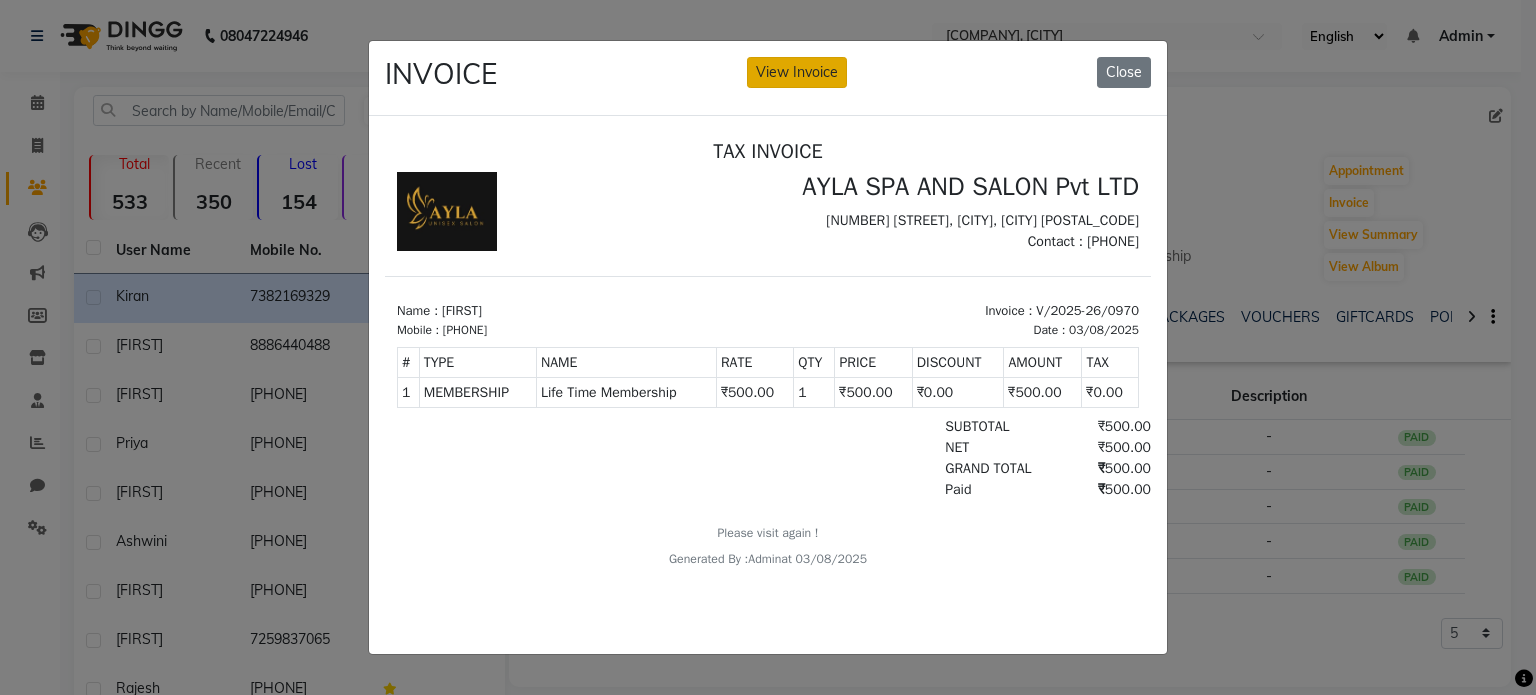 click on "View Invoice" 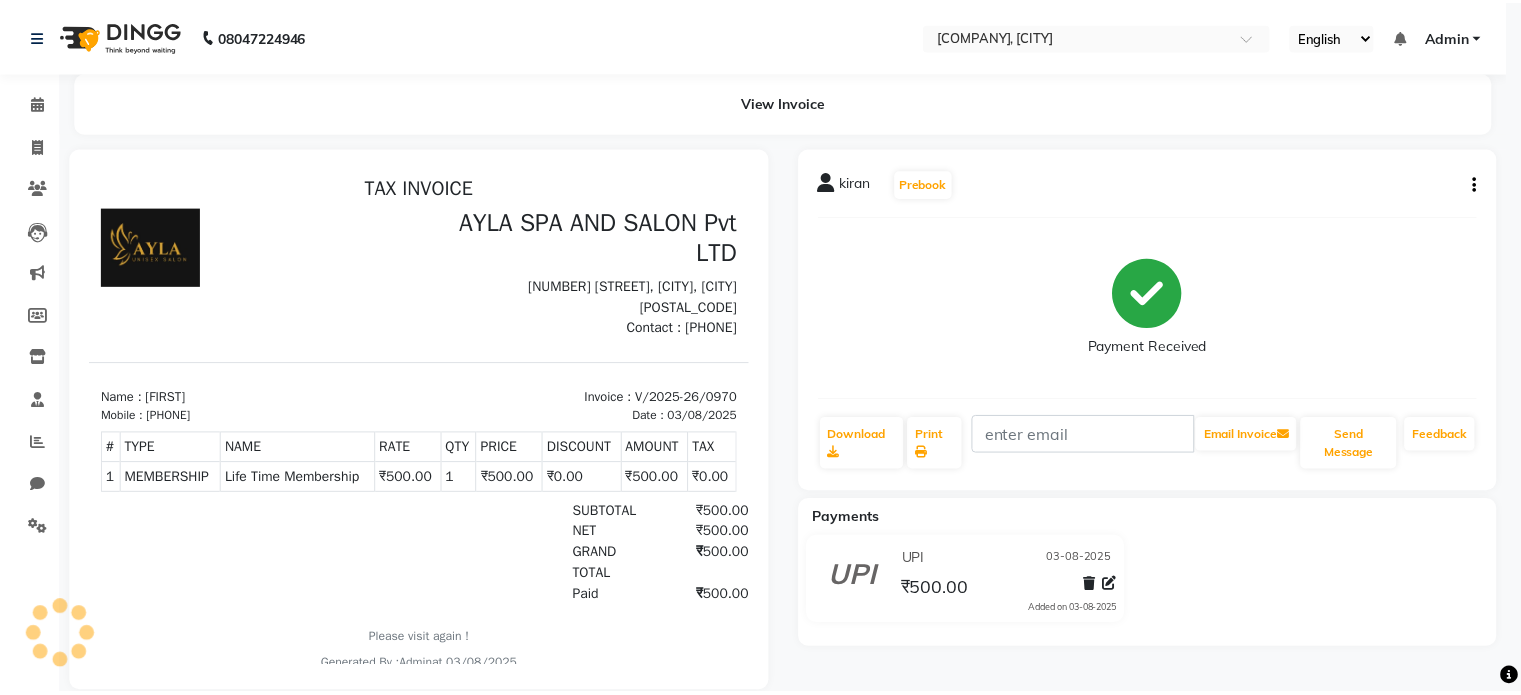 scroll, scrollTop: 0, scrollLeft: 0, axis: both 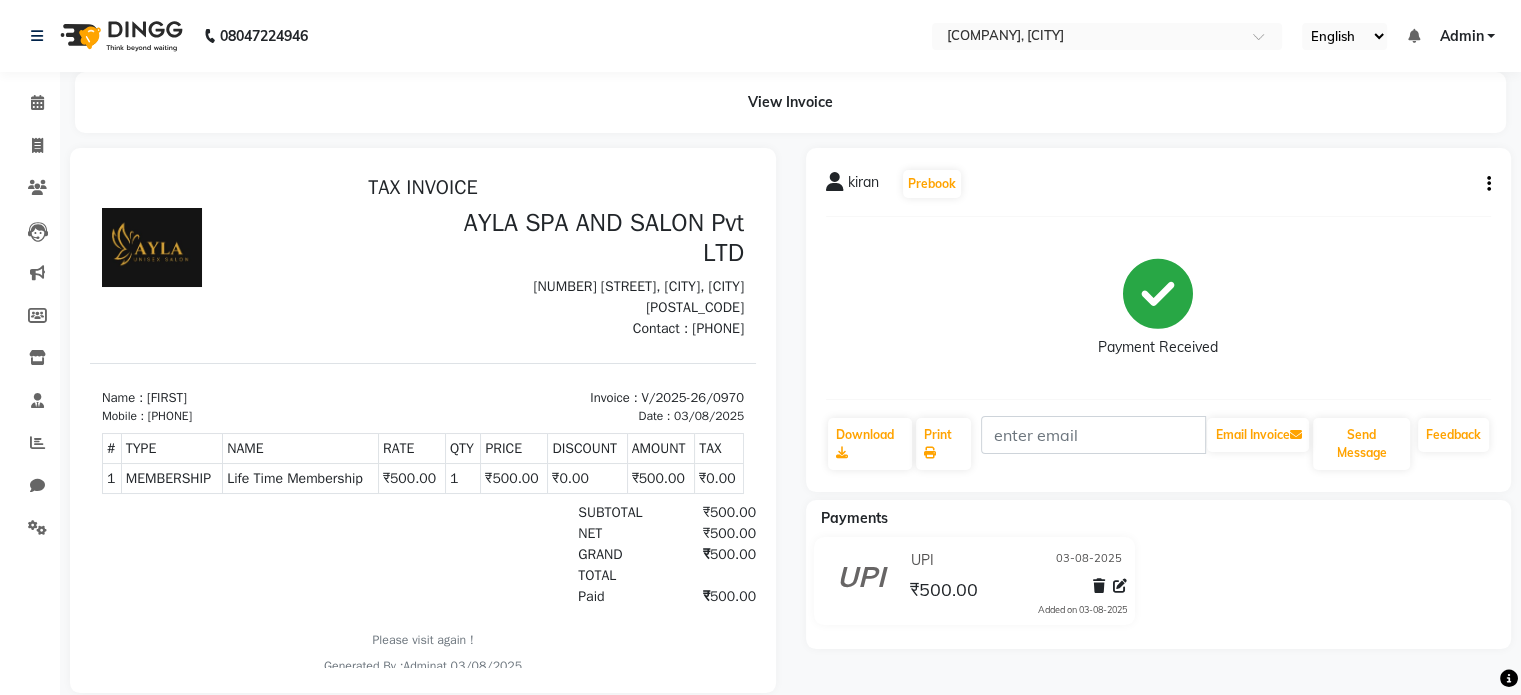 click 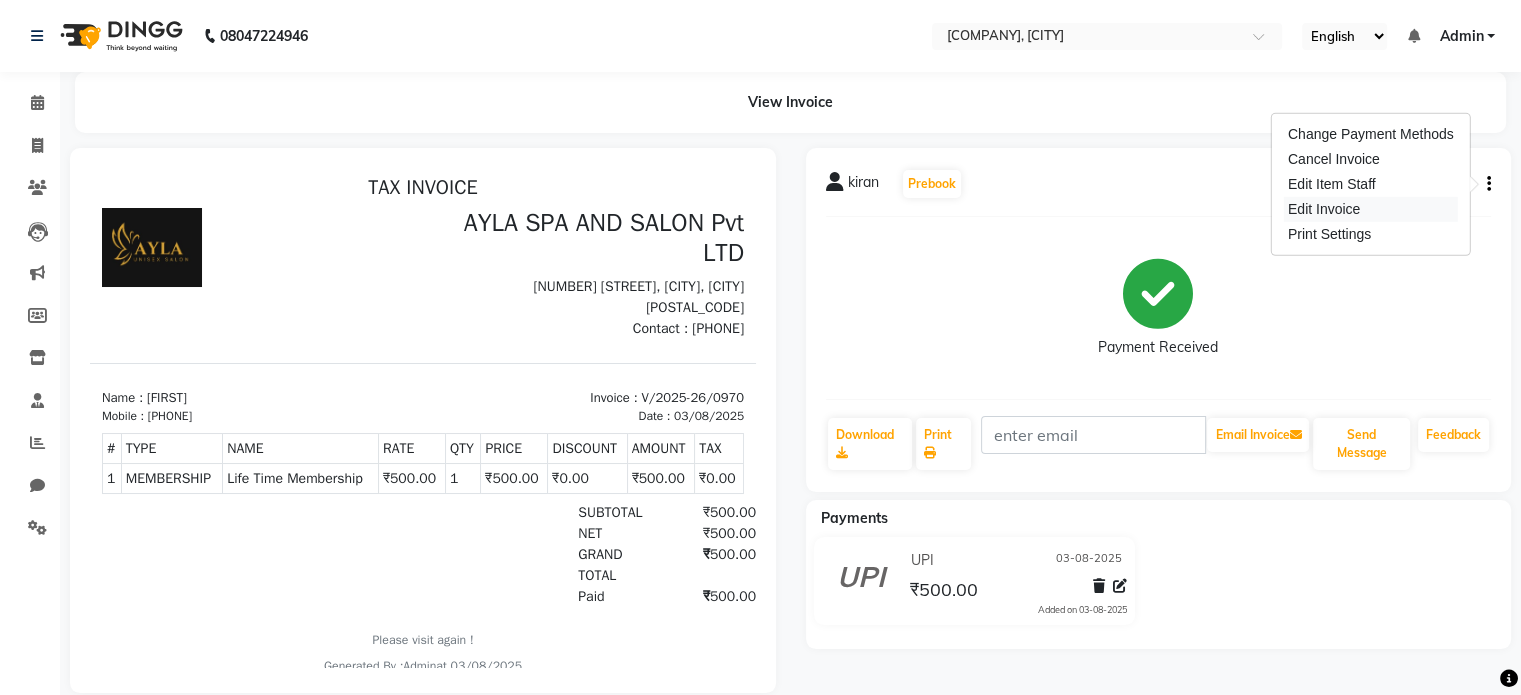click on "Edit Invoice" at bounding box center [1371, 209] 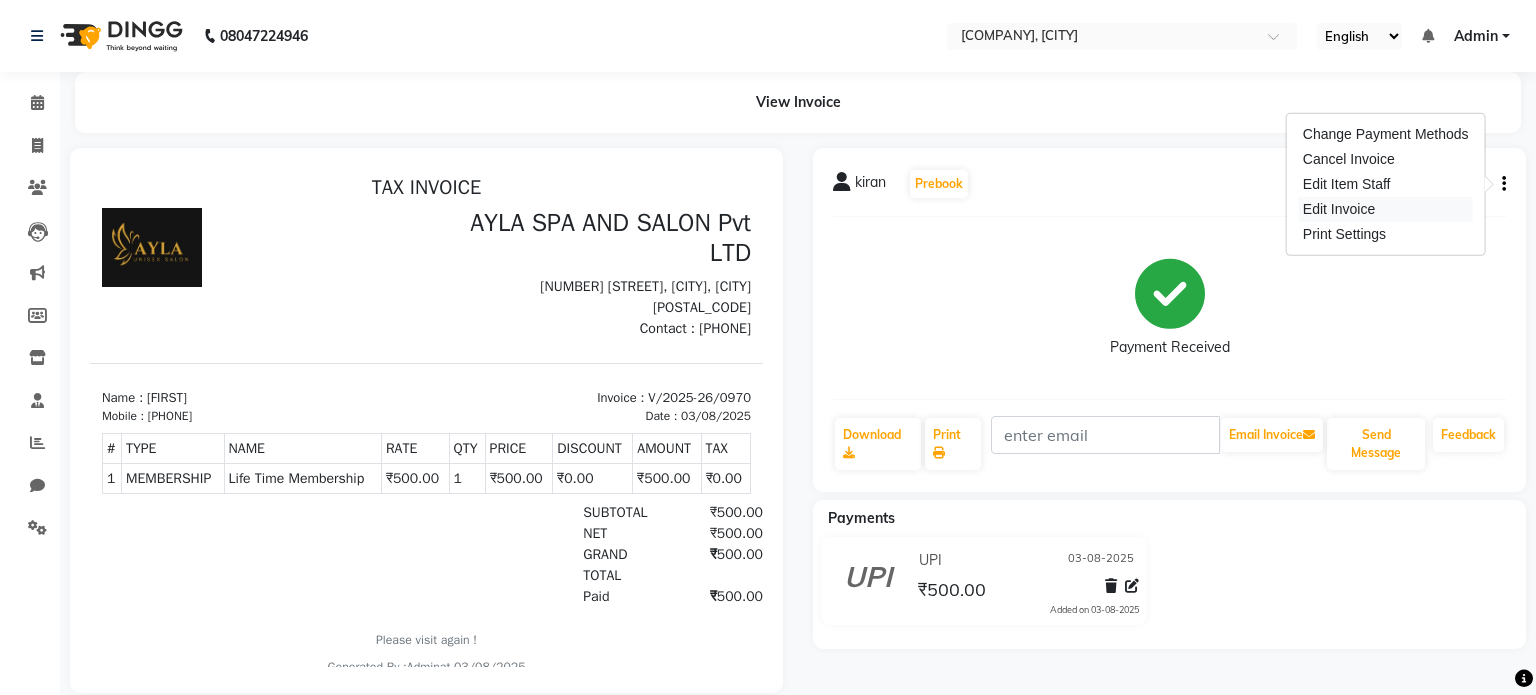 select on "service" 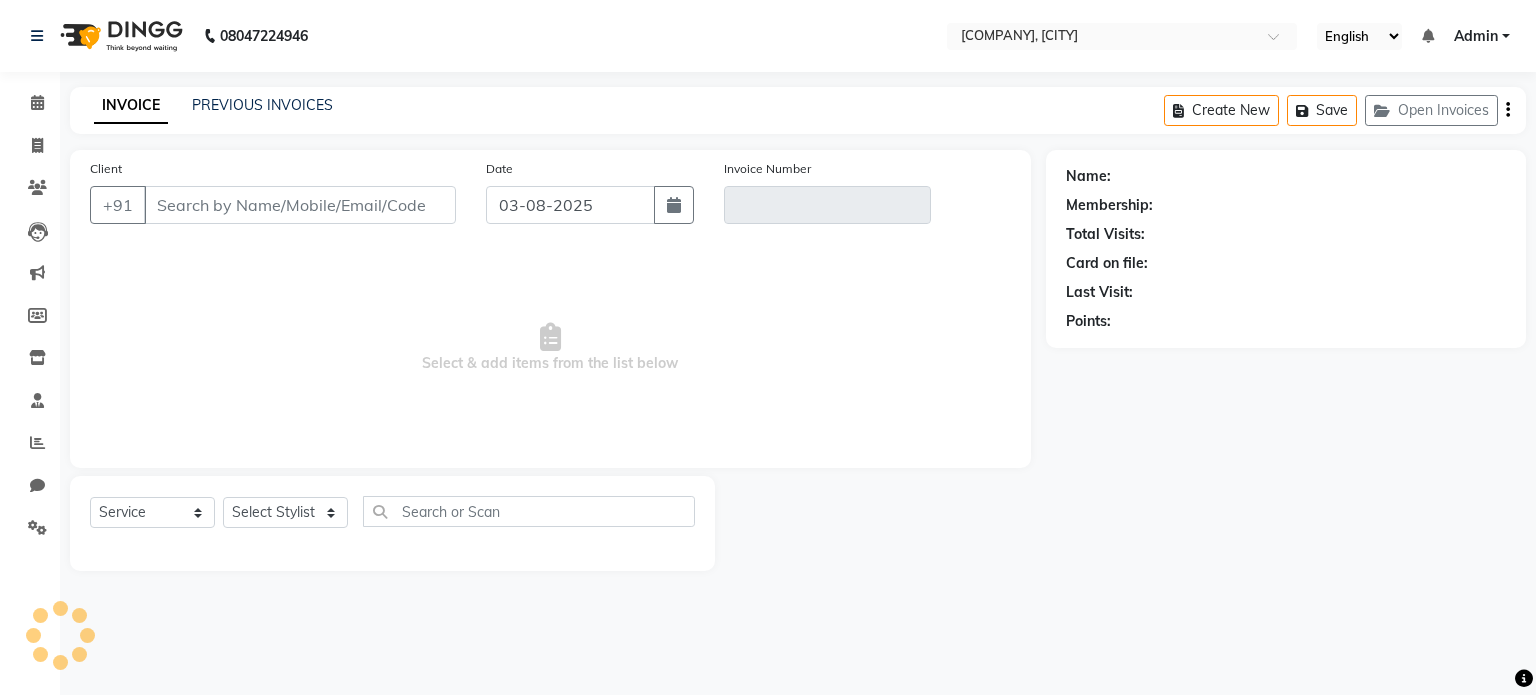 type on "7382169329" 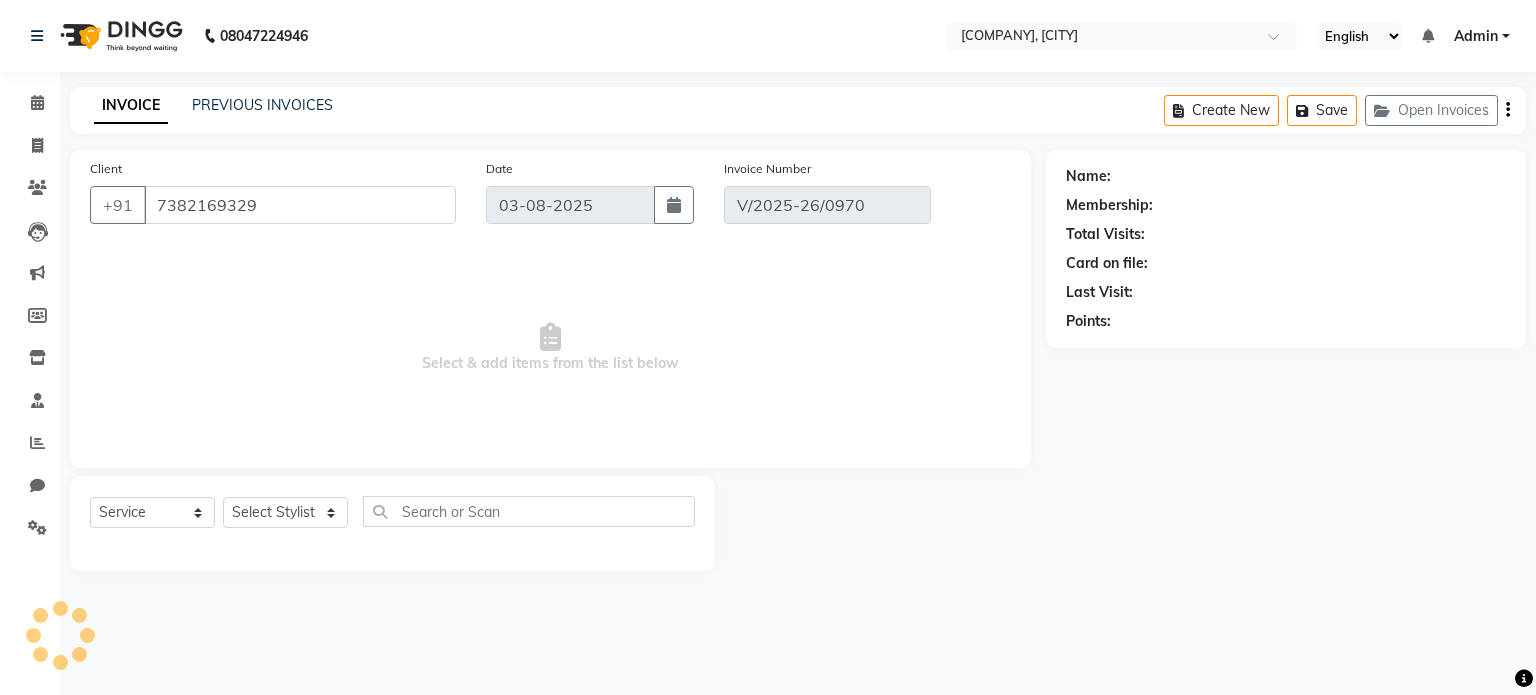 select on "select" 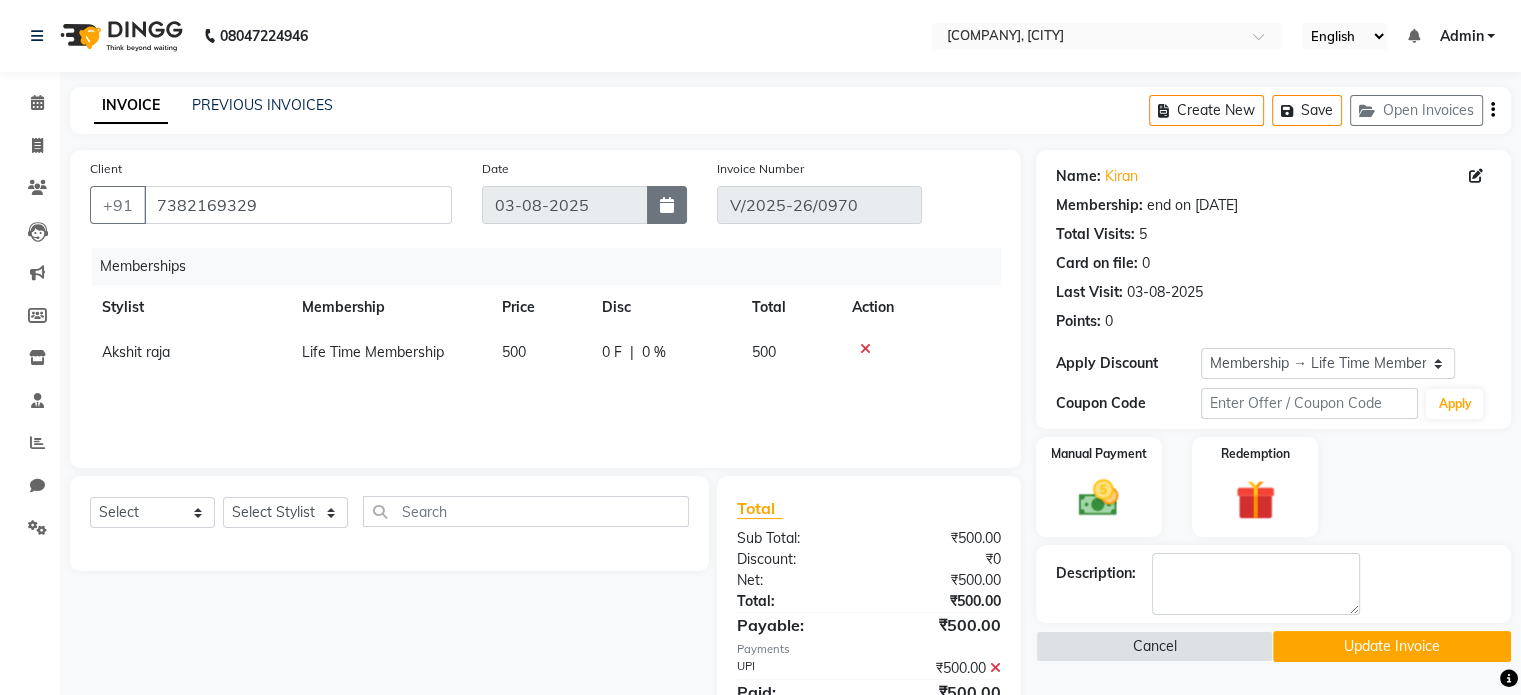 click 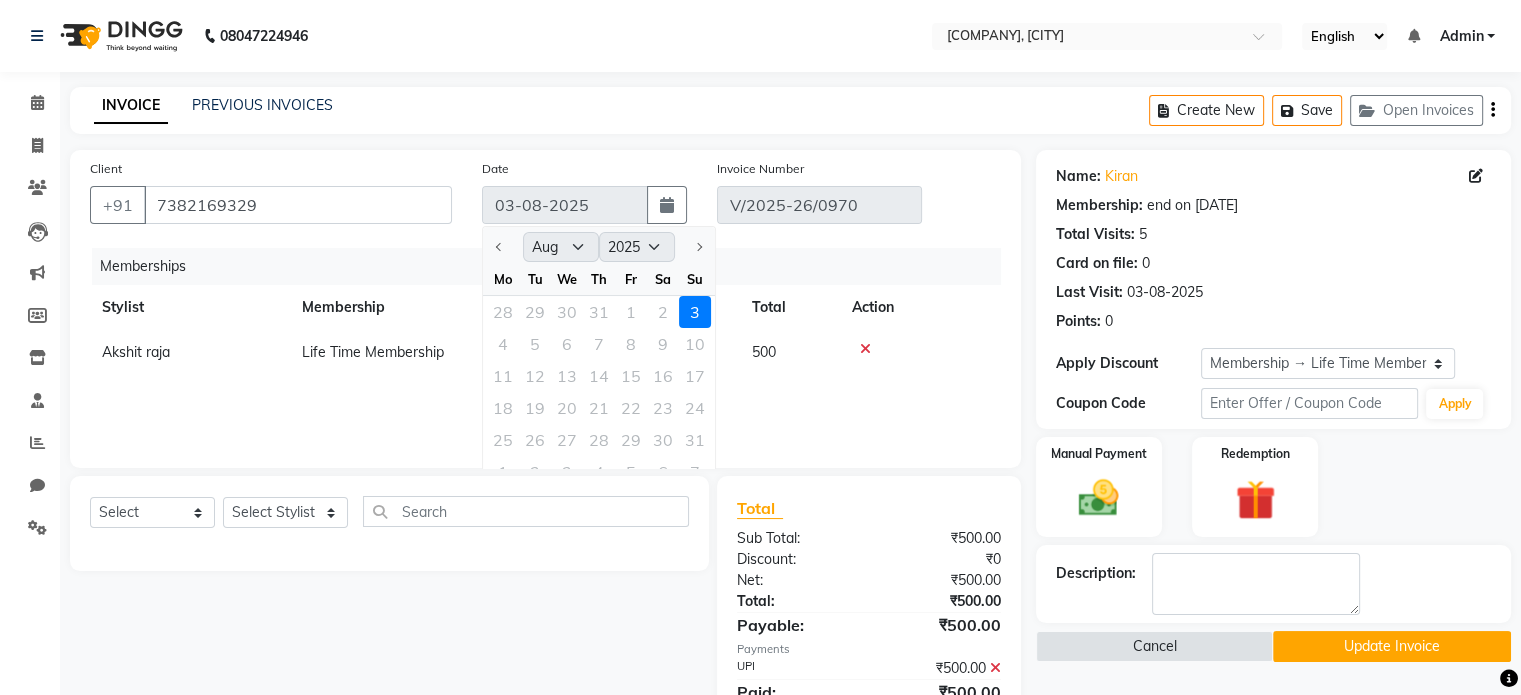 click on "28 29 30 31 1 2 3" 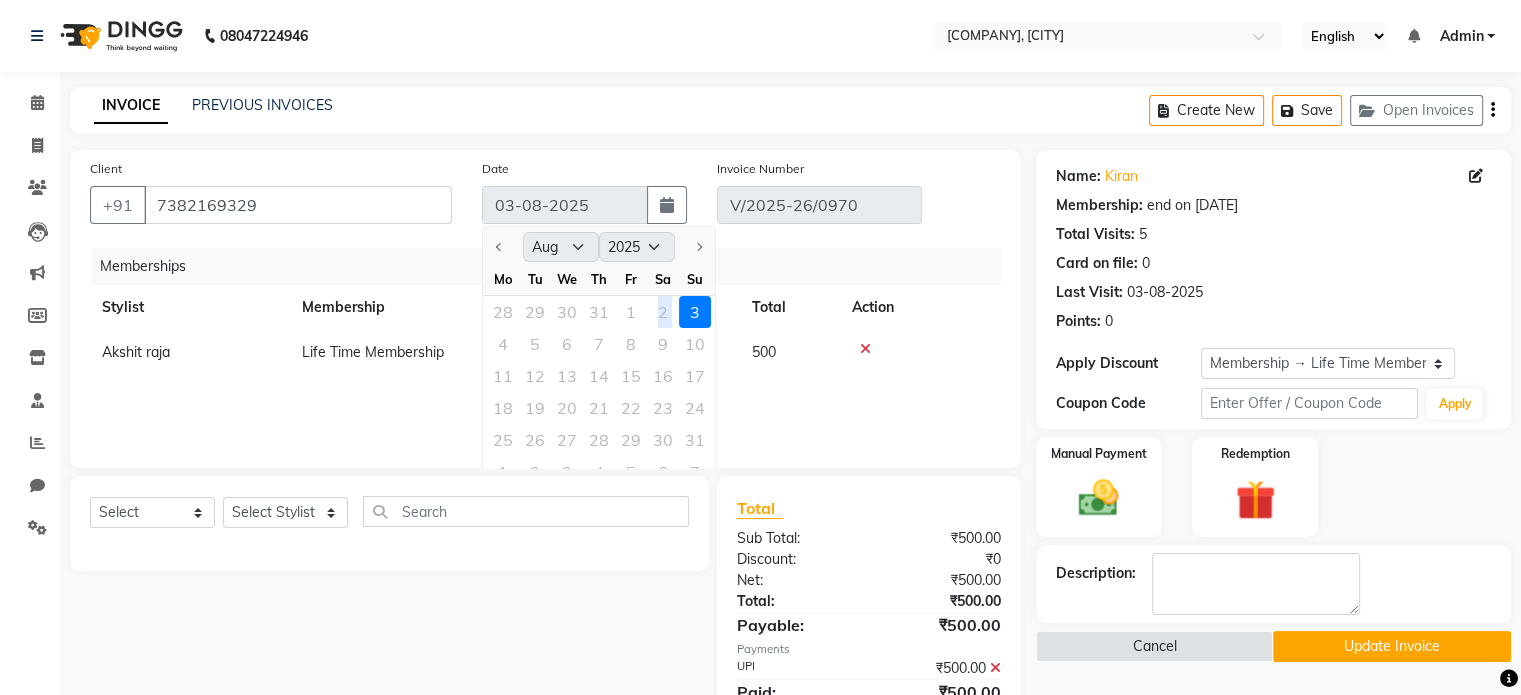 click on "28 29 30 31 1 2 3" 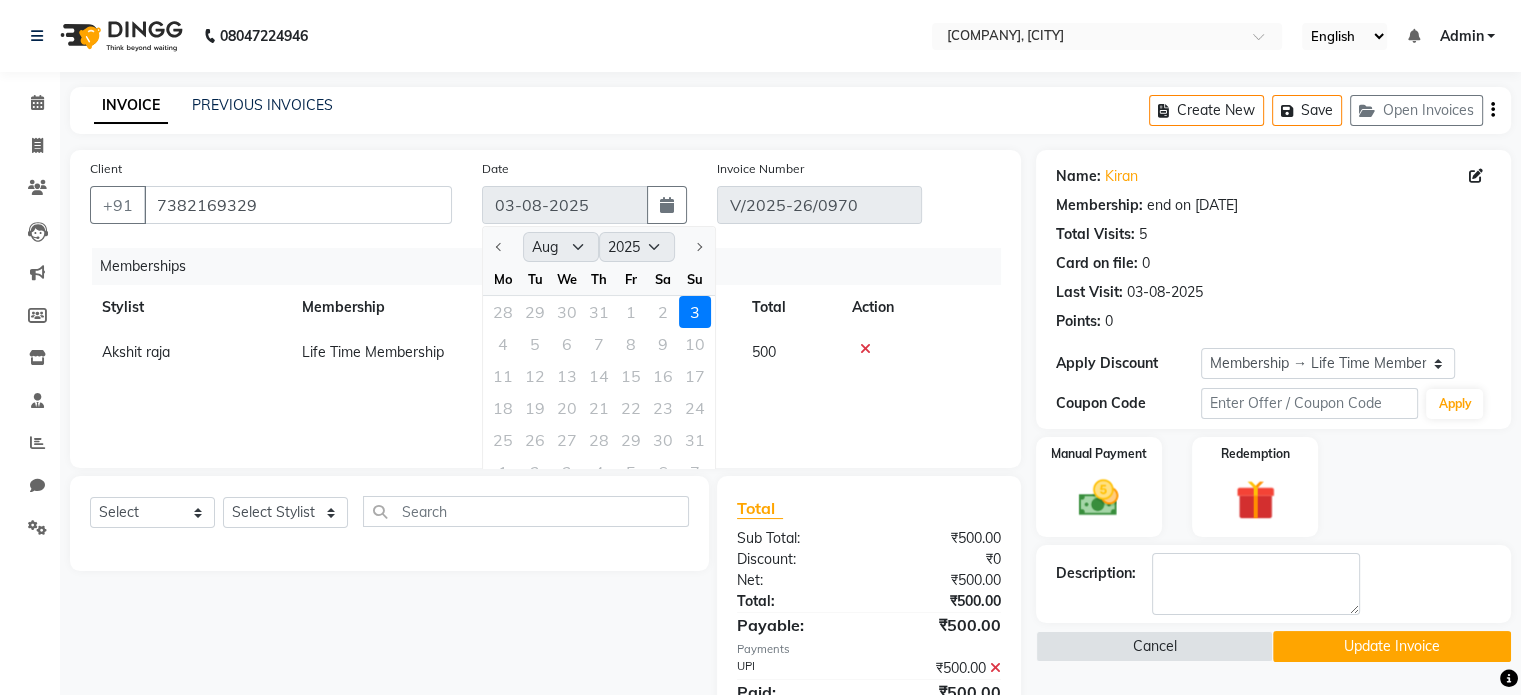click on "Memberships" 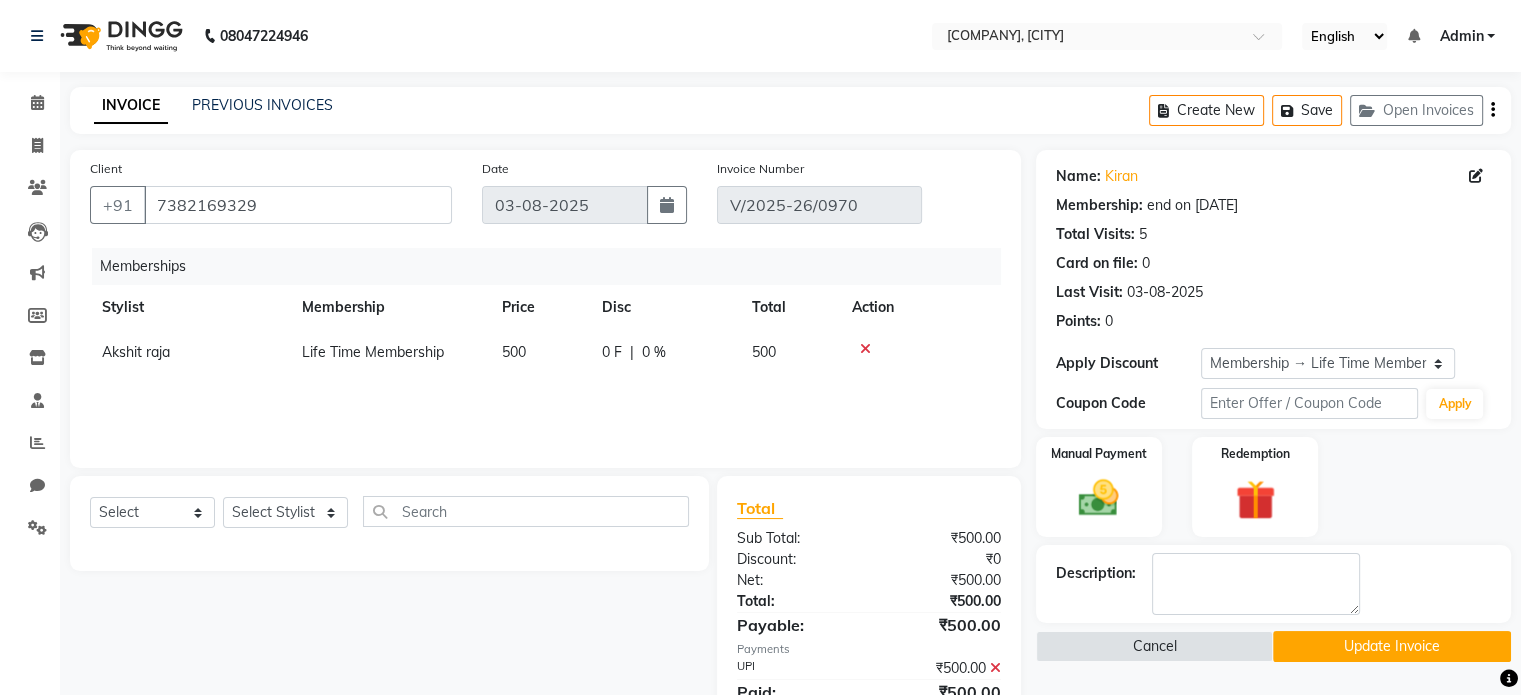 click on "Create New   Save   Open Invoices" 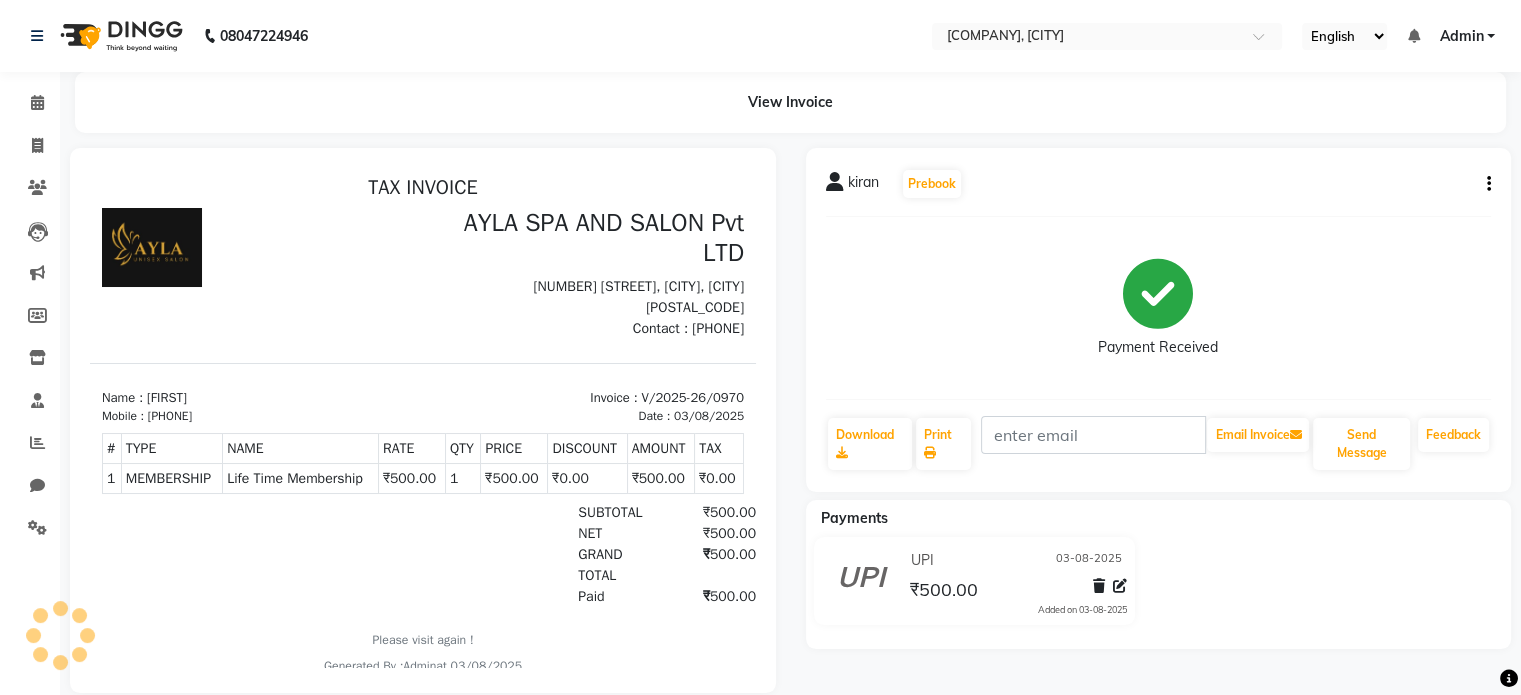 scroll, scrollTop: 0, scrollLeft: 0, axis: both 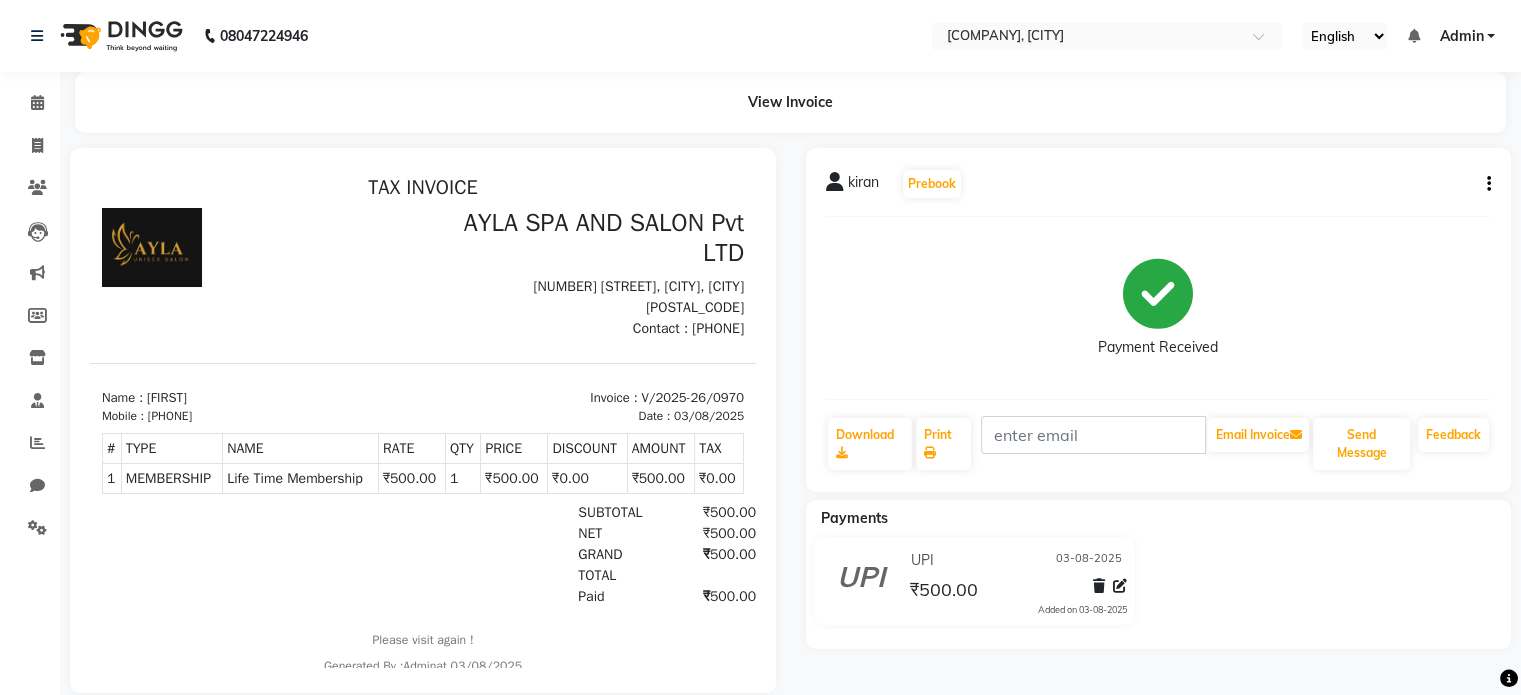 click 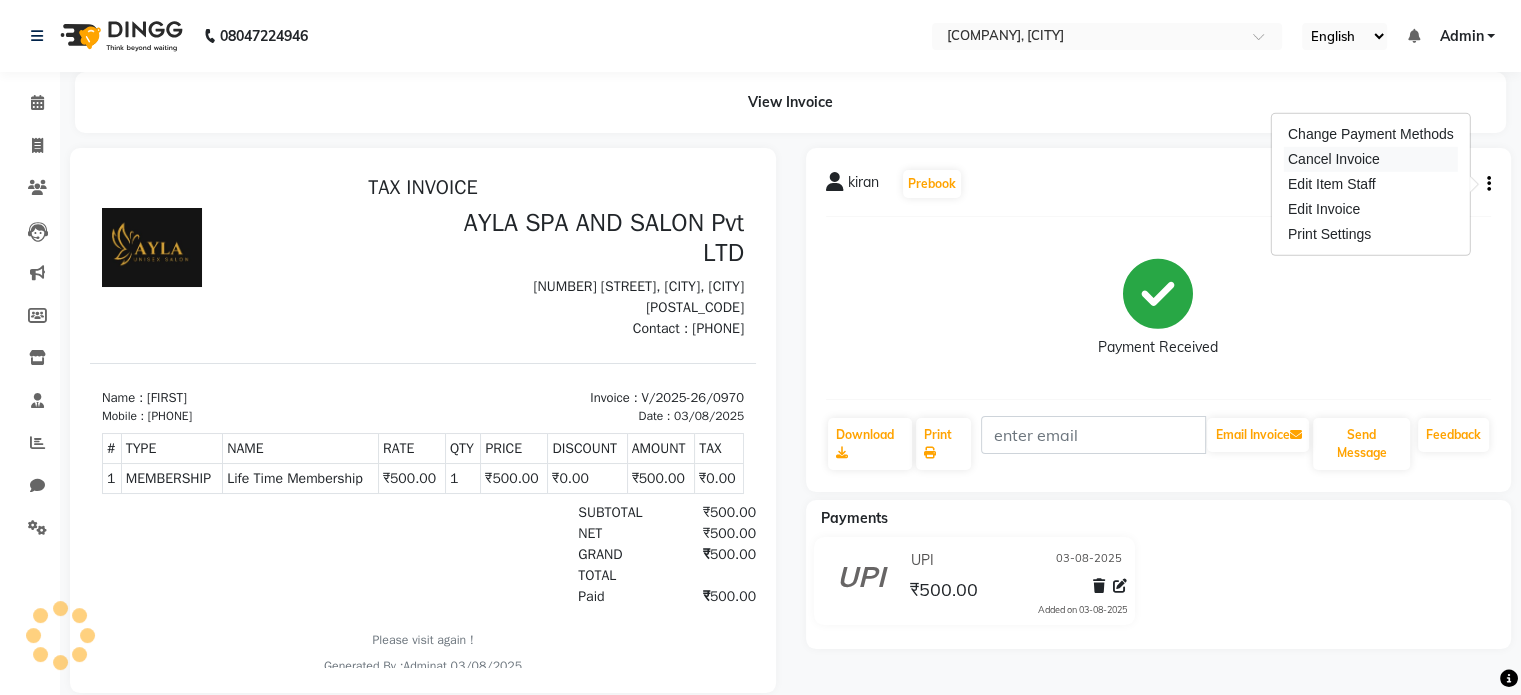 click on "Cancel Invoice" at bounding box center [1371, 159] 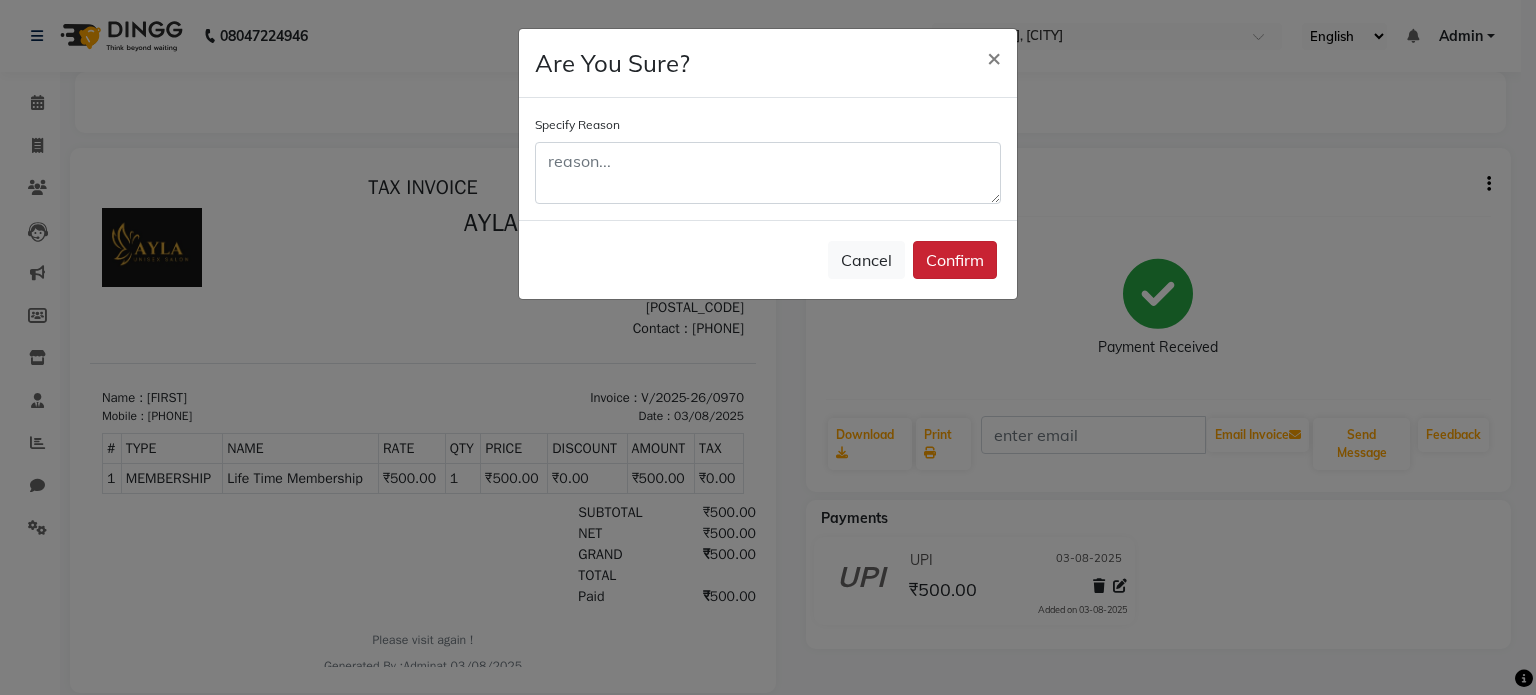 click on "Confirm" 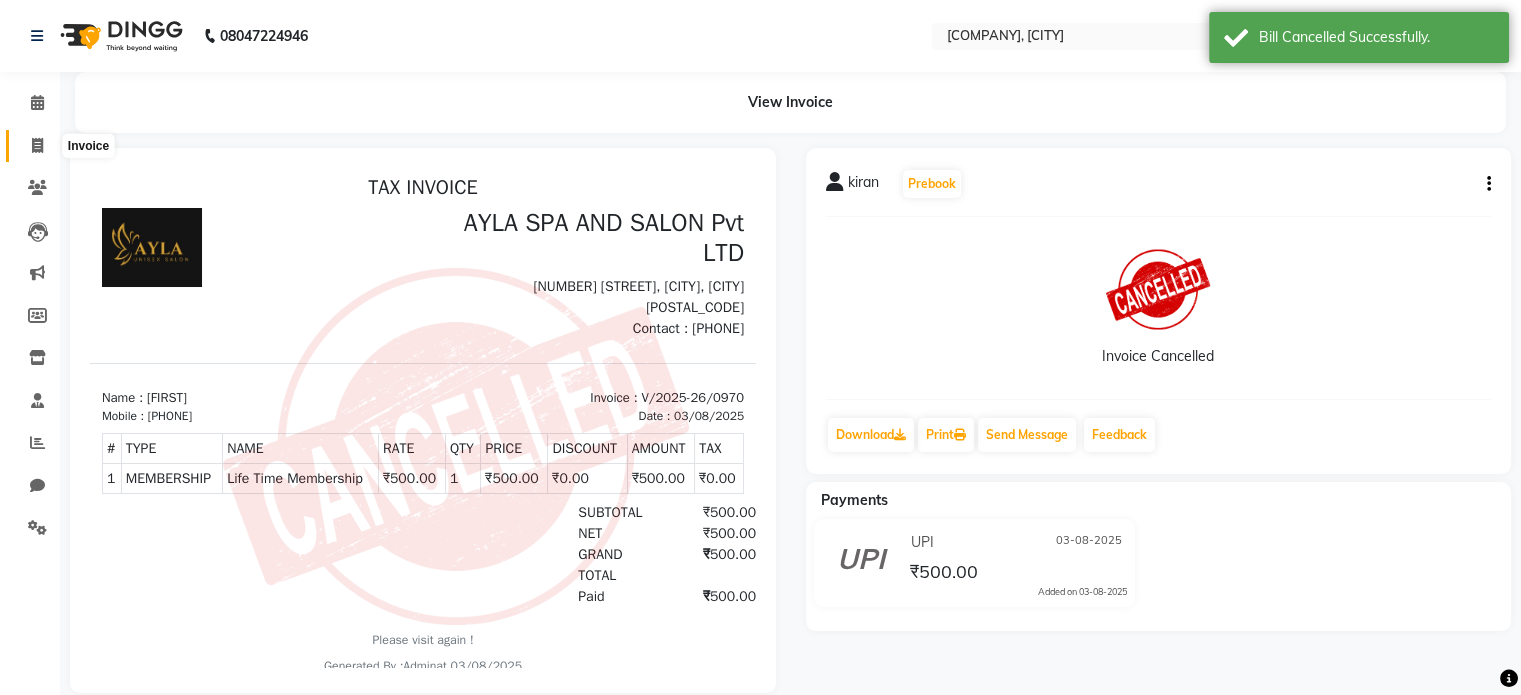 click 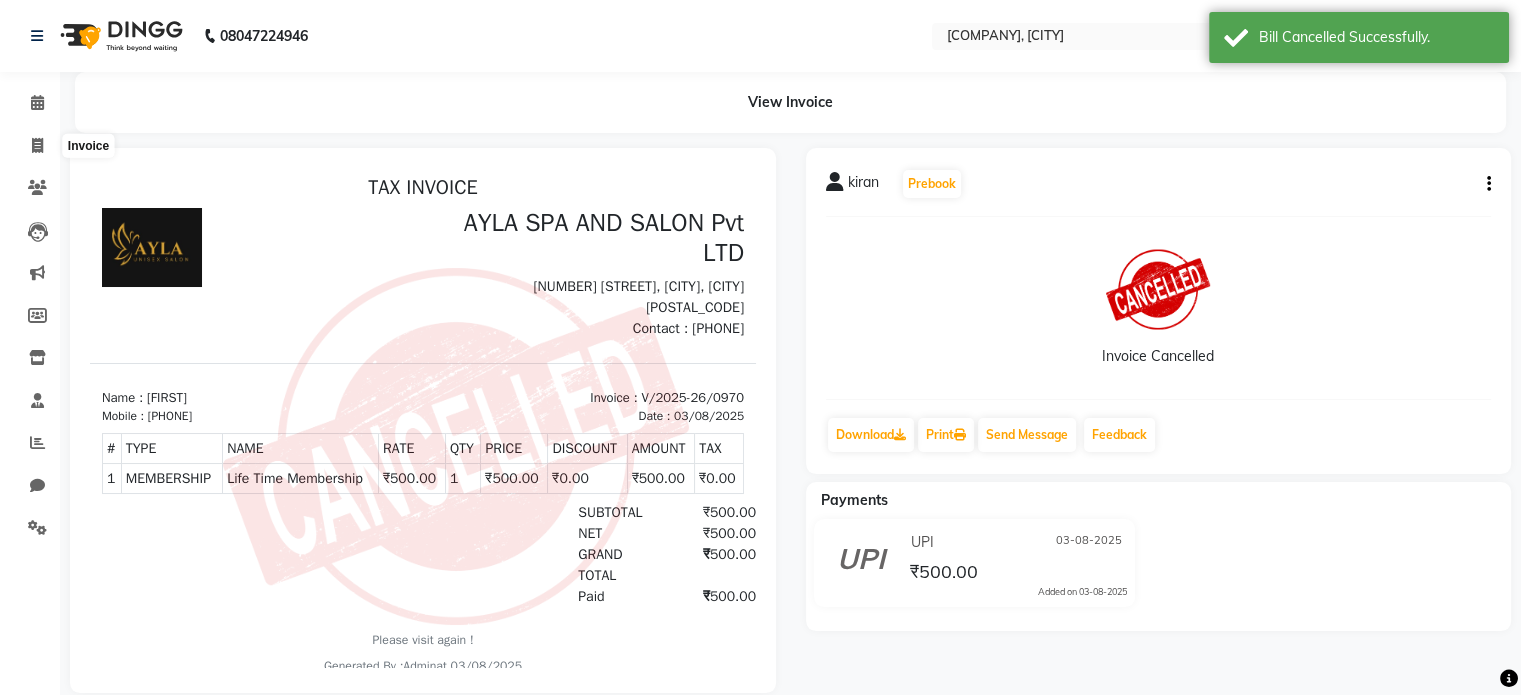 select on "7756" 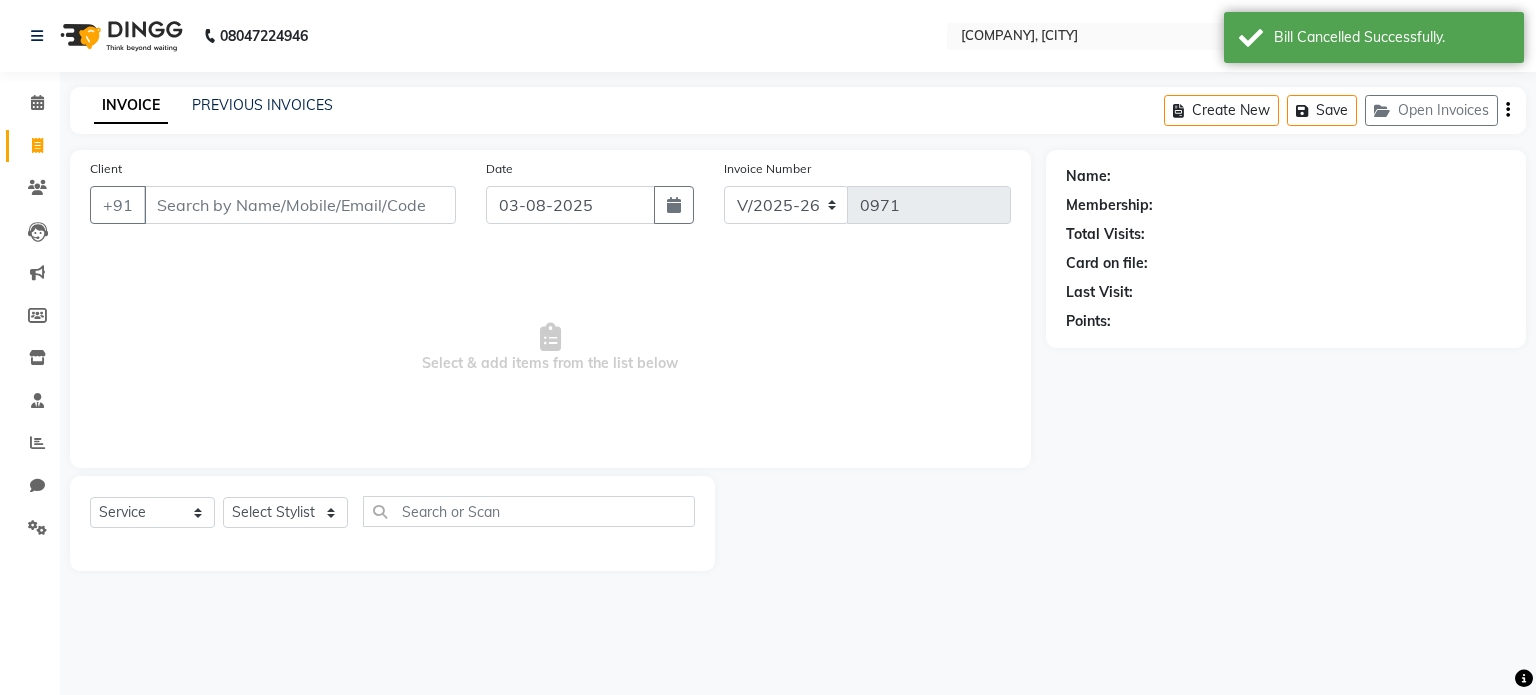 click on "Client" at bounding box center [300, 205] 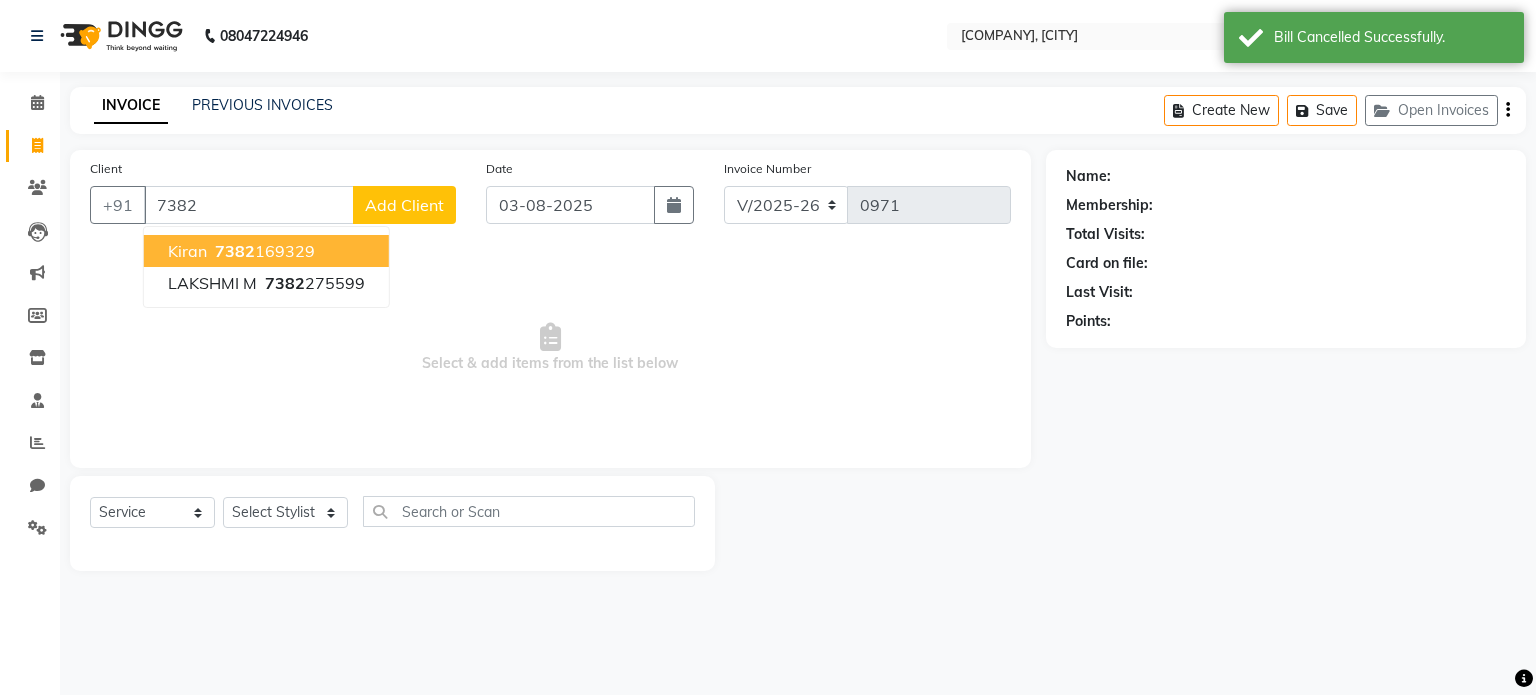 click on "[PHONE]" at bounding box center [263, 251] 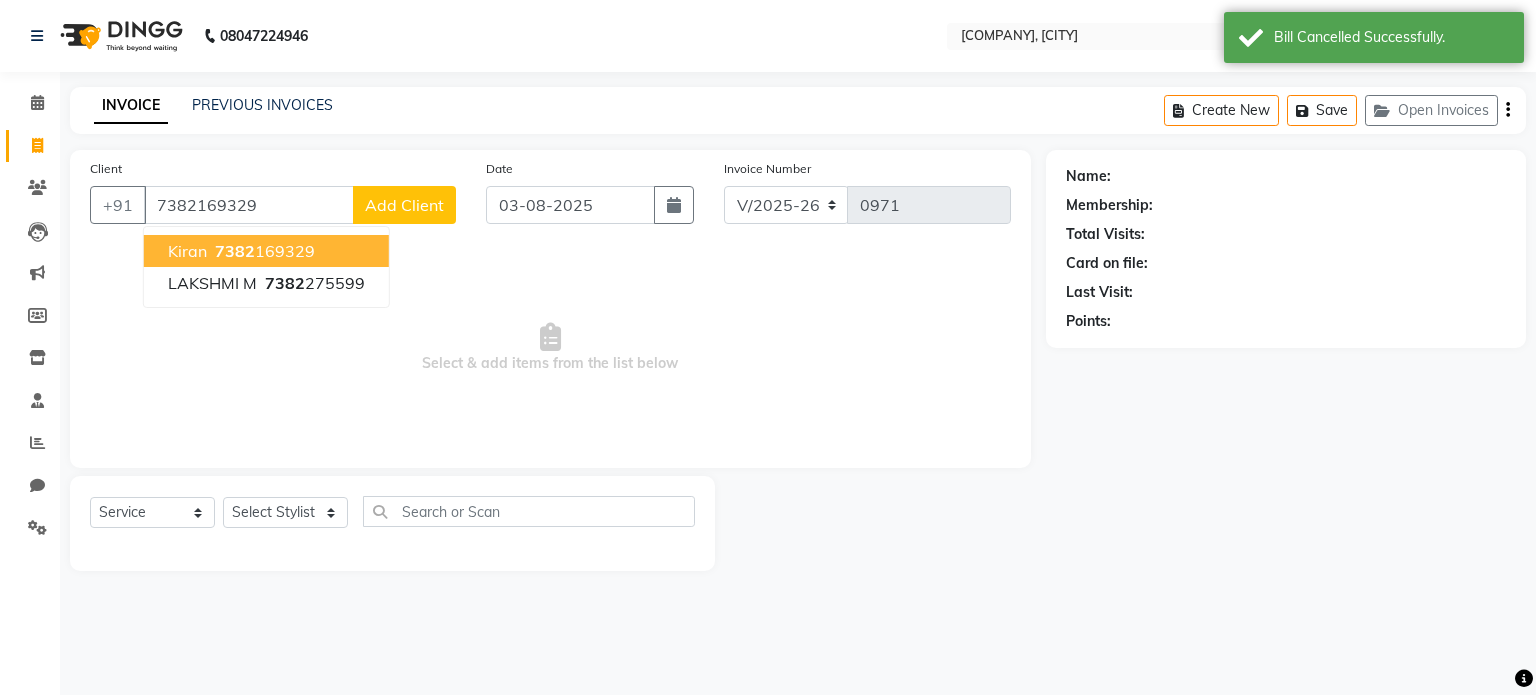 type on "7382169329" 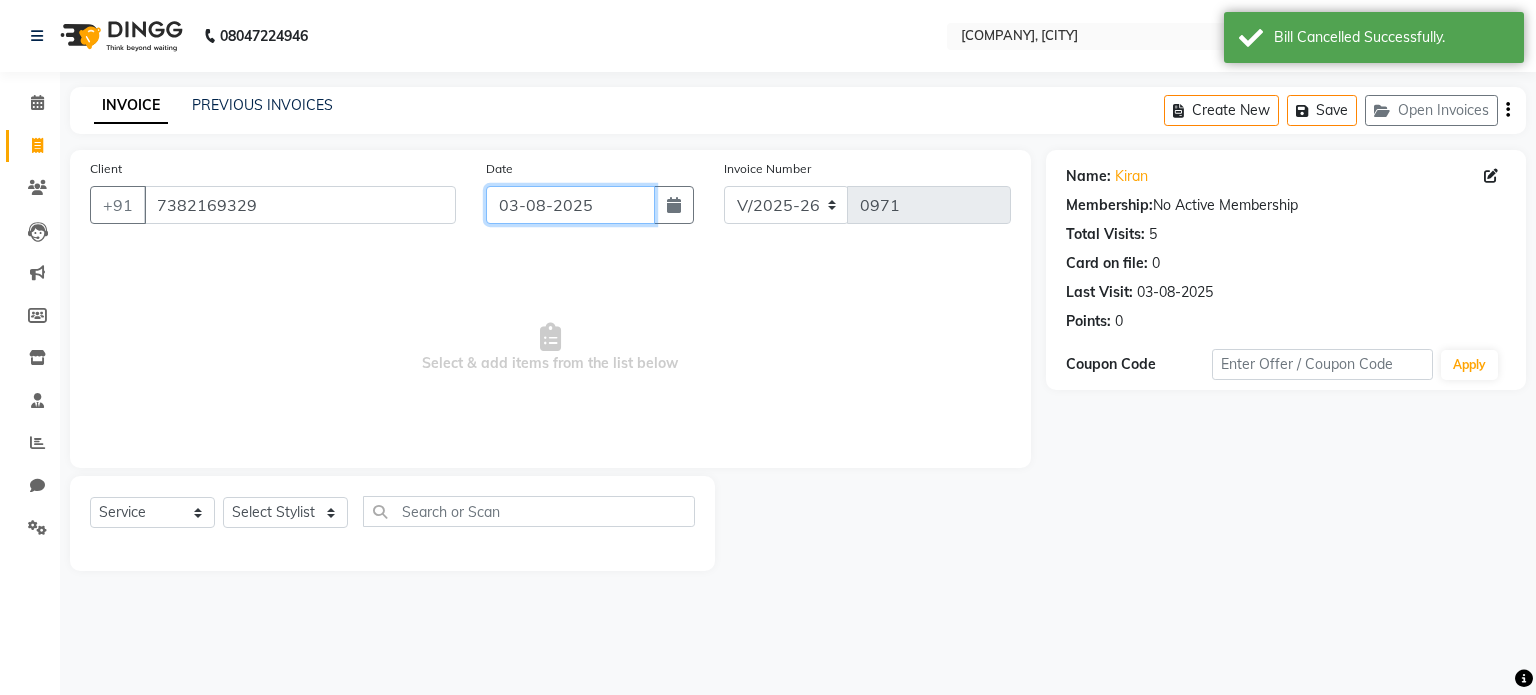 click on "03-08-2025" 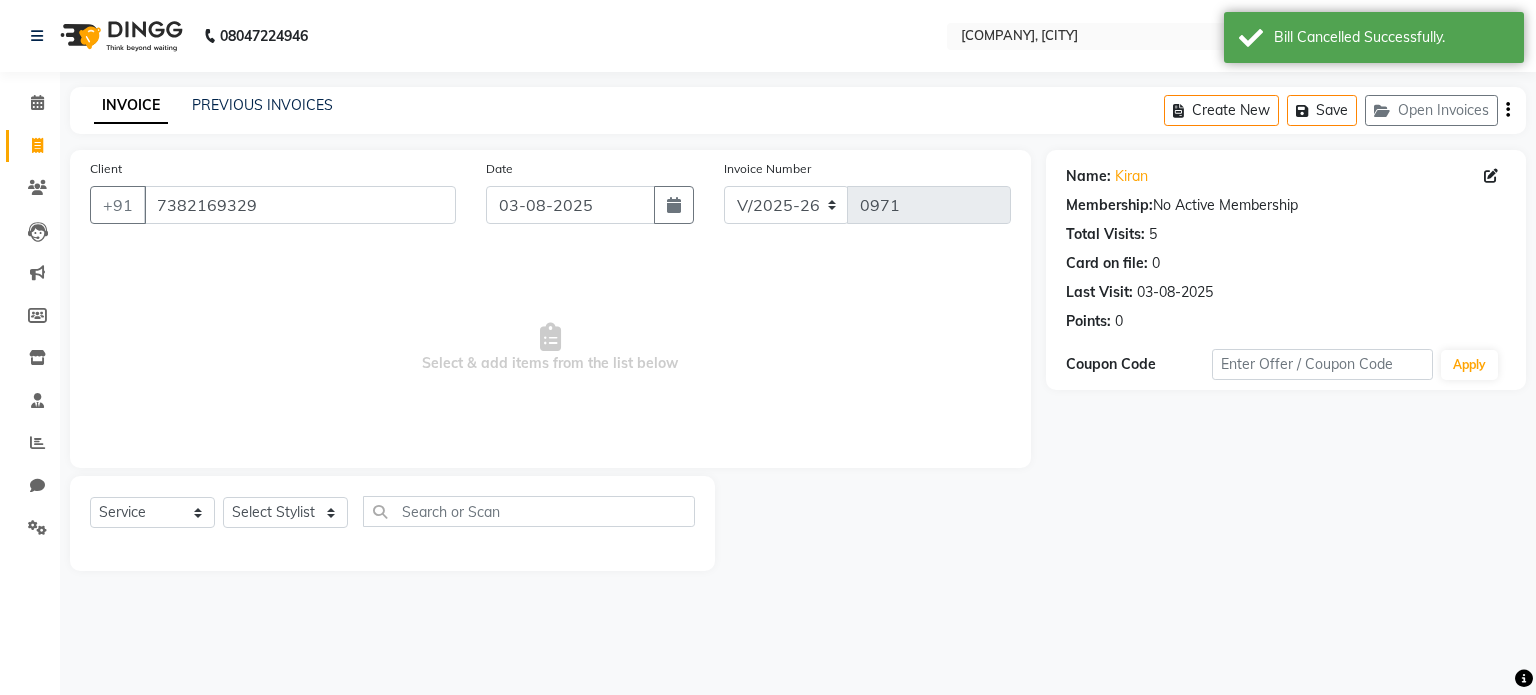 select on "8" 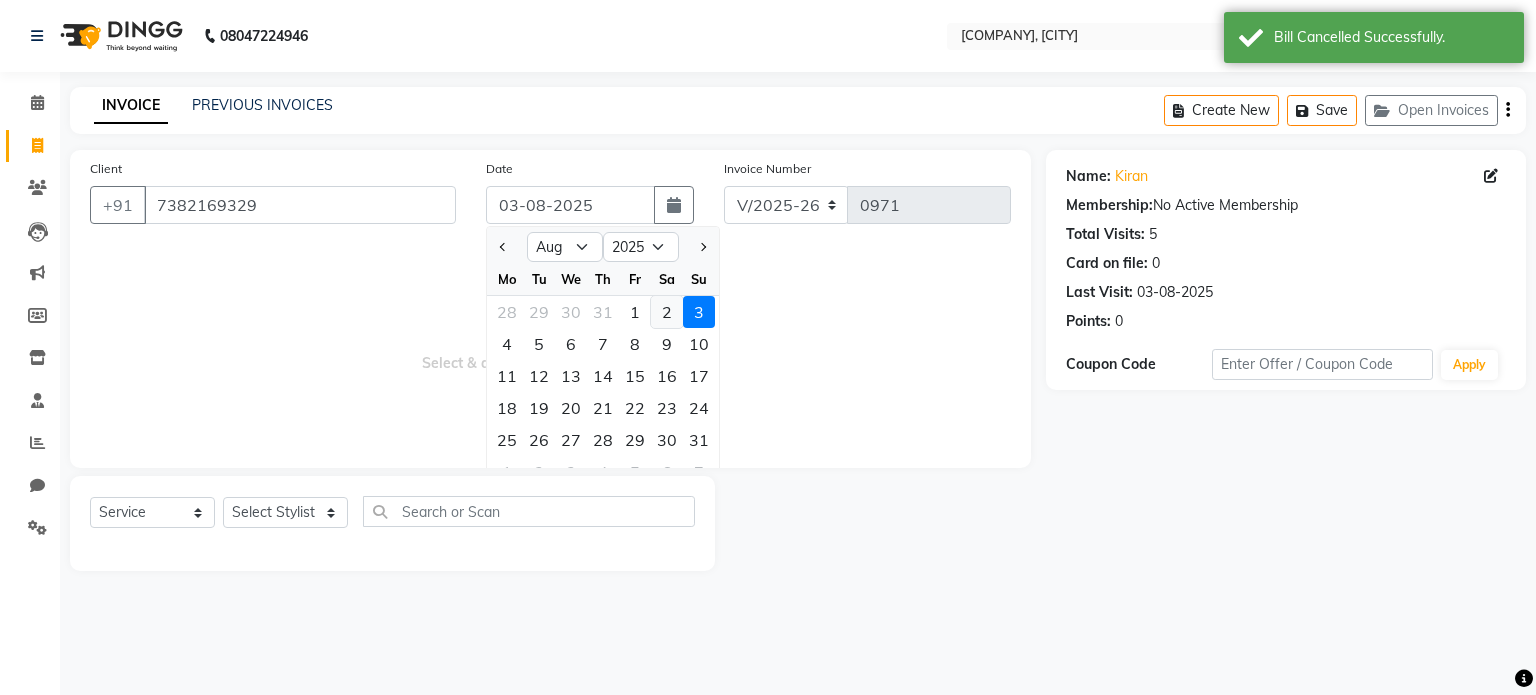 click on "2" 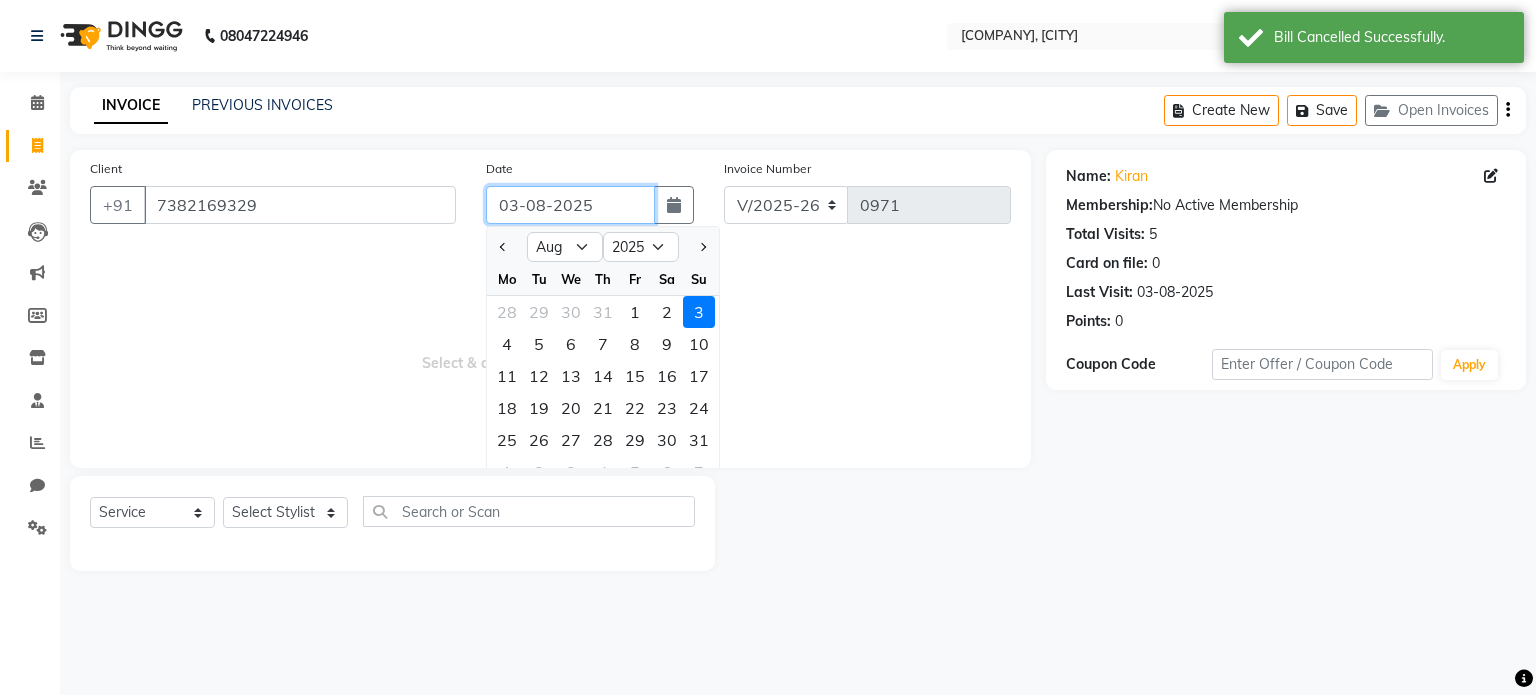 type on "02-08-2025" 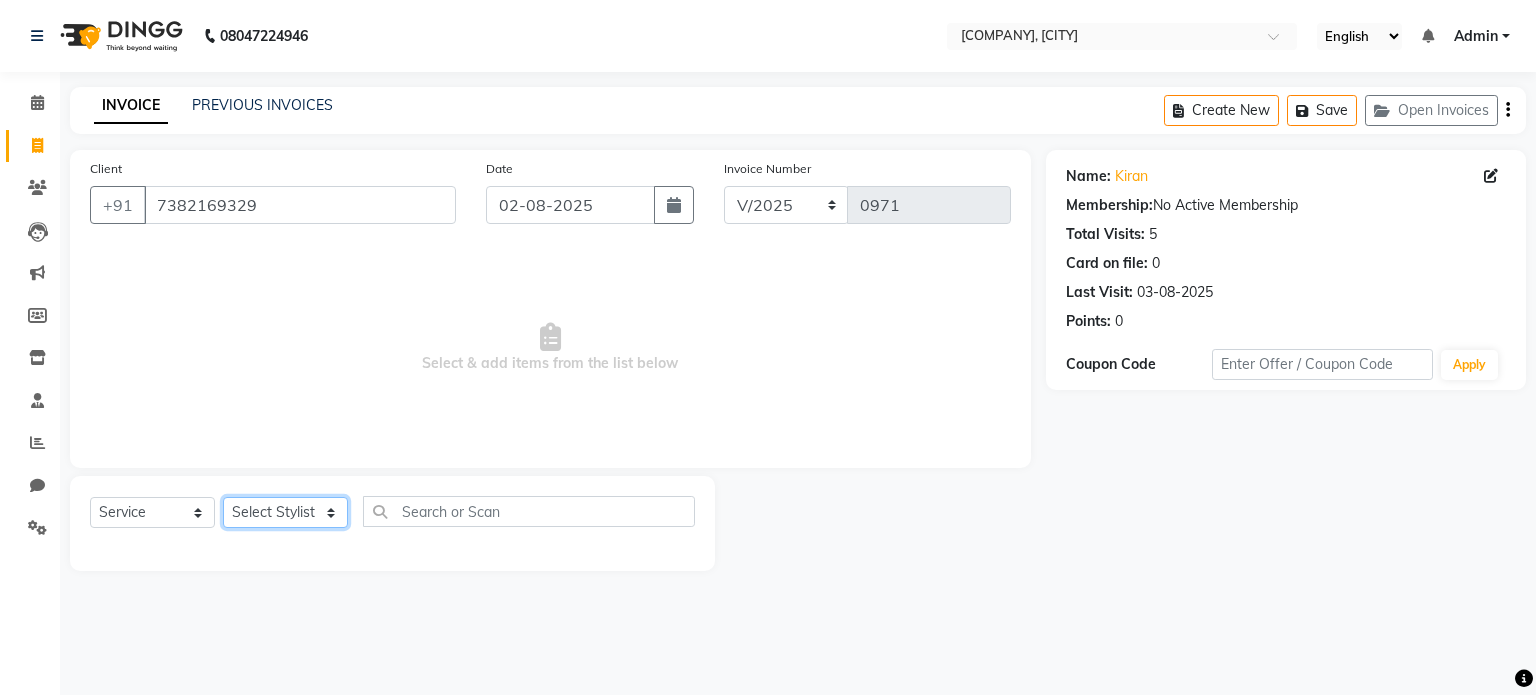 click on "Select Stylist [FIRST] [LAST] [FIRST] [FIRST] [FIRST] [FIRST]" 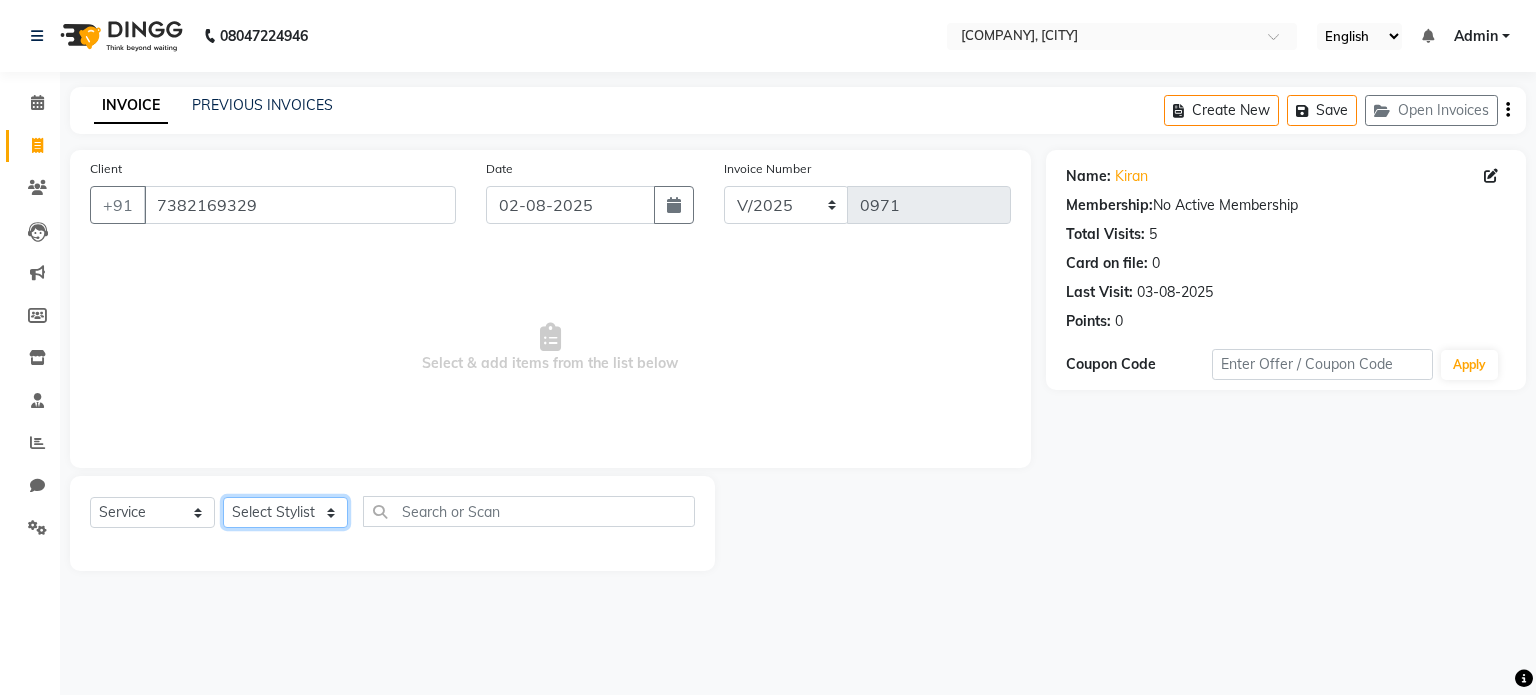 select on "85161" 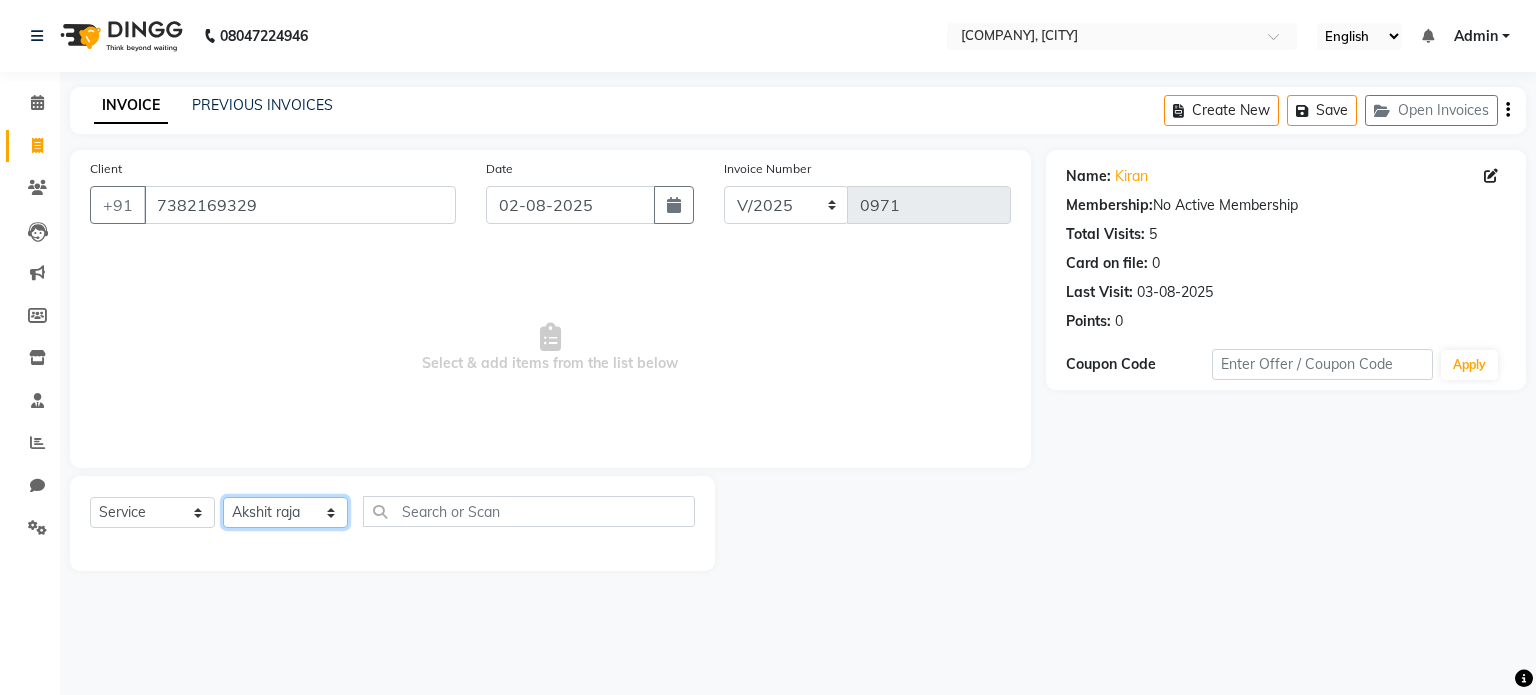 click on "Select Stylist [FIRST] [LAST] [FIRST] [FIRST] [FIRST] [FIRST]" 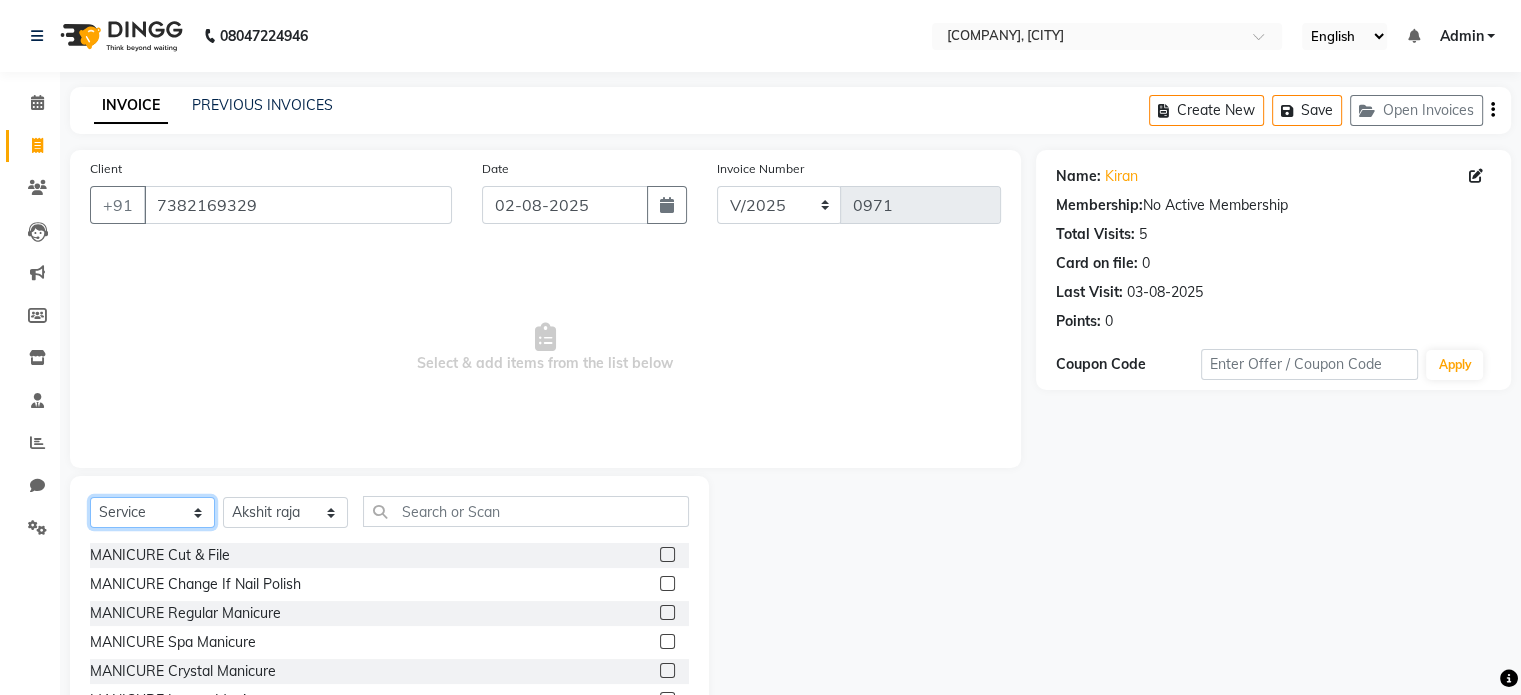 click on "Select  Service  Product  Membership  Package Voucher Prepaid Gift Card" 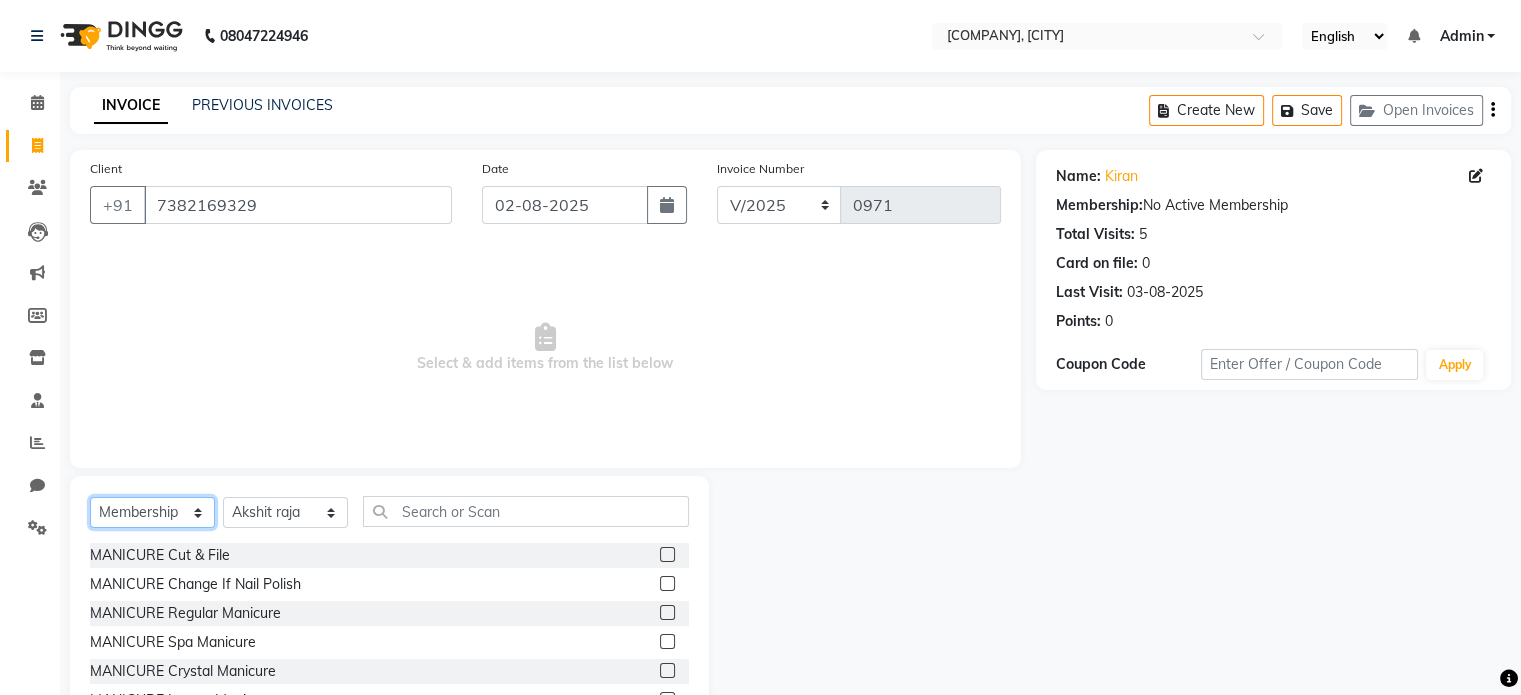 click on "Select  Service  Product  Membership  Package Voucher Prepaid Gift Card" 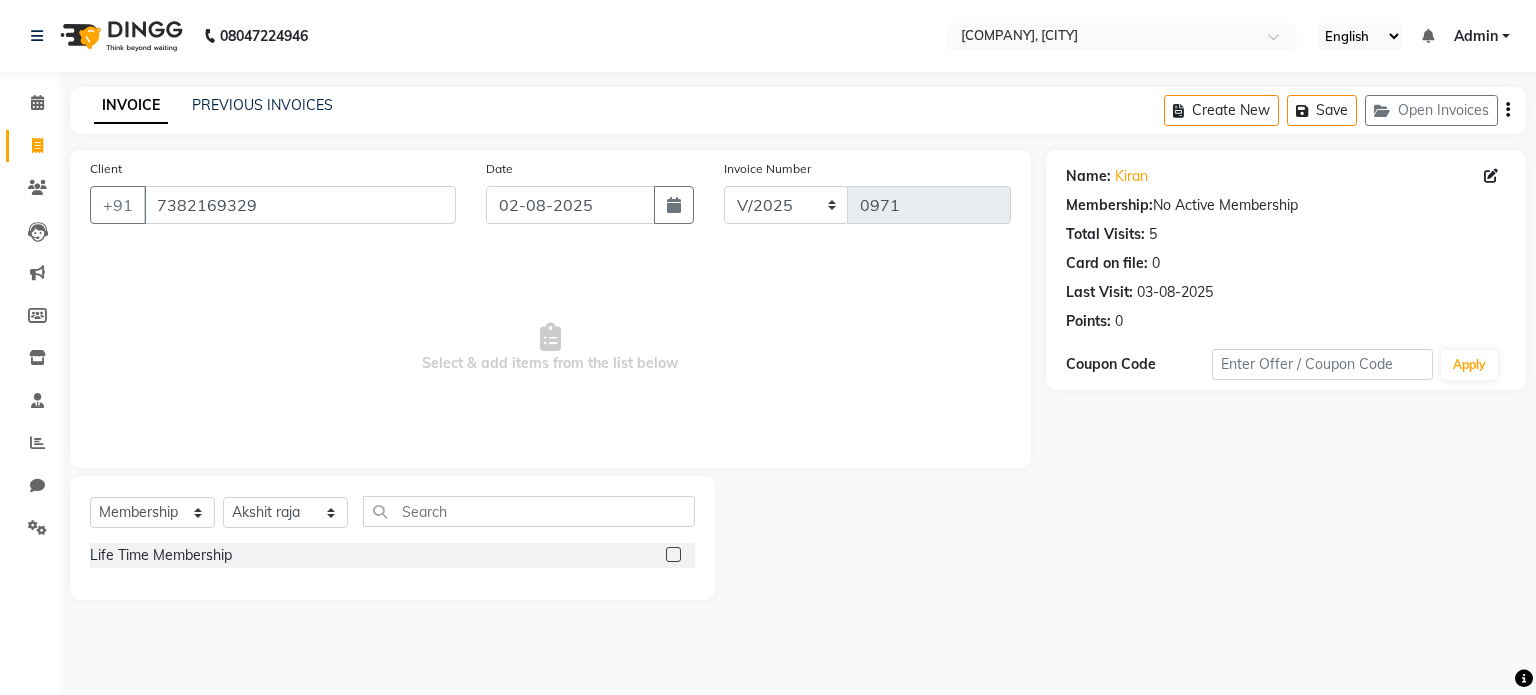 click 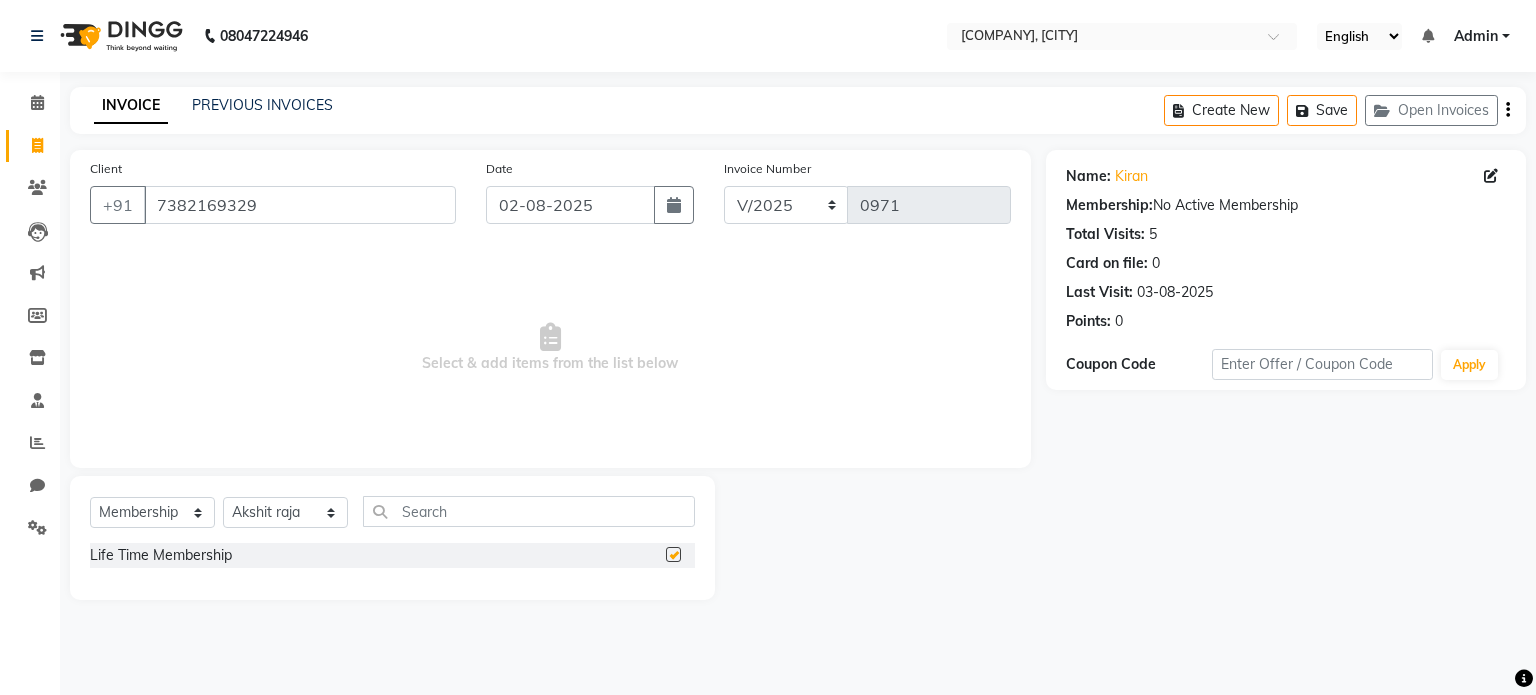 select on "select" 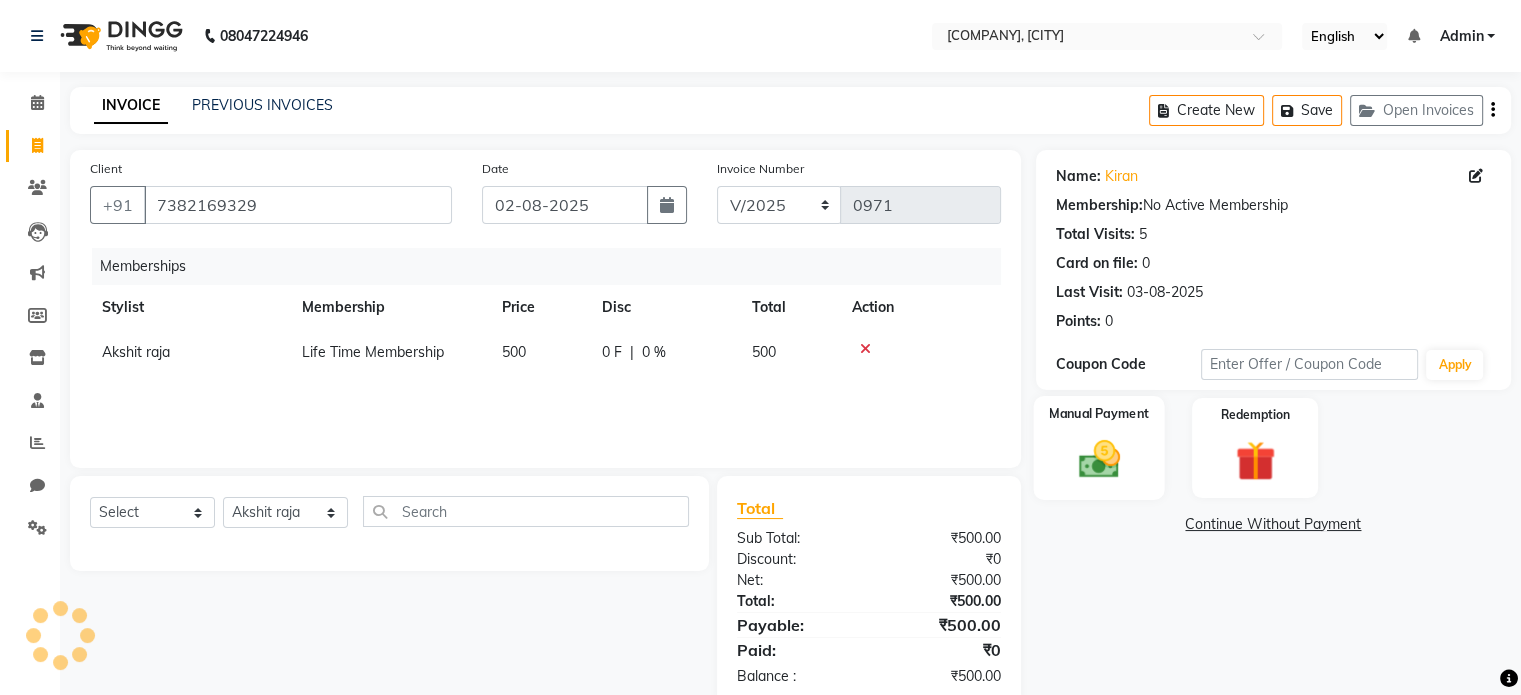 click on "Manual Payment" 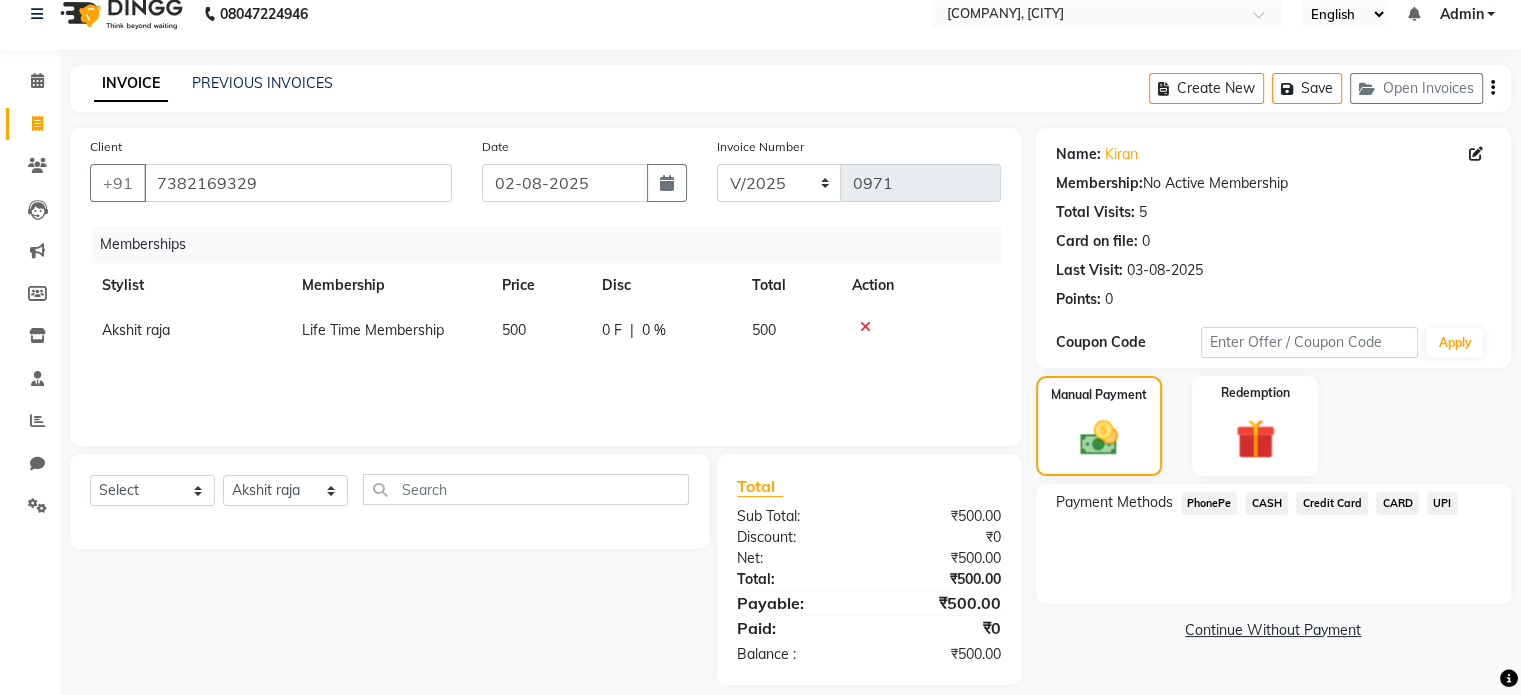 scroll, scrollTop: 42, scrollLeft: 0, axis: vertical 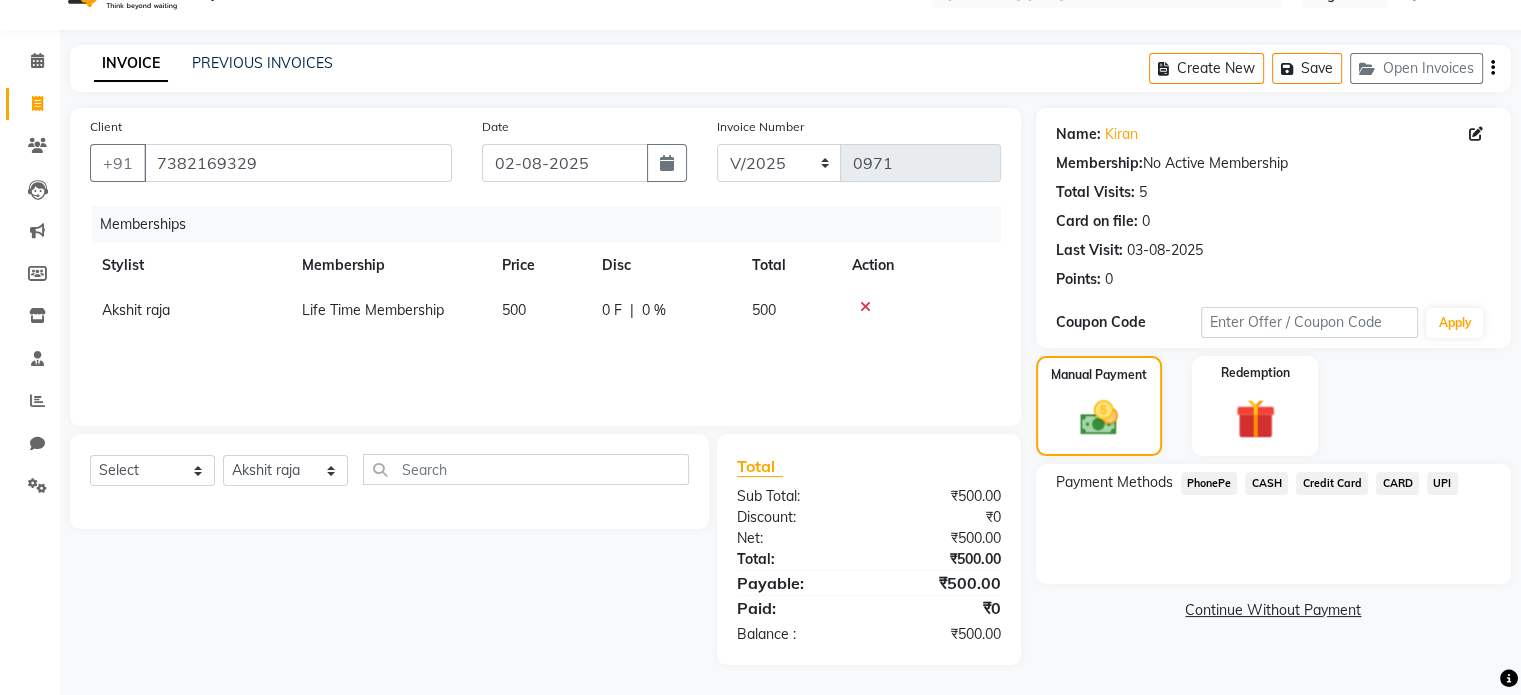 click on "UPI" 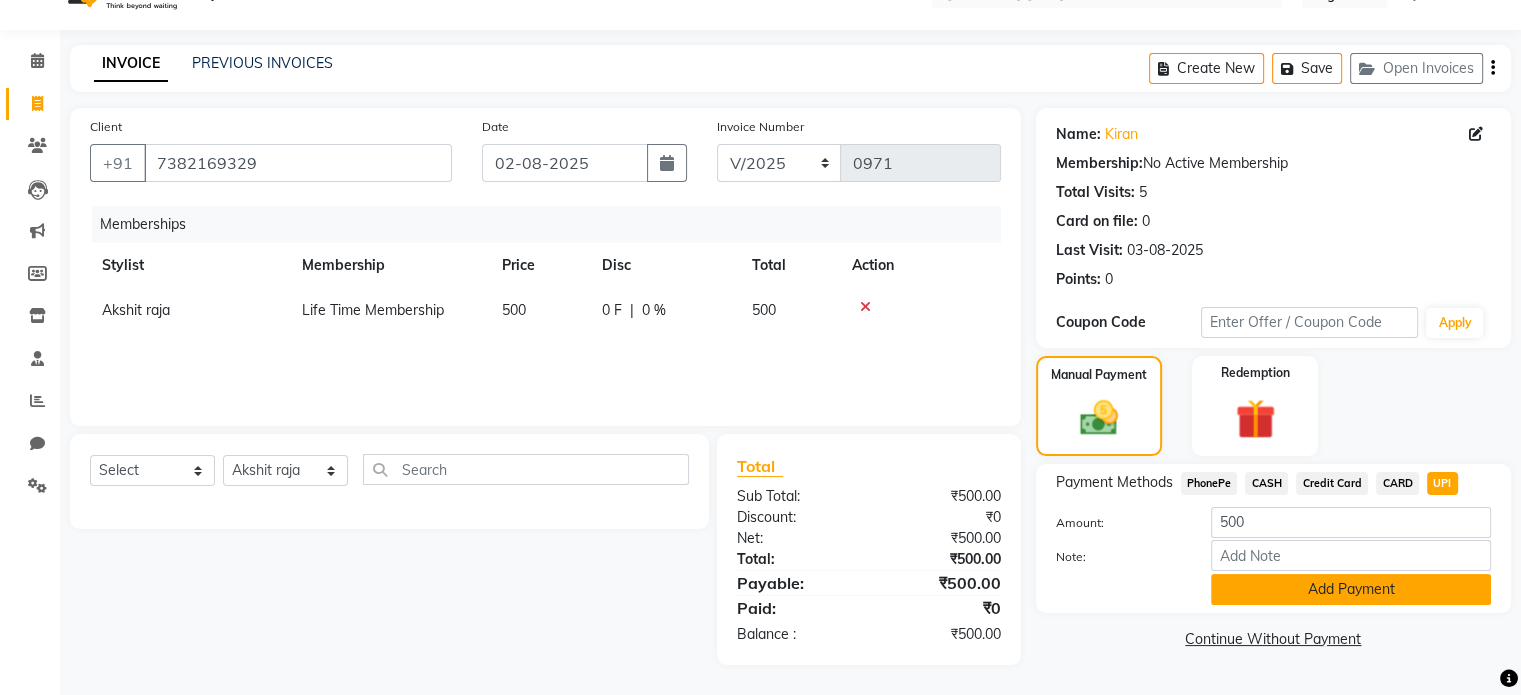 click on "Add Payment" 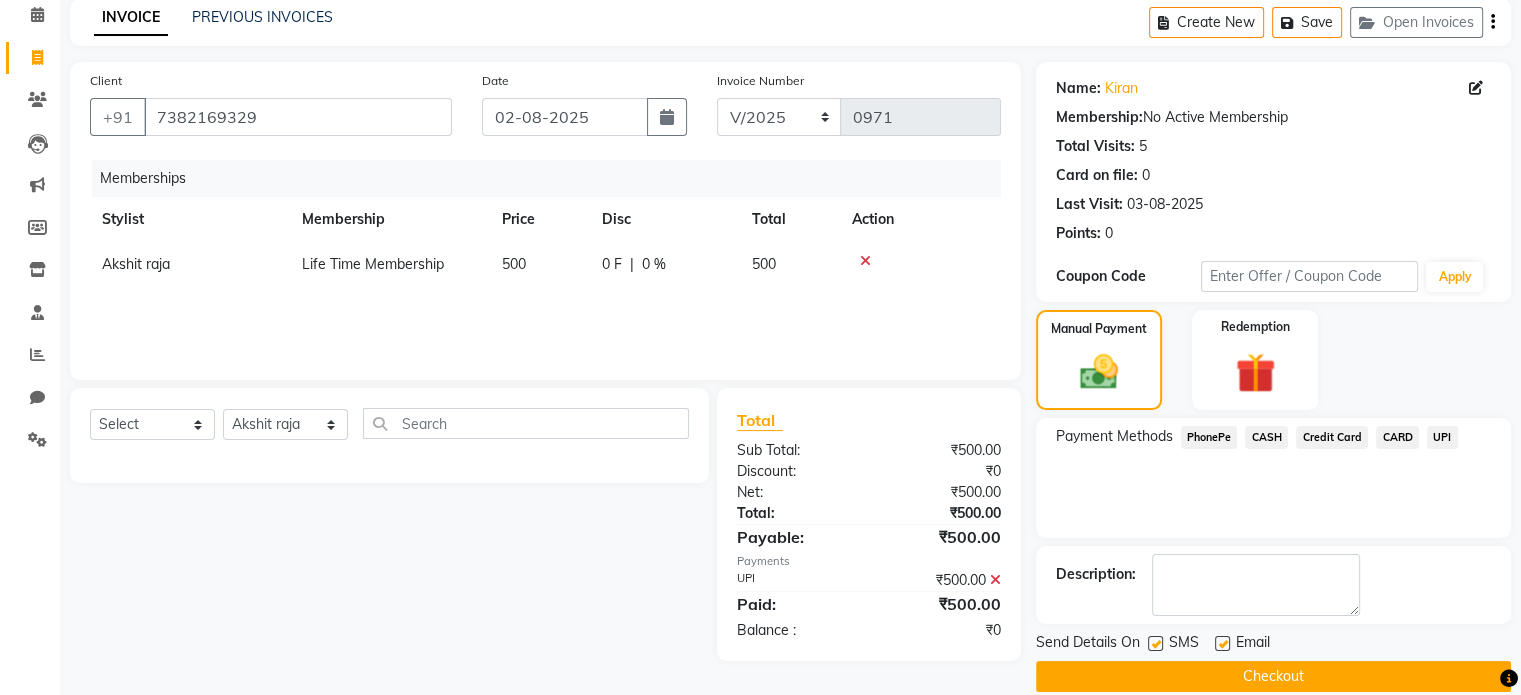 scroll, scrollTop: 113, scrollLeft: 0, axis: vertical 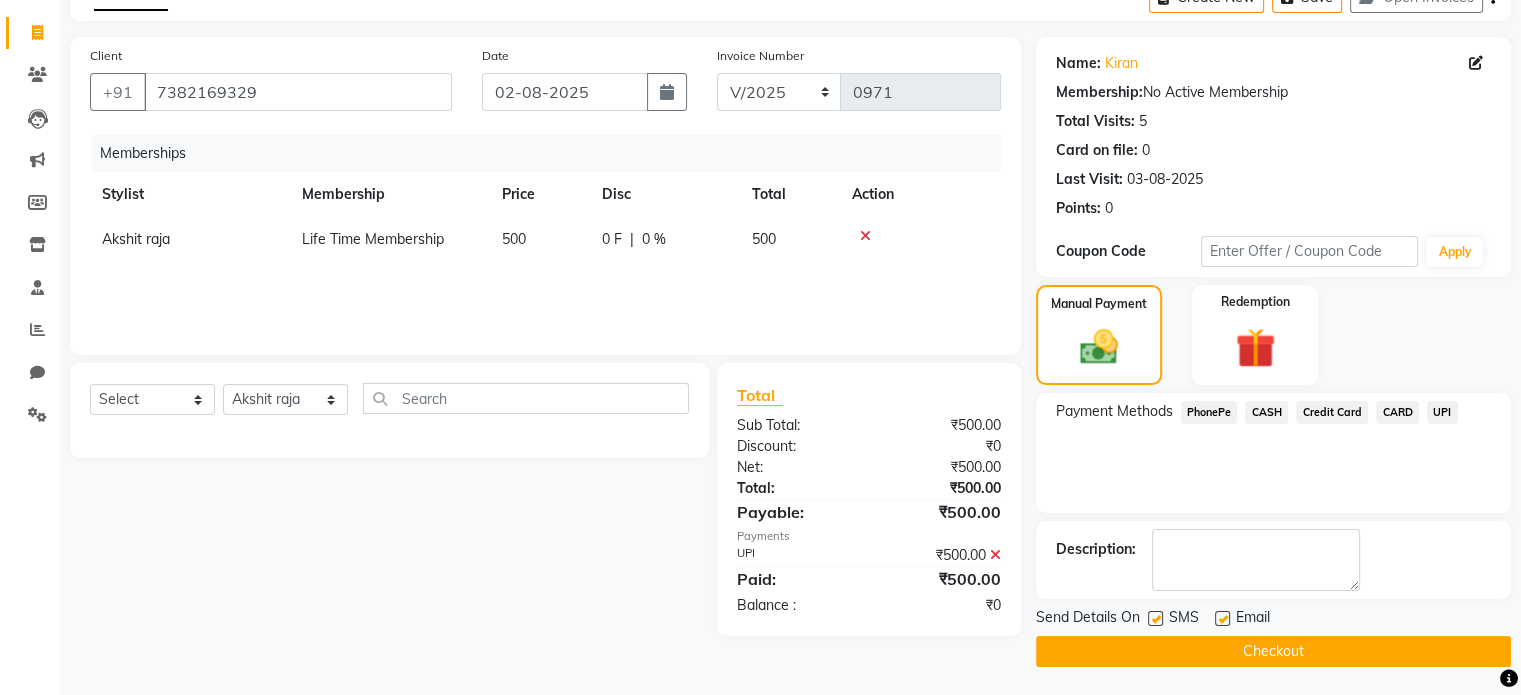 click 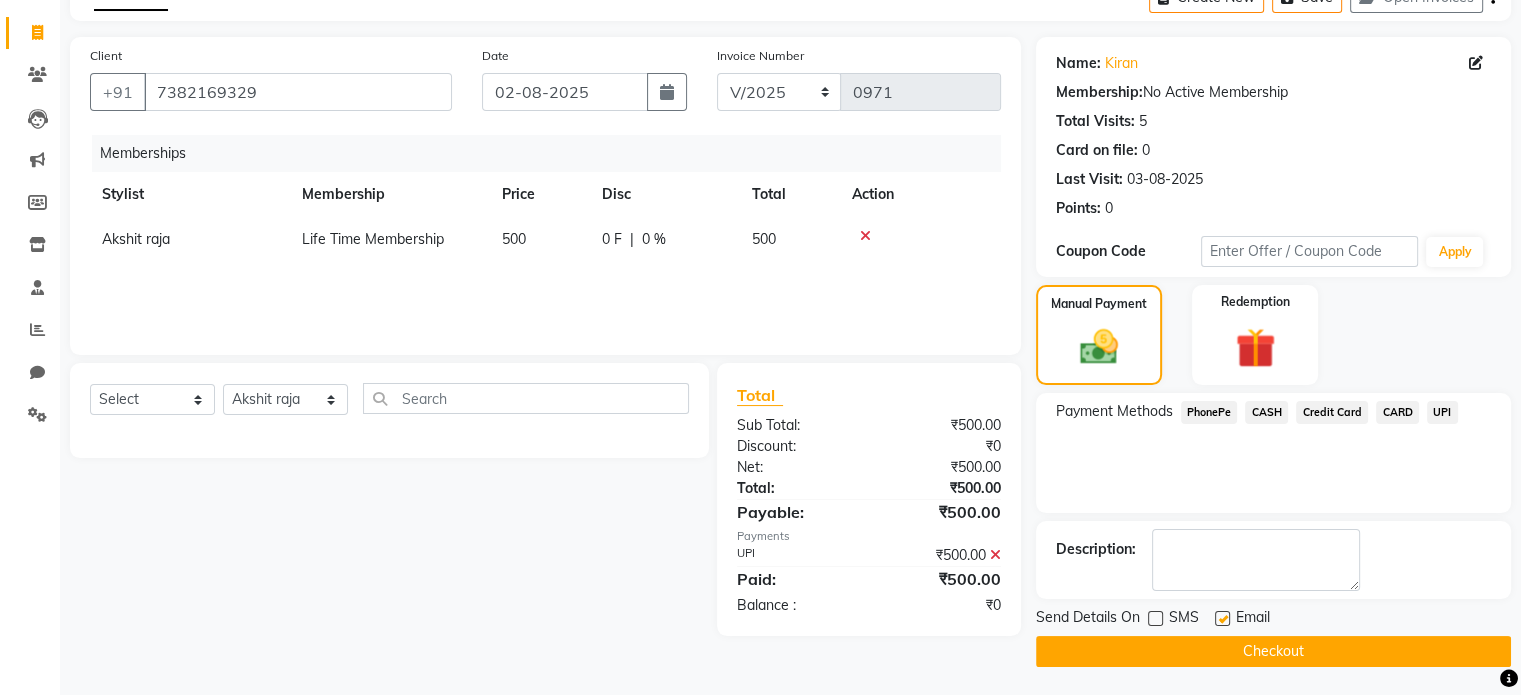 click 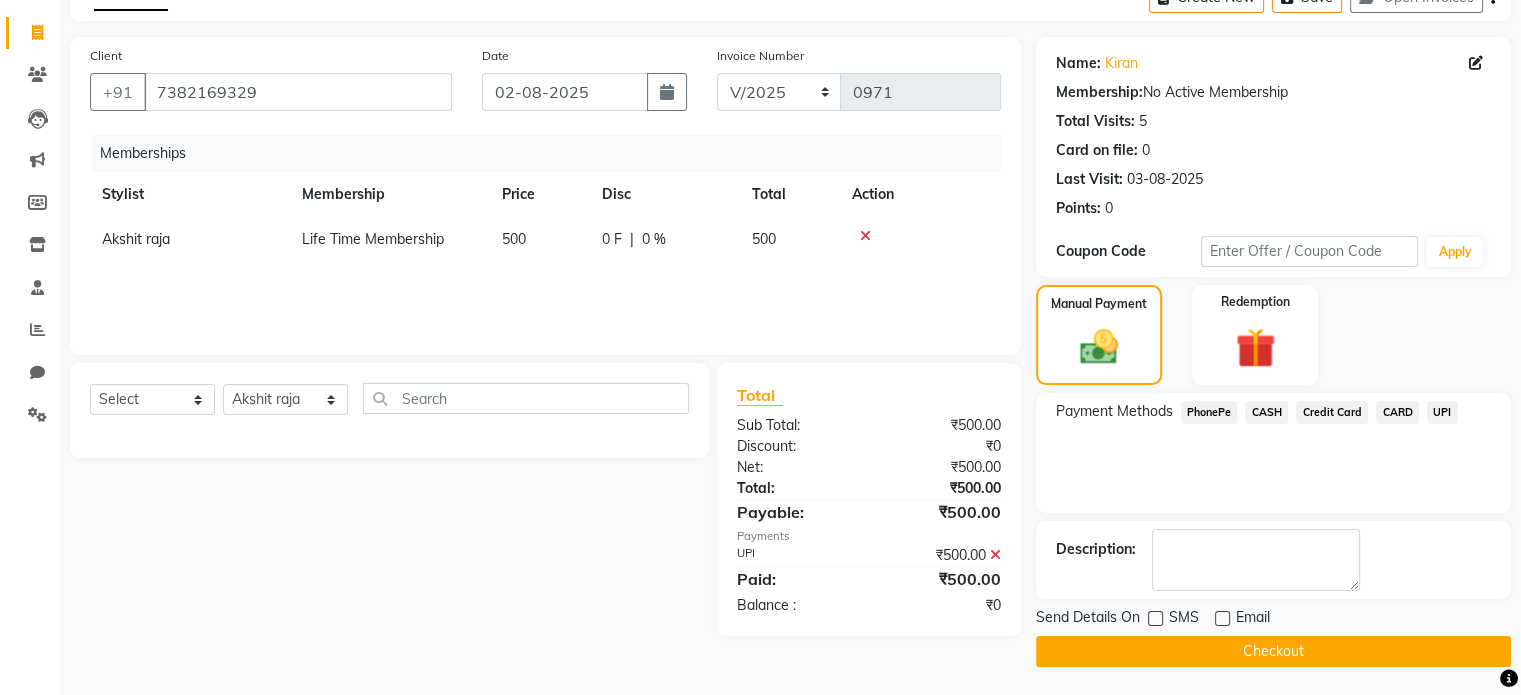 click on "Checkout" 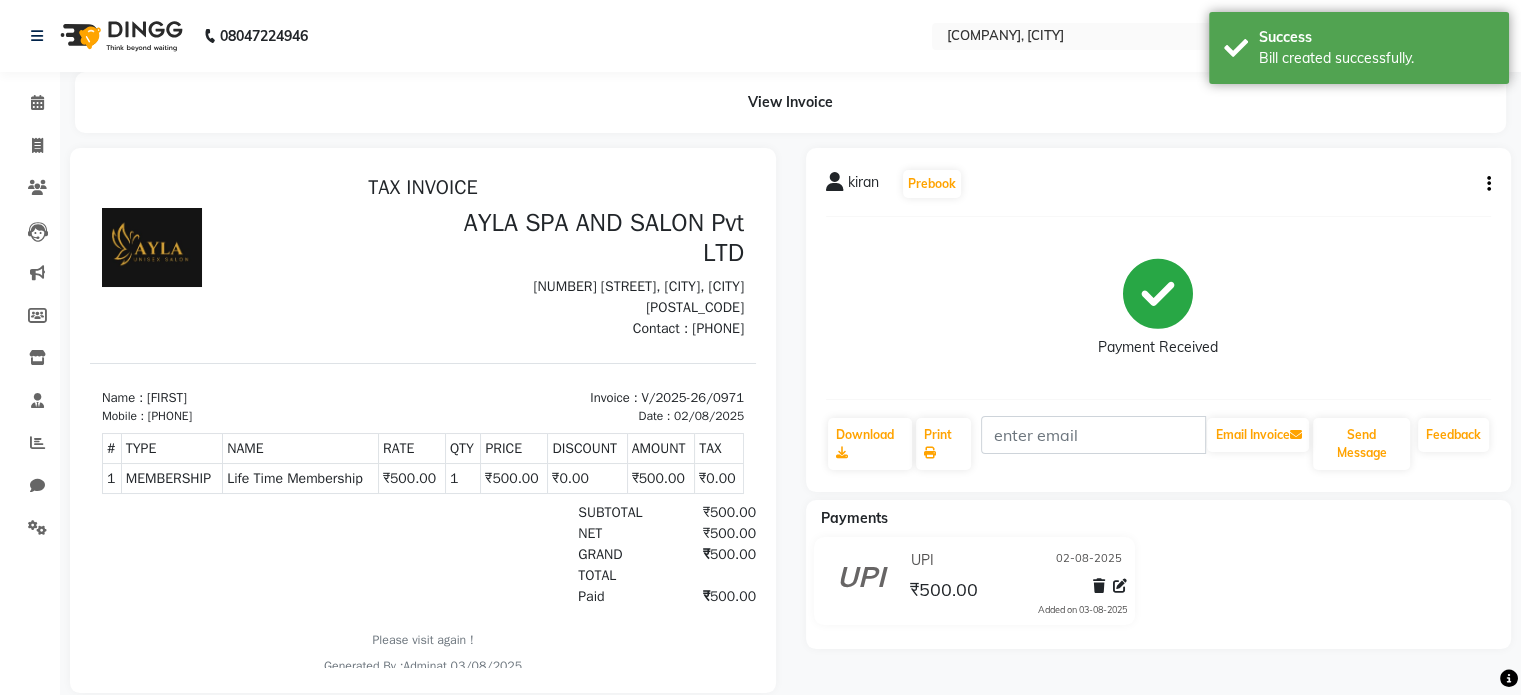 scroll, scrollTop: 0, scrollLeft: 0, axis: both 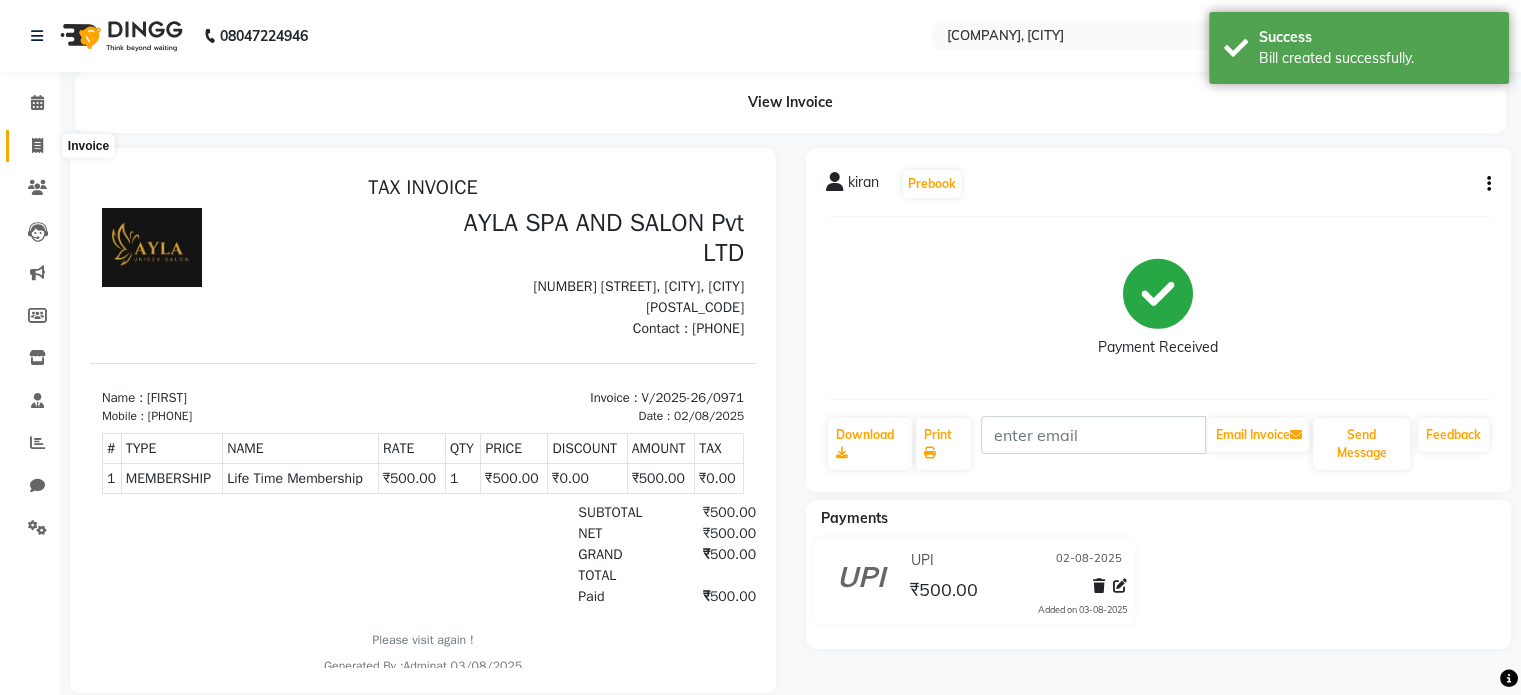 click 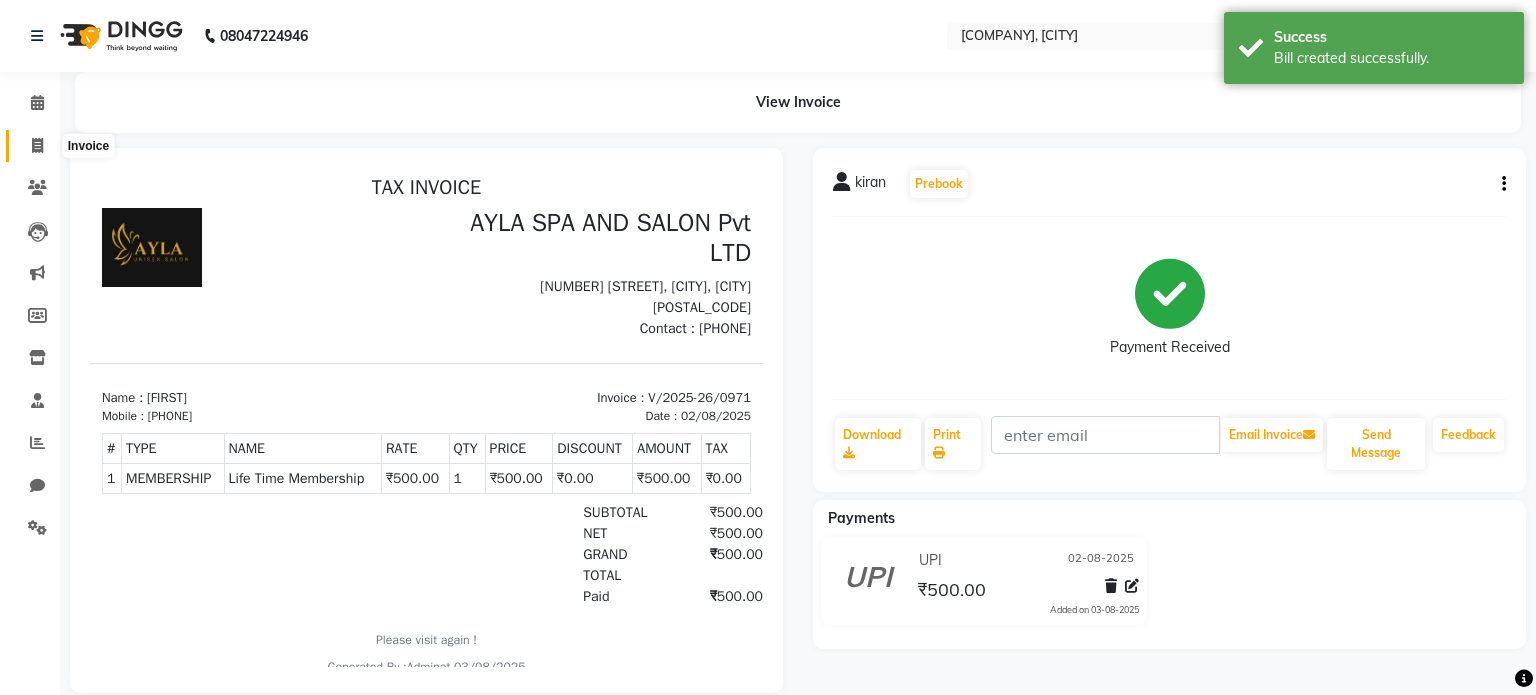 select on "7756" 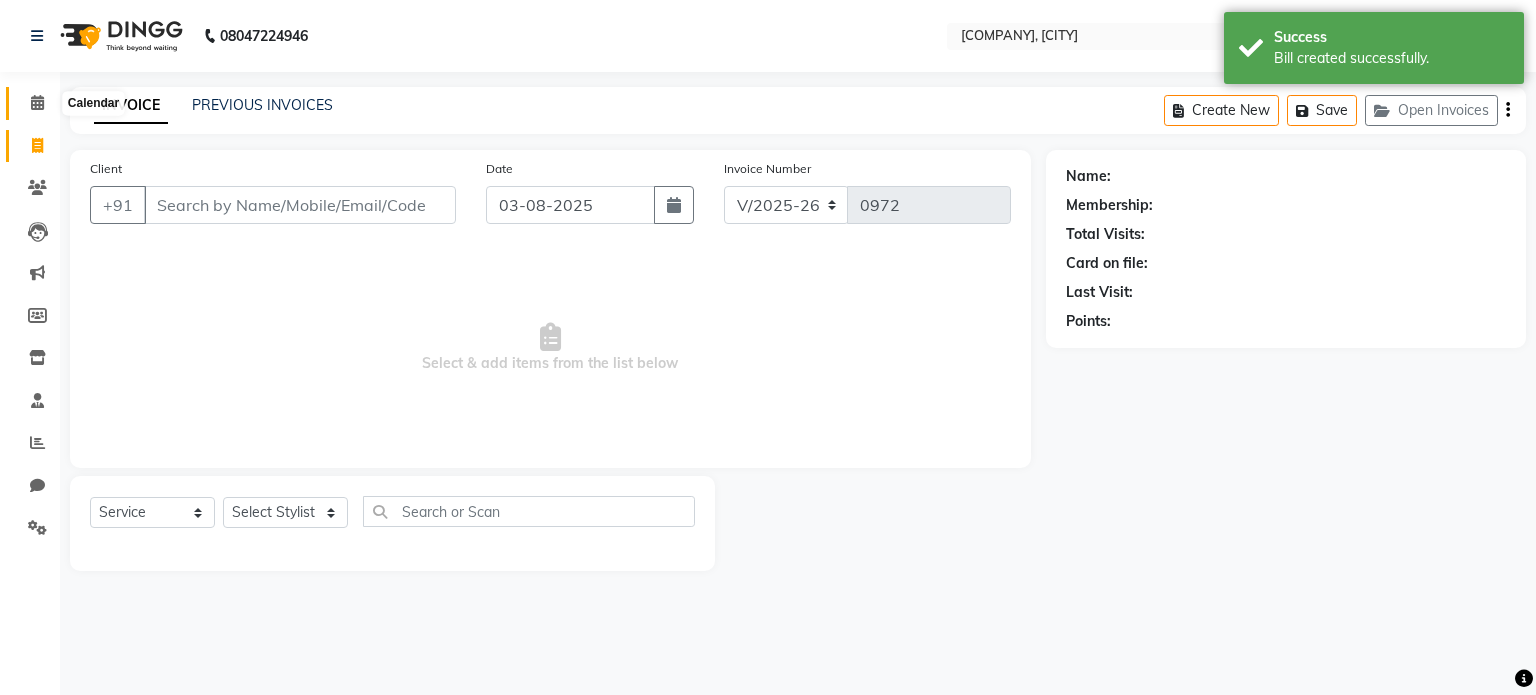 click 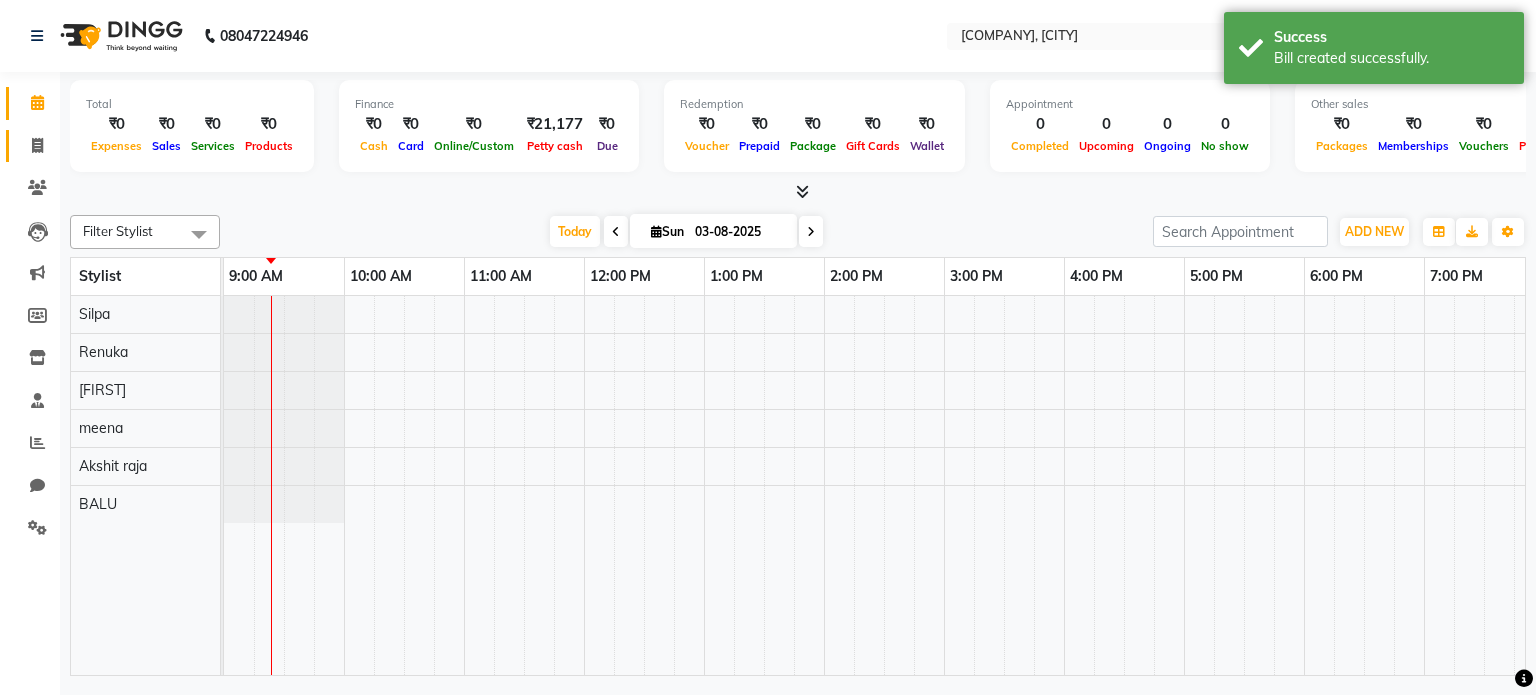 click on "Invoice" 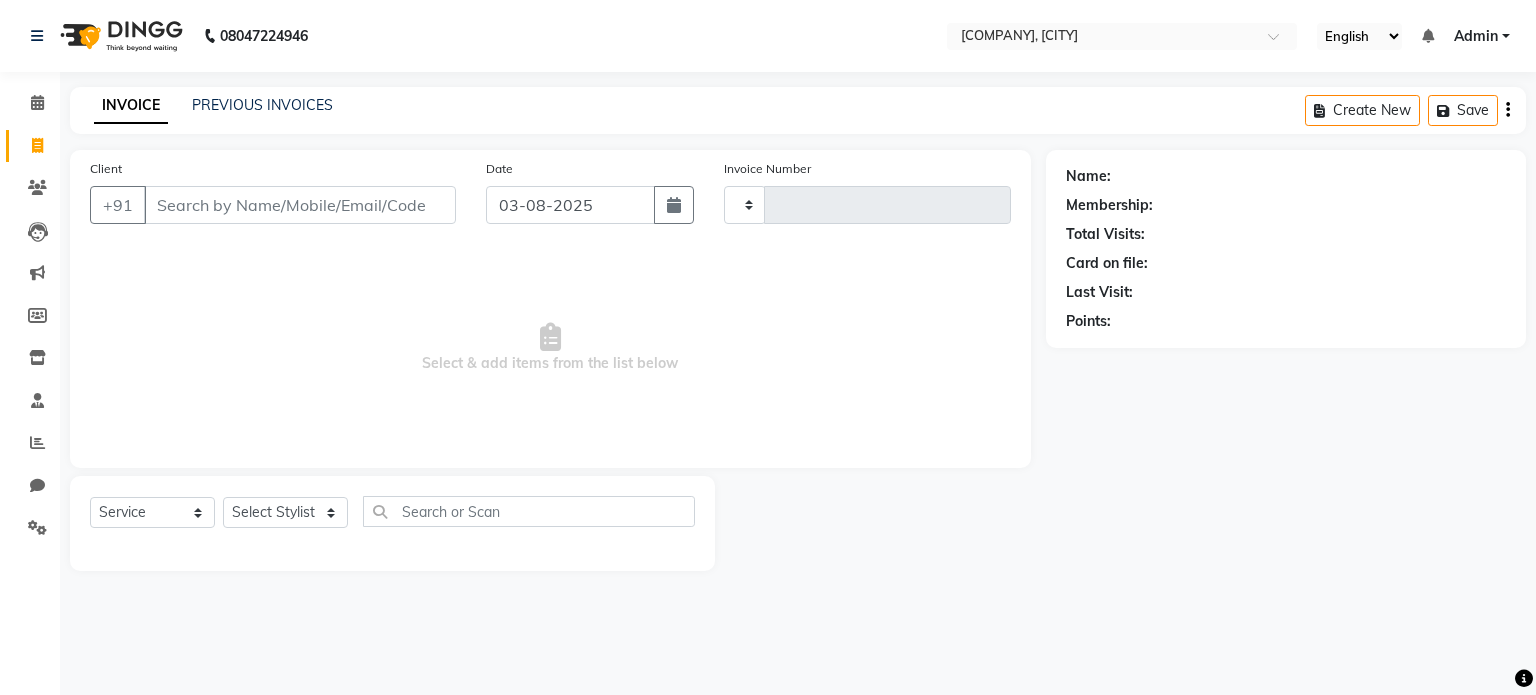 type on "0972" 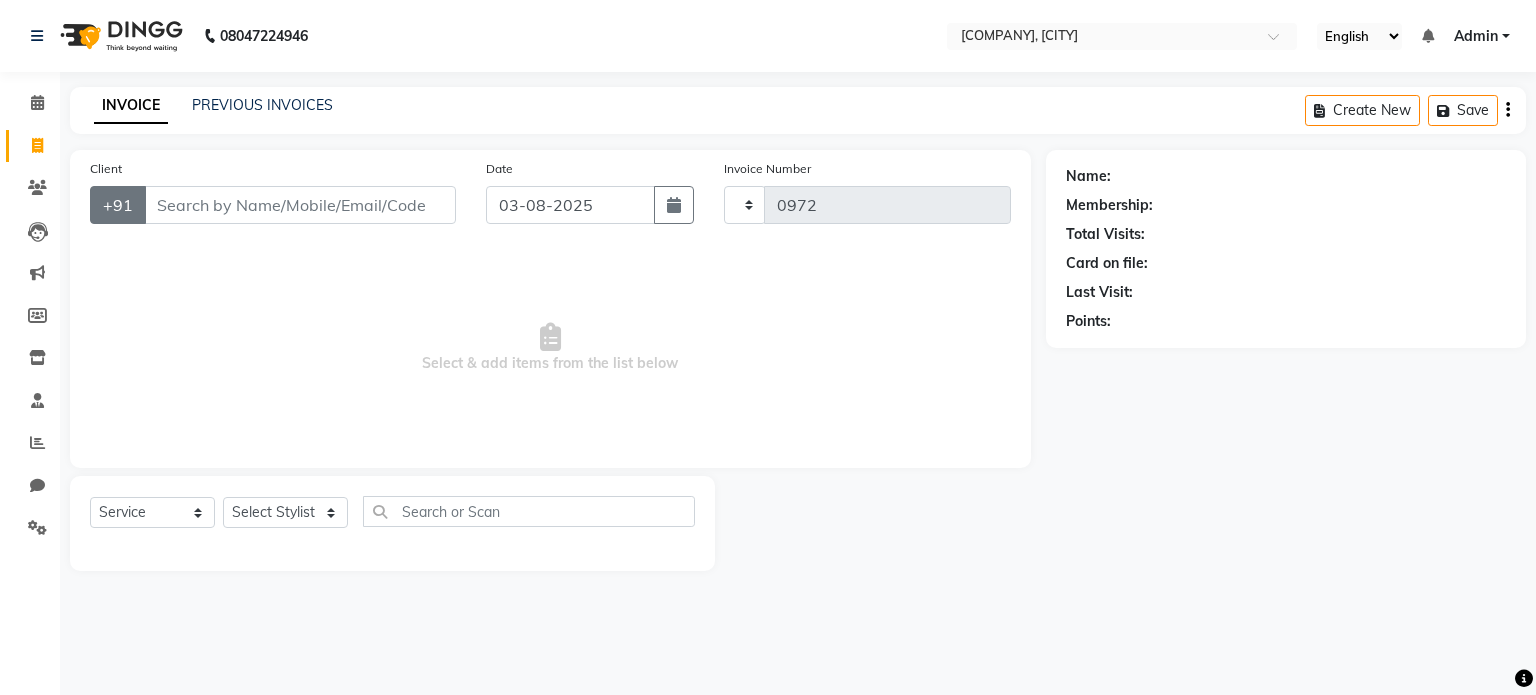 select on "7756" 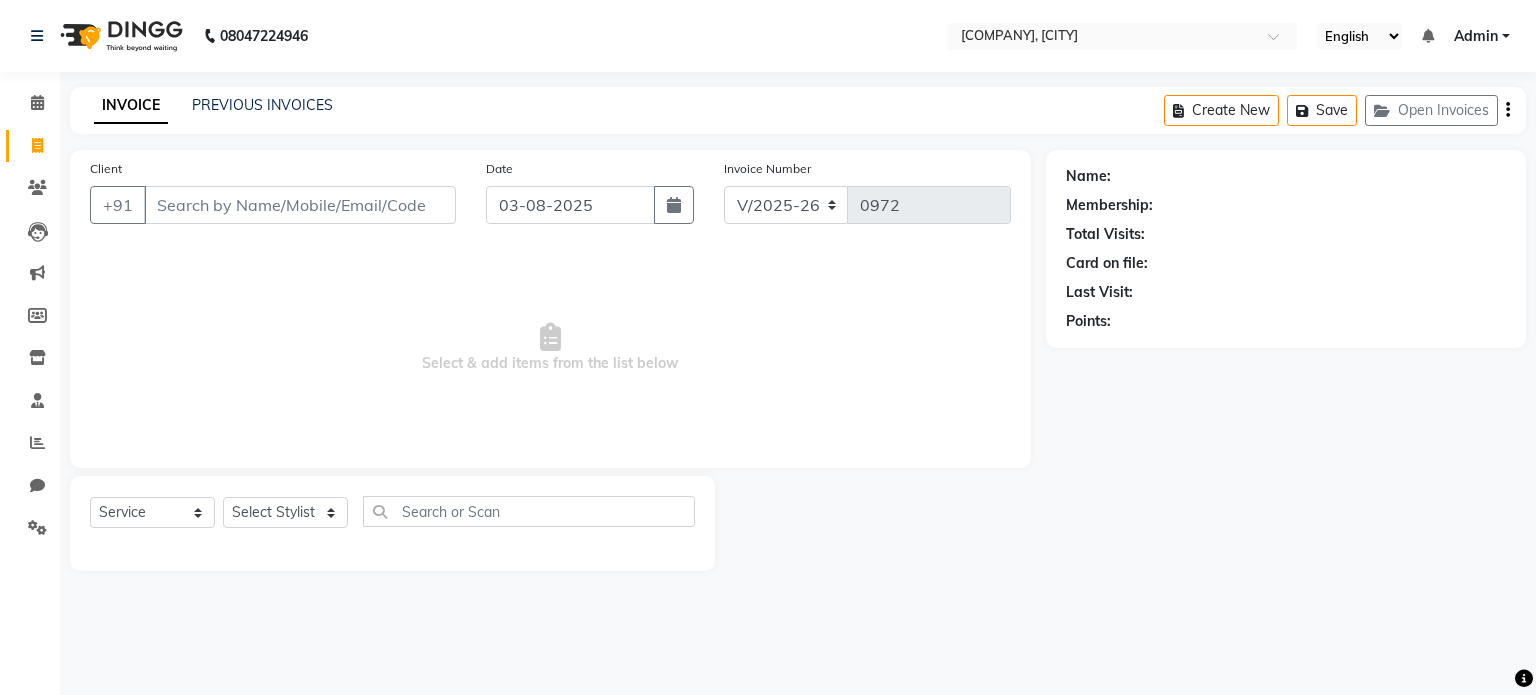 click on "Client" at bounding box center (300, 205) 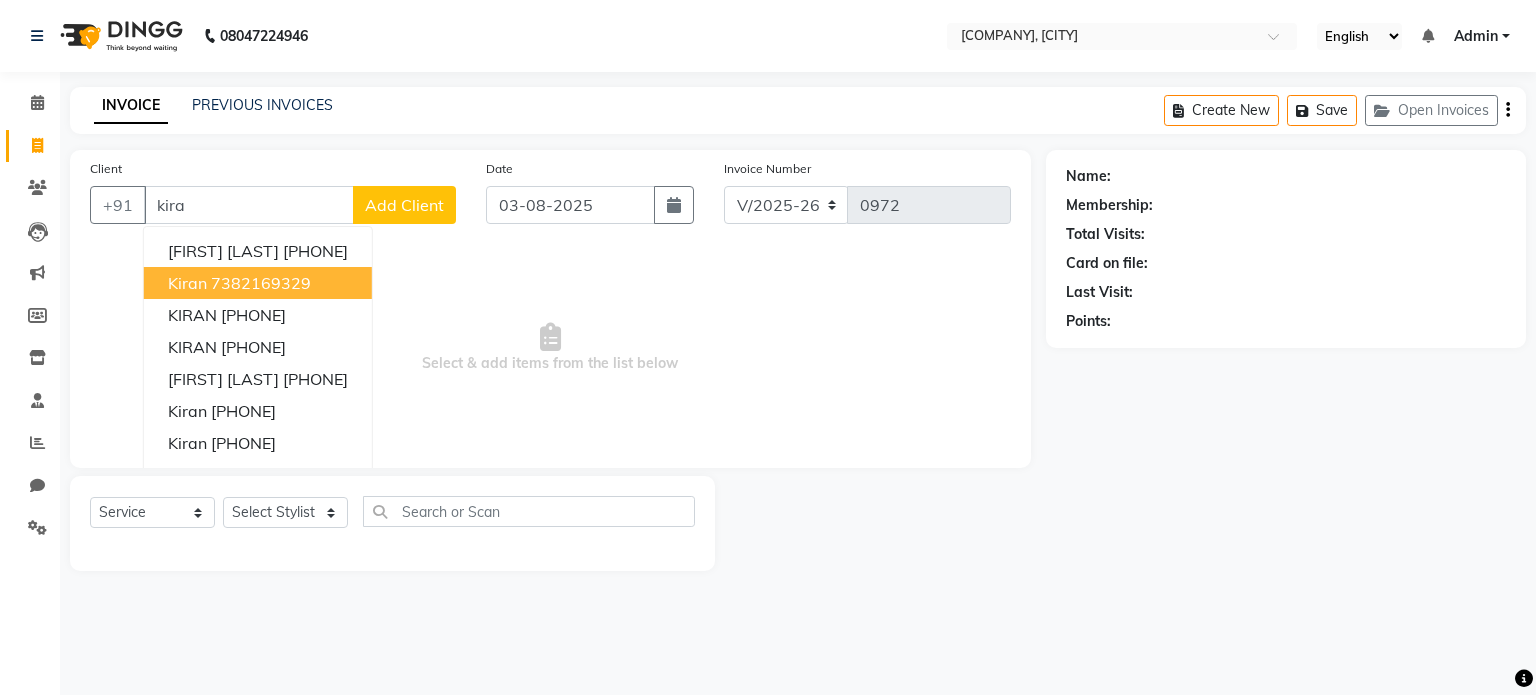 click on "7382169329" at bounding box center [261, 283] 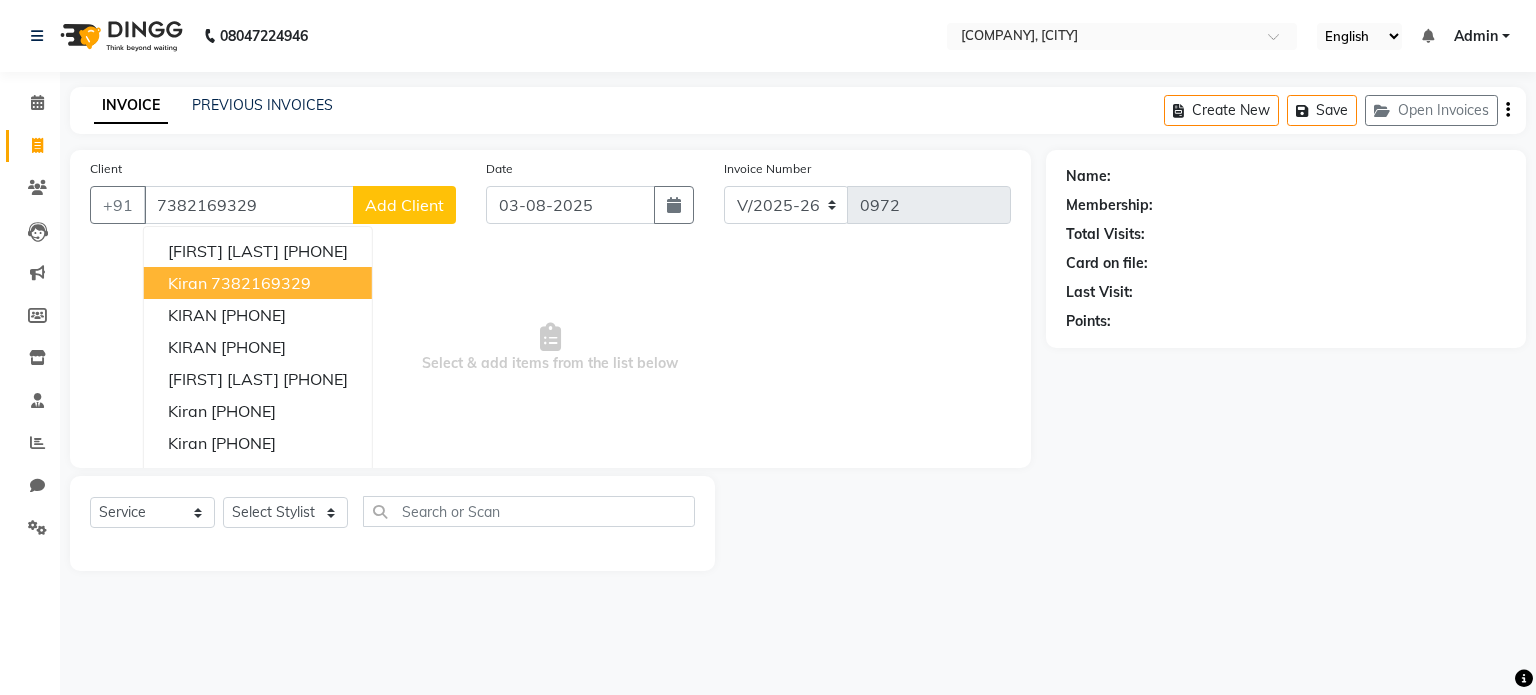 type on "7382169329" 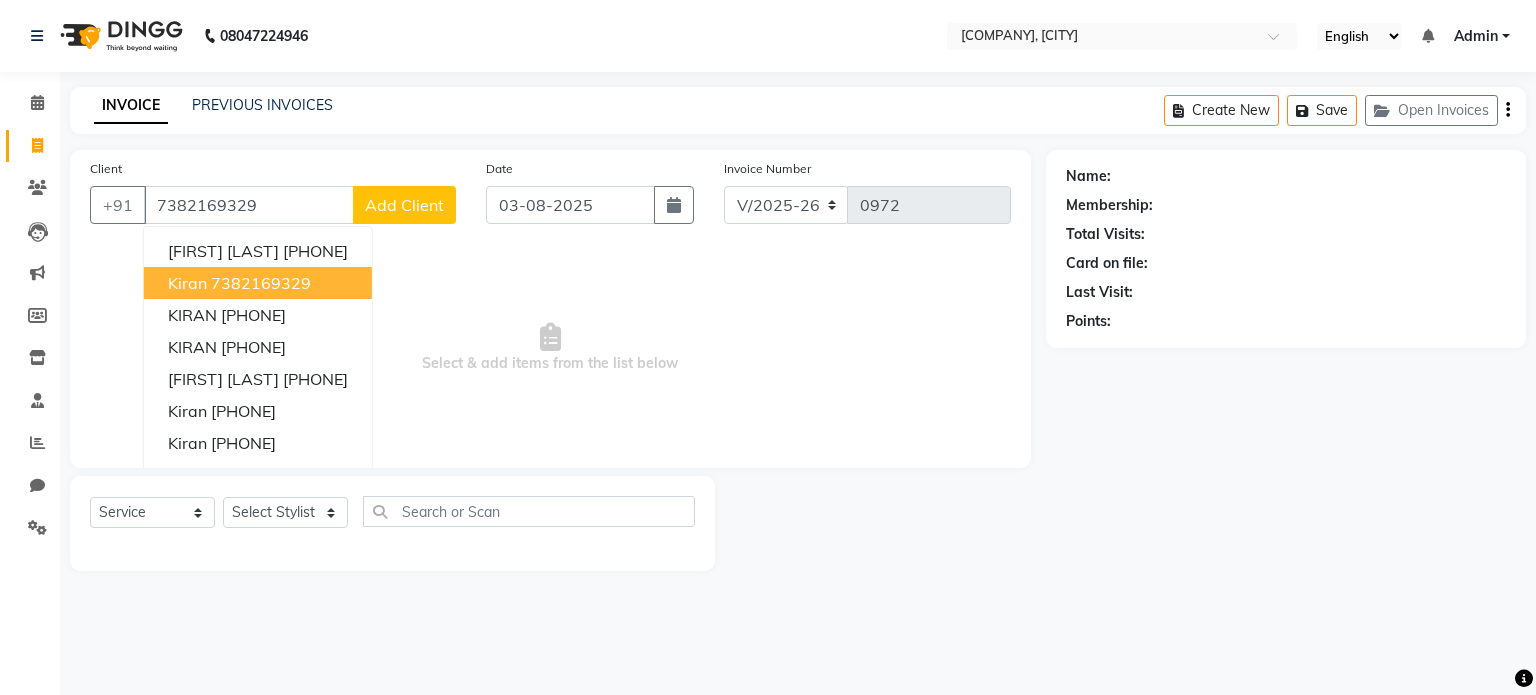 select on "1: Object" 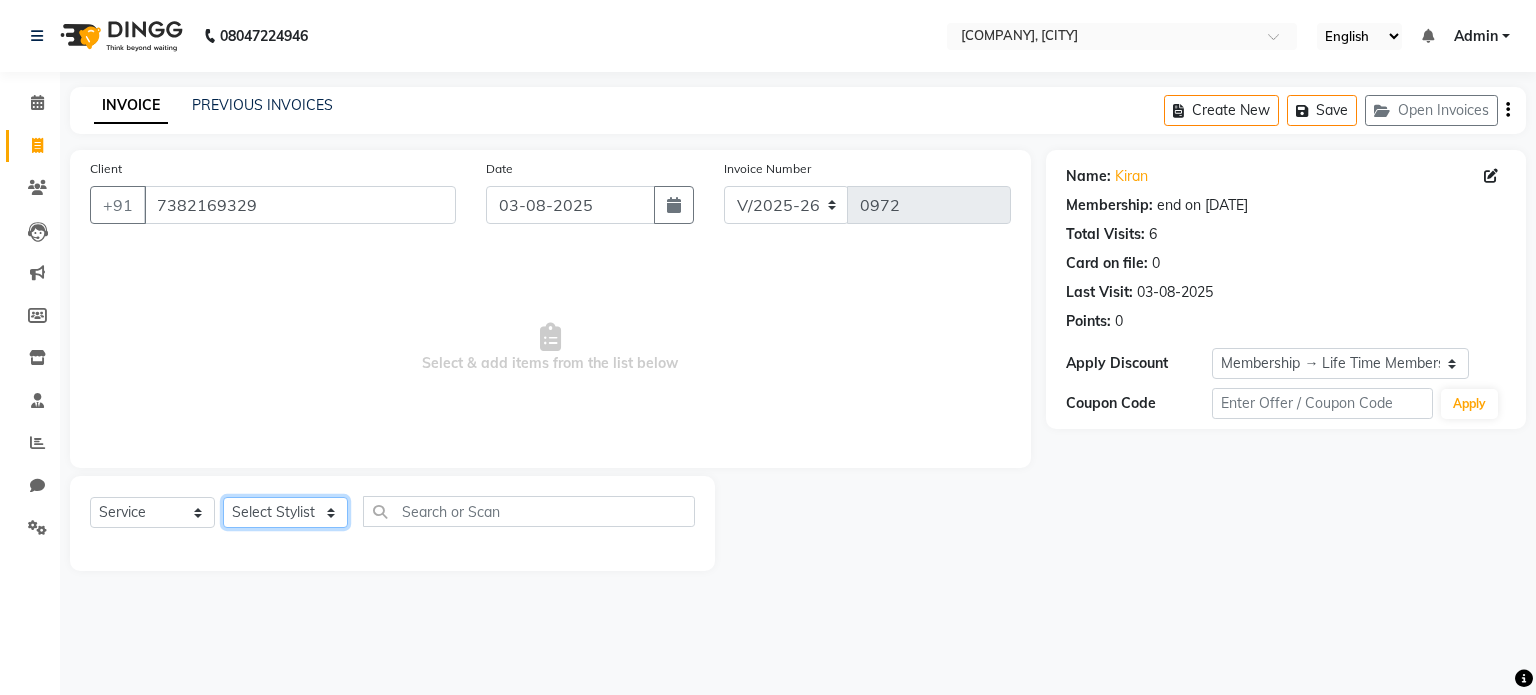 click on "Select Stylist [FIRST] [LAST] [FIRST] [FIRST] [FIRST] [FIRST]" 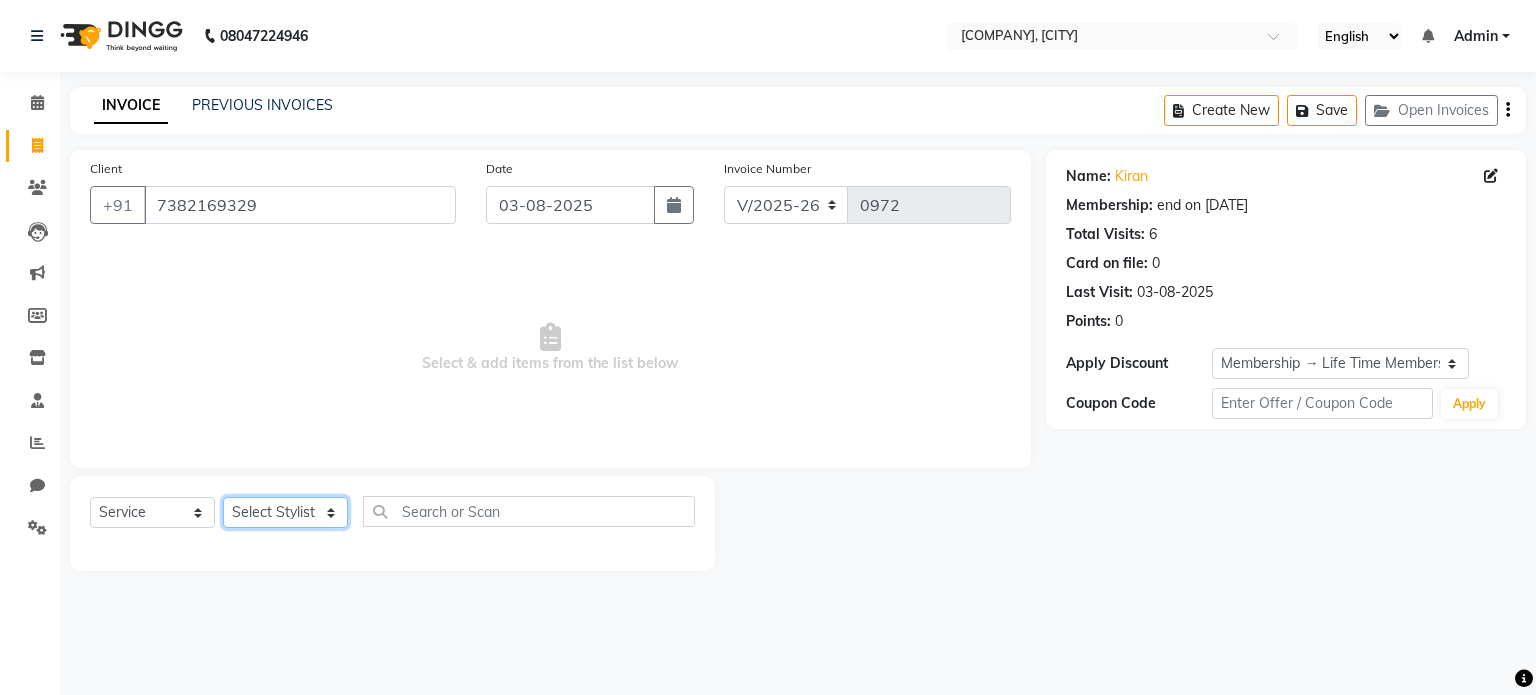 select on "85161" 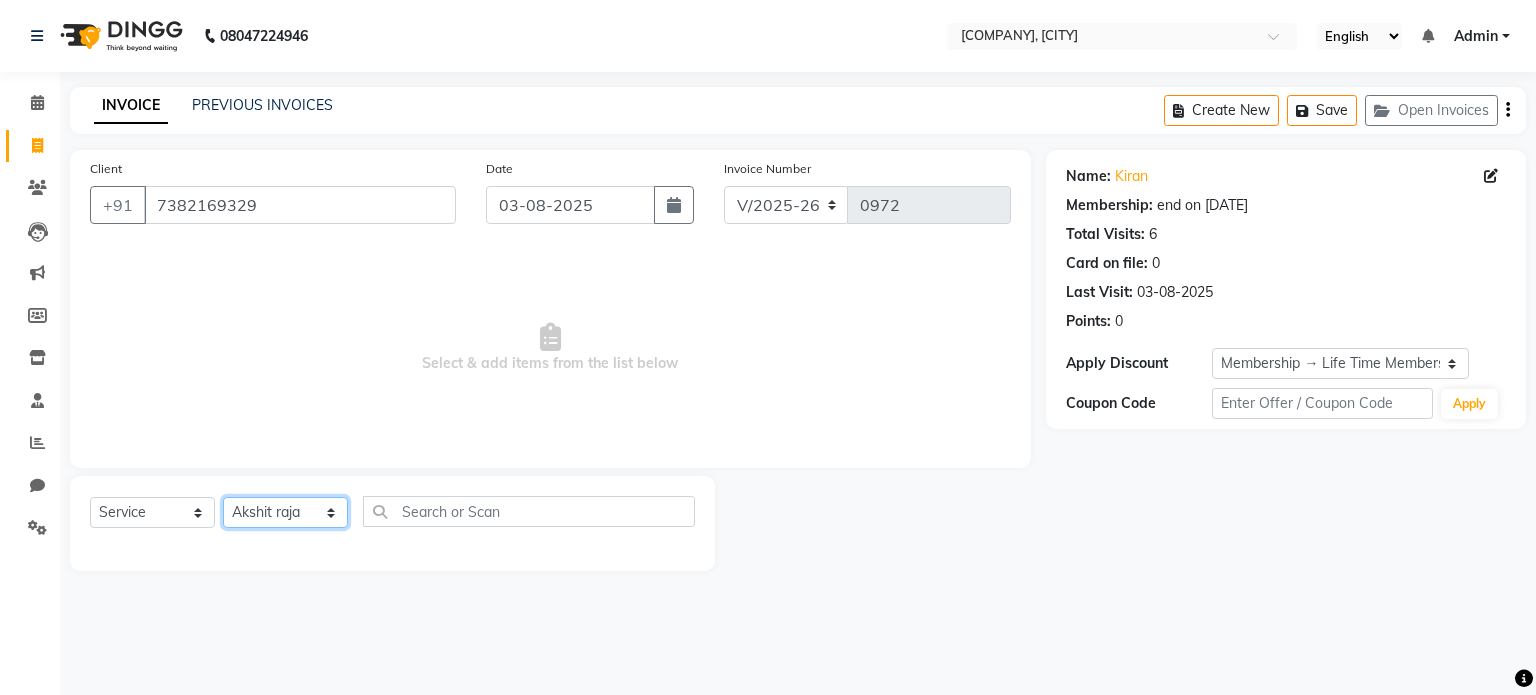 click on "Select Stylist [FIRST] [LAST] [FIRST] [FIRST] [FIRST] [FIRST]" 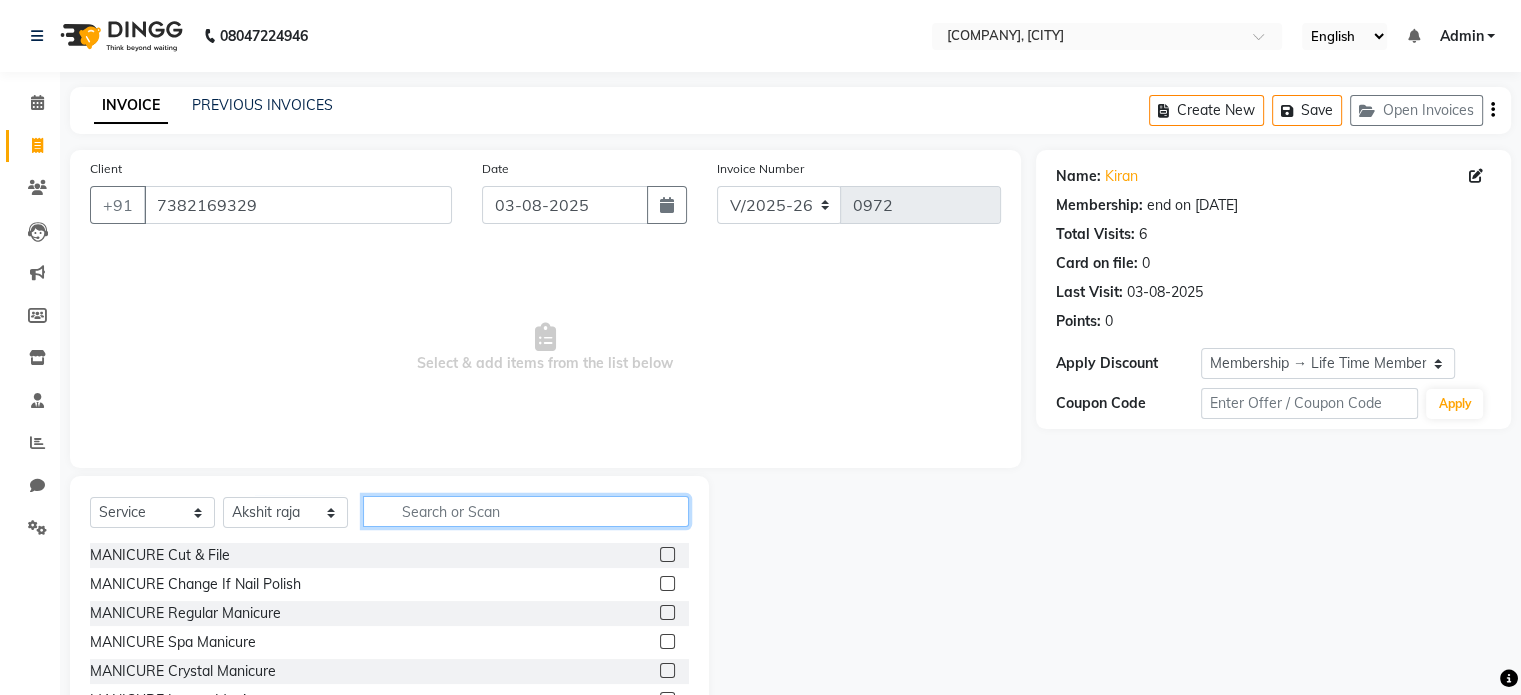 click 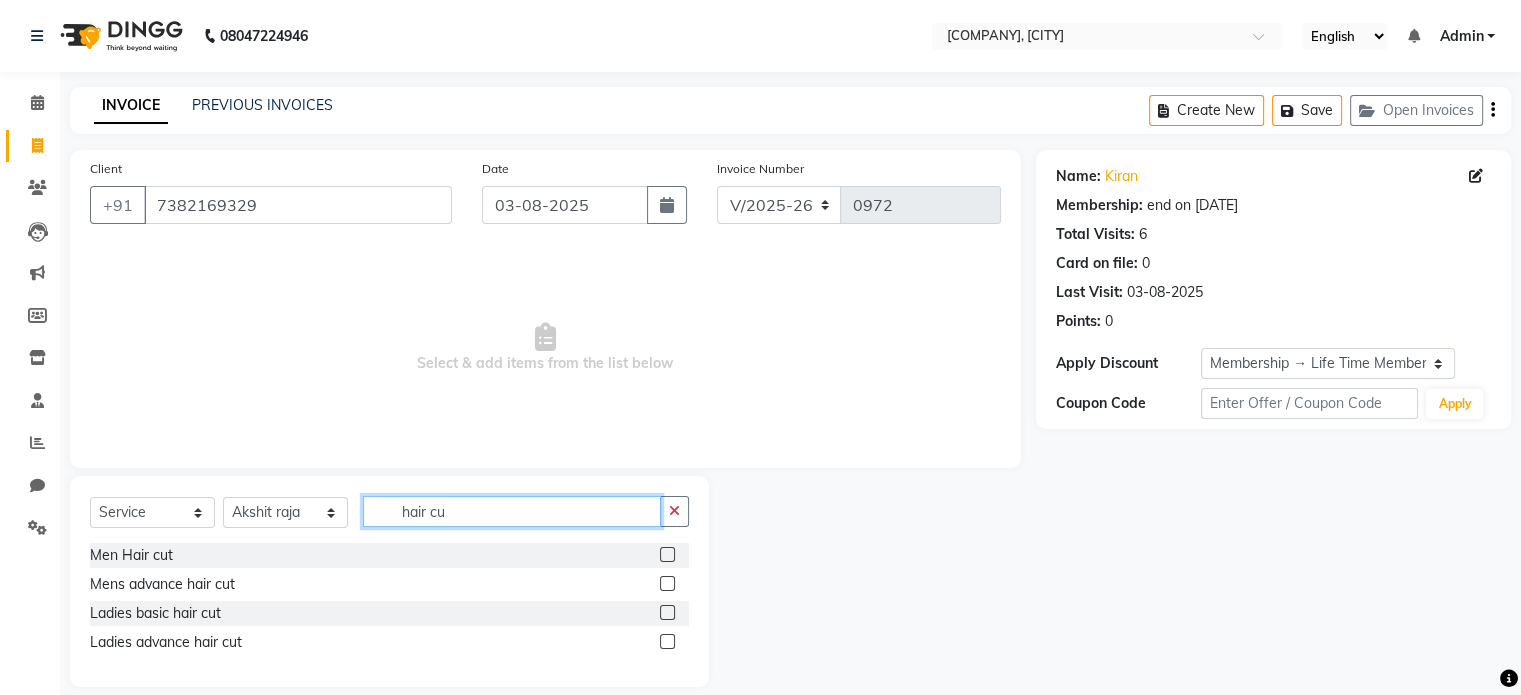type on "hair cu" 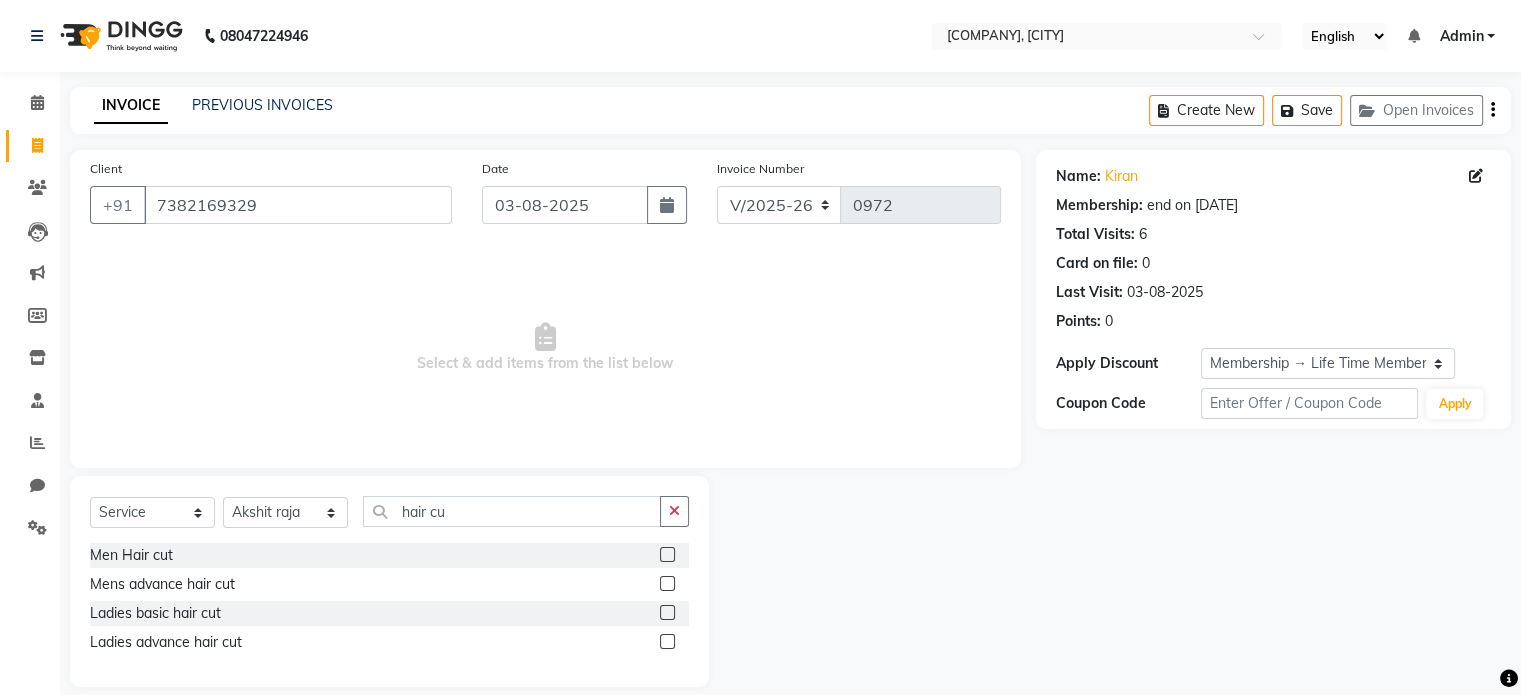 click 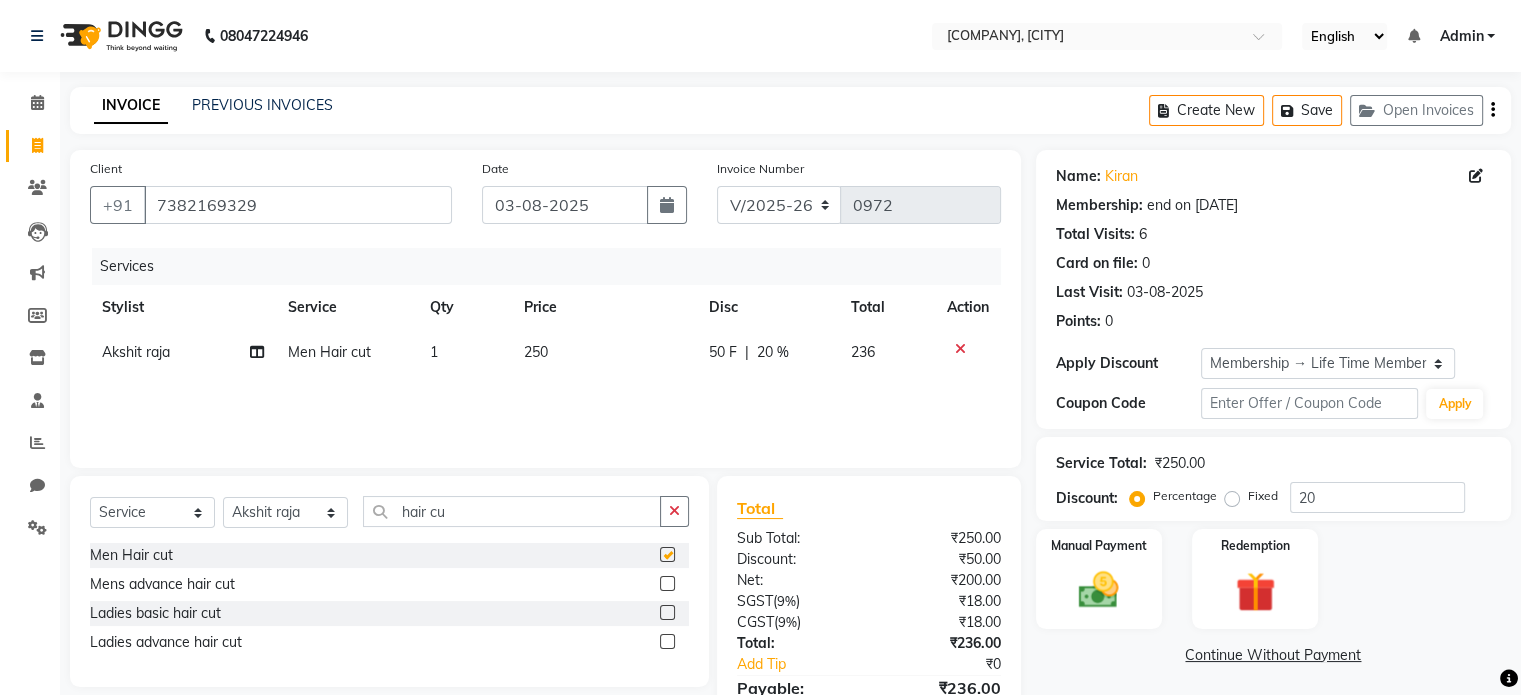 checkbox on "false" 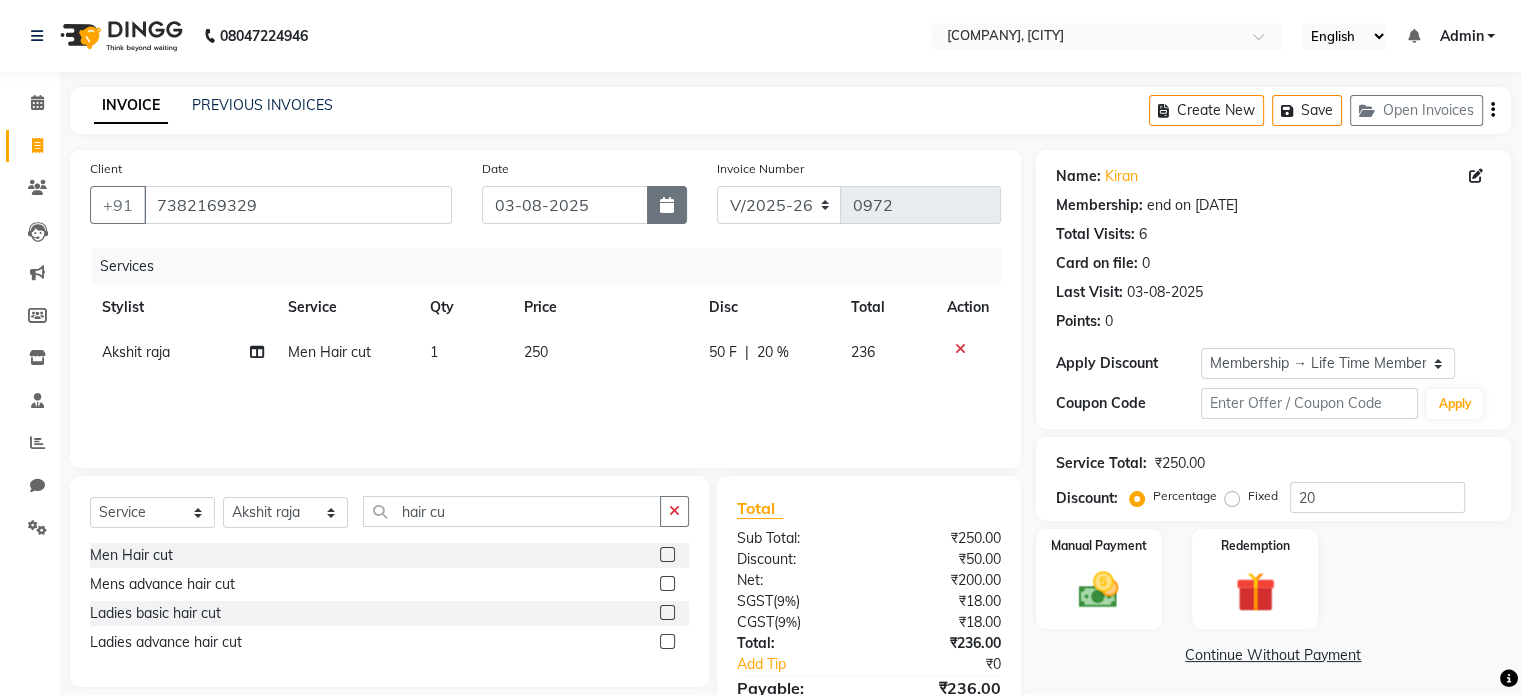 click 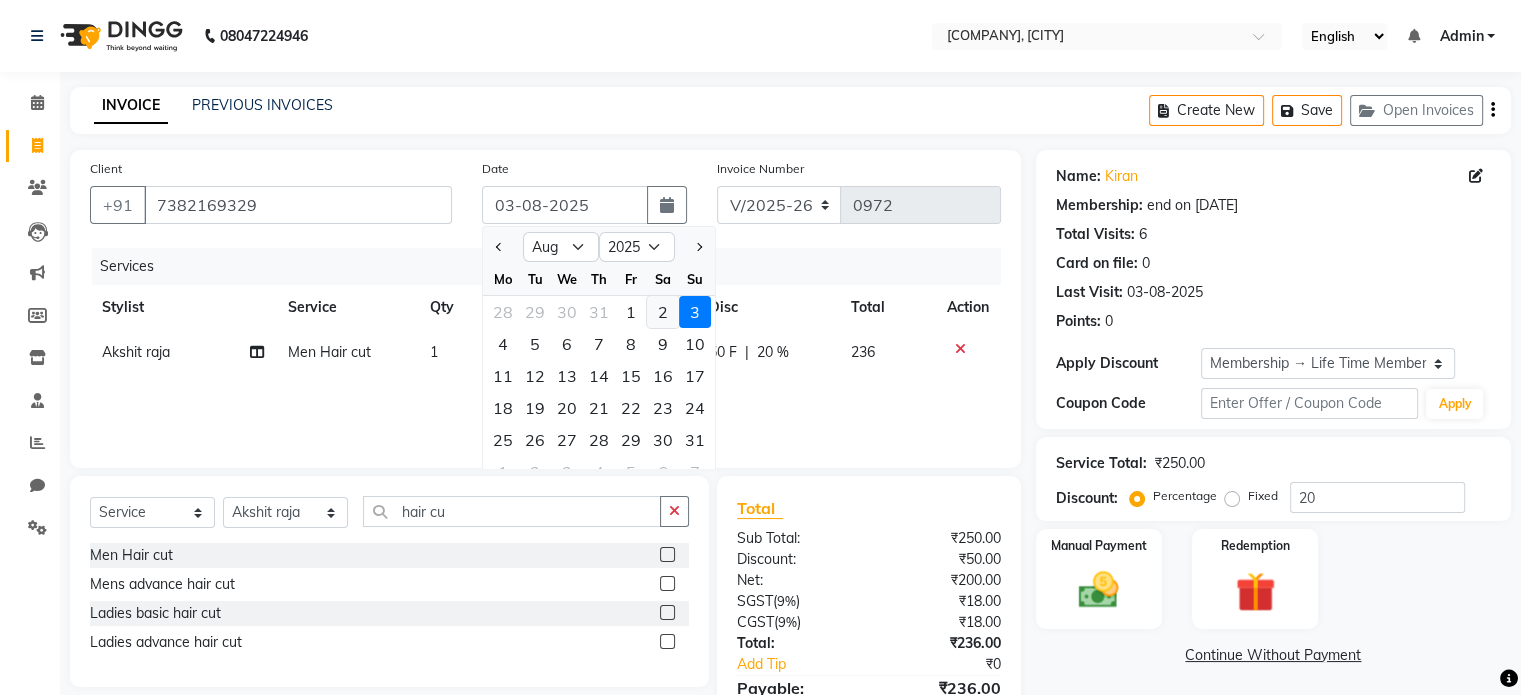 click on "2" 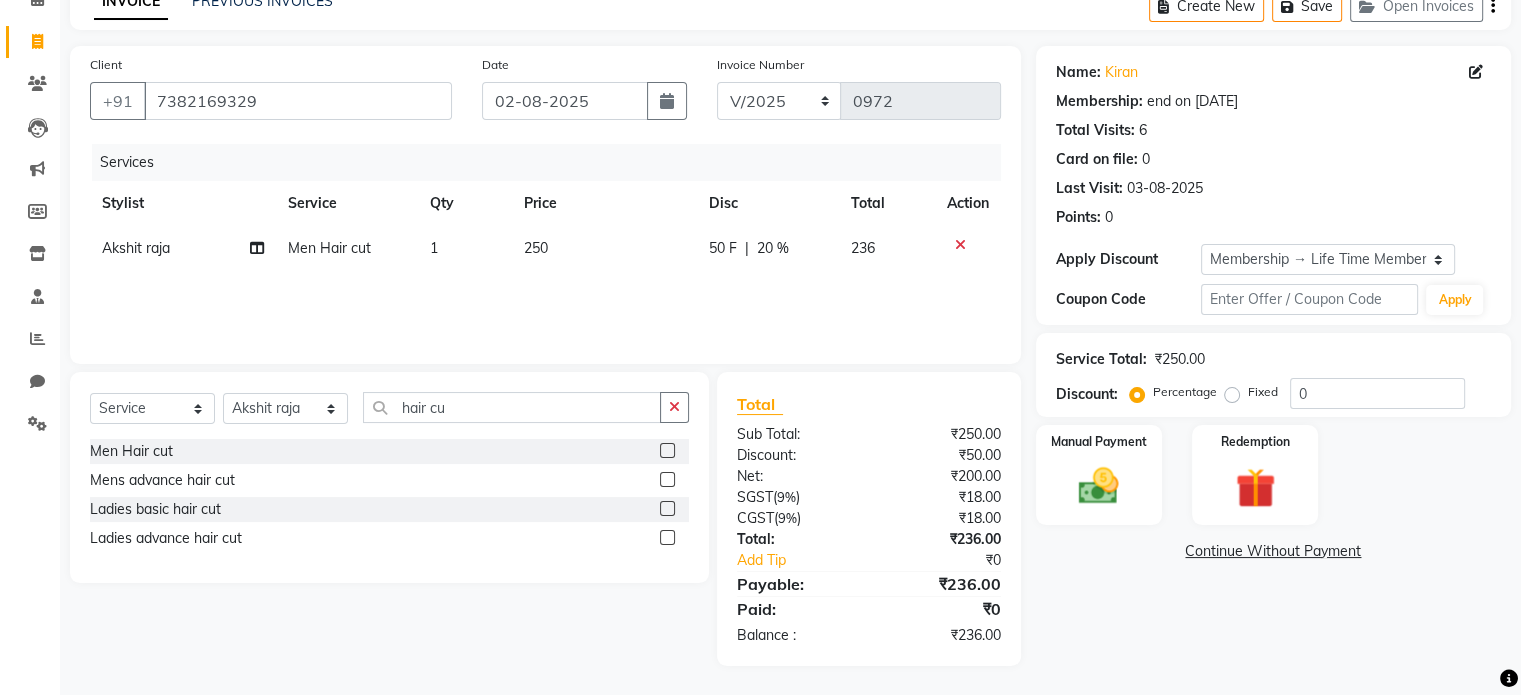 scroll, scrollTop: 105, scrollLeft: 0, axis: vertical 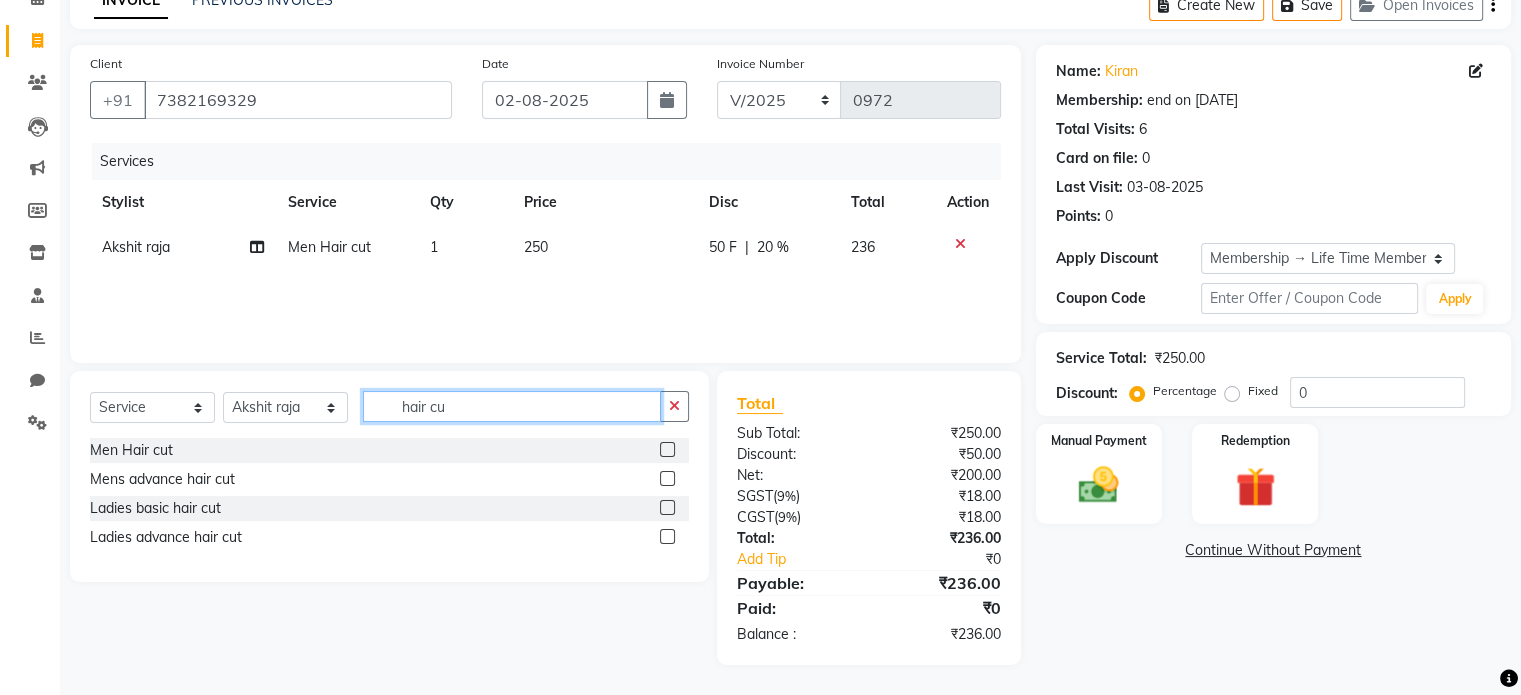 drag, startPoint x: 464, startPoint y: 404, endPoint x: 332, endPoint y: 409, distance: 132.09467 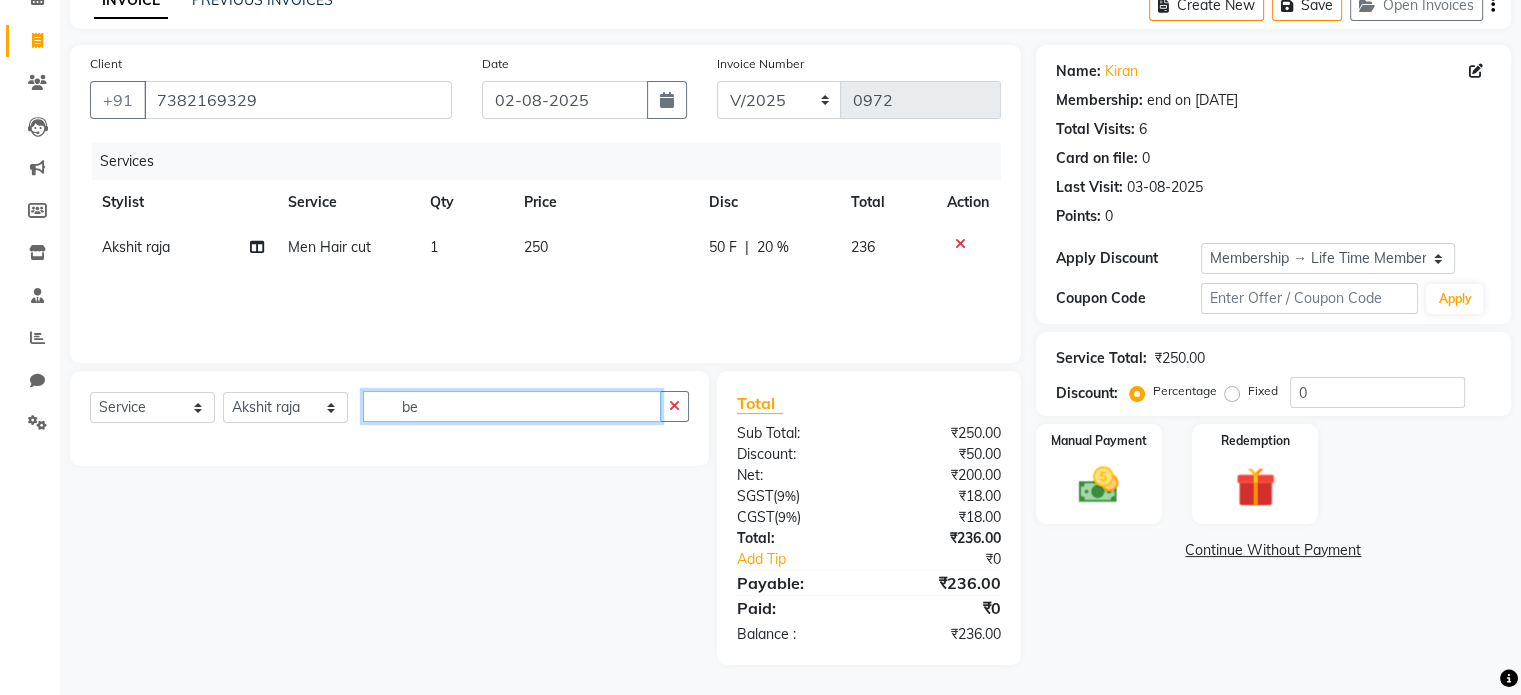 type on "b" 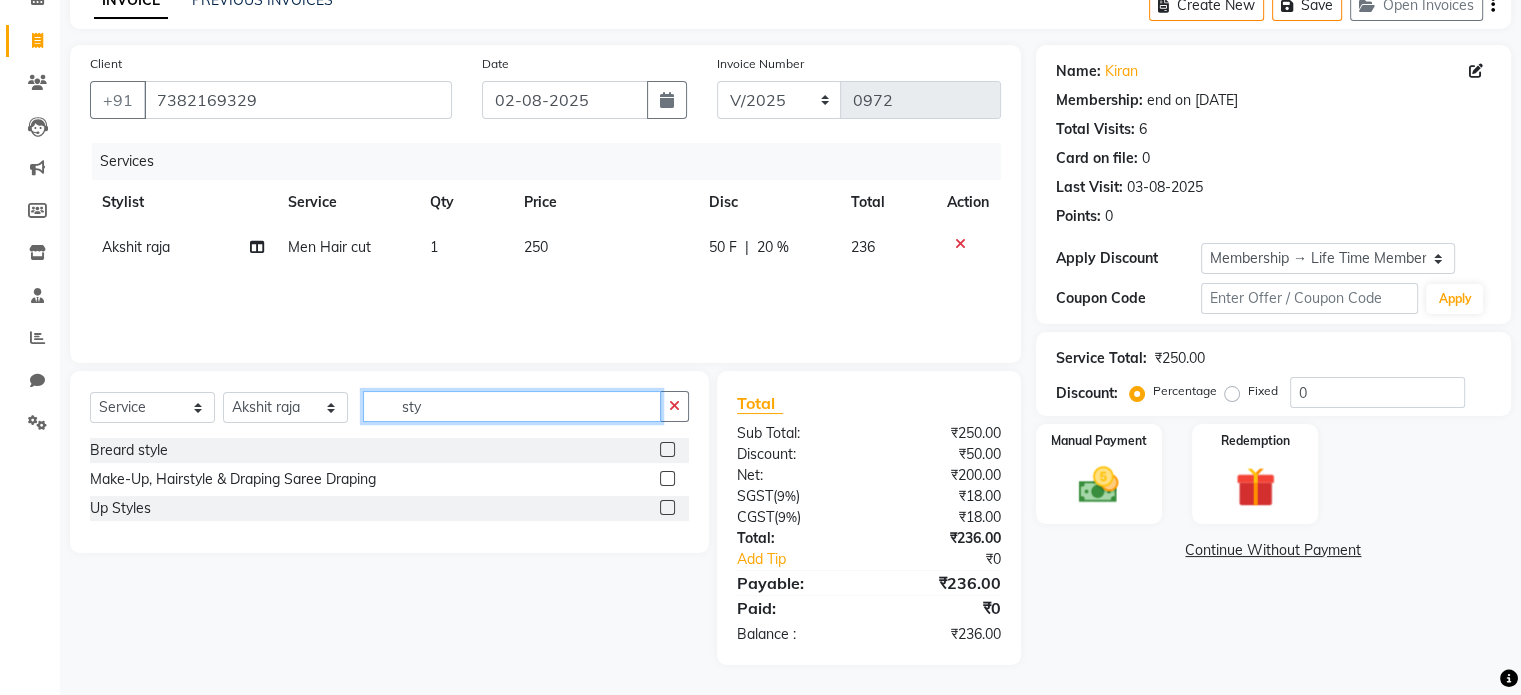 type on "sty" 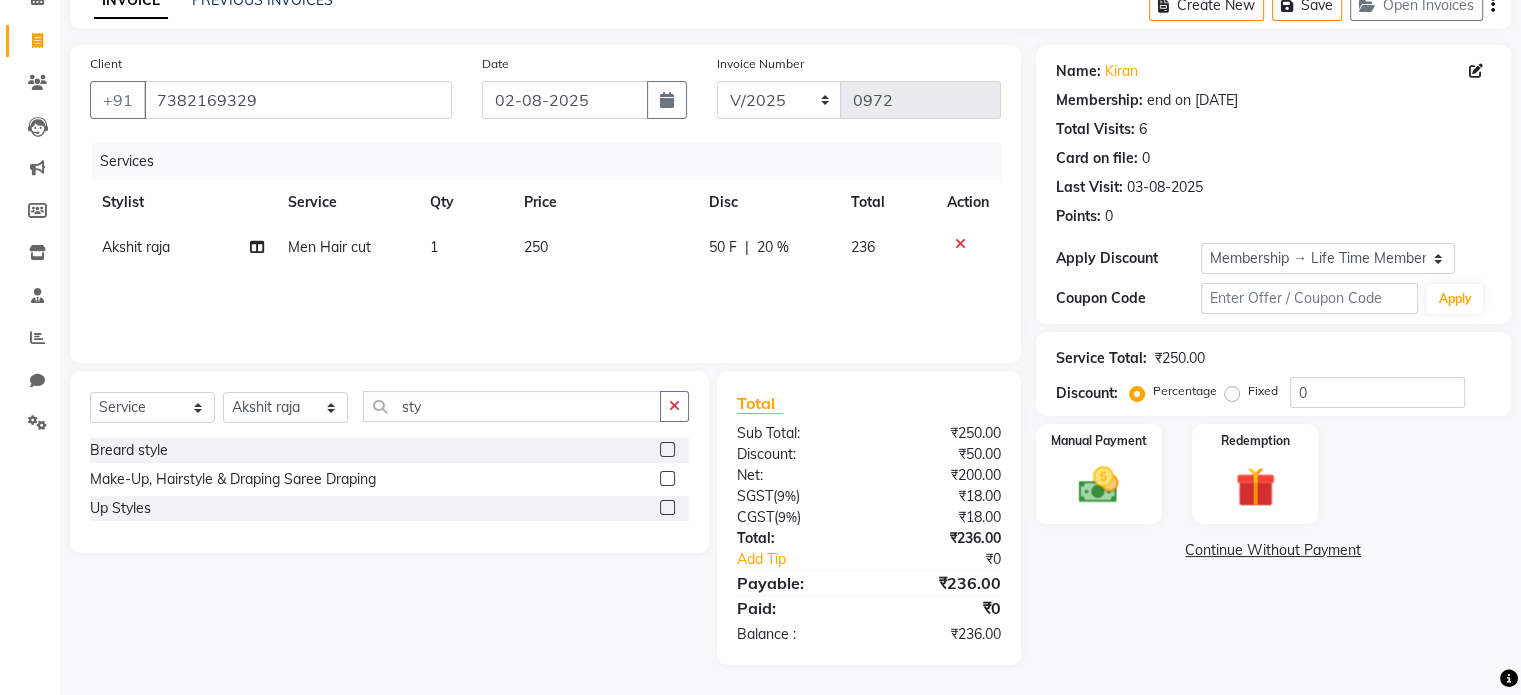 click 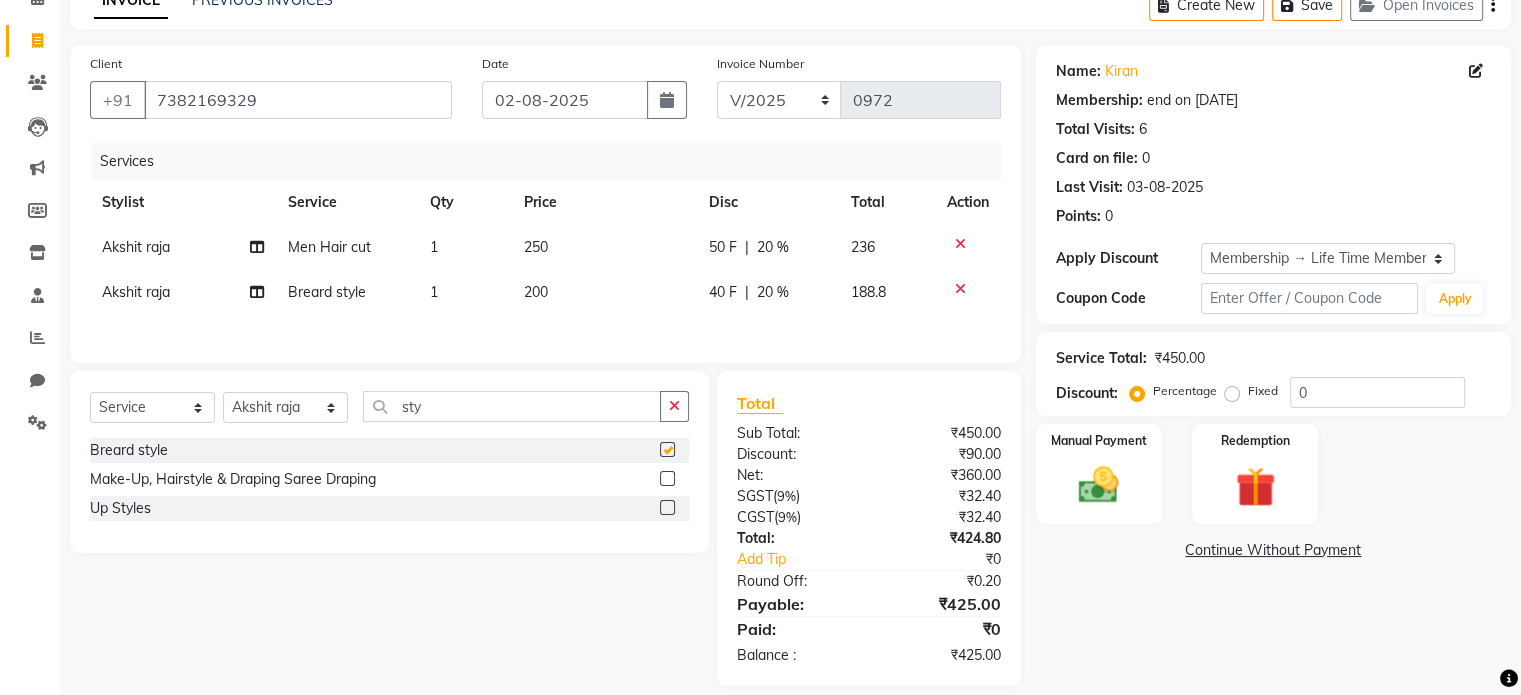 checkbox on "false" 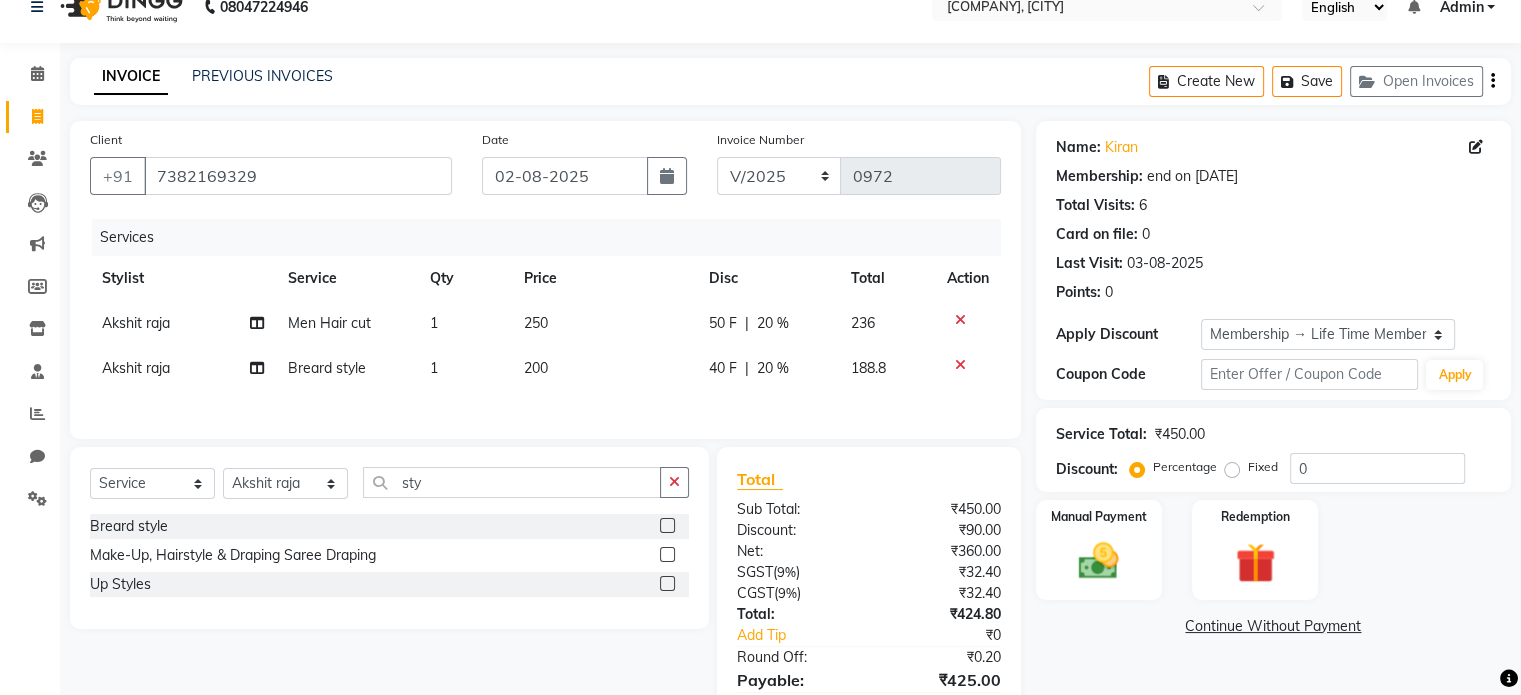 scroll, scrollTop: 129, scrollLeft: 0, axis: vertical 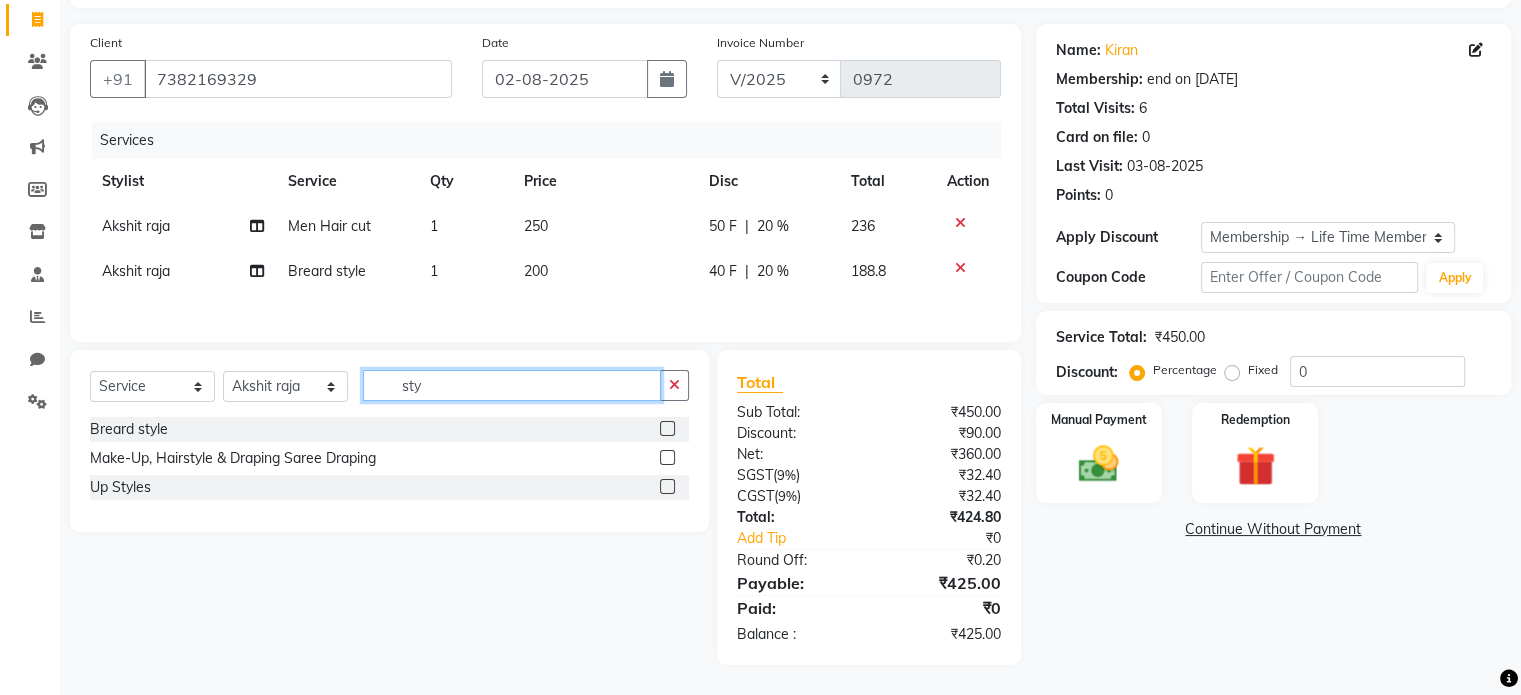 drag, startPoint x: 441, startPoint y: 386, endPoint x: 396, endPoint y: 383, distance: 45.099888 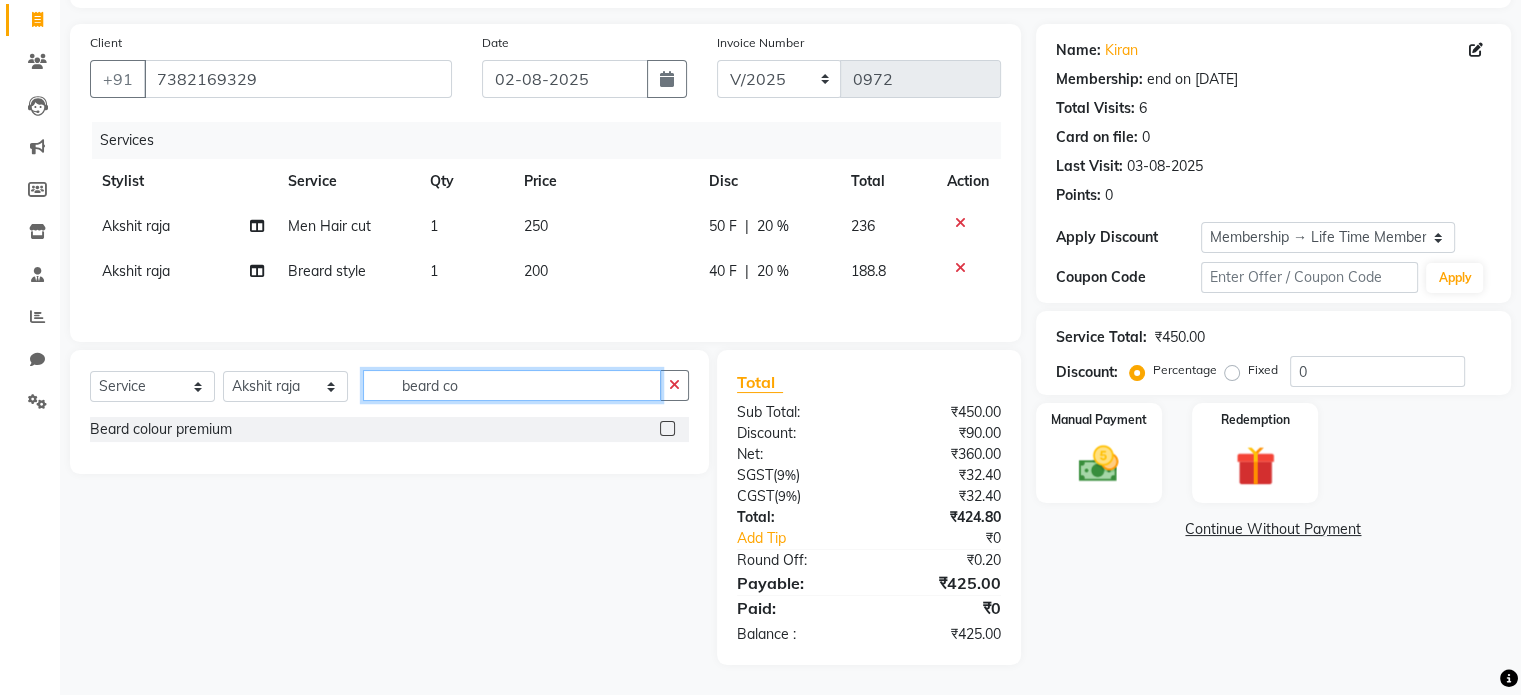 type on "beard co" 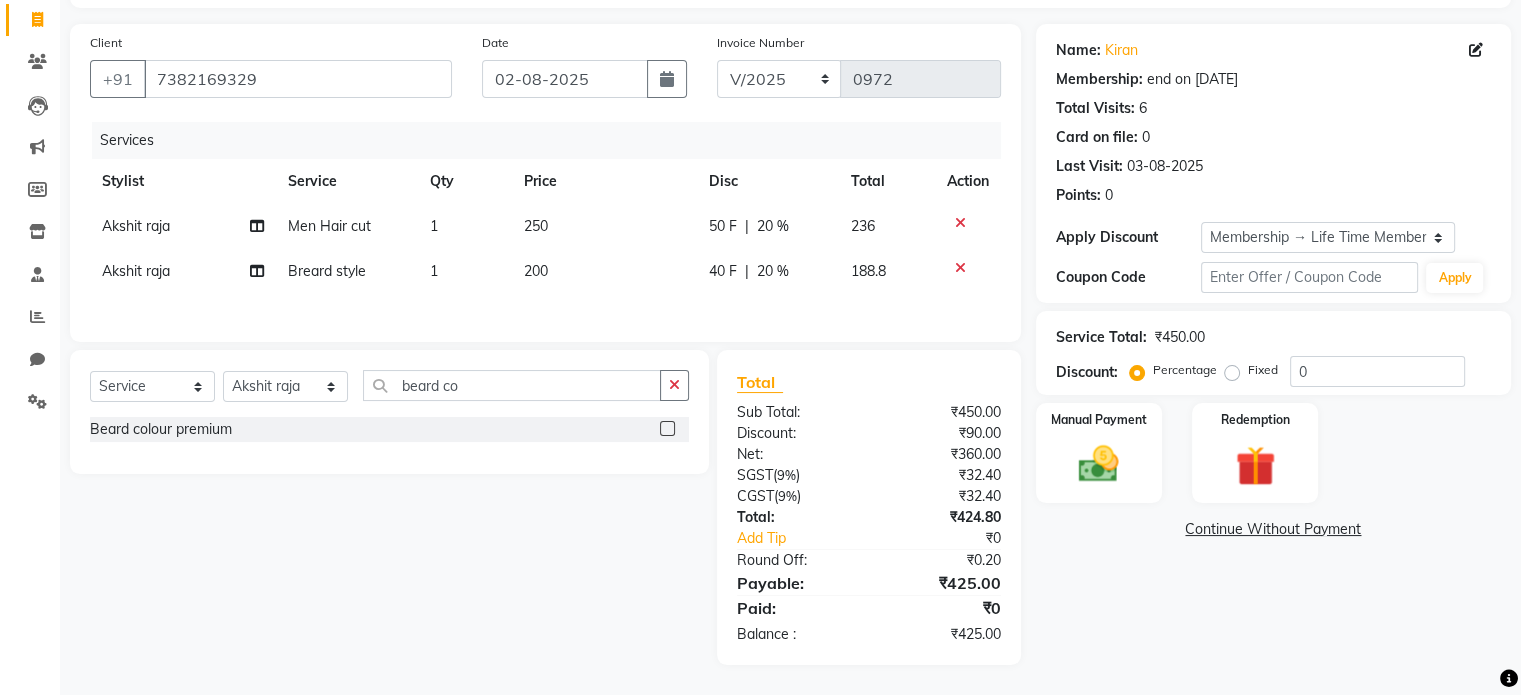 click 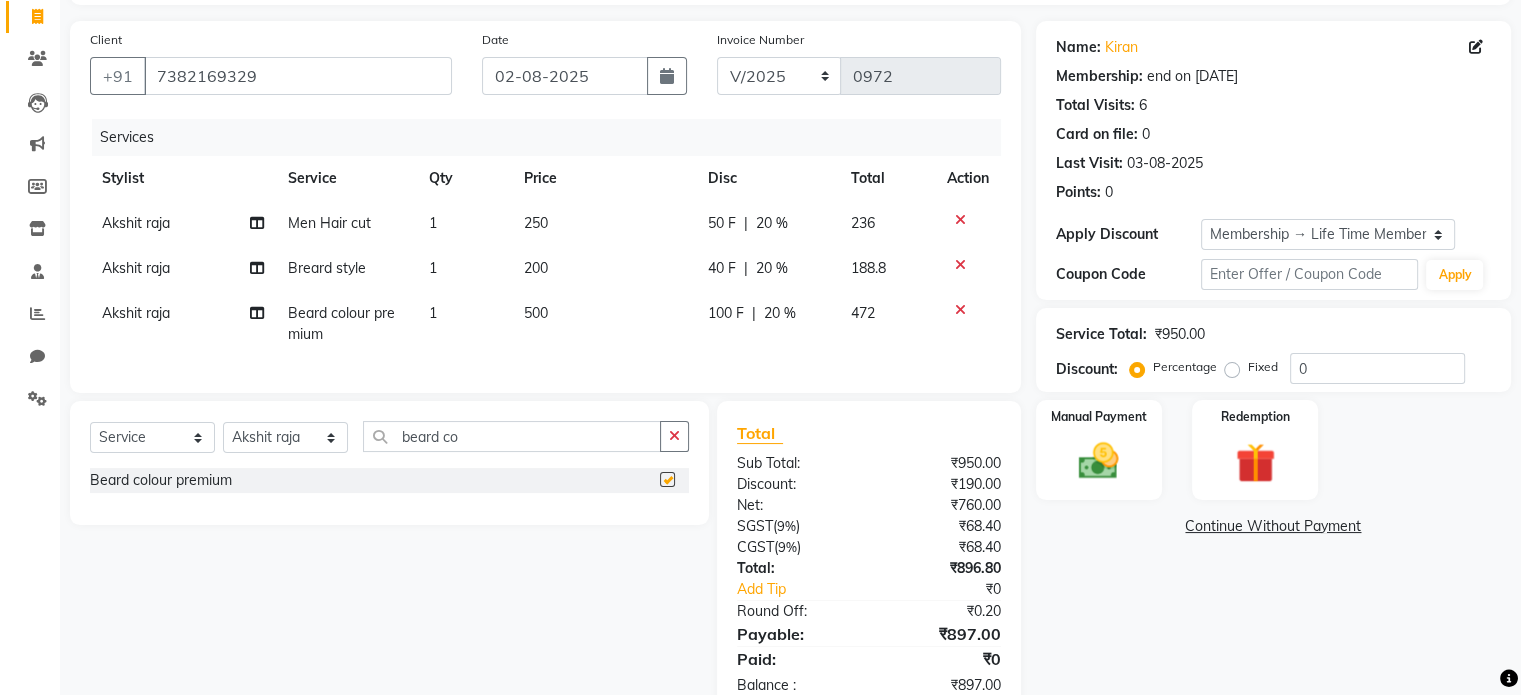 checkbox on "false" 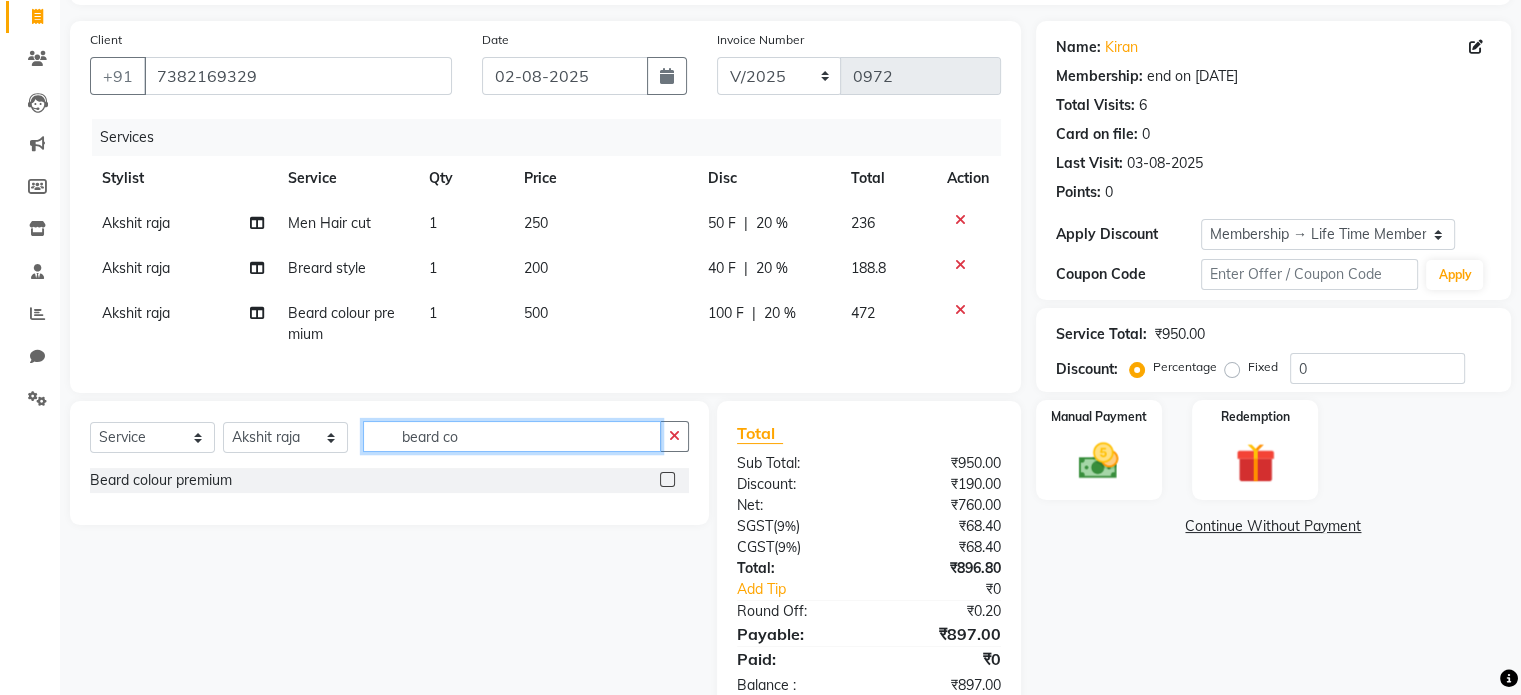 drag, startPoint x: 524, startPoint y: 459, endPoint x: 396, endPoint y: 458, distance: 128.0039 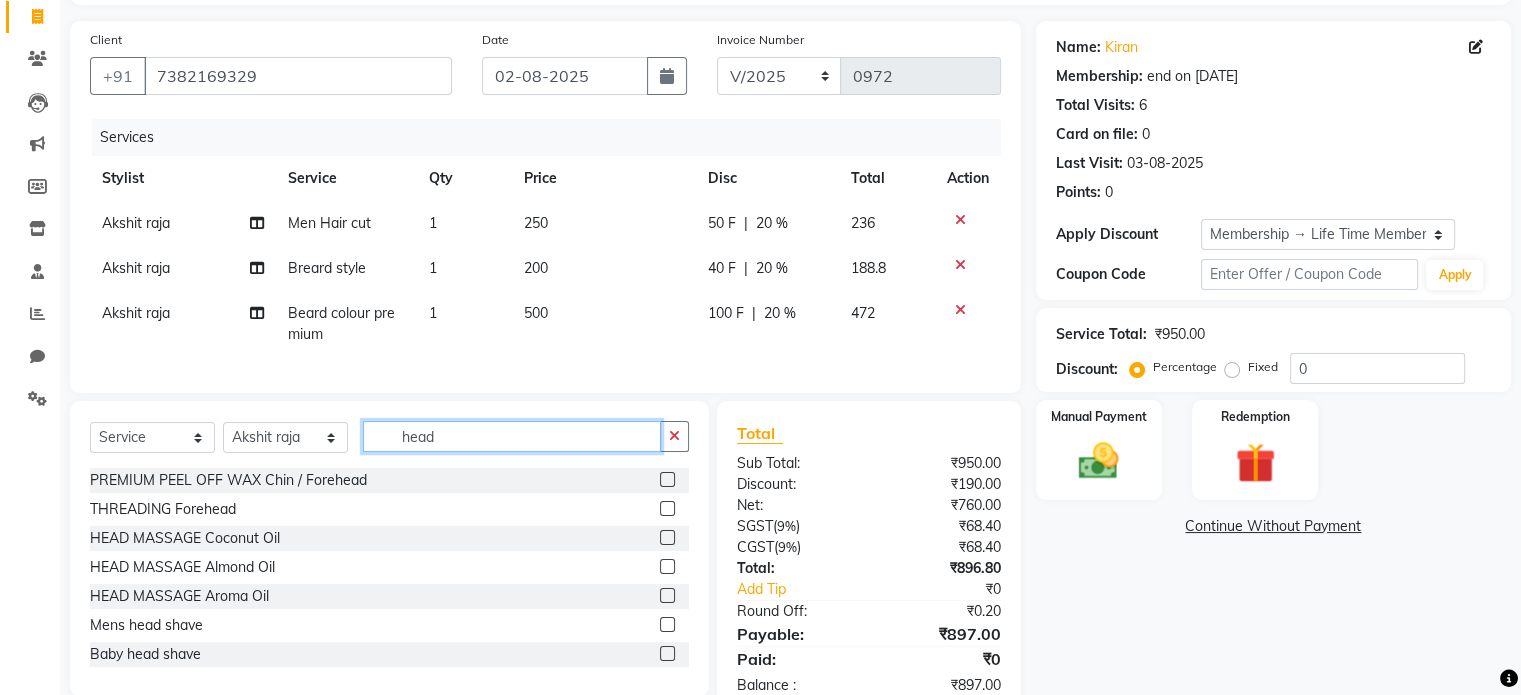 type on "head" 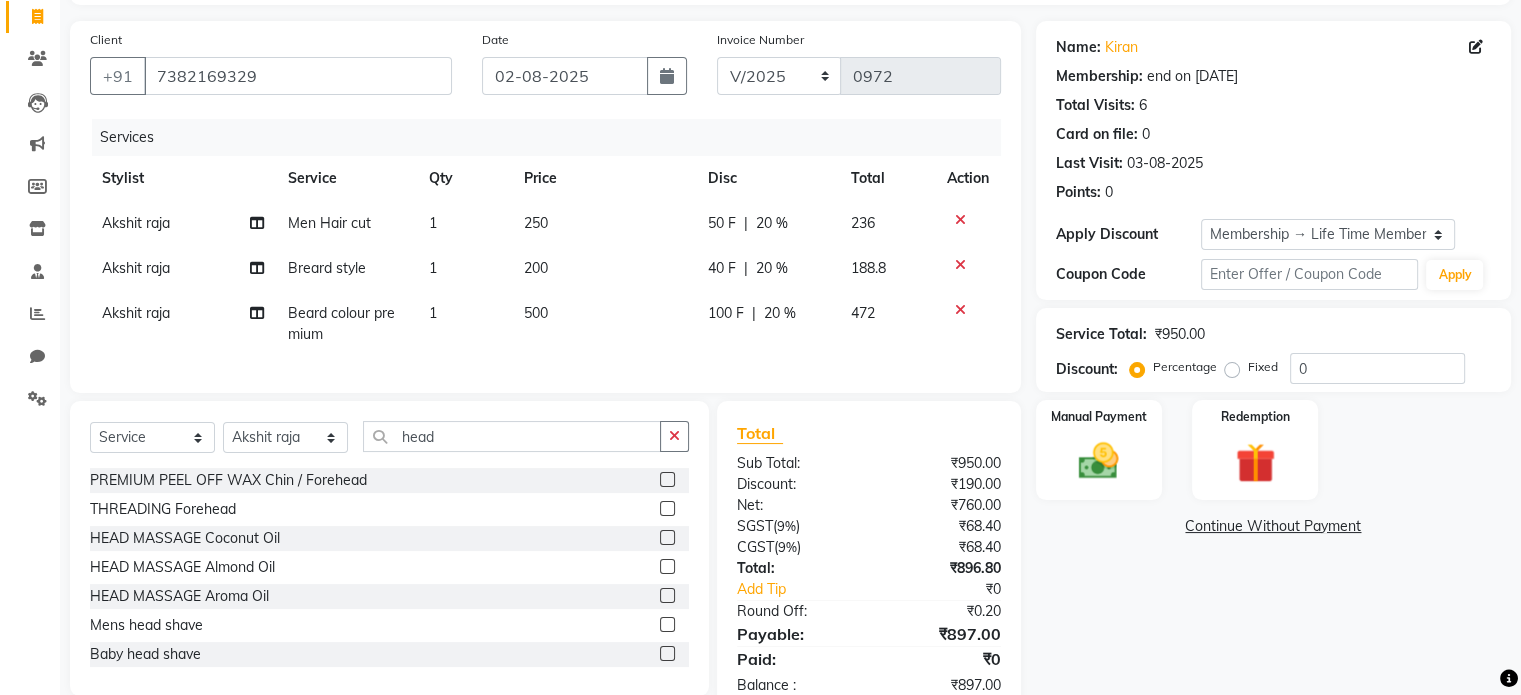 click 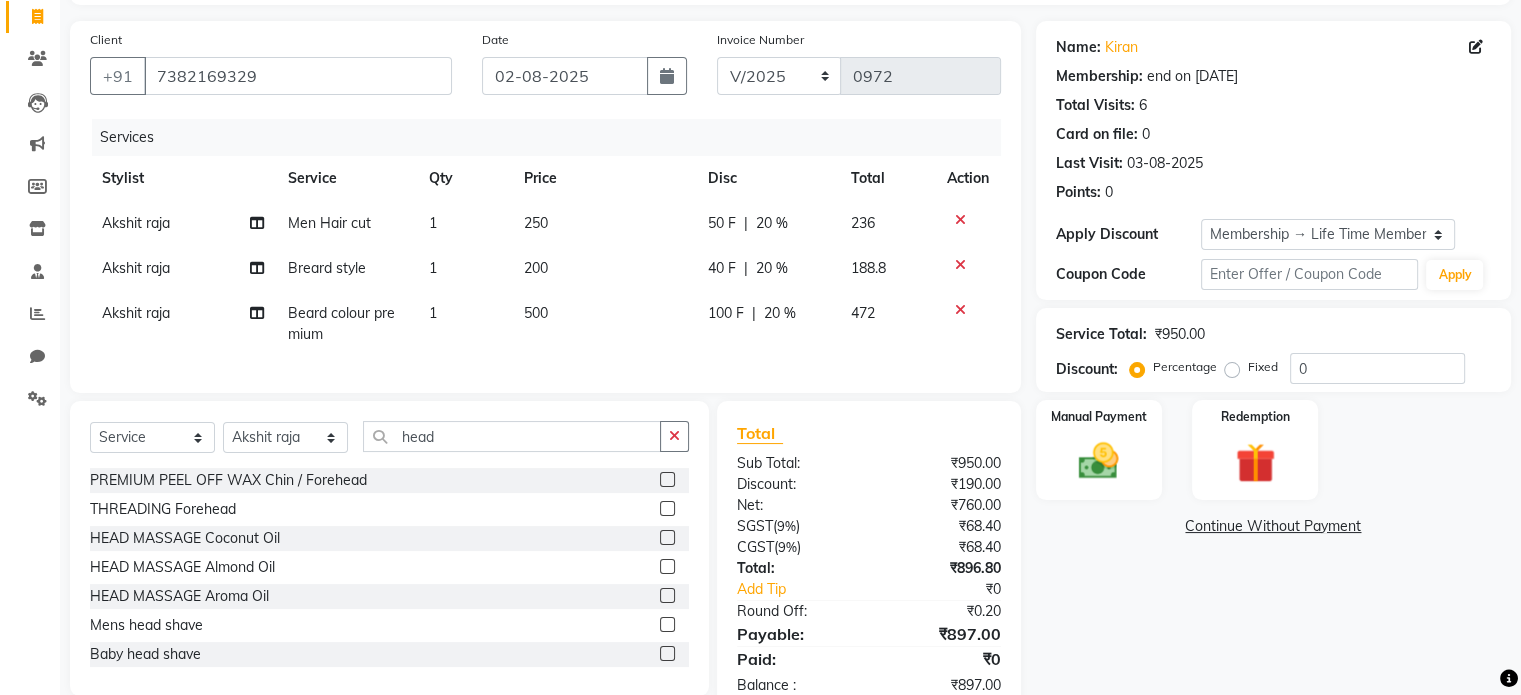 click 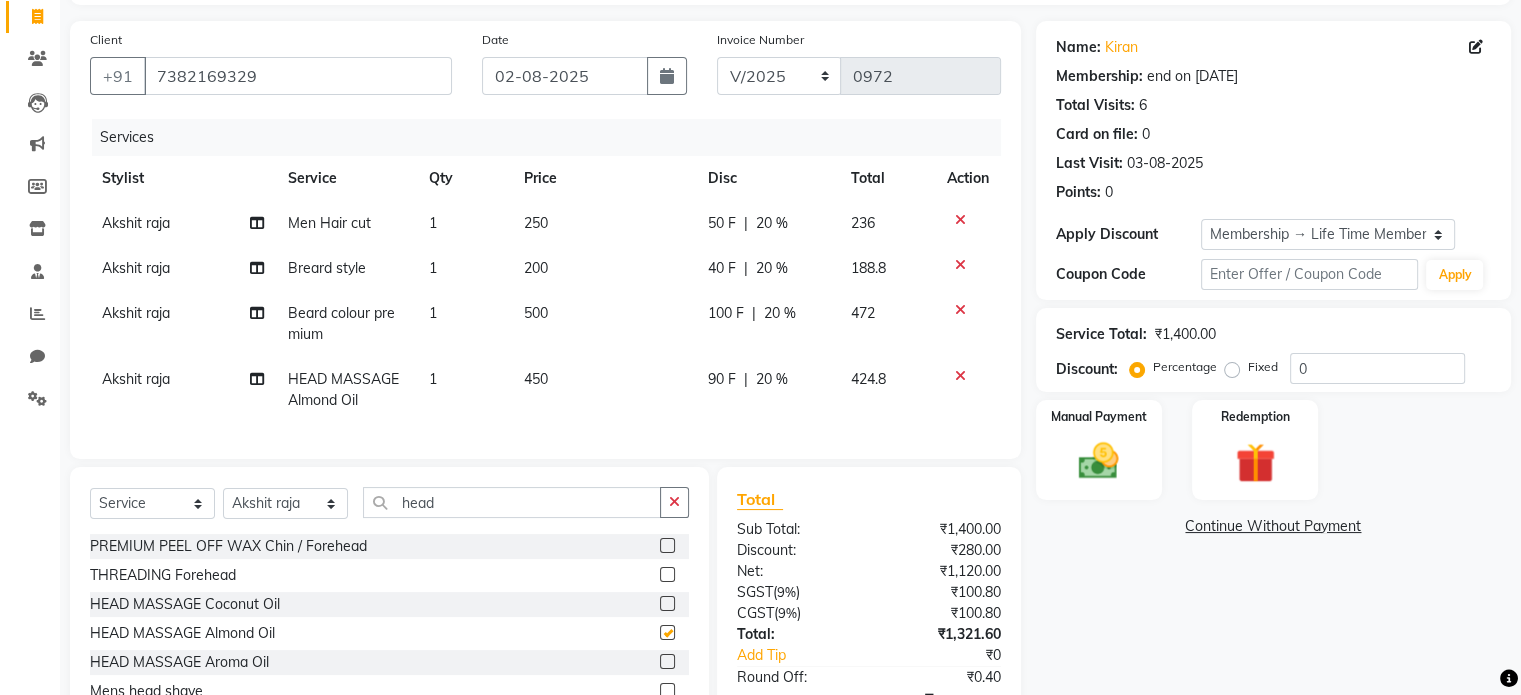 checkbox on "false" 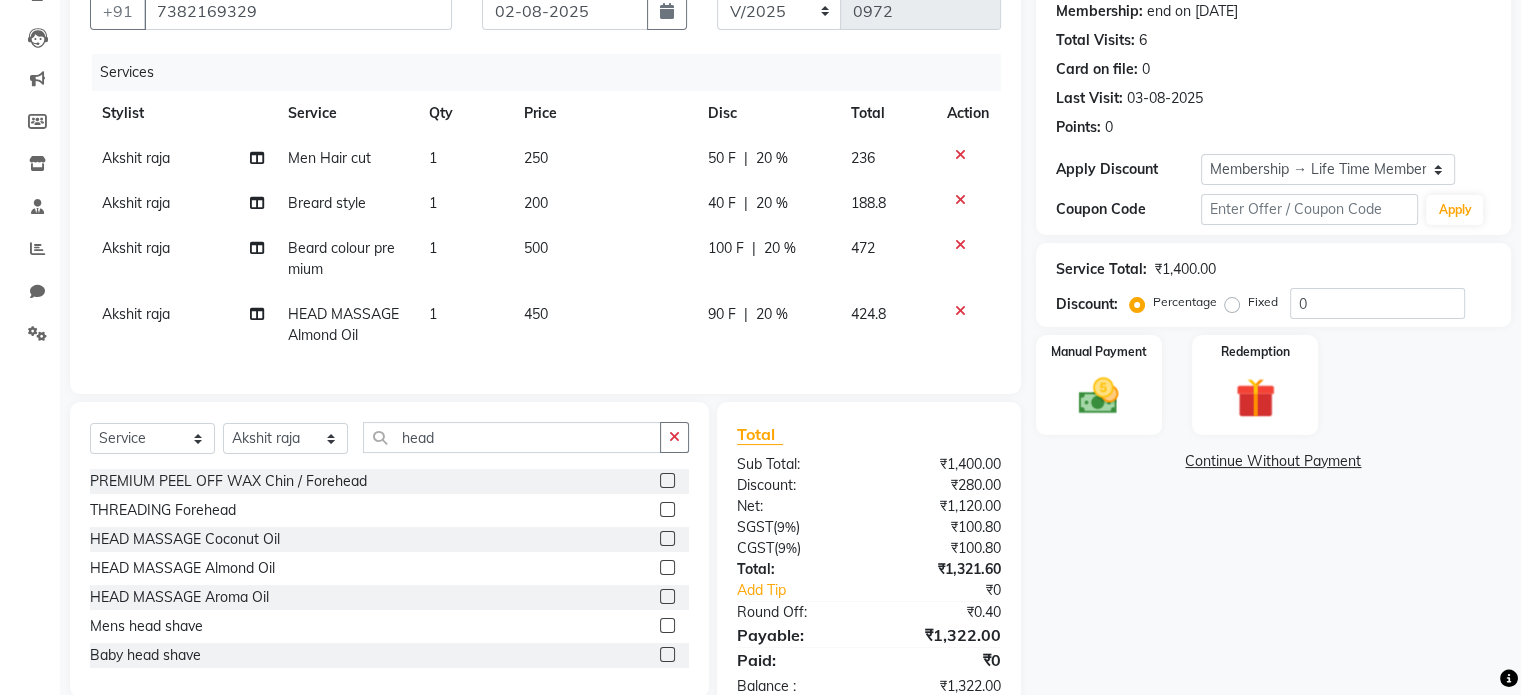 scroll, scrollTop: 261, scrollLeft: 0, axis: vertical 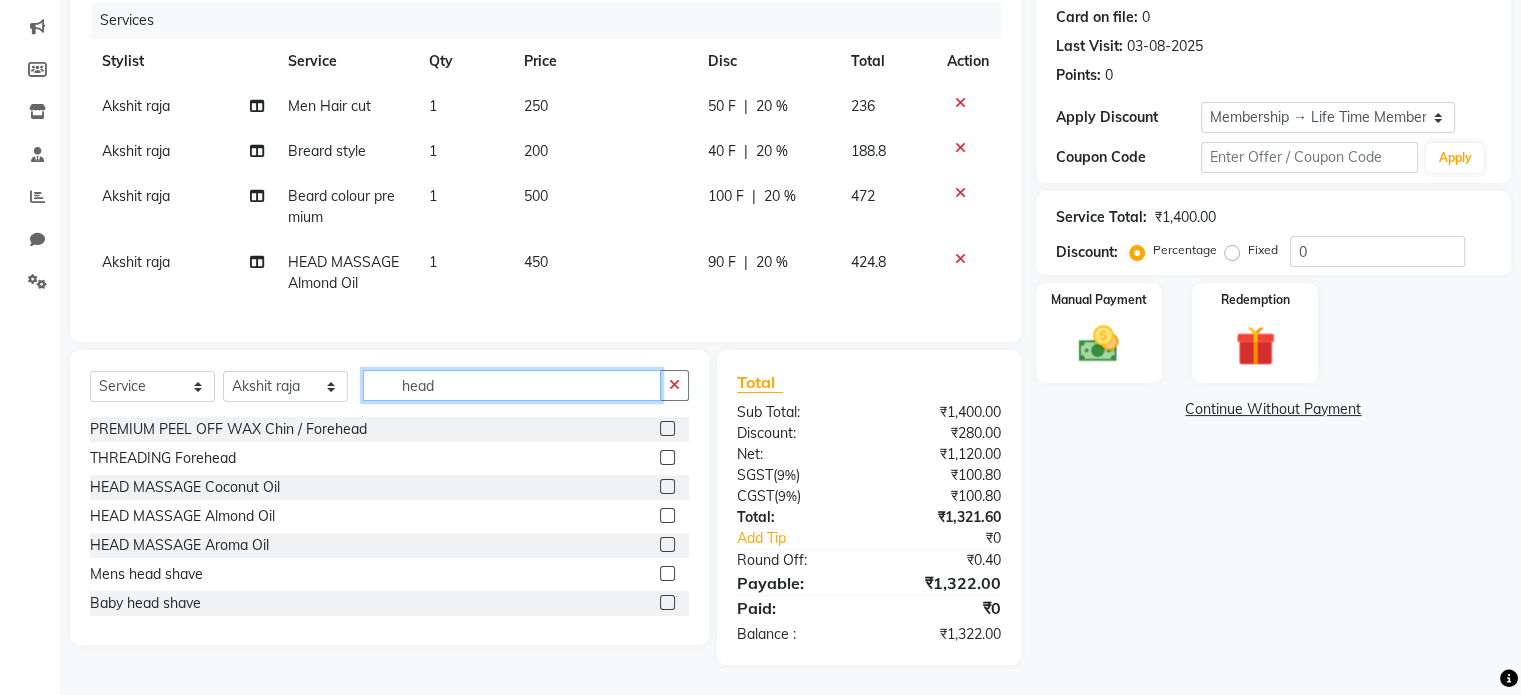 drag, startPoint x: 448, startPoint y: 385, endPoint x: 399, endPoint y: 387, distance: 49.0408 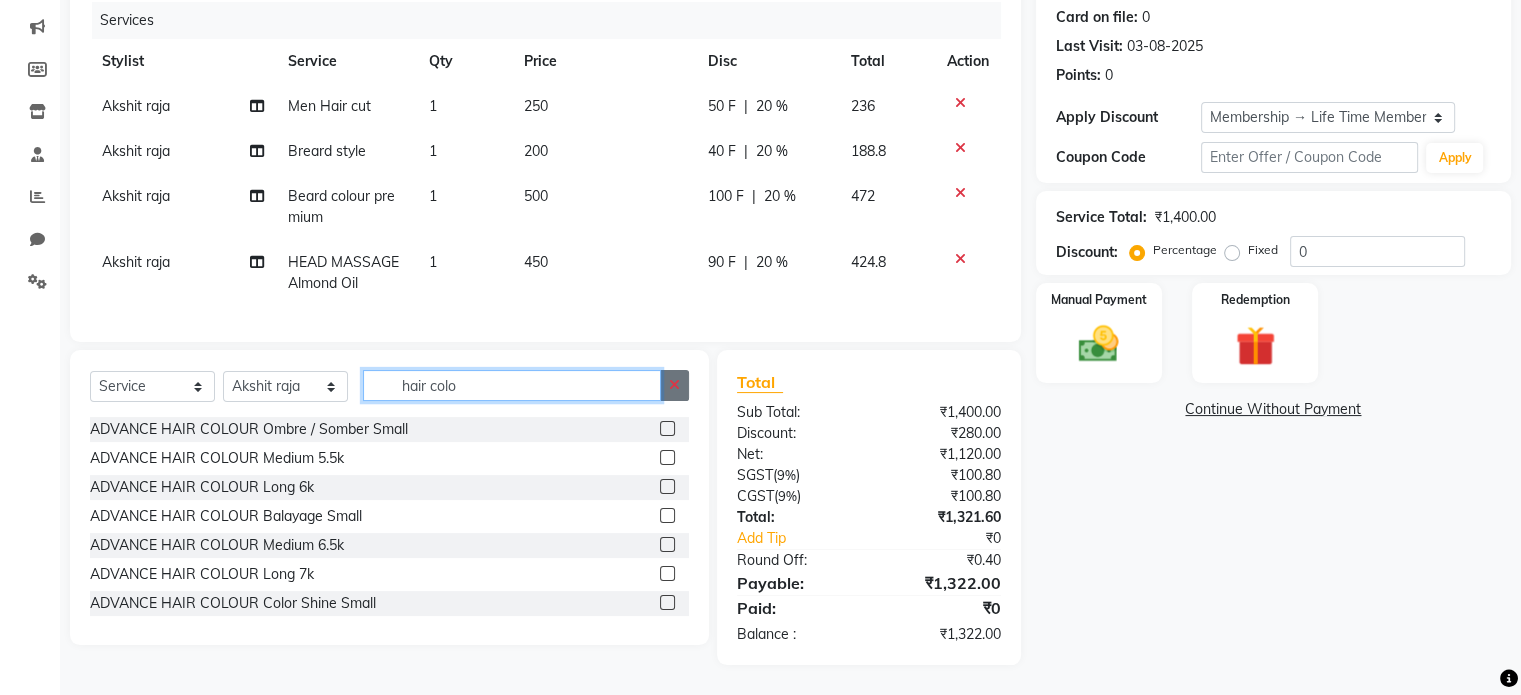 type on "hair colo" 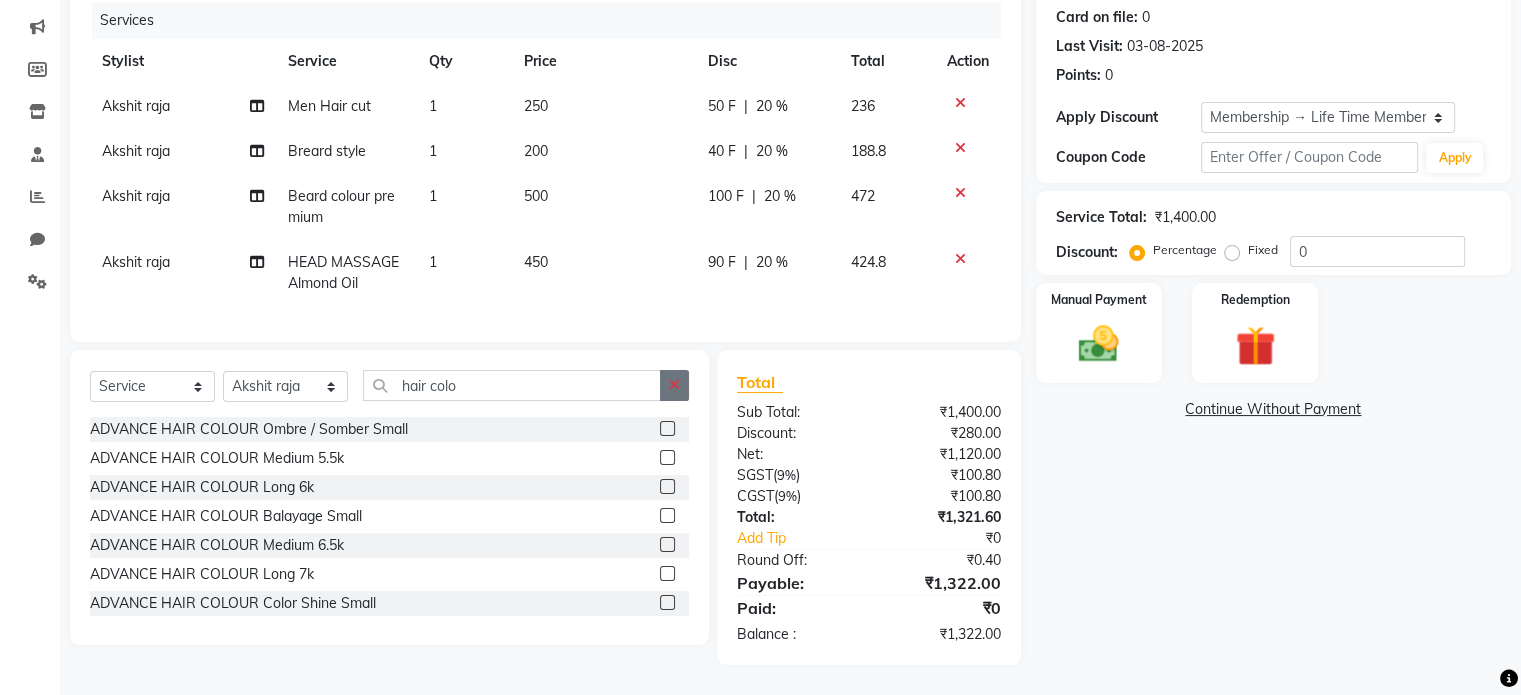 click 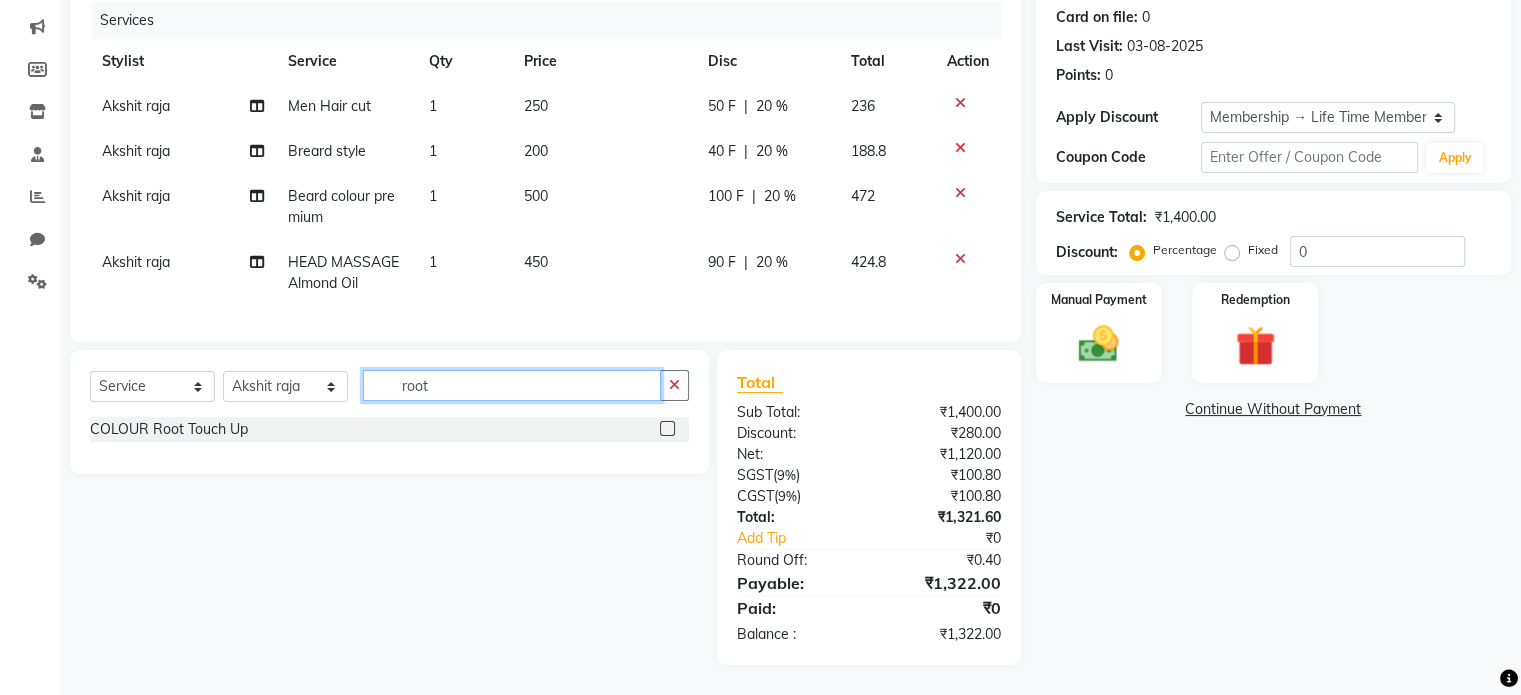 type on "root" 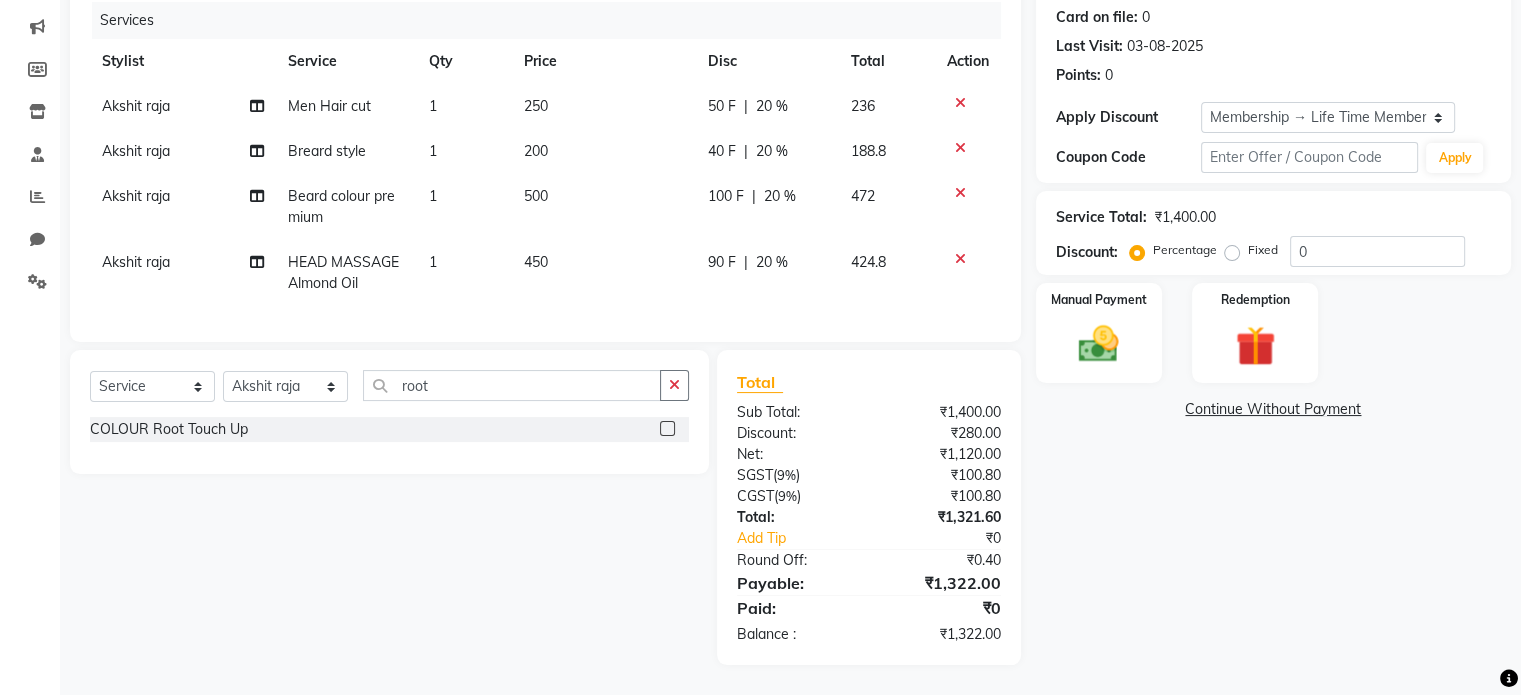click 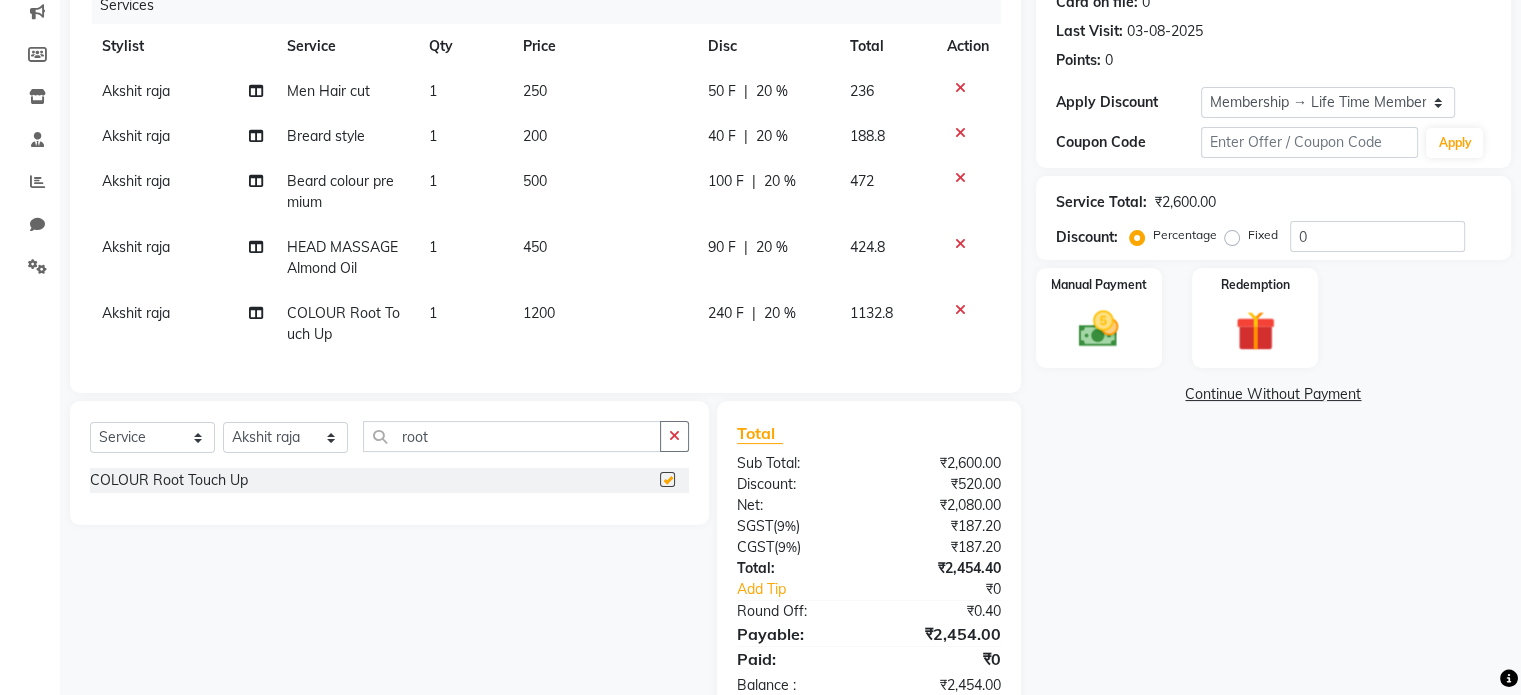 checkbox on "false" 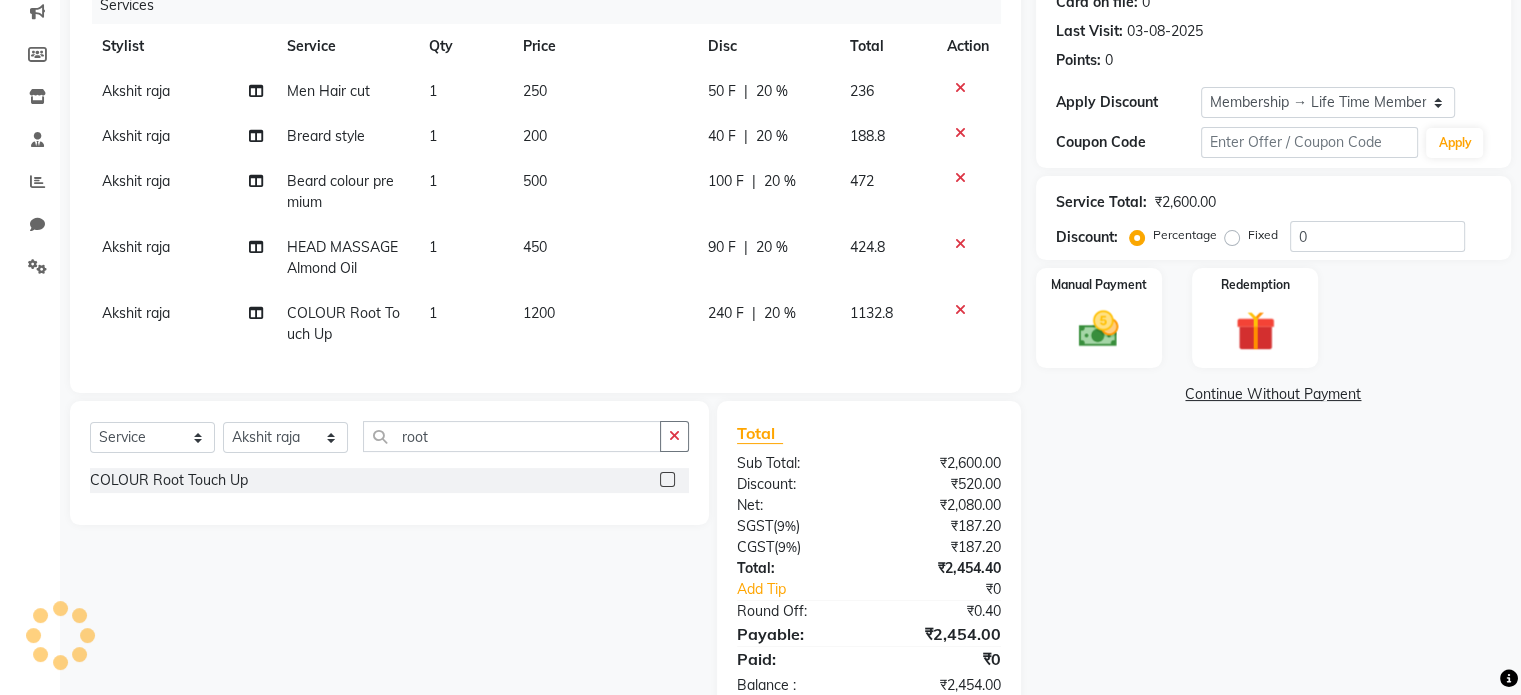 scroll, scrollTop: 328, scrollLeft: 0, axis: vertical 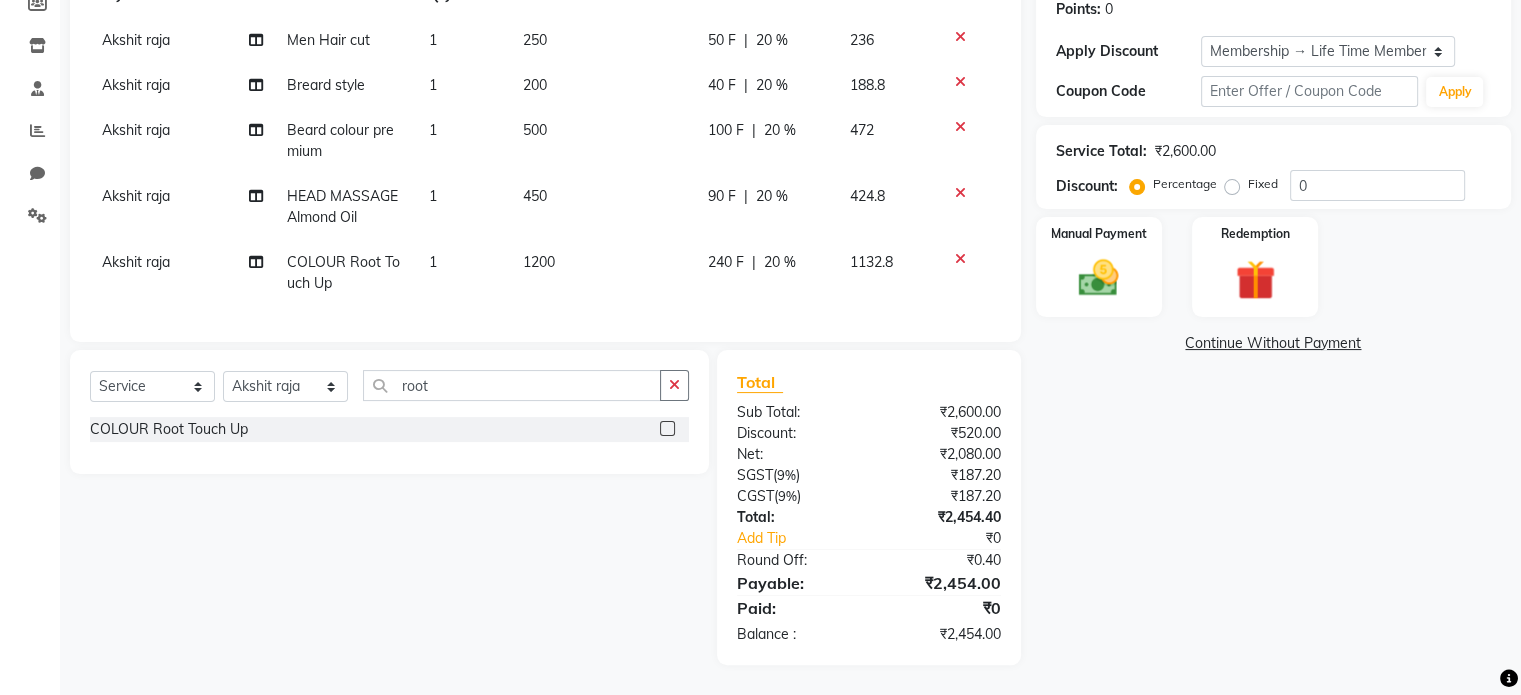 click 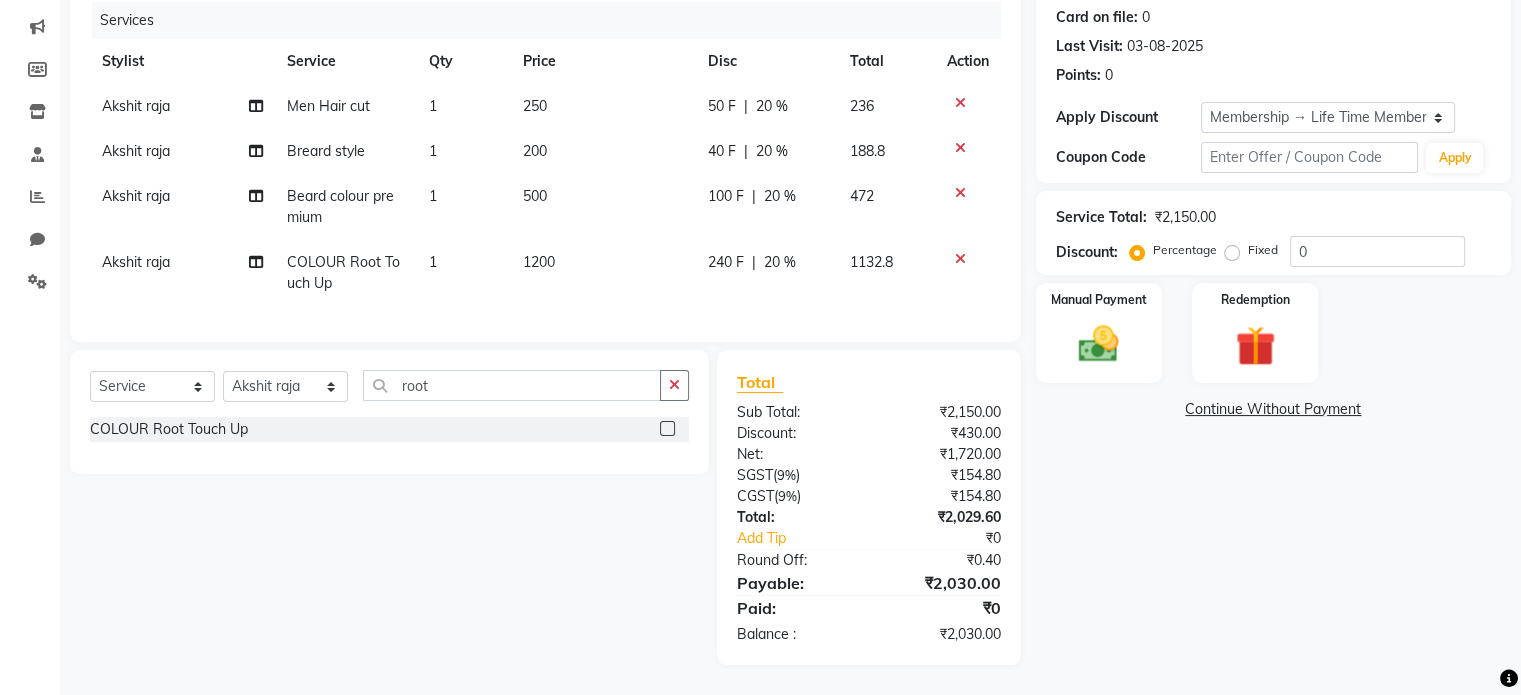 scroll, scrollTop: 261, scrollLeft: 0, axis: vertical 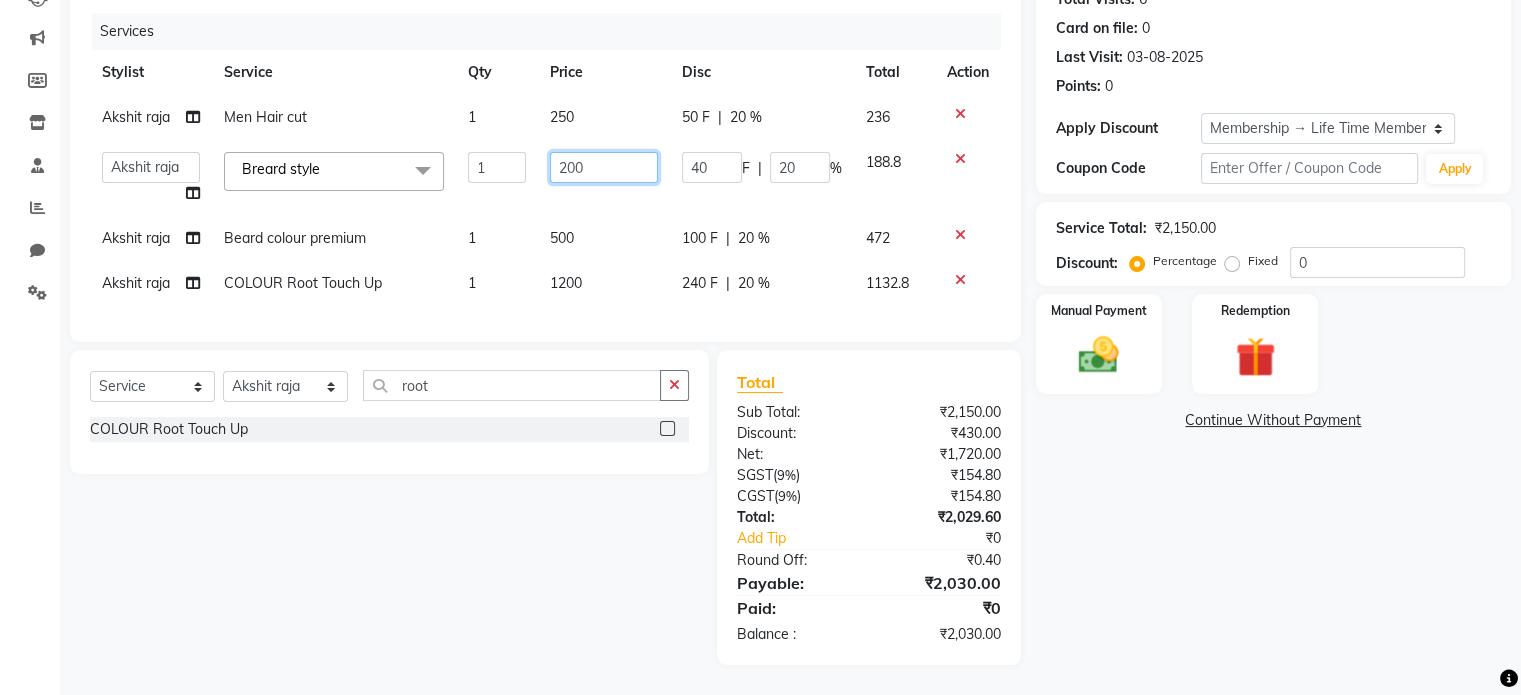 drag, startPoint x: 595, startPoint y: 150, endPoint x: 568, endPoint y: 154, distance: 27.294687 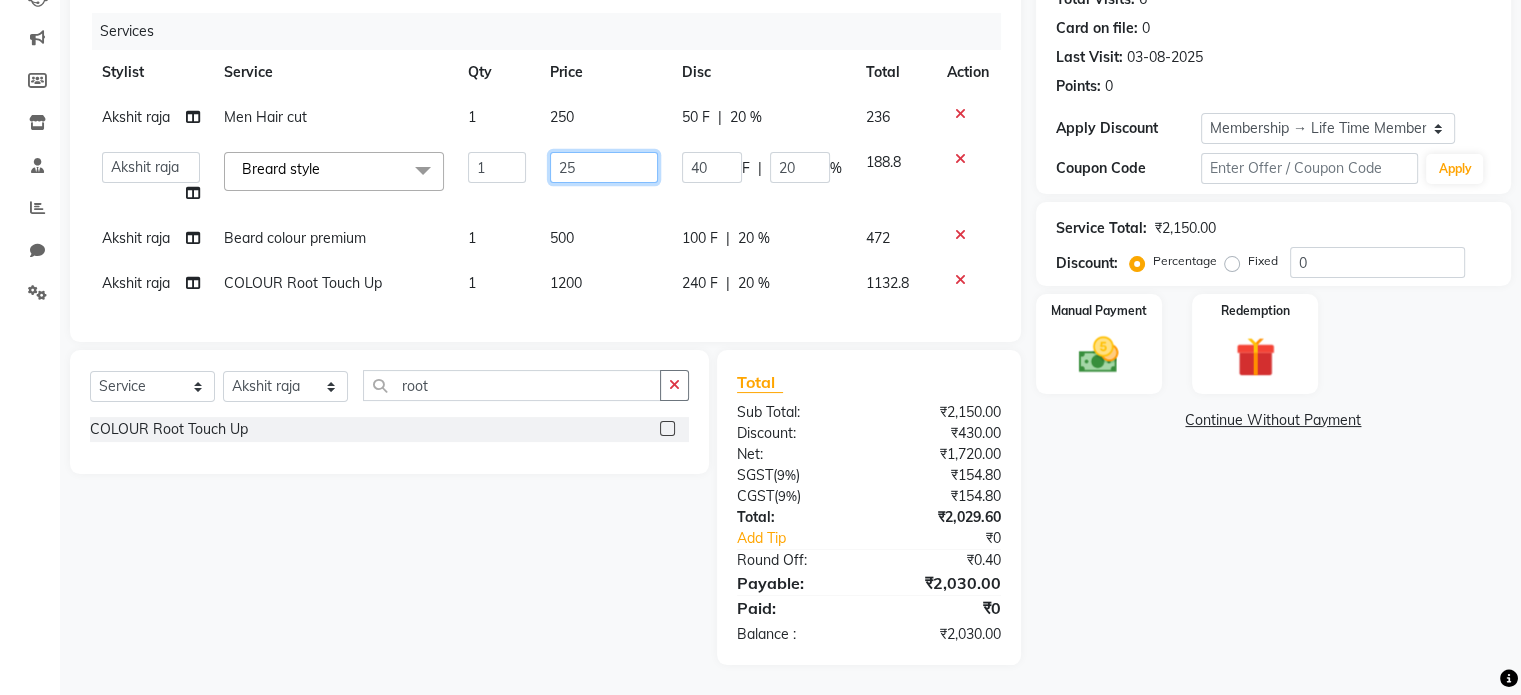 type on "250" 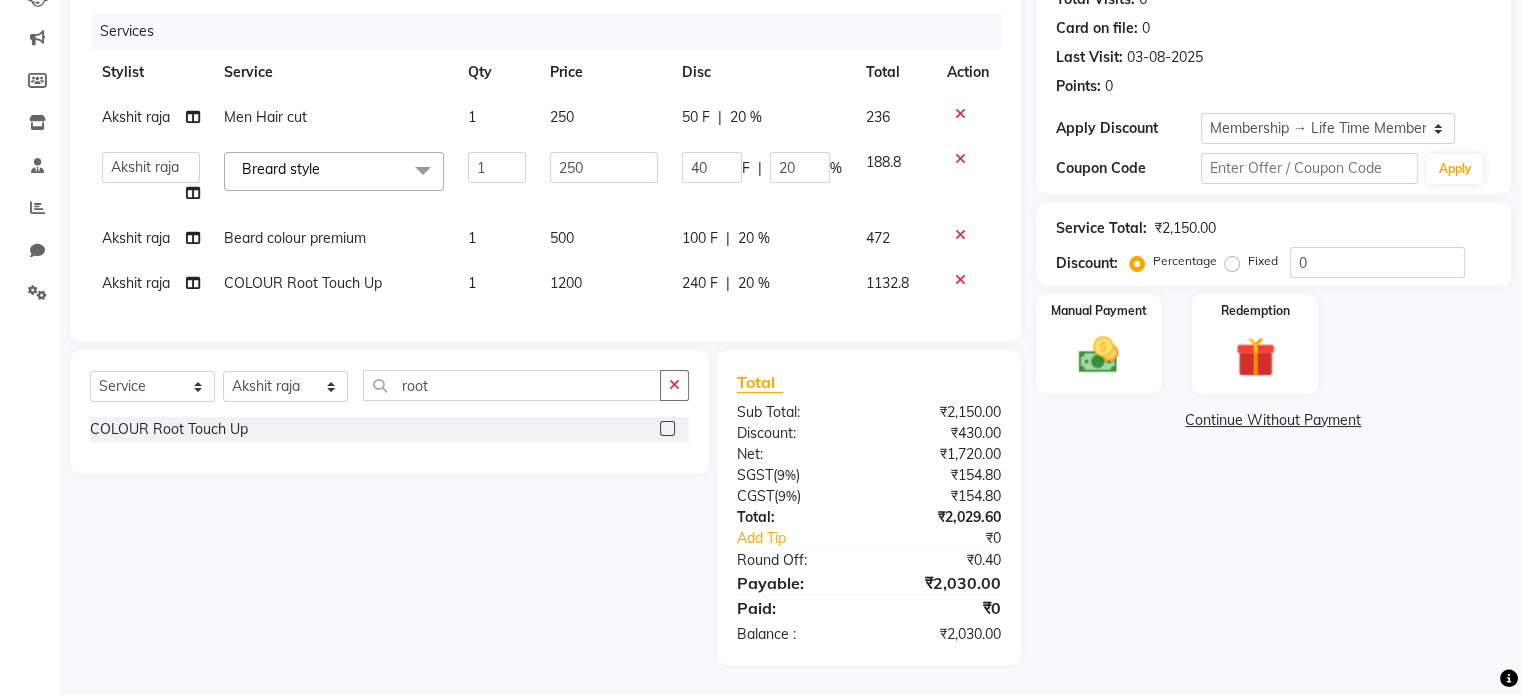 click on "Akshit raja Men Hair cut 1 250 50 F | 20 % 236  Akshit raja   BALU   meena   Neelima   Renuka   Silpa  Breard style  x MANICURE Cut & File MANICURE Change If Nail Polish MANICURE Regular Manicure MANICURE Spa Manicure MANICURE Crystal Manicure MANICURE Luxury Manicure happy hours package happy hours package happy hours package happy hours package happy hours mens package PEDICURE Cut & File PEDICURE Change If Nail Polish PEDICURE Regular Pedicure PEDICURE Spa Pedicure PEDICURE Crystal Pedicure PEDICURE Luxury Pedicure HONEY WAX Half Arms / Legs HONEY WAX Full - Arms / Legs HONEY WAX Full Back HONEY WAX Monthly Essential Waxing (Fa/Fl/Ua) HONEY WAX Full Body (Excluding Bikini) PREMIUM LIPOSOLUBLE Roll - On Wax (Rica / O3+ / Biosoft) Half - Arms PREMIUM LIPOSOLUBLE Roll - On Wax (Rica / O3+ / Biosoft) Half - Legs PREMIUM LIPOSOLUBLE Full - Arms PREMIUM LIPOSOLUBLE Full - Legs PREMIUM LIPOSOLUBLE Blouse Line / Midriff PREMIUM LIPOSOLUBLE Full Back PREMIUM LIPOSOLUBLE Monthly Essential Waxing Pack (Fa/Fl/Ua) 1 F" 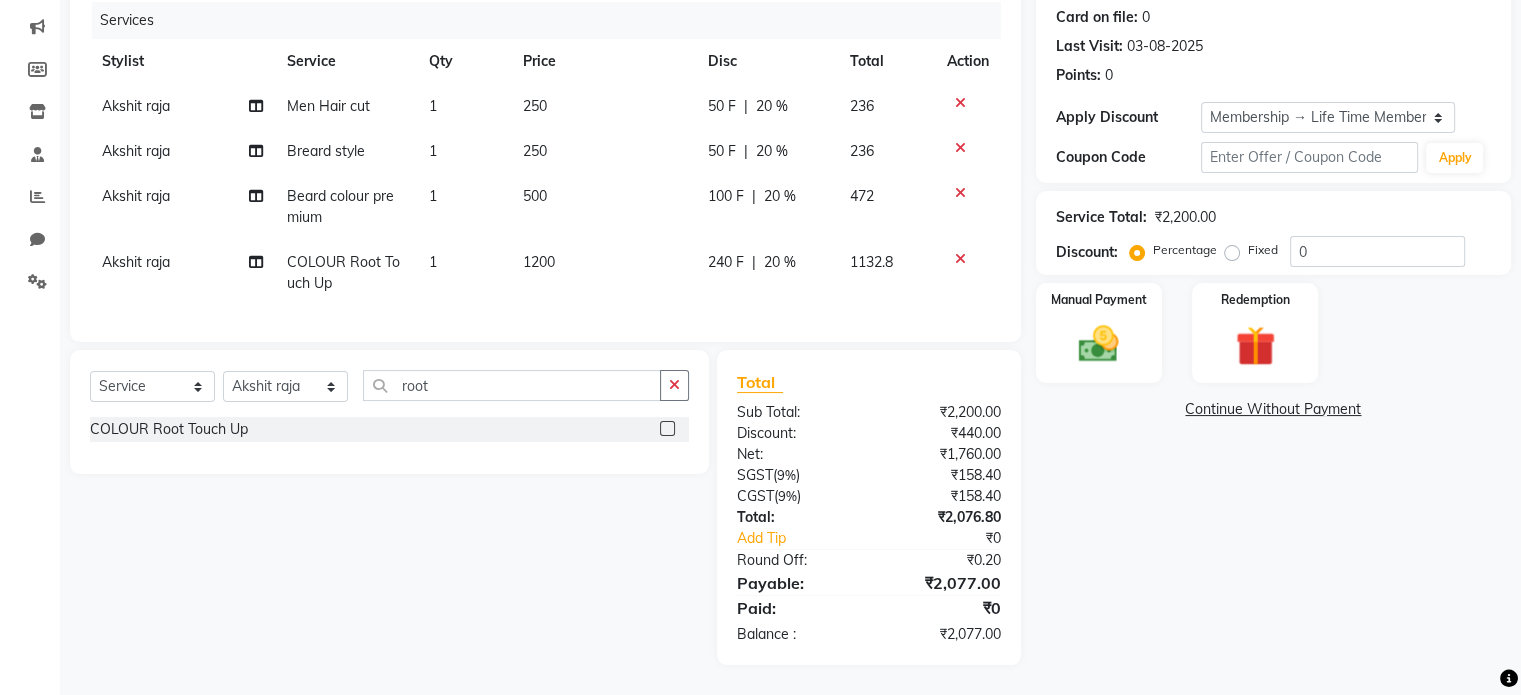 scroll, scrollTop: 261, scrollLeft: 0, axis: vertical 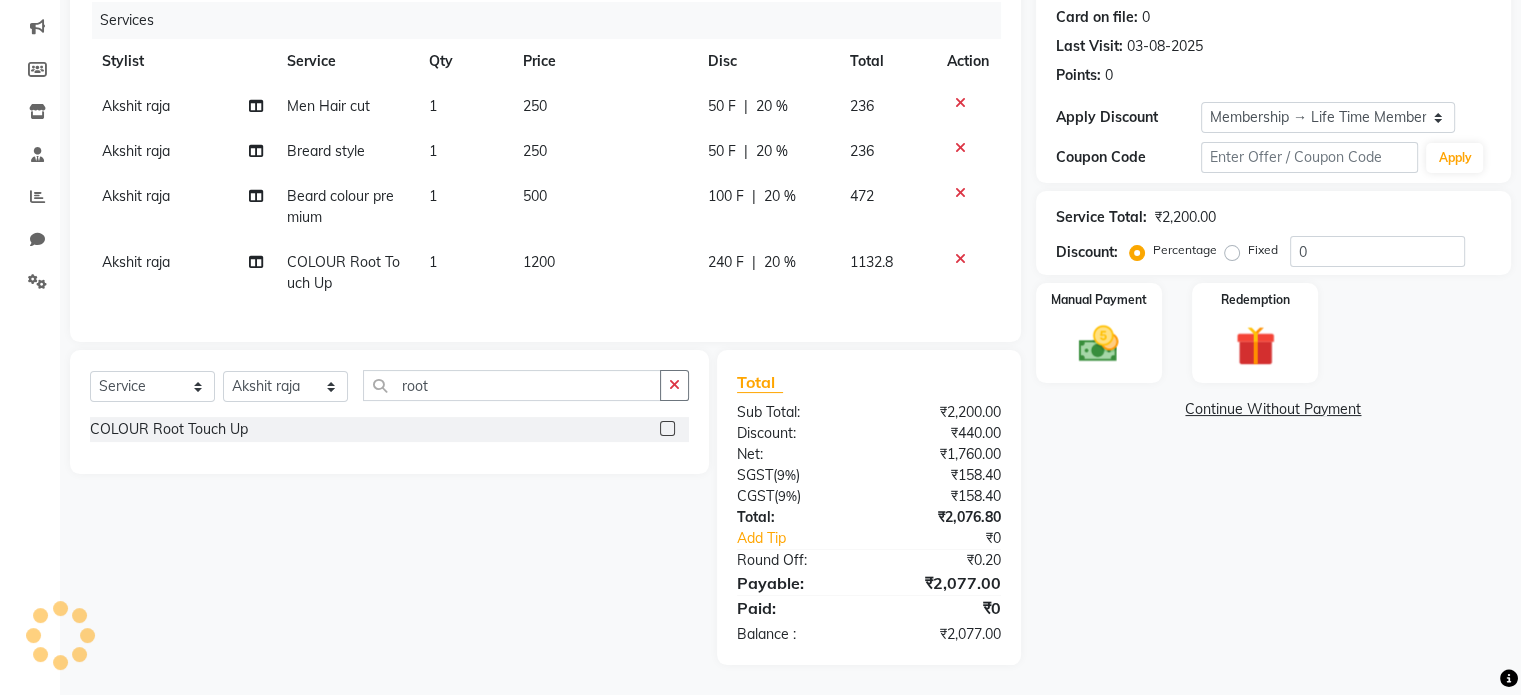 click on "1200" 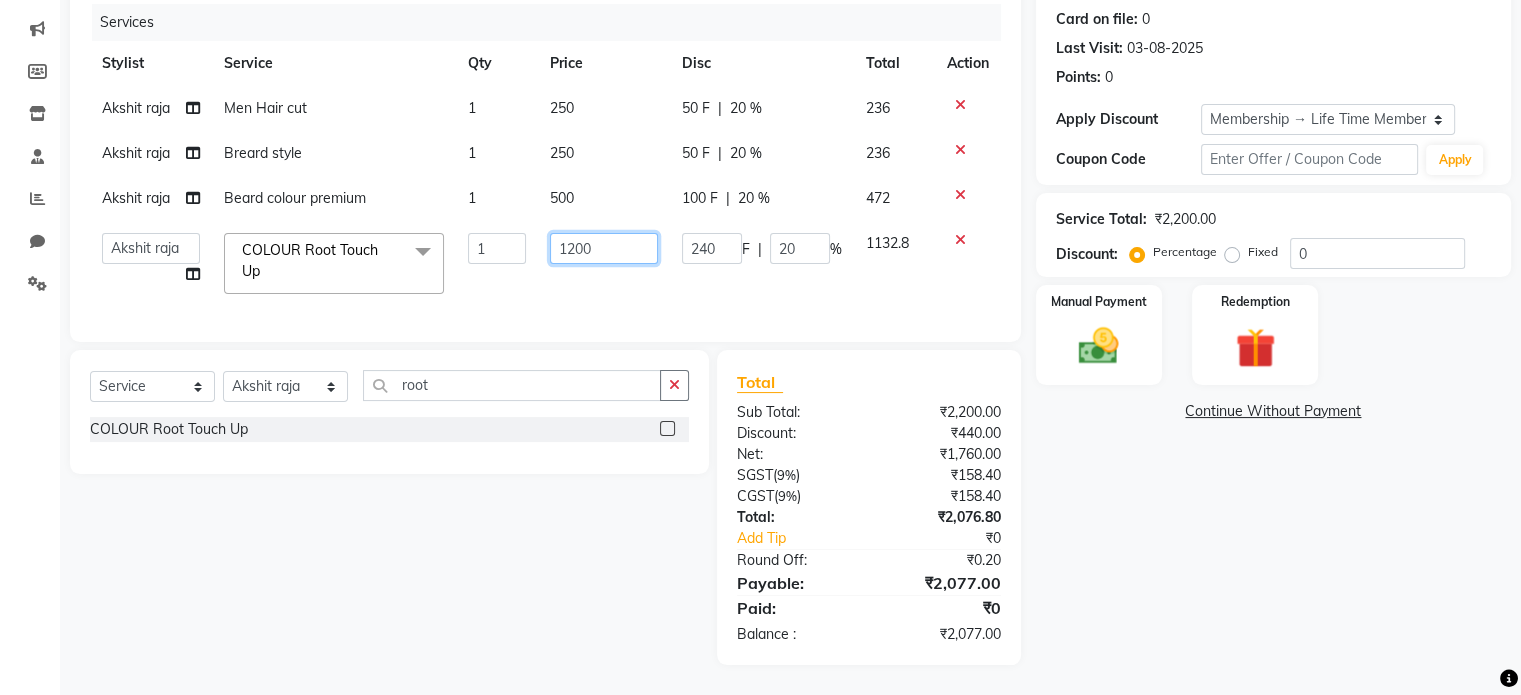 drag, startPoint x: 600, startPoint y: 236, endPoint x: 576, endPoint y: 243, distance: 25 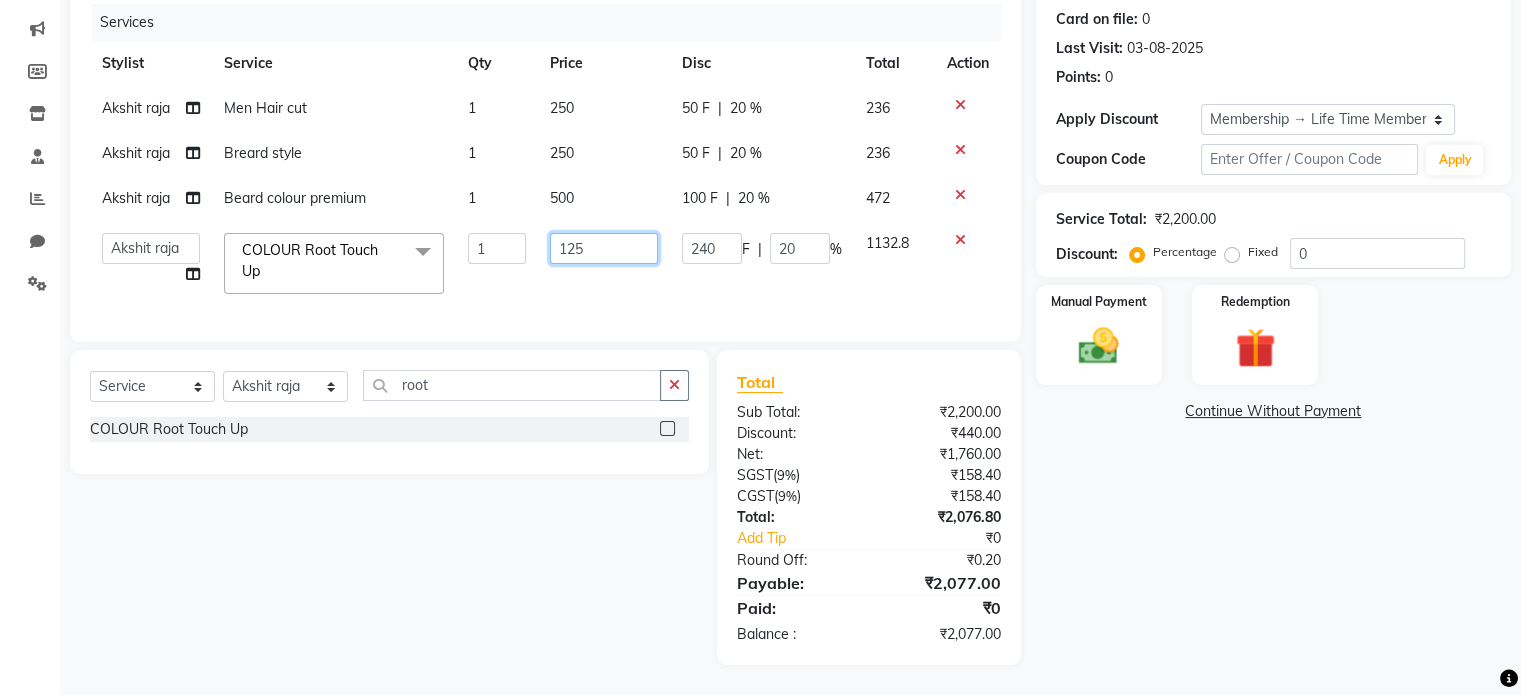 type on "1250" 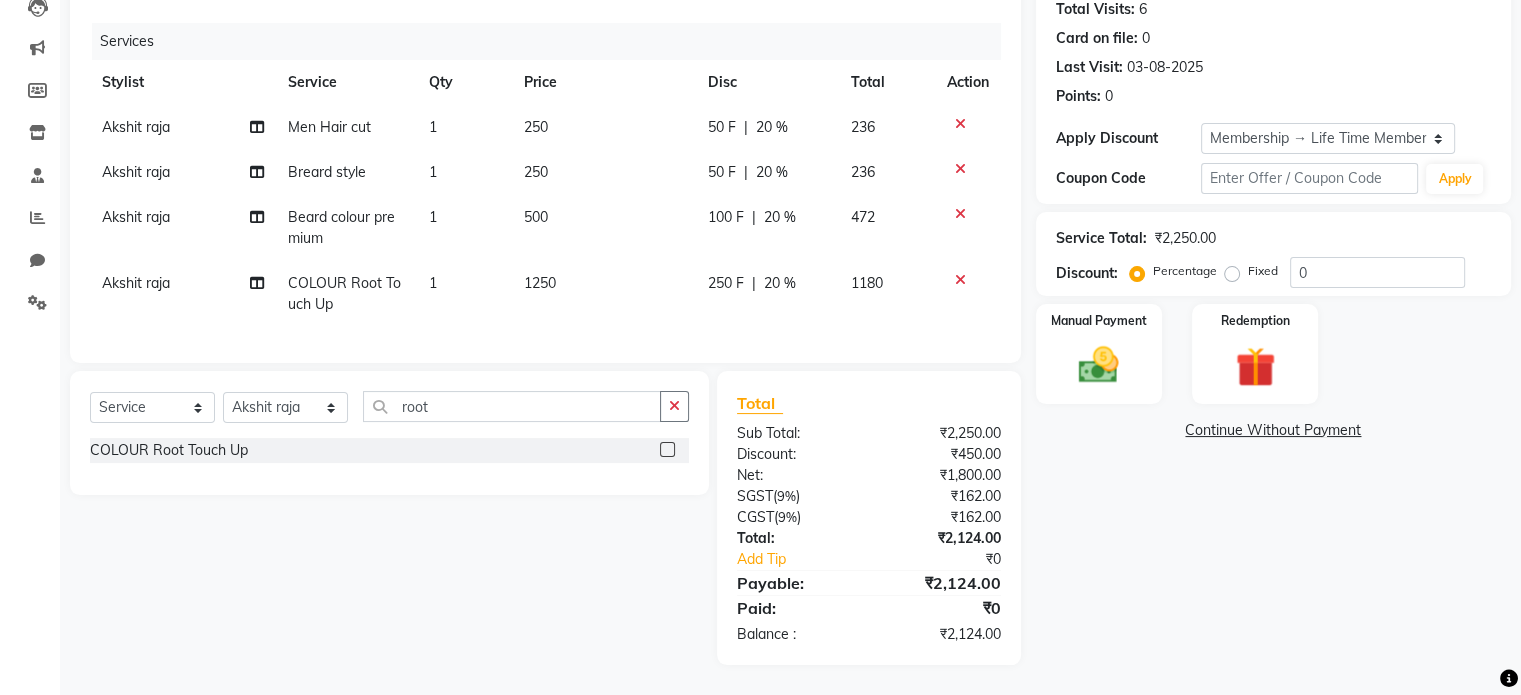 click on "1250" 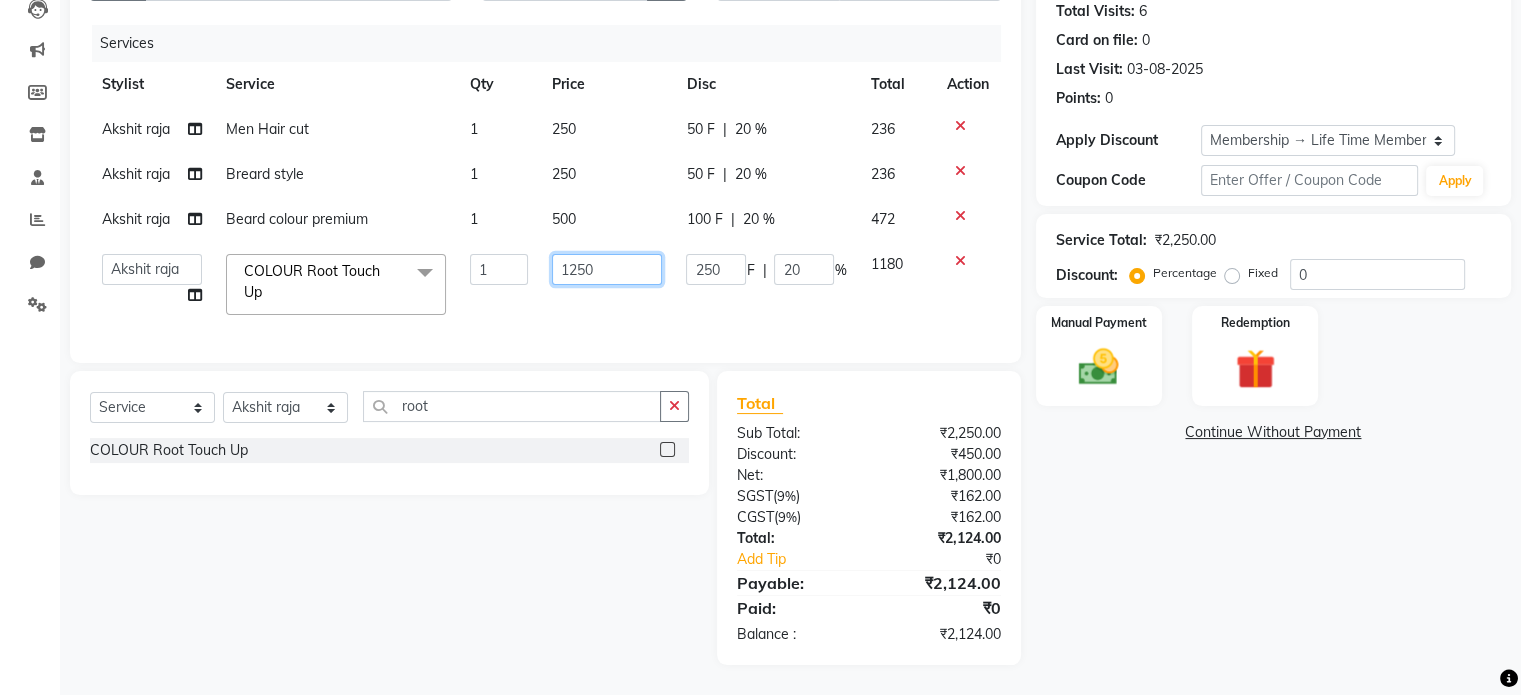 drag, startPoint x: 601, startPoint y: 254, endPoint x: 571, endPoint y: 257, distance: 30.149628 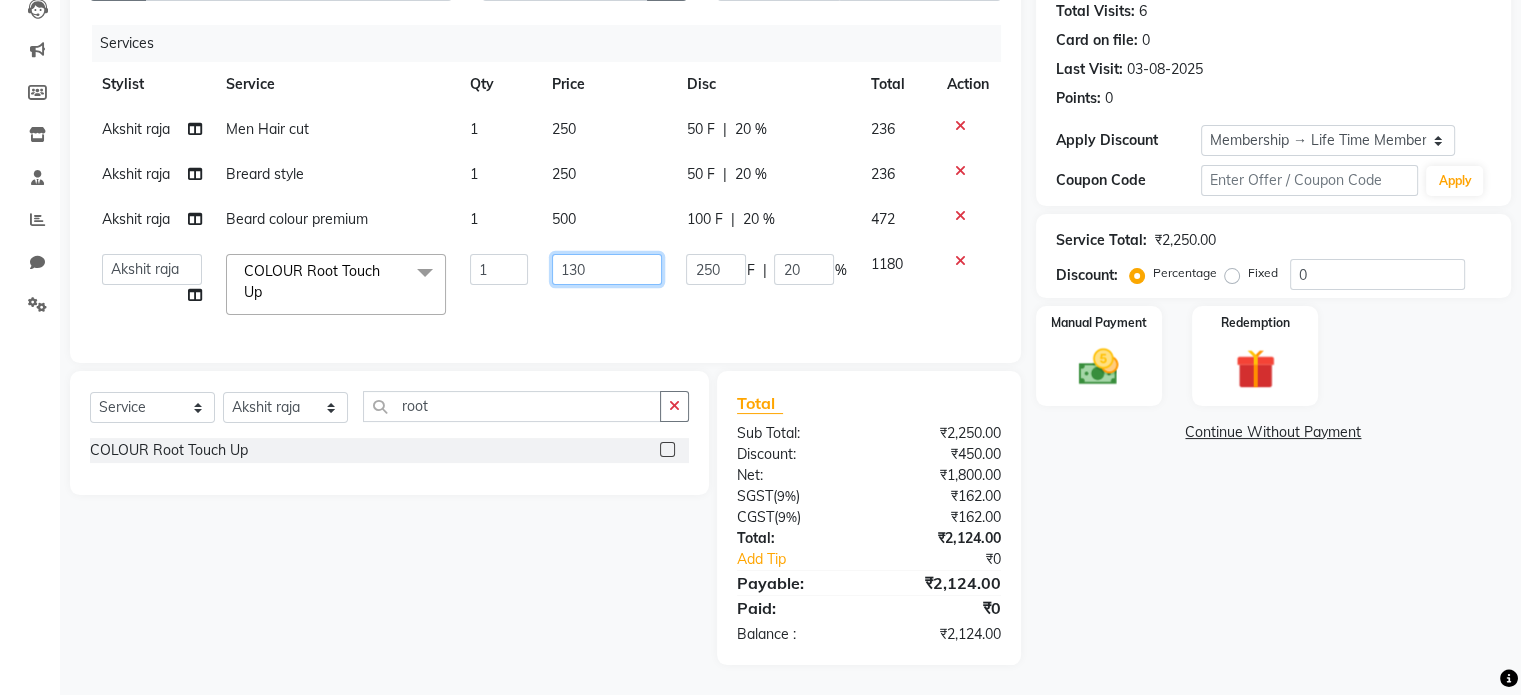 type on "1300" 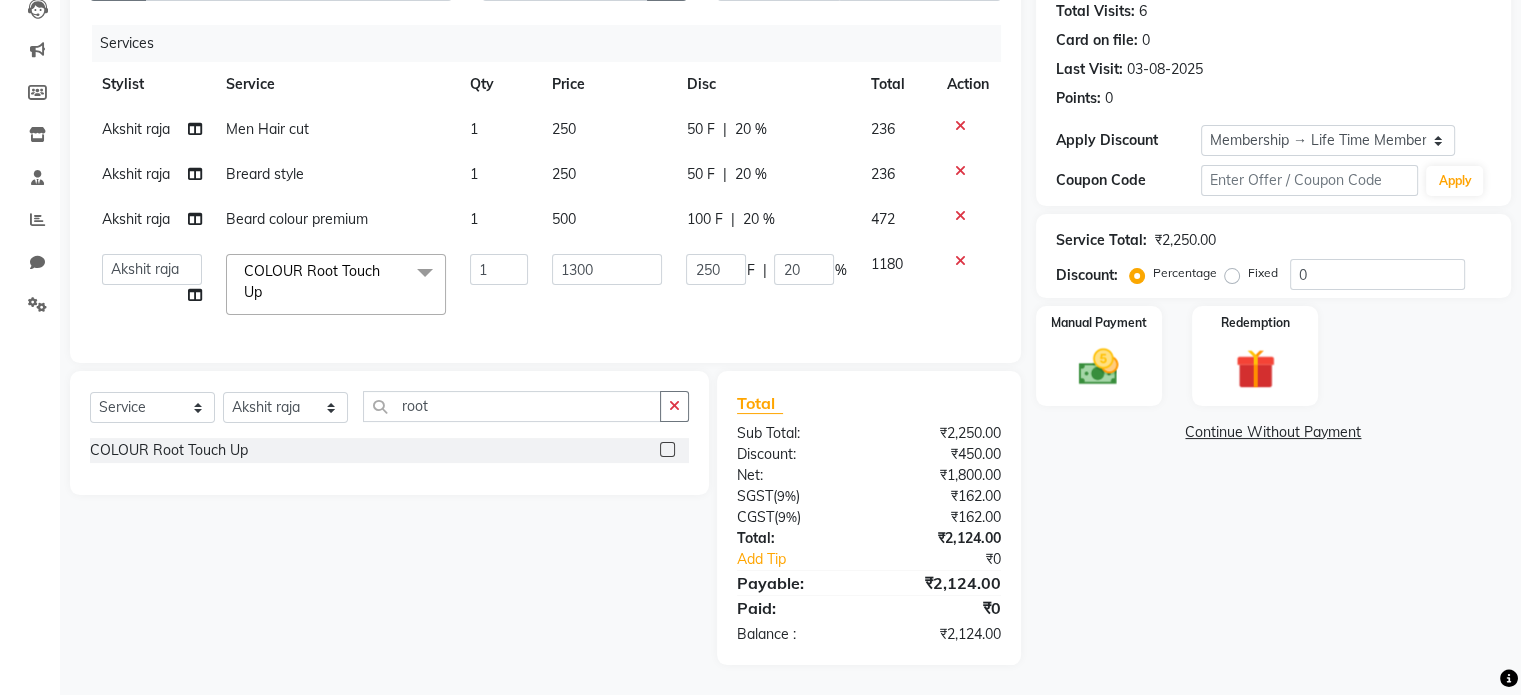 click on "1300" 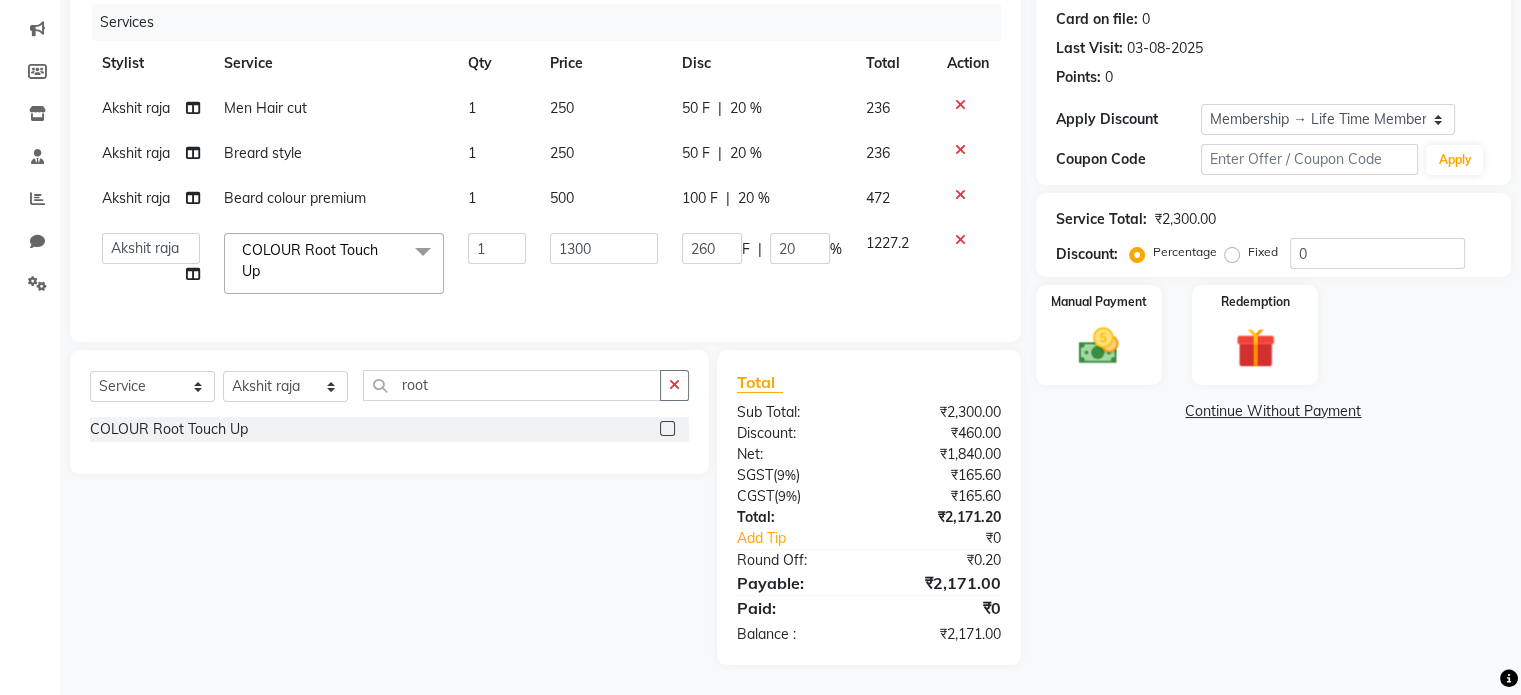 scroll, scrollTop: 259, scrollLeft: 0, axis: vertical 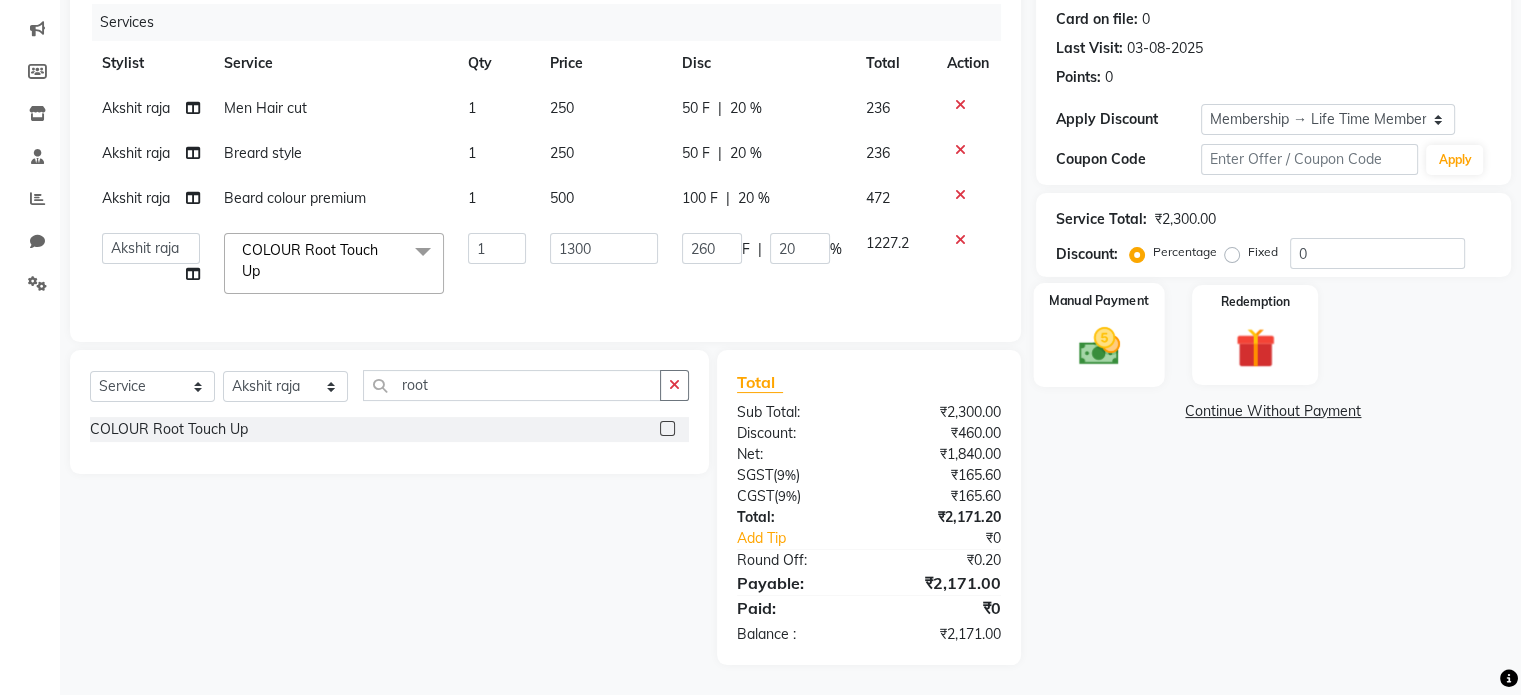 click 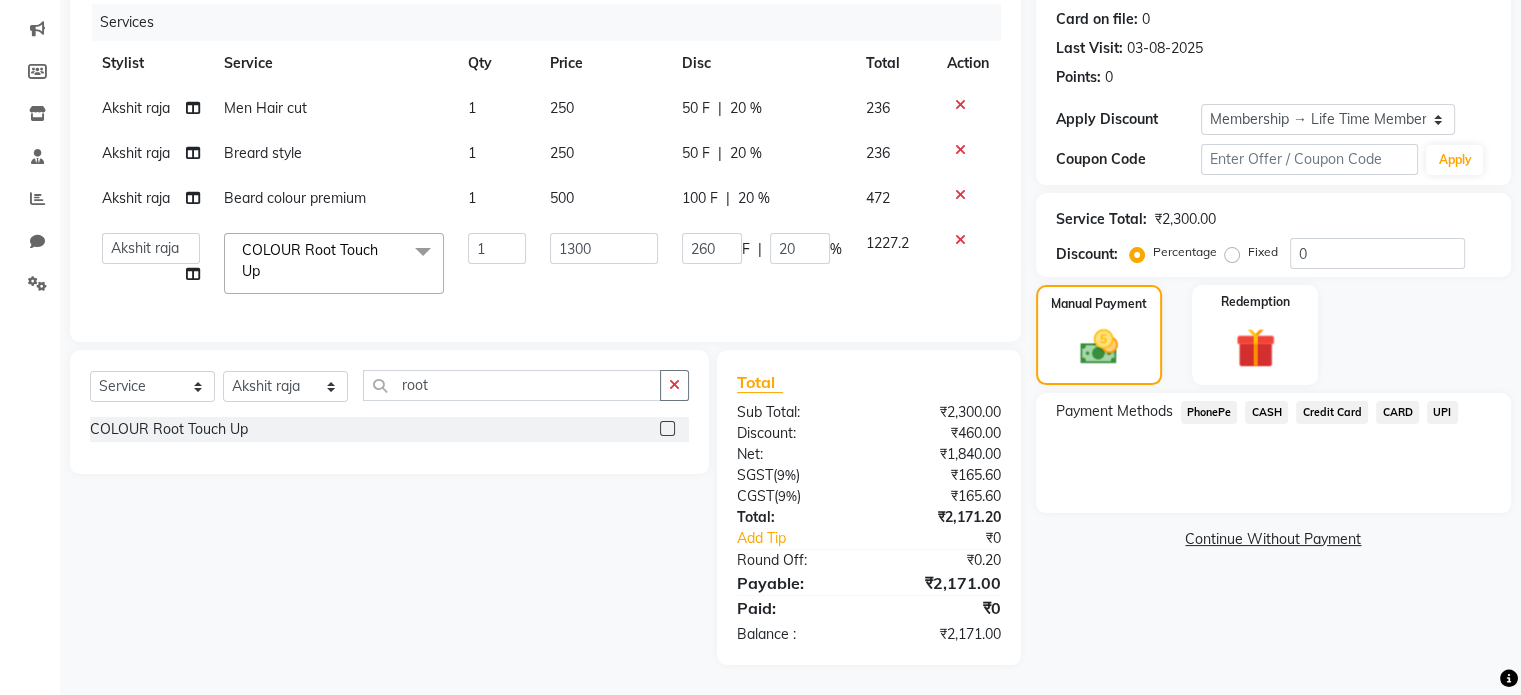click on "UPI" 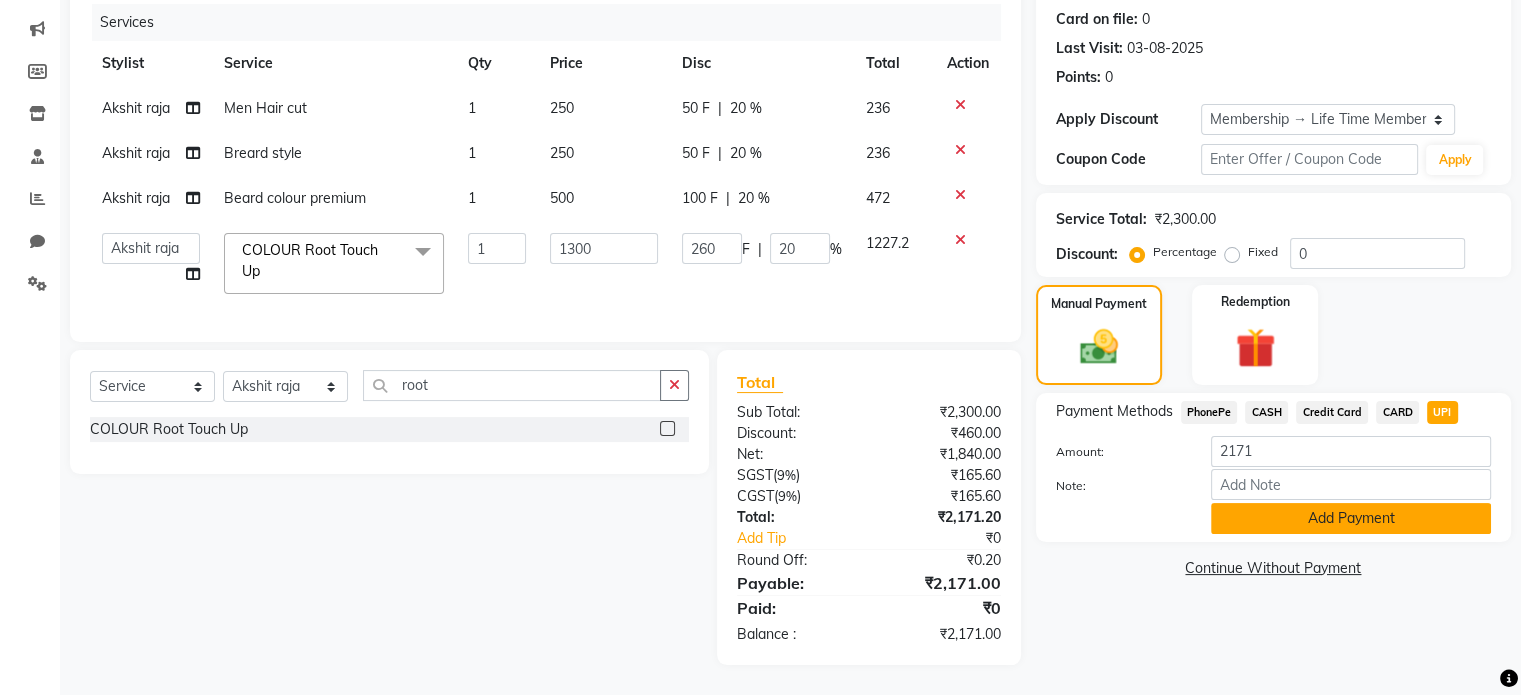 click on "Add Payment" 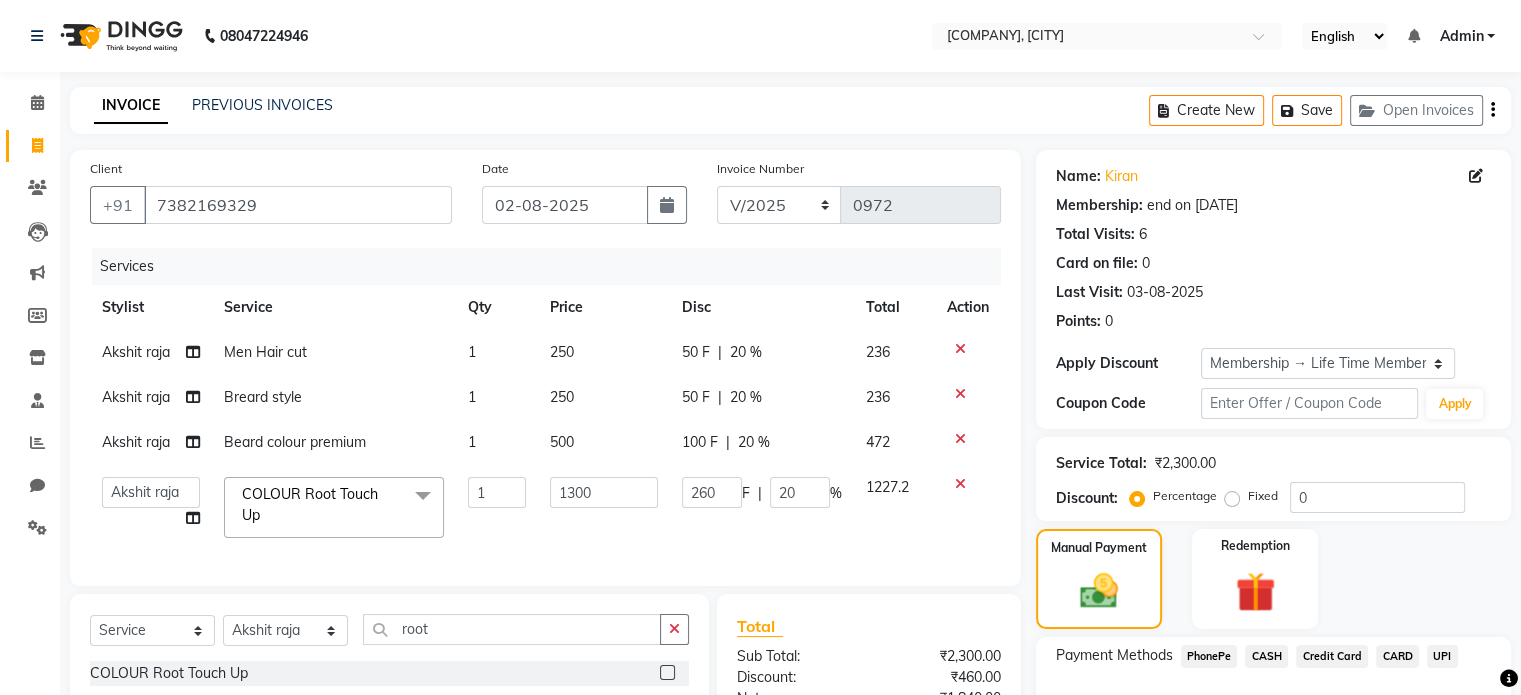 scroll, scrollTop: 300, scrollLeft: 0, axis: vertical 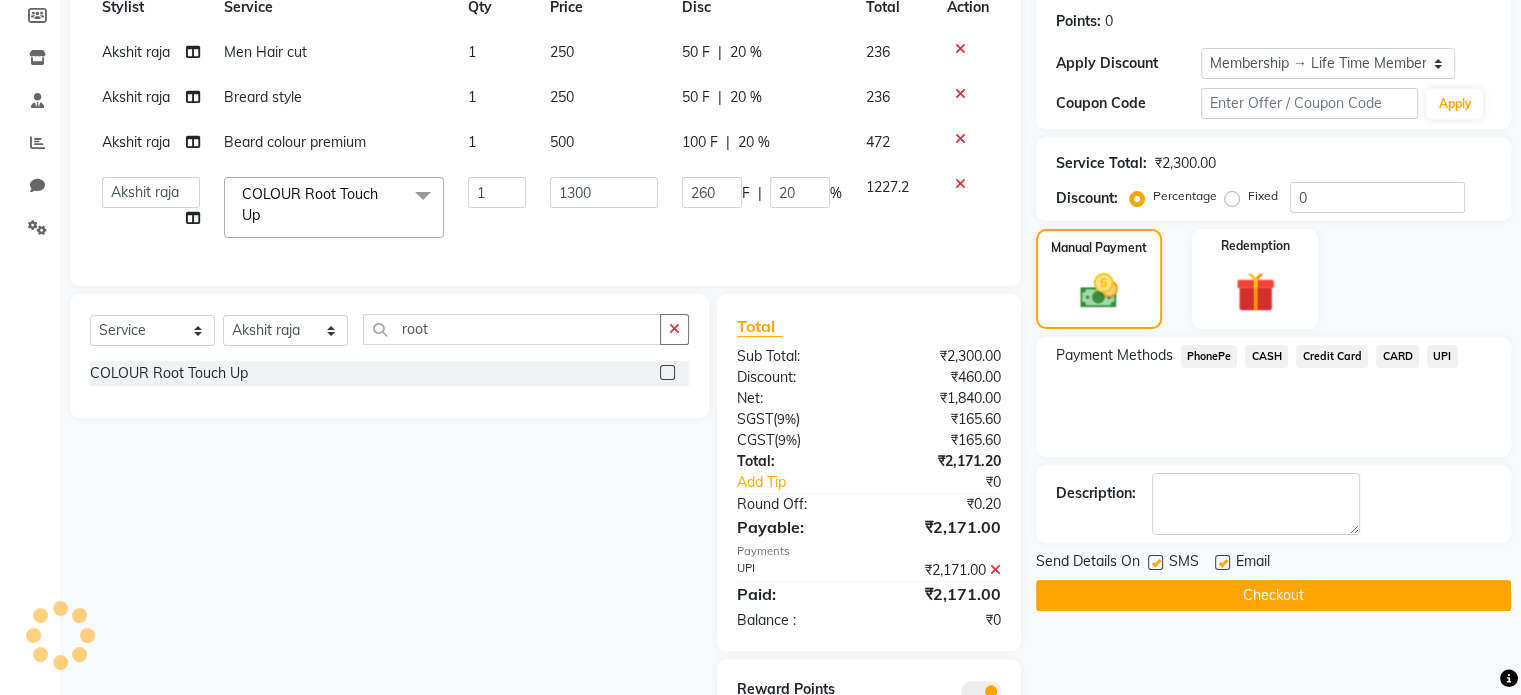 click 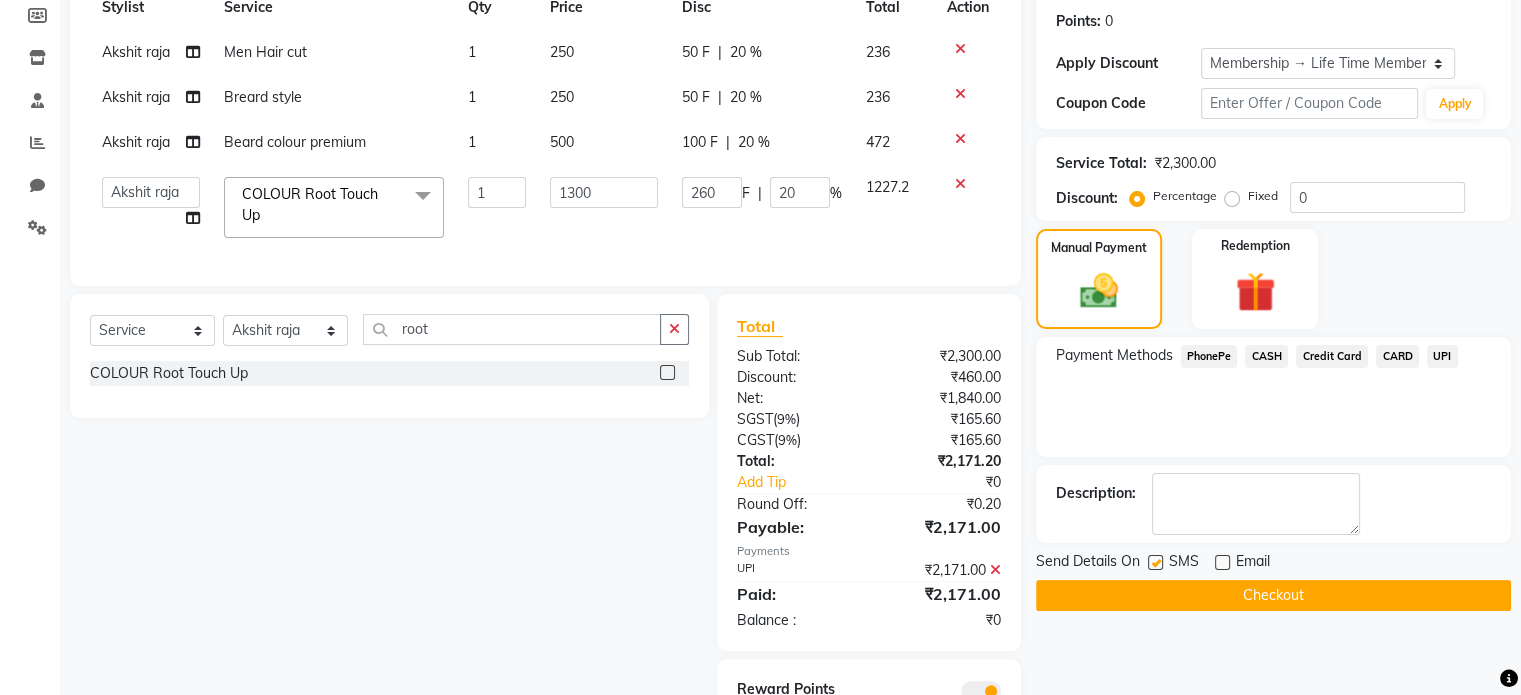 click on "Checkout" 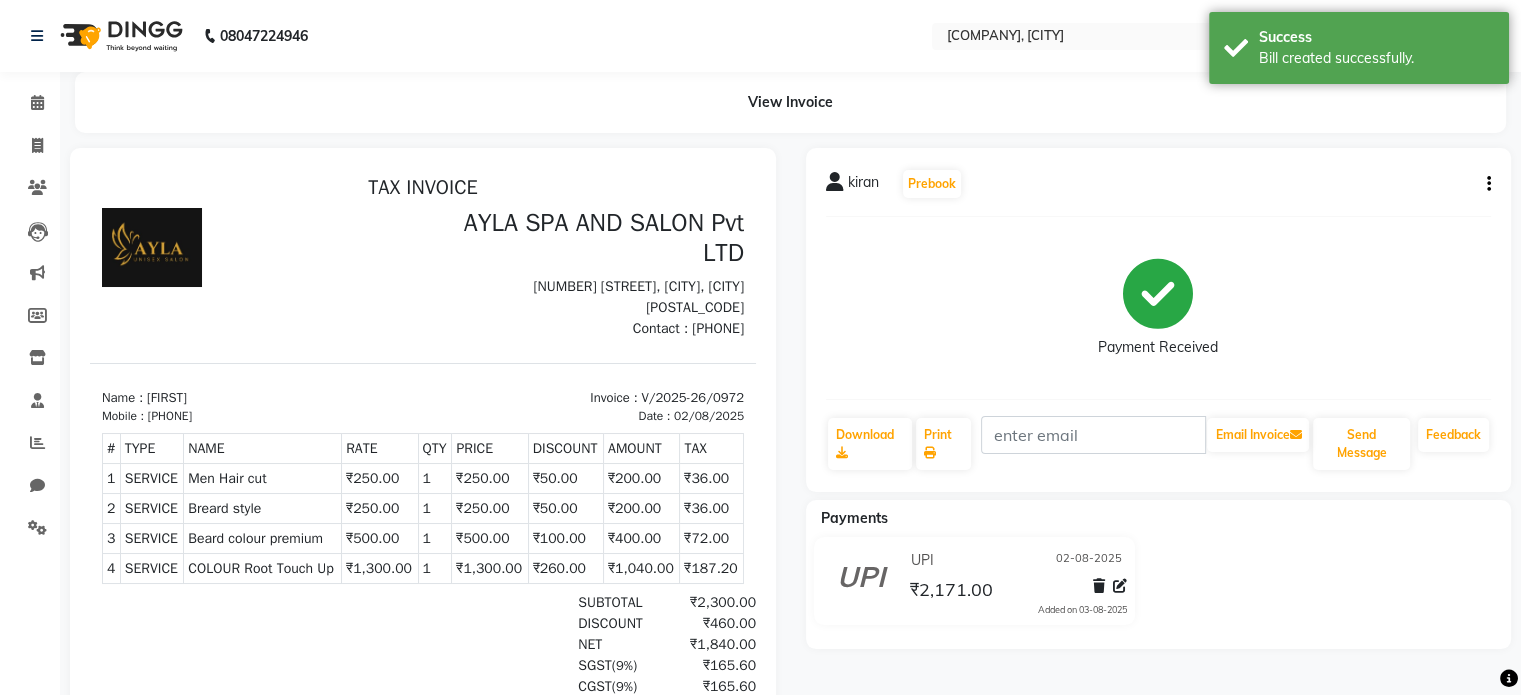 scroll, scrollTop: 0, scrollLeft: 0, axis: both 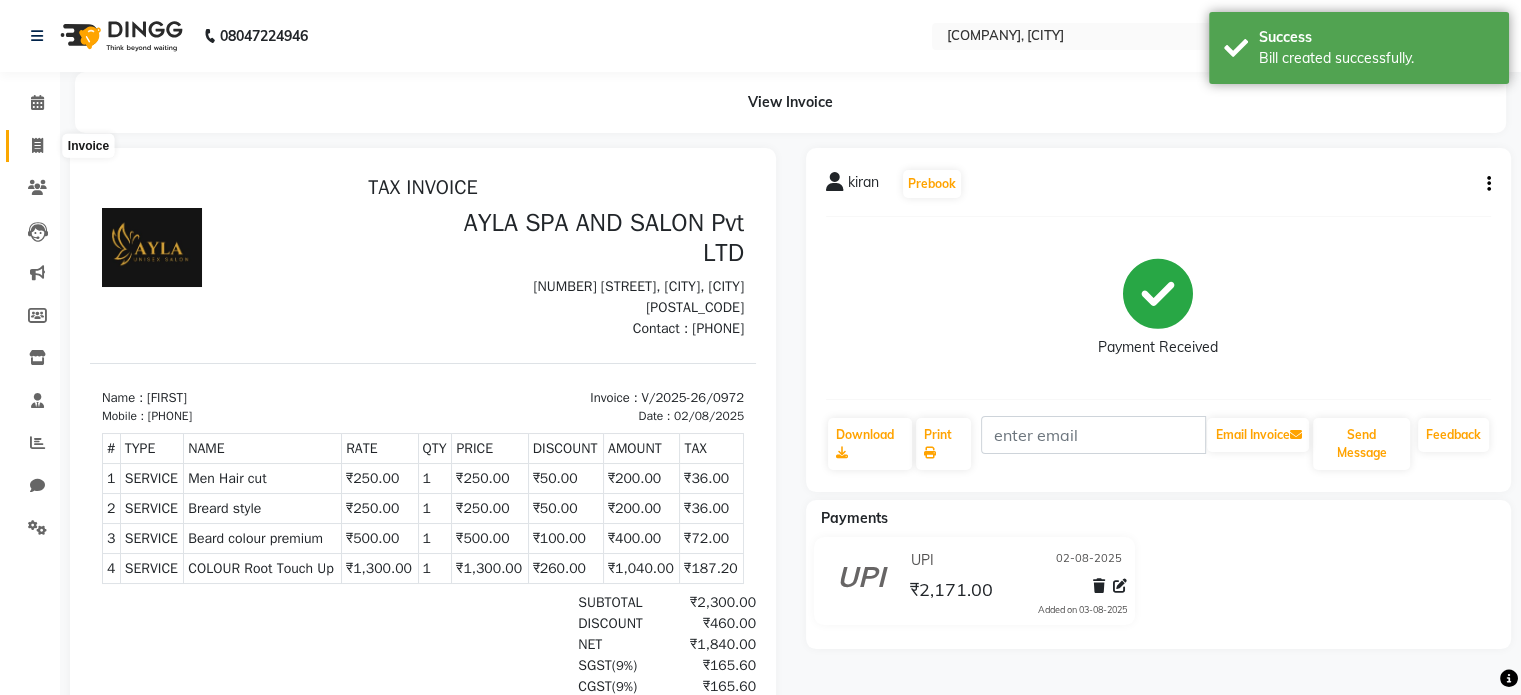click 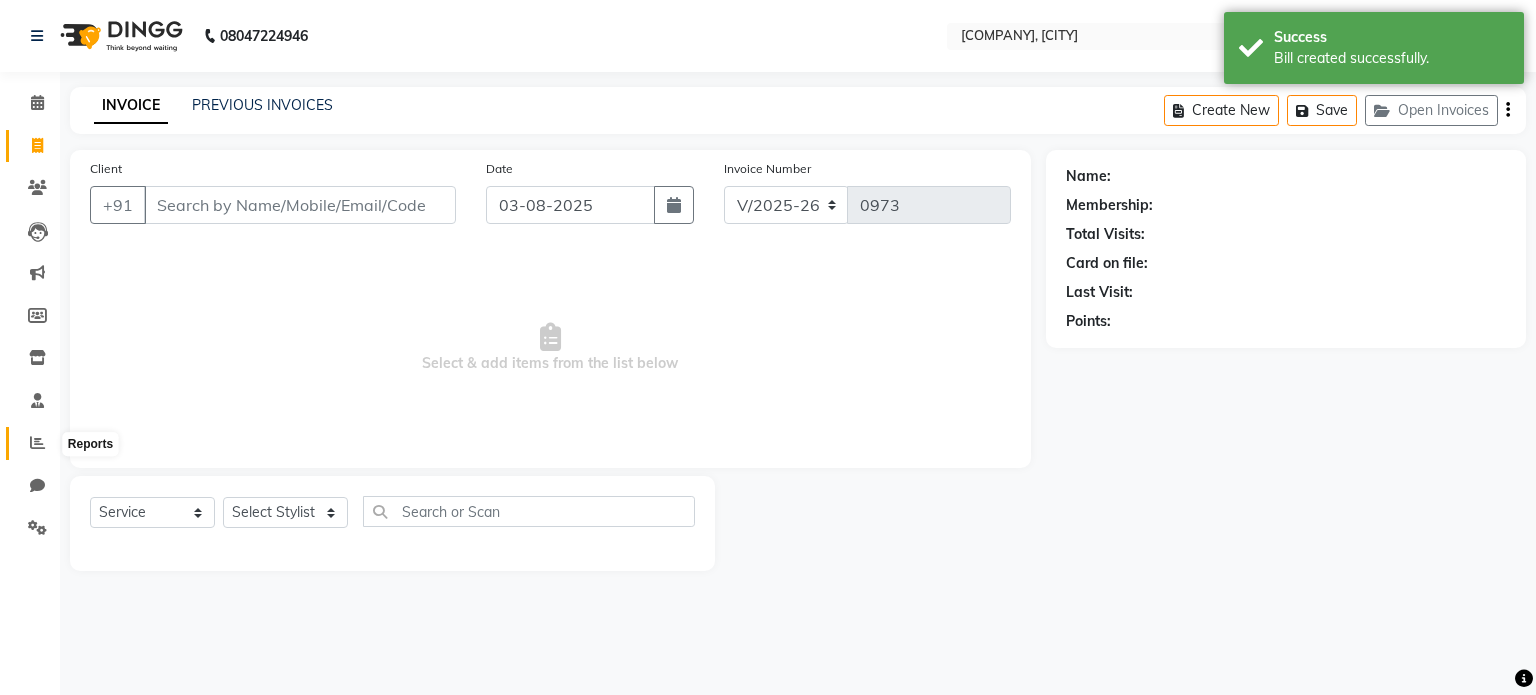 click 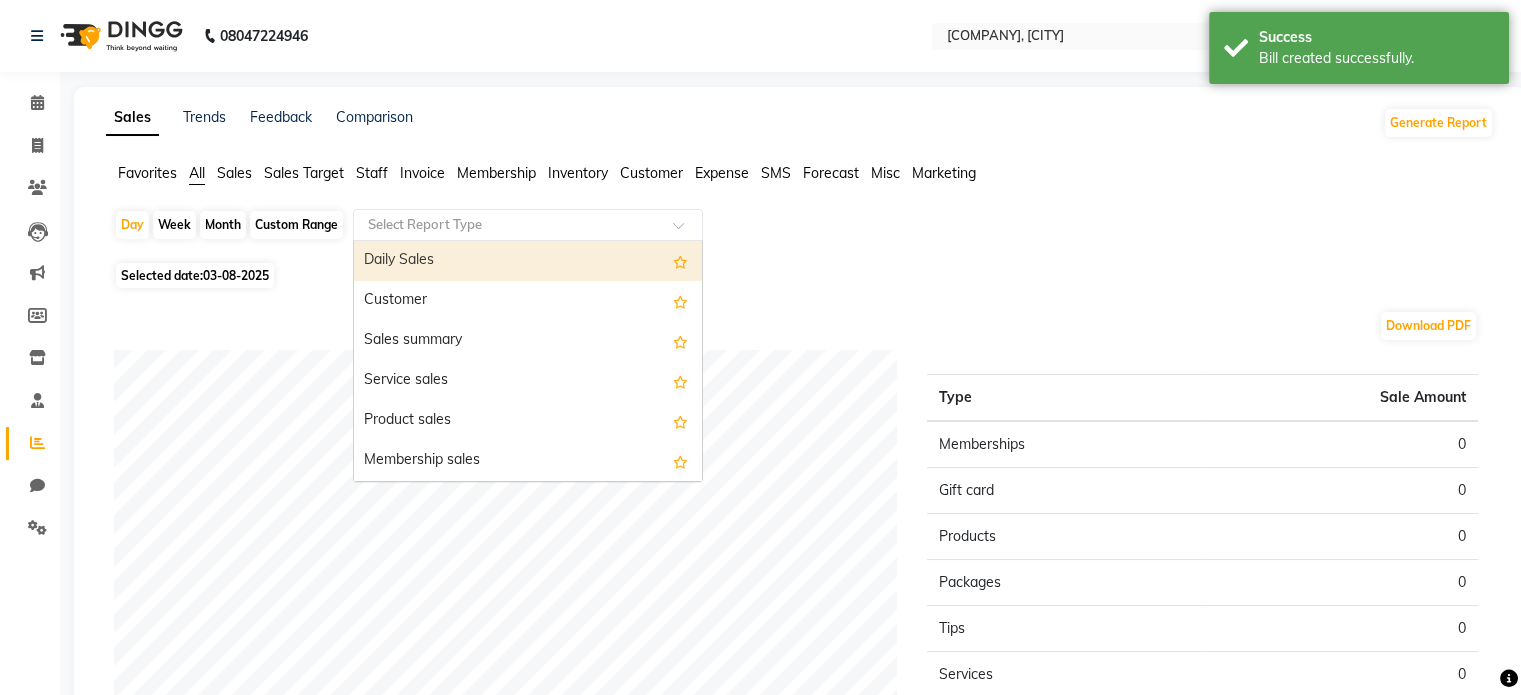 click 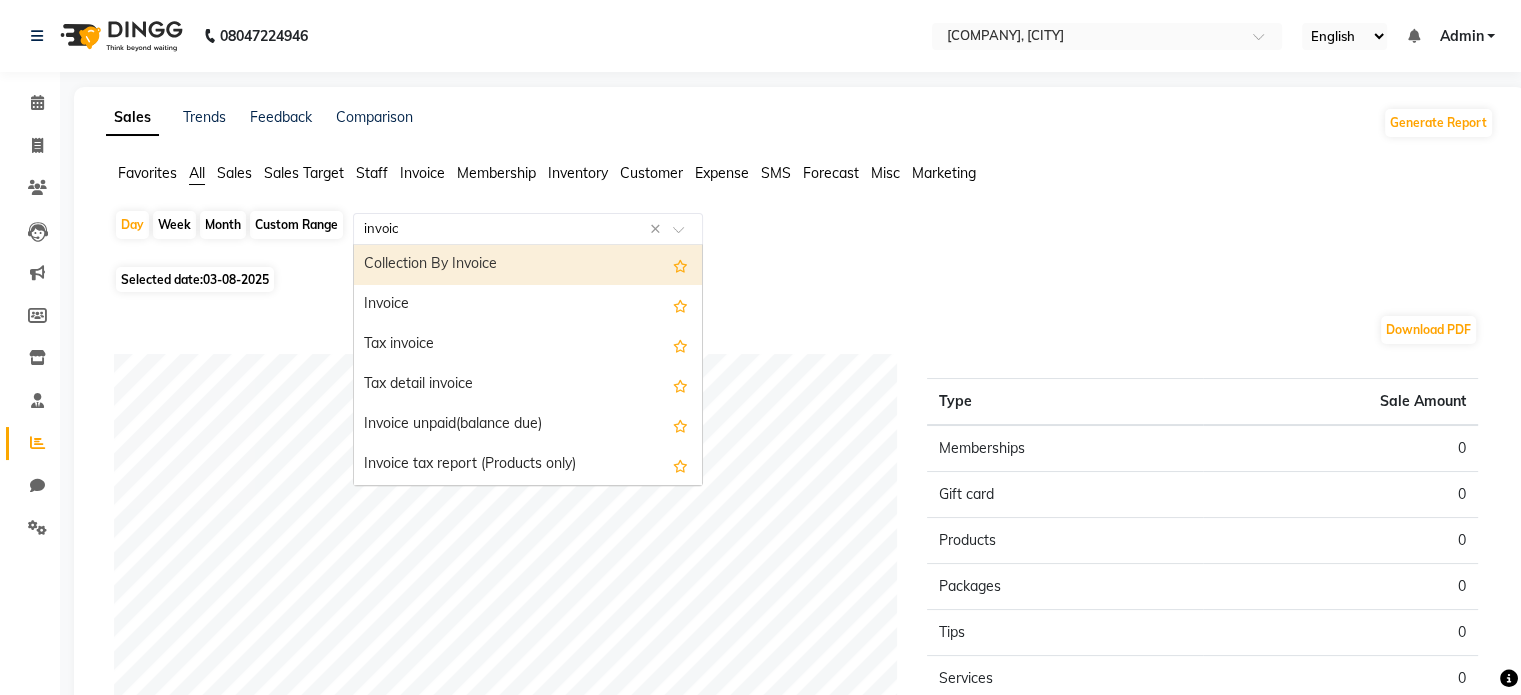 type on "invoice" 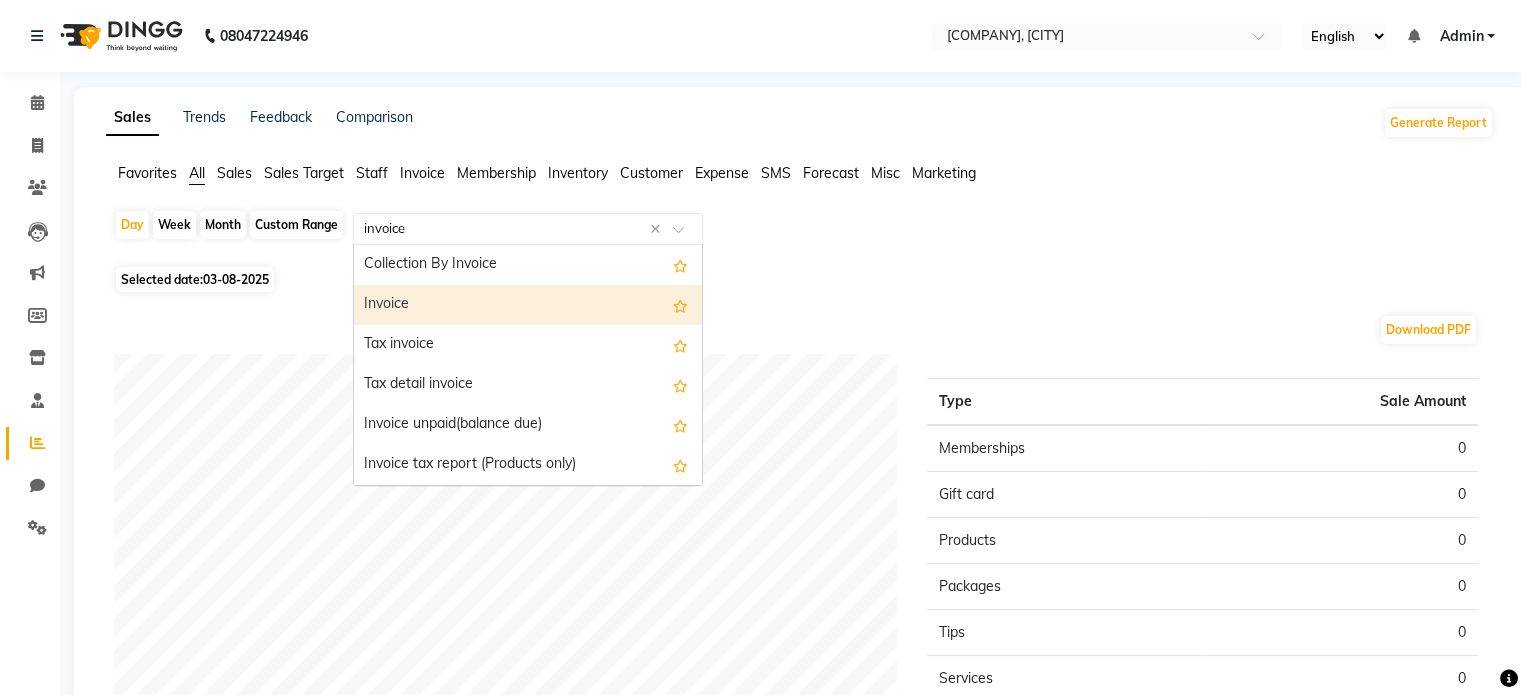 click on "Invoice" at bounding box center (528, 305) 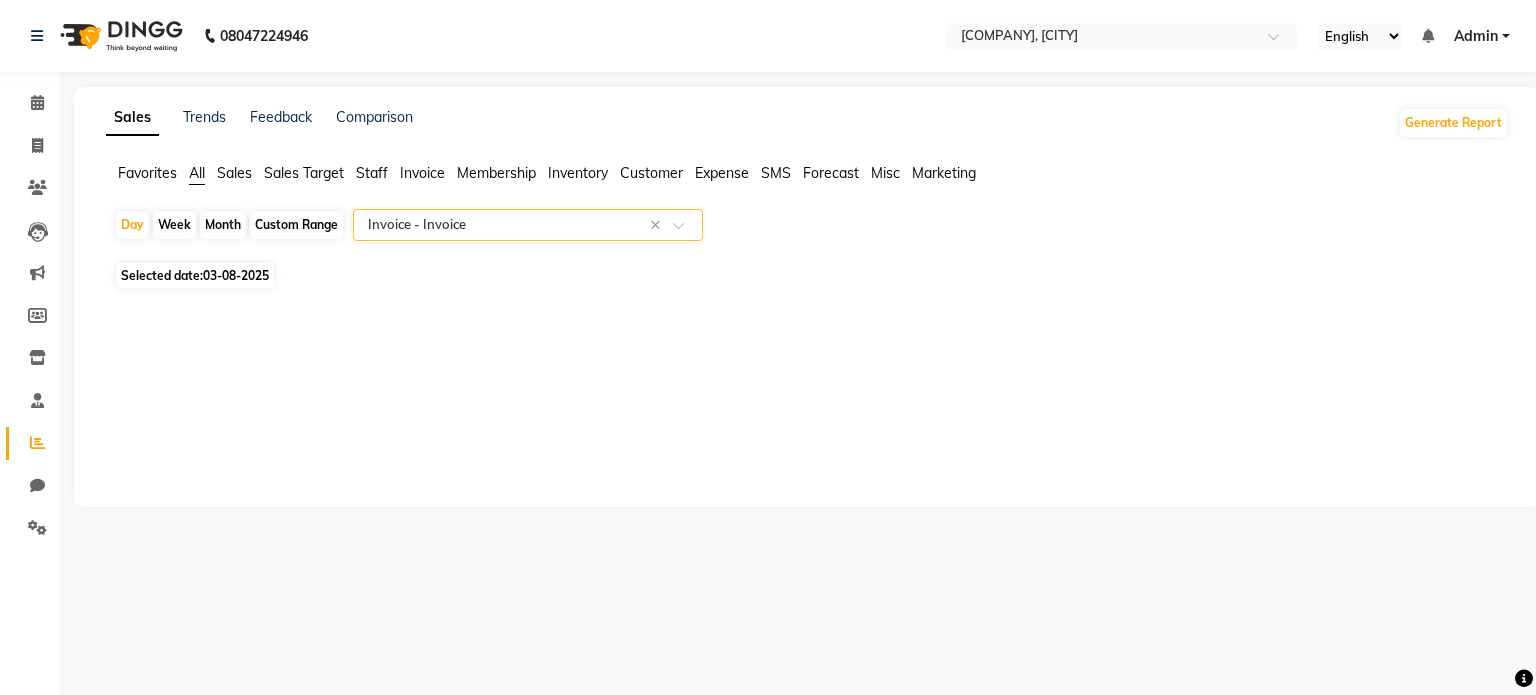 click on "Selected date:  03-08-2025" 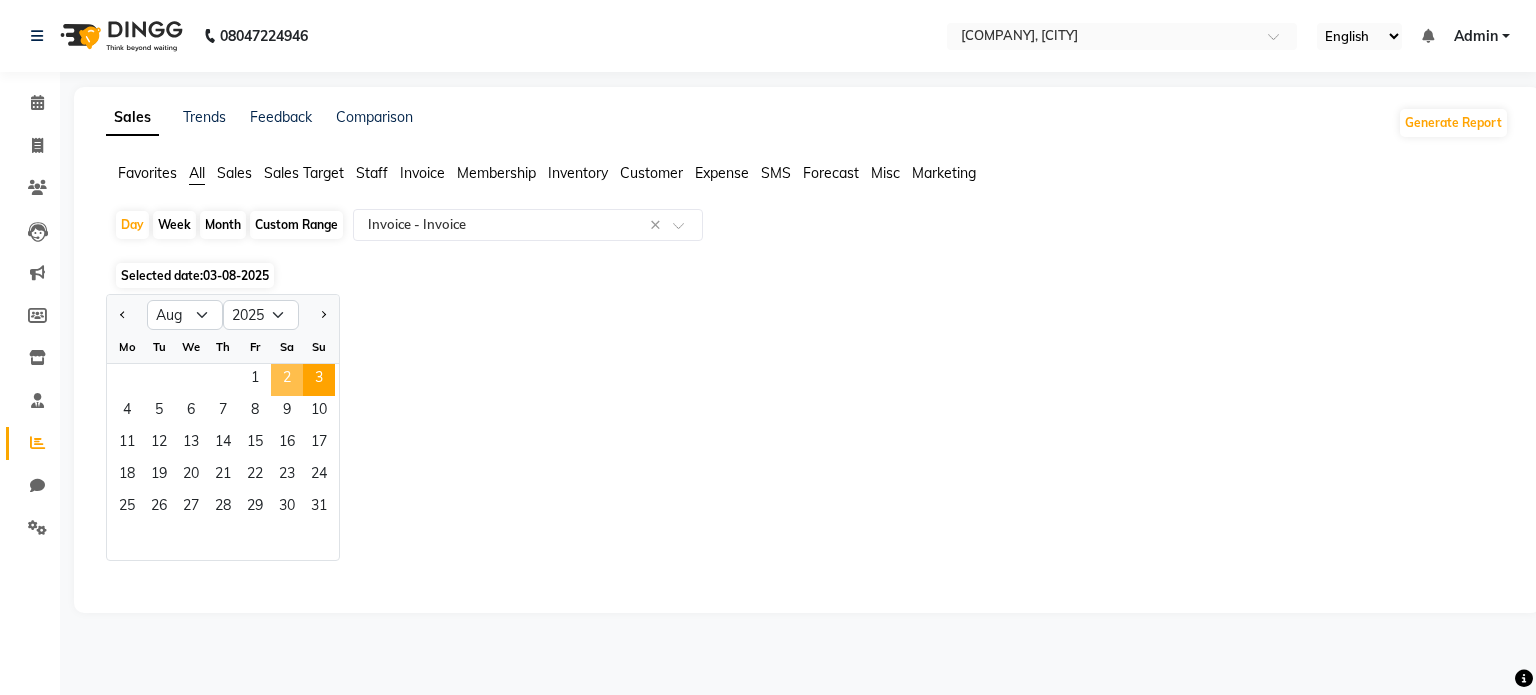 click on "2" 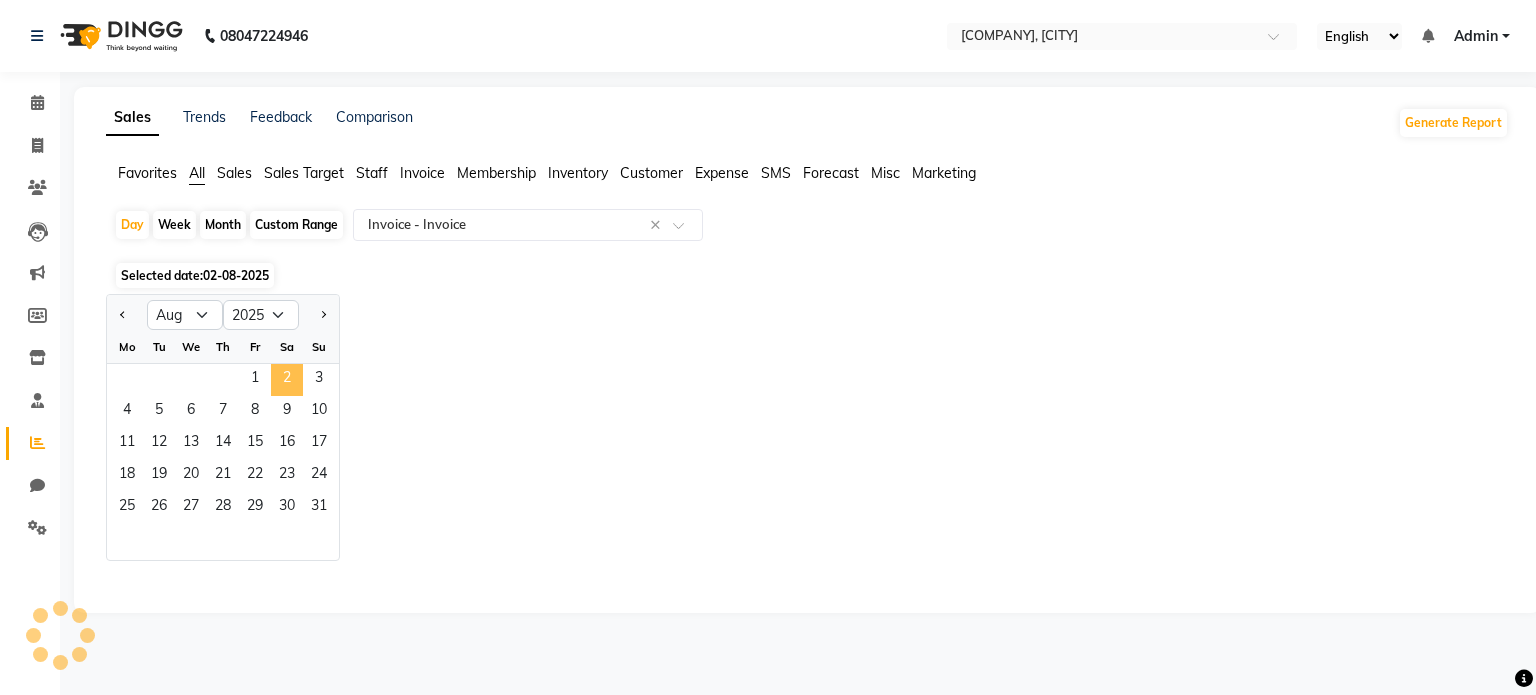 select on "full_report" 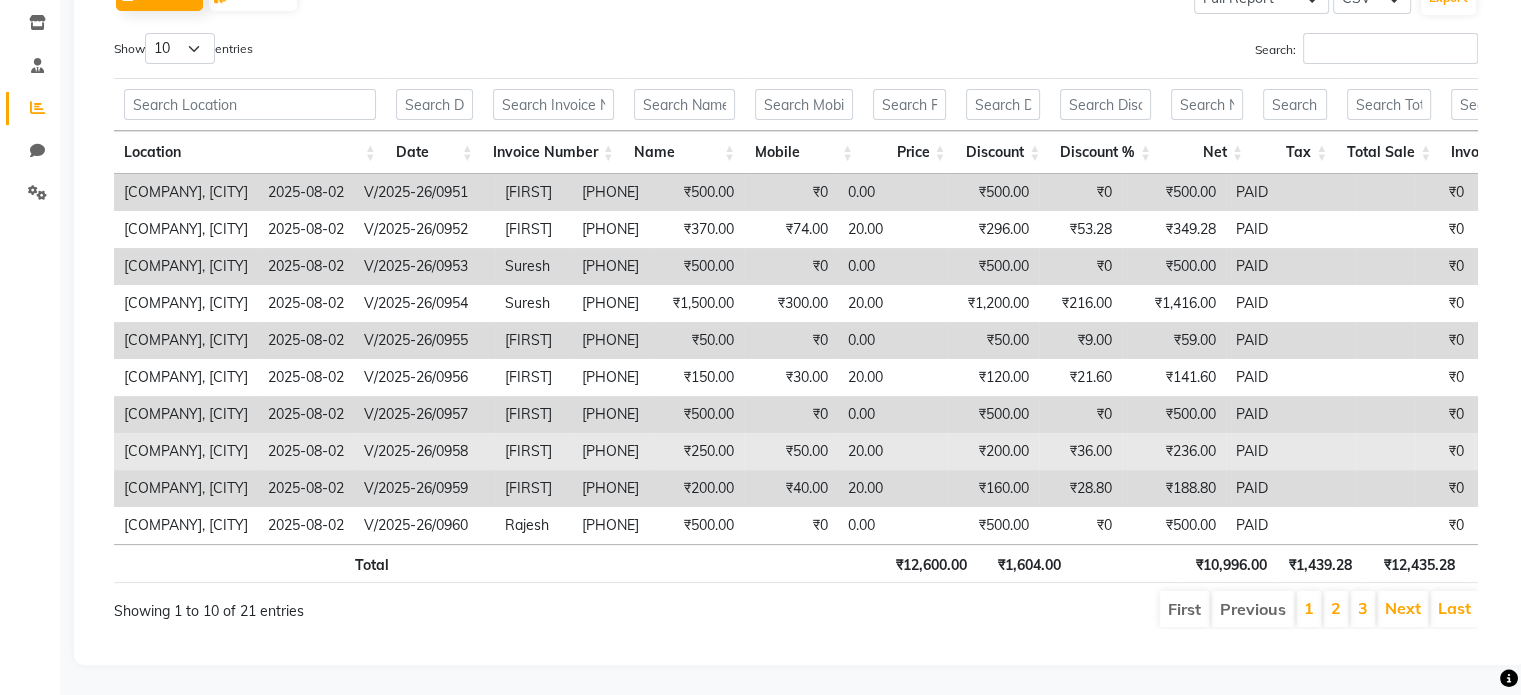 scroll, scrollTop: 363, scrollLeft: 0, axis: vertical 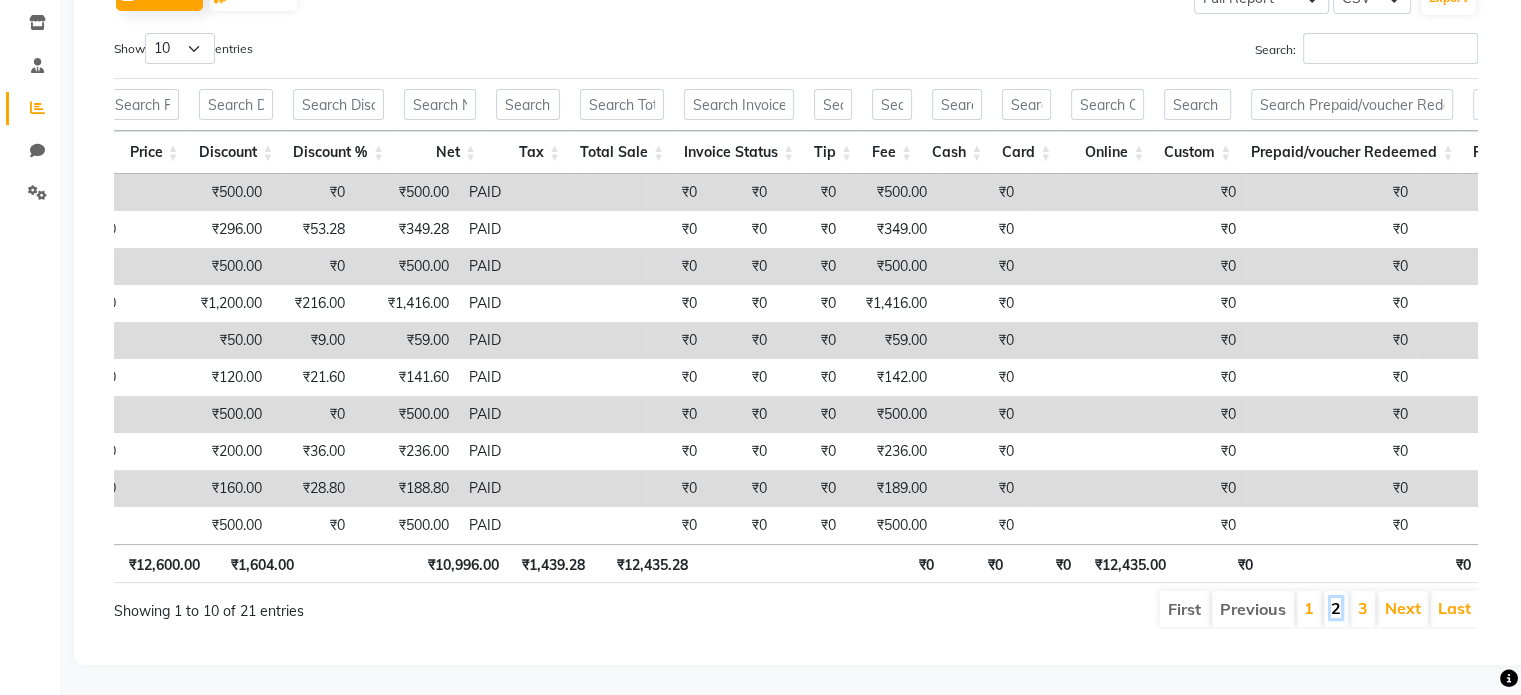 click on "2" at bounding box center (1336, 608) 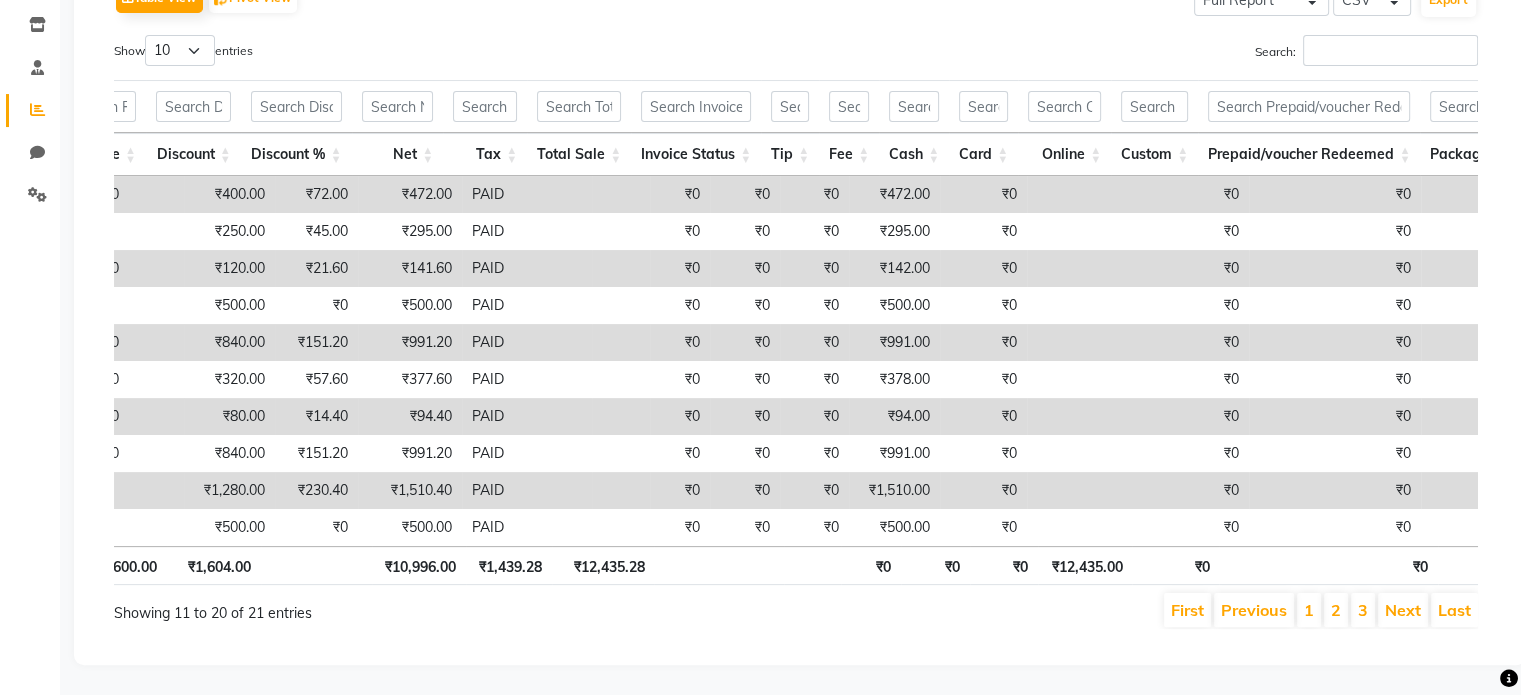 scroll, scrollTop: 361, scrollLeft: 0, axis: vertical 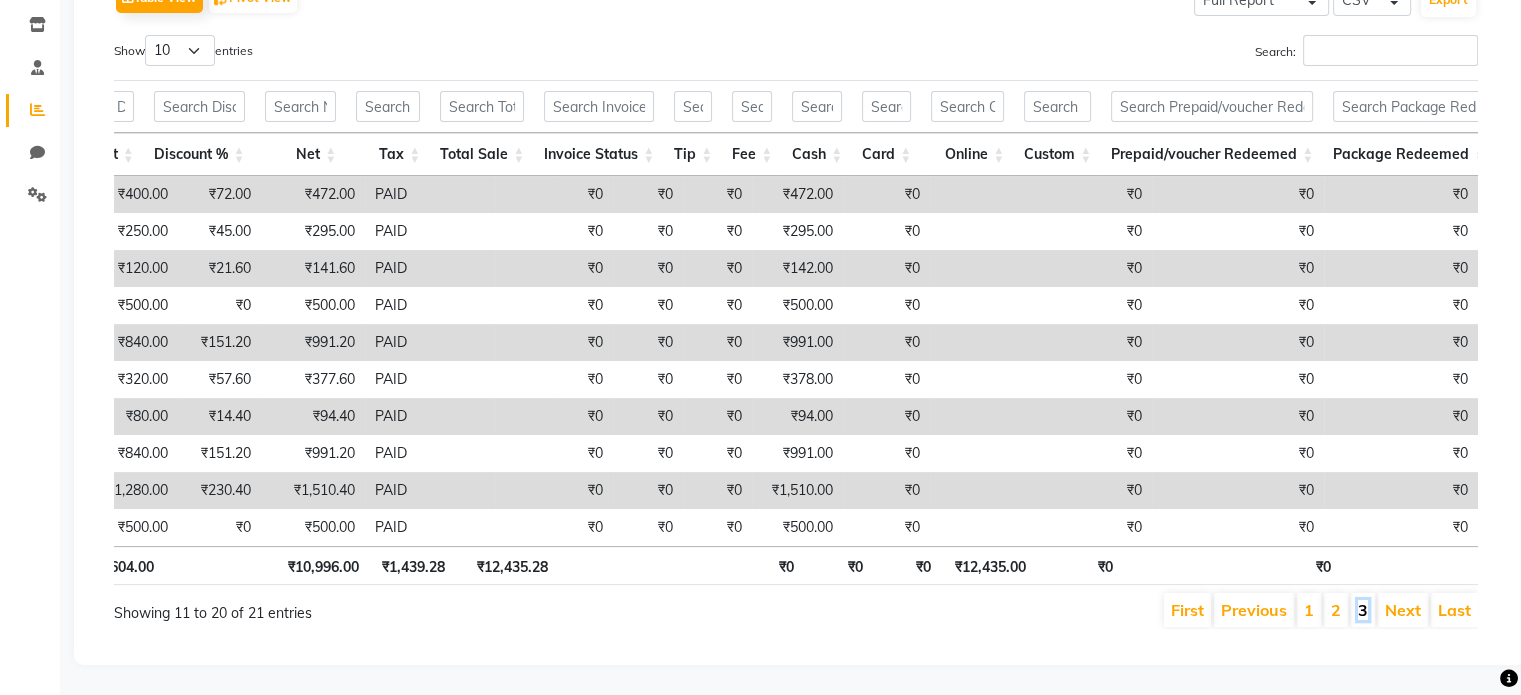 click on "3" at bounding box center [1363, 610] 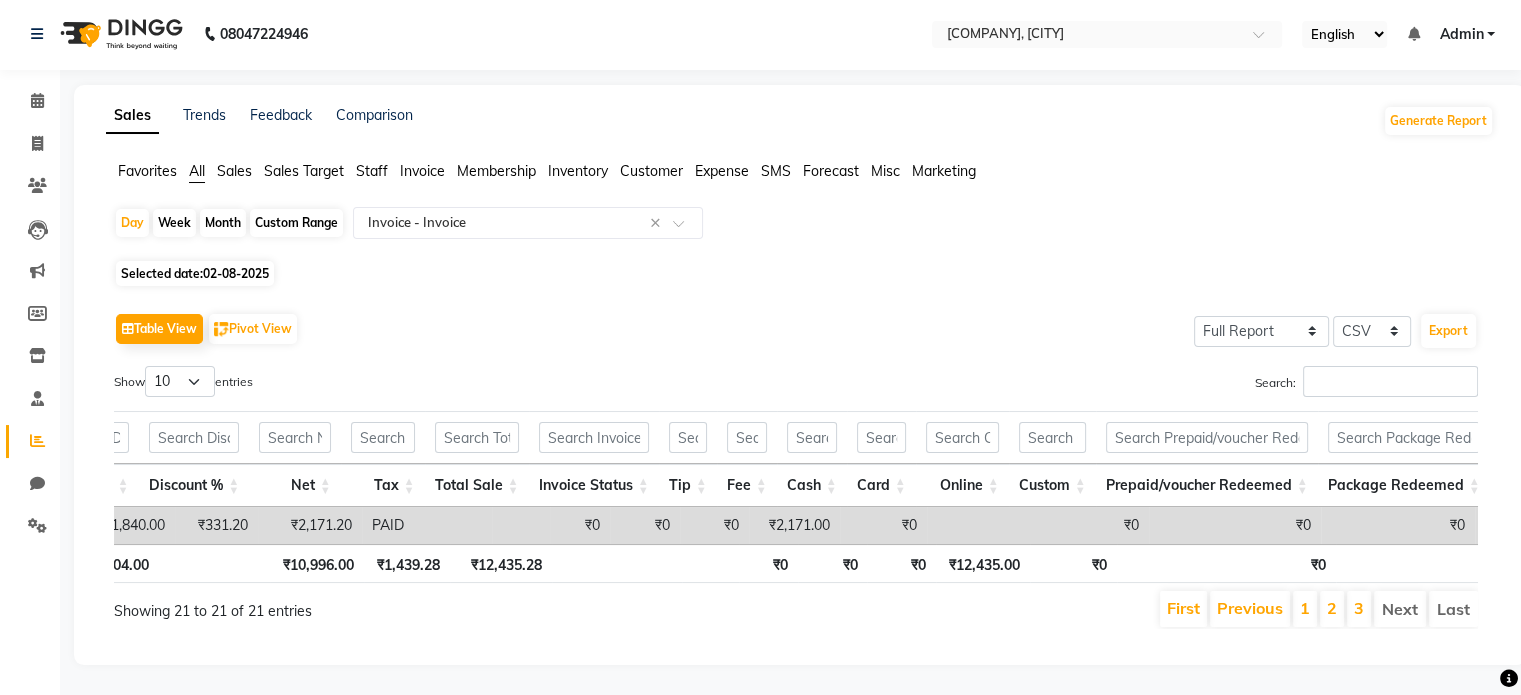 click on "2" at bounding box center (1332, 609) 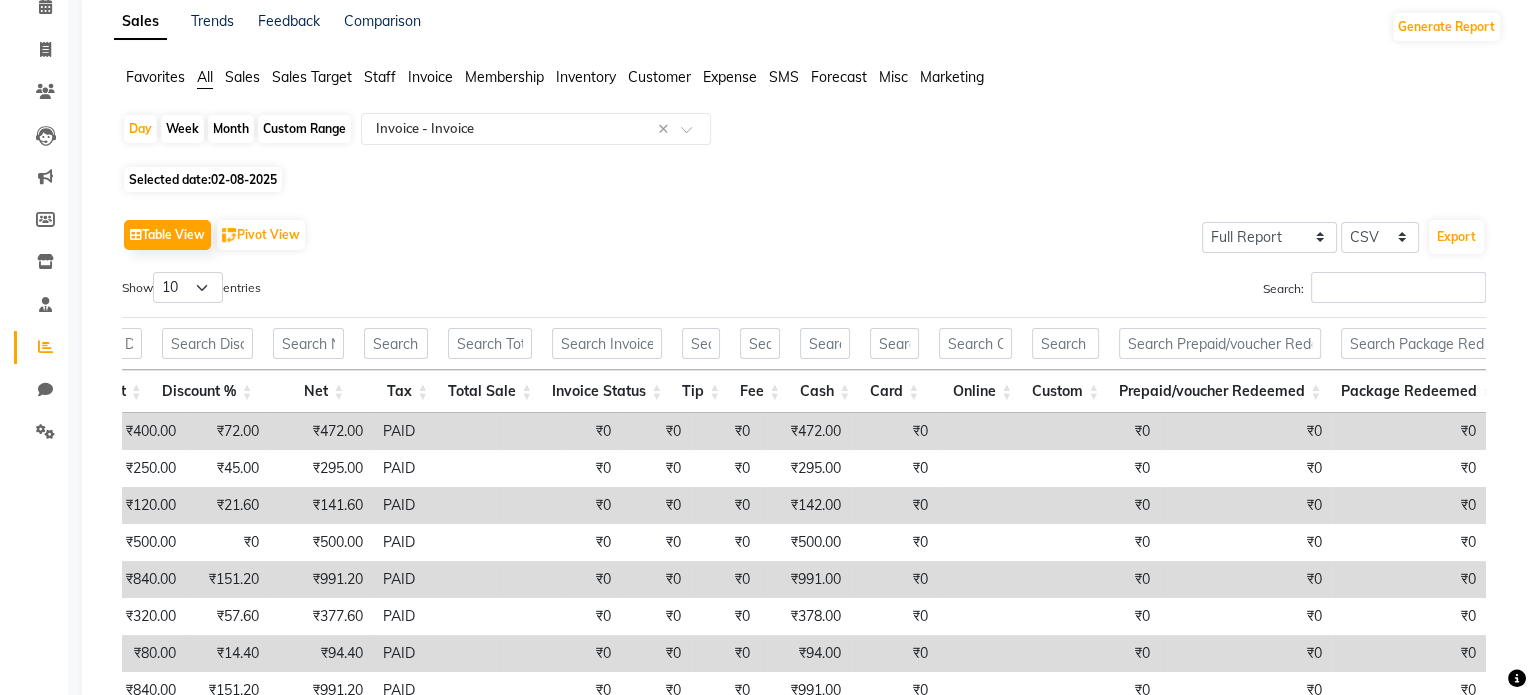 scroll, scrollTop: 0, scrollLeft: 0, axis: both 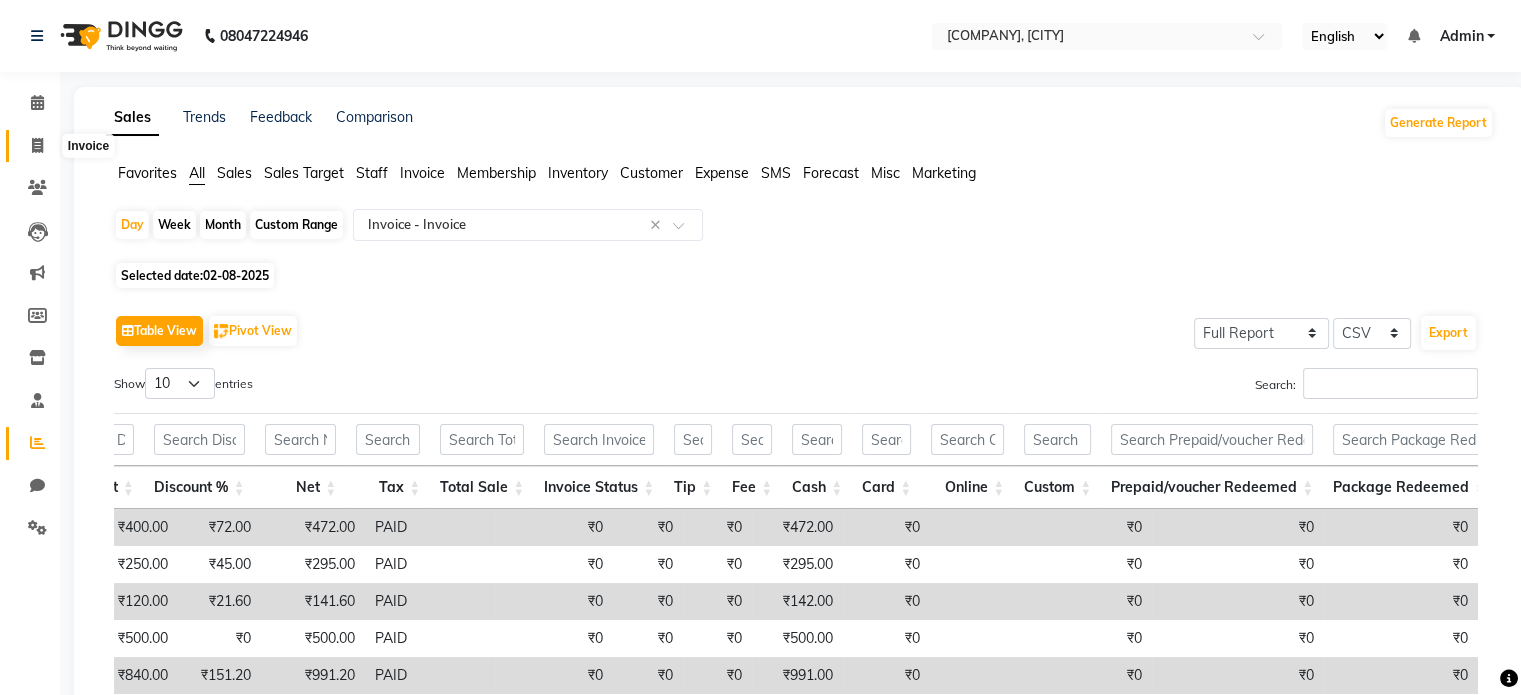 click 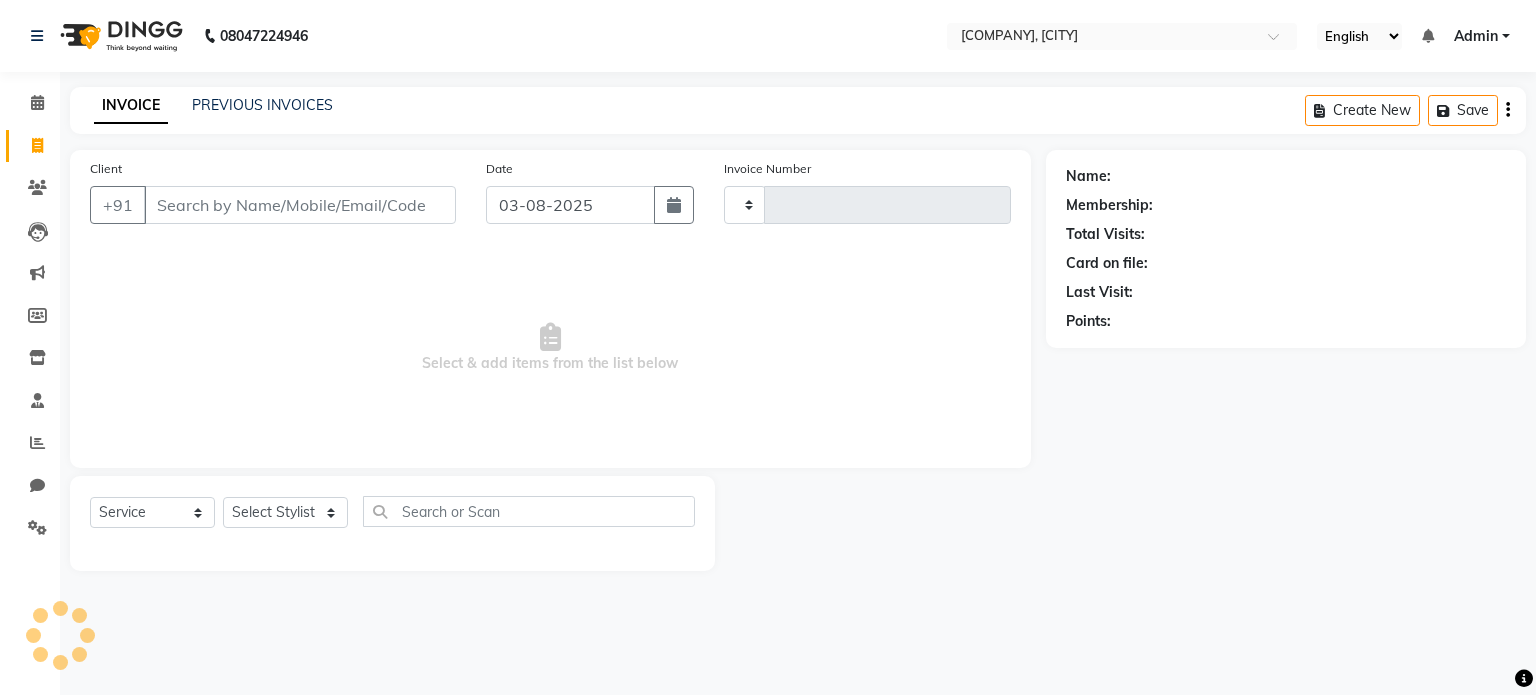 type on "0973" 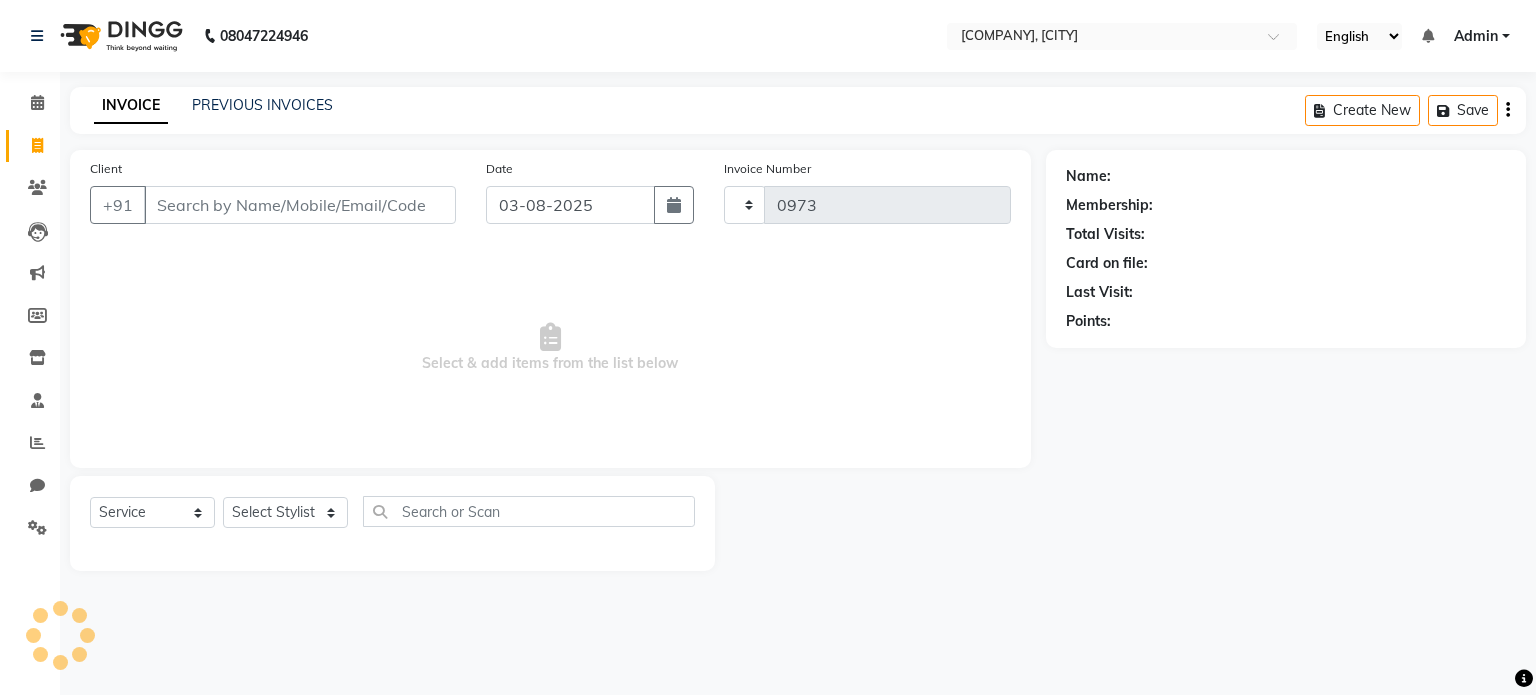select on "7756" 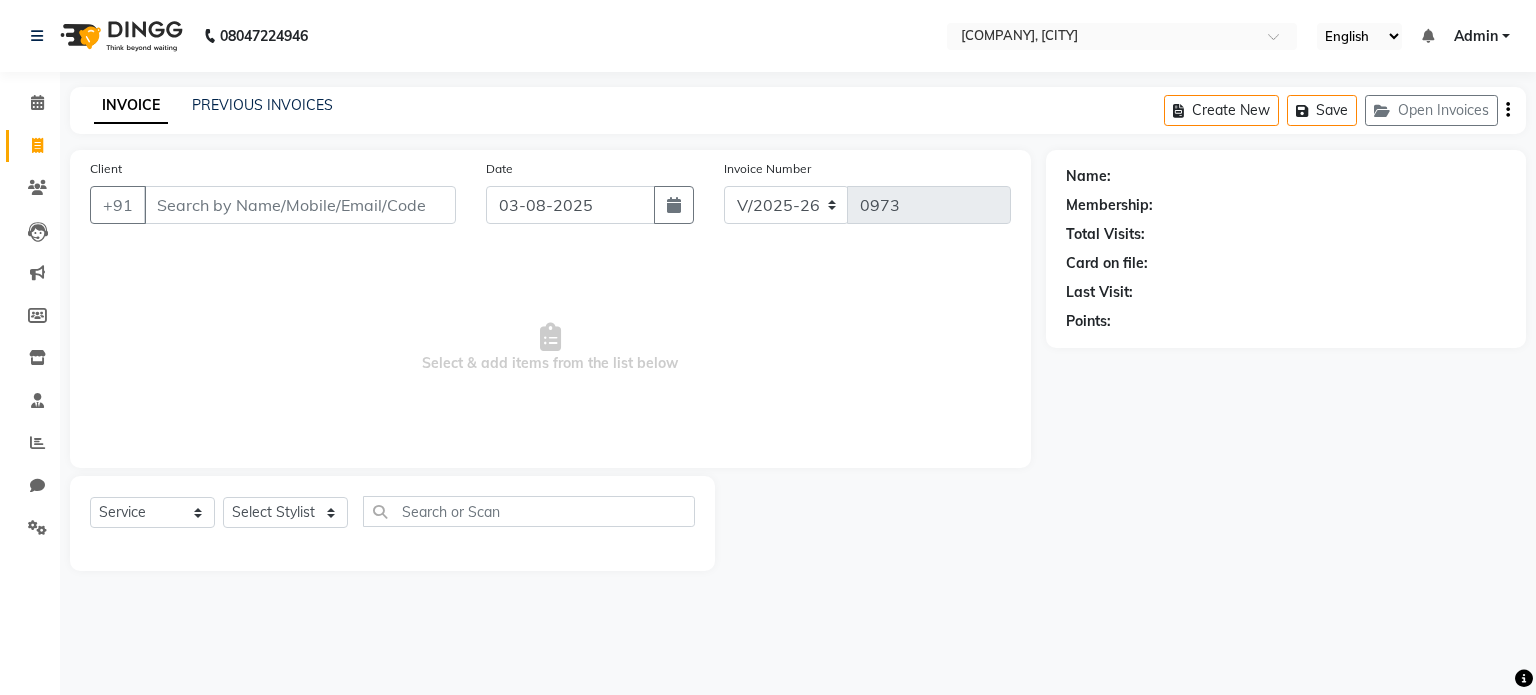 click on "Client" at bounding box center (300, 205) 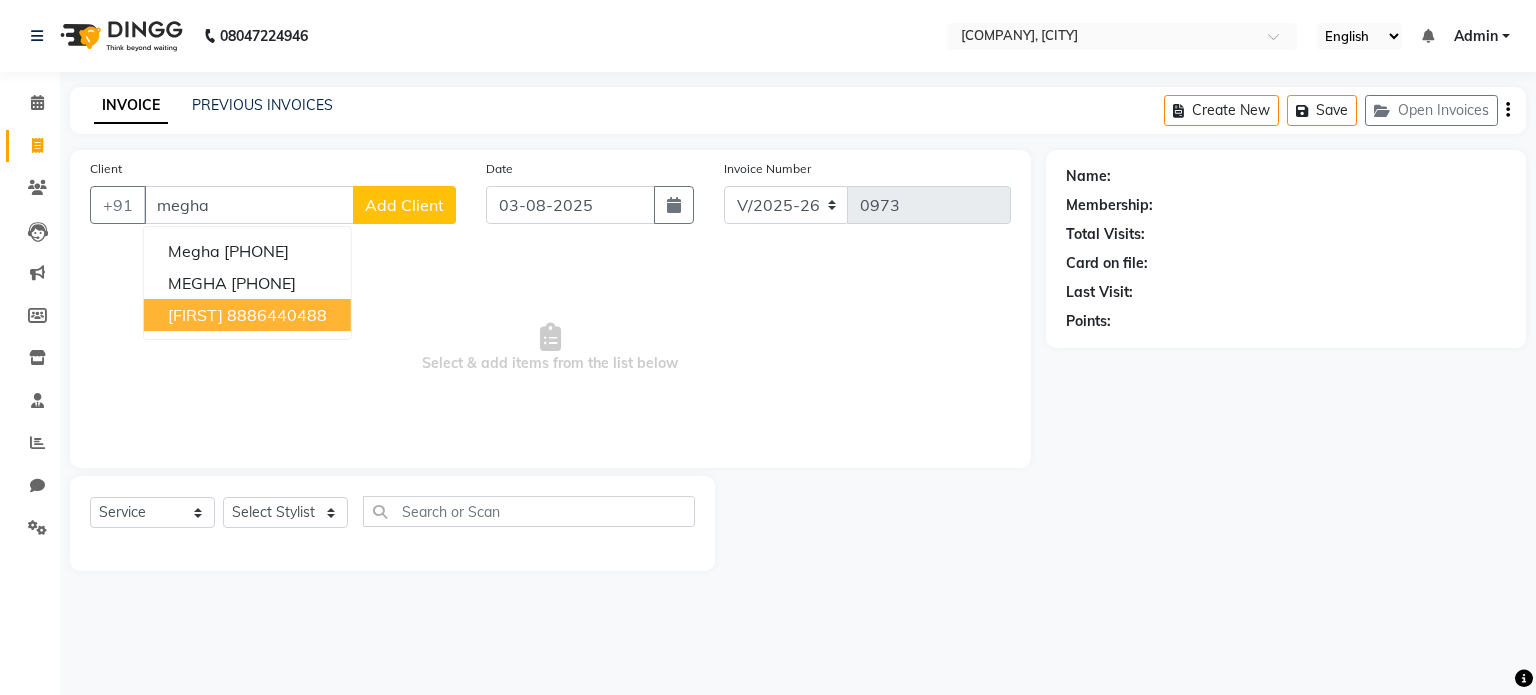 click on "8886440488" at bounding box center (277, 315) 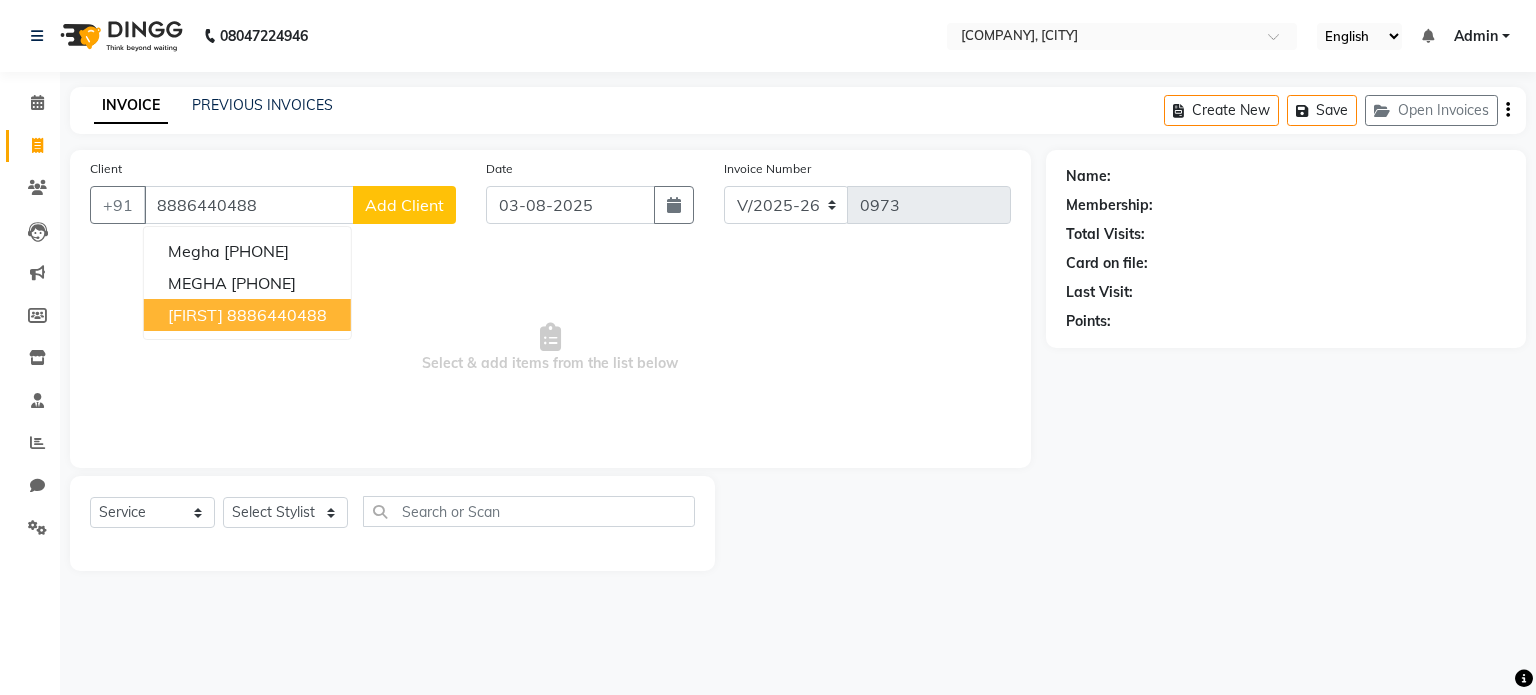 type on "8886440488" 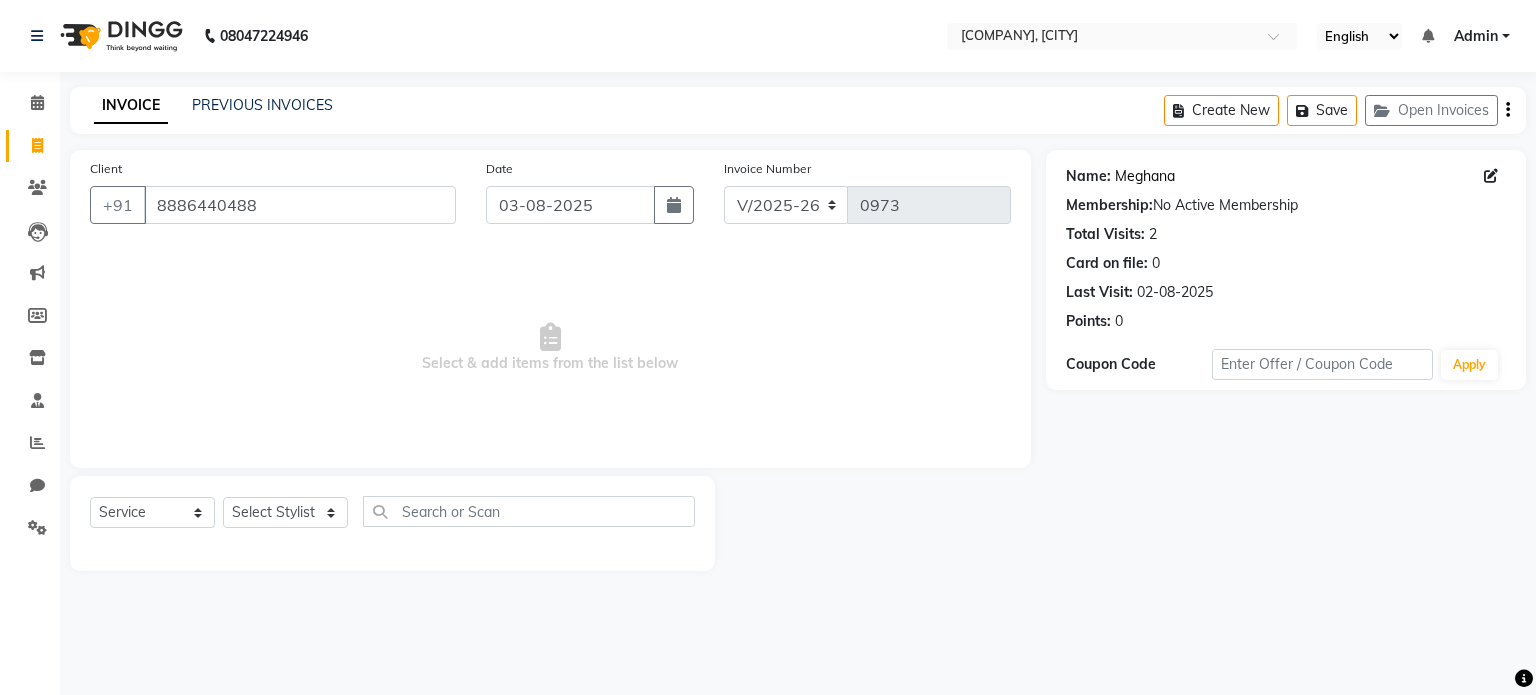 click on "Meghana" 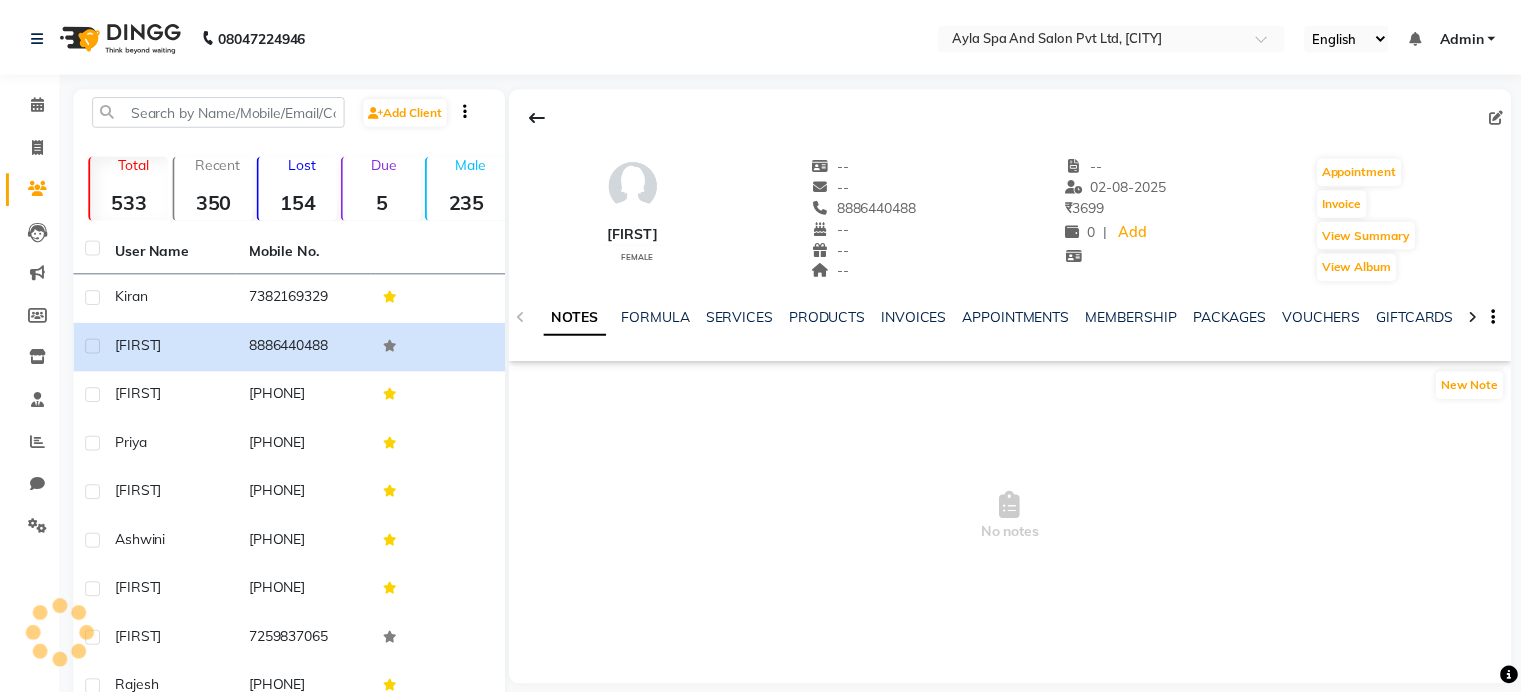 scroll, scrollTop: 0, scrollLeft: 0, axis: both 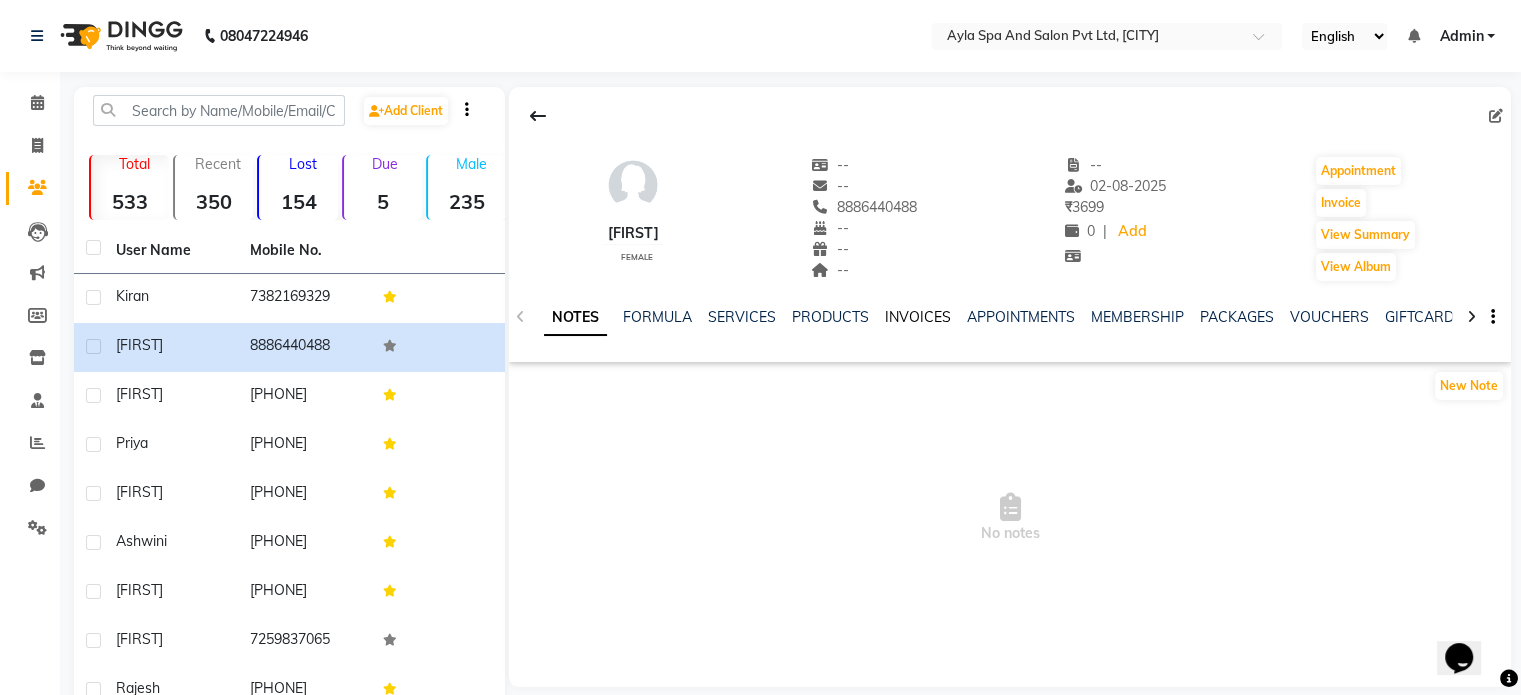 click on "INVOICES" 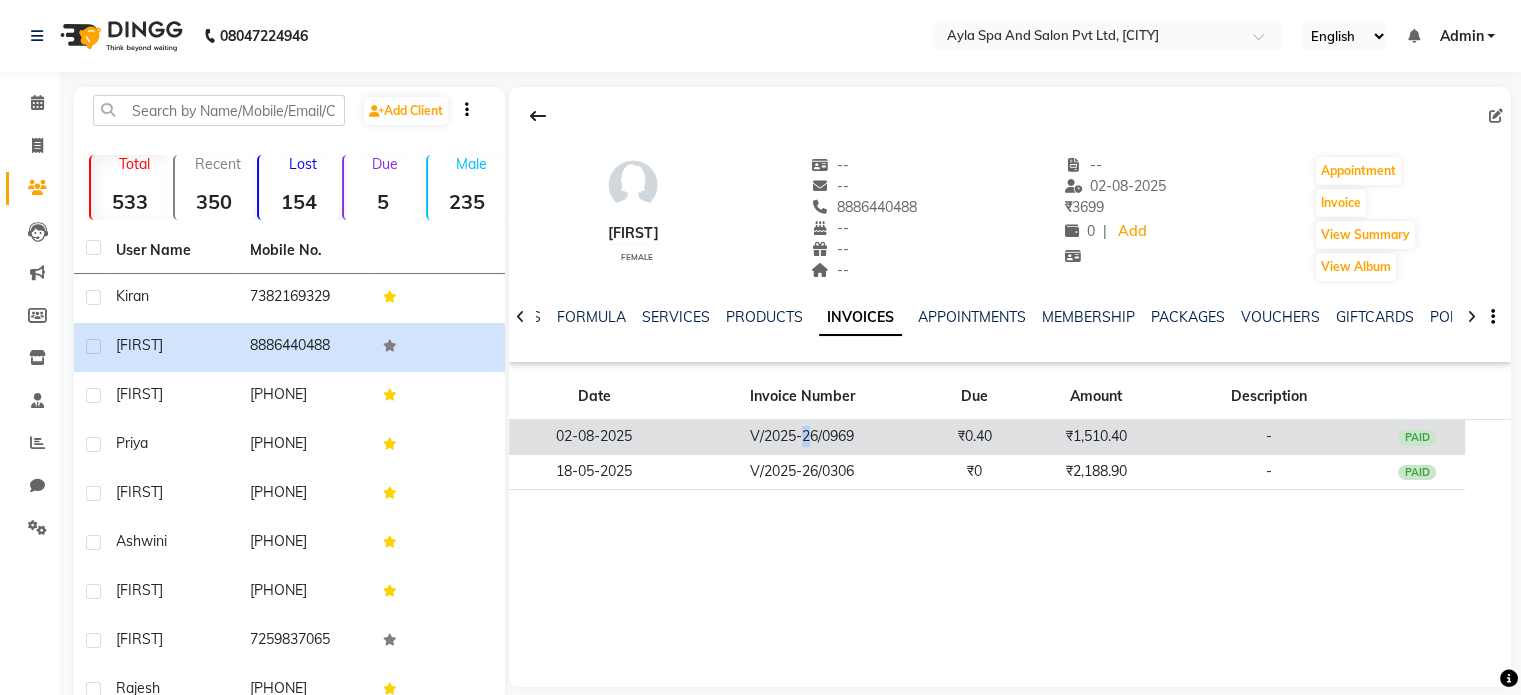 click on "V/2025-26/0969" 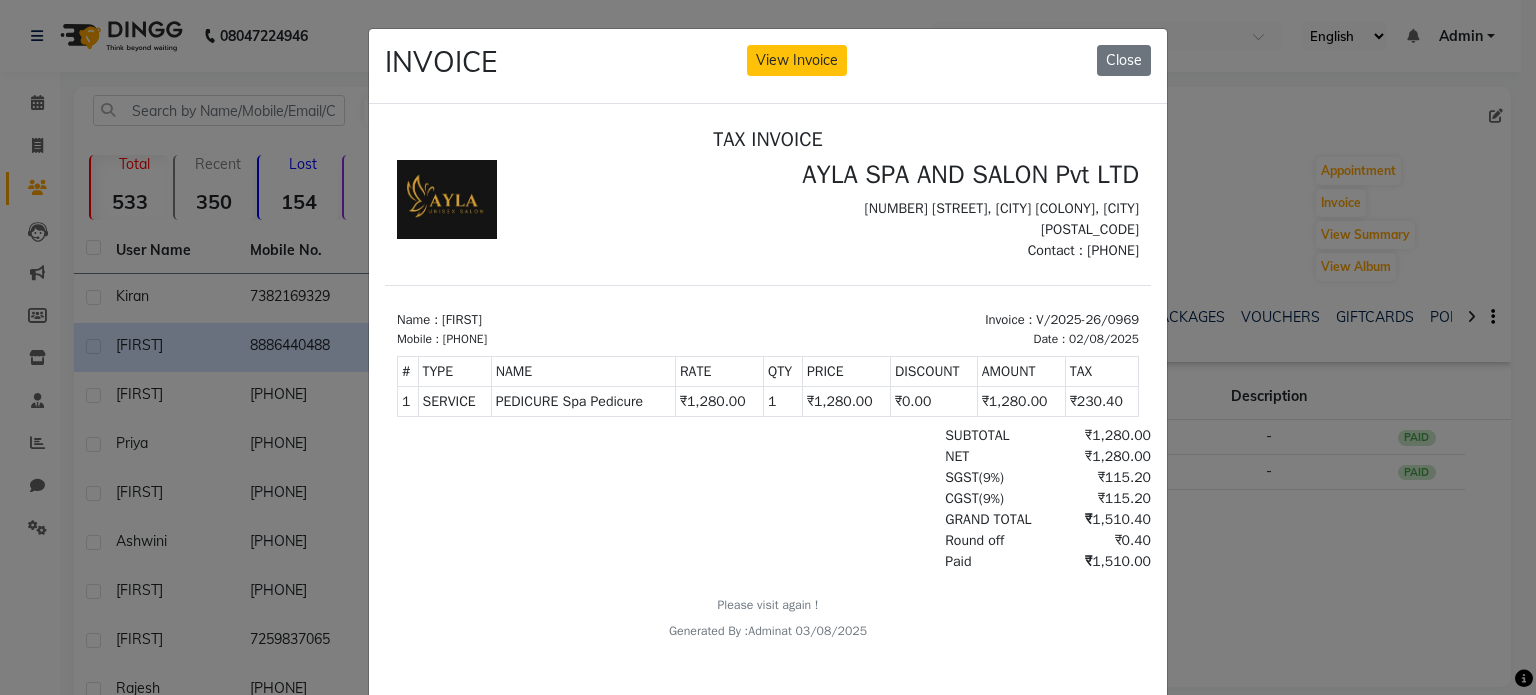 scroll, scrollTop: 16, scrollLeft: 0, axis: vertical 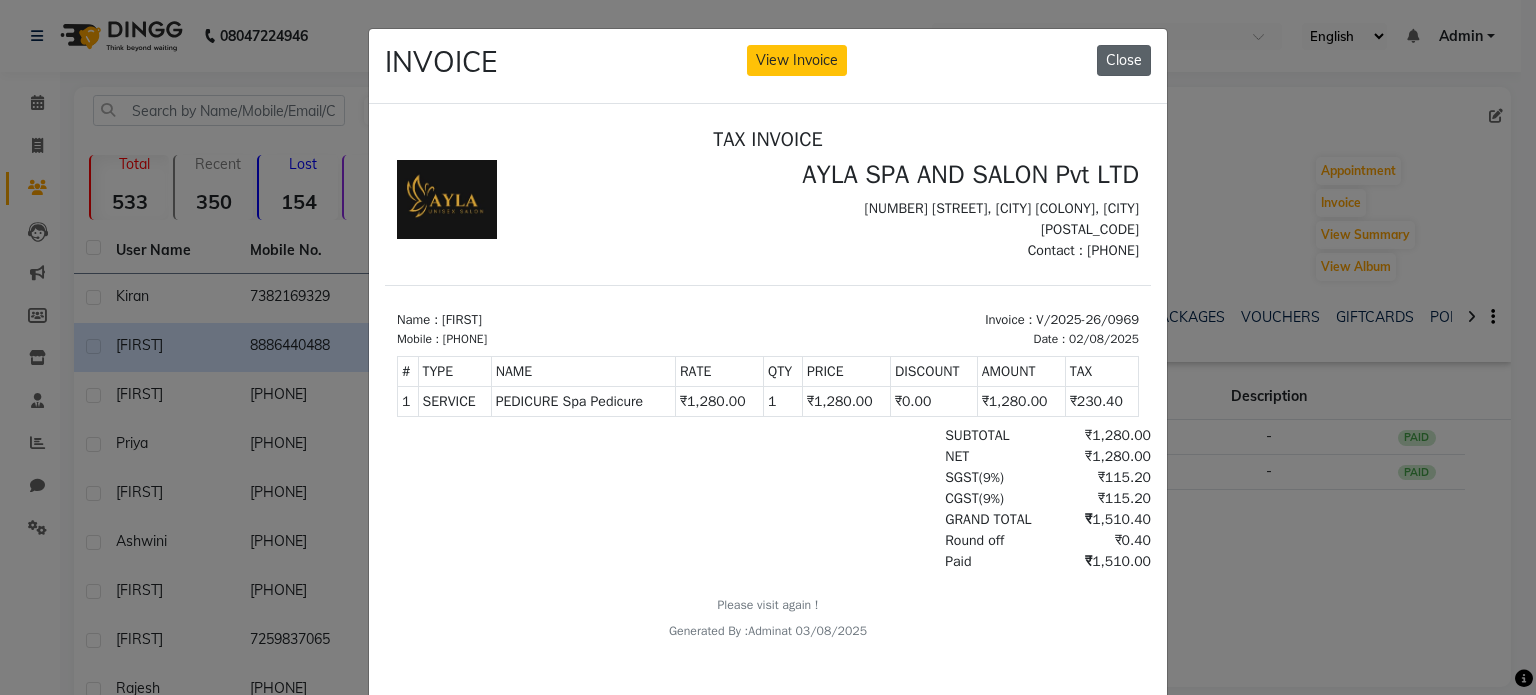 click on "Close" 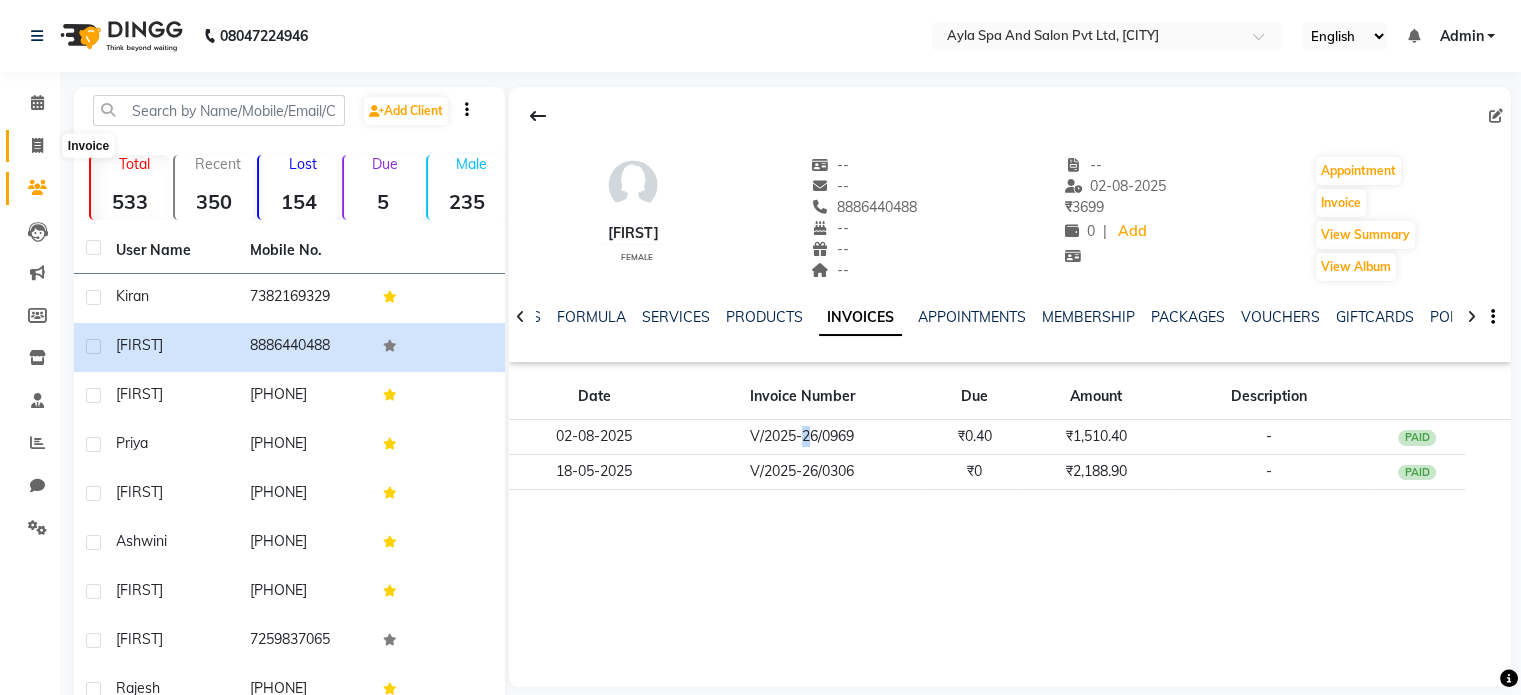 click 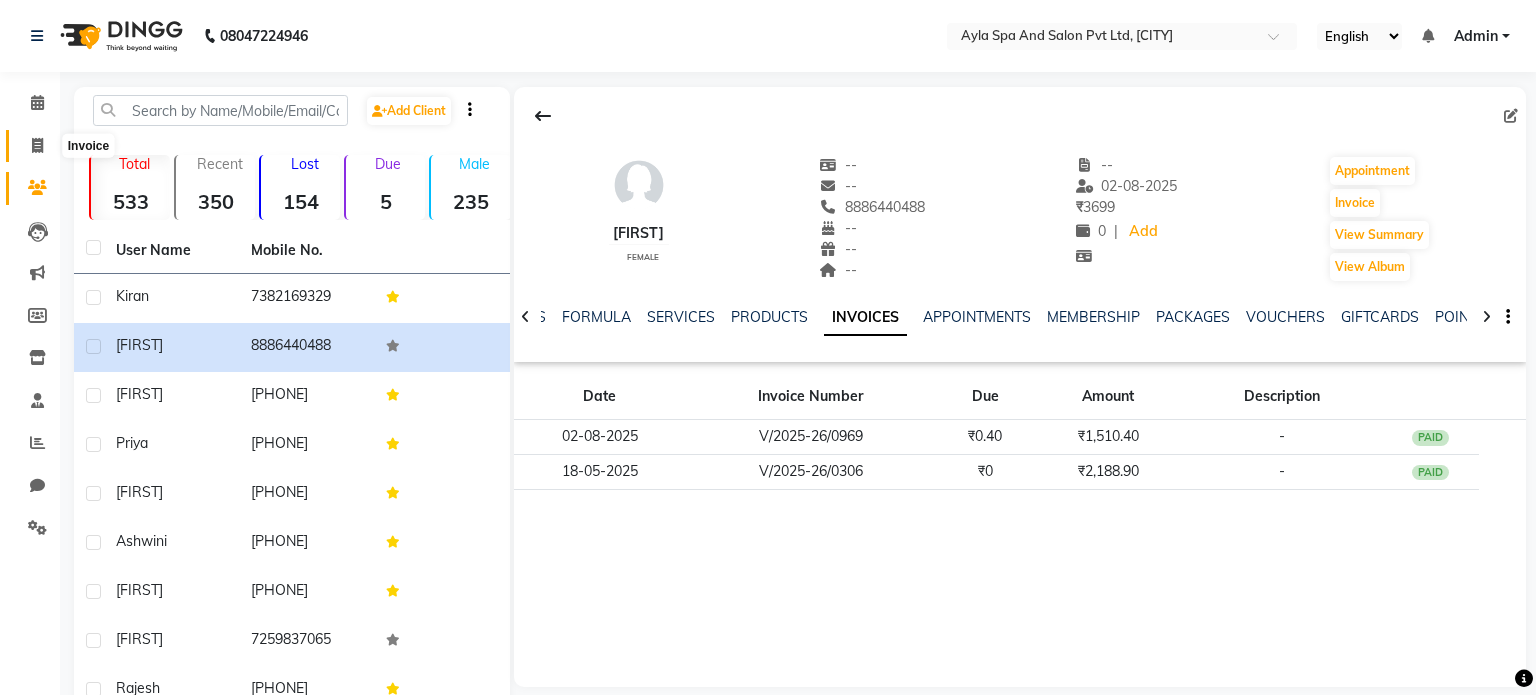 select on "7756" 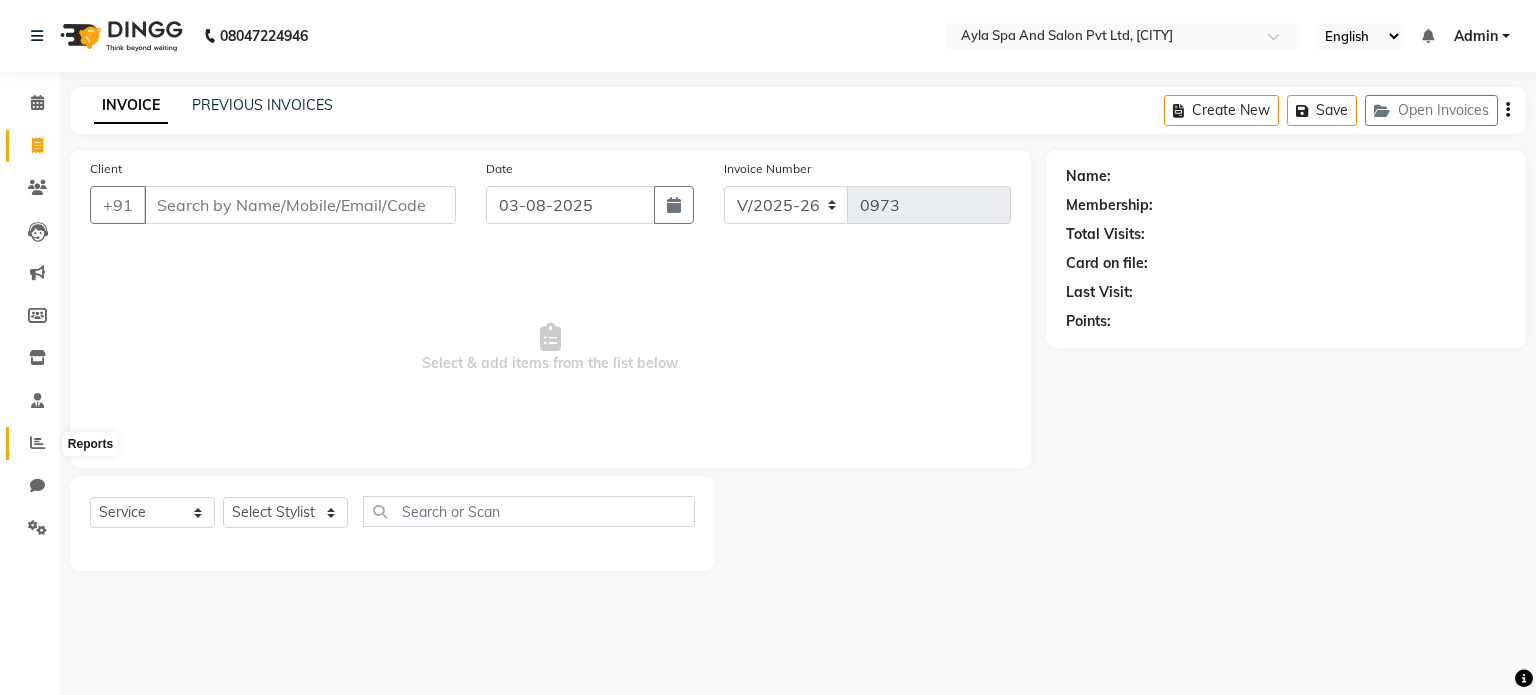 click 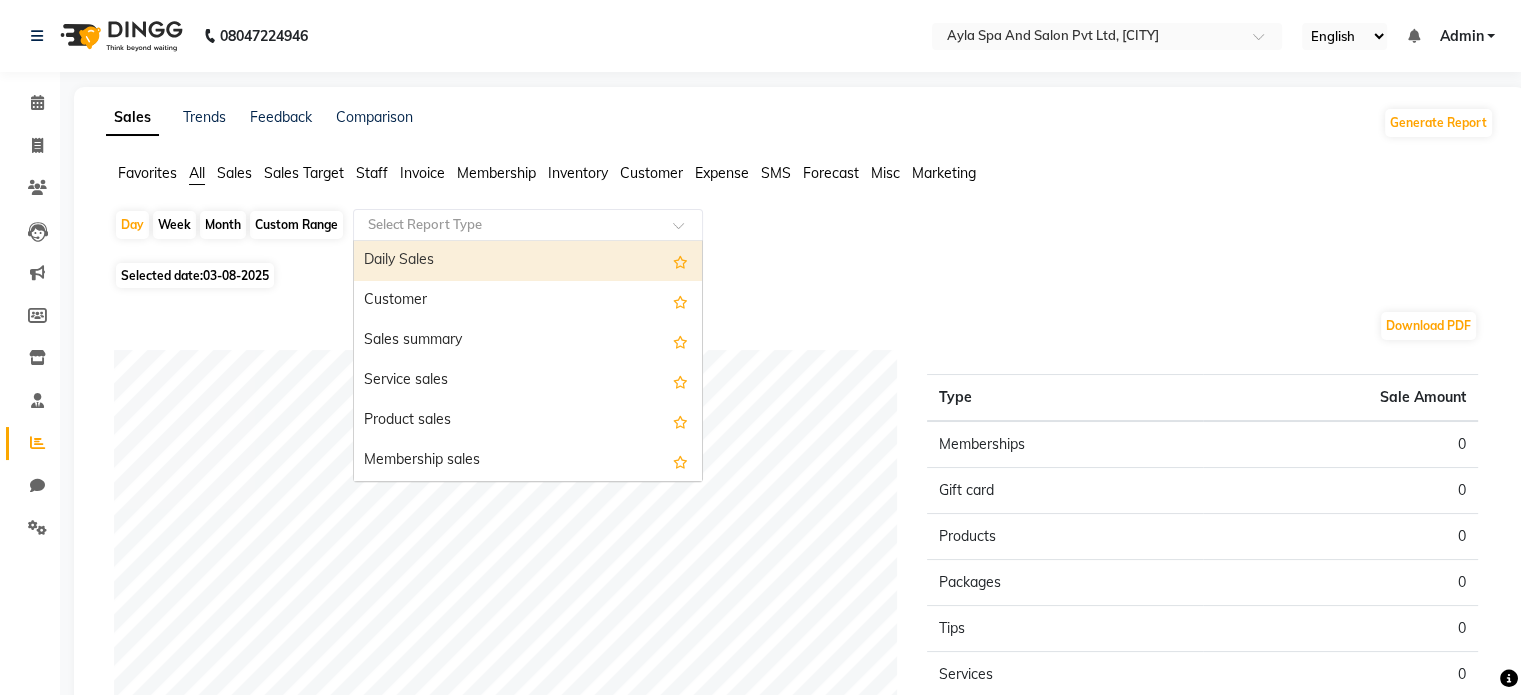 click 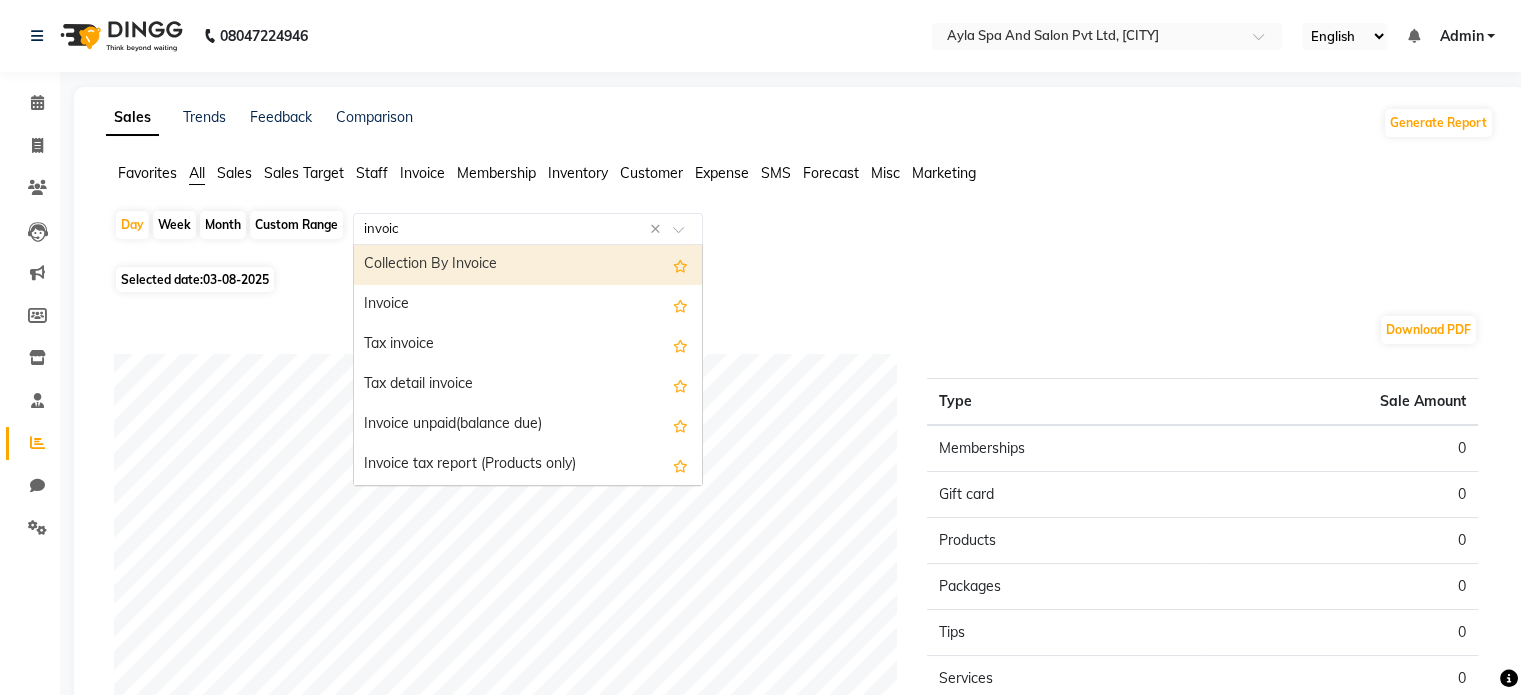 type on "invoice" 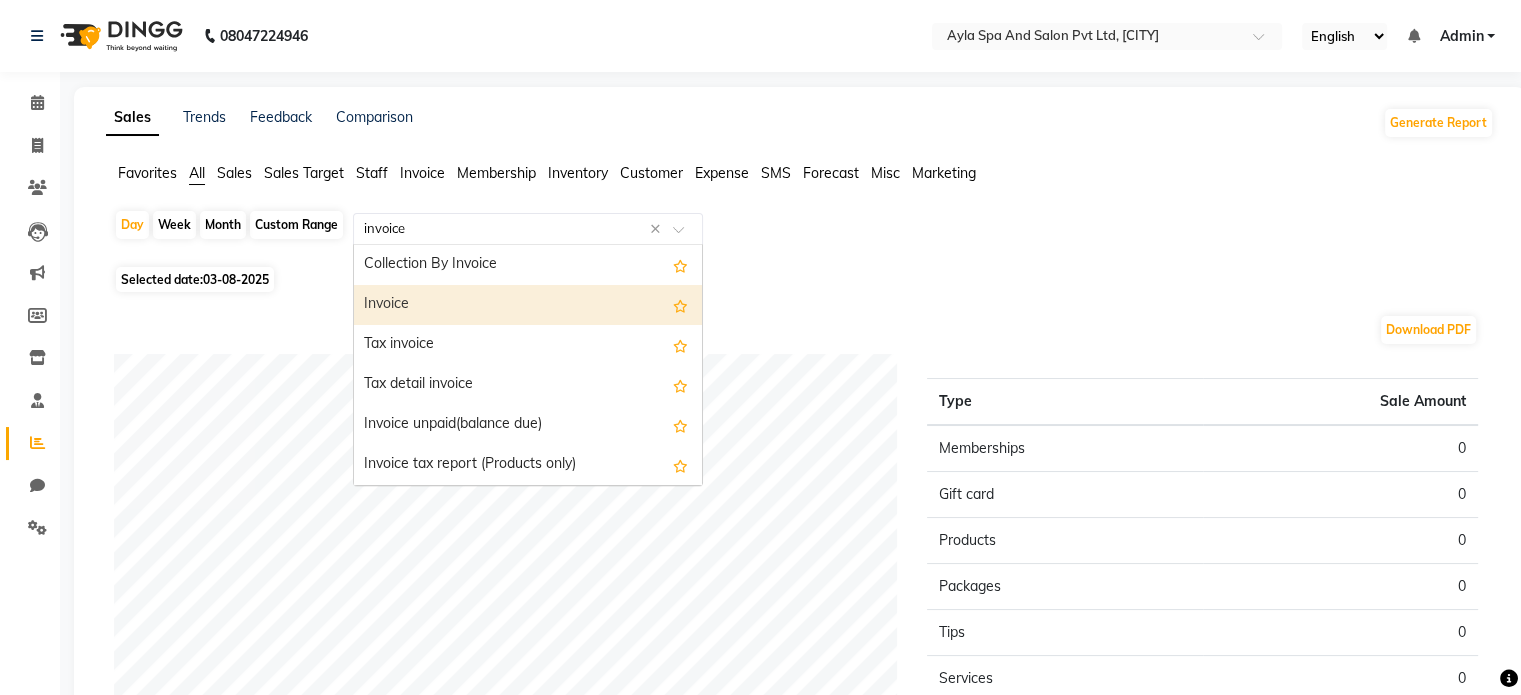 click on "Invoice" at bounding box center (528, 305) 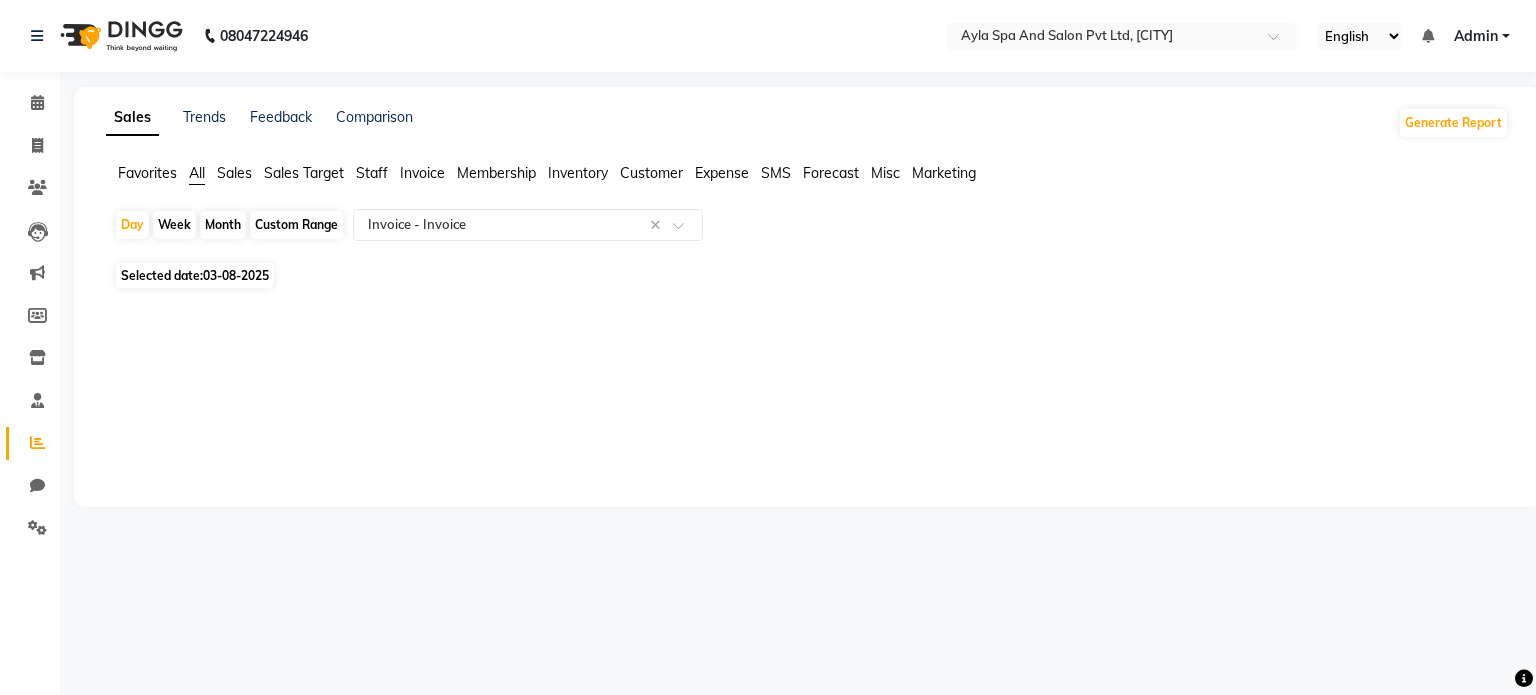 click on "03-08-2025" 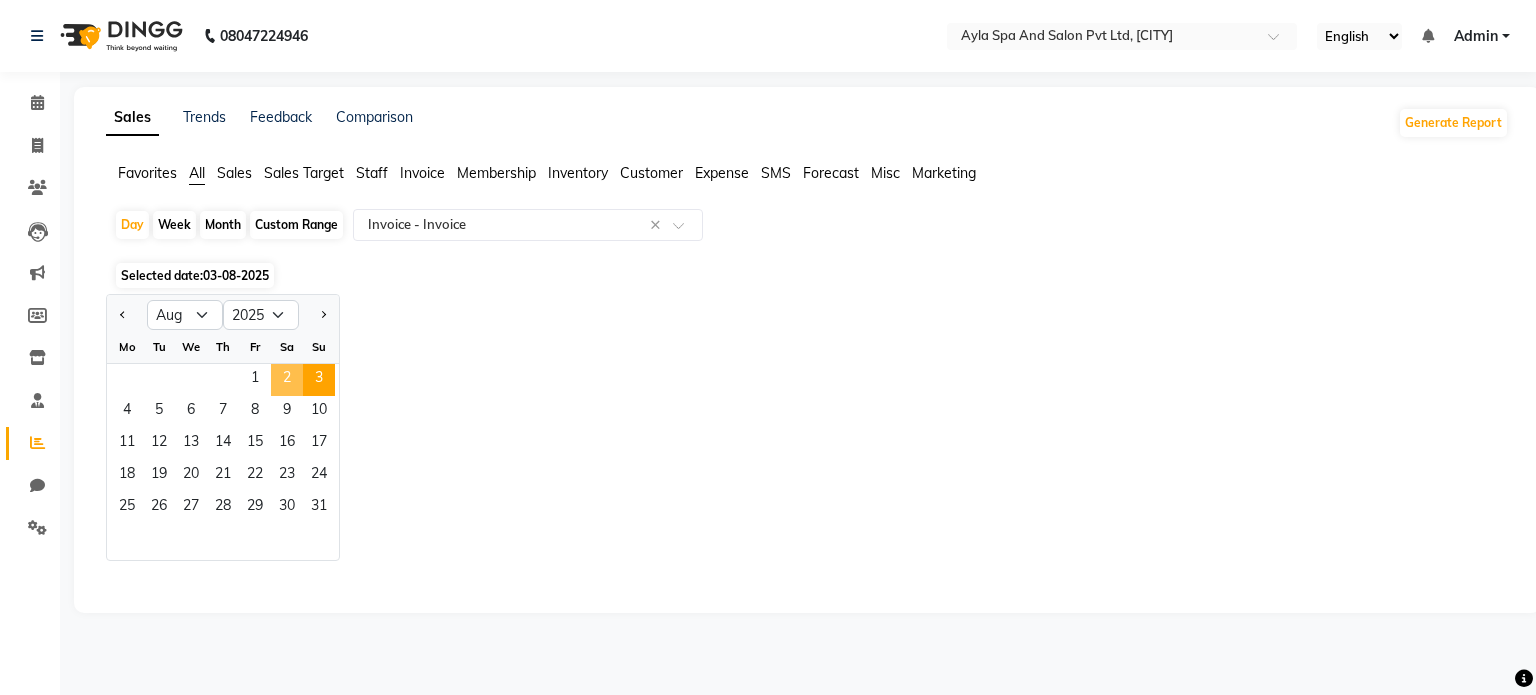 click on "2" 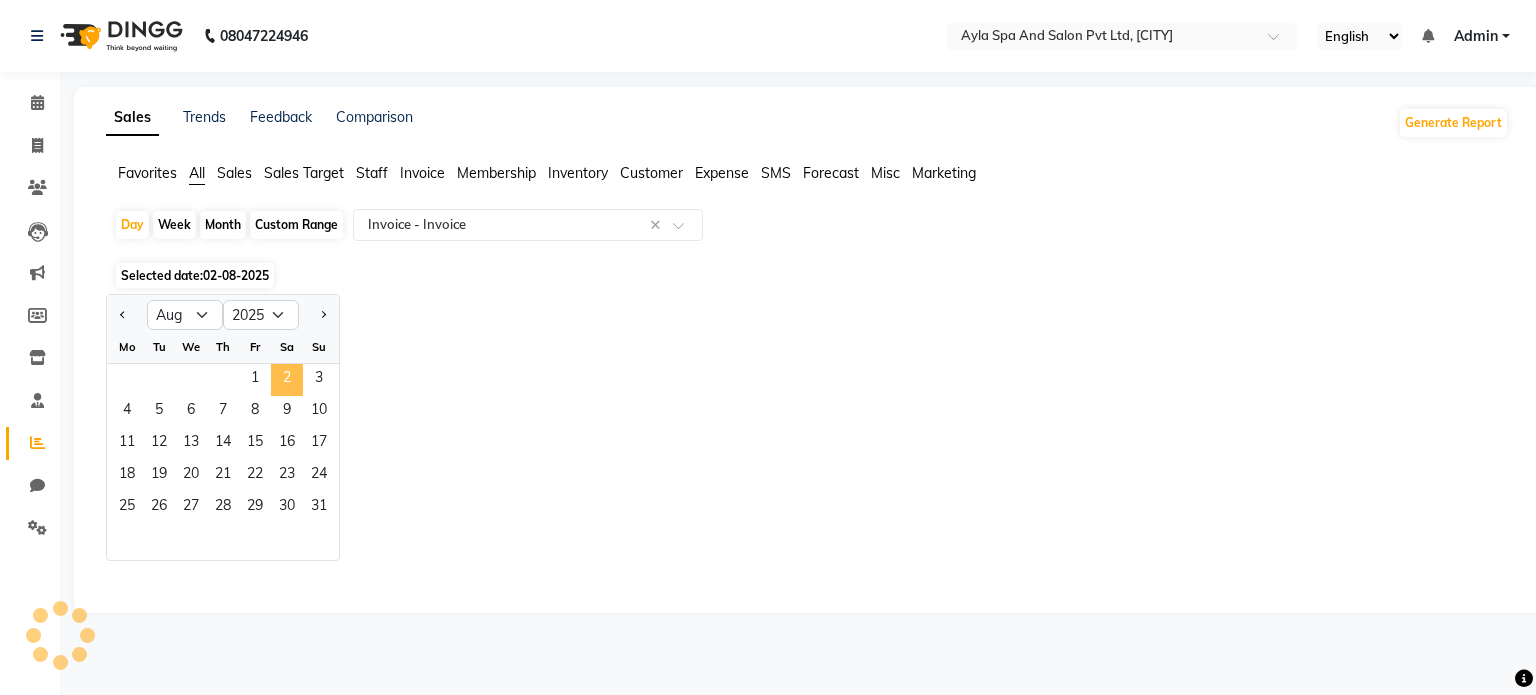 select on "full_report" 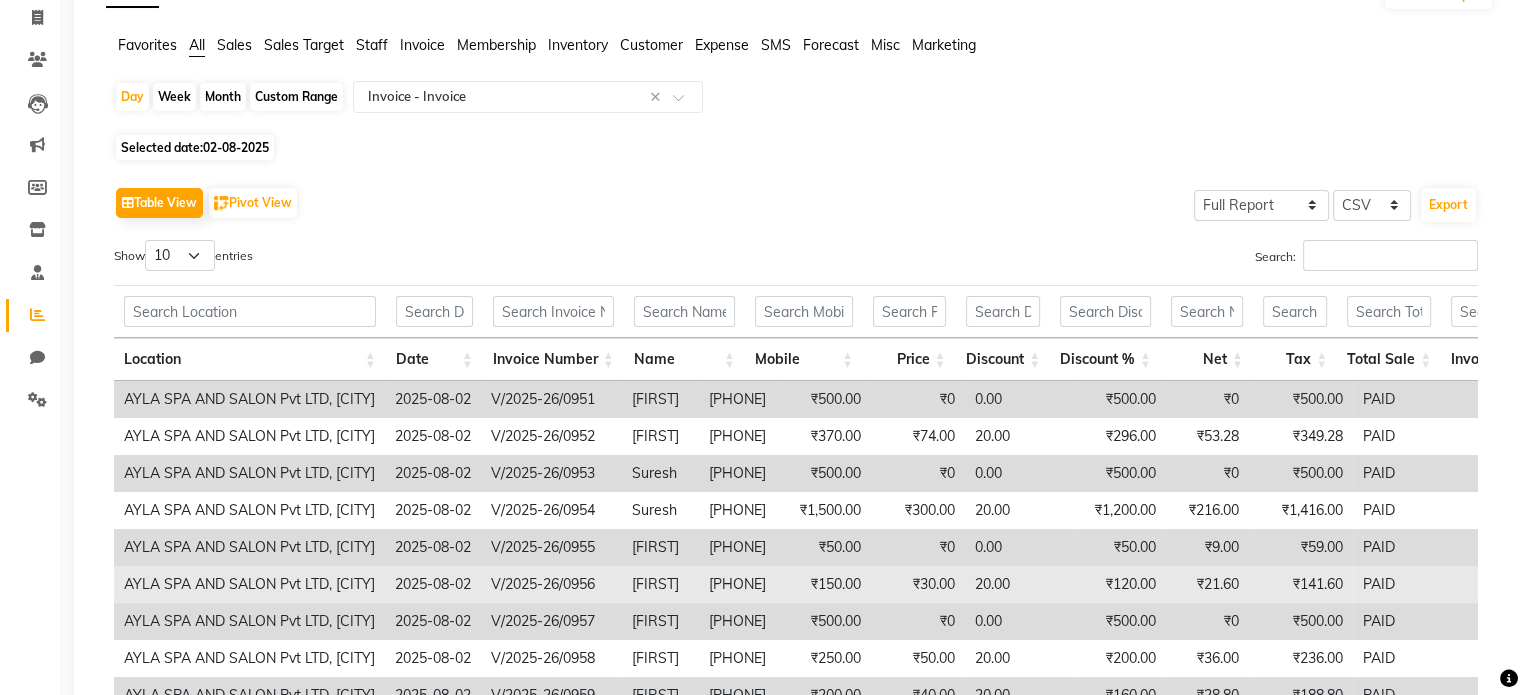scroll, scrollTop: 363, scrollLeft: 0, axis: vertical 